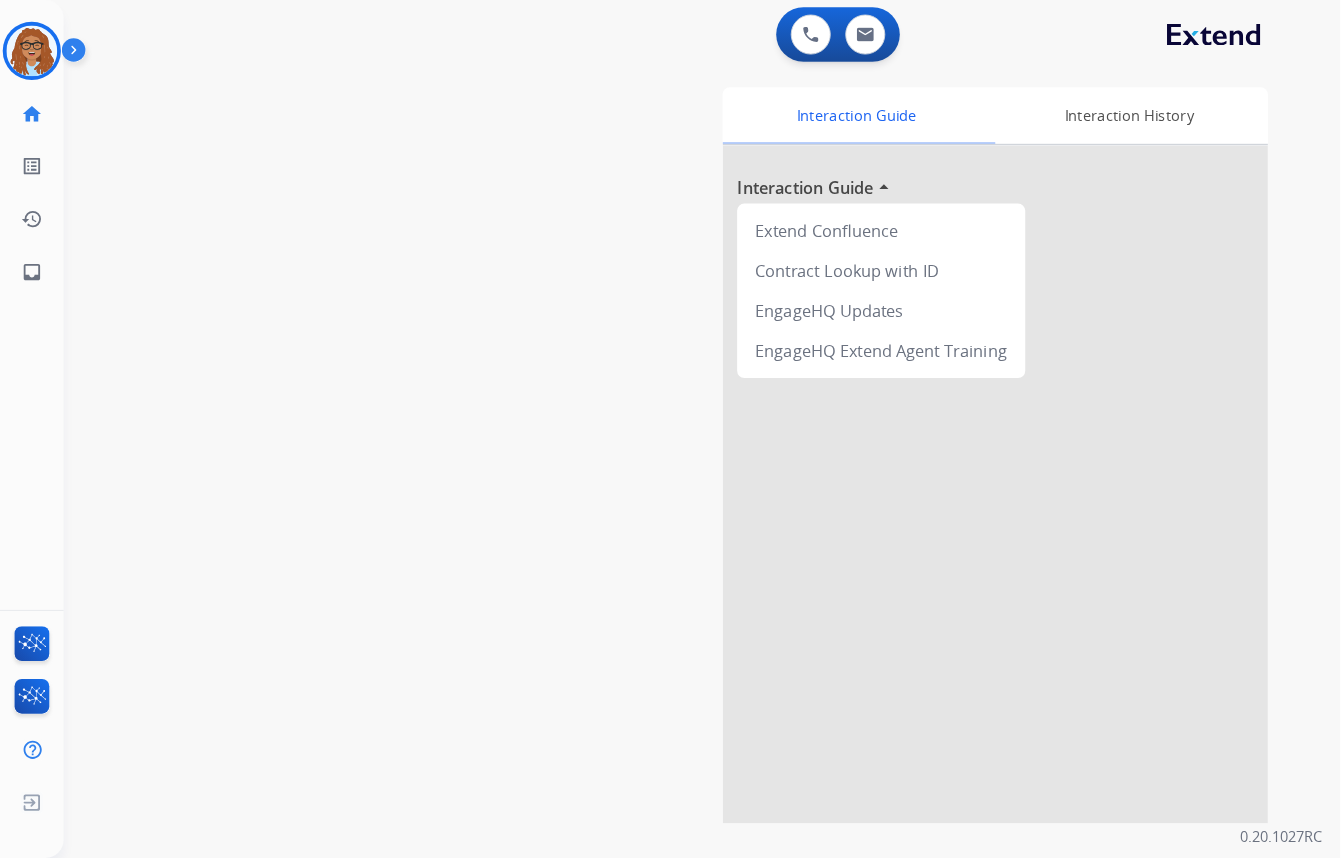 scroll, scrollTop: 0, scrollLeft: 0, axis: both 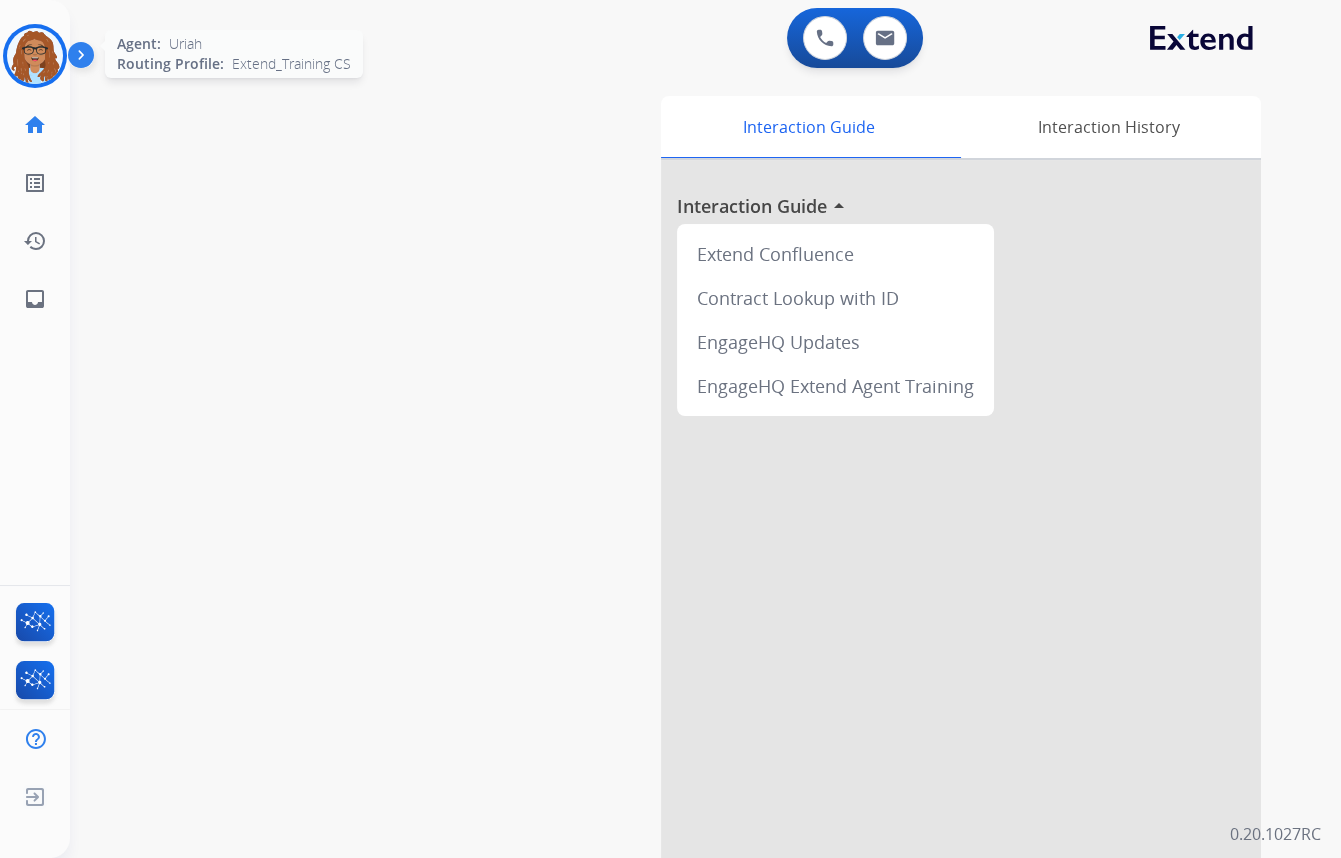 click at bounding box center [35, 56] 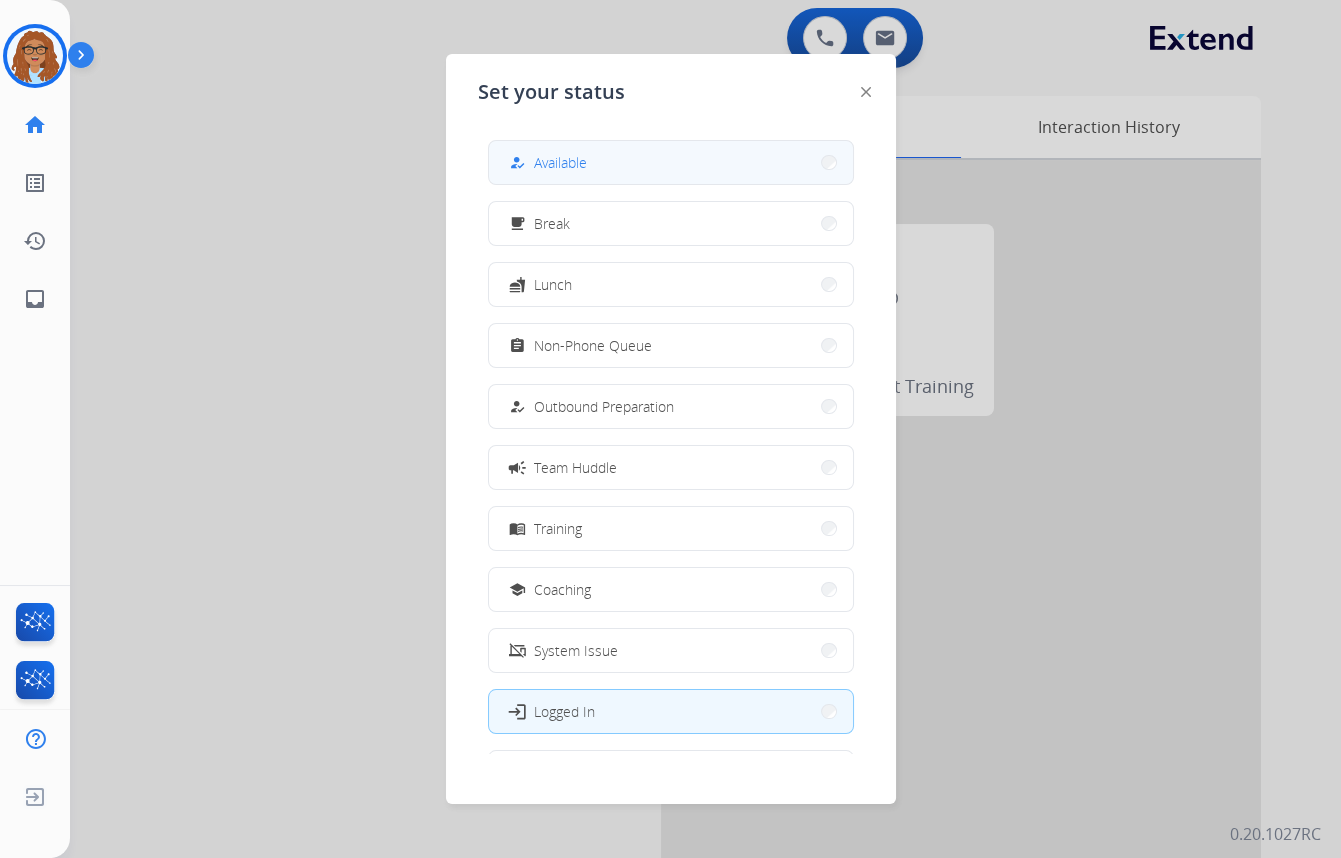 click on "how_to_reg Available" at bounding box center (671, 162) 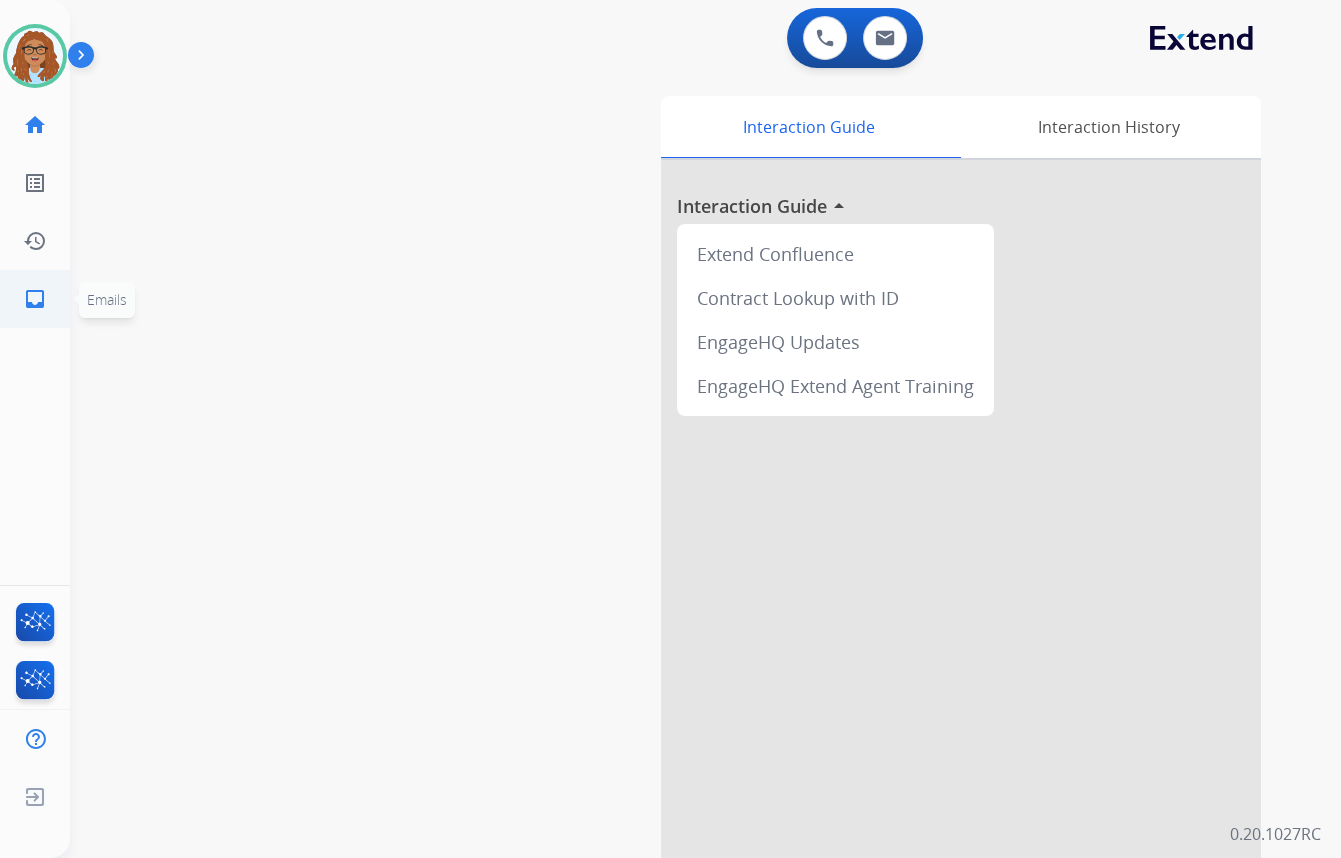 click on "inbox  Emails" 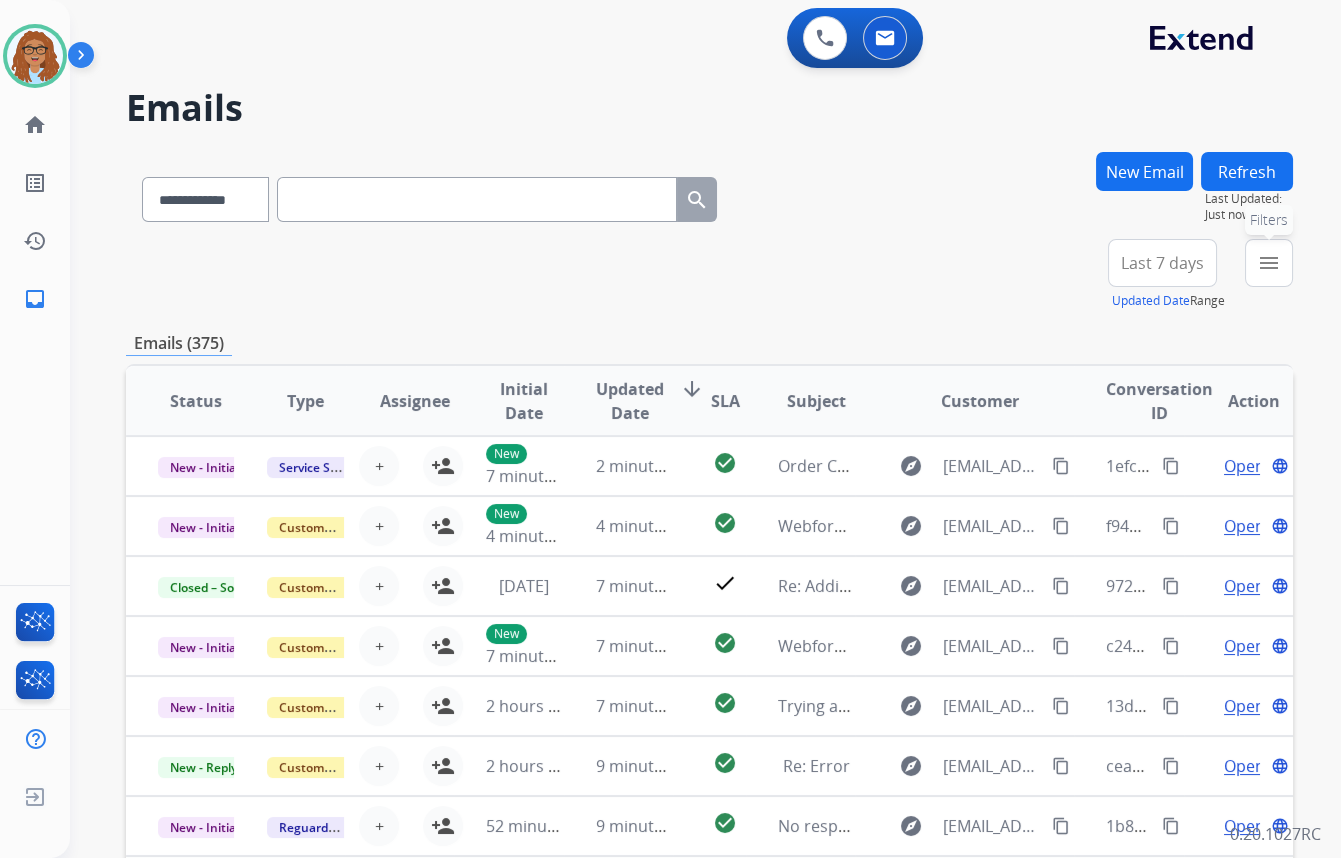 click on "menu" at bounding box center [1269, 263] 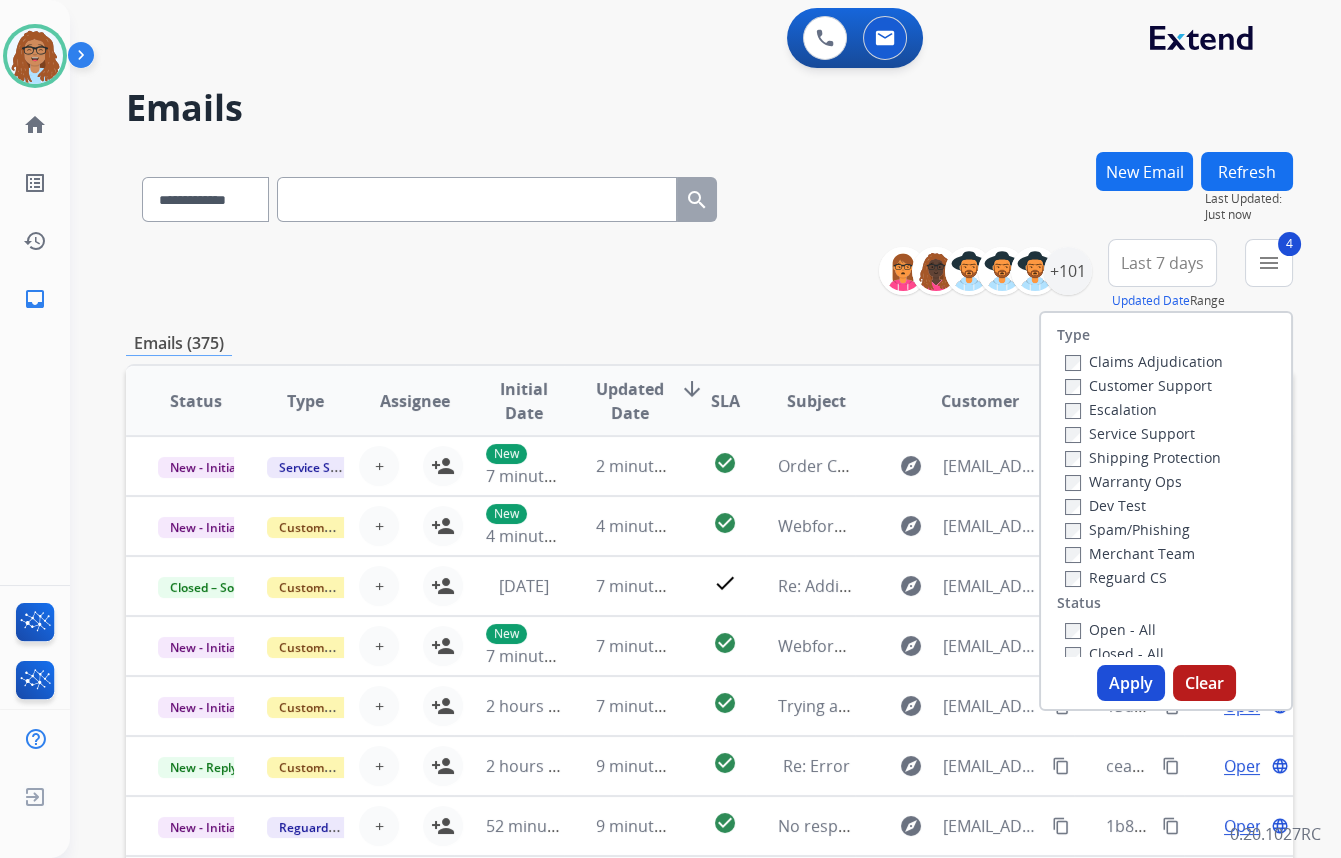 click on "Apply" at bounding box center [1131, 683] 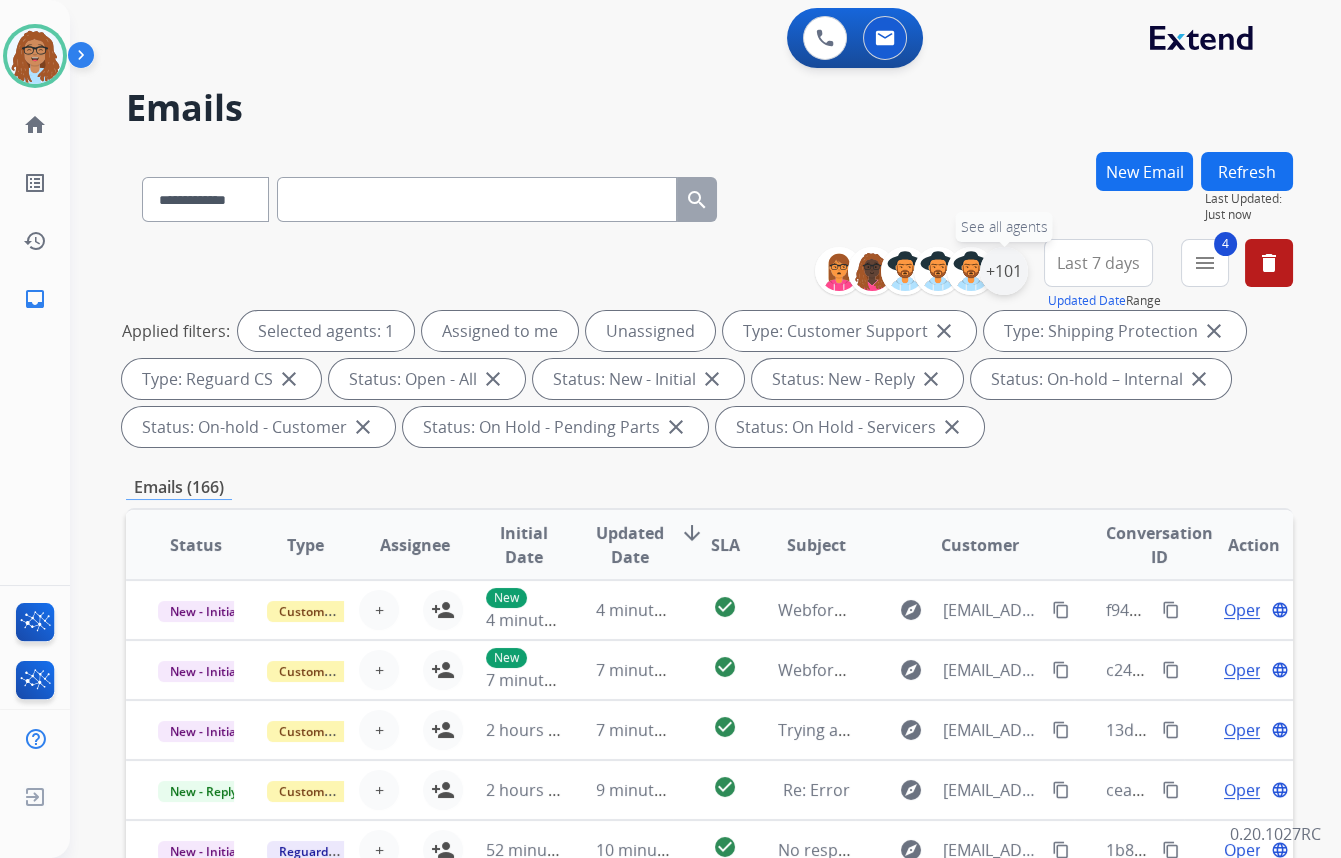 click on "+101" at bounding box center (1004, 271) 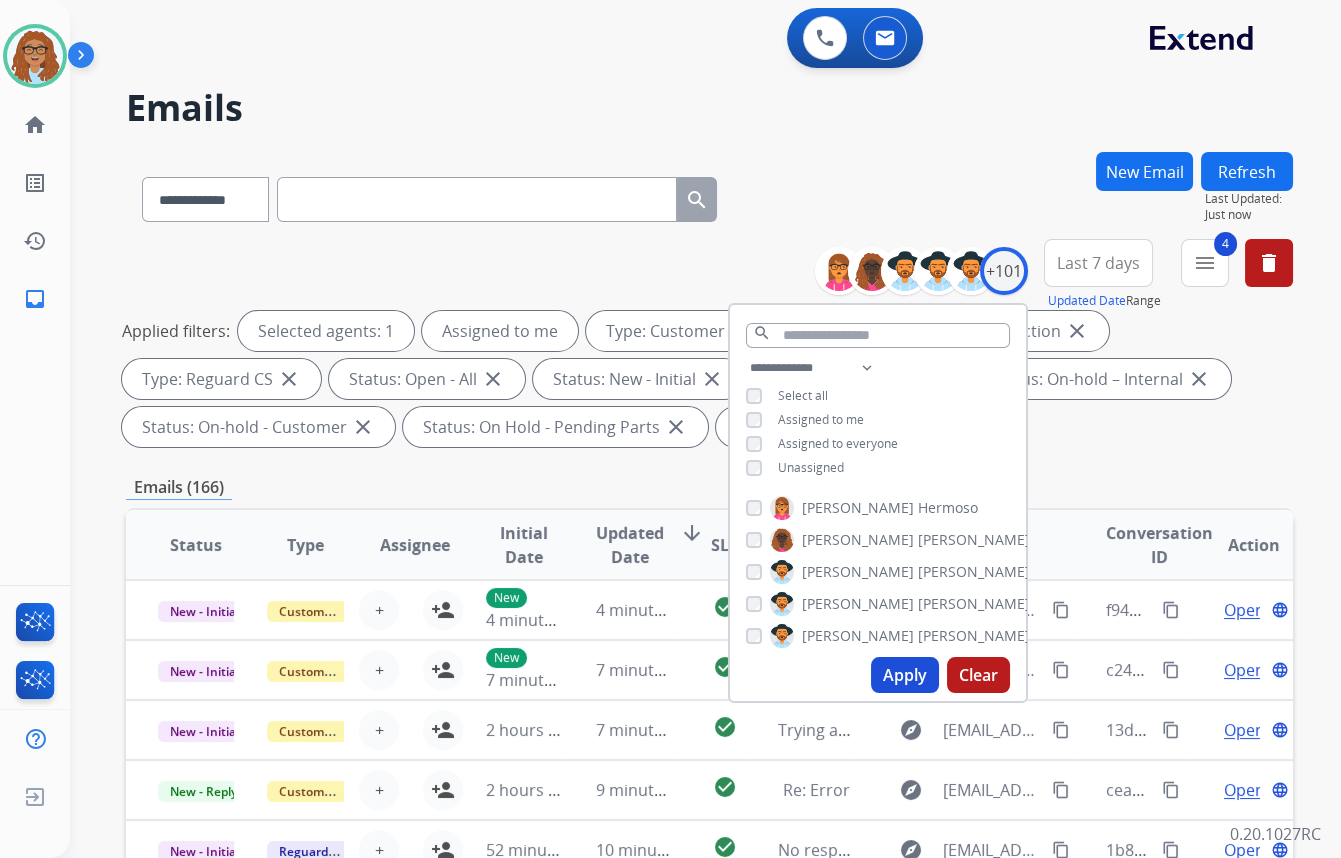 click on "Apply" at bounding box center (905, 675) 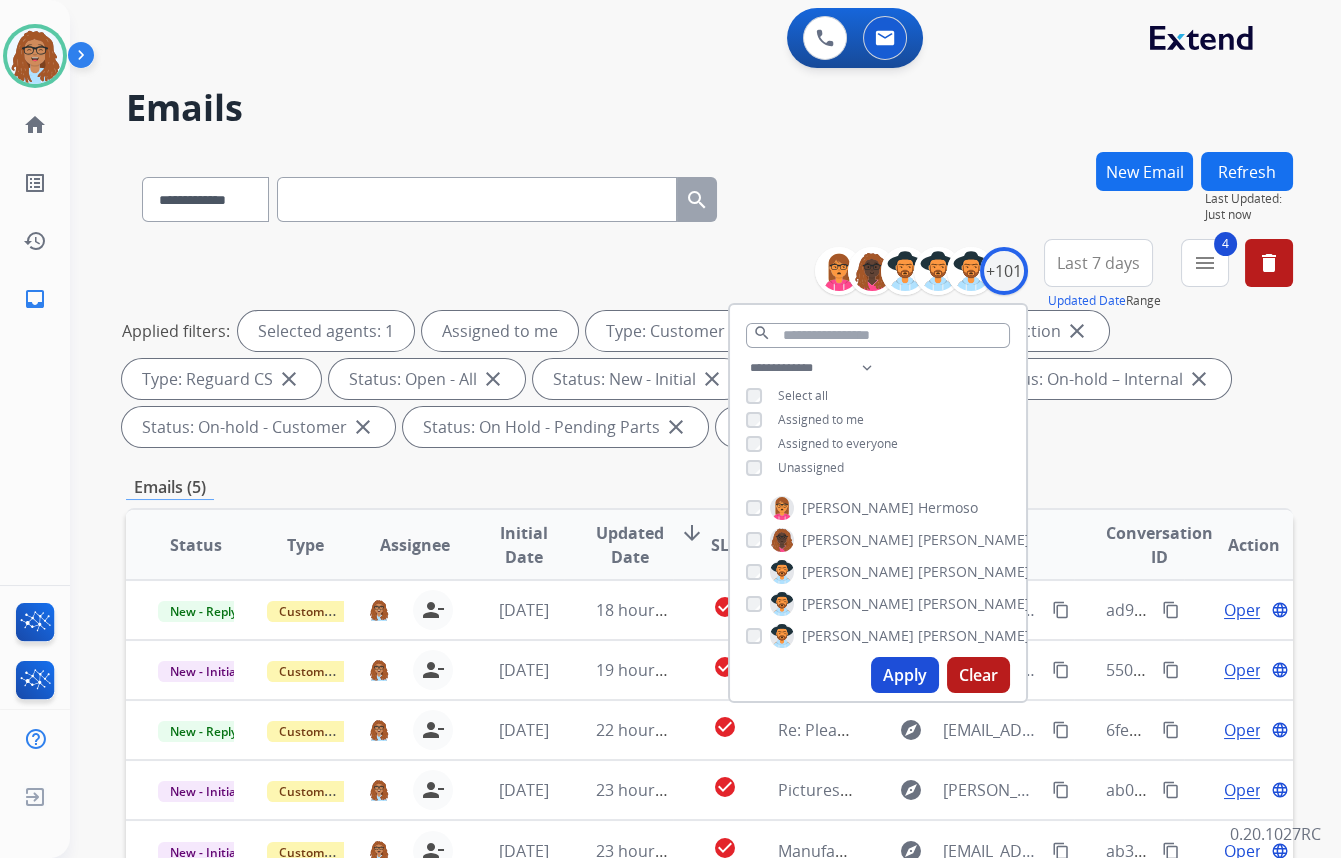 click on "**********" at bounding box center [709, 195] 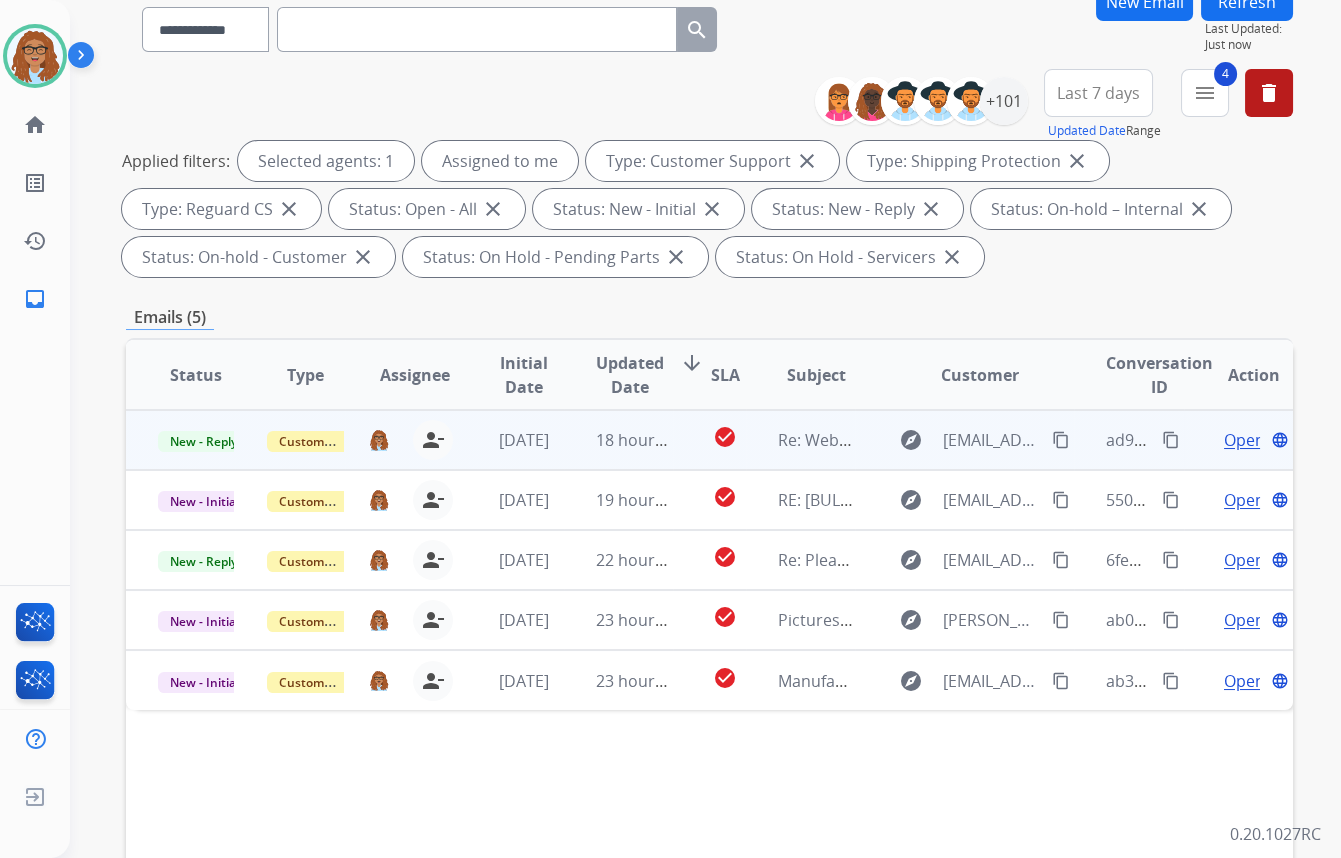 scroll, scrollTop: 181, scrollLeft: 0, axis: vertical 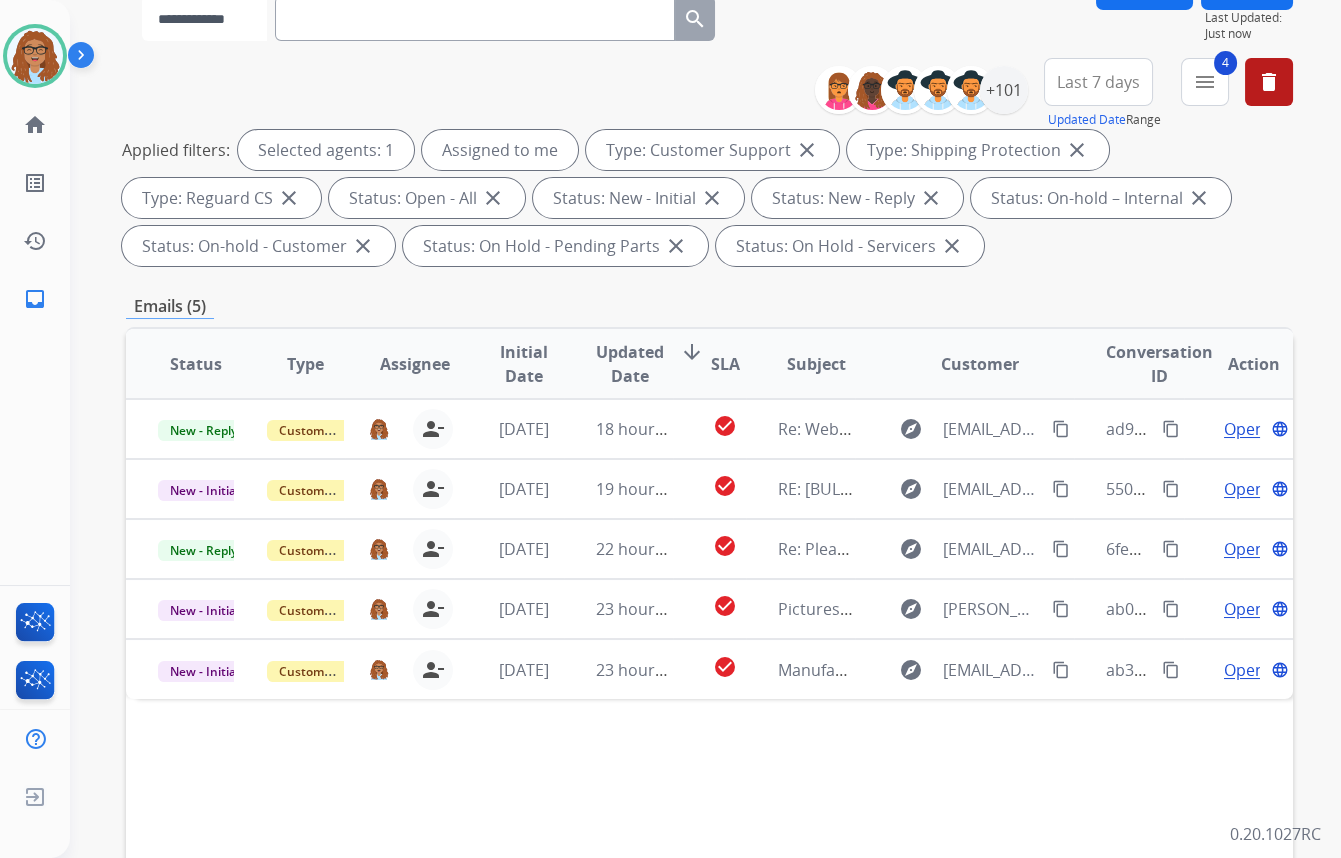 click on "**********" at bounding box center [204, 18] 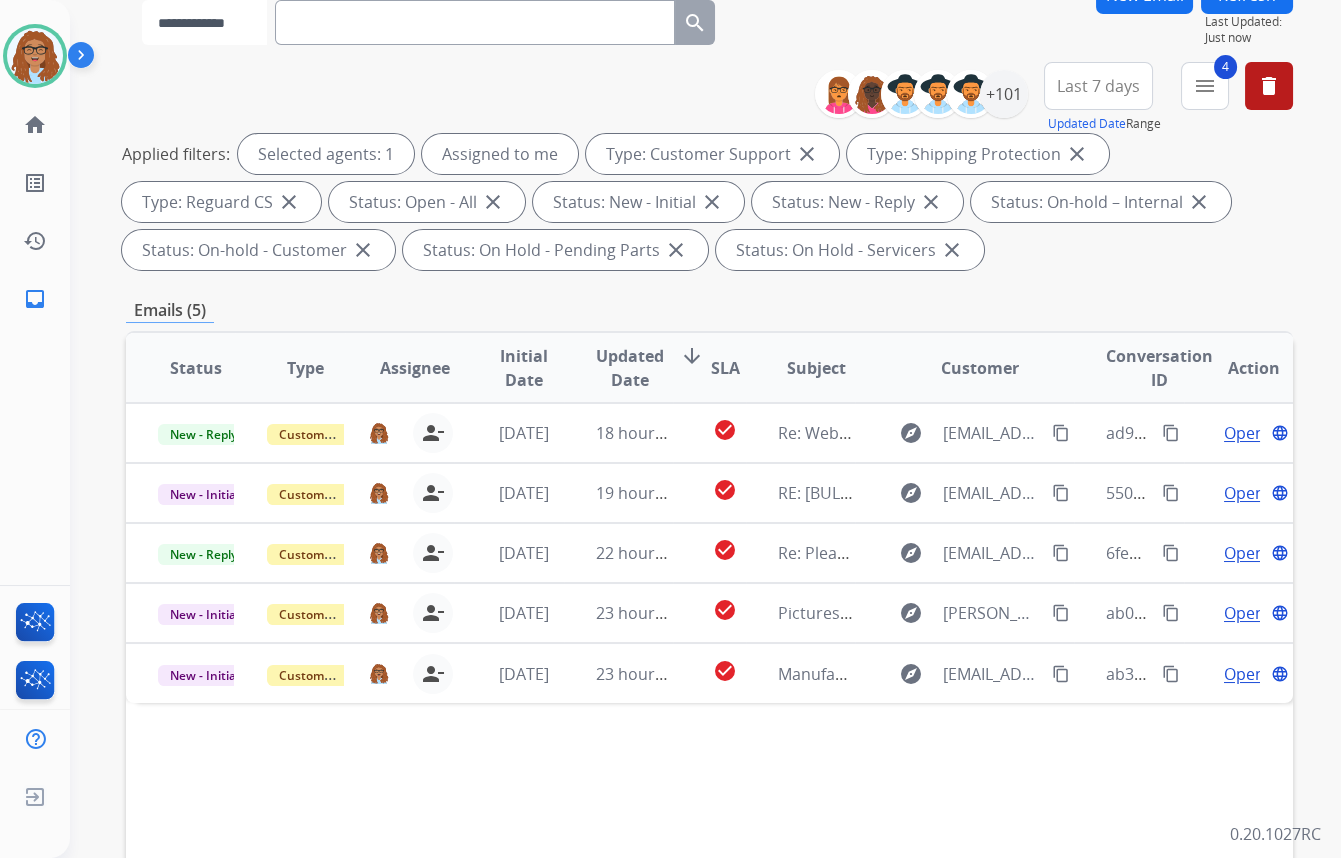 select on "**********" 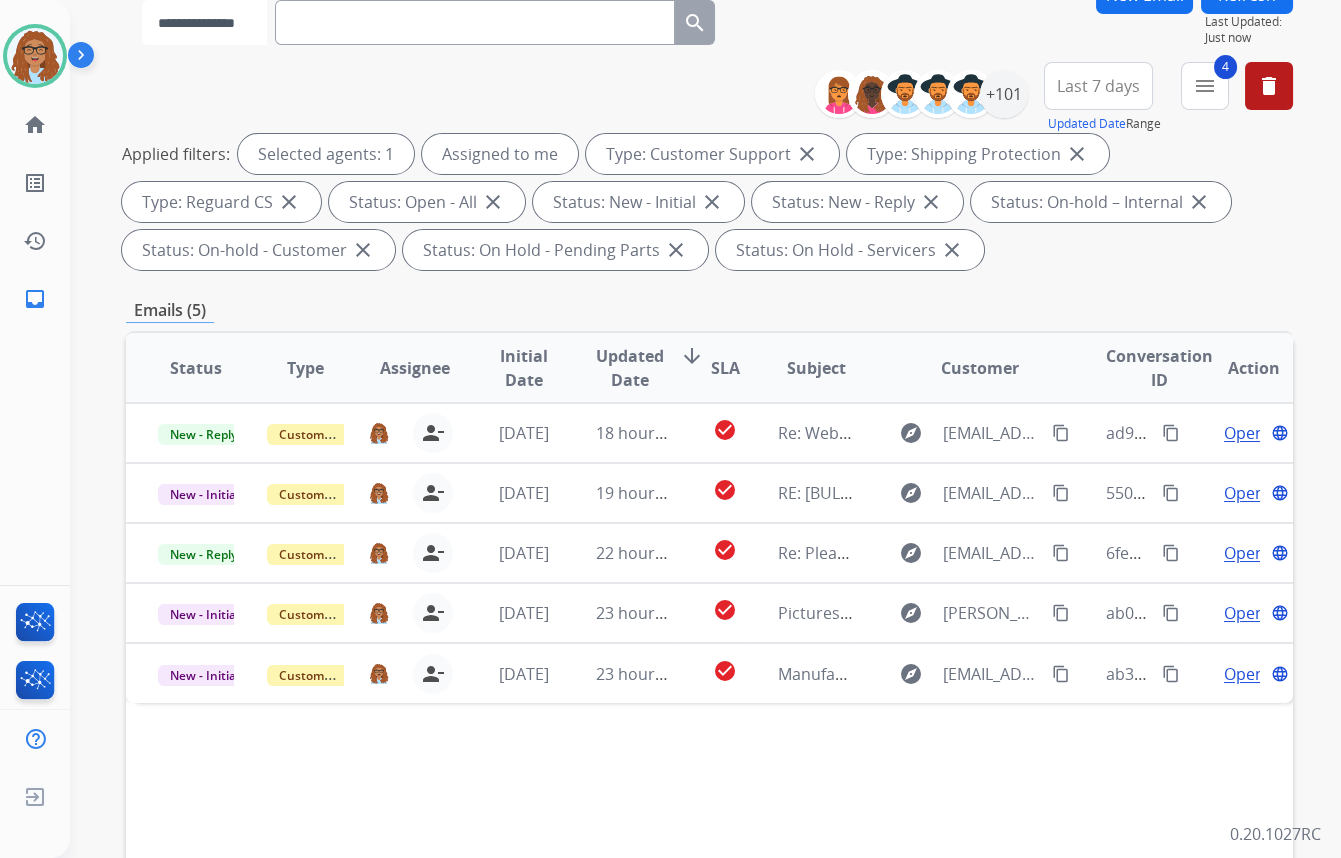 click on "**********" at bounding box center (204, 22) 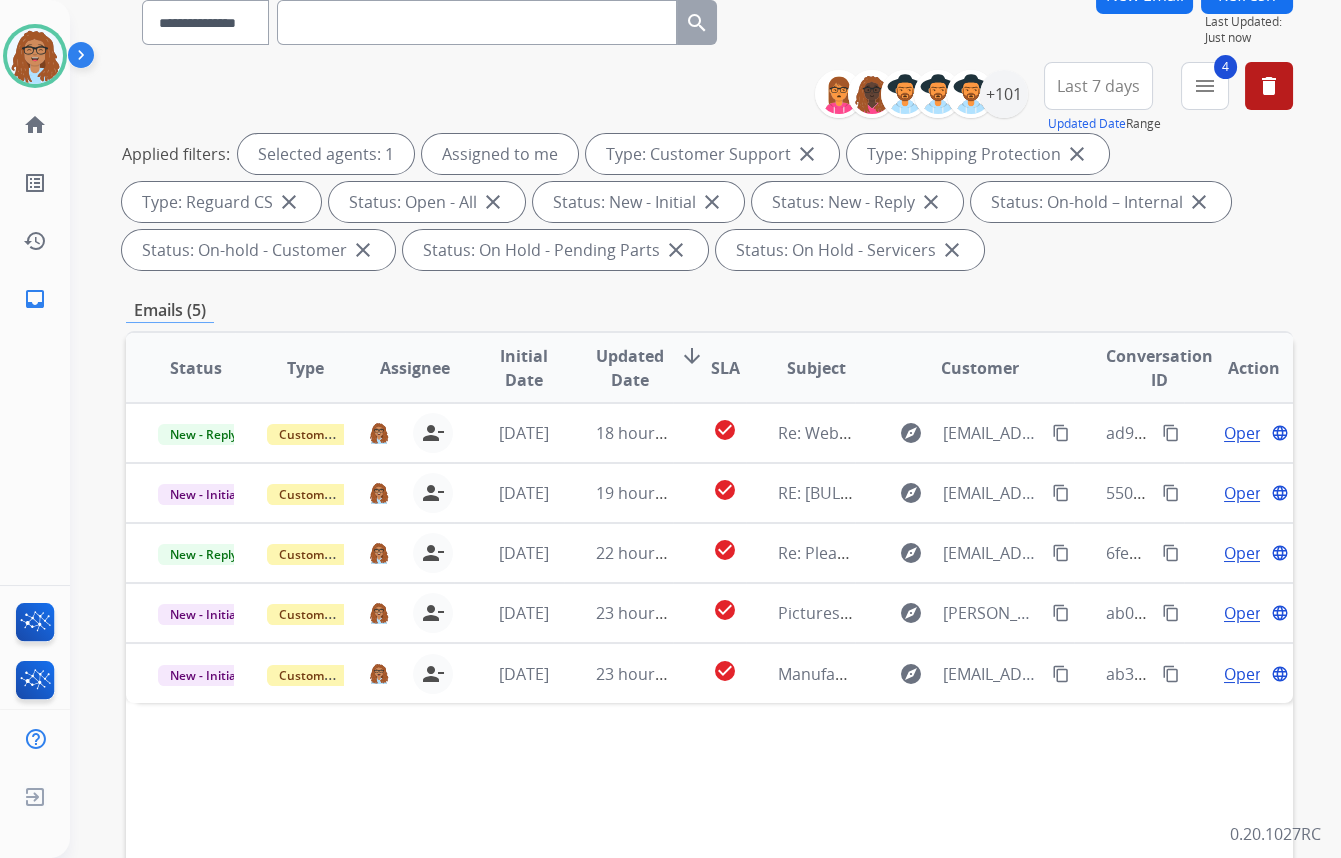 click at bounding box center [477, 22] 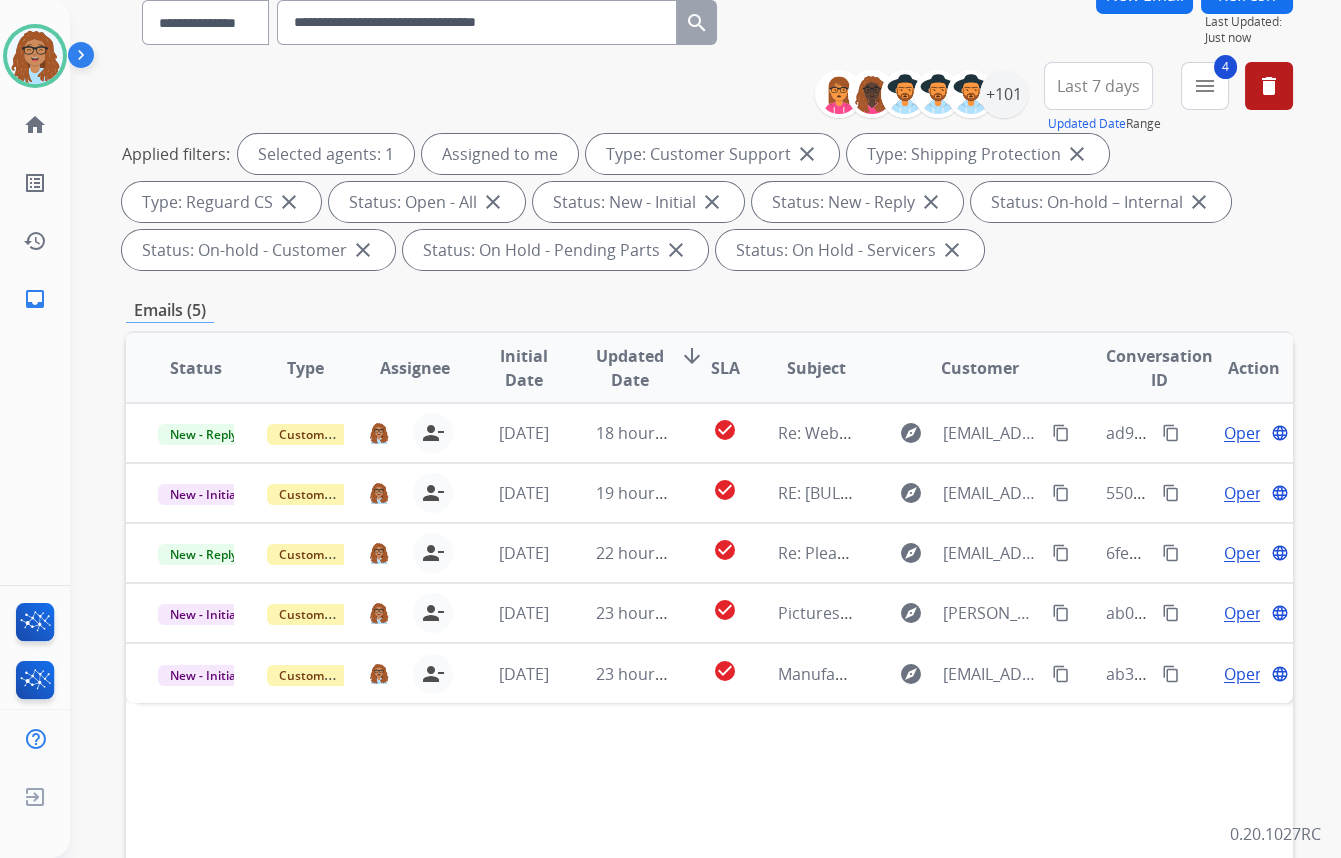 scroll, scrollTop: 169, scrollLeft: 0, axis: vertical 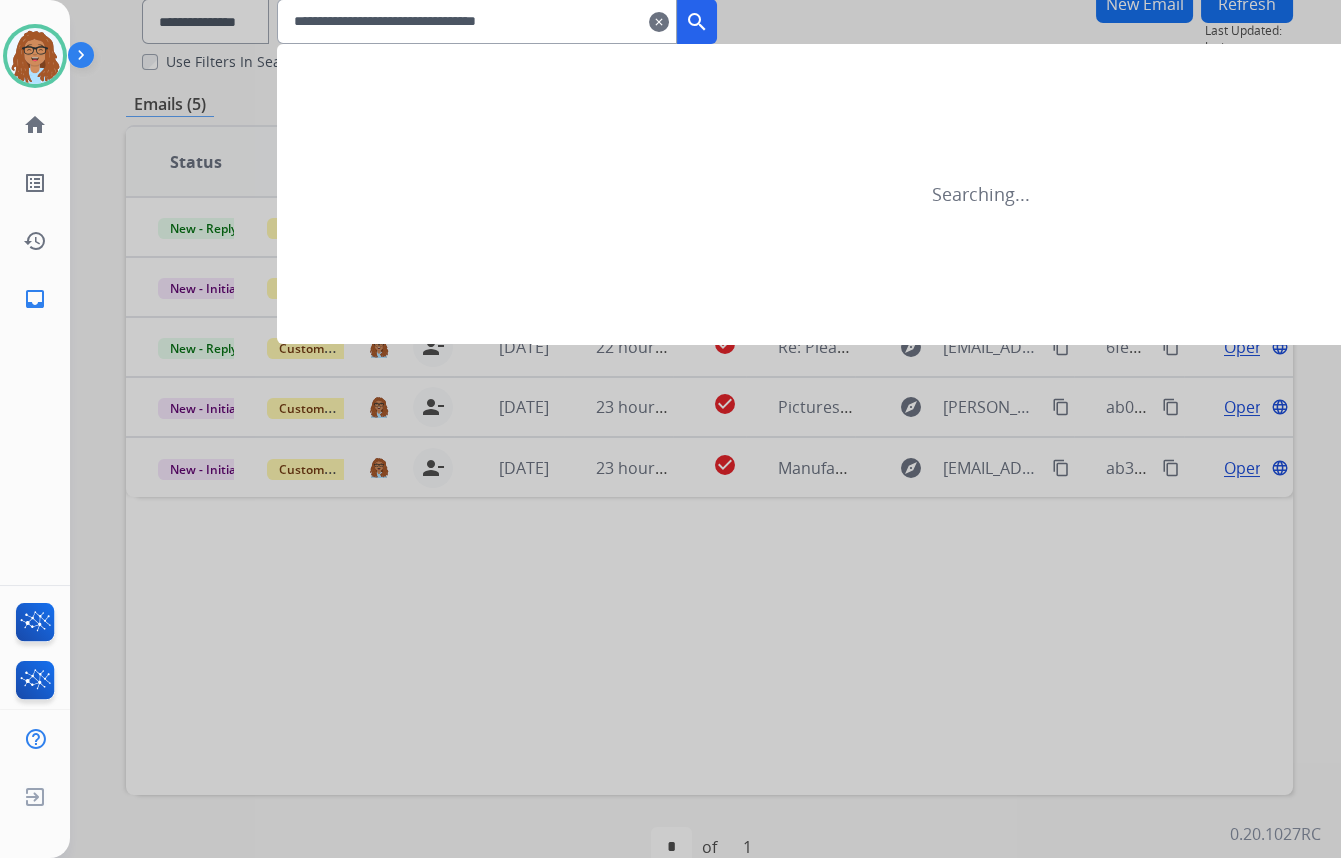 type on "**********" 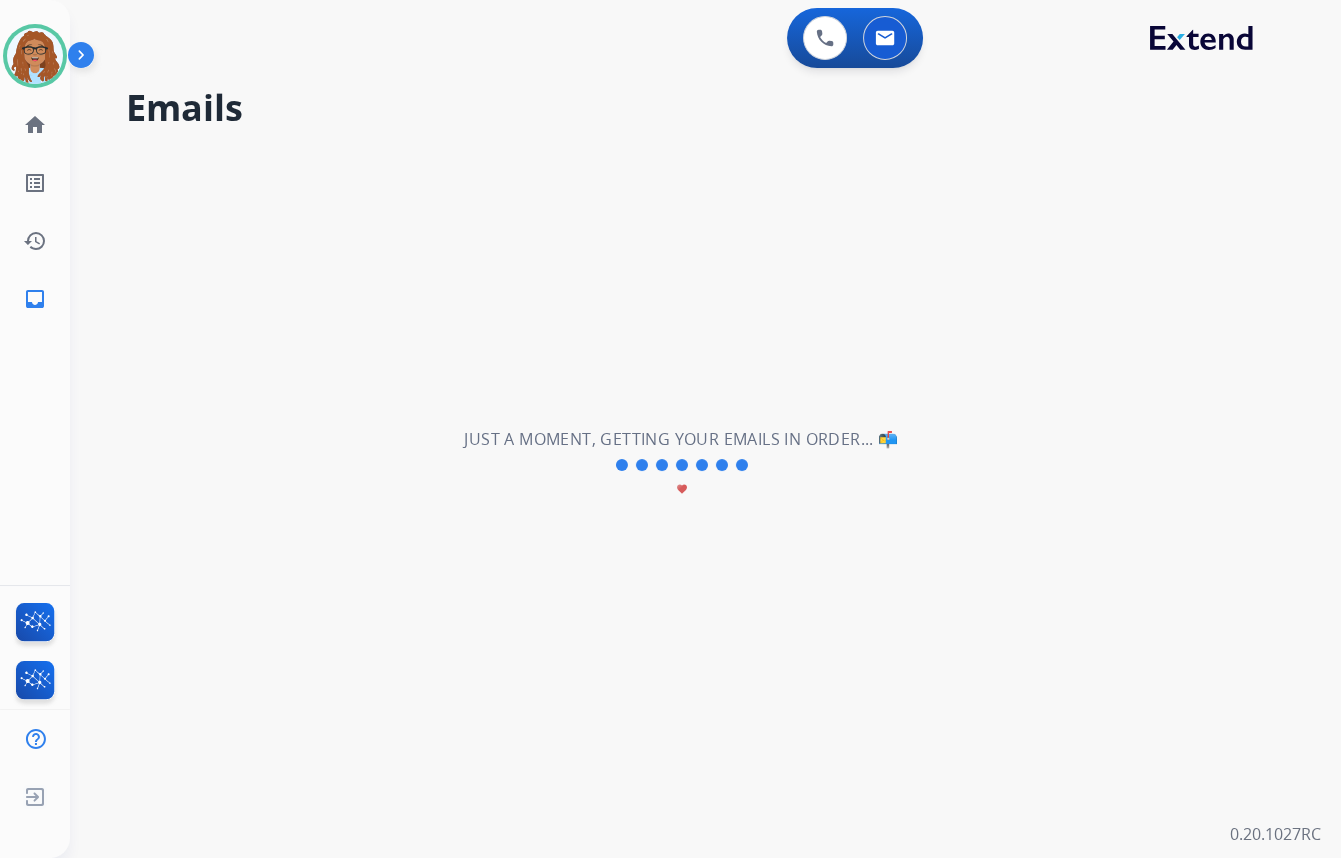 scroll, scrollTop: 0, scrollLeft: 0, axis: both 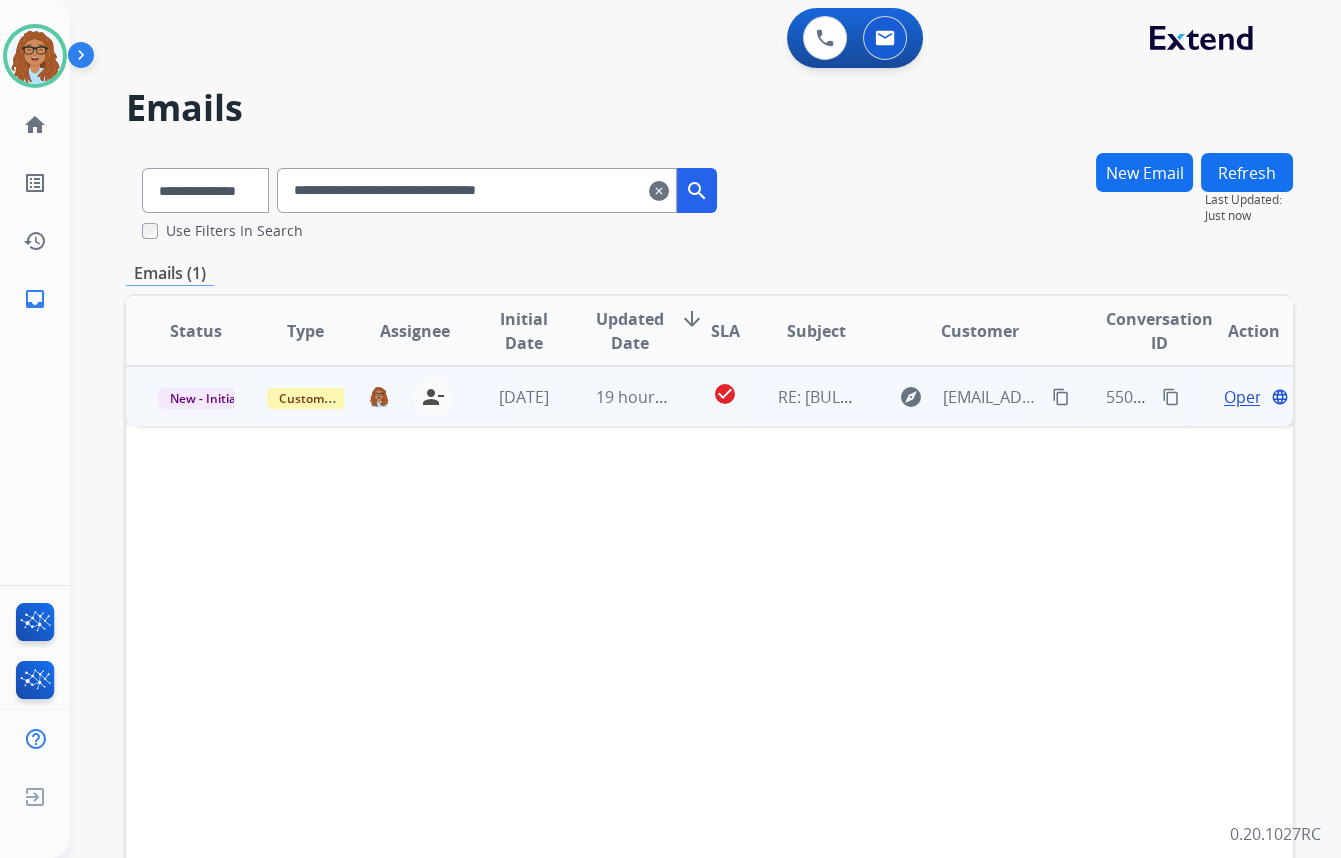 click on "Open" at bounding box center [1244, 397] 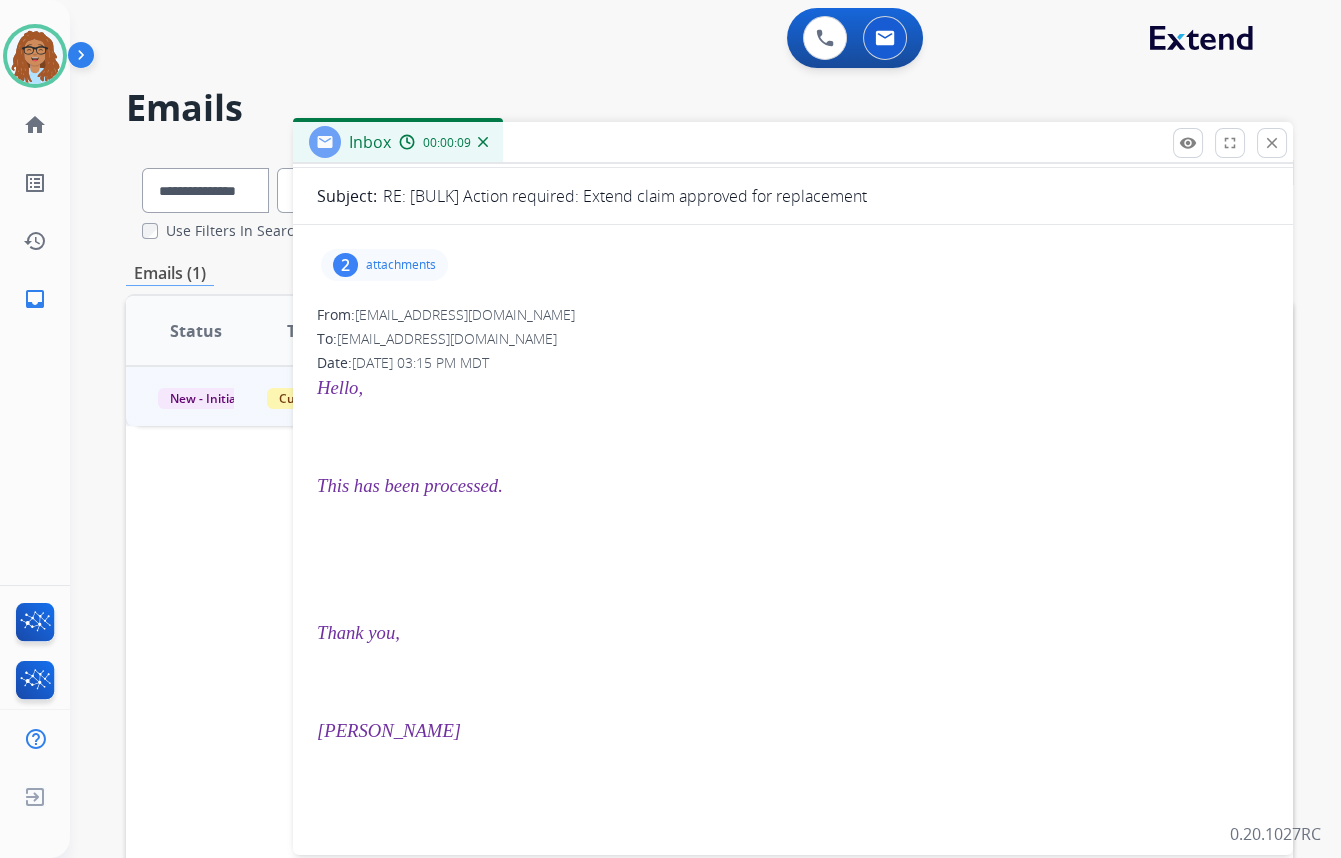 scroll, scrollTop: 0, scrollLeft: 0, axis: both 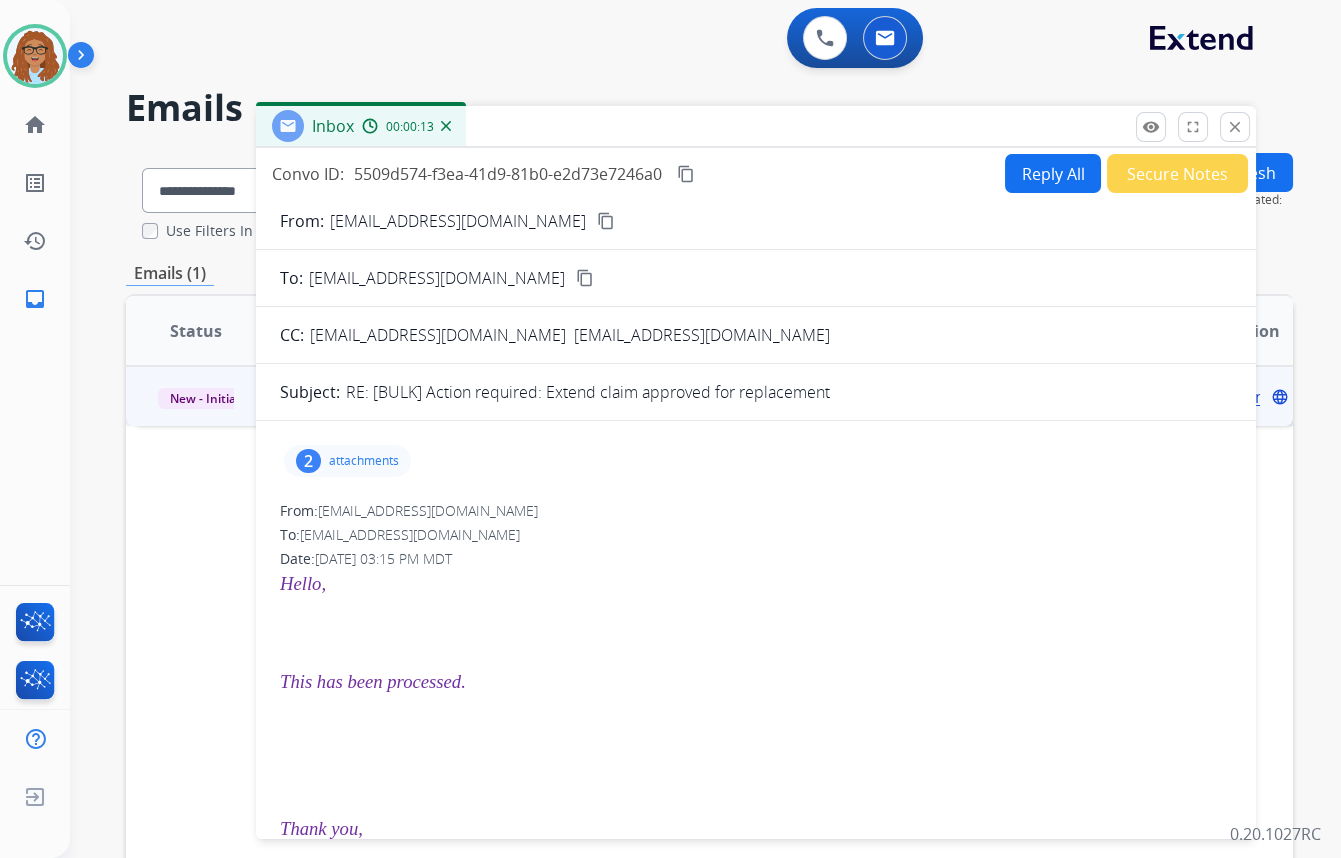 drag, startPoint x: 1076, startPoint y: 140, endPoint x: 1039, endPoint y: 124, distance: 40.311287 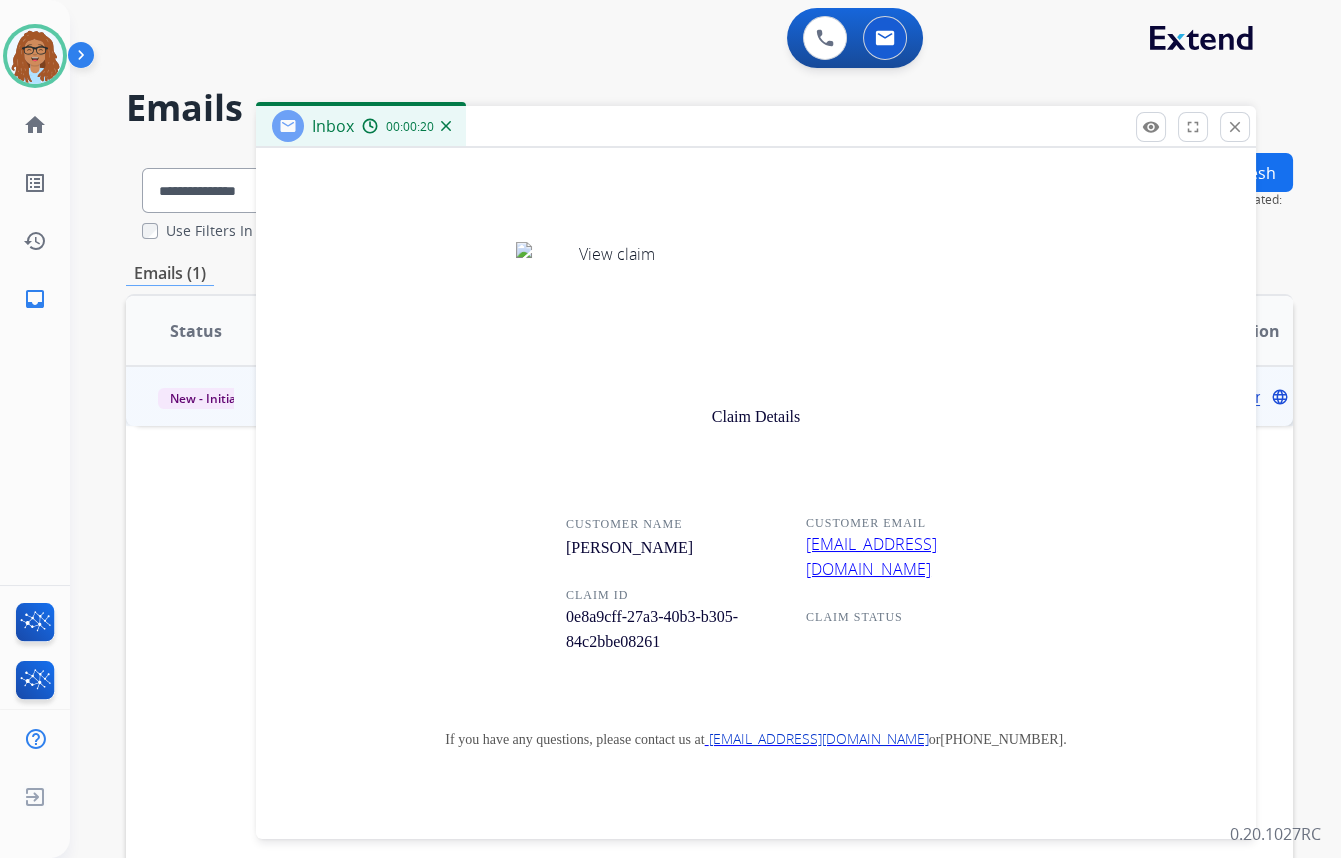 scroll, scrollTop: 2181, scrollLeft: 0, axis: vertical 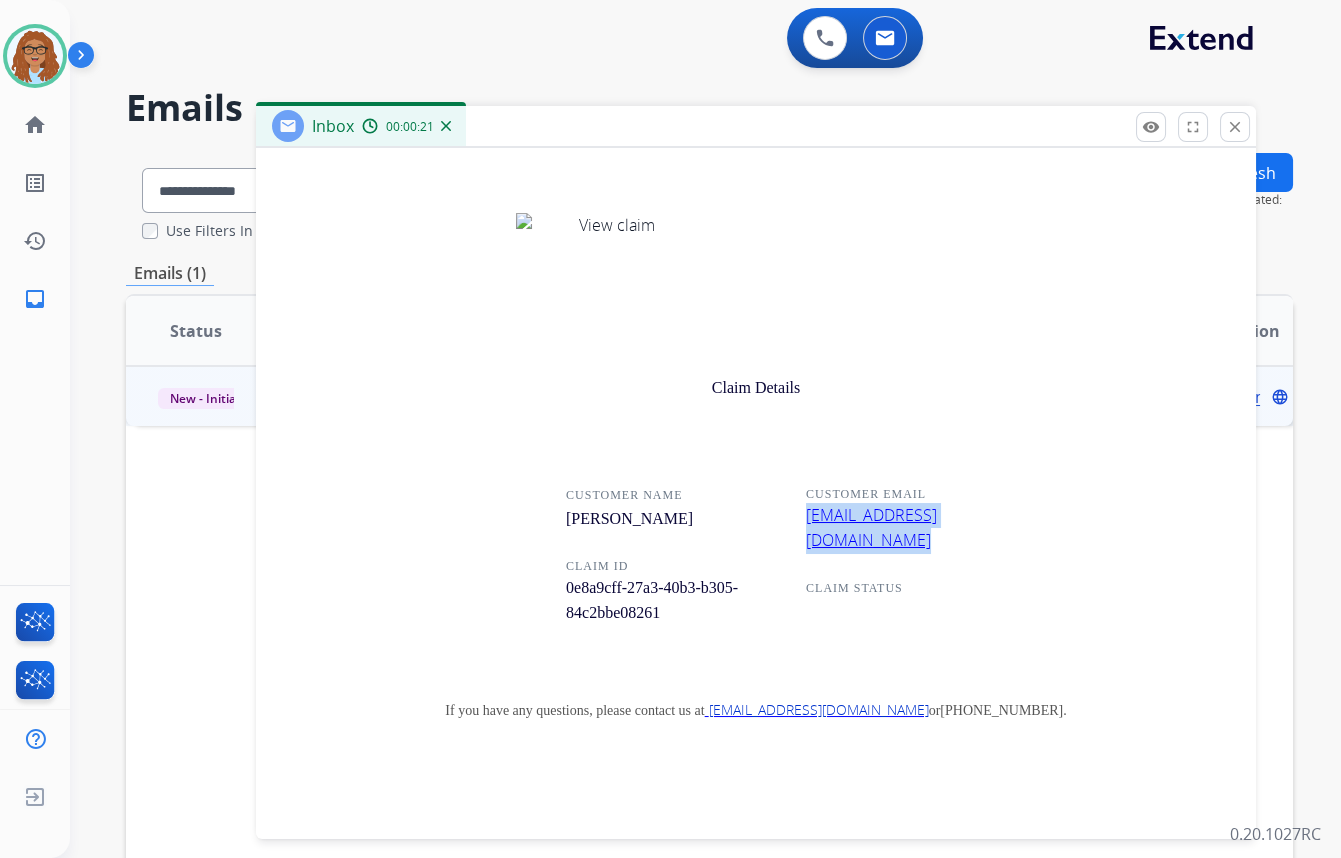 drag, startPoint x: 785, startPoint y: 495, endPoint x: 900, endPoint y: 515, distance: 116.72617 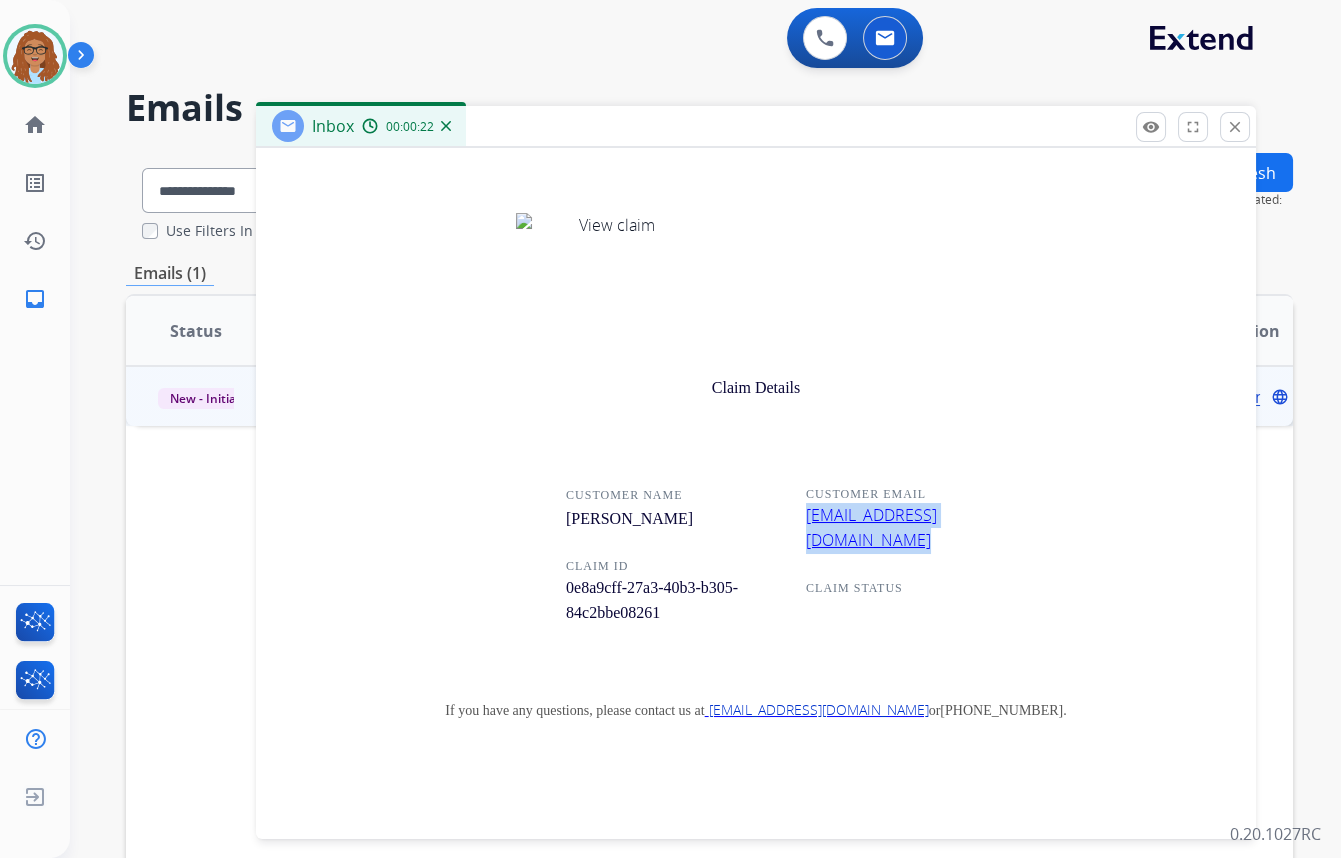 copy on "[EMAIL_ADDRESS][DOMAIN_NAME]" 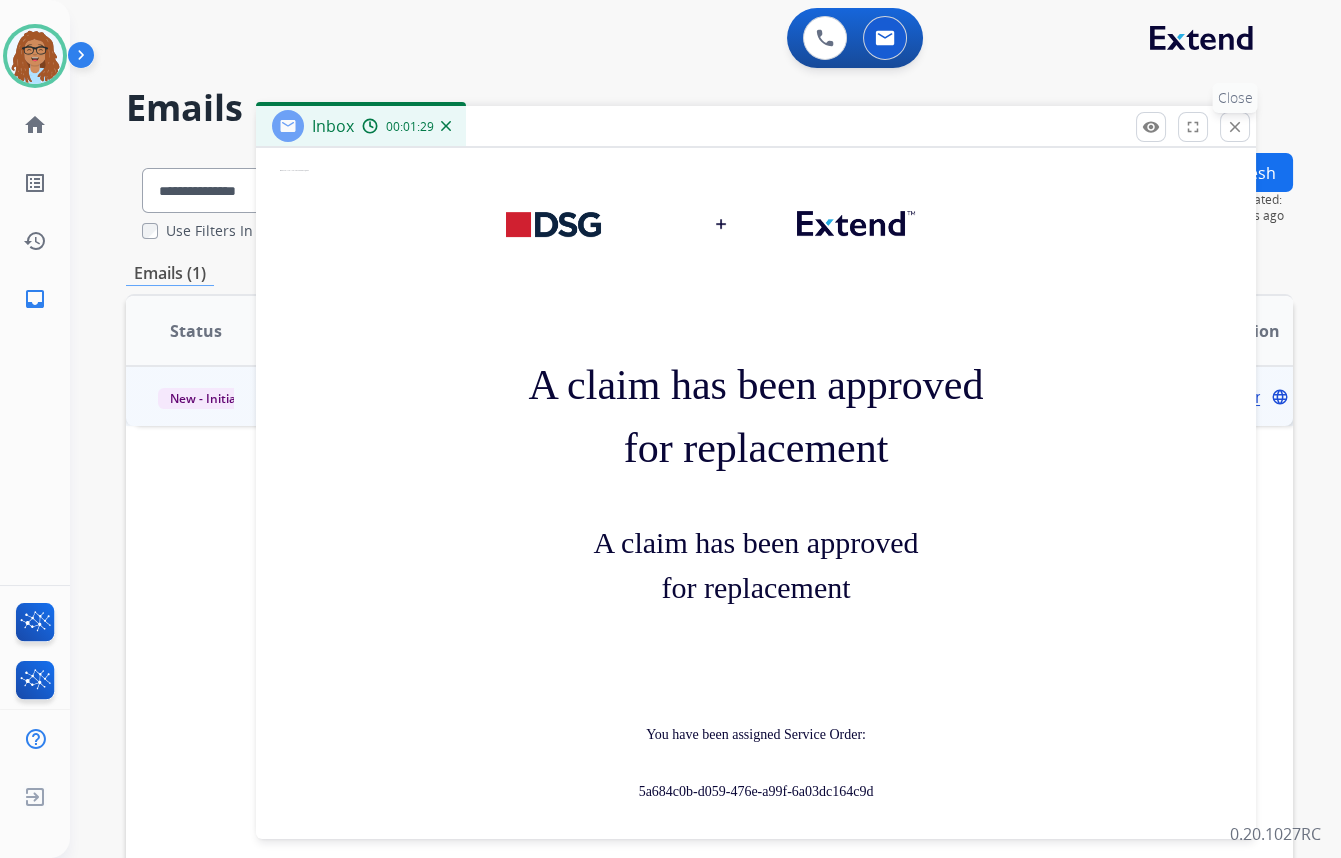 scroll, scrollTop: 1272, scrollLeft: 0, axis: vertical 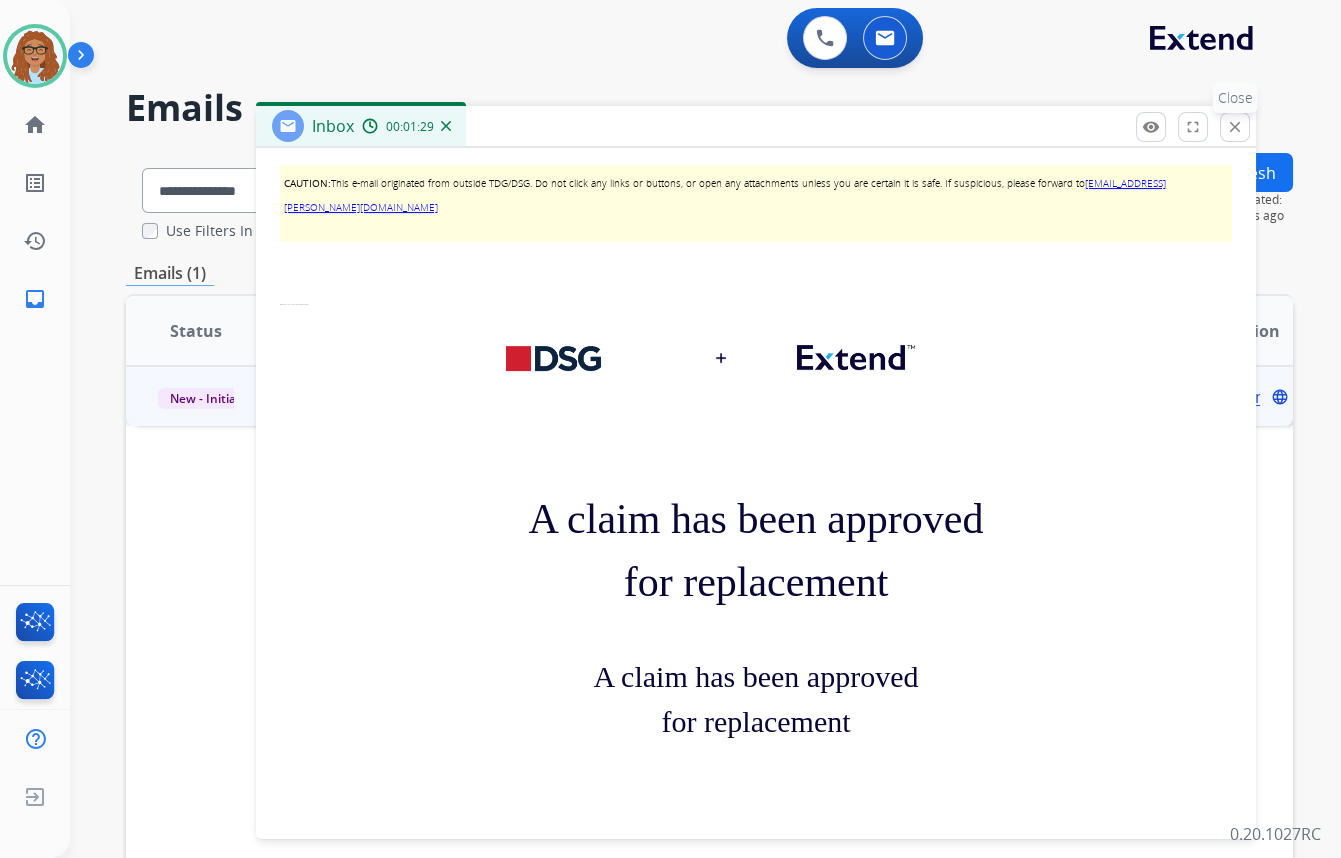 click on "close" at bounding box center [1235, 127] 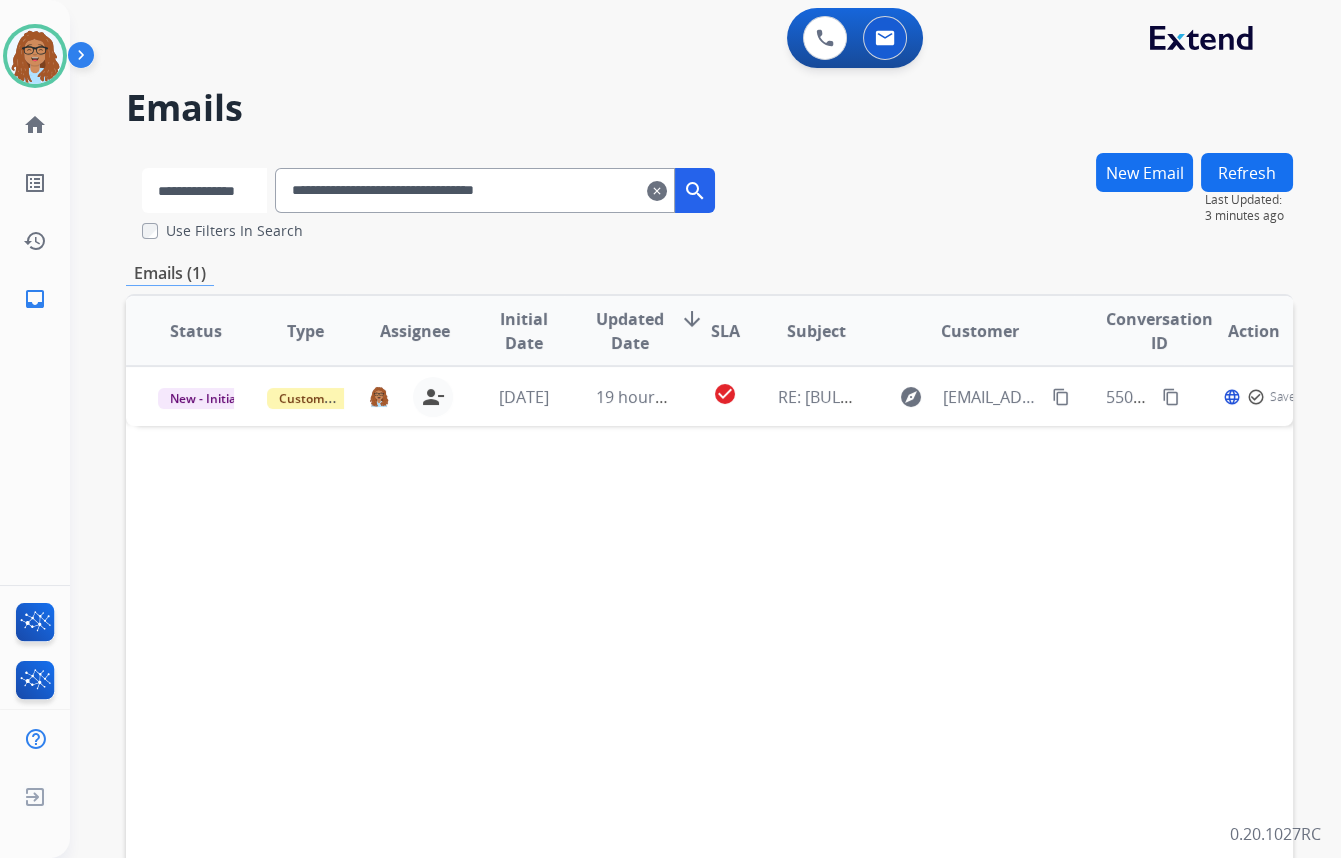 drag, startPoint x: 245, startPoint y: 186, endPoint x: 234, endPoint y: 207, distance: 23.70654 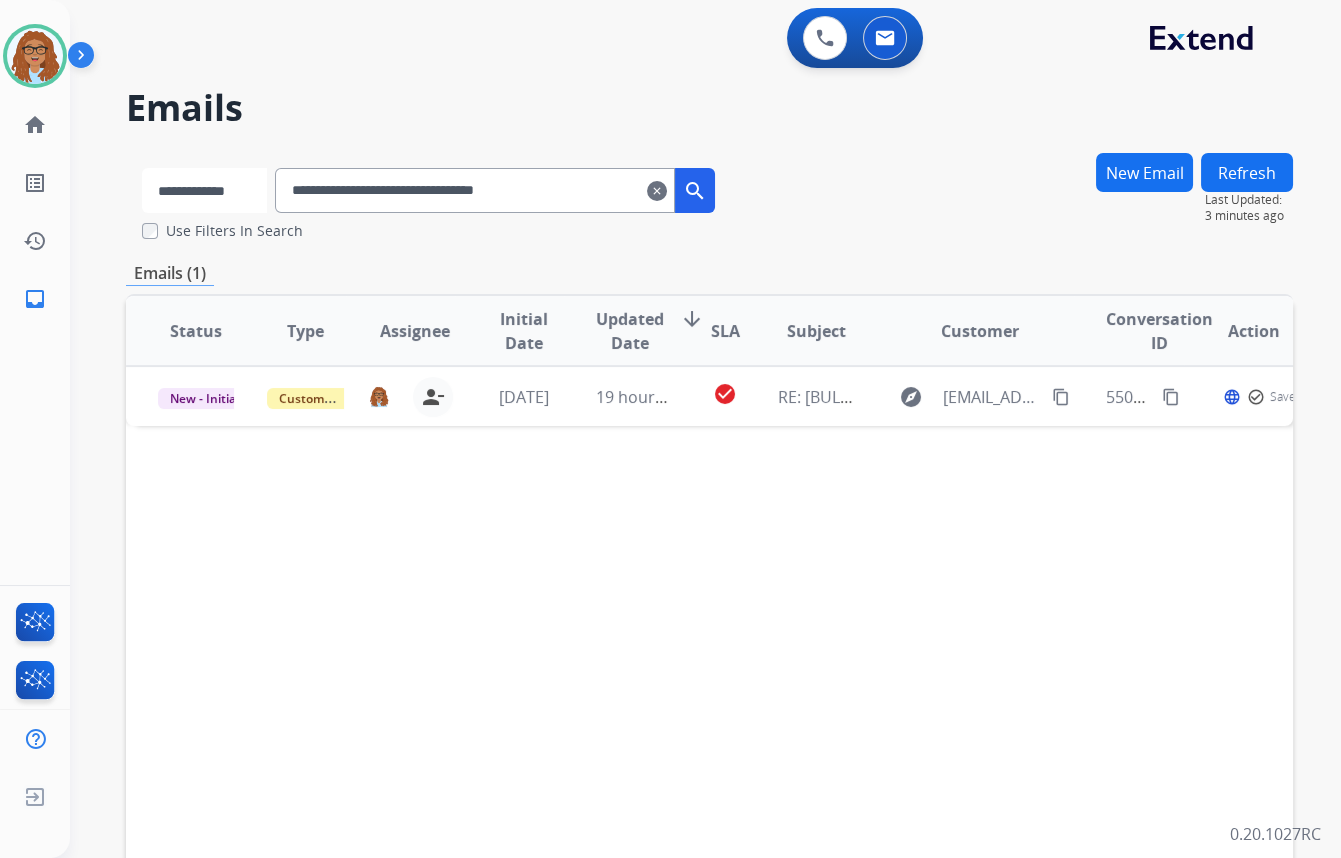 click on "**********" at bounding box center [204, 190] 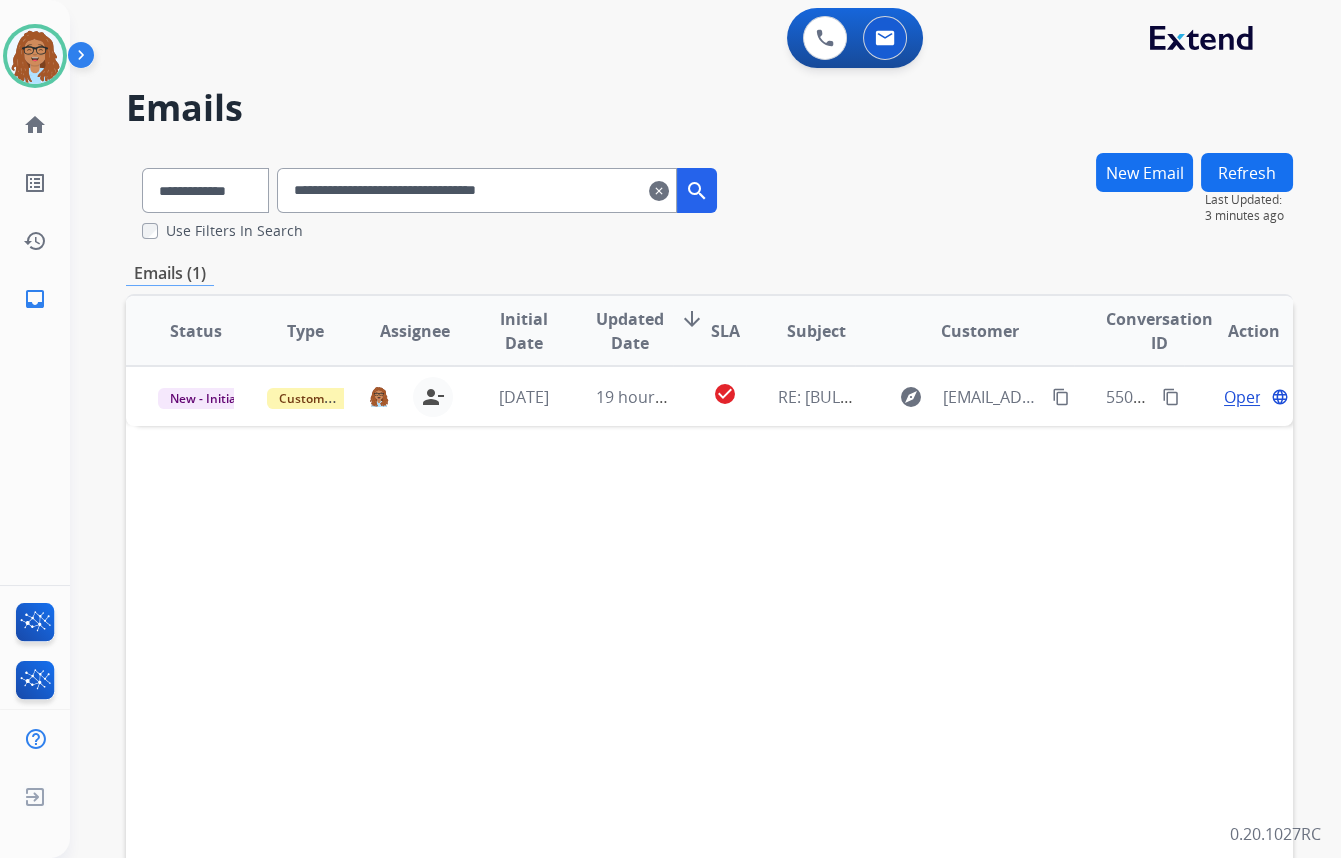 click on "clear" at bounding box center (659, 191) 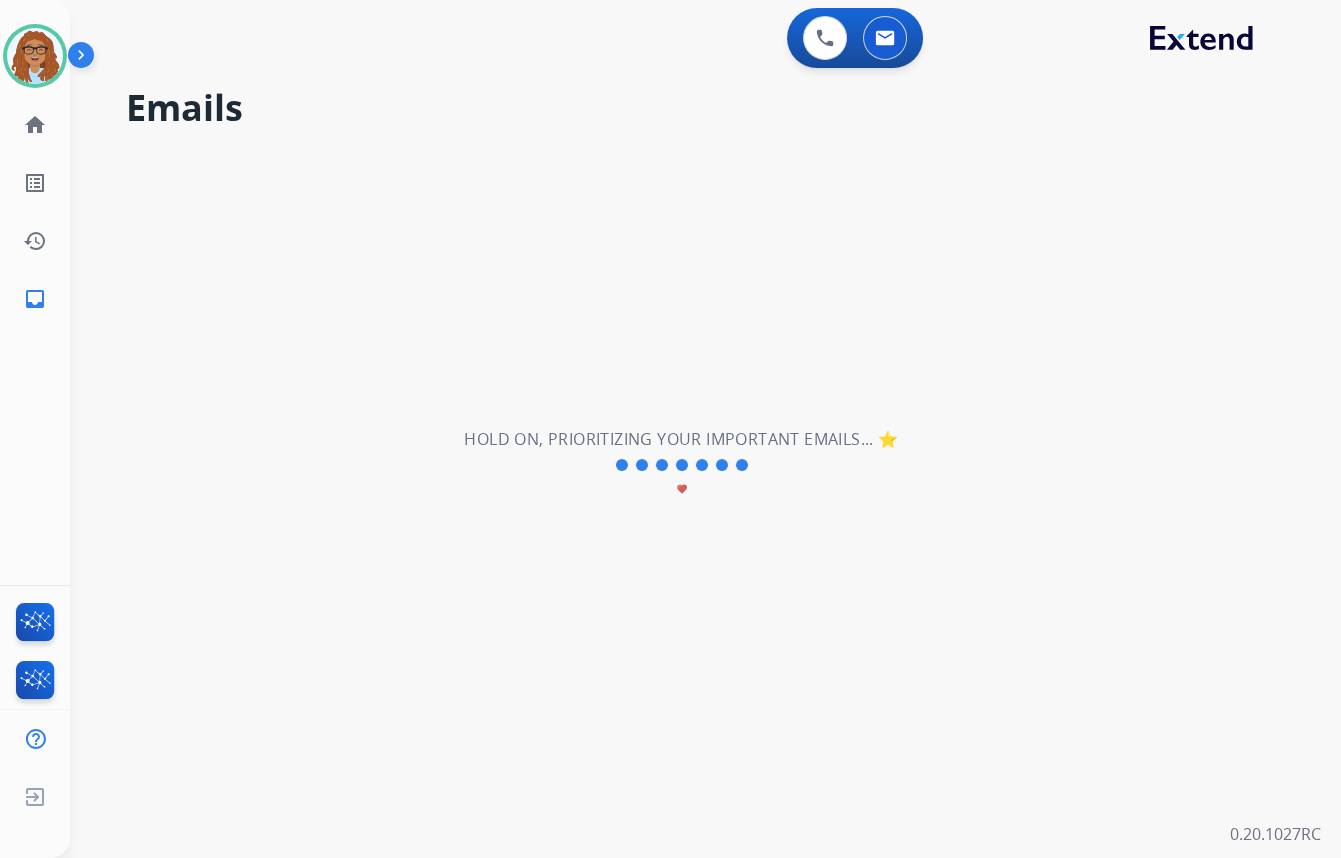 type 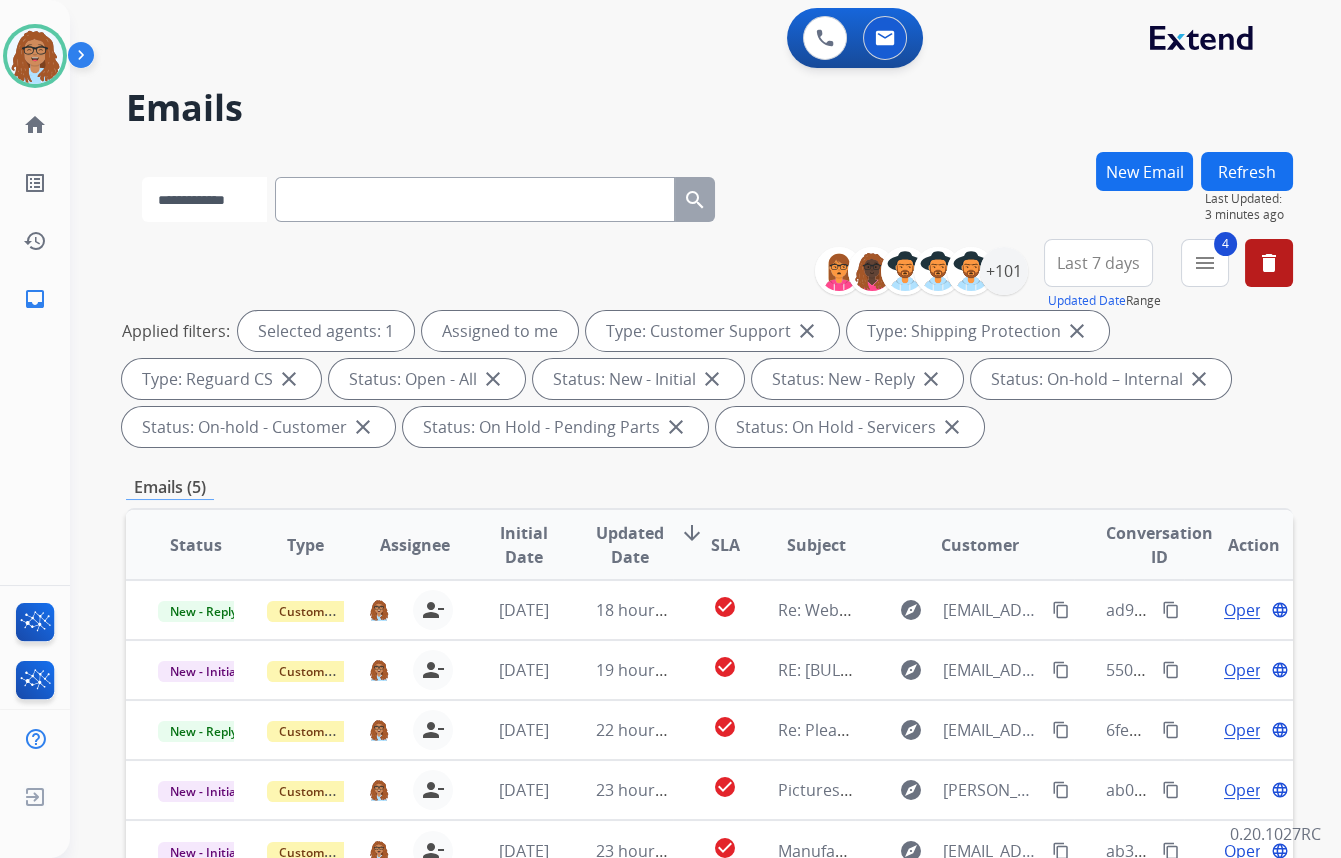 click on "**********" at bounding box center (204, 199) 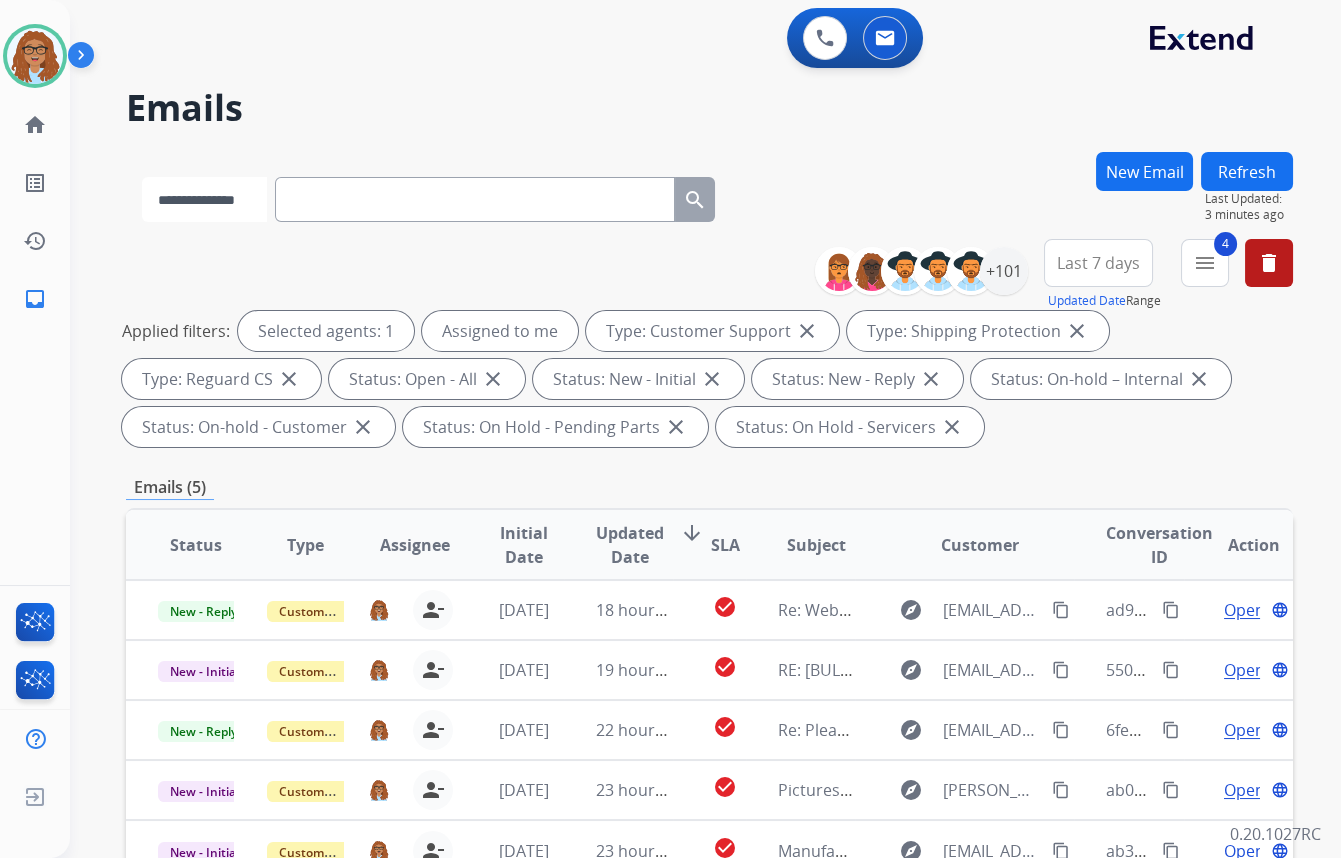 click on "**********" at bounding box center [204, 199] 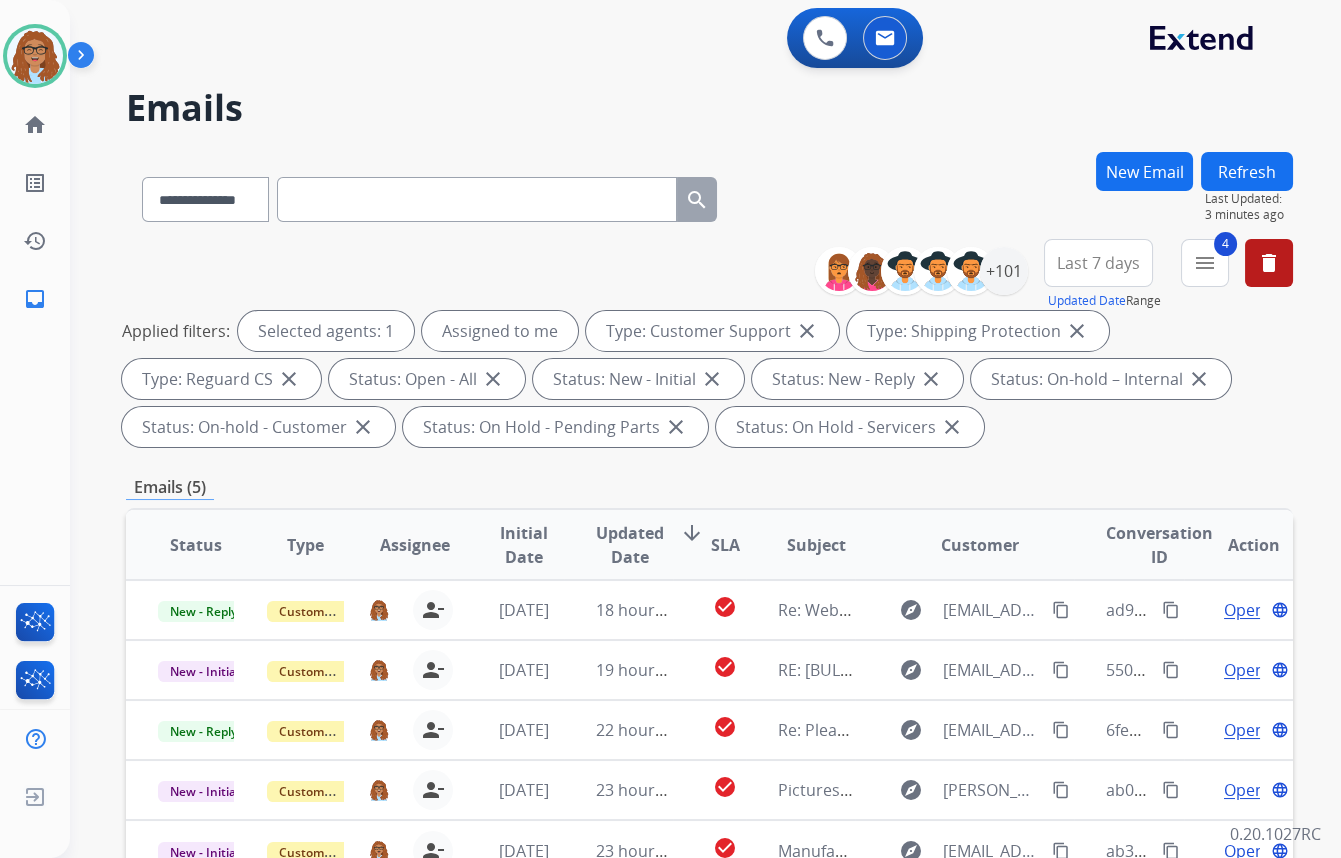 click at bounding box center (477, 199) 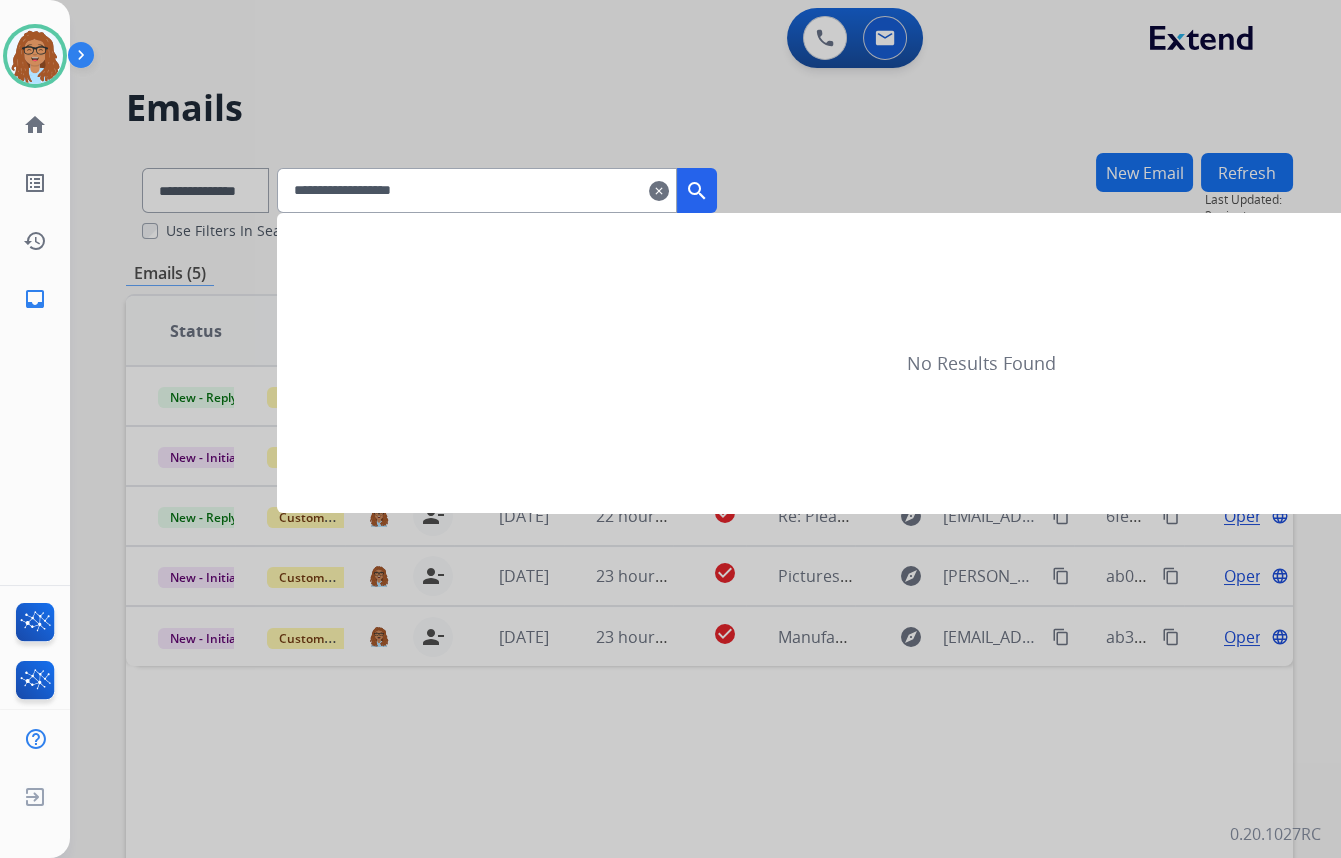 type on "**********" 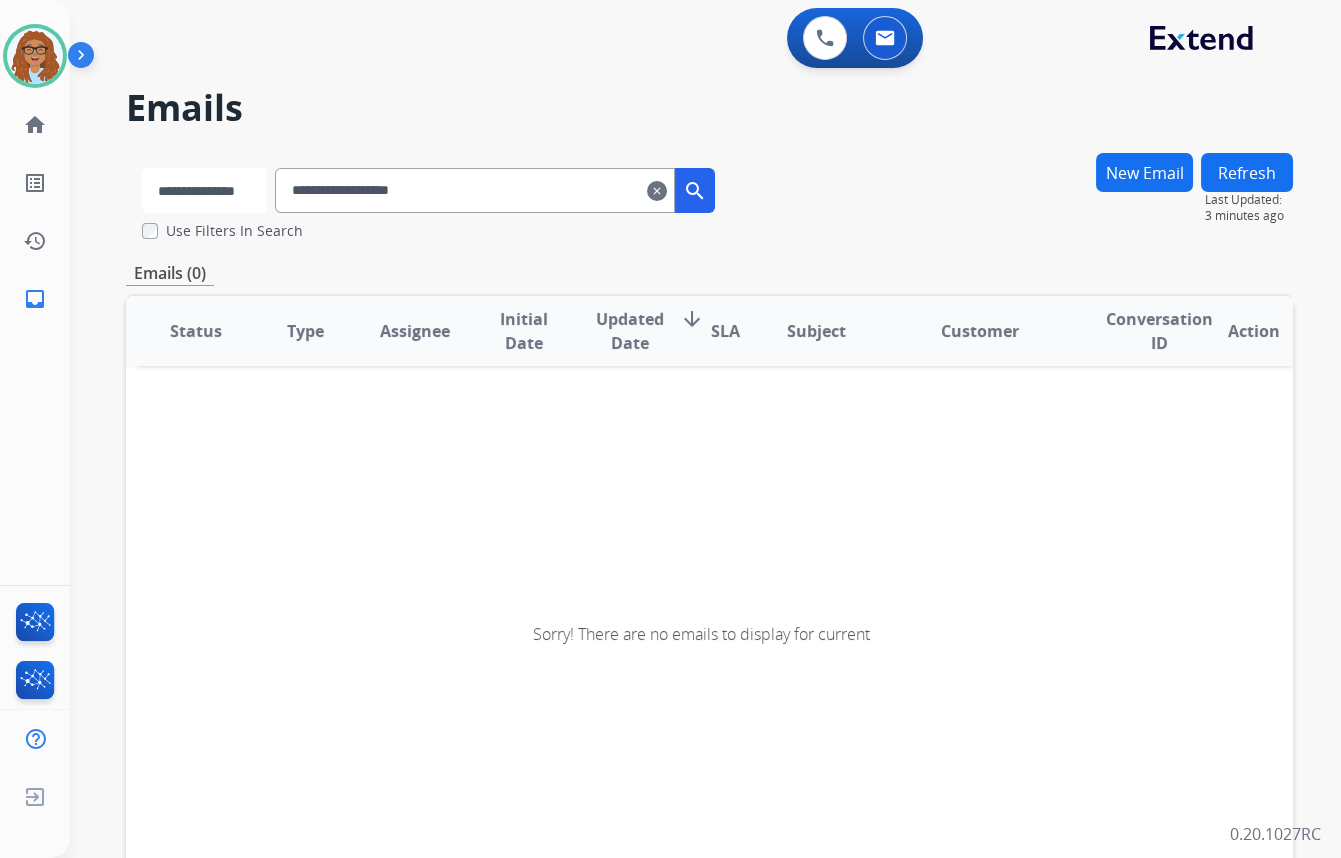 click on "**********" at bounding box center [204, 190] 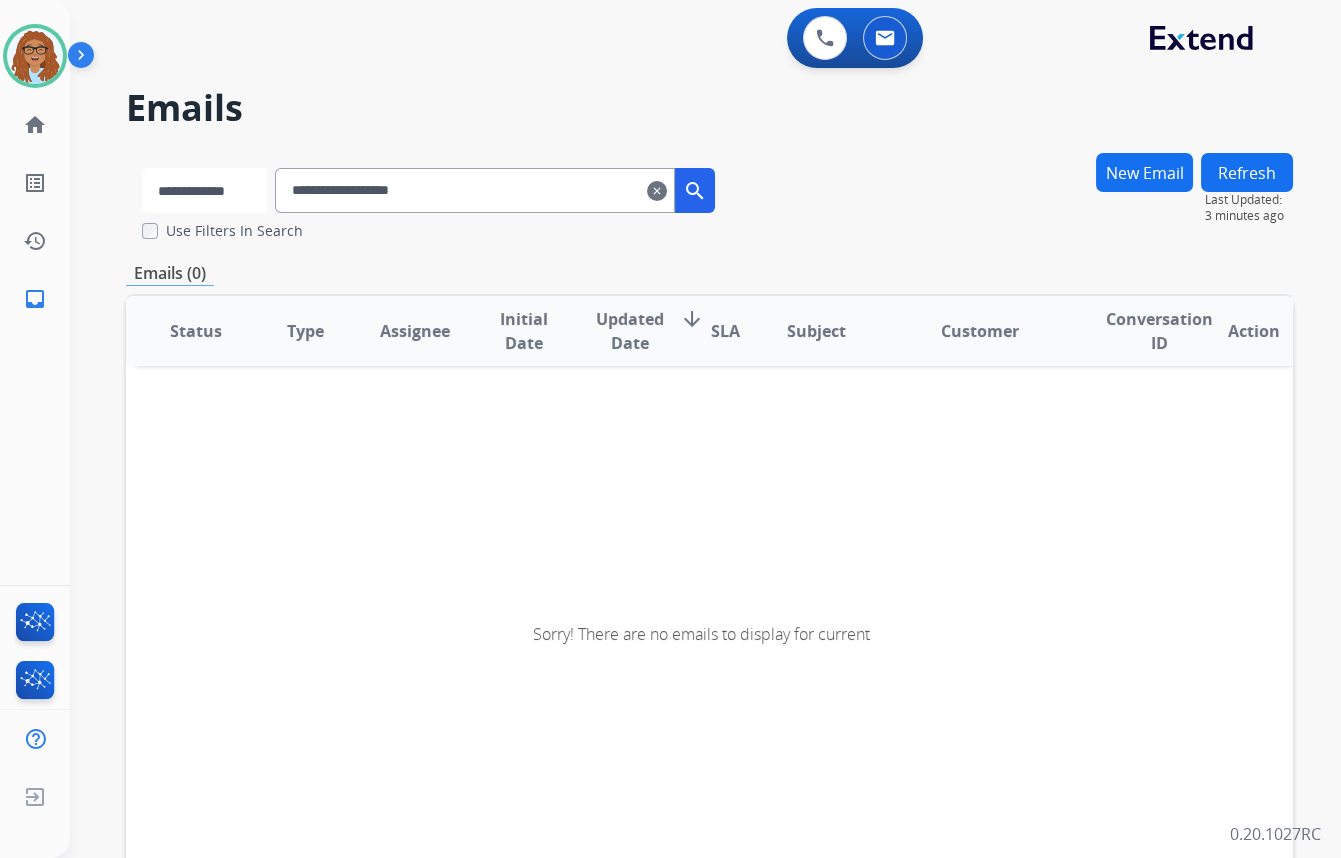 click on "**********" at bounding box center (204, 190) 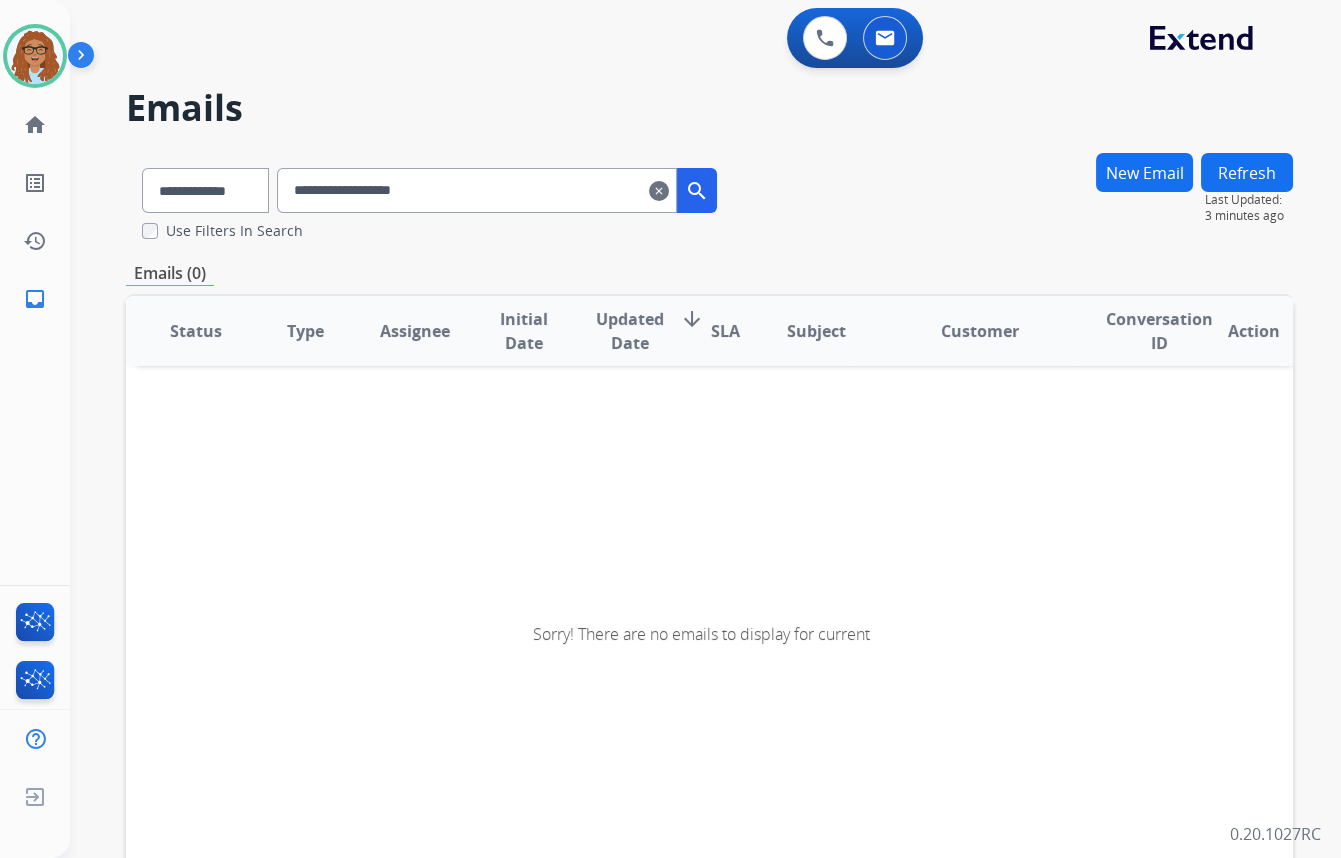 drag, startPoint x: 469, startPoint y: 189, endPoint x: 220, endPoint y: 189, distance: 249 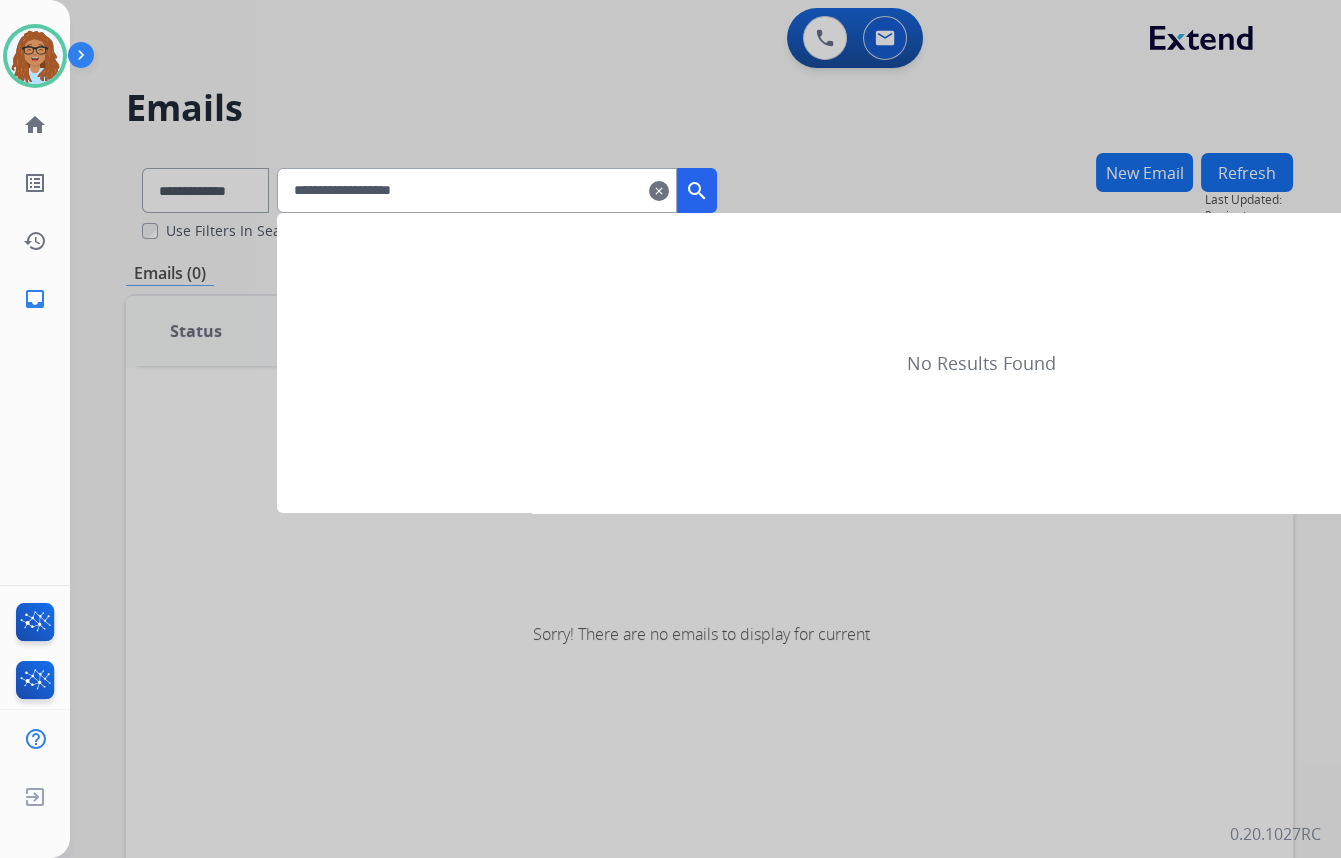 click on "search" at bounding box center (697, 190) 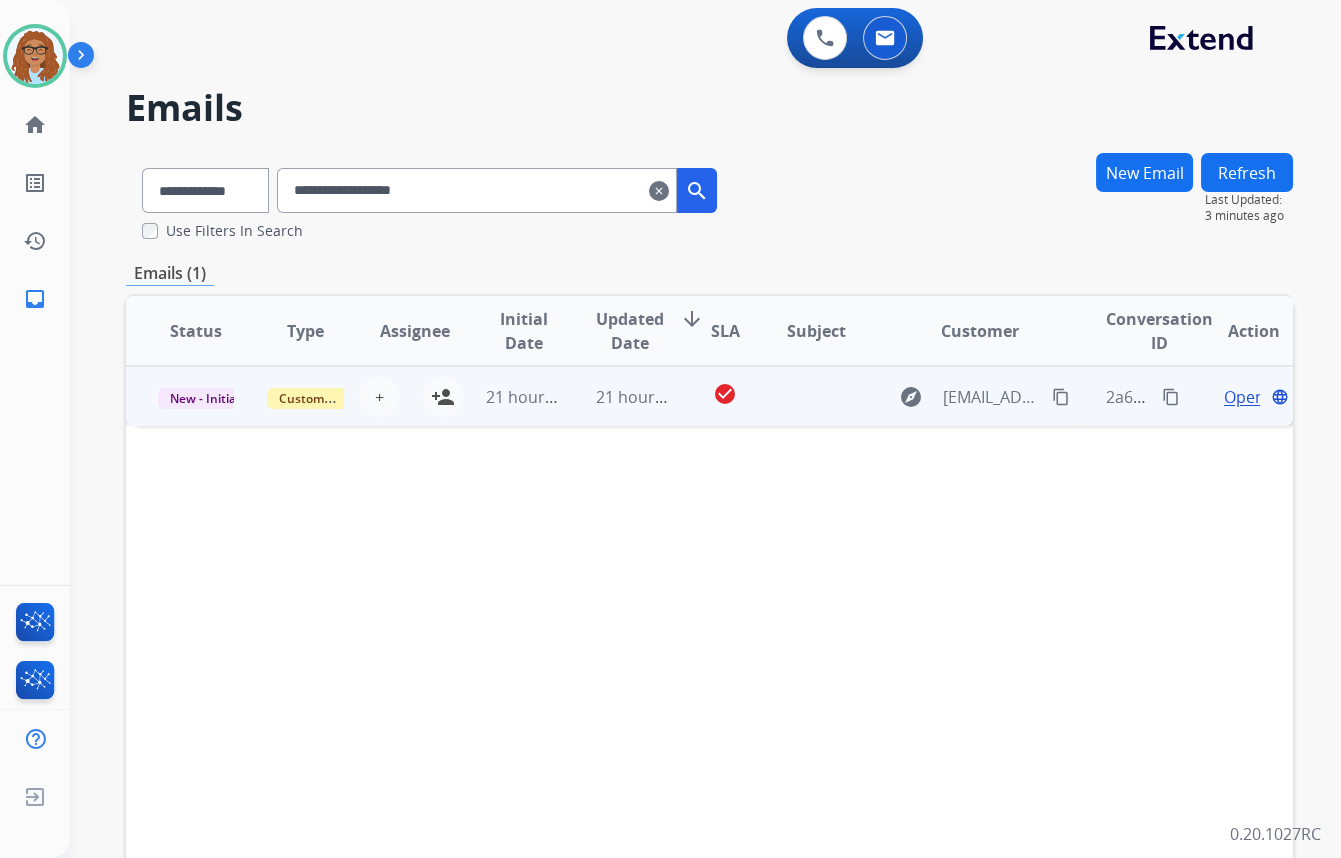 click on "Open" at bounding box center (1244, 397) 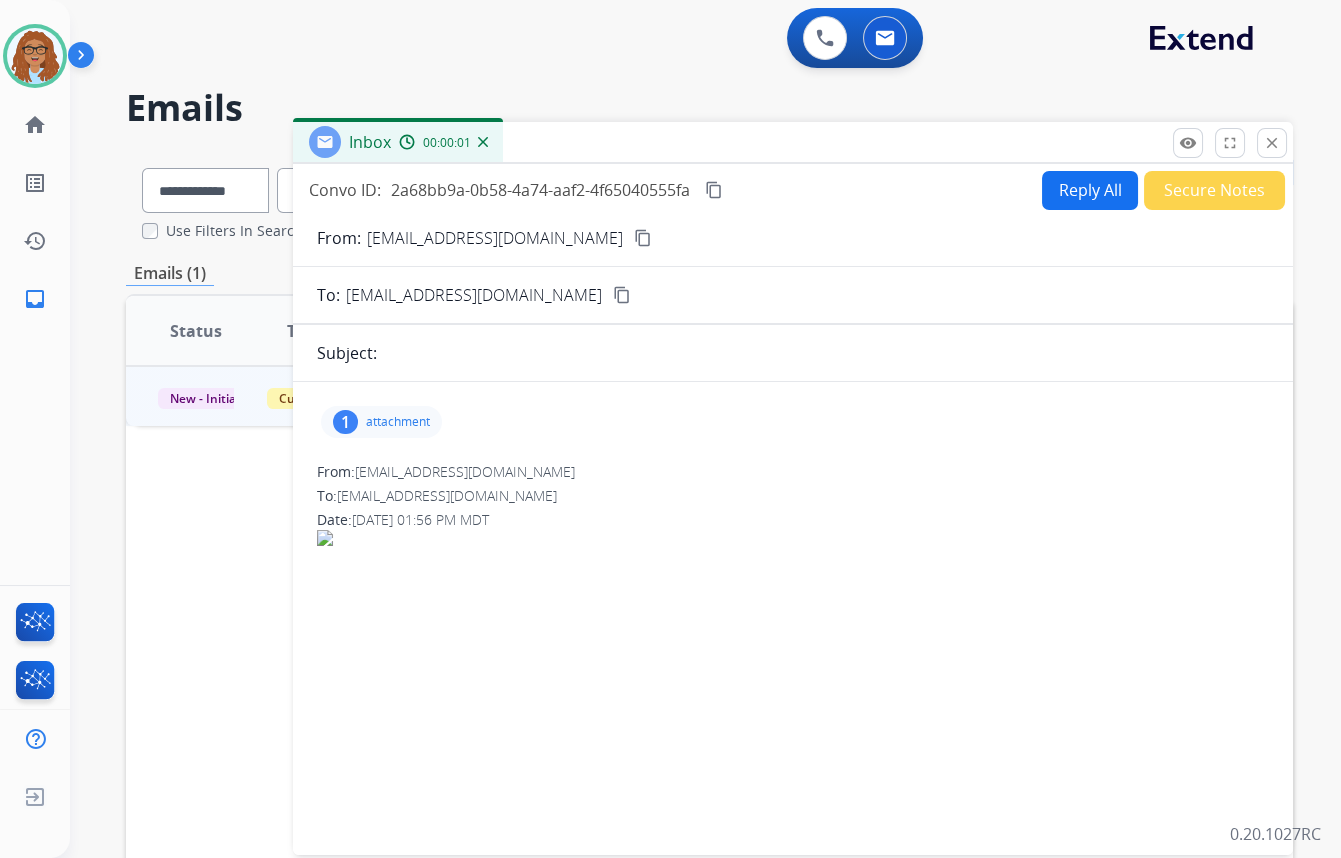 click on "1" at bounding box center [345, 422] 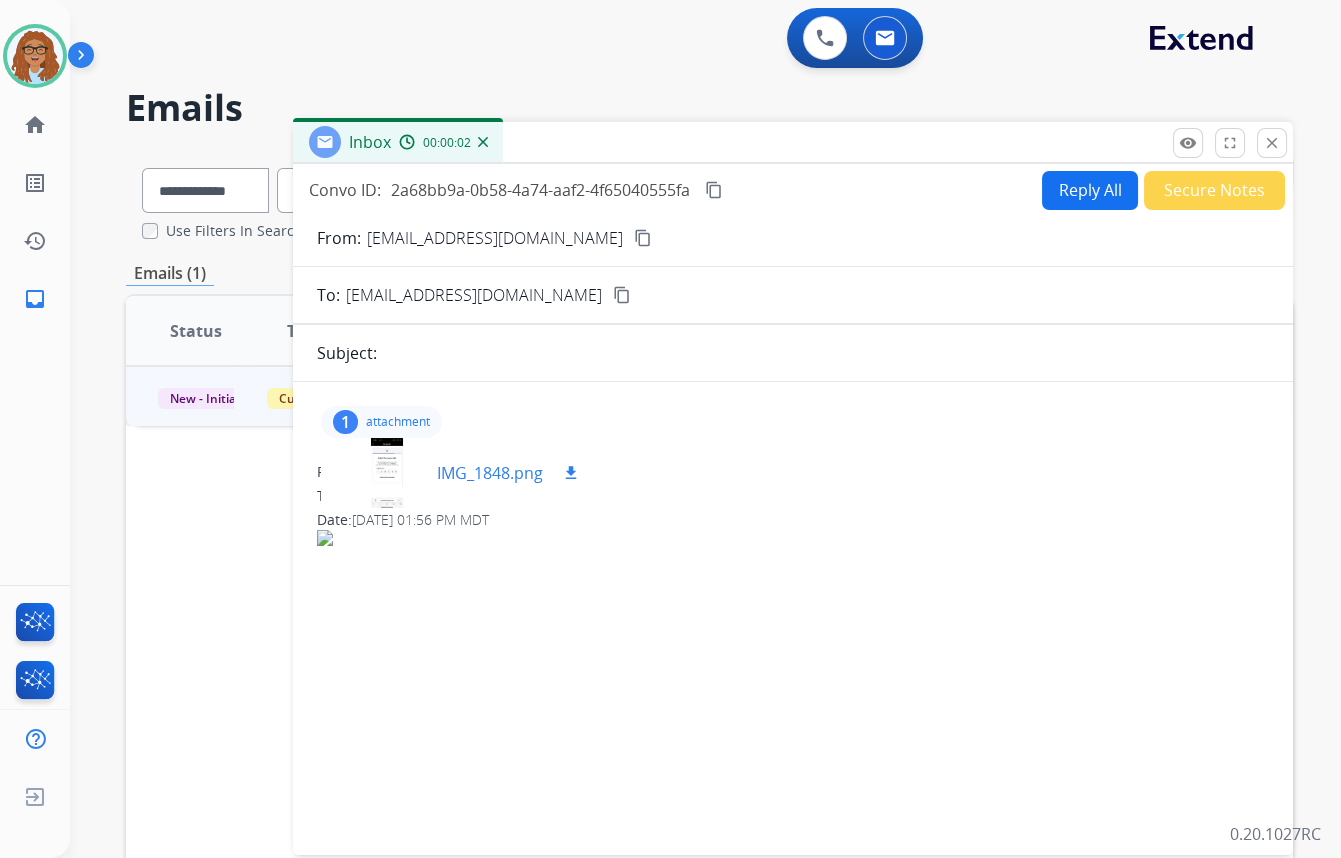 click at bounding box center [387, 473] 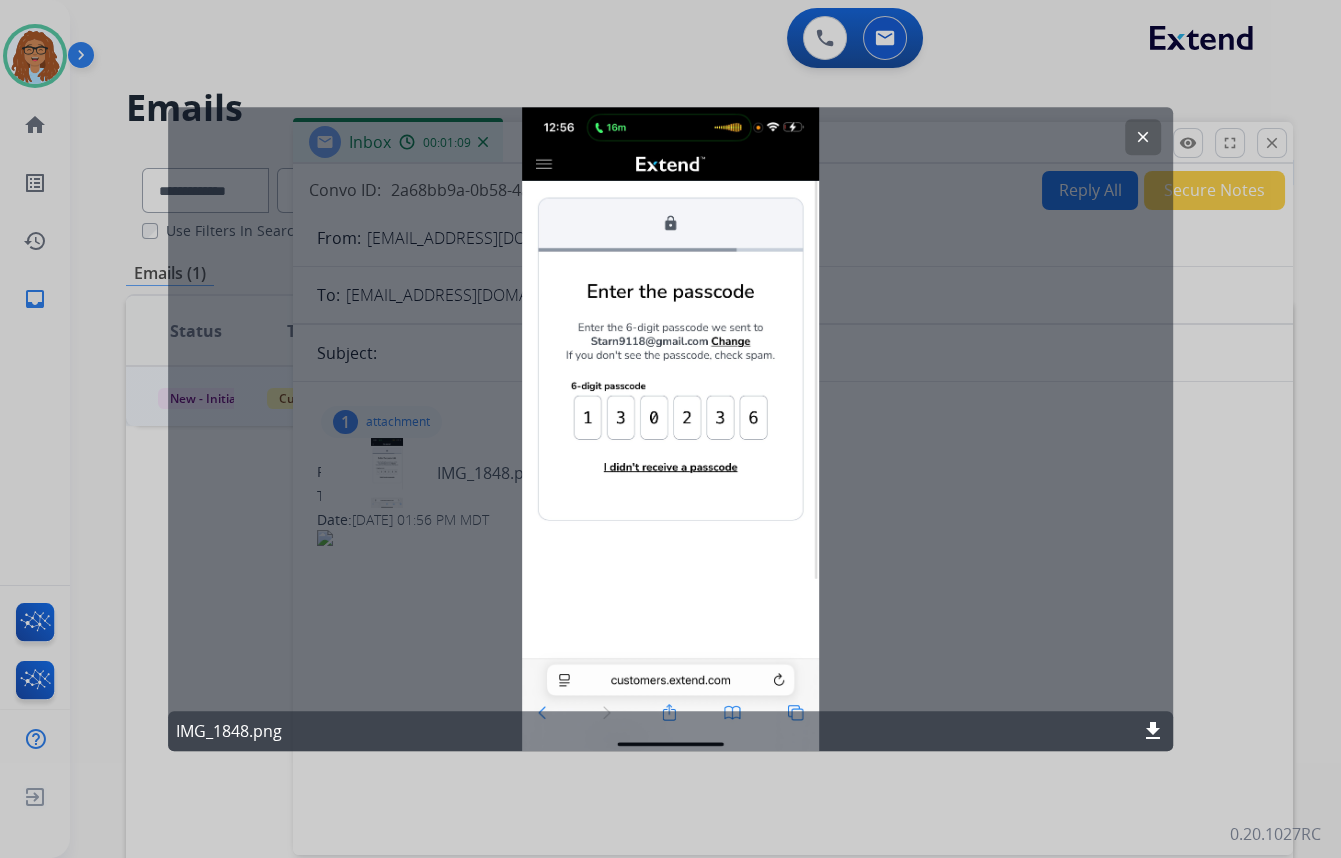 click on "IMG_1848.png download" 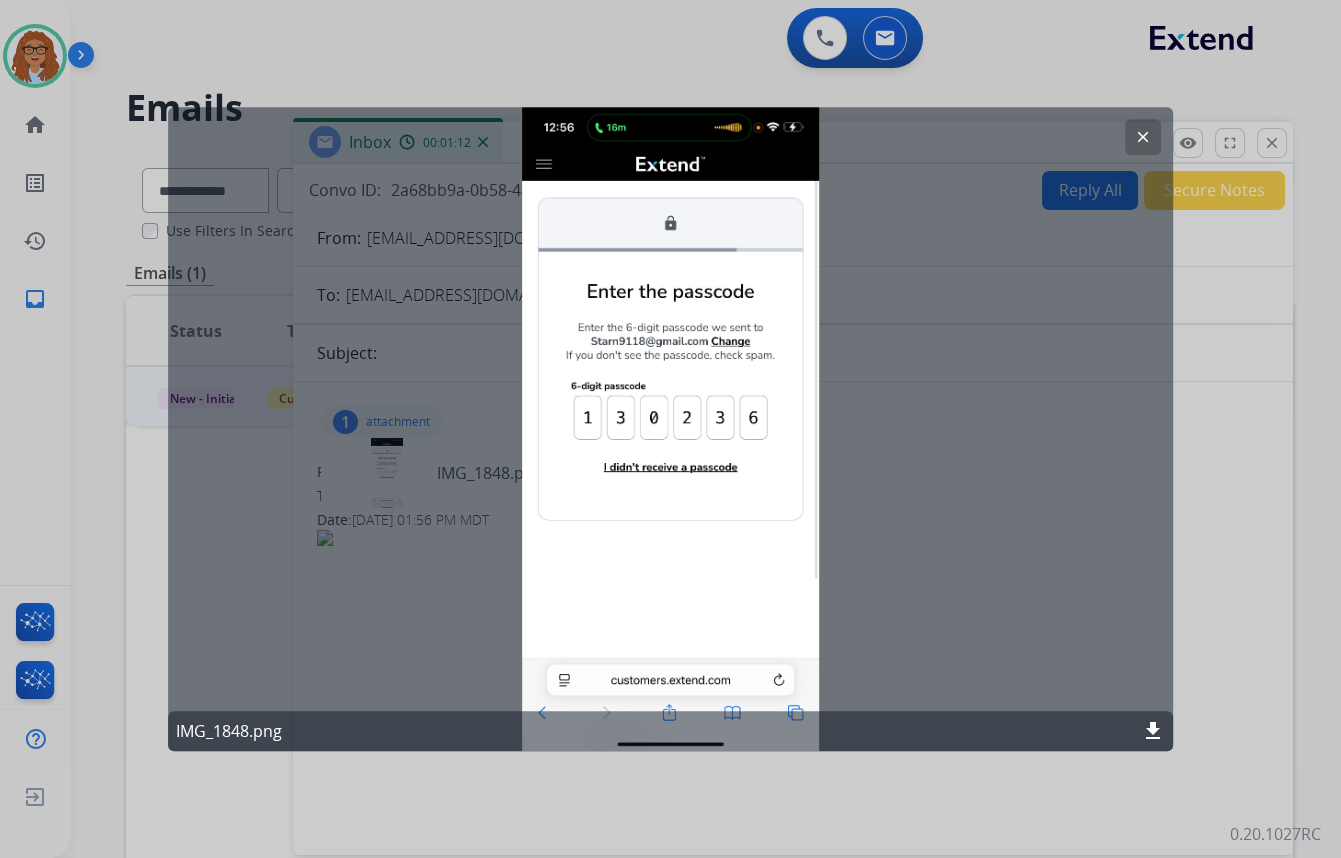 click on "download" 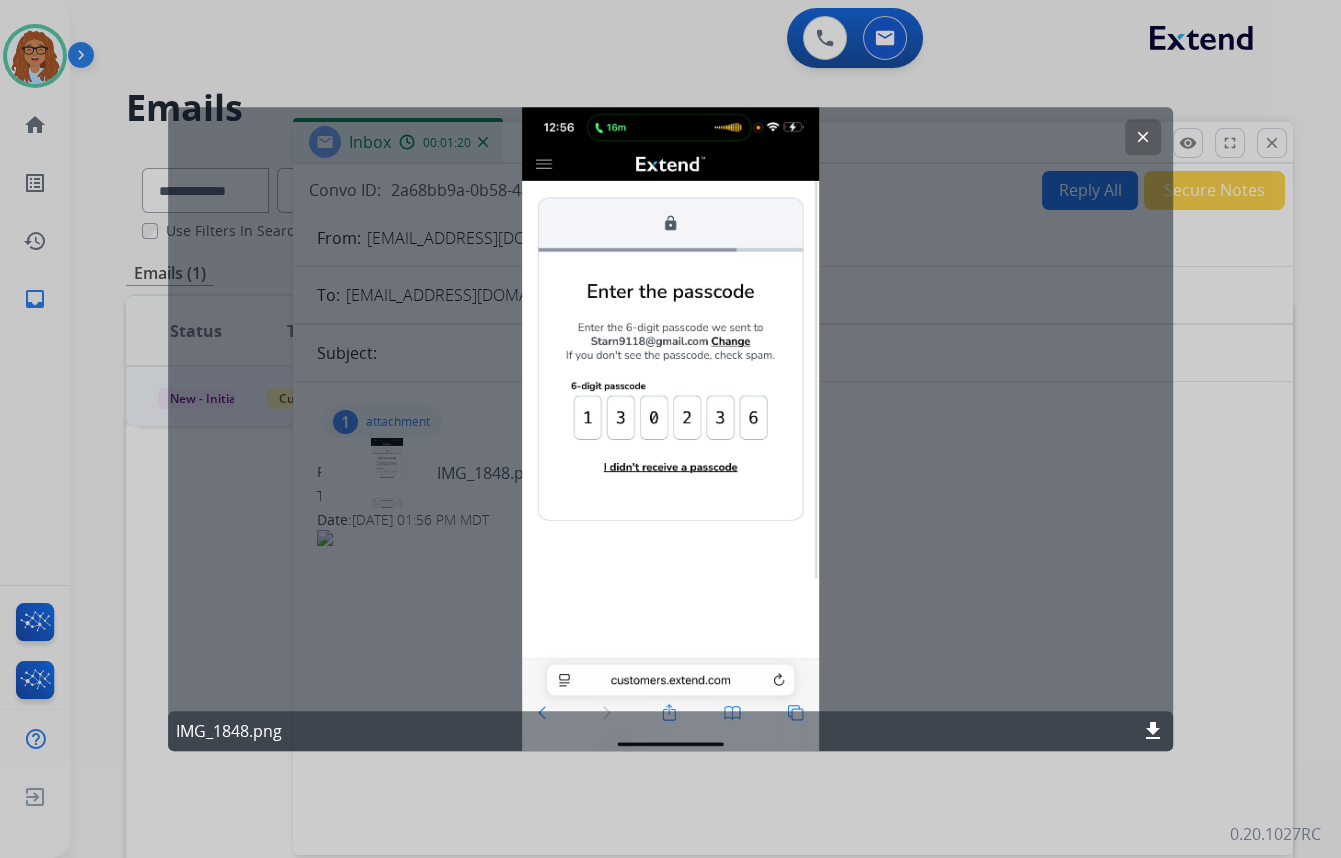 click on "clear IMG_1848.png download" 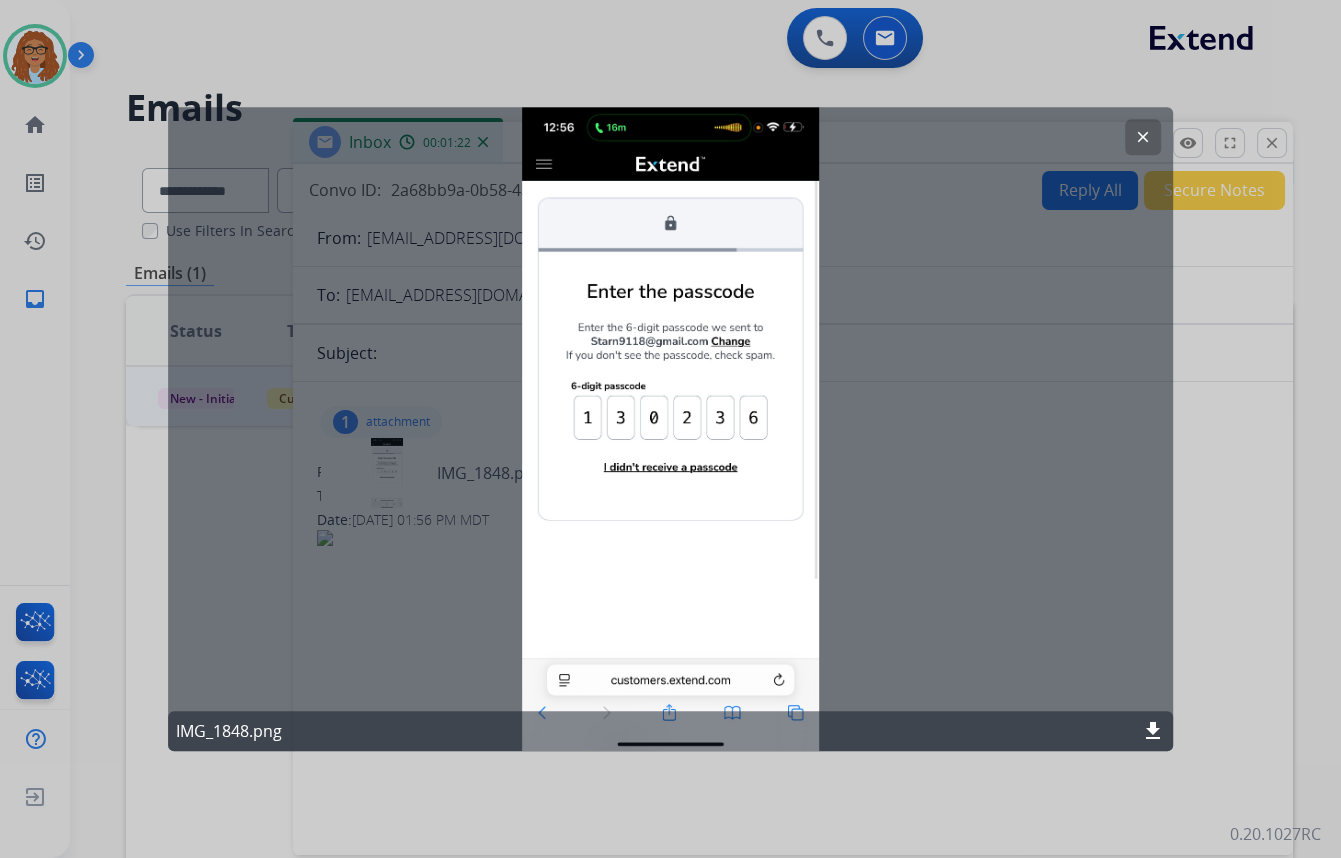 click on "clear" 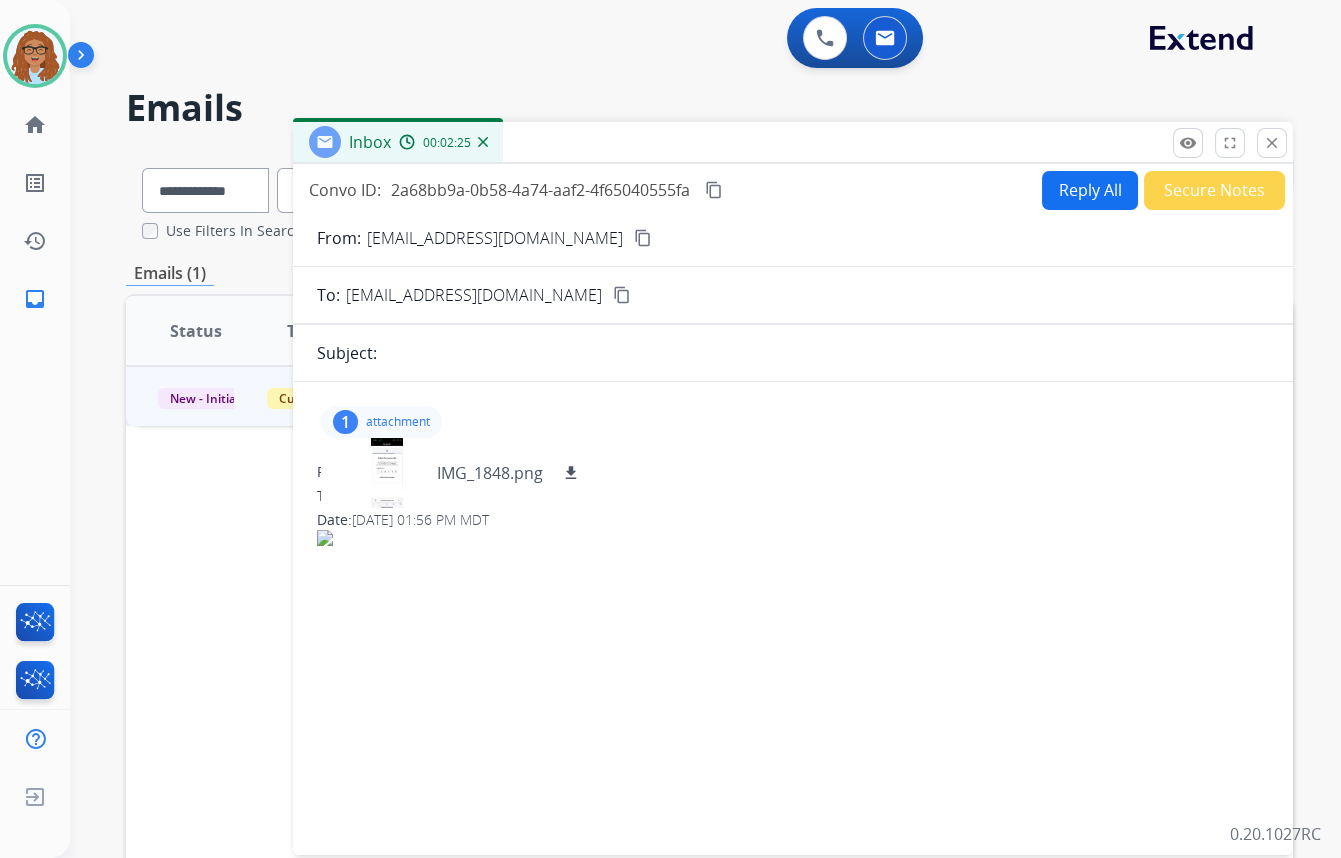 click on "Reply All" at bounding box center (1090, 190) 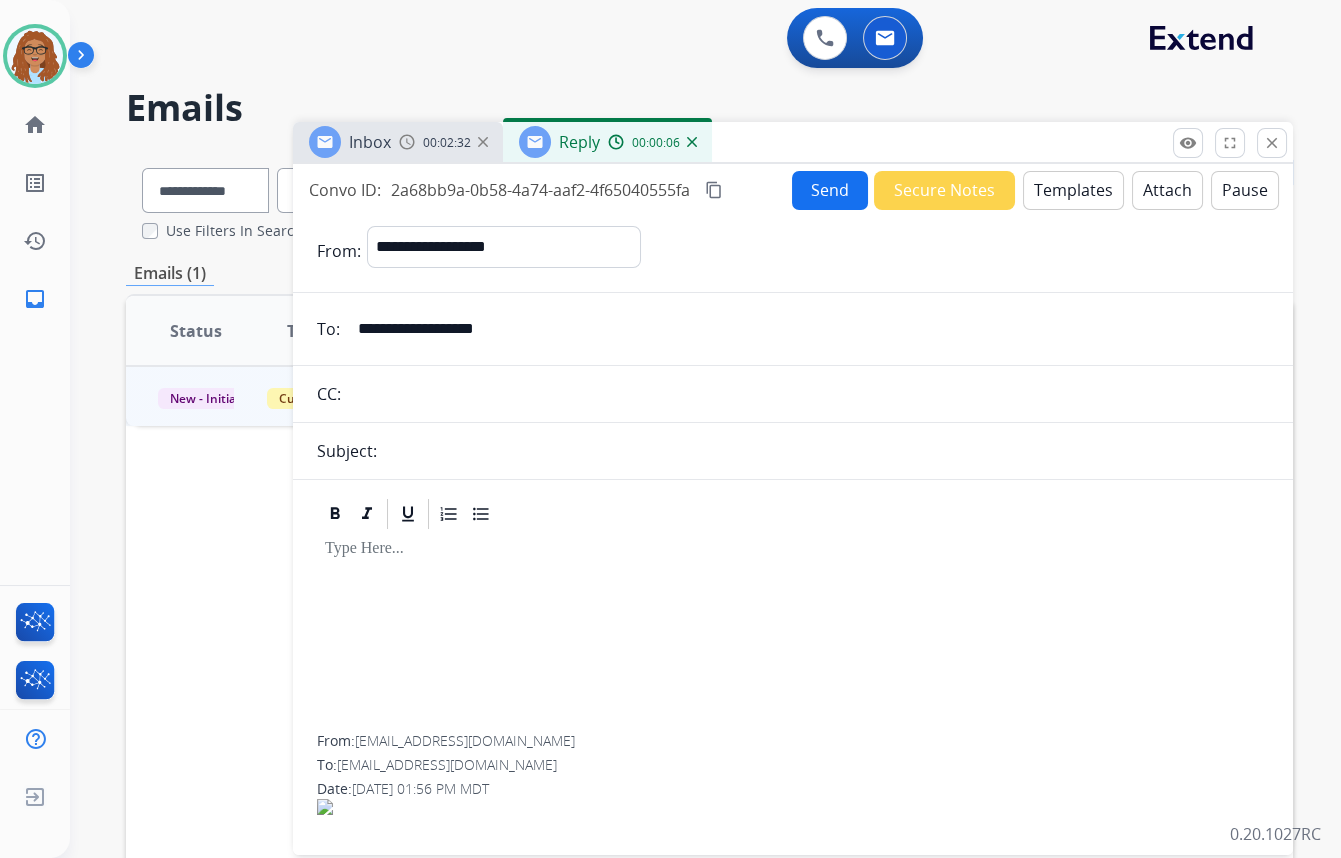 drag, startPoint x: 562, startPoint y: 330, endPoint x: 270, endPoint y: 359, distance: 293.43652 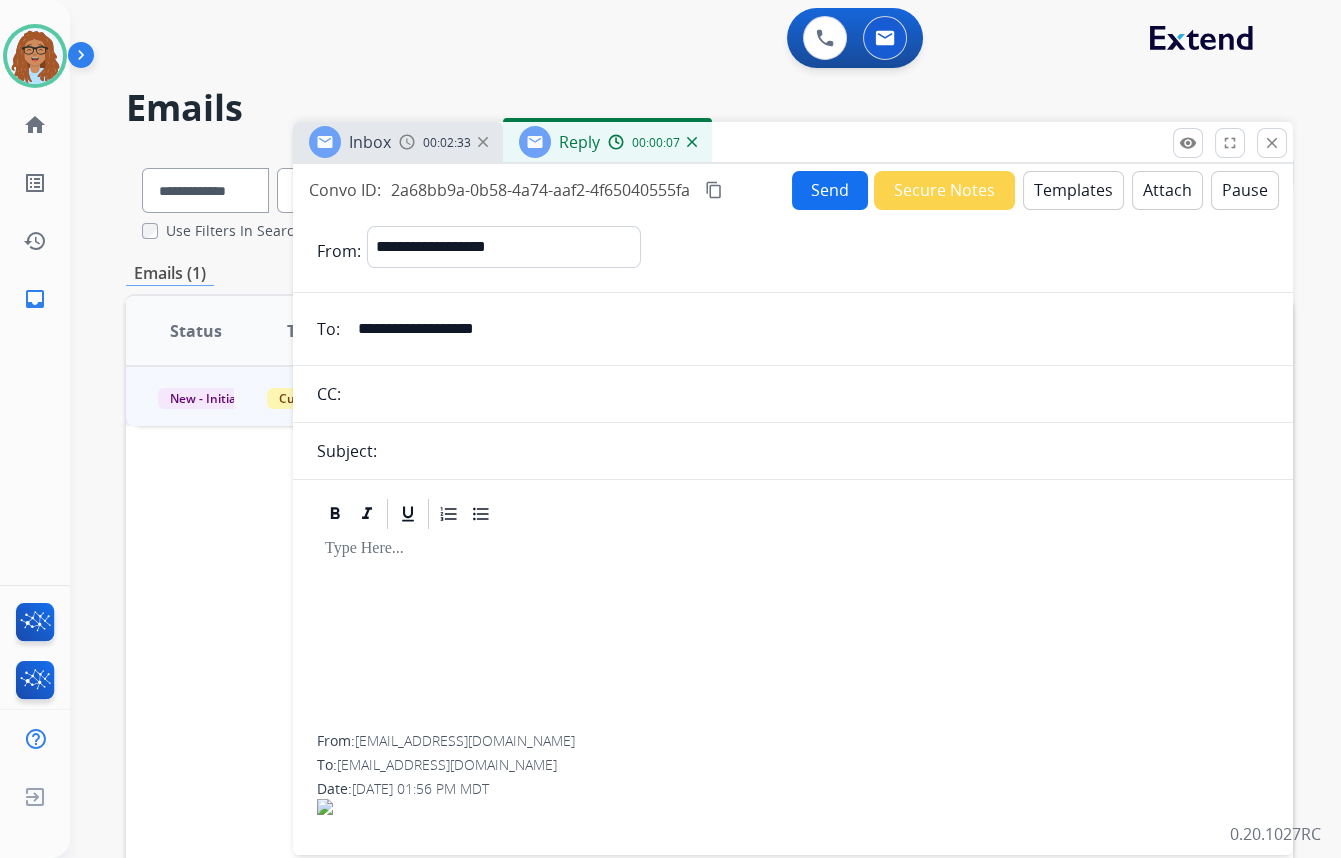 drag, startPoint x: 385, startPoint y: 401, endPoint x: 486, endPoint y: 363, distance: 107.912 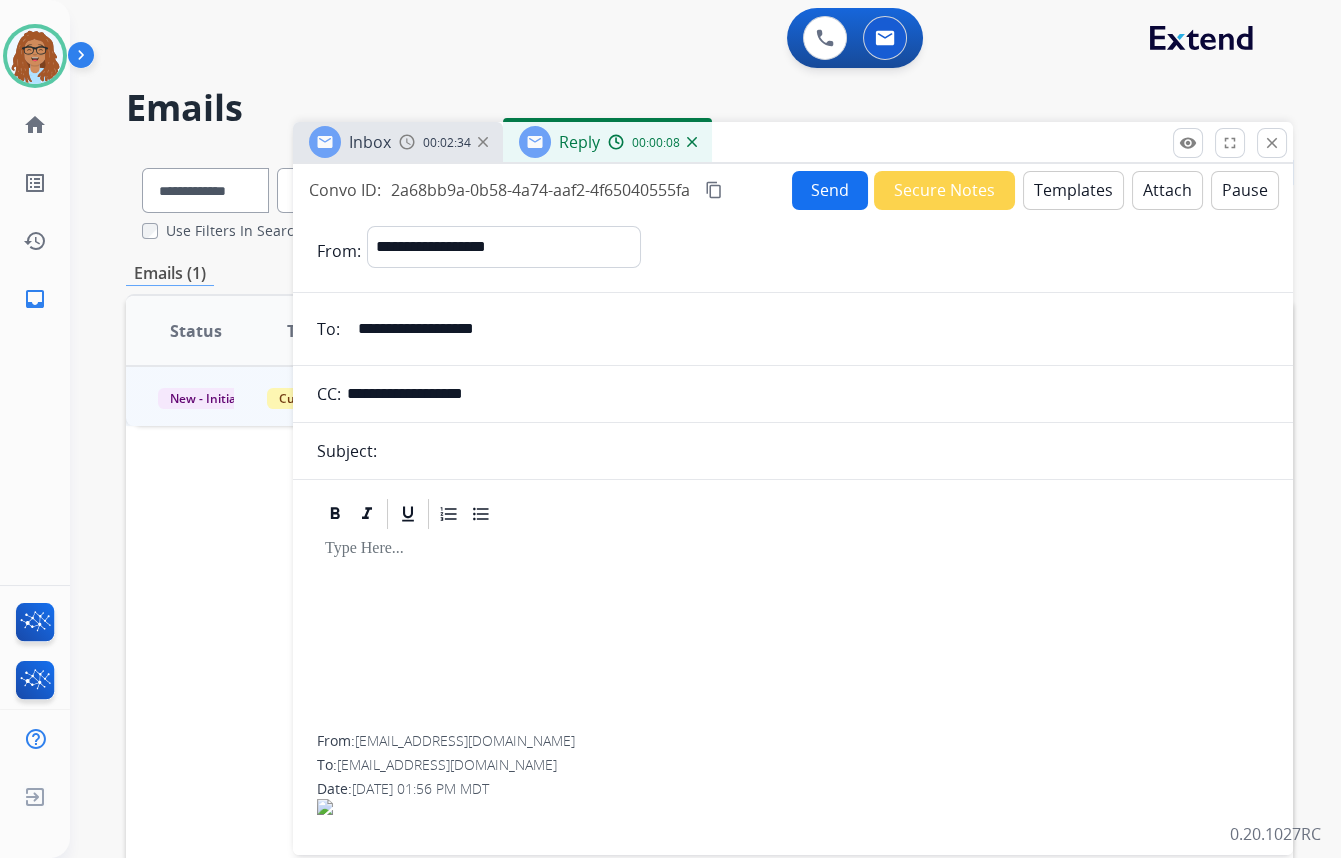 type on "**********" 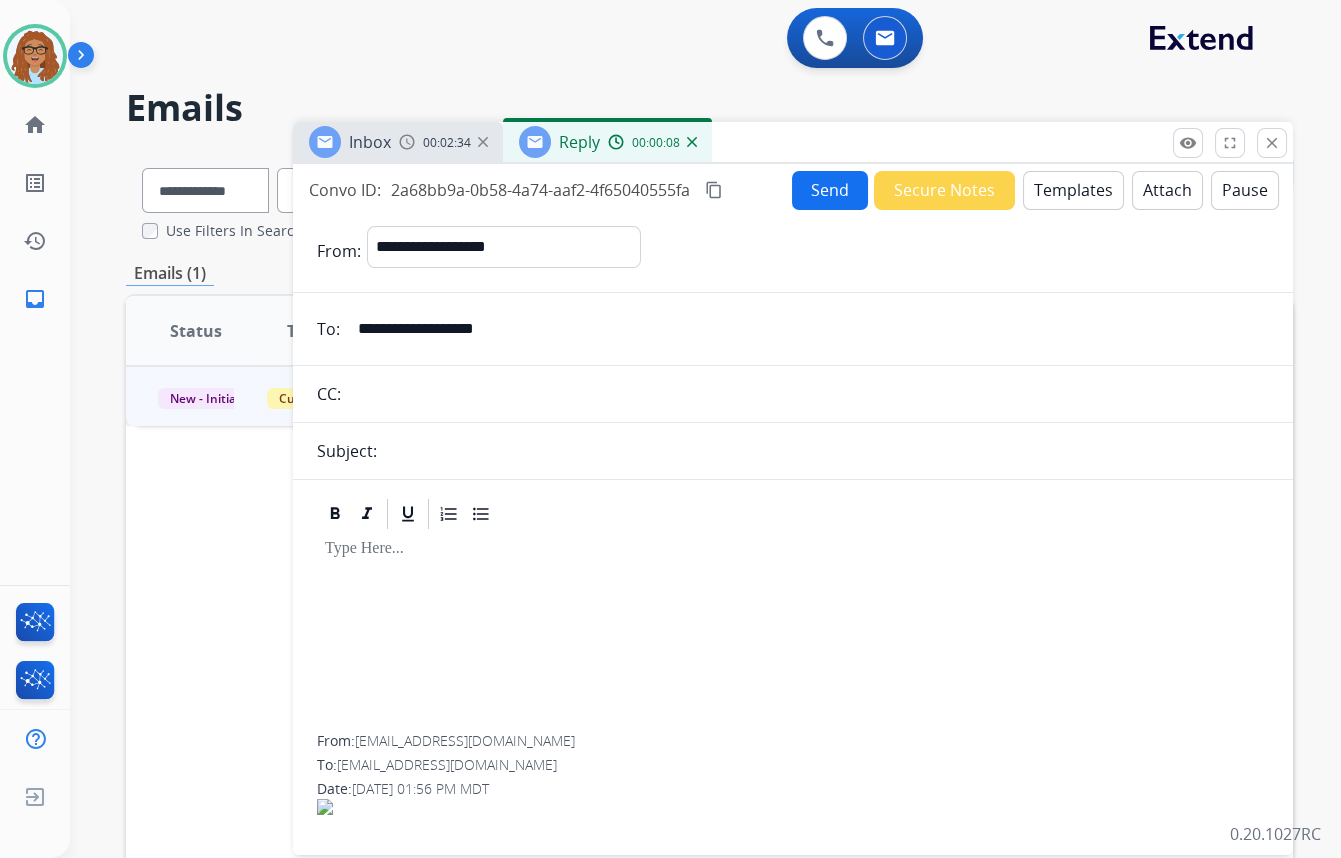 click on "Templates" at bounding box center [1073, 190] 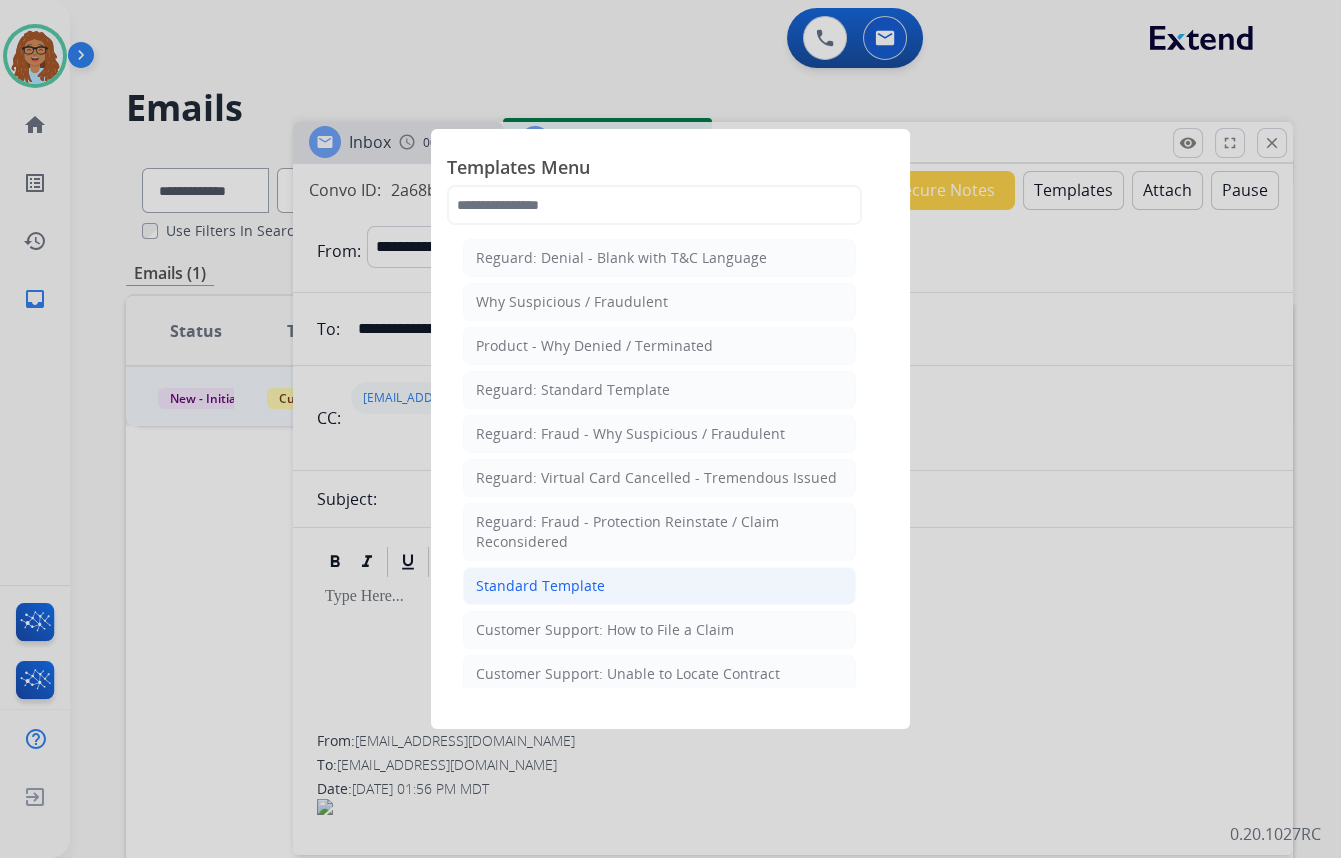 click on "Standard Template" 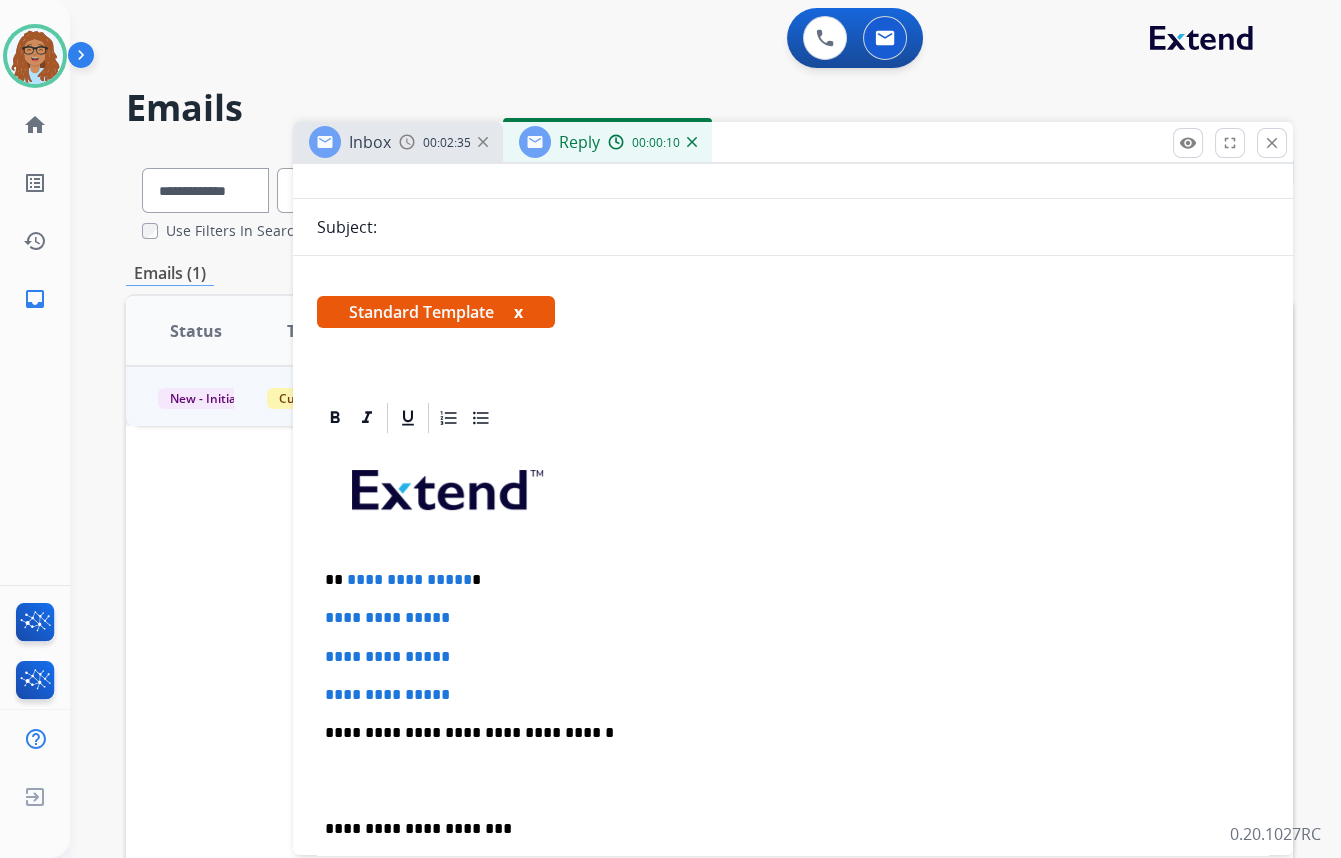 scroll, scrollTop: 272, scrollLeft: 0, axis: vertical 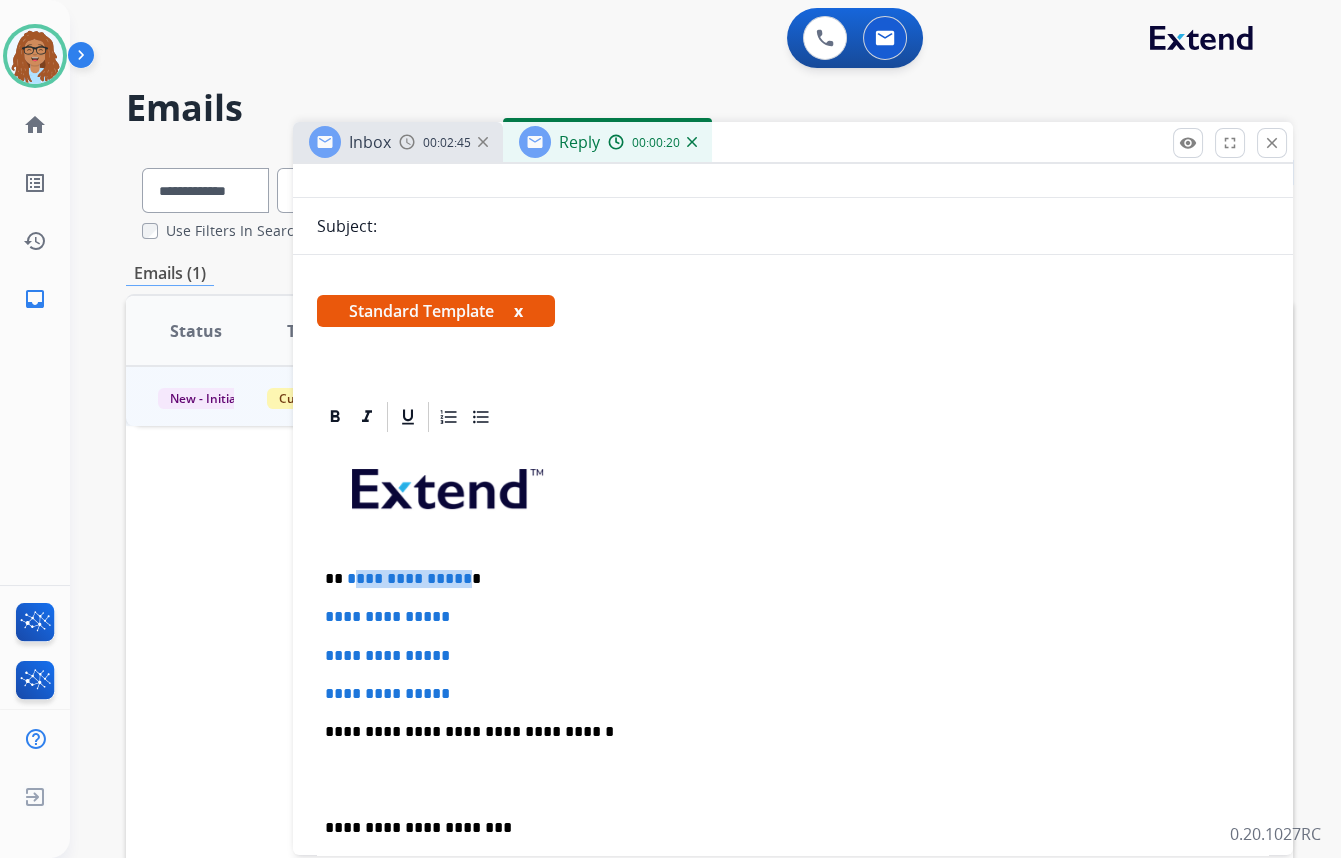 drag, startPoint x: 459, startPoint y: 576, endPoint x: 349, endPoint y: 573, distance: 110.0409 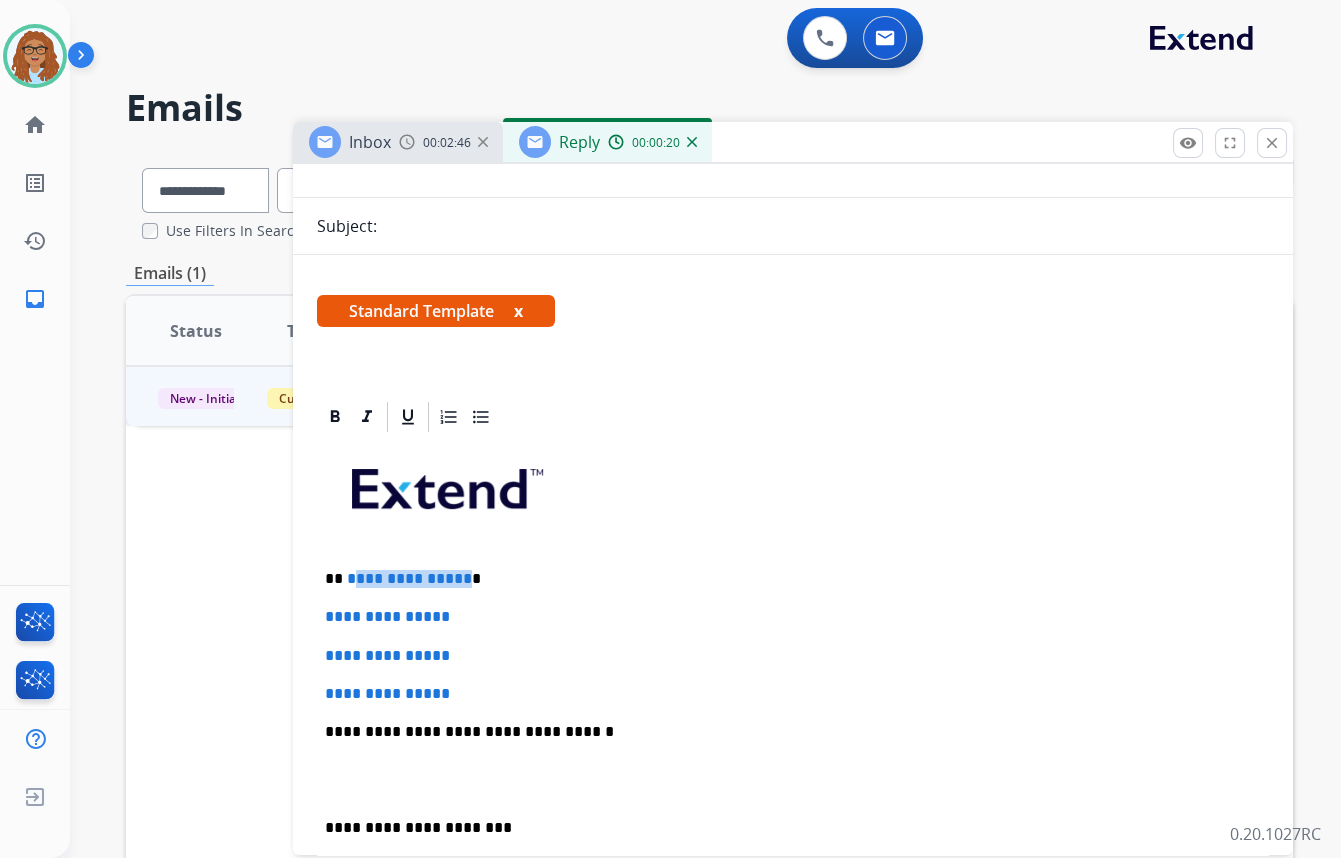 paste 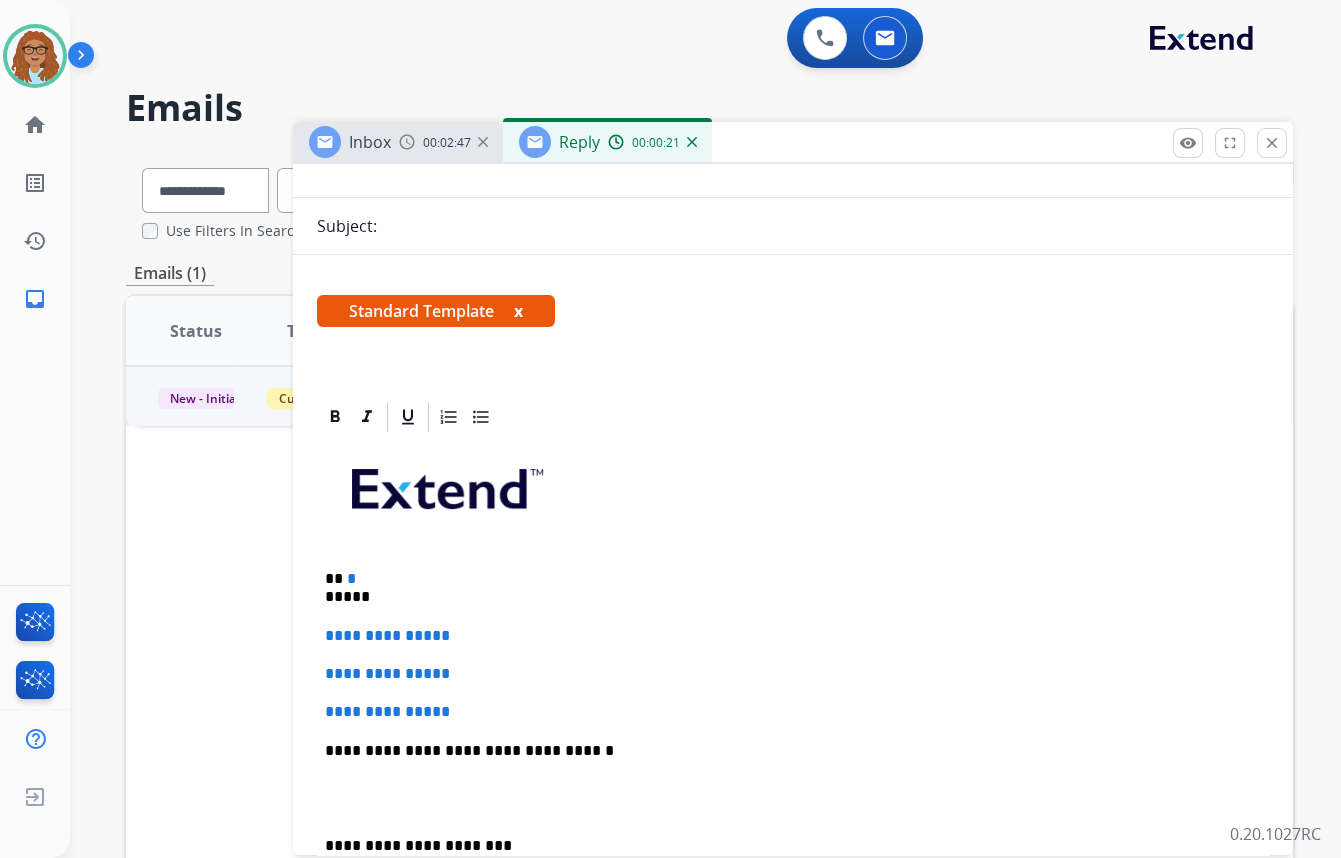 click on "** * *****" at bounding box center [785, 588] 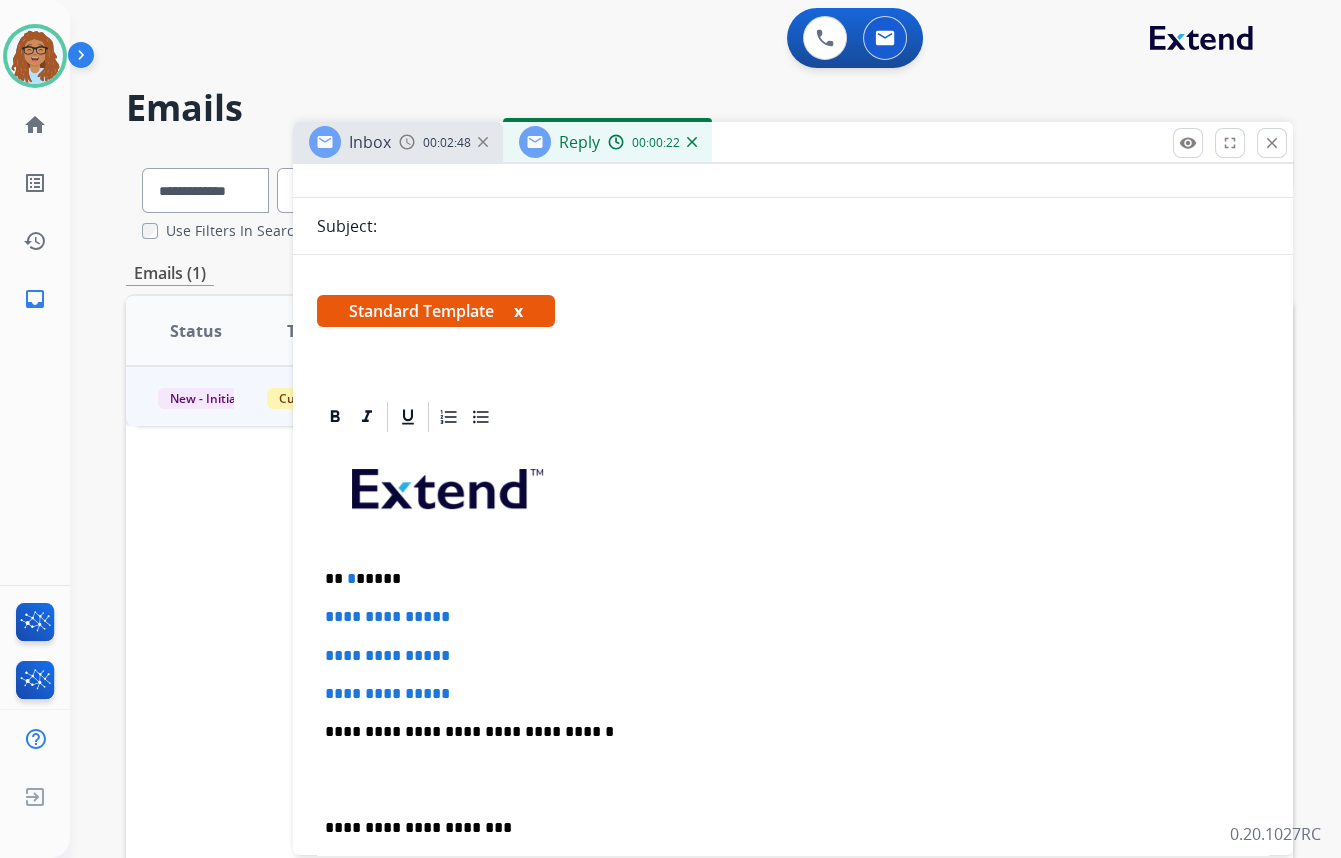 type 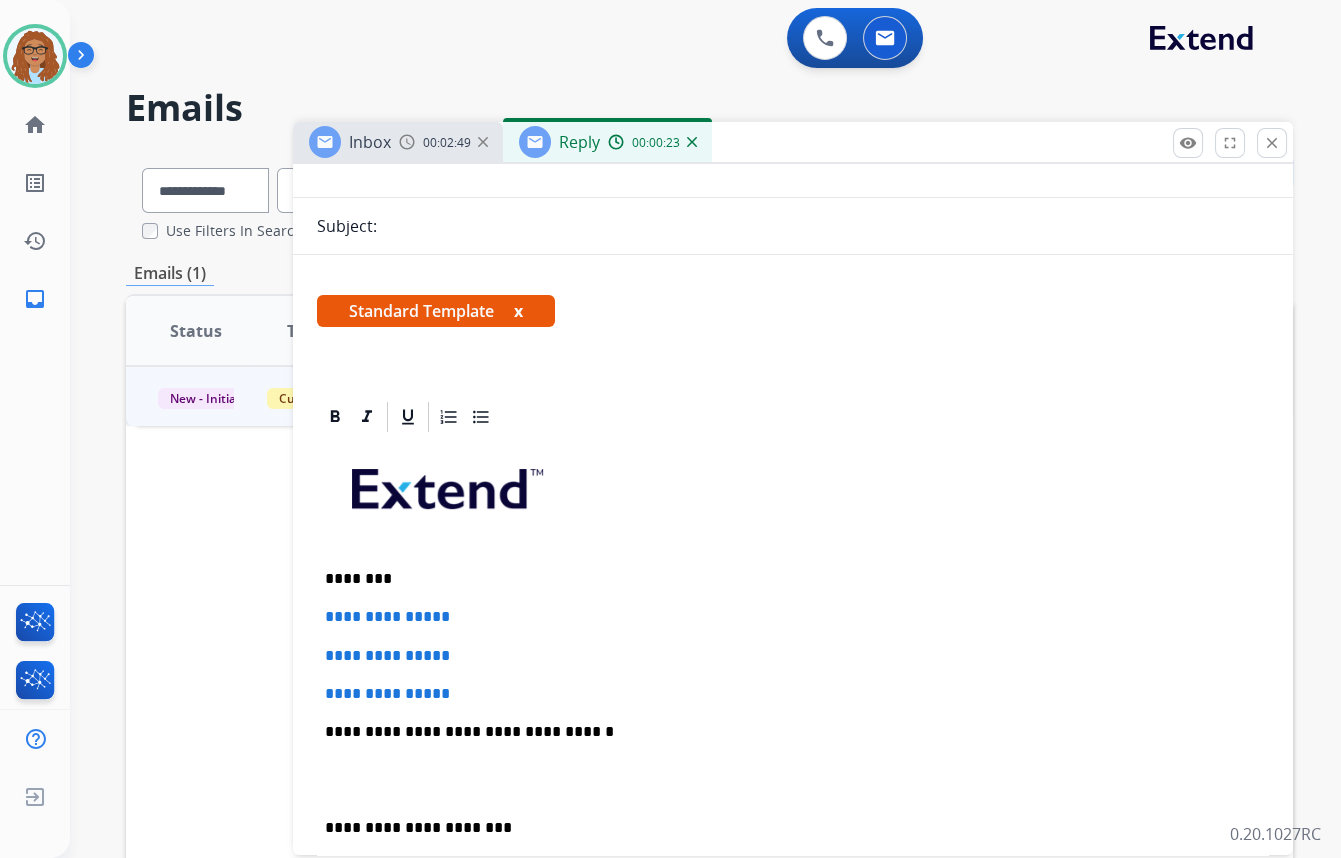 click on "********" at bounding box center [785, 579] 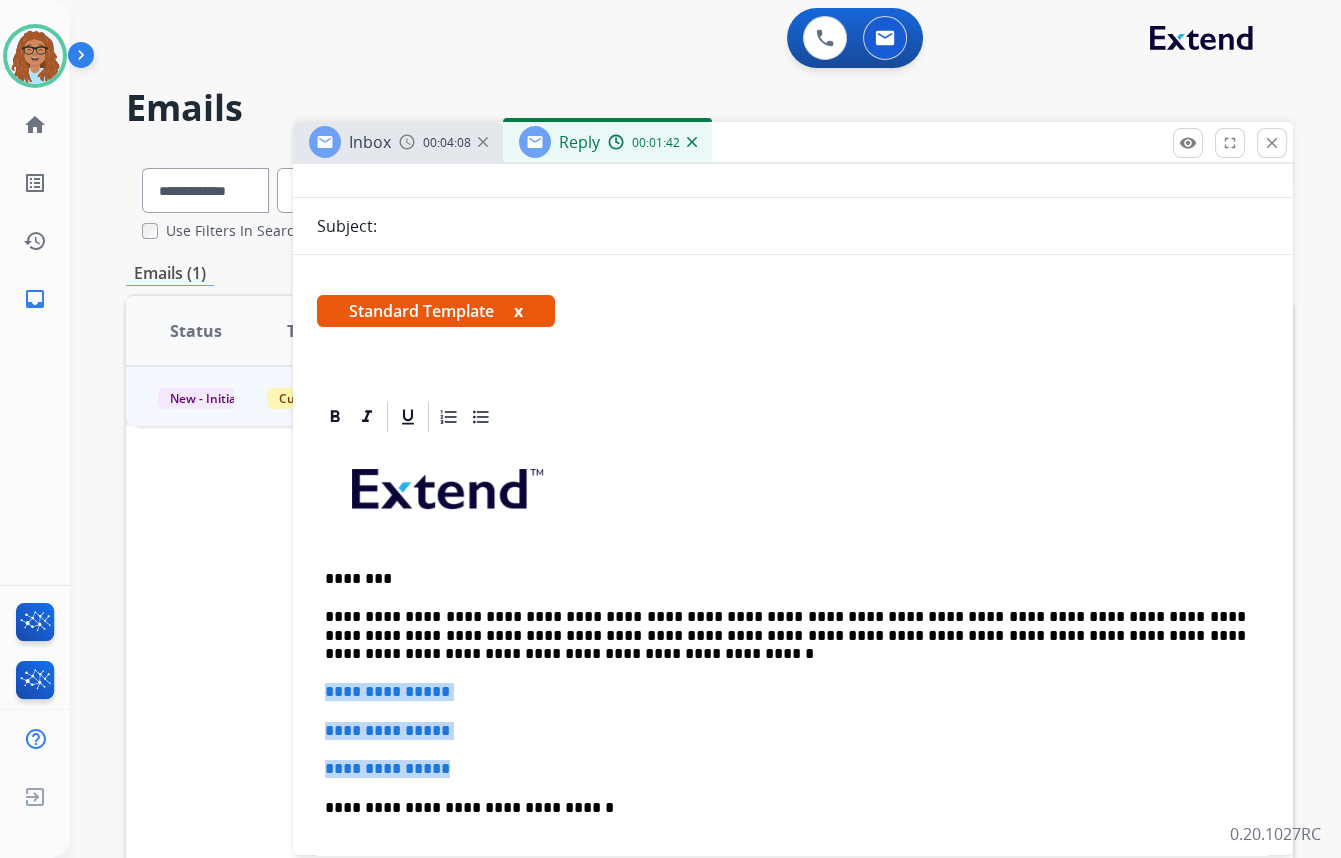 drag, startPoint x: 475, startPoint y: 764, endPoint x: 307, endPoint y: 690, distance: 183.57559 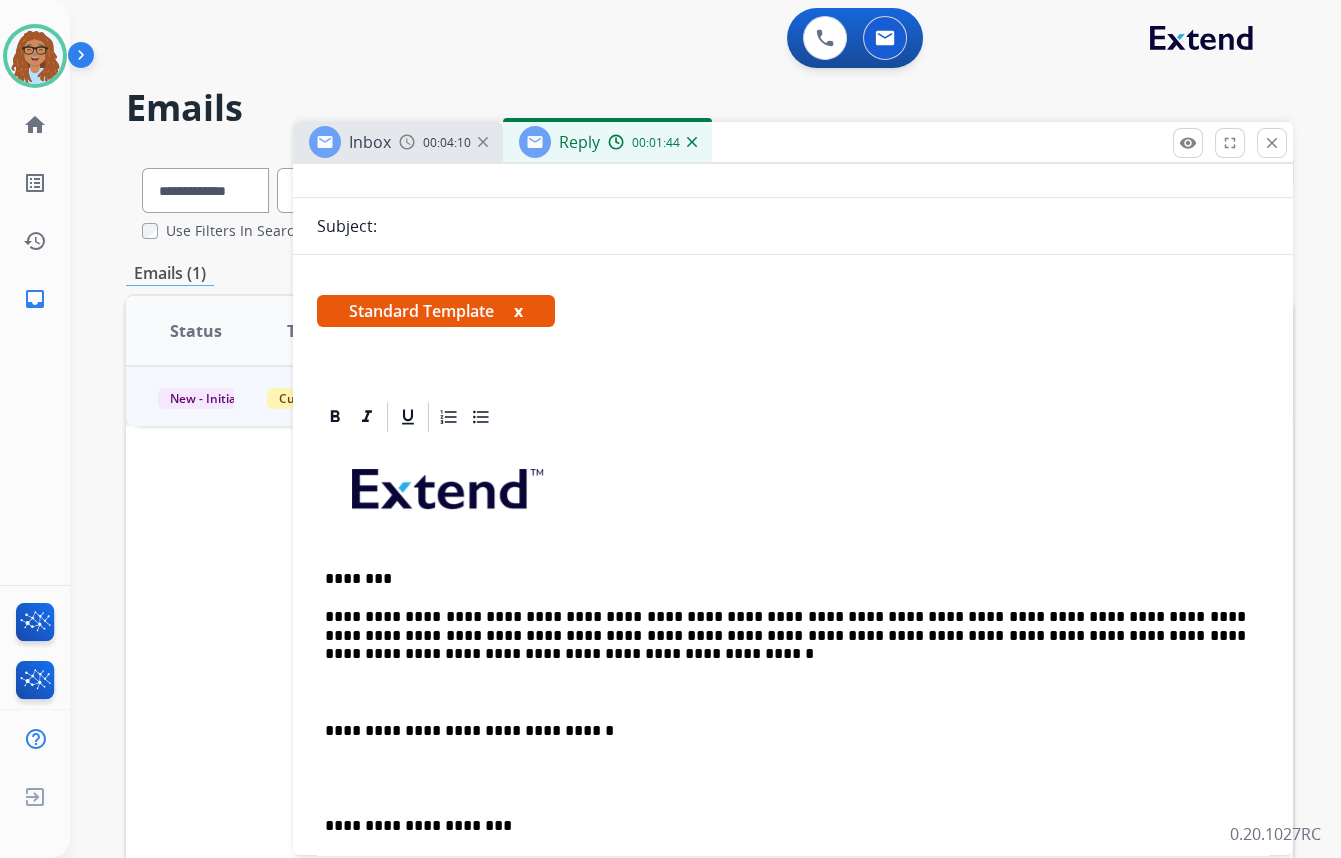 click on "**********" at bounding box center (793, 778) 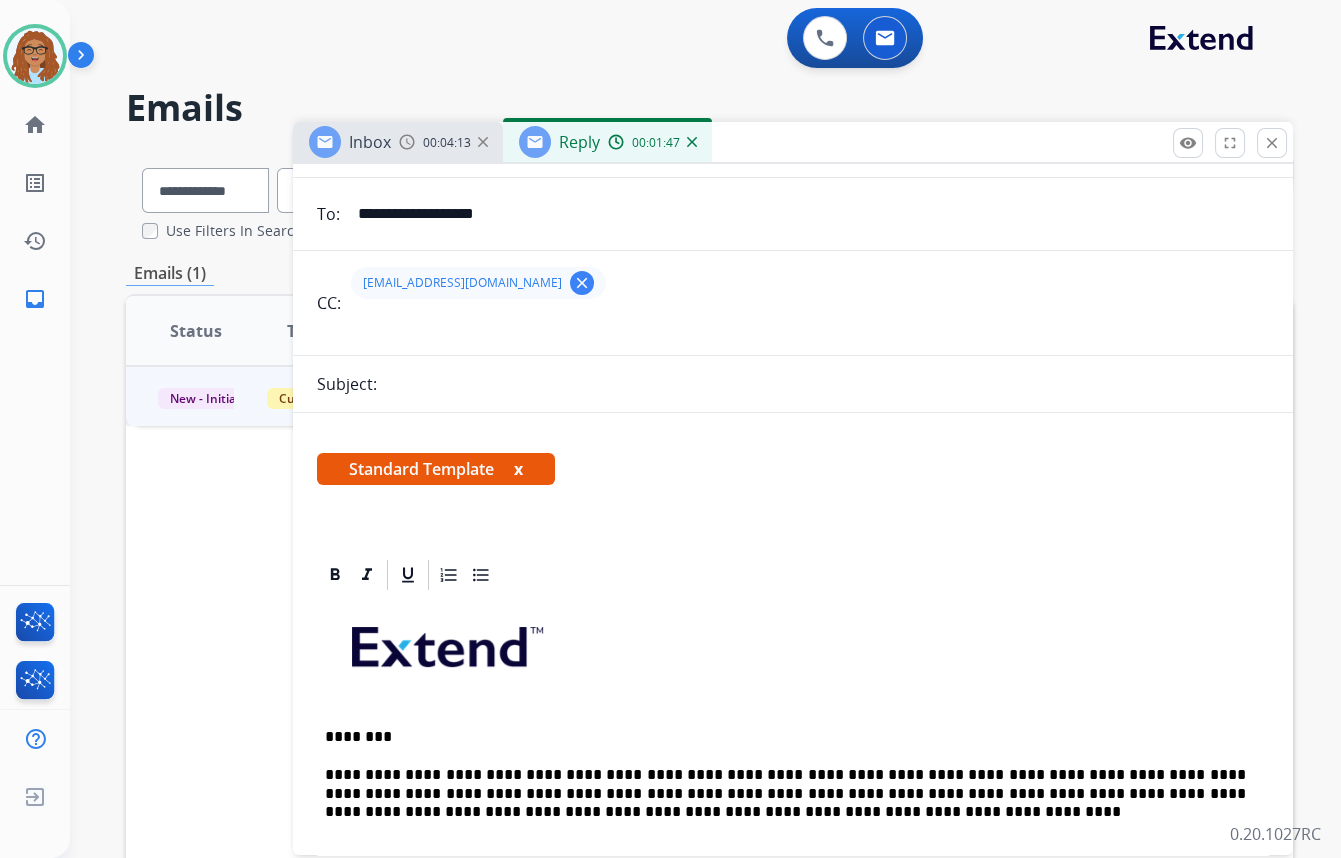 scroll, scrollTop: 0, scrollLeft: 0, axis: both 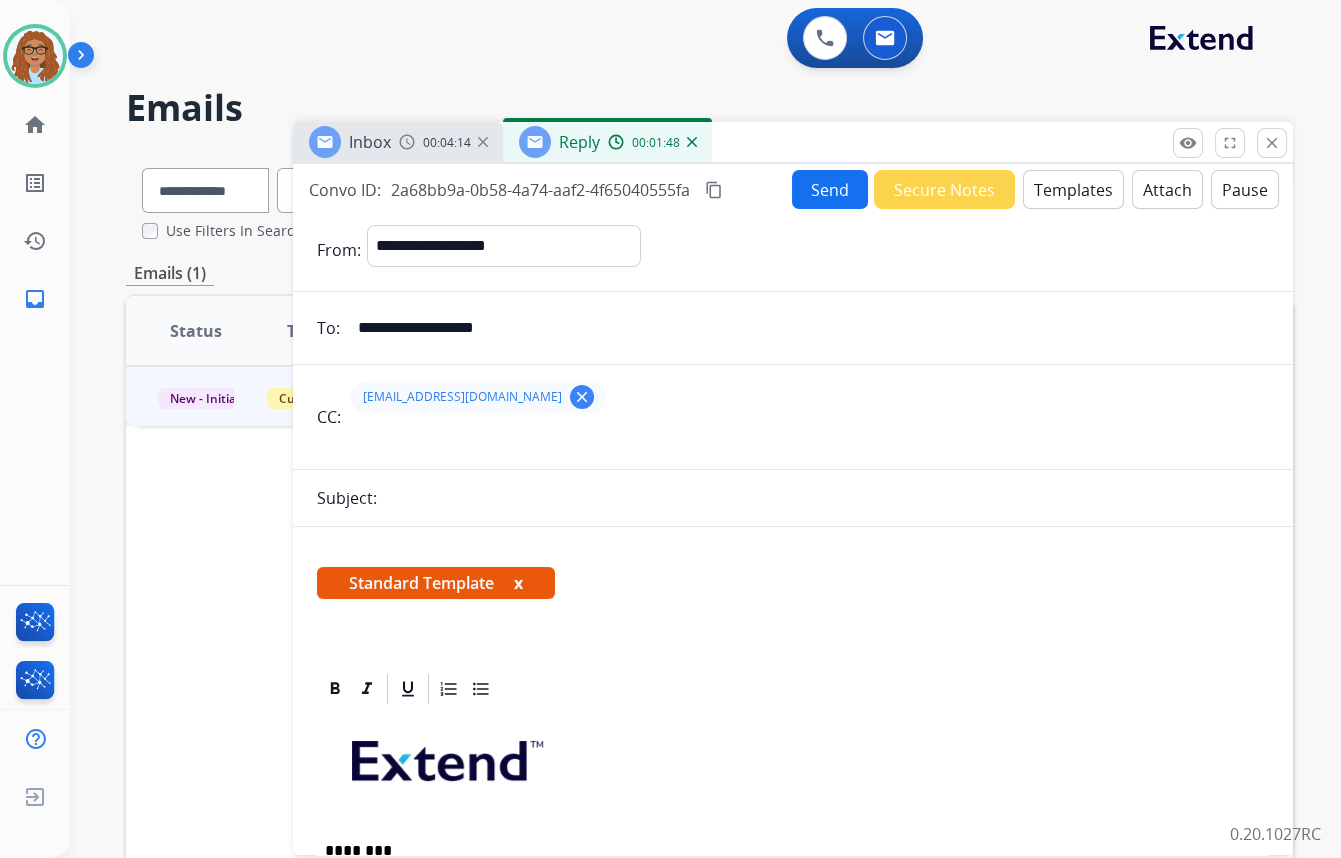 click on "Send" at bounding box center (830, 189) 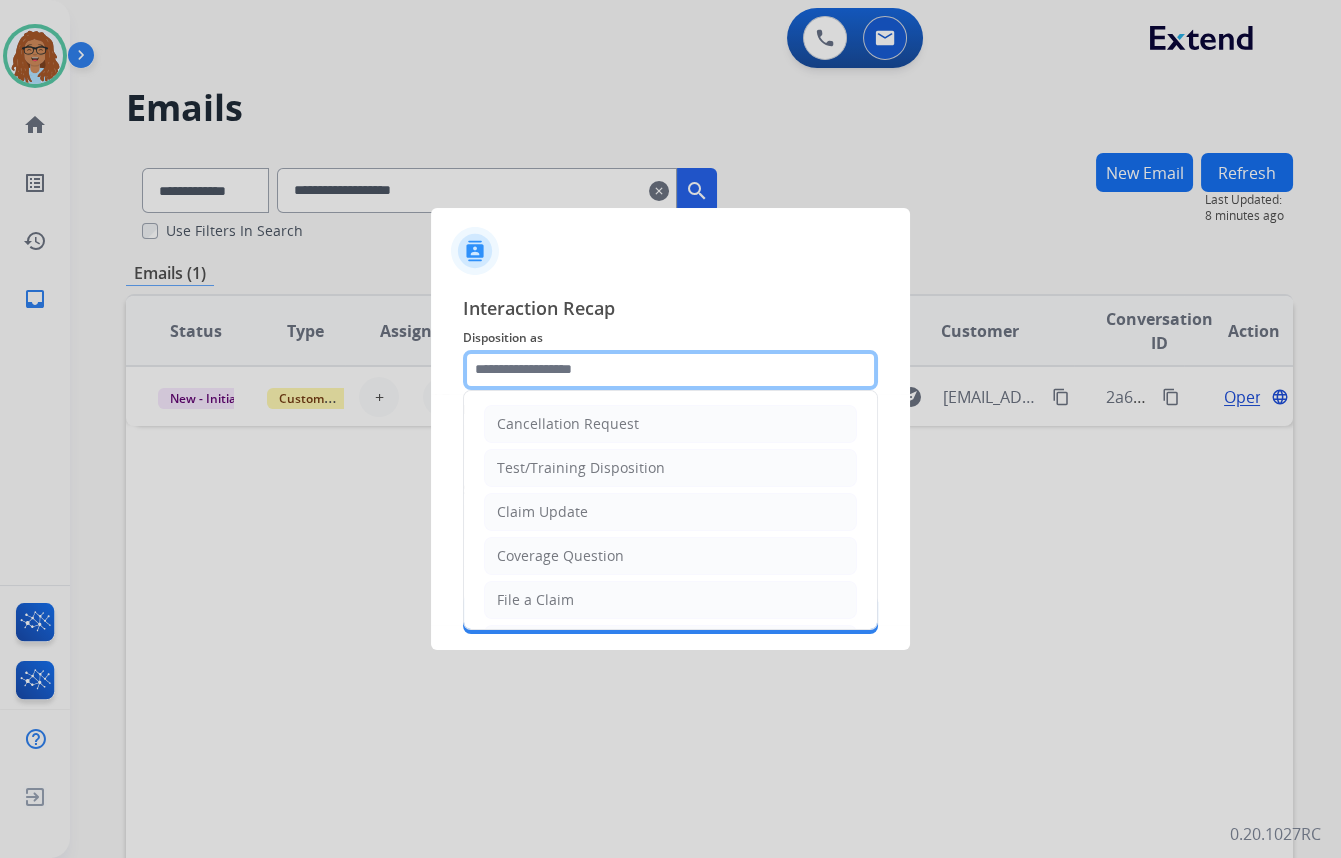 click 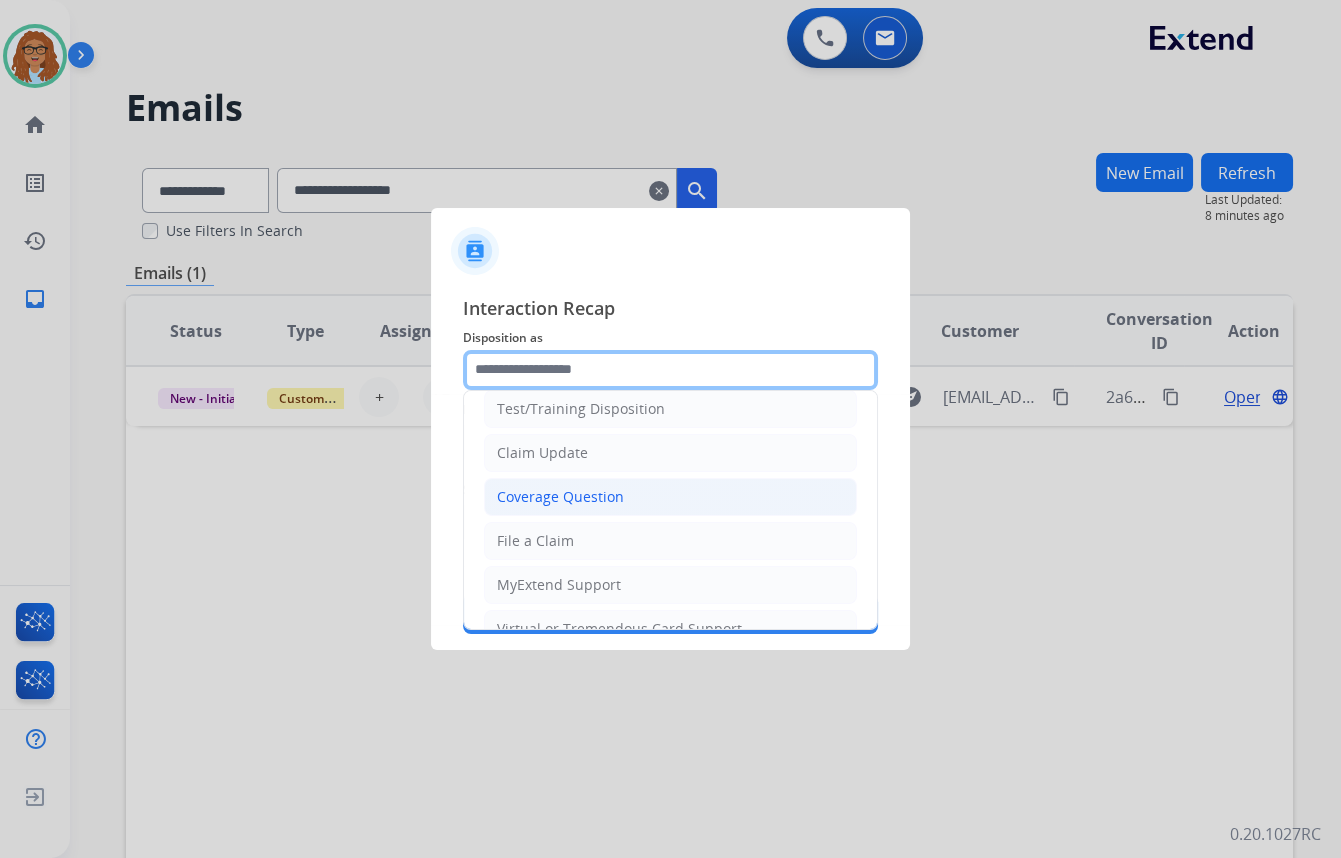 scroll, scrollTop: 90, scrollLeft: 0, axis: vertical 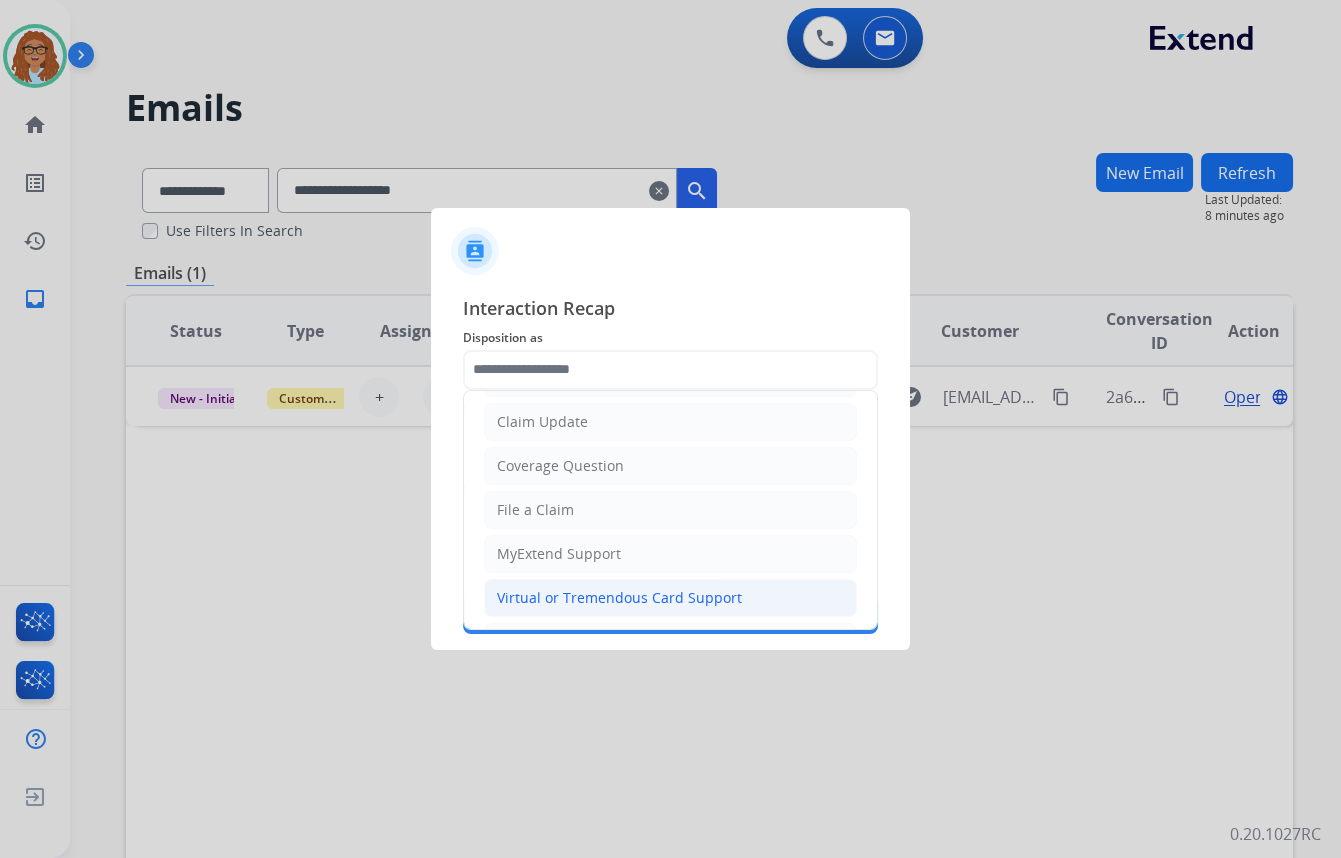 click on "Virtual or Tremendous Card Support" 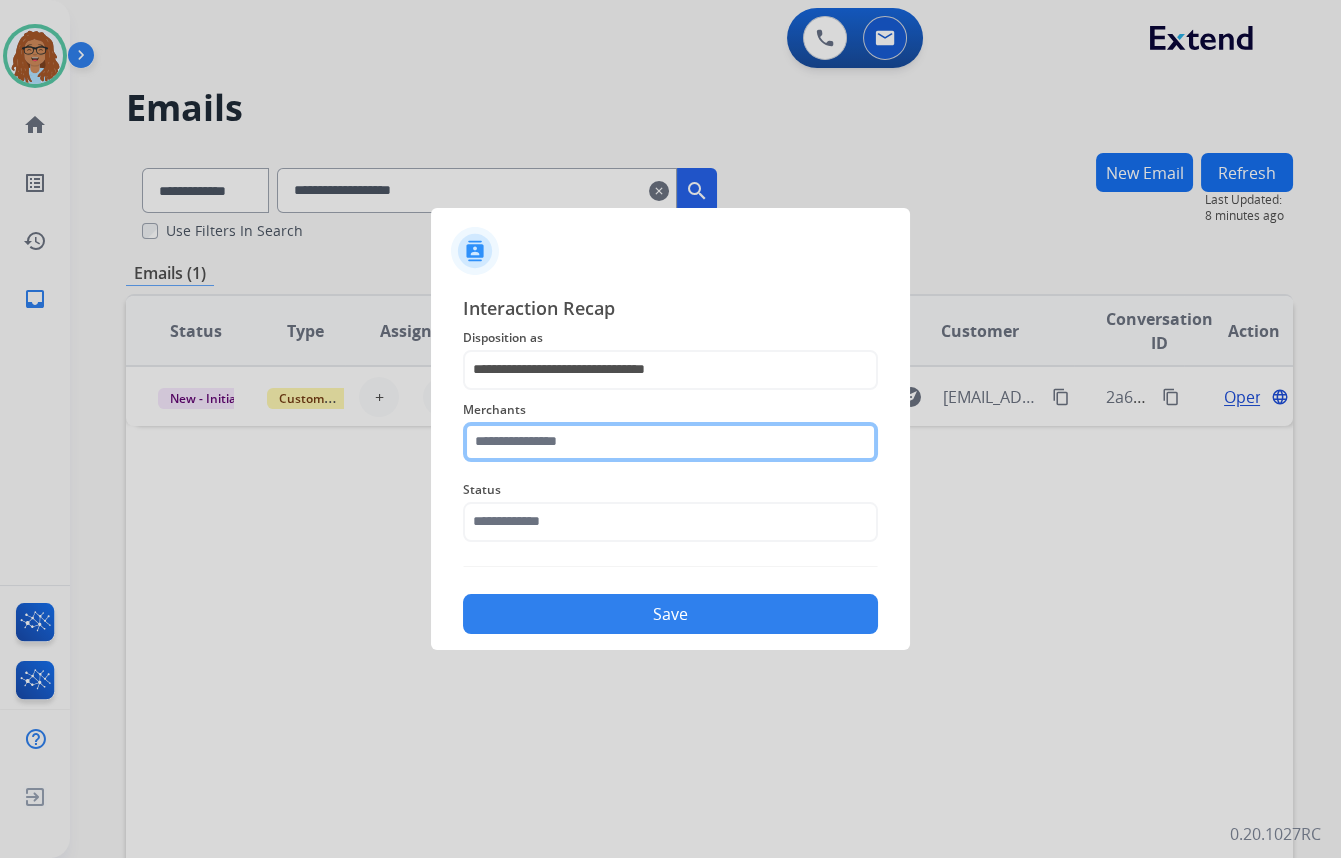 click 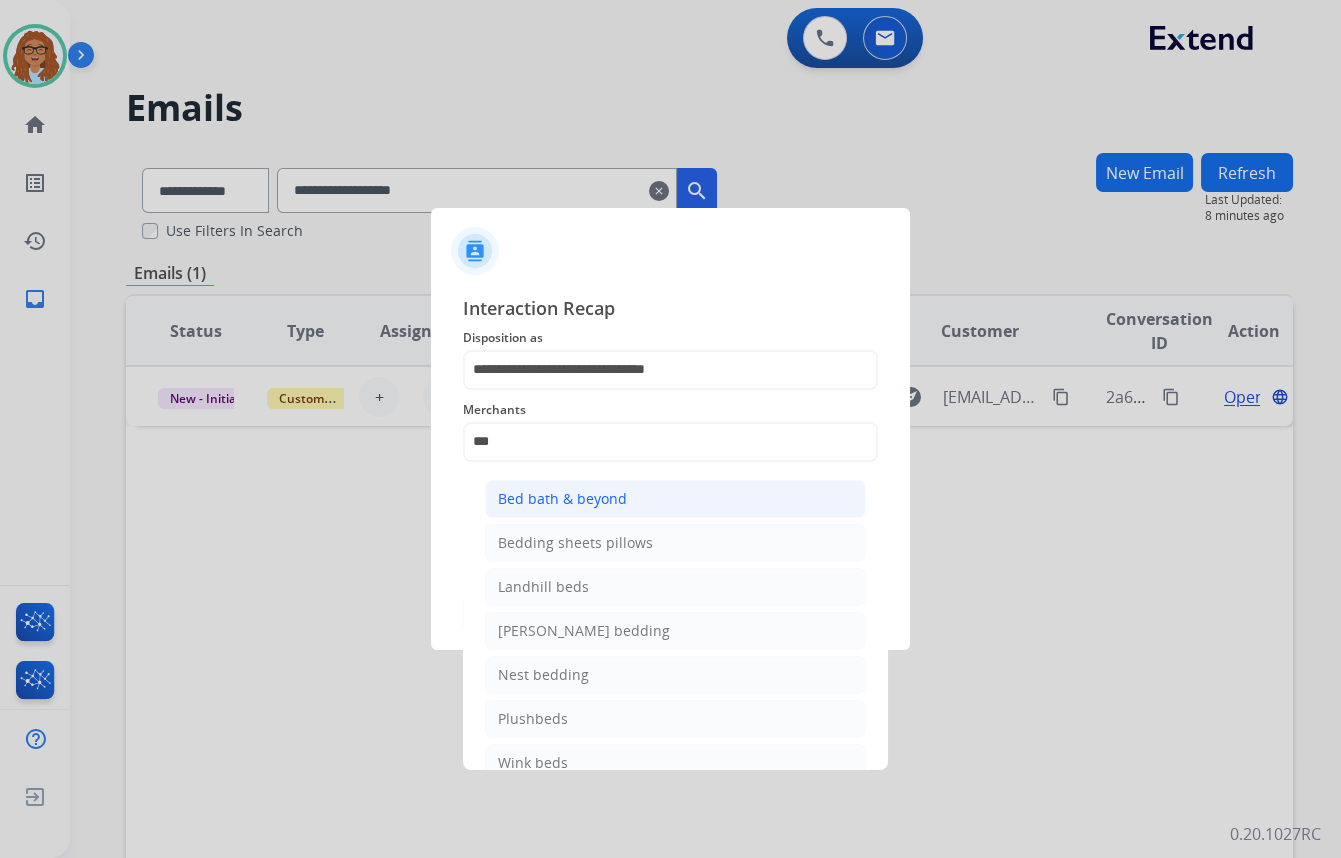 click on "Bed bath & beyond" 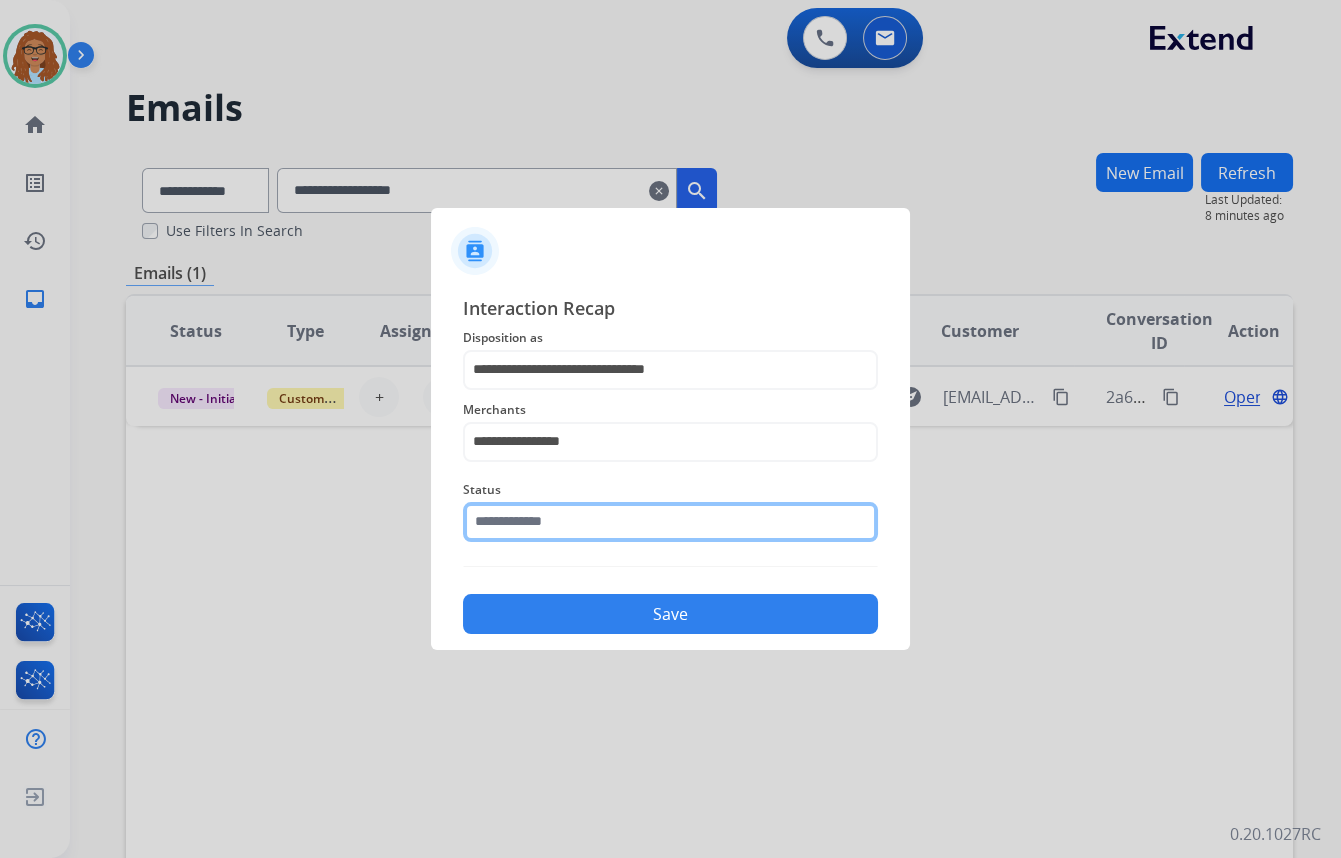 drag, startPoint x: 580, startPoint y: 523, endPoint x: 594, endPoint y: 544, distance: 25.23886 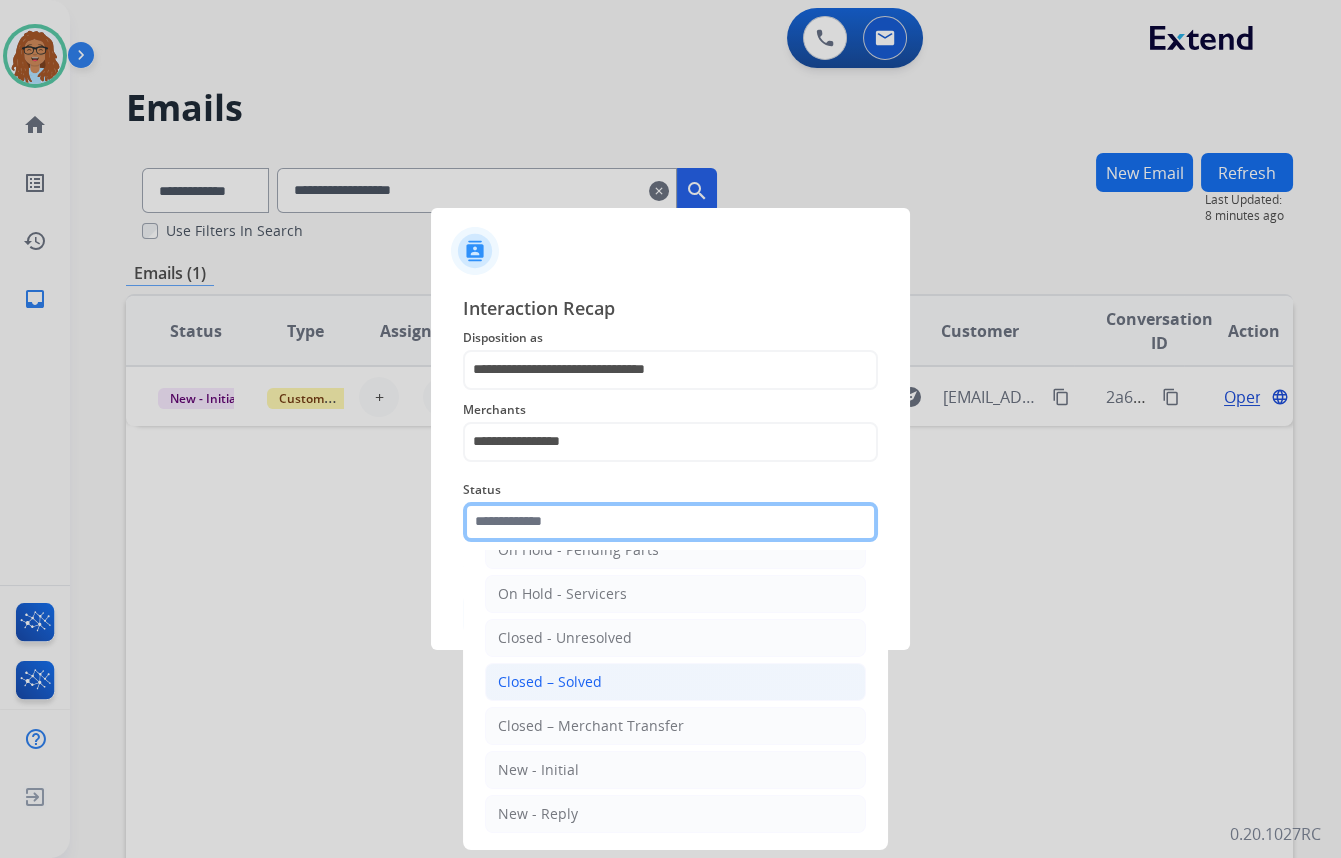 scroll, scrollTop: 118, scrollLeft: 0, axis: vertical 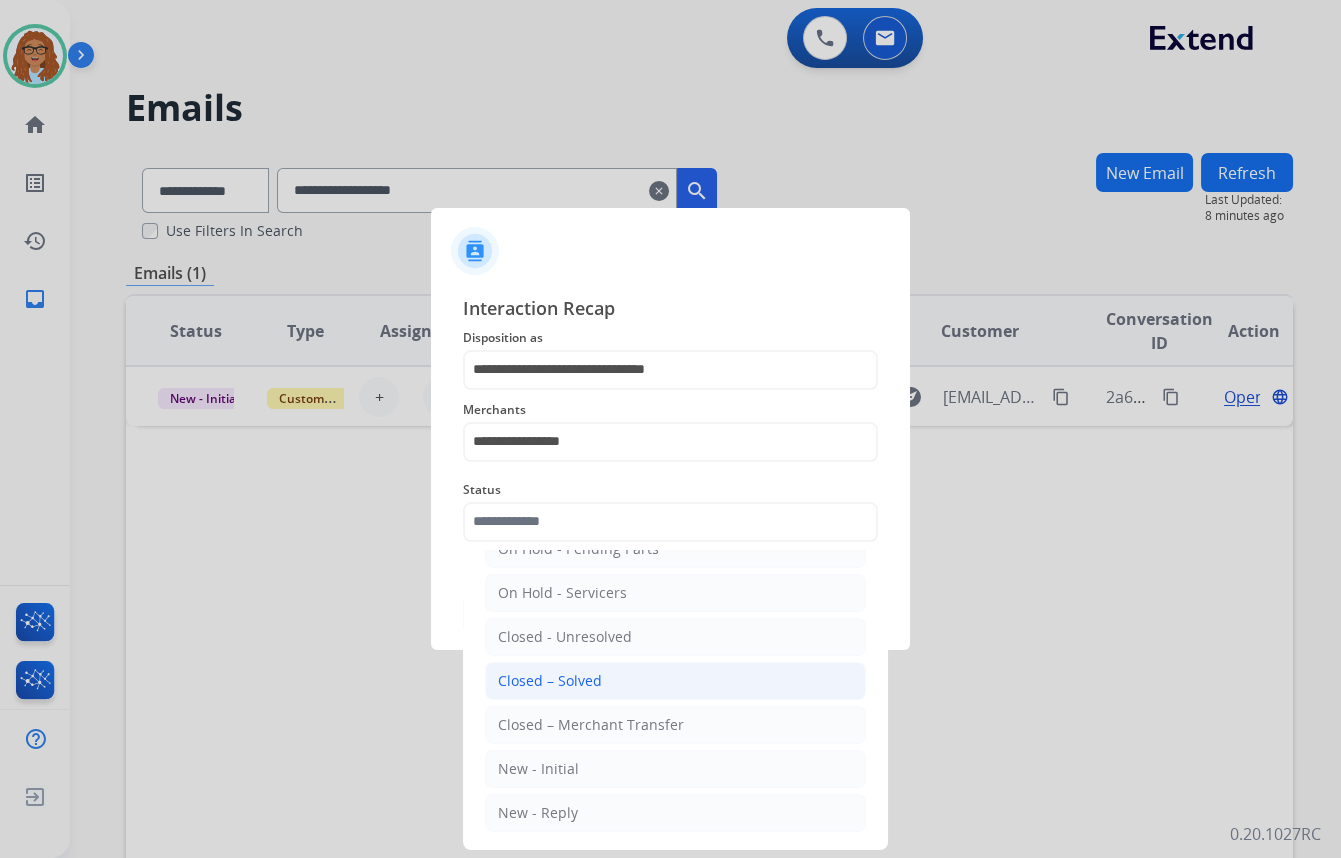 click on "Closed – Solved" 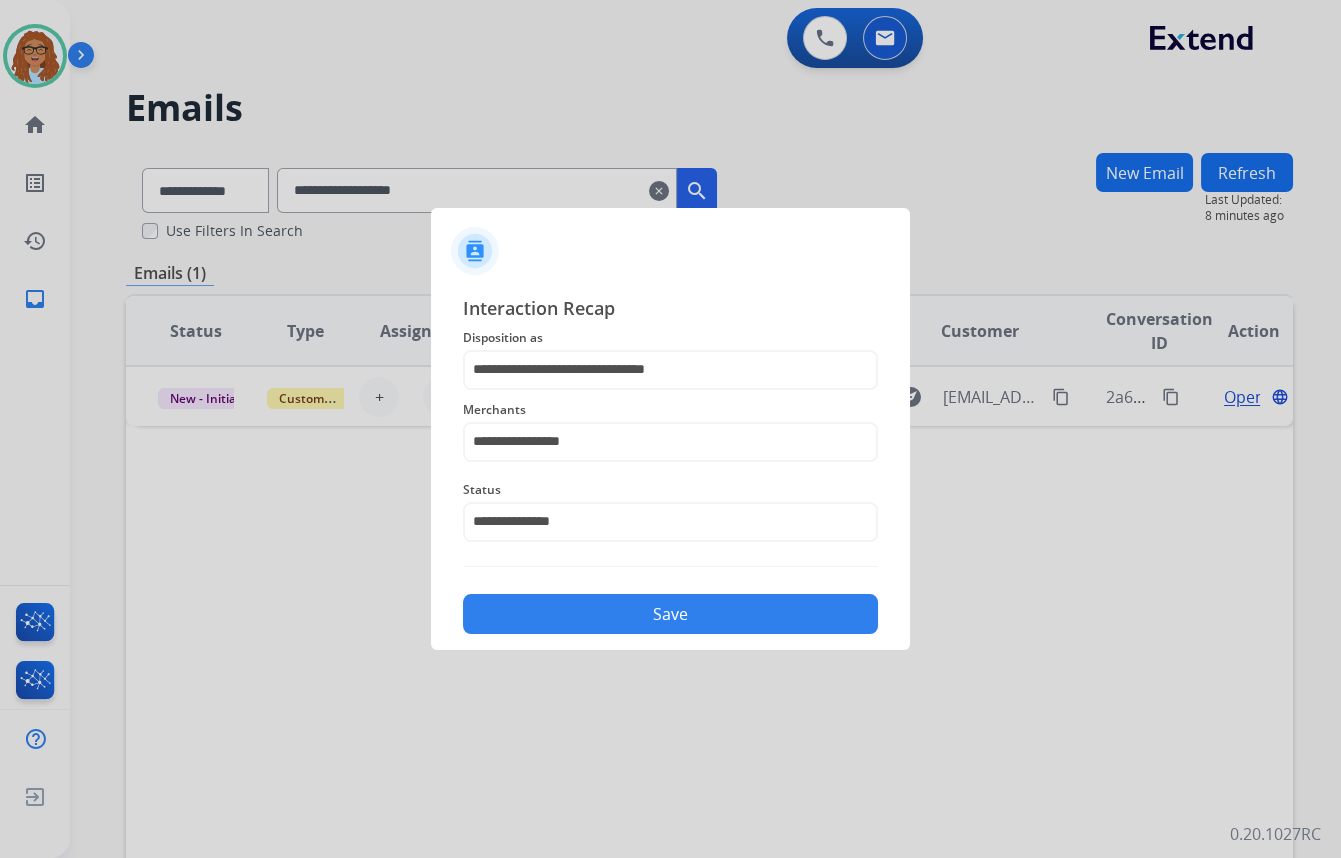 click on "Save" 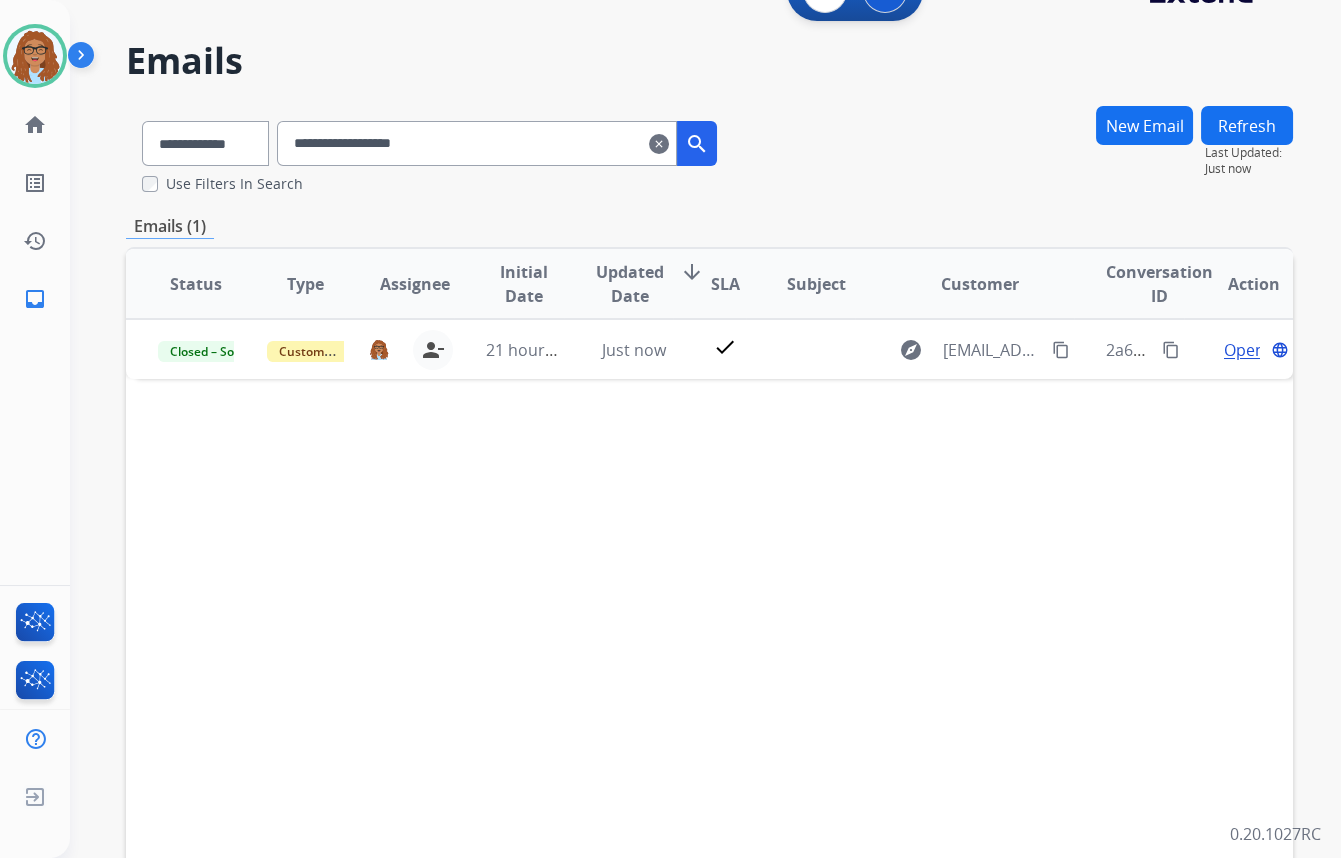 scroll, scrollTop: 90, scrollLeft: 0, axis: vertical 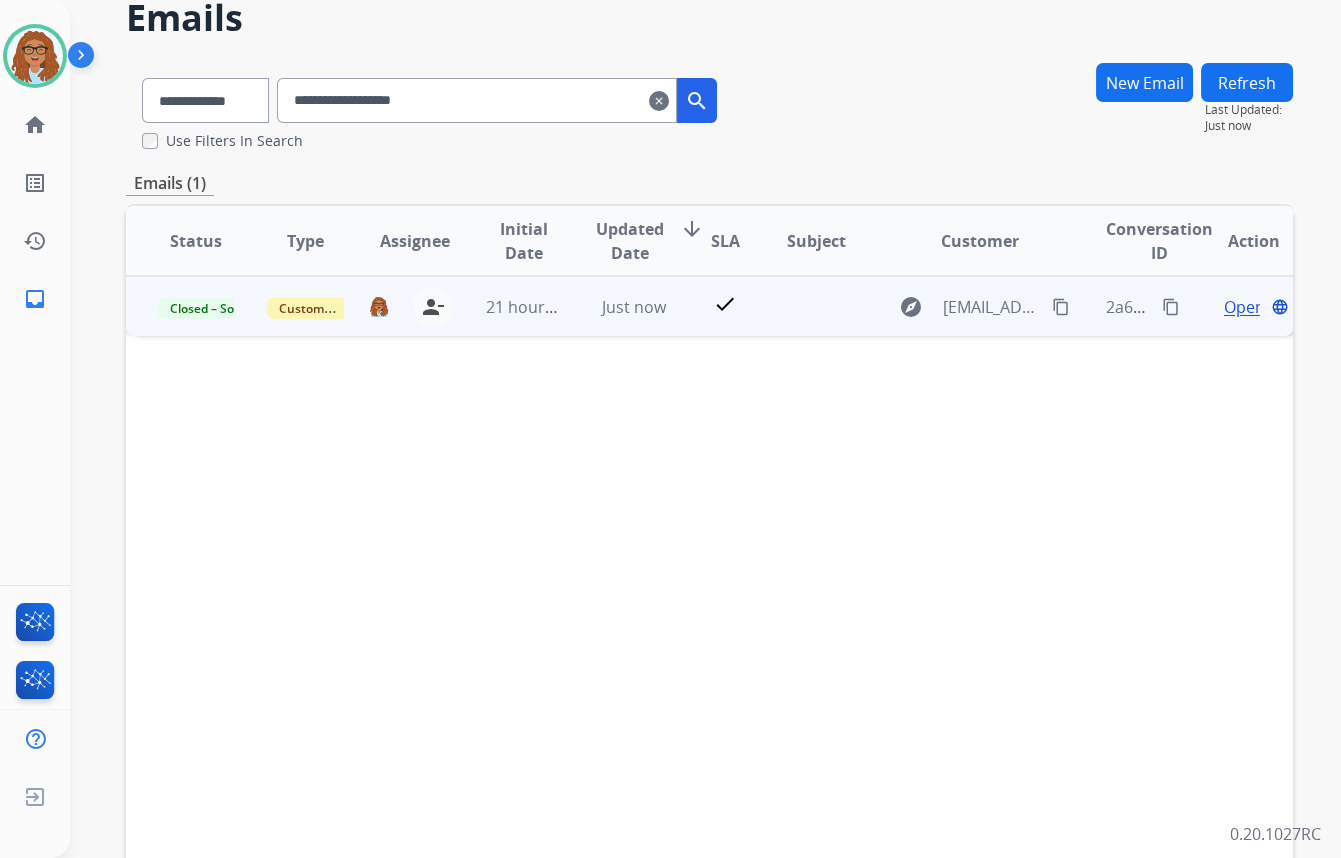 click on "content_copy" at bounding box center [1171, 307] 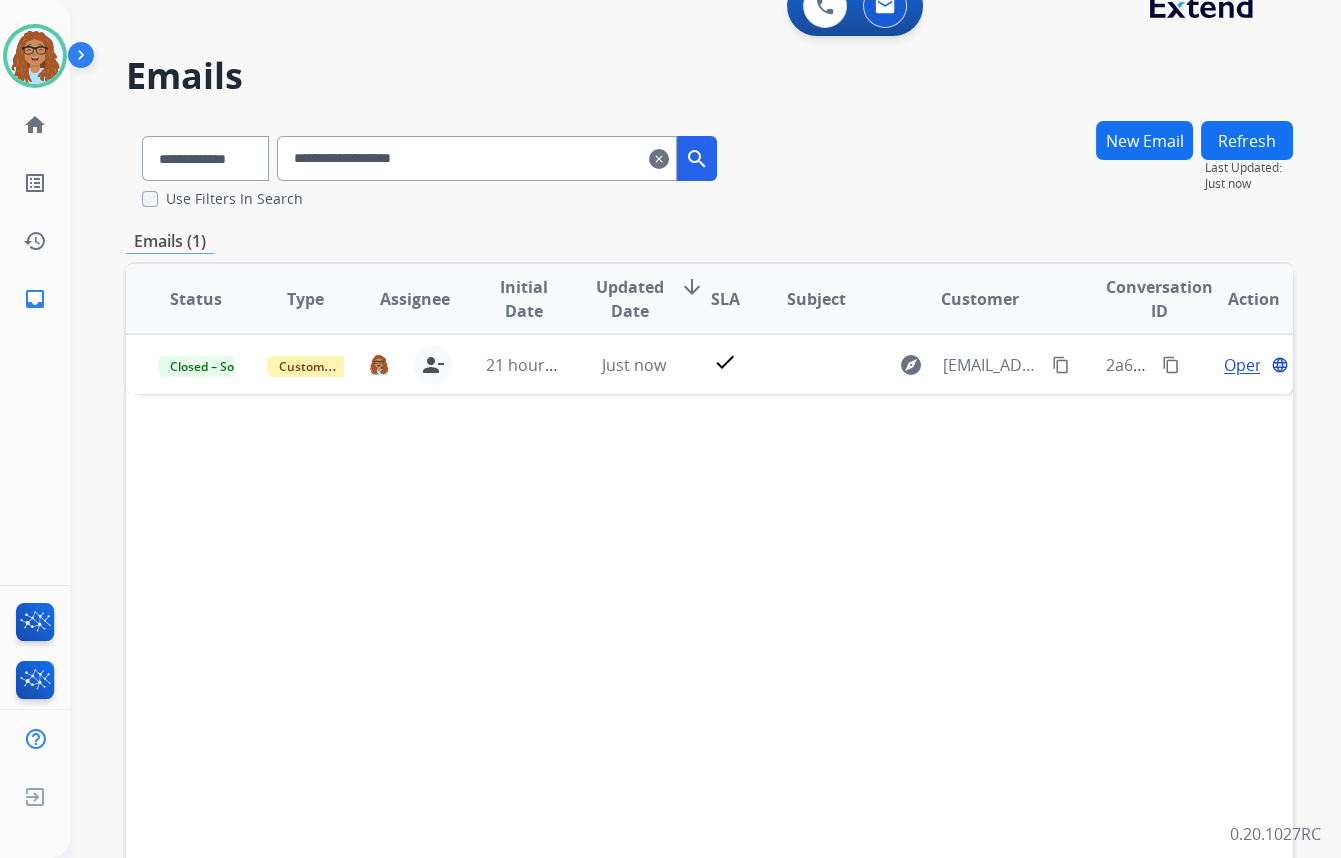 scroll, scrollTop: 0, scrollLeft: 0, axis: both 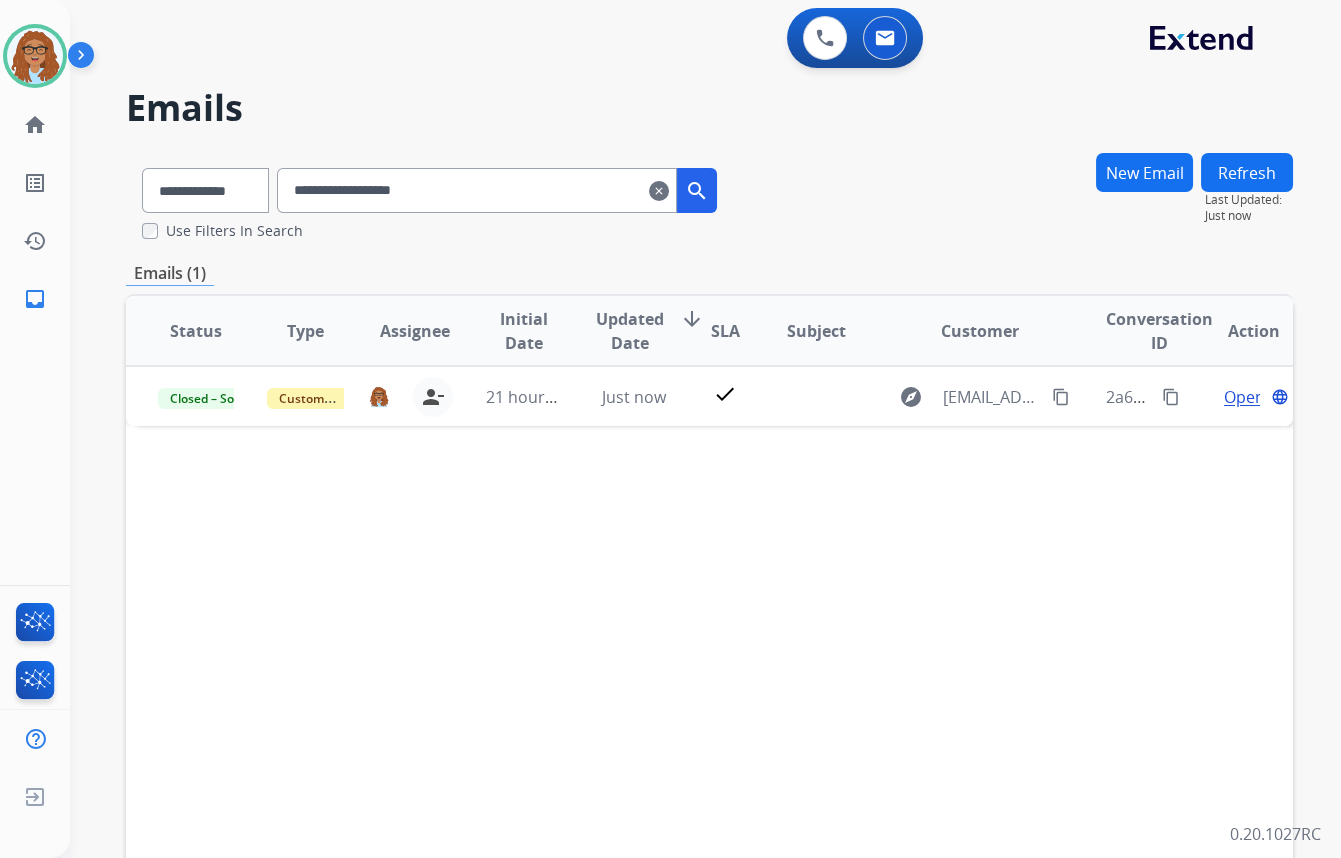 drag, startPoint x: 689, startPoint y: 188, endPoint x: 670, endPoint y: 292, distance: 105.72133 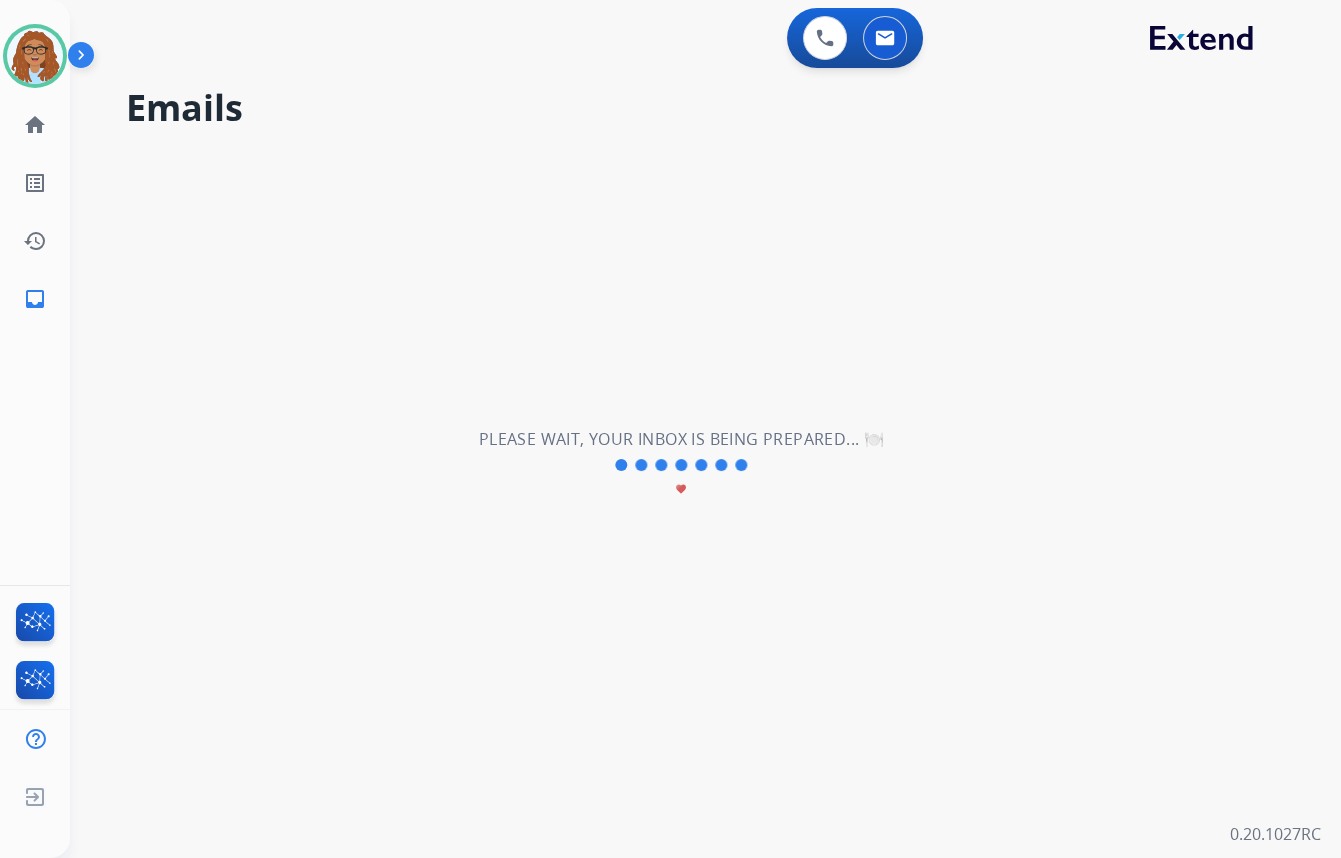 type 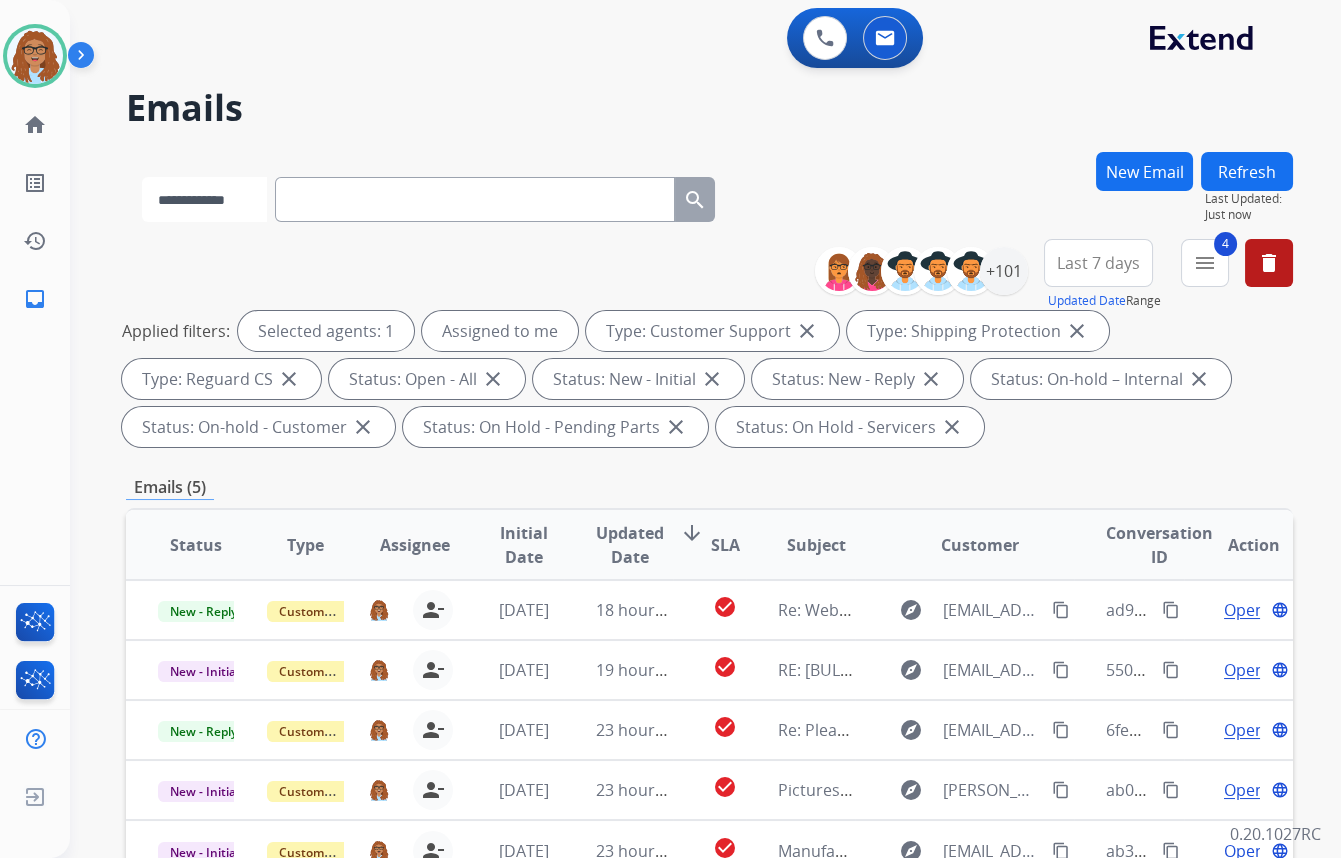 drag, startPoint x: 274, startPoint y: 203, endPoint x: 261, endPoint y: 213, distance: 16.40122 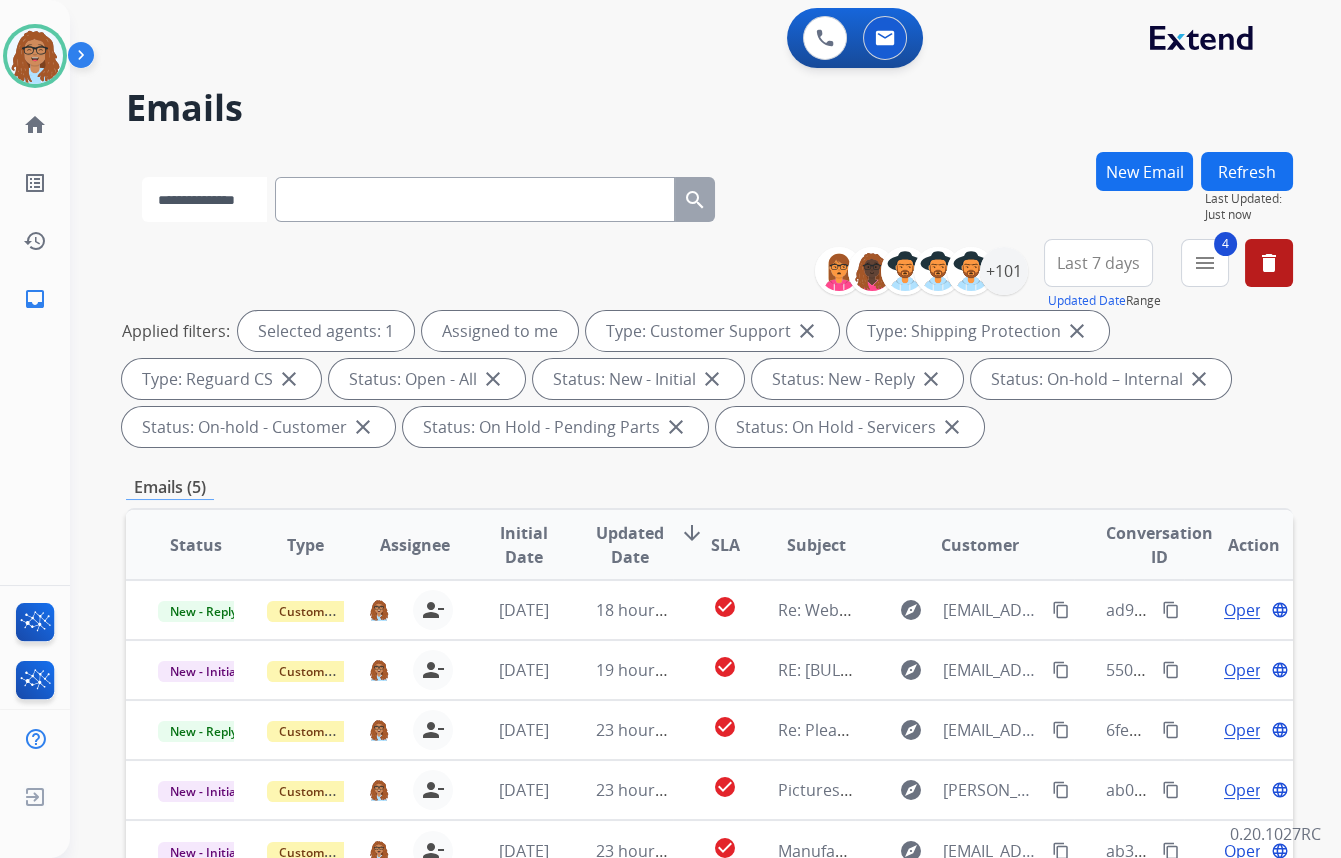 click on "**********" at bounding box center [204, 199] 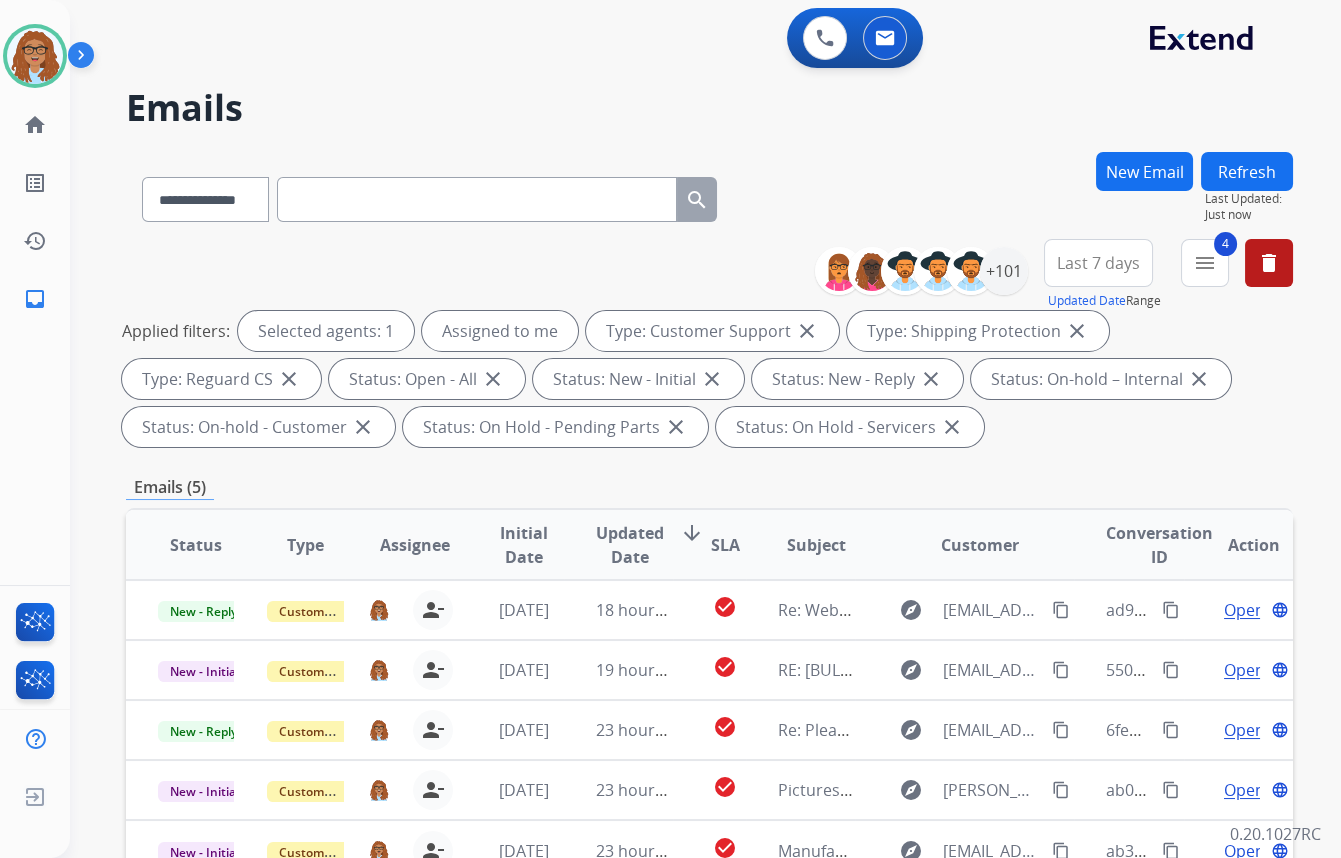 click at bounding box center [477, 199] 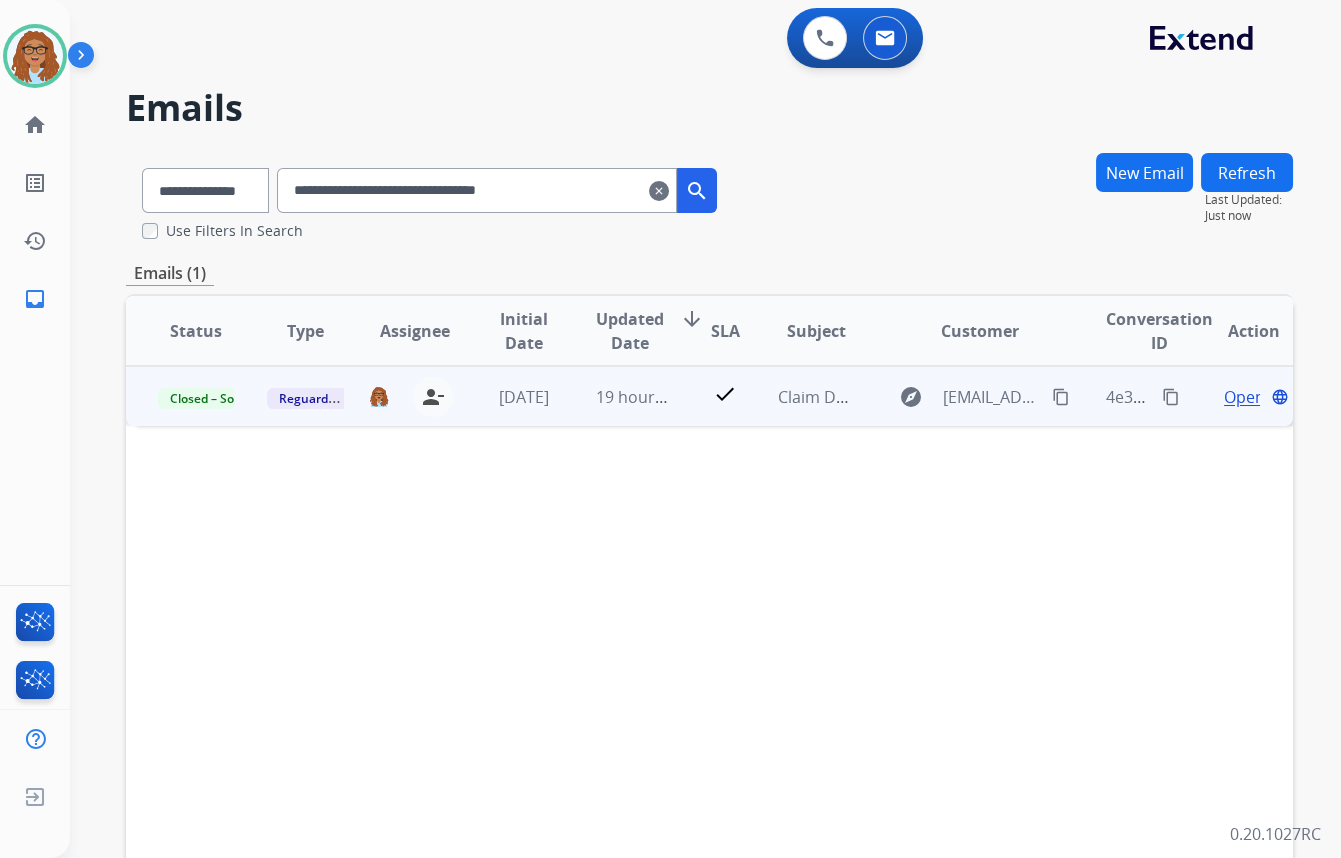 click on "Open" at bounding box center (1244, 397) 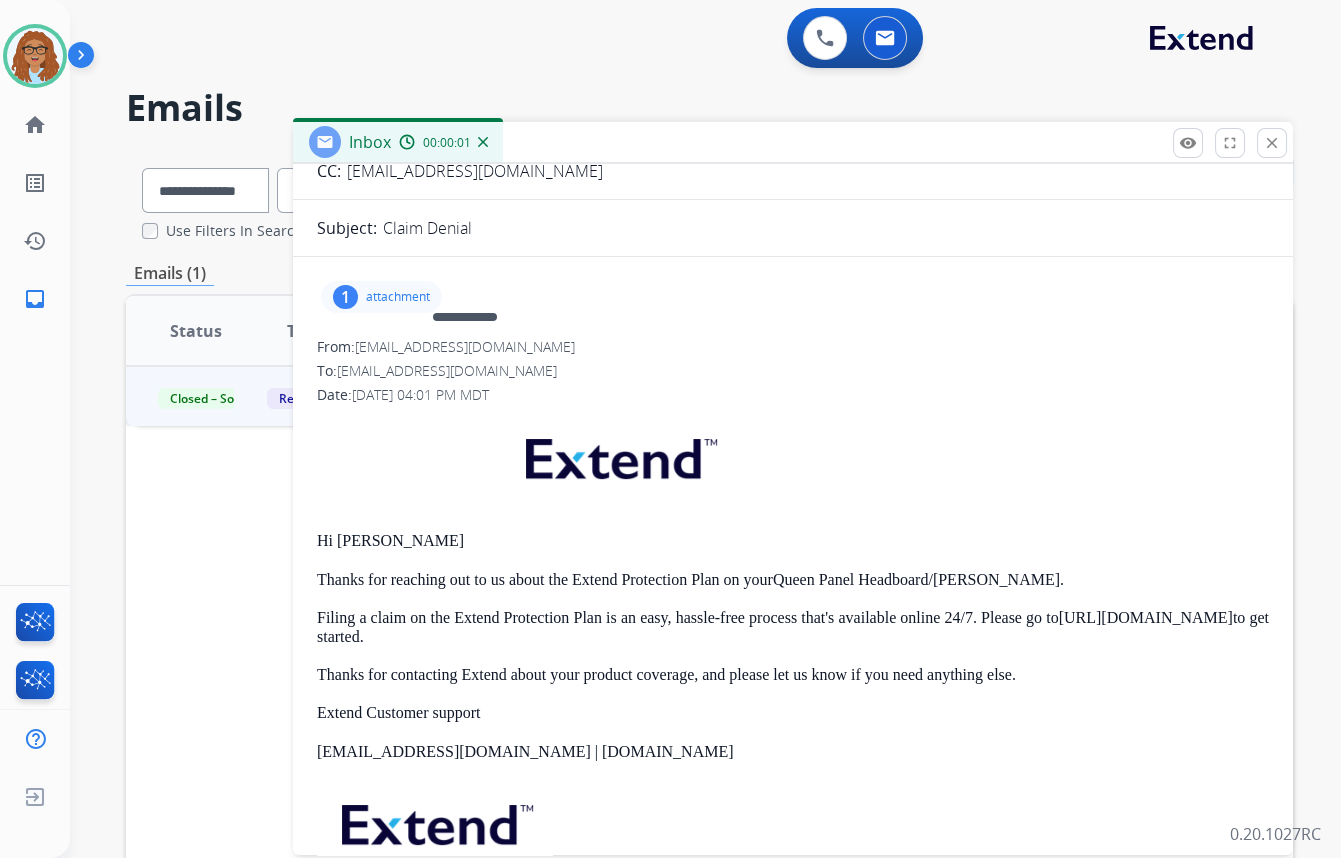 scroll, scrollTop: 181, scrollLeft: 0, axis: vertical 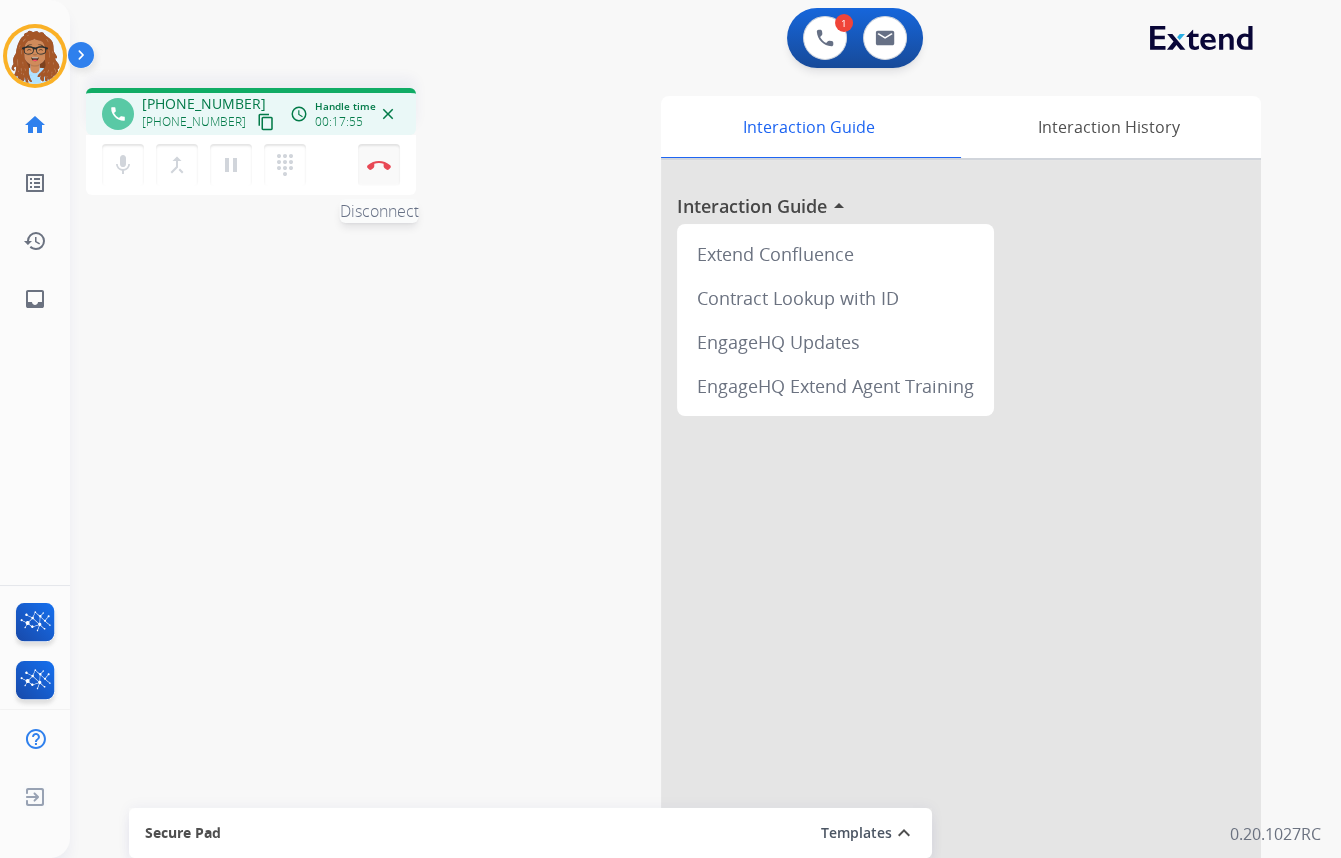 click on "Disconnect" at bounding box center [379, 165] 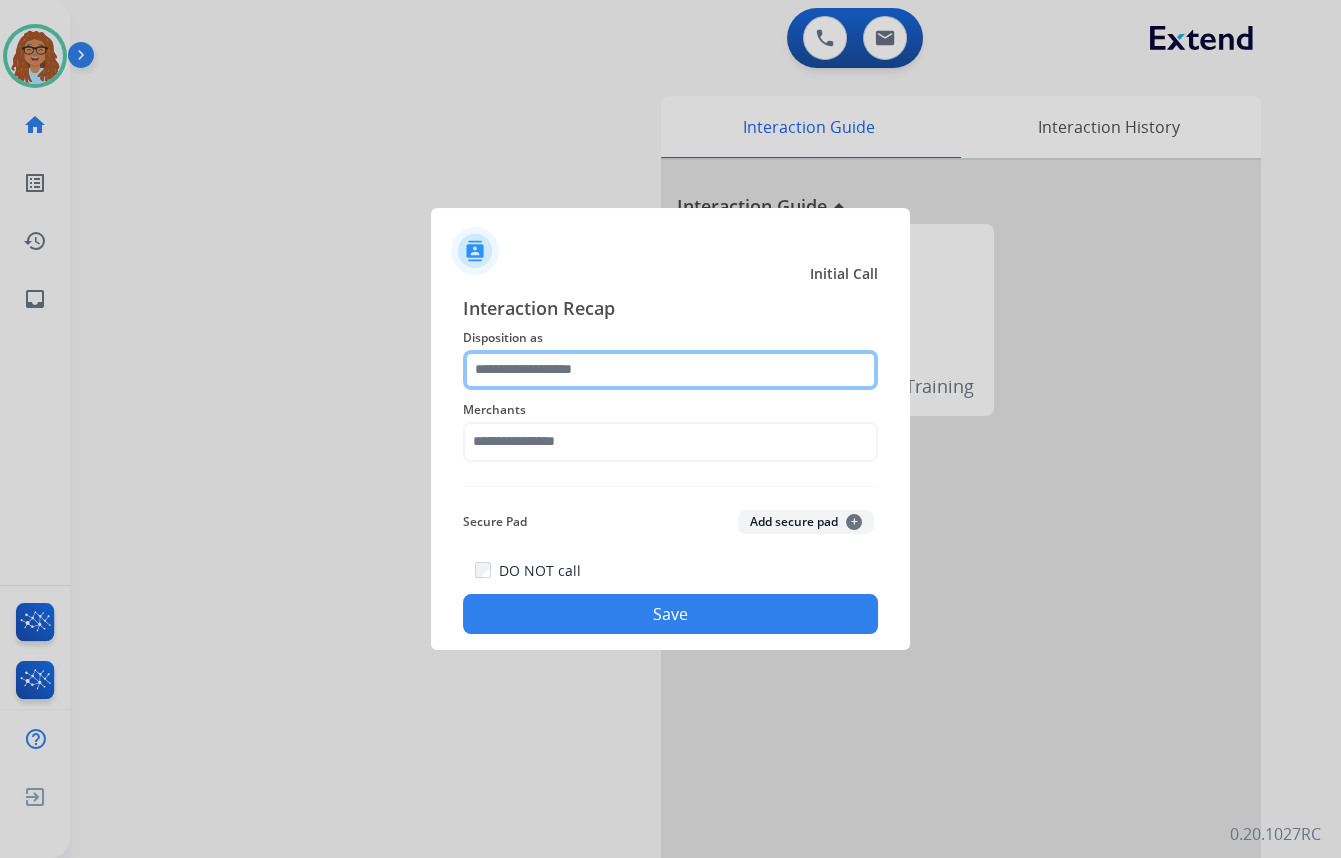click 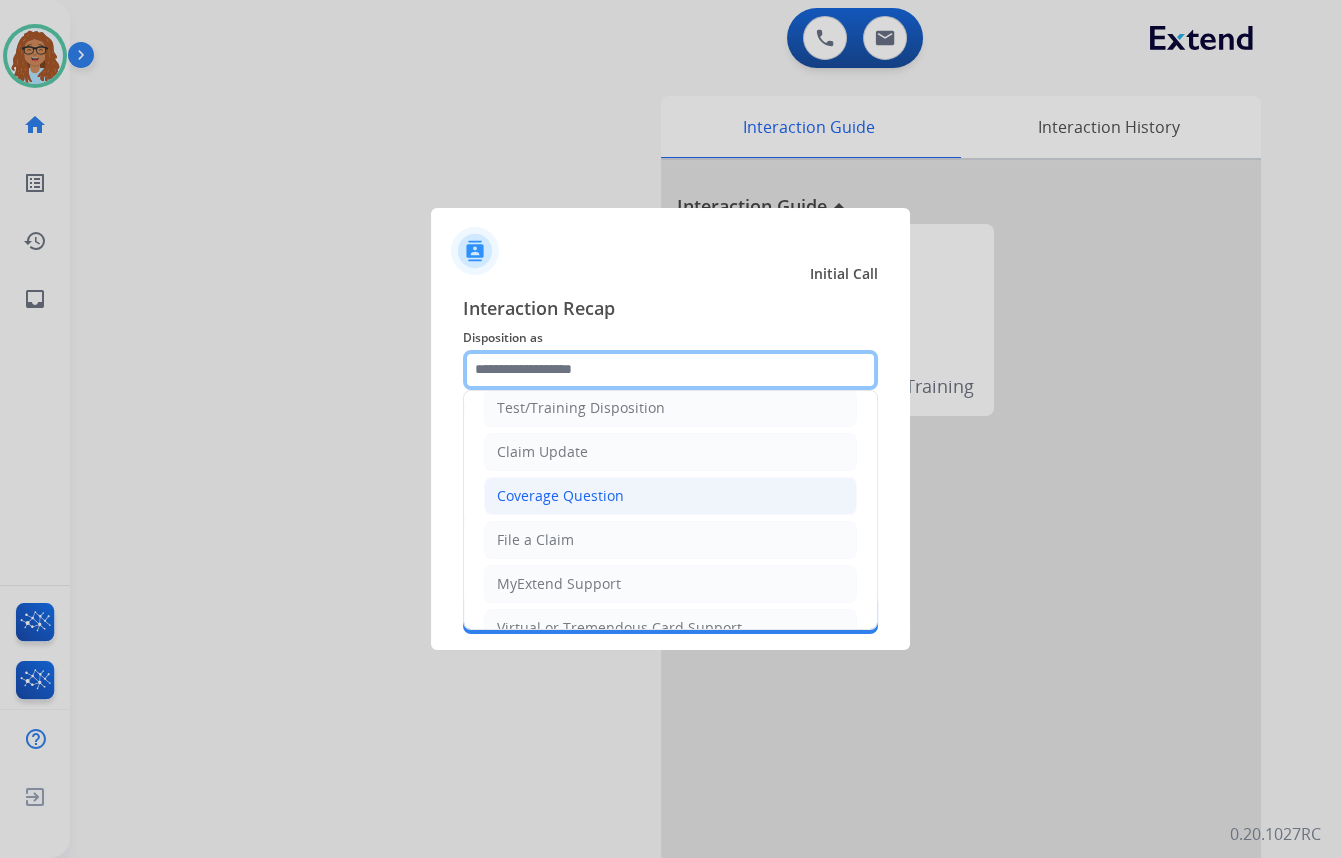 scroll, scrollTop: 90, scrollLeft: 0, axis: vertical 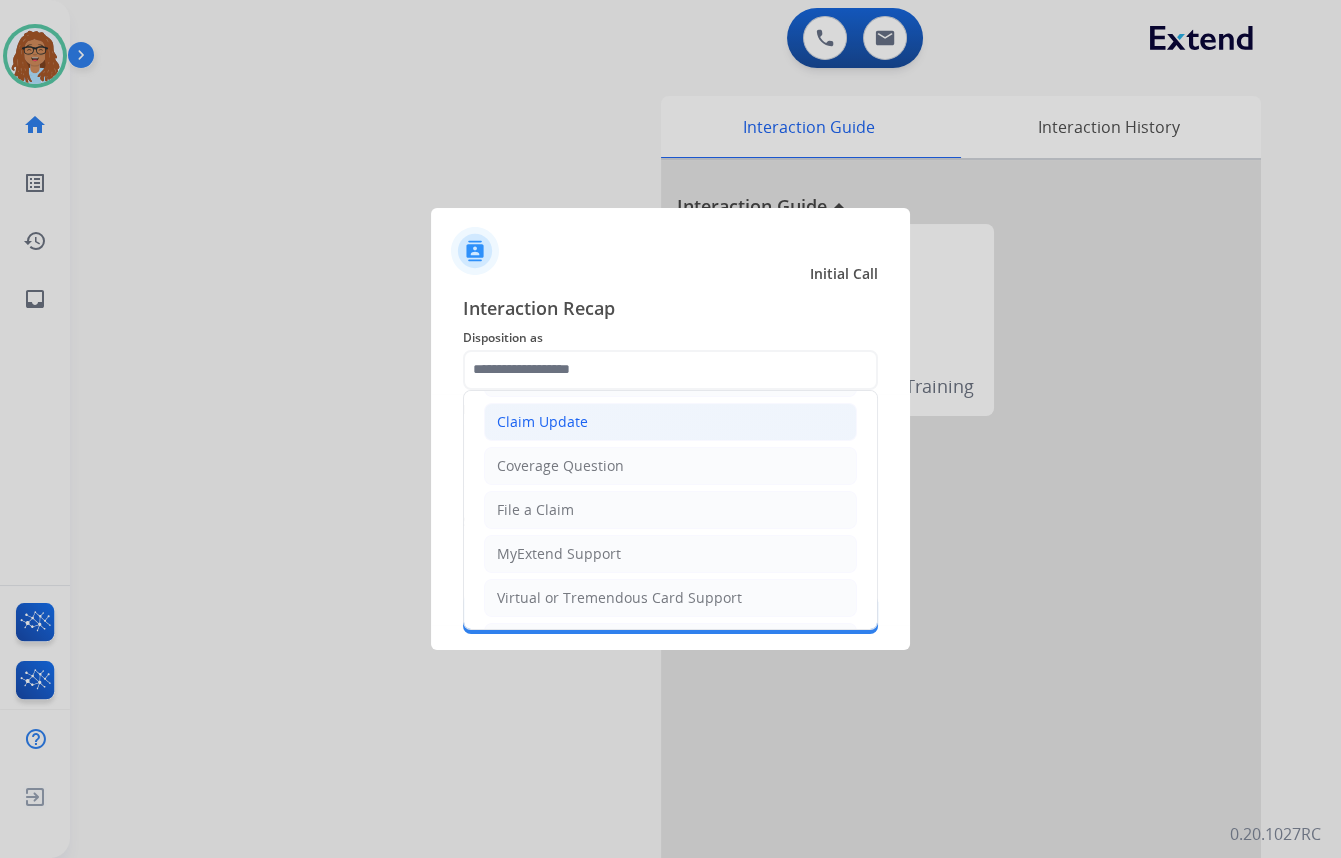 click on "Claim Update" 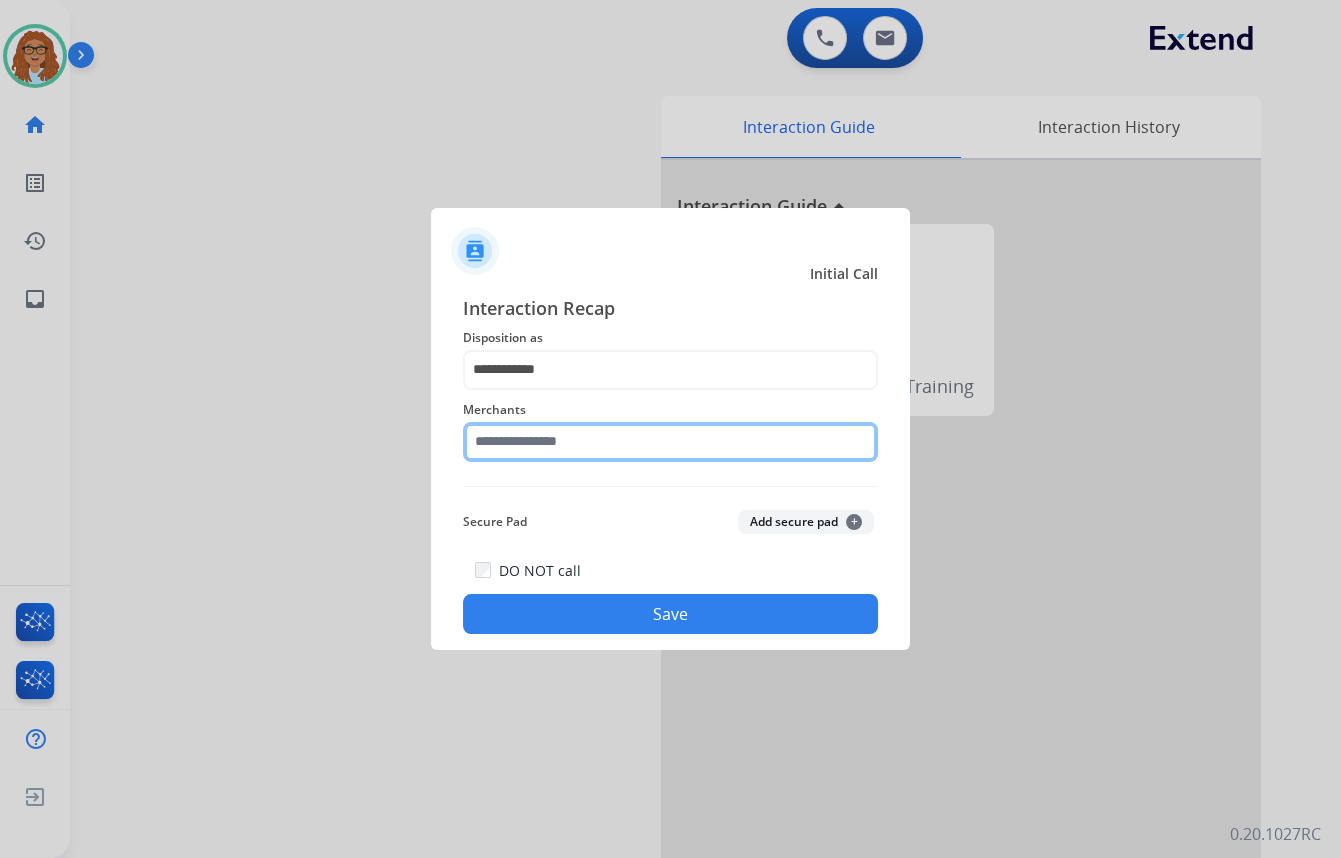 click 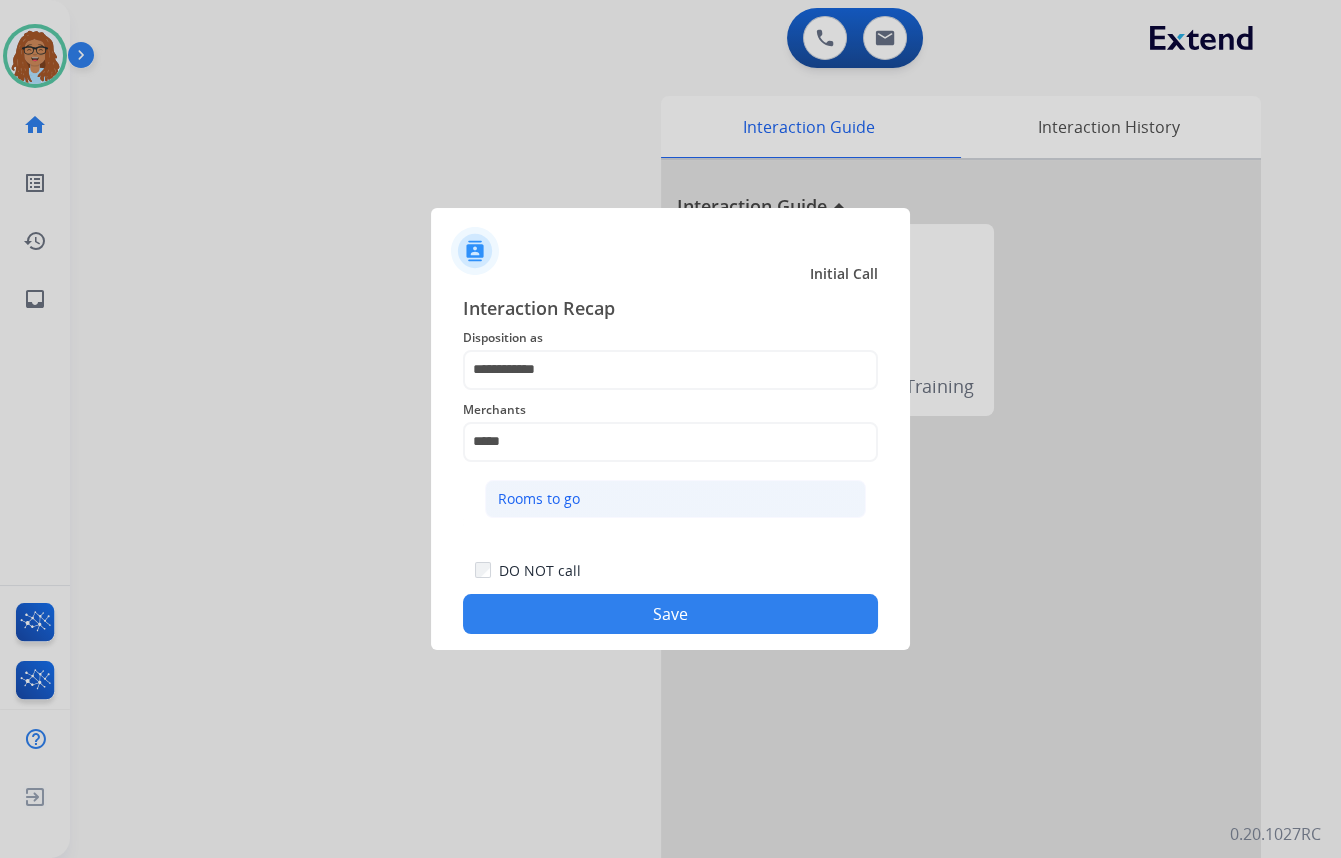 click on "Rooms to go" 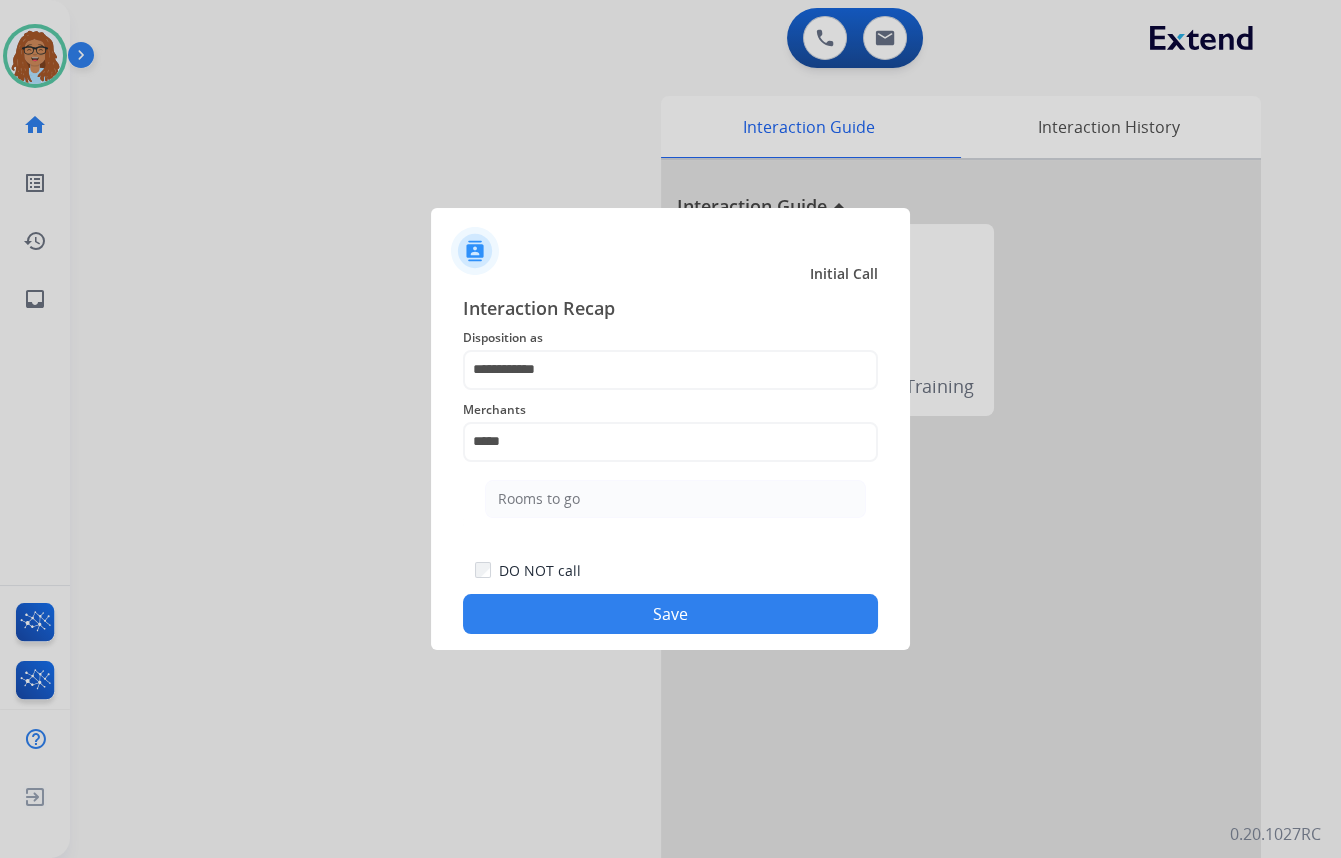 type on "**********" 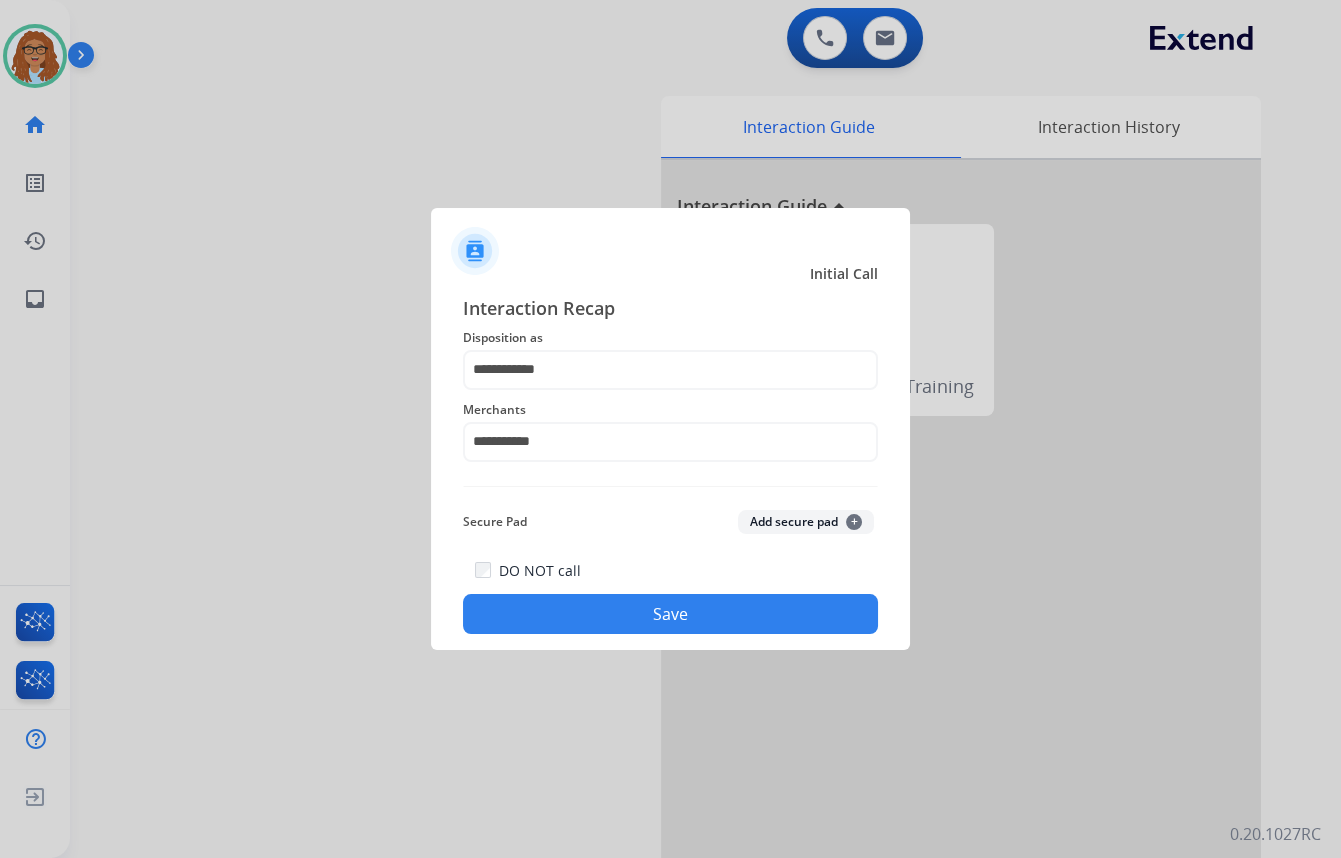 click on "Save" 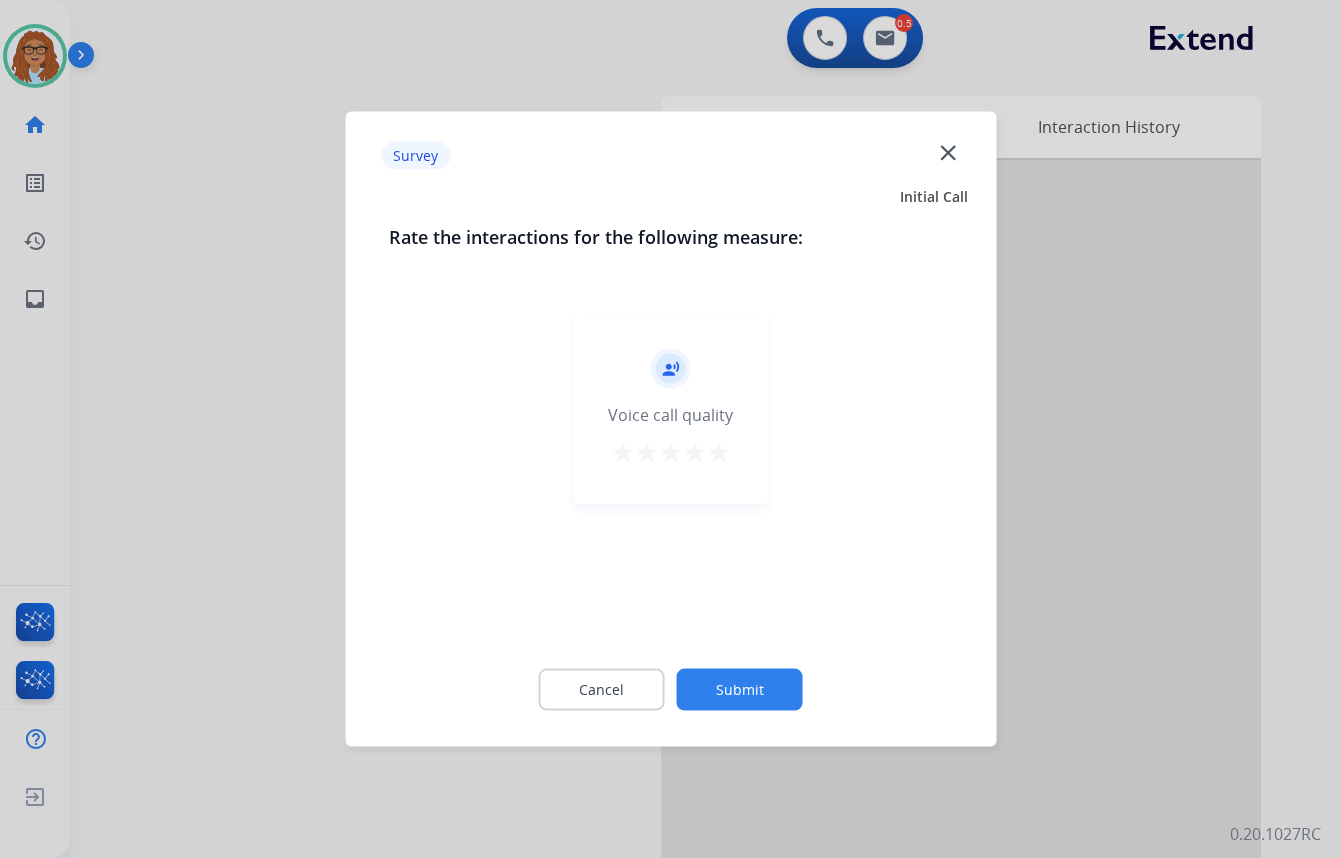 click on "close" 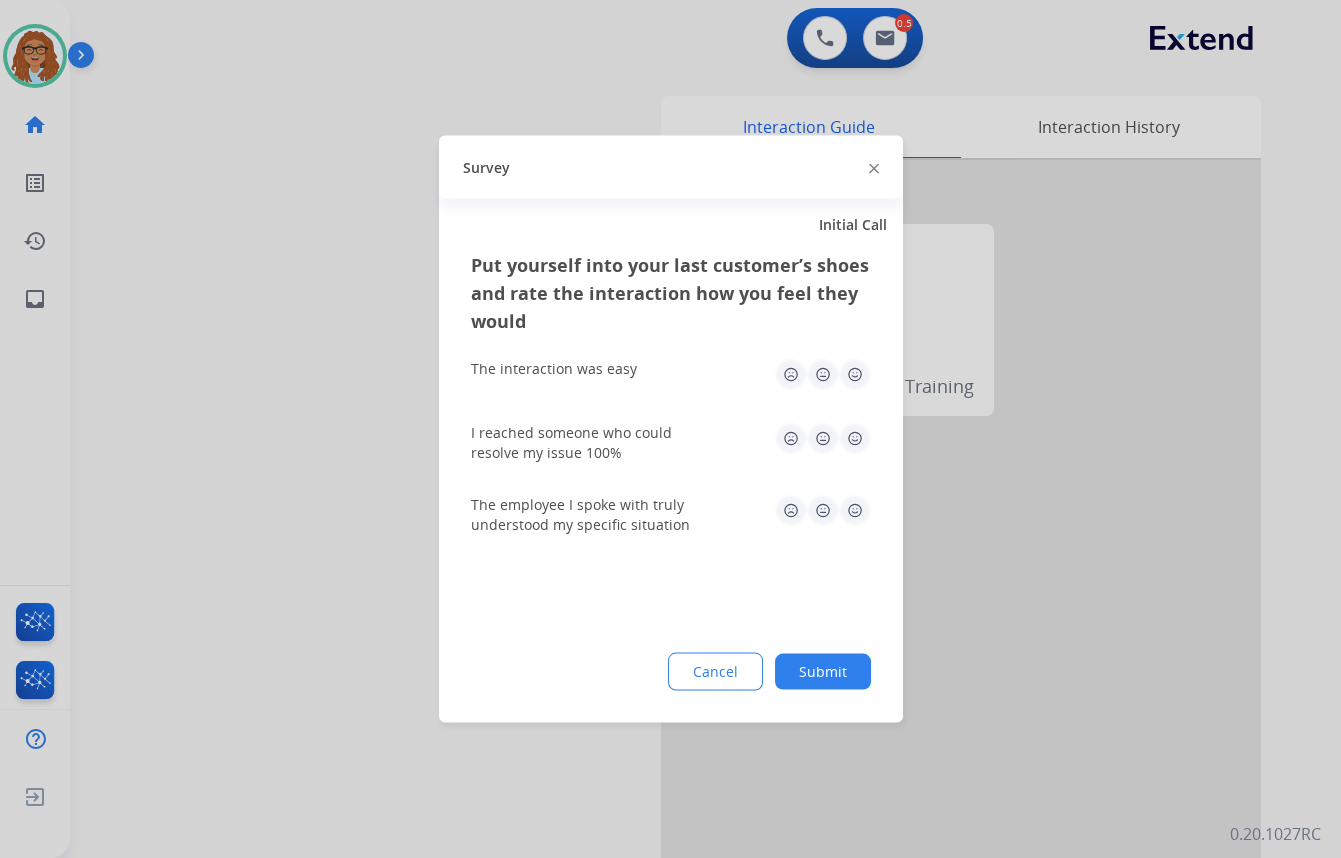 click on "Survey" 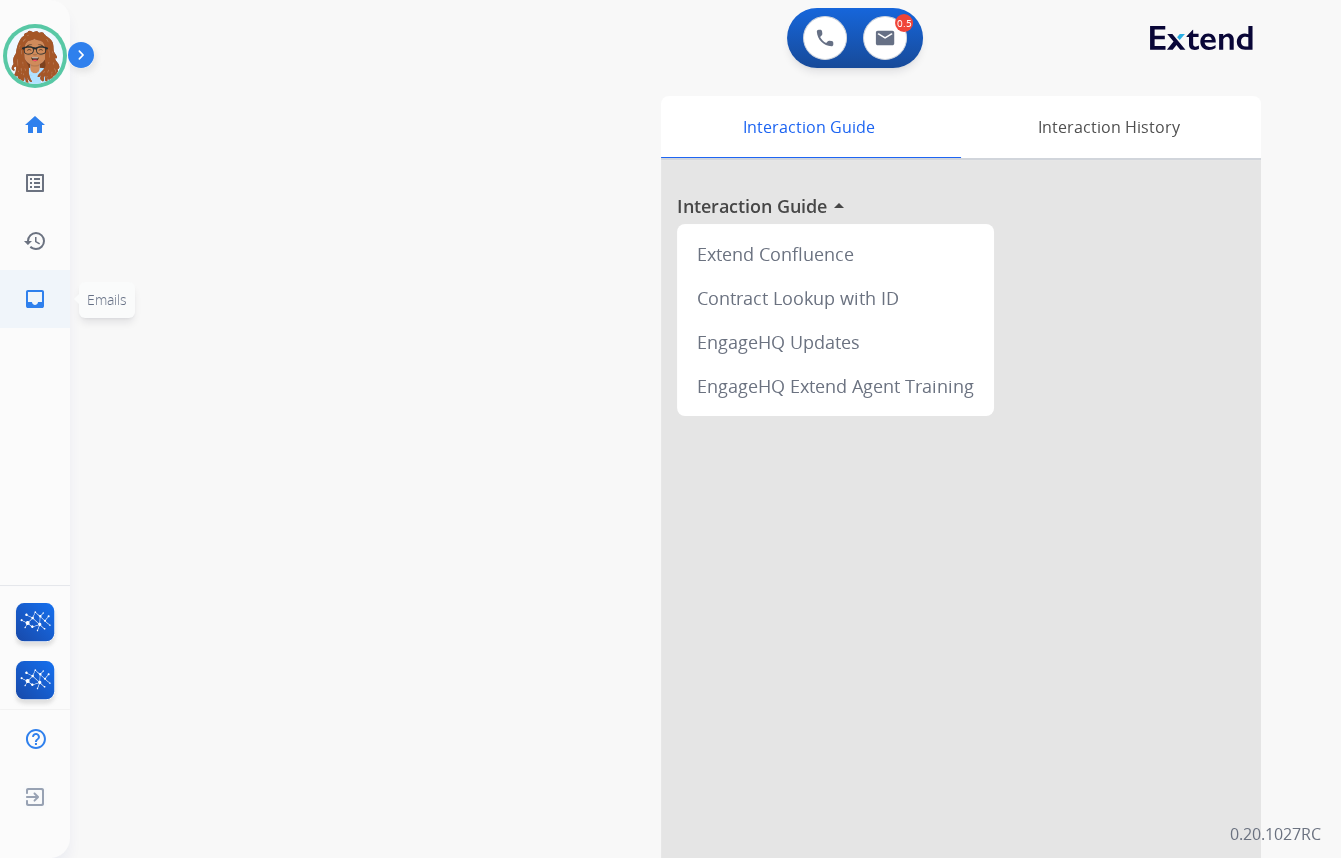click on "inbox" 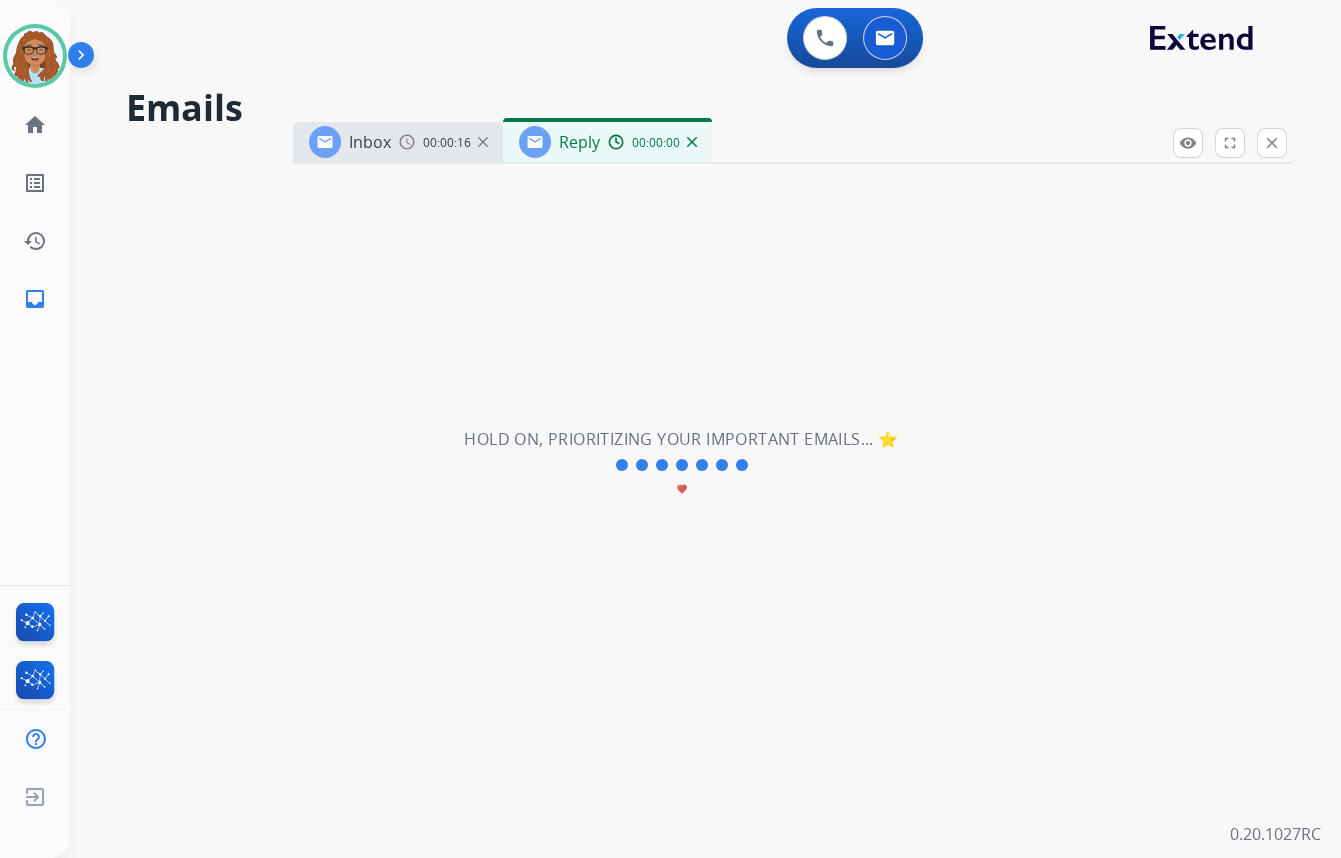 select on "**********" 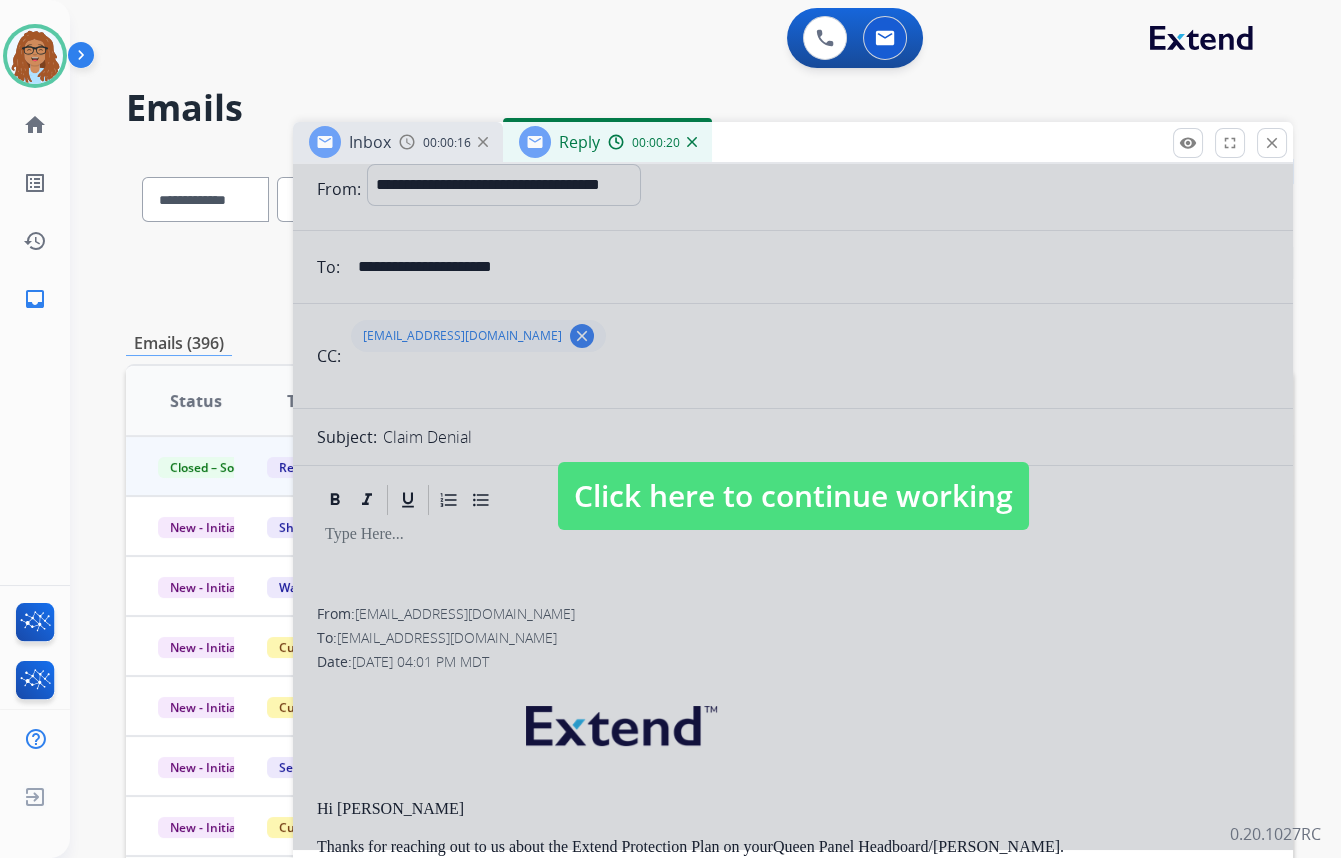 scroll, scrollTop: 90, scrollLeft: 0, axis: vertical 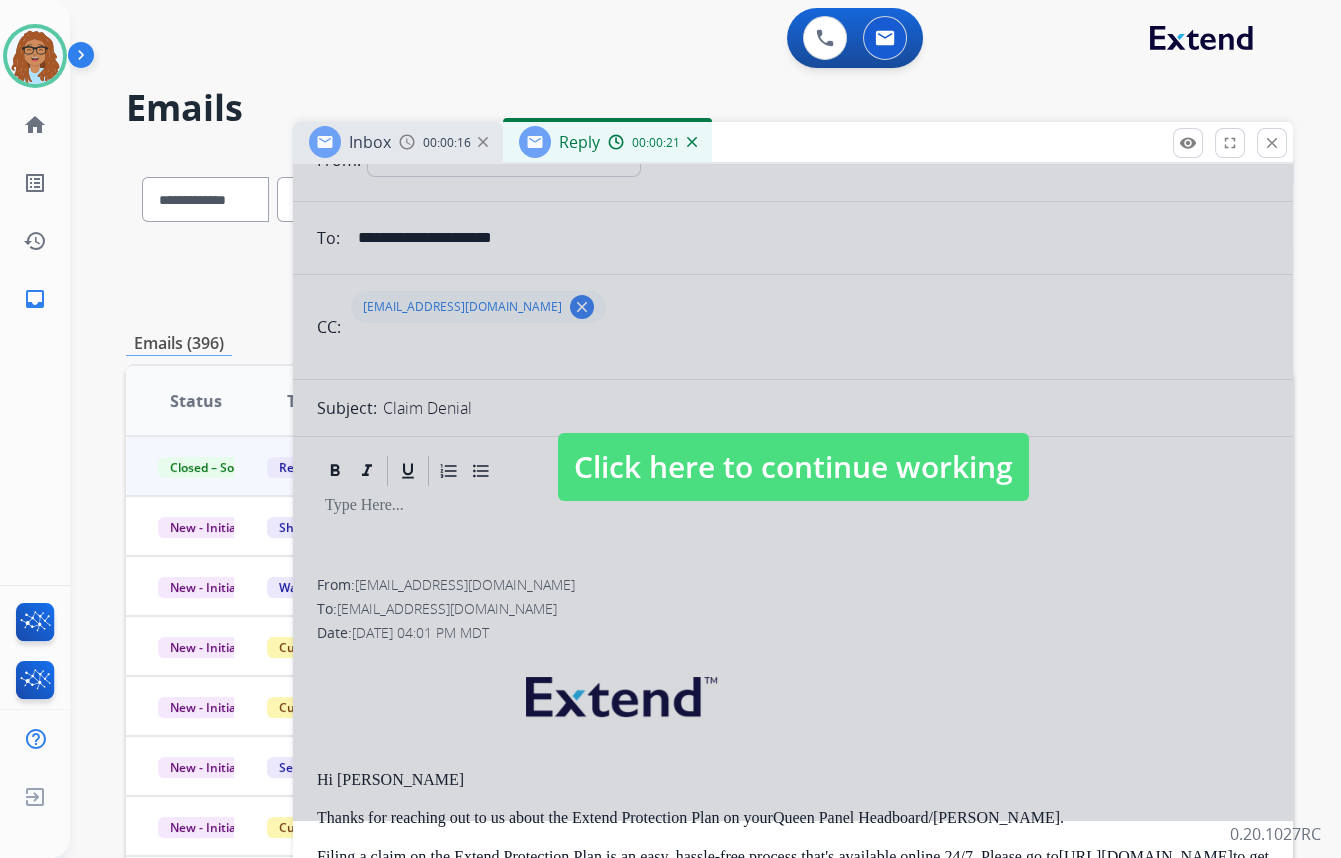 click at bounding box center [793, 447] 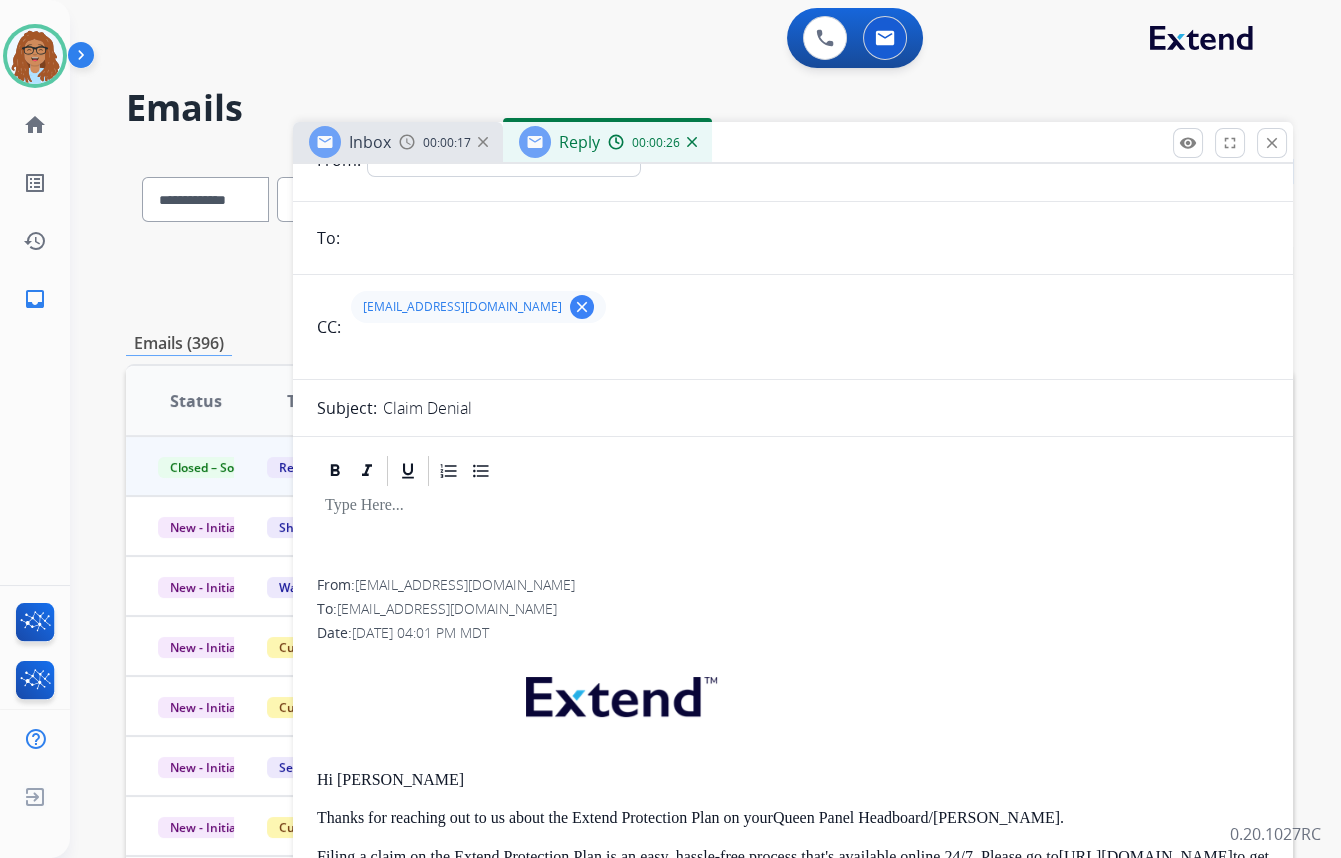 scroll, scrollTop: 0, scrollLeft: 0, axis: both 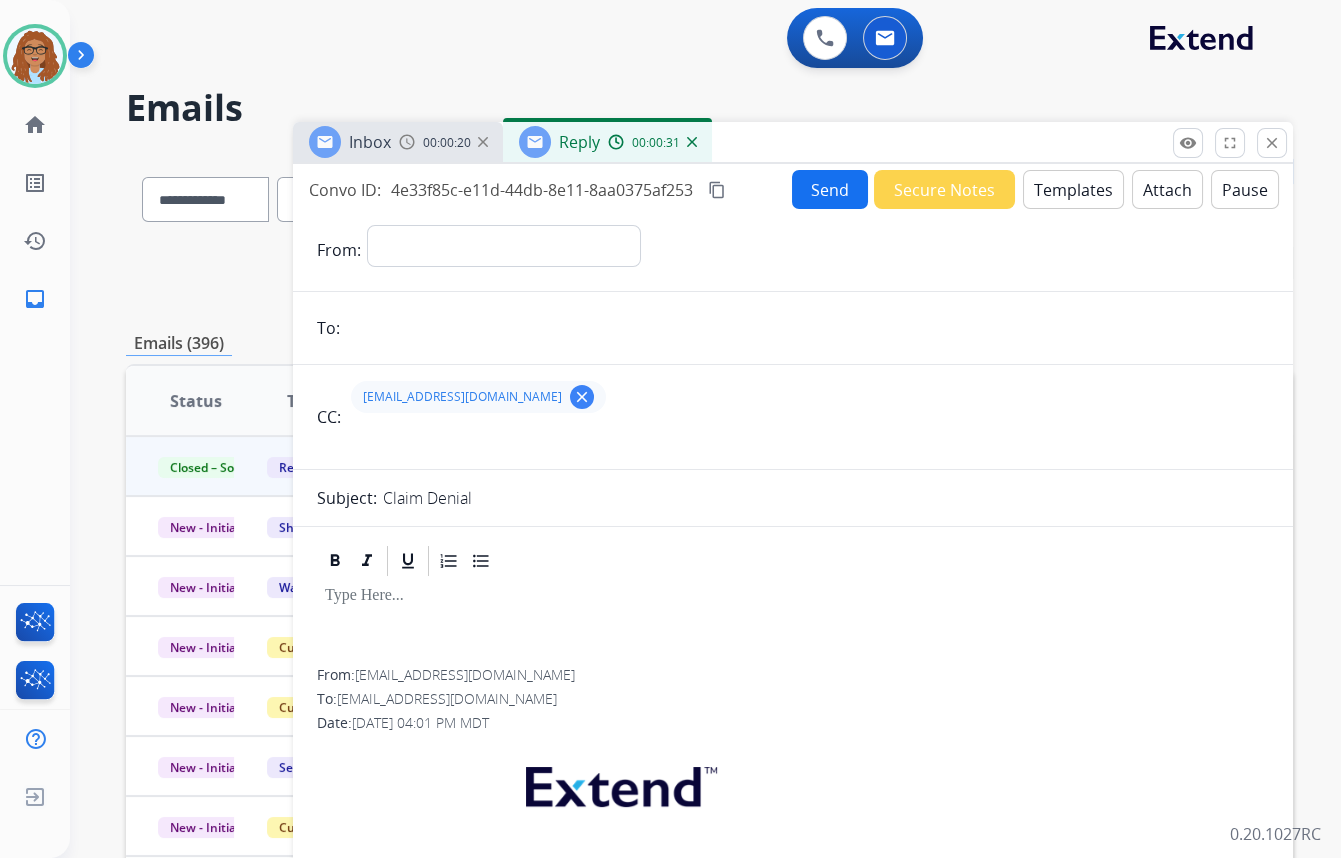 click on "Inbox  00:00:20" at bounding box center [398, 142] 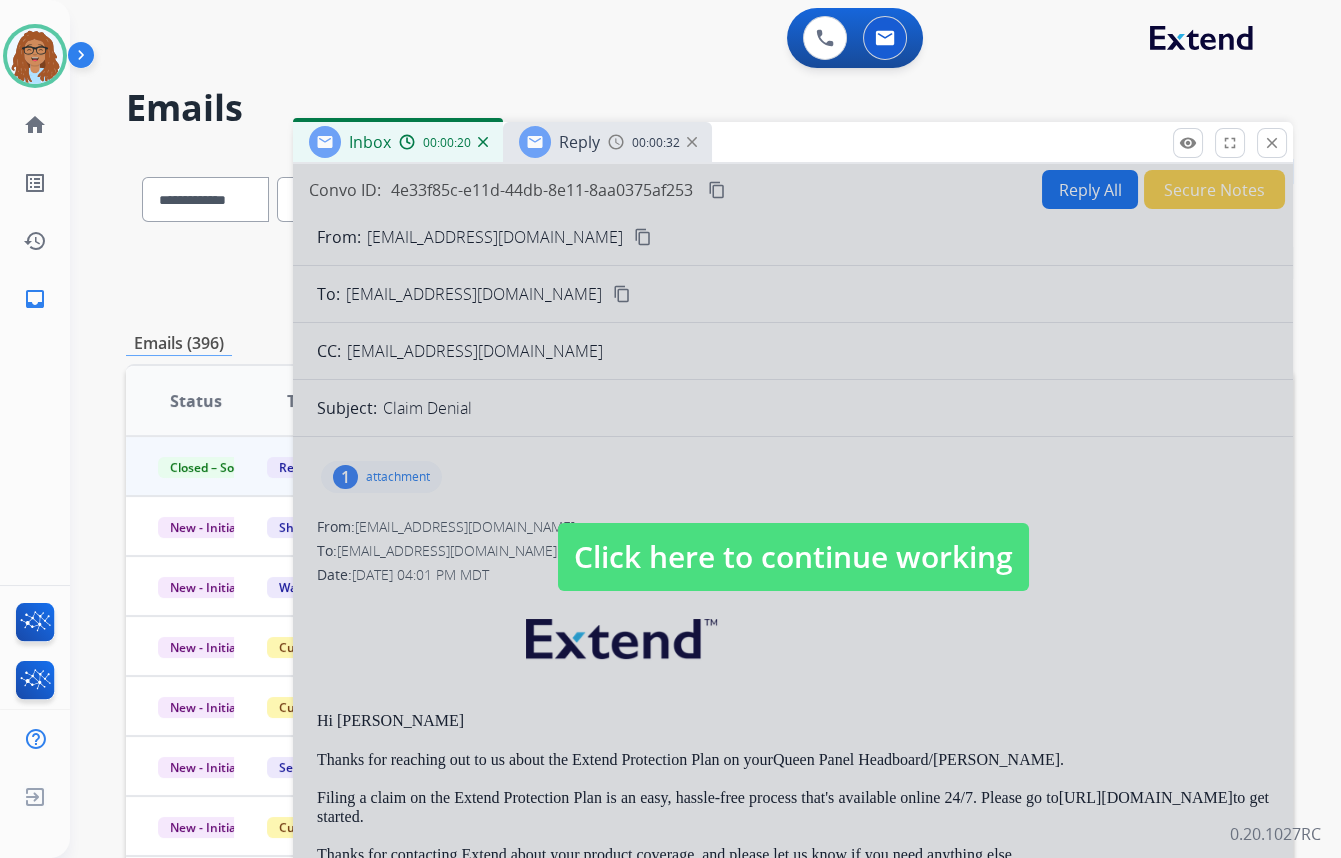 click on "Click here to continue working" at bounding box center (793, 557) 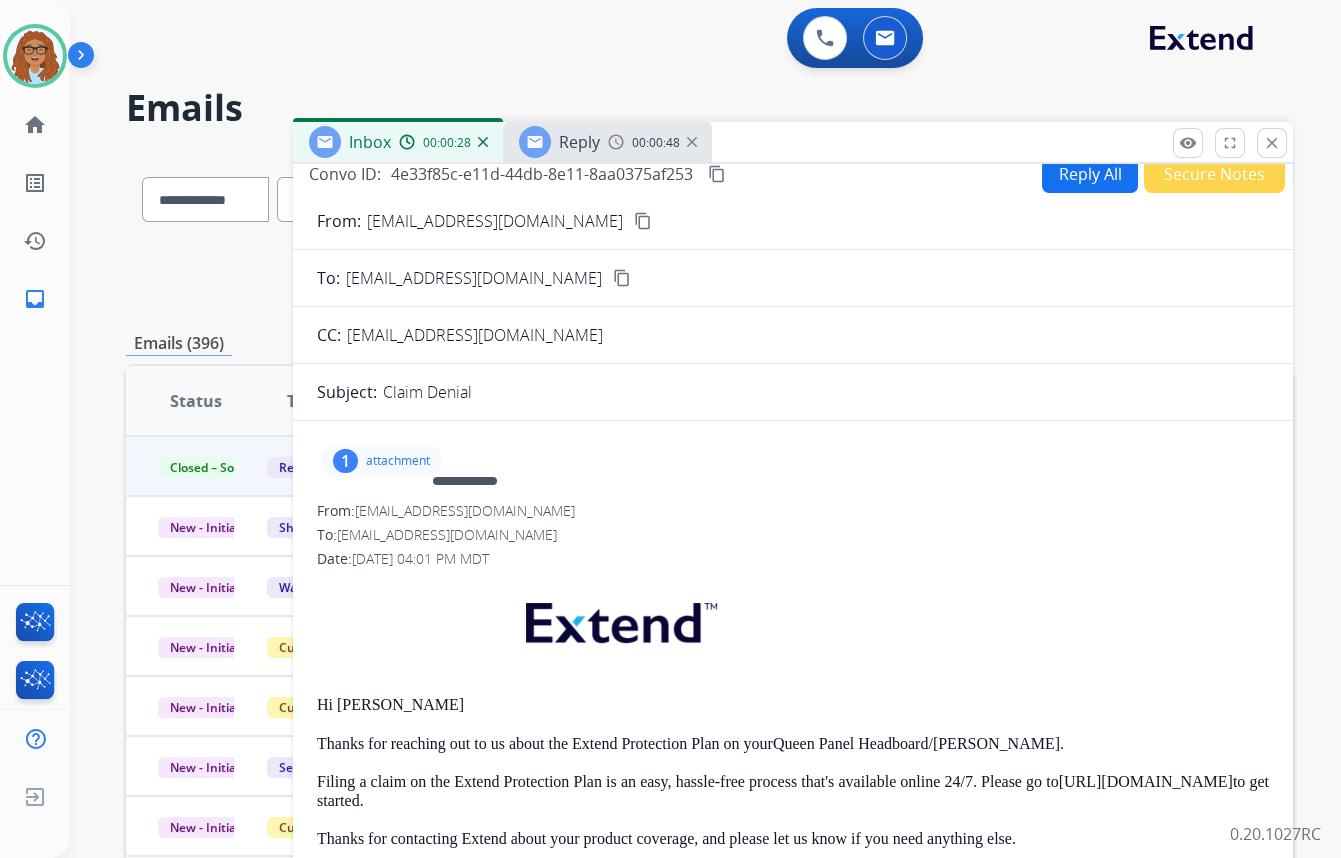 scroll, scrollTop: 0, scrollLeft: 0, axis: both 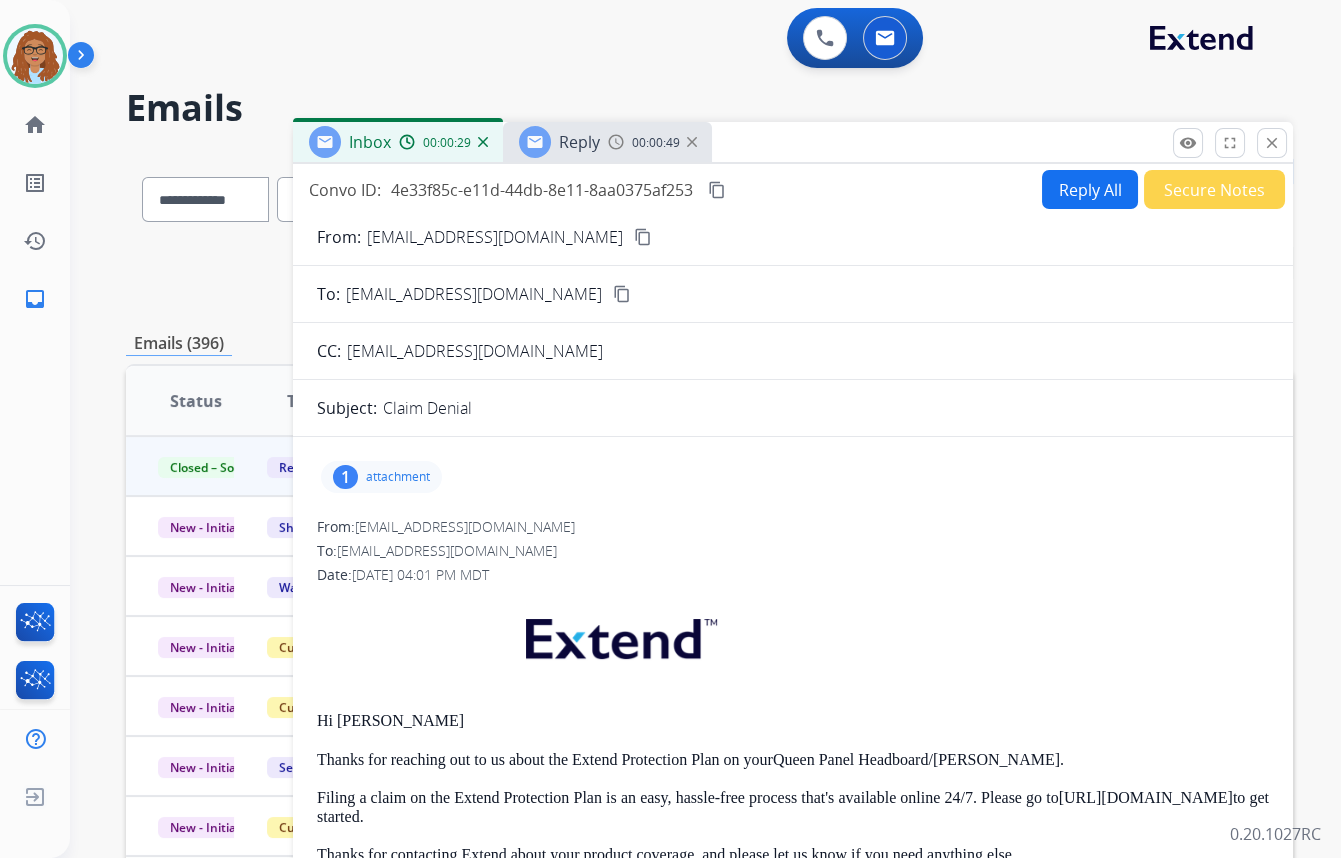 click on "1" at bounding box center (345, 477) 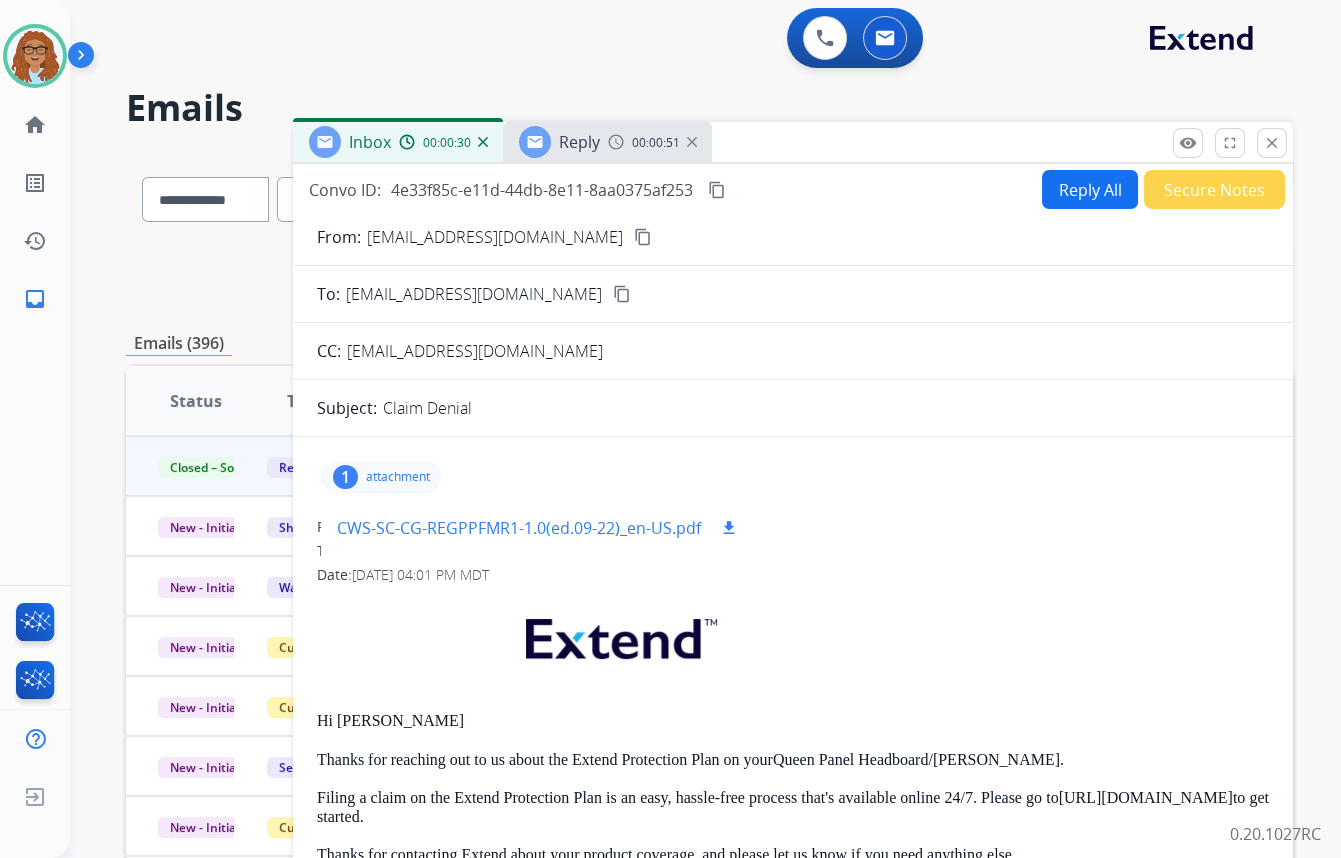 scroll, scrollTop: 90, scrollLeft: 0, axis: vertical 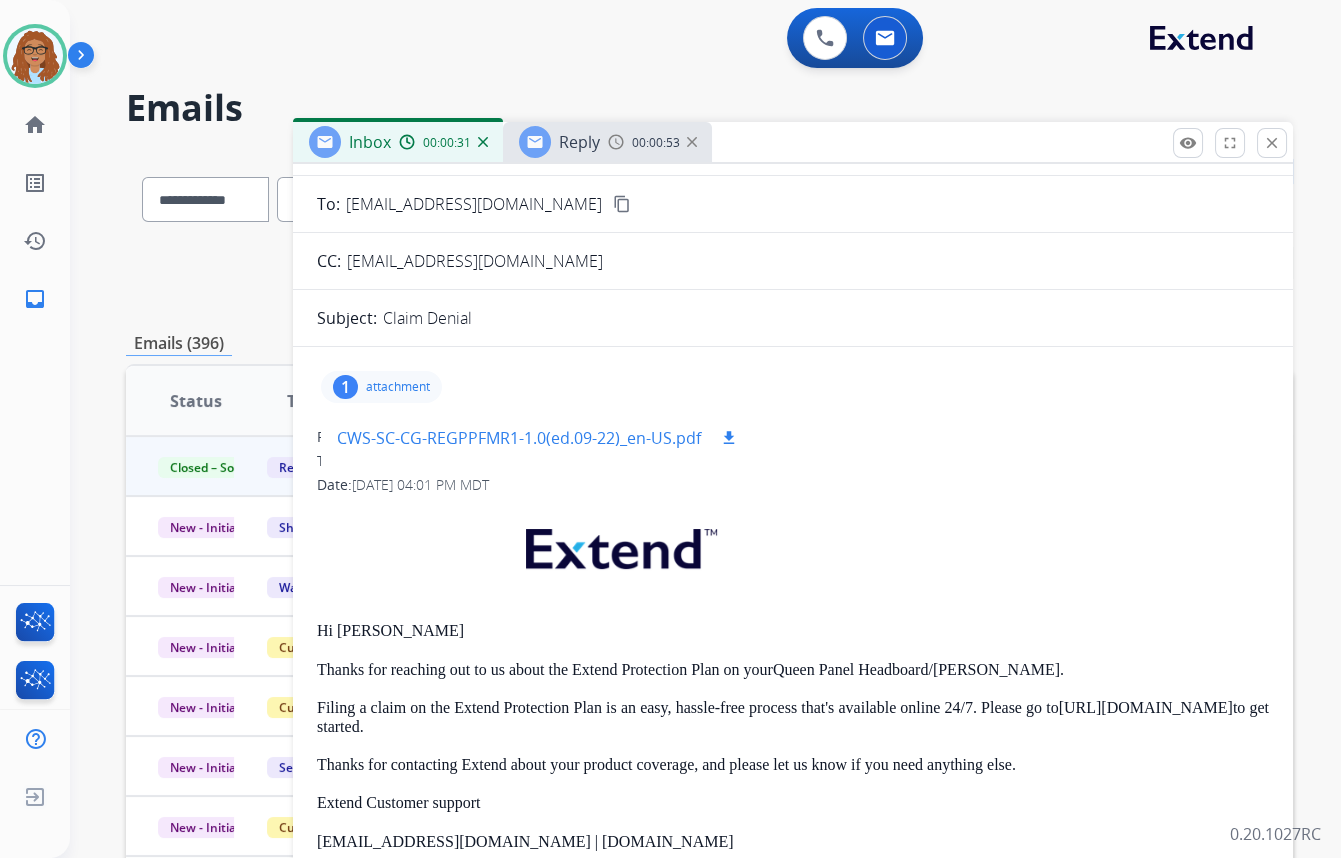 click on "CWS-SC-CG-REGPPFMR1-1.0(ed.09-22)_en-US.pdf" at bounding box center (519, 438) 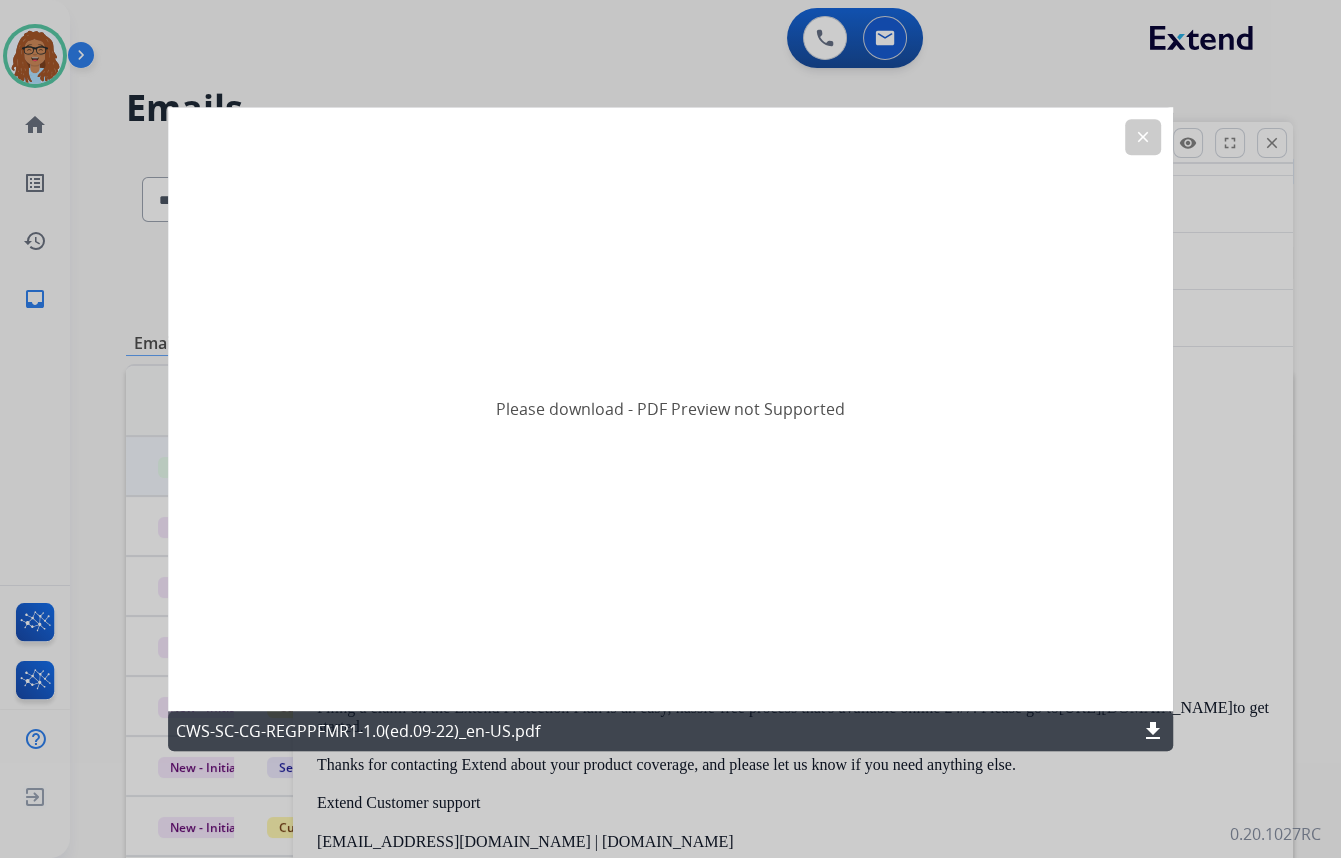 click on "clear" 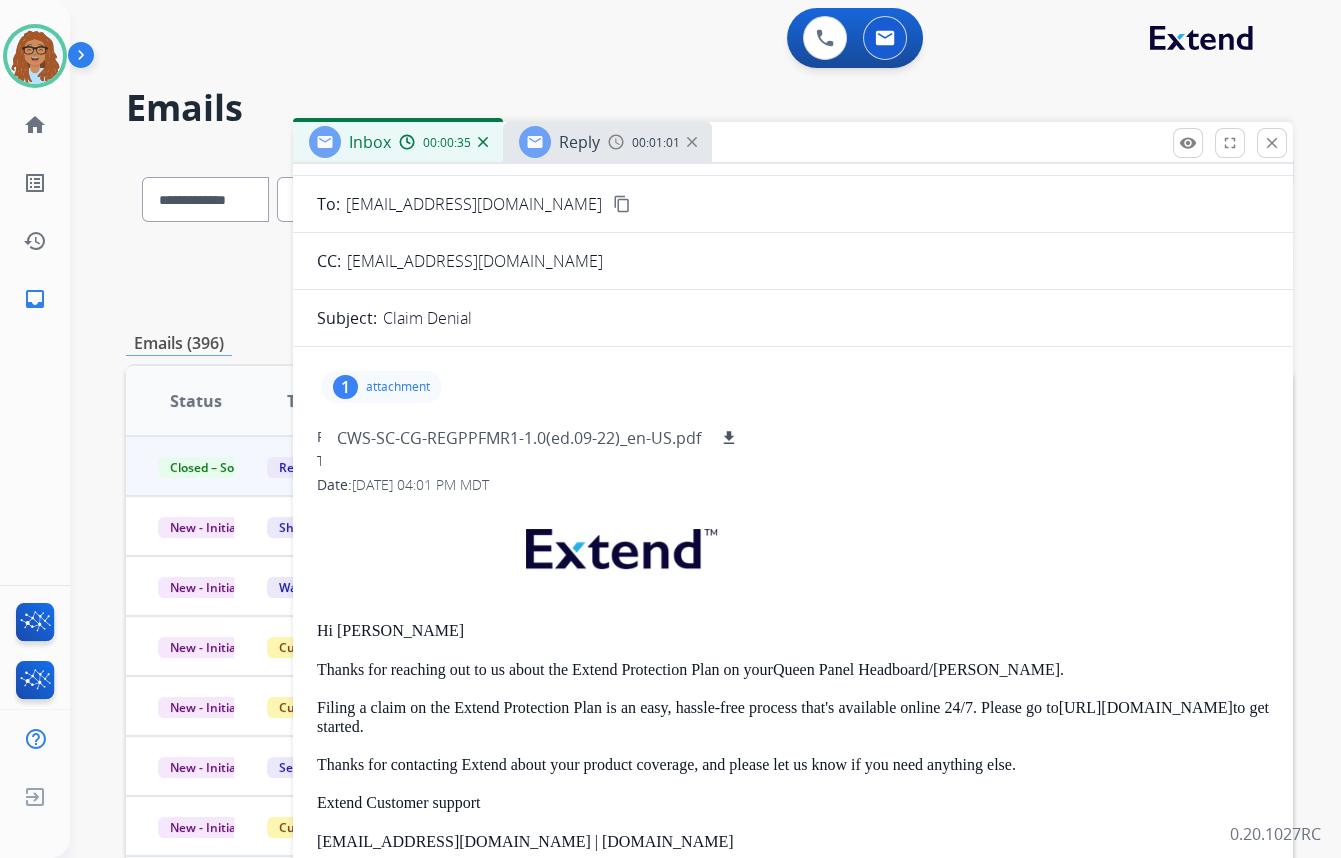 click on "content_copy" at bounding box center (622, 204) 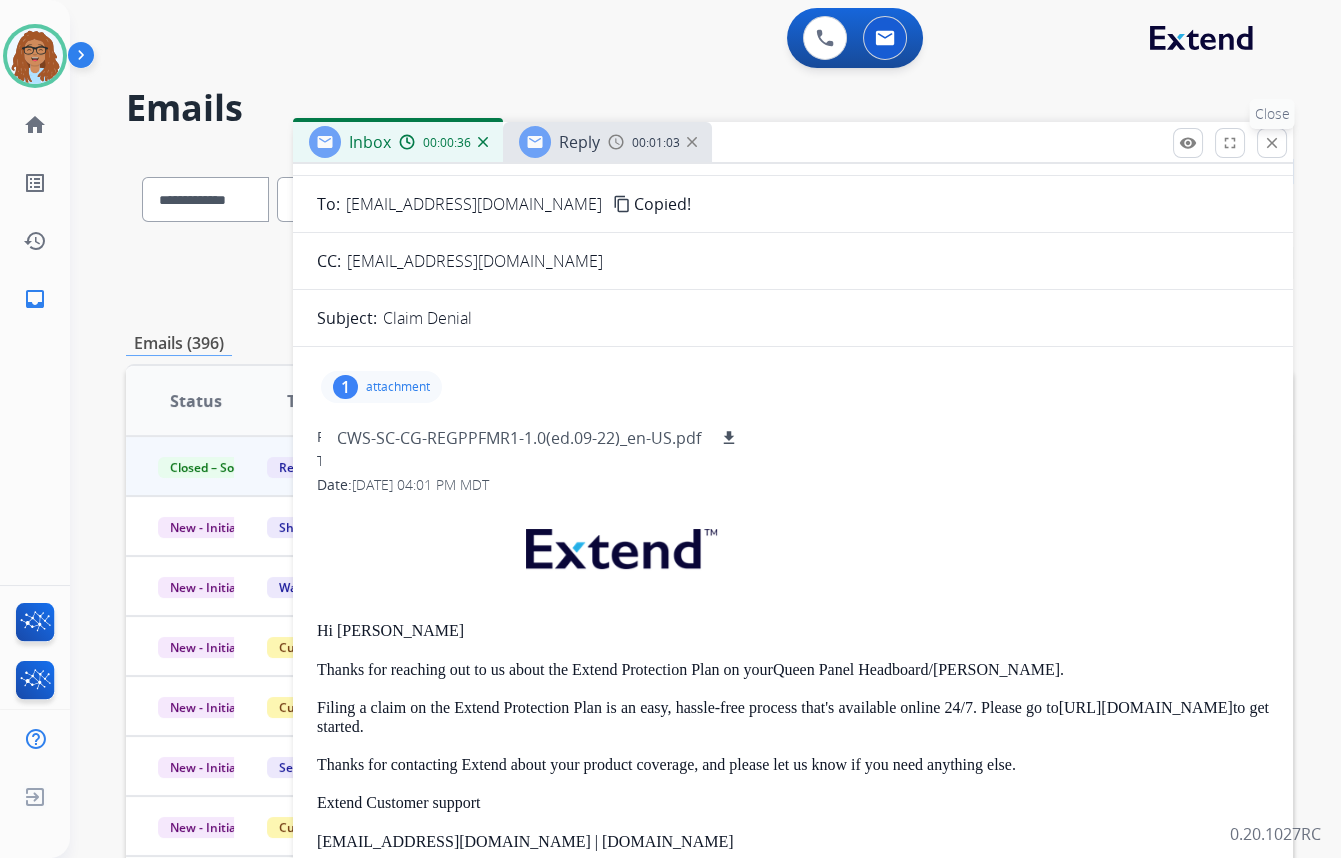 click on "close" at bounding box center [1272, 143] 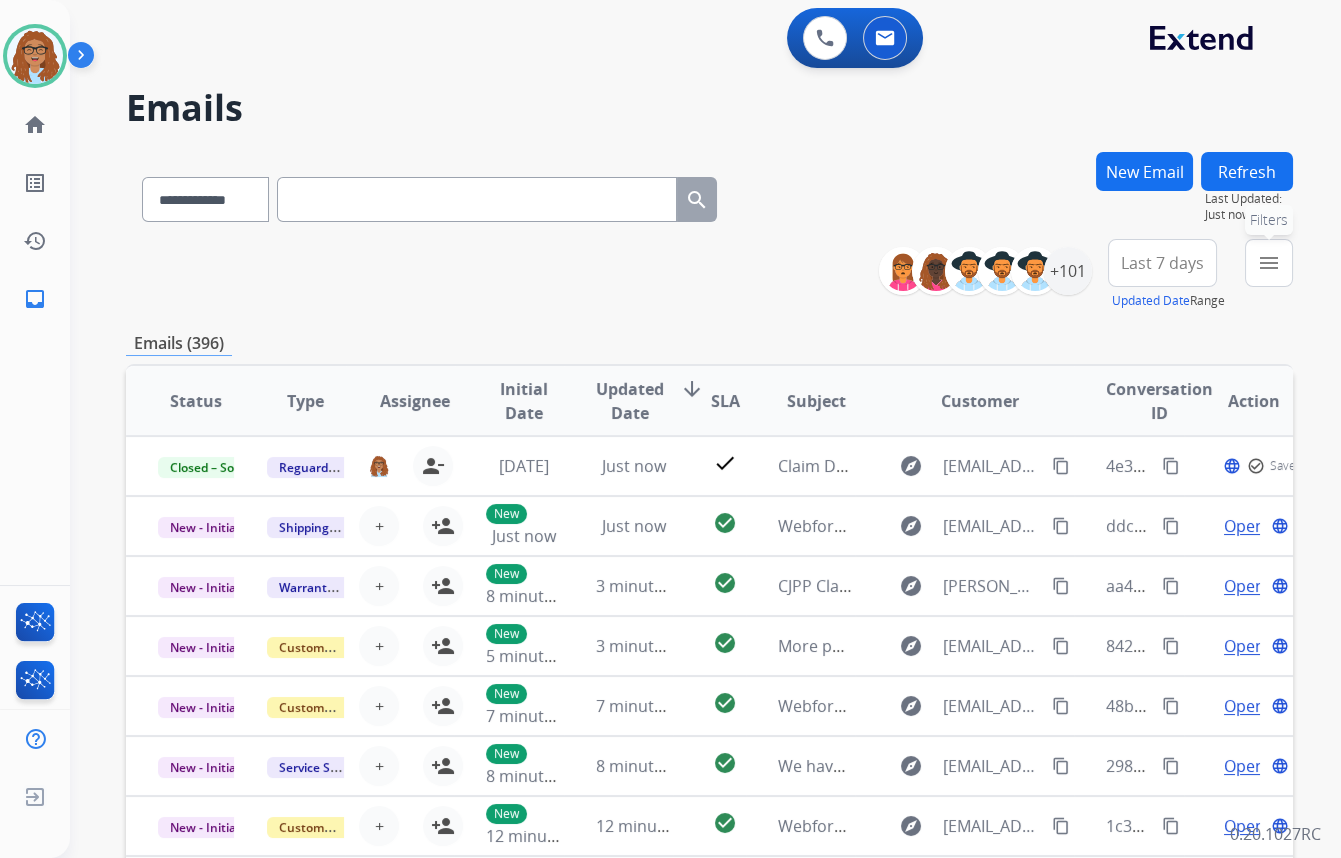 click on "menu" at bounding box center [1269, 263] 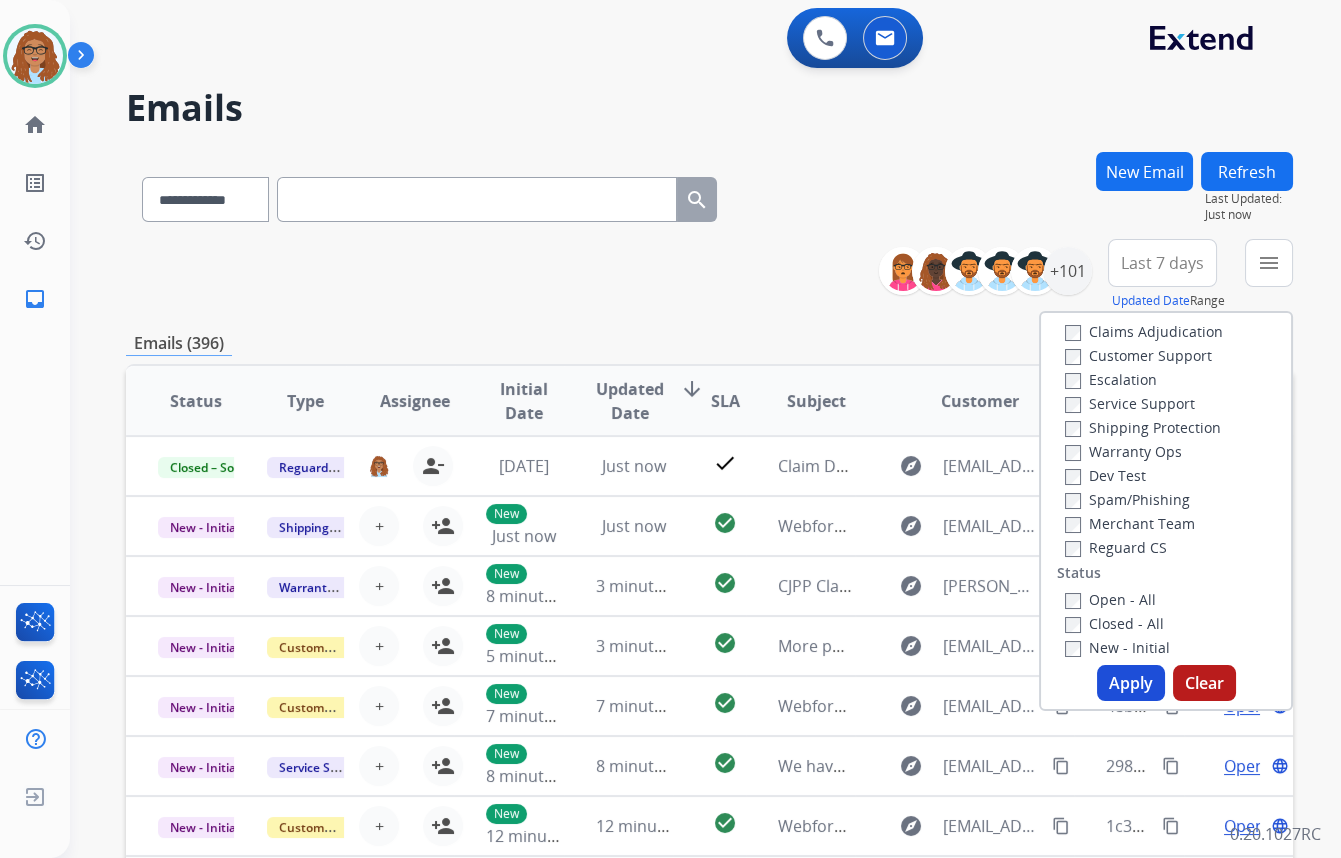 scroll, scrollTop: 0, scrollLeft: 0, axis: both 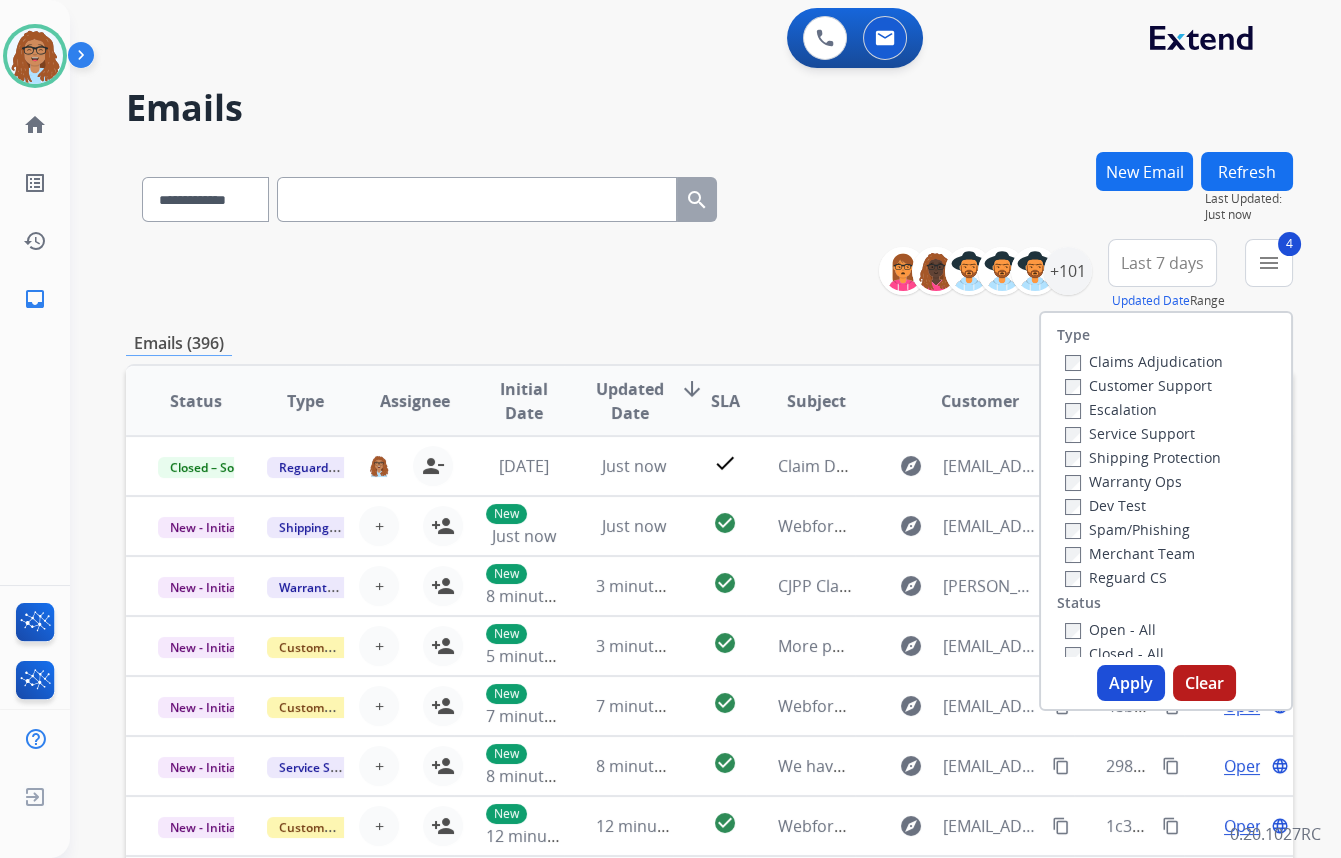 click on "Apply" at bounding box center [1131, 683] 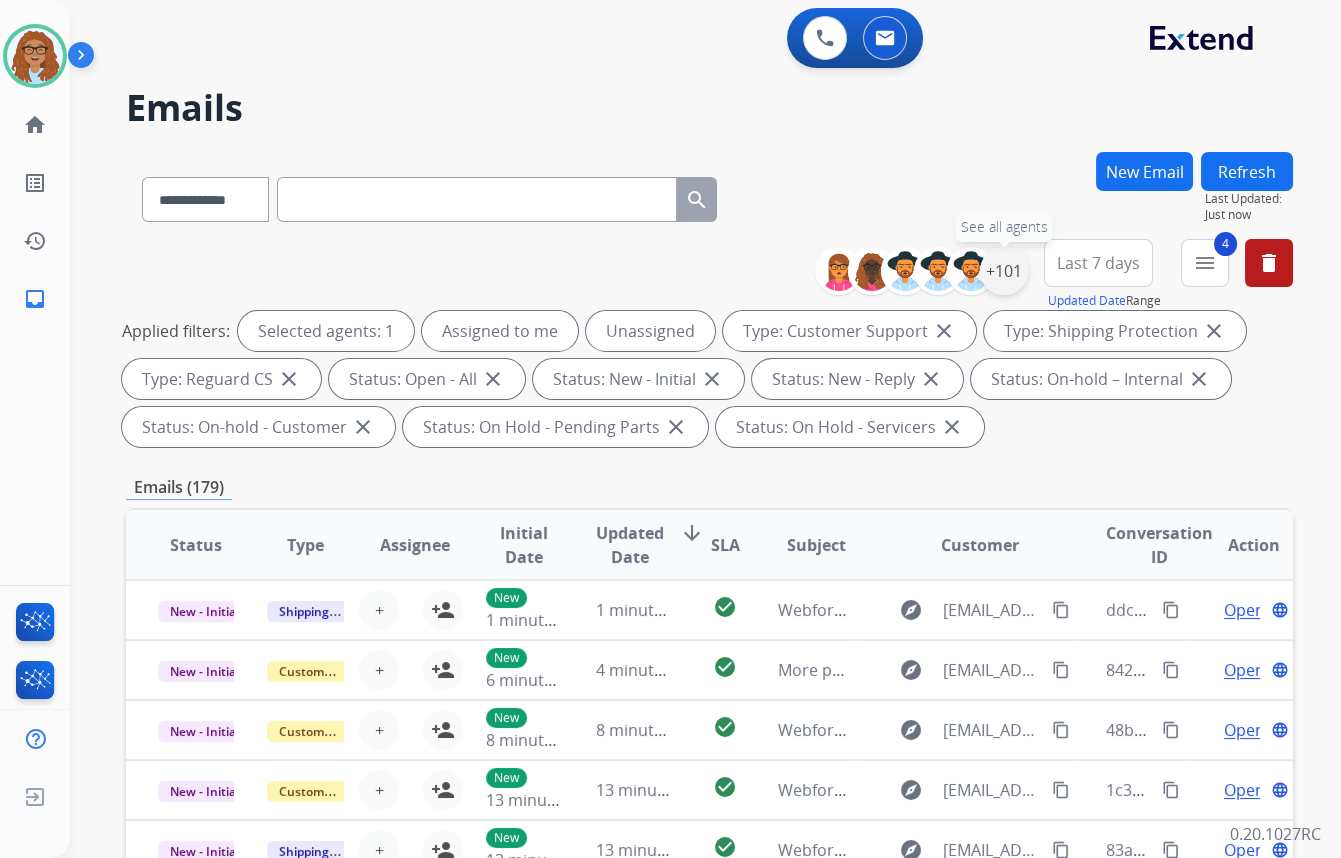 click on "+101" at bounding box center [1004, 271] 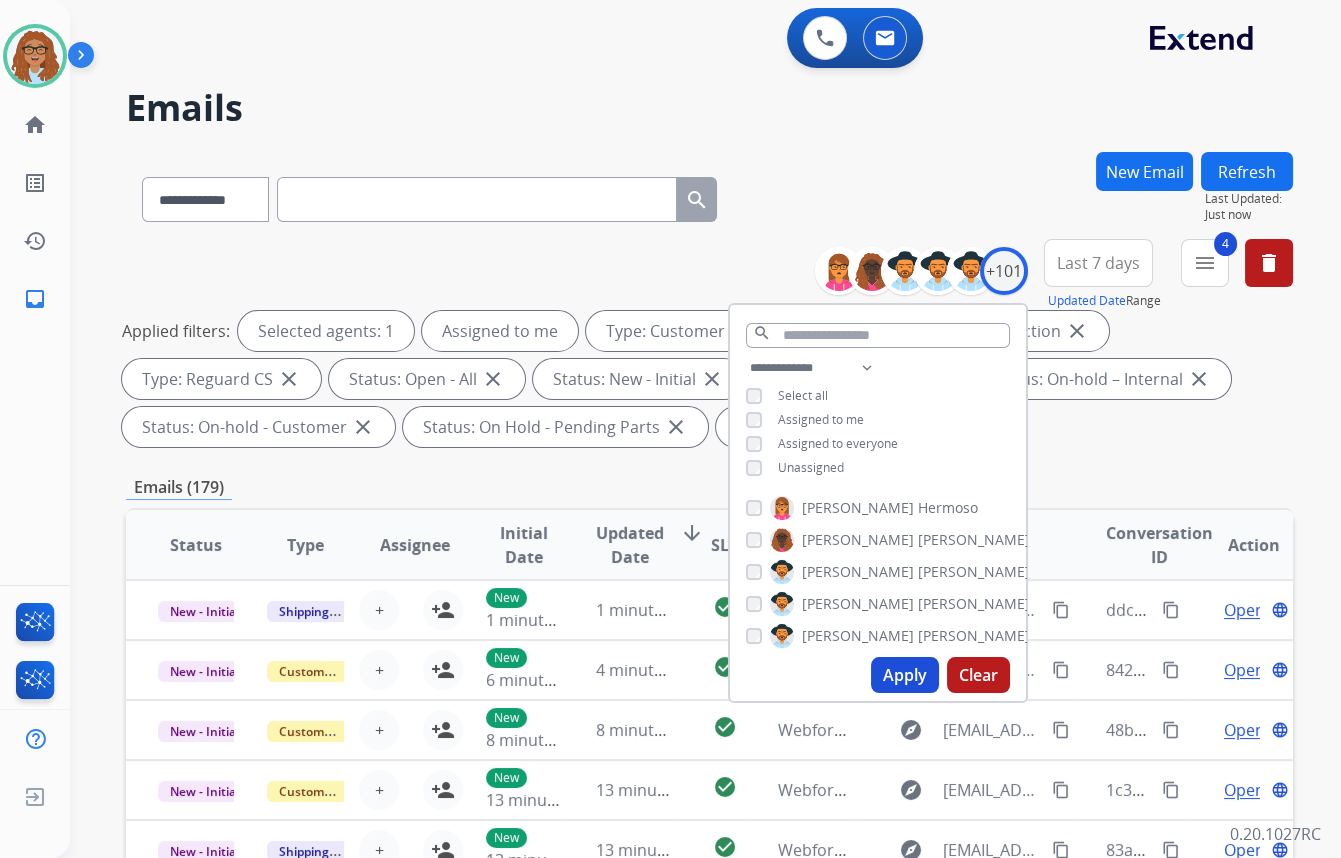 click on "Apply" at bounding box center [905, 675] 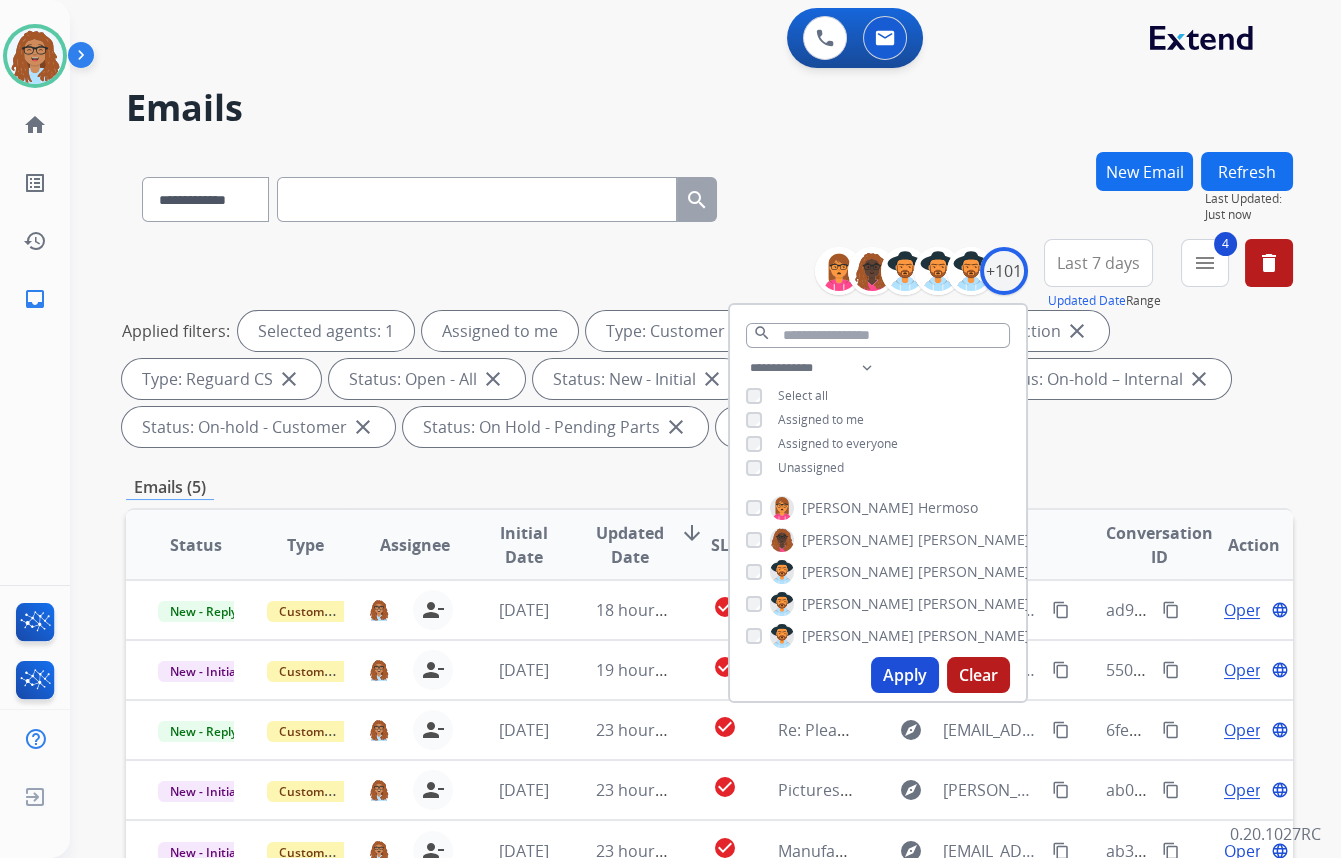 click on "**********" at bounding box center (709, 195) 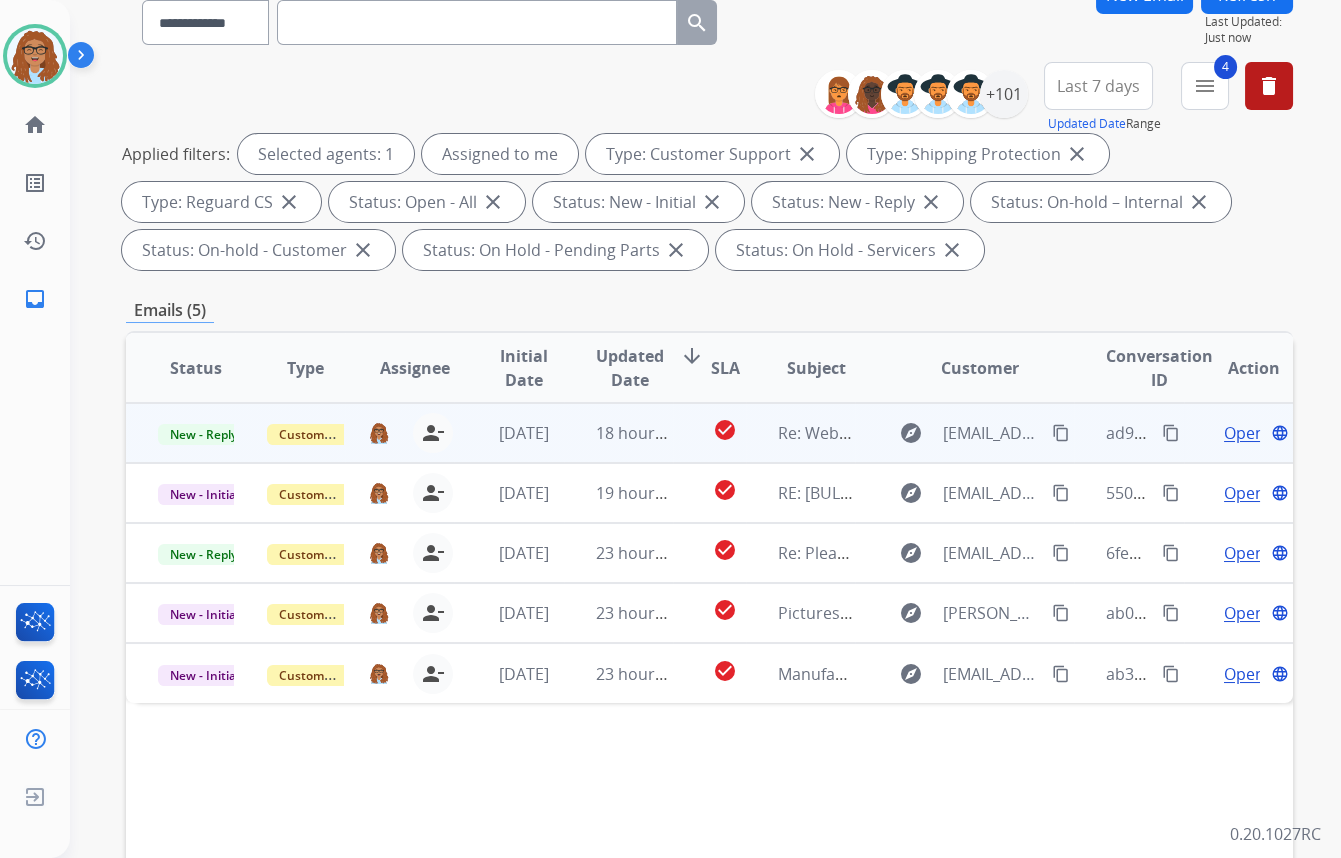scroll, scrollTop: 181, scrollLeft: 0, axis: vertical 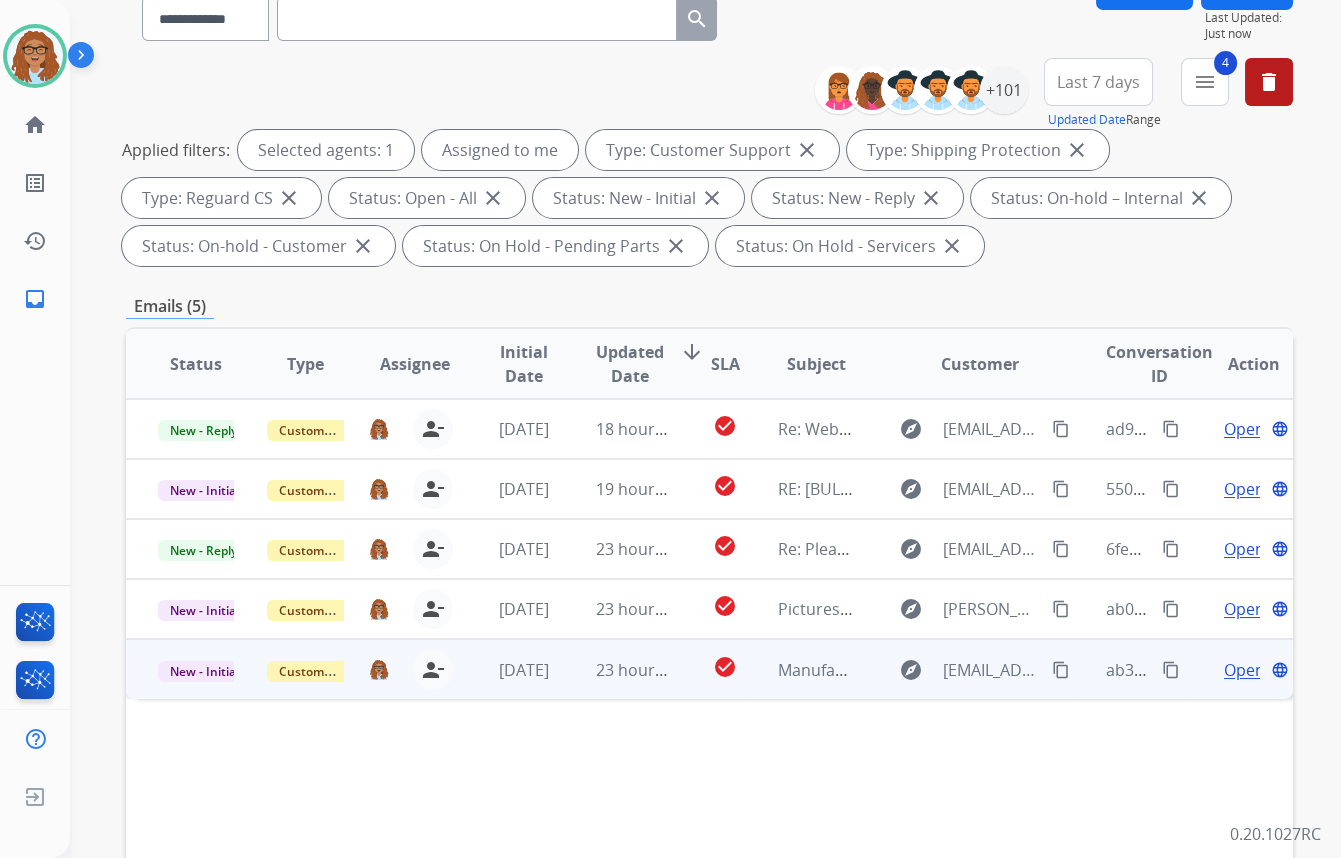 click on "content_copy" at bounding box center (1171, 670) 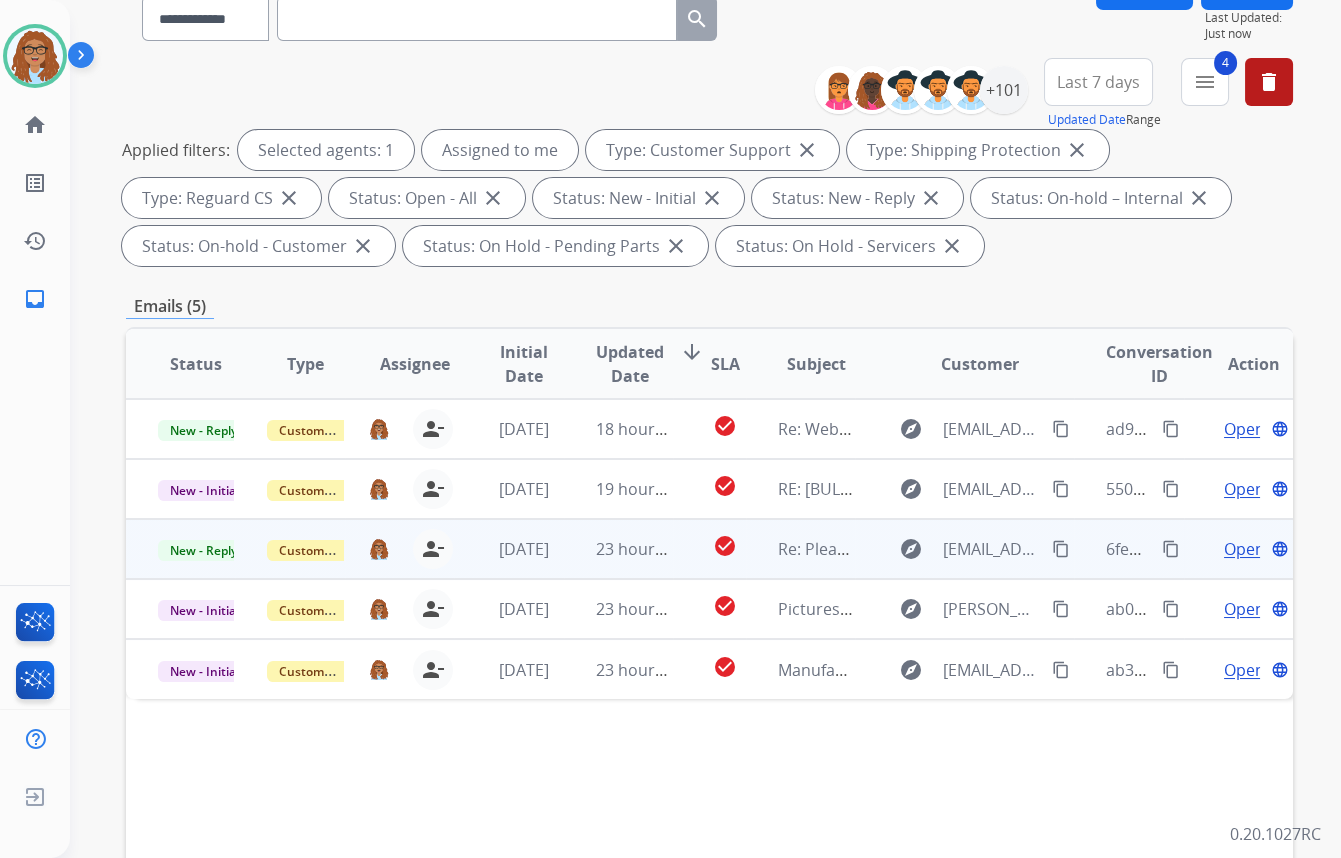 click on "content_copy" at bounding box center (1061, 670) 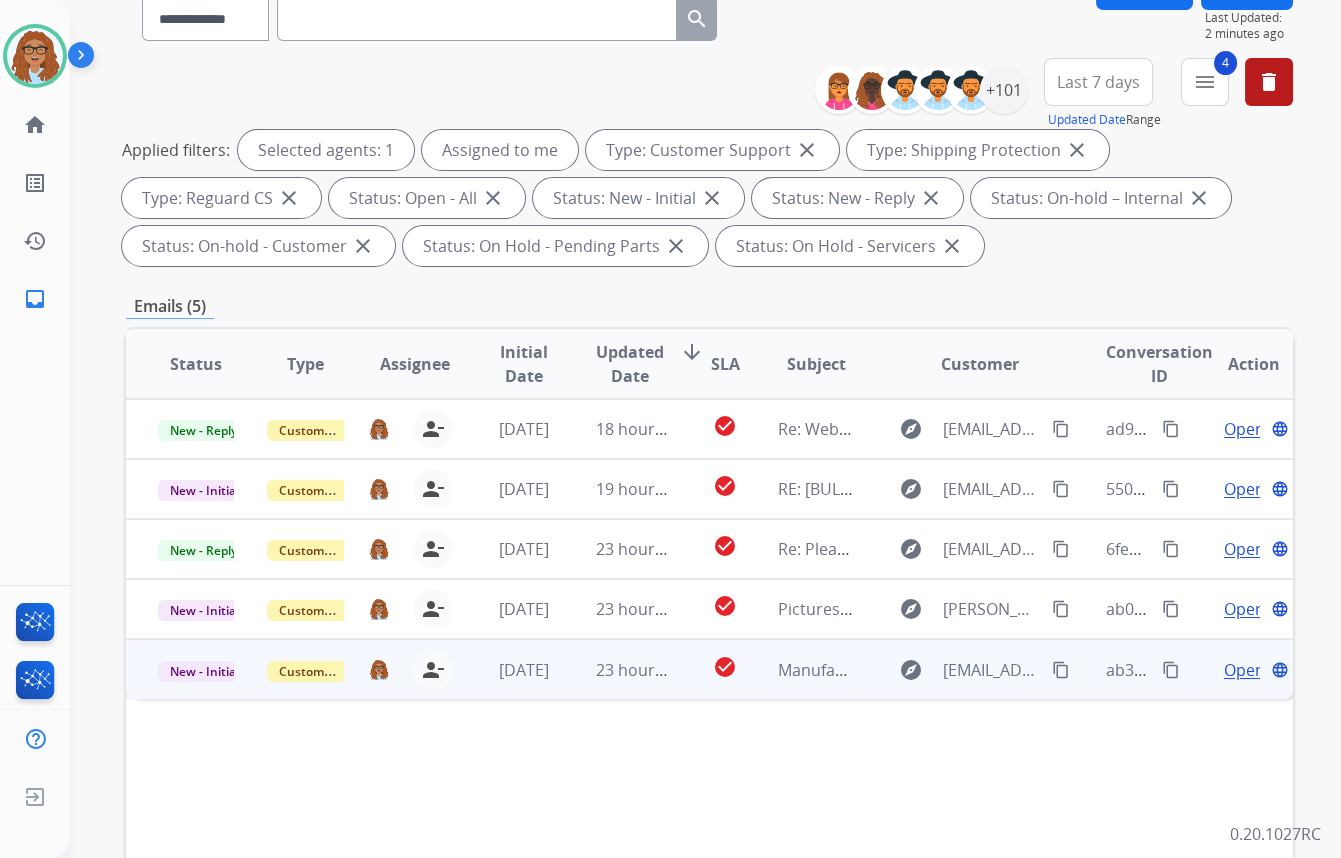 click on "Open" at bounding box center [1244, 670] 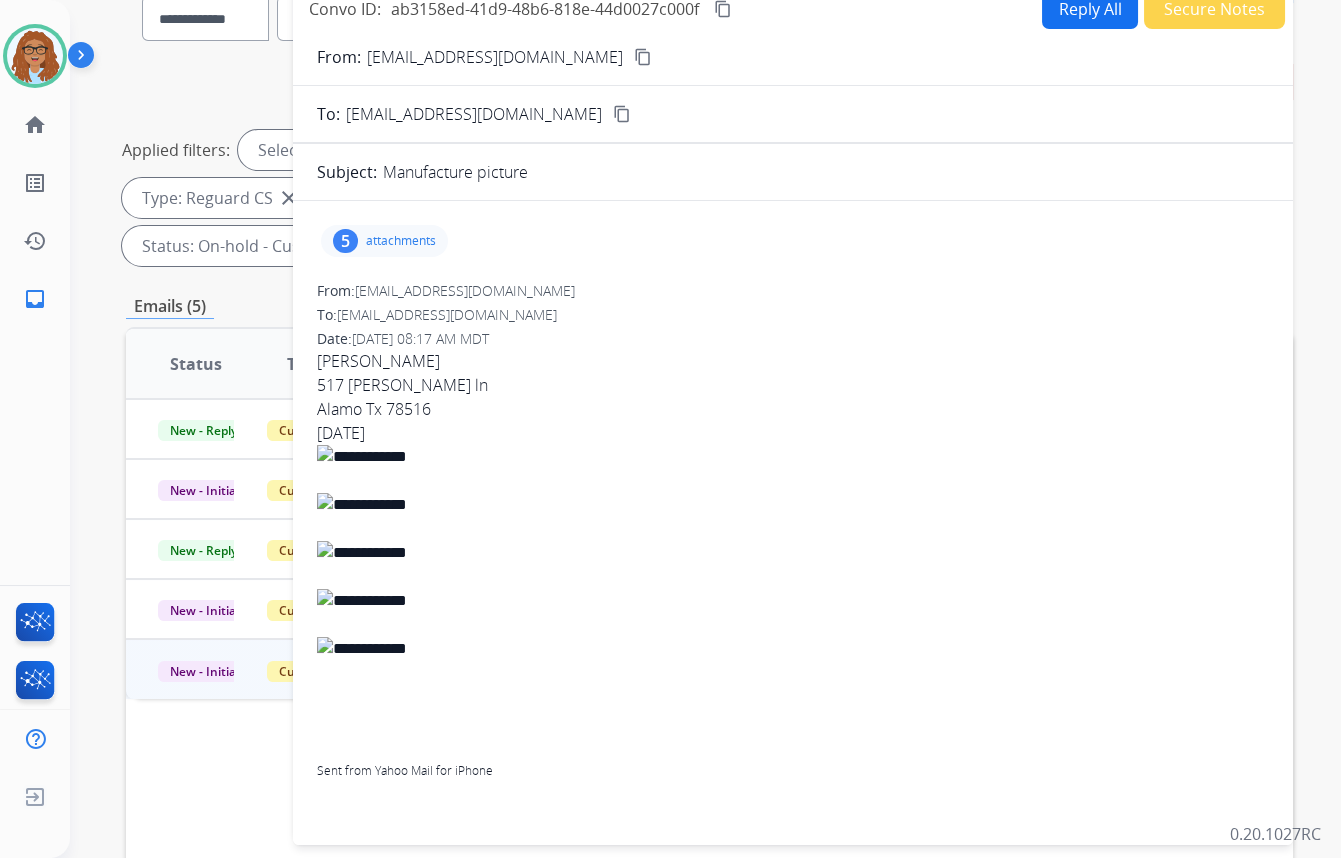 click on "5" at bounding box center [345, 241] 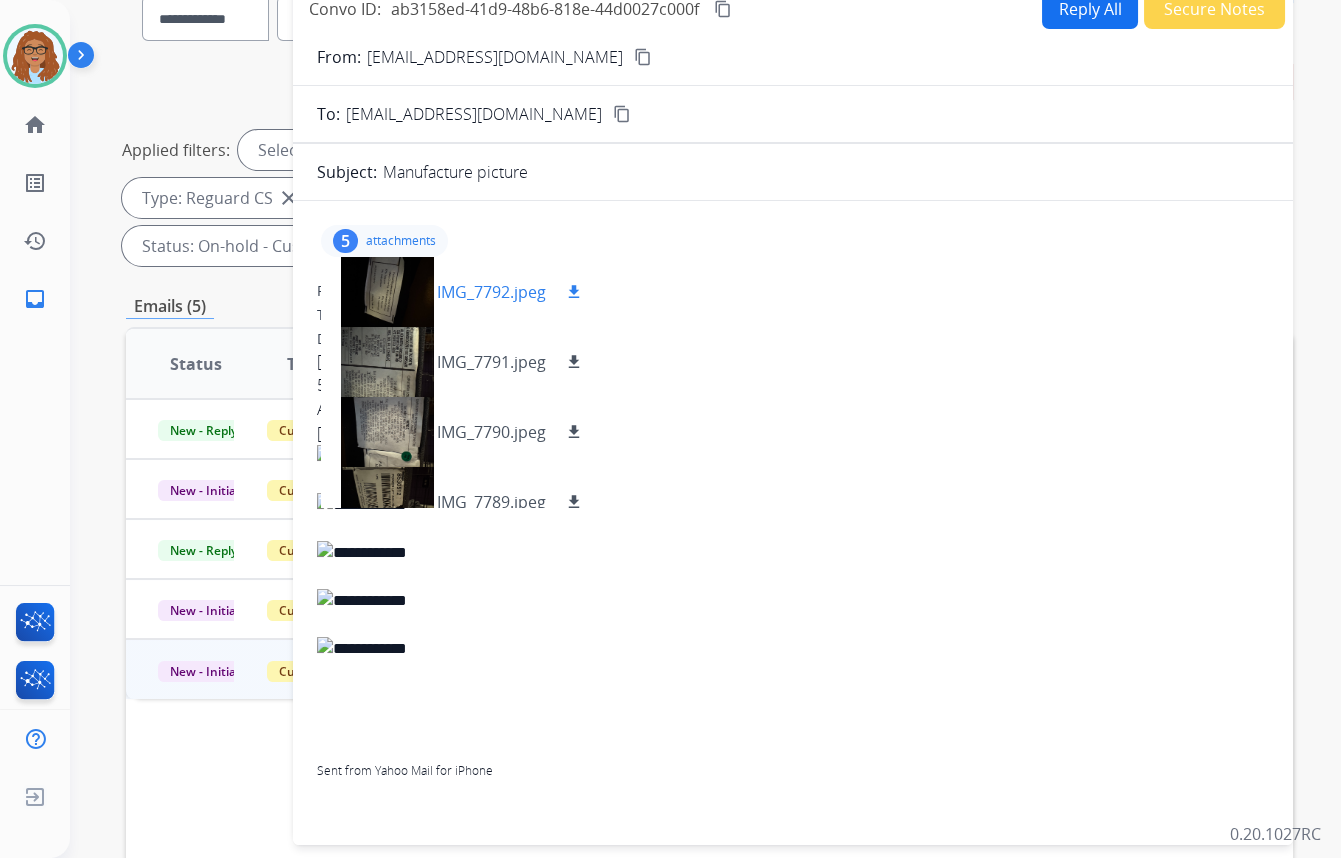 click on "download" at bounding box center [574, 292] 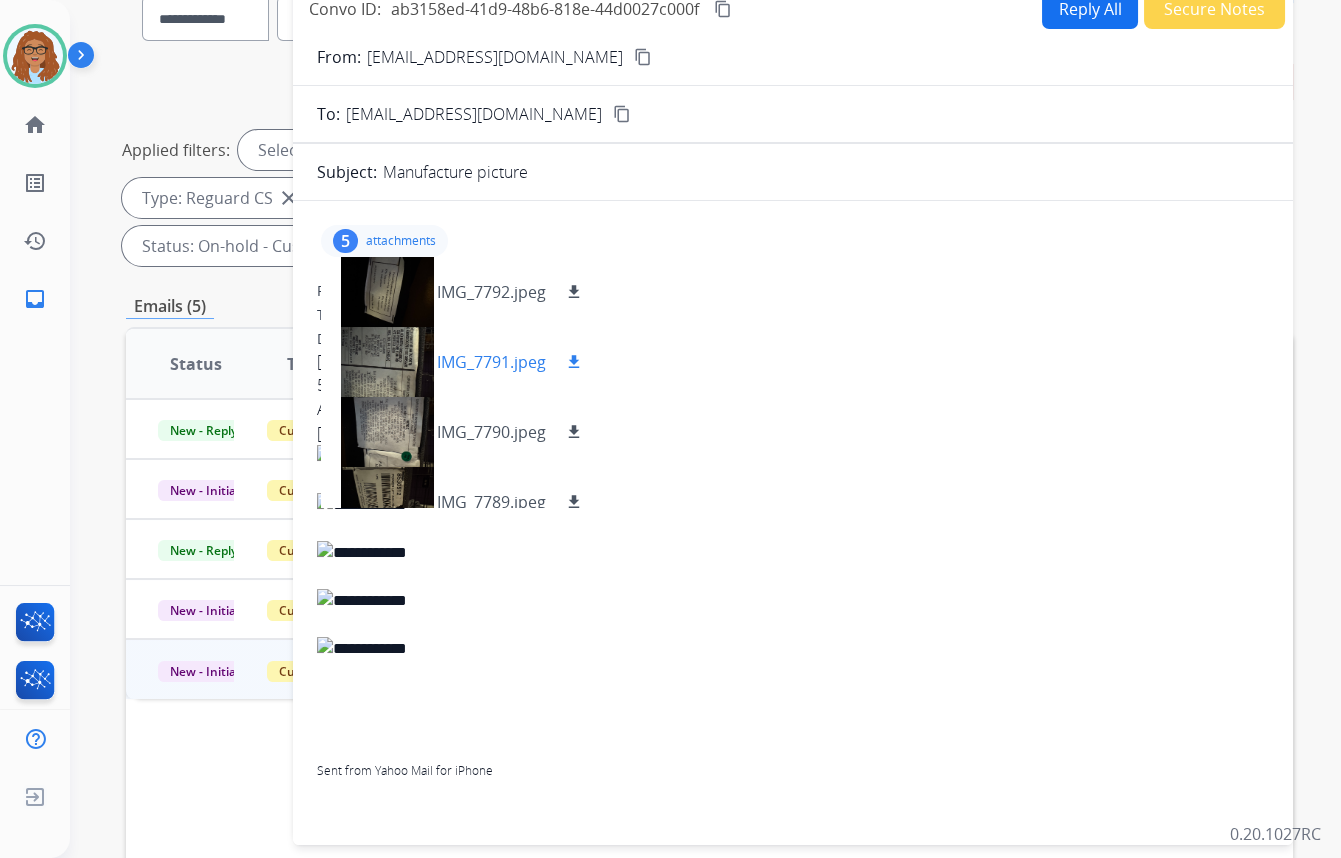drag, startPoint x: 576, startPoint y: 353, endPoint x: 577, endPoint y: 366, distance: 13.038404 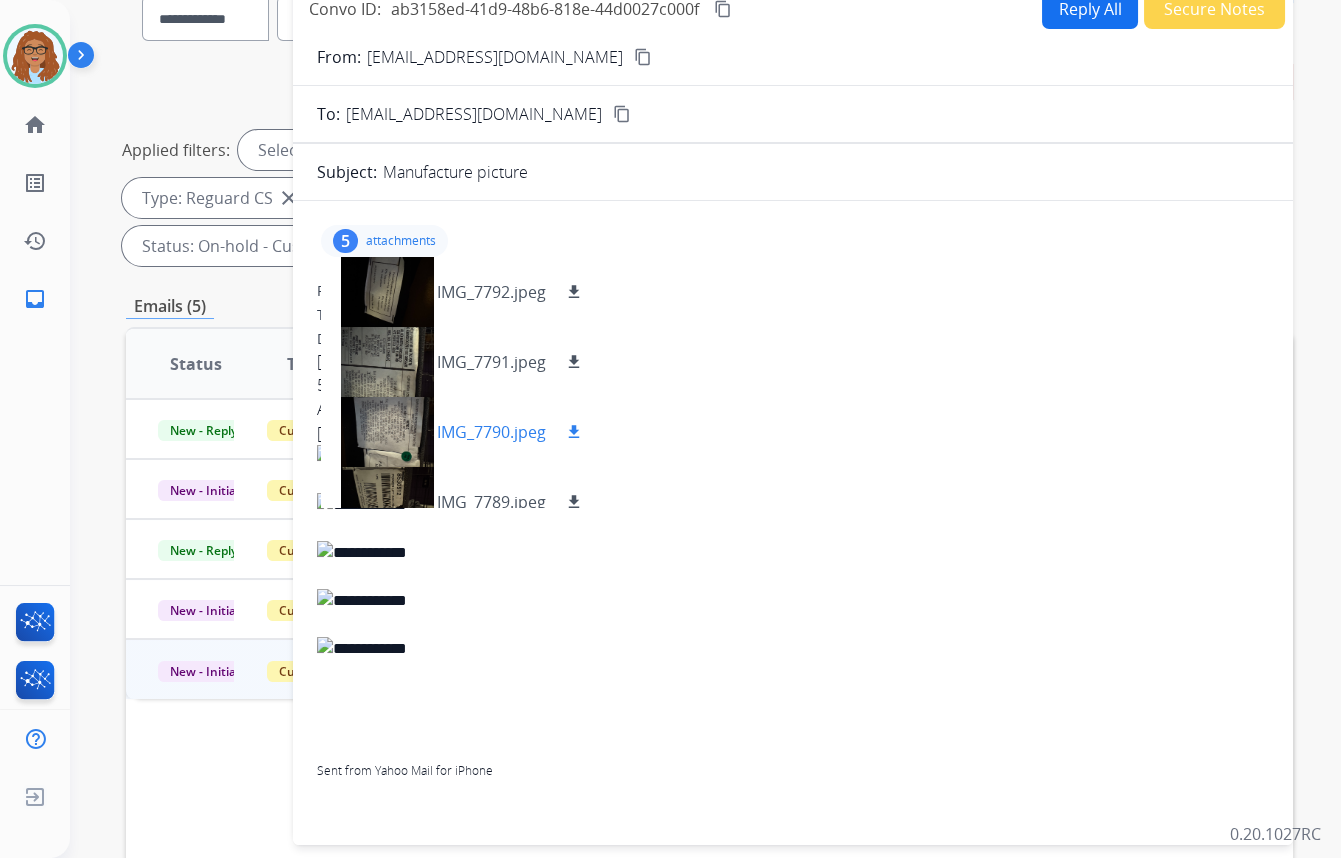click on "download" at bounding box center [574, 432] 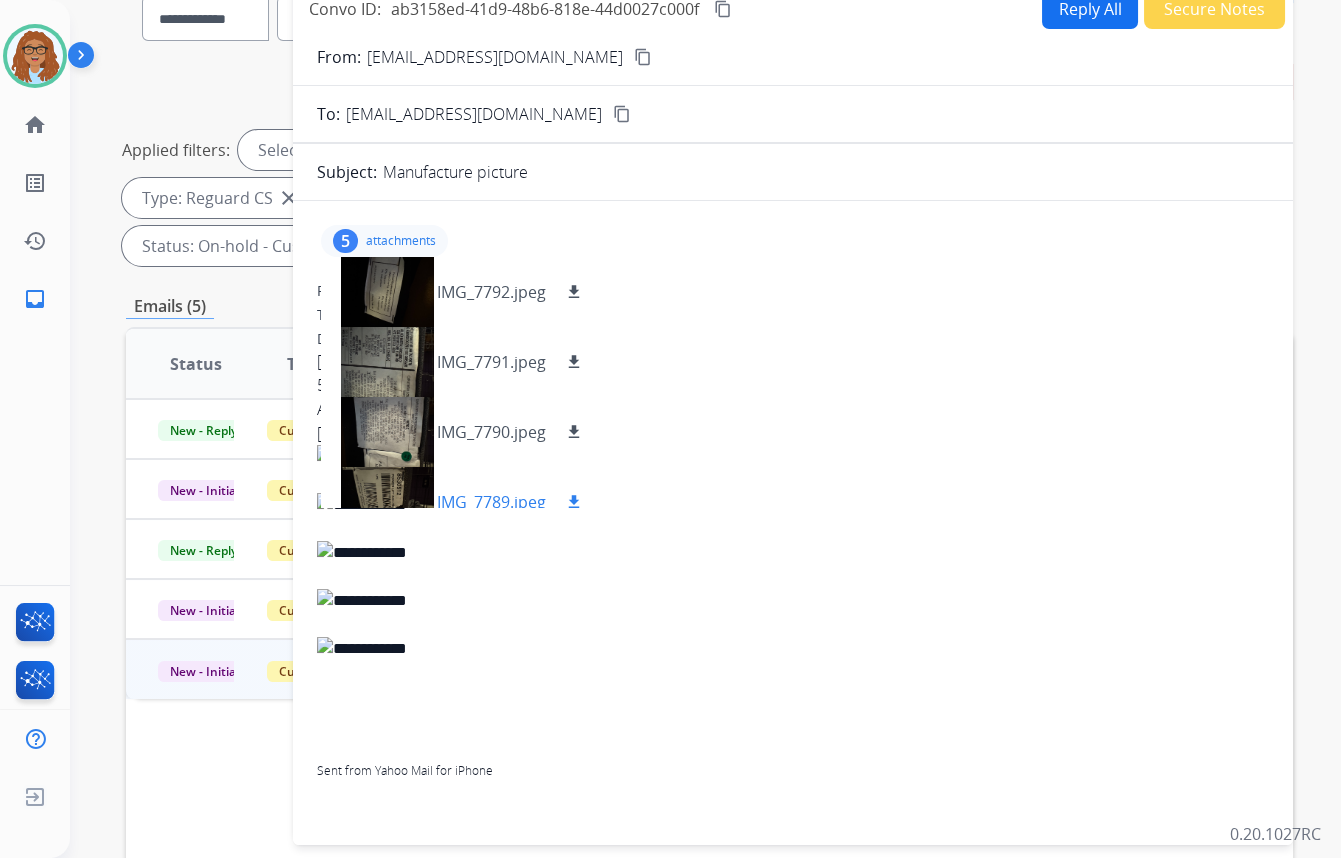 click on "IMG_7789.jpeg  download" at bounding box center [461, 502] 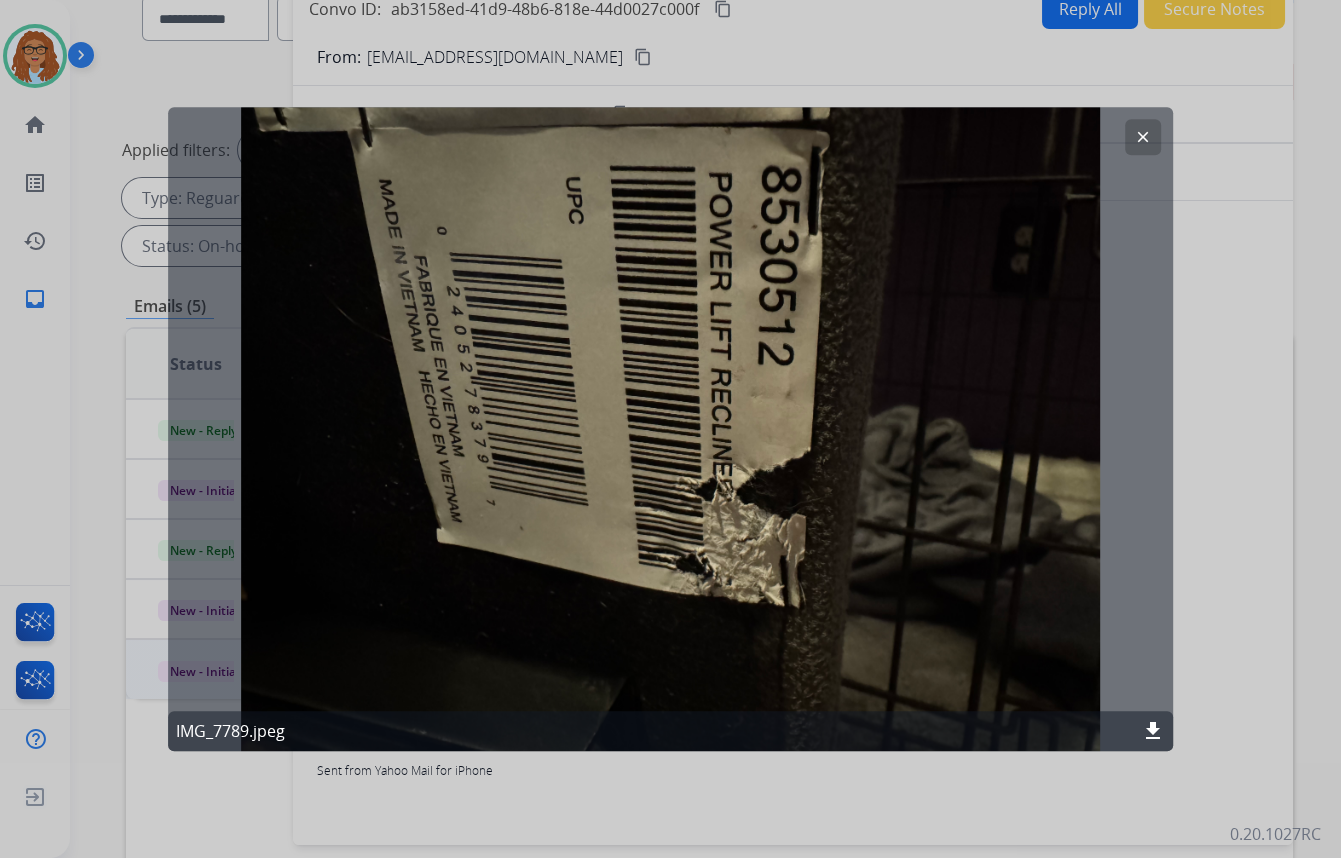 click on "clear" 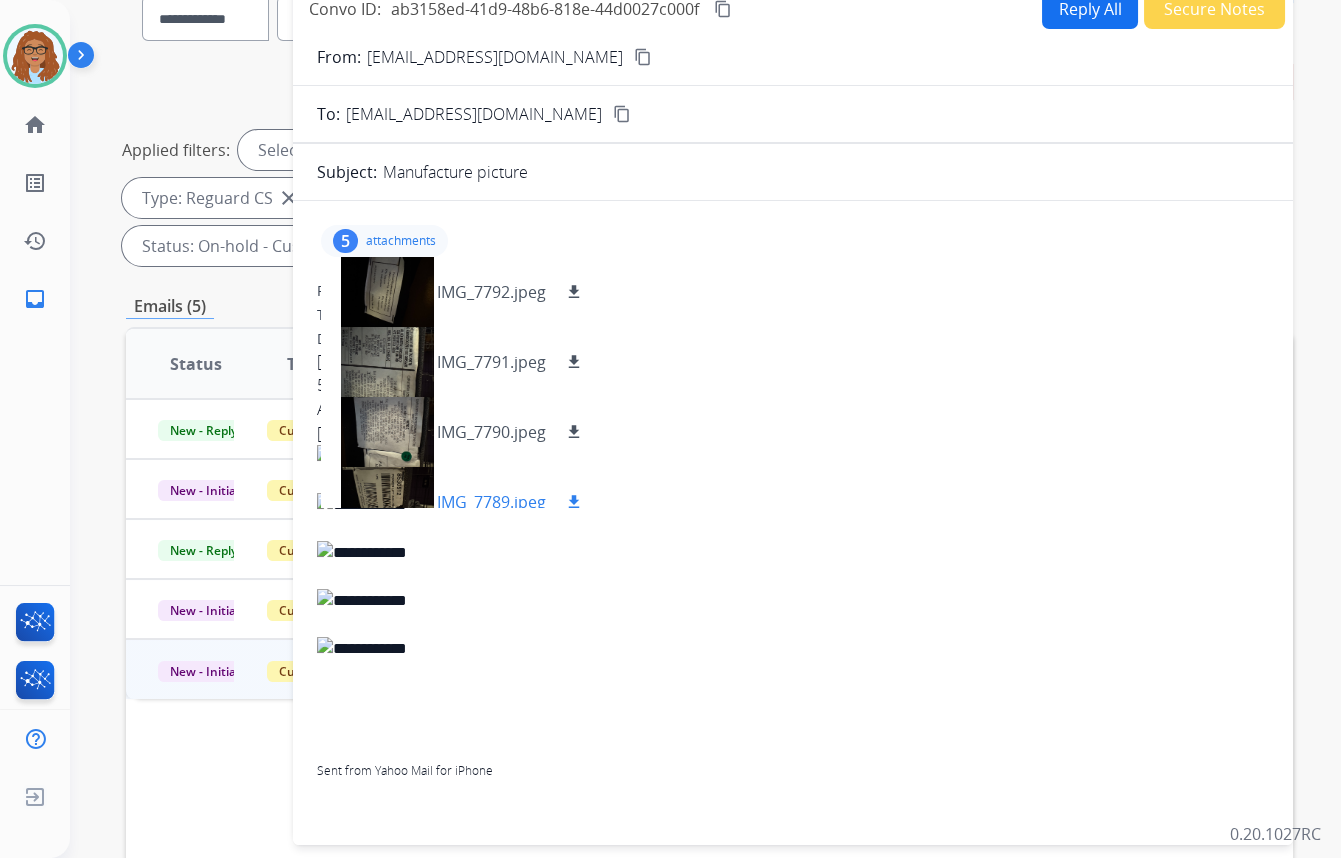 click on "download" at bounding box center [574, 502] 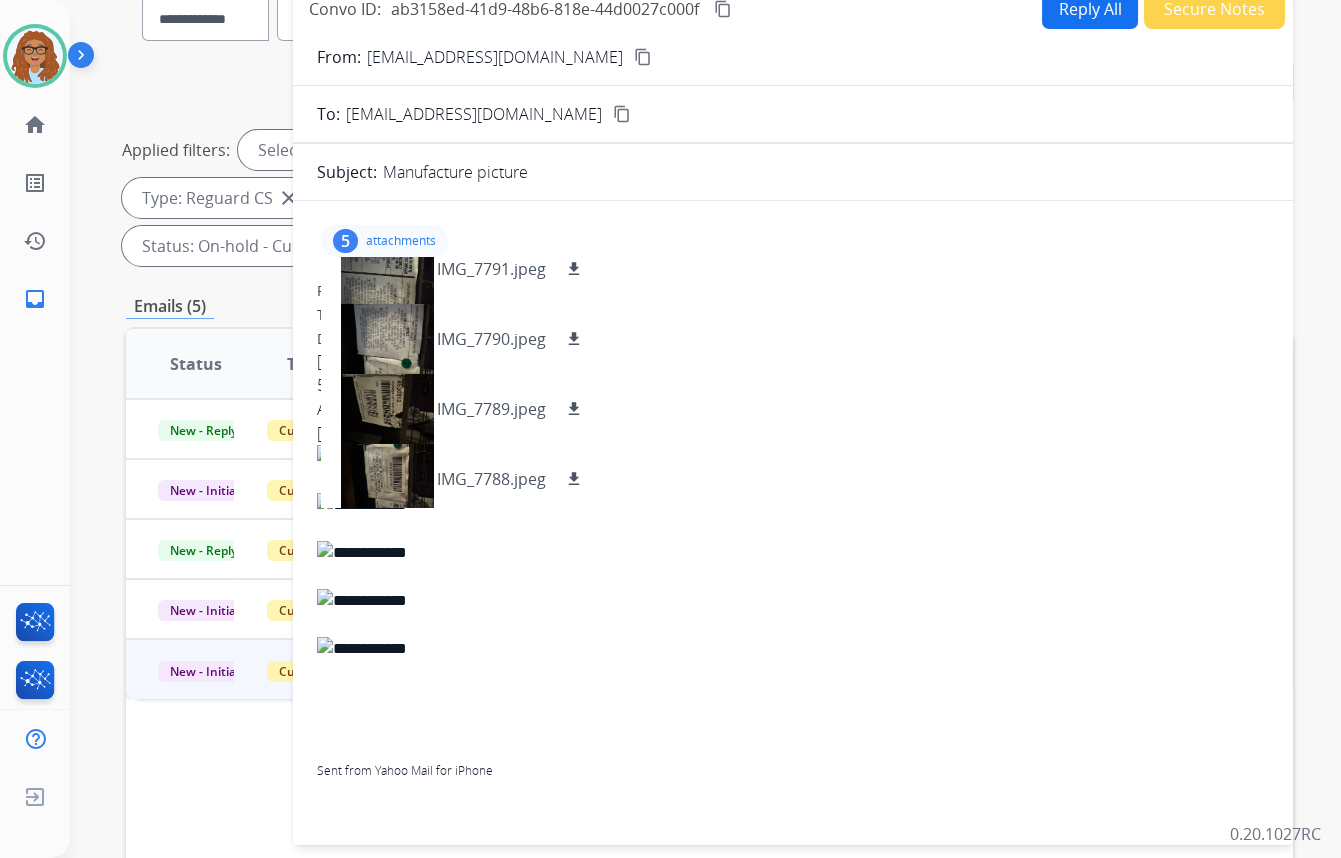scroll, scrollTop: 100, scrollLeft: 0, axis: vertical 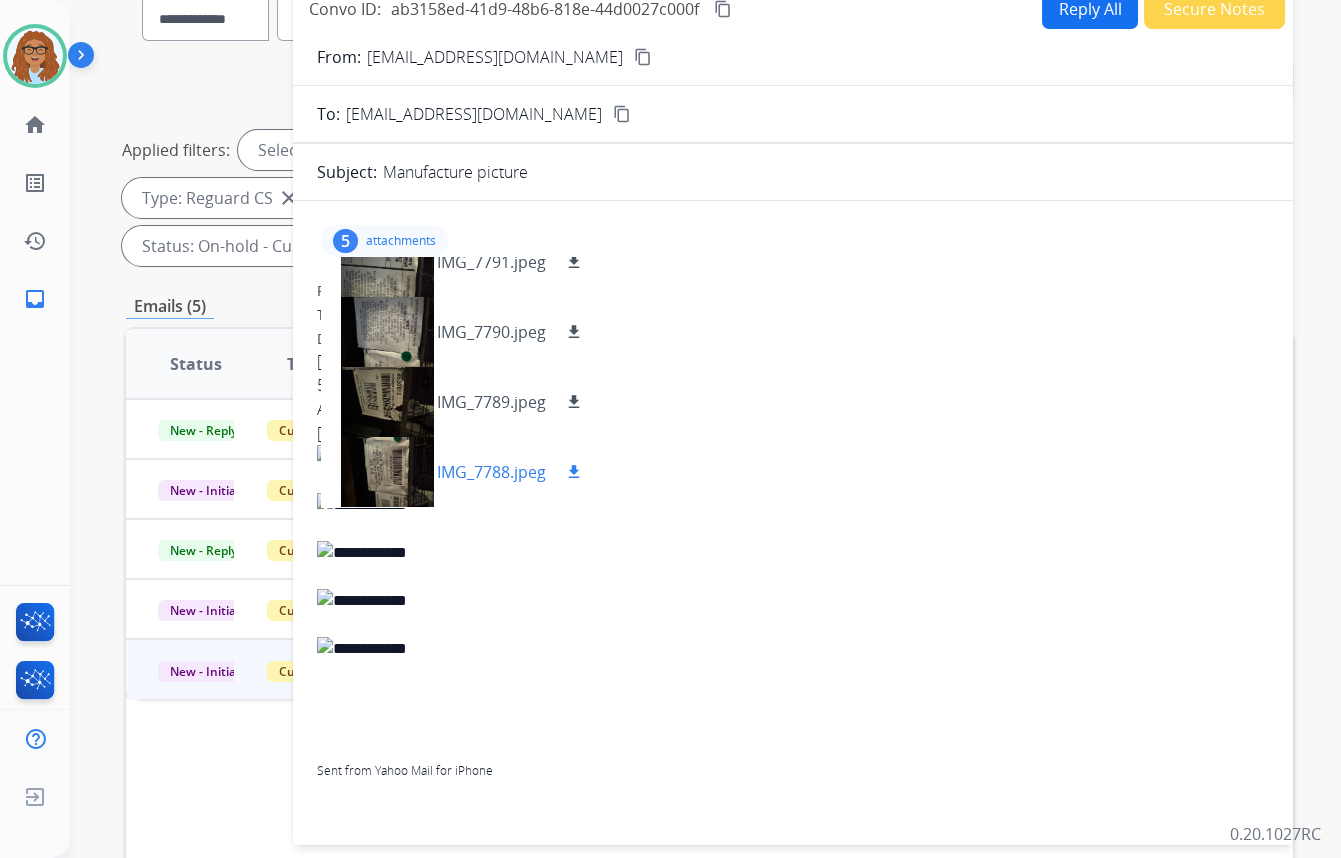 click on "download" at bounding box center [574, 472] 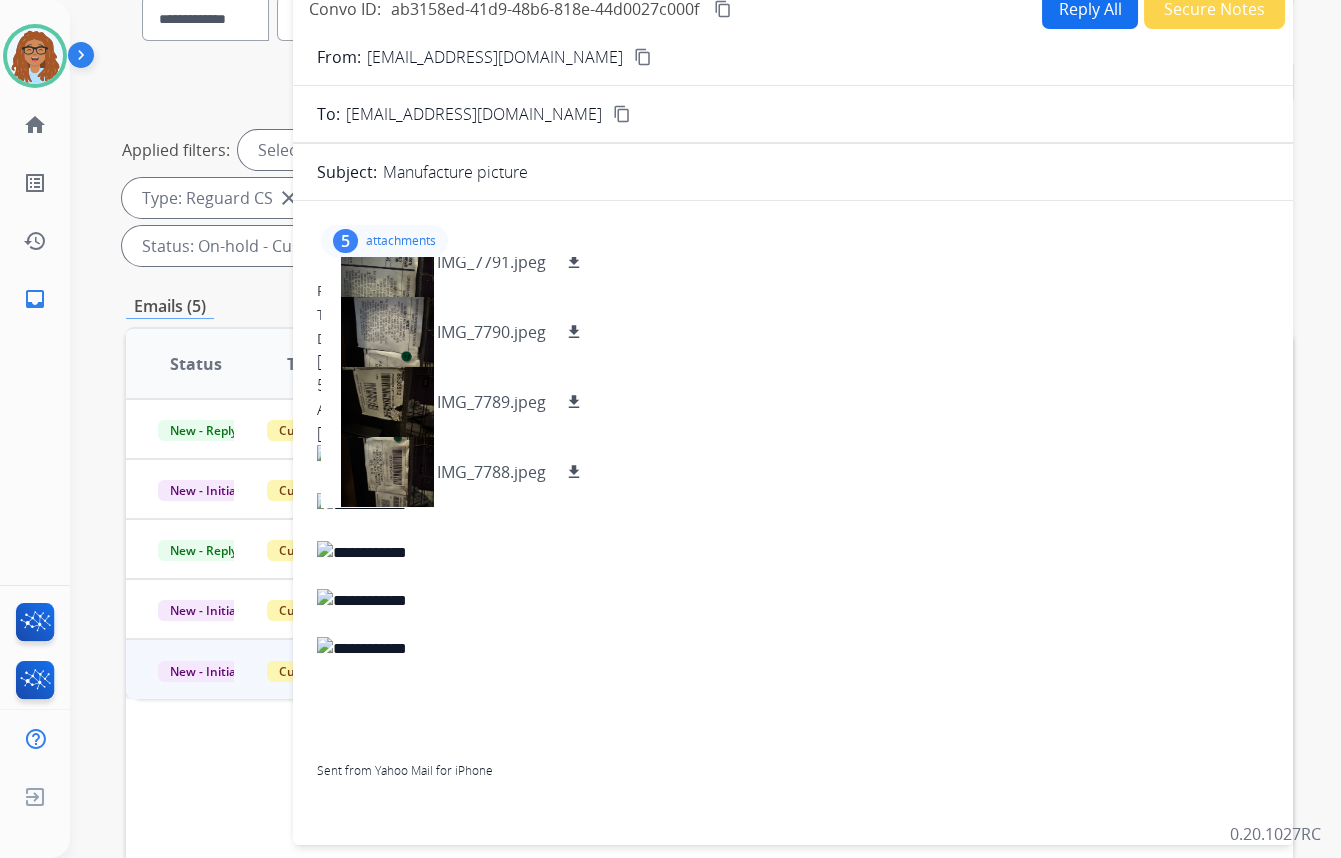click on "5" at bounding box center (345, 241) 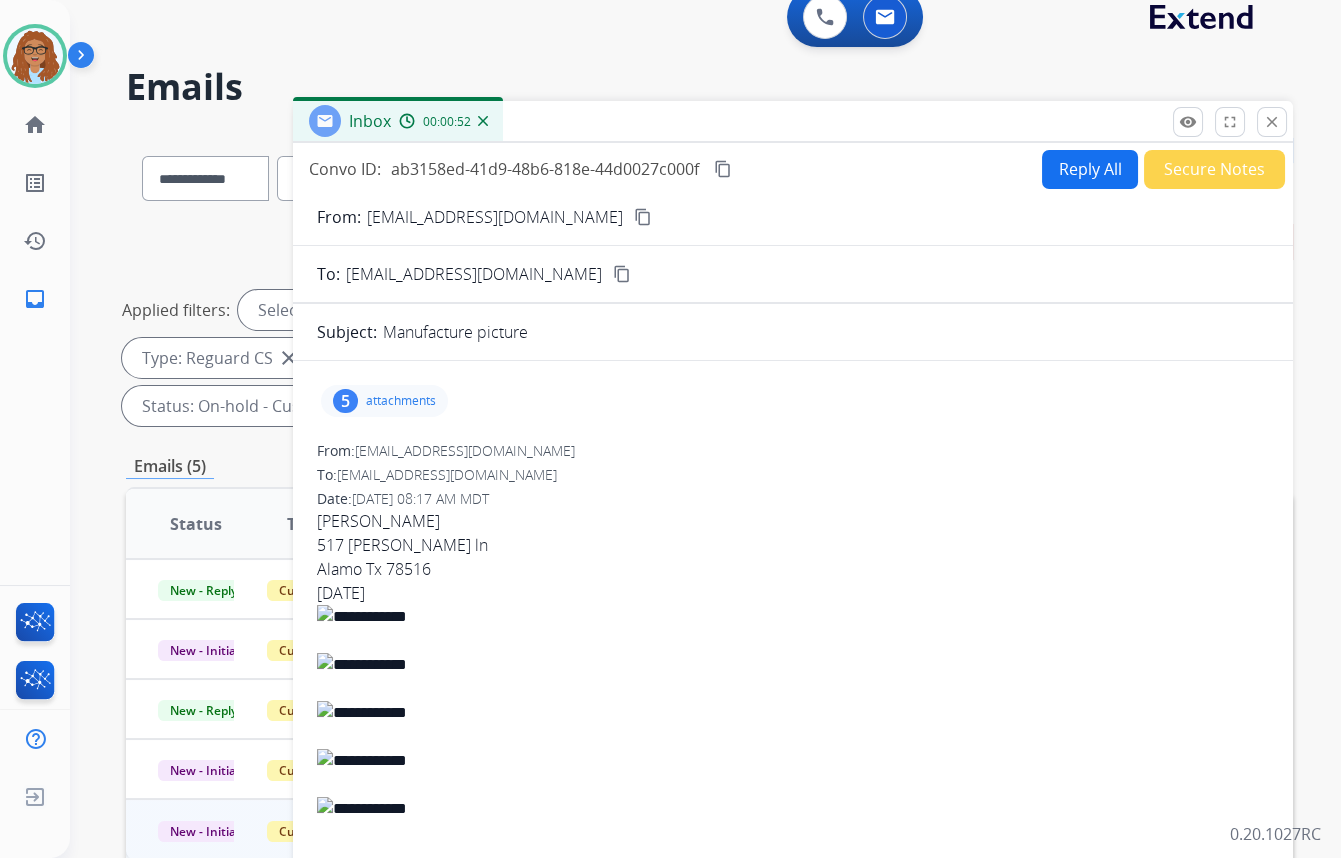 scroll, scrollTop: 0, scrollLeft: 0, axis: both 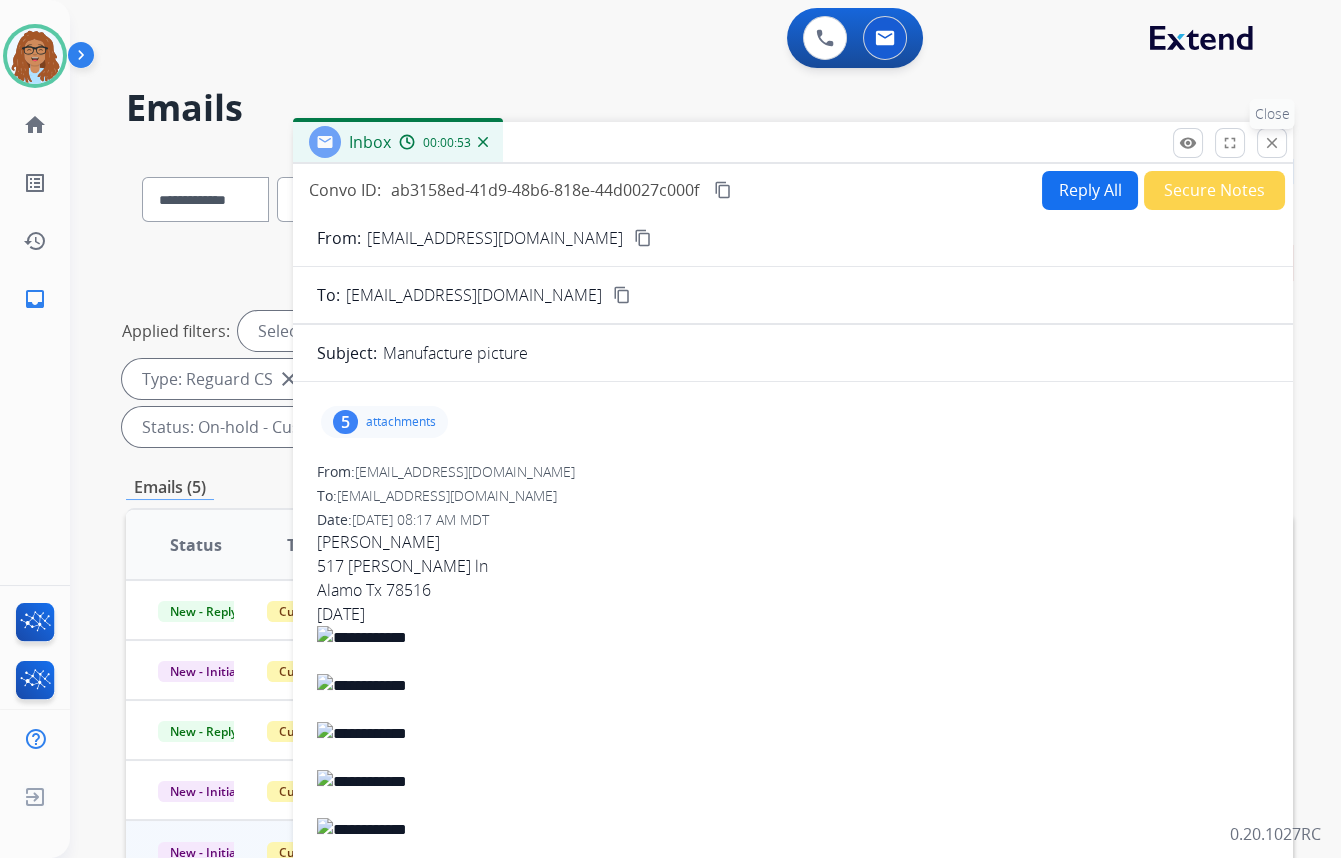 click on "close" at bounding box center (1272, 143) 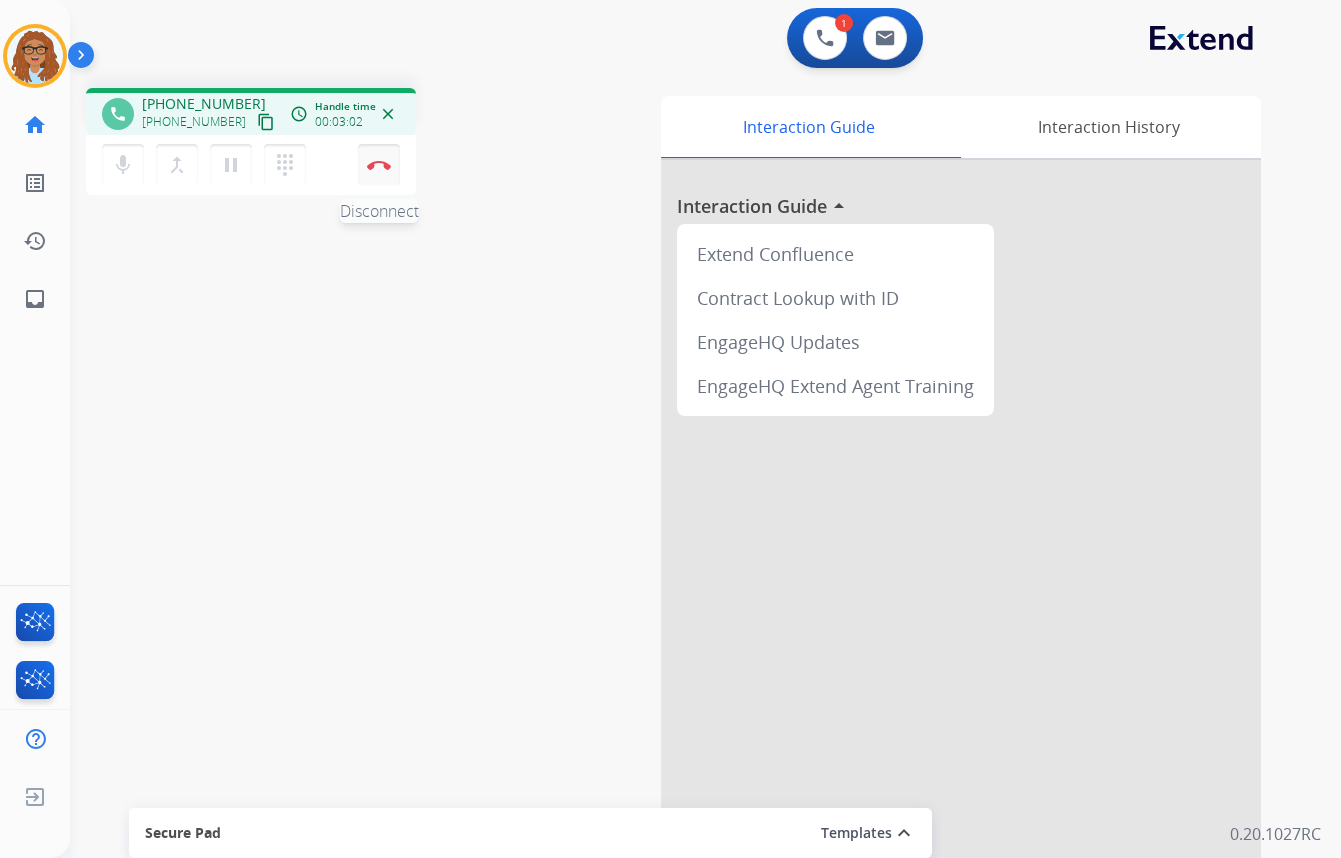 click on "Disconnect" at bounding box center (379, 165) 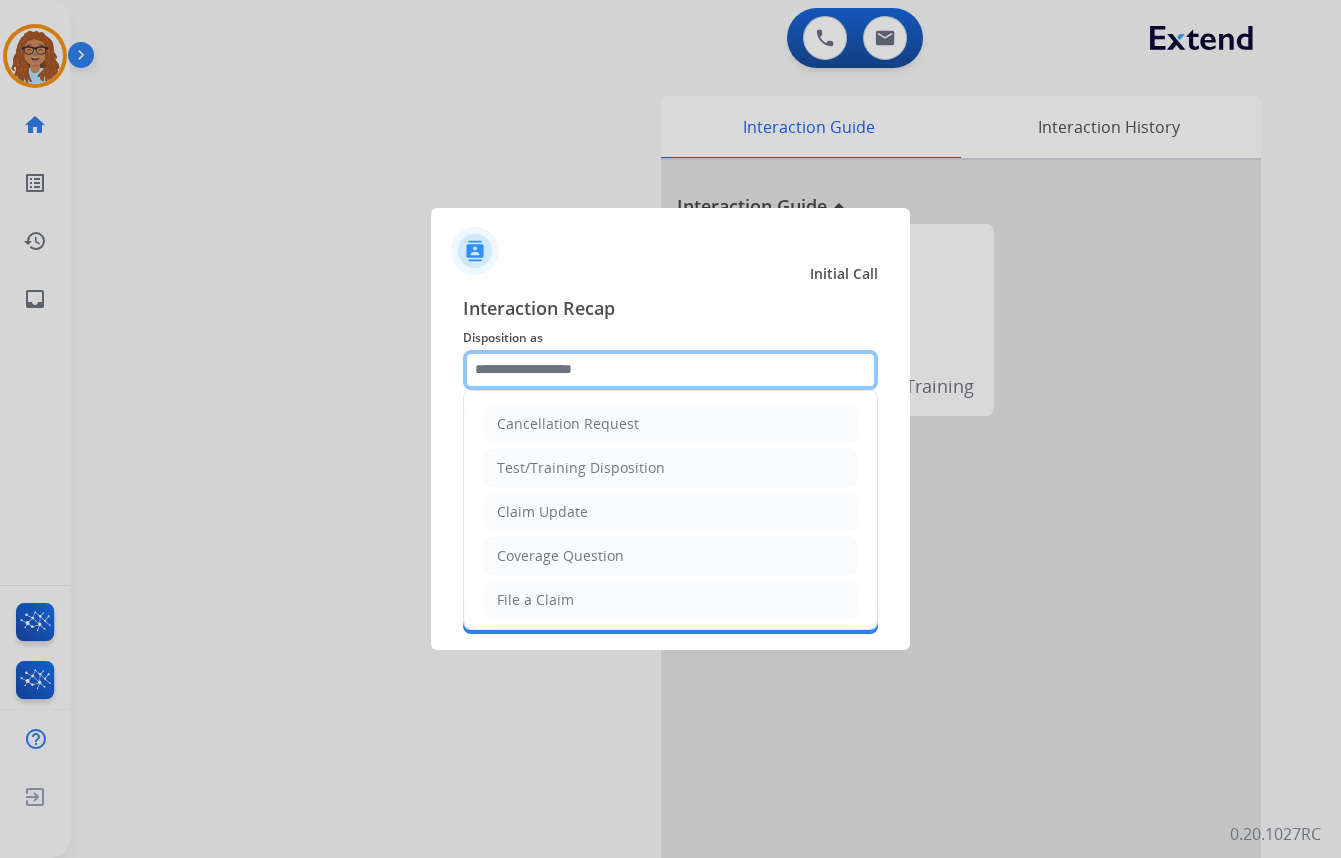 click 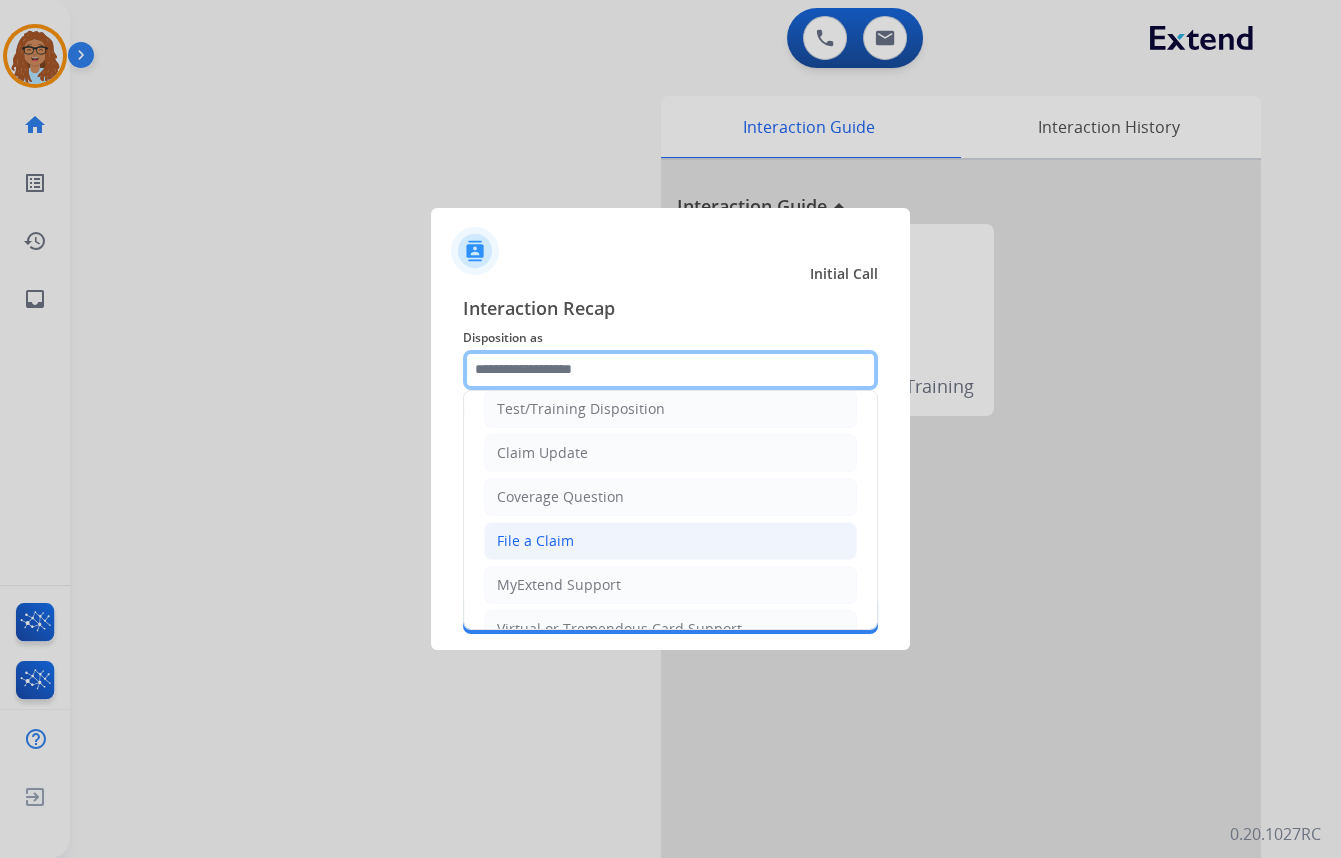 scroll, scrollTop: 90, scrollLeft: 0, axis: vertical 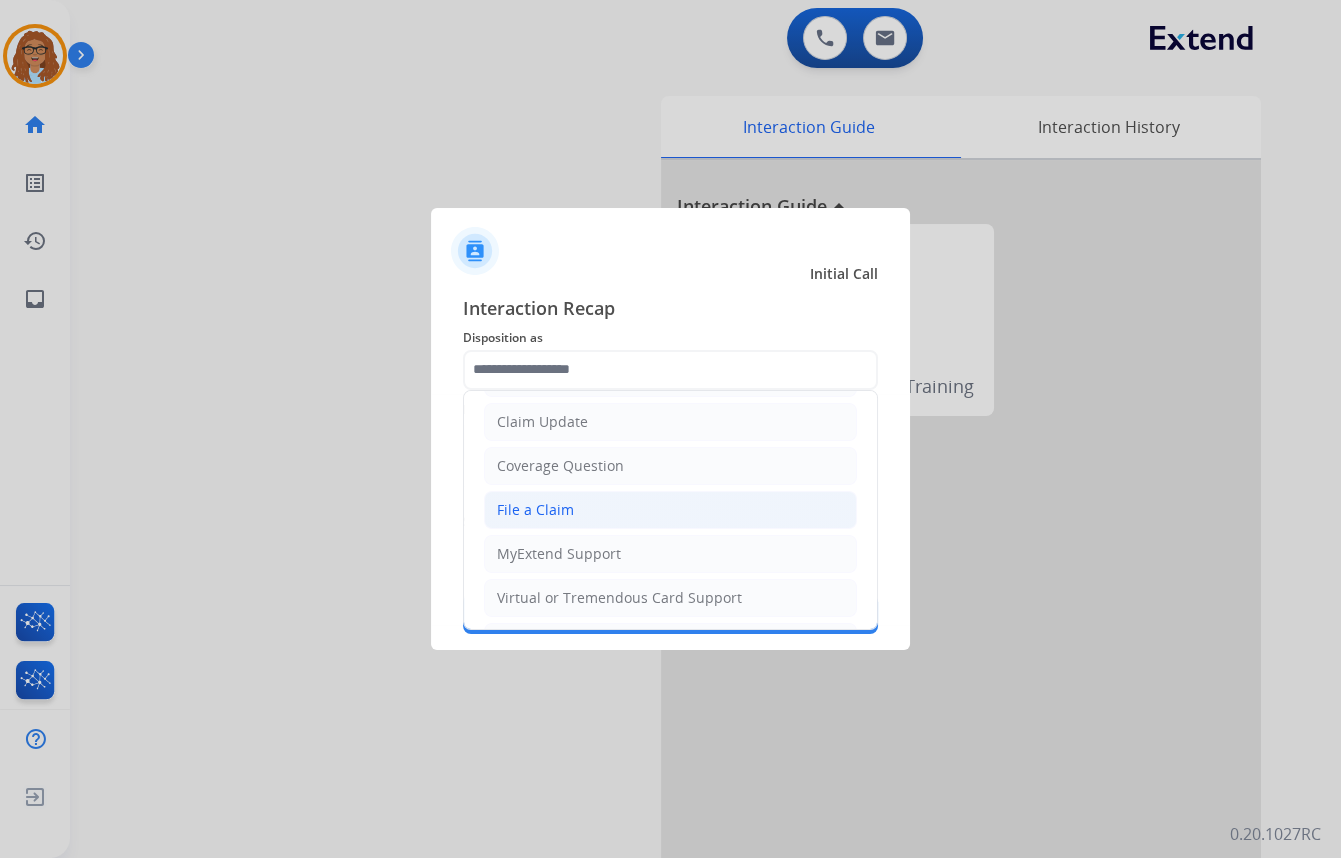 click on "File a Claim" 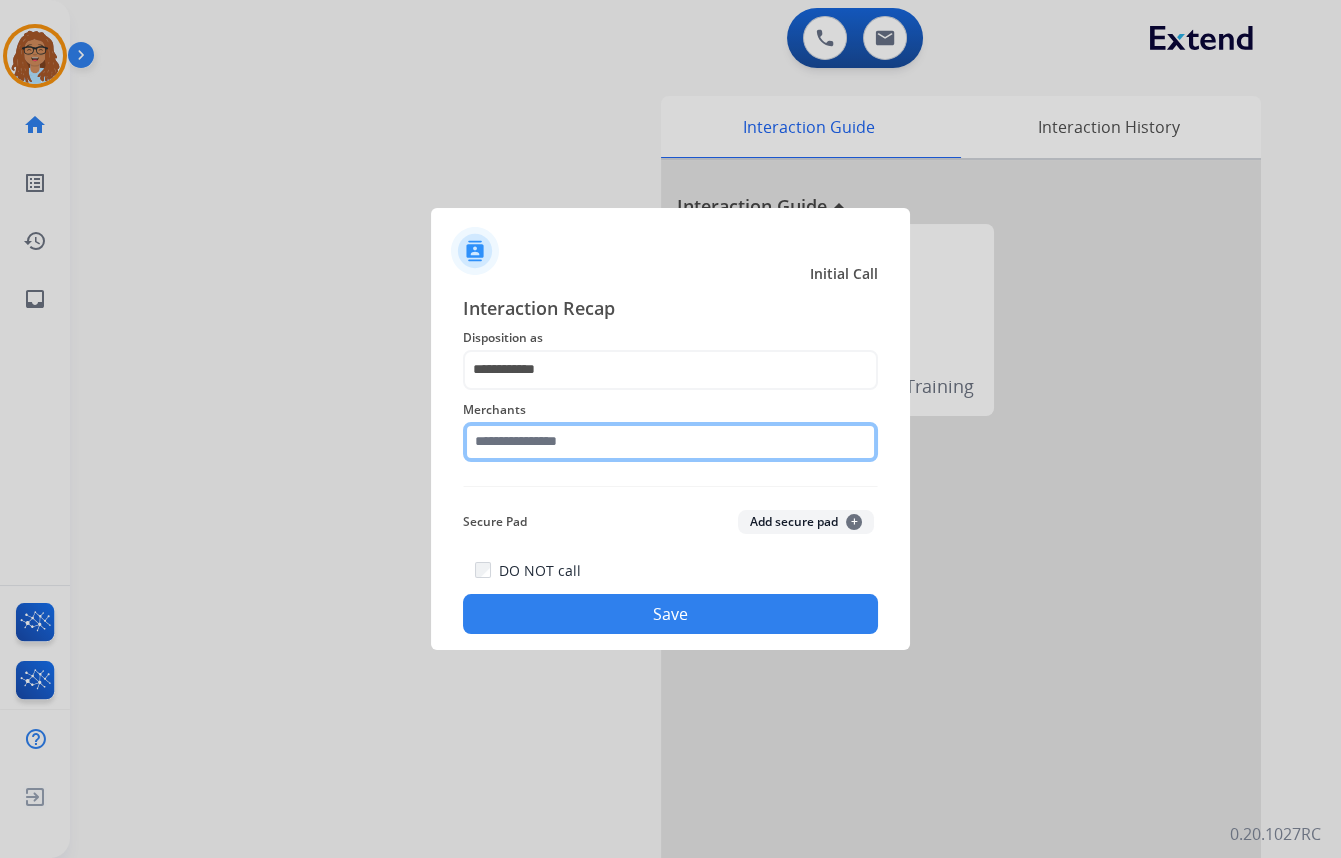 click 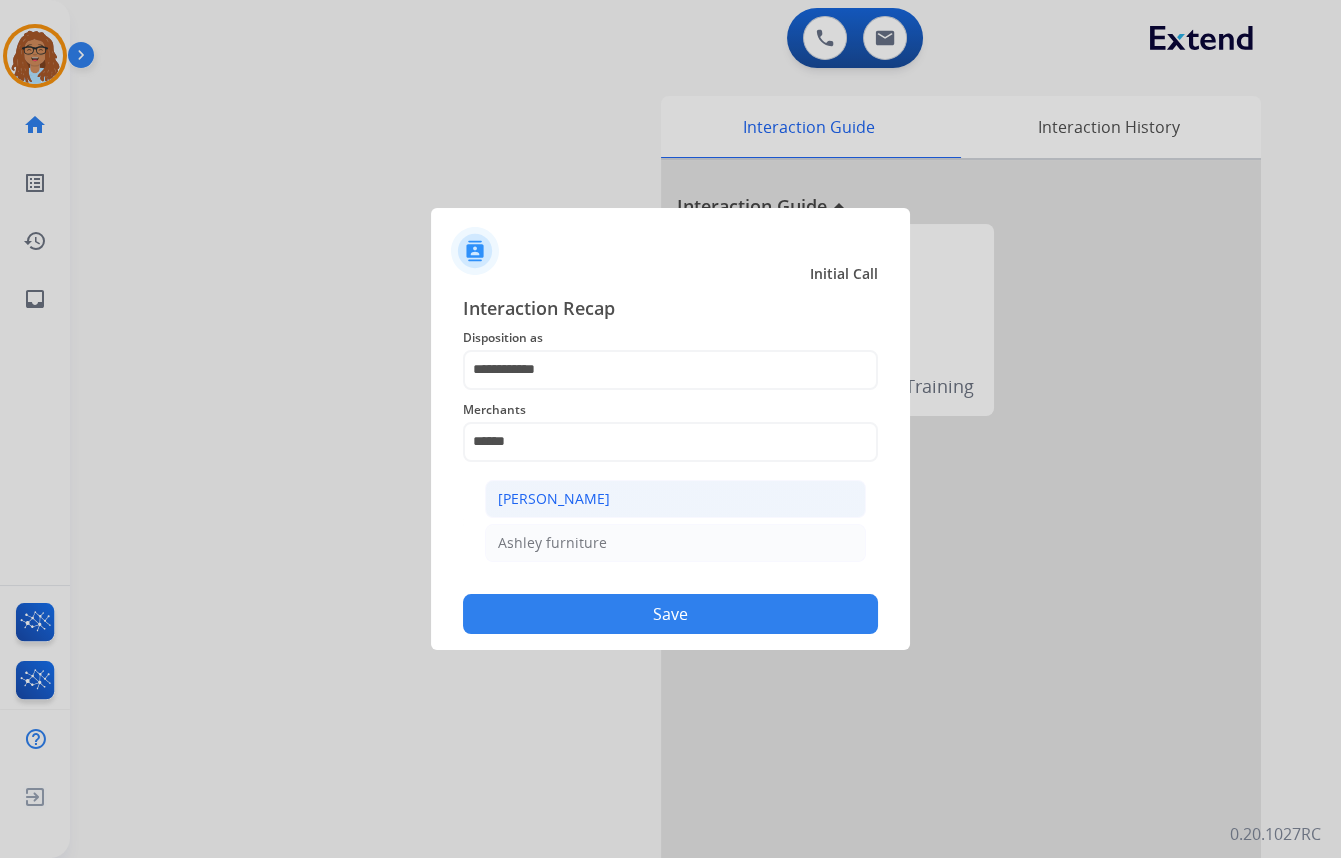 click on "[PERSON_NAME]" 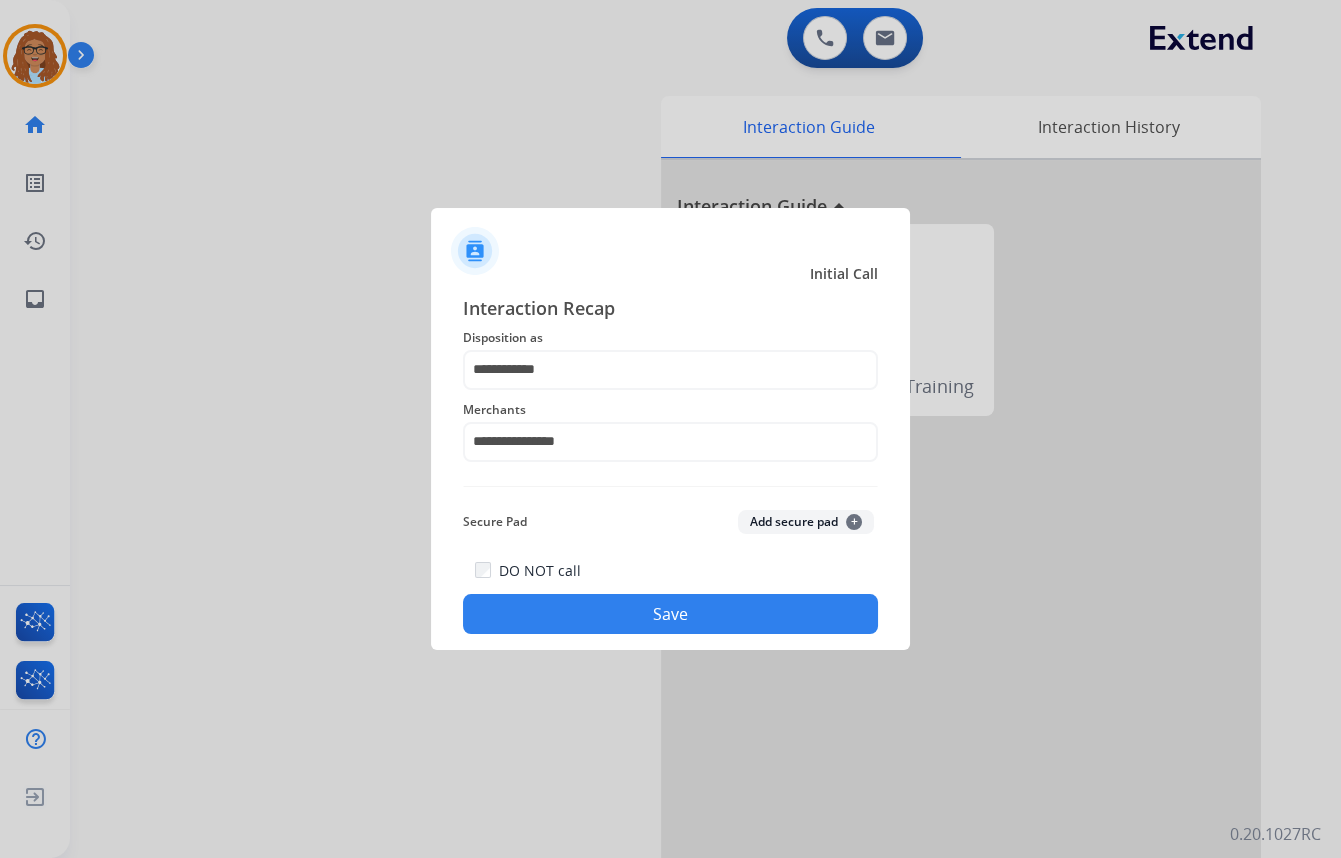 click on "Save" 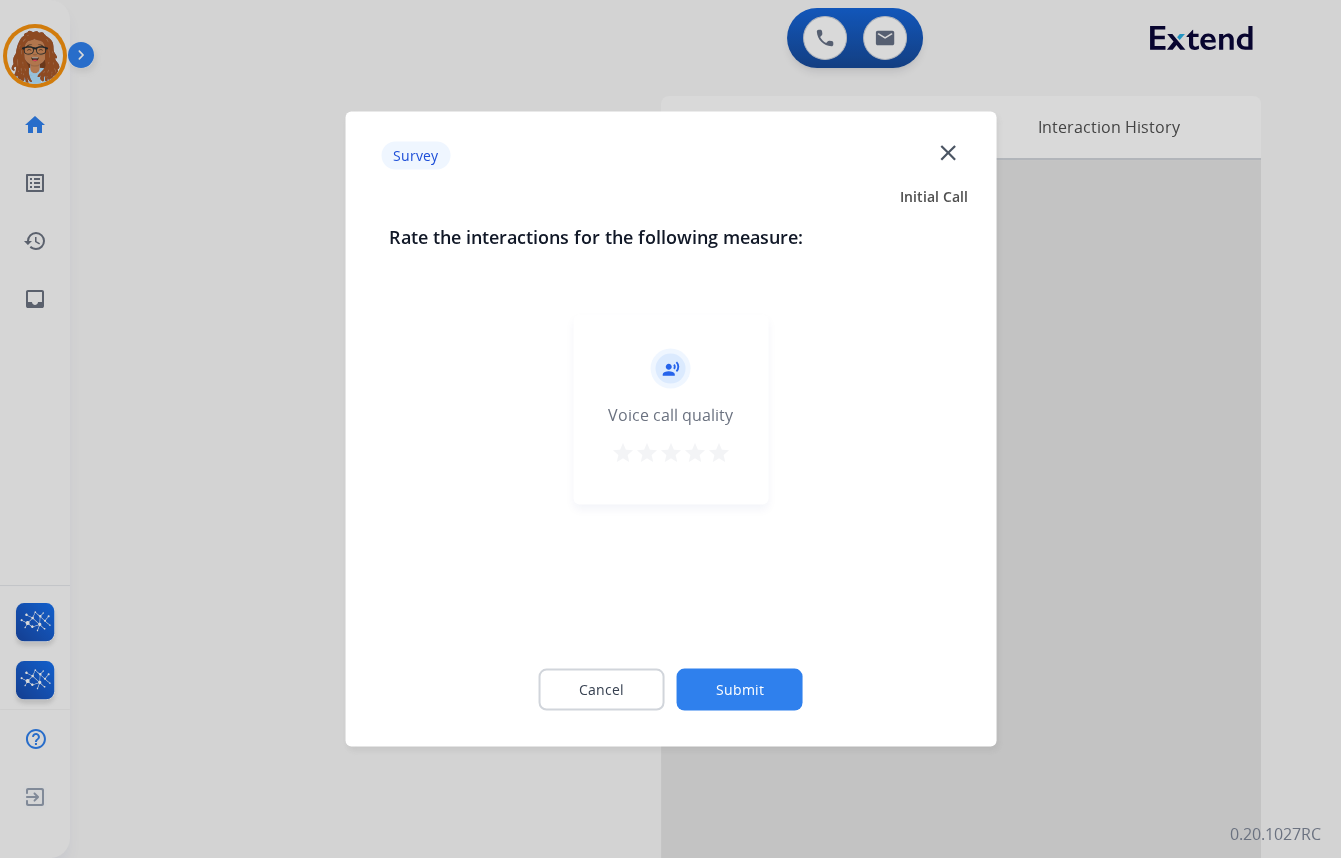 click on "close" 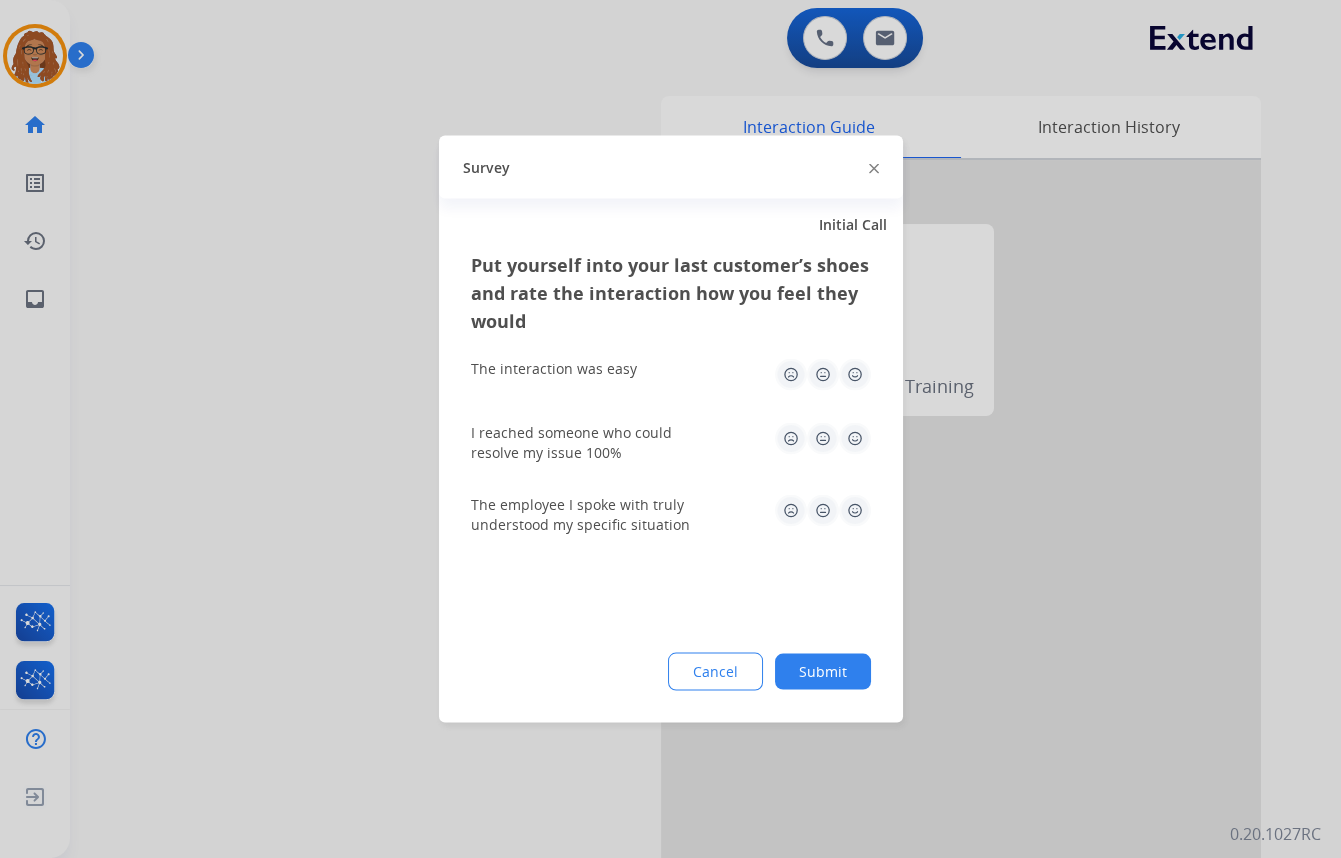 click 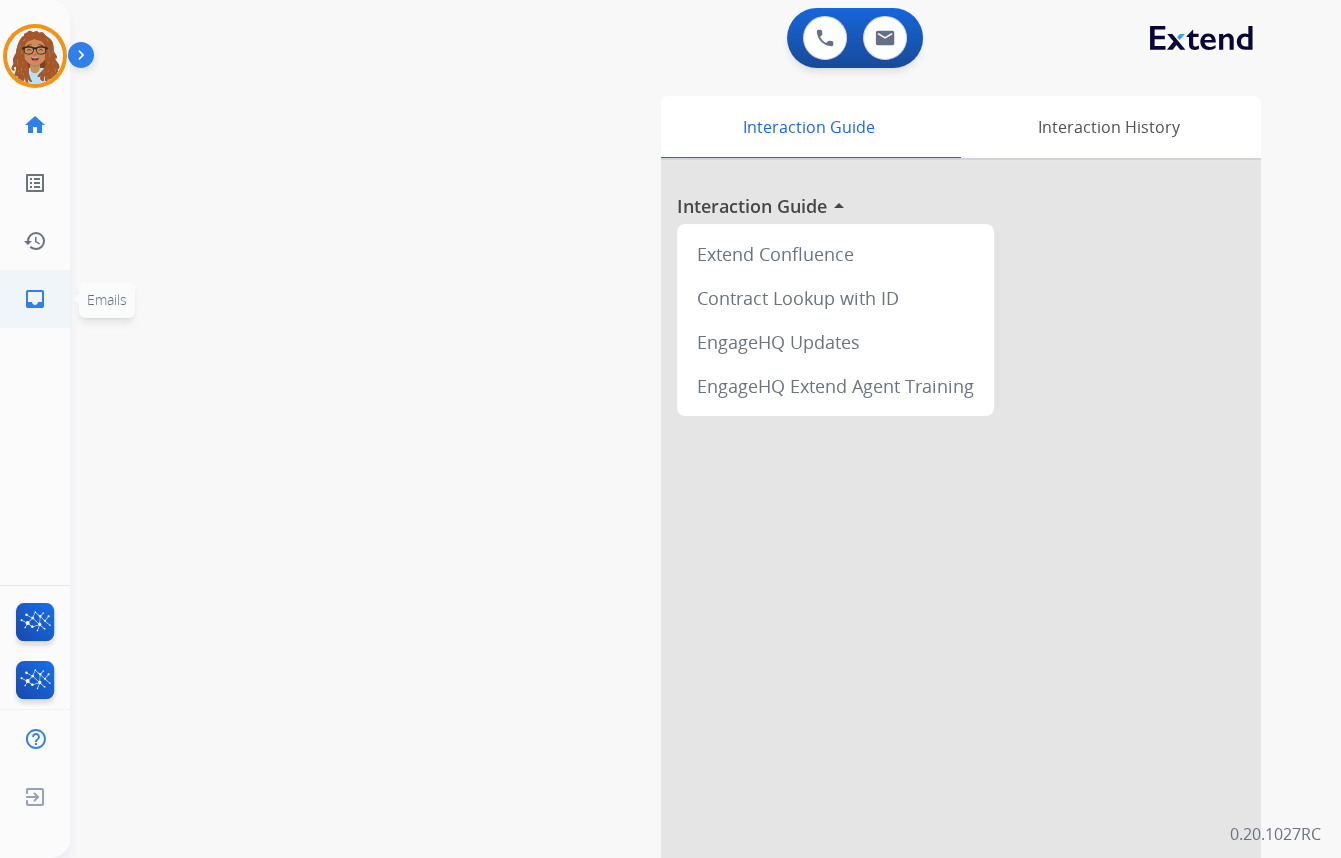 click on "inbox" 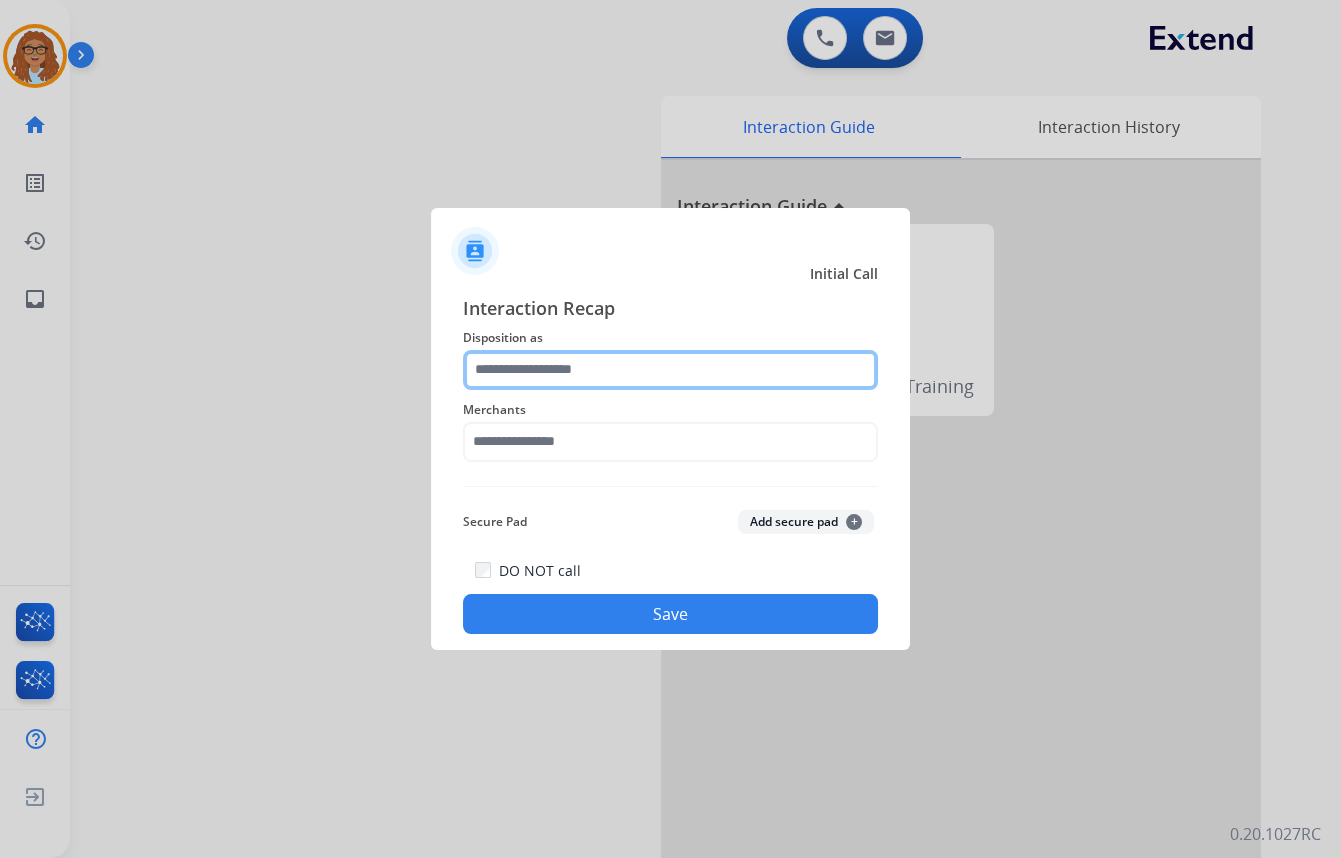 click 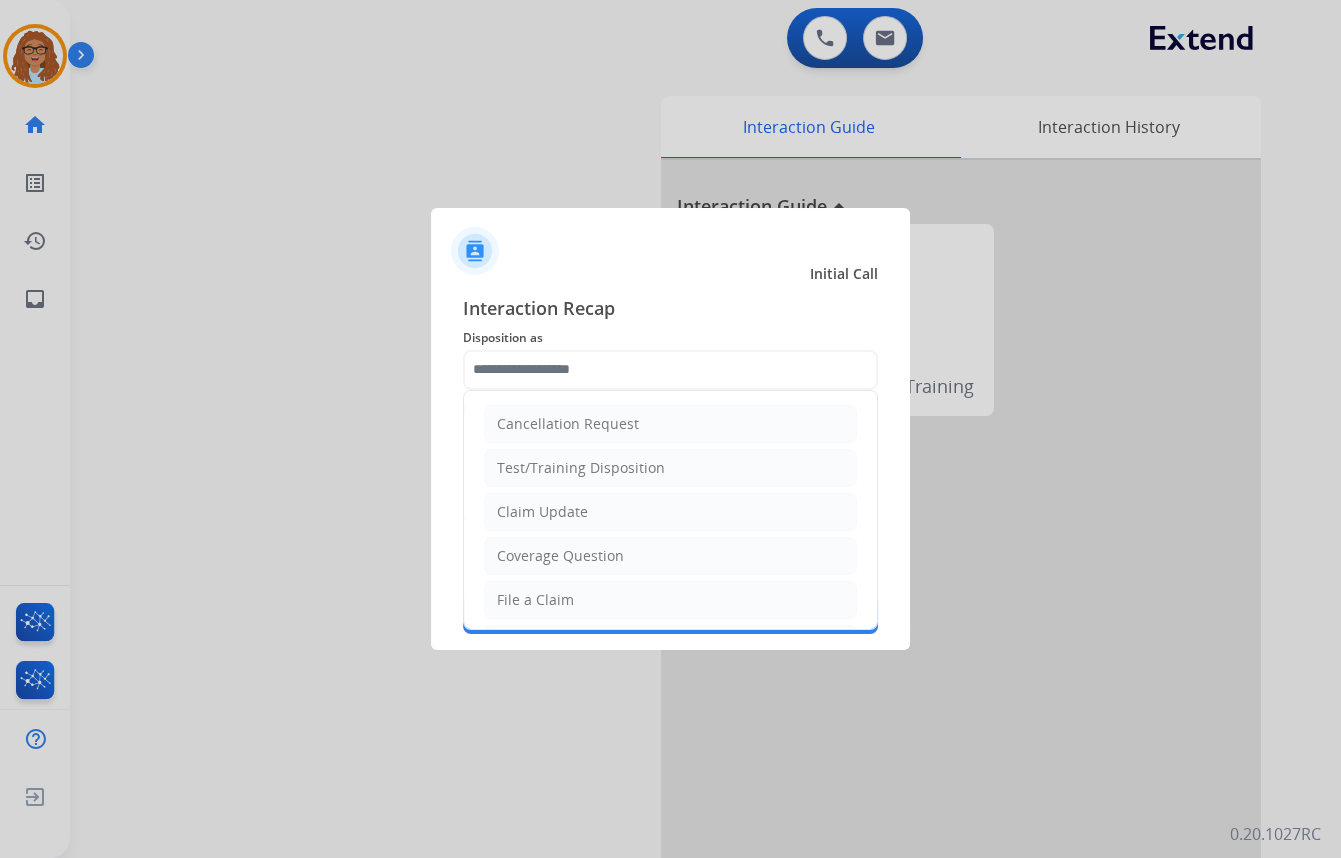 drag, startPoint x: 565, startPoint y: 590, endPoint x: 578, endPoint y: 523, distance: 68.24954 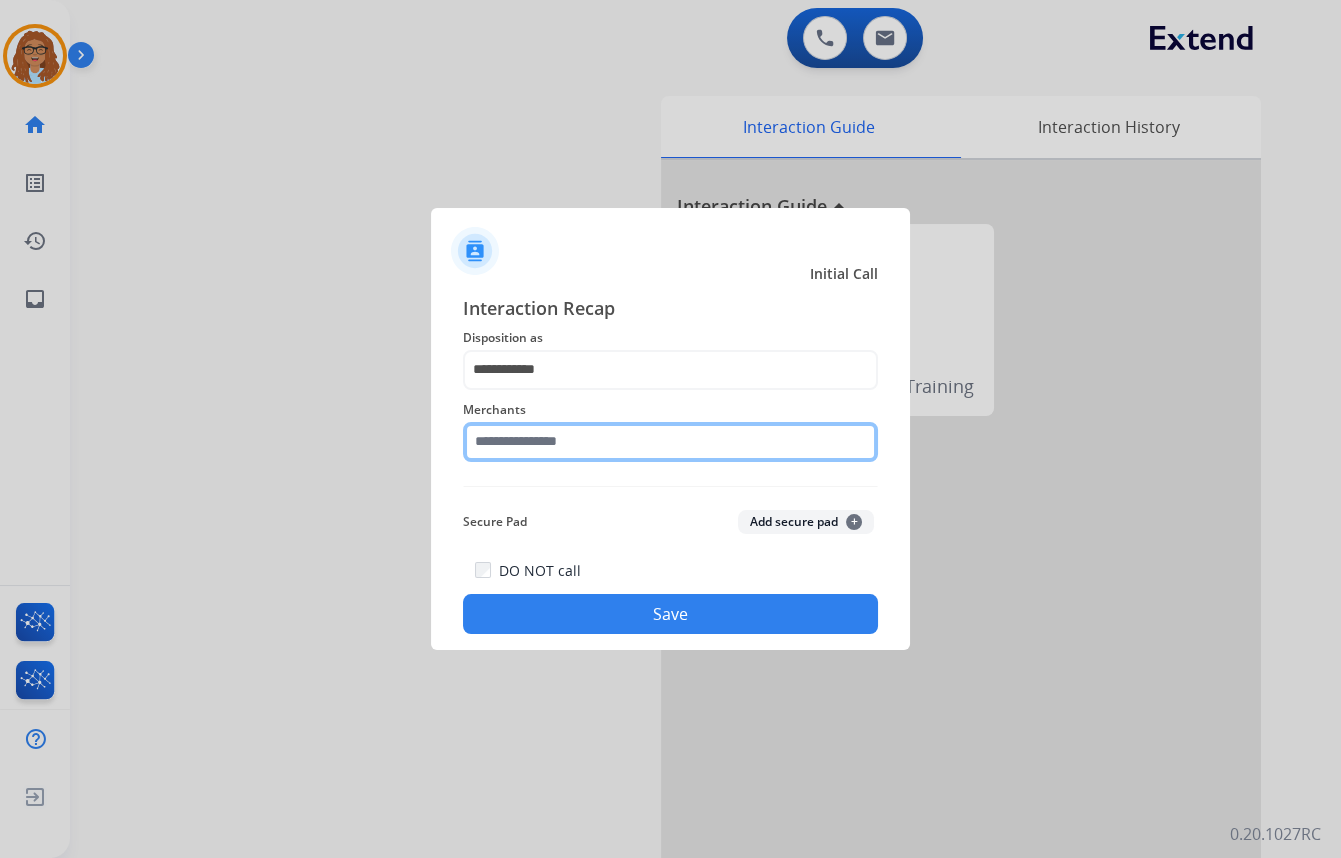 click 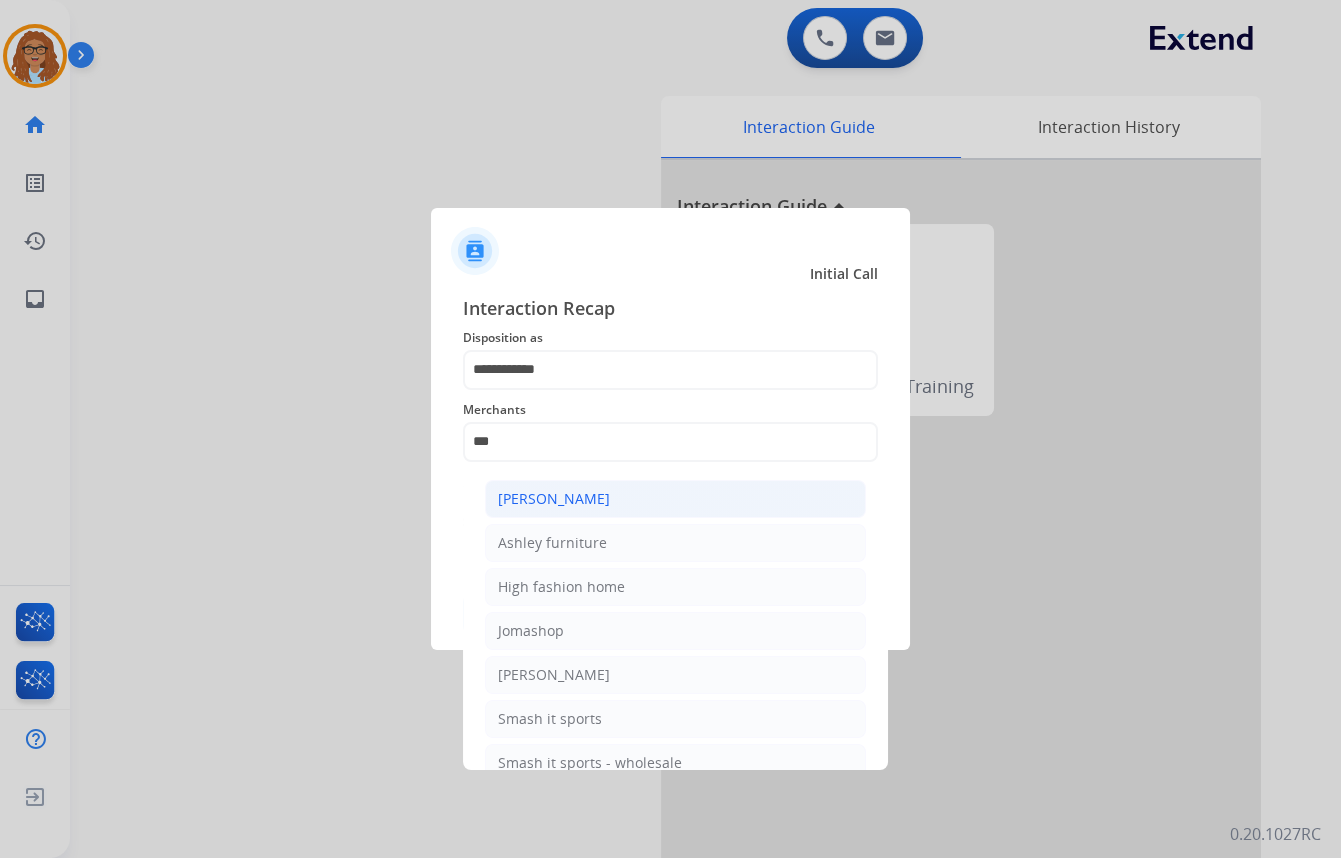 click on "[PERSON_NAME]" 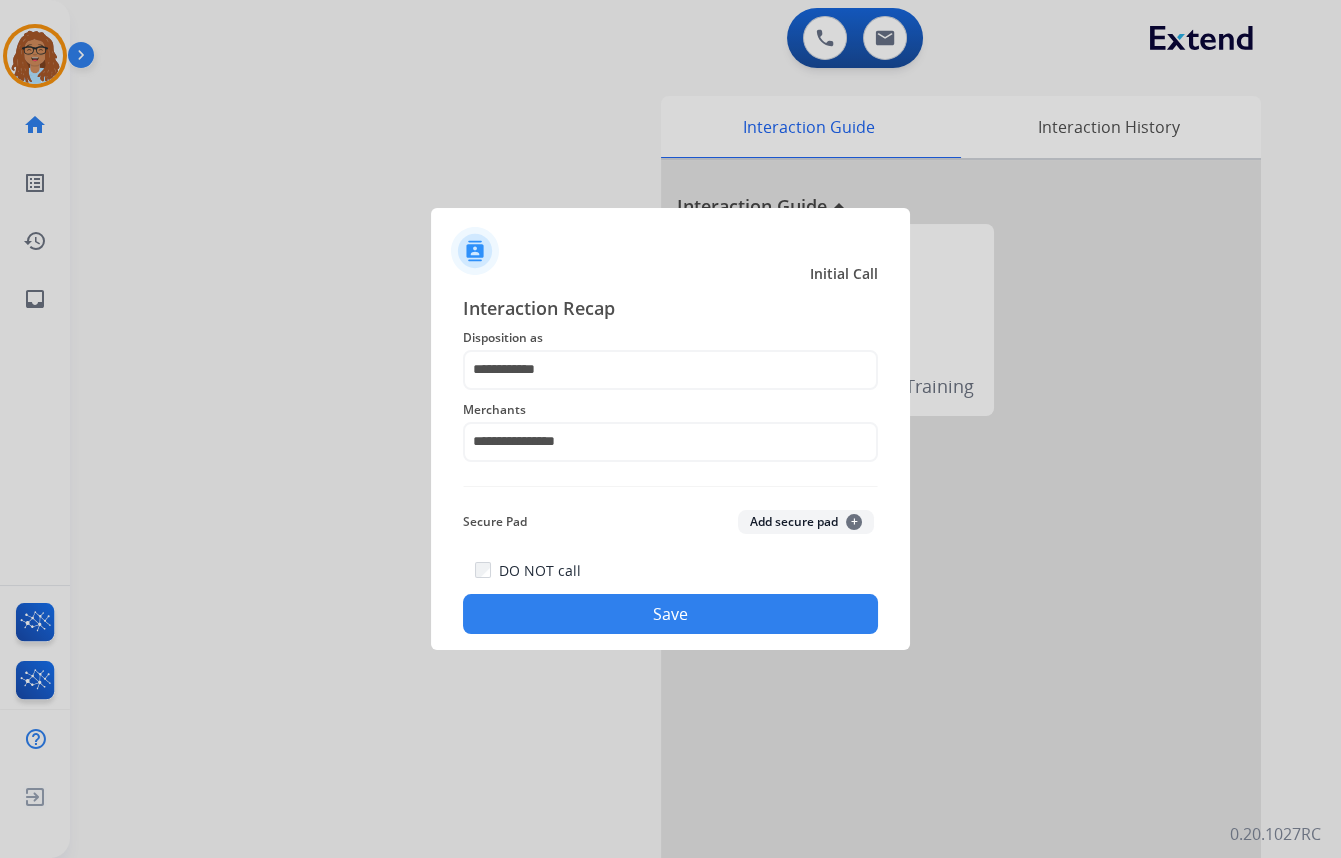 click on "Save" 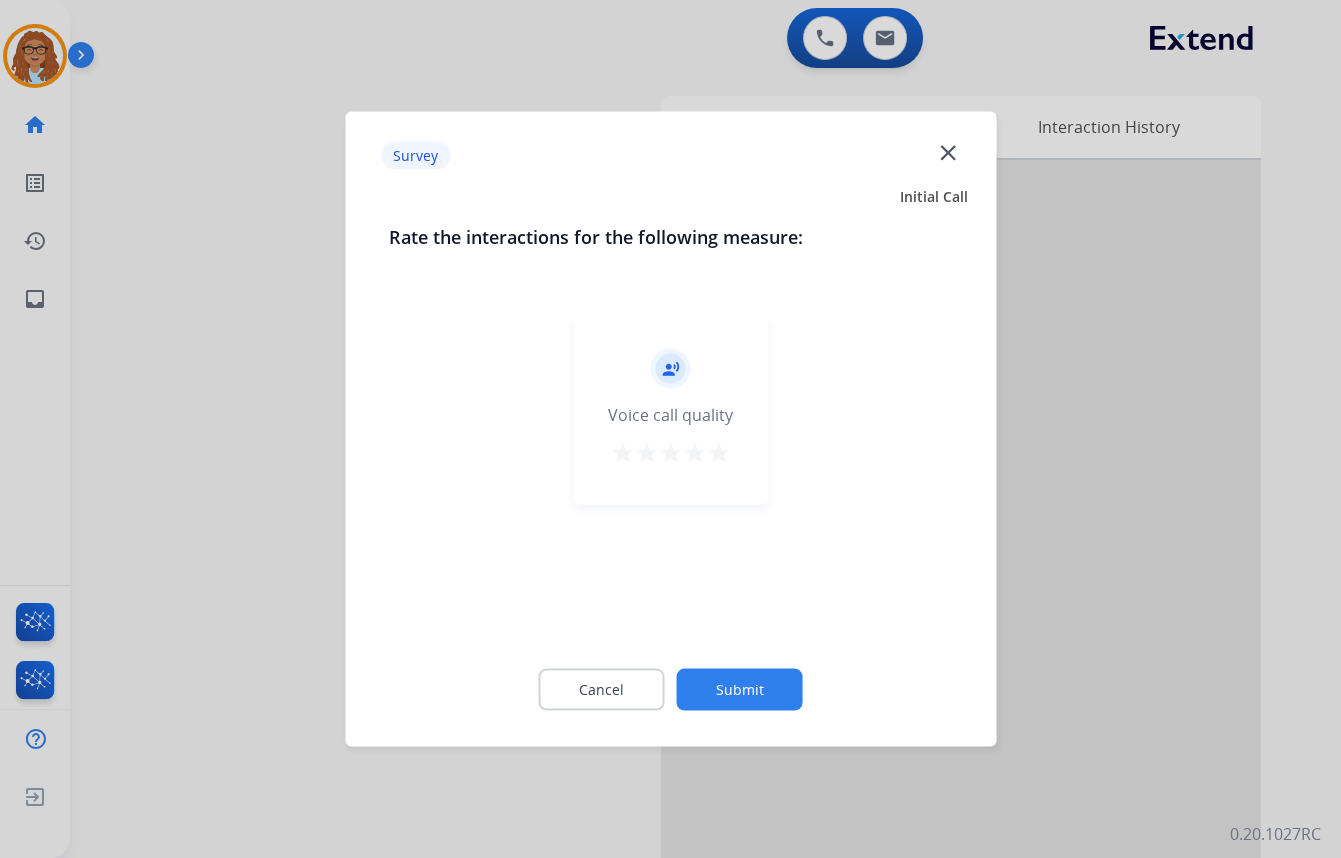click on "close" 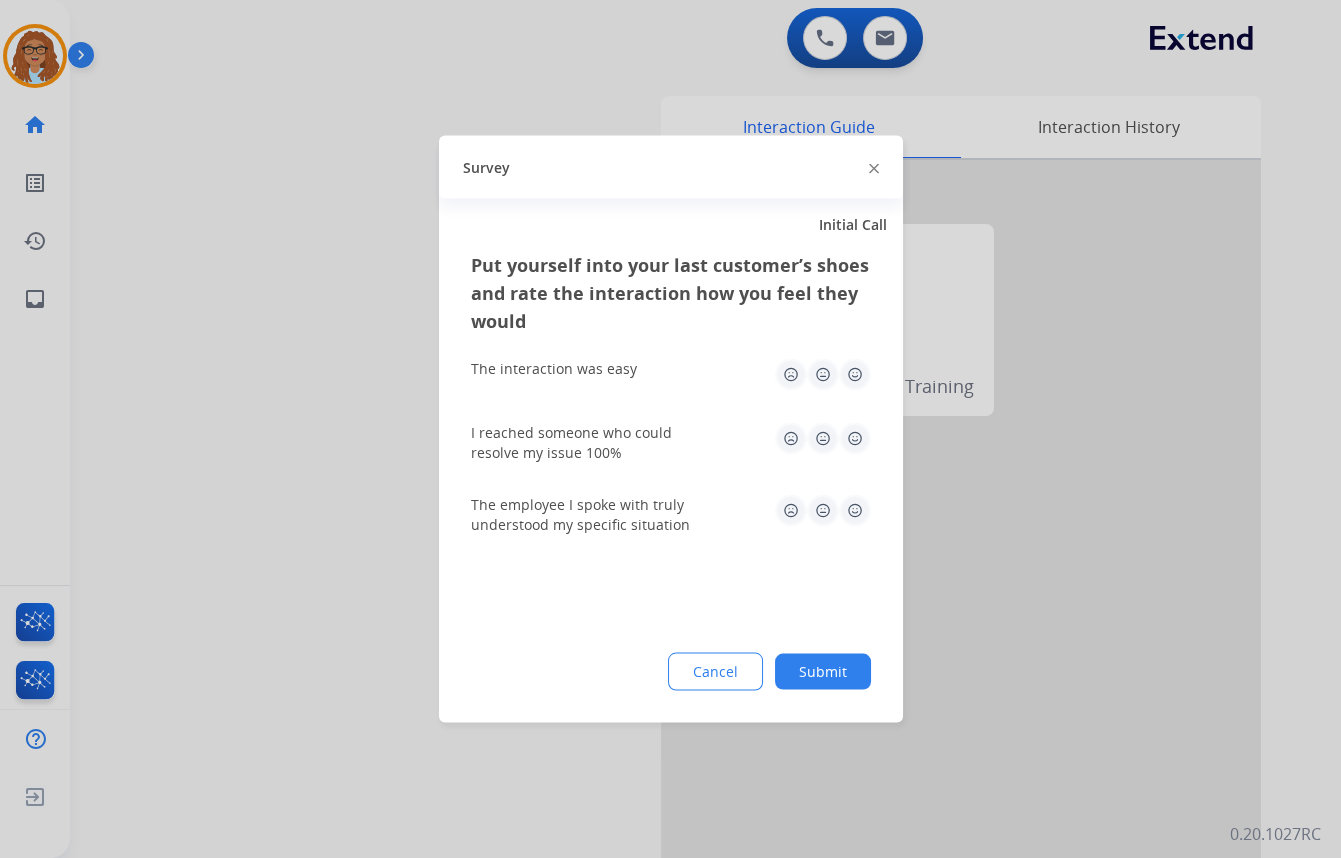 click 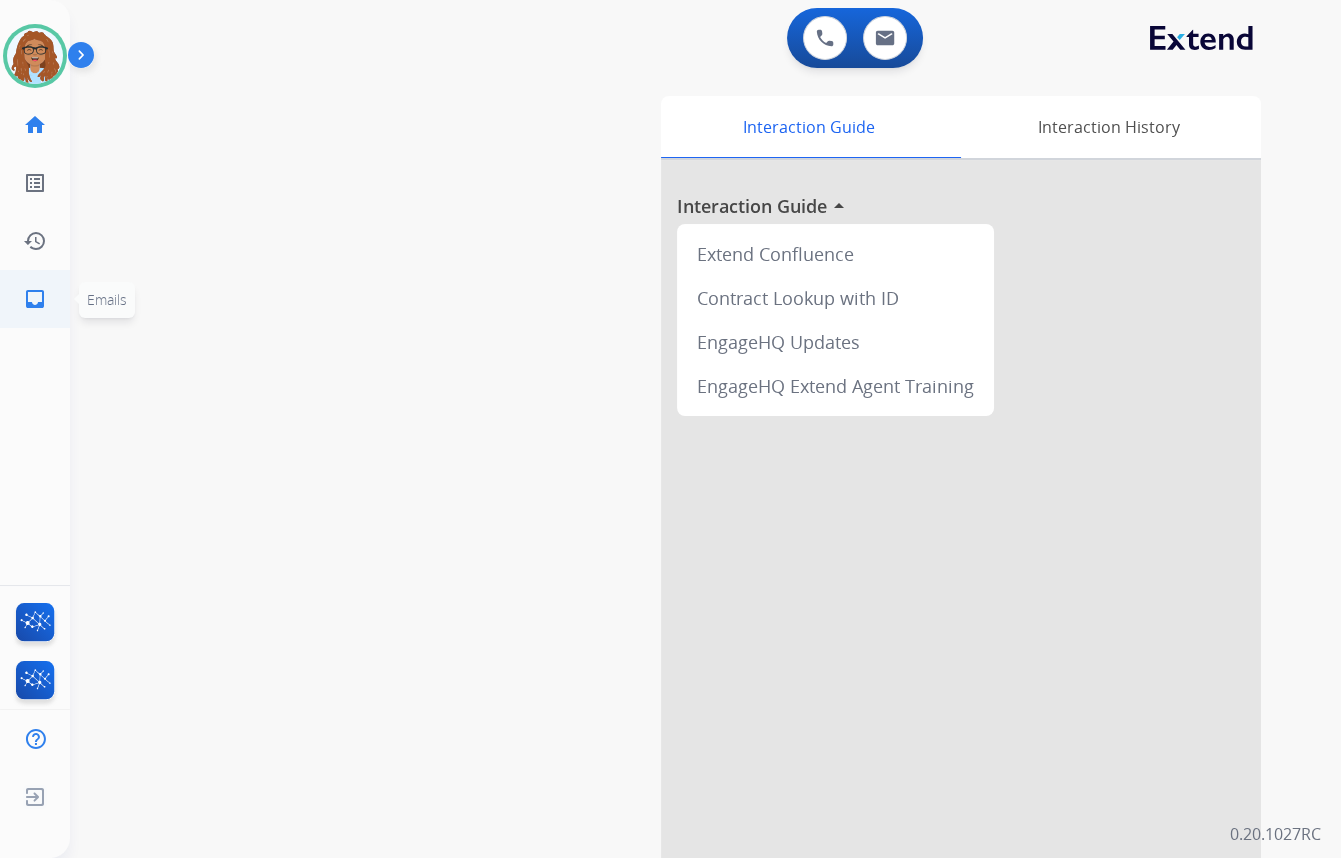 click on "inbox" 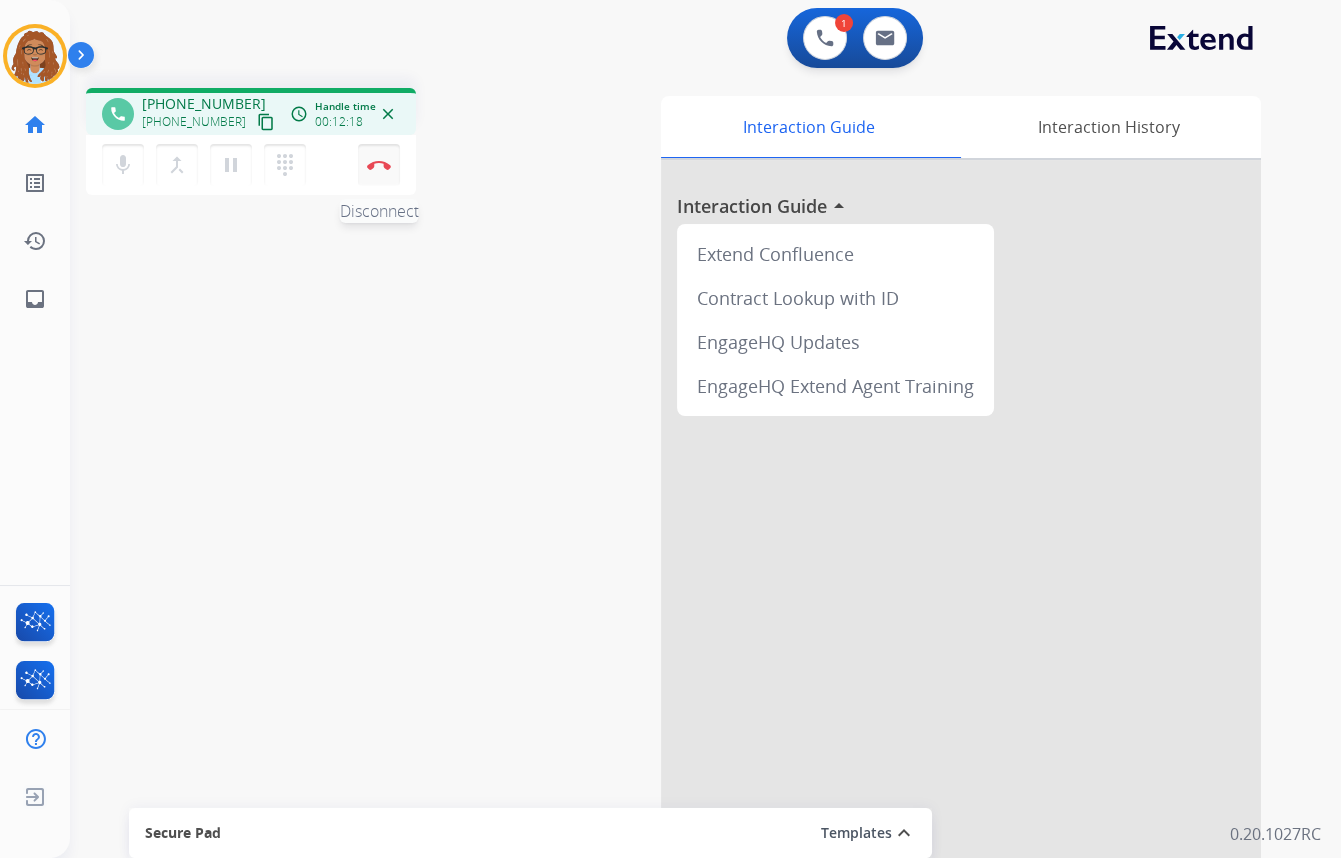 click at bounding box center [379, 165] 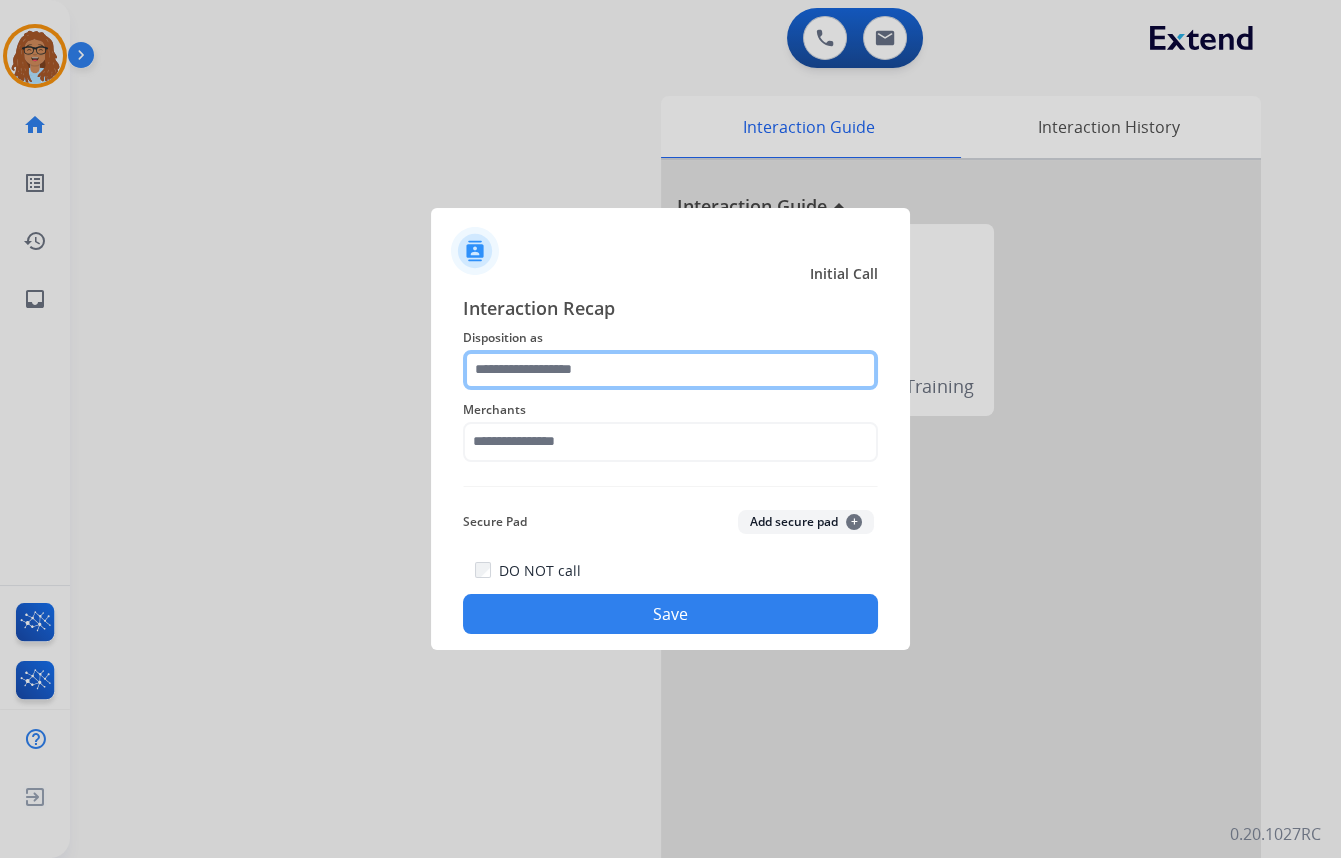 click 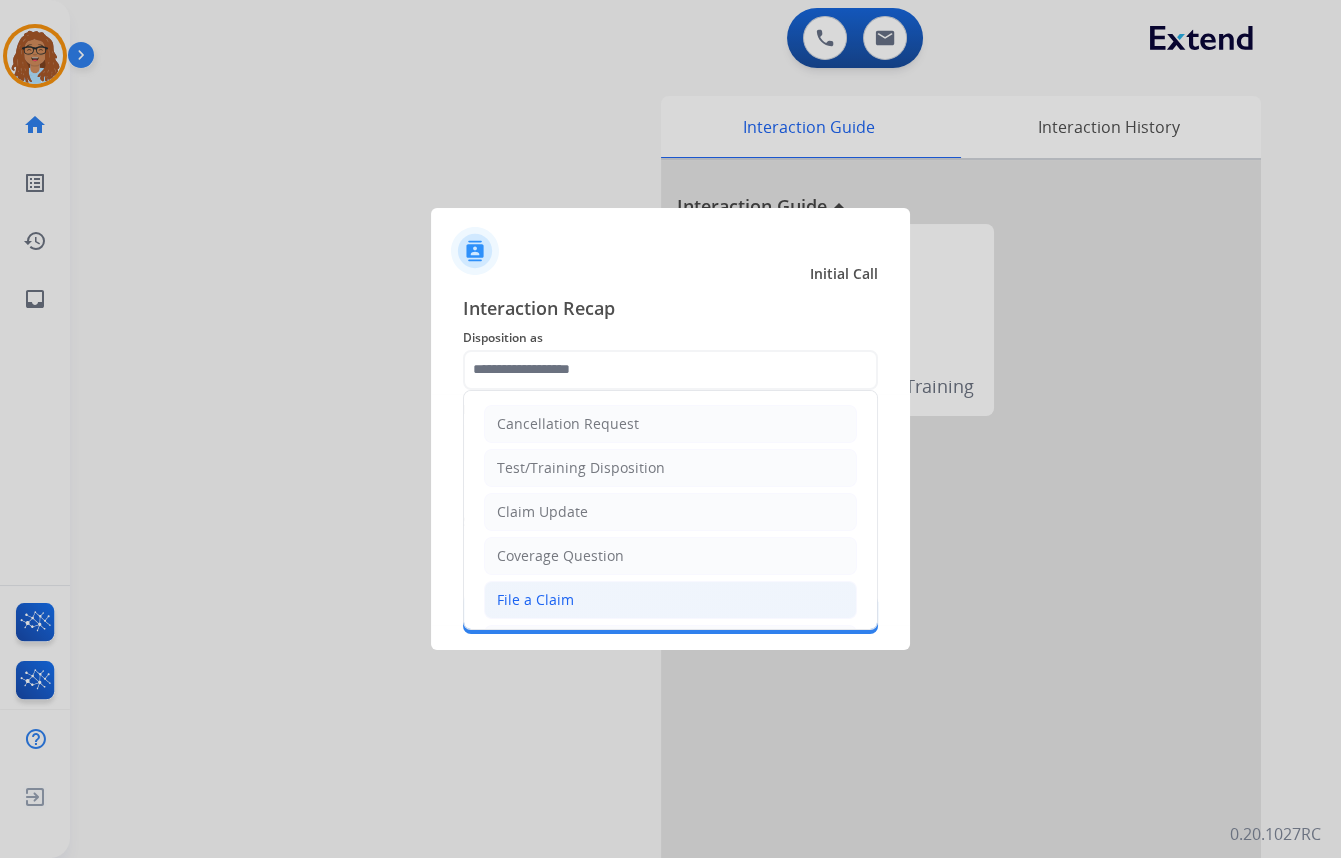 click on "File a Claim" 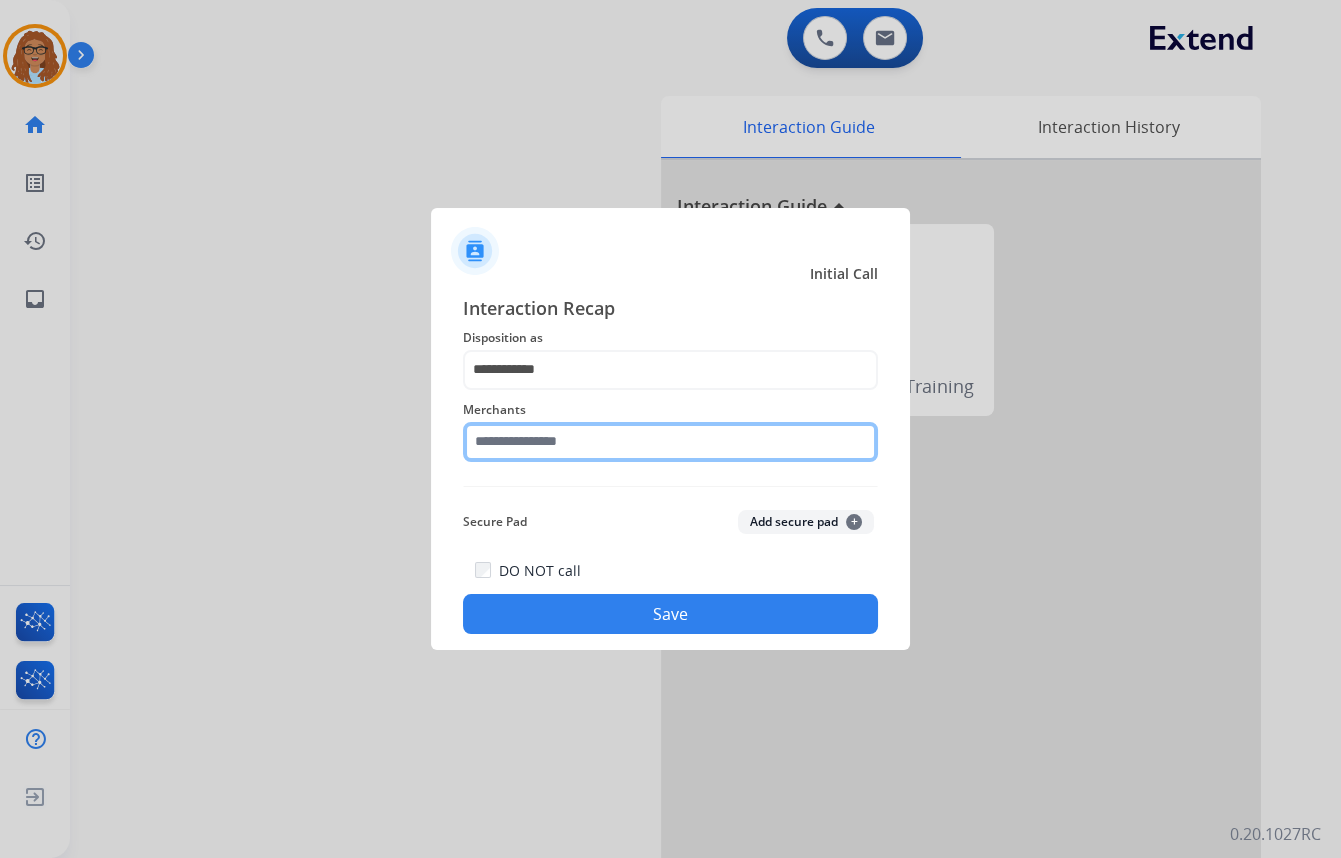 click 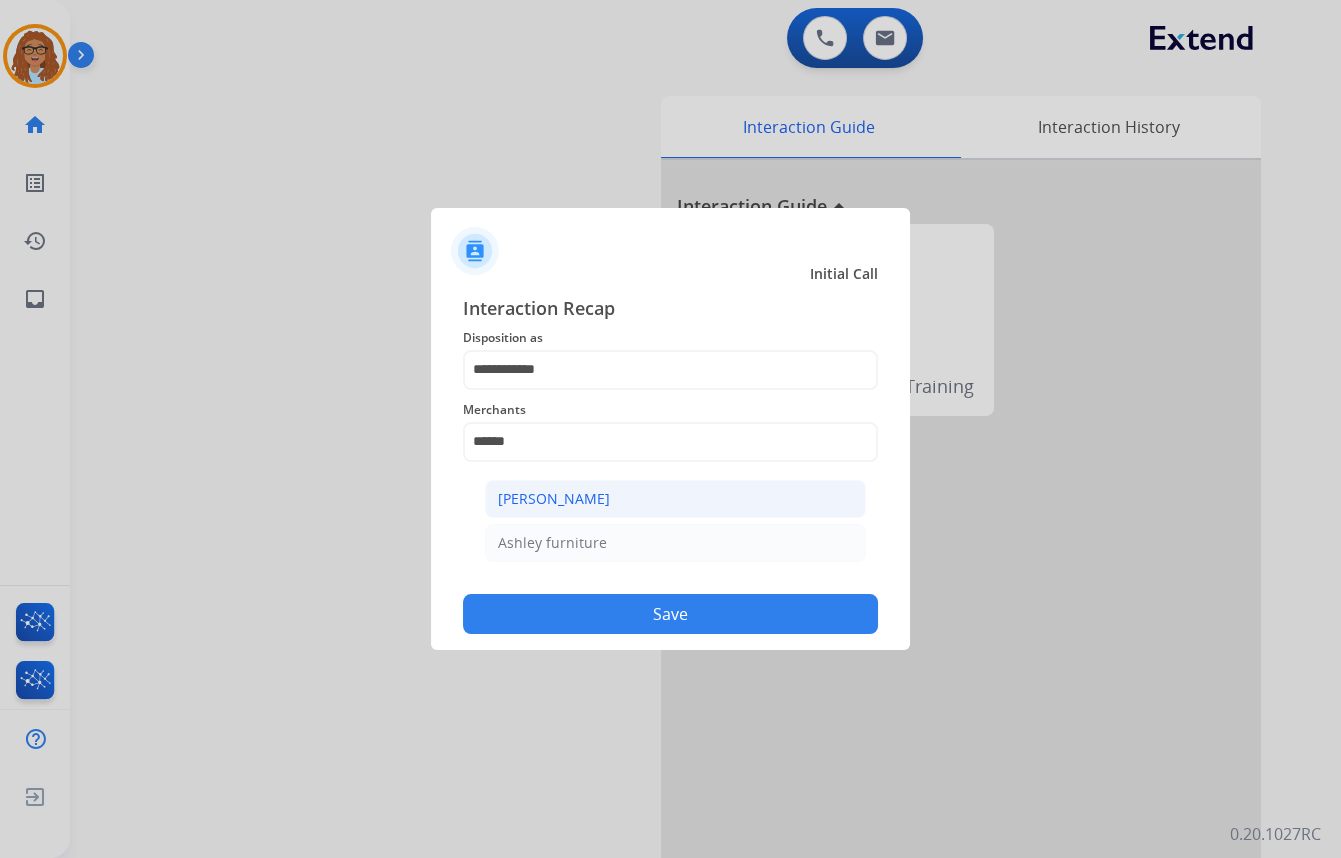 click on "[PERSON_NAME]" 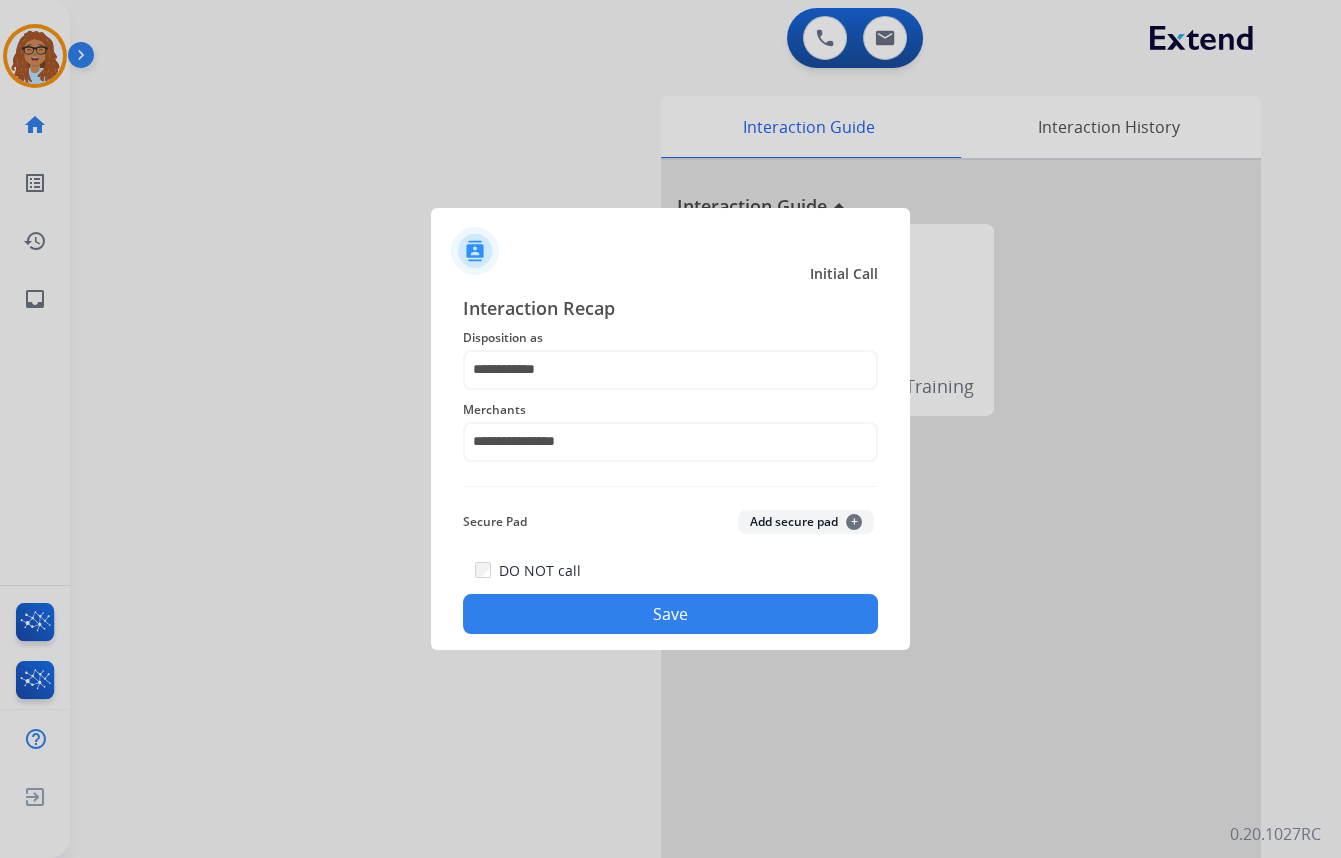 click on "Save" 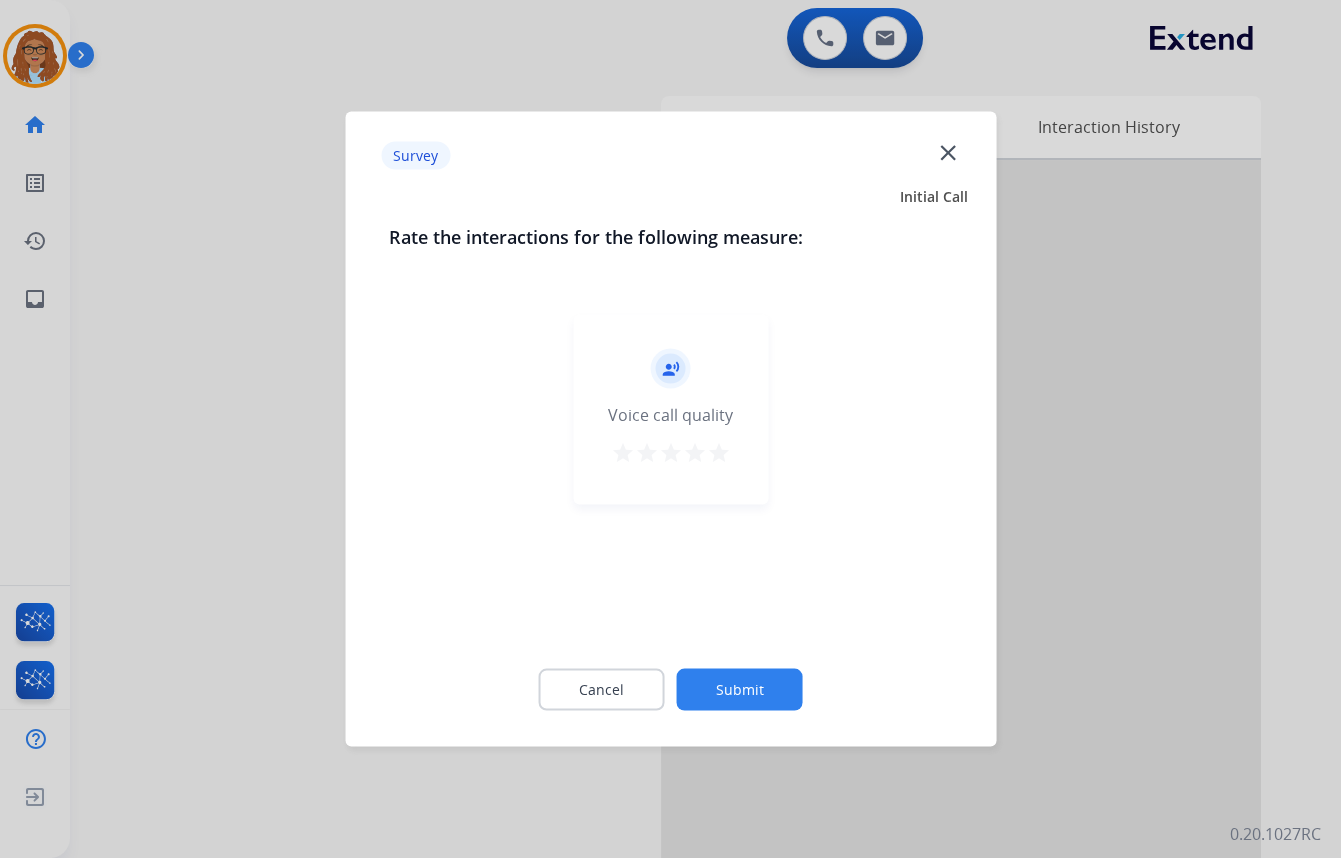 click on "close" 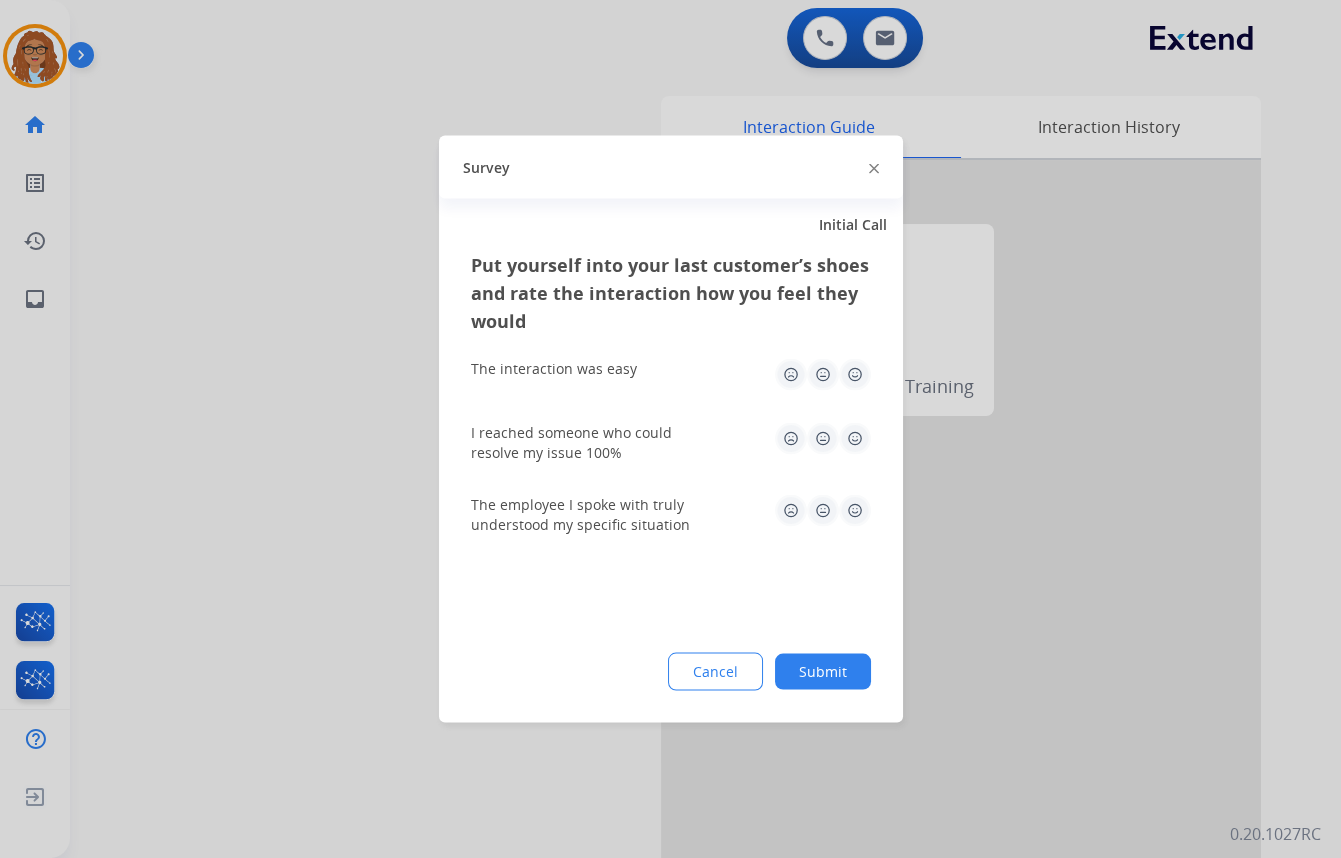 click 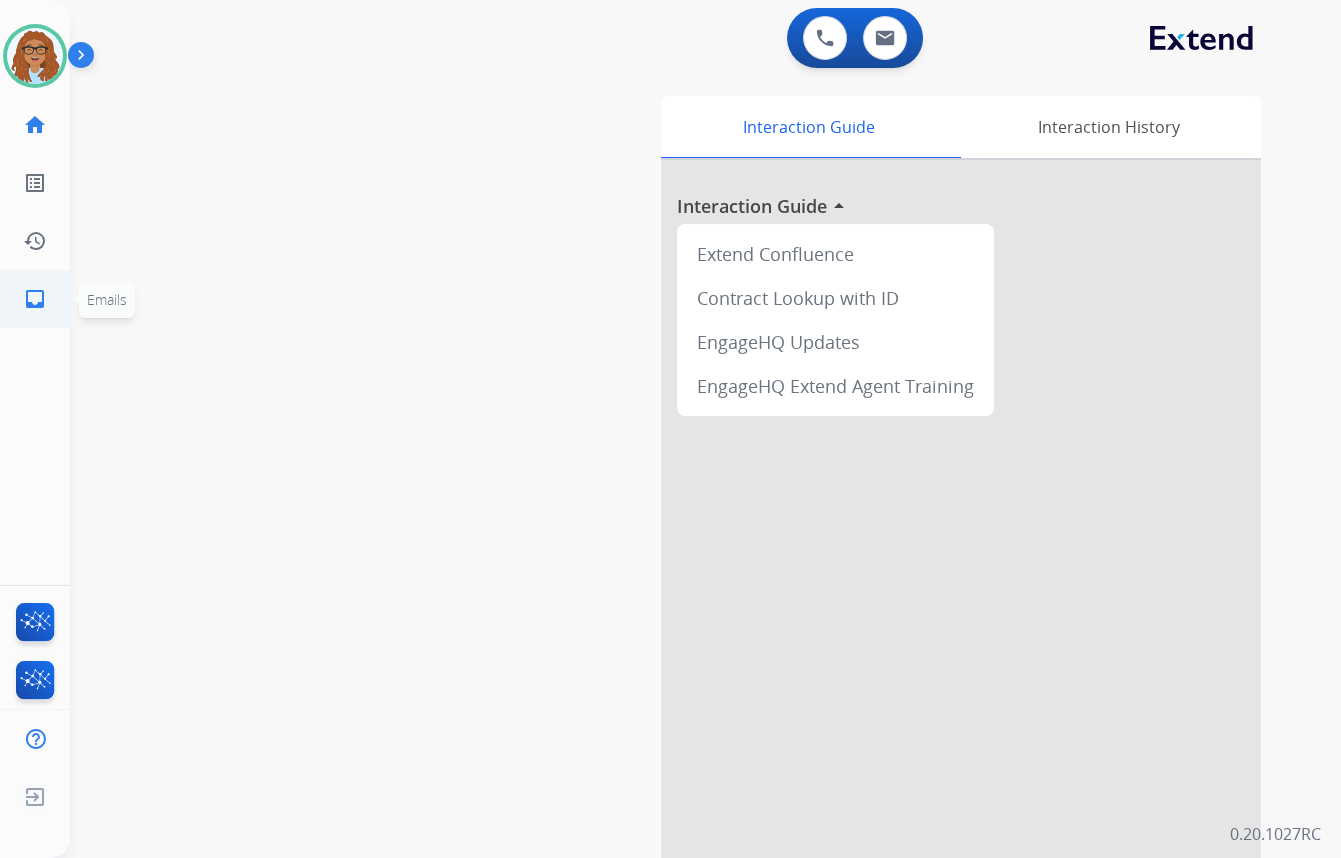 click on "inbox" 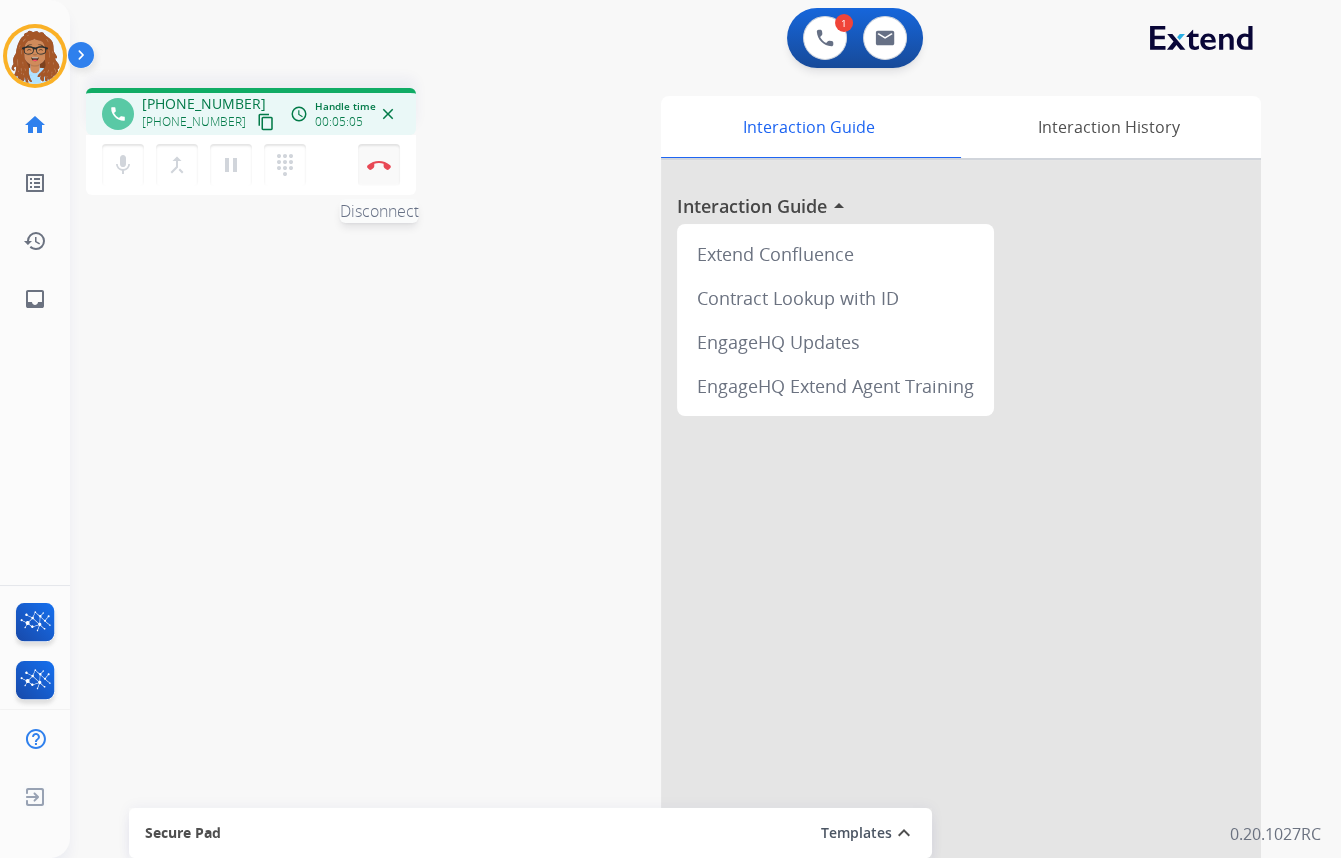 click on "Disconnect" at bounding box center (379, 165) 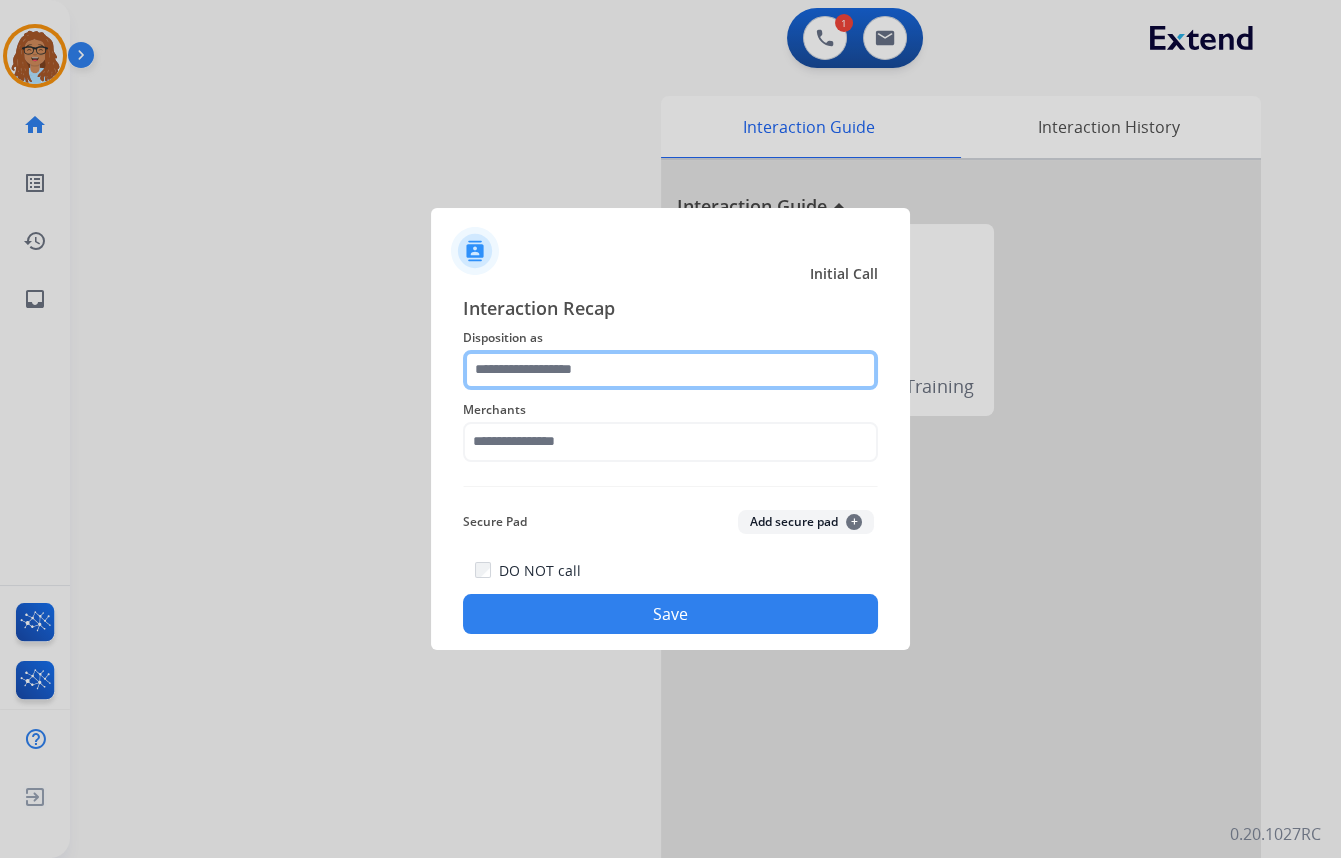 click 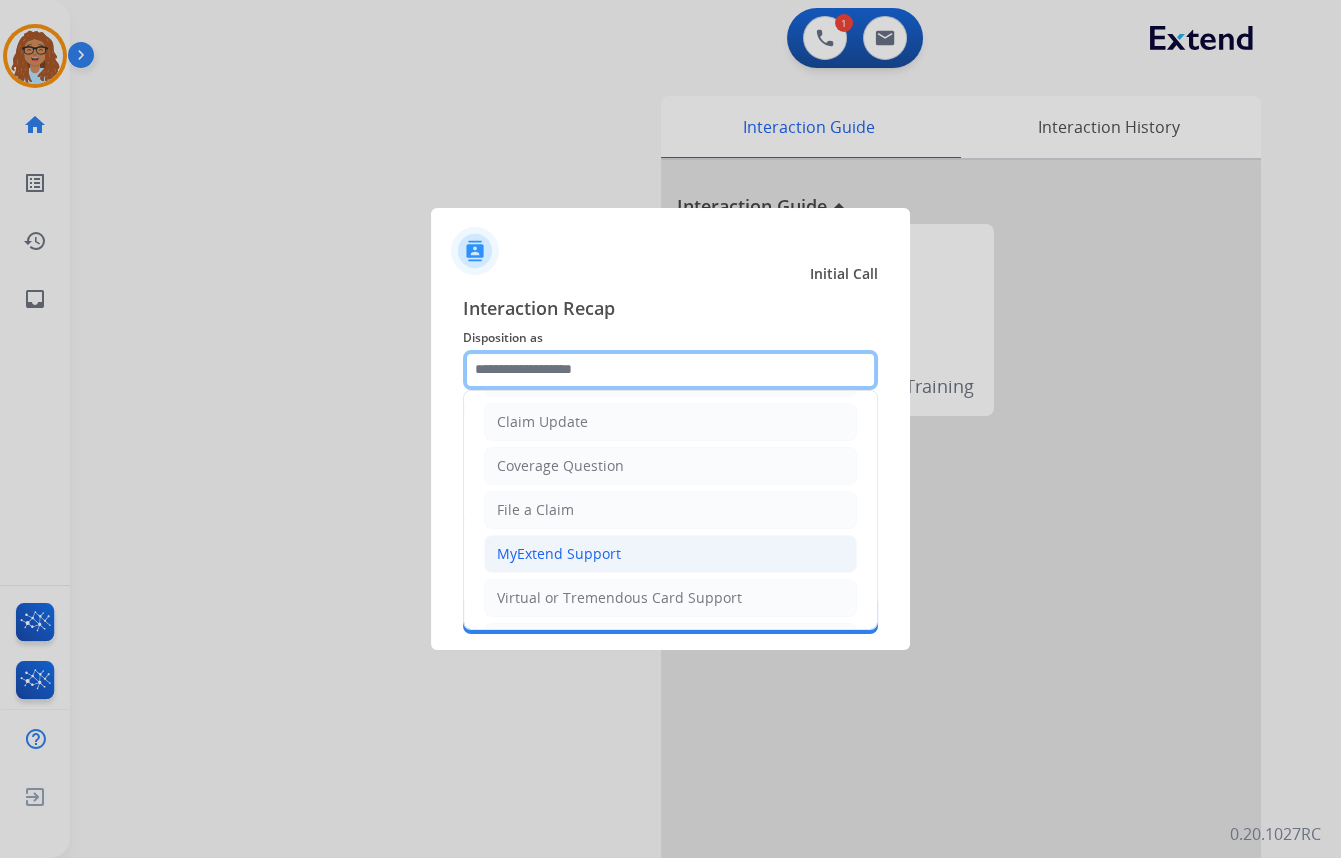 scroll, scrollTop: 90, scrollLeft: 0, axis: vertical 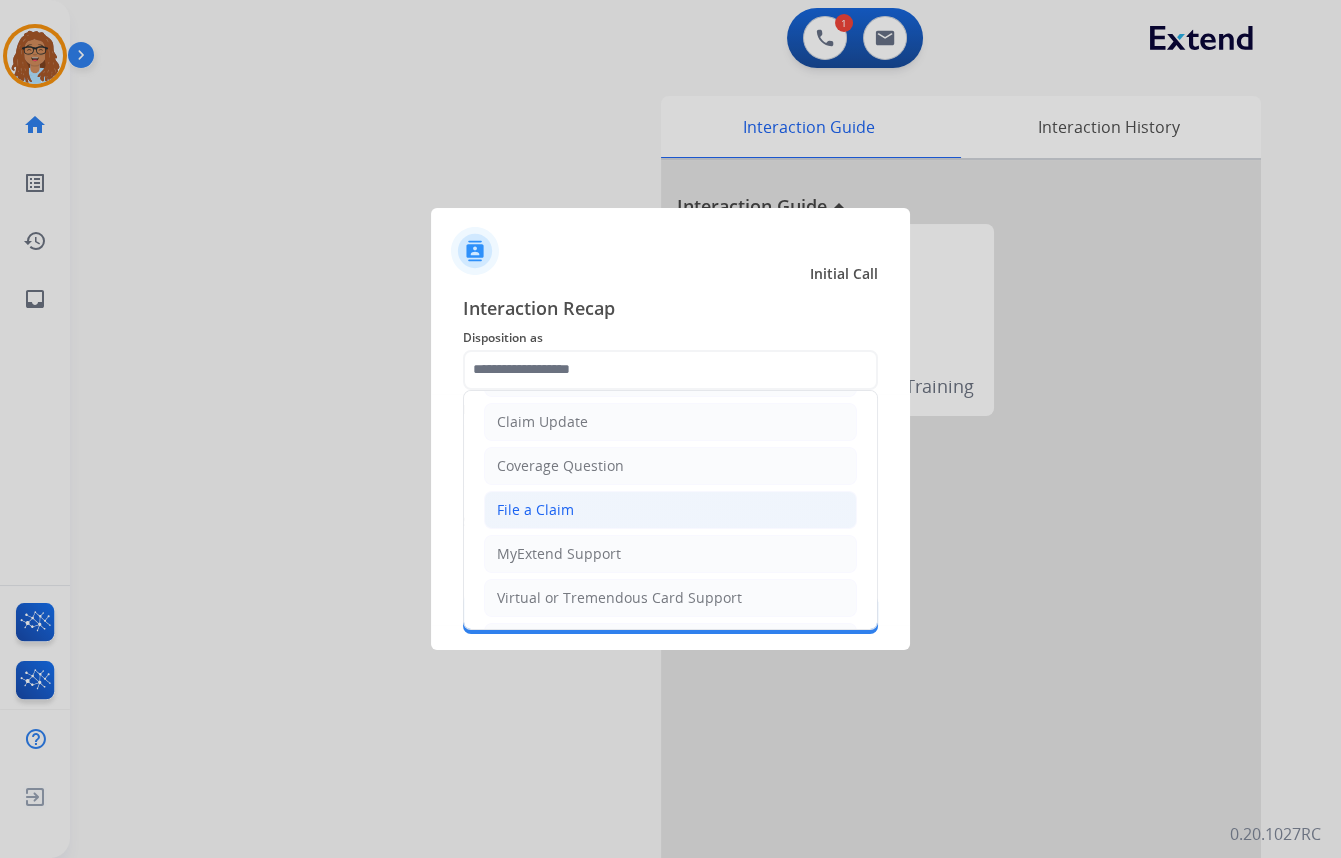 click on "File a Claim" 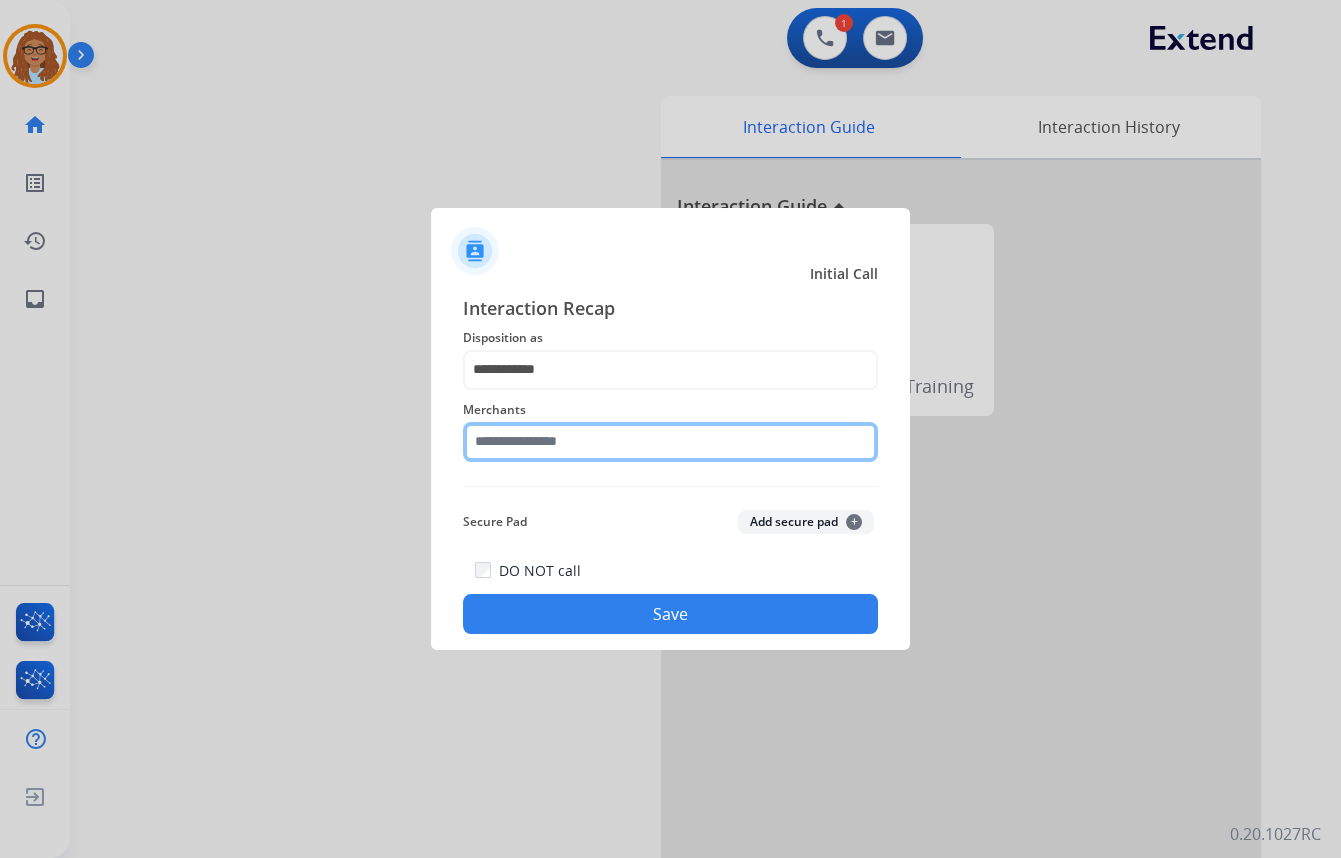 click 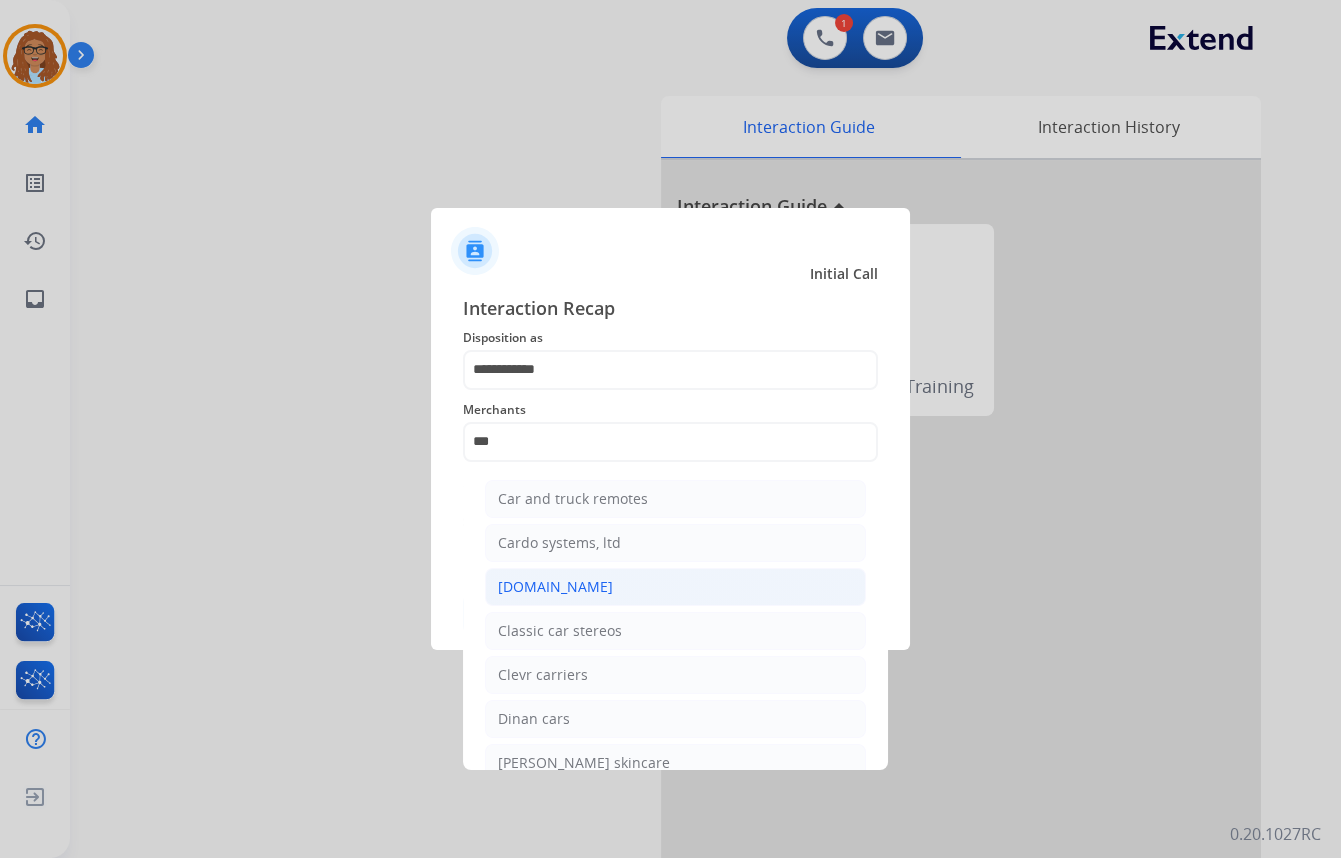 click on "[DOMAIN_NAME]" 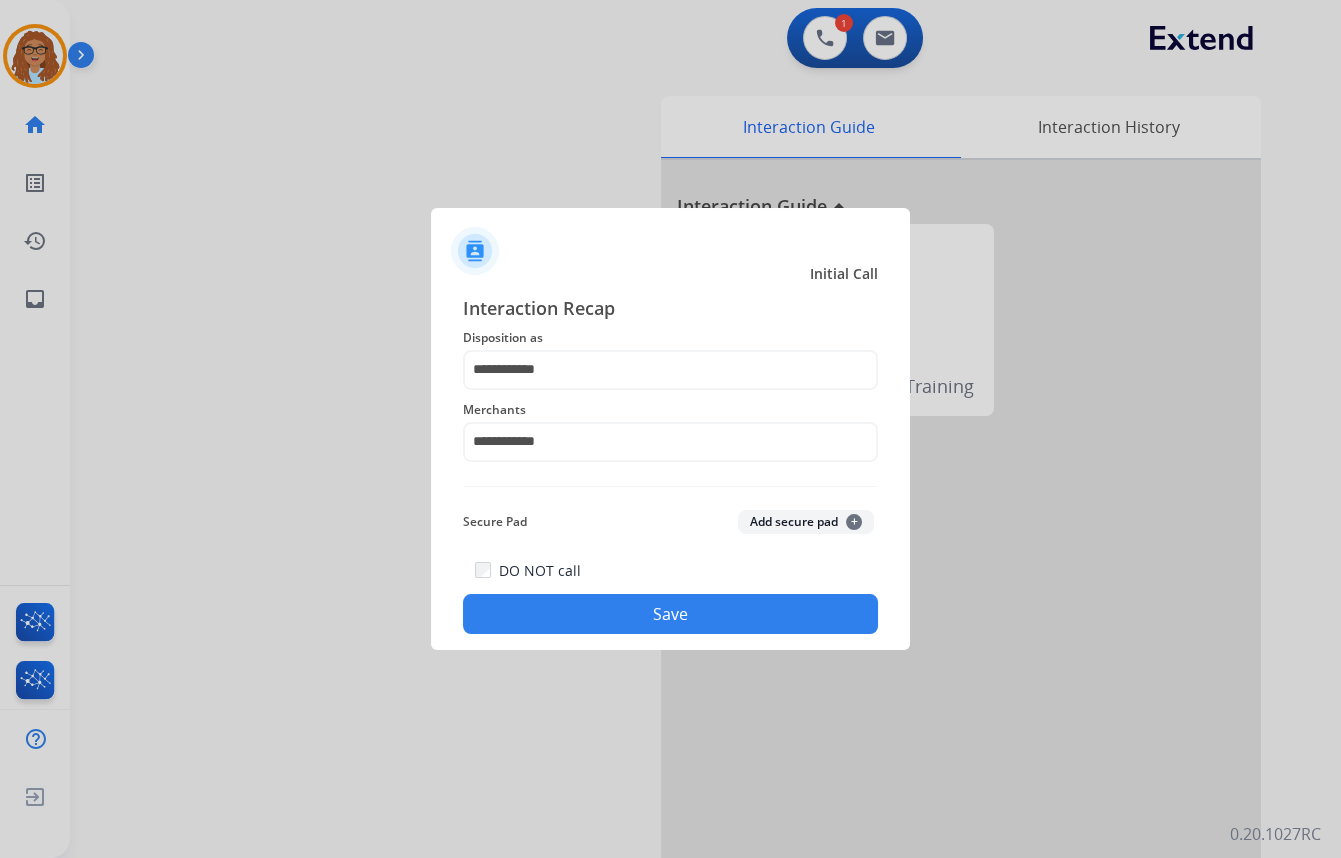 click on "Save" 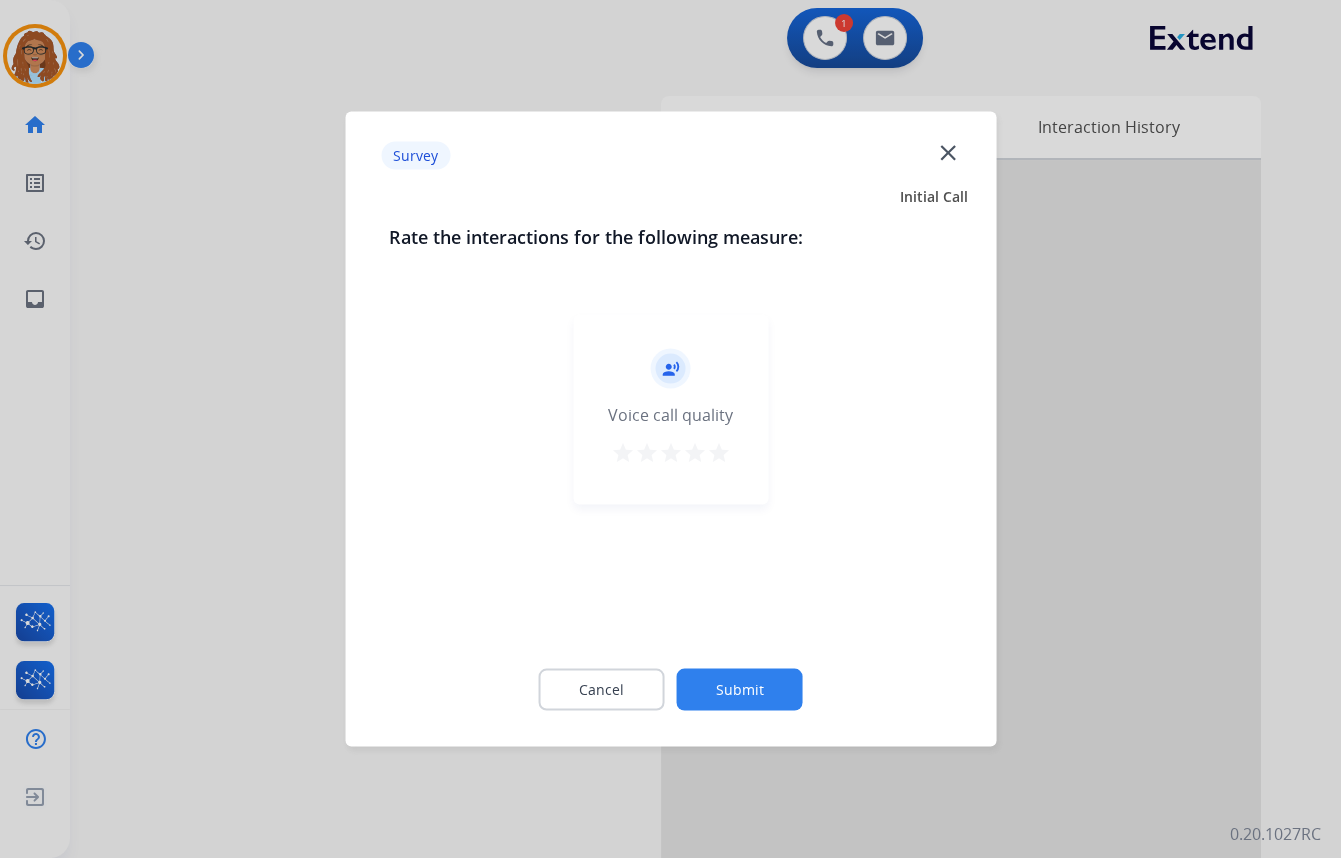 click on "close" 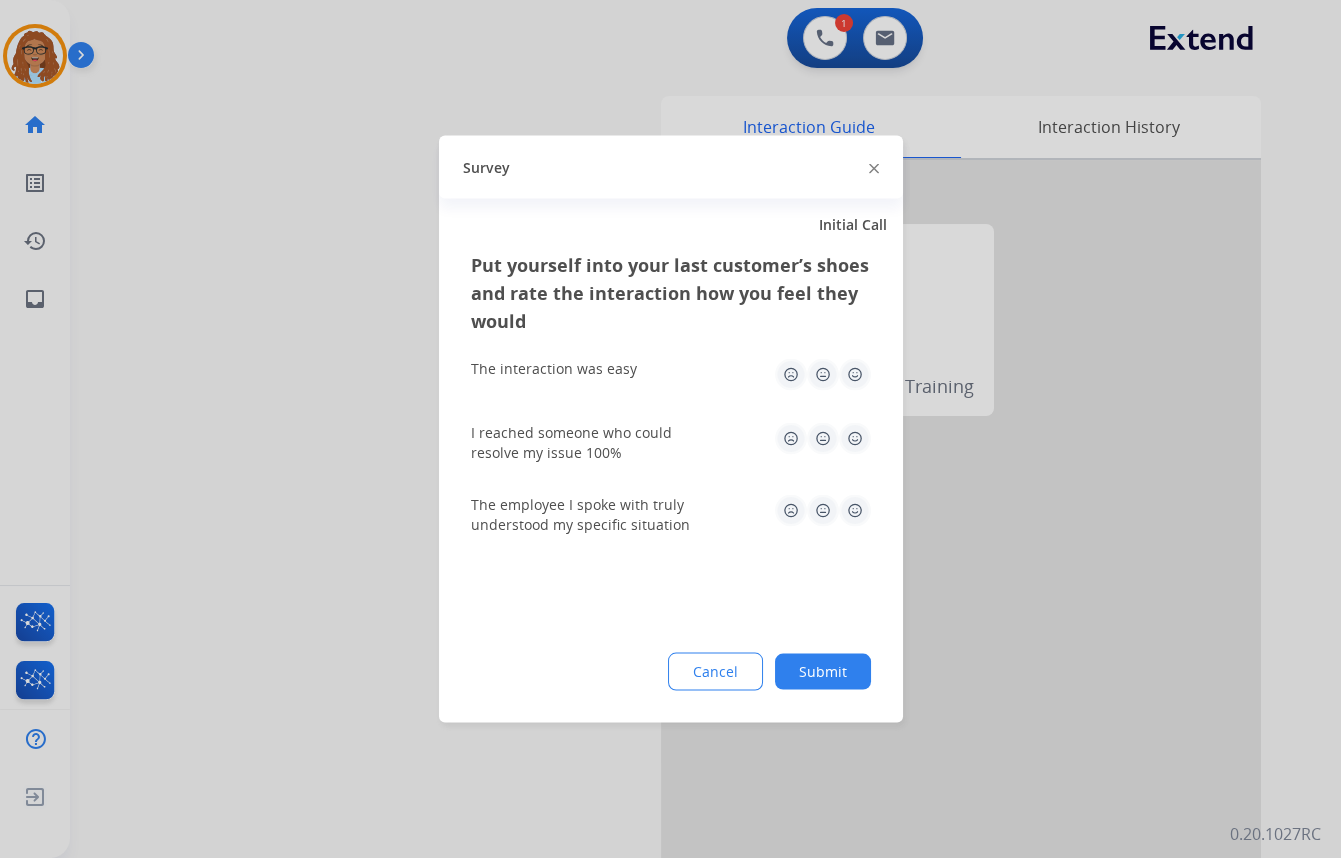 click 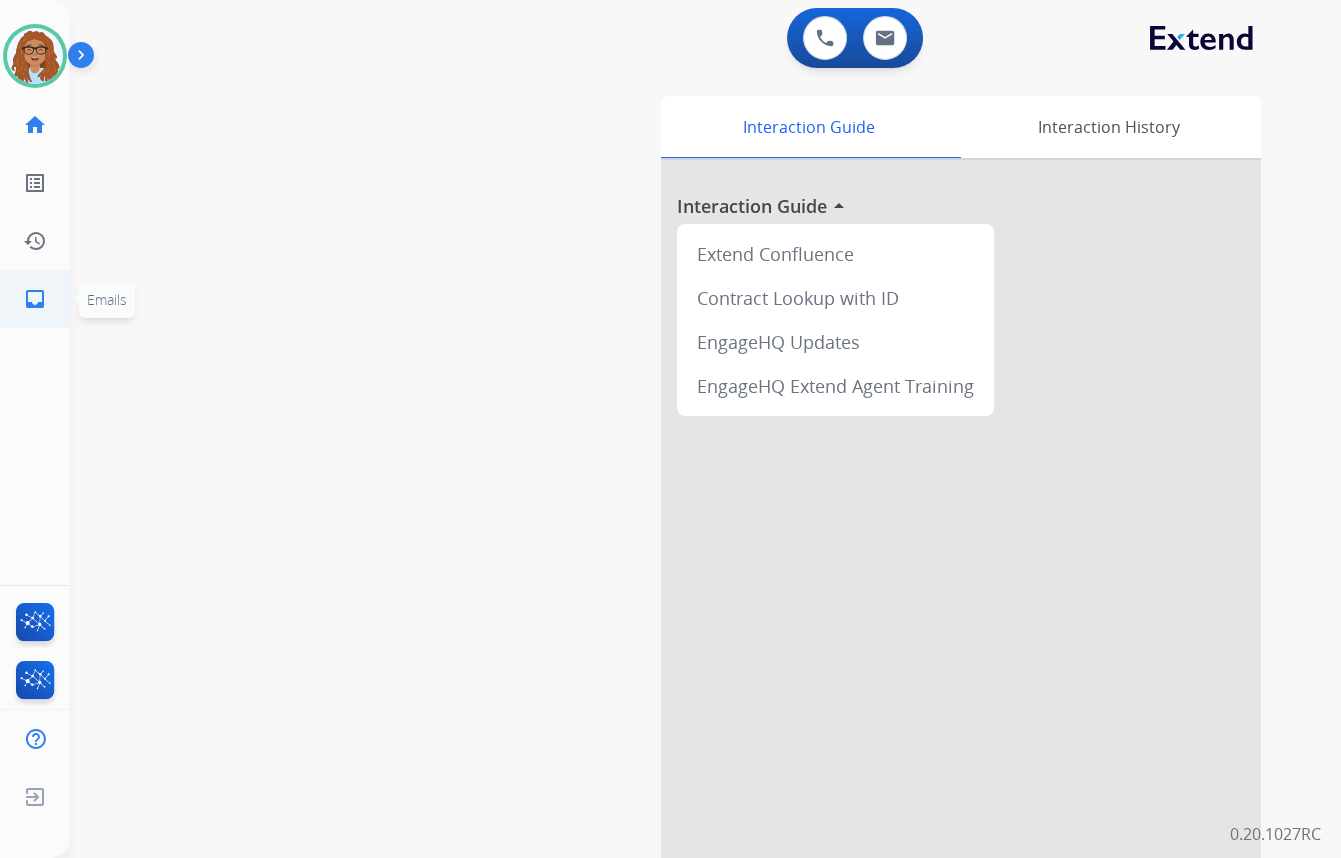 click on "inbox  Emails" 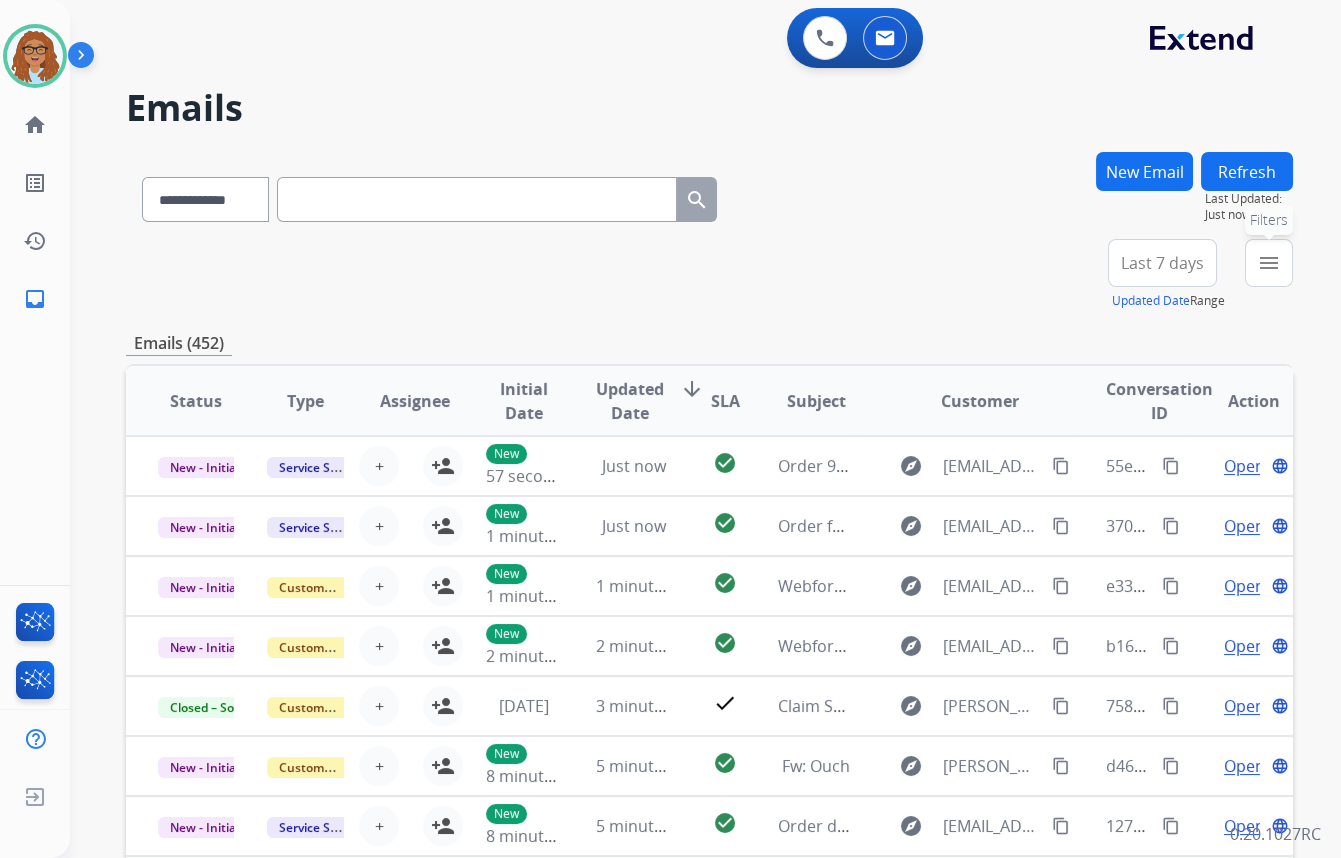 click on "menu  Filters" at bounding box center [1269, 263] 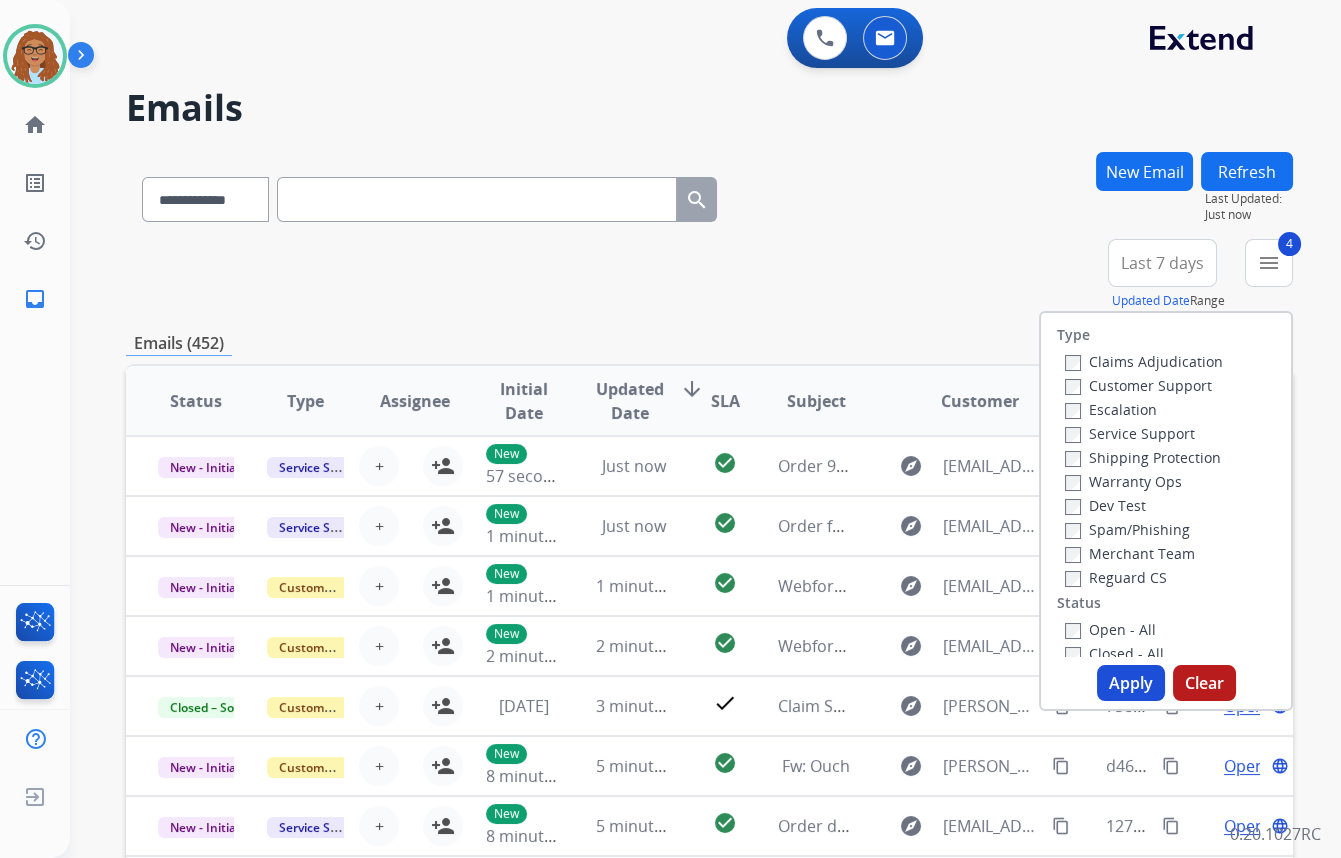 click on "Apply" at bounding box center (1131, 683) 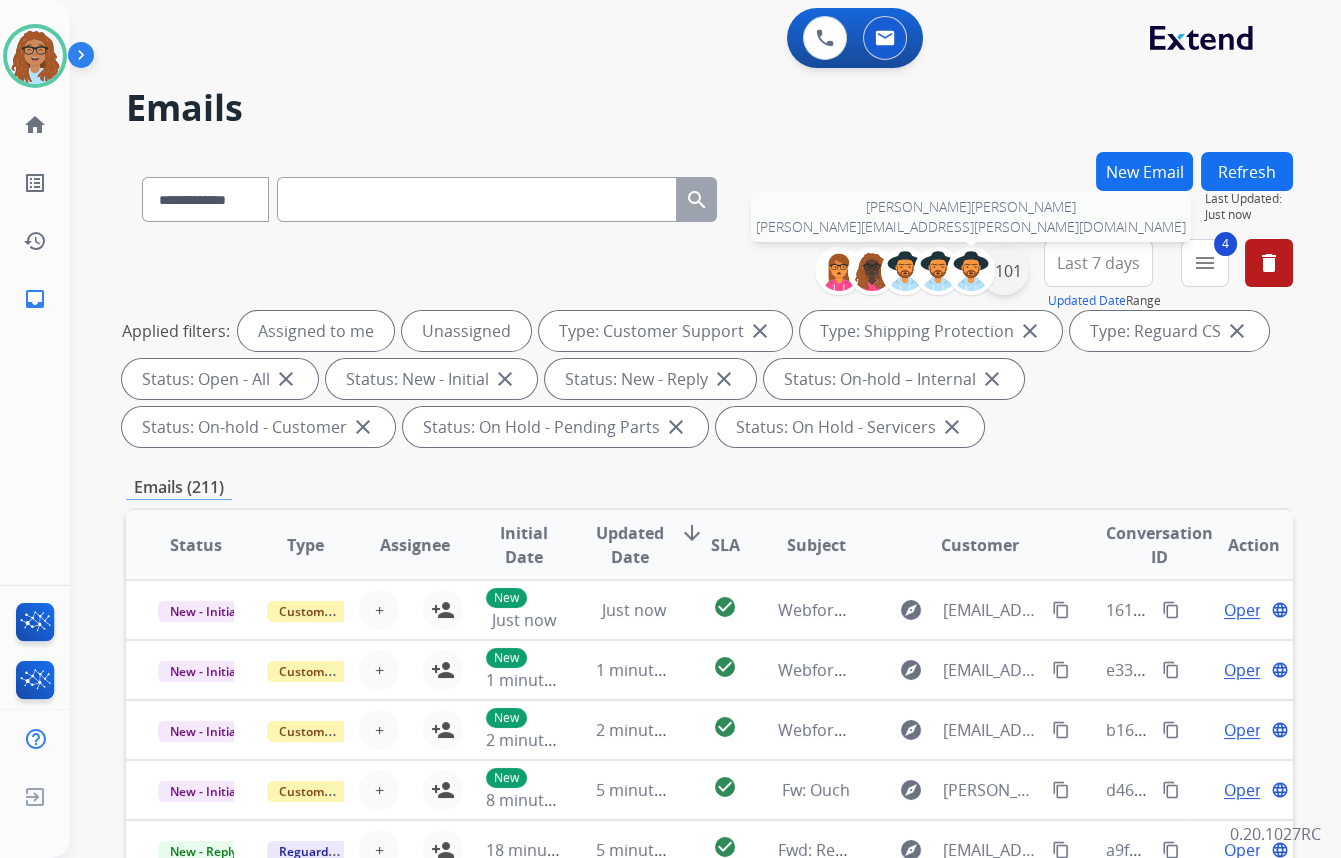 click on "+101" at bounding box center [1004, 271] 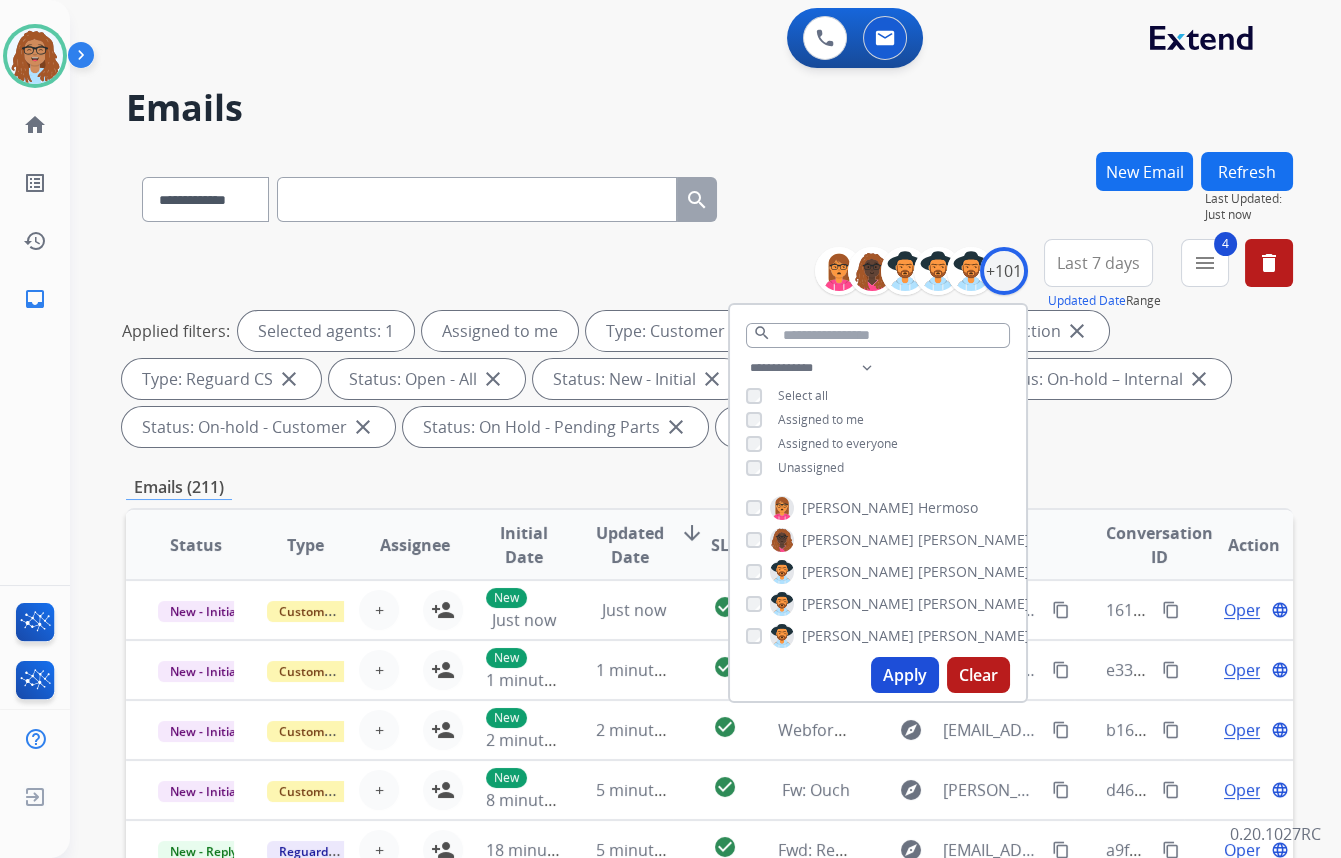 click on "Apply" at bounding box center [905, 675] 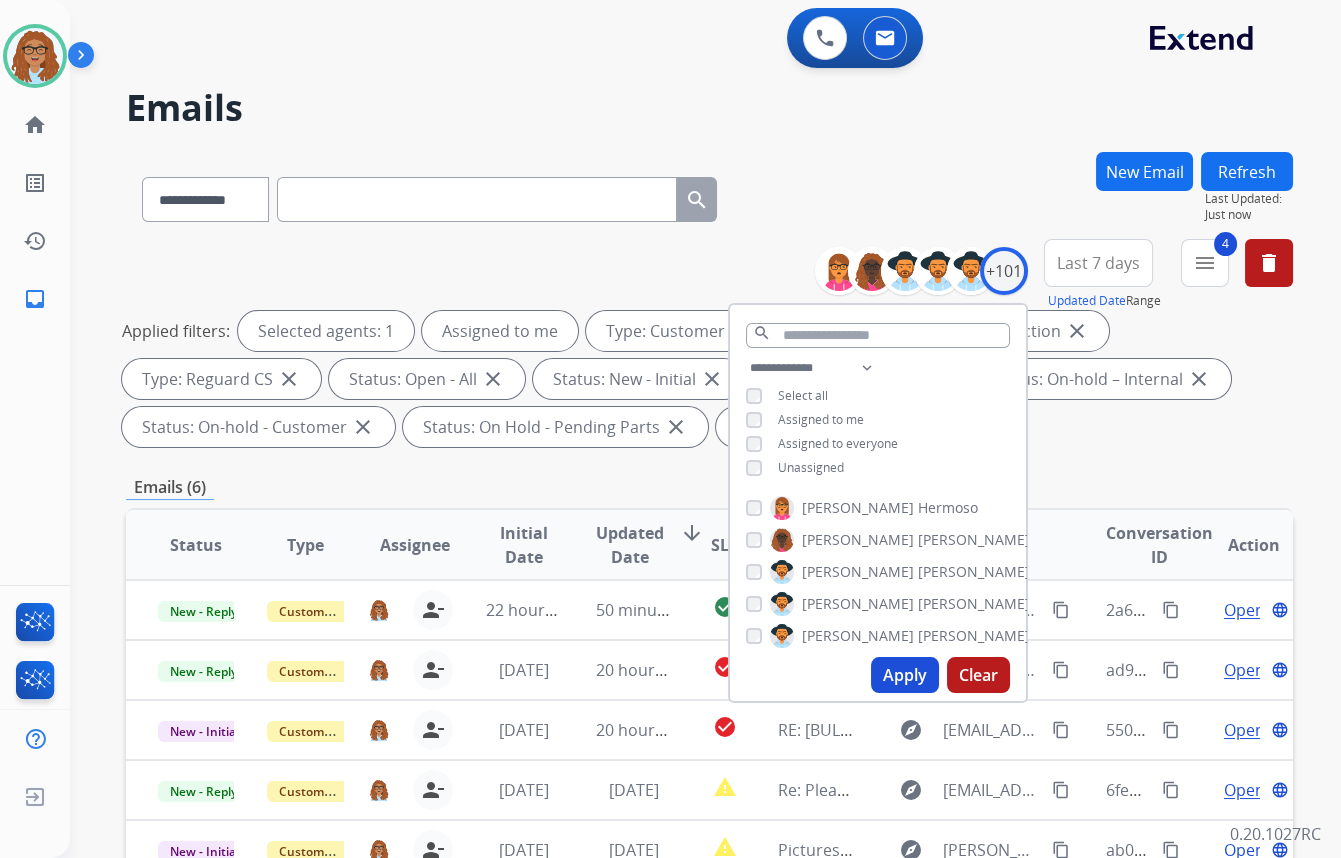 click on "**********" at bounding box center [709, 195] 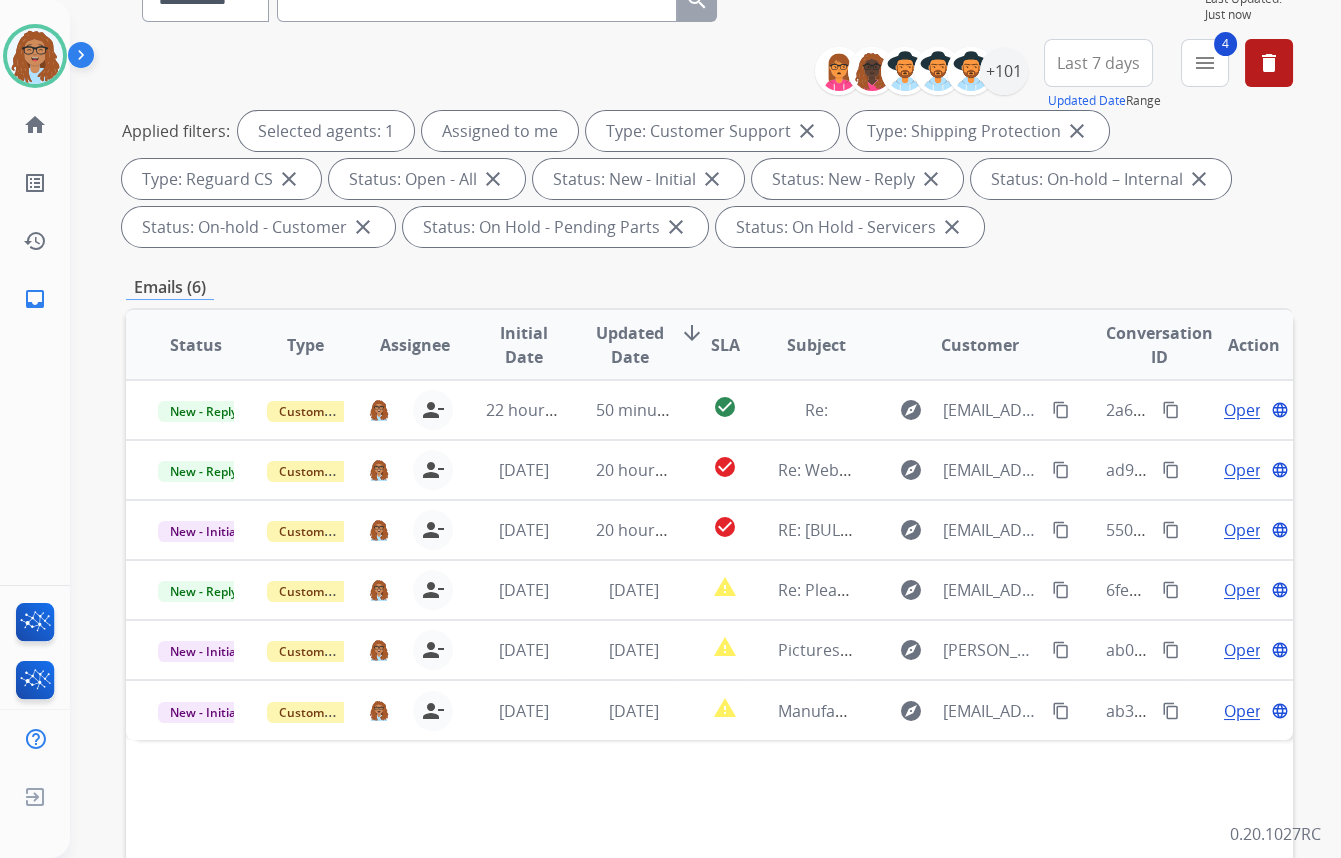scroll, scrollTop: 363, scrollLeft: 0, axis: vertical 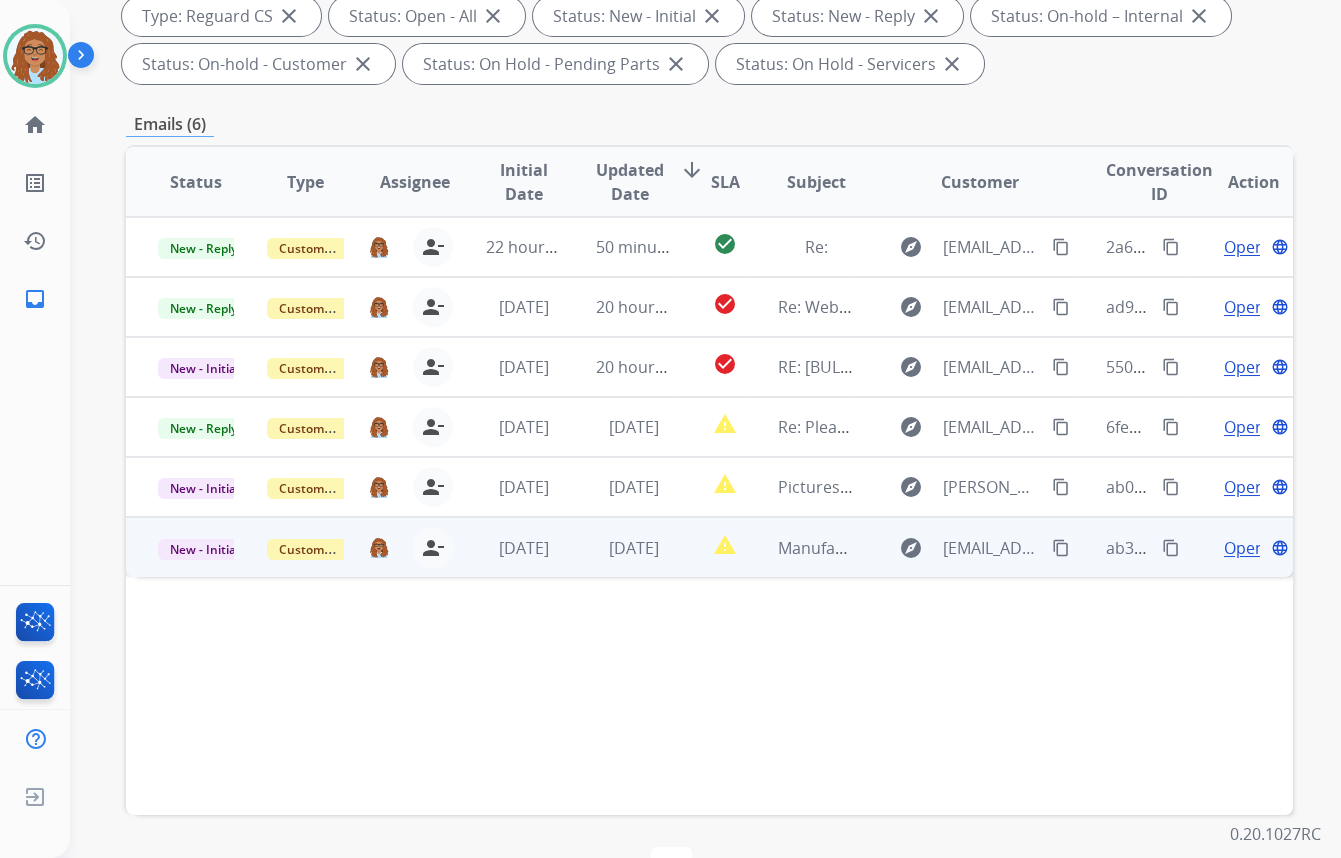 click on "Open" at bounding box center (1244, 548) 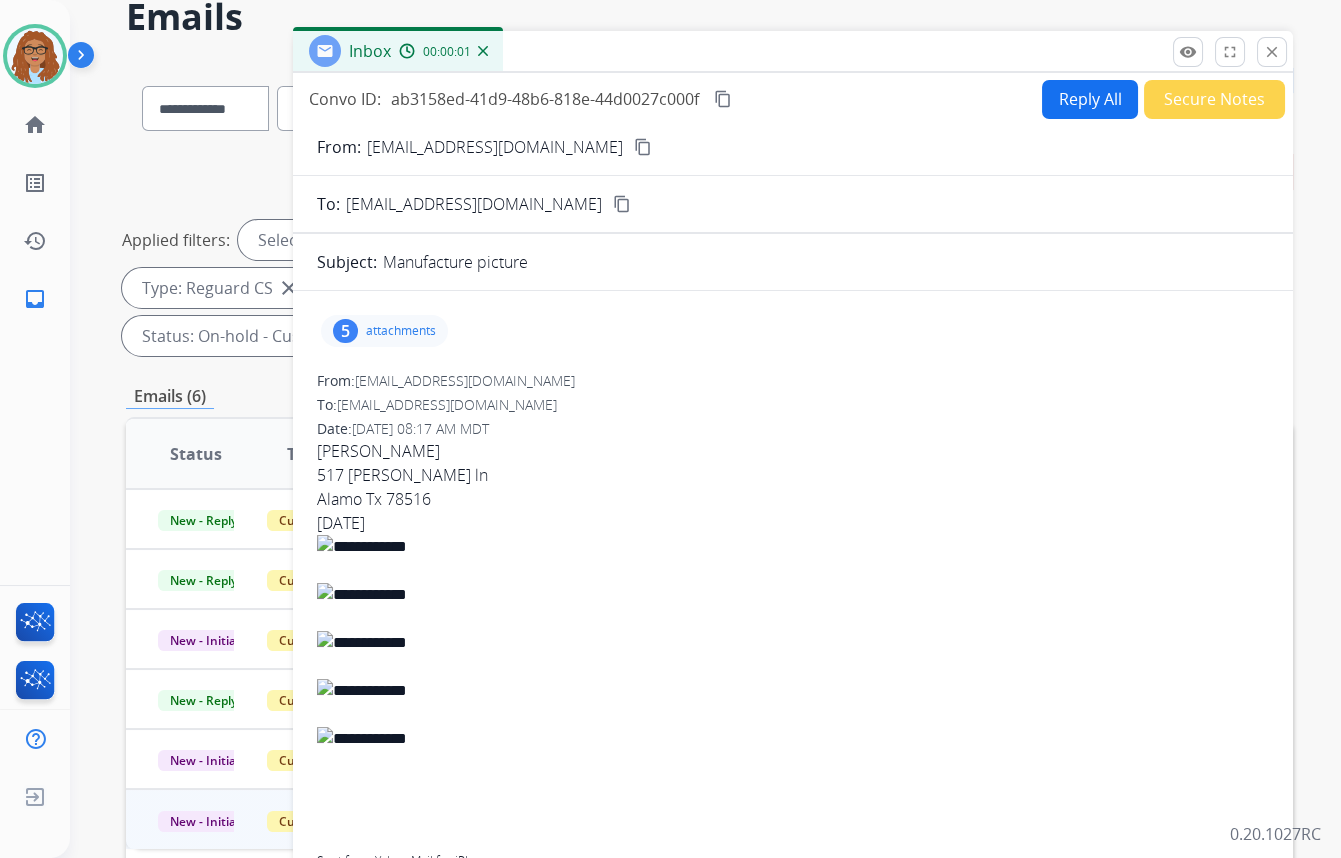 scroll, scrollTop: 90, scrollLeft: 0, axis: vertical 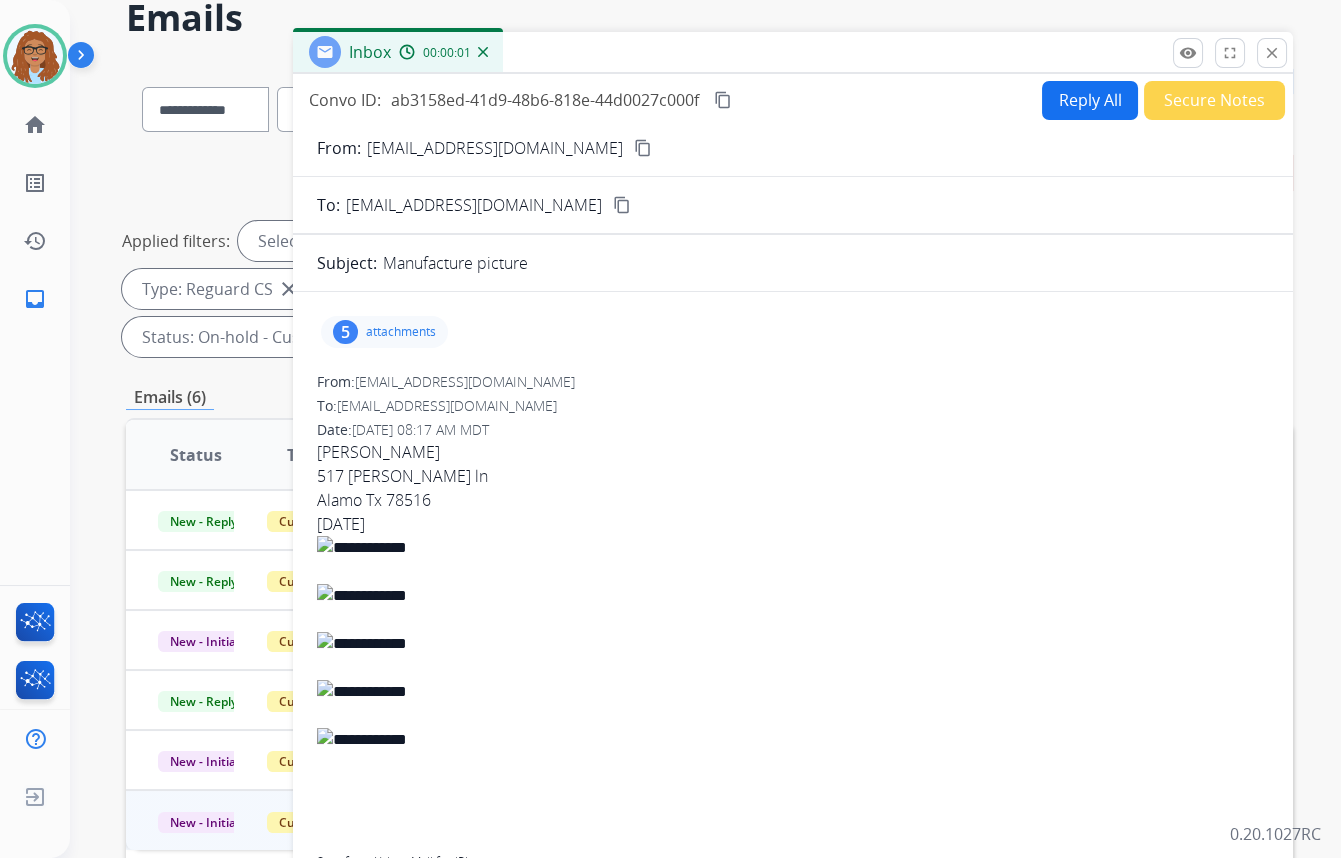 click on "Reply All" at bounding box center (1090, 100) 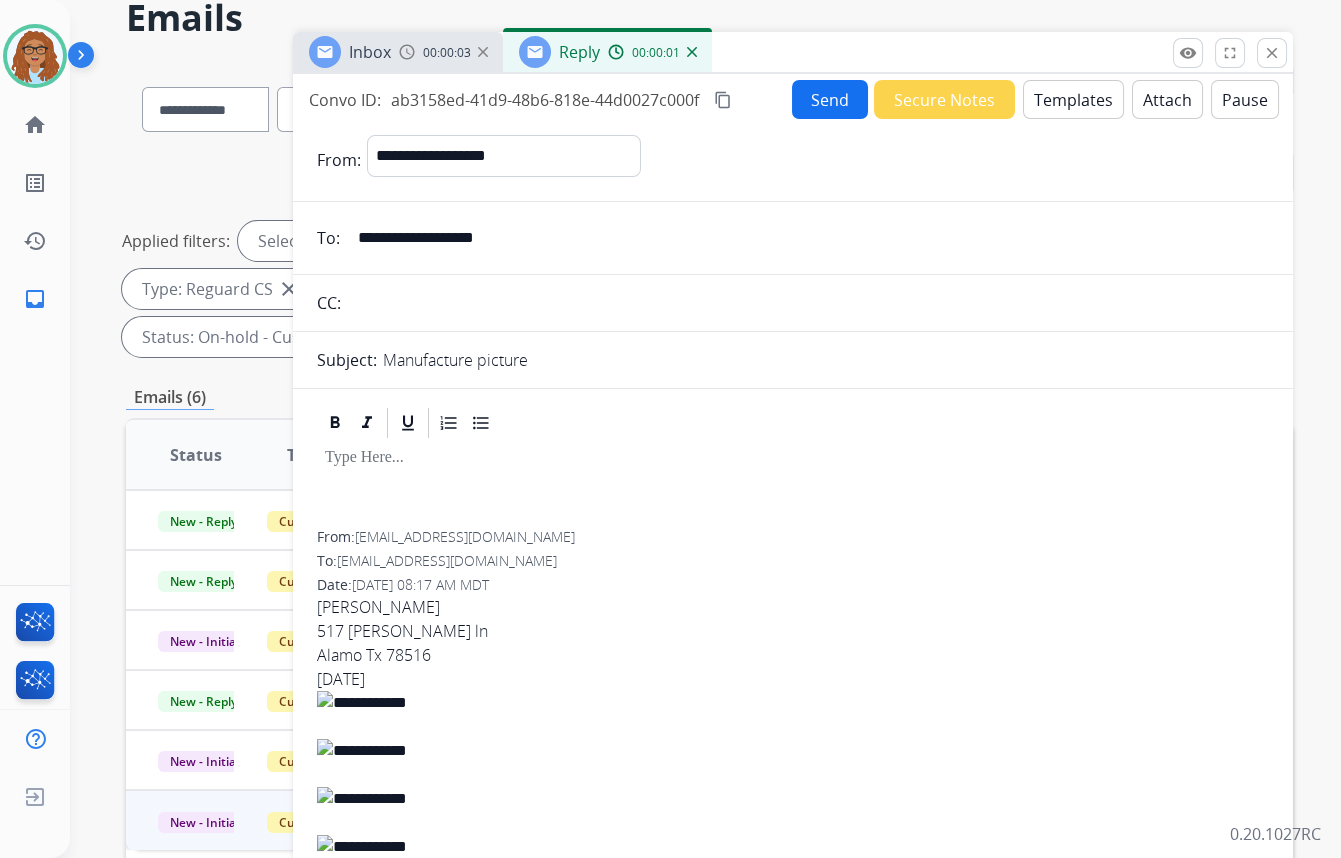 drag, startPoint x: 549, startPoint y: 233, endPoint x: 253, endPoint y: 233, distance: 296 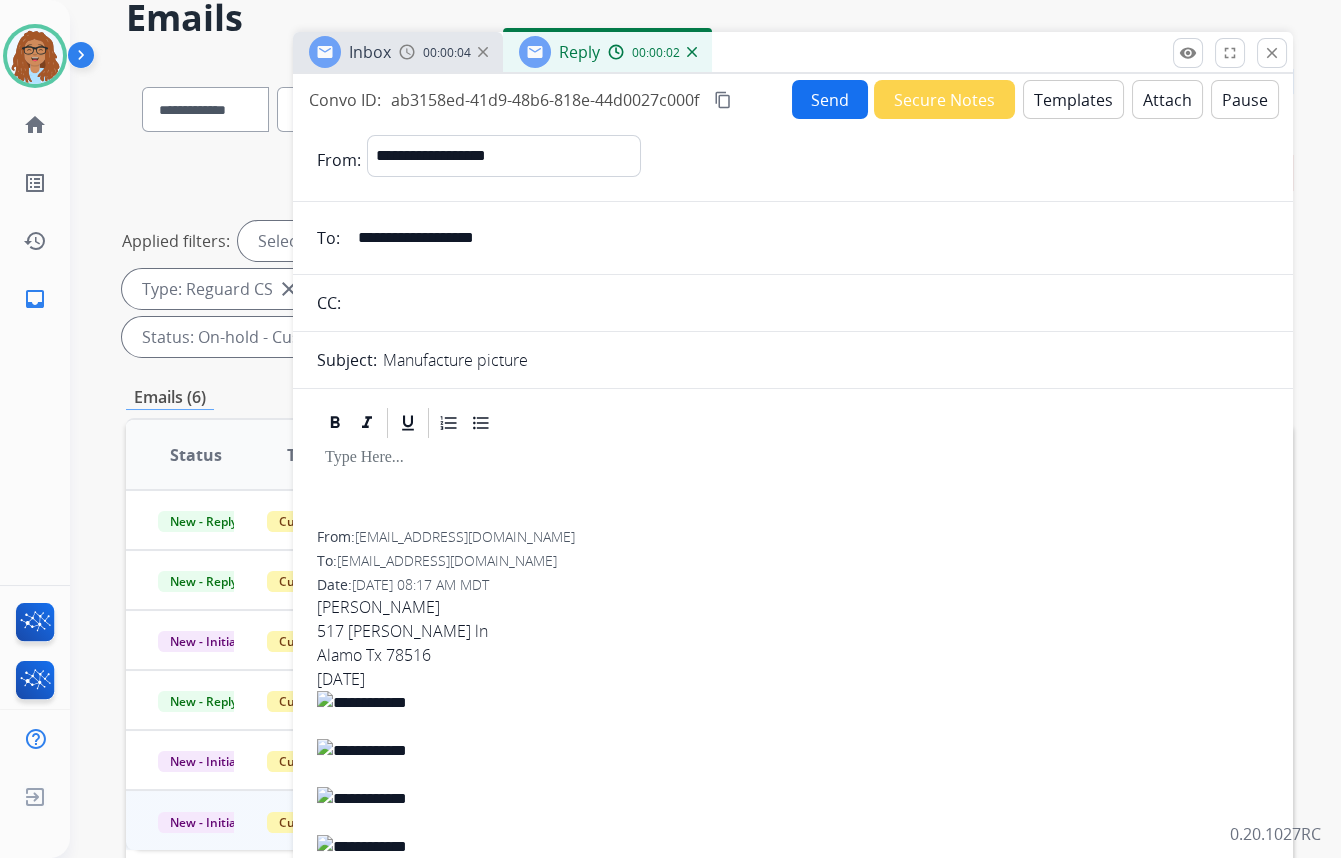 drag, startPoint x: 504, startPoint y: 300, endPoint x: 552, endPoint y: 288, distance: 49.47727 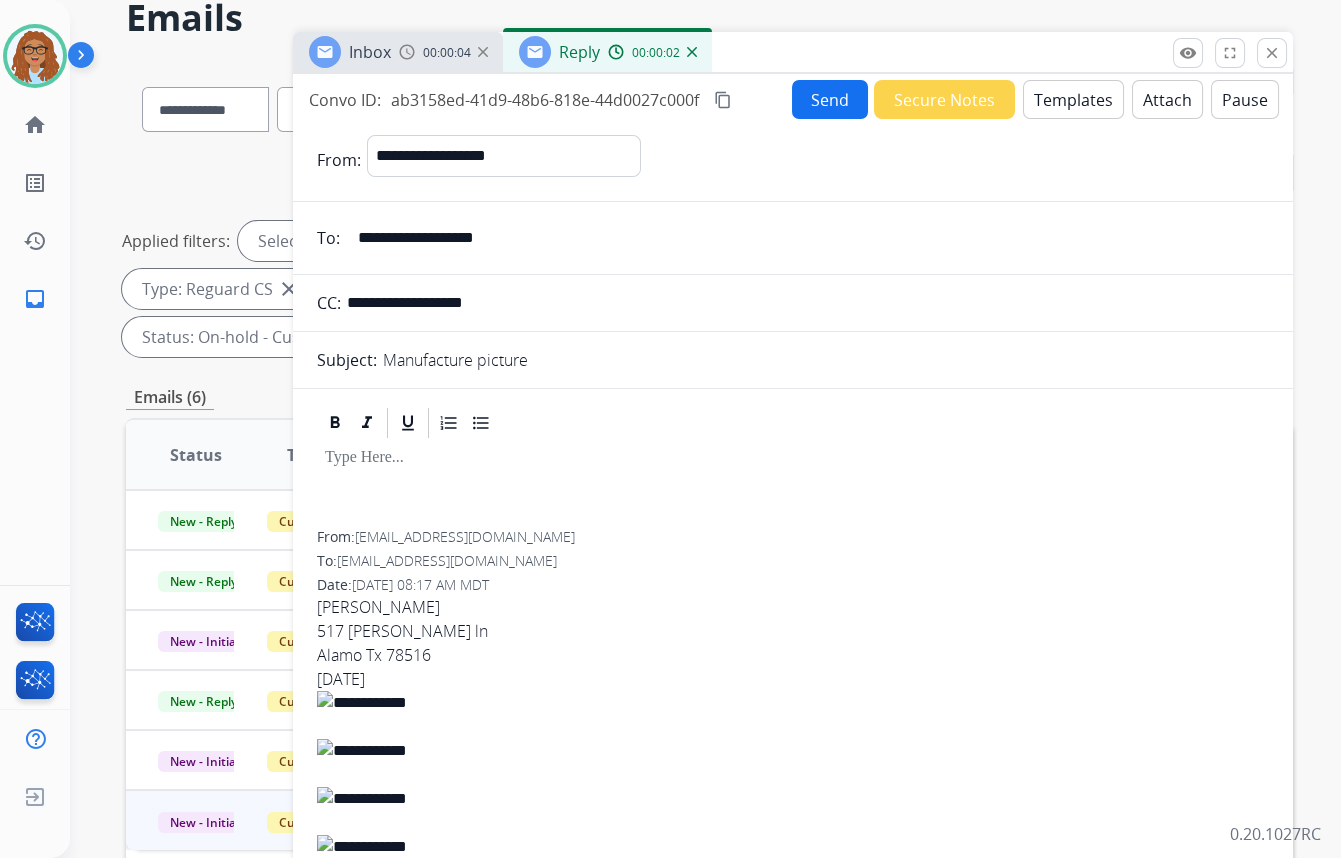 type on "**********" 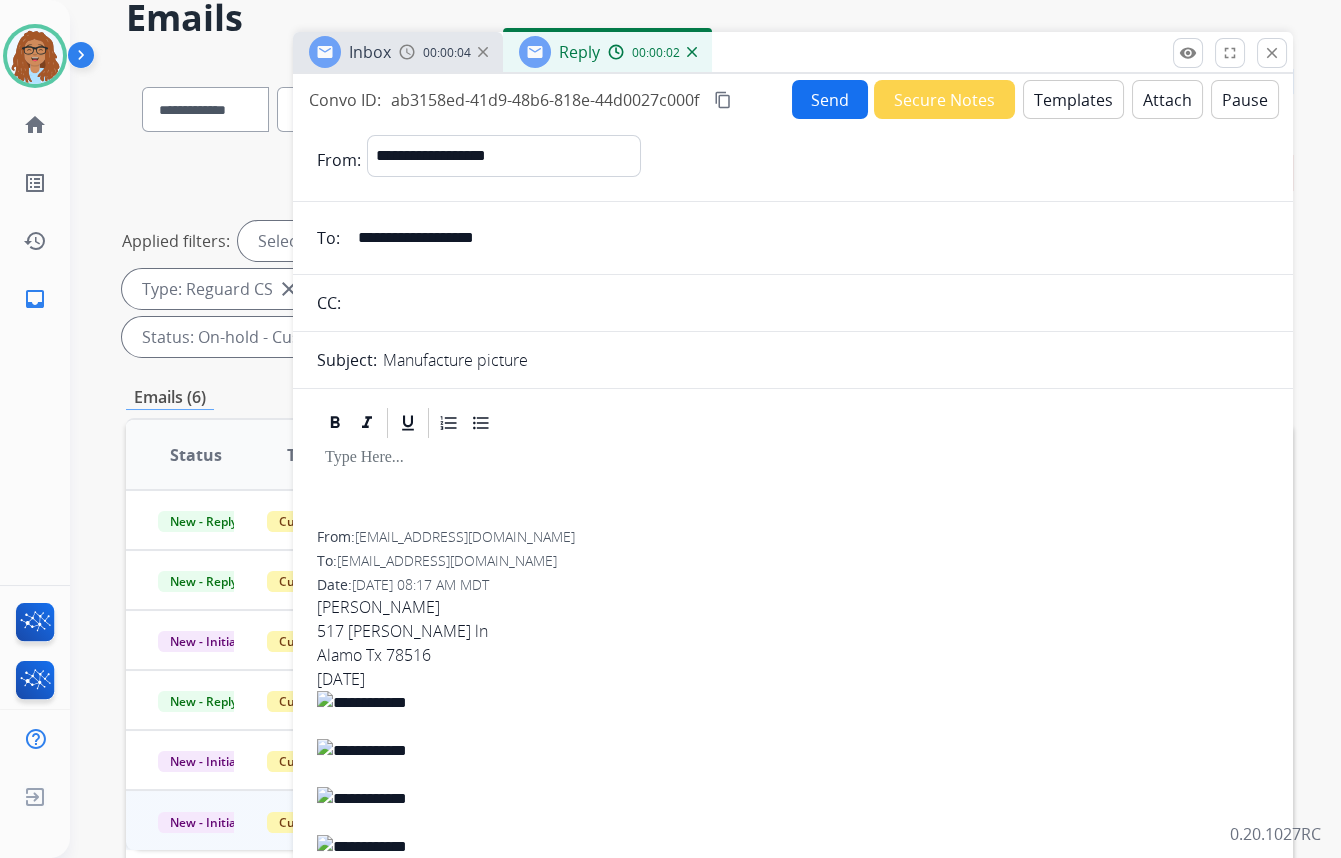 click on "Templates" at bounding box center (1073, 99) 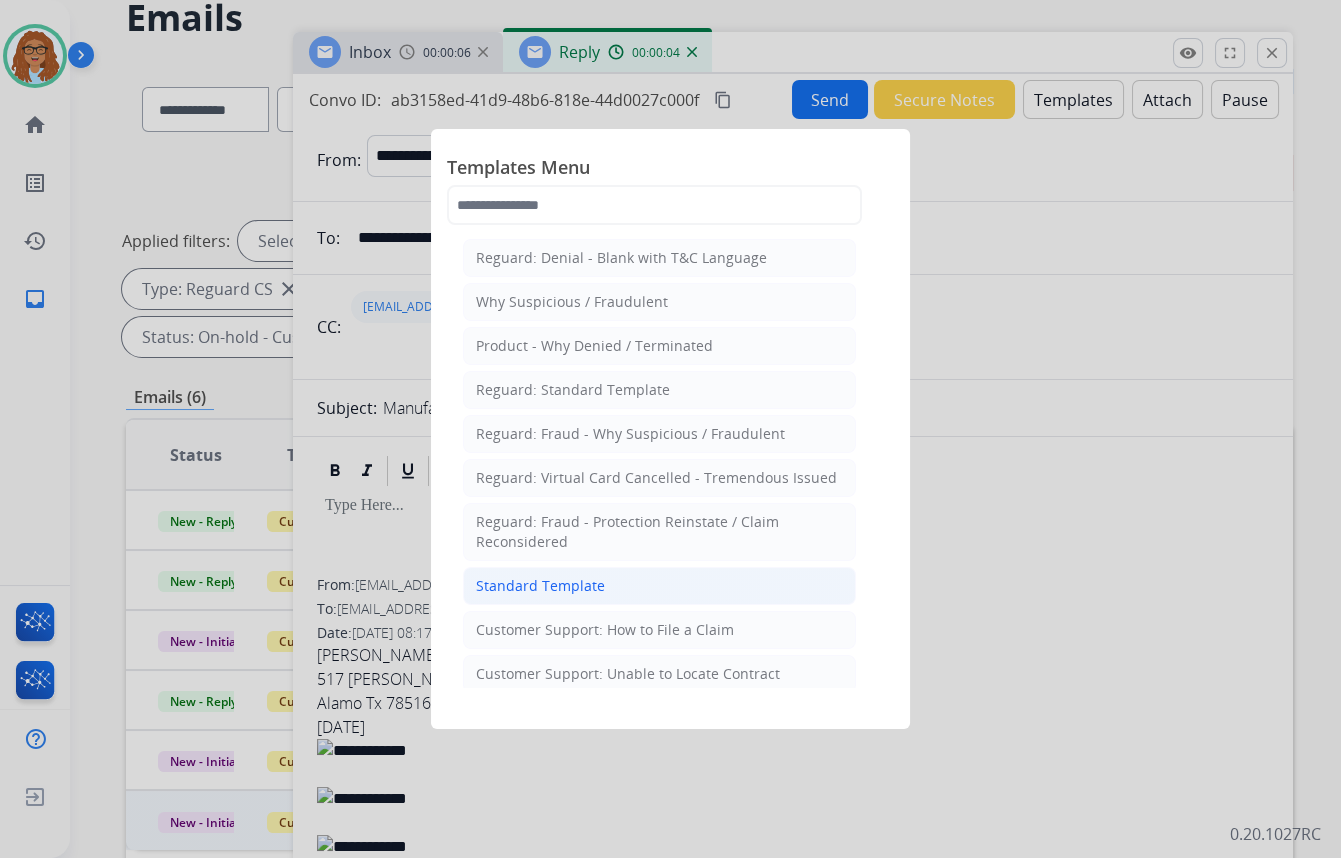 click on "Standard Template" 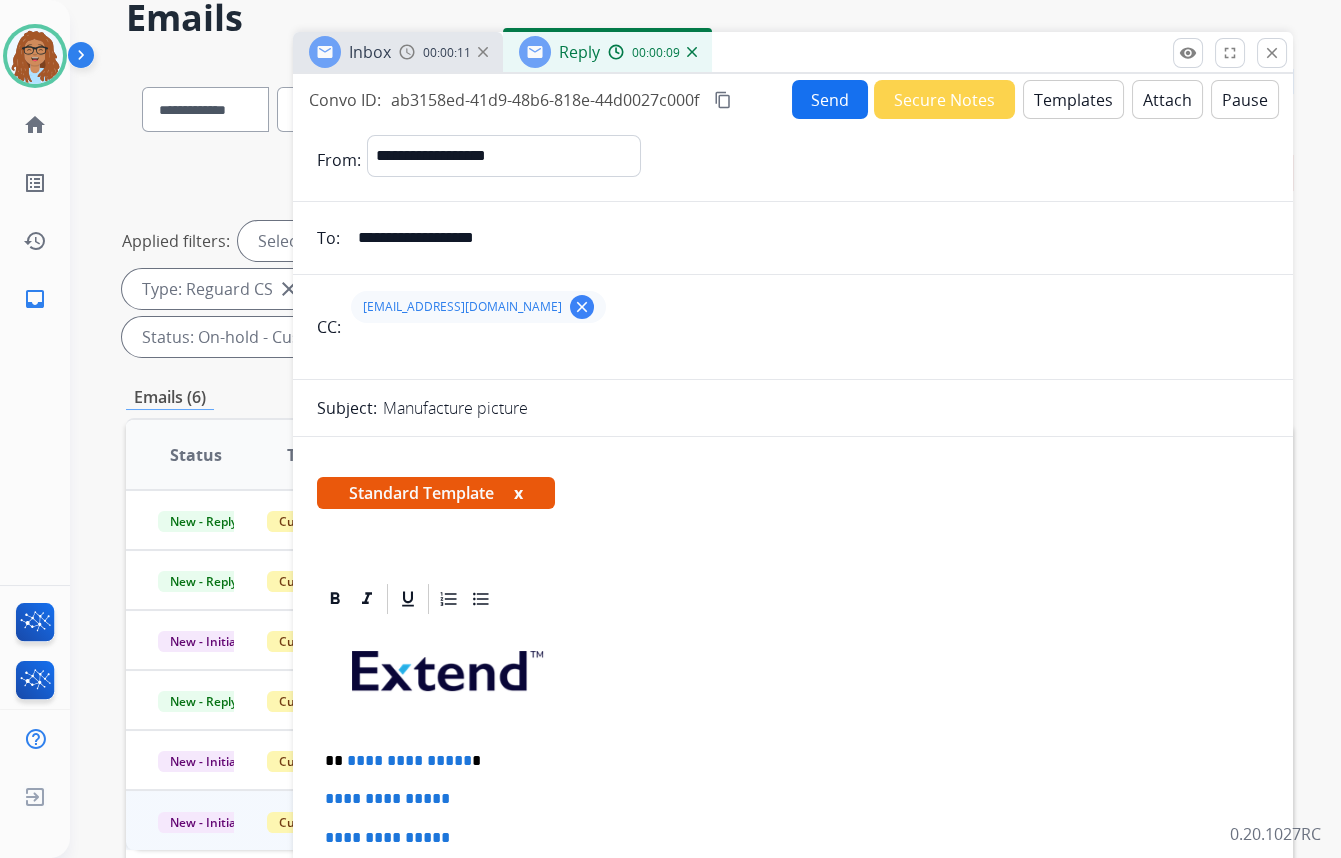 scroll, scrollTop: 272, scrollLeft: 0, axis: vertical 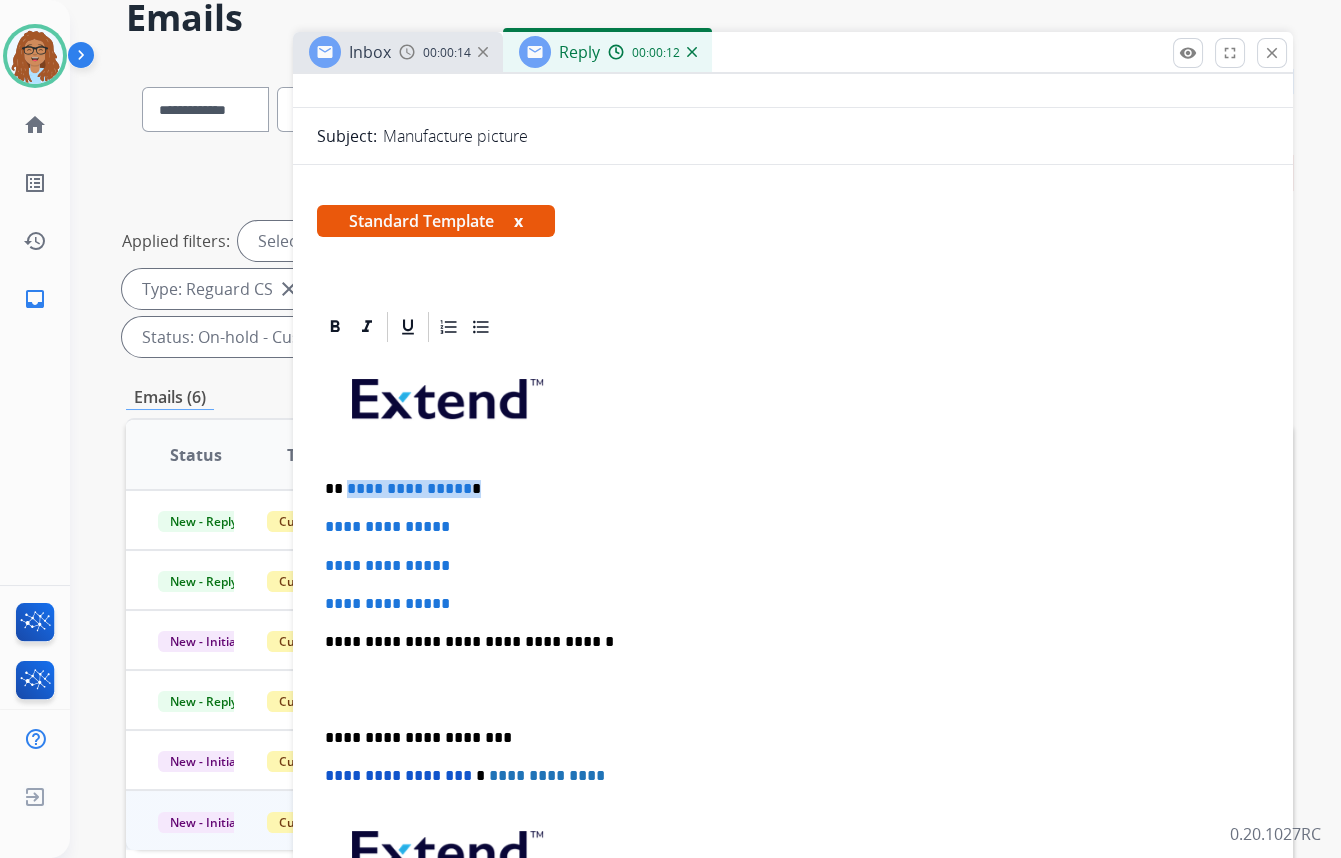 drag, startPoint x: 431, startPoint y: 489, endPoint x: 345, endPoint y: 490, distance: 86.00581 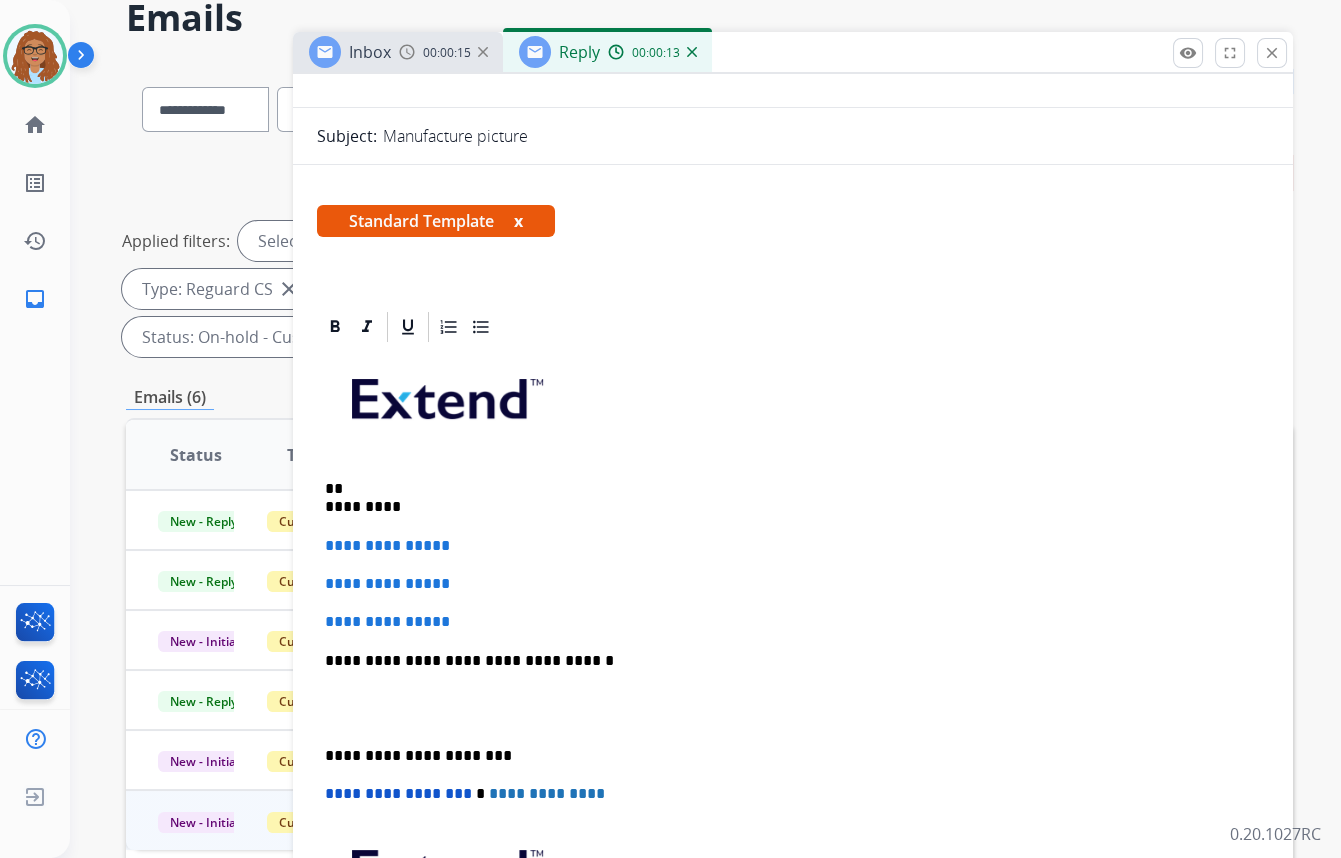 click on "** *********" at bounding box center (785, 498) 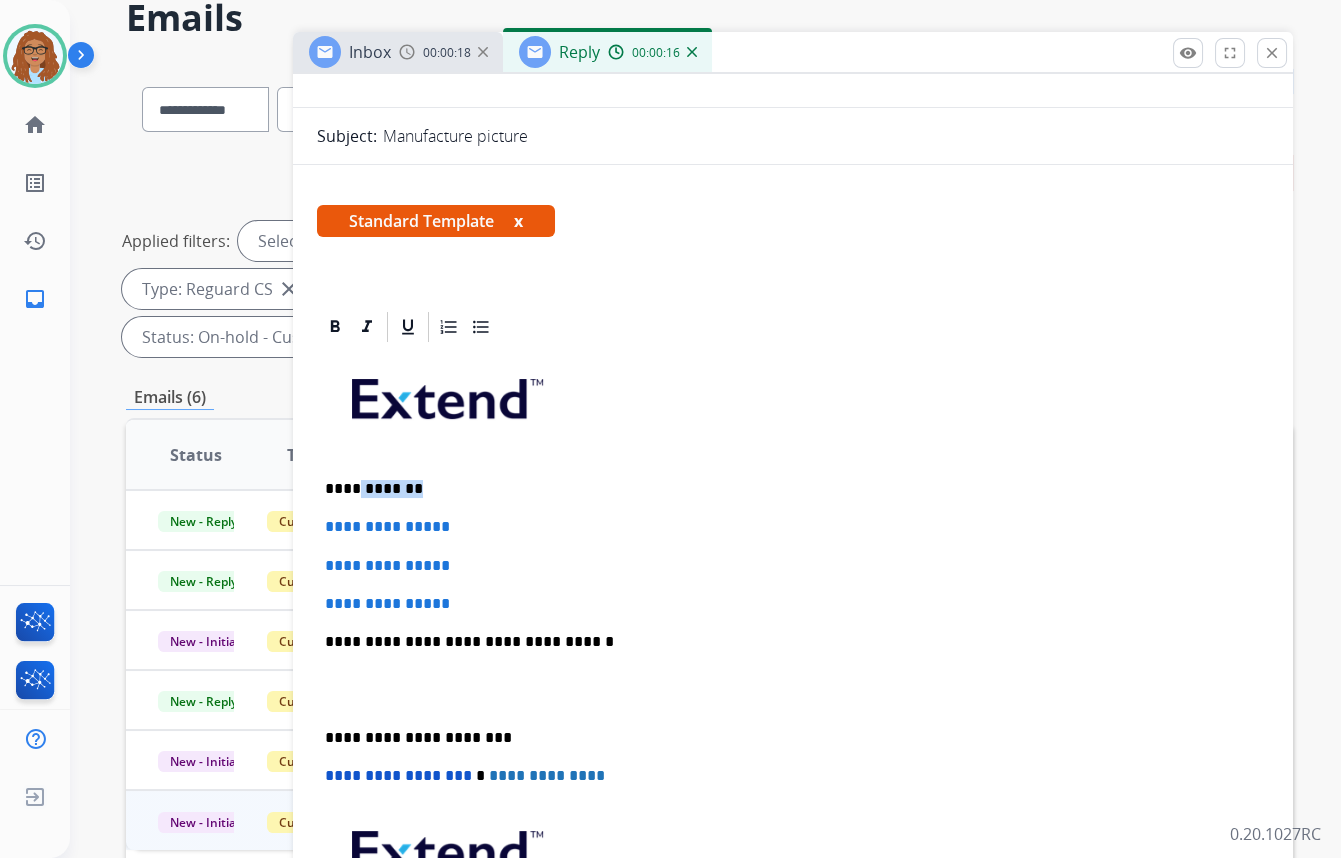 drag, startPoint x: 439, startPoint y: 479, endPoint x: 358, endPoint y: 486, distance: 81.3019 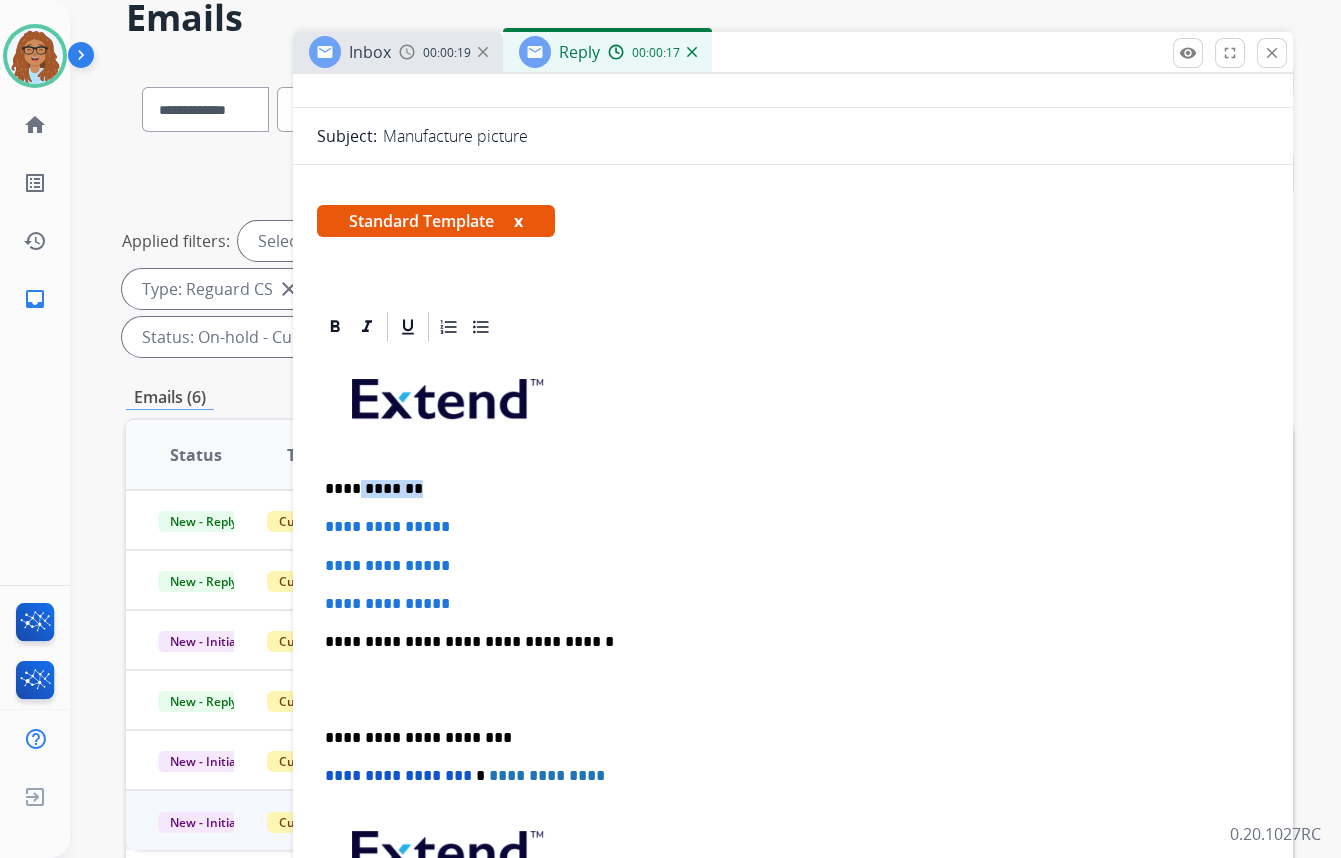 type 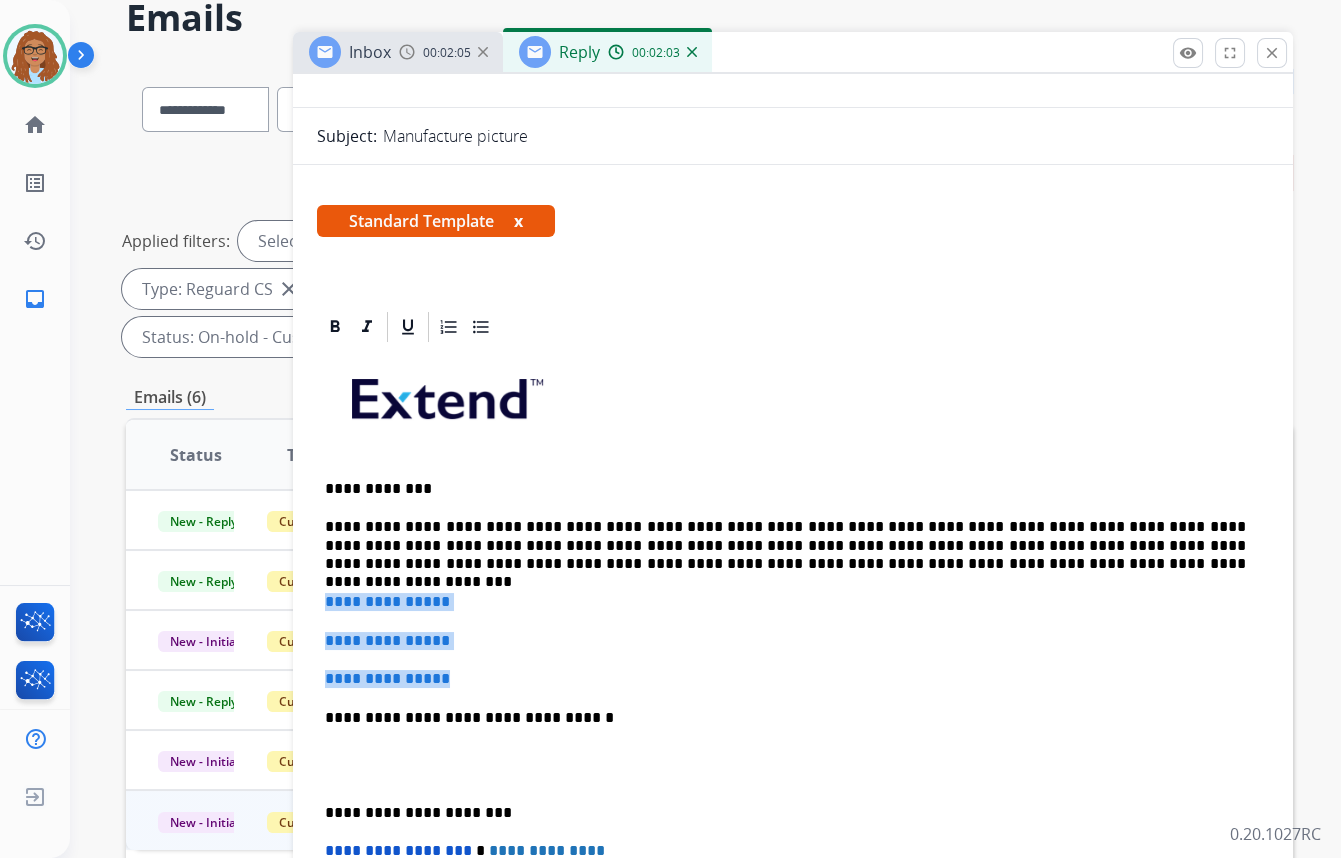 drag, startPoint x: 390, startPoint y: 665, endPoint x: 319, endPoint y: 600, distance: 96.26006 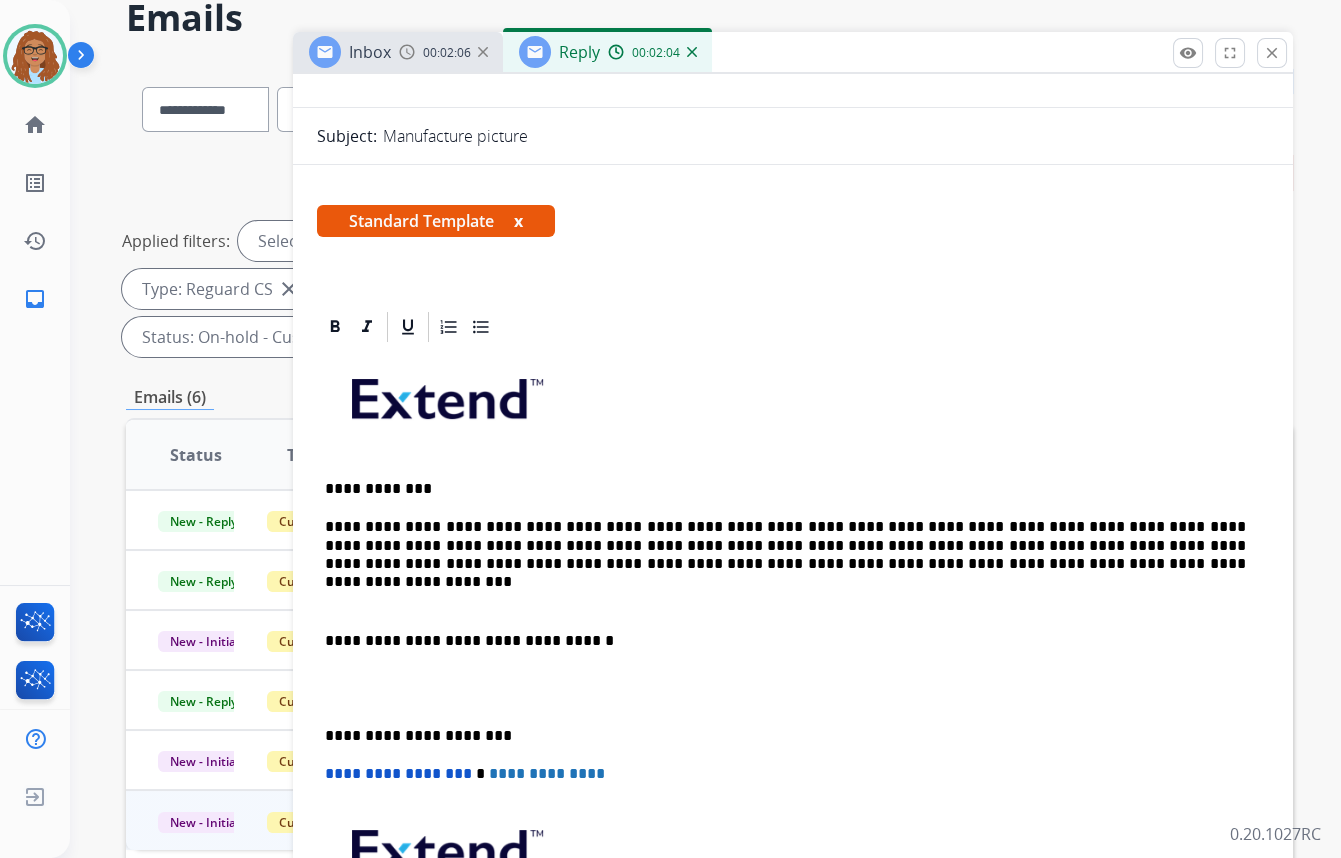 click on "**********" at bounding box center (793, 688) 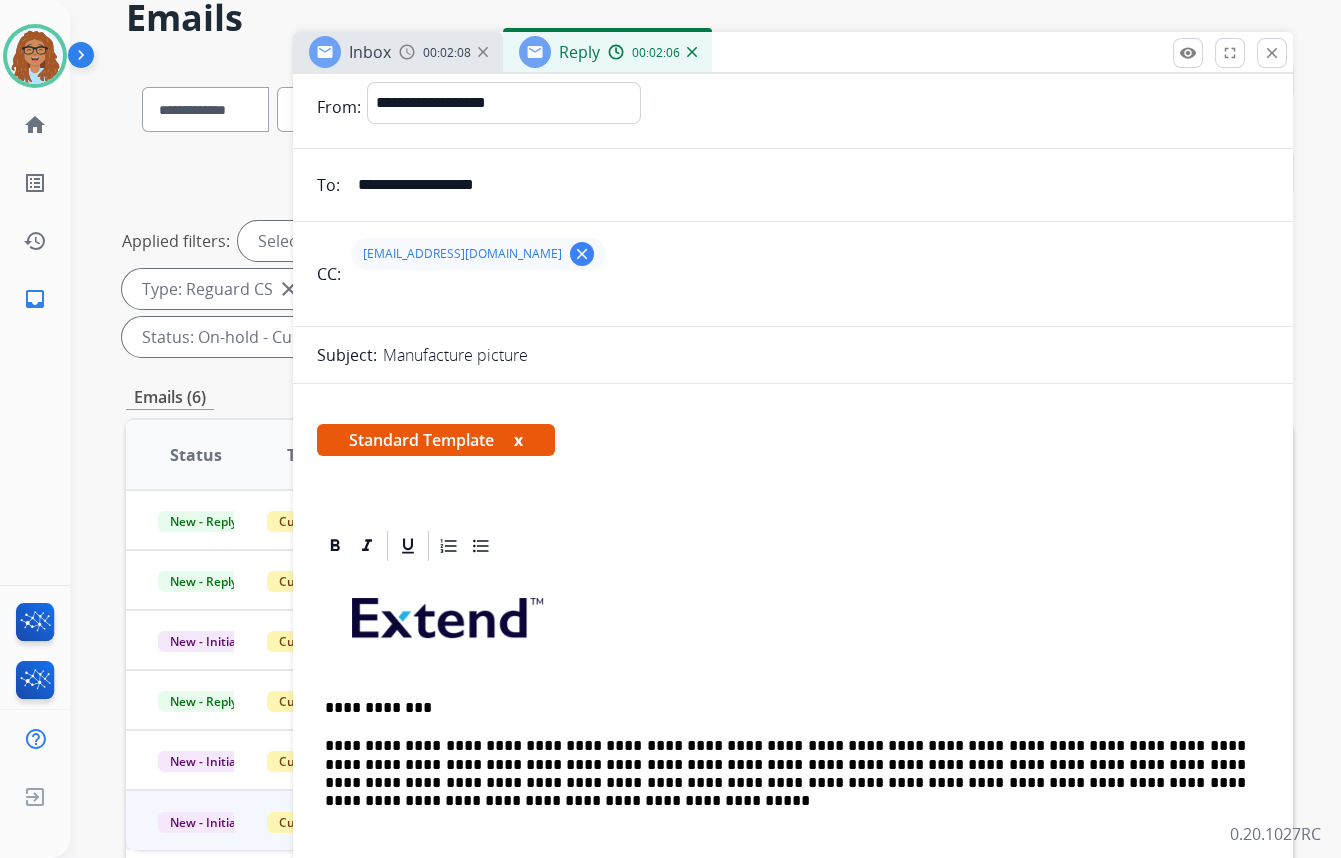 scroll, scrollTop: 0, scrollLeft: 0, axis: both 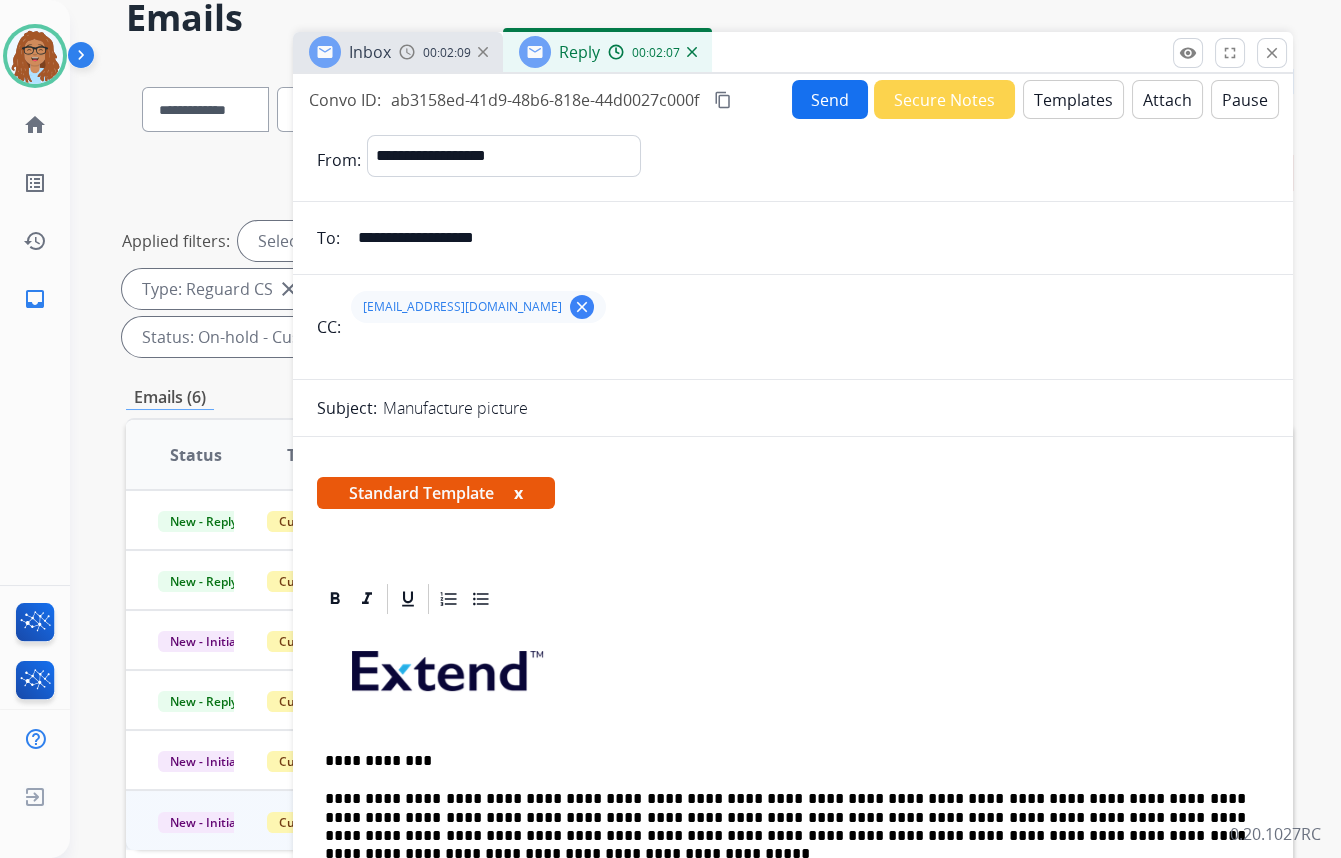 click on "Send" at bounding box center [830, 99] 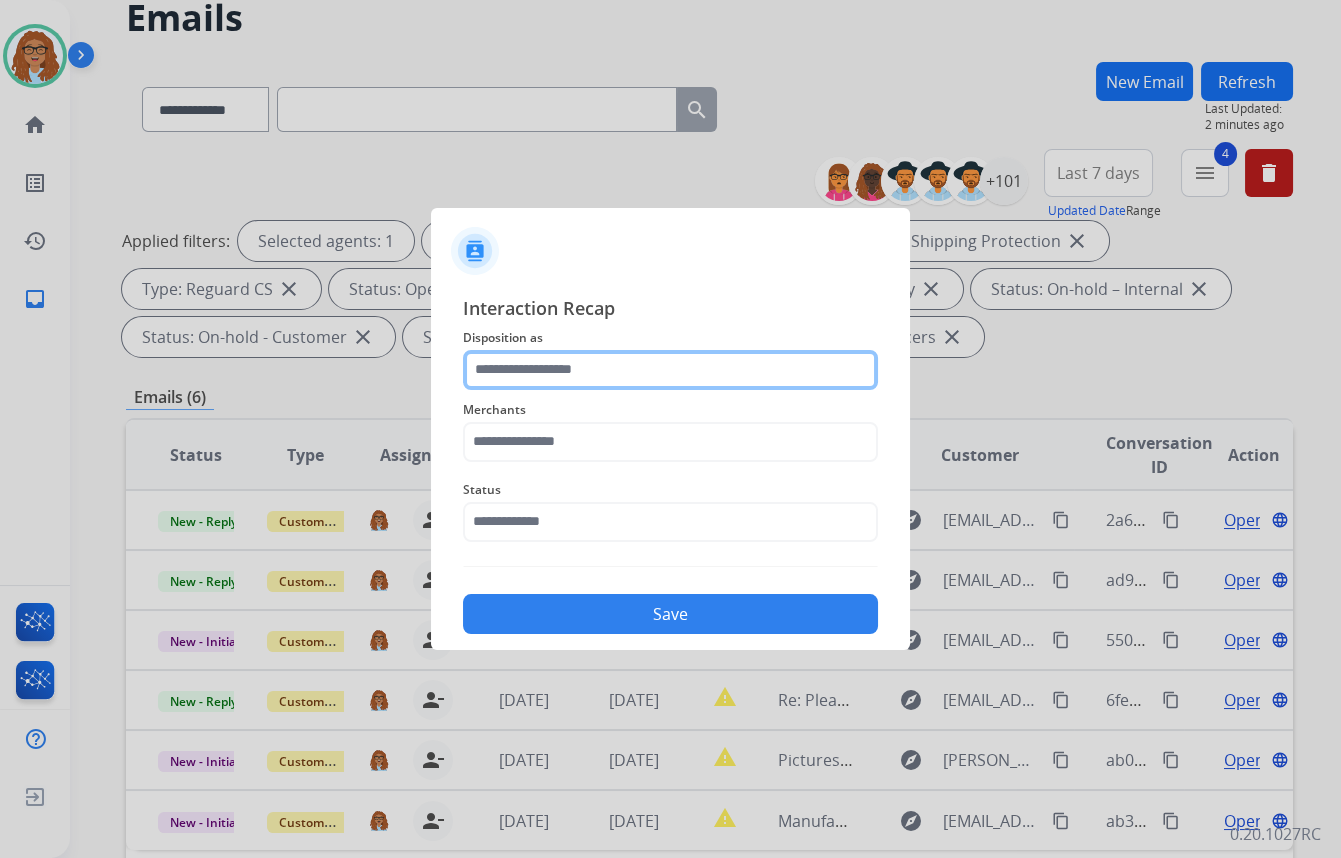 click 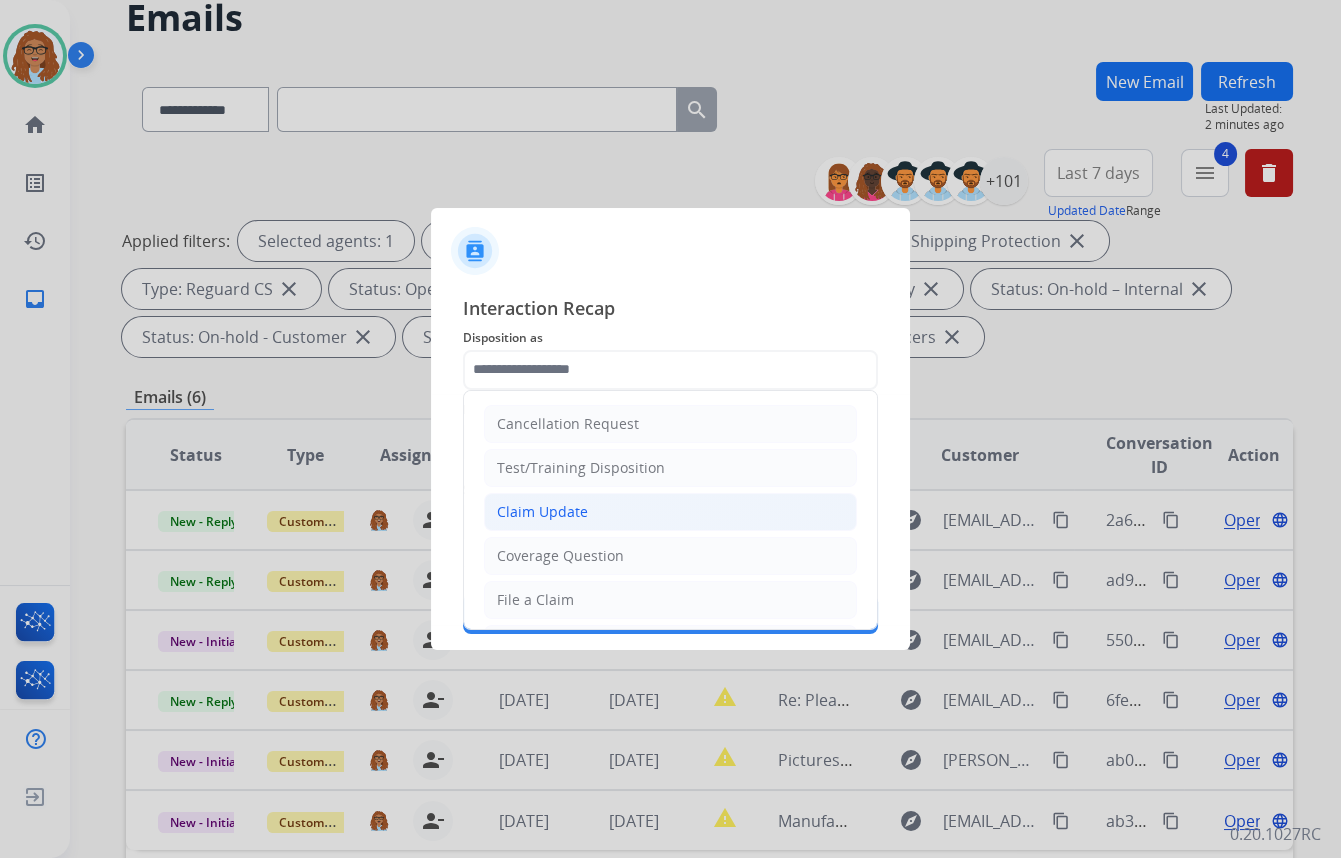drag, startPoint x: 566, startPoint y: 504, endPoint x: 583, endPoint y: 439, distance: 67.18631 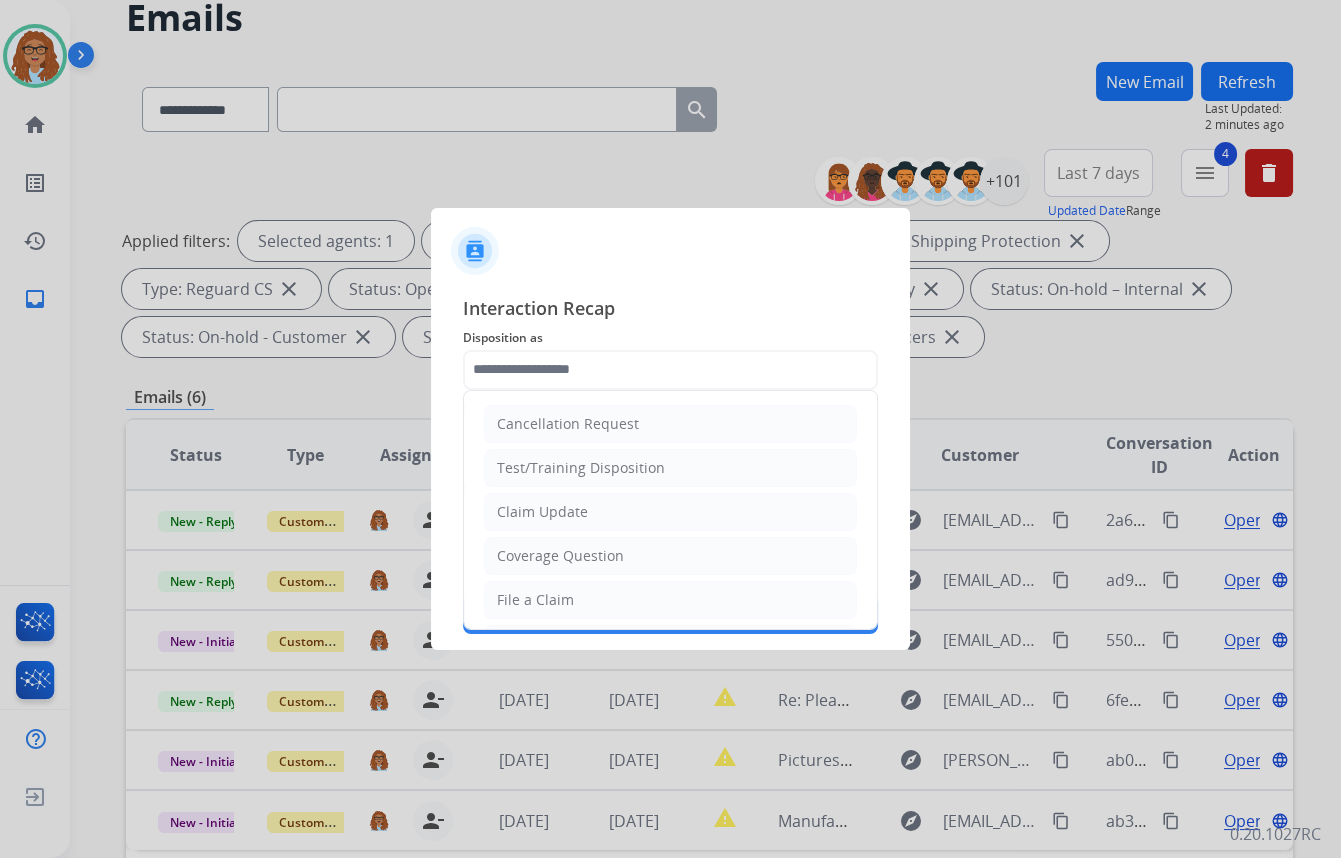 type on "**********" 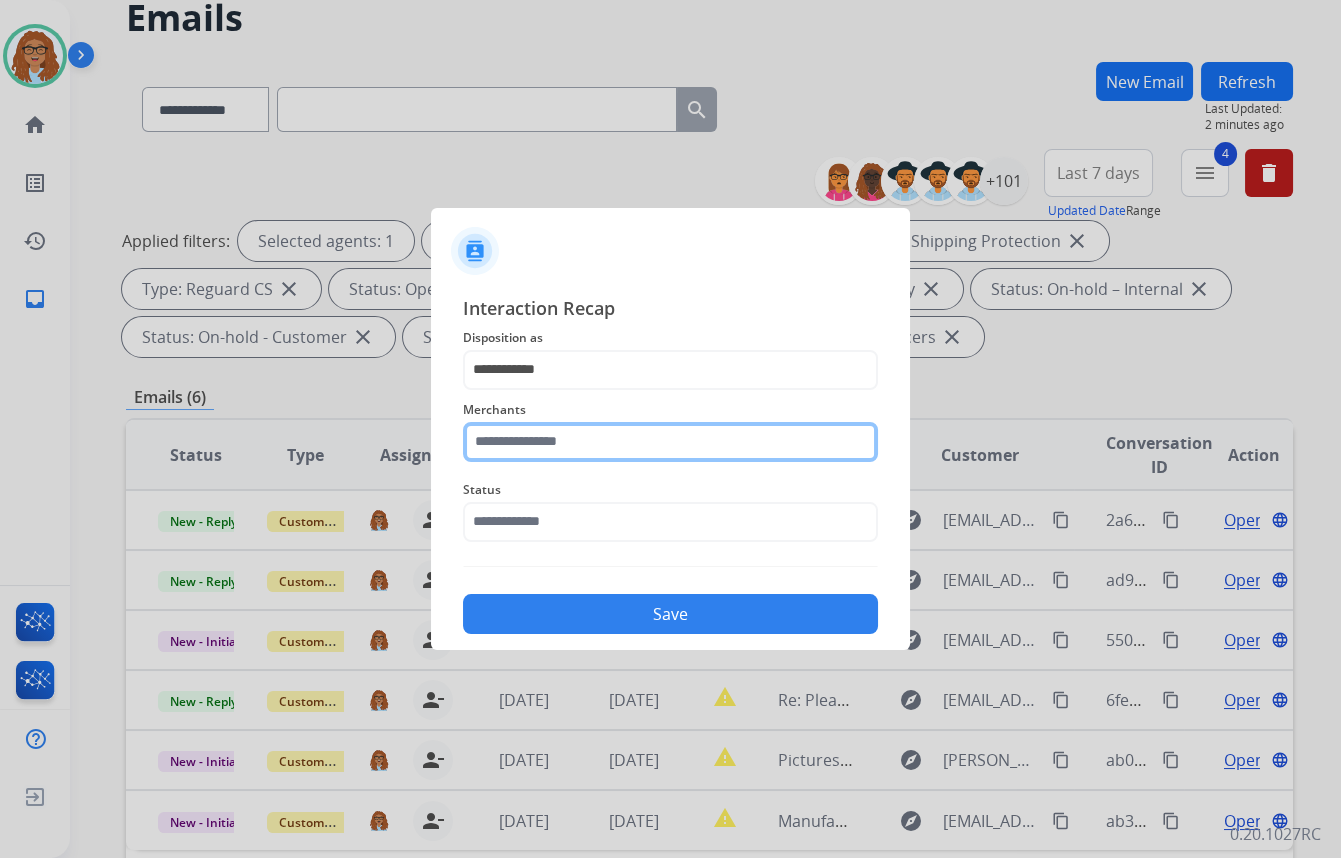 click 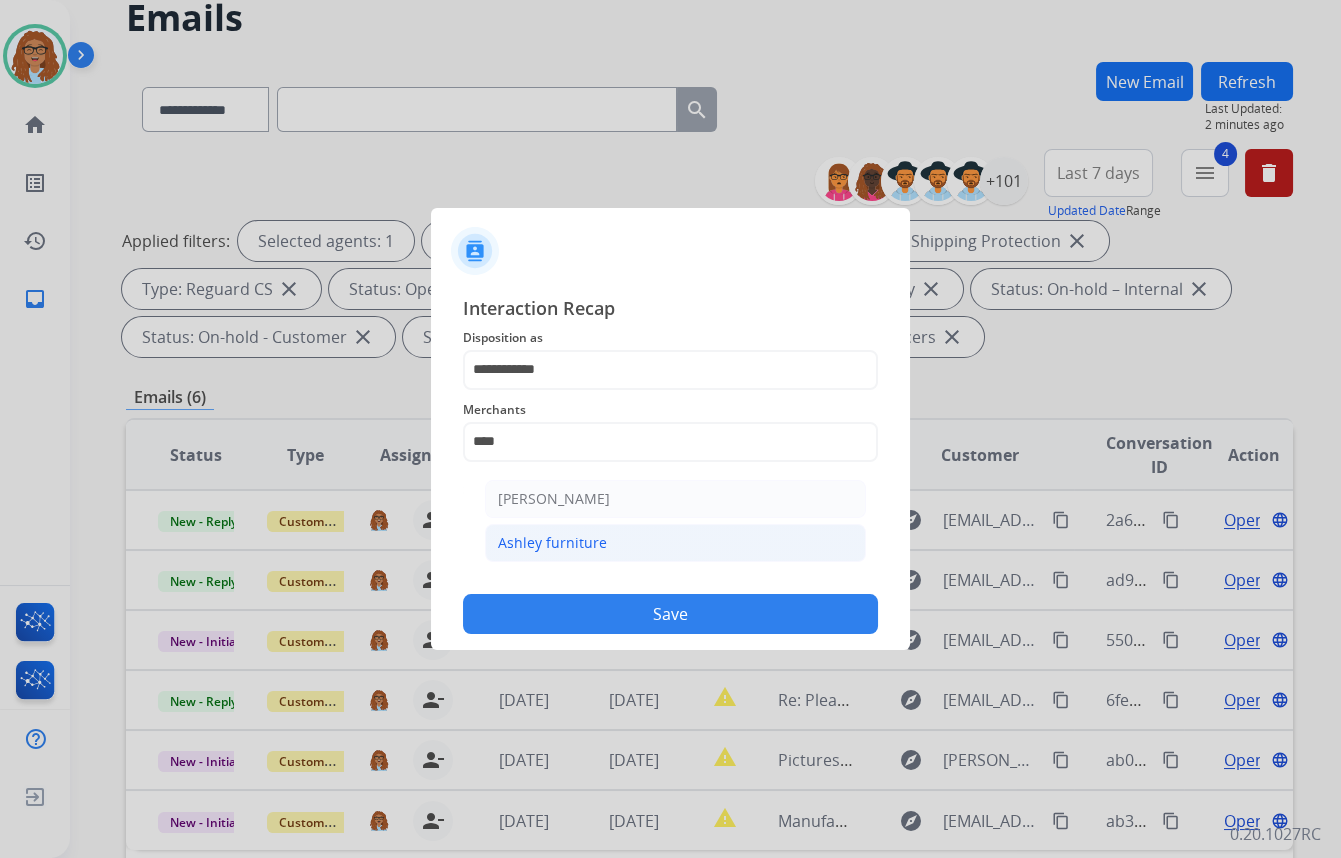 click on "Ashley furniture" 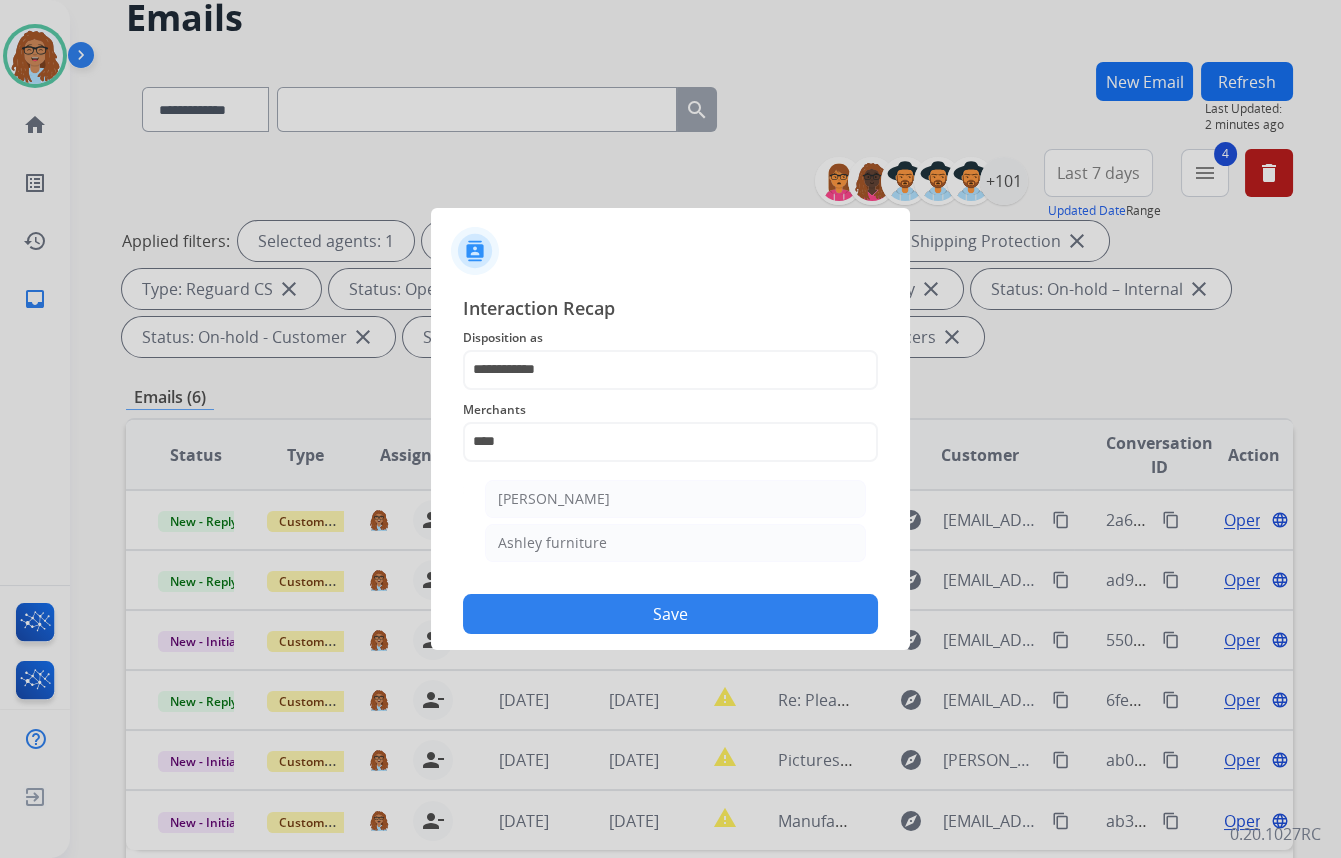 type on "**********" 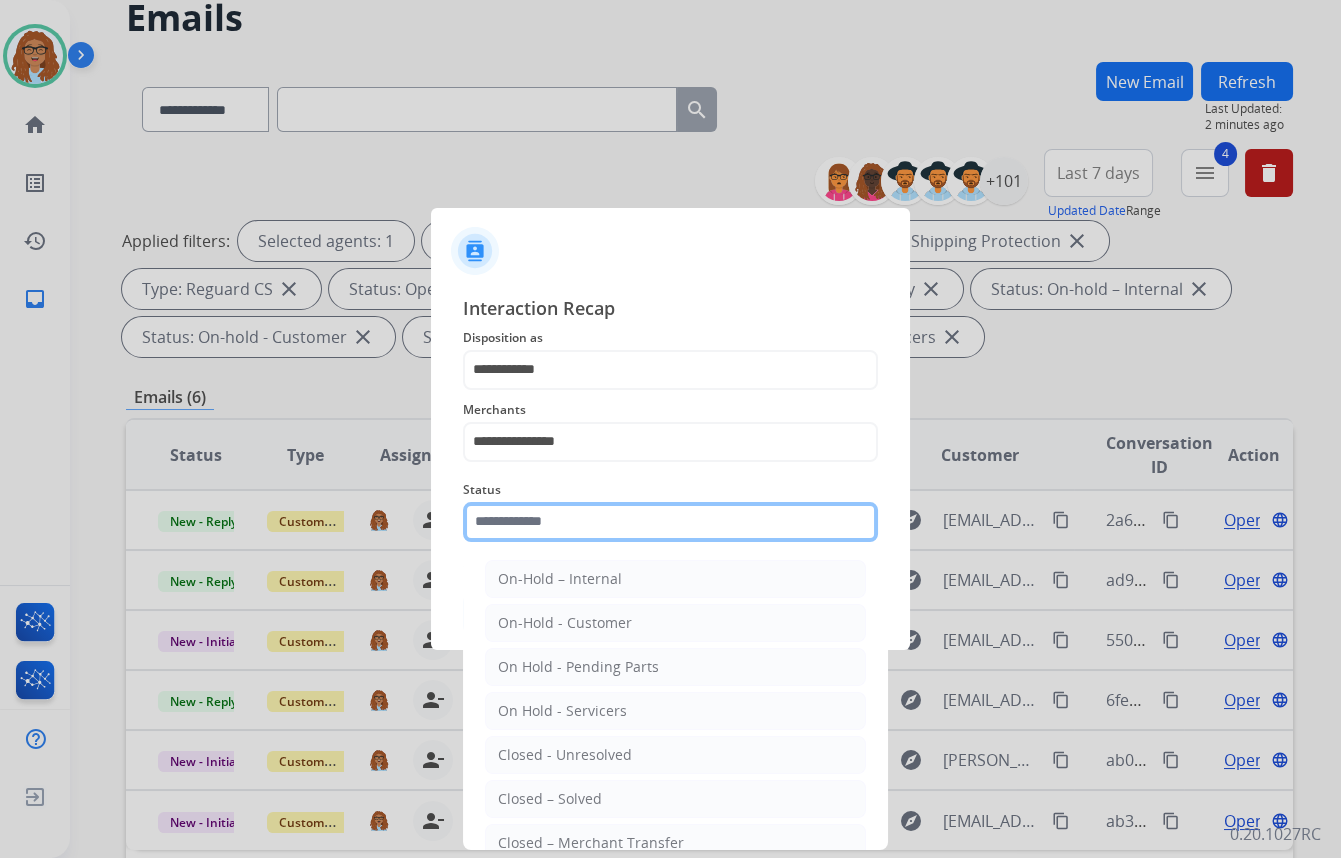 click 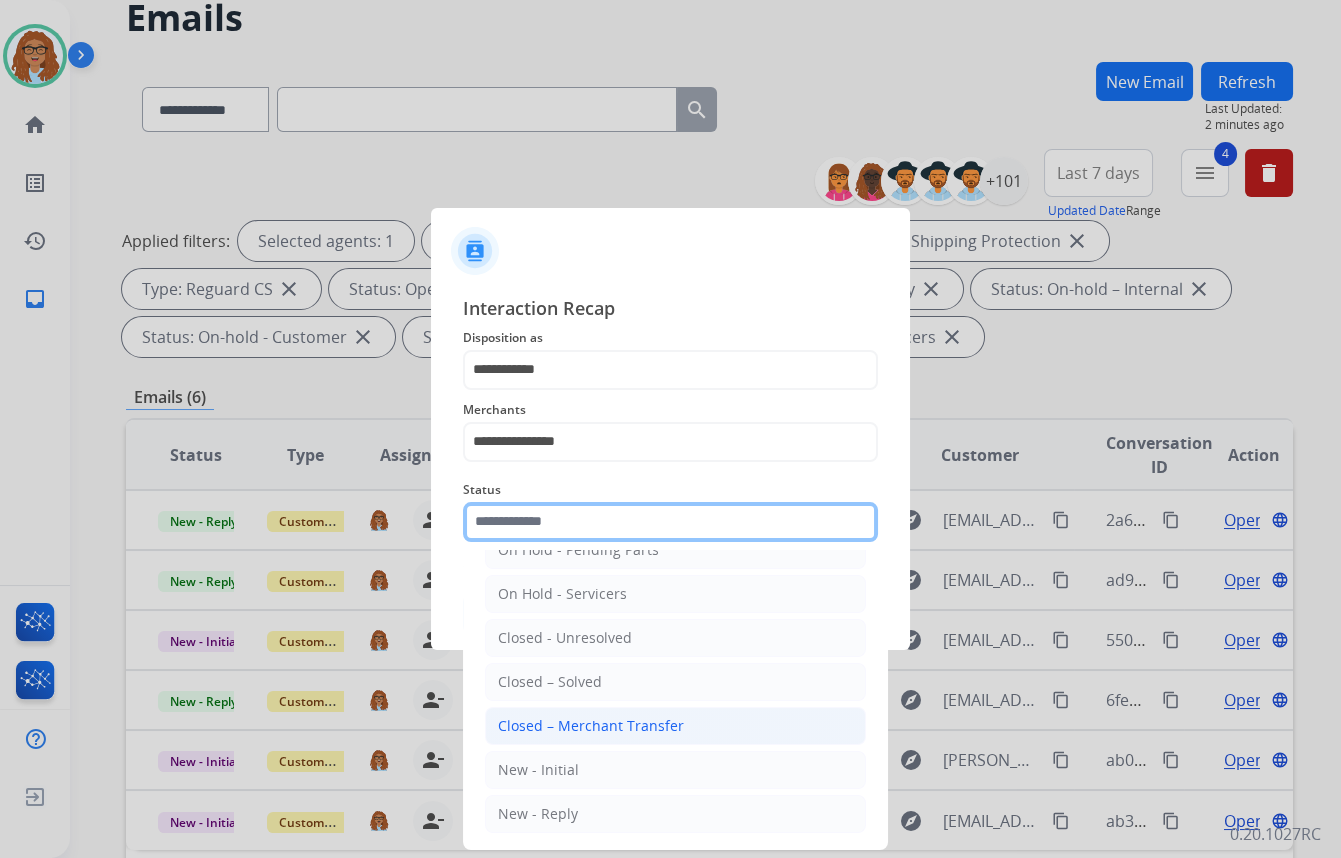 scroll, scrollTop: 118, scrollLeft: 0, axis: vertical 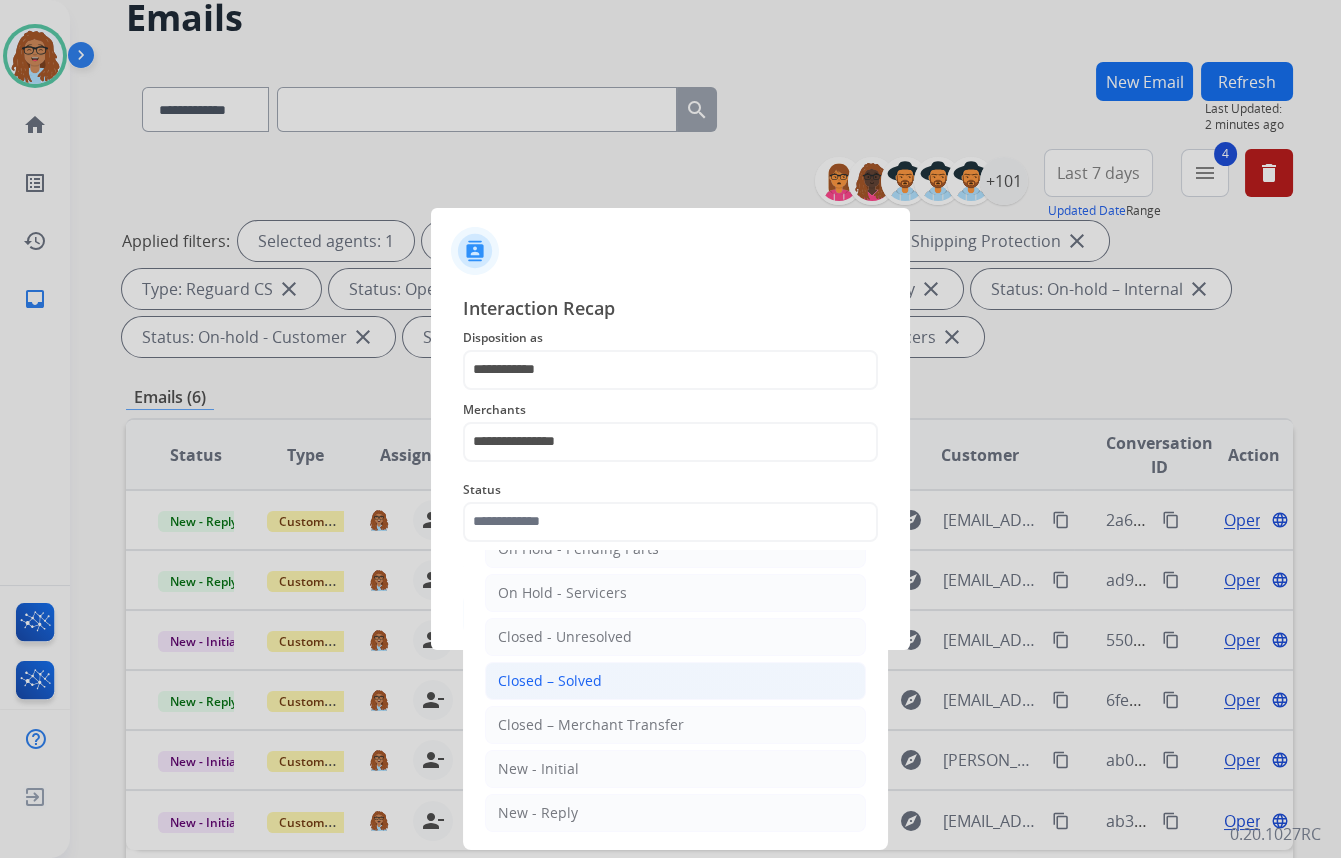 click on "Closed – Solved" 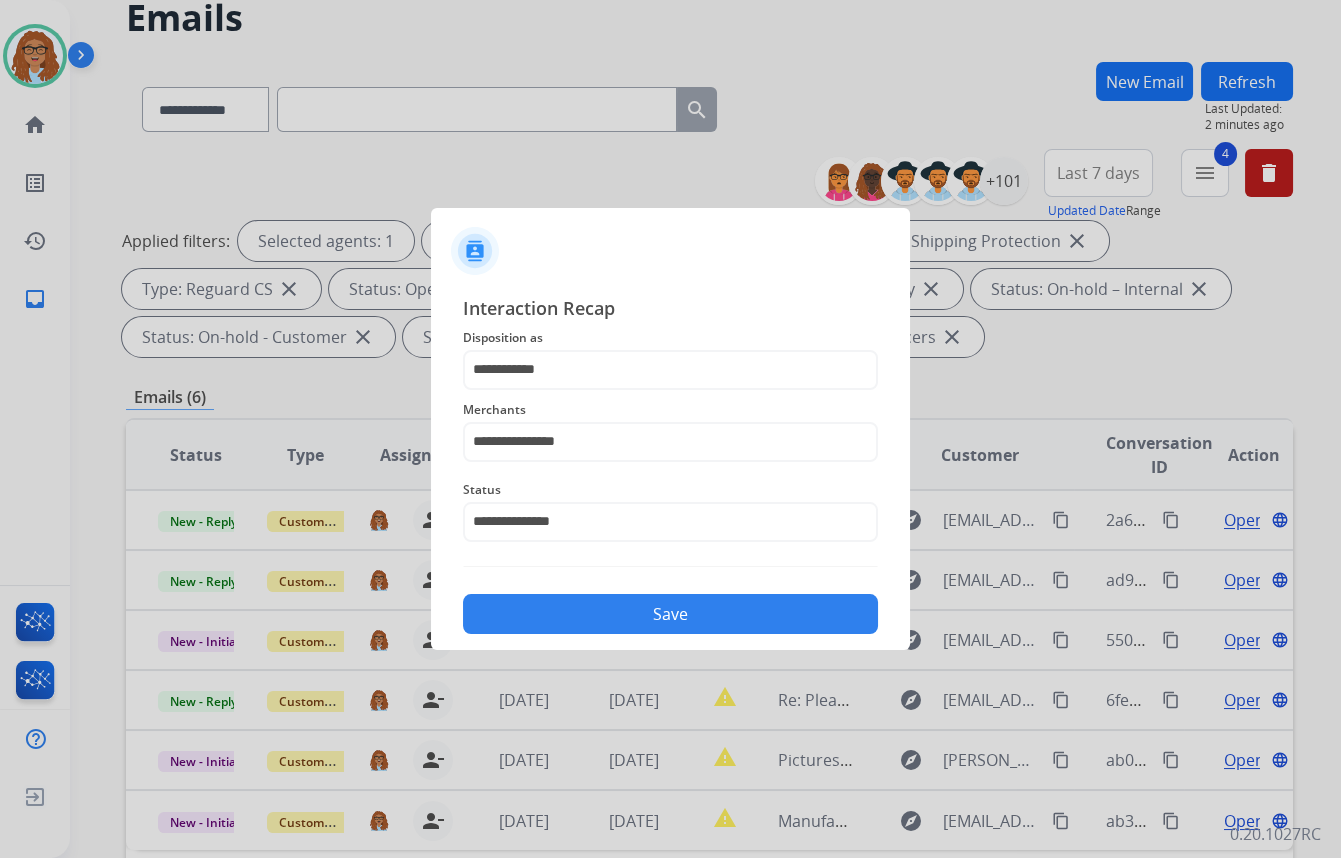 click on "Save" 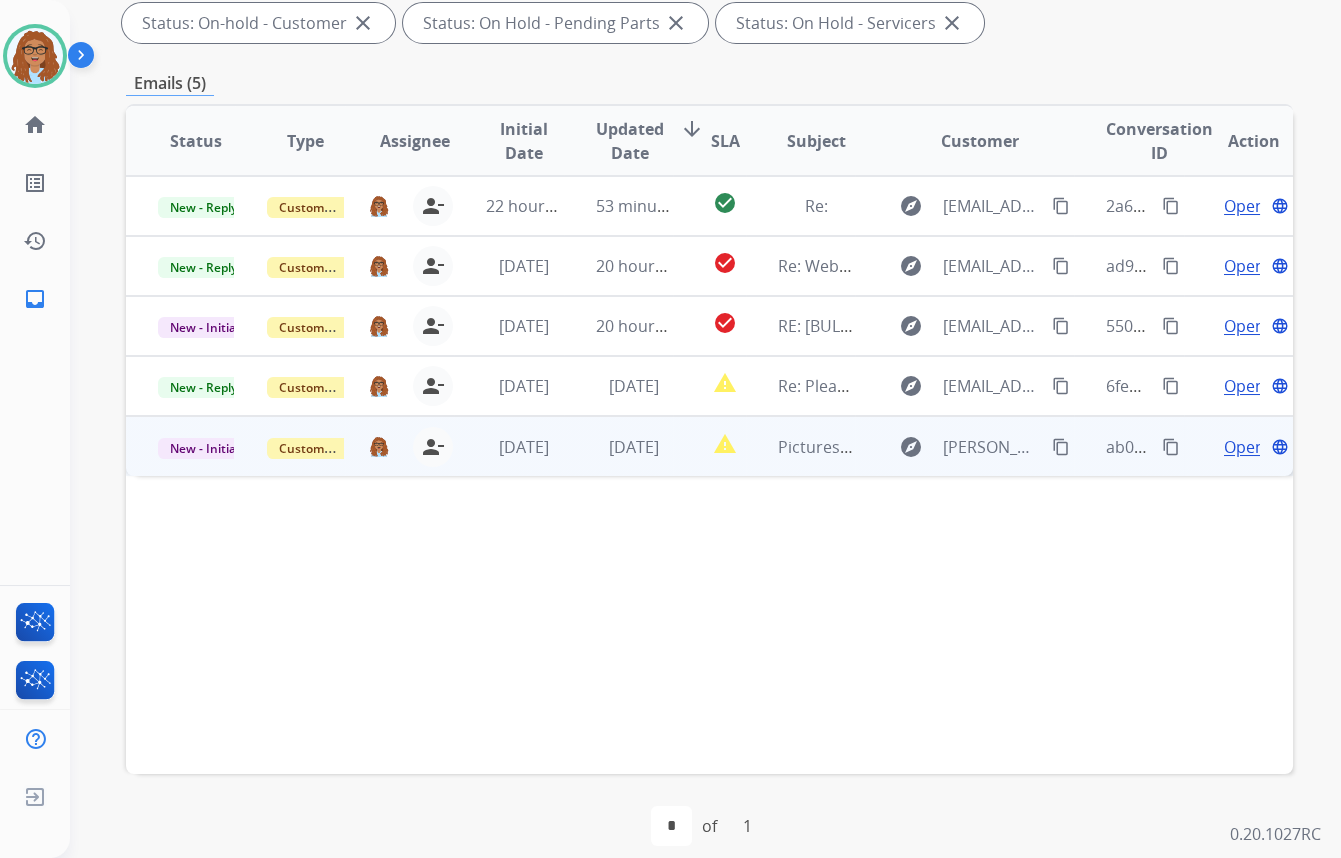 scroll, scrollTop: 423, scrollLeft: 0, axis: vertical 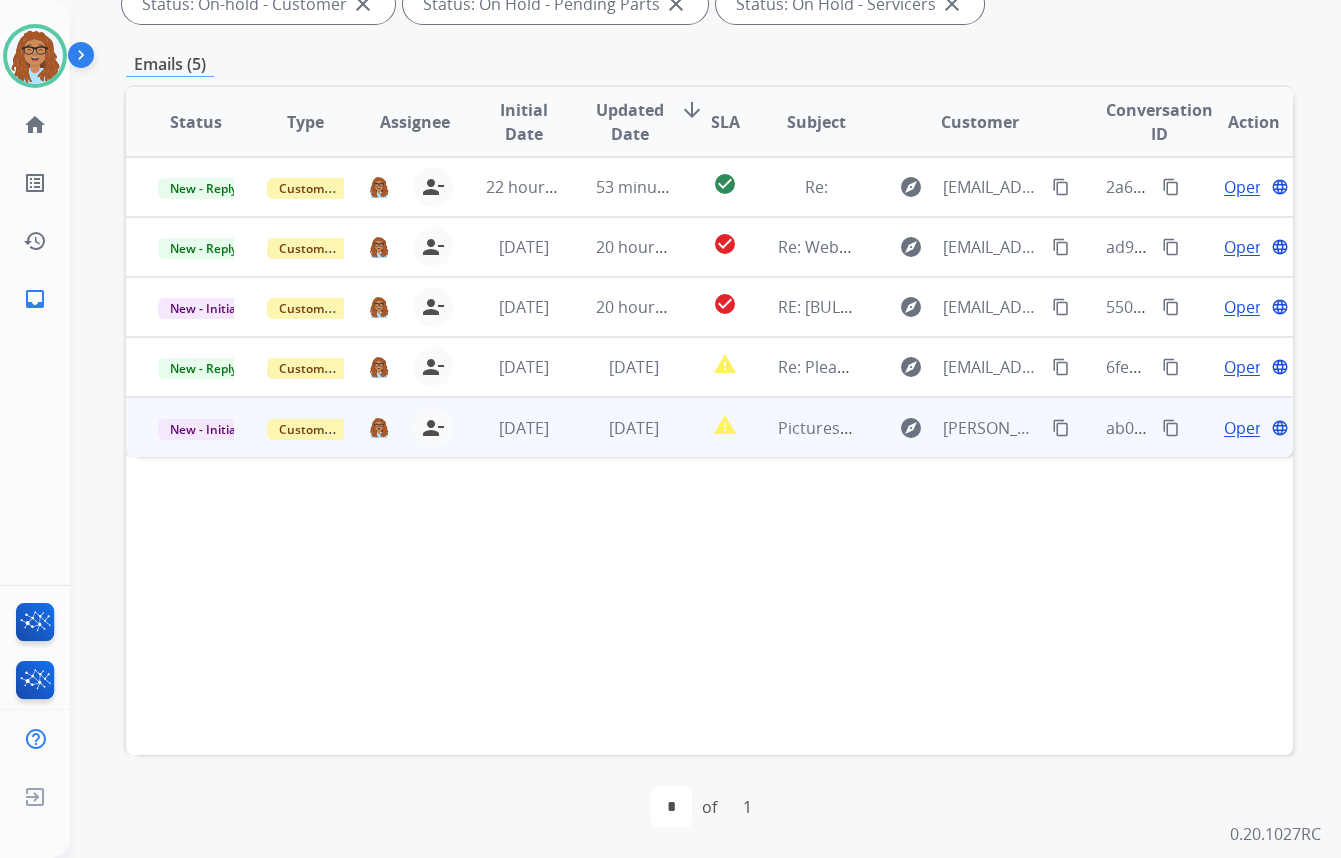 drag, startPoint x: 1160, startPoint y: 426, endPoint x: 1020, endPoint y: 474, distance: 148 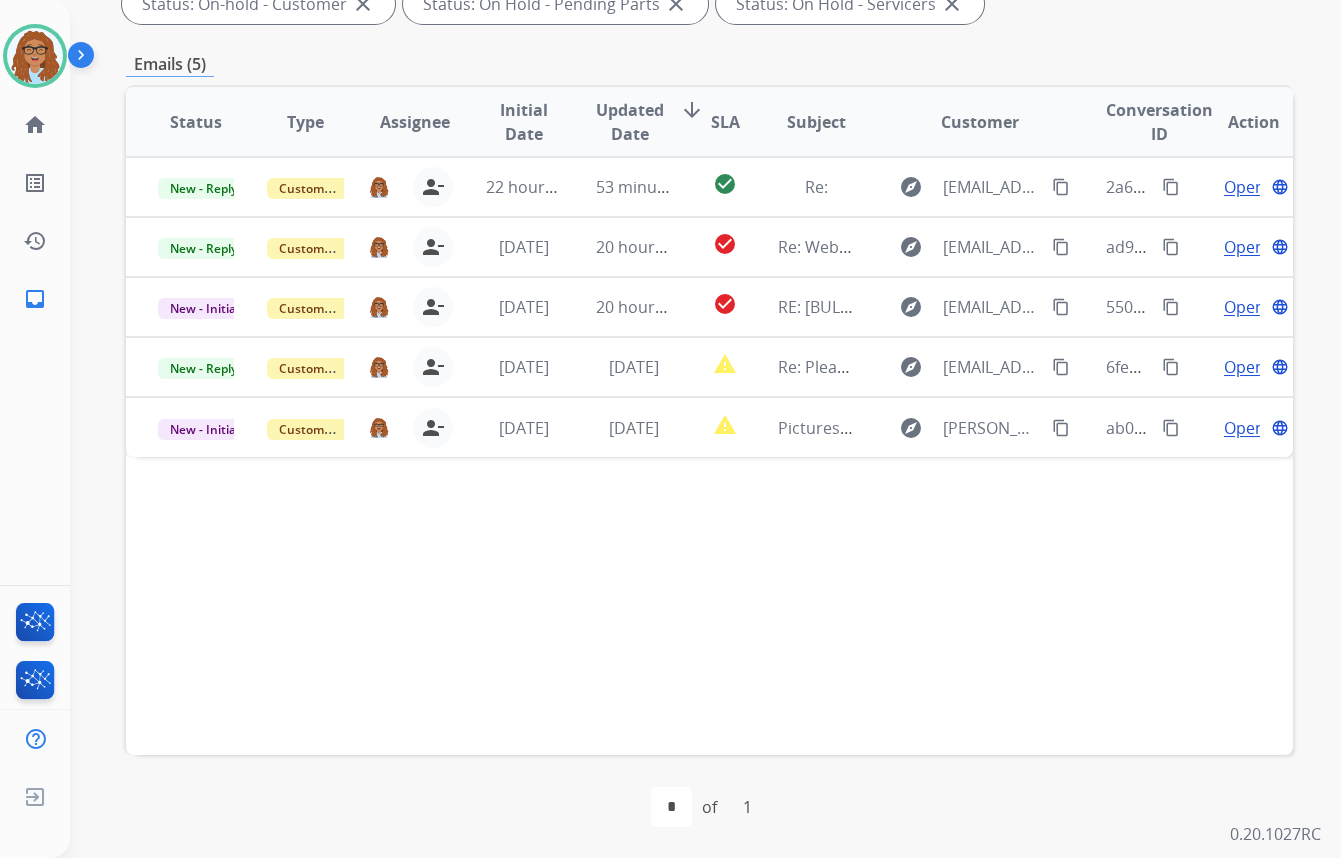 click on "content_copy" at bounding box center (1171, 428) 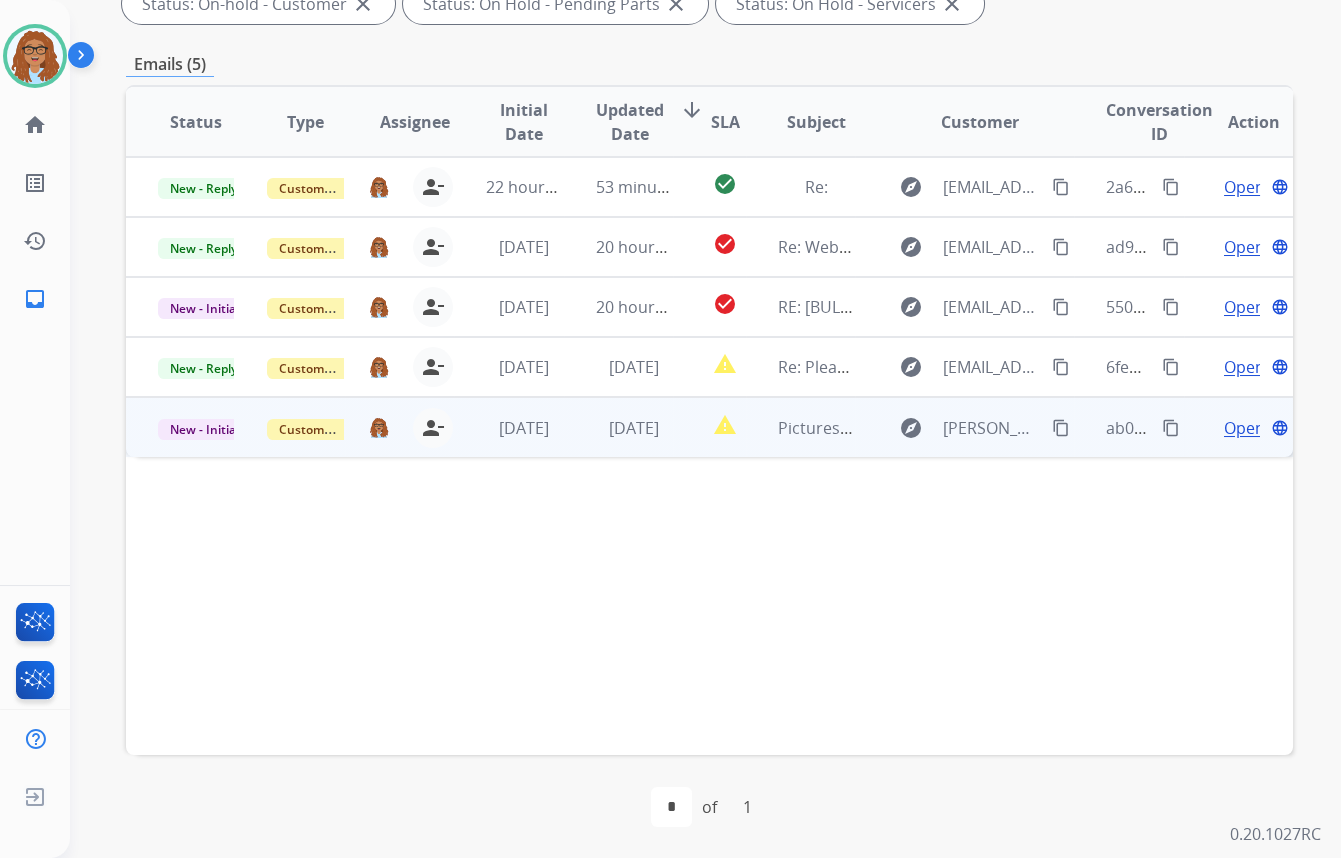 drag, startPoint x: 1046, startPoint y: 426, endPoint x: 1035, endPoint y: 418, distance: 13.601471 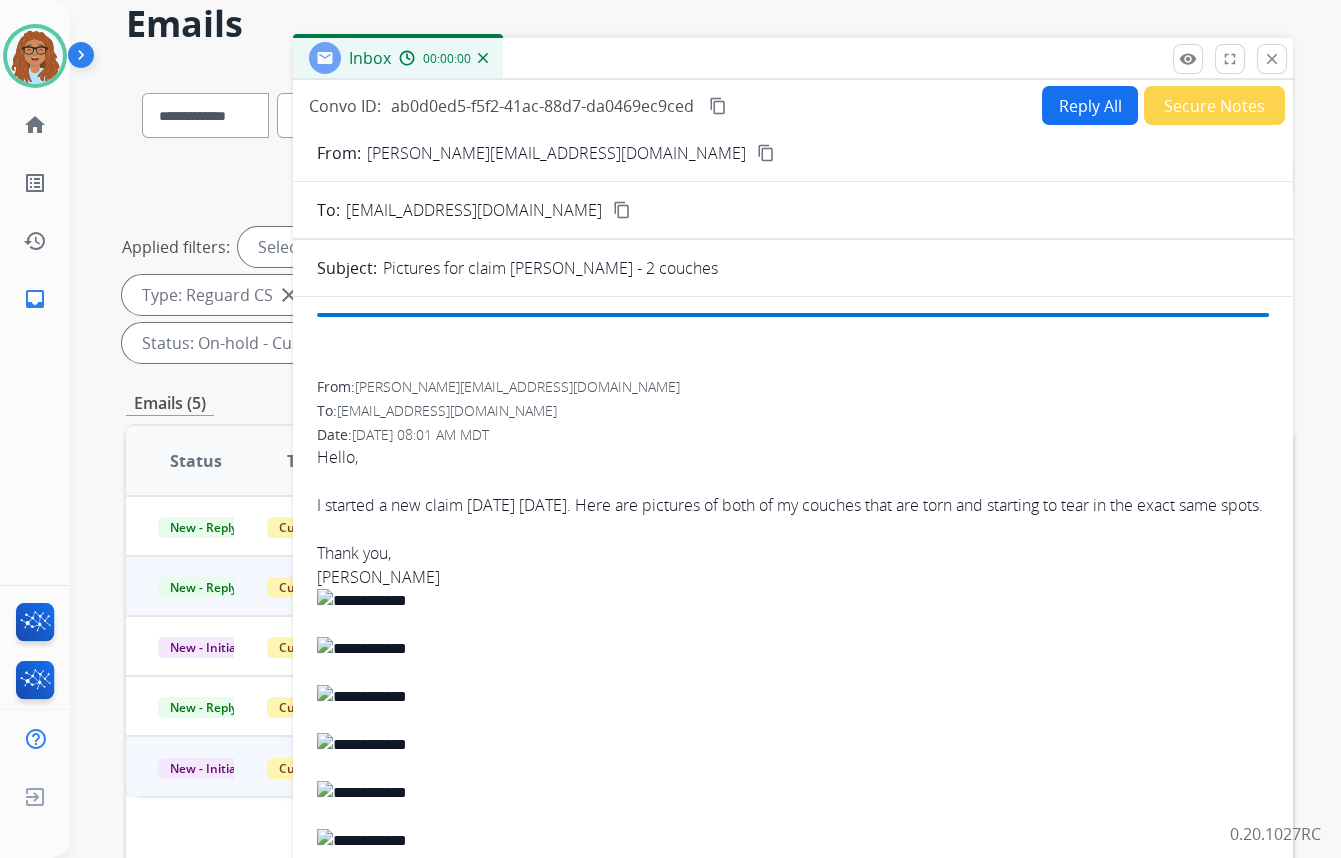 scroll, scrollTop: 60, scrollLeft: 0, axis: vertical 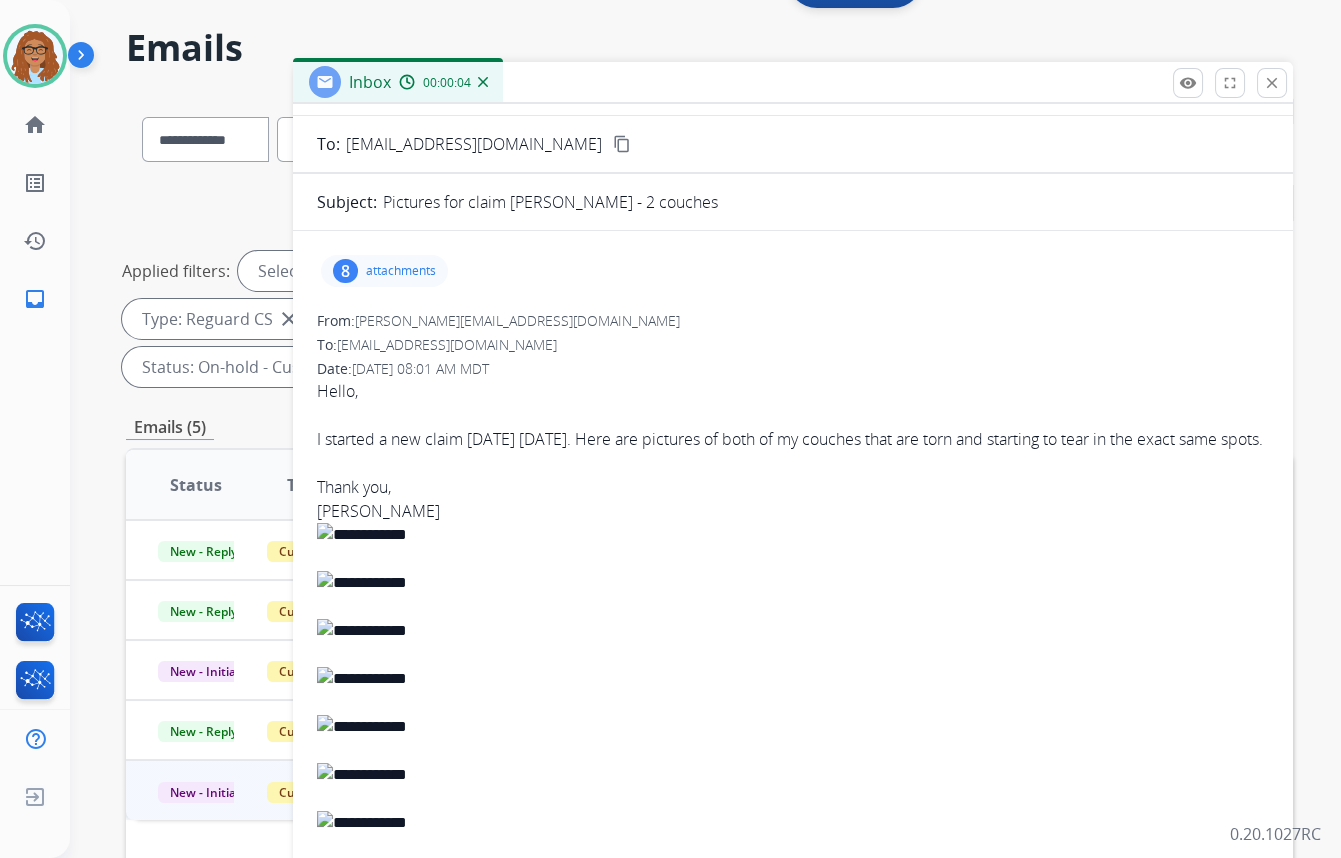 drag, startPoint x: 414, startPoint y: 461, endPoint x: 305, endPoint y: 443, distance: 110.47624 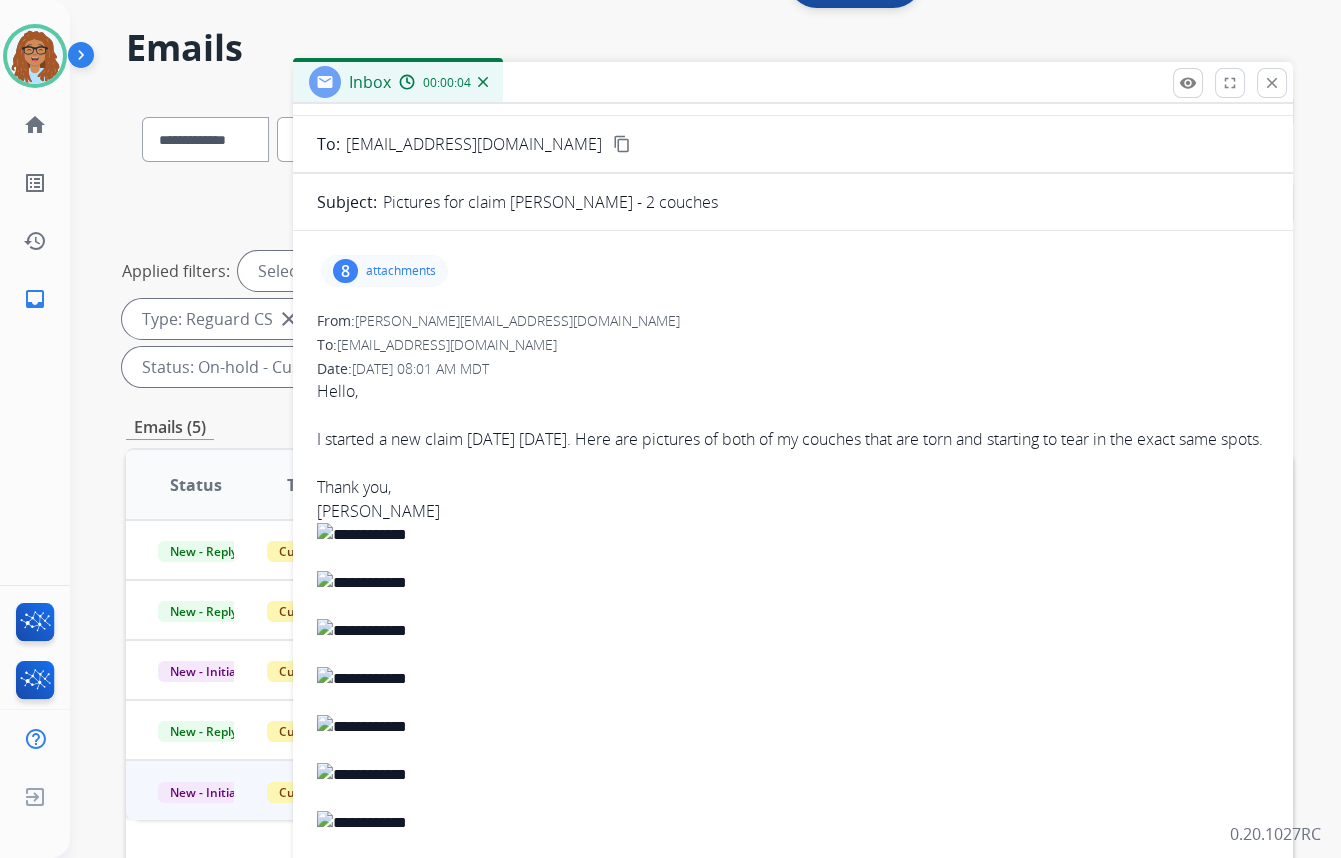 click on "8 attachments  From:  lavern.baylor@yahoo.com   To:  support@extend.com  Date:  07/29/2025 - 08:01 AM MDT
Hello,  I started a new claim today July 26, 2025. Here are pictures of both of my couches that are torn and starting to tear in the exact same spots.  Thank you,  Lavern Baylor" at bounding box center (793, 609) 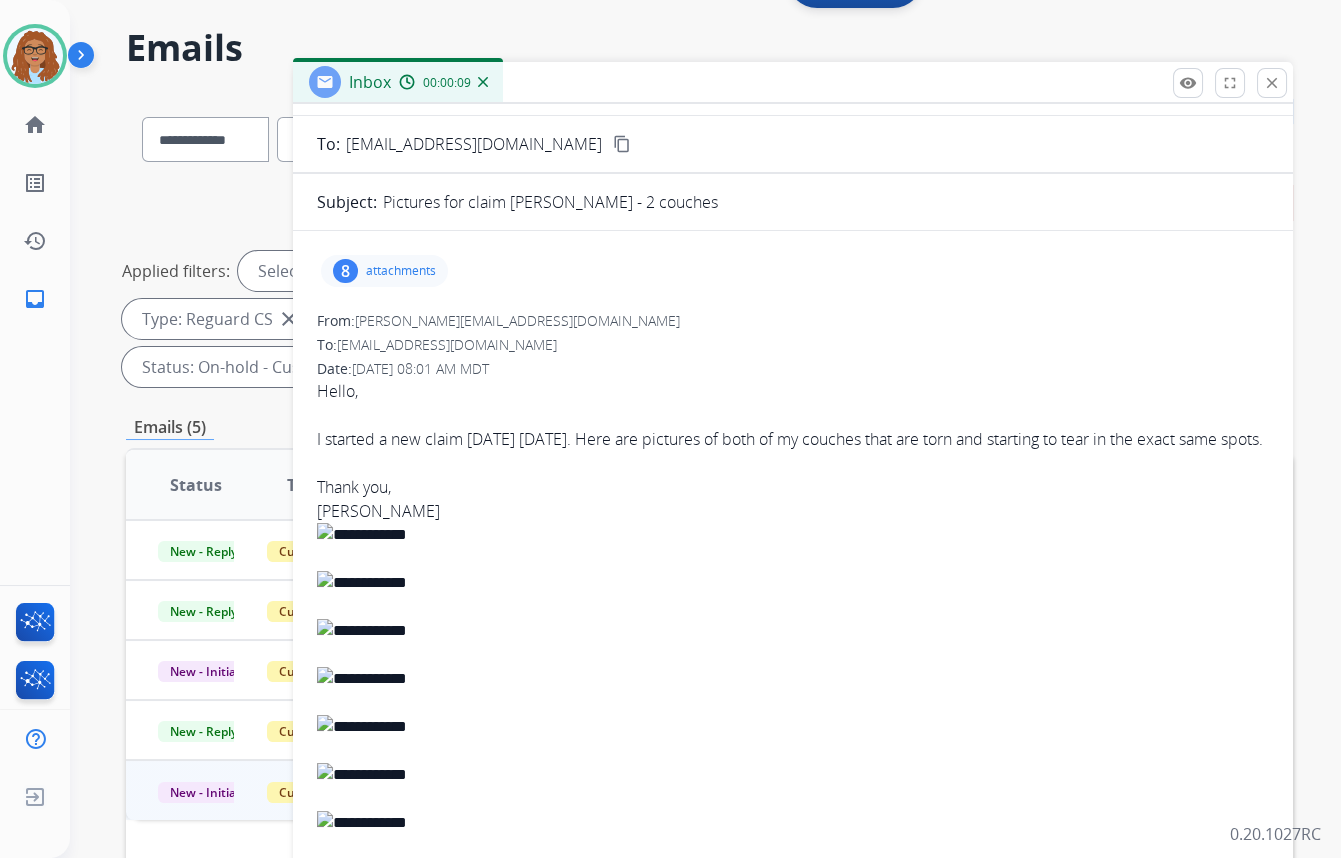 copy on "I started a new claim today July 26, 2025. Here are pictures of both of my couches that are torn and starting to tear in the exact same spots." 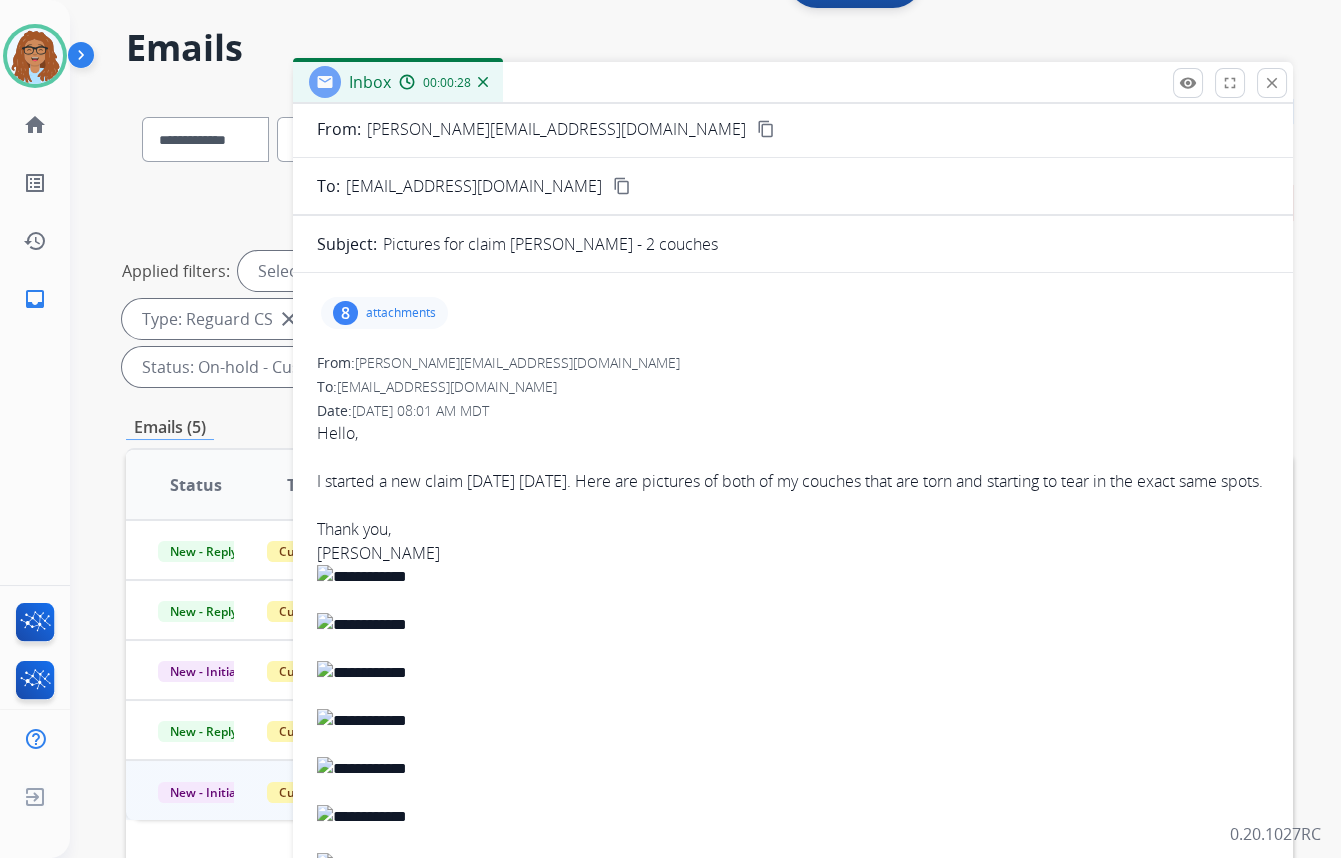 scroll, scrollTop: 44, scrollLeft: 0, axis: vertical 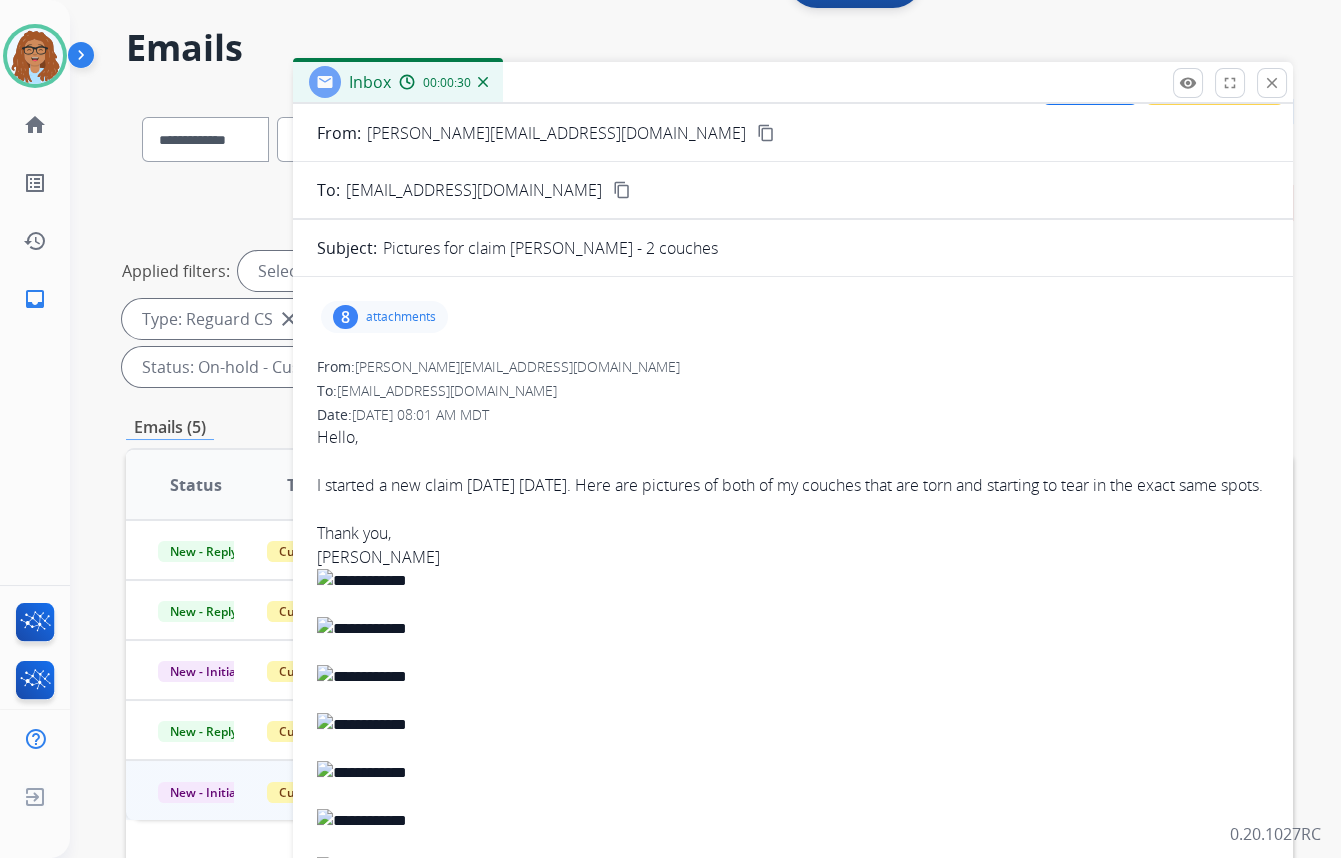 drag, startPoint x: 346, startPoint y: 317, endPoint x: 357, endPoint y: 318, distance: 11.045361 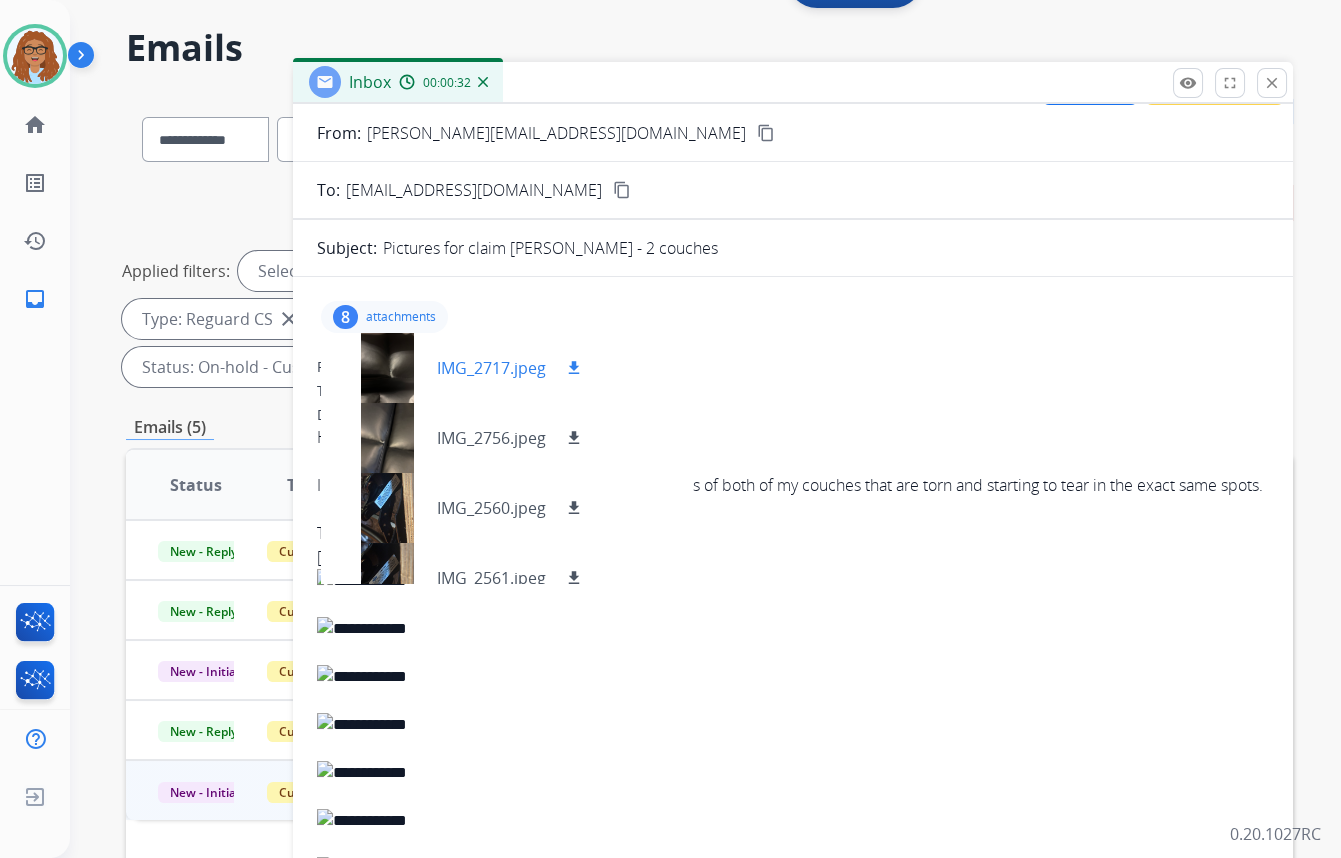 click on "download" at bounding box center [574, 368] 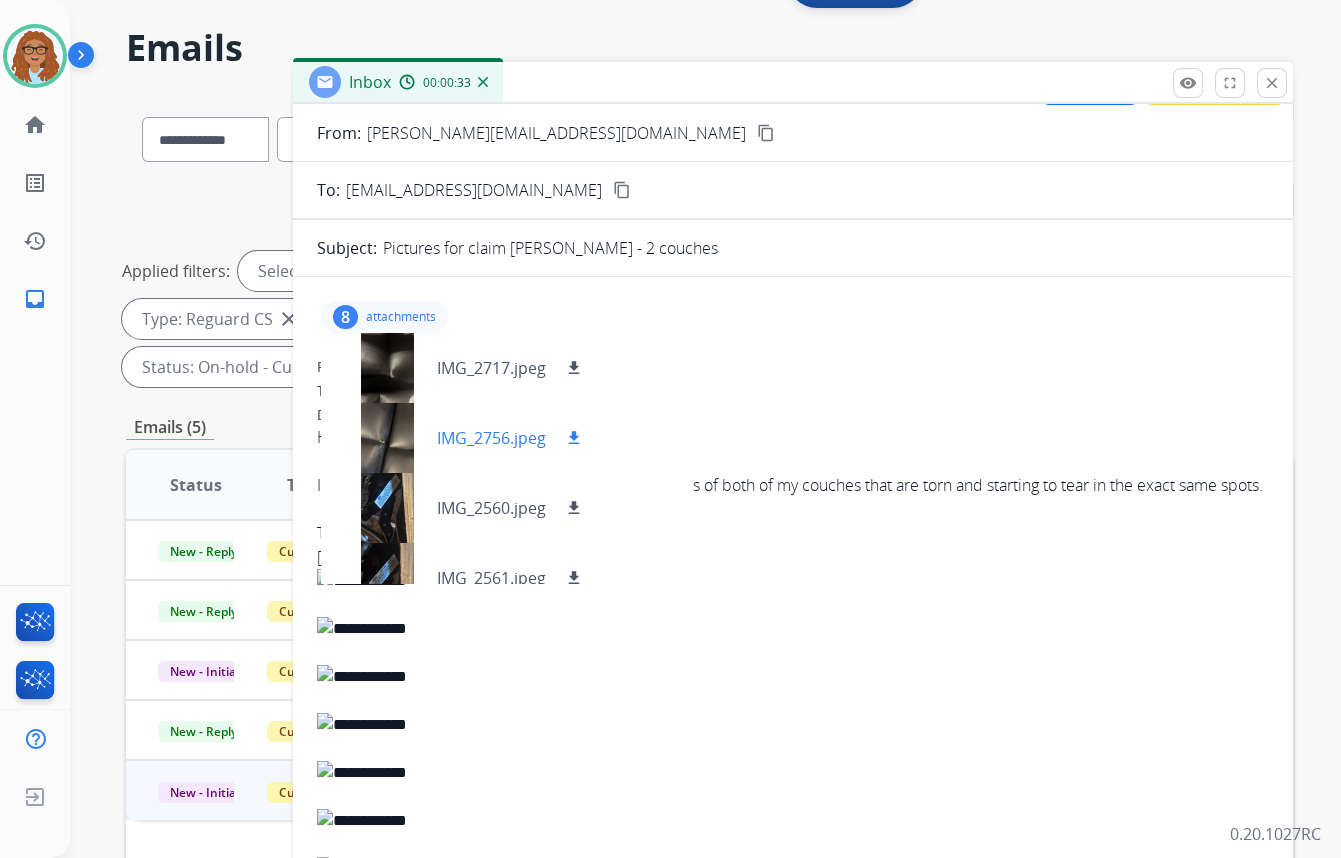 click on "download" at bounding box center [574, 438] 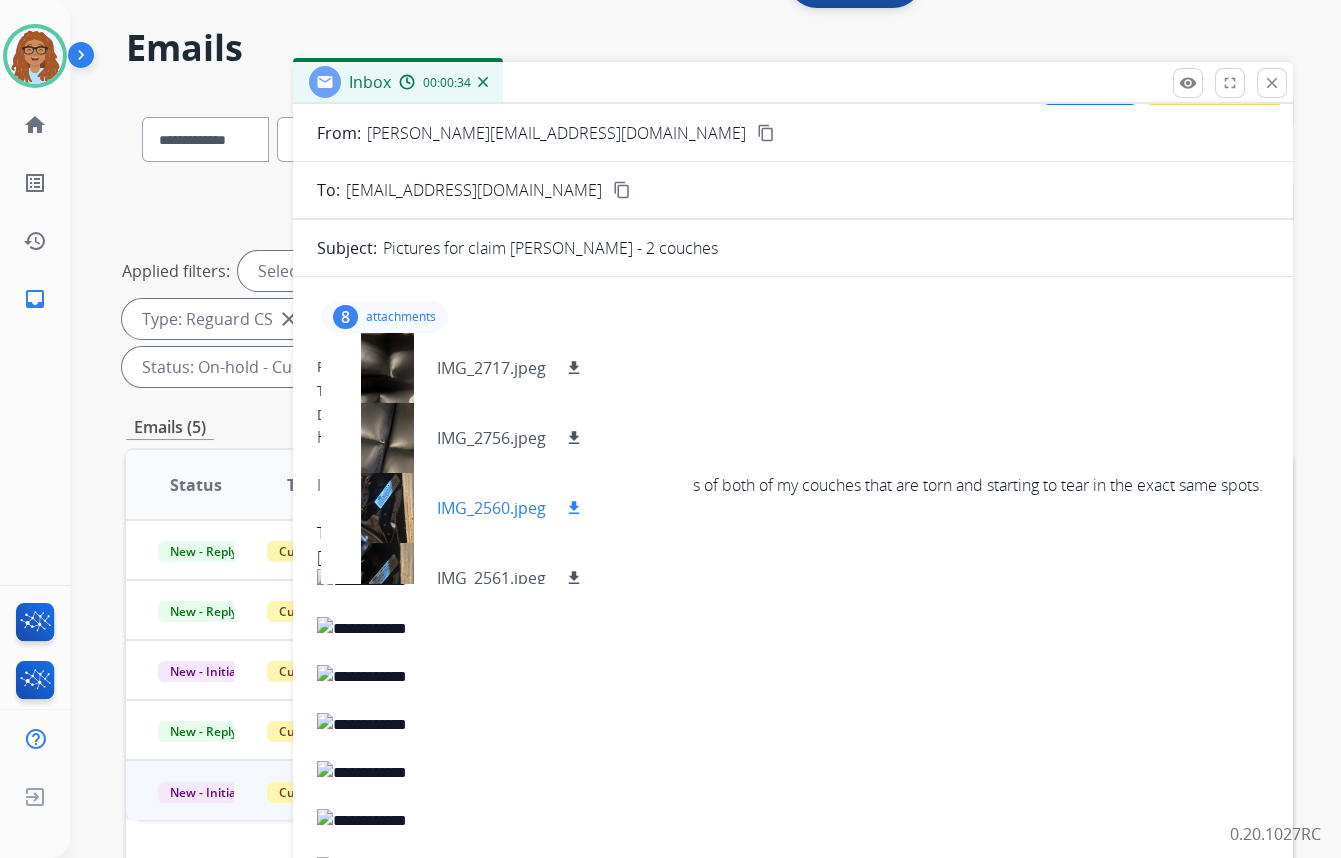 drag, startPoint x: 576, startPoint y: 505, endPoint x: 577, endPoint y: 516, distance: 11.045361 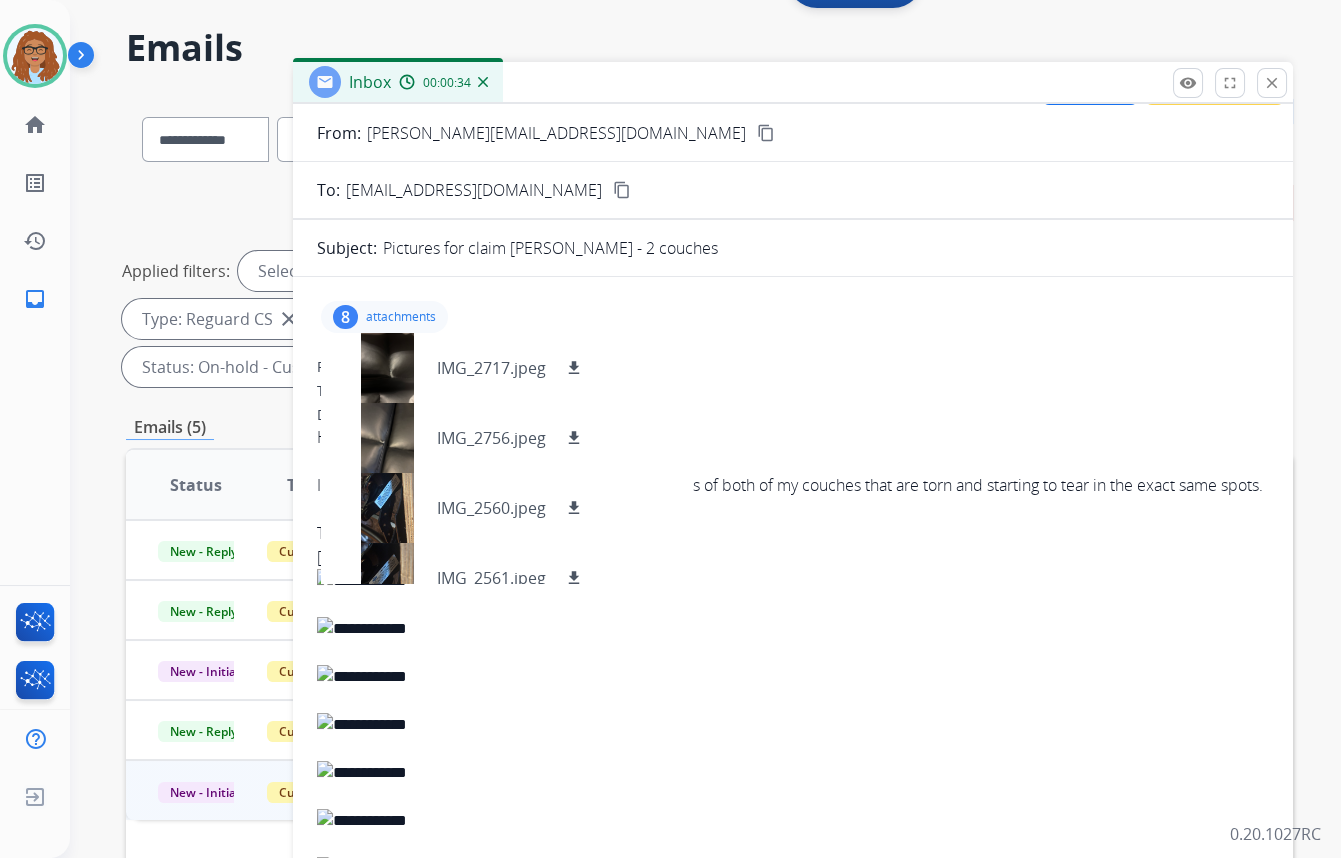 drag, startPoint x: 573, startPoint y: 572, endPoint x: 604, endPoint y: 560, distance: 33.24154 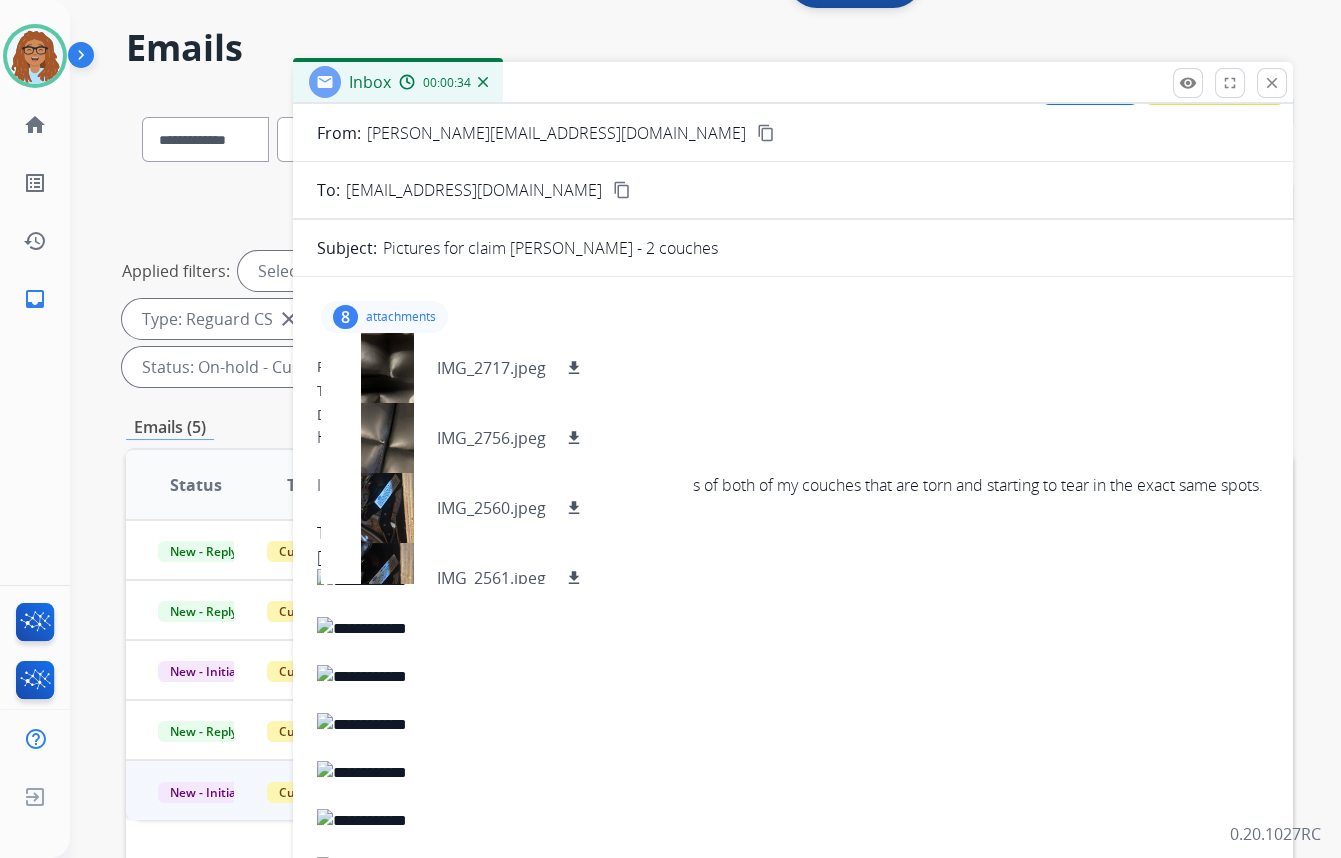 click on "download" at bounding box center (574, 578) 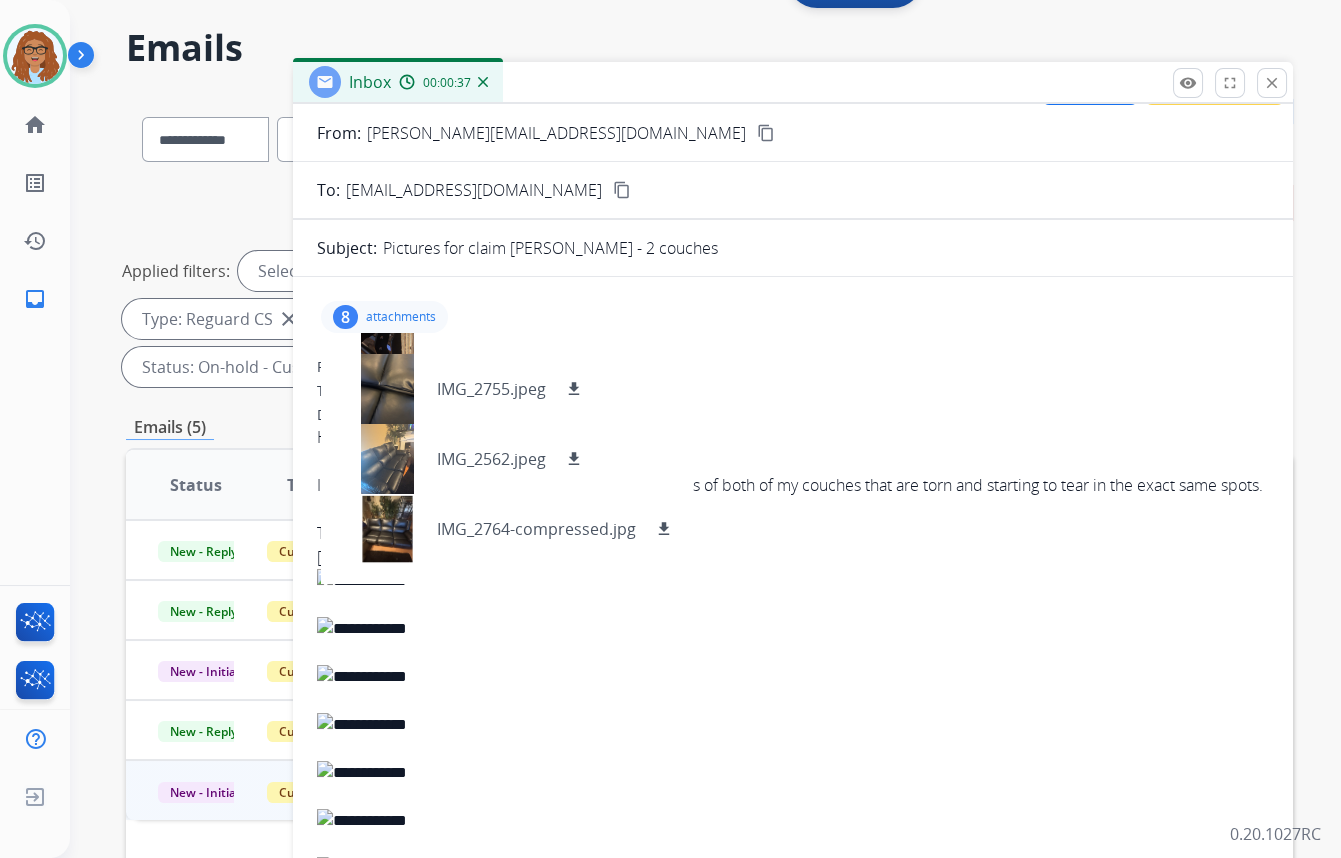 scroll, scrollTop: 262, scrollLeft: 0, axis: vertical 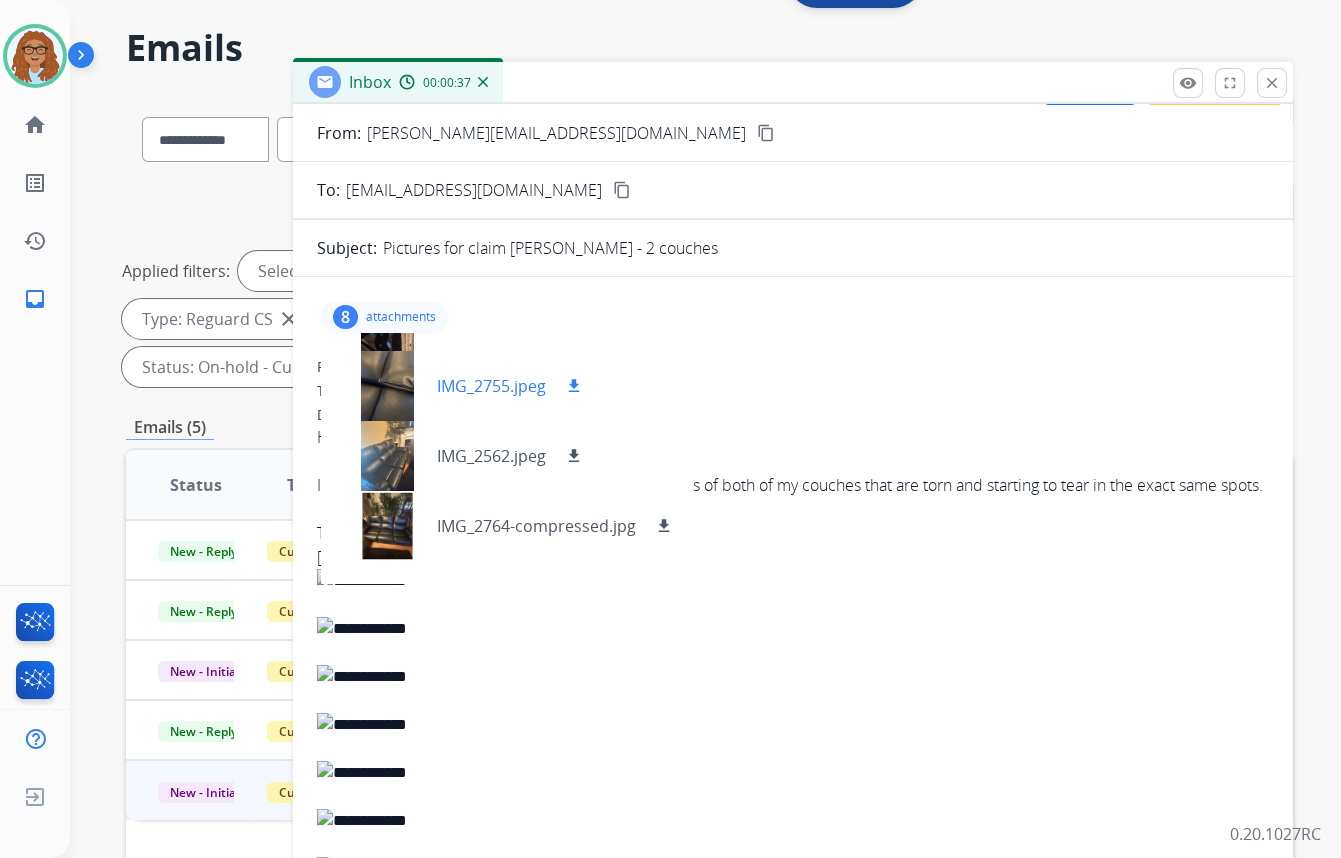click on "download" at bounding box center [574, 386] 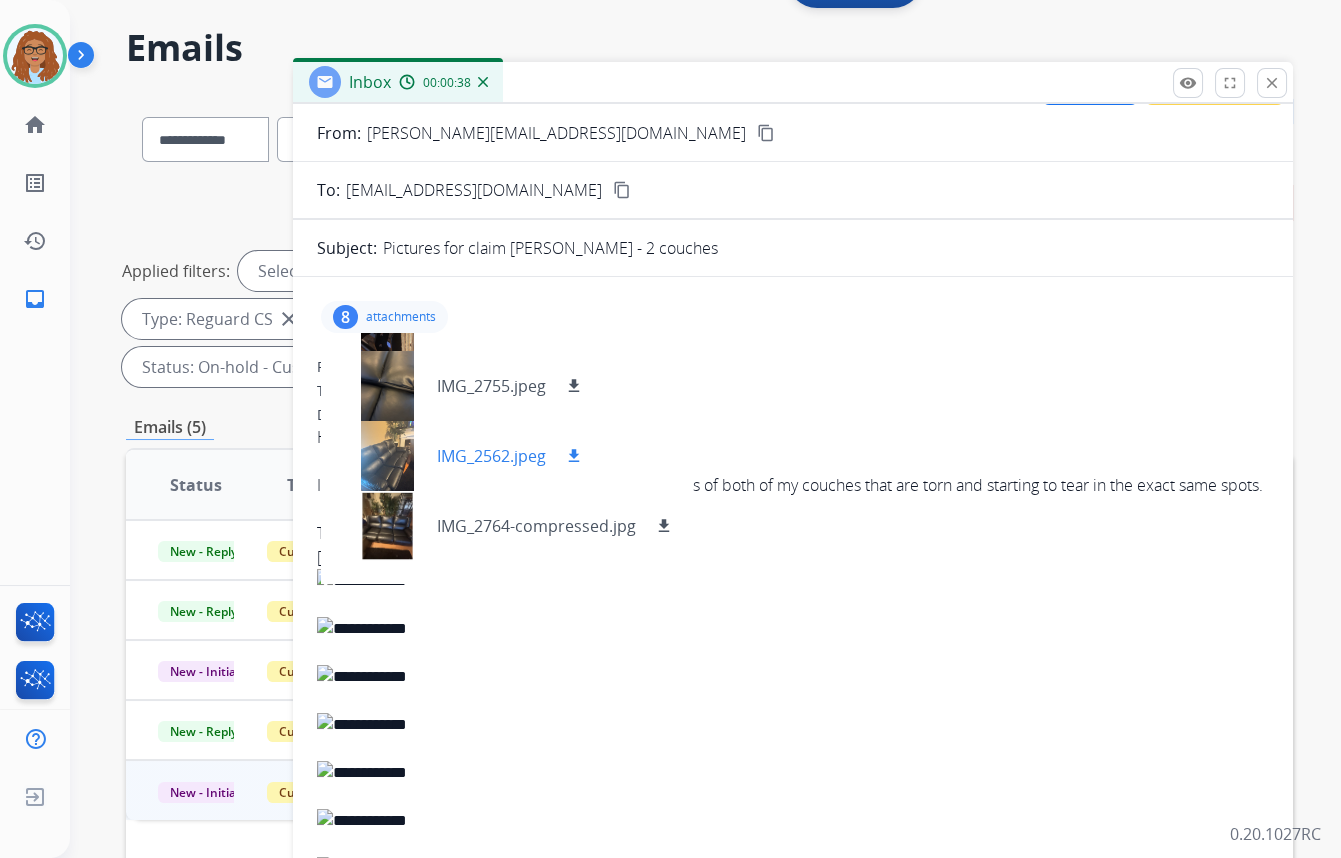 drag, startPoint x: 578, startPoint y: 450, endPoint x: 584, endPoint y: 464, distance: 15.231546 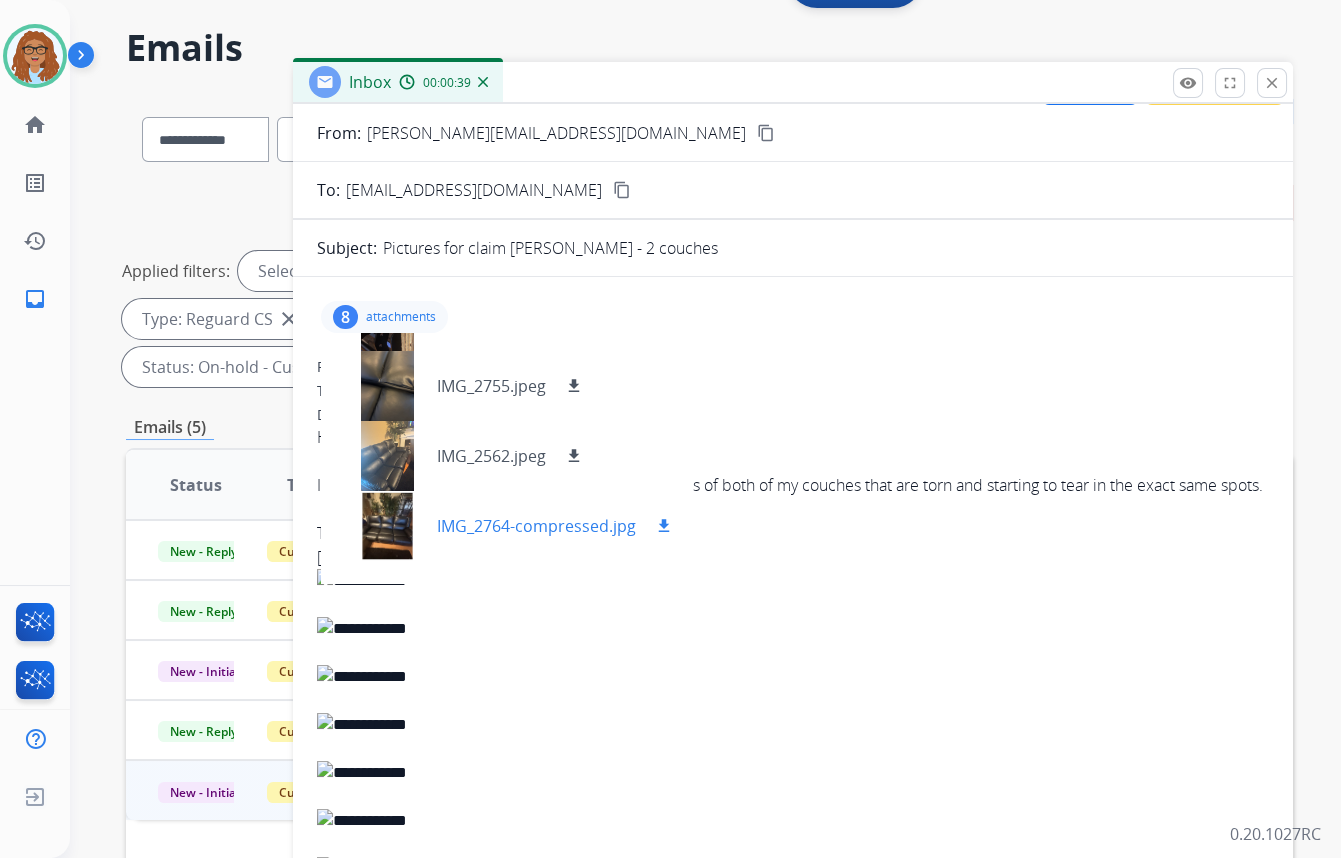 click on "download" at bounding box center [664, 526] 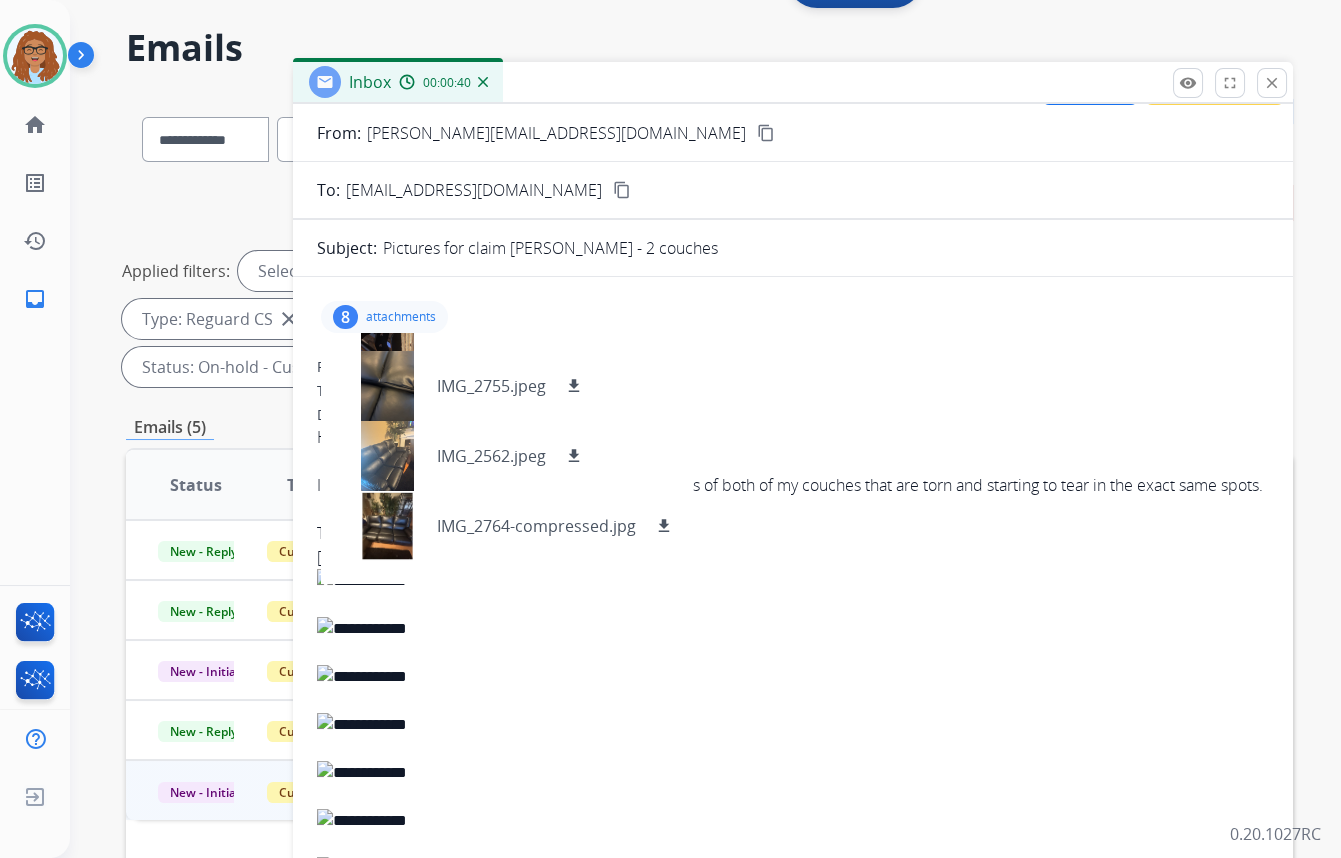 scroll, scrollTop: 310, scrollLeft: 0, axis: vertical 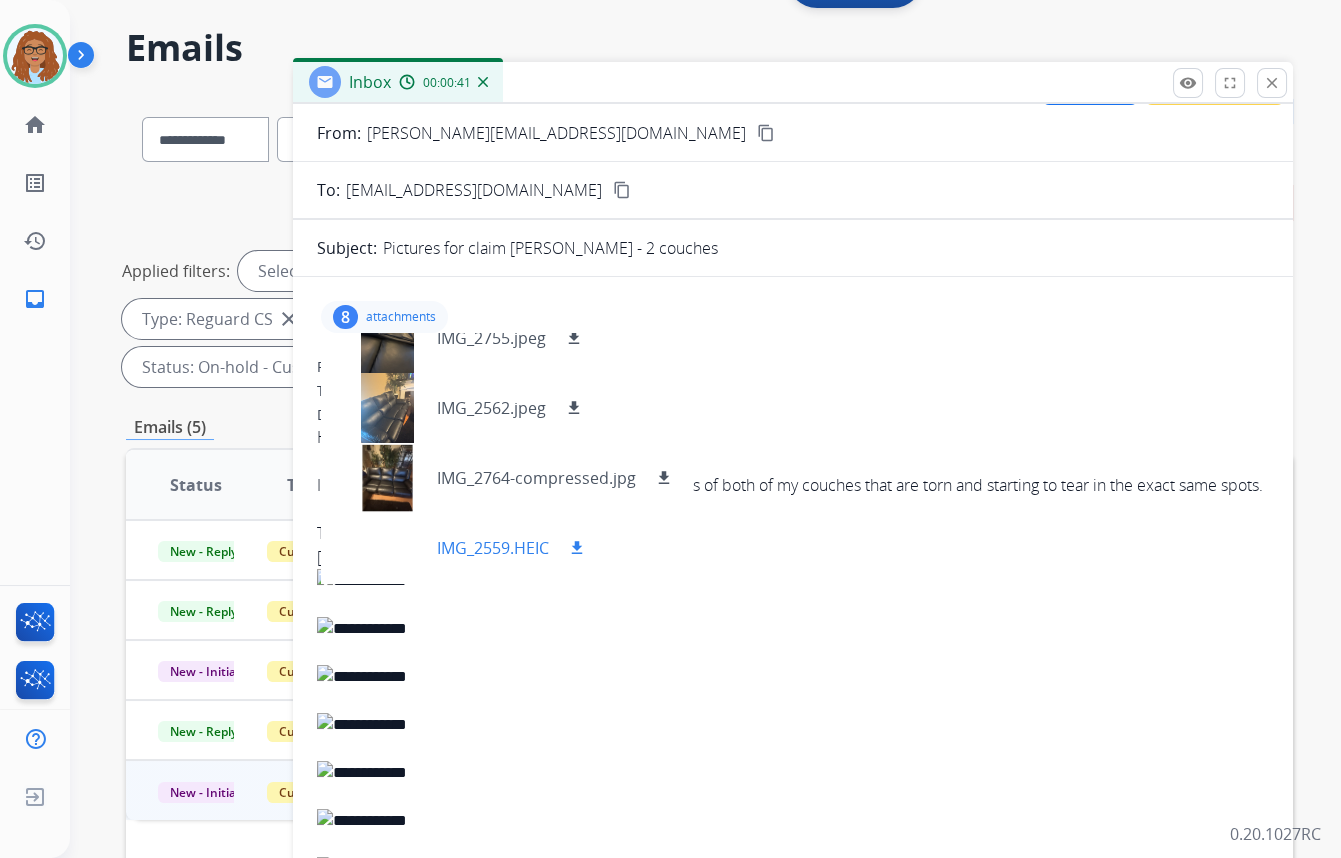 drag, startPoint x: 579, startPoint y: 542, endPoint x: 631, endPoint y: 535, distance: 52.46904 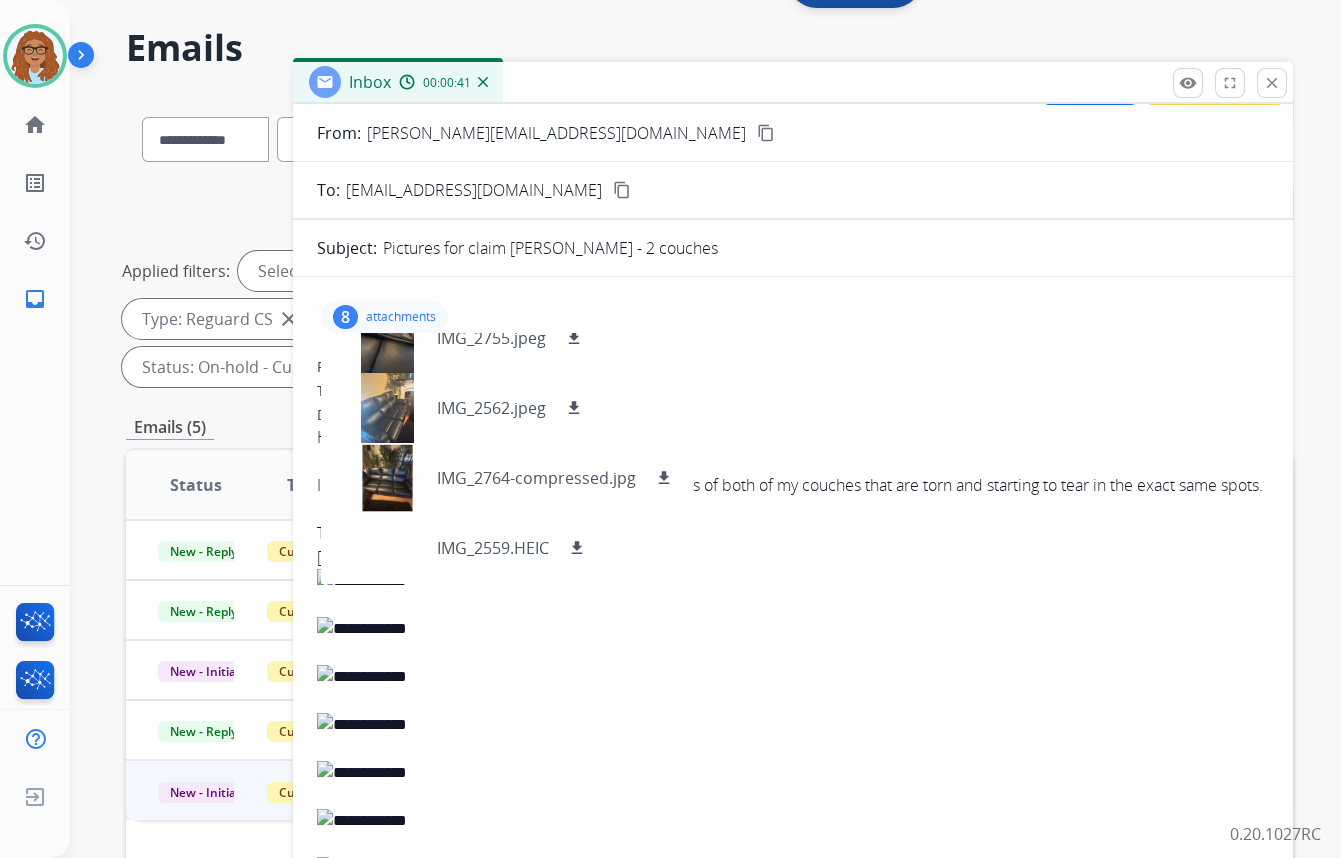 click on "download" at bounding box center (577, 548) 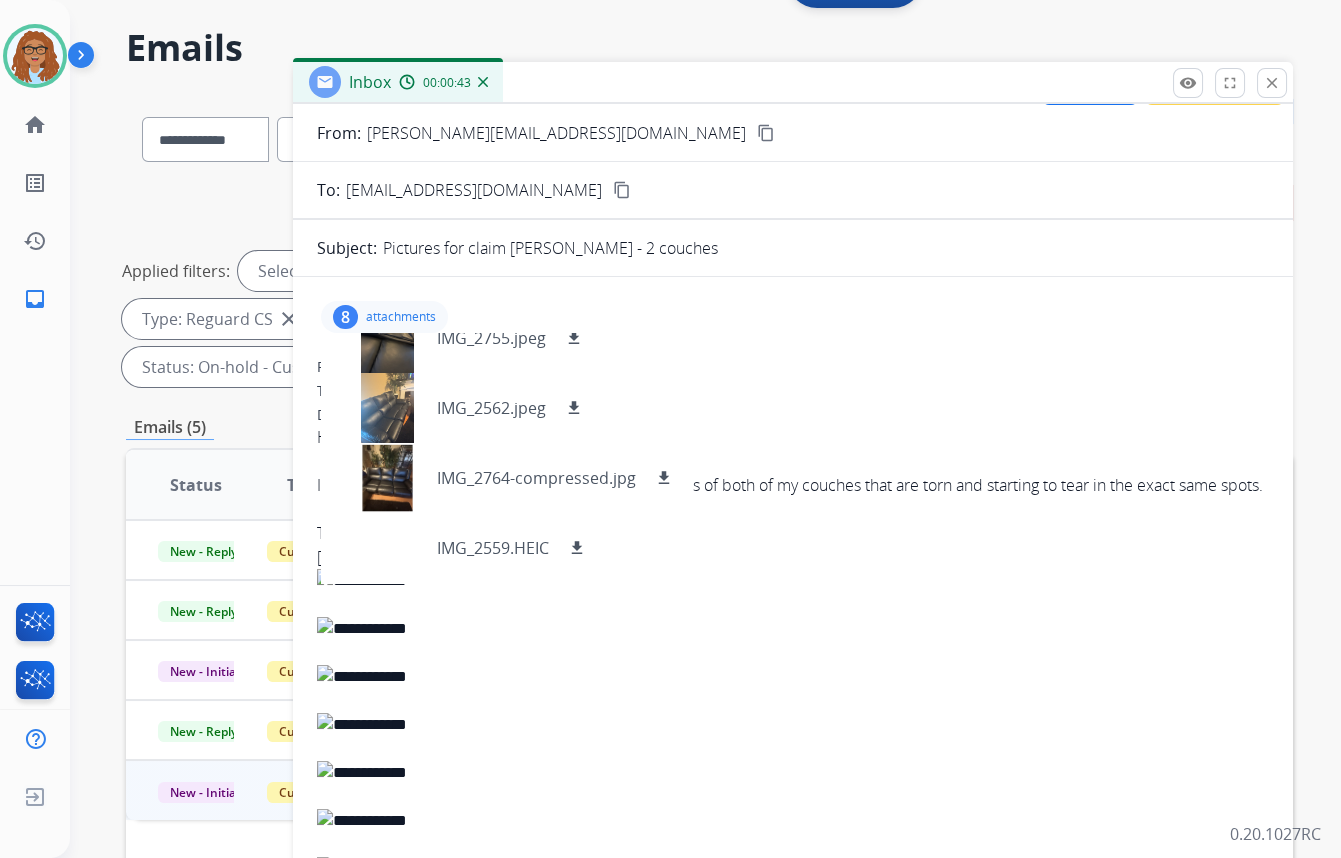 click on "8" at bounding box center (345, 317) 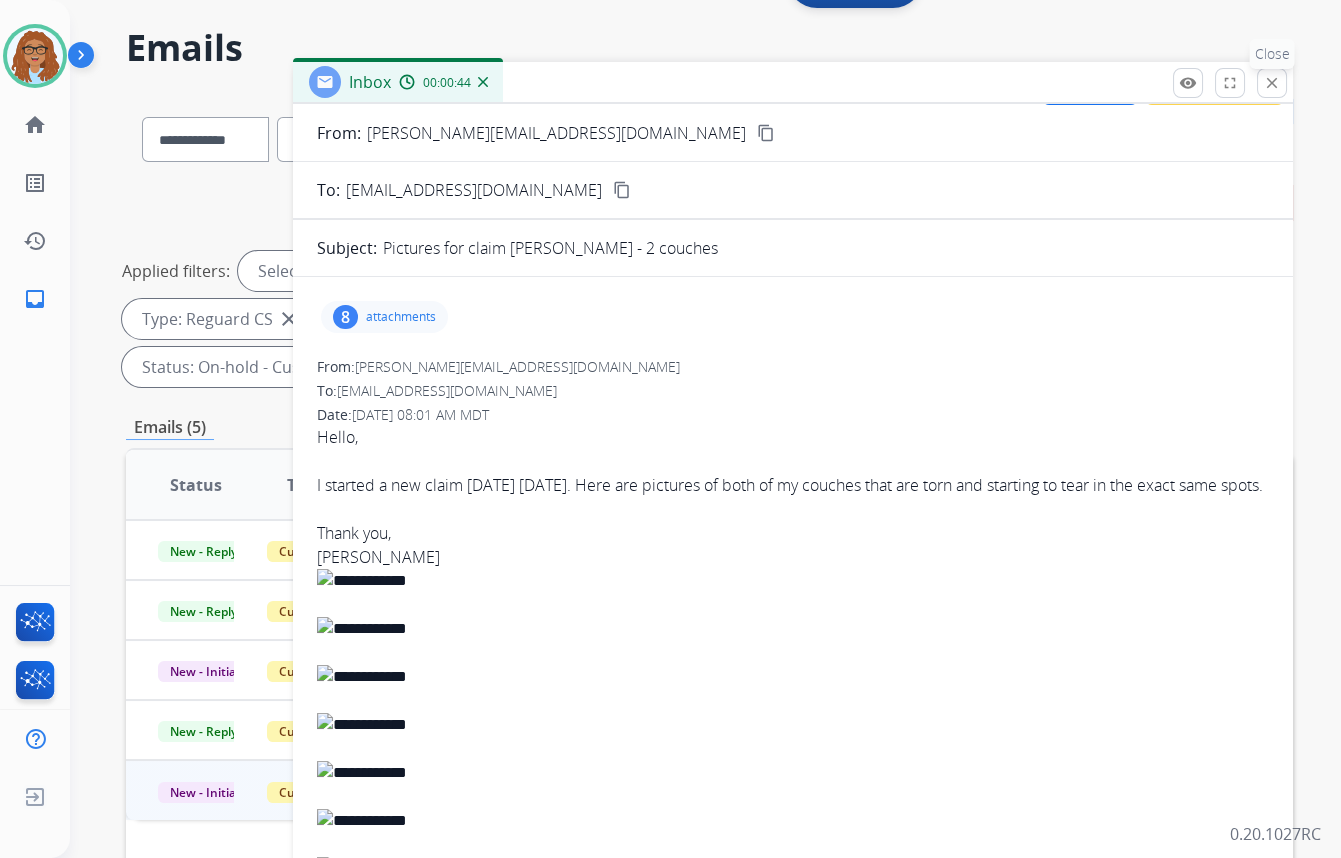 click on "close" at bounding box center (1272, 83) 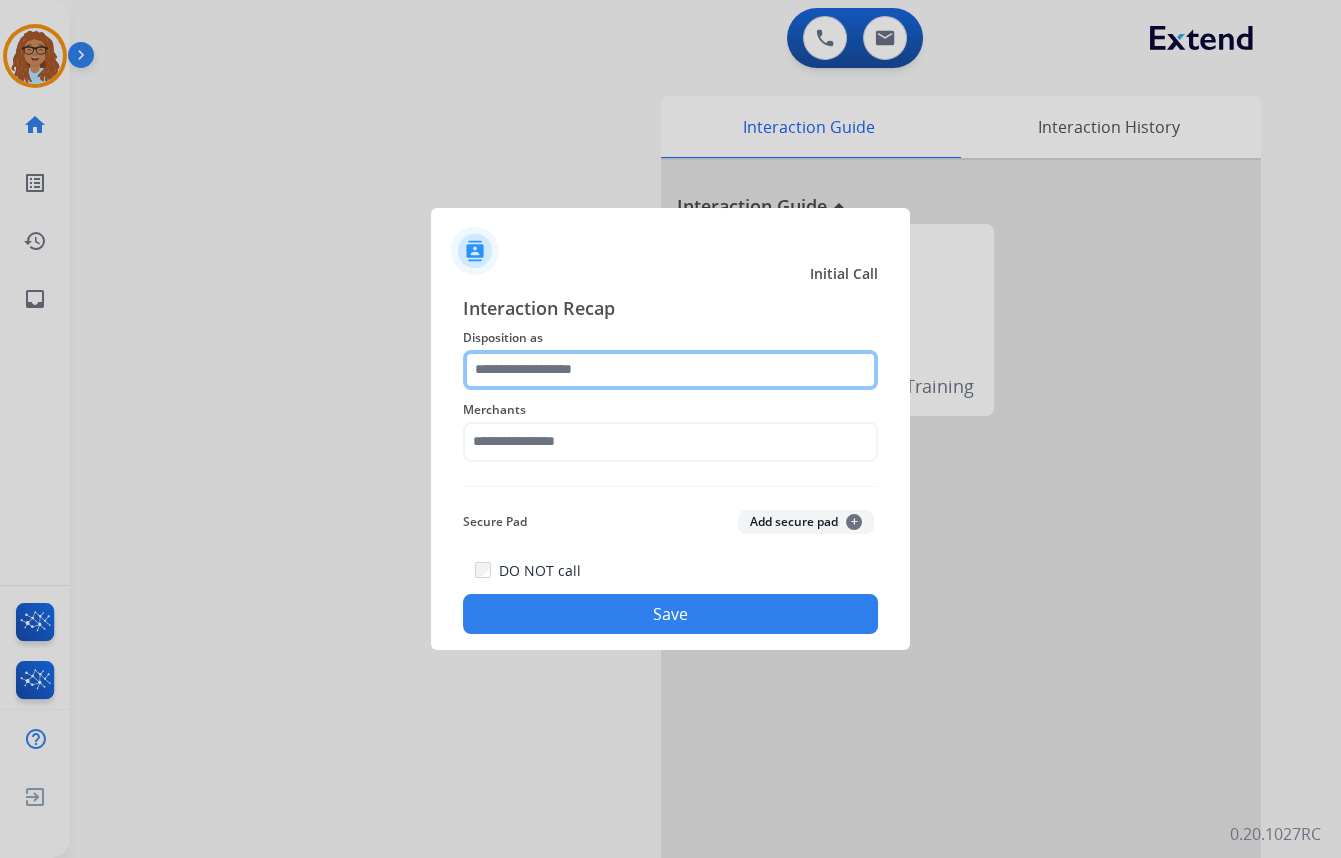 click 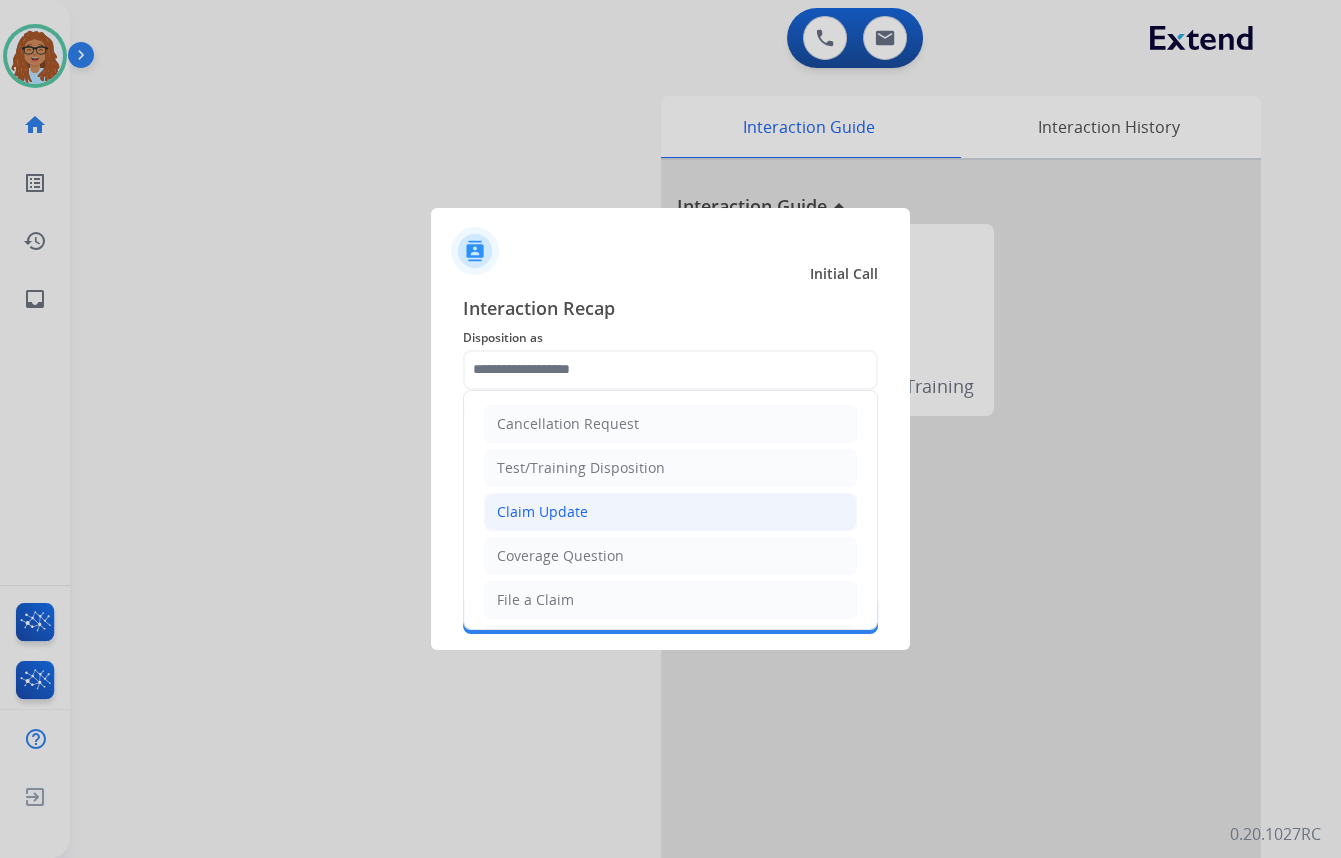 click on "Claim Update" 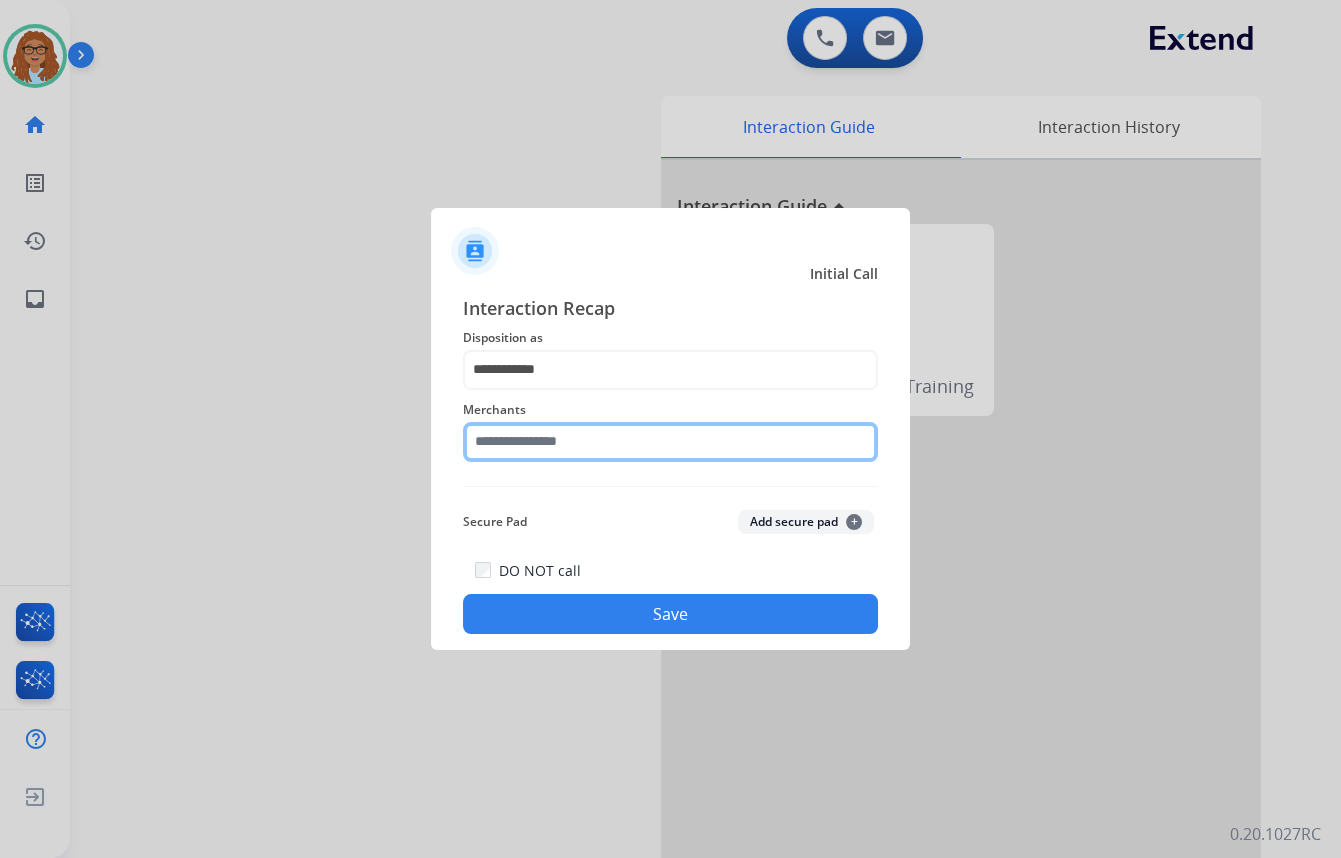 click 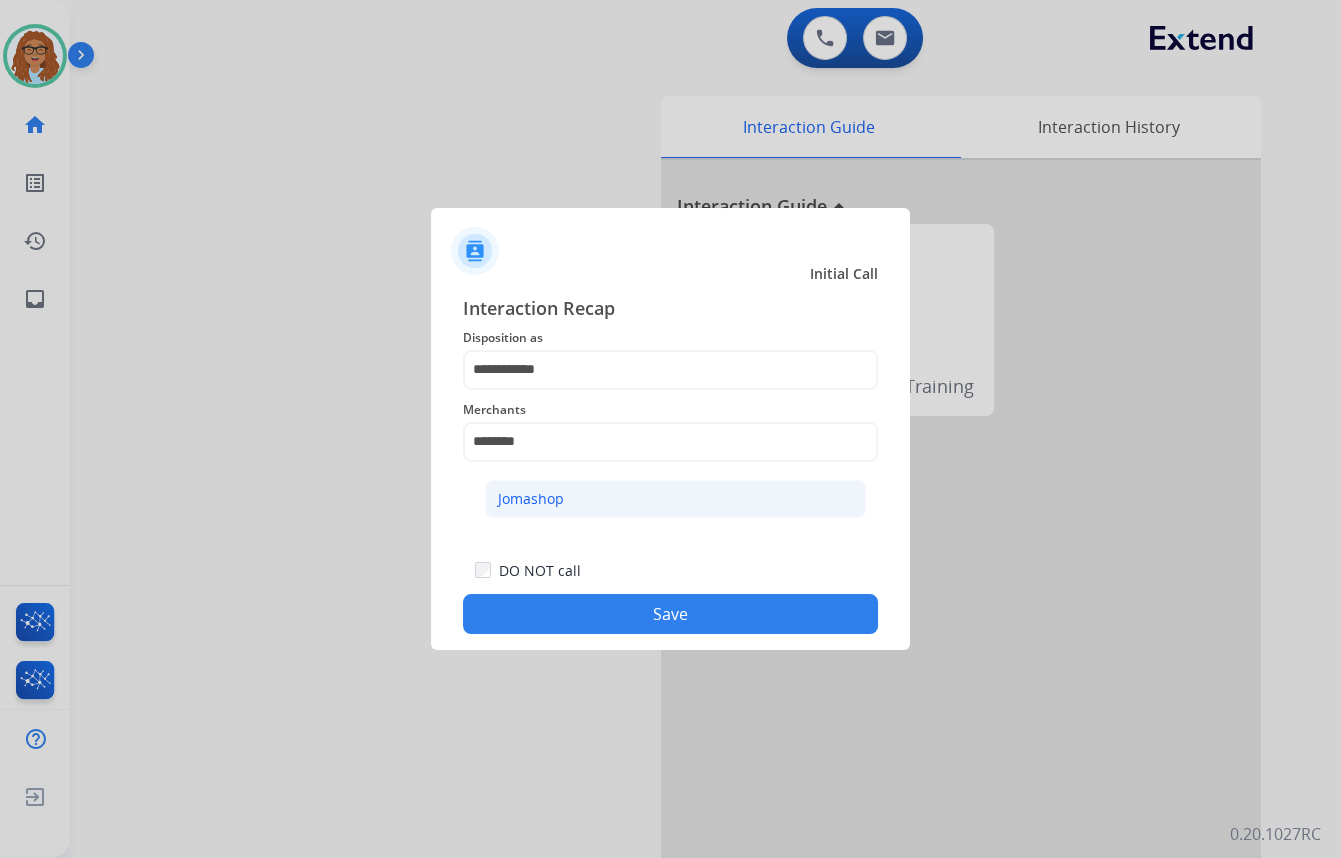 click on "Jomashop" 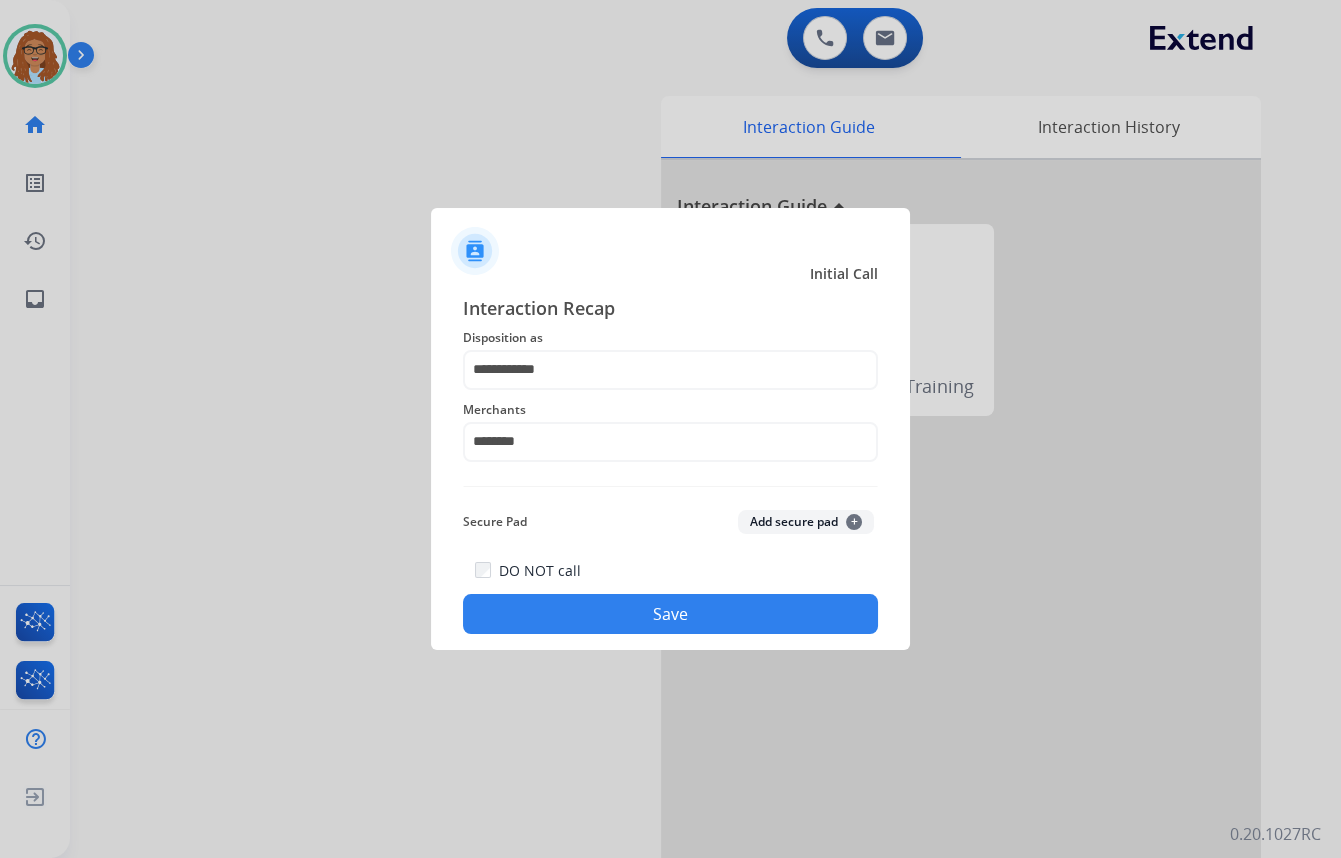 click on "Secure Pad  Add secure pad  +" 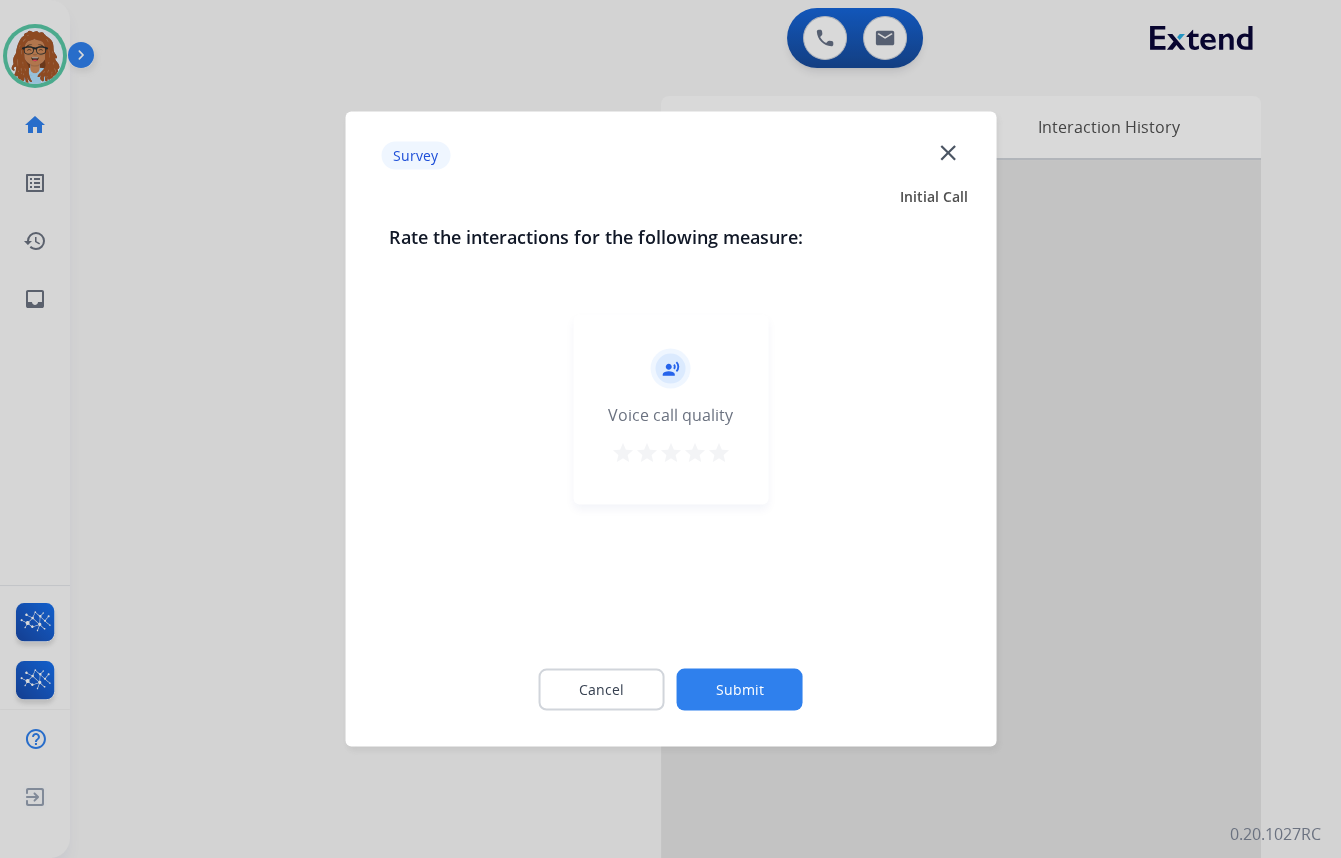 click on "close" 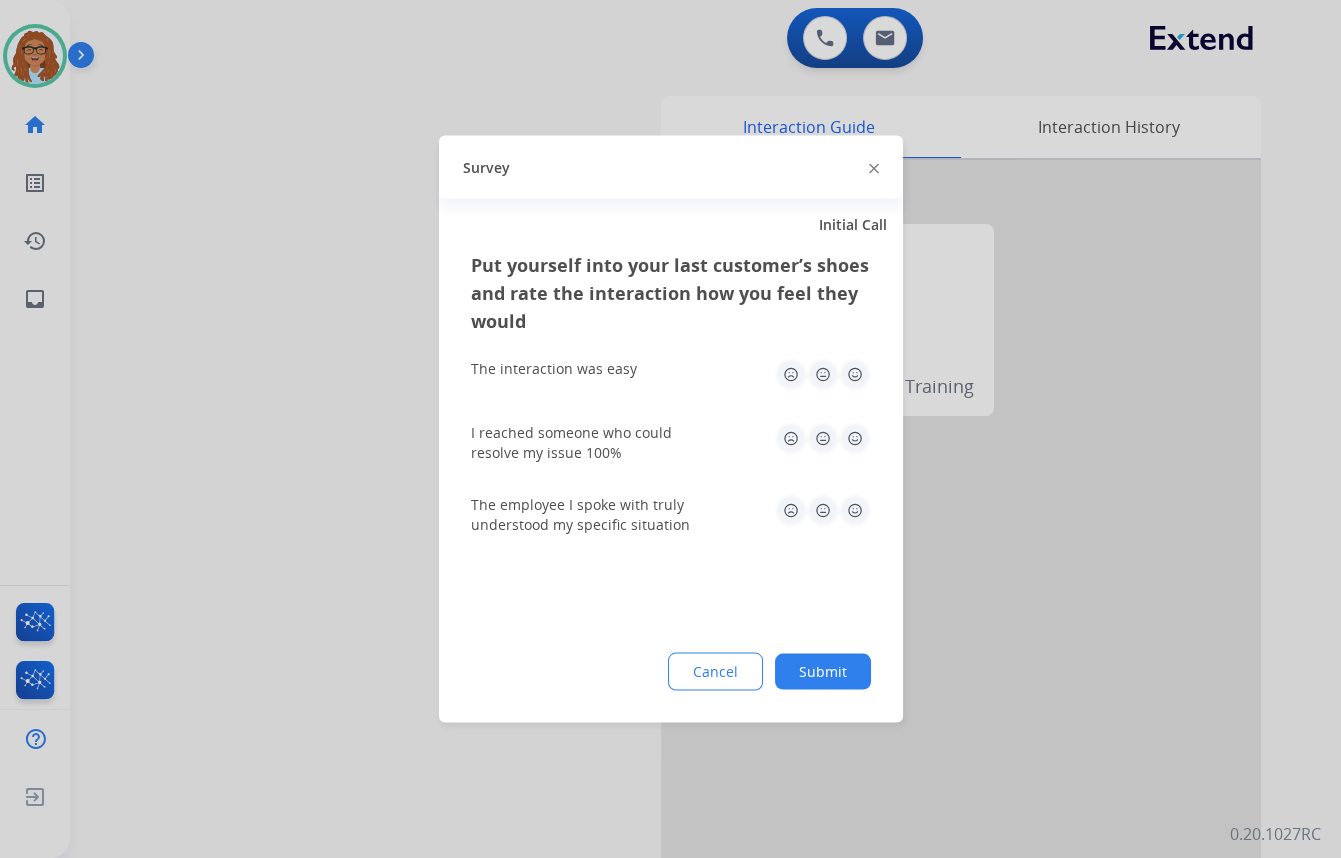 click 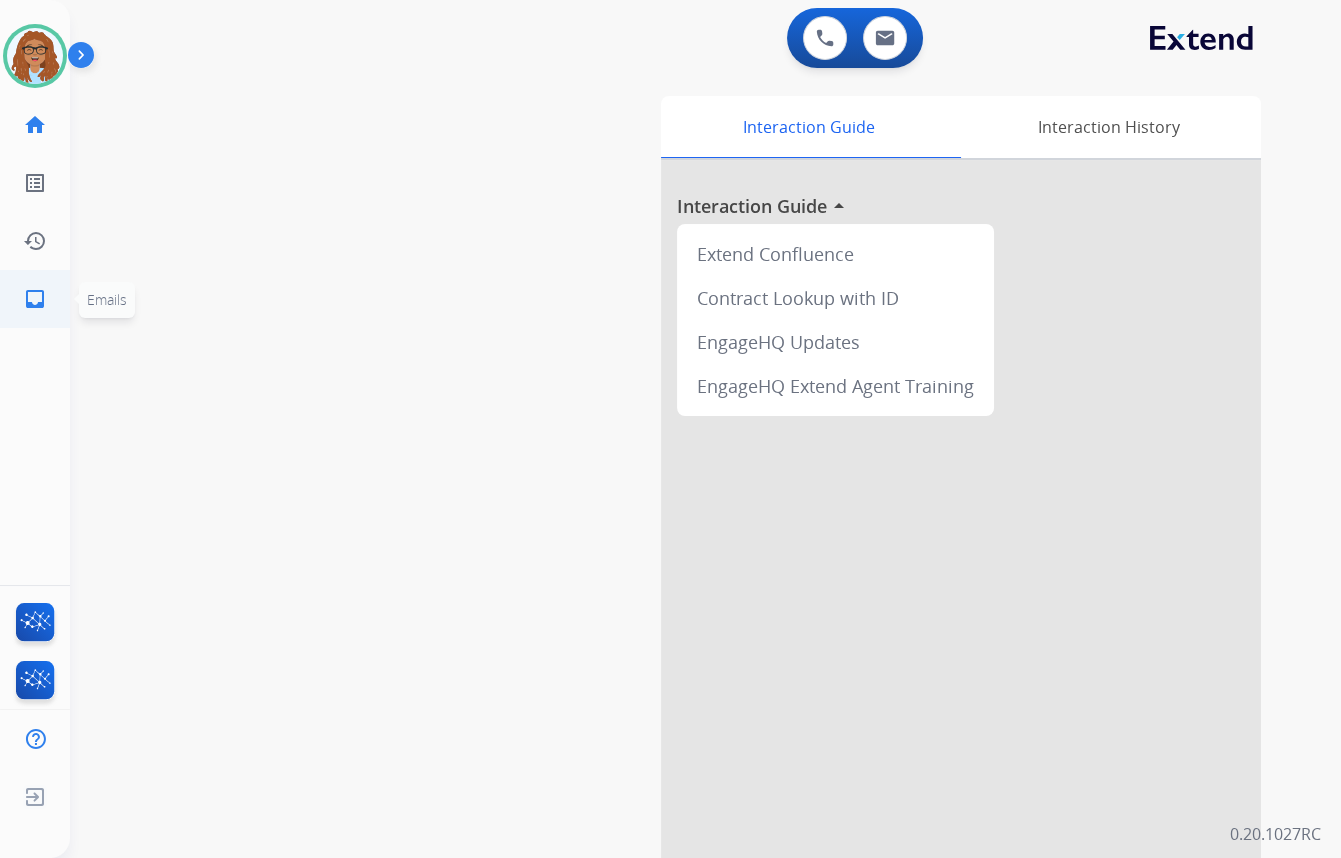 click on "inbox  Emails" 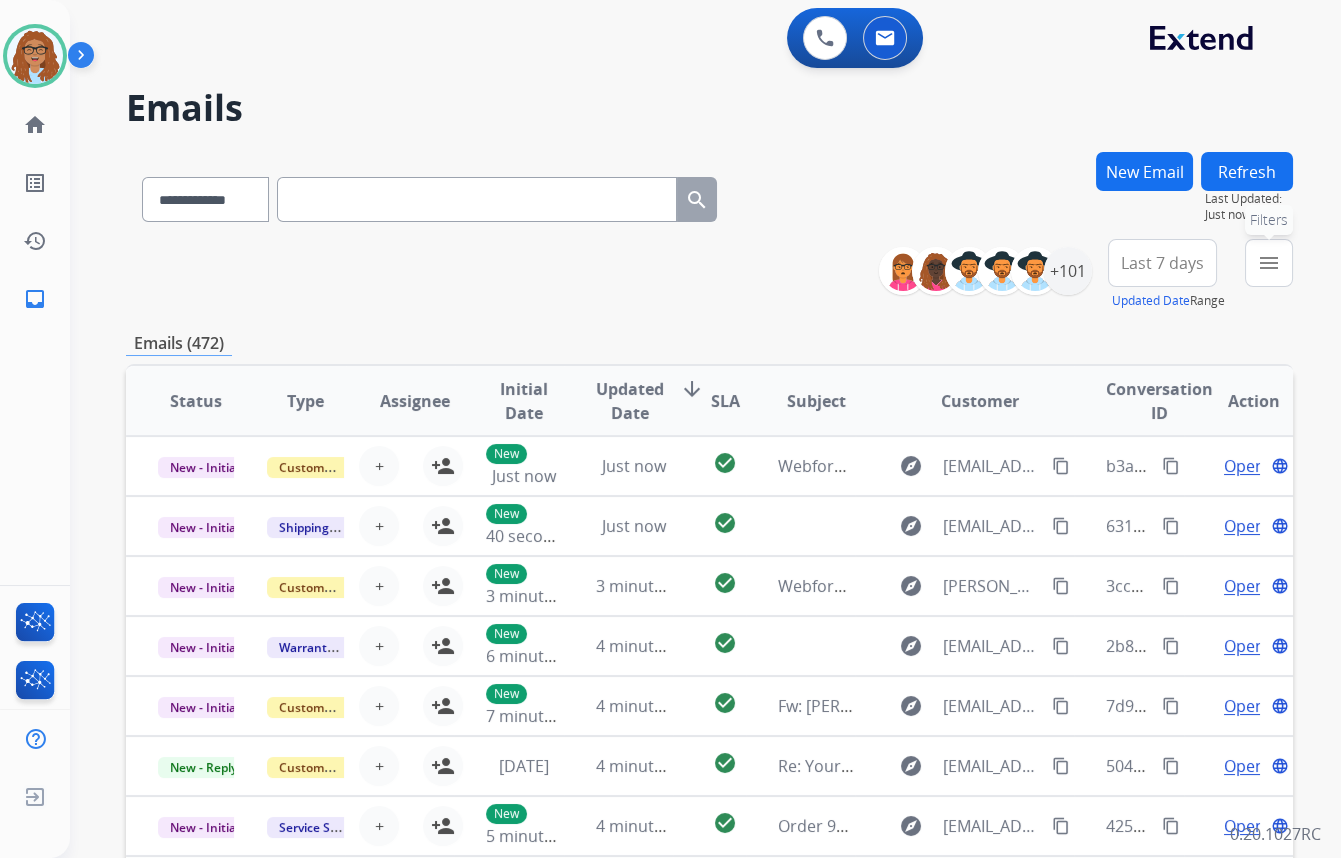 click on "menu" at bounding box center (1269, 263) 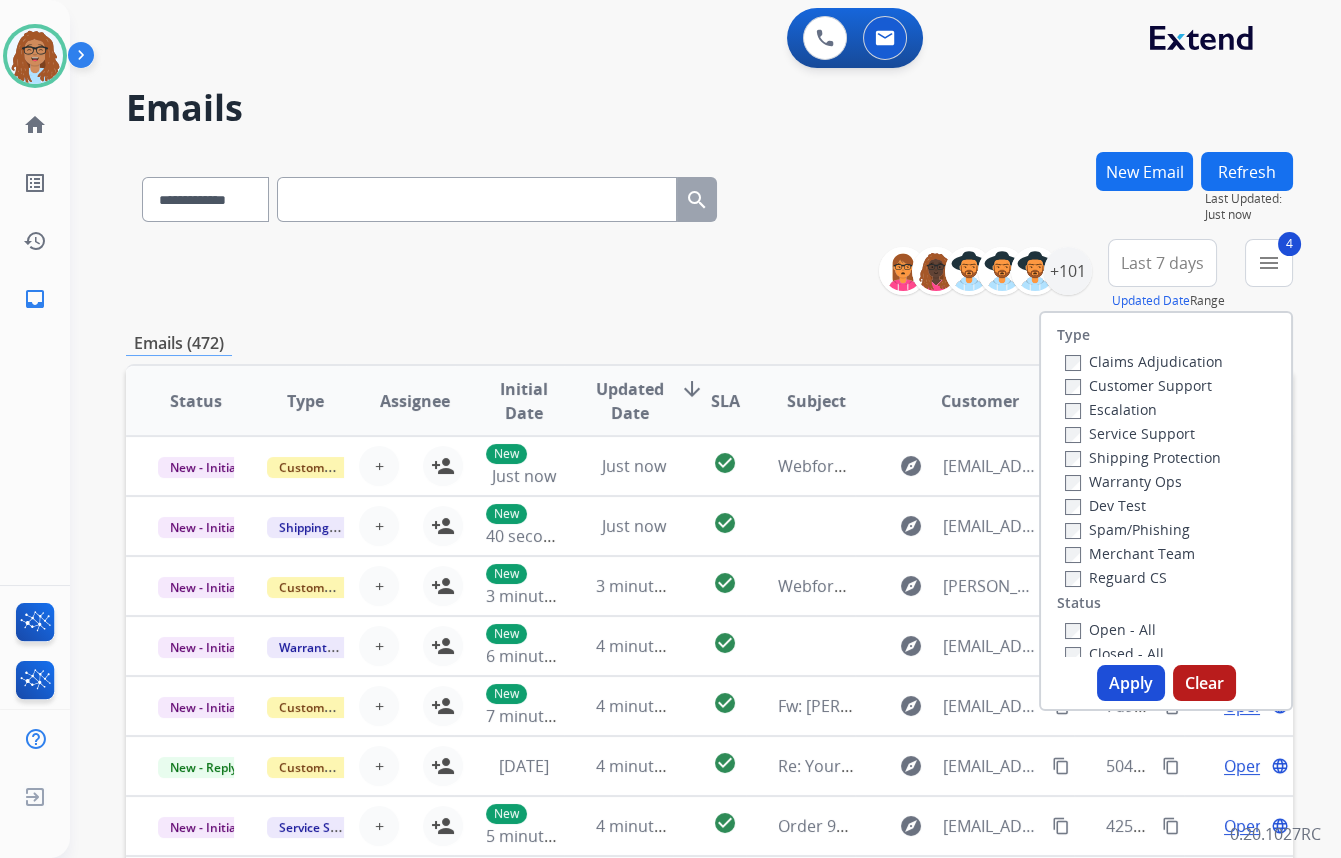 drag, startPoint x: 1125, startPoint y: 684, endPoint x: 1246, endPoint y: 663, distance: 122.80879 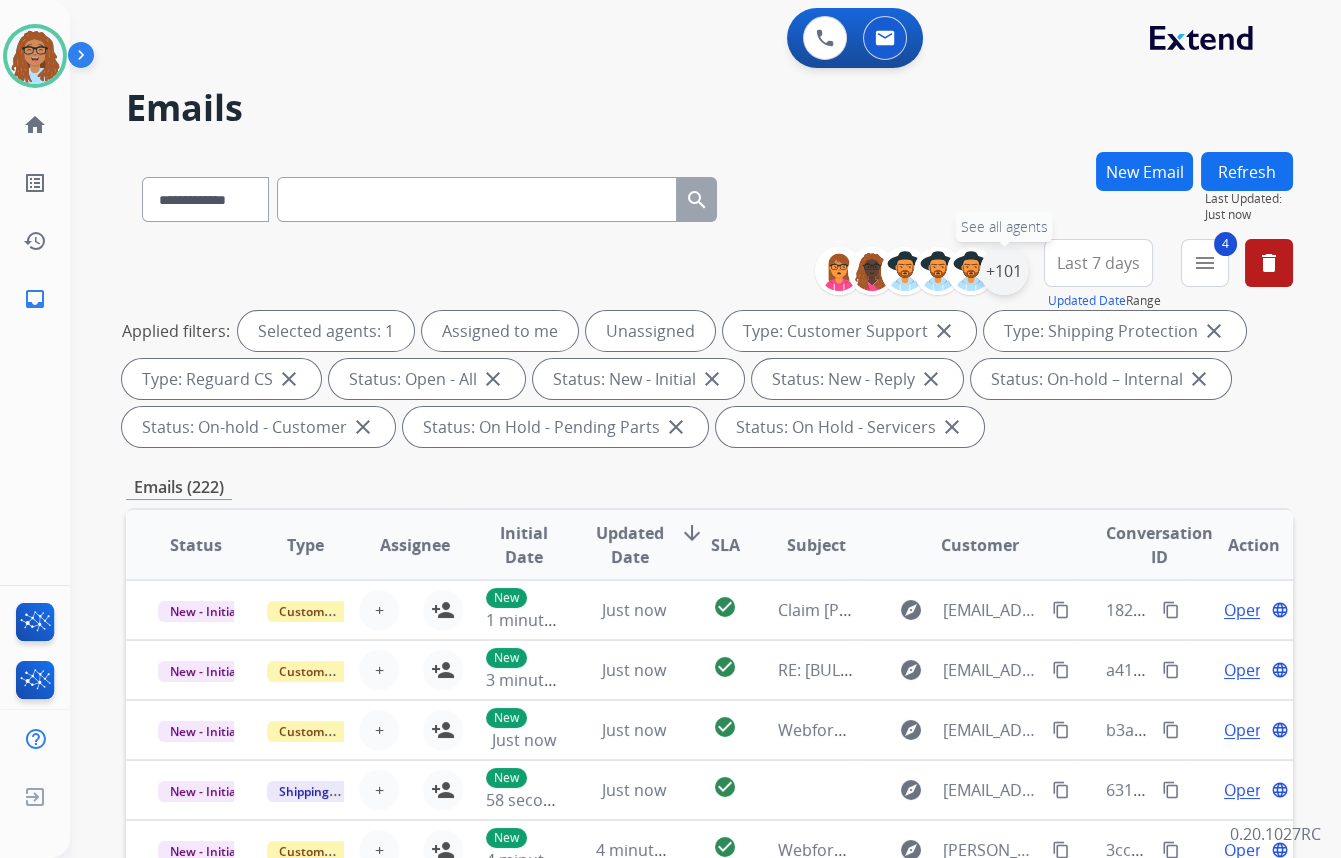 click on "+101" at bounding box center [1004, 271] 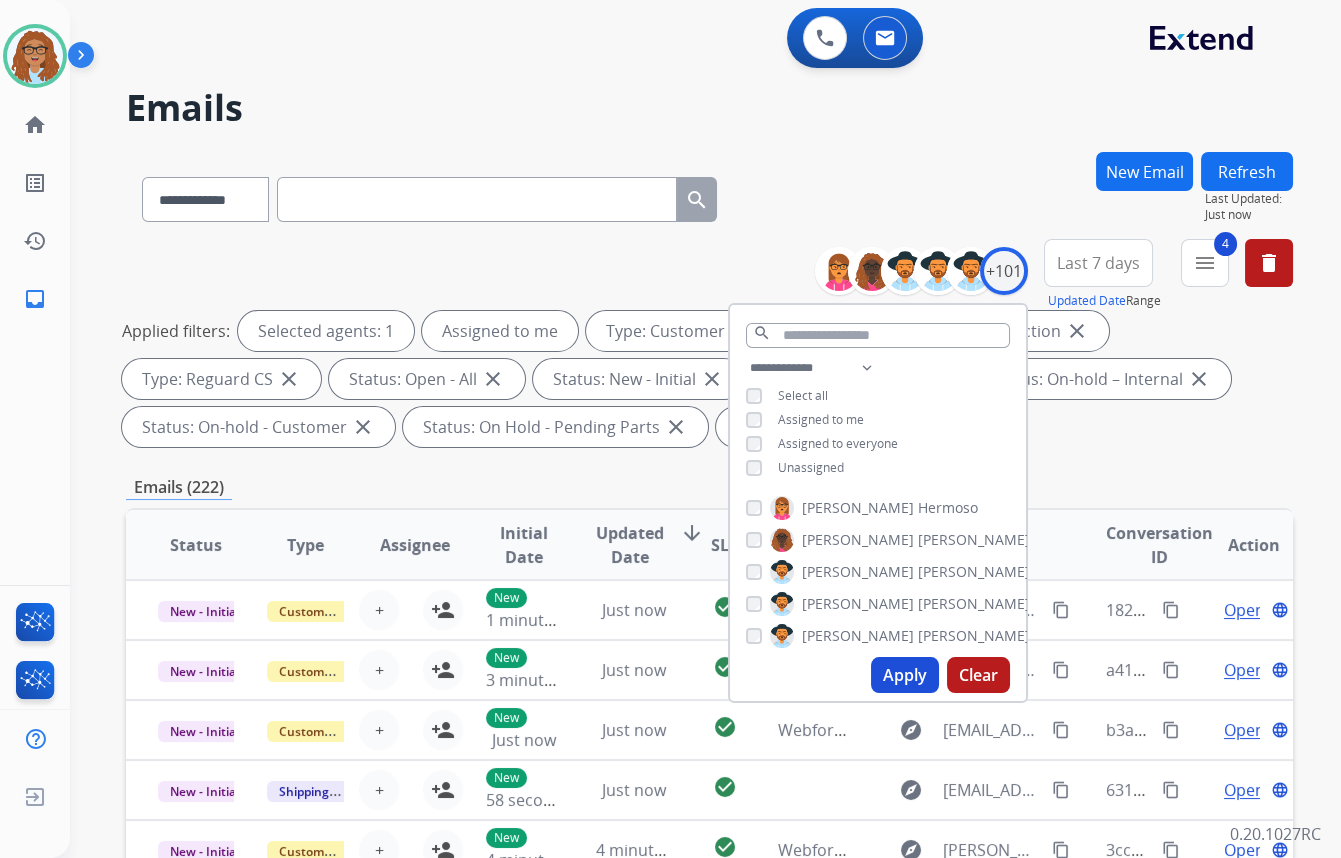 click on "Apply" at bounding box center [905, 675] 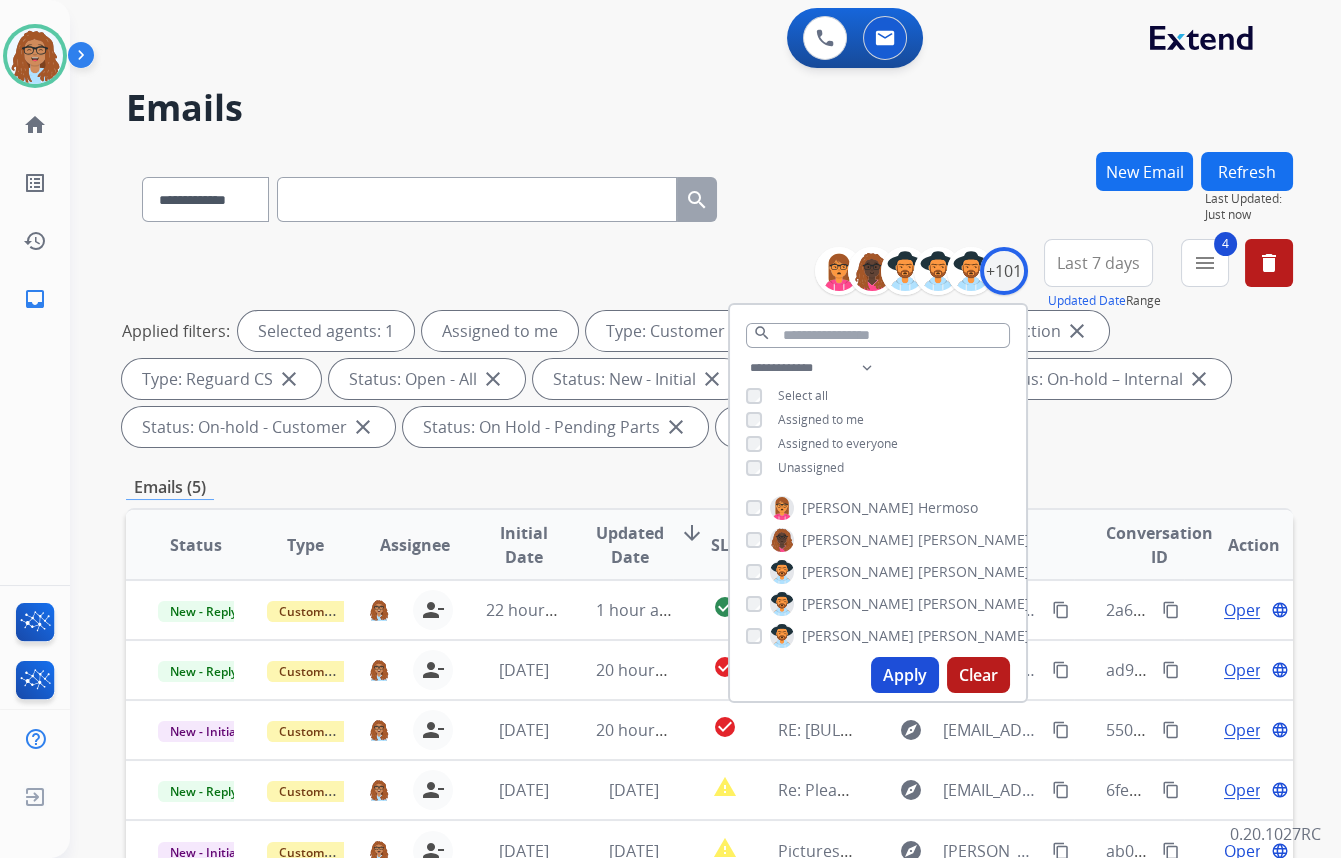 click on "**********" at bounding box center [681, 501] 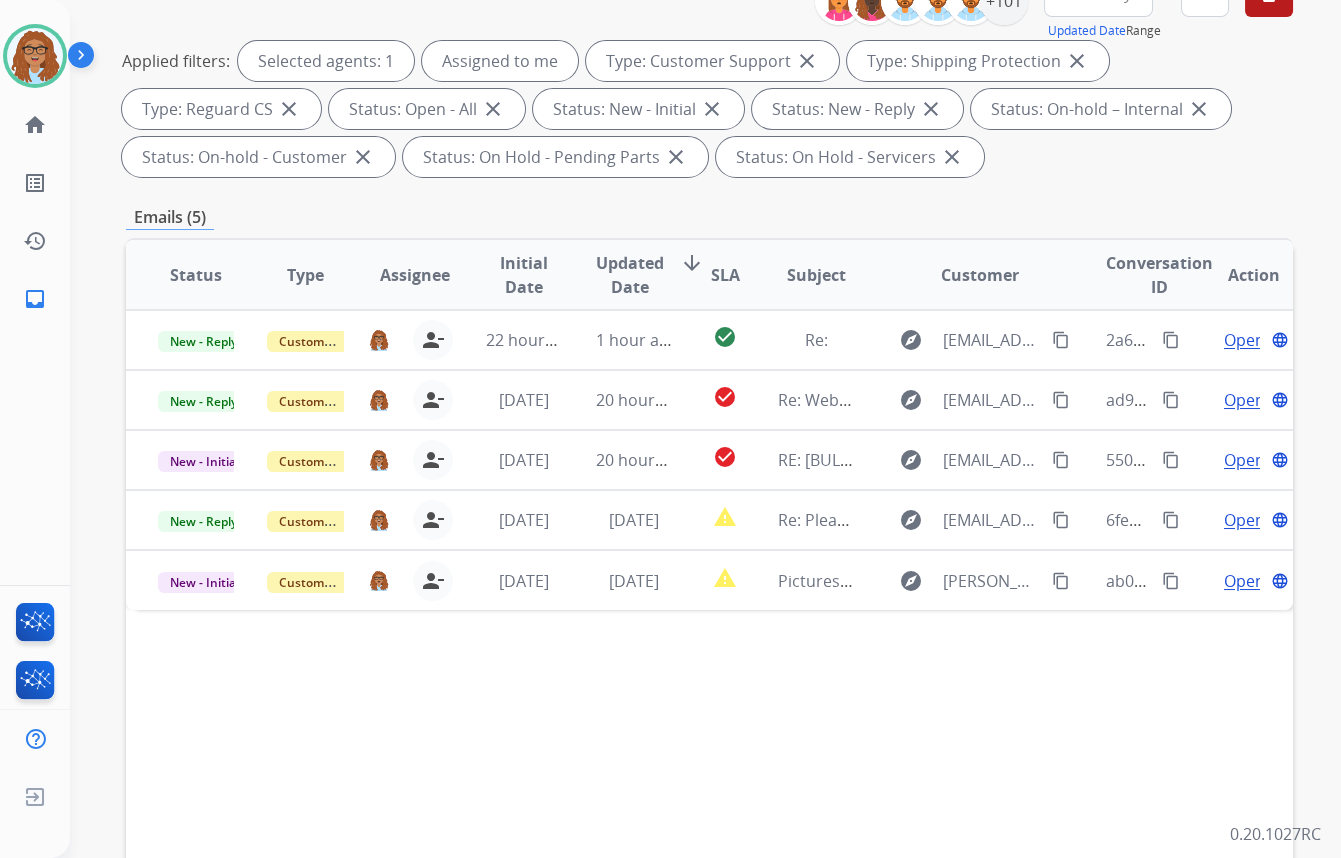 scroll, scrollTop: 272, scrollLeft: 0, axis: vertical 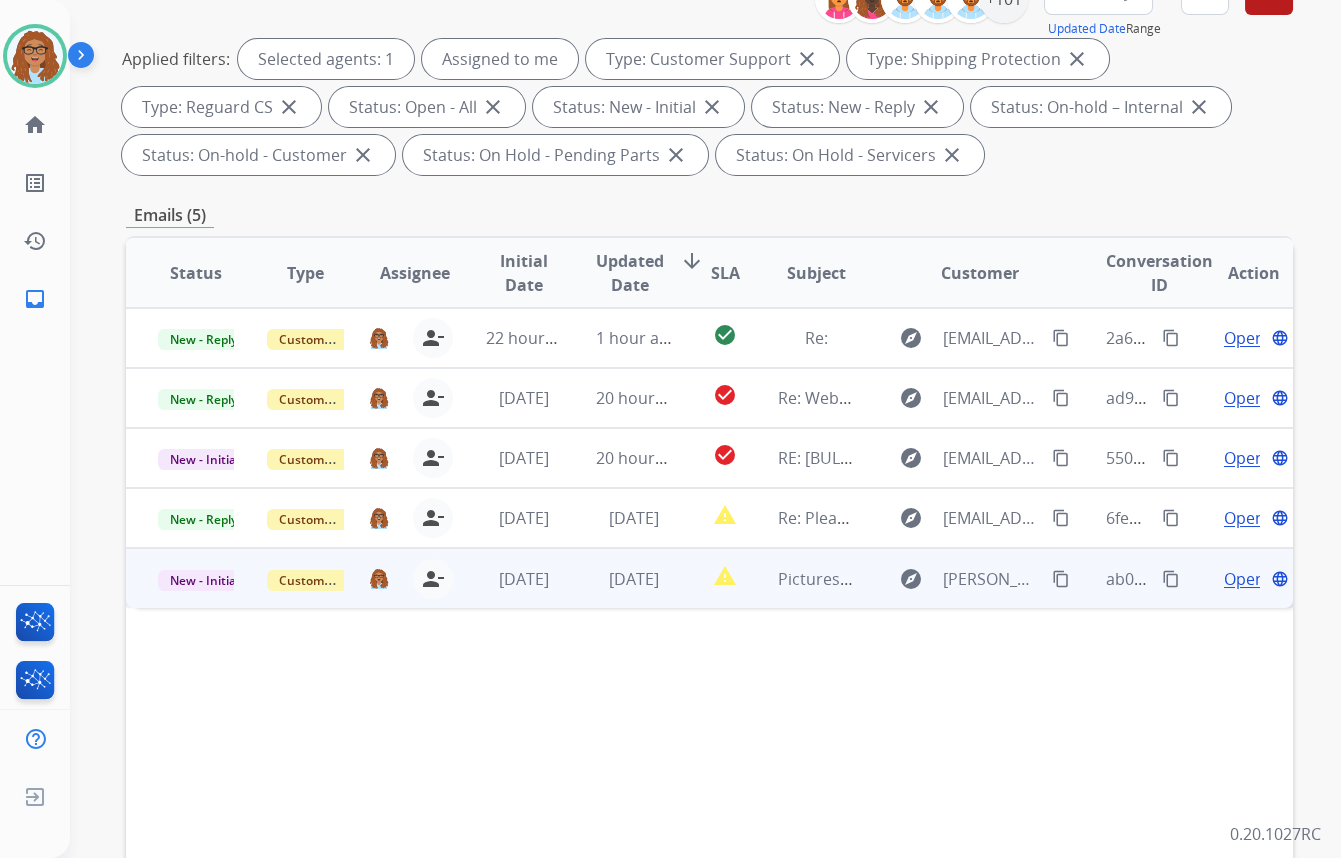 click on "Open" at bounding box center (1244, 579) 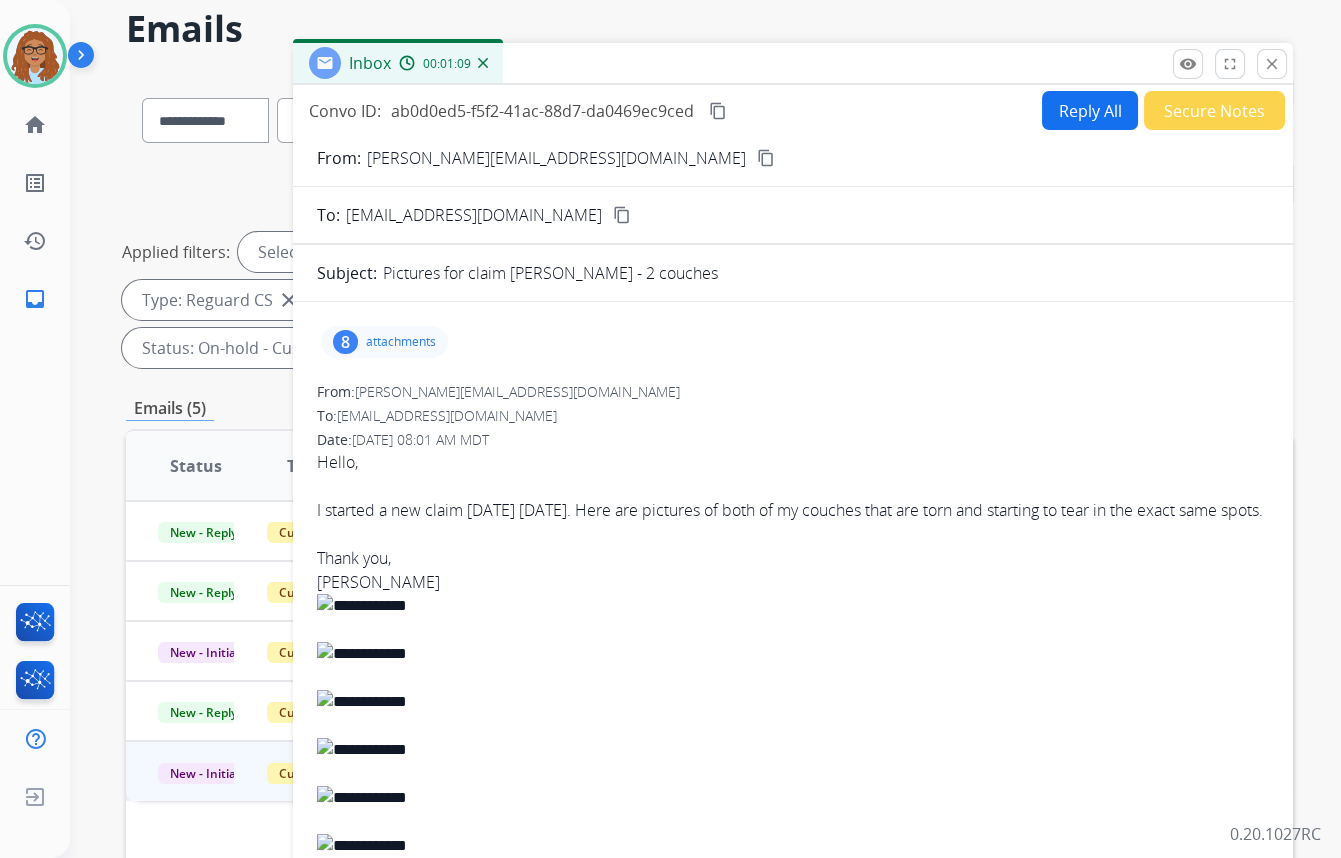 scroll, scrollTop: 0, scrollLeft: 0, axis: both 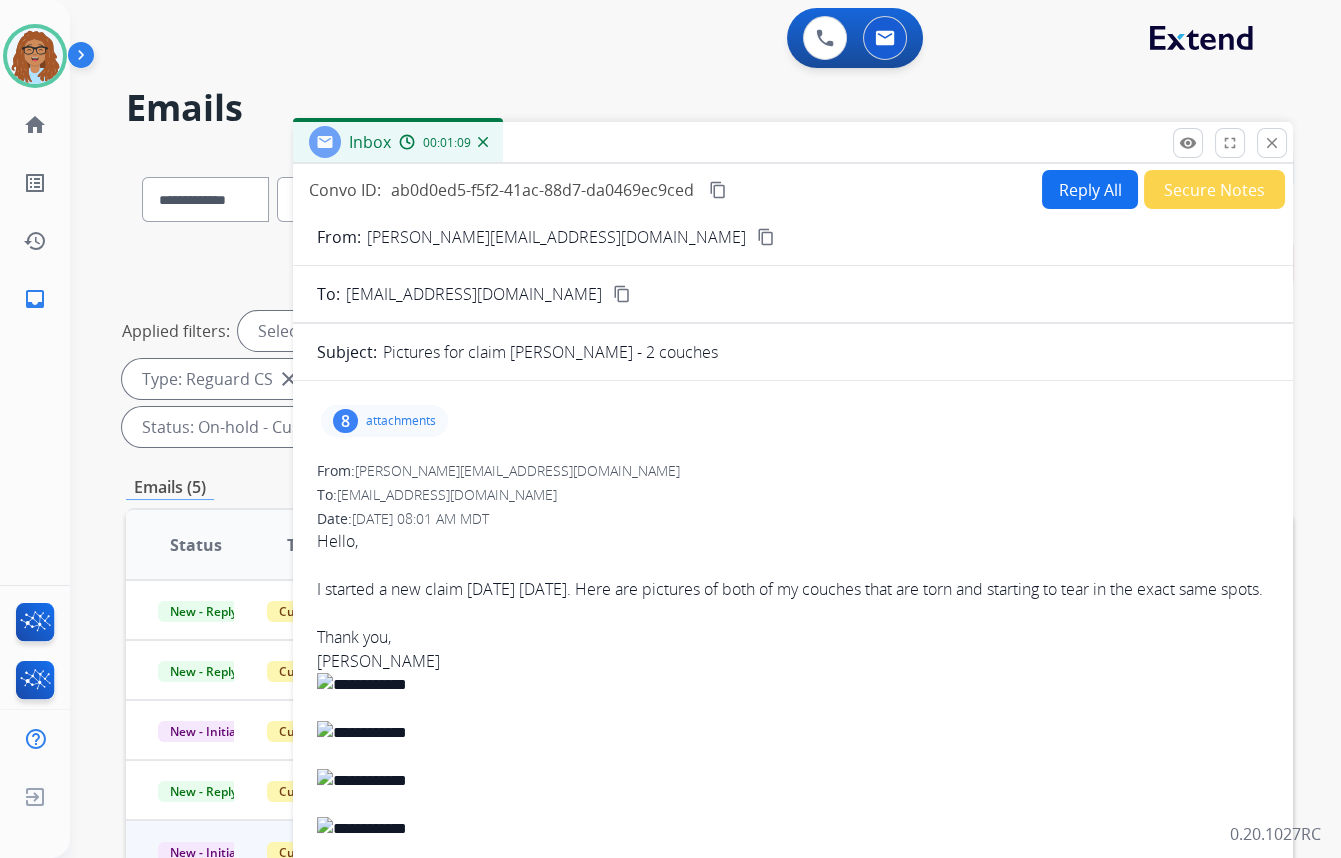 click on "Reply All" at bounding box center [1090, 189] 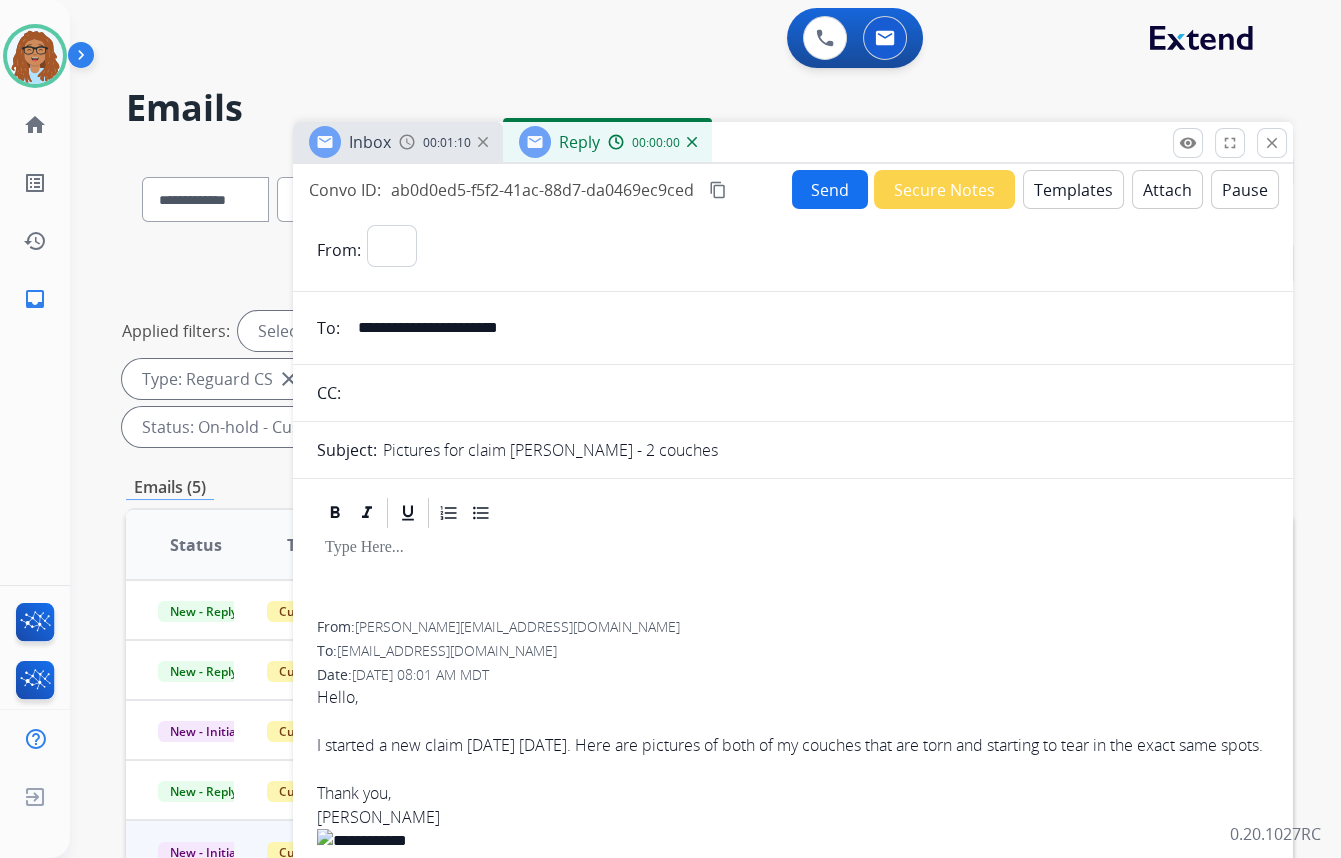 select on "**********" 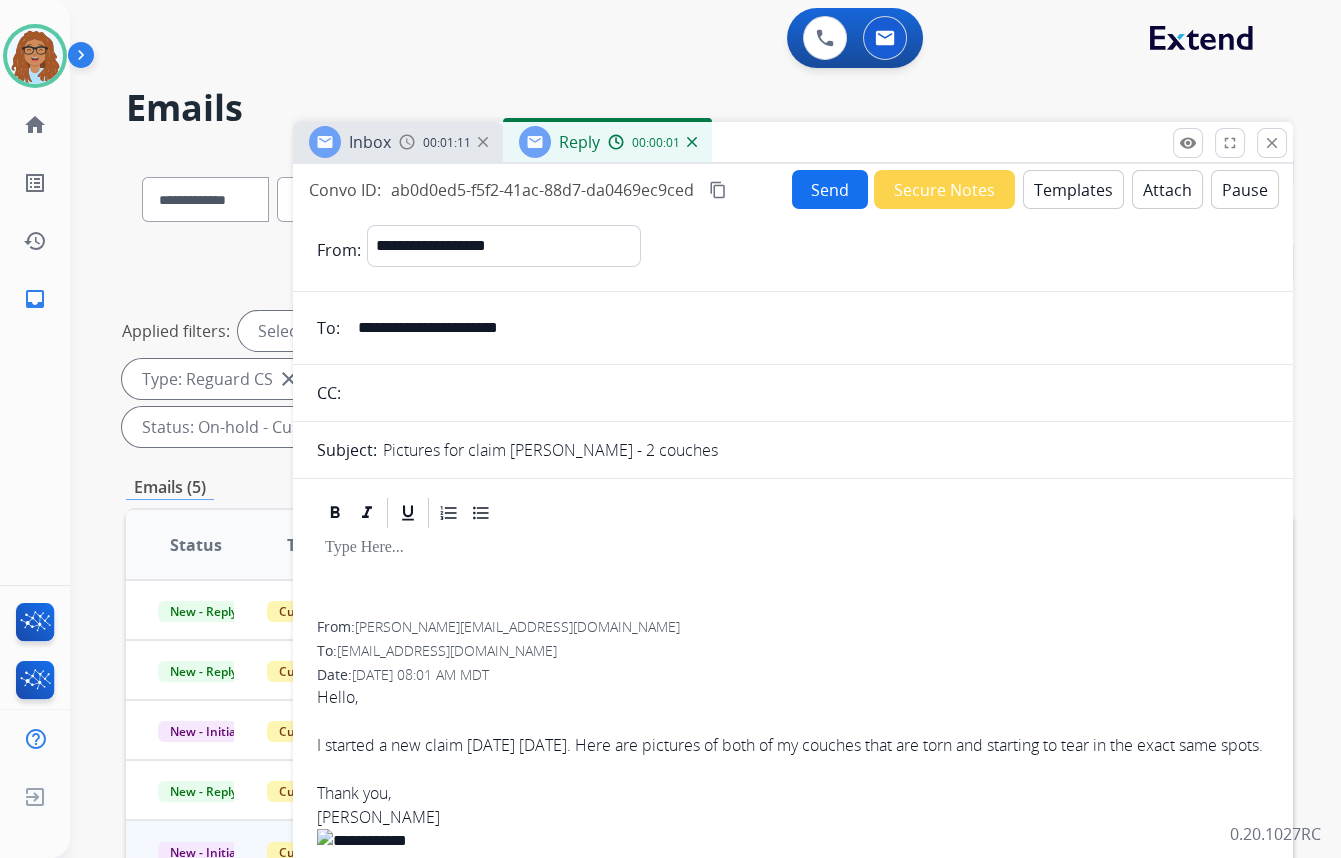 drag, startPoint x: 563, startPoint y: 319, endPoint x: 314, endPoint y: 319, distance: 249 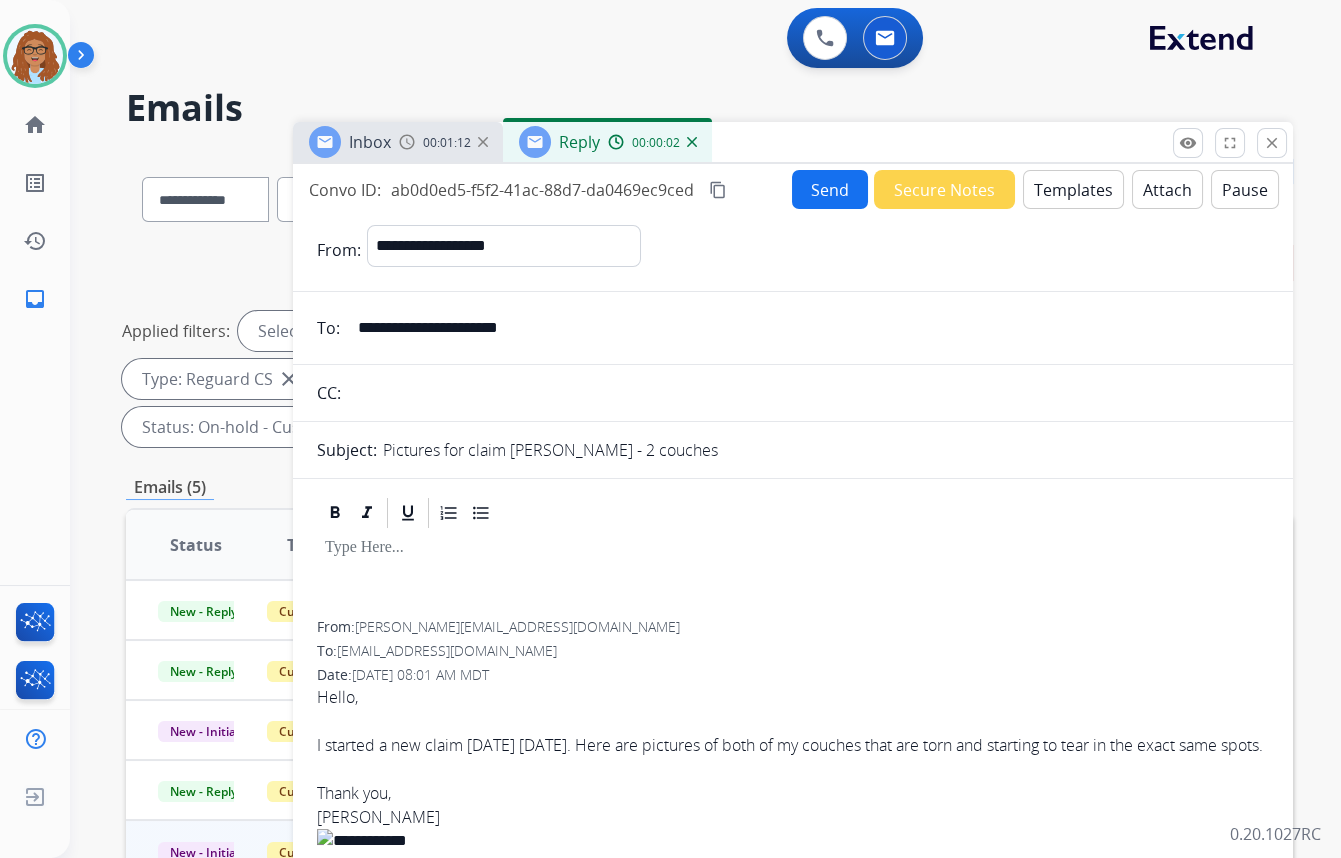 click at bounding box center [808, 393] 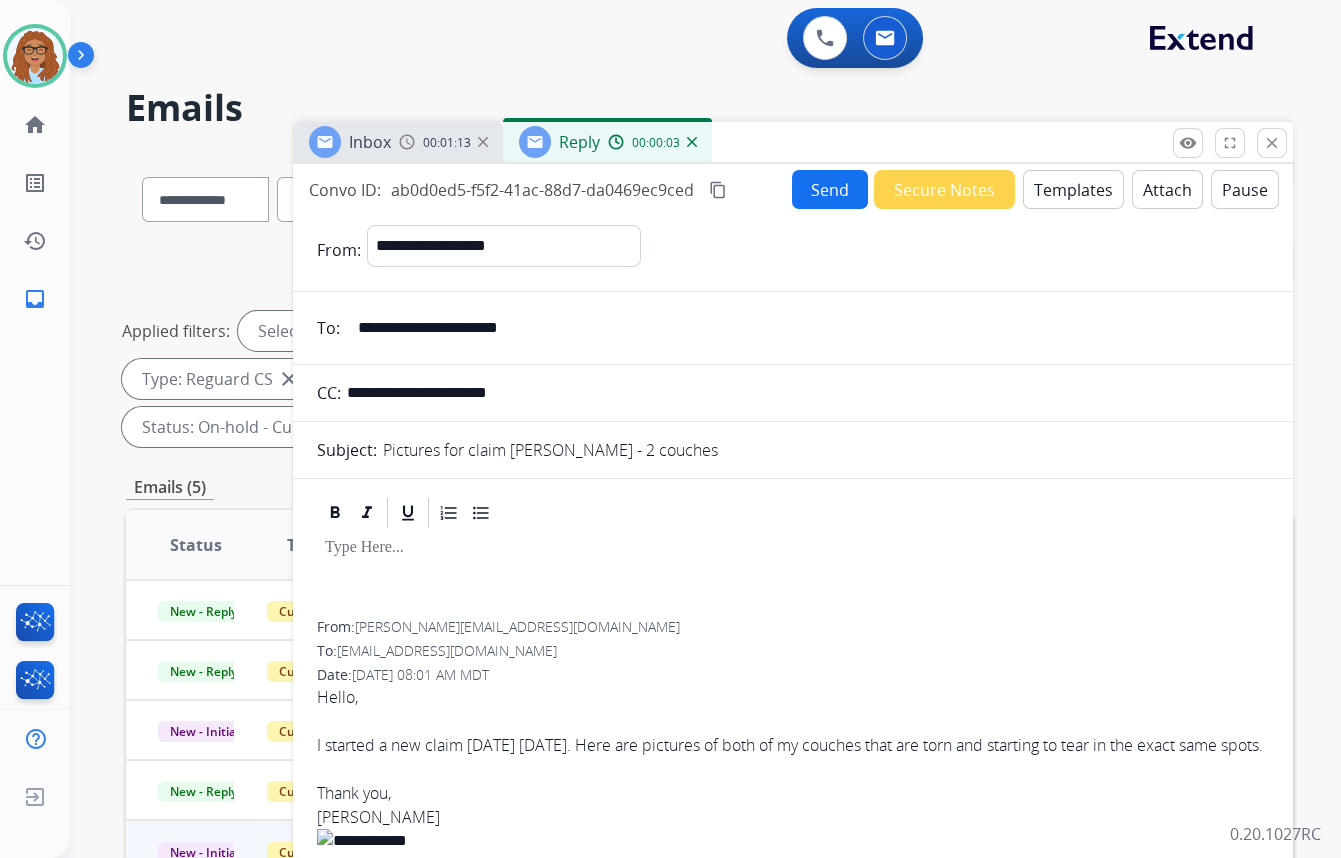type on "**********" 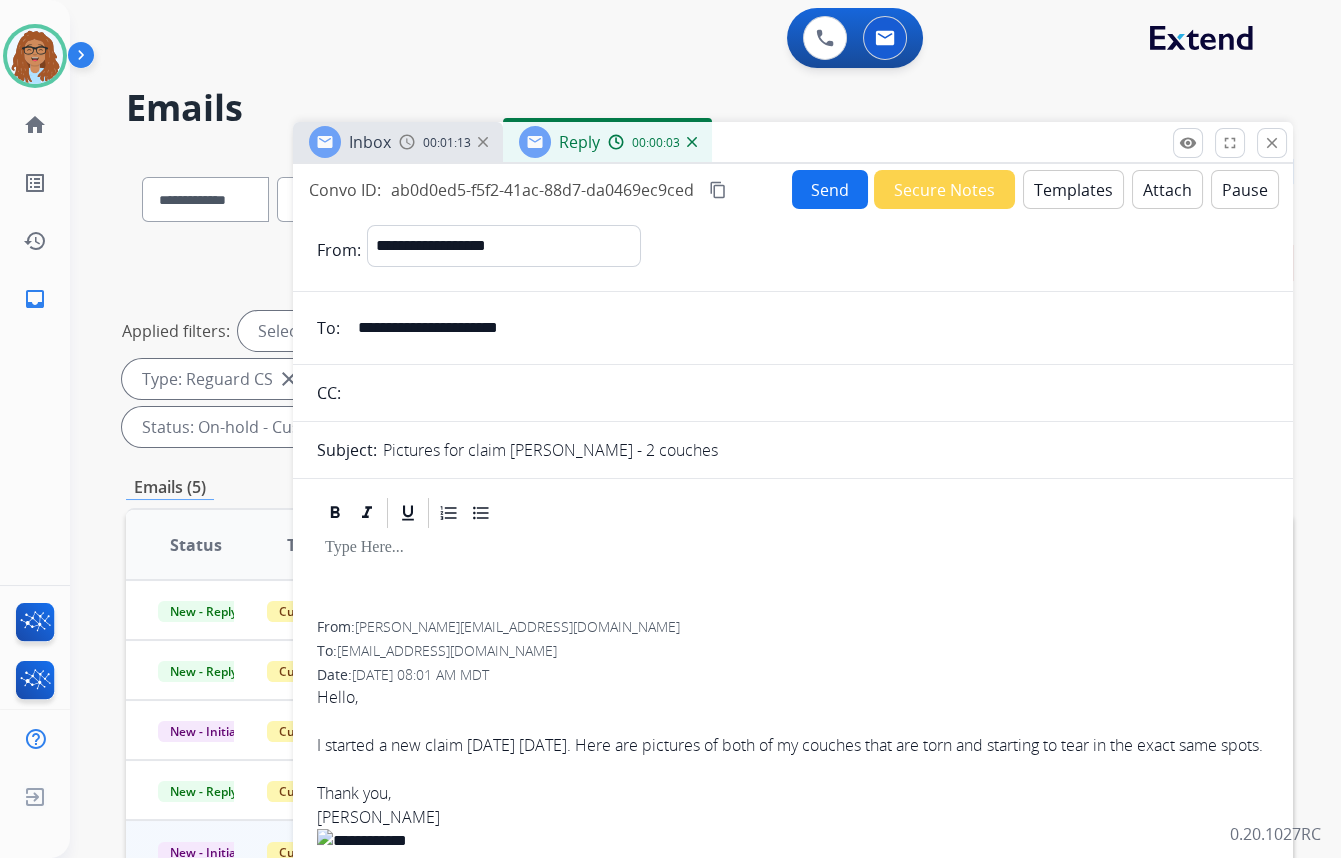 click on "Templates" at bounding box center [1073, 189] 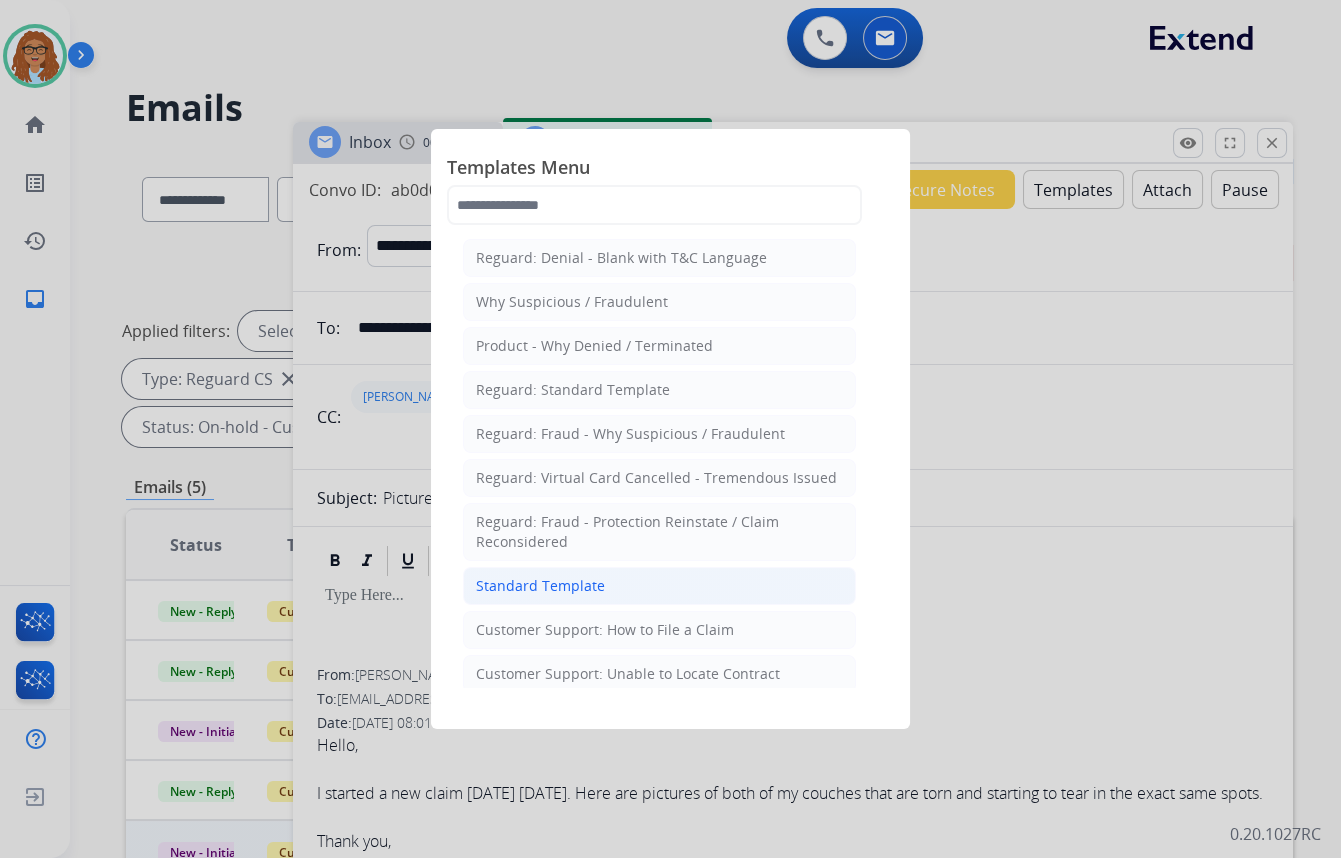 click on "Standard Template" 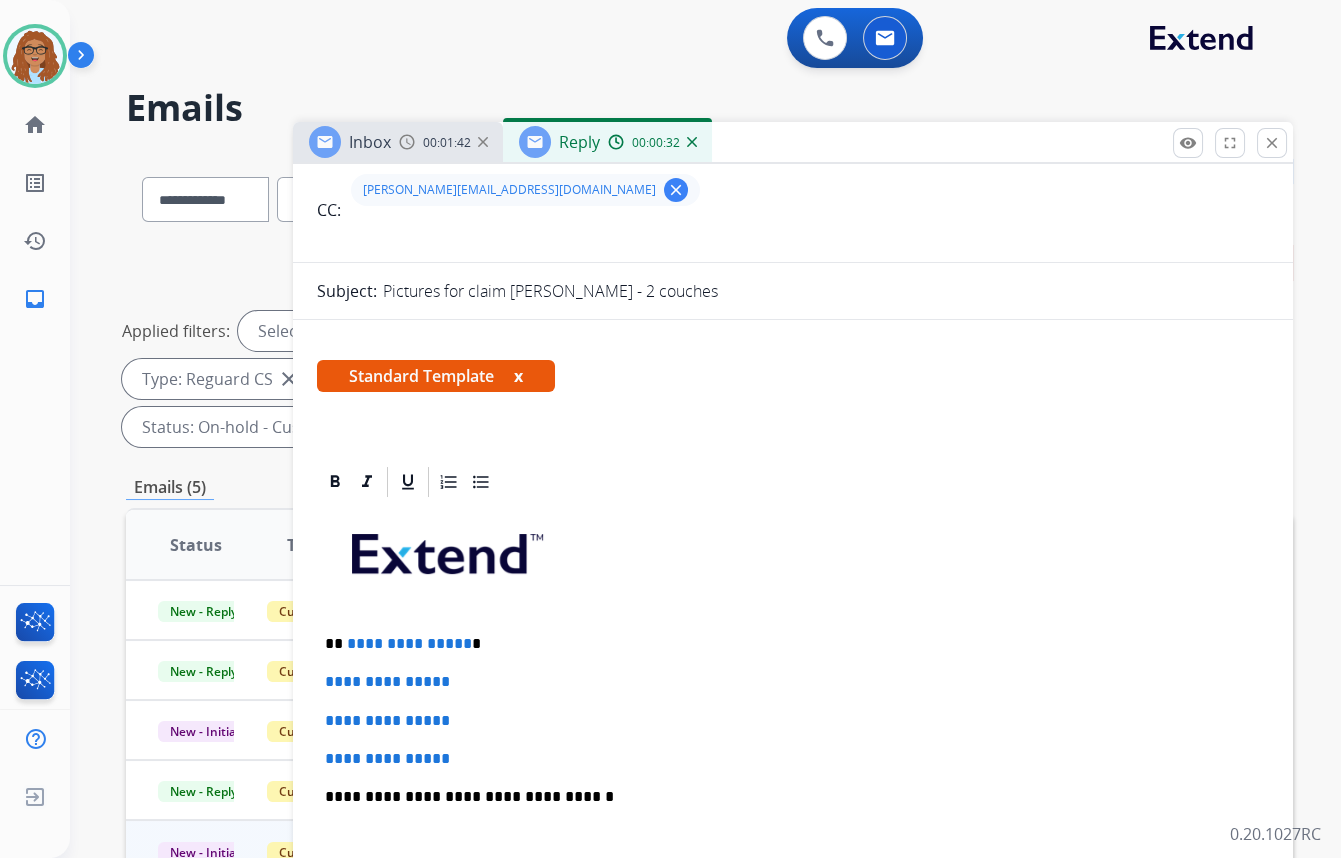 scroll, scrollTop: 272, scrollLeft: 0, axis: vertical 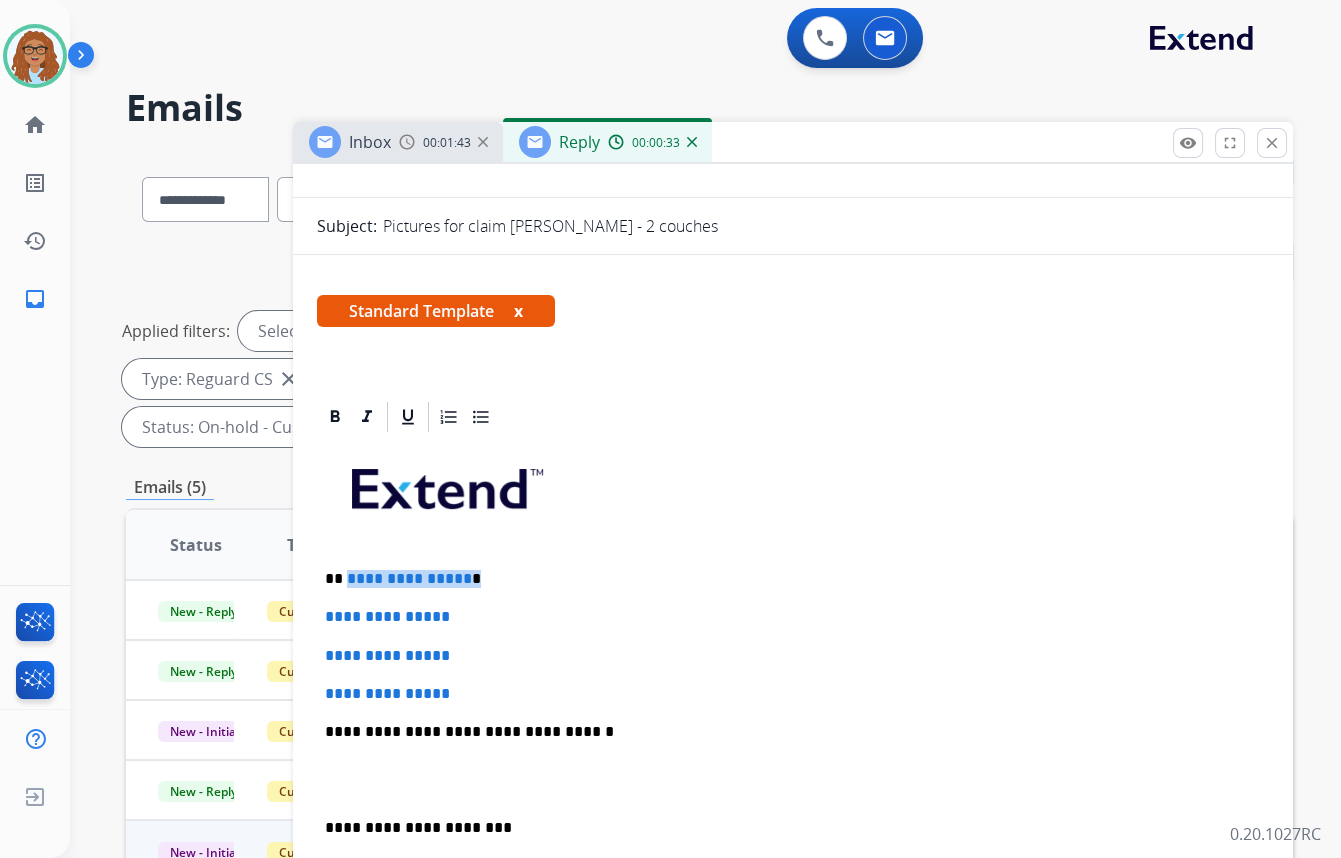 drag, startPoint x: 469, startPoint y: 573, endPoint x: 343, endPoint y: 580, distance: 126.1943 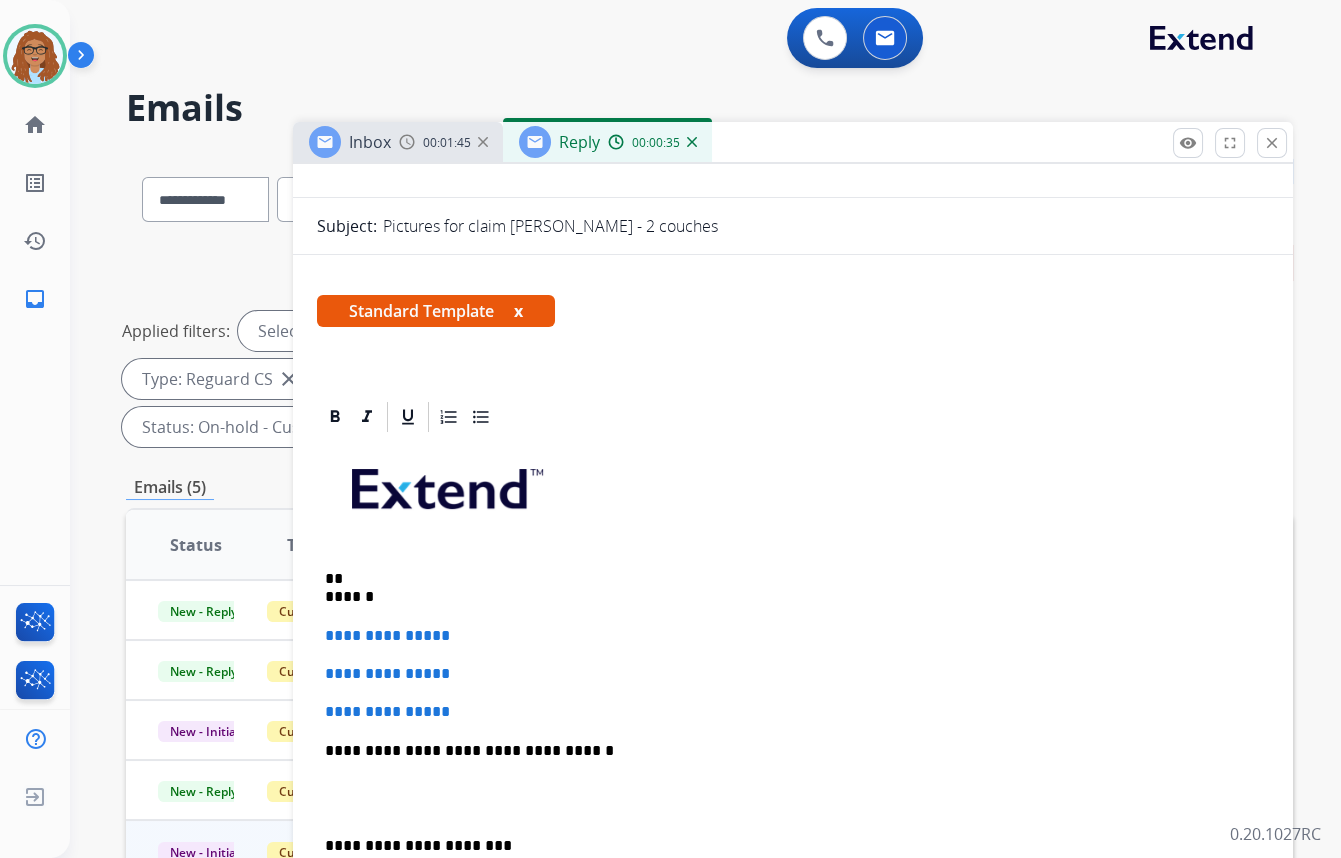 click on "** ******" at bounding box center [785, 588] 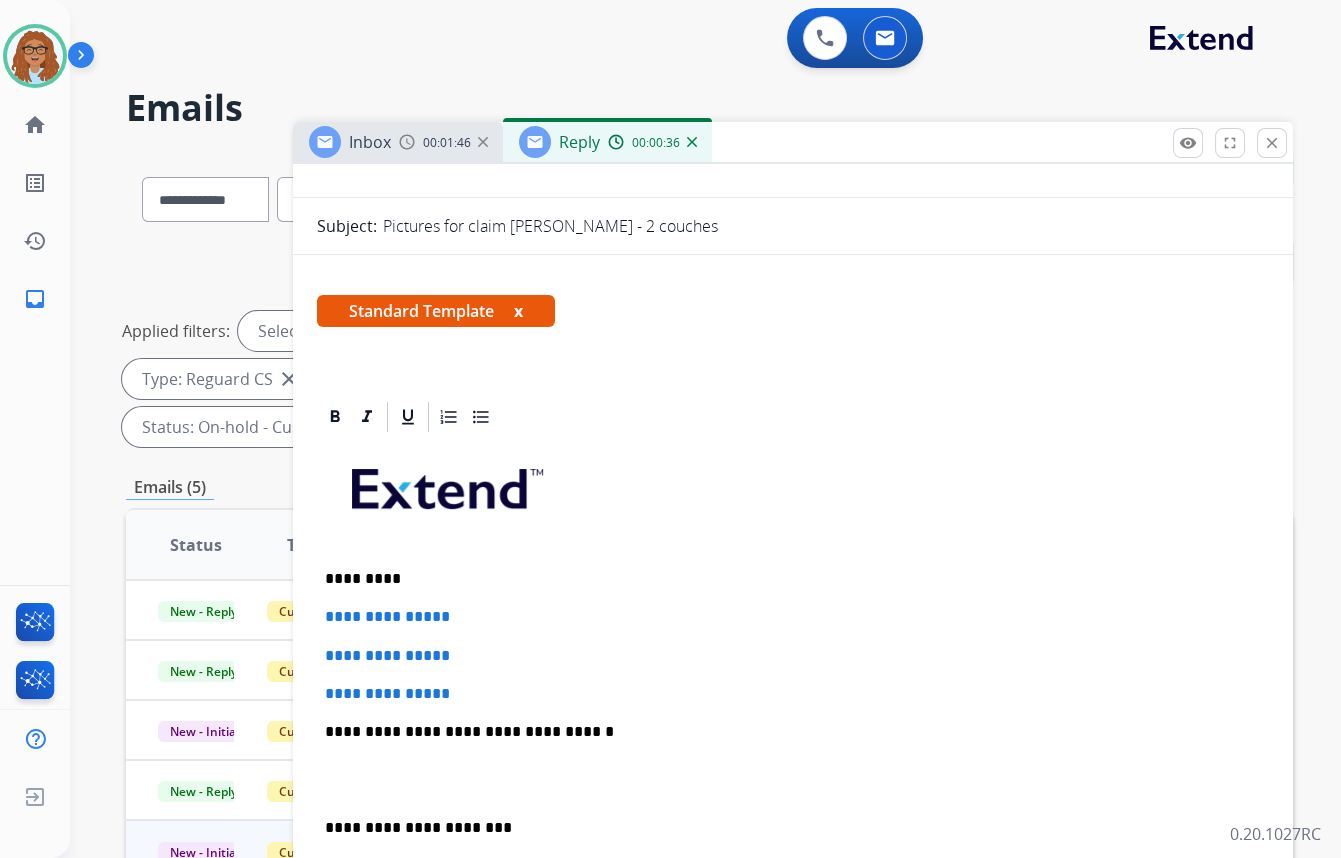 click on "*********" at bounding box center [785, 579] 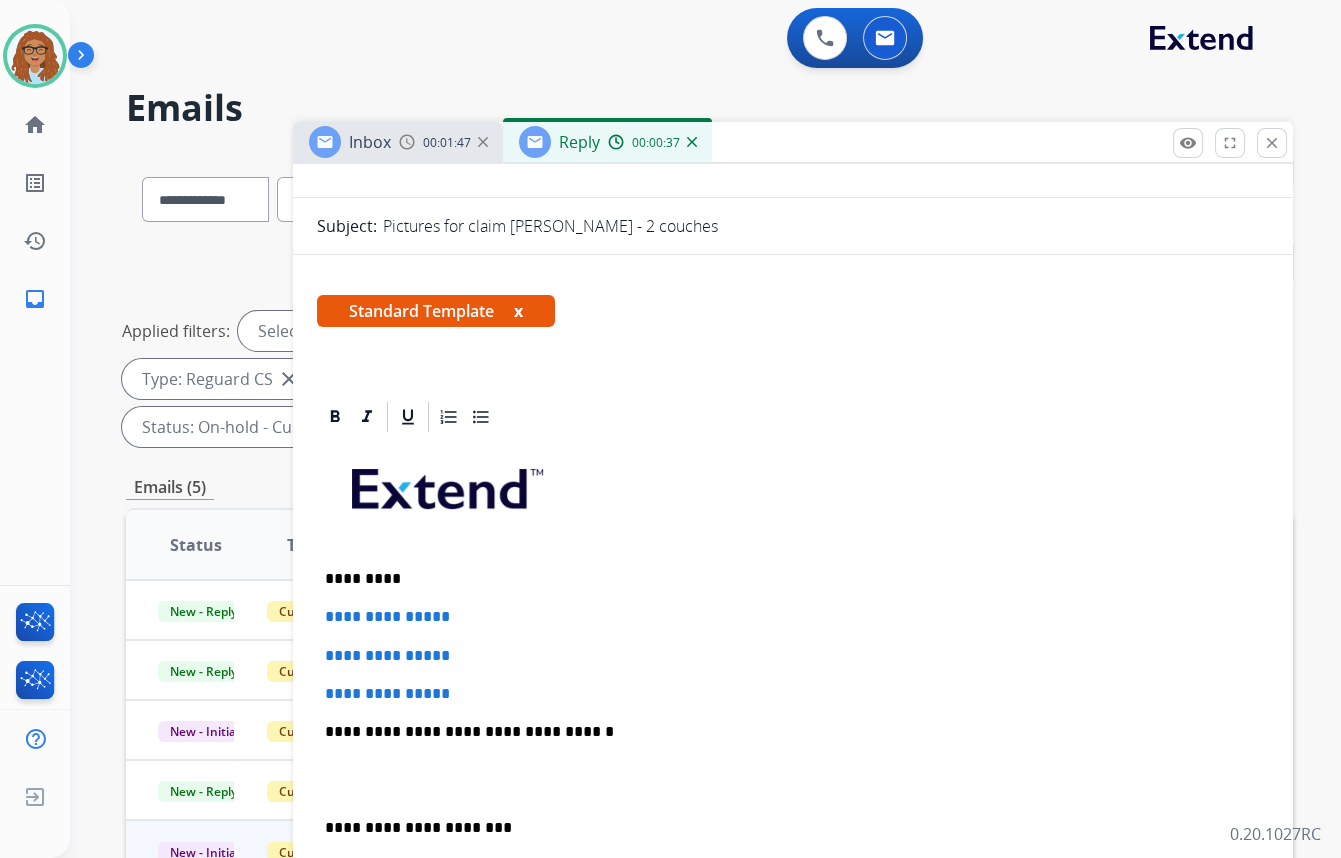 type 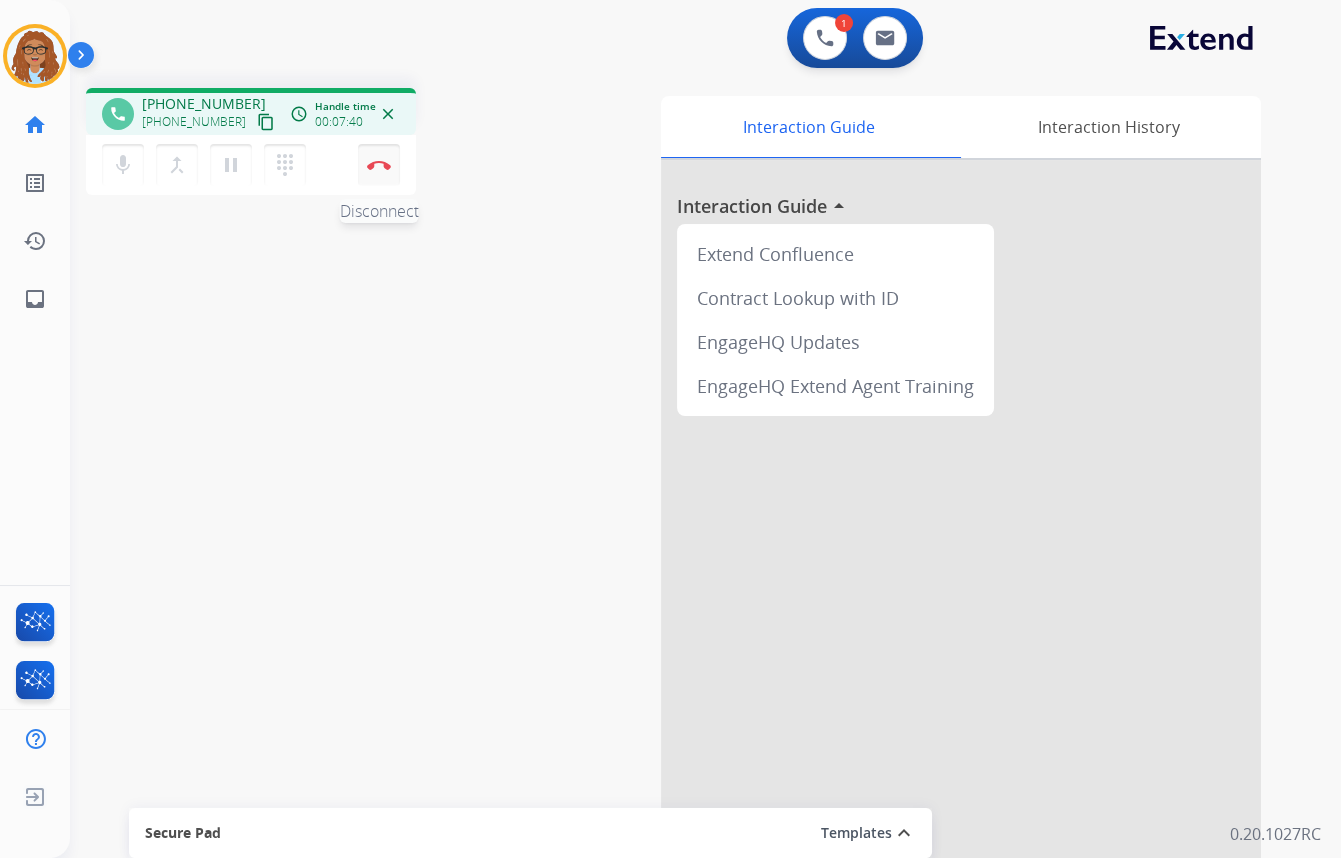 click on "Disconnect" at bounding box center [379, 165] 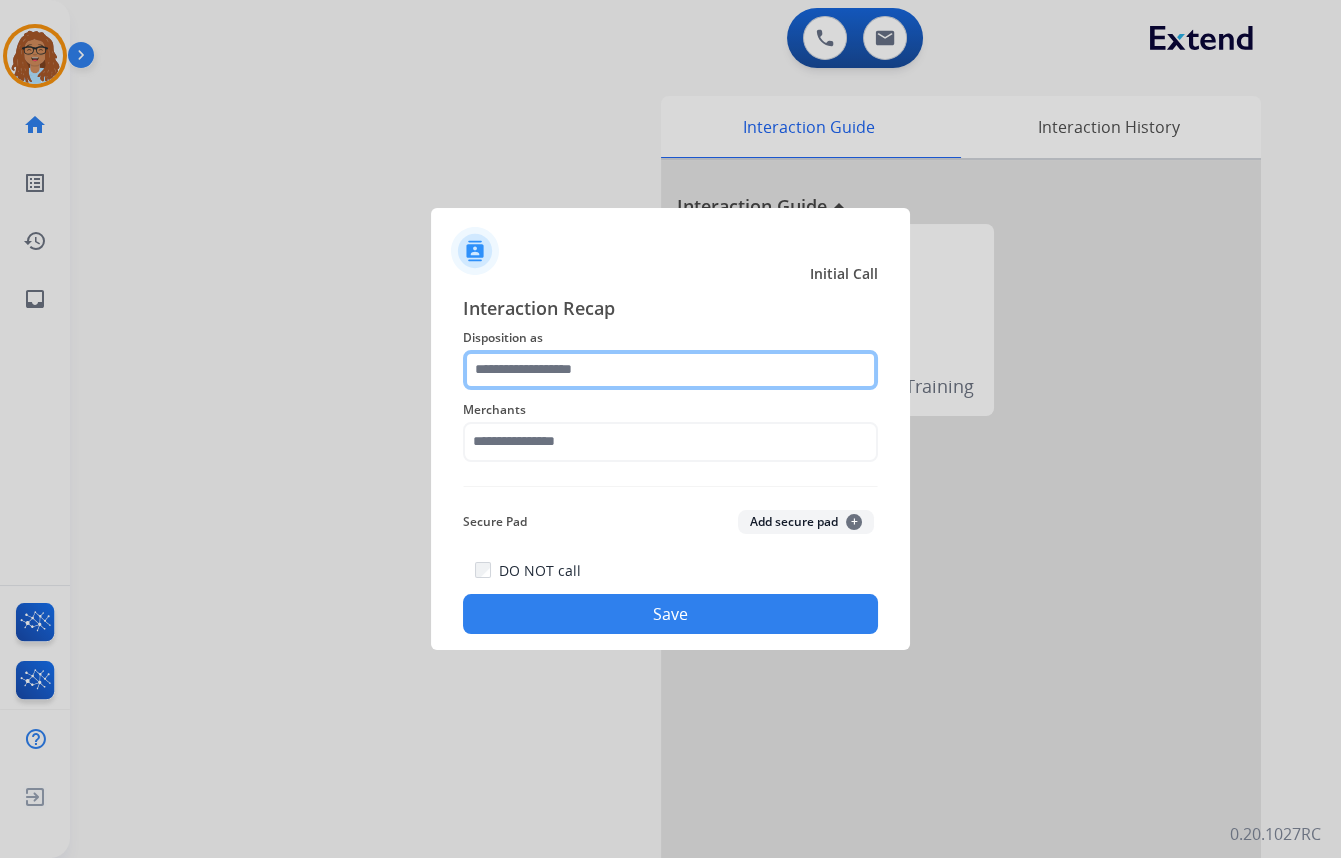 click 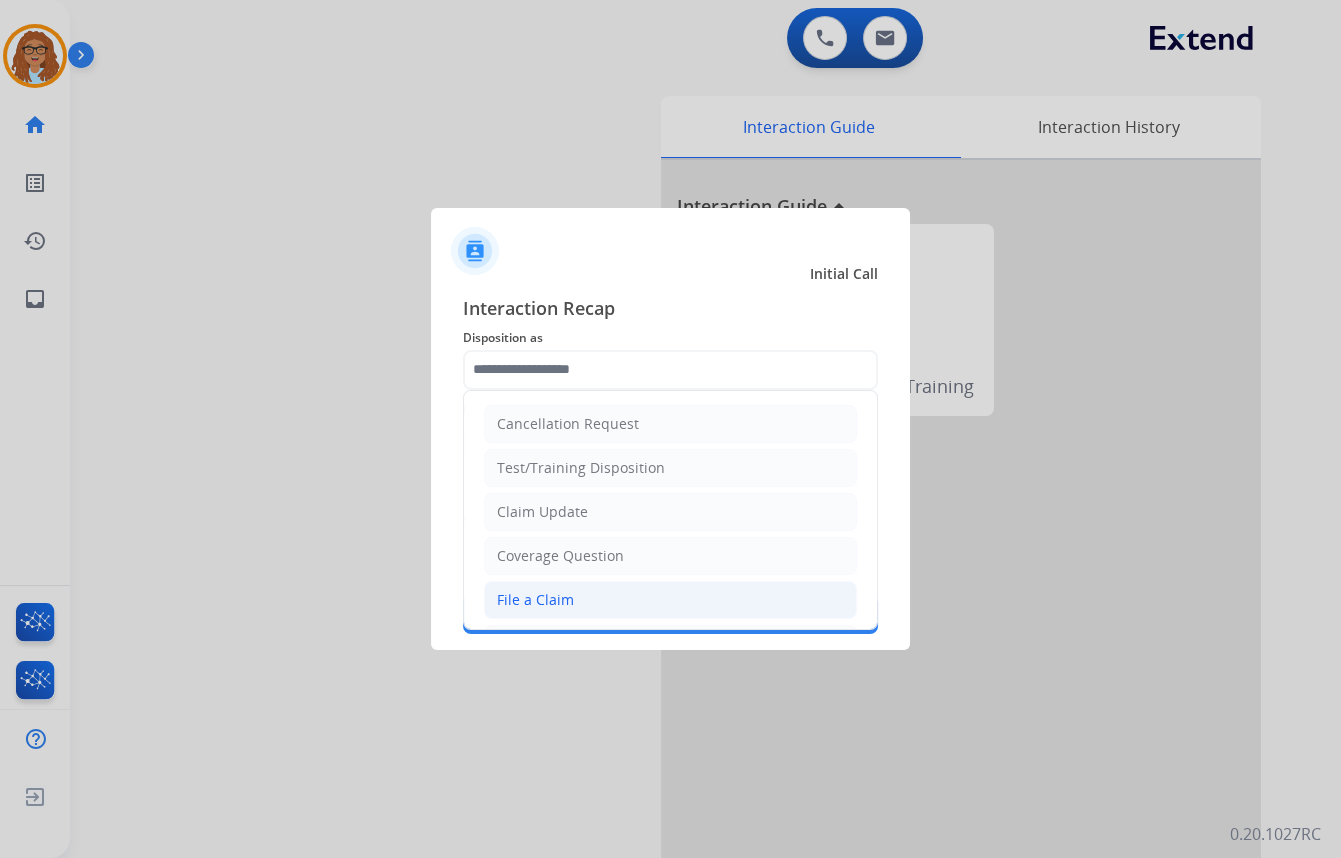 click on "File a Claim" 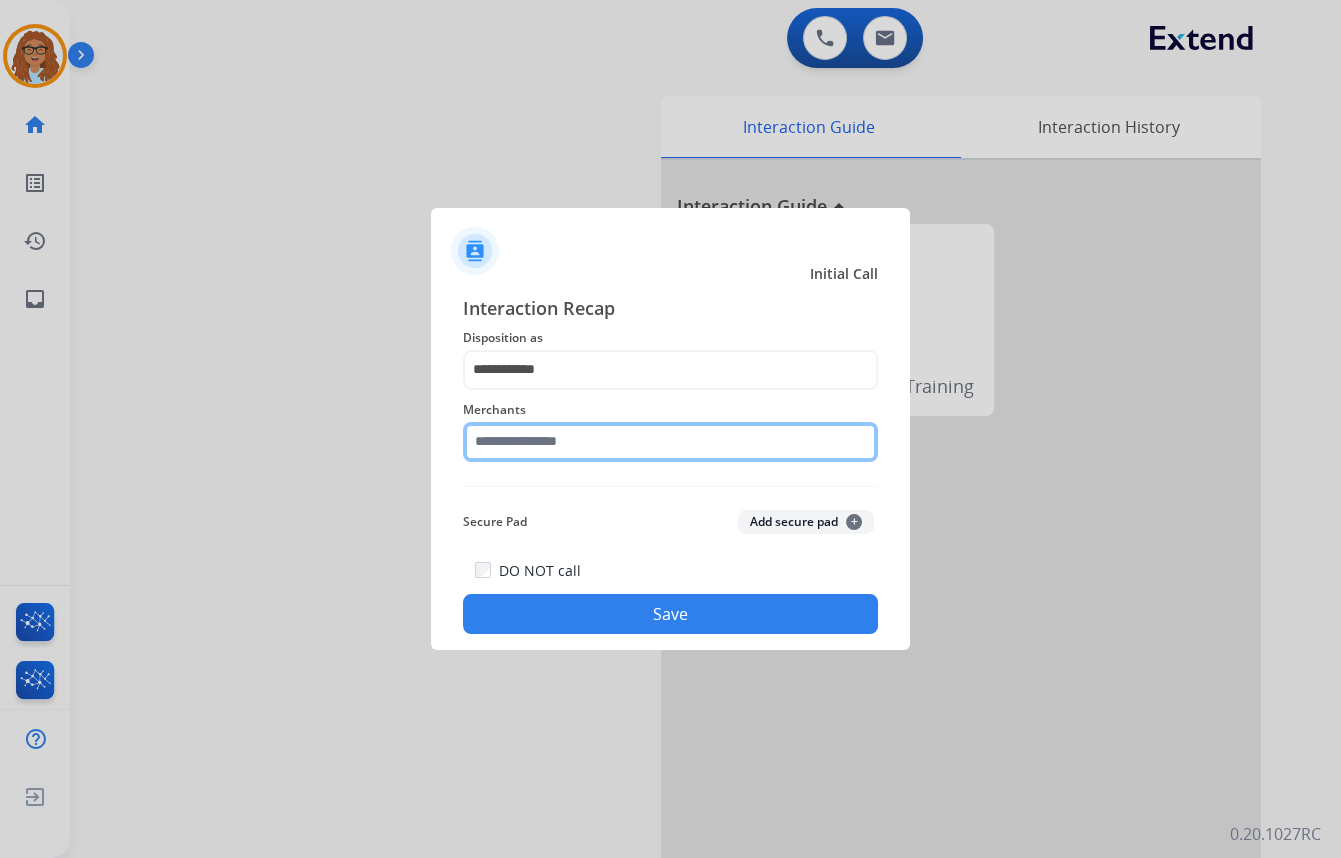 click 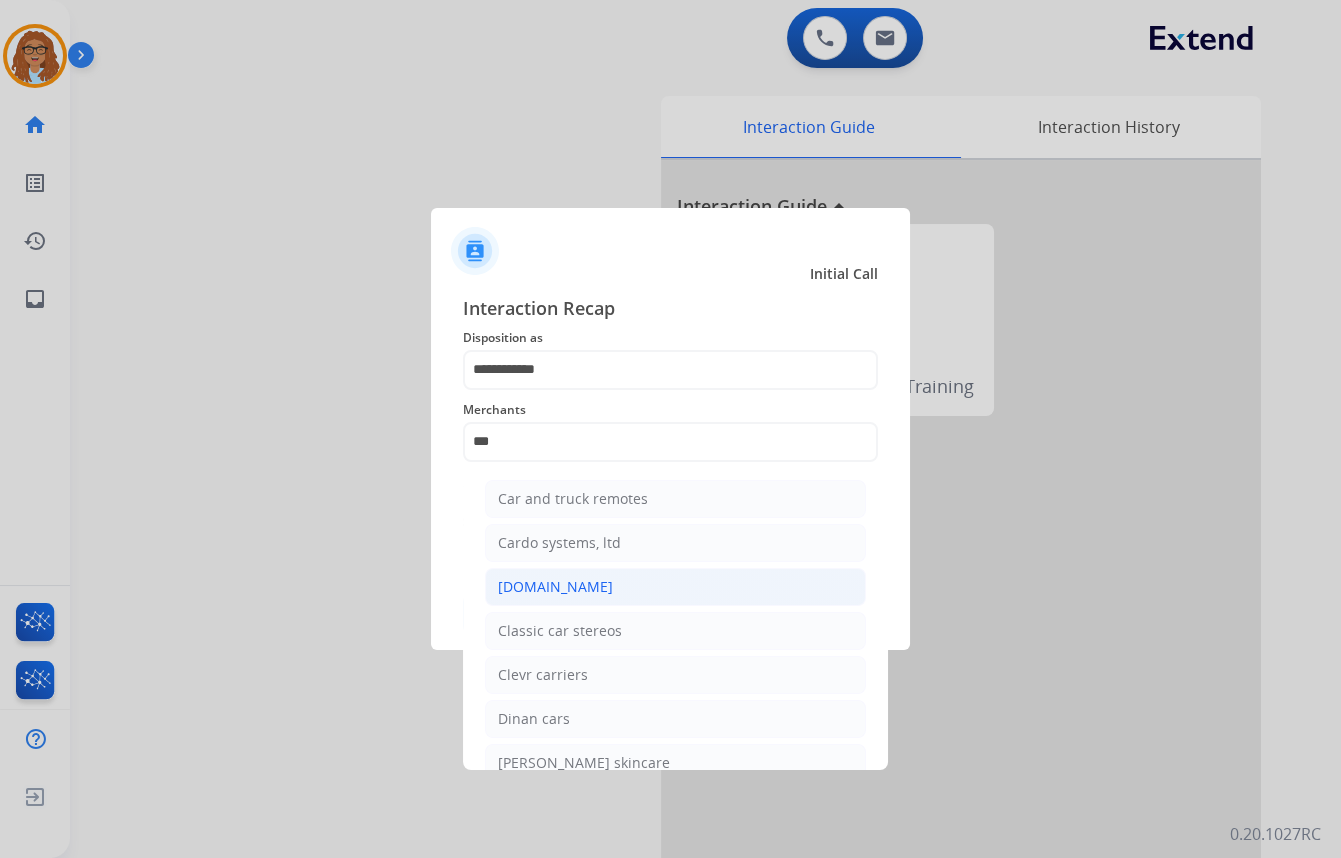 click on "[DOMAIN_NAME]" 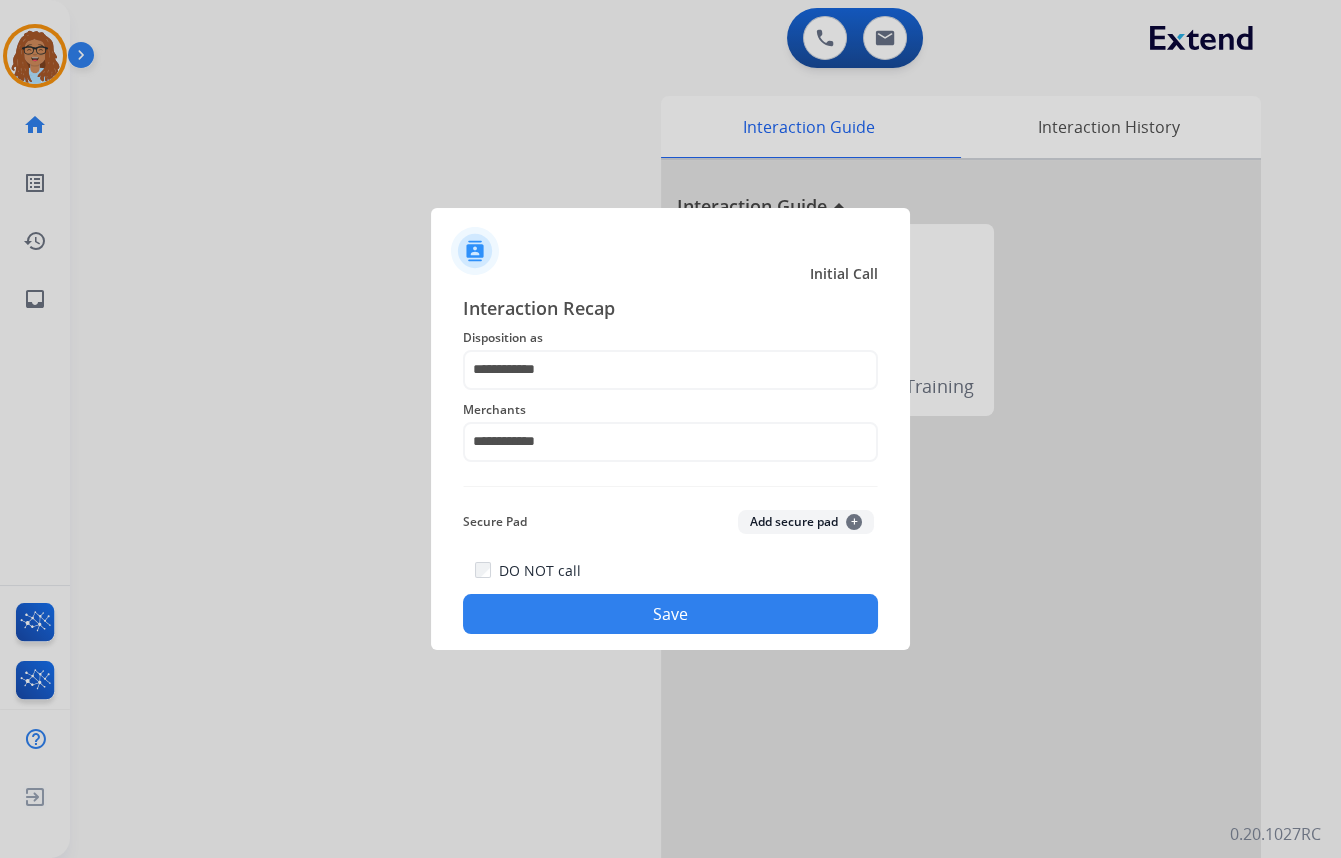 click on "Save" 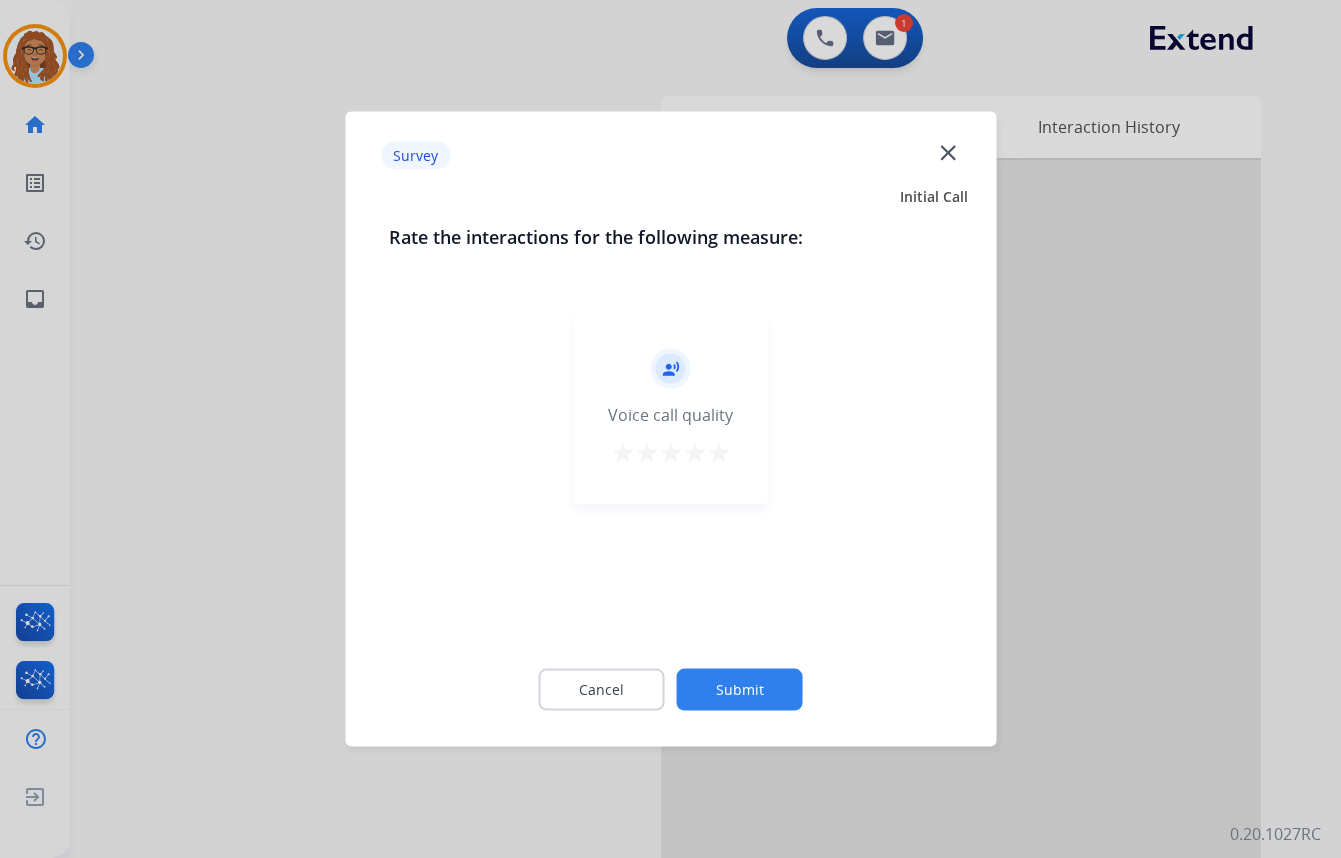click on "close" 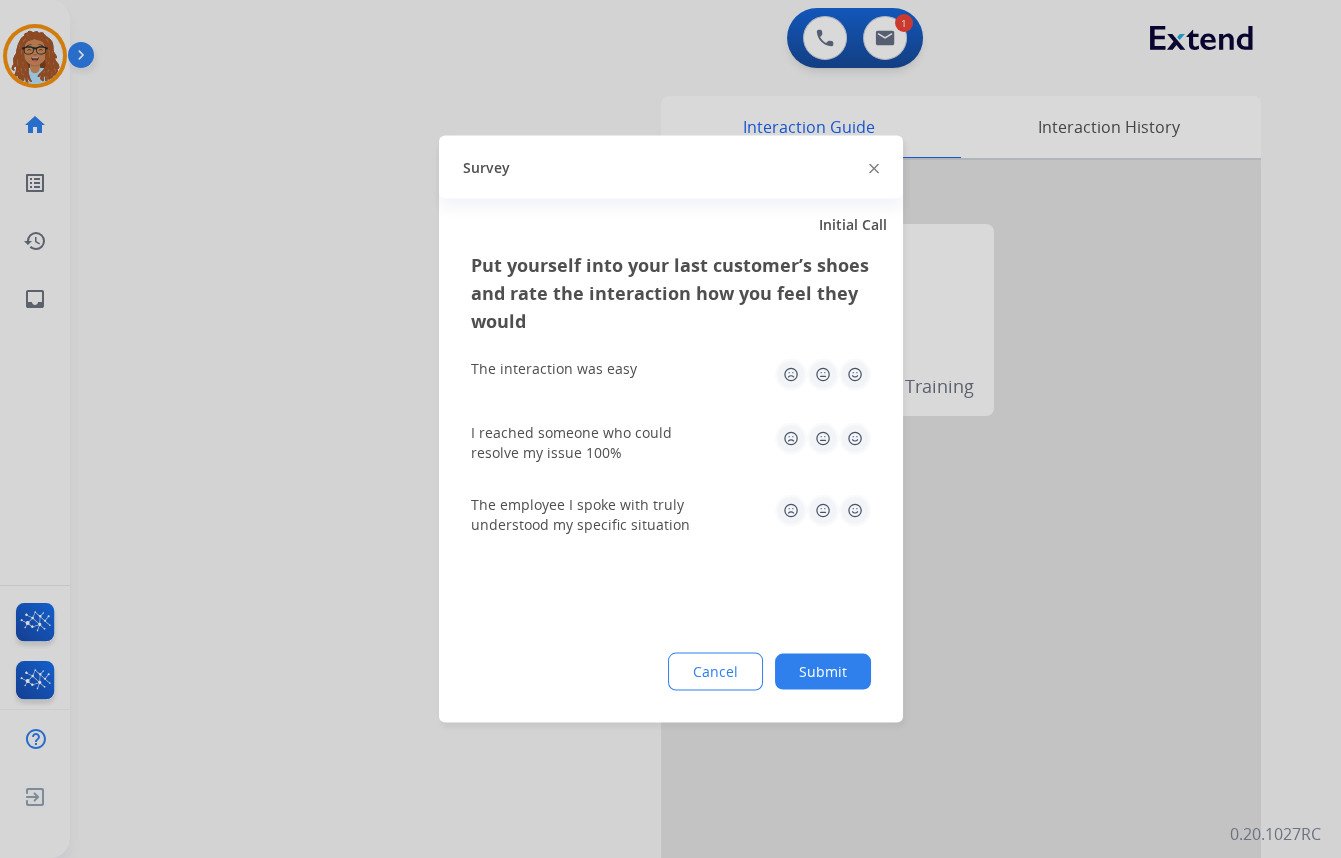 click 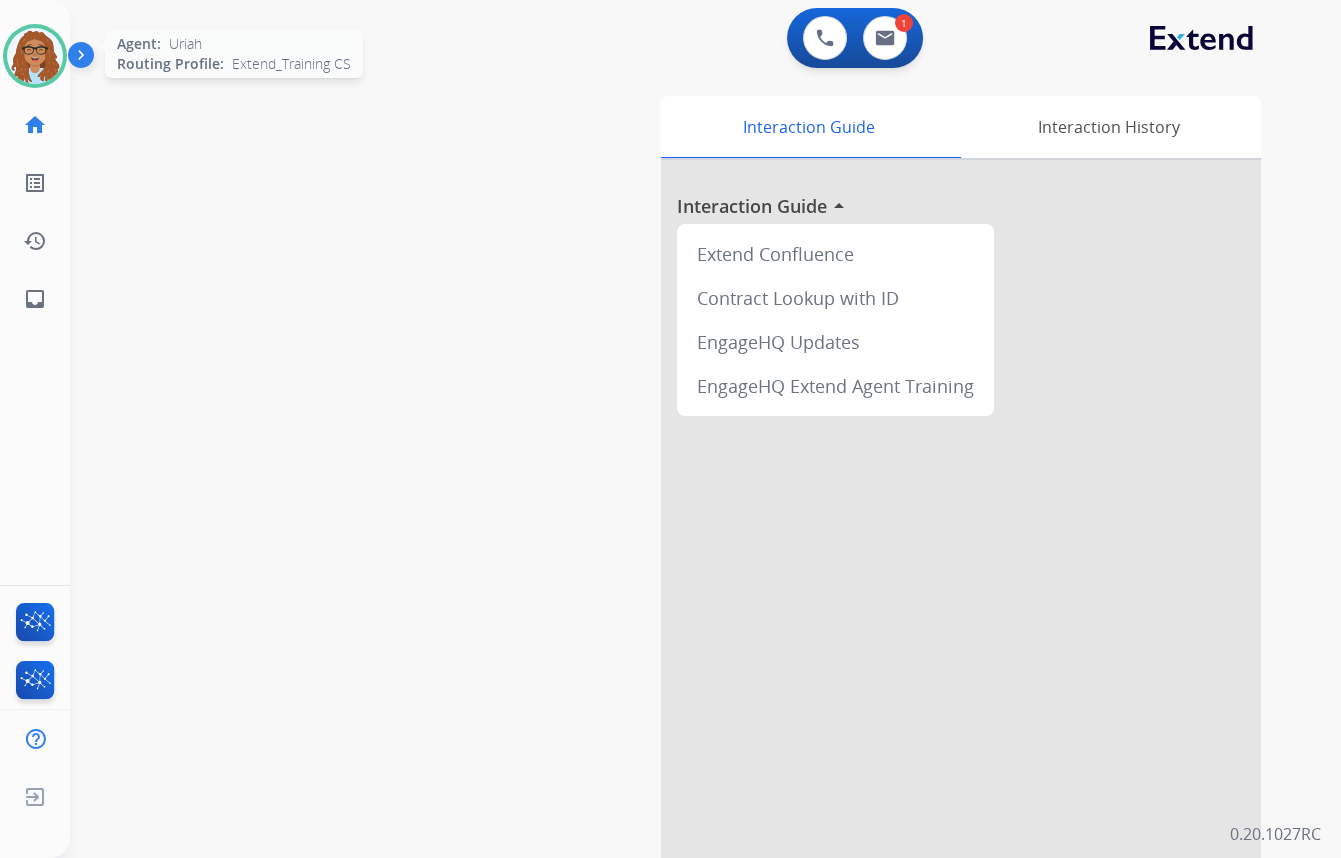 click at bounding box center [35, 56] 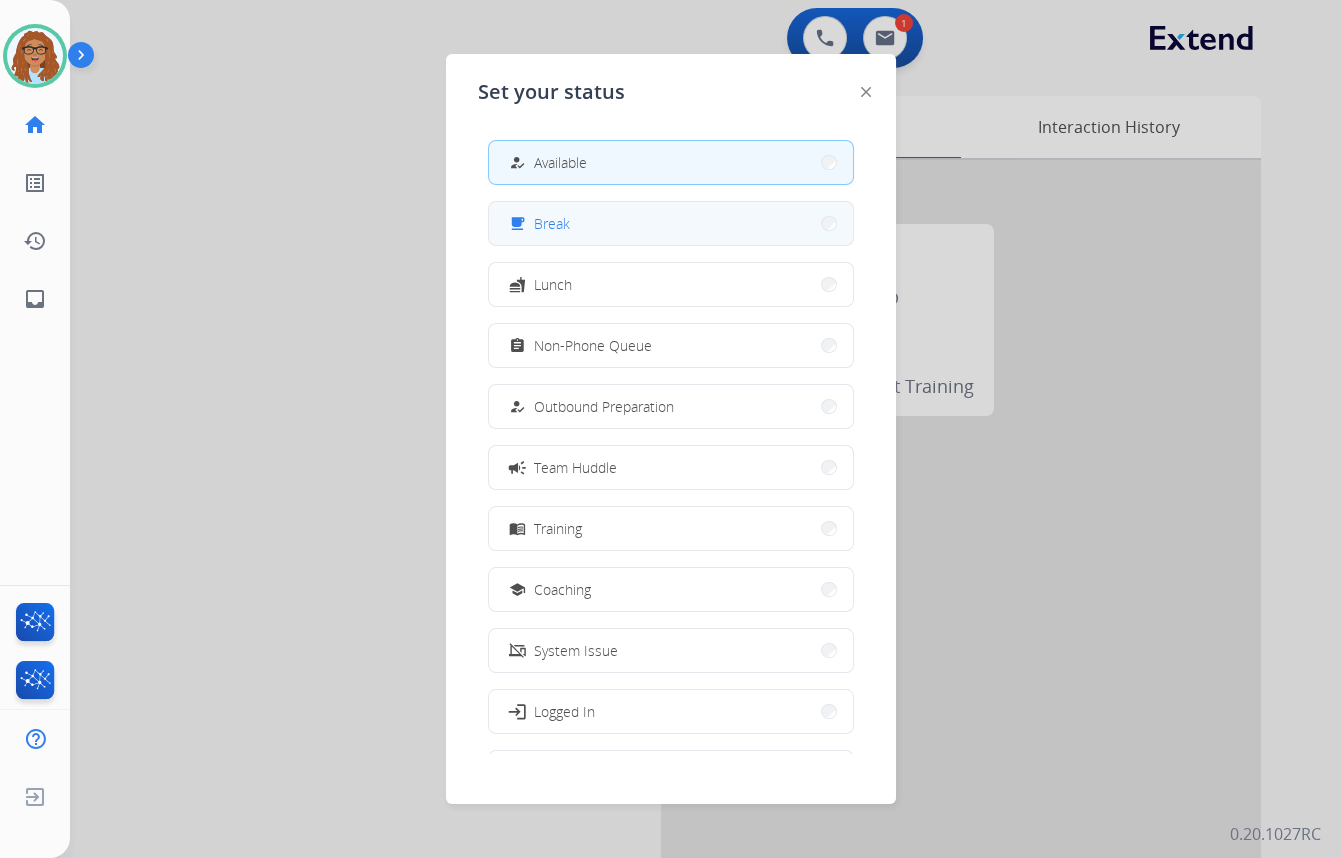 click on "free_breakfast Break" at bounding box center [671, 223] 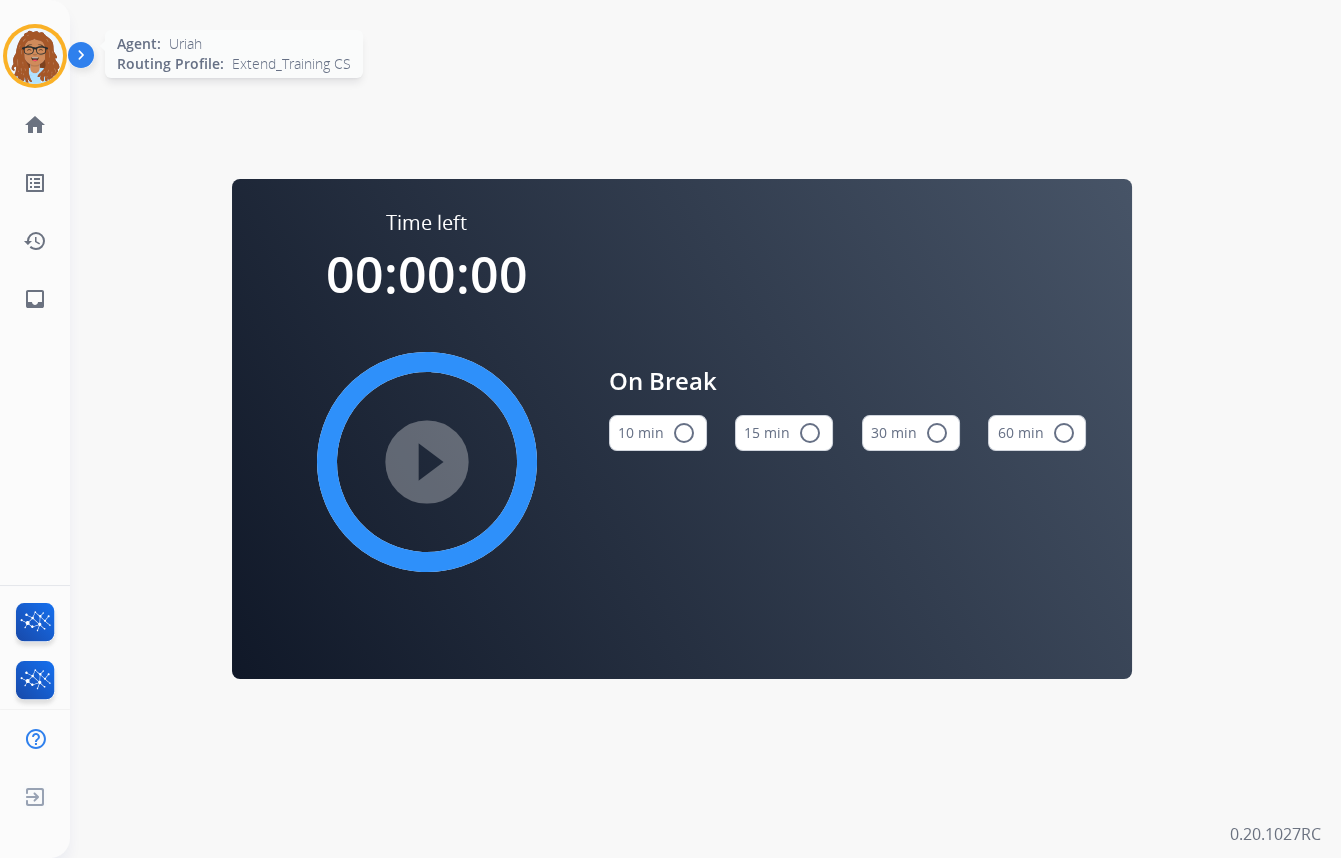 click at bounding box center (35, 56) 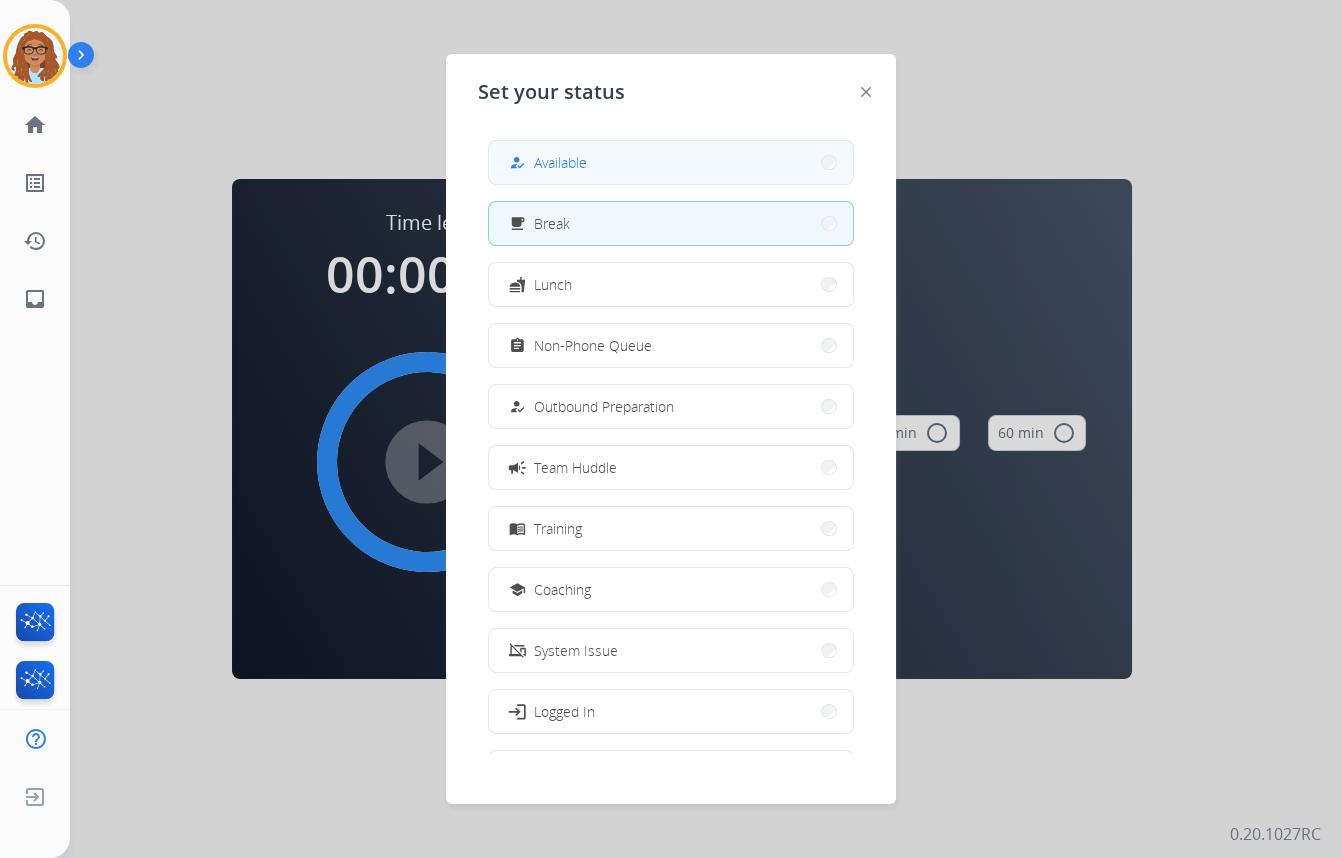 click on "how_to_reg Available" at bounding box center [671, 162] 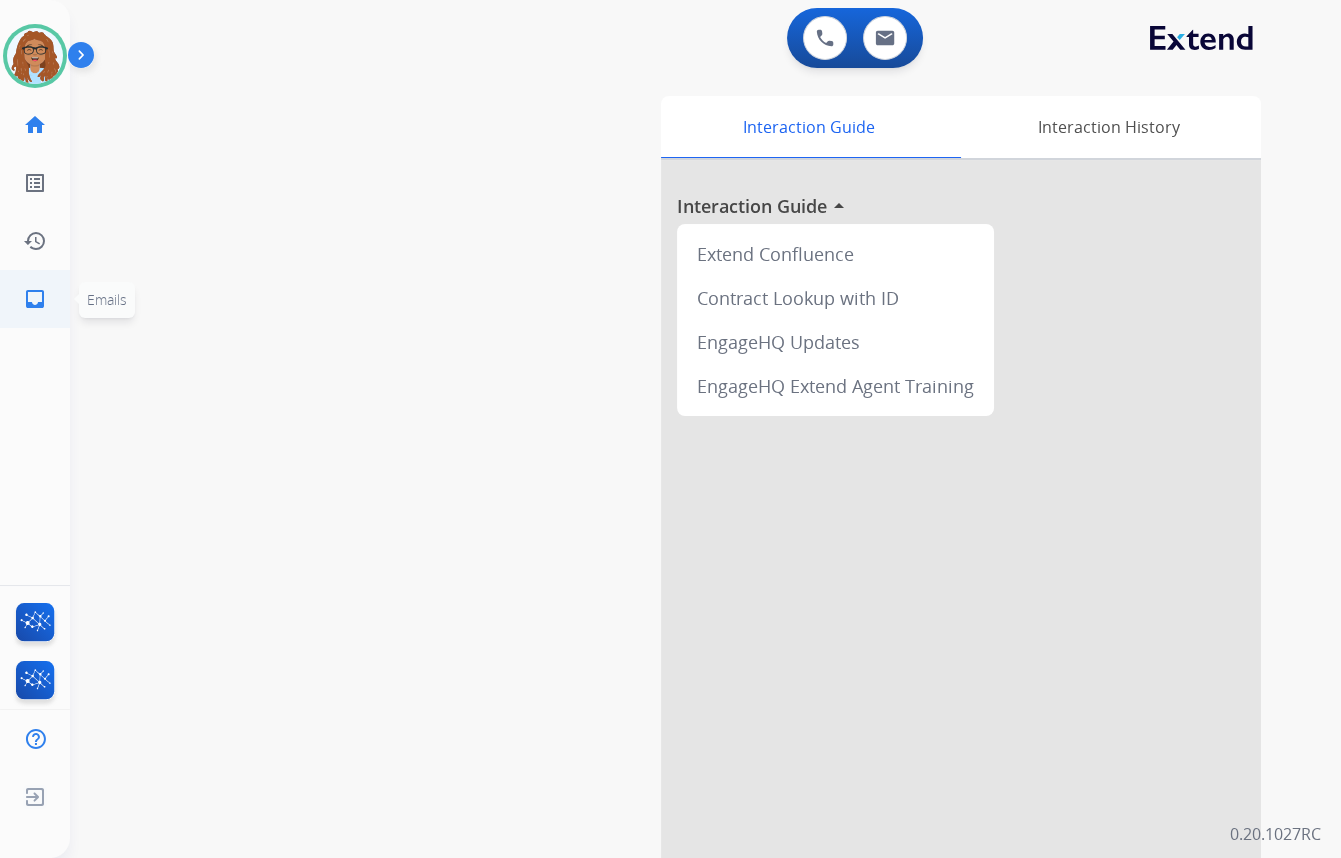 click on "inbox" 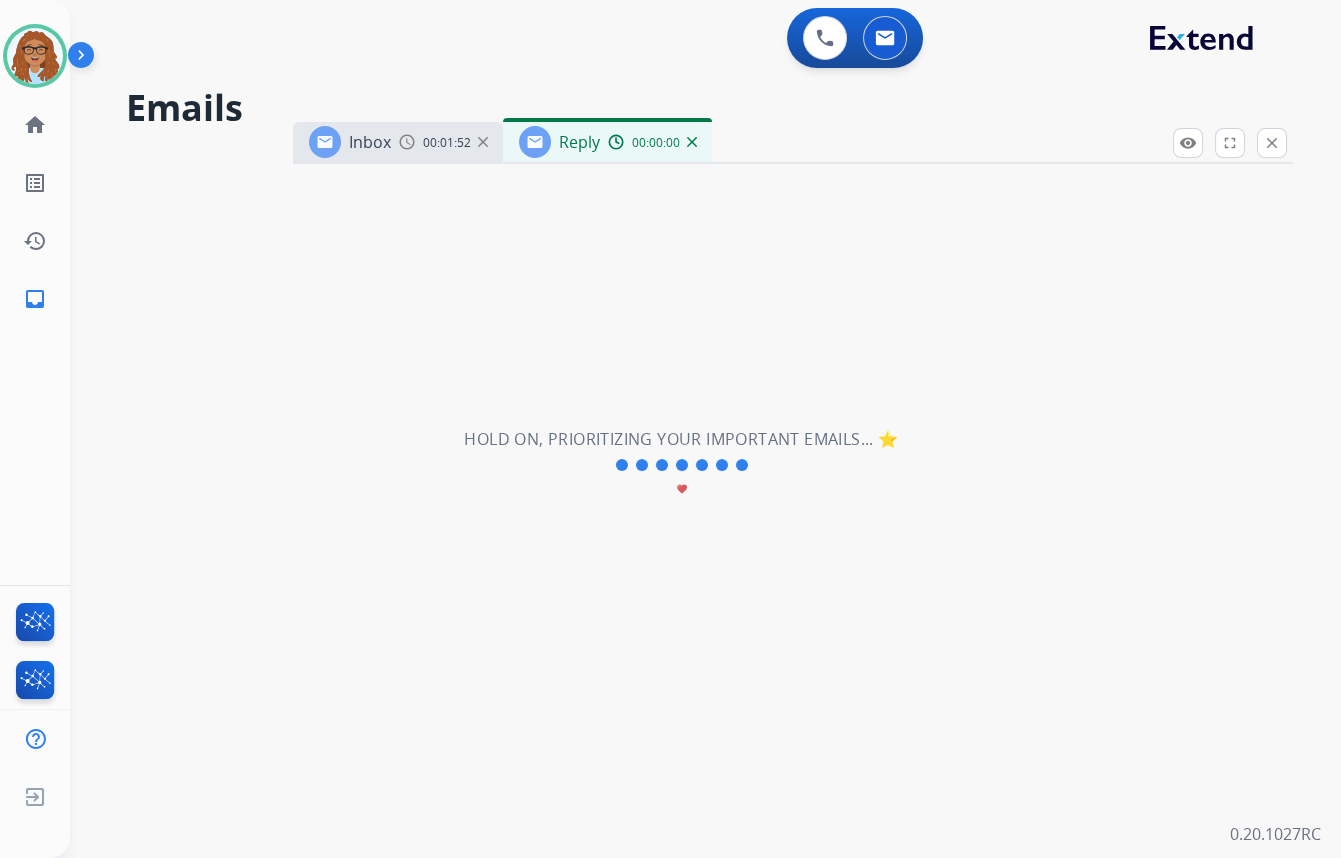 select on "**********" 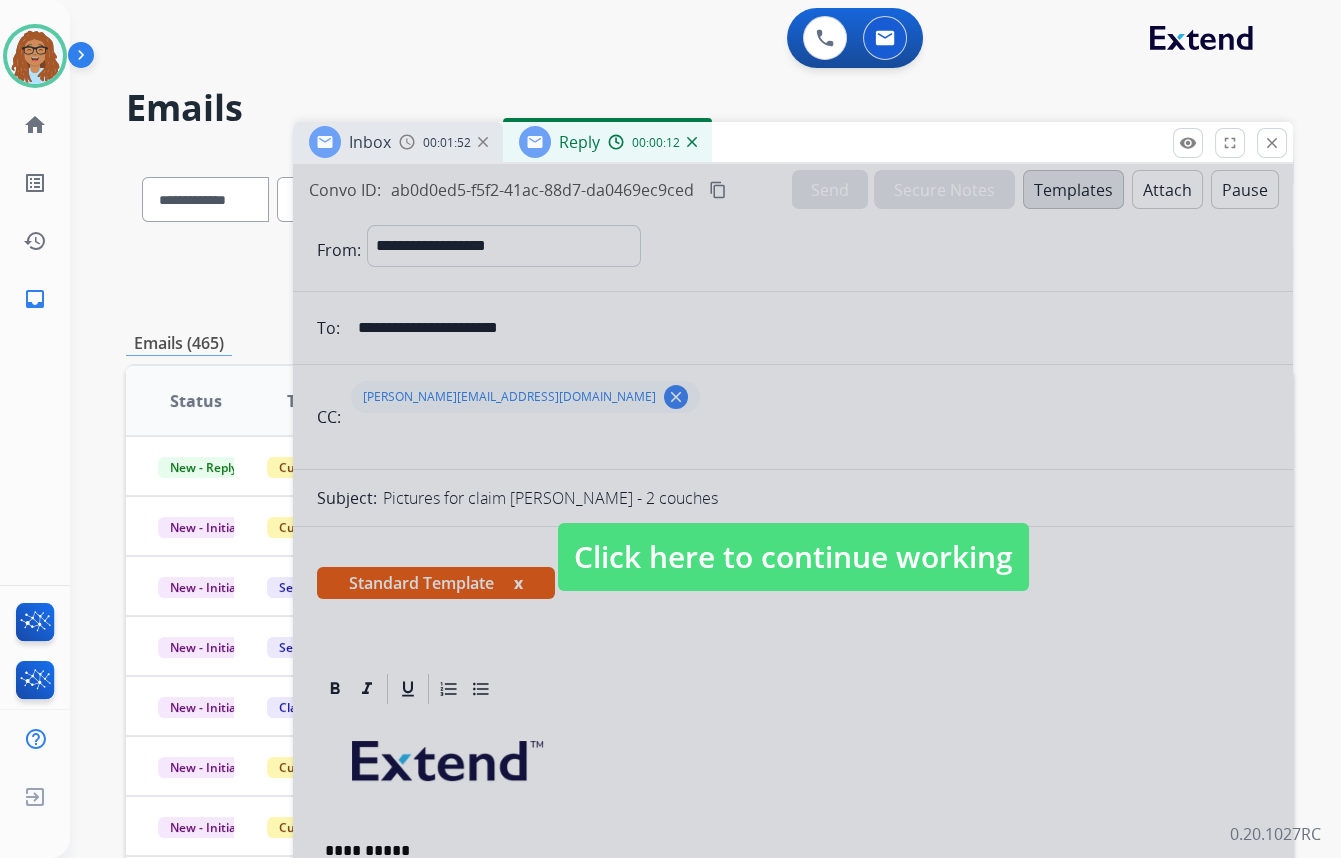 click on "Click here to continue working" at bounding box center [793, 557] 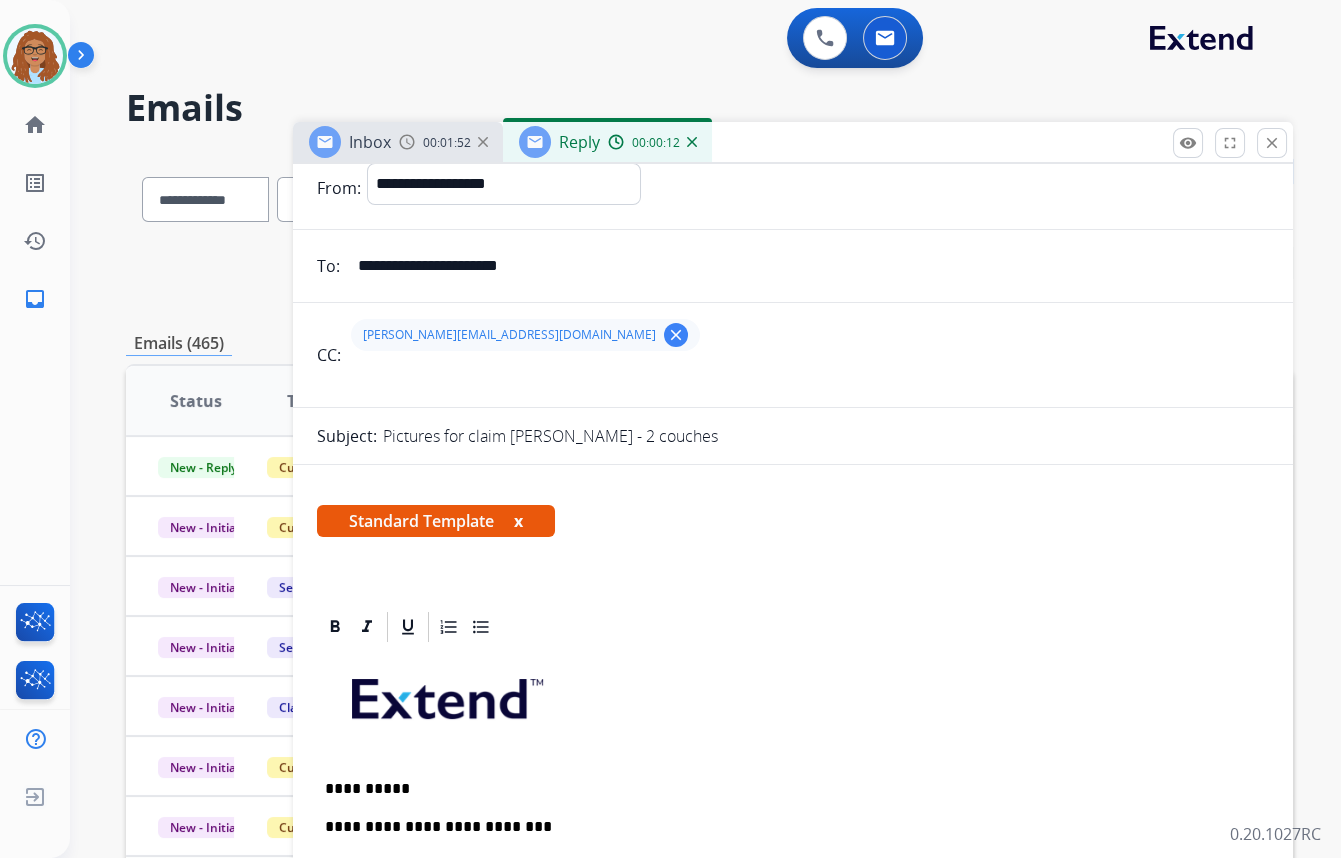 scroll, scrollTop: 272, scrollLeft: 0, axis: vertical 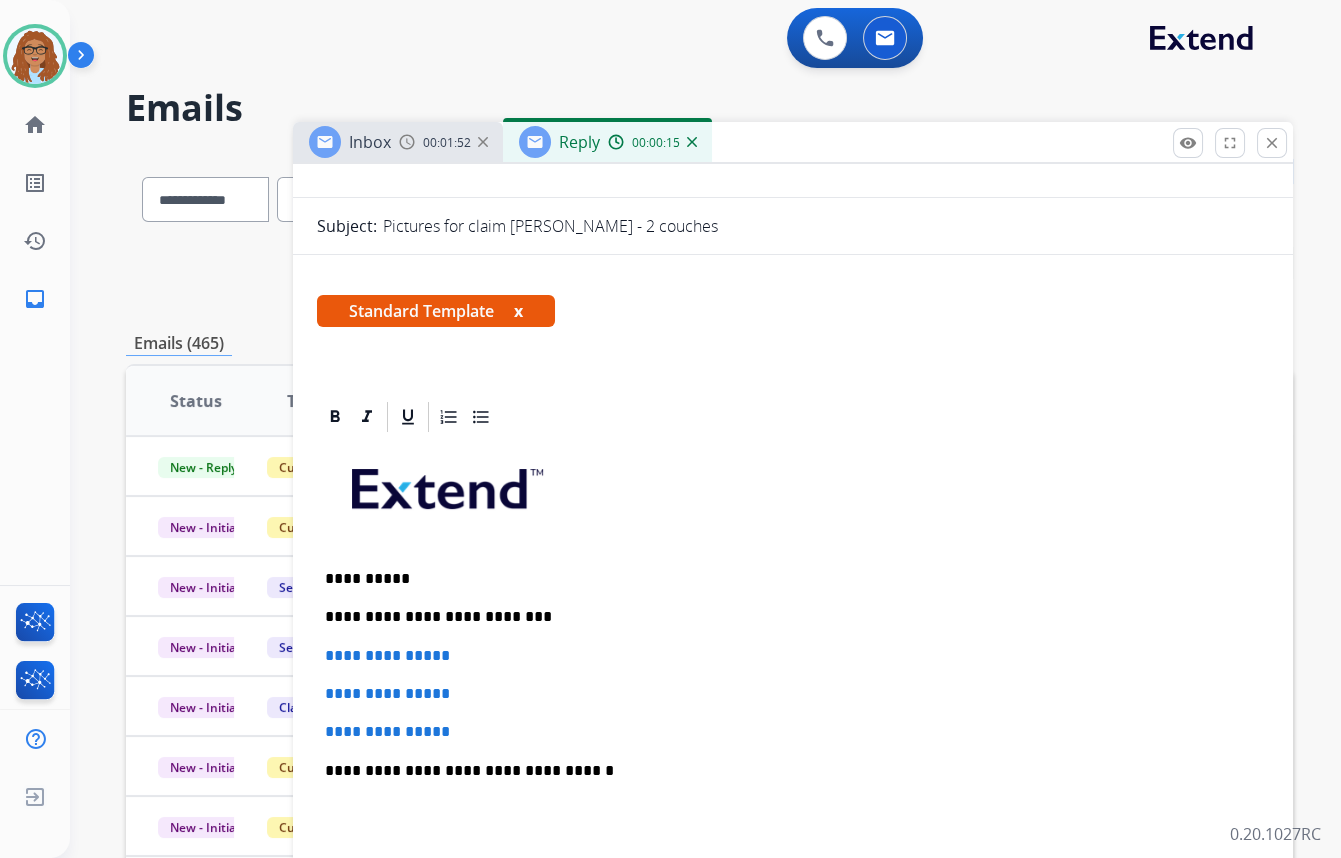 click on "**********" at bounding box center (785, 617) 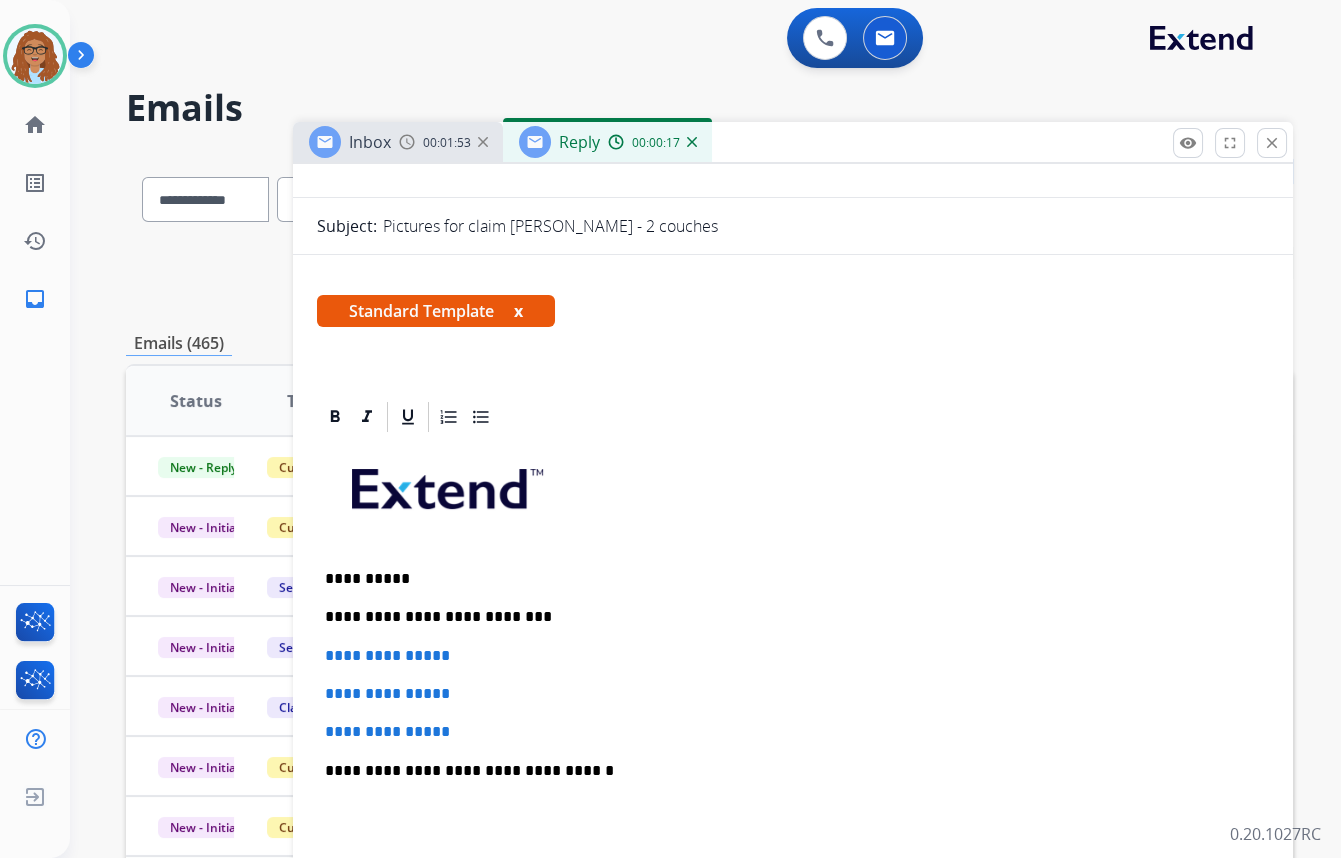 type 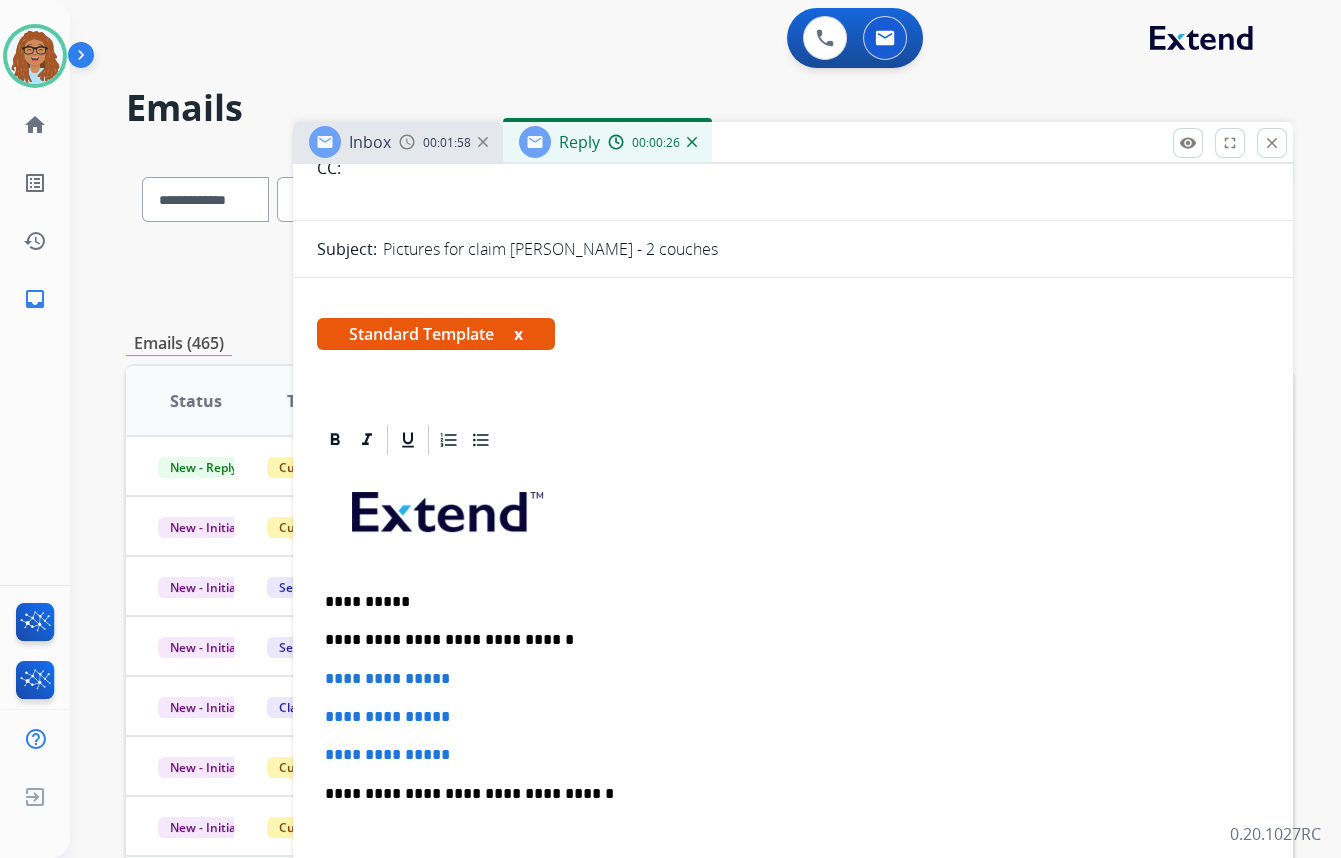 scroll, scrollTop: 272, scrollLeft: 0, axis: vertical 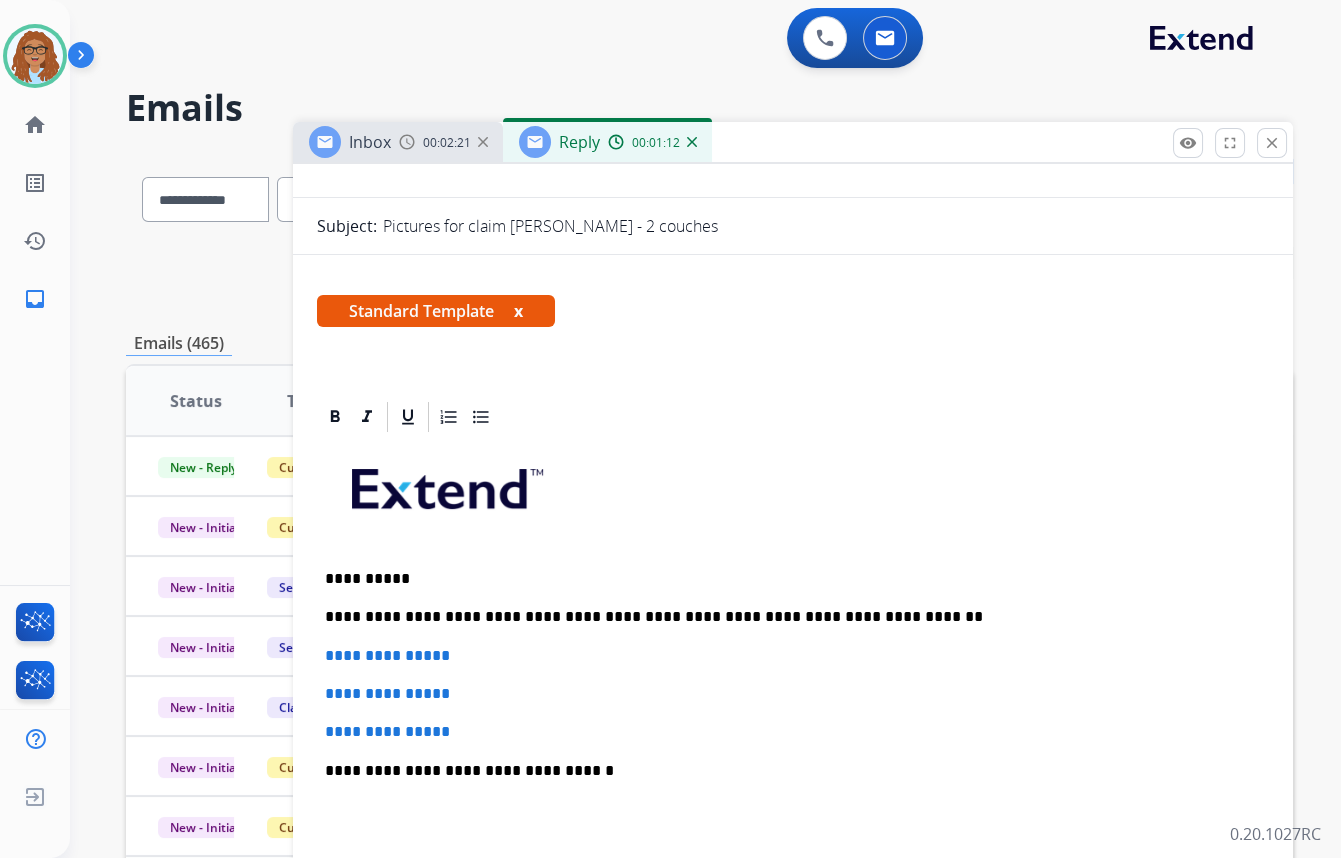 click on "**********" at bounding box center [793, 798] 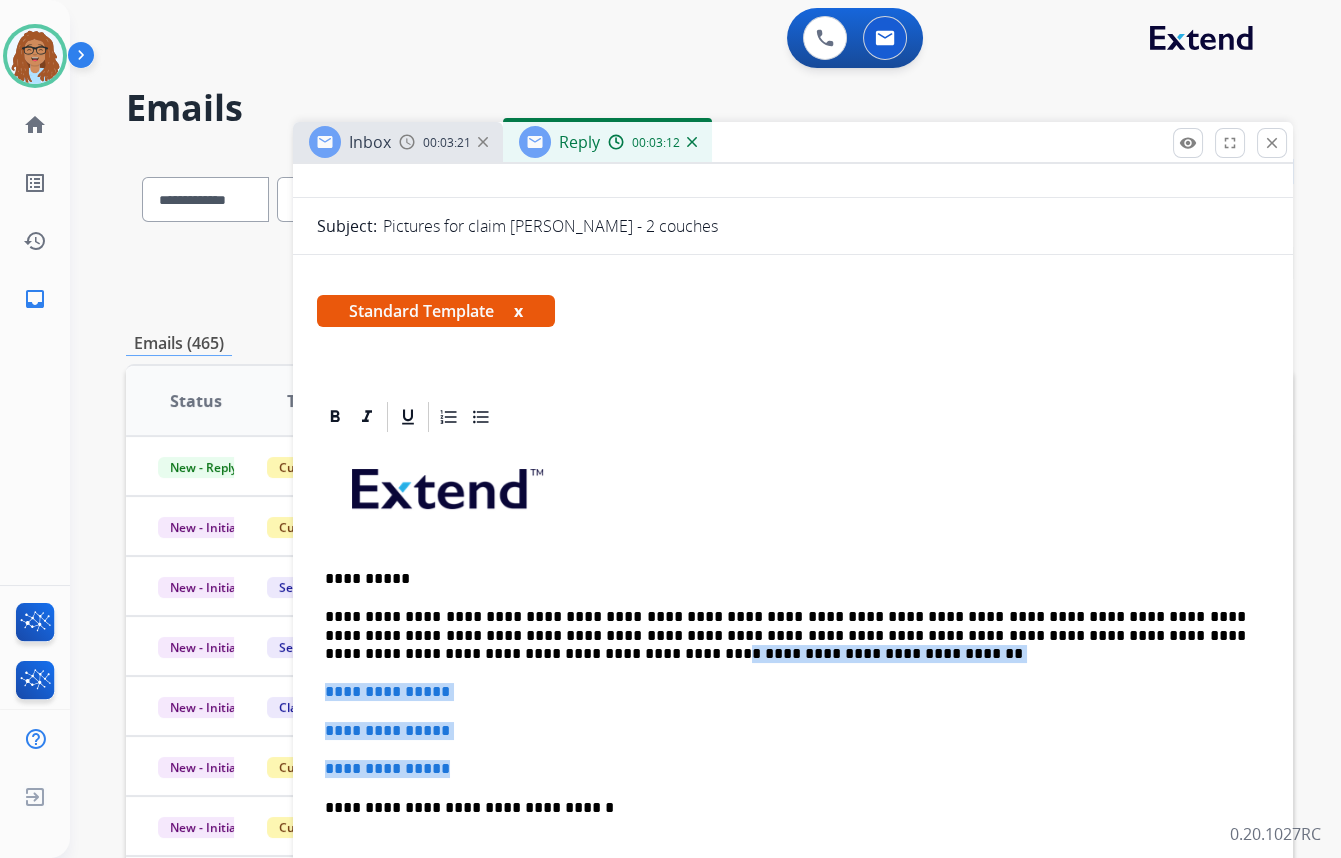drag, startPoint x: 473, startPoint y: 770, endPoint x: 299, endPoint y: 656, distance: 208.01923 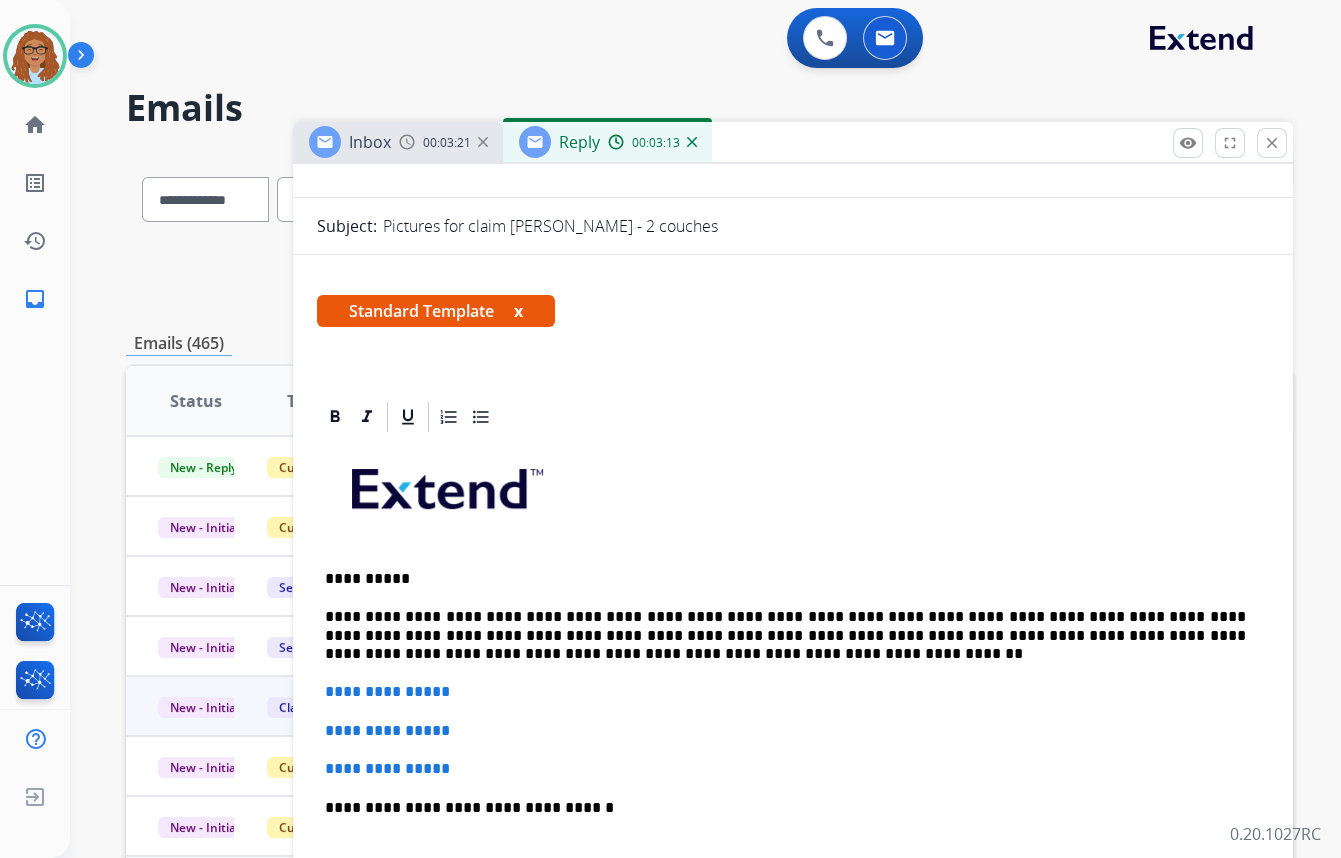 click on "**********" at bounding box center [793, 1127] 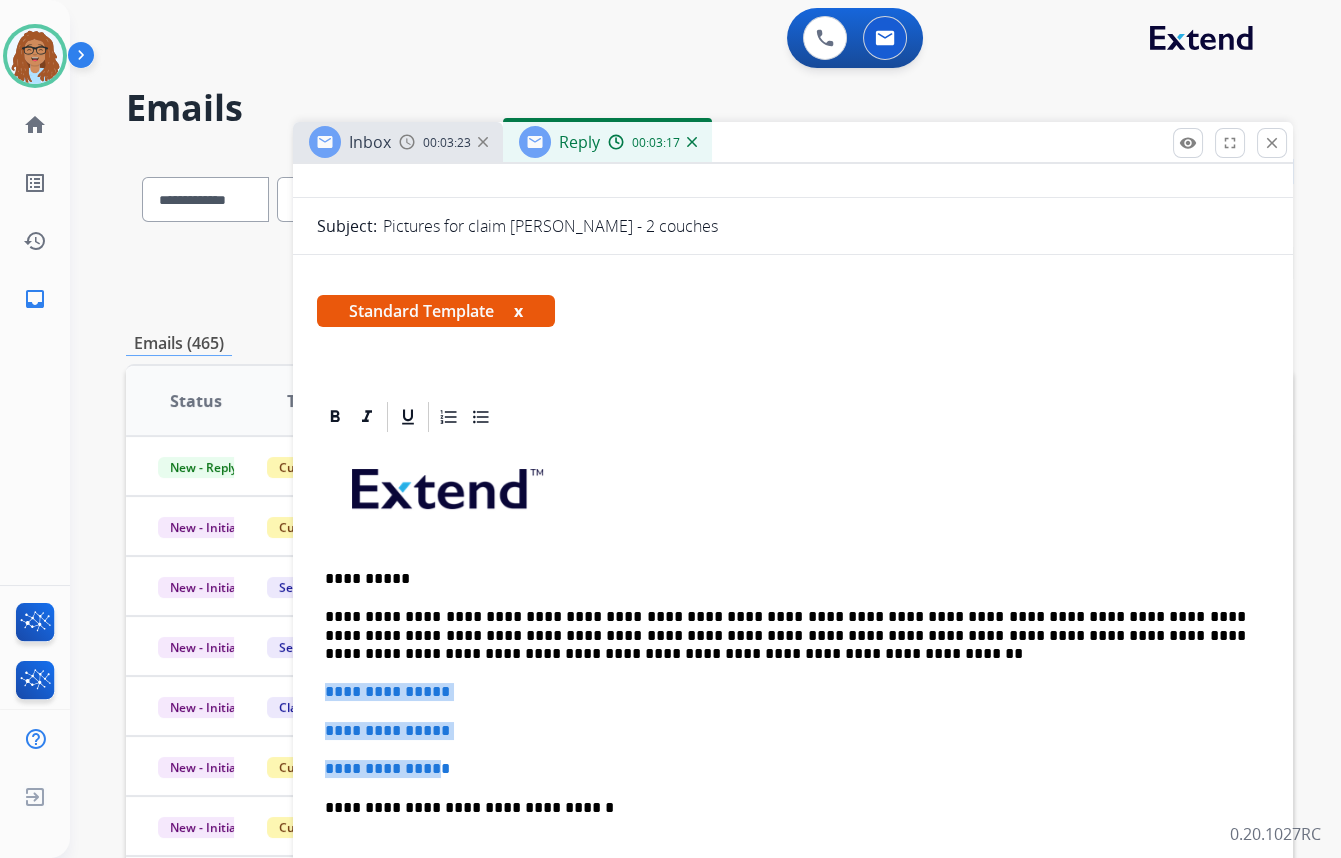 drag, startPoint x: 449, startPoint y: 764, endPoint x: 317, endPoint y: 685, distance: 153.83432 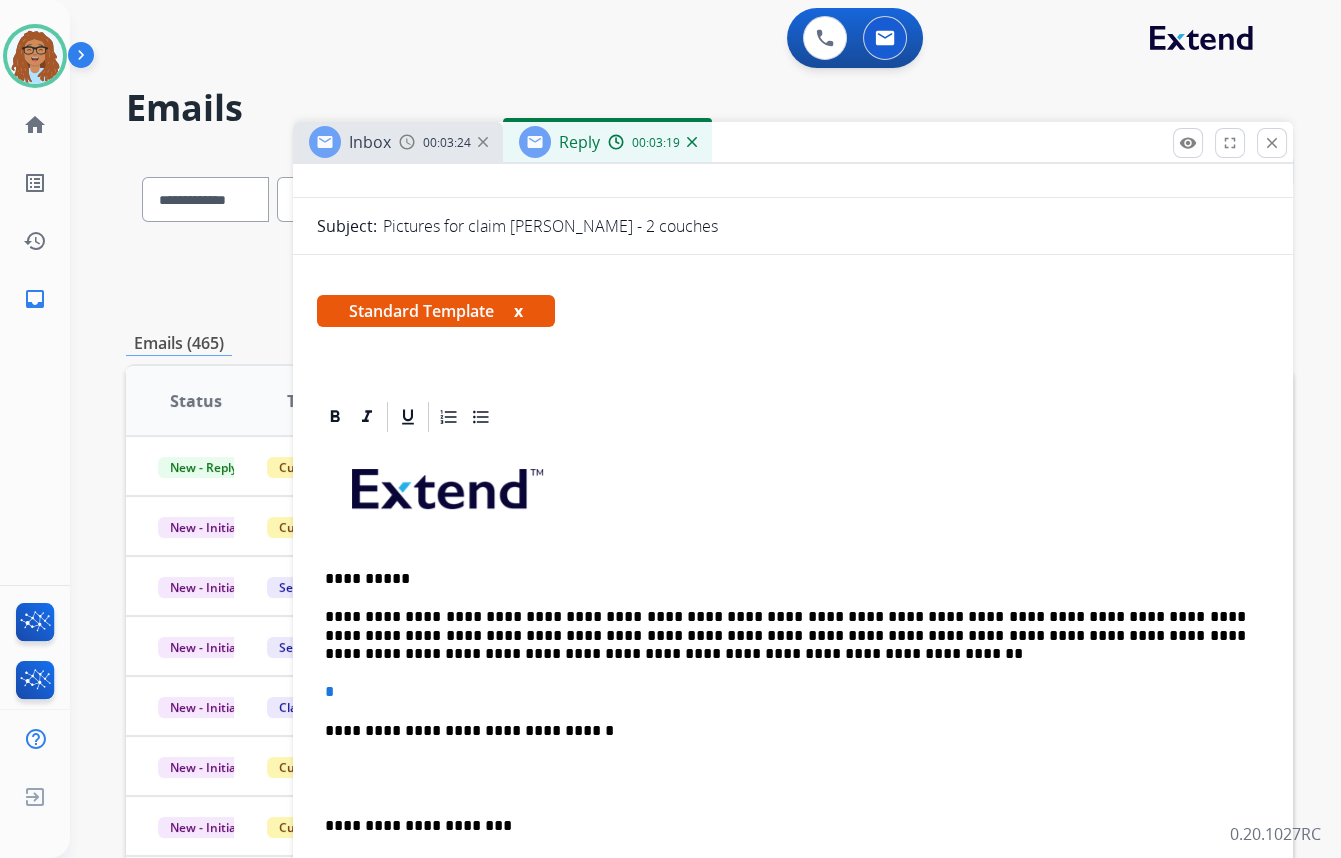 click on "**********" at bounding box center (793, 778) 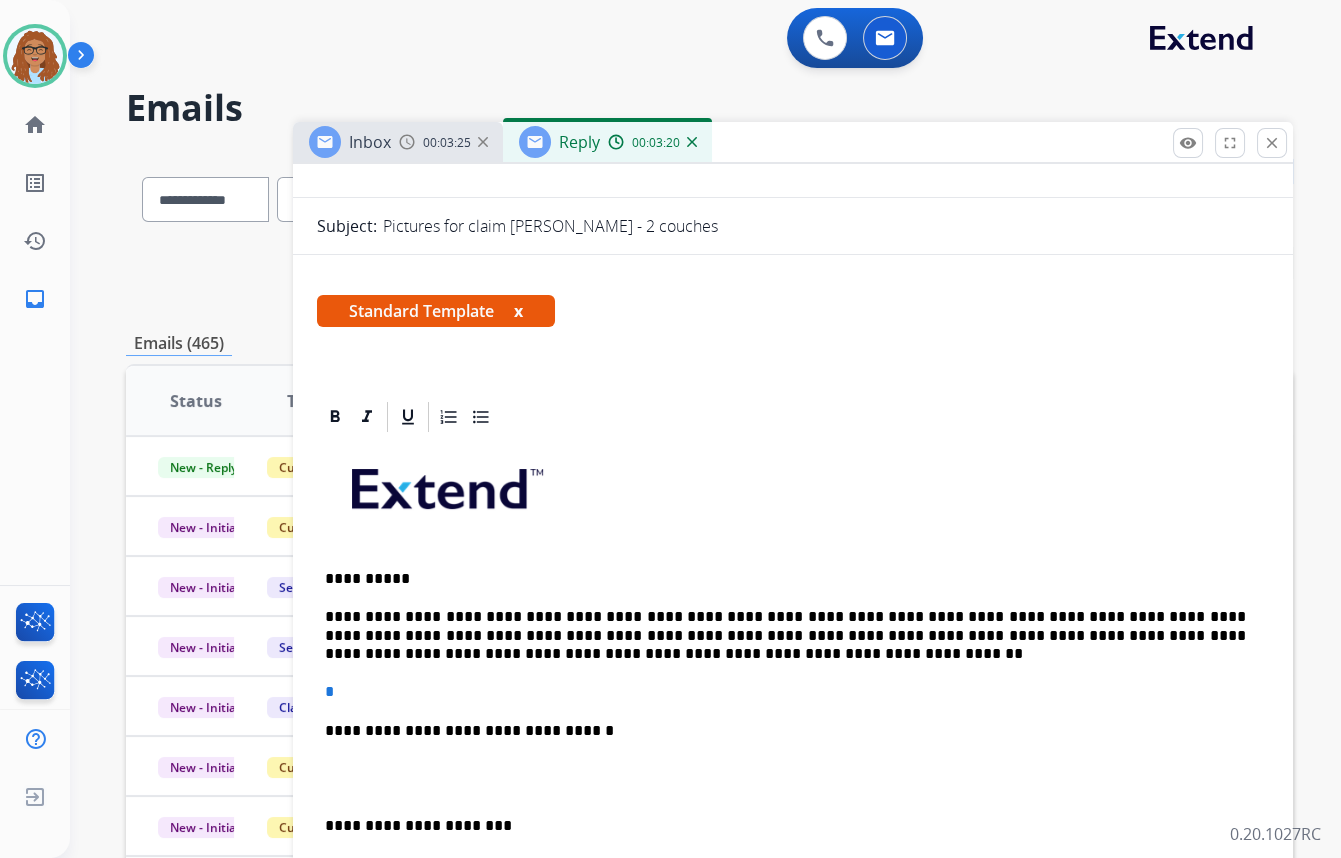 click on "*" at bounding box center (793, 692) 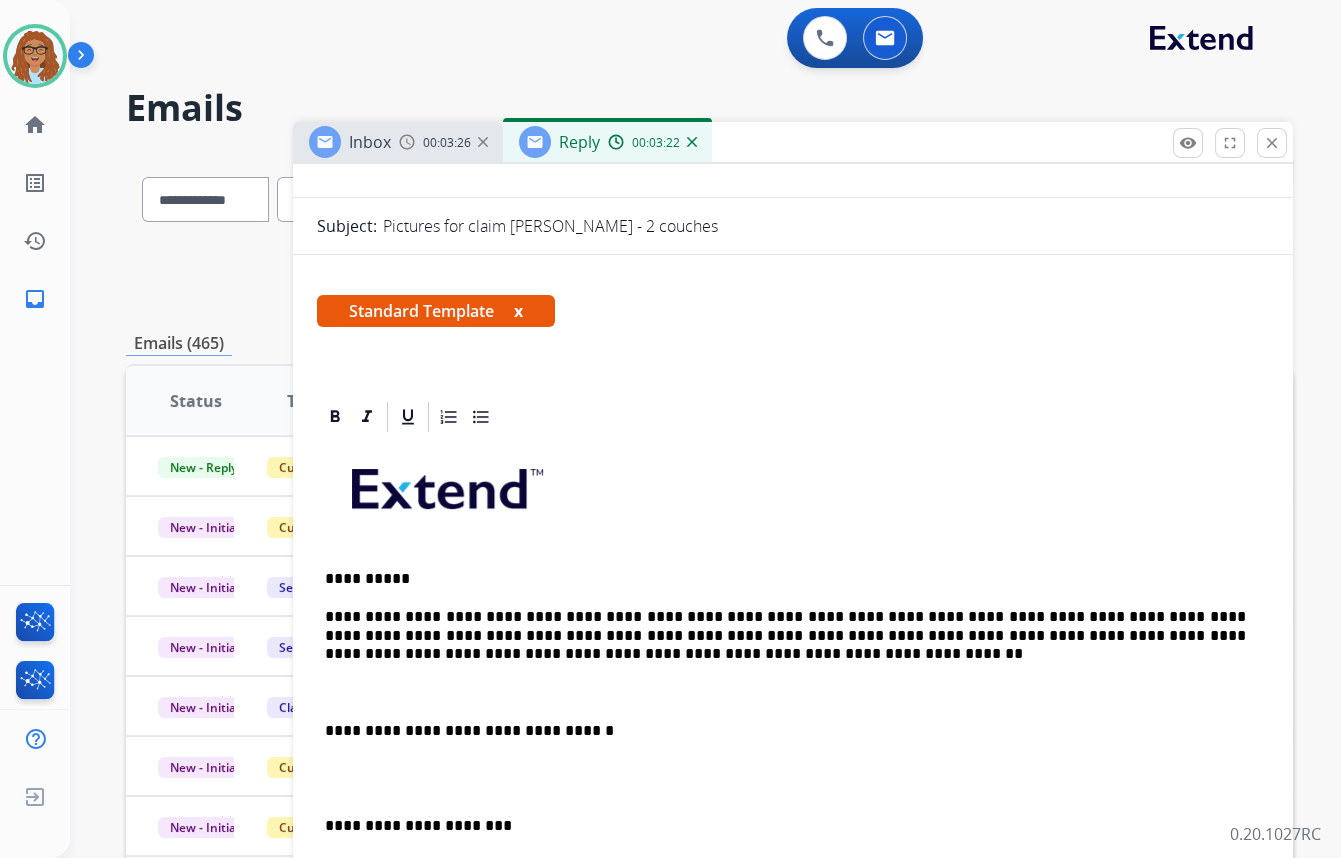 click on "**********" at bounding box center [793, 778] 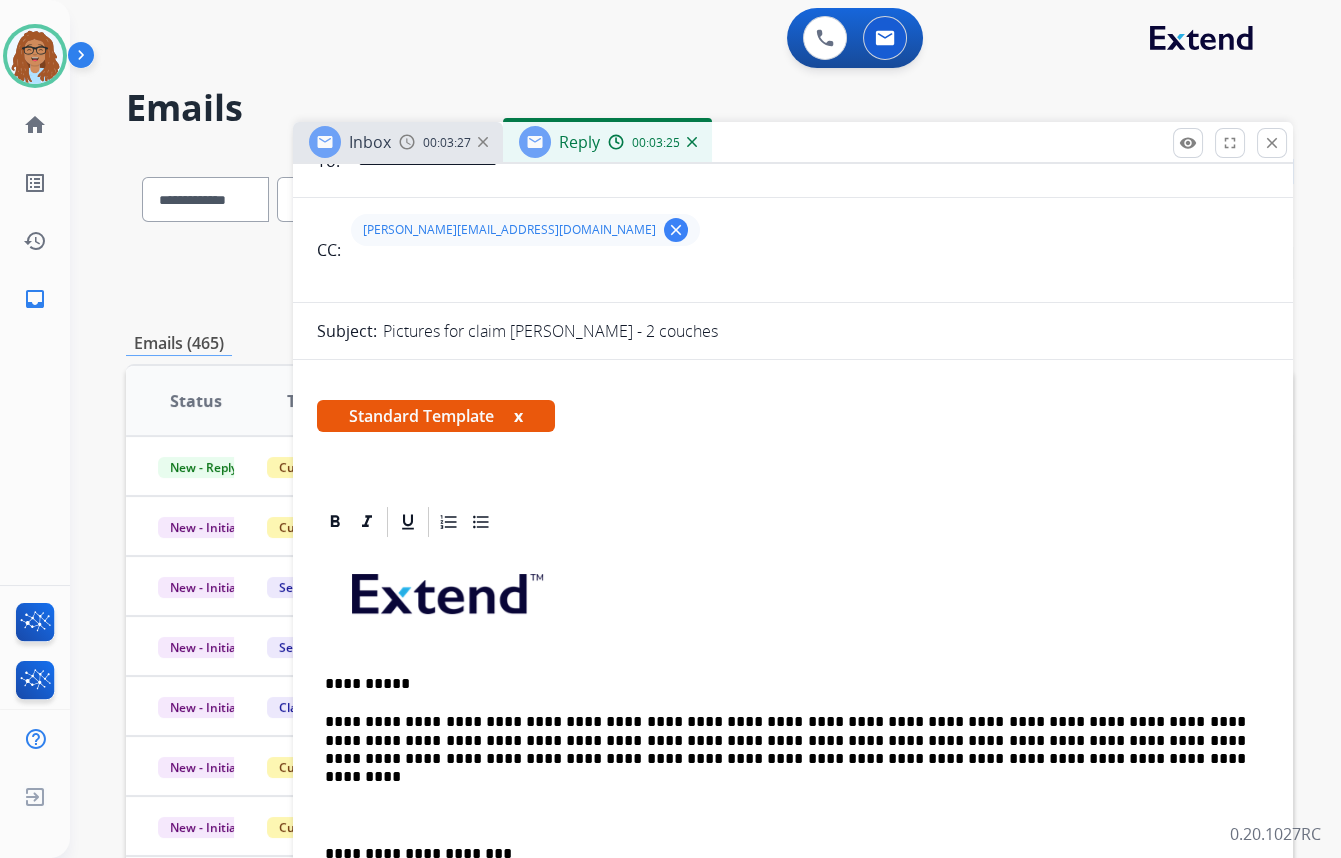scroll, scrollTop: 0, scrollLeft: 0, axis: both 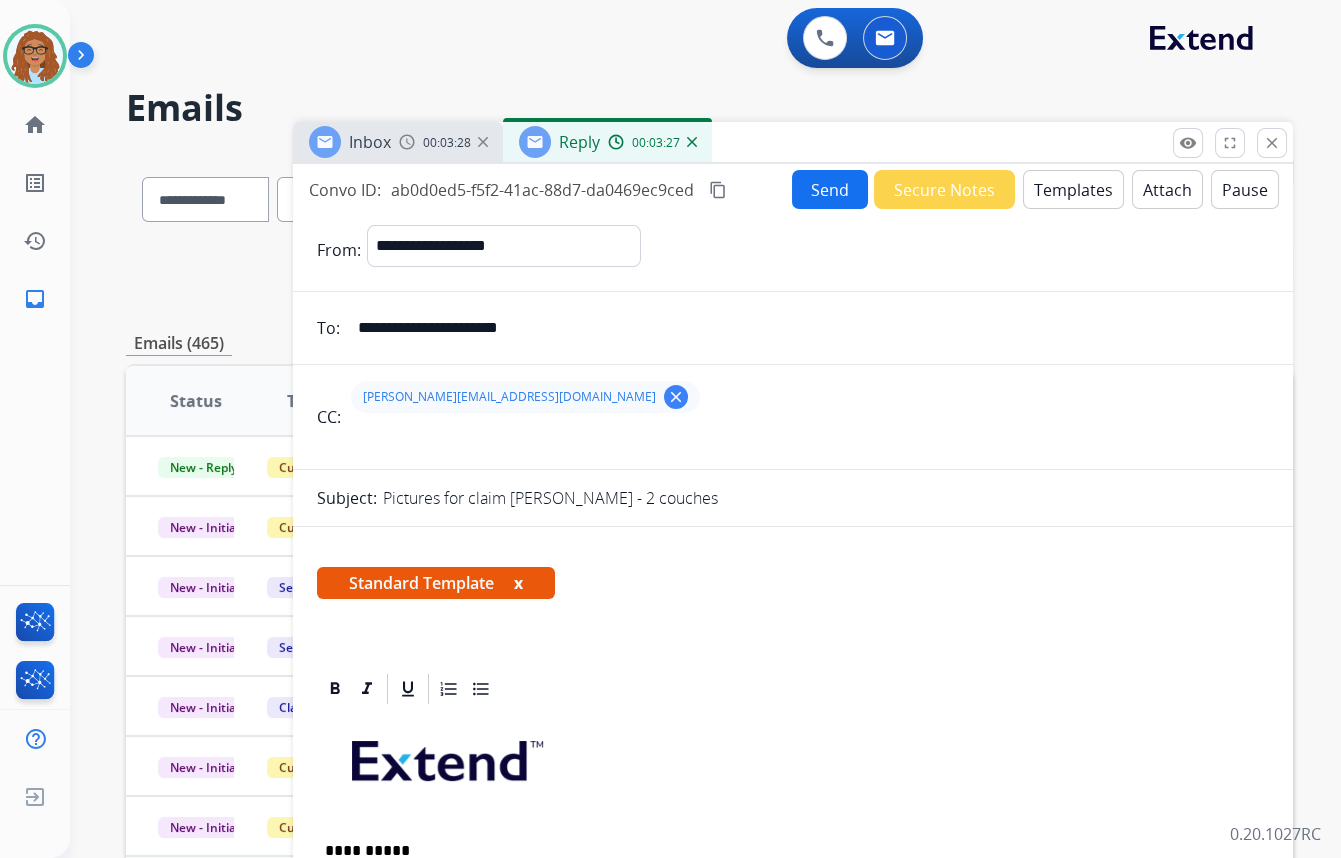 click on "Send" at bounding box center [830, 189] 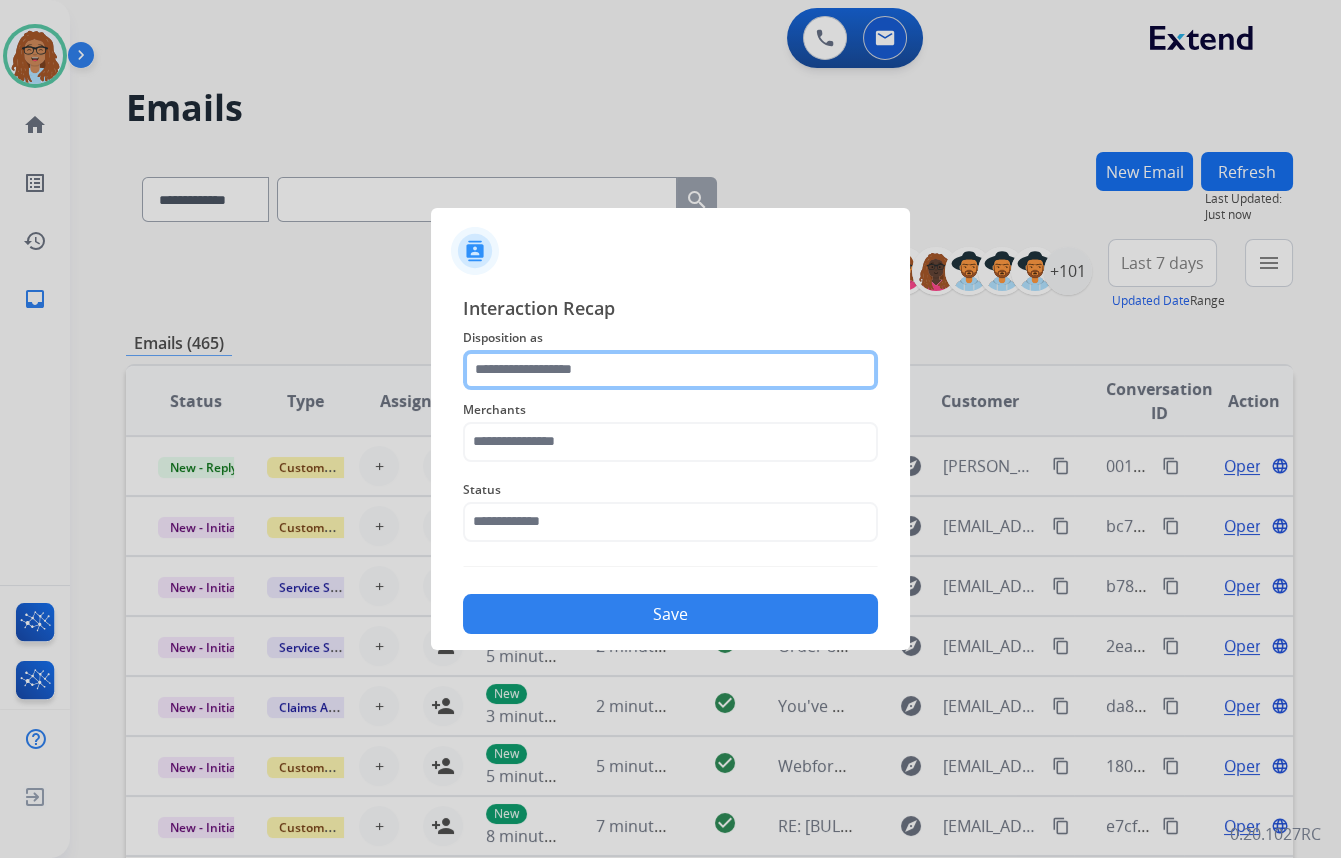 click 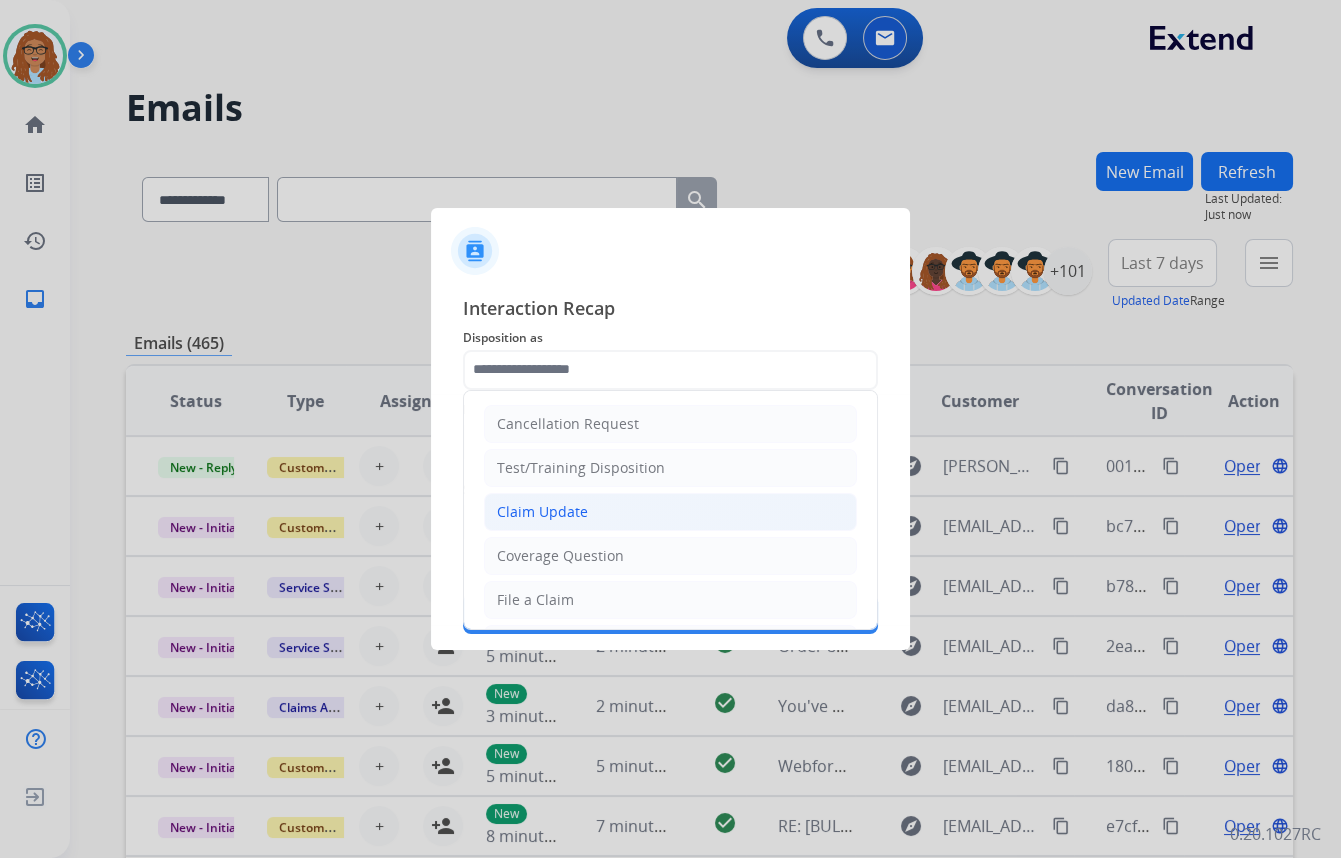 click on "Claim Update" 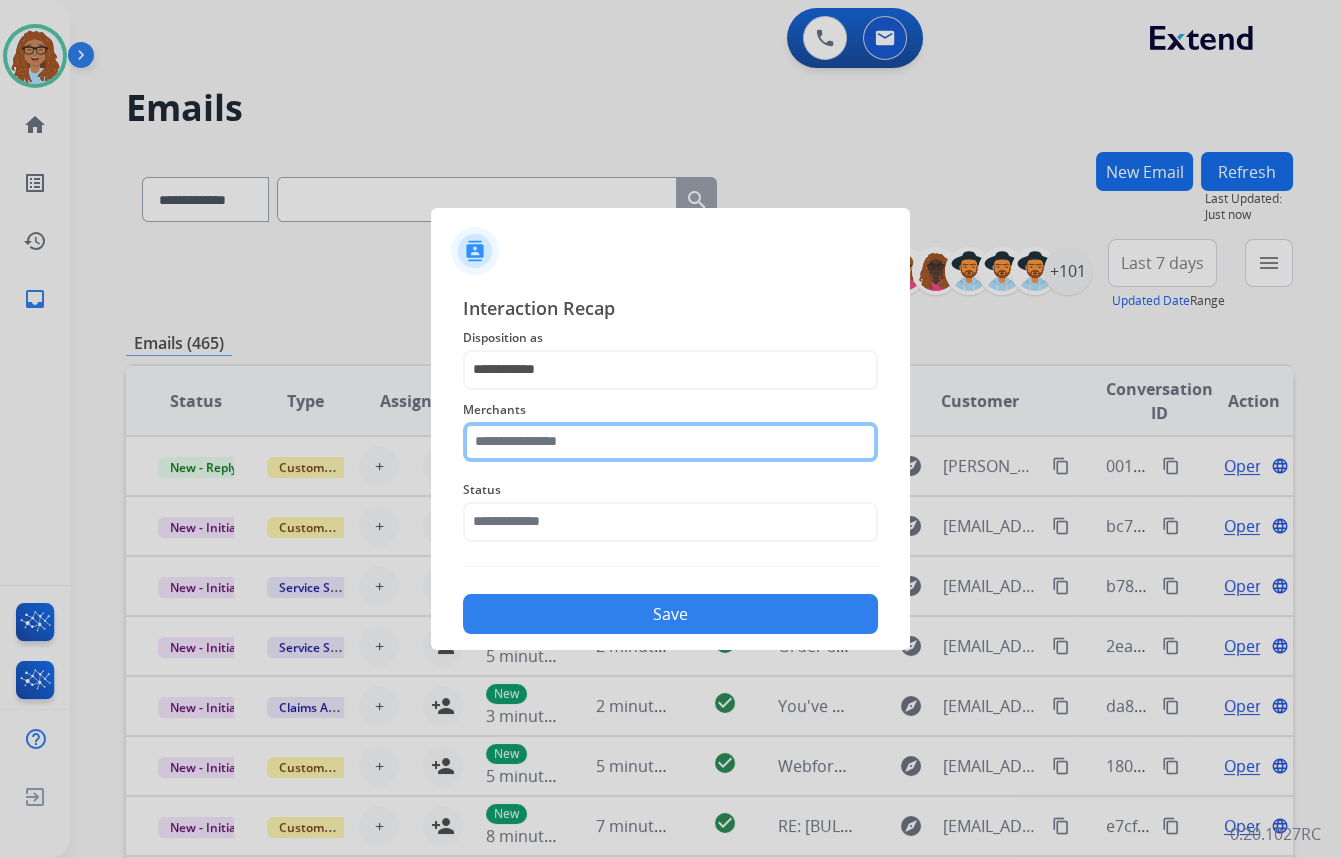 click 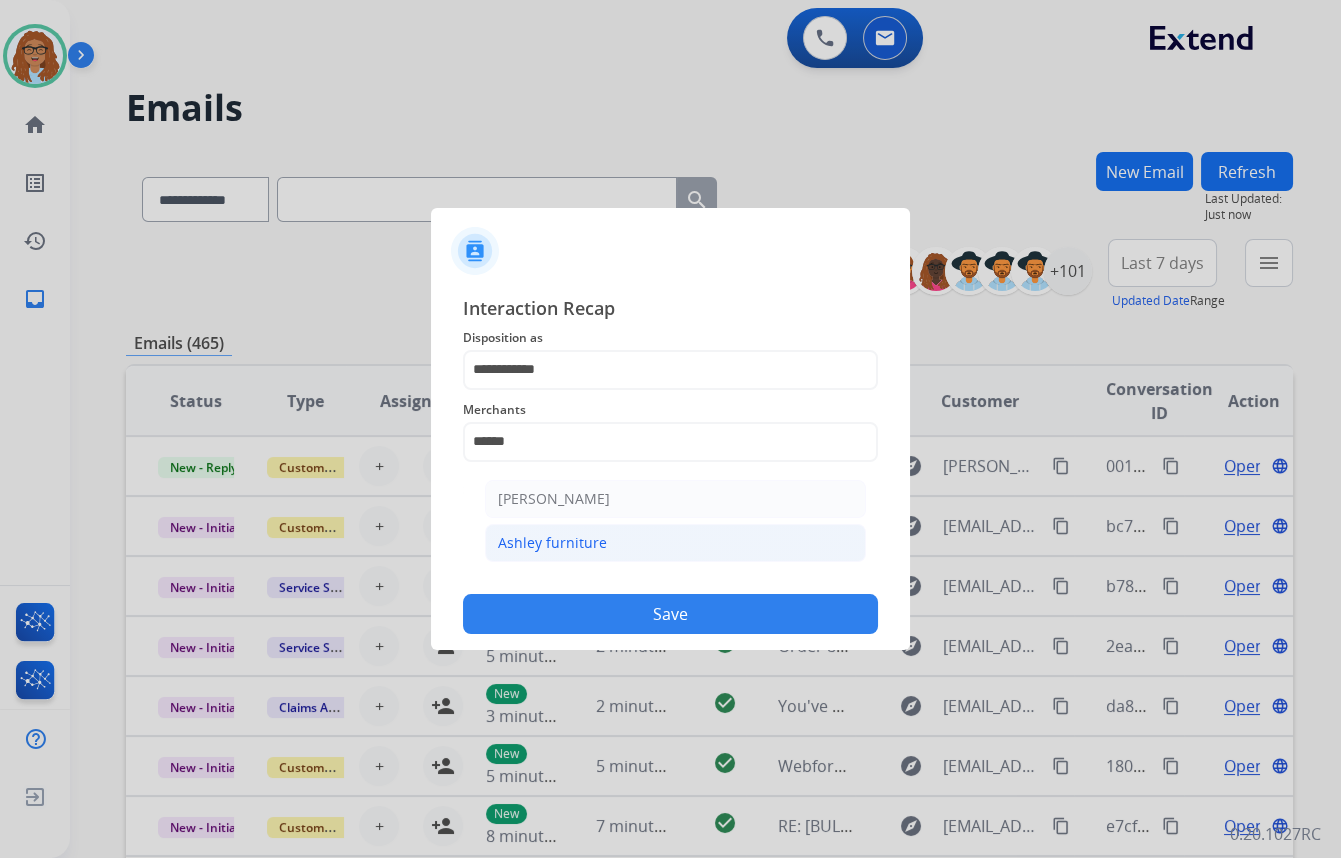 click on "Ashley furniture" 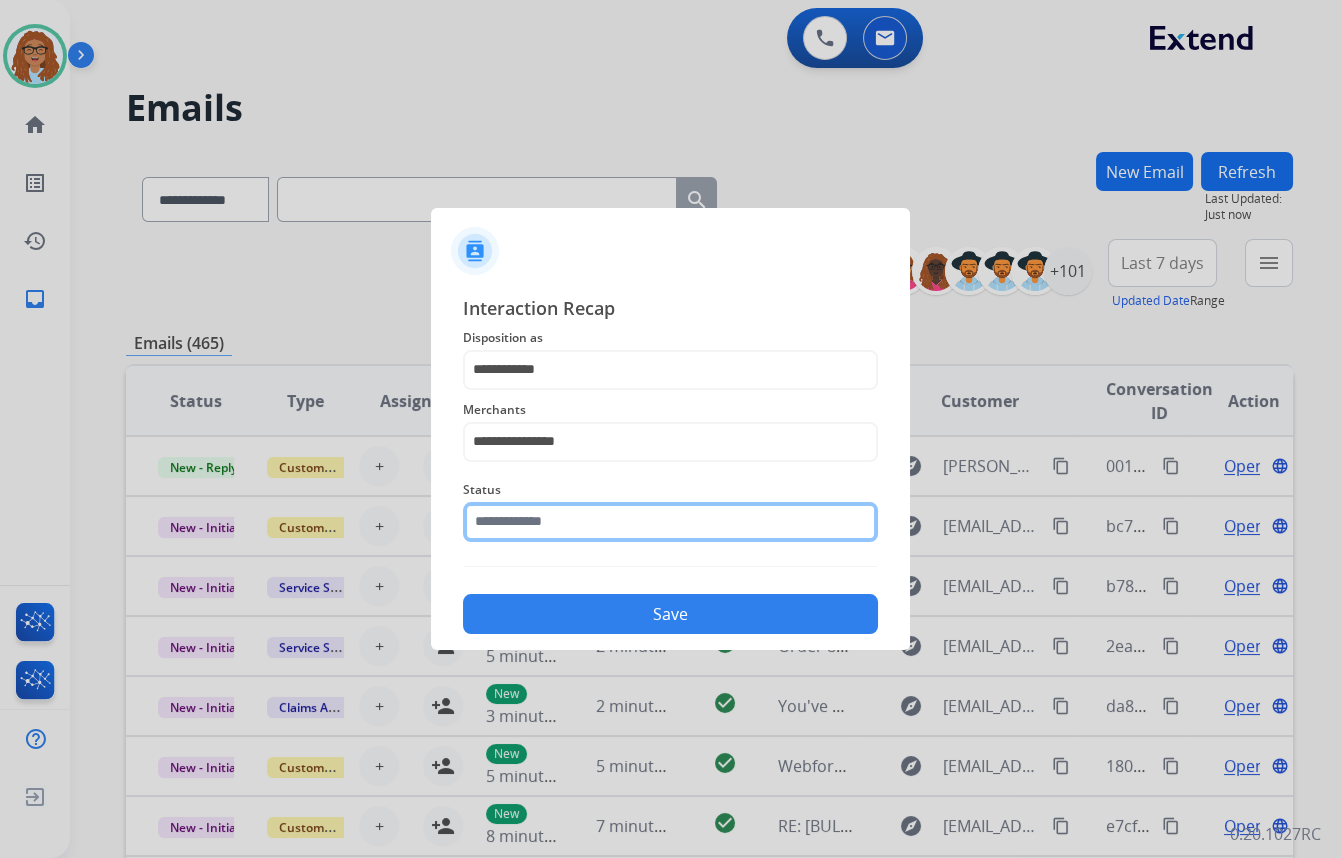 click 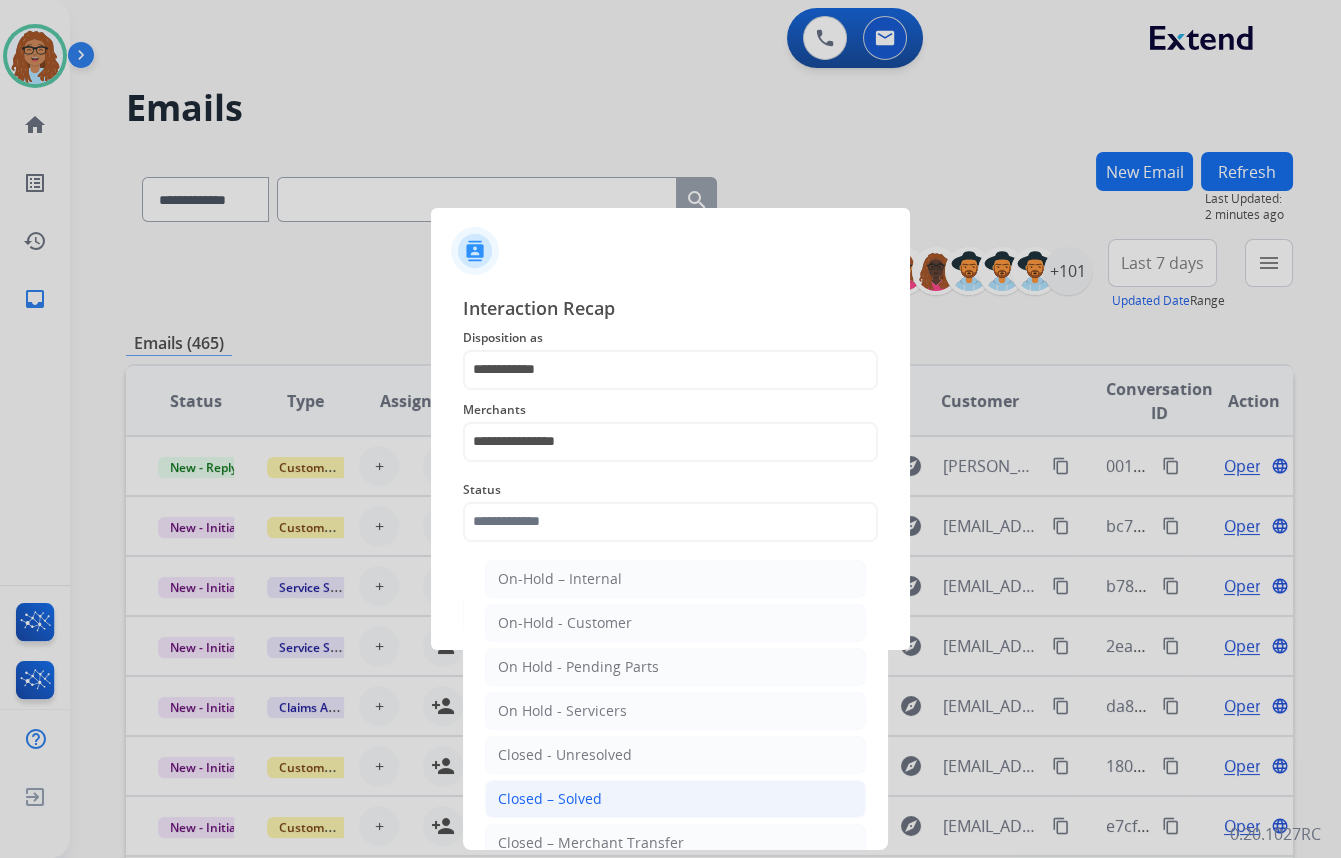 click on "Closed – Solved" 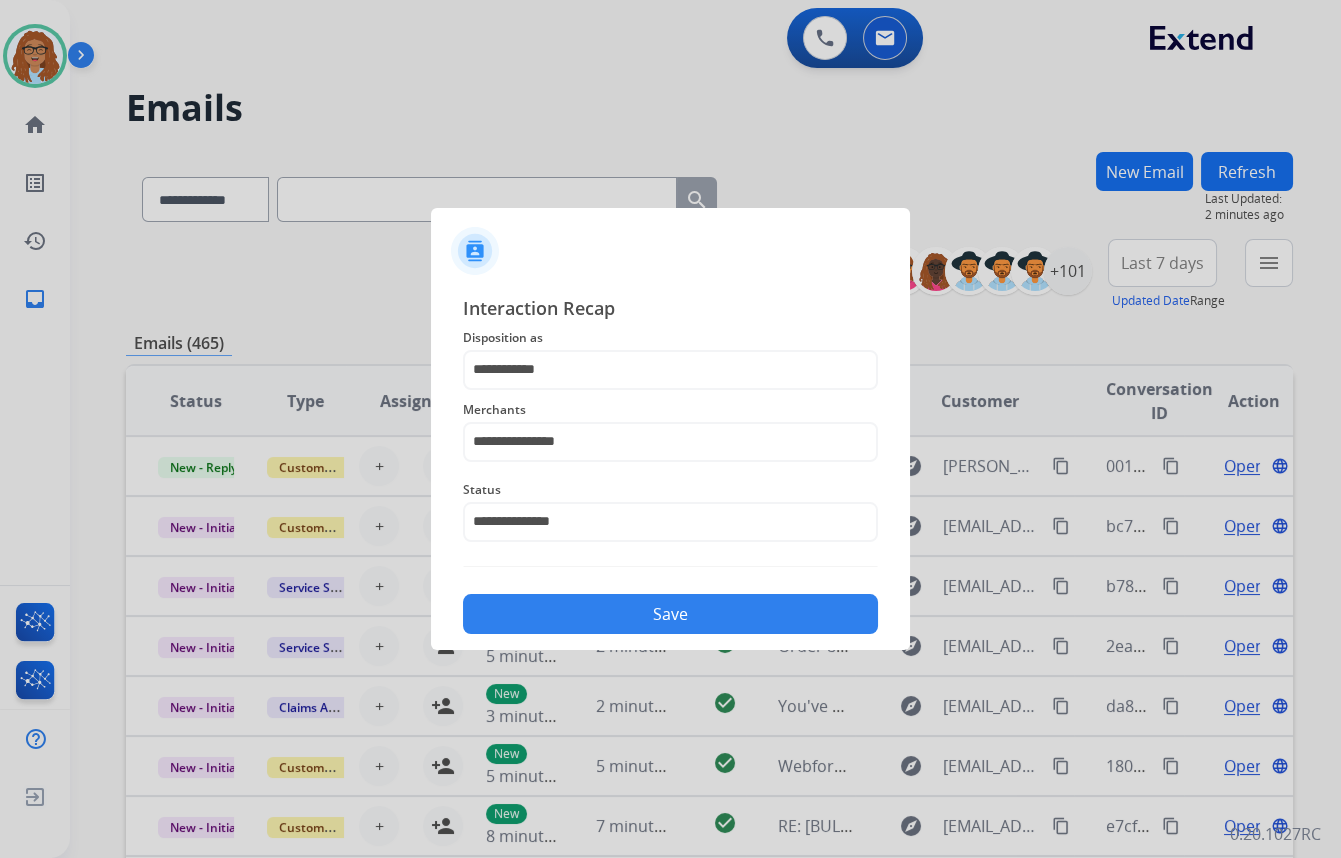 click on "Save" 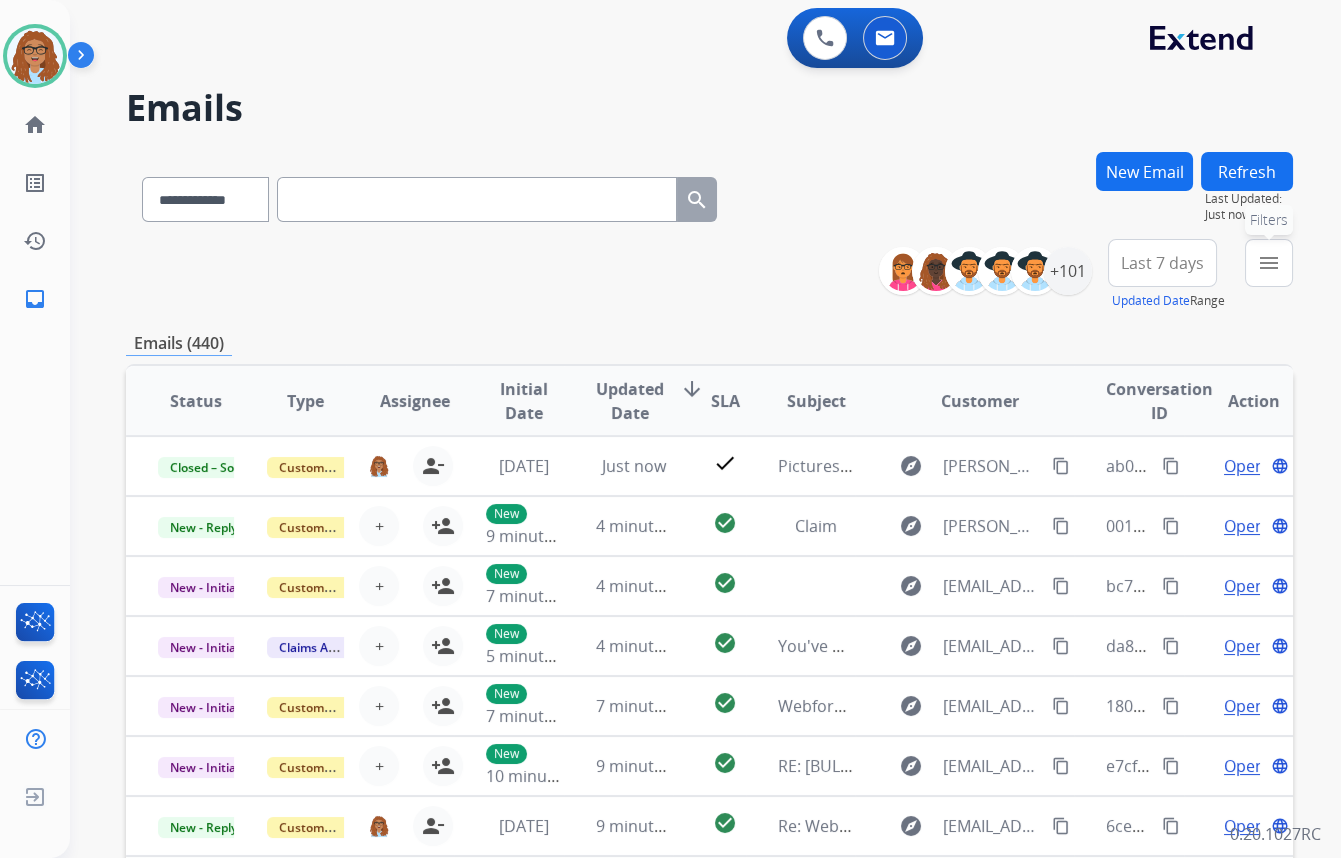 drag, startPoint x: 1252, startPoint y: 265, endPoint x: 1232, endPoint y: 272, distance: 21.189621 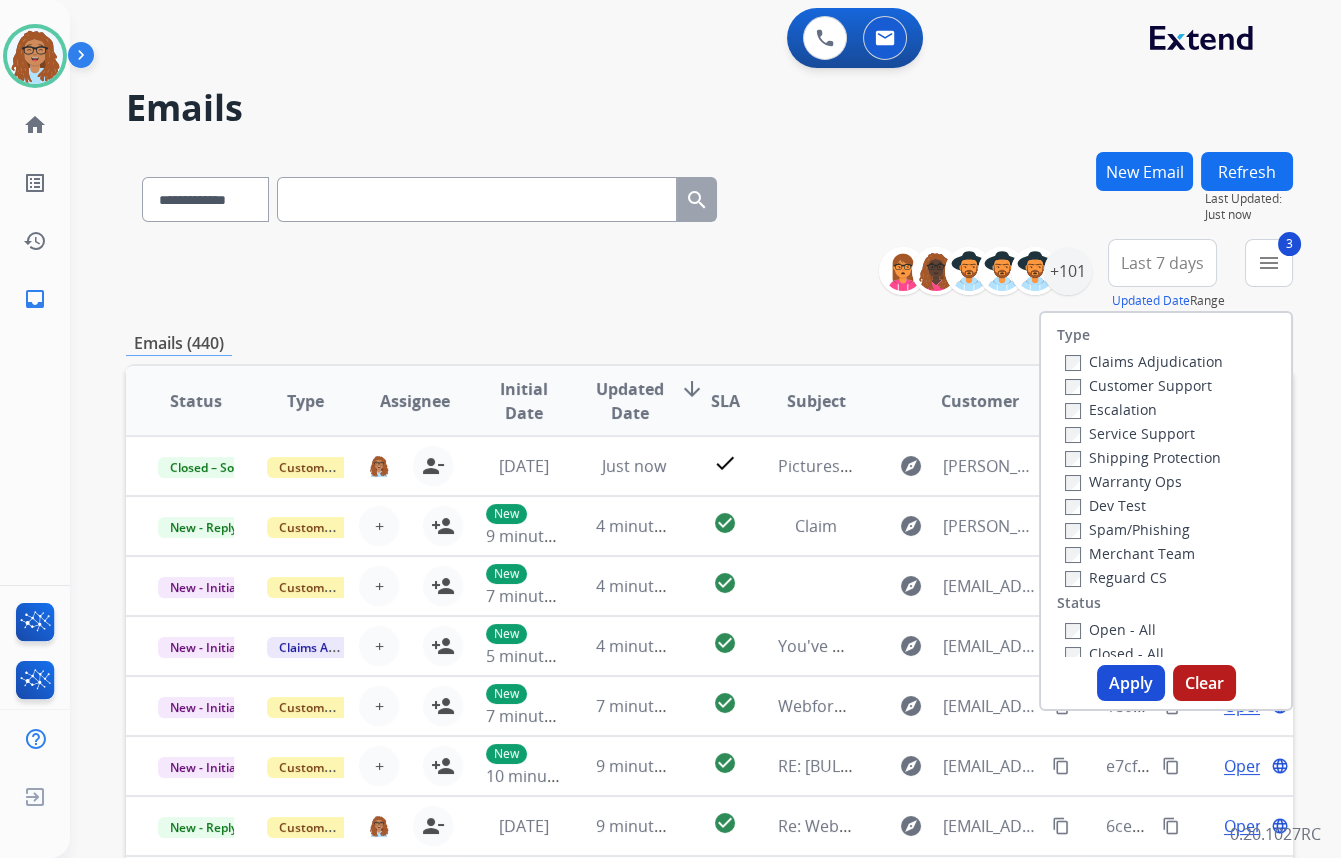 click on "Open - All" at bounding box center (1170, 629) 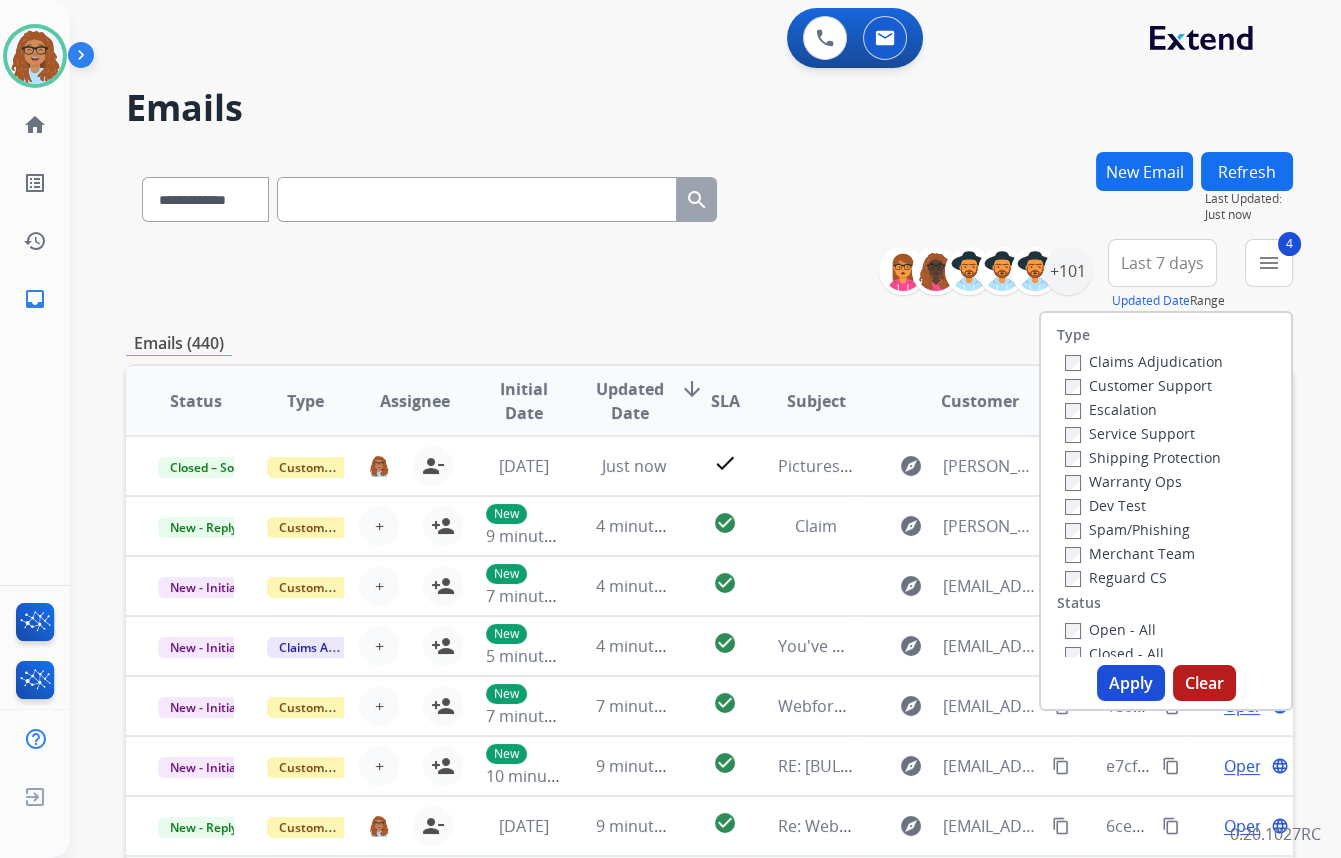 click on "Type  Claims Adjudication   Customer Support   Escalation   Service Support   Shipping Protection   Warranty Ops   Dev Test   Spam/Phishing   Merchant Team   Reguard CS  Status  Open - All   Closed - All   New - Initial   New - Reply   On-hold – Internal   On-hold - Customer   On Hold - Pending Parts   On Hold - Servicers   Closed - Unresolved   Closed – Solved   Closed – Merchant Transfer  SLA  Within SLA   Nearing SLA   Past SLA   Critical   On Hold   Closed  Processed  Migration   Webhook   Polling   Extend.com (API)  Apply Clear" at bounding box center (1166, 511) 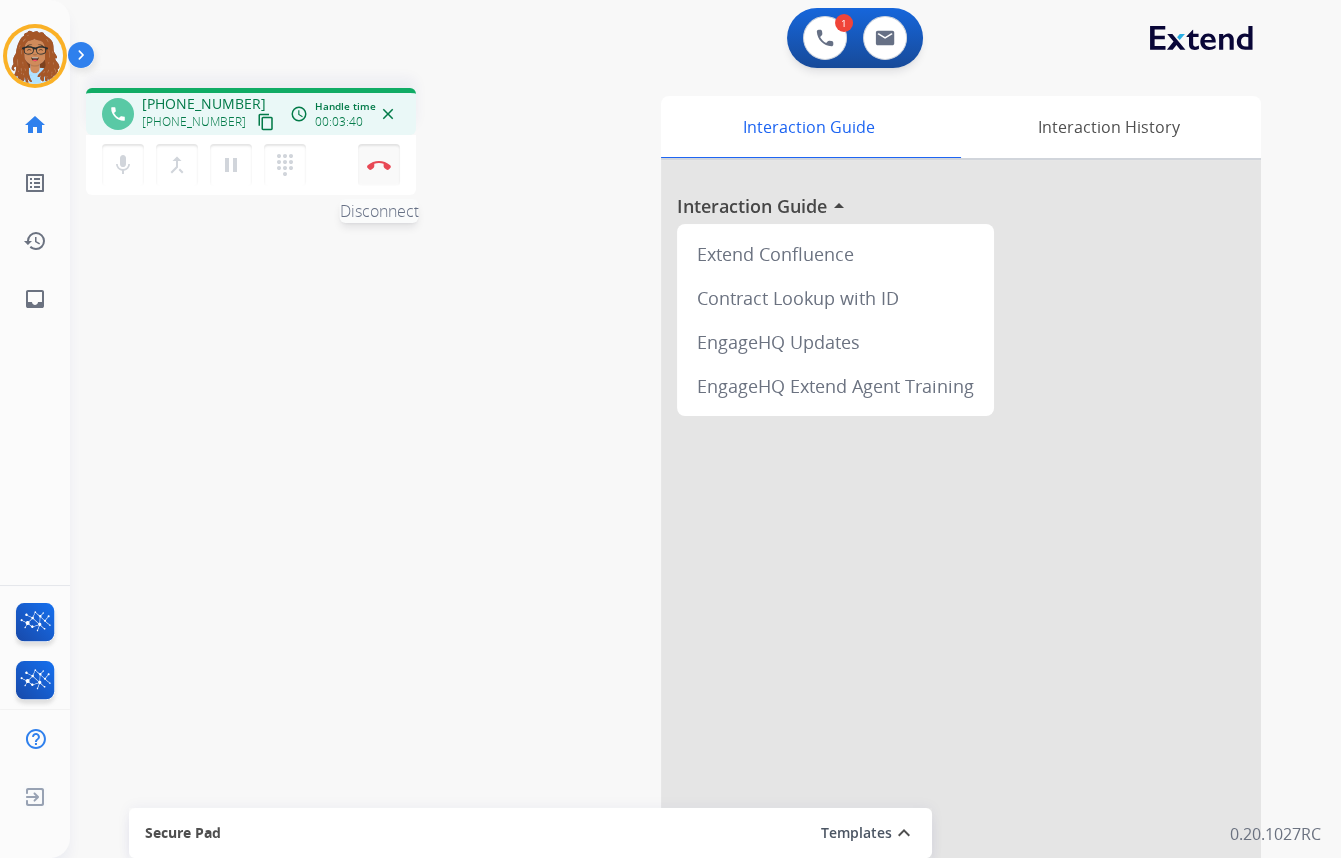 drag, startPoint x: 400, startPoint y: 162, endPoint x: 395, endPoint y: 180, distance: 18.681541 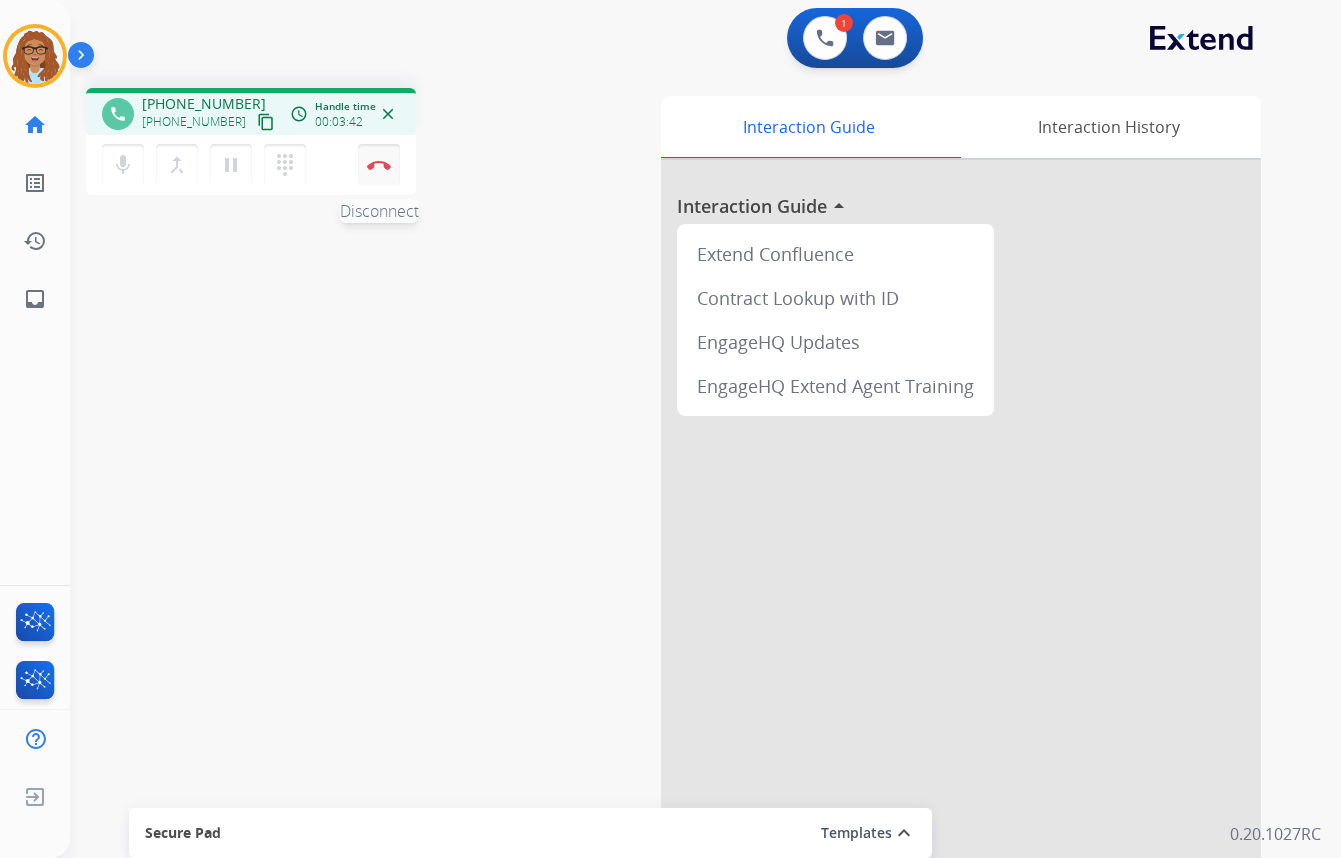 click on "mic Mute merge_type Bridge pause Hold dialpad Dialpad Disconnect" at bounding box center (251, 165) 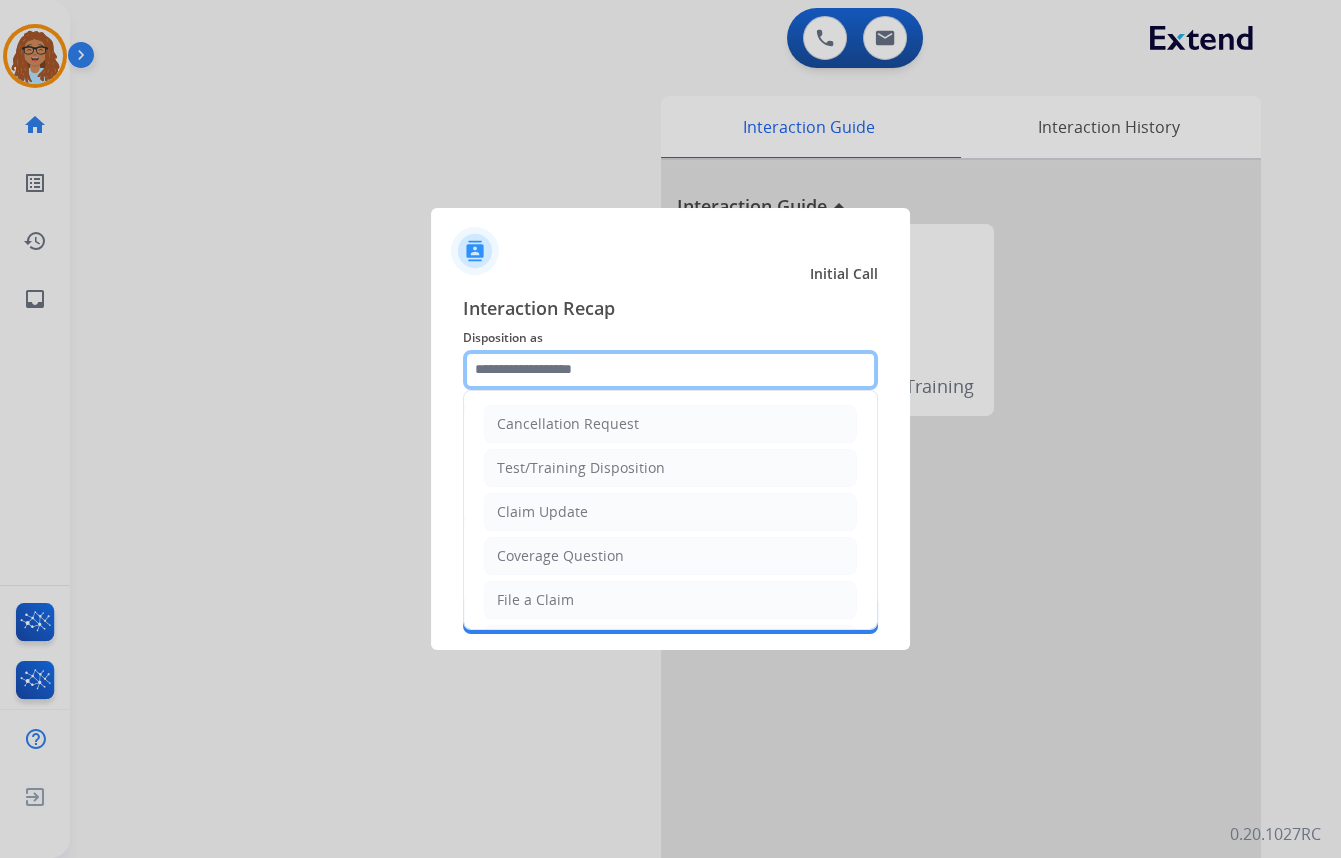 drag, startPoint x: 662, startPoint y: 357, endPoint x: 650, endPoint y: 381, distance: 26.832815 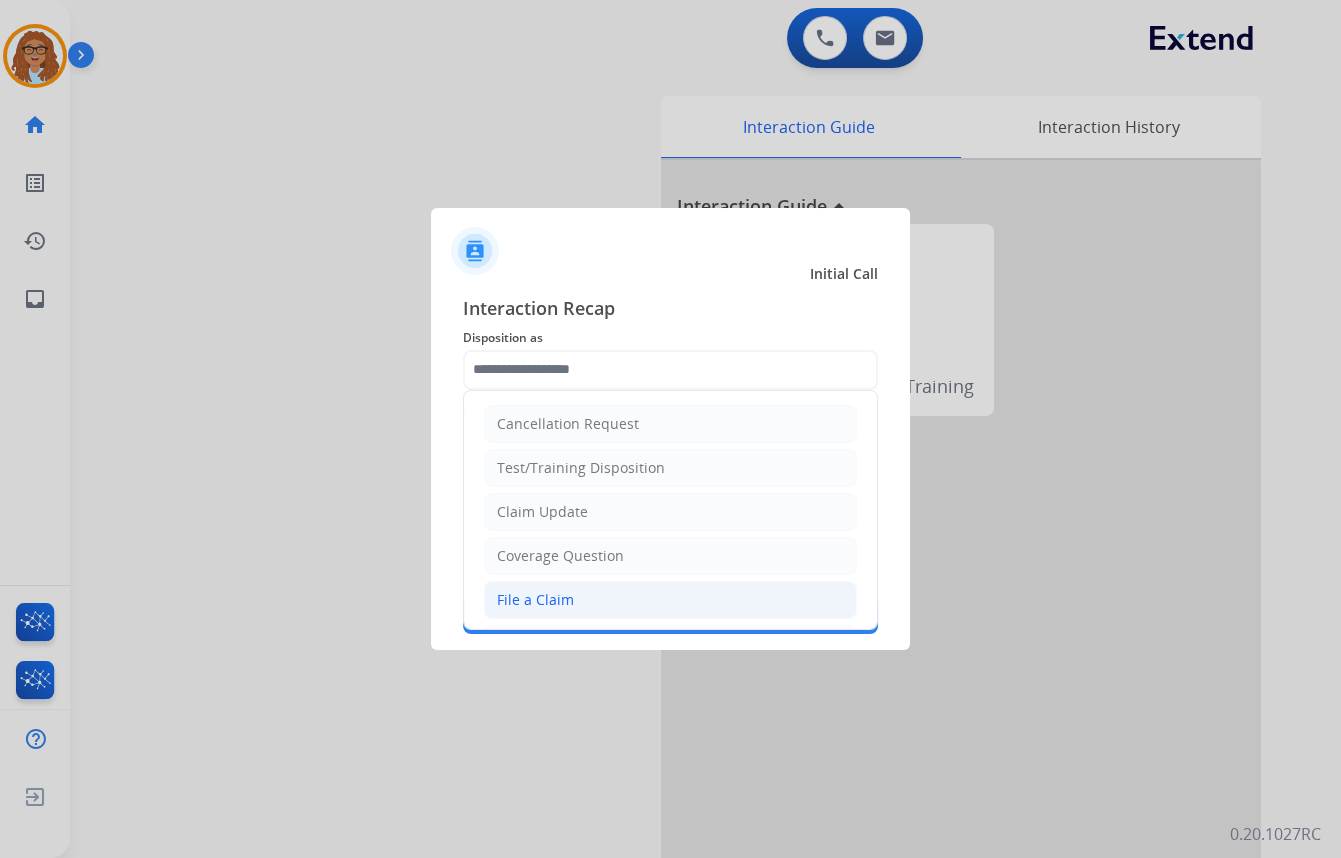 drag, startPoint x: 558, startPoint y: 596, endPoint x: 592, endPoint y: 497, distance: 104.67569 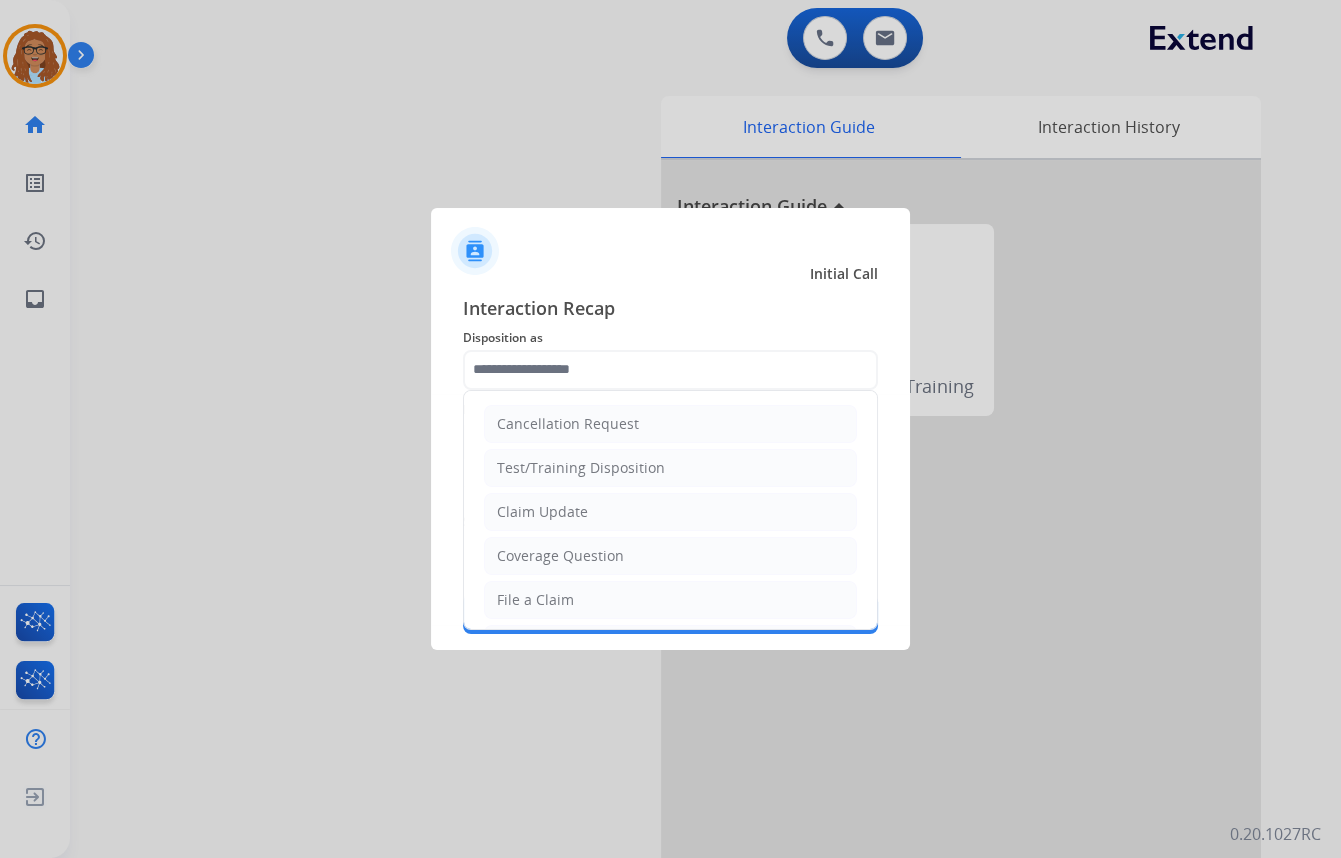 click on "File a Claim" 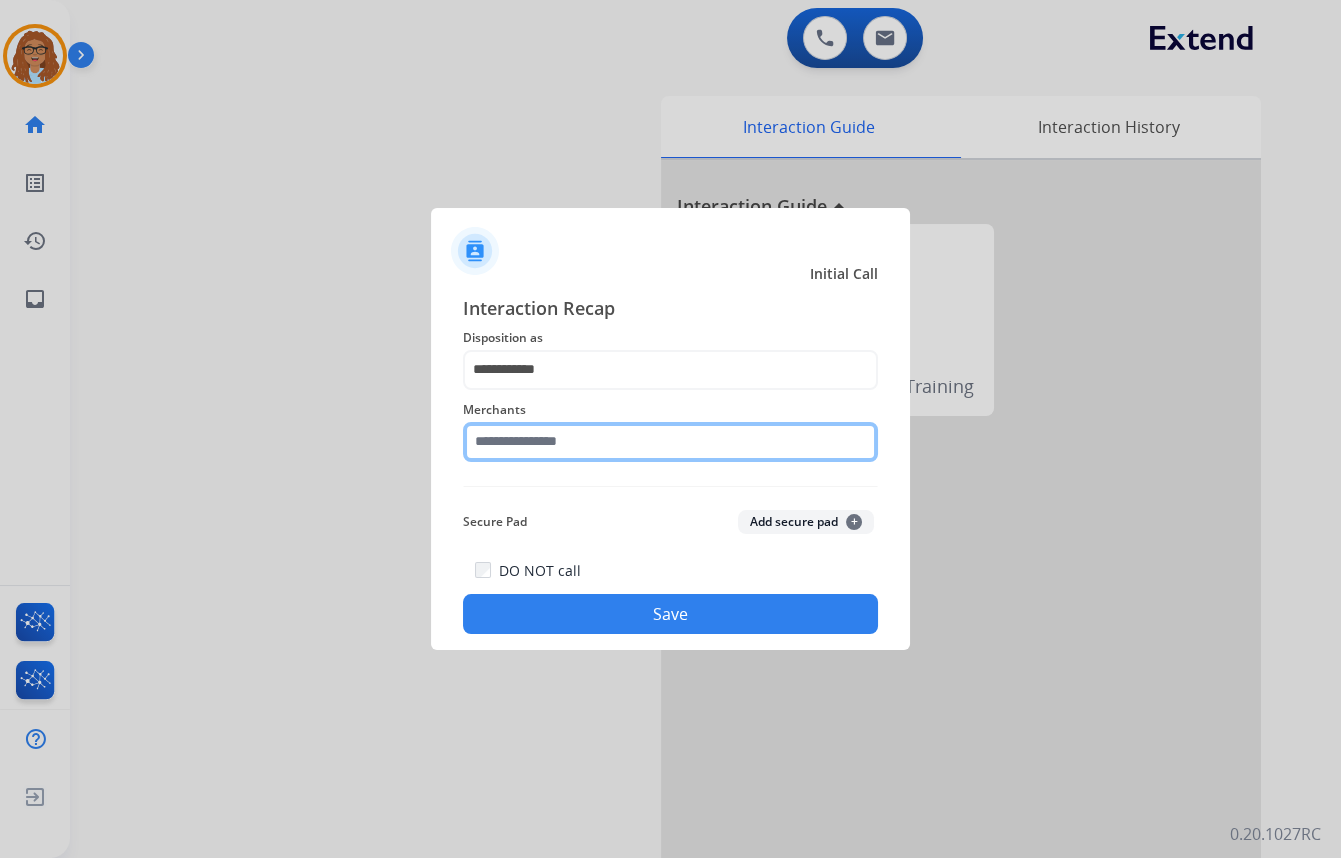 click 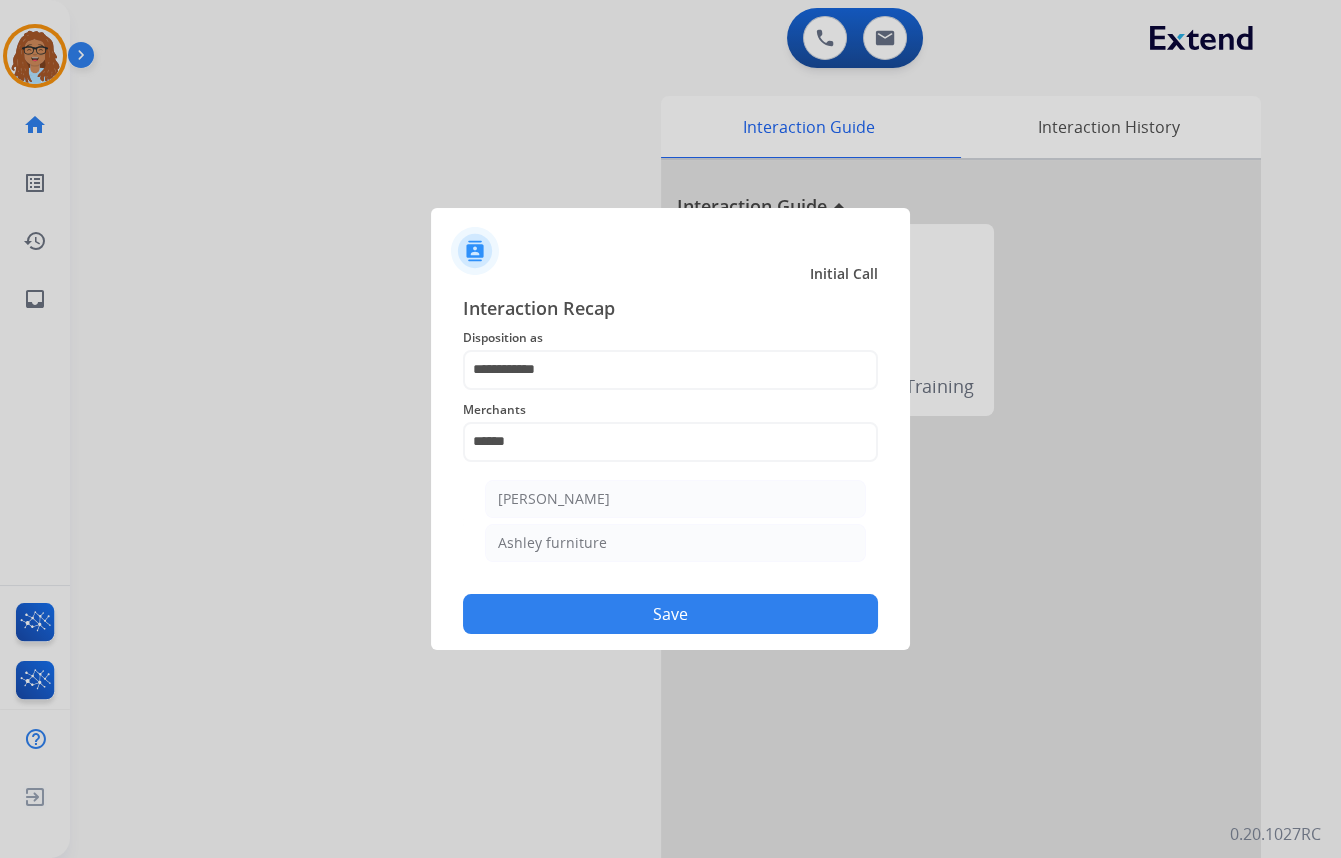 click on "[PERSON_NAME]" 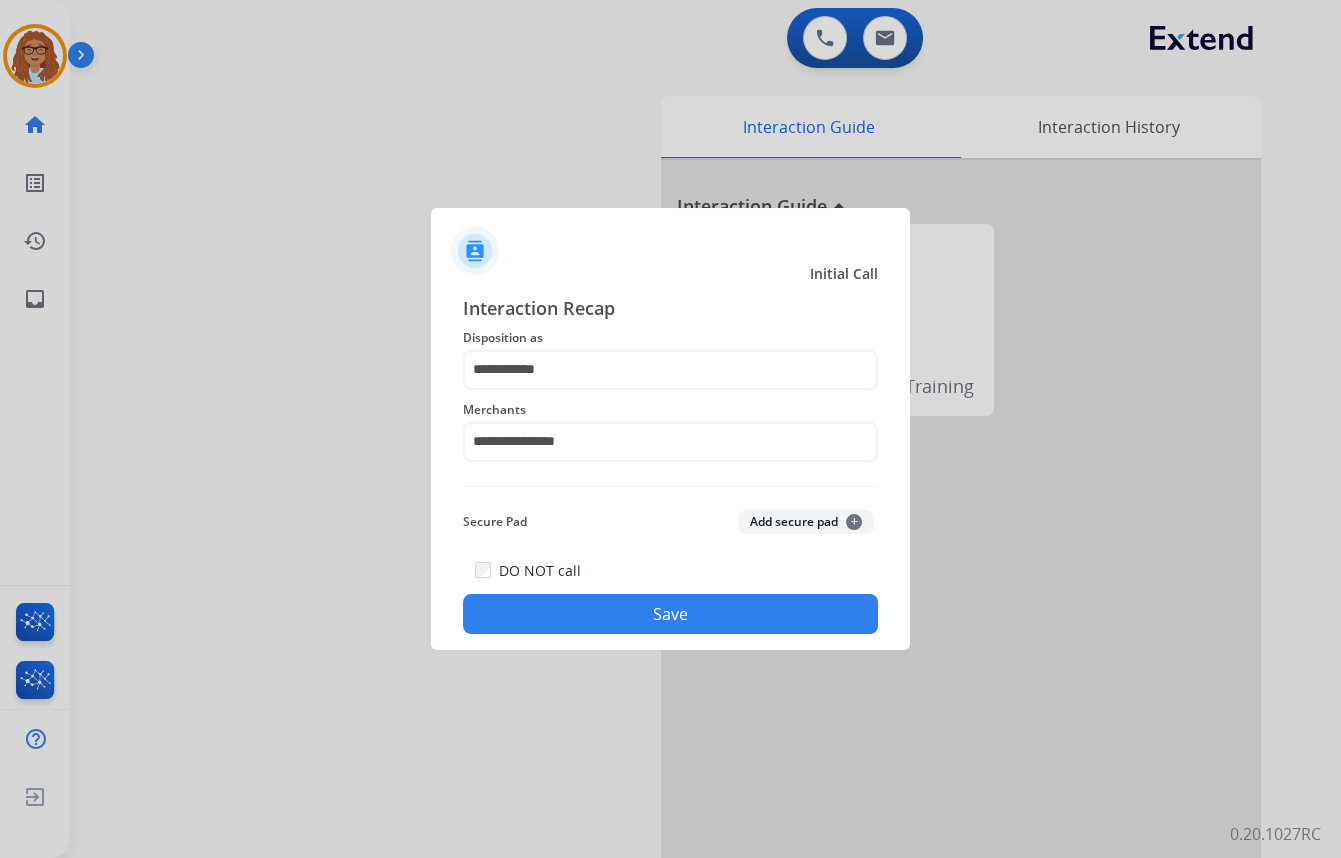 click on "Save" 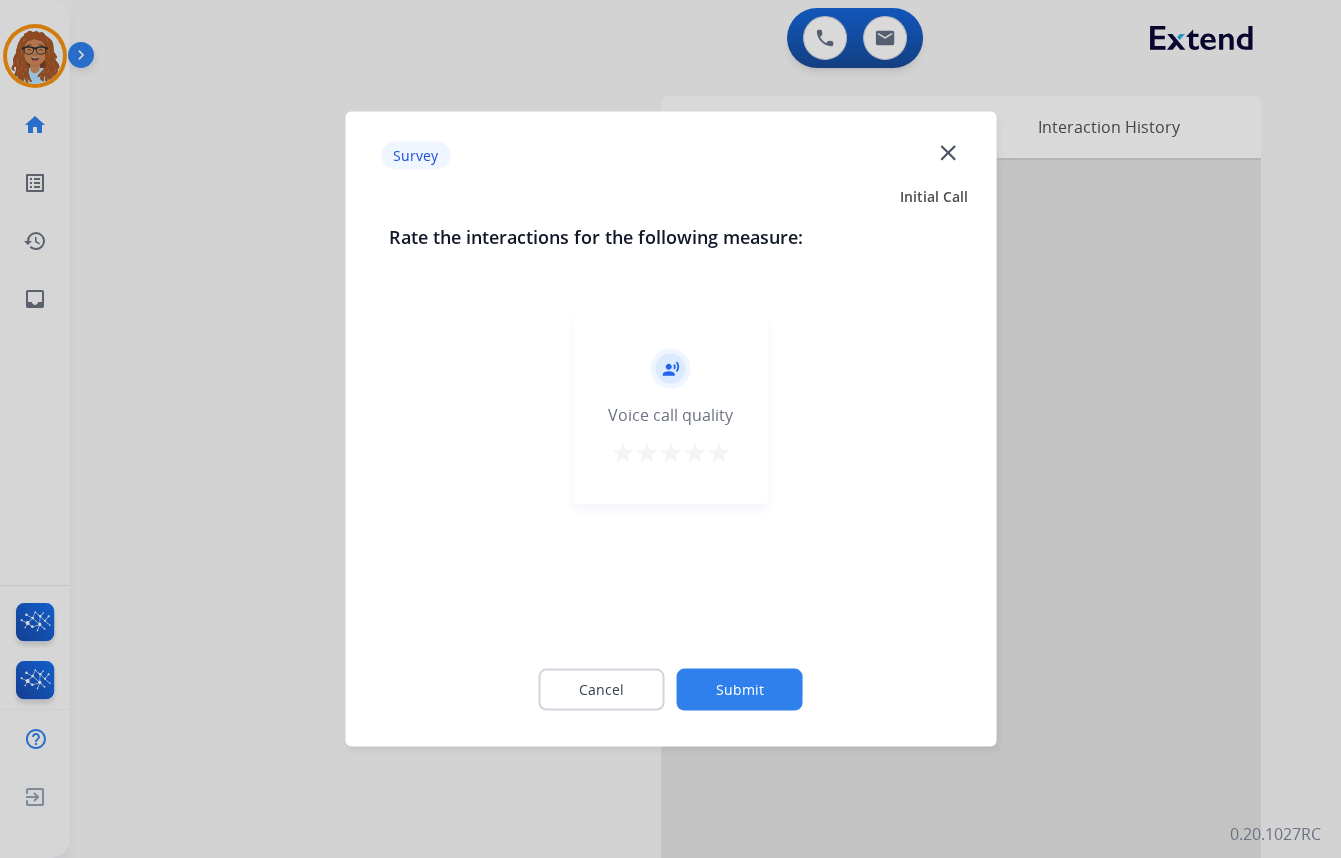 click on "close" 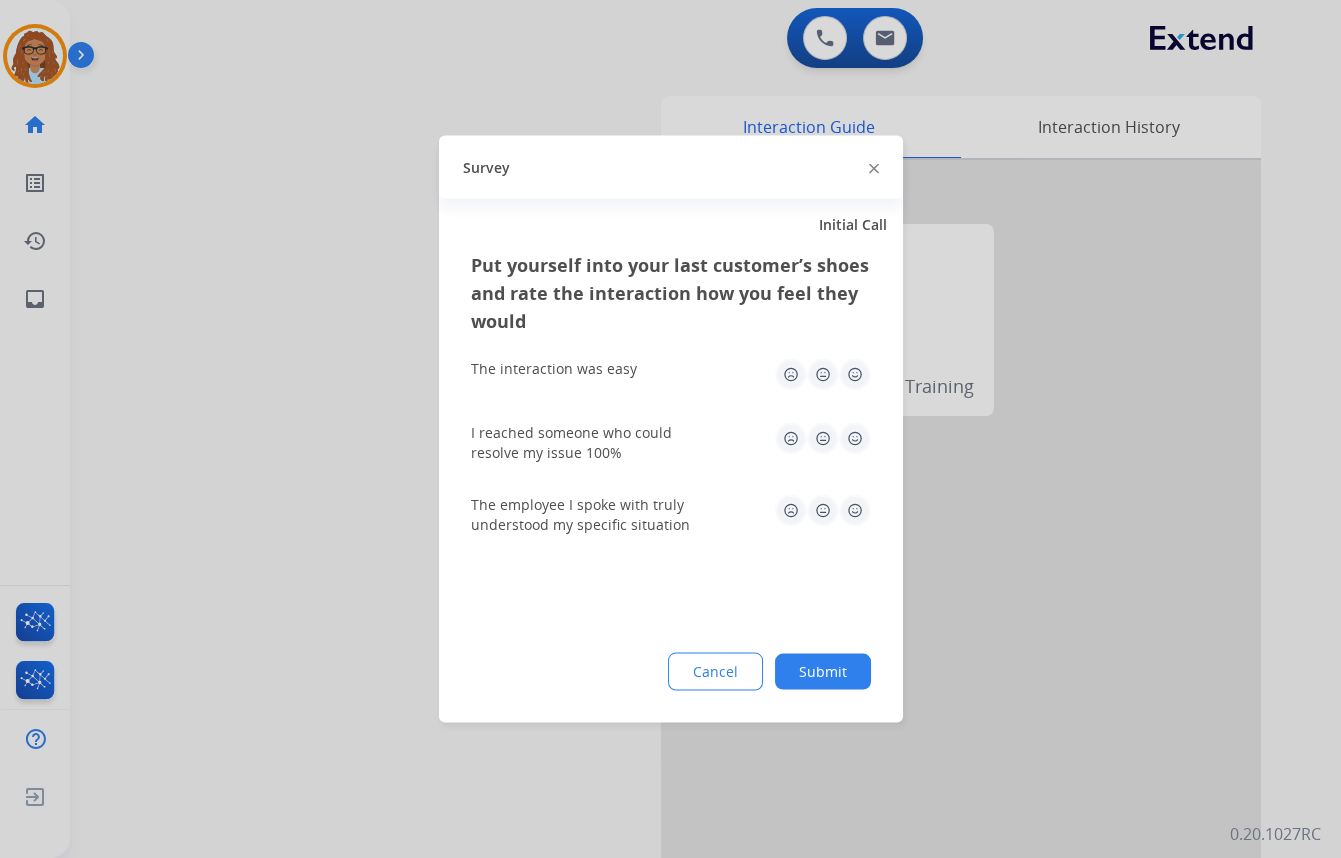 click 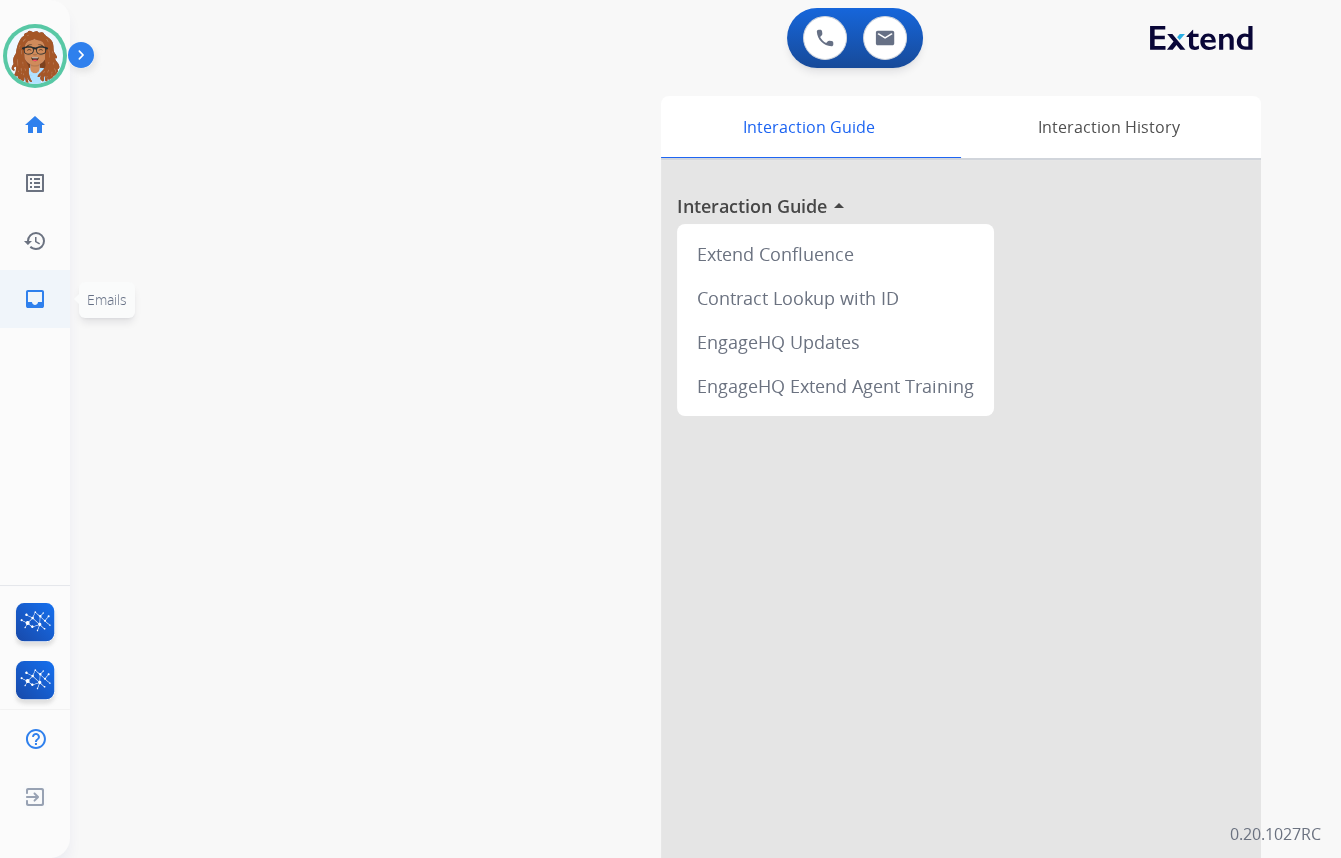 click on "inbox" 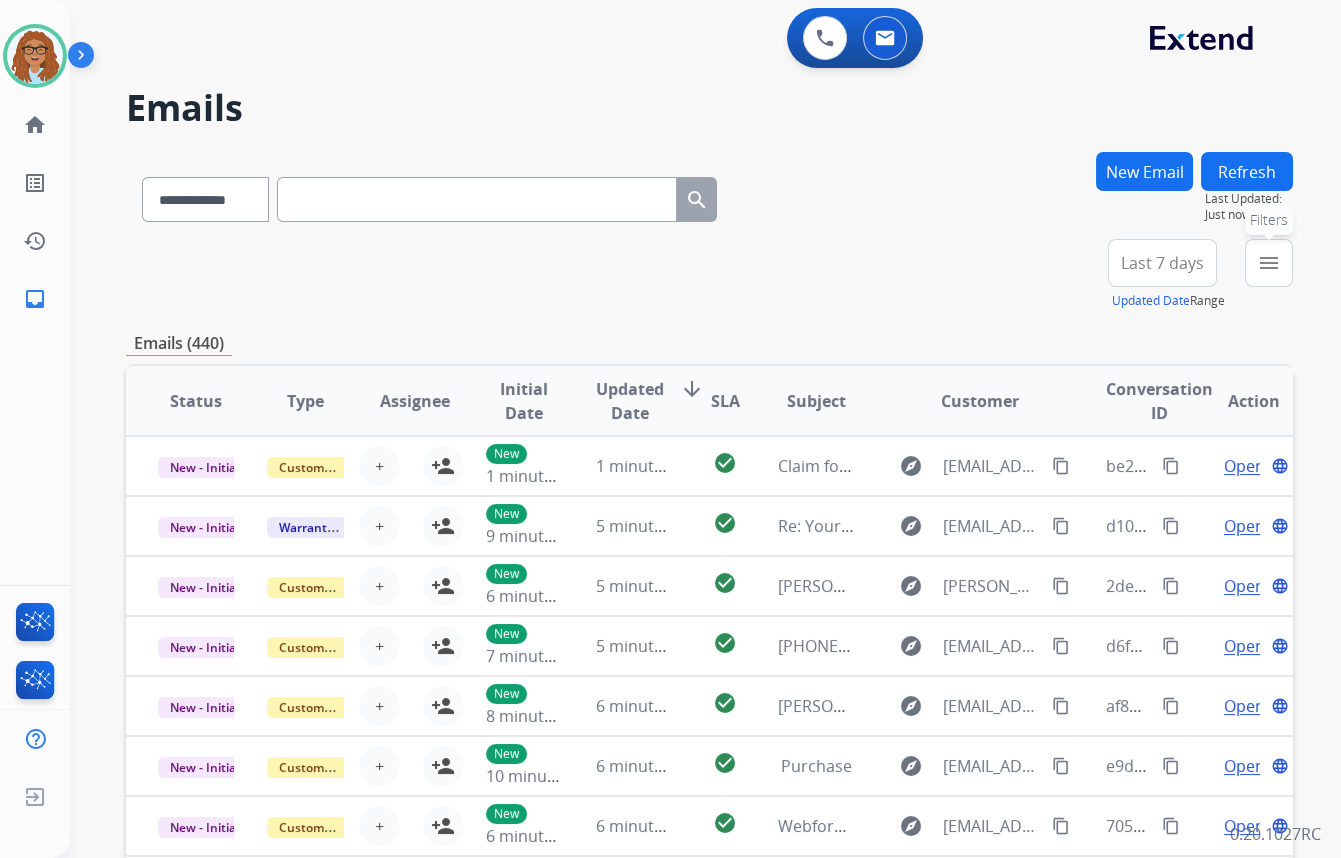 drag, startPoint x: 1260, startPoint y: 265, endPoint x: 1239, endPoint y: 279, distance: 25.23886 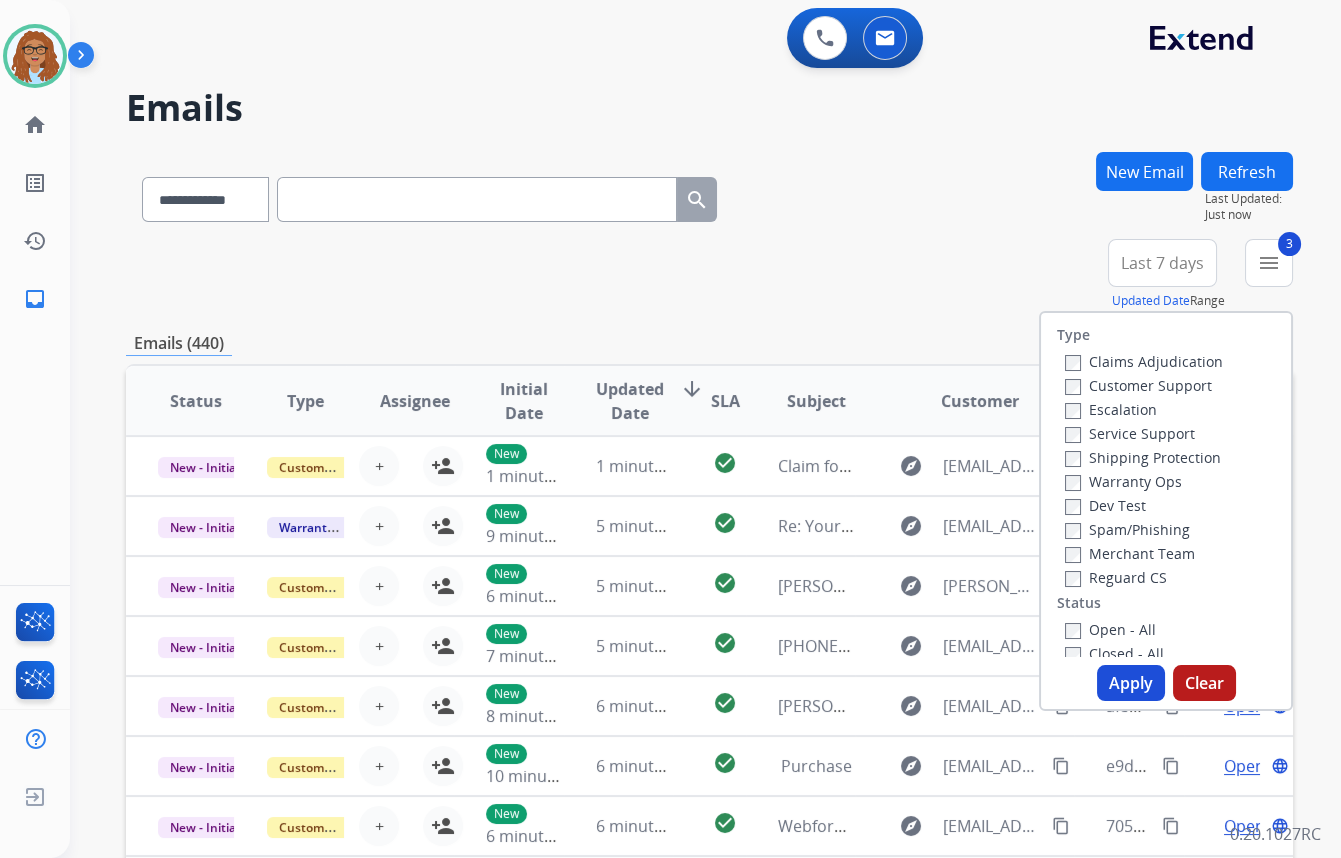 click on "Open - All" at bounding box center [1110, 629] 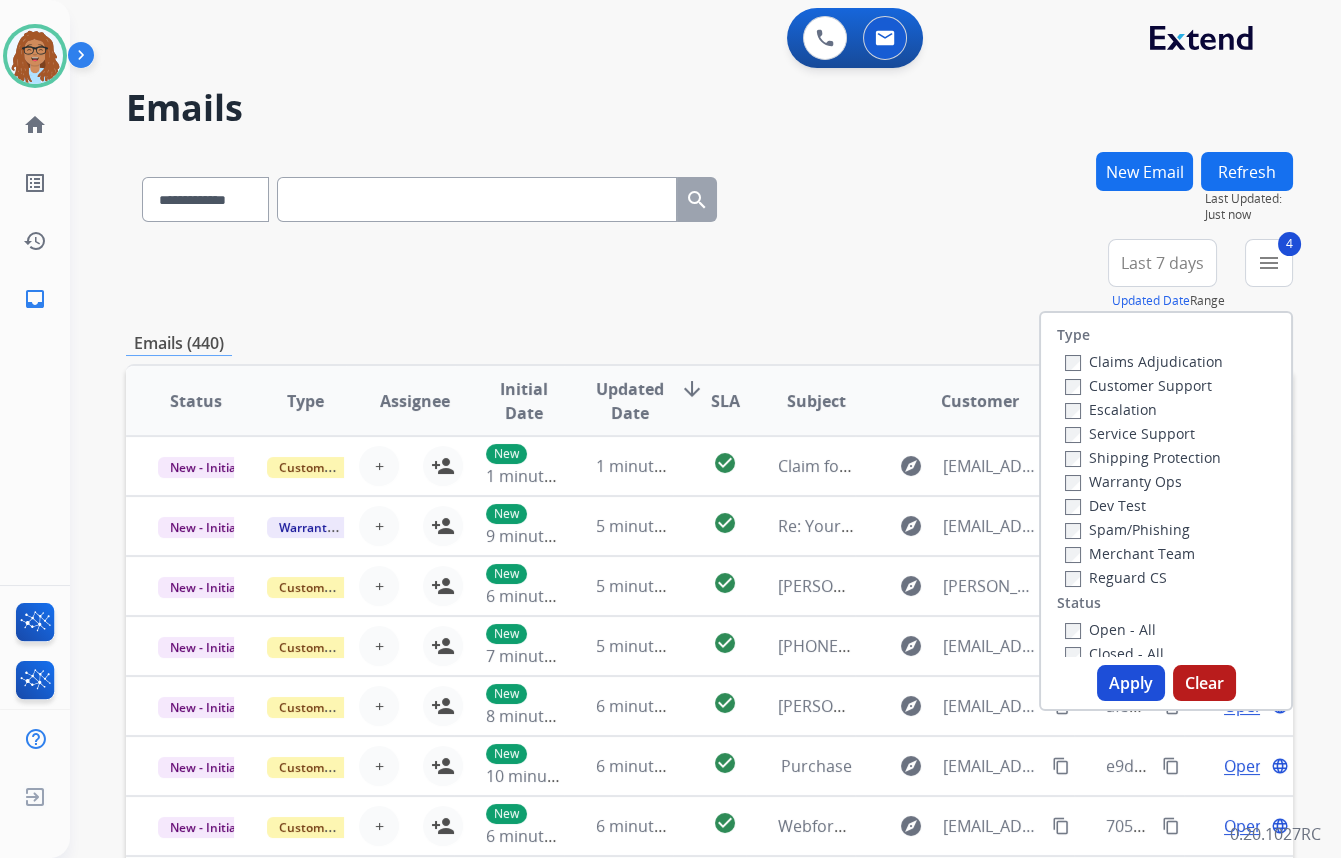 drag, startPoint x: 1113, startPoint y: 671, endPoint x: 1302, endPoint y: 700, distance: 191.21193 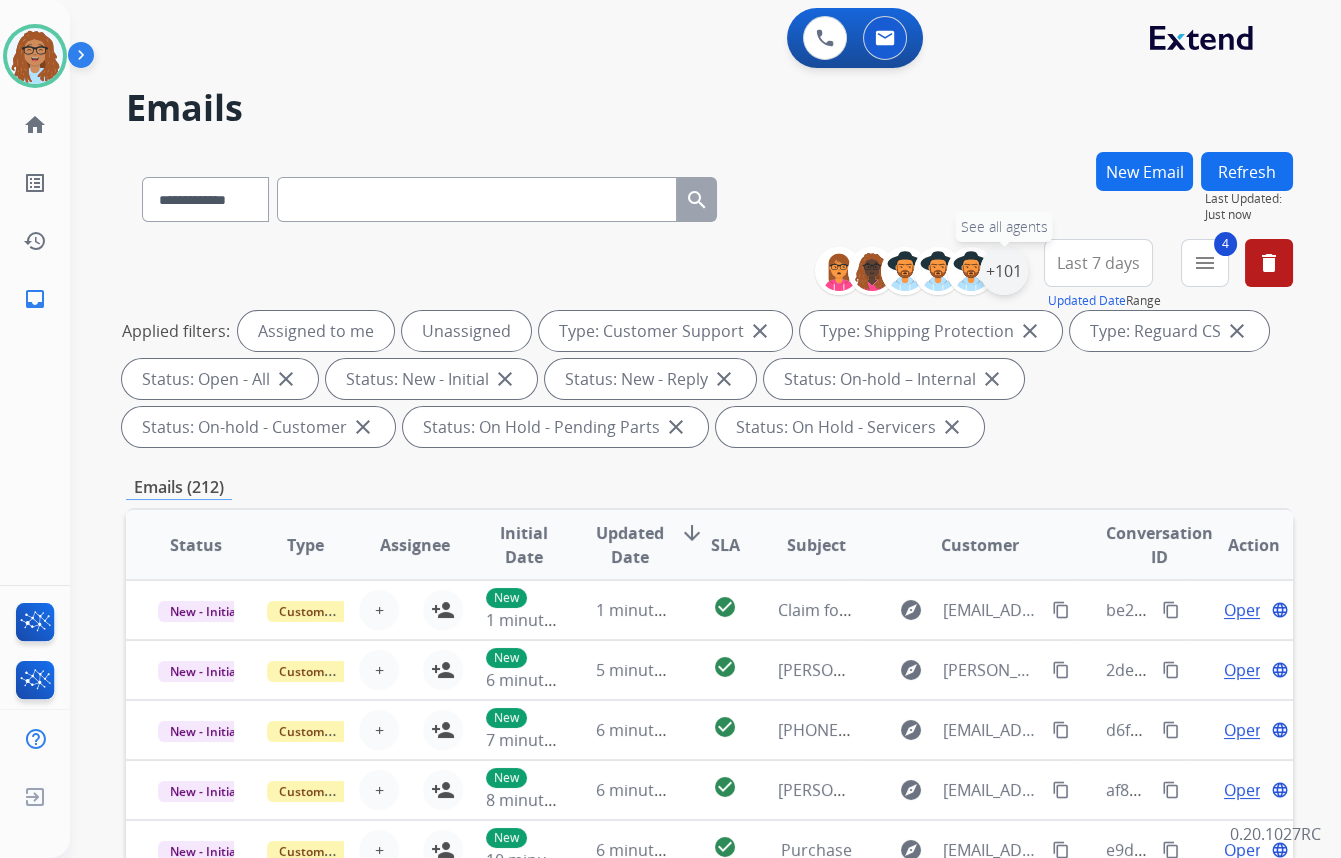 click on "+101" at bounding box center [1004, 271] 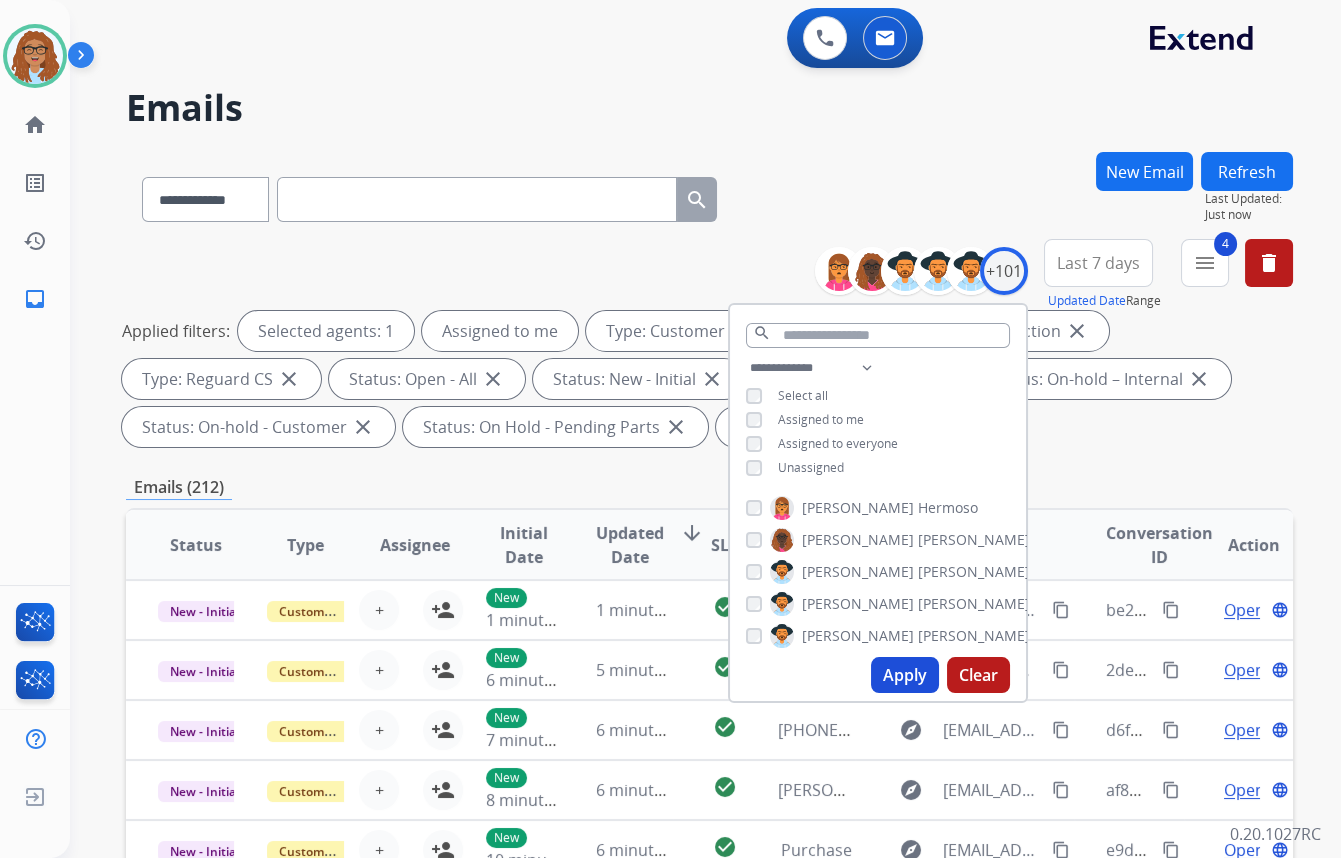 click on "Apply" at bounding box center [905, 675] 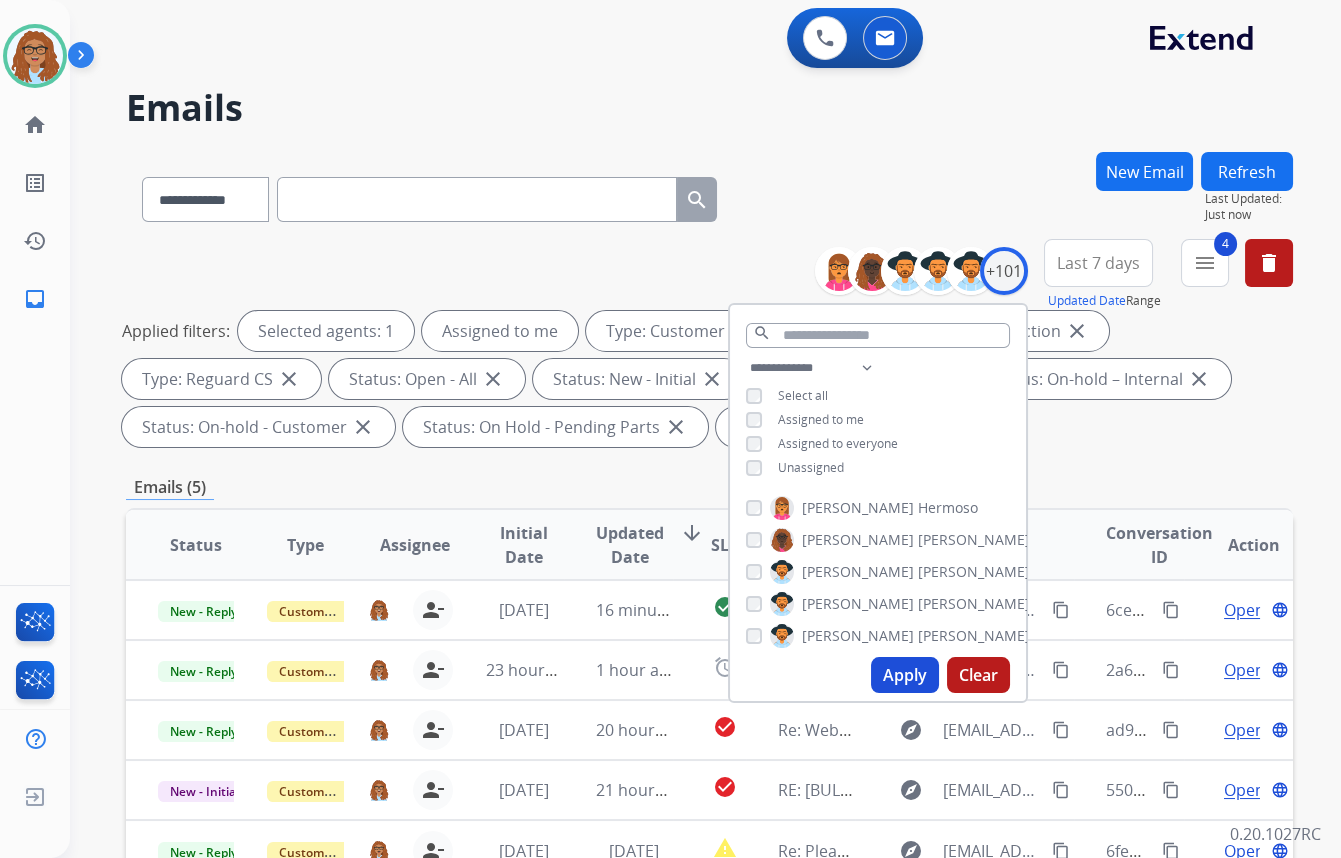click on "**********" at bounding box center (709, 195) 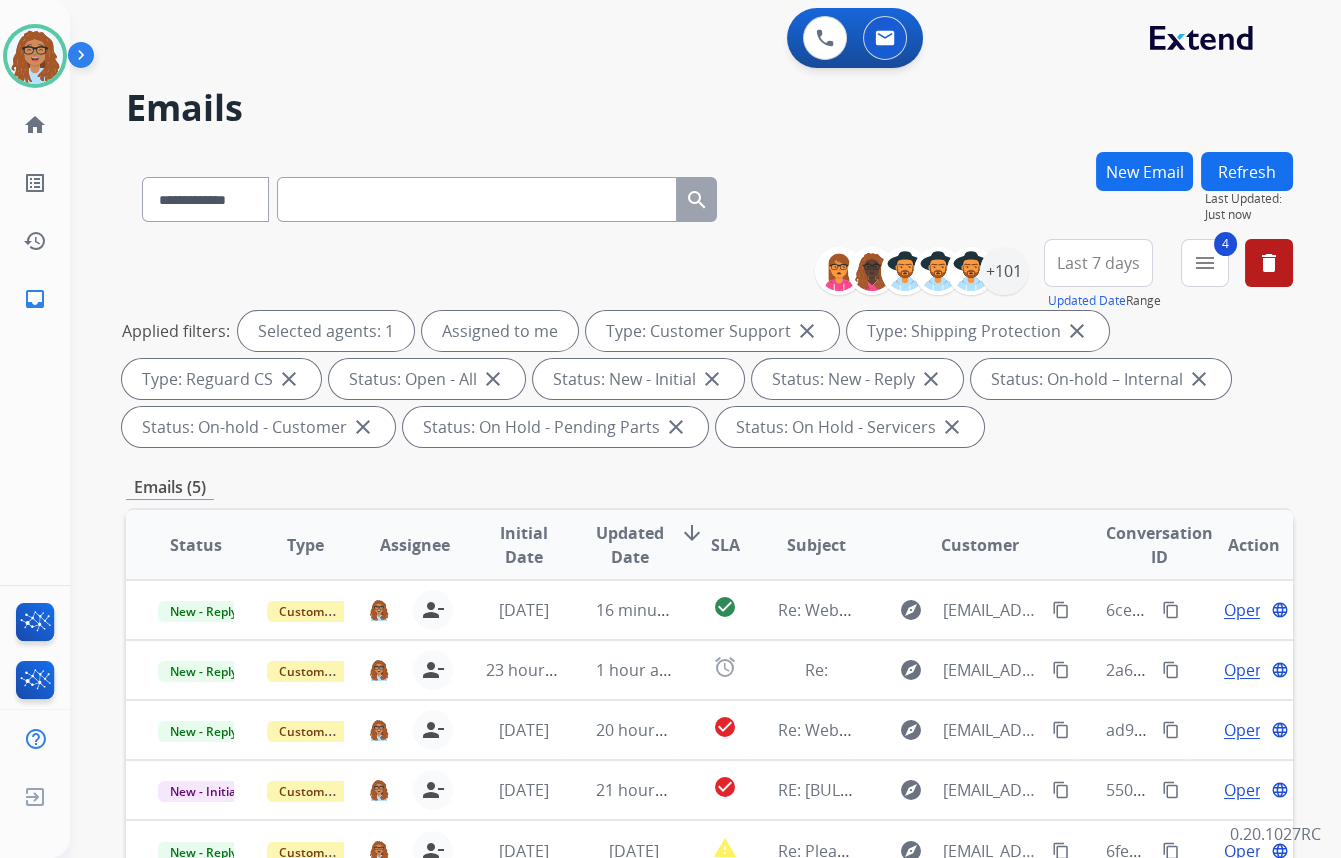 scroll, scrollTop: 363, scrollLeft: 0, axis: vertical 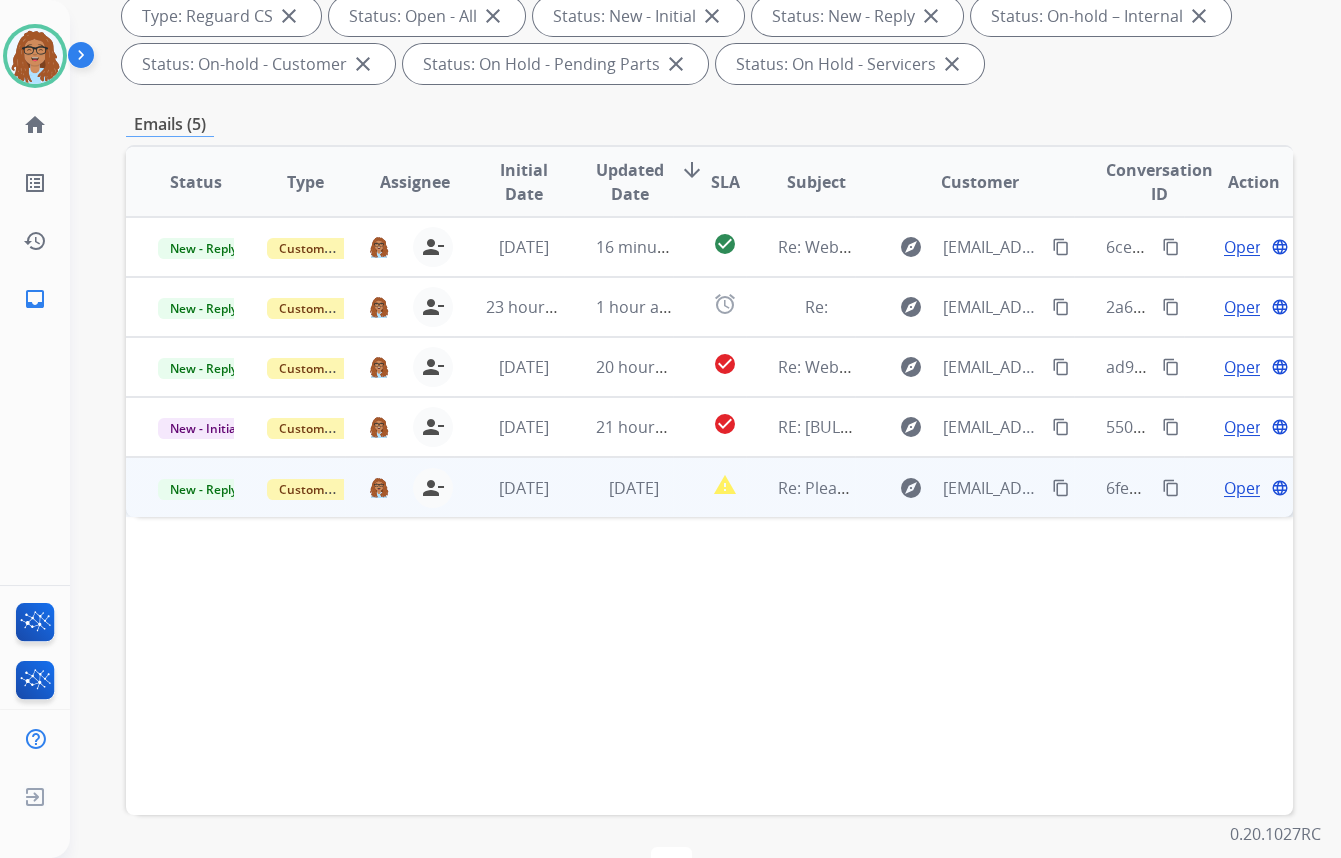 click on "content_copy" at bounding box center [1171, 488] 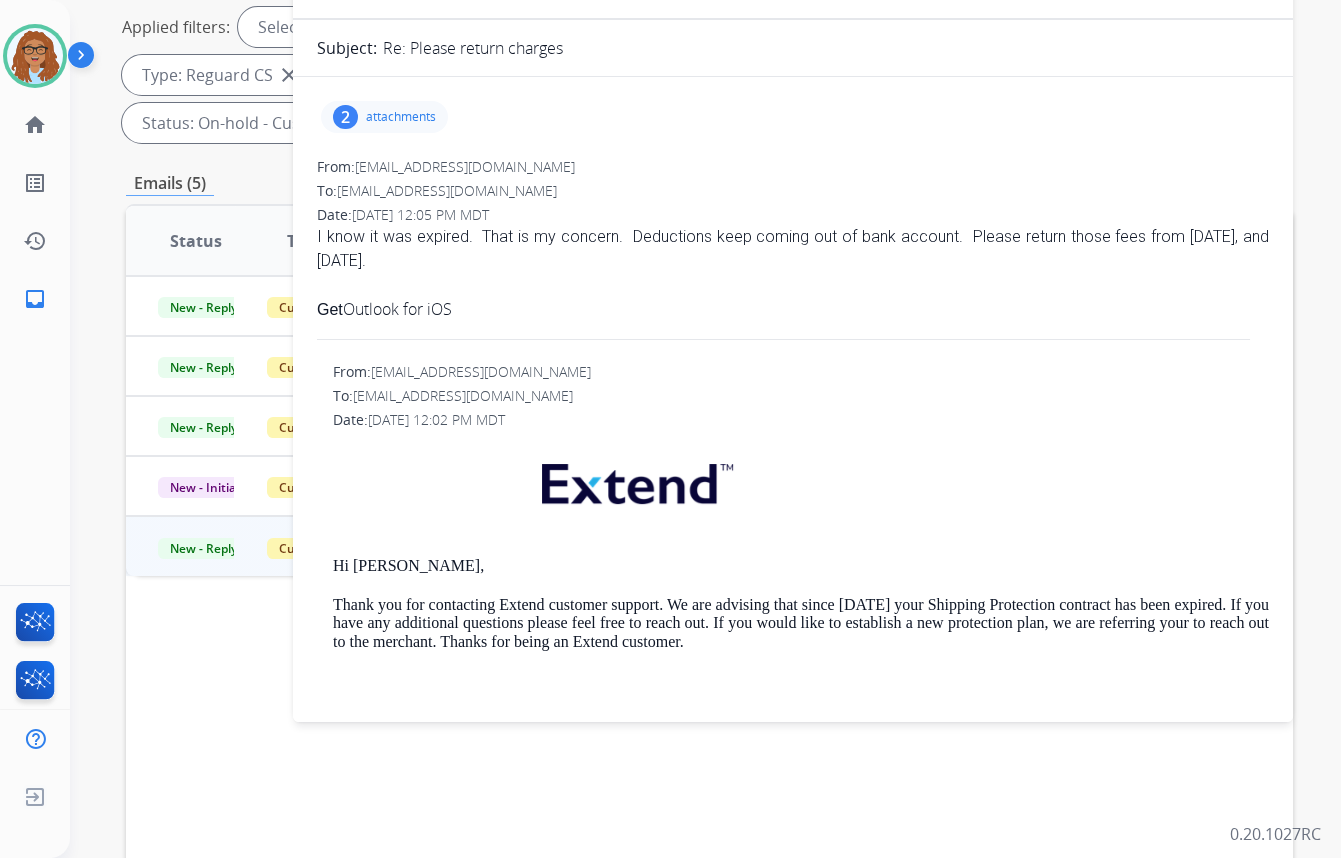 scroll, scrollTop: 272, scrollLeft: 0, axis: vertical 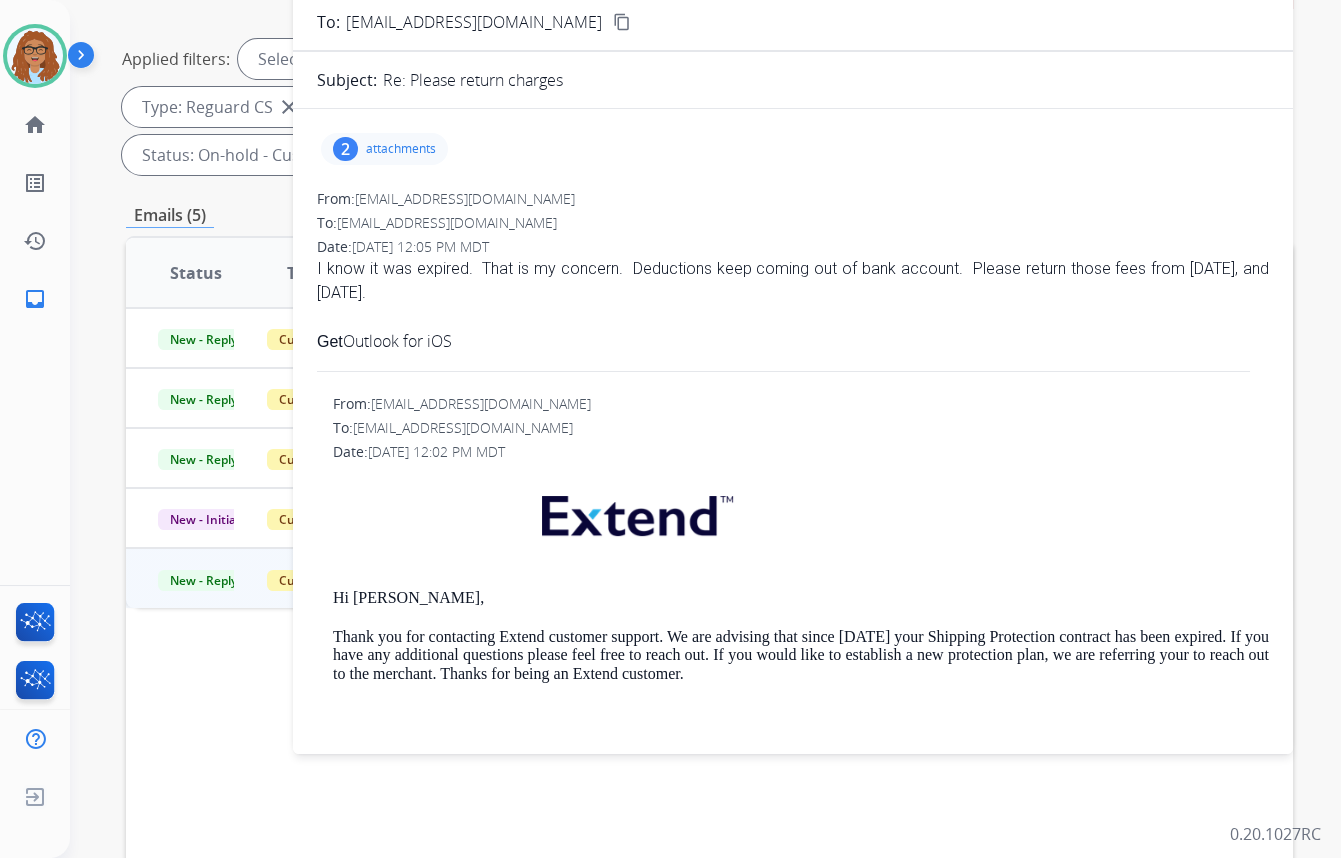 click on "I know it was expired.  That is my concern.  Deductions keep coming out of bank account.  Please return those fees from [DATE], and [DATE]." at bounding box center (793, 281) 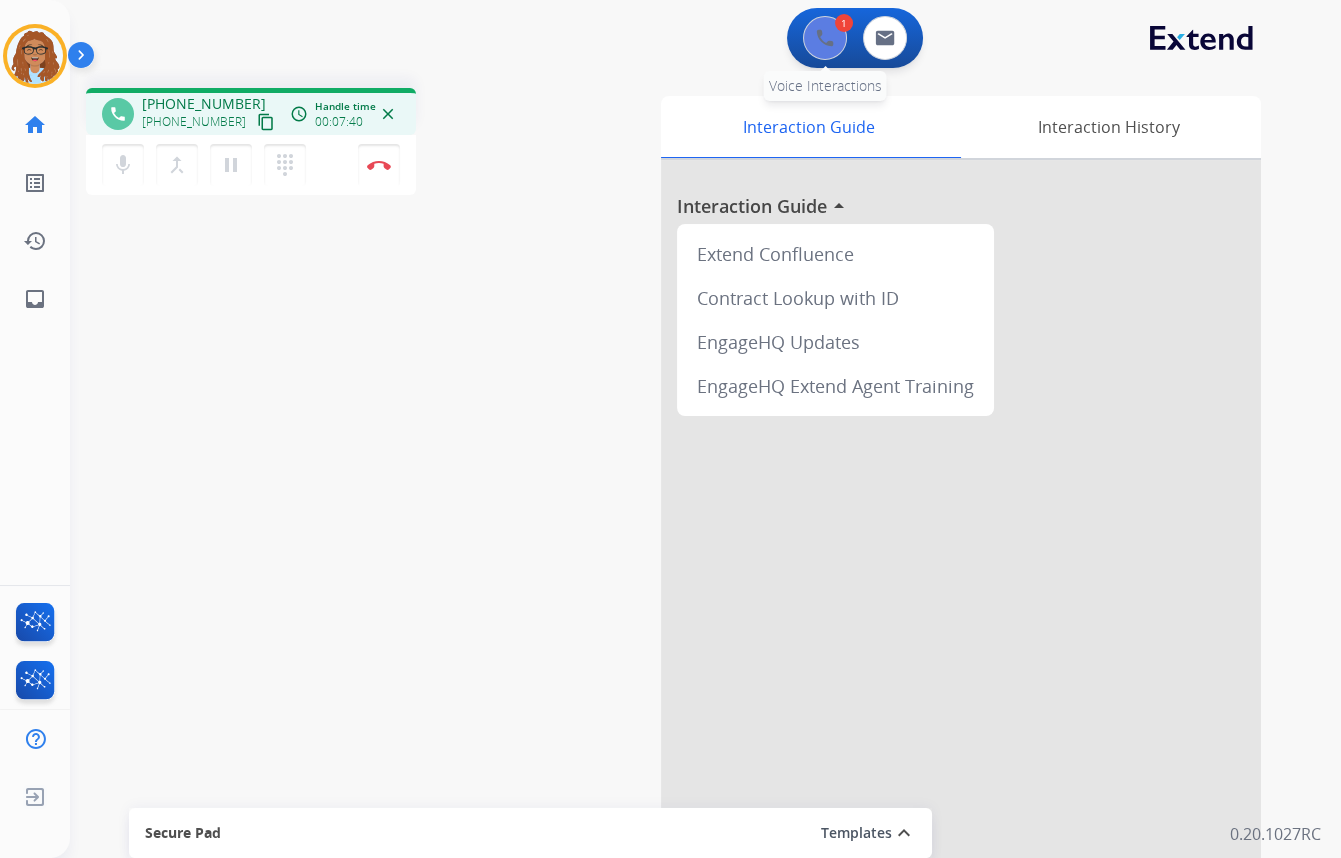 click at bounding box center [825, 38] 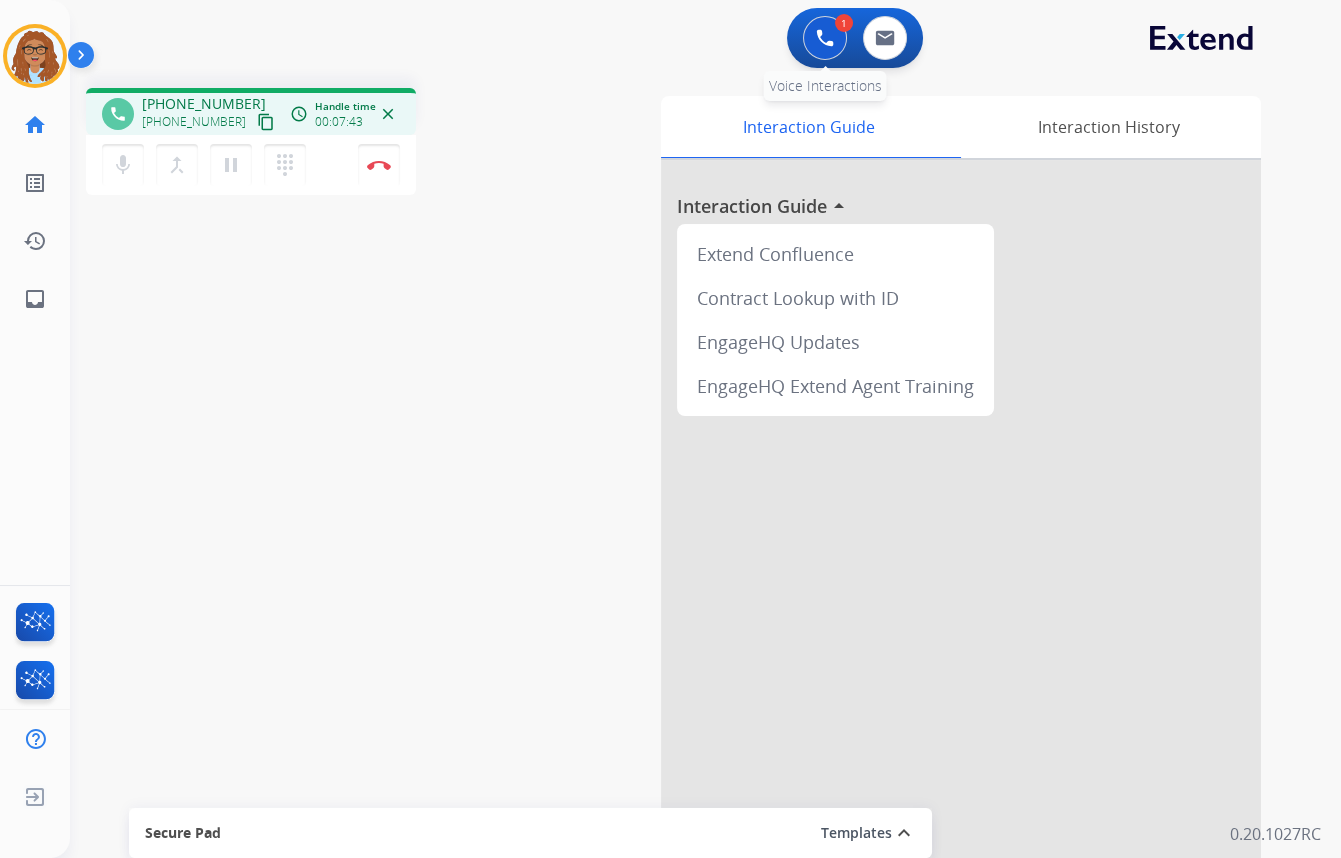 click at bounding box center [825, 38] 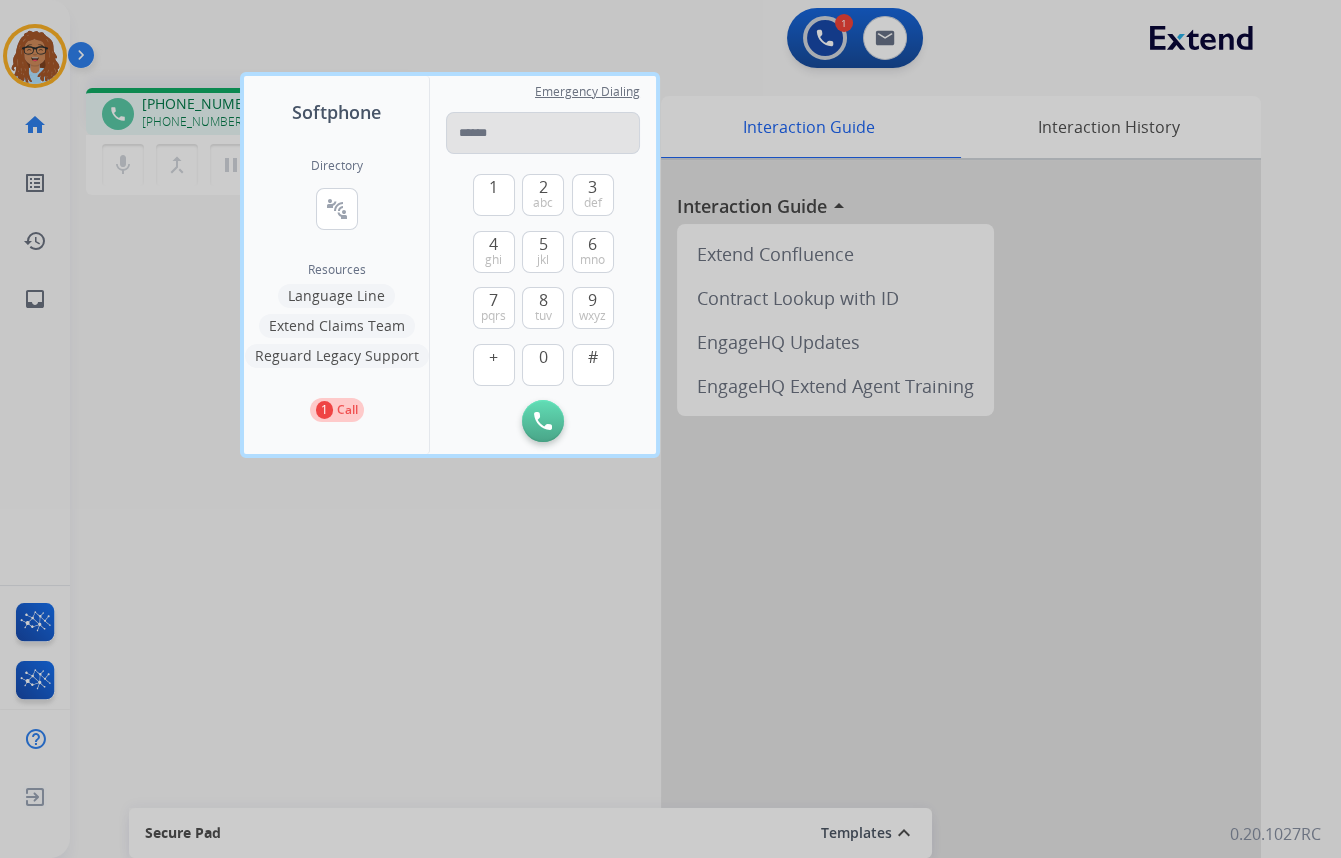 click at bounding box center (543, 133) 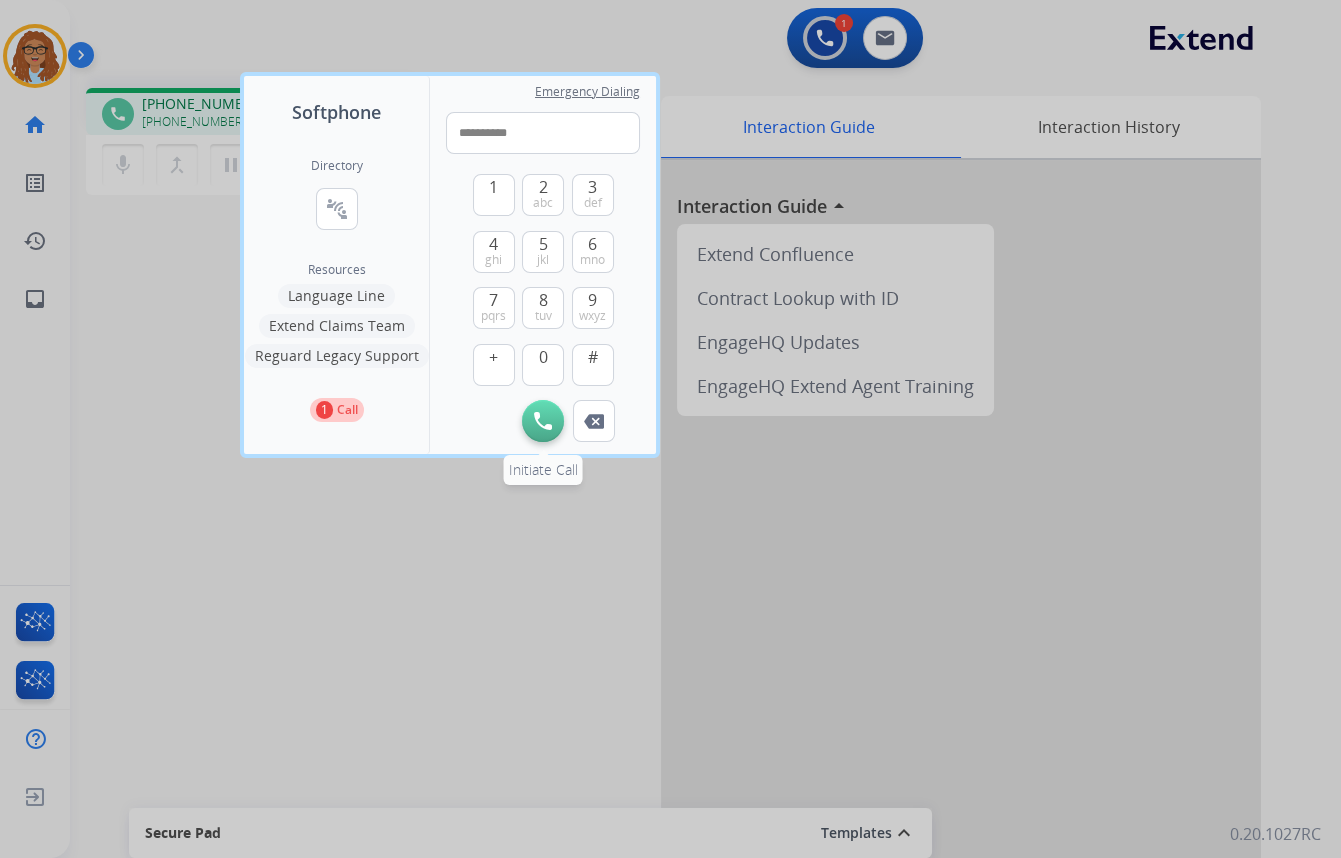 type on "**********" 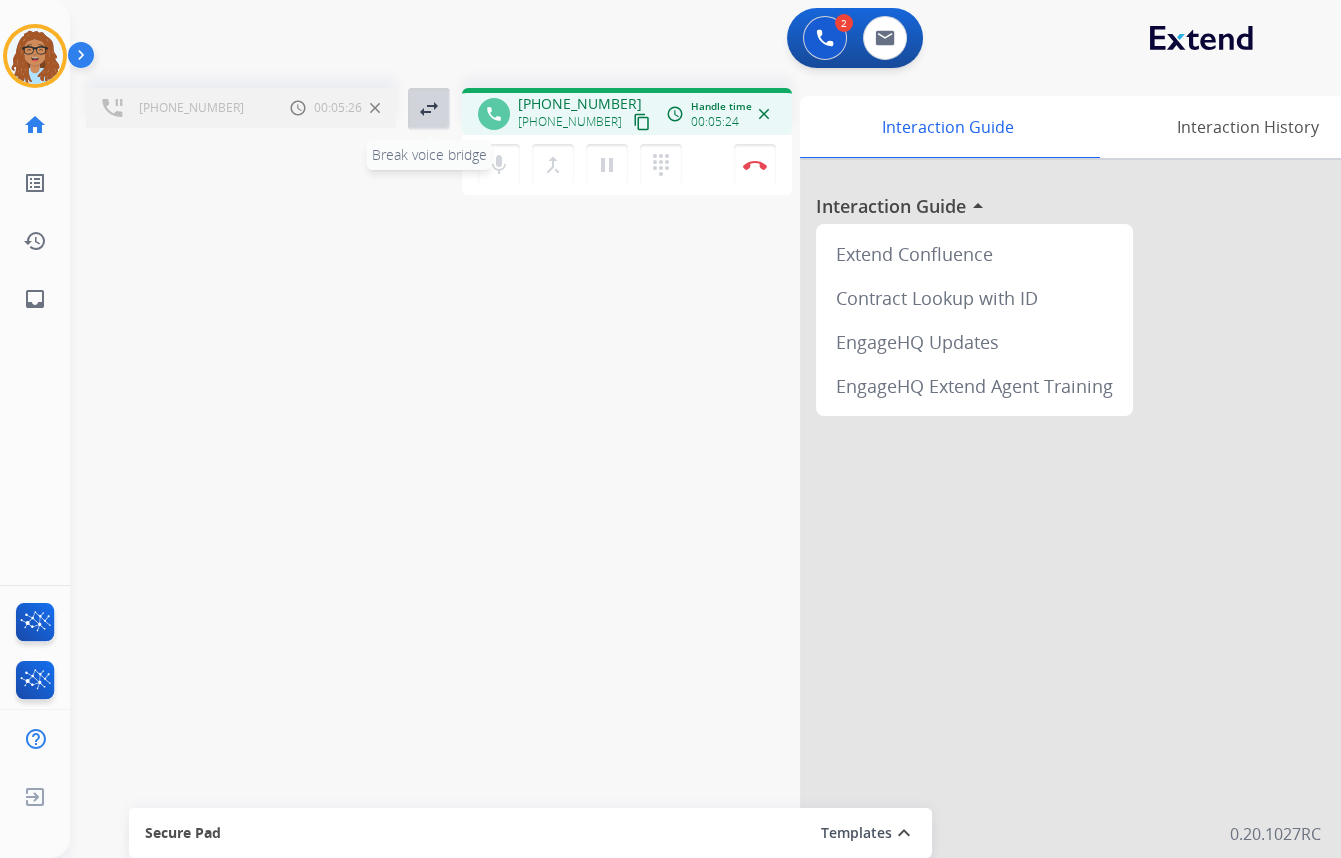 click on "swap_horiz" at bounding box center [429, 109] 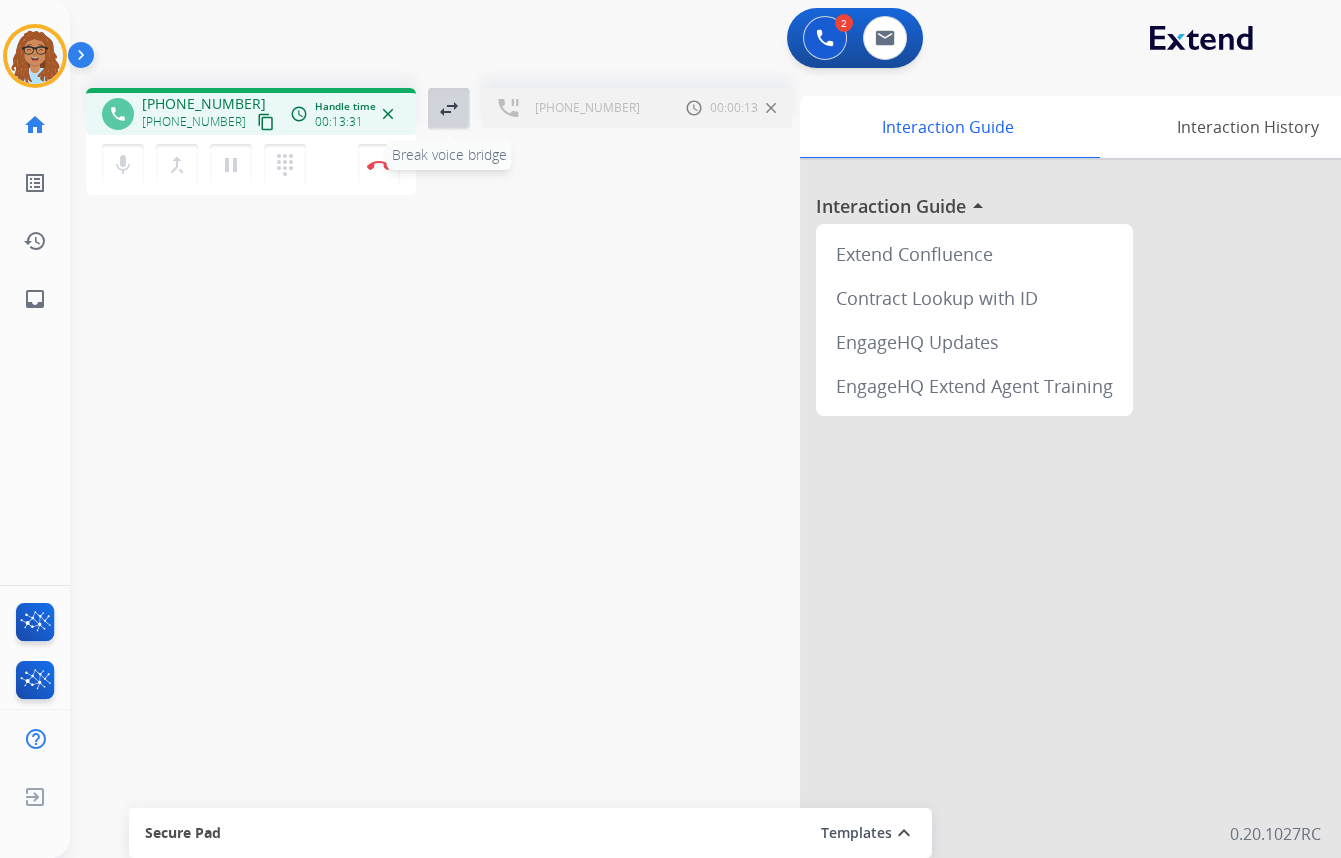 click on "swap_horiz" at bounding box center (449, 109) 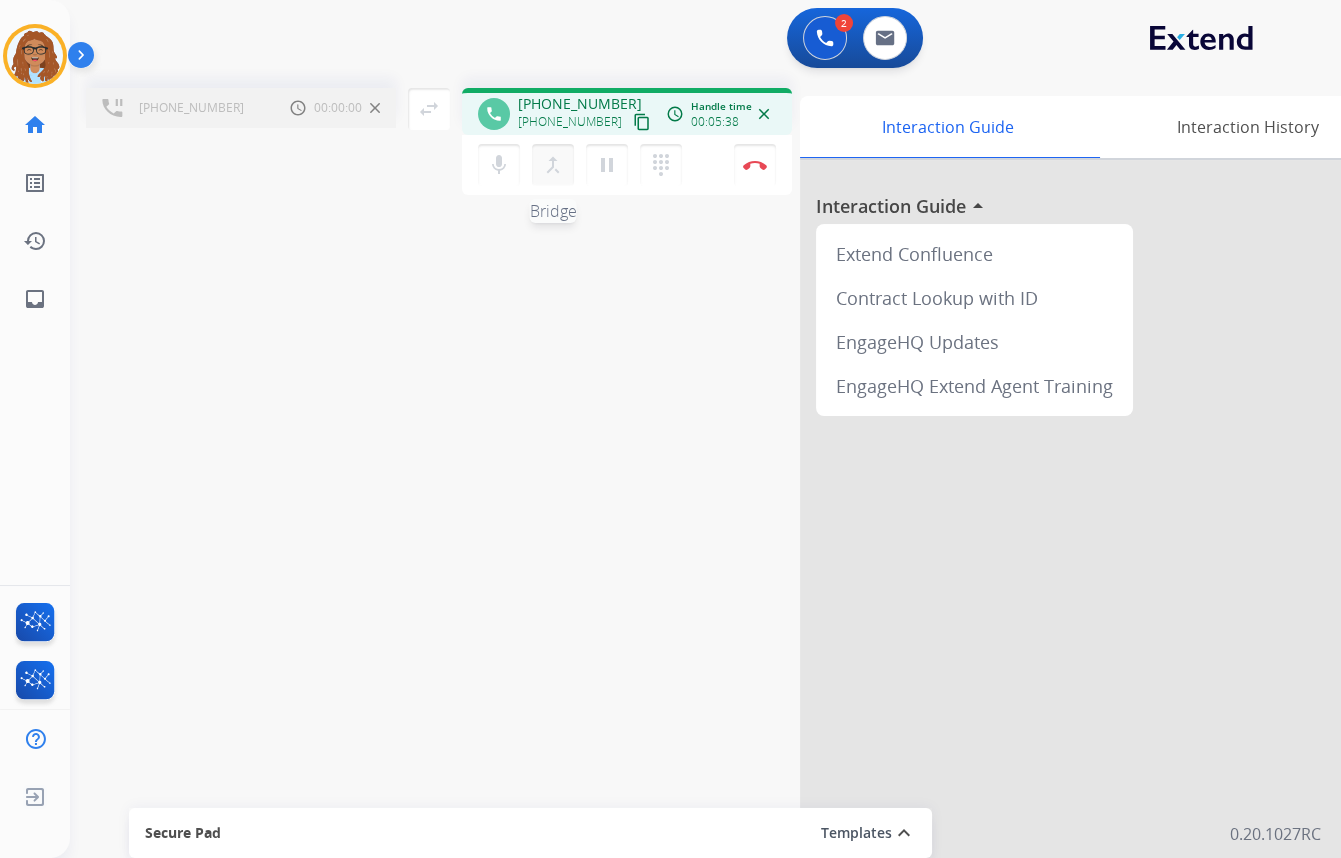 click on "merge_type" at bounding box center (553, 165) 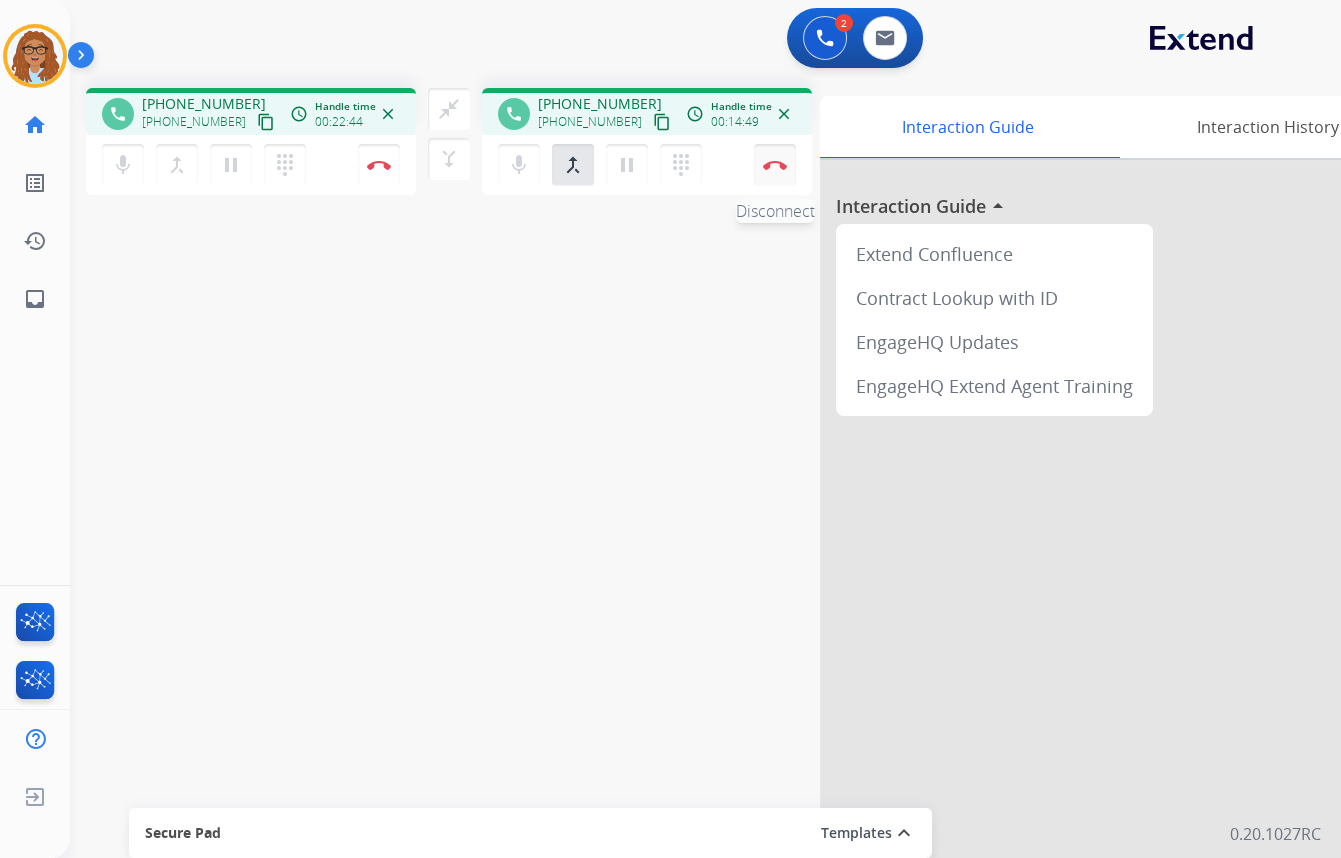 click at bounding box center (379, 165) 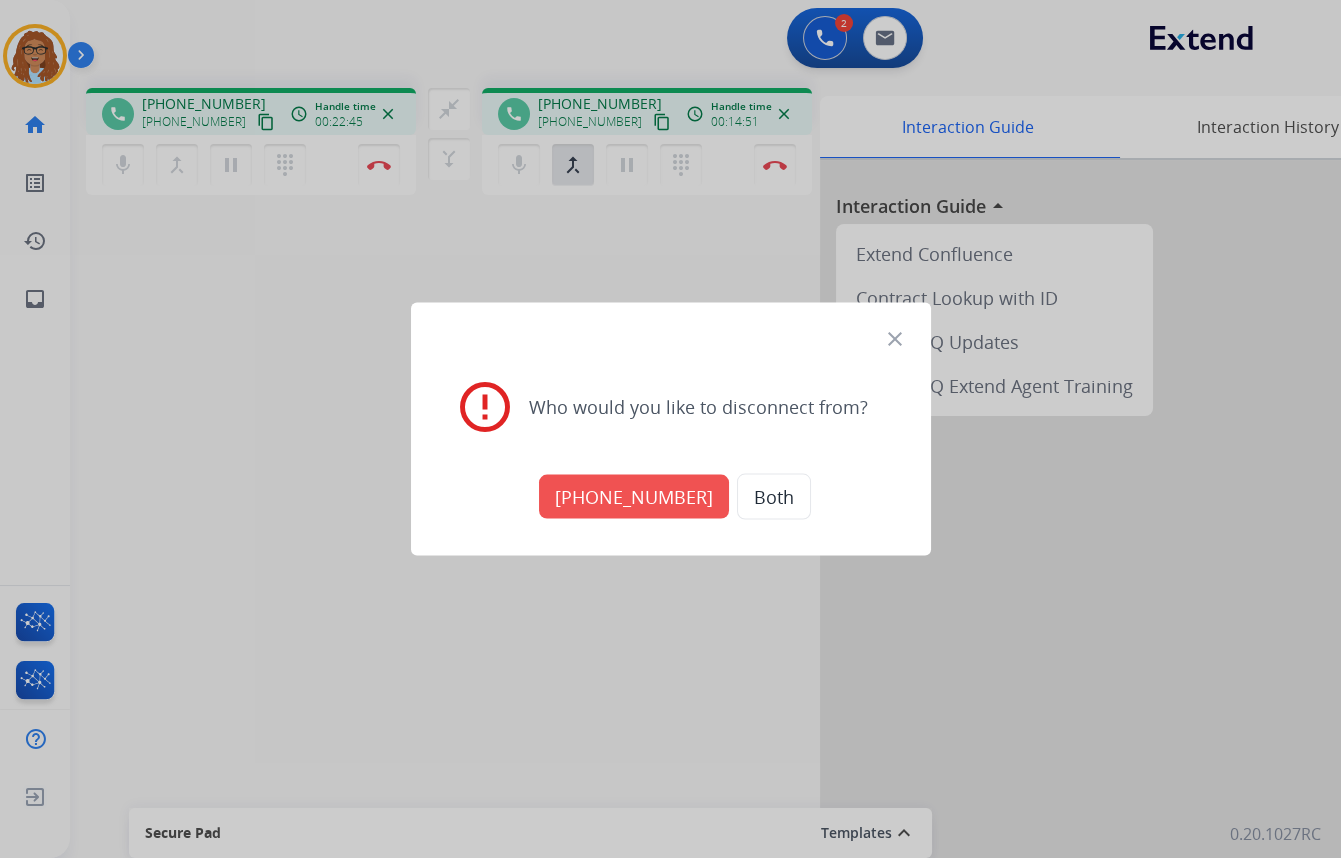 click on "+14702861602" at bounding box center (634, 497) 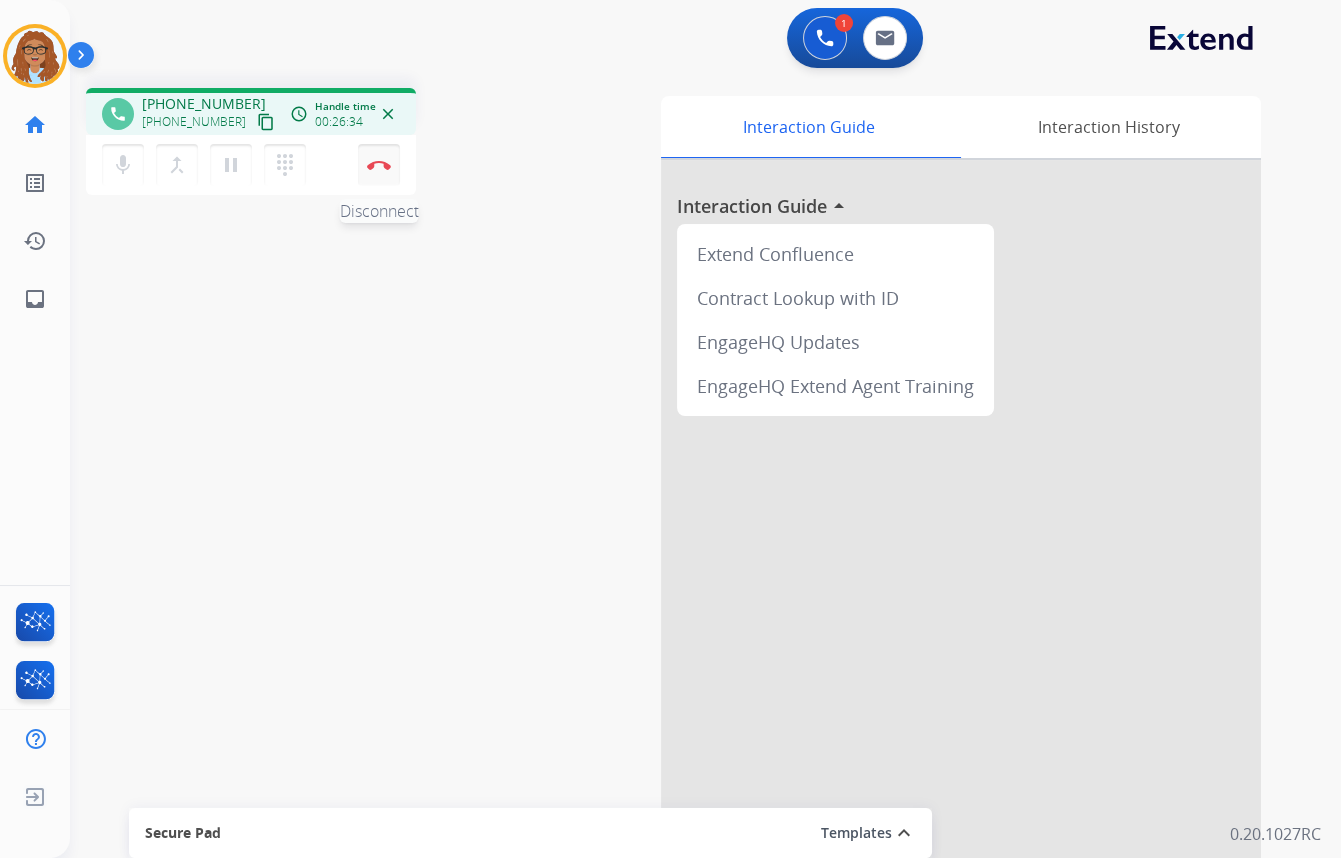 click on "Disconnect" at bounding box center (379, 165) 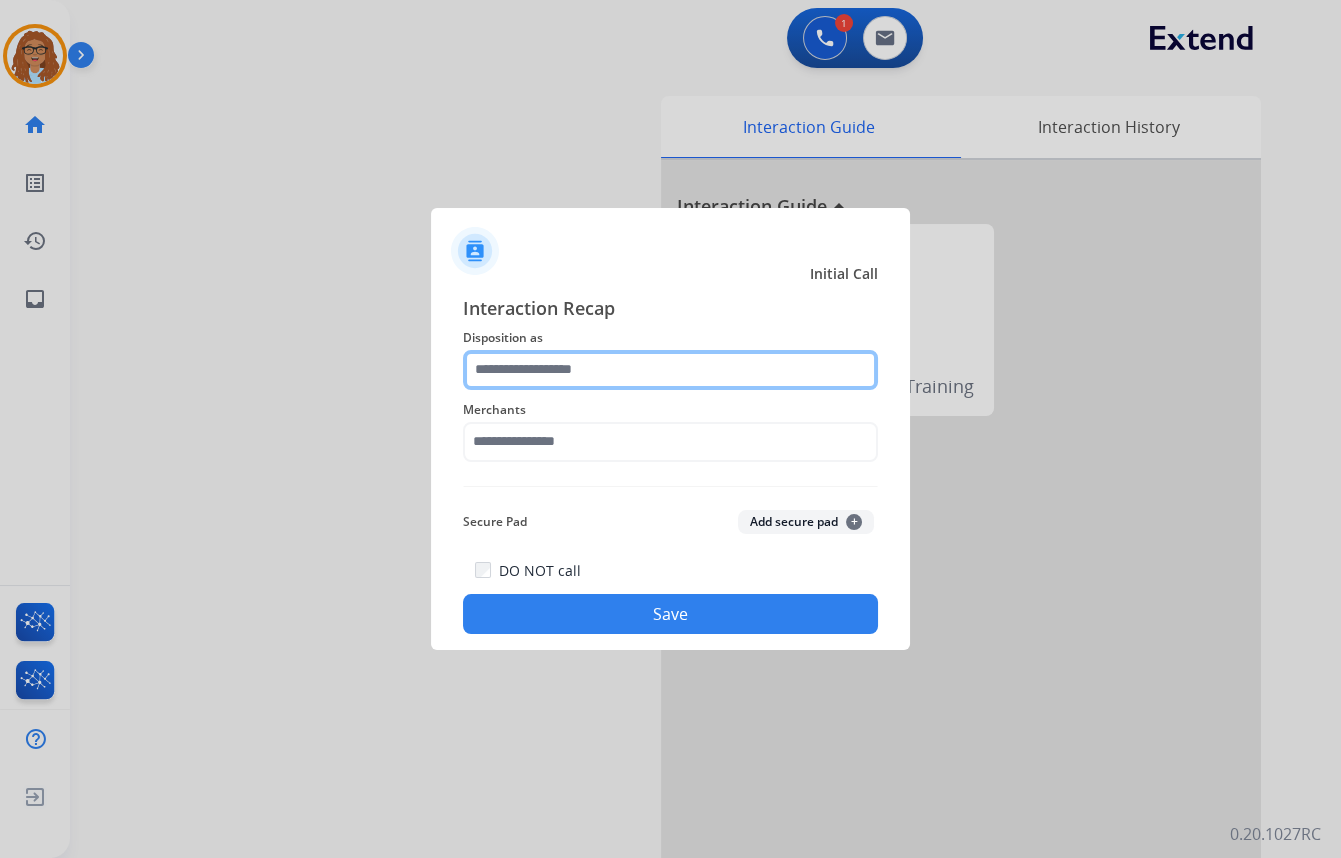 click 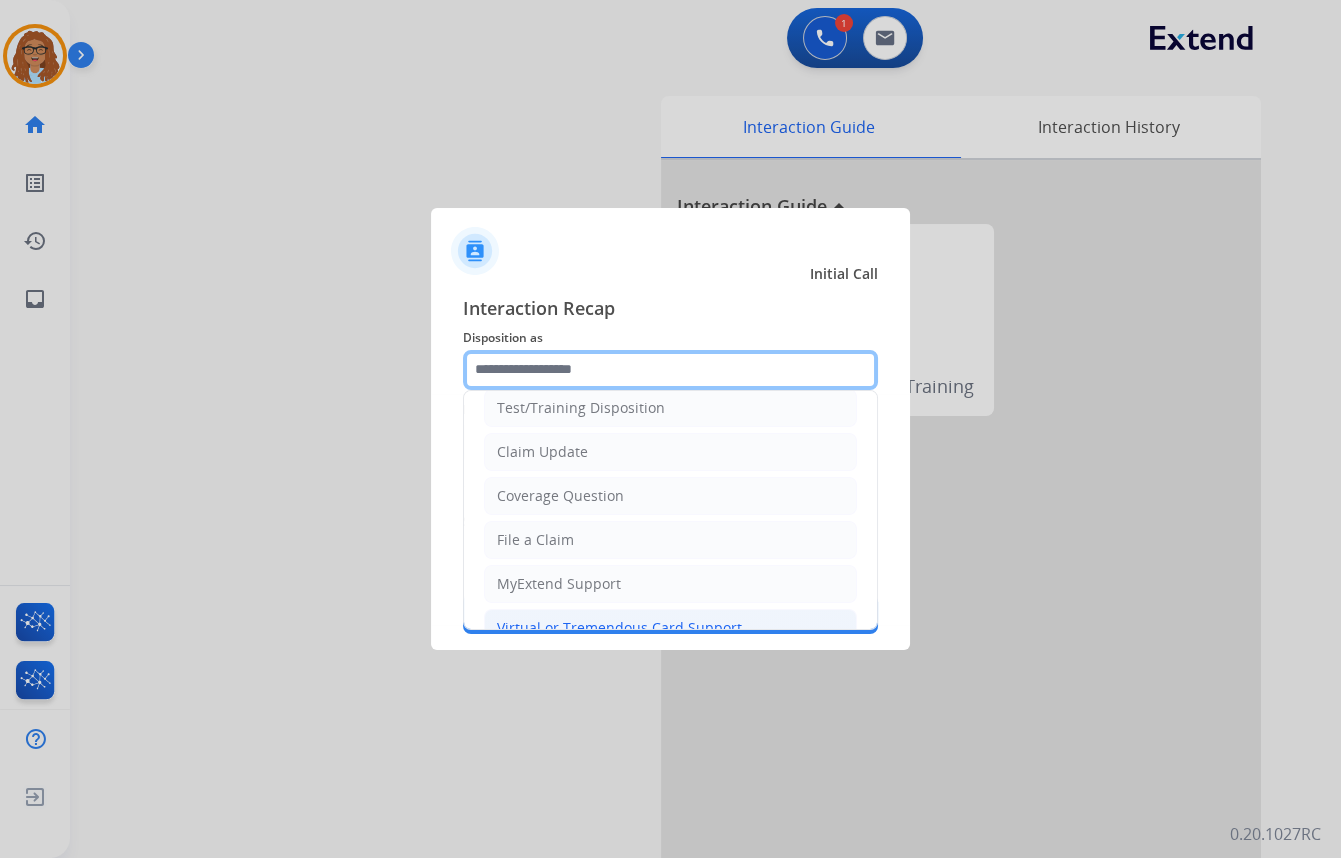 scroll, scrollTop: 181, scrollLeft: 0, axis: vertical 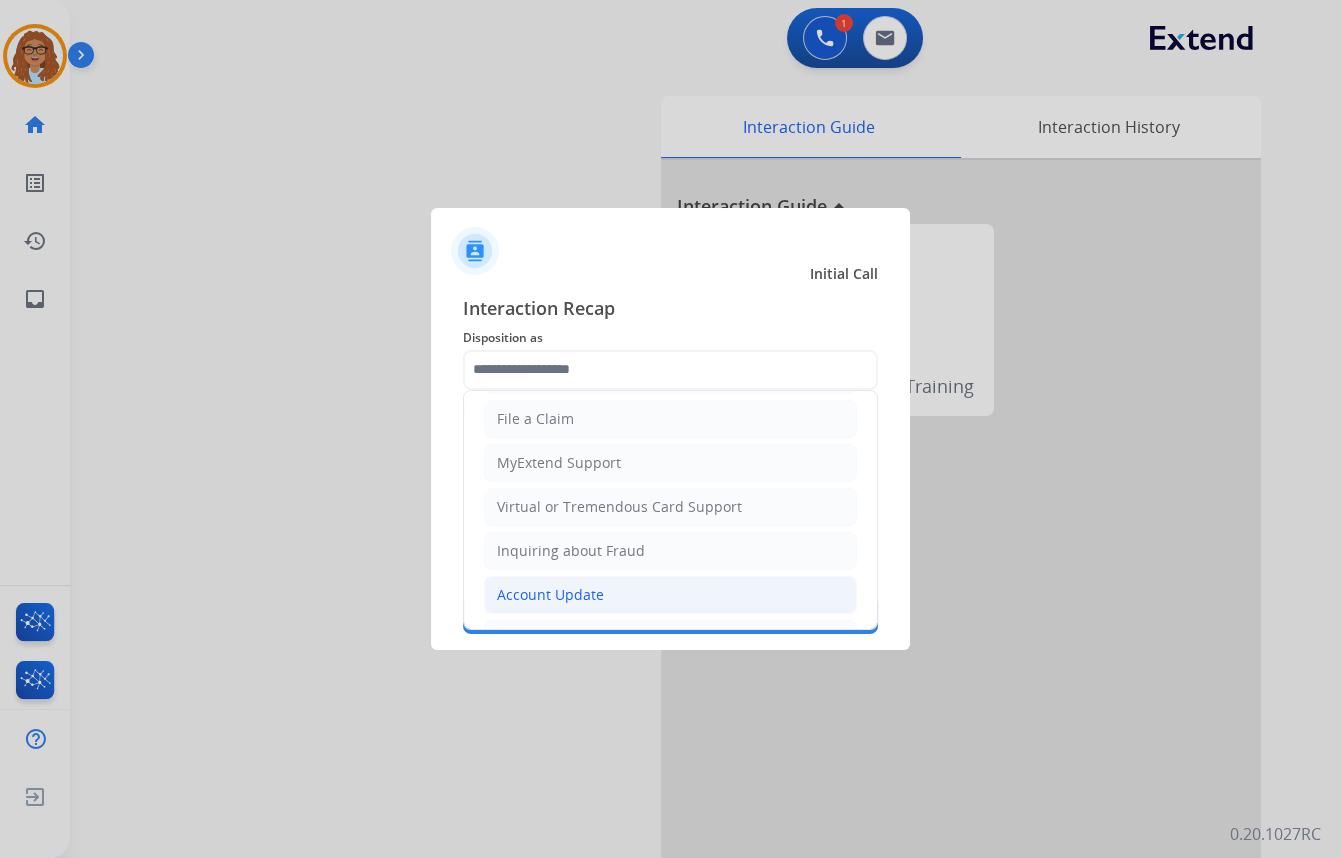 click on "Account Update" 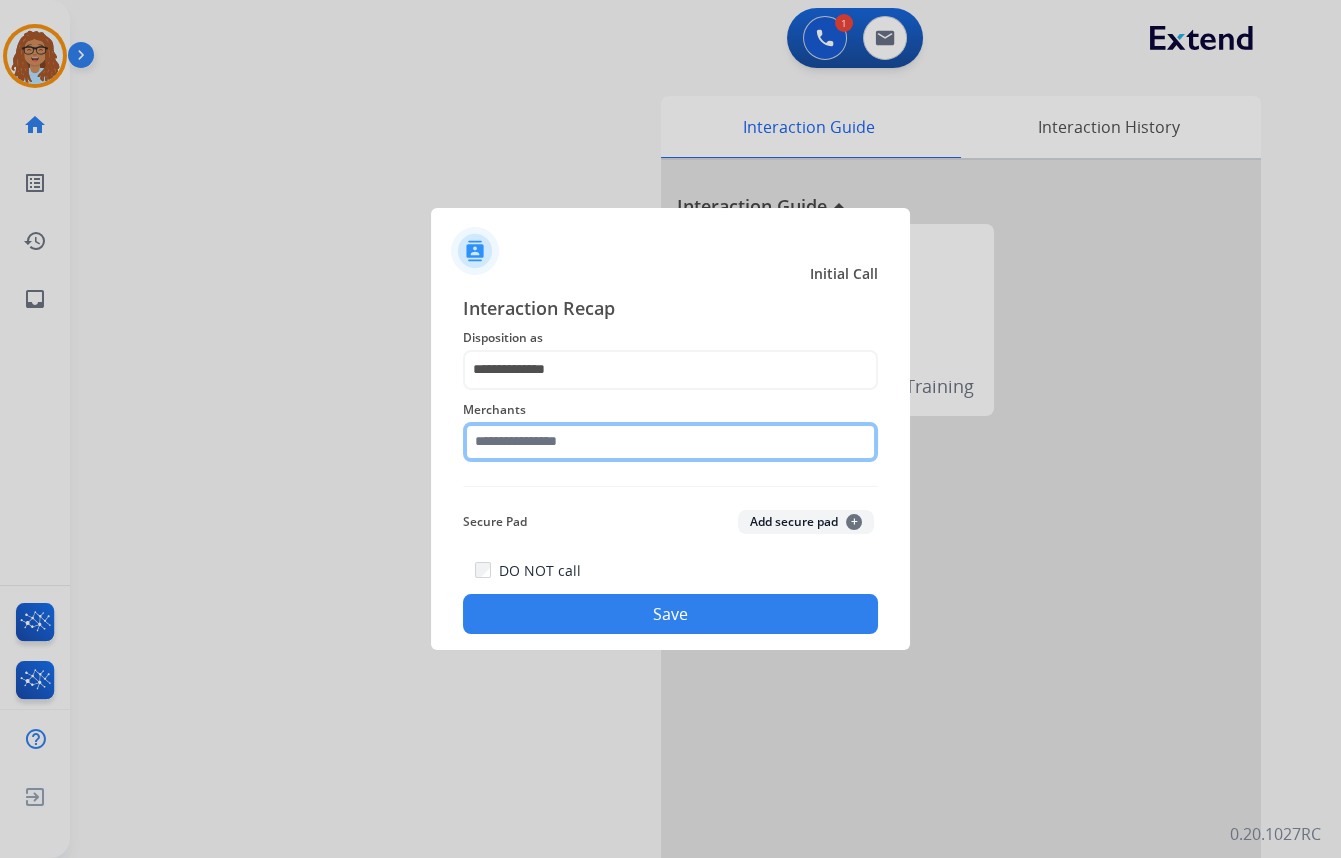 click 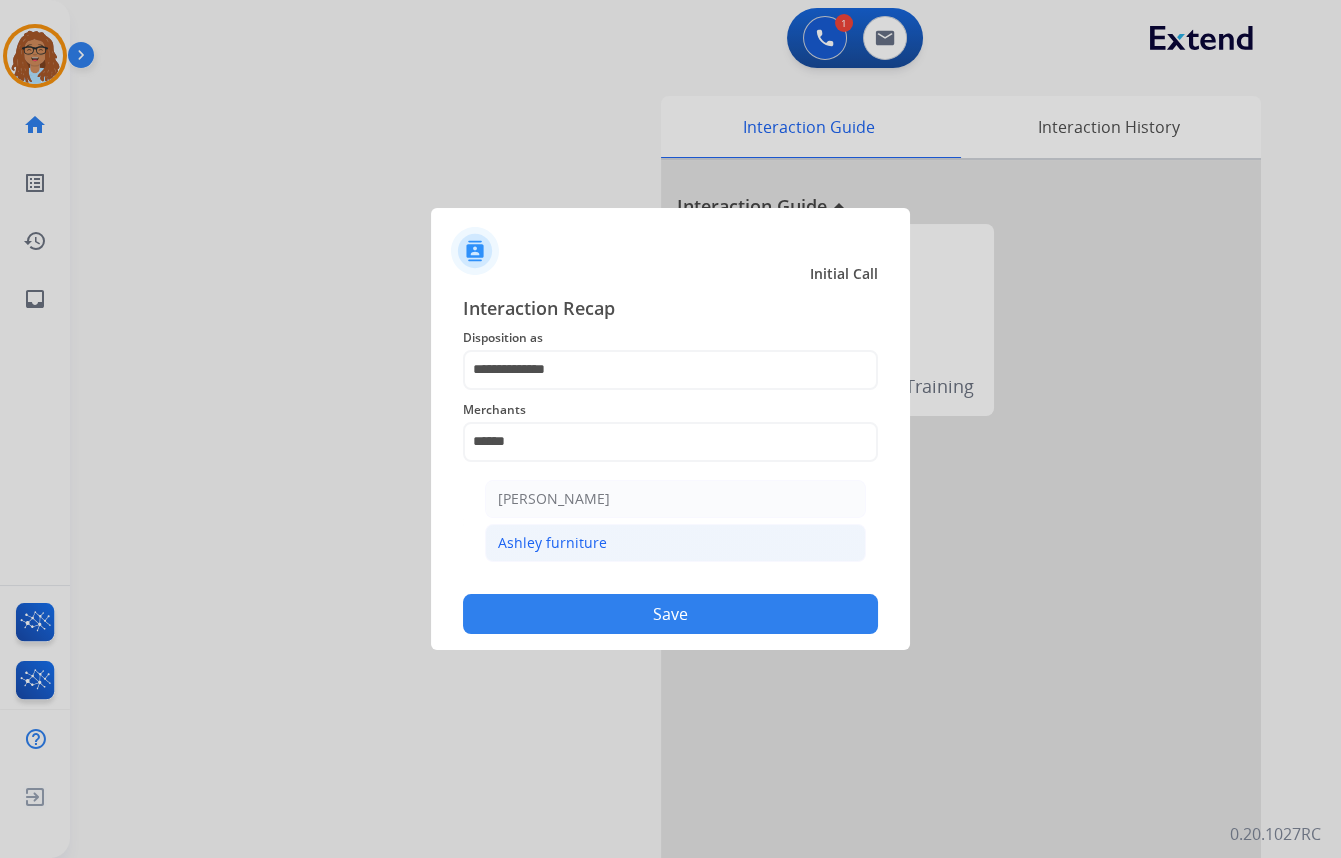 click on "Ashley furniture" 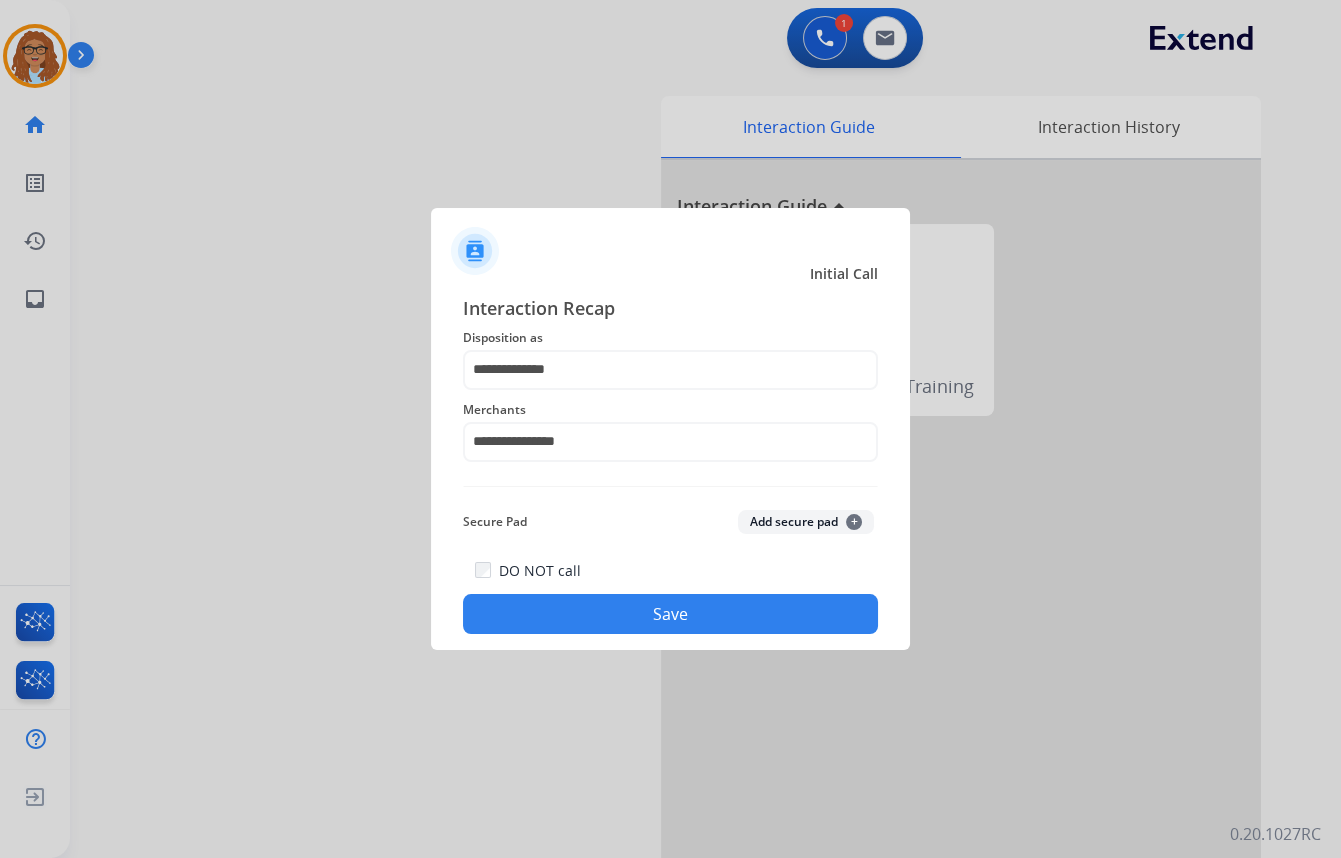 click on "Save" 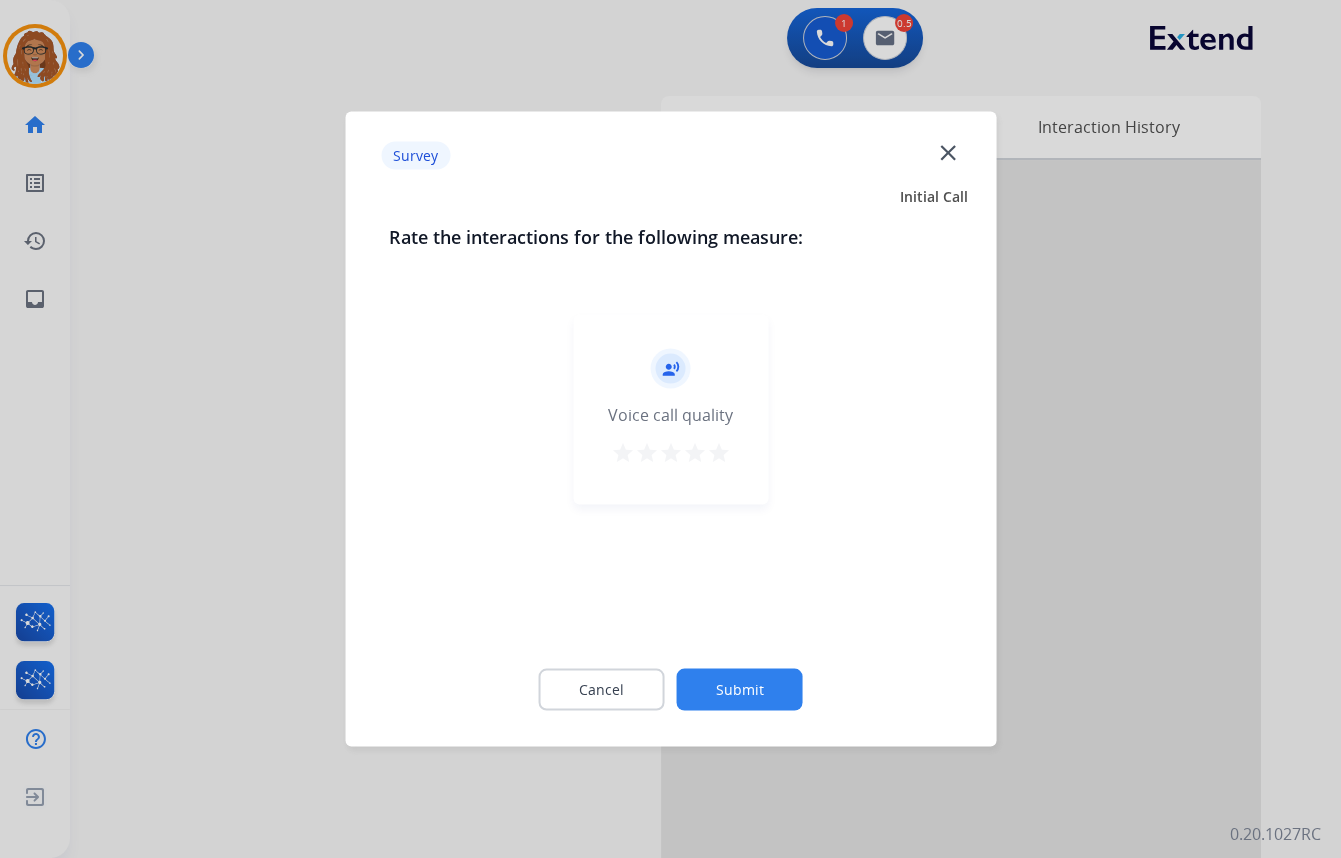 click on "close" 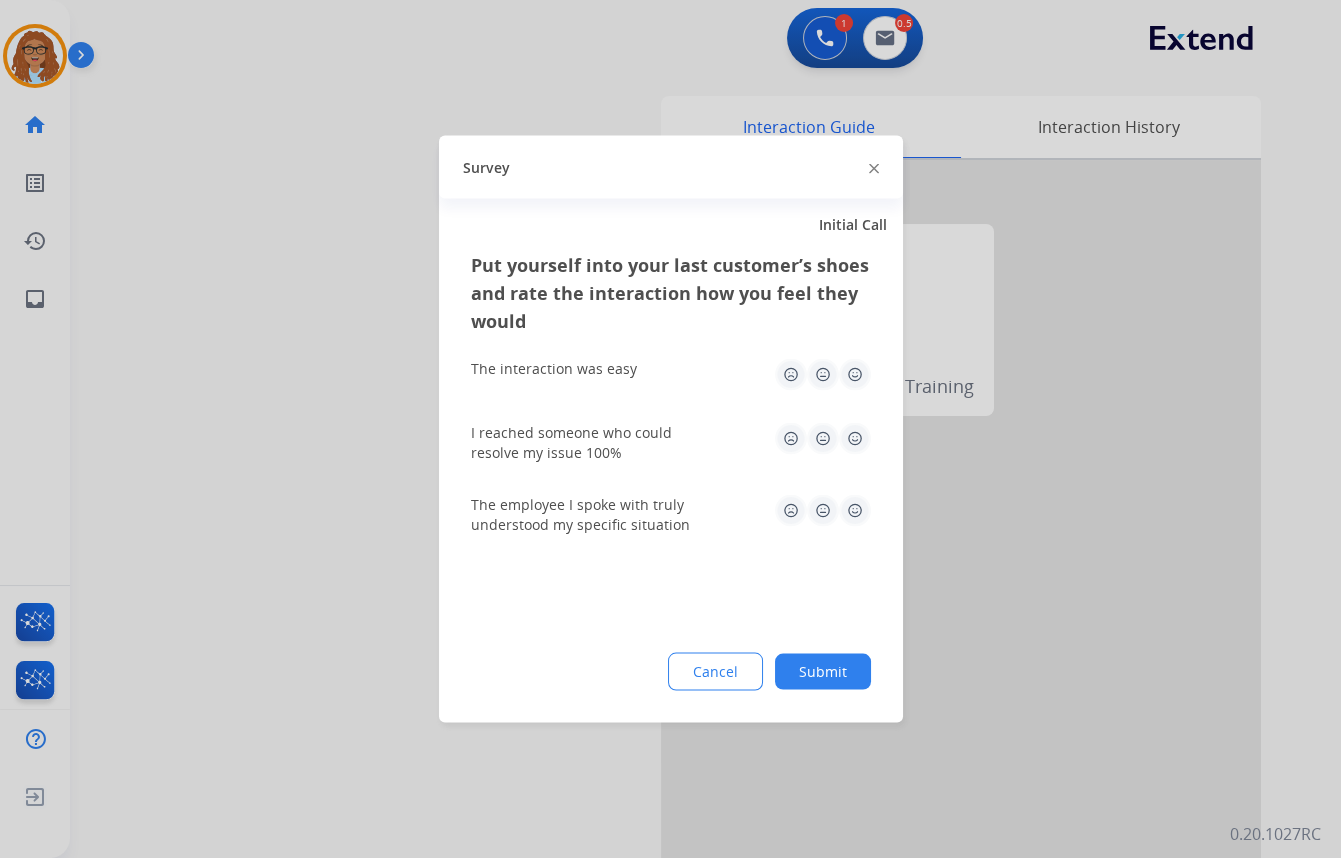 click 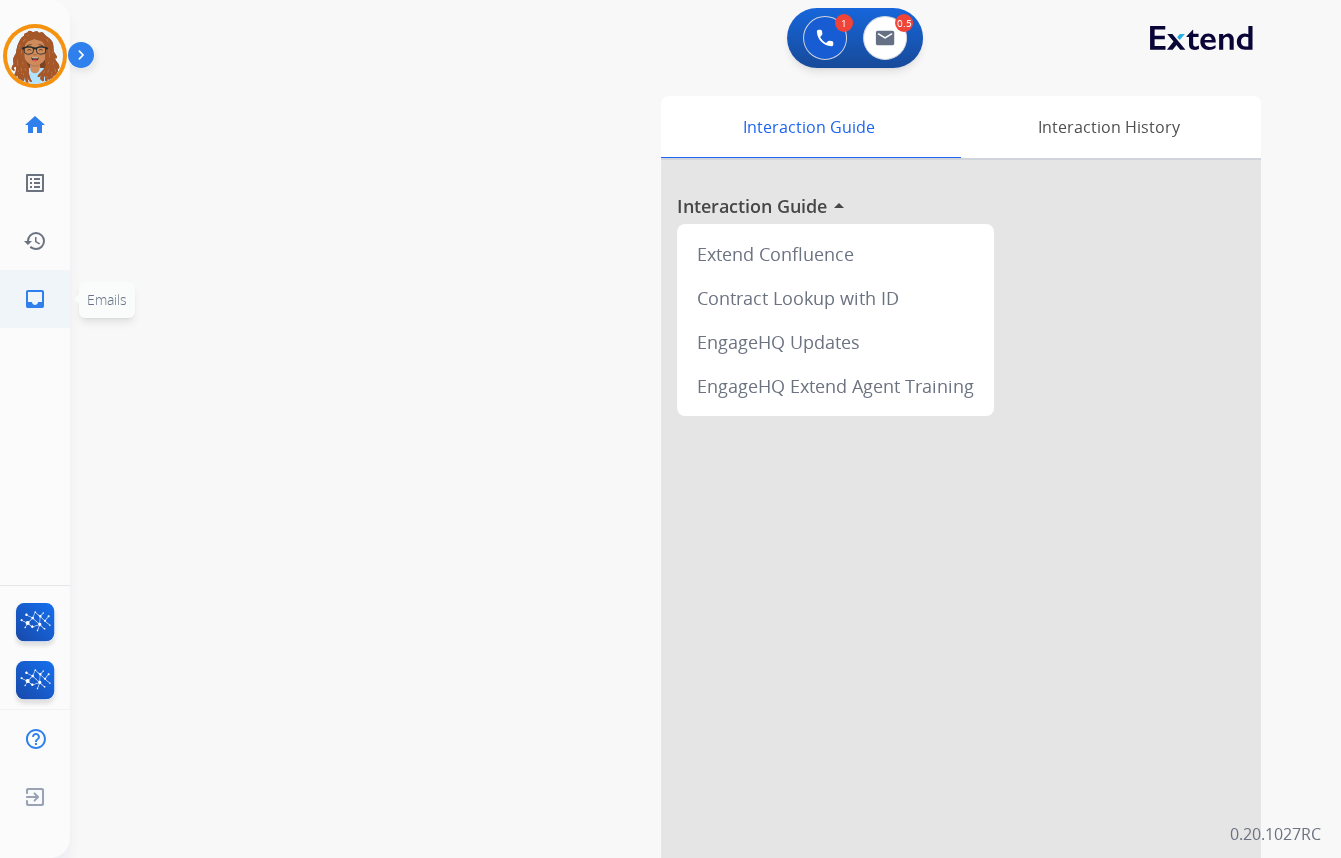 click on "inbox" 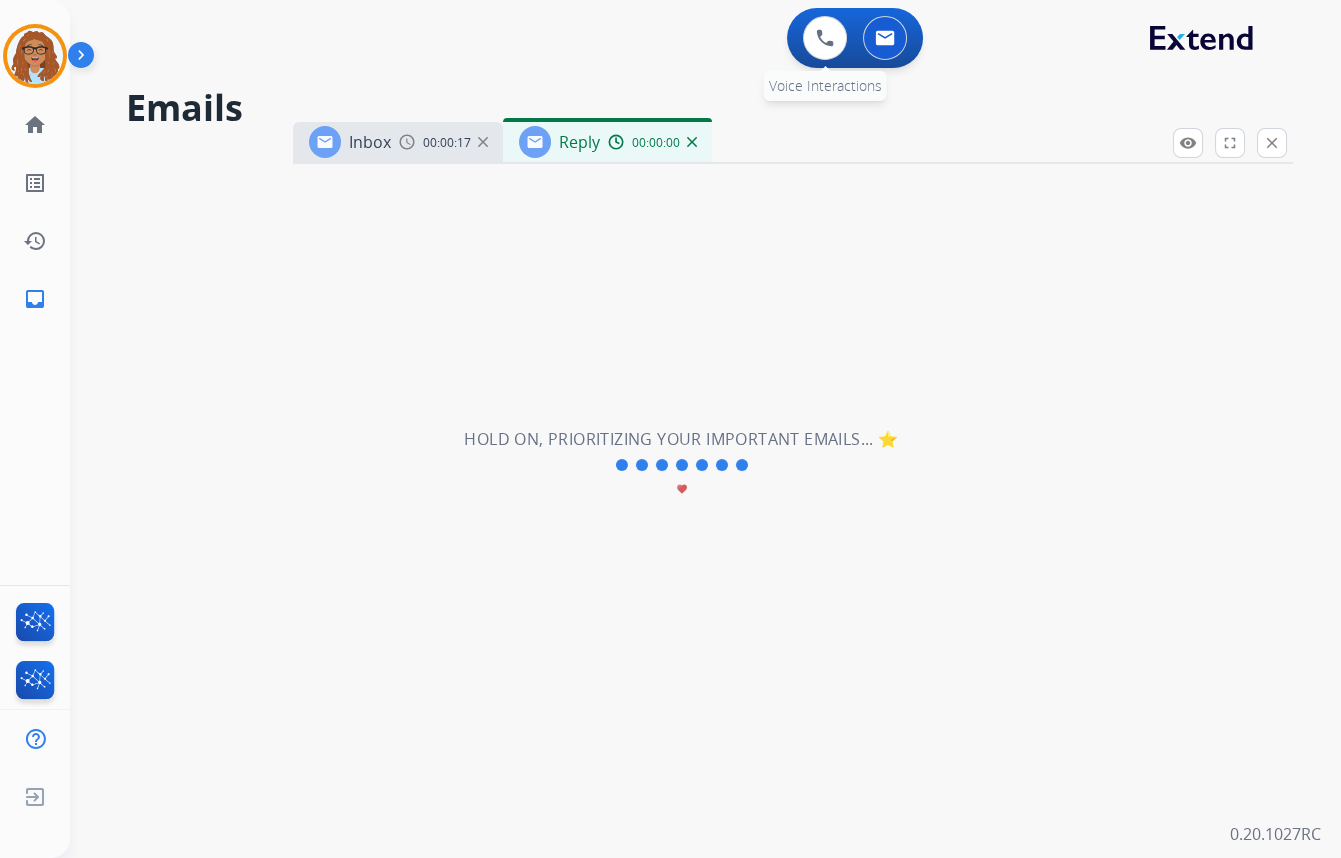 select on "**********" 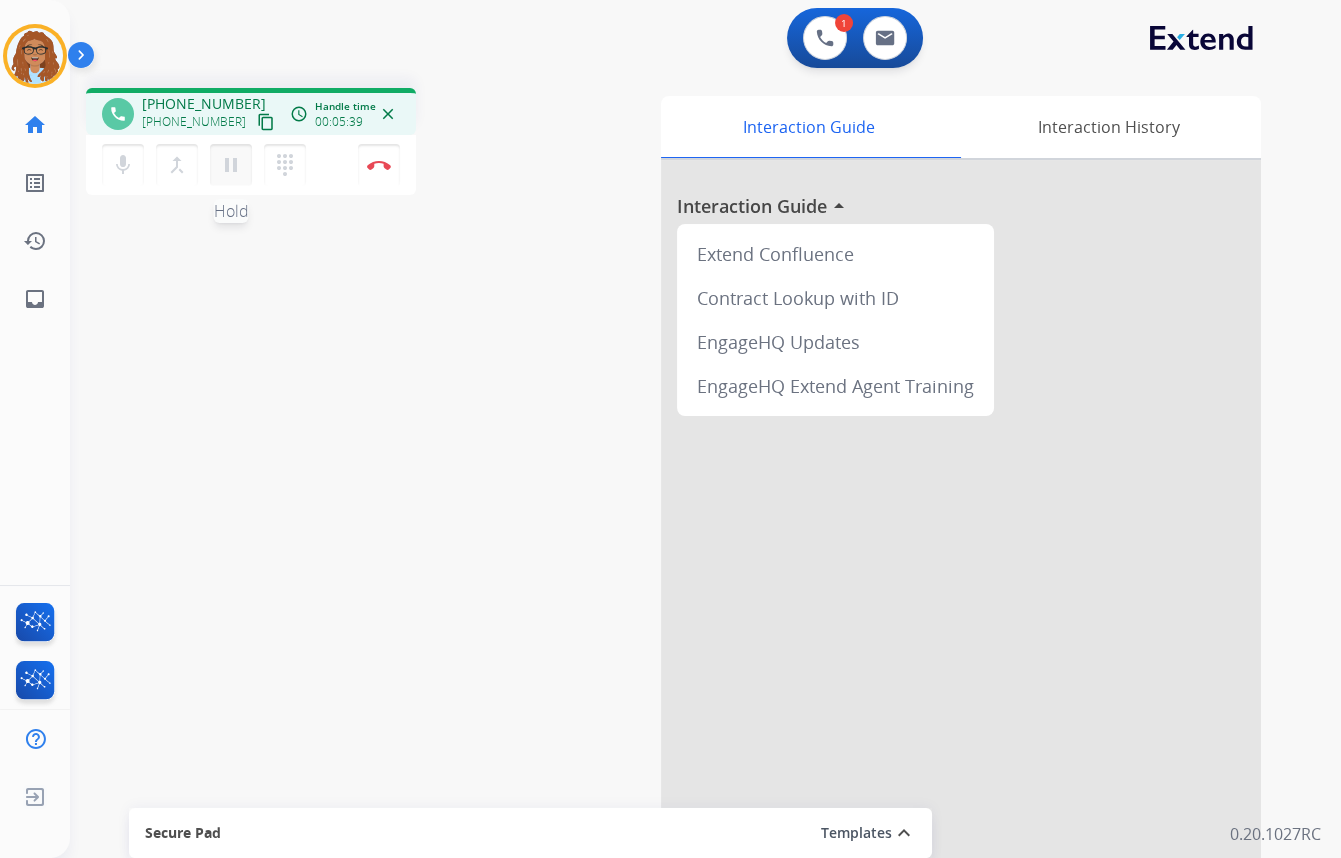 click on "pause" at bounding box center [231, 165] 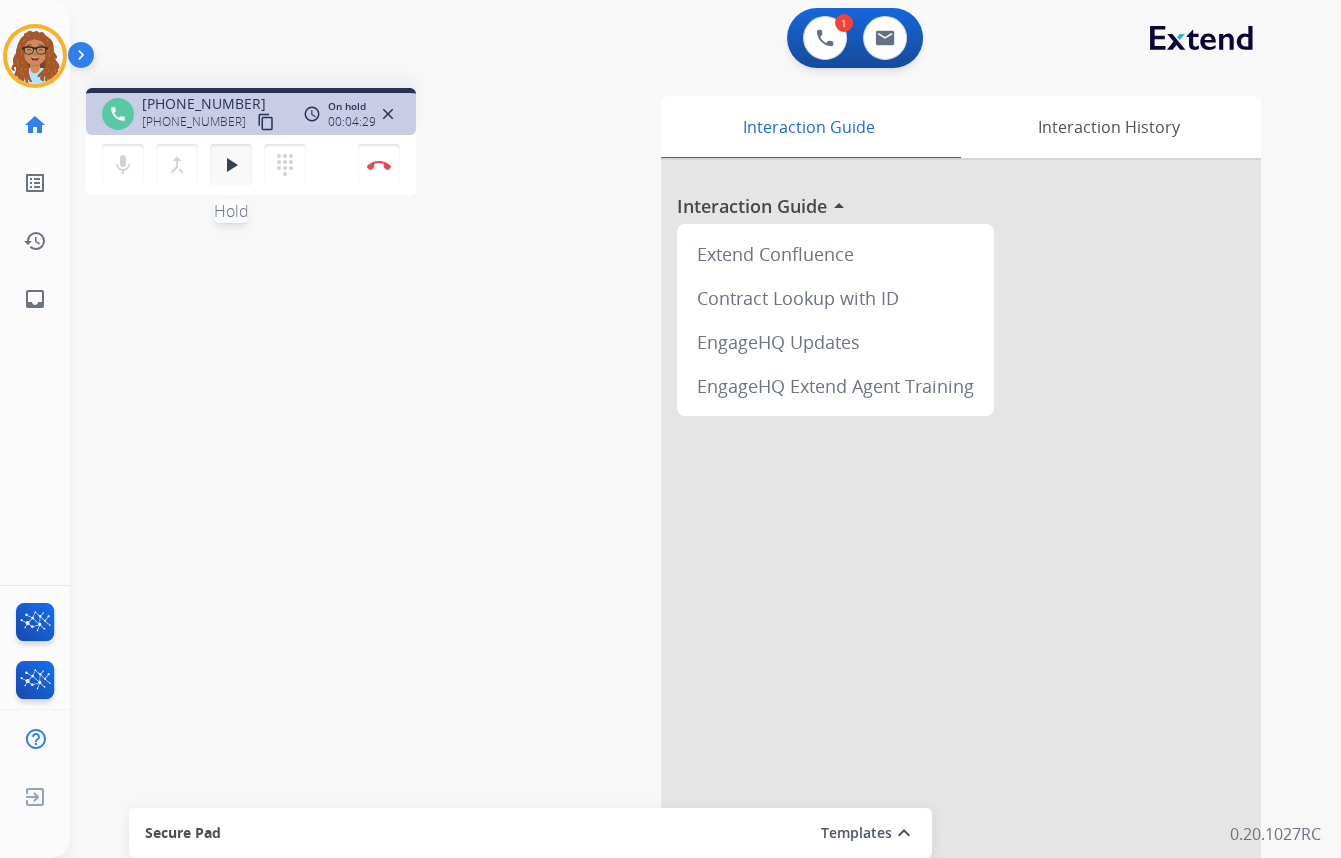 click on "play_arrow" at bounding box center (231, 165) 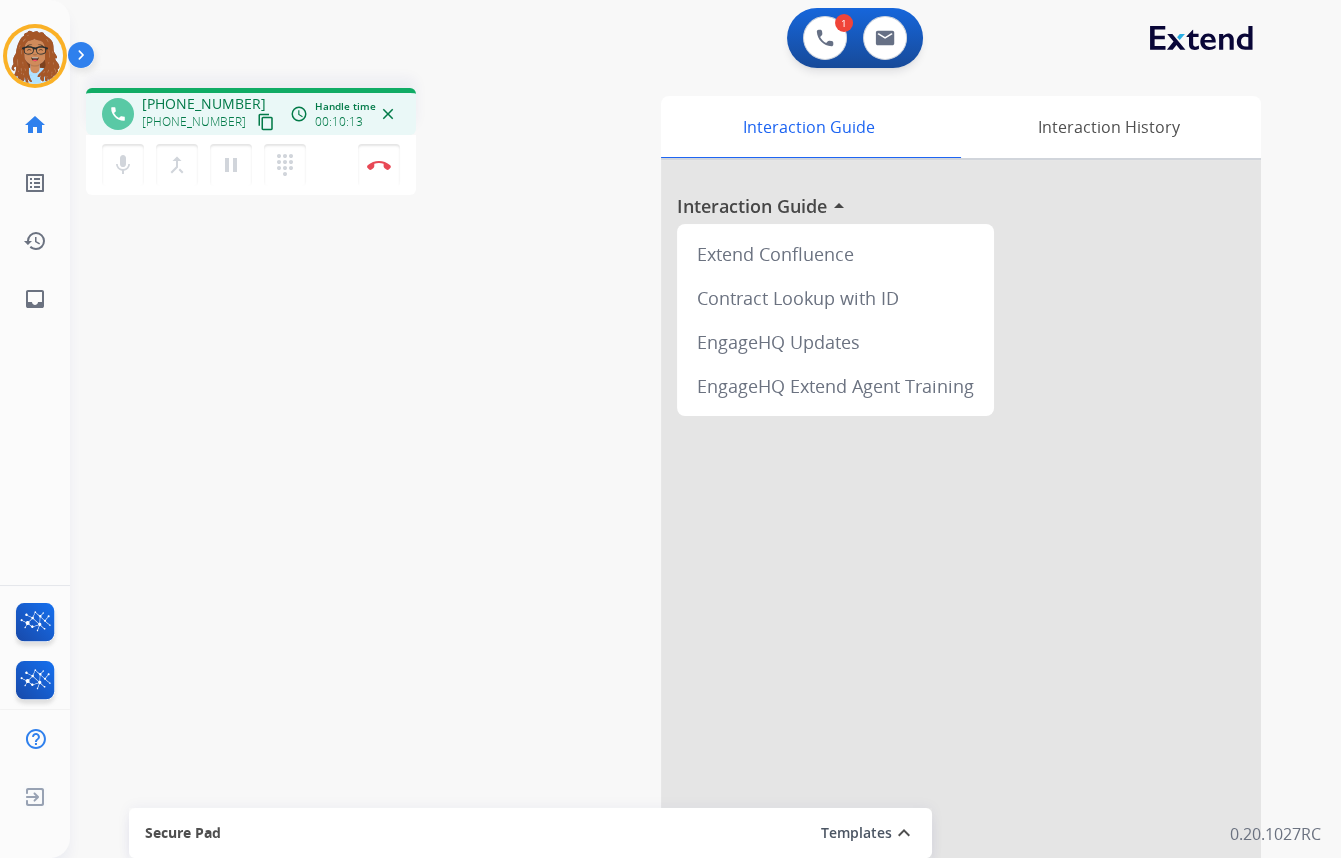 type 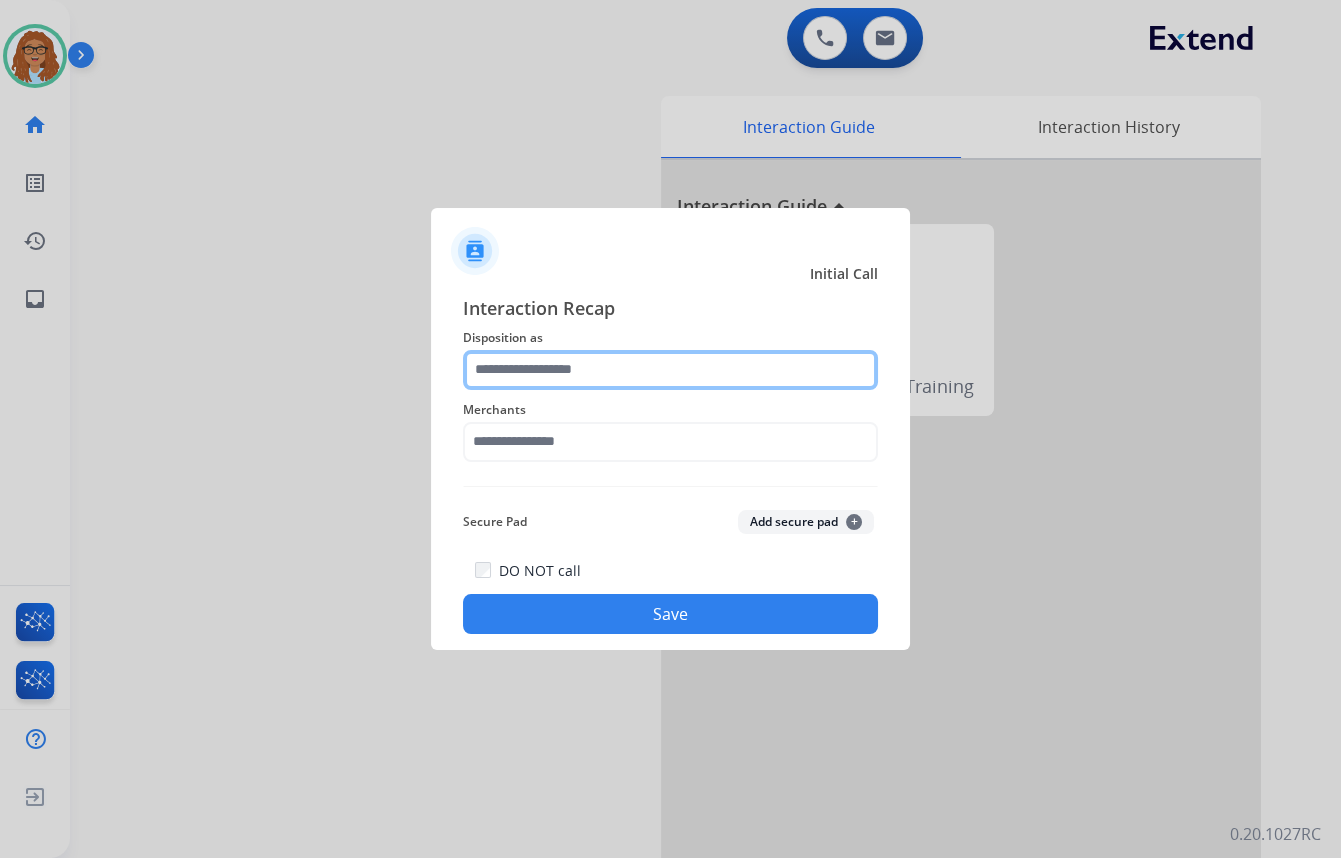 click 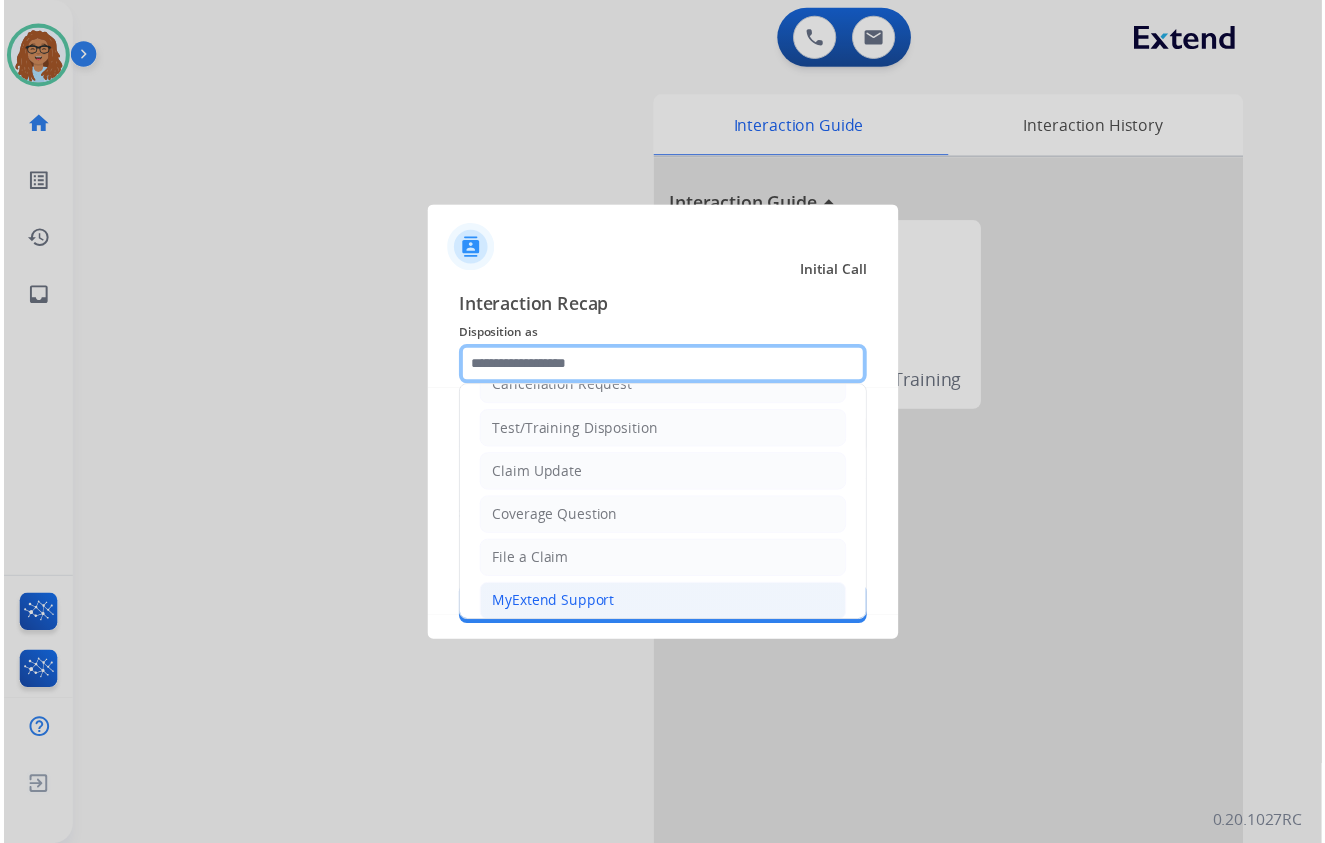 scroll, scrollTop: 0, scrollLeft: 0, axis: both 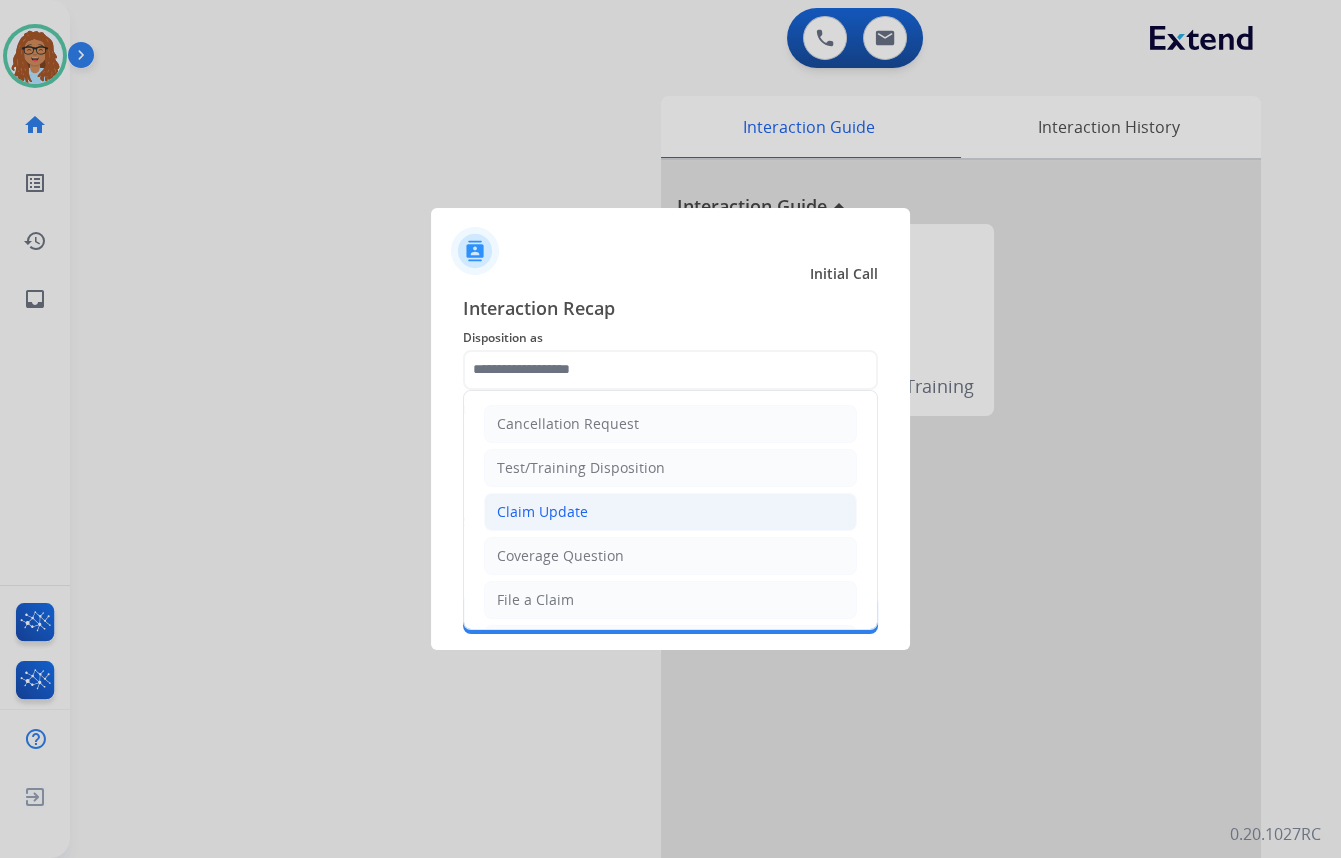 click on "Claim Update" 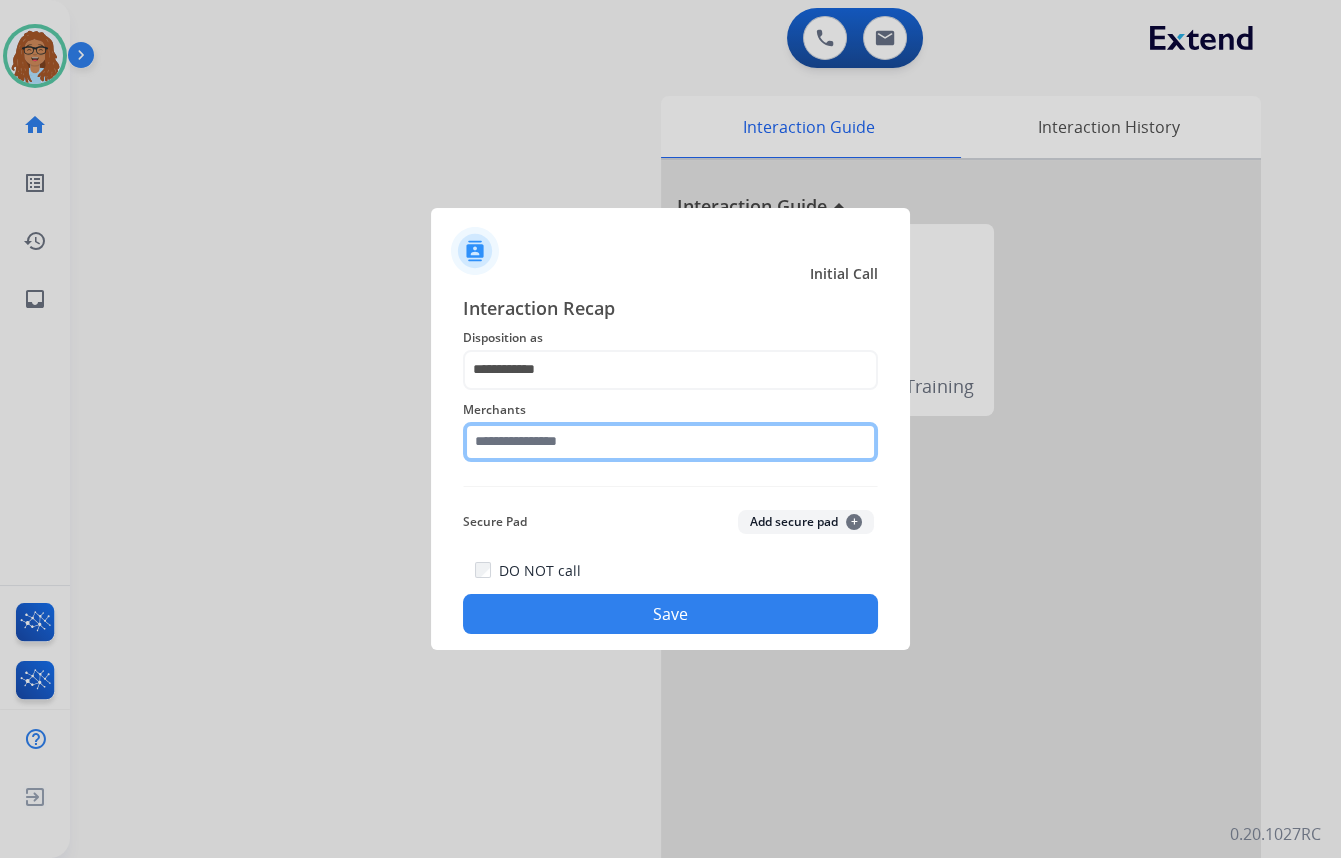 click 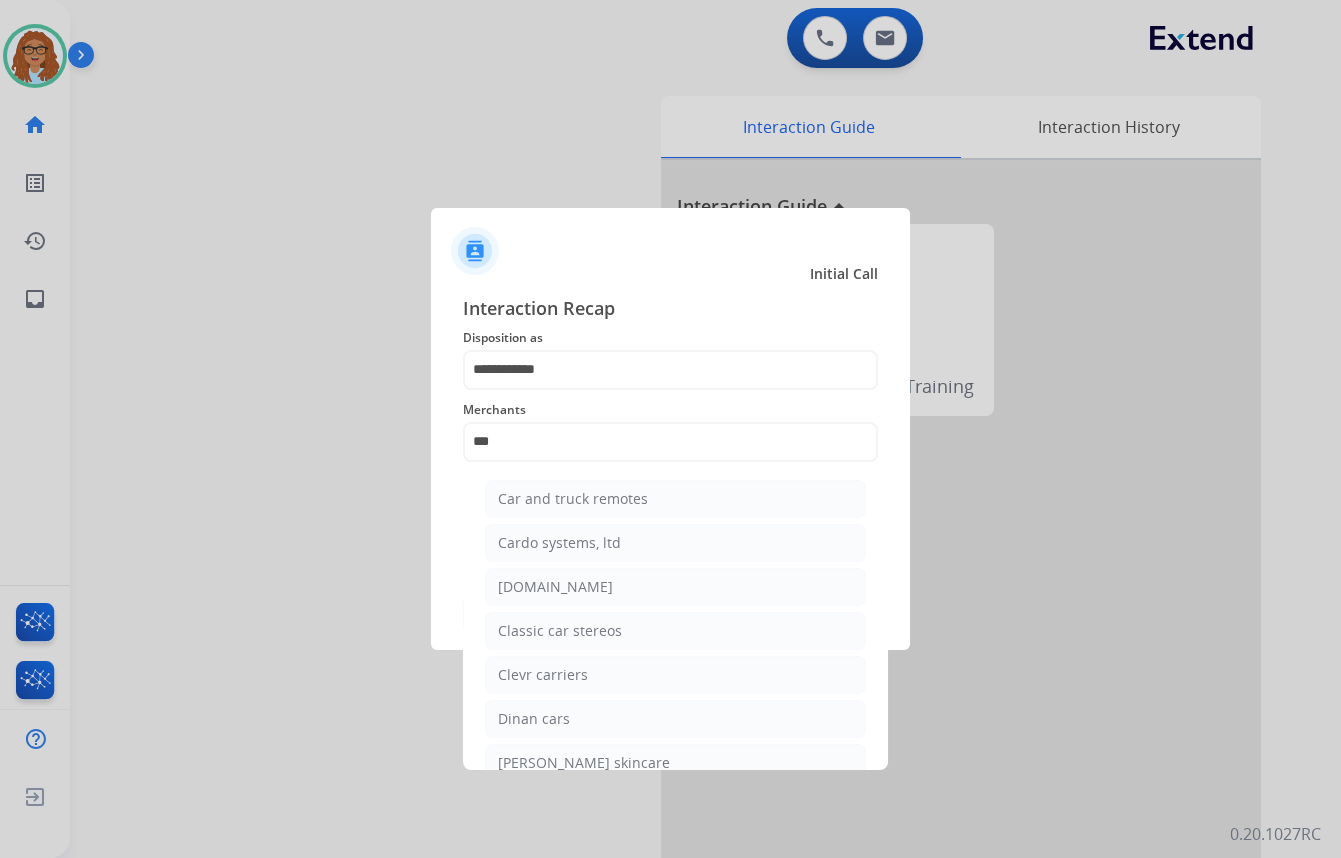click on "[DOMAIN_NAME]" 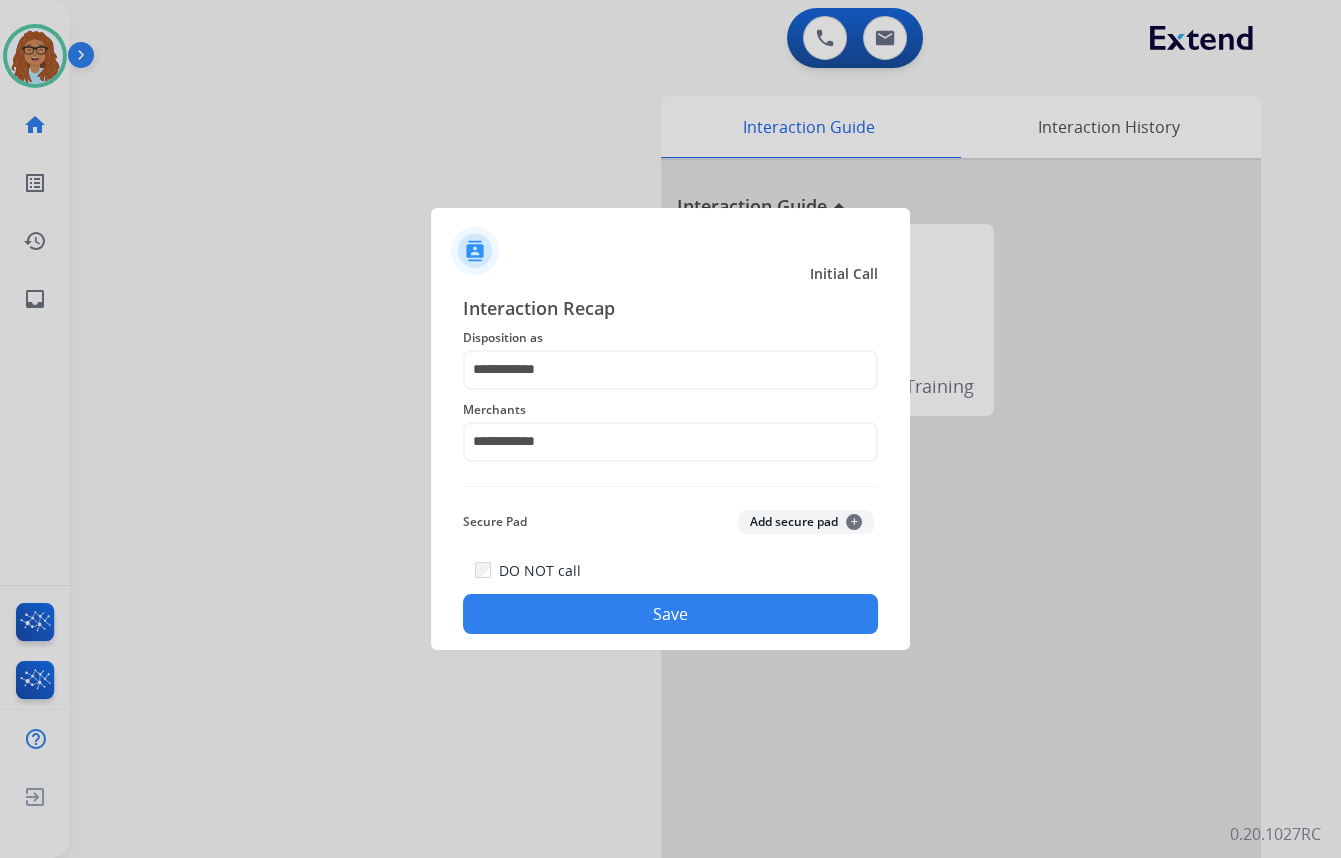 click on "Save" 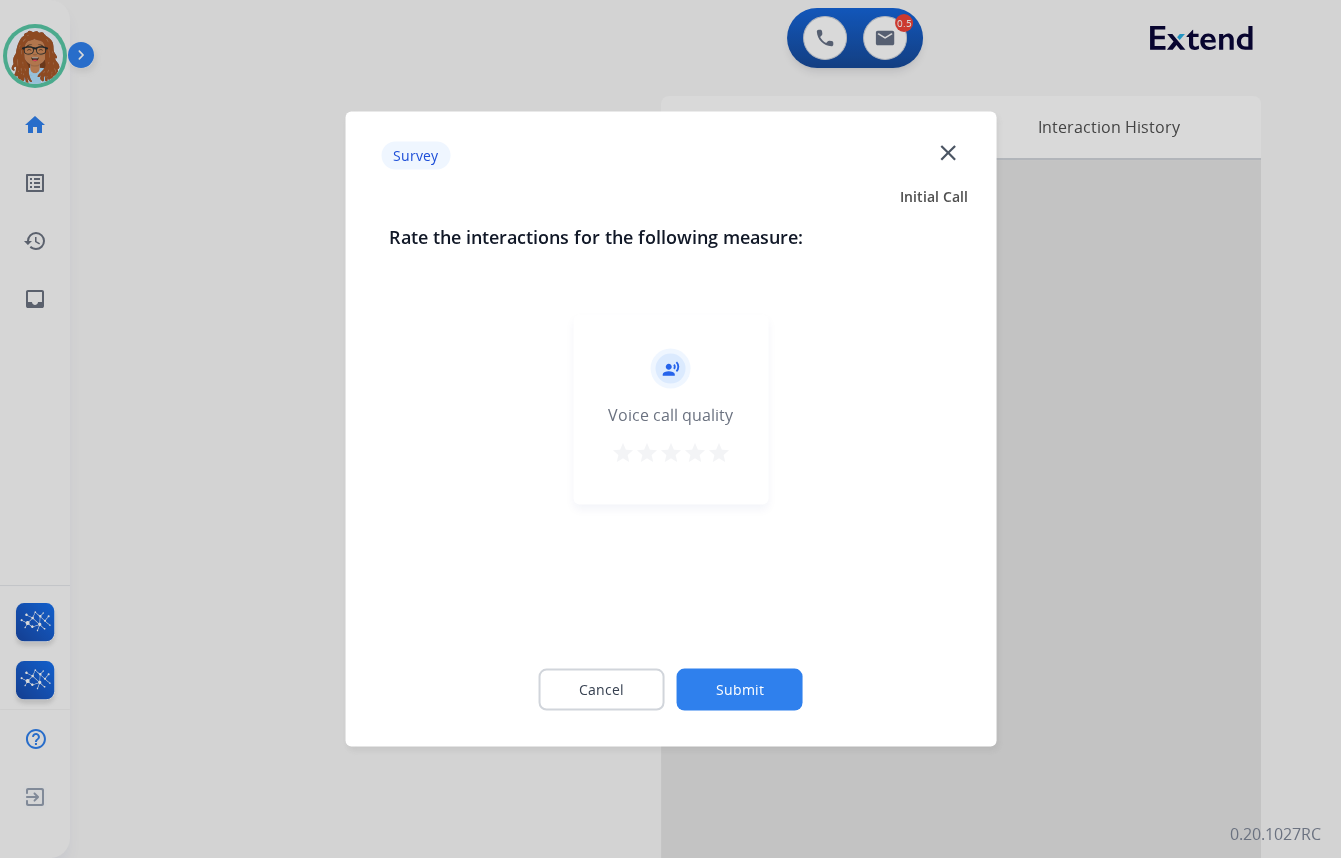 click on "close" 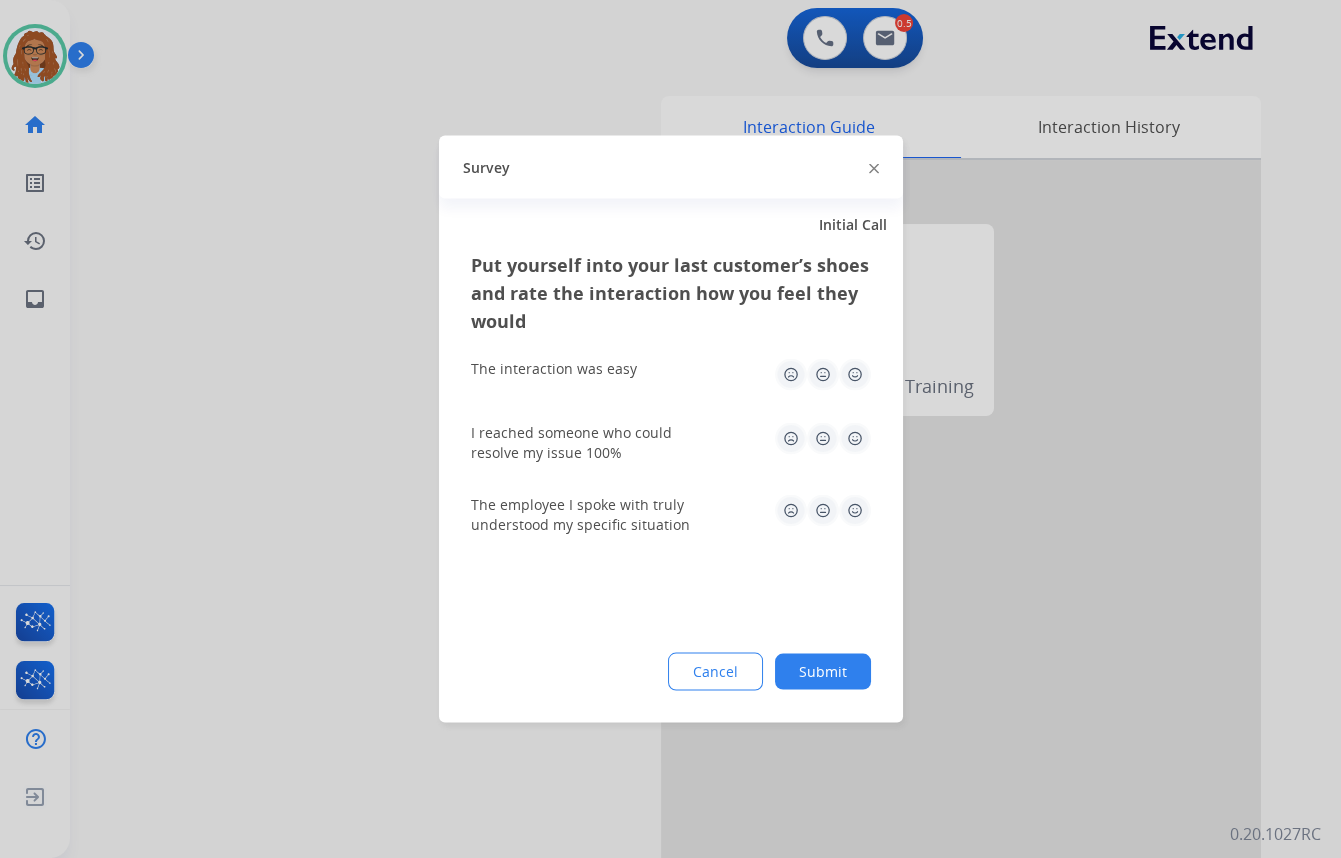 click 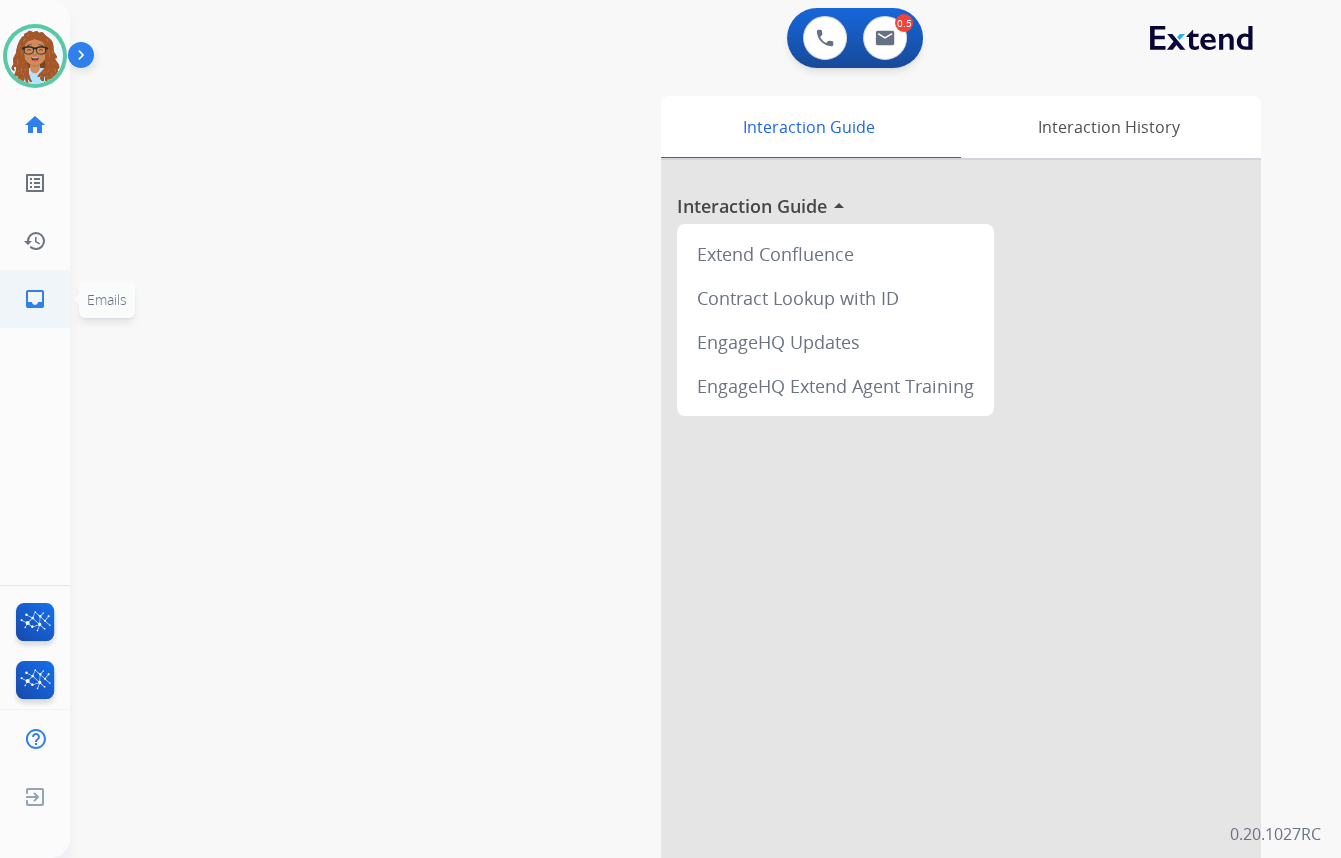click on "inbox" 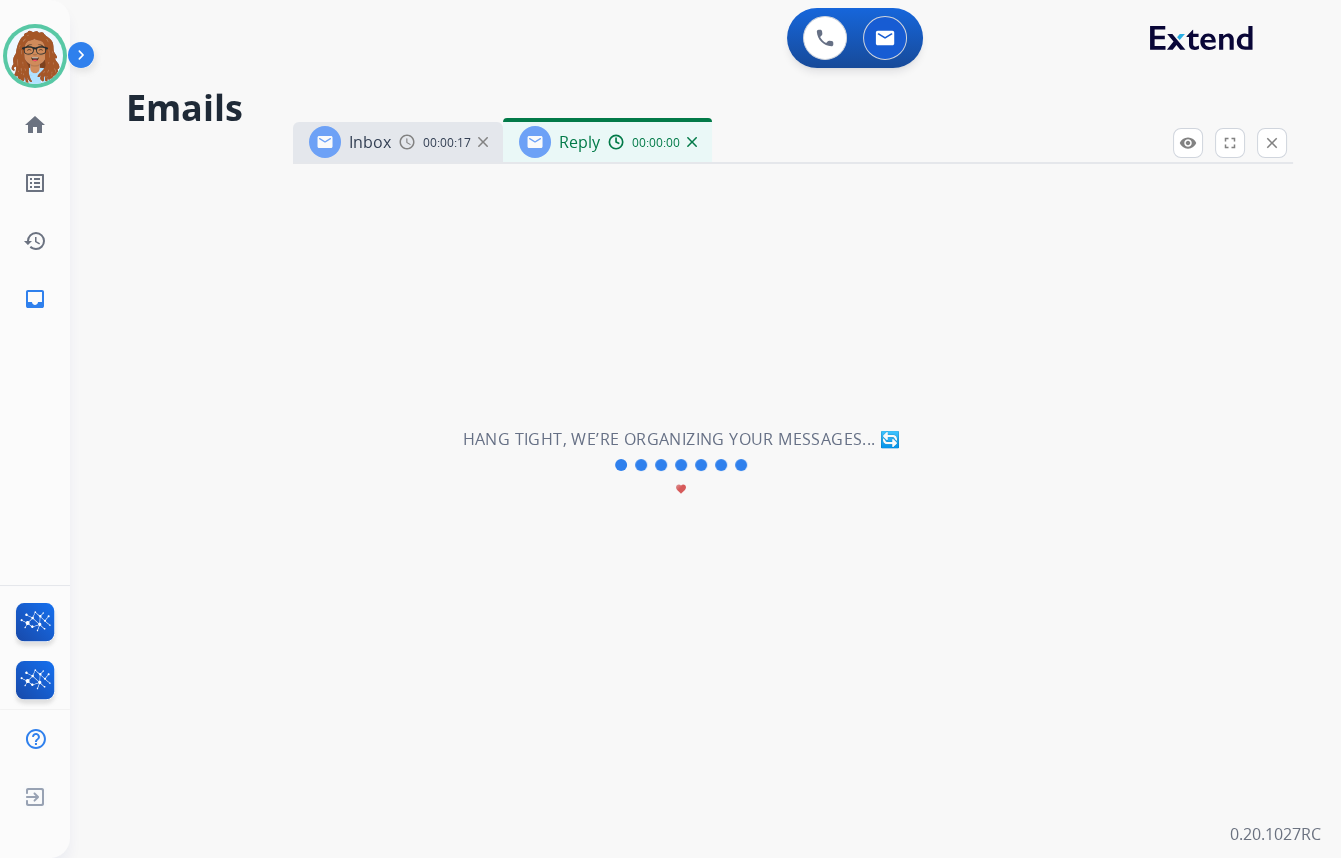 select on "**********" 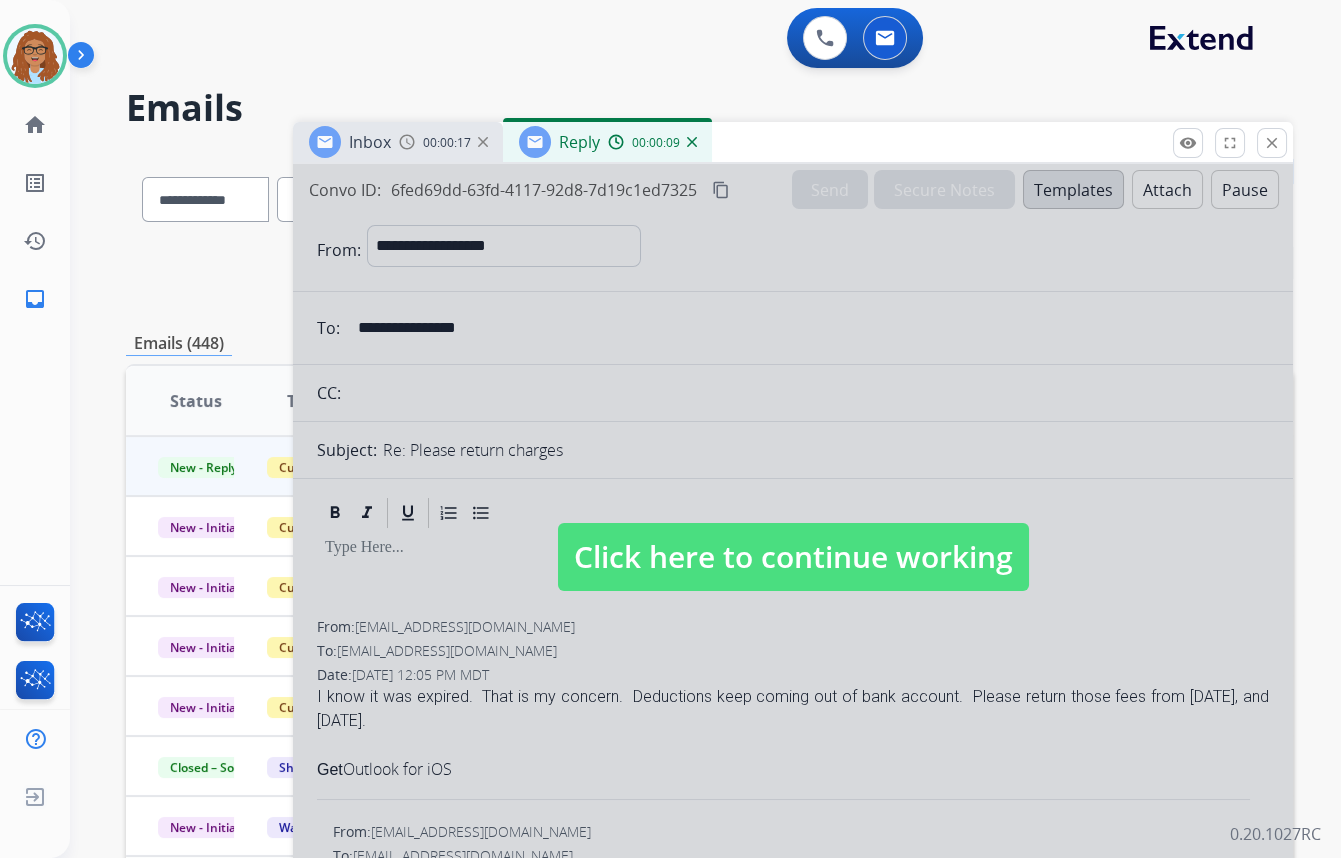 click on "Click here to continue working" at bounding box center [793, 557] 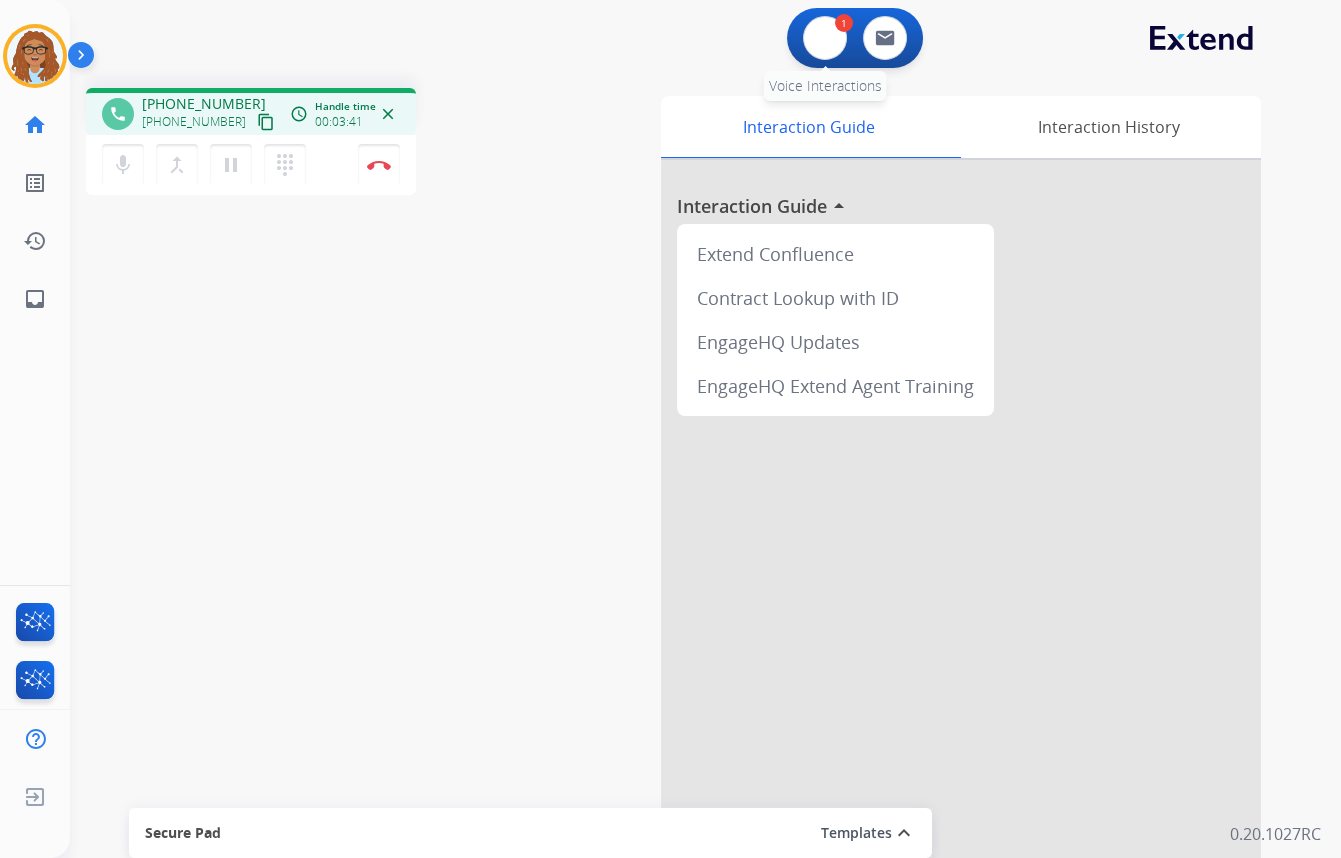 click at bounding box center [825, 38] 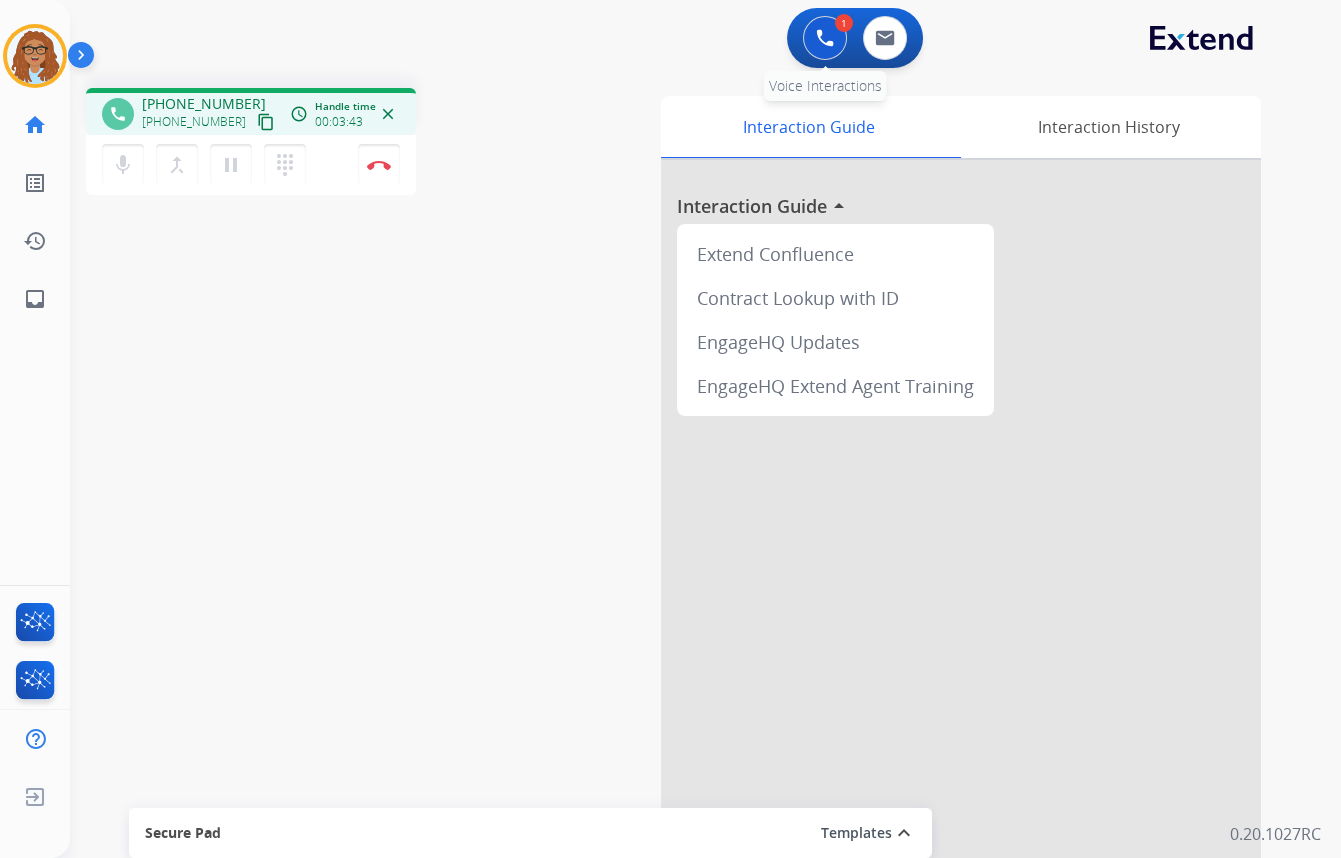 click at bounding box center (825, 38) 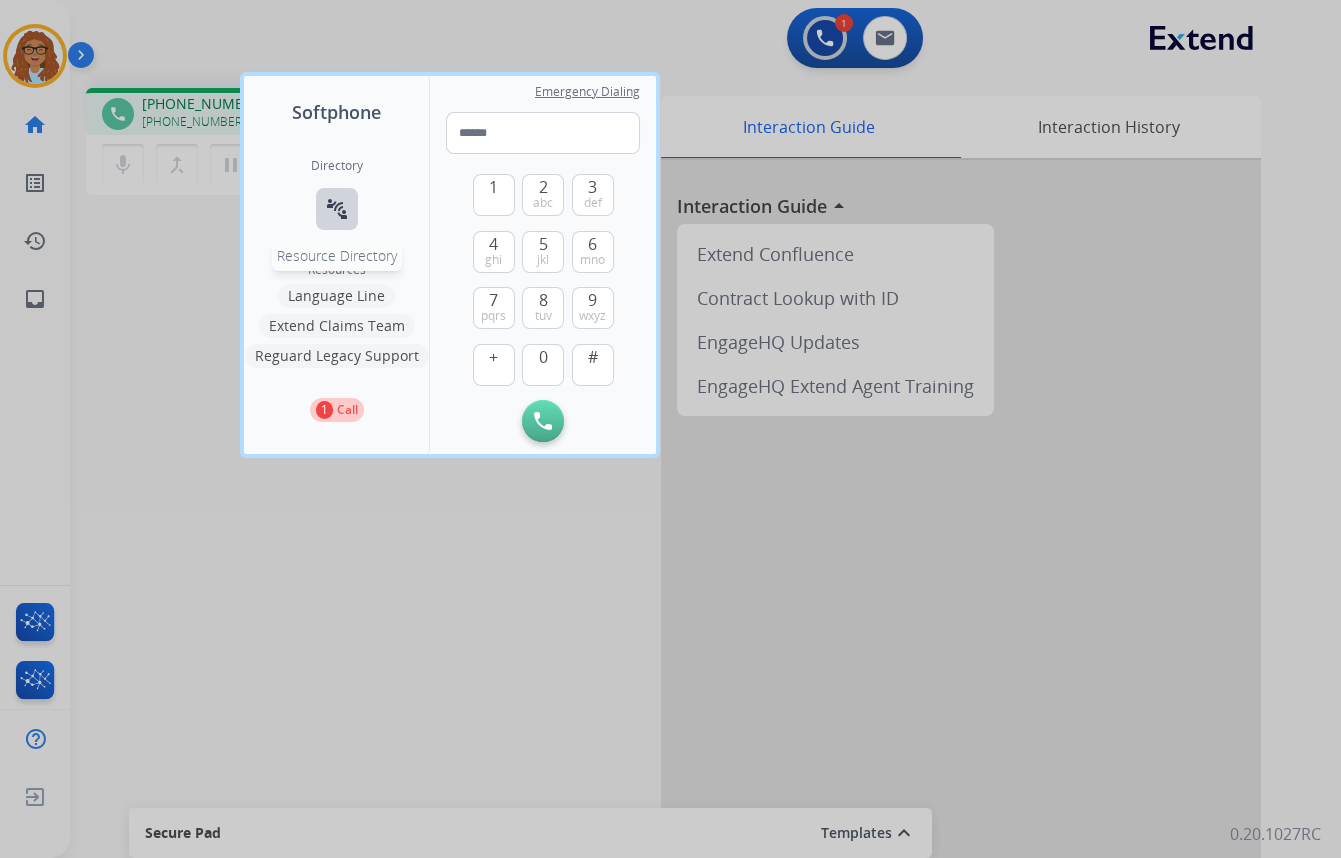 drag, startPoint x: 338, startPoint y: 210, endPoint x: 300, endPoint y: 258, distance: 61.220913 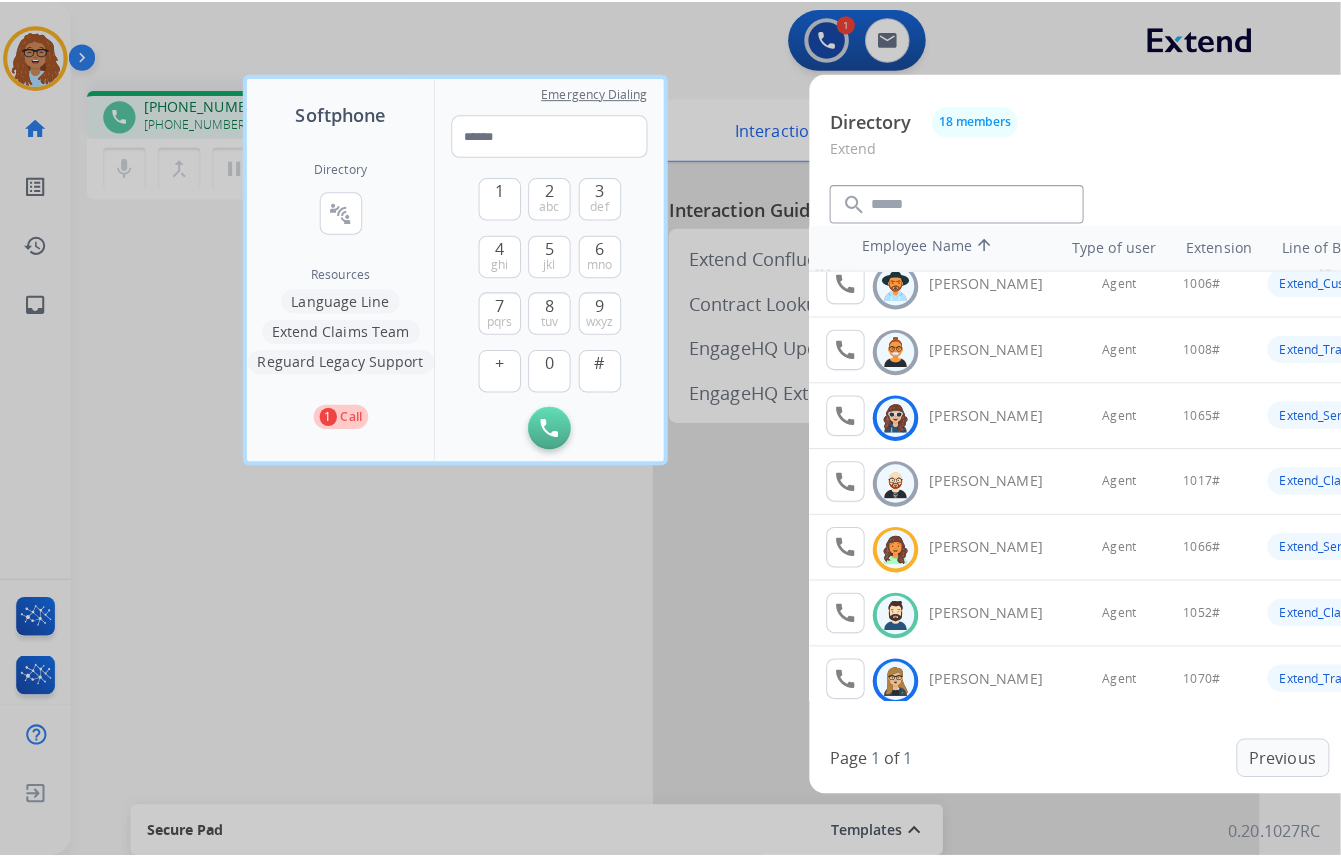 scroll, scrollTop: 181, scrollLeft: 0, axis: vertical 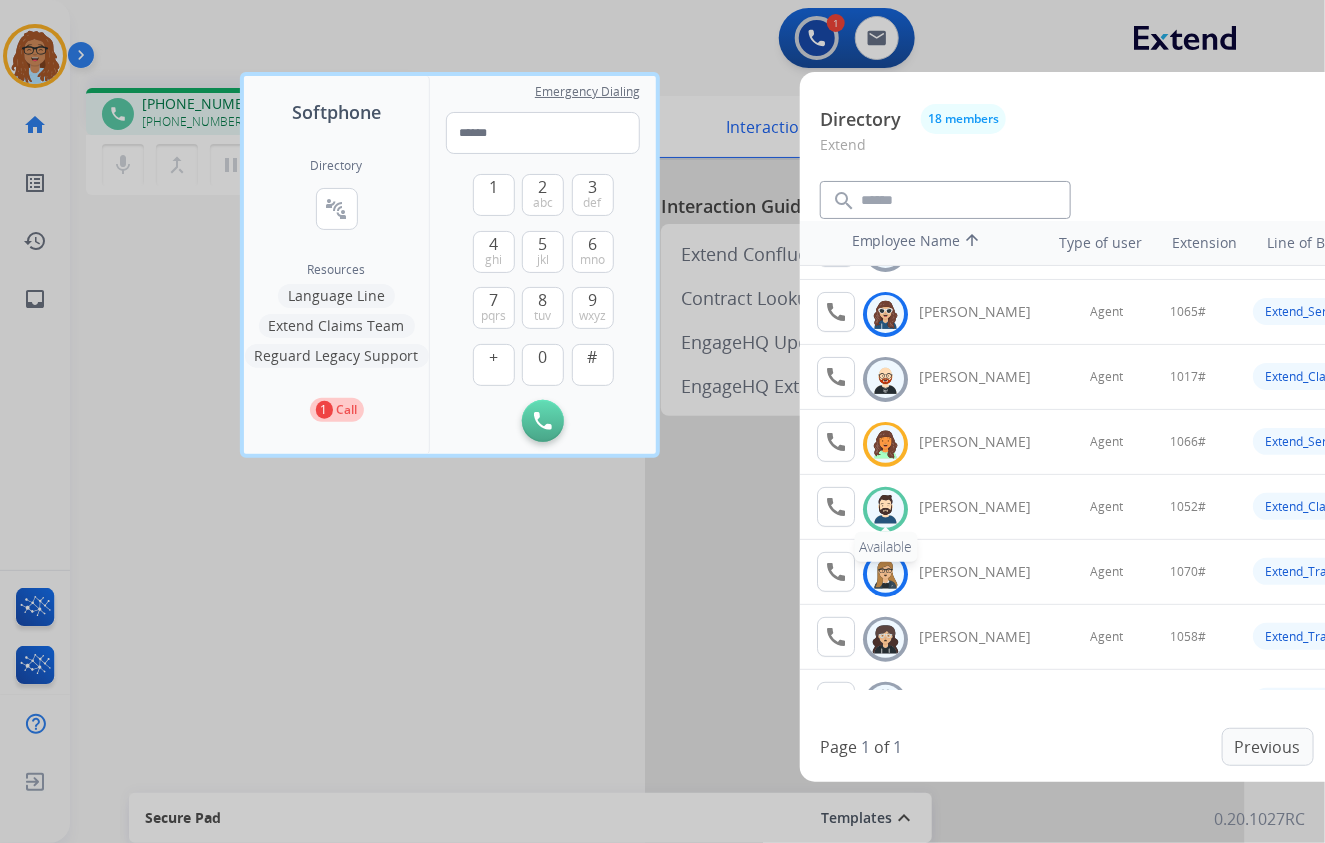 drag, startPoint x: 892, startPoint y: 511, endPoint x: 844, endPoint y: 582, distance: 85.70297 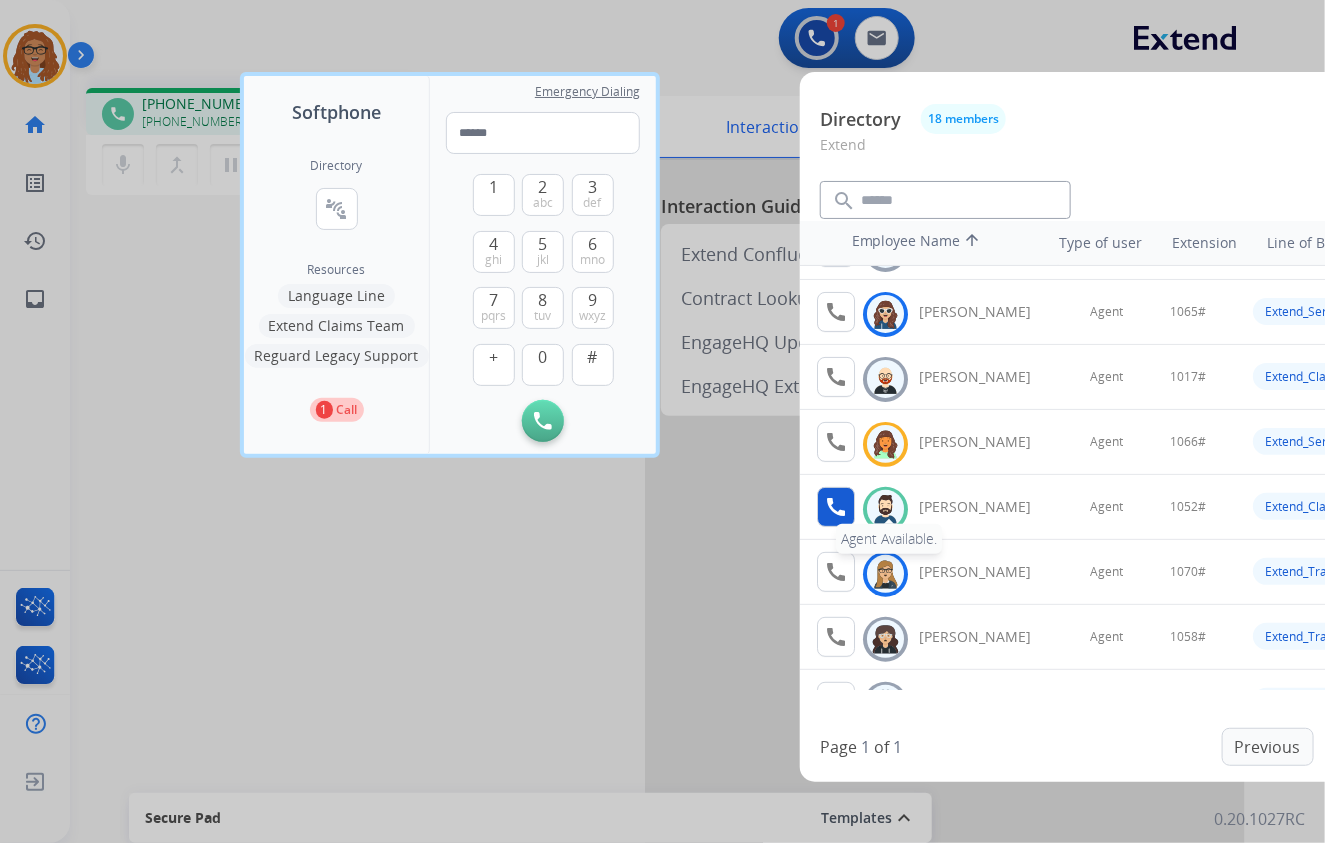 click on "call" at bounding box center [836, 507] 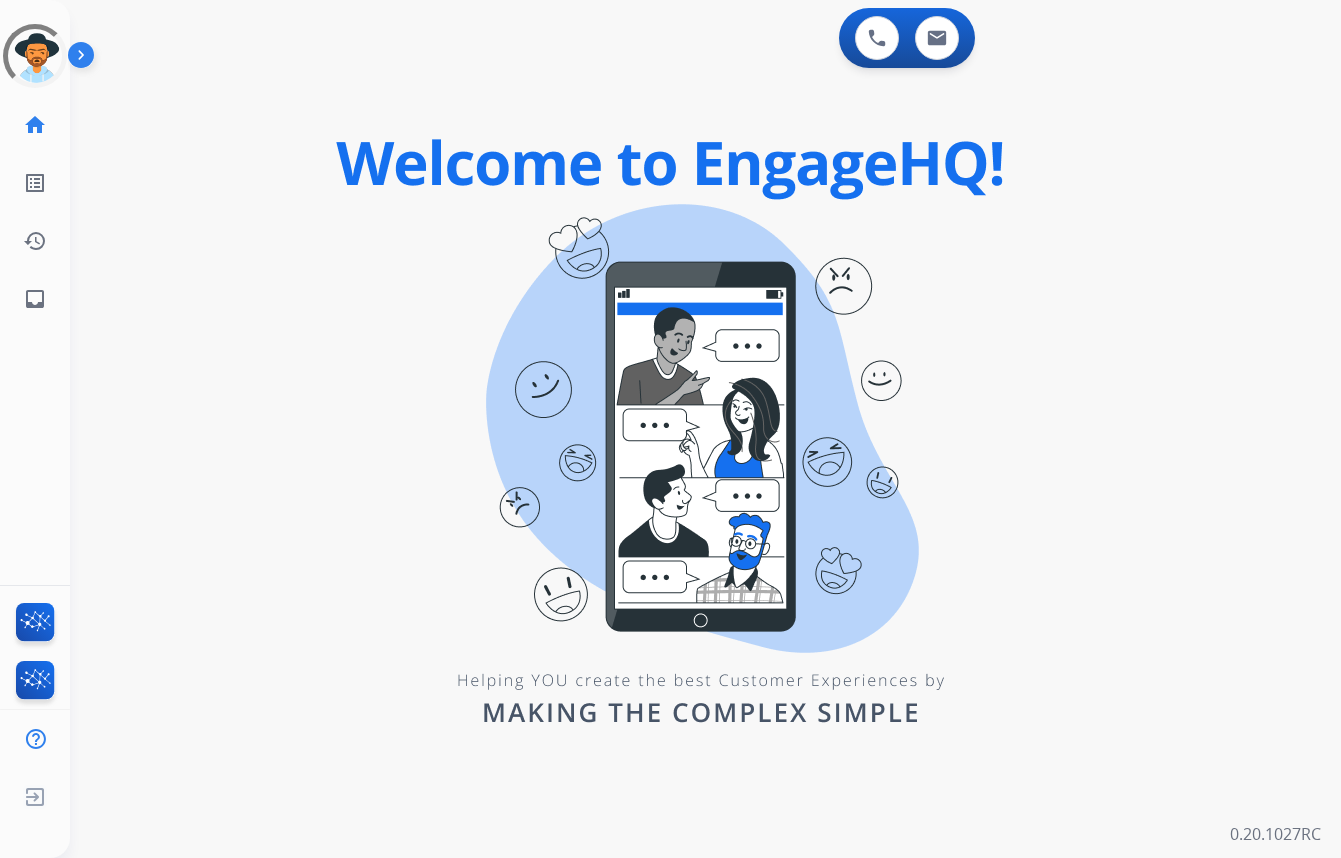 scroll, scrollTop: 0, scrollLeft: 0, axis: both 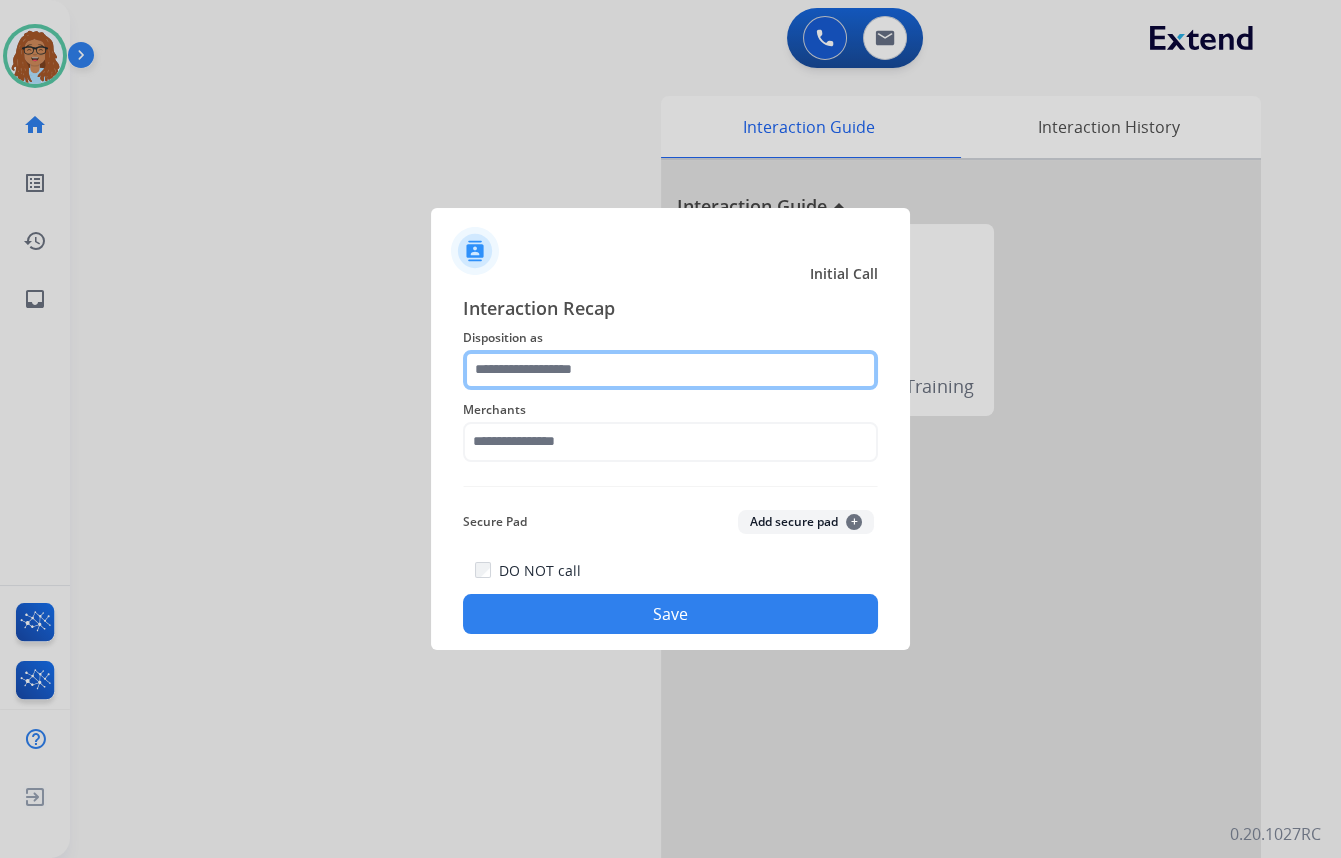 click 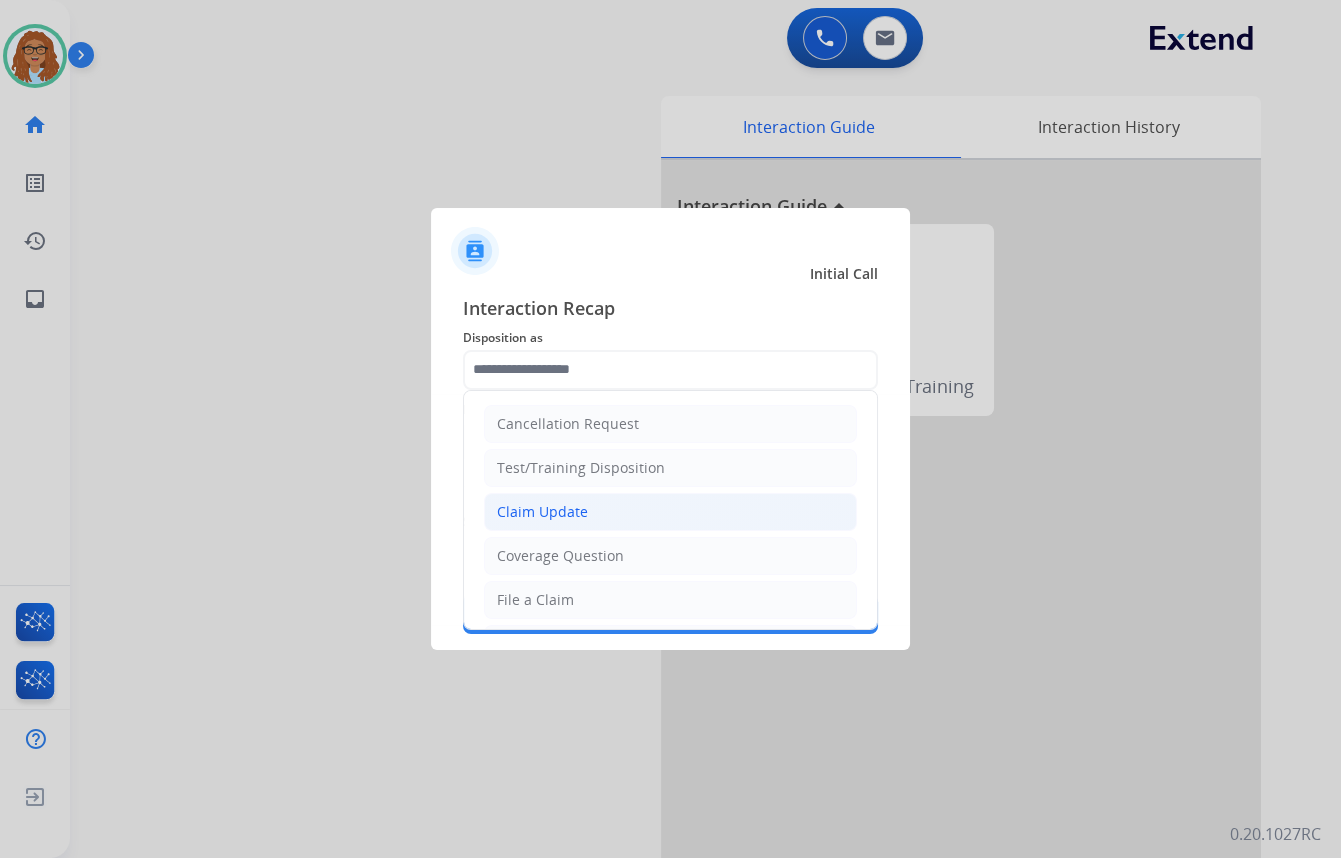 click on "Claim Update" 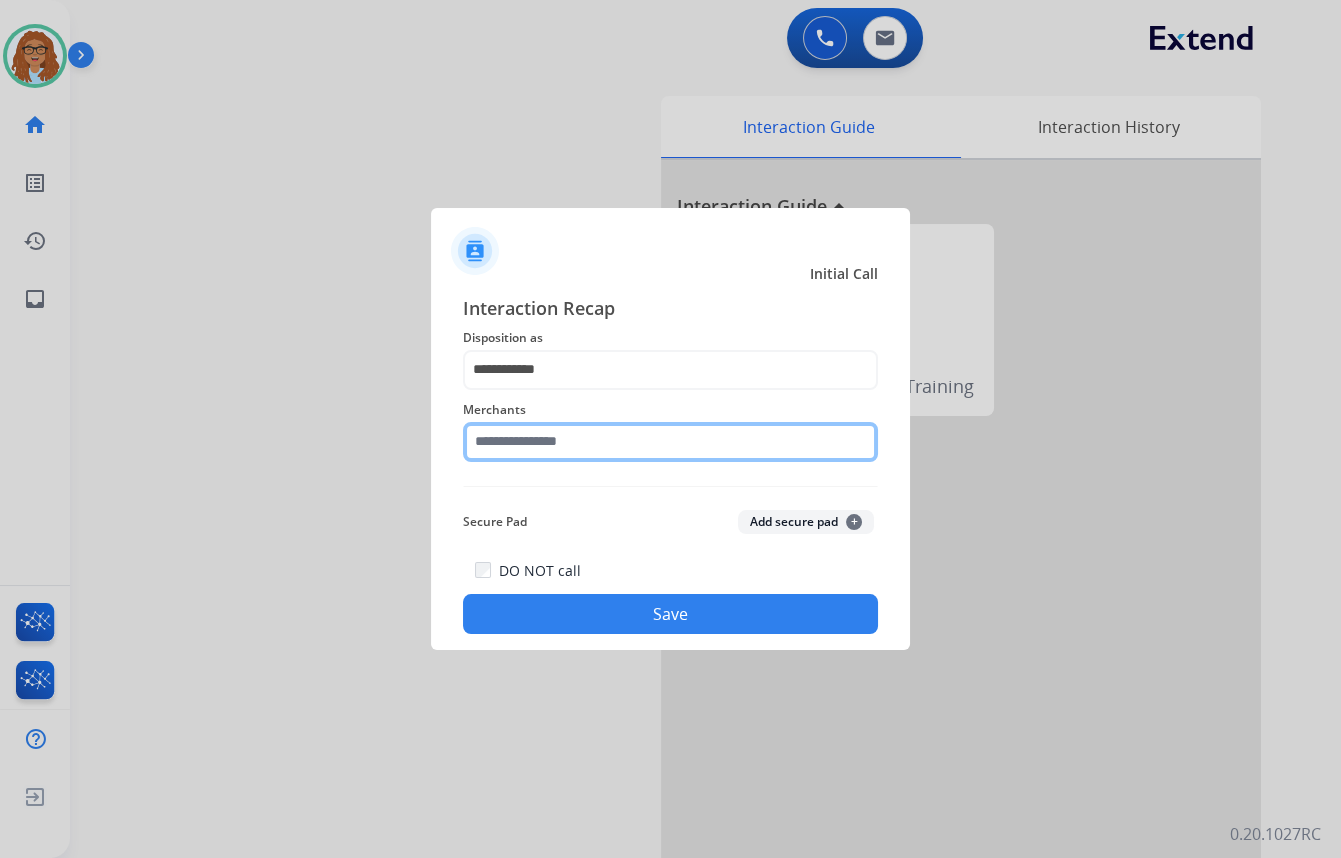 click 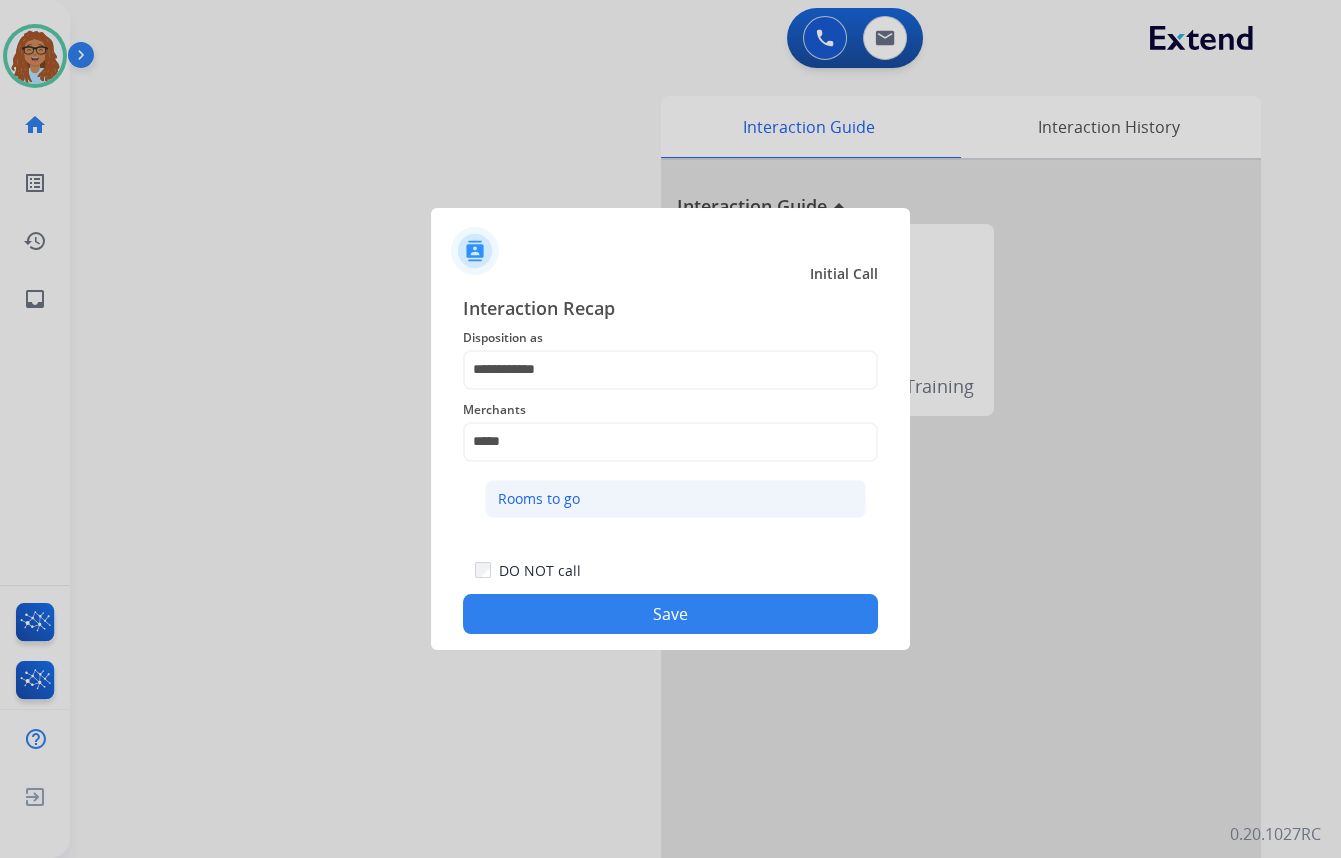 click on "Rooms to go" 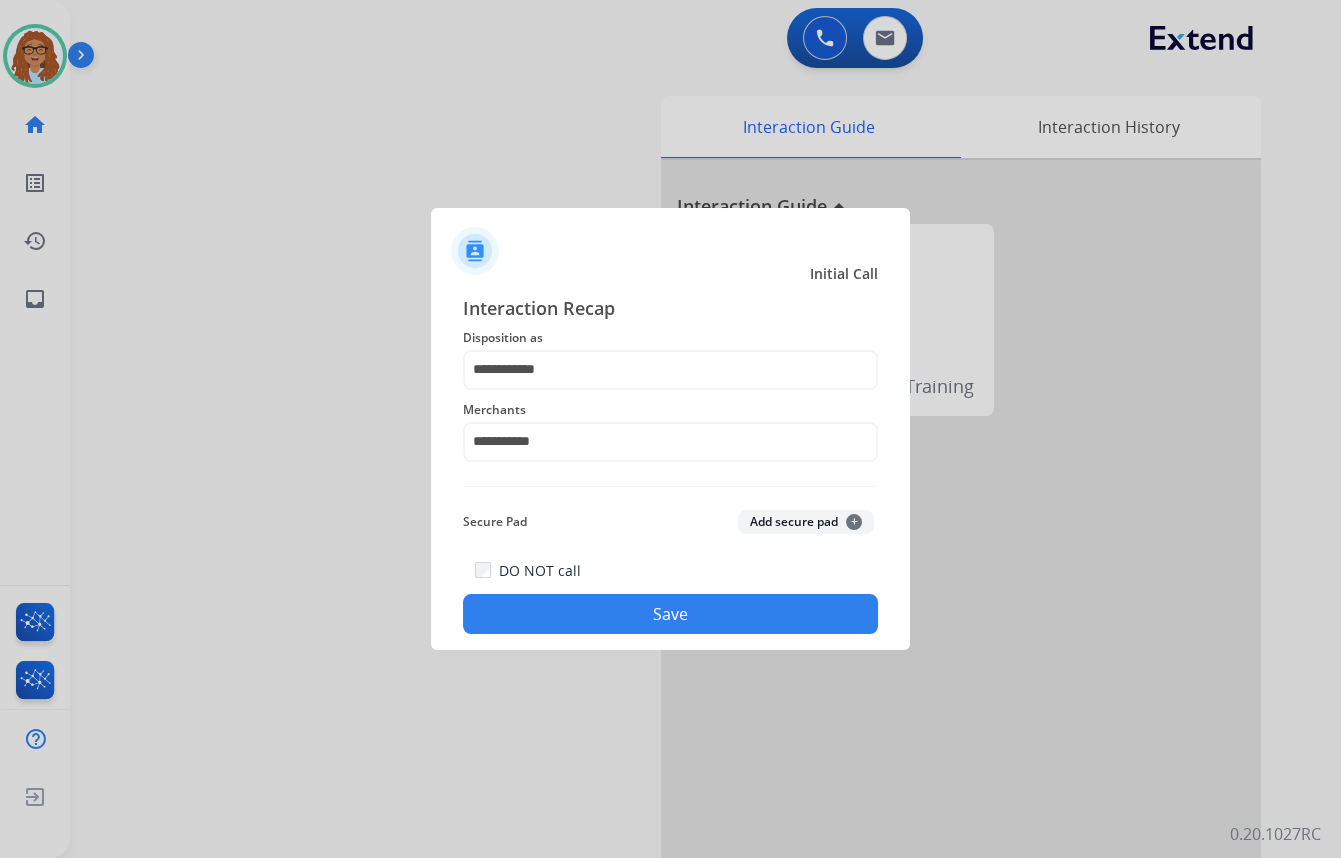 click on "Save" 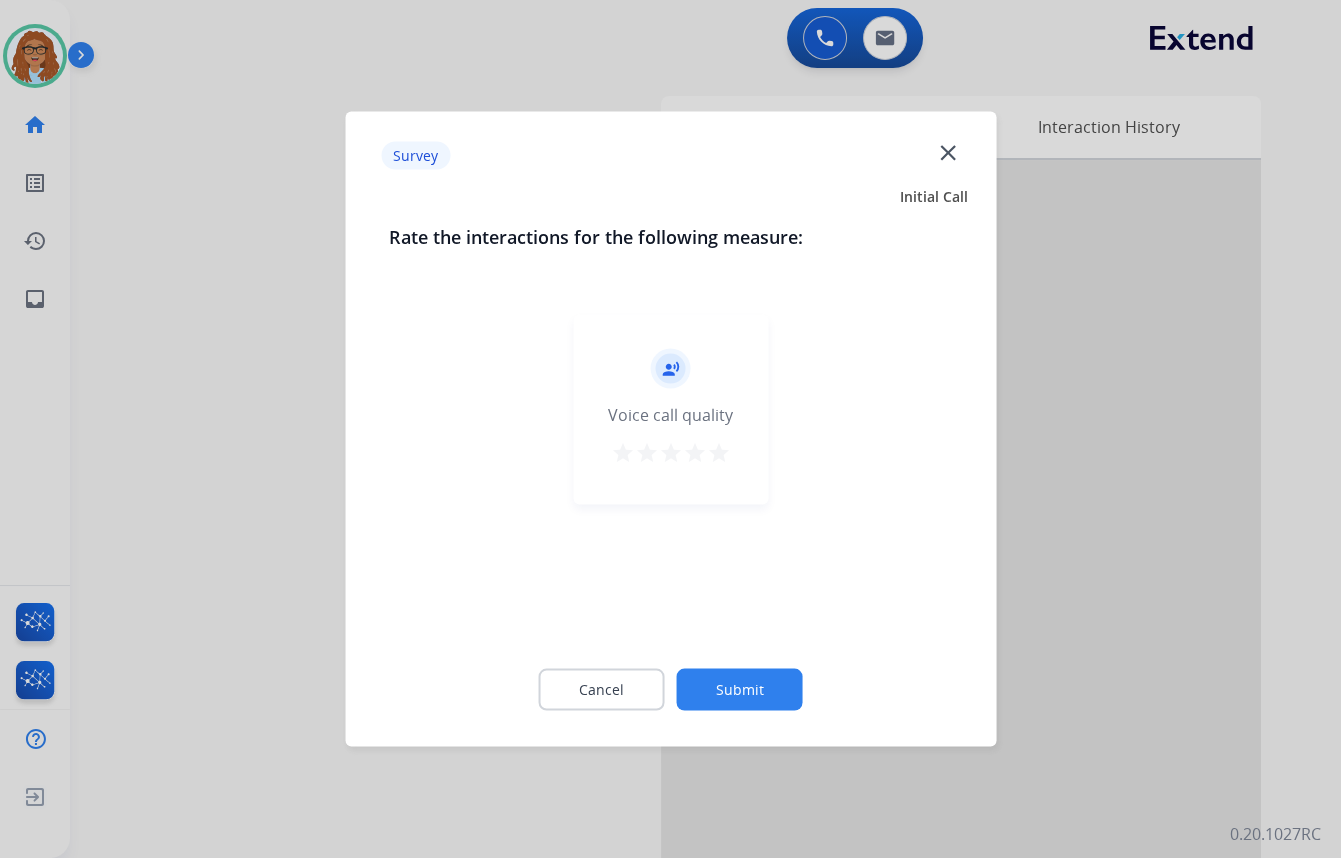 click on "record_voice_over   Voice call quality   star   star   star   star   star" 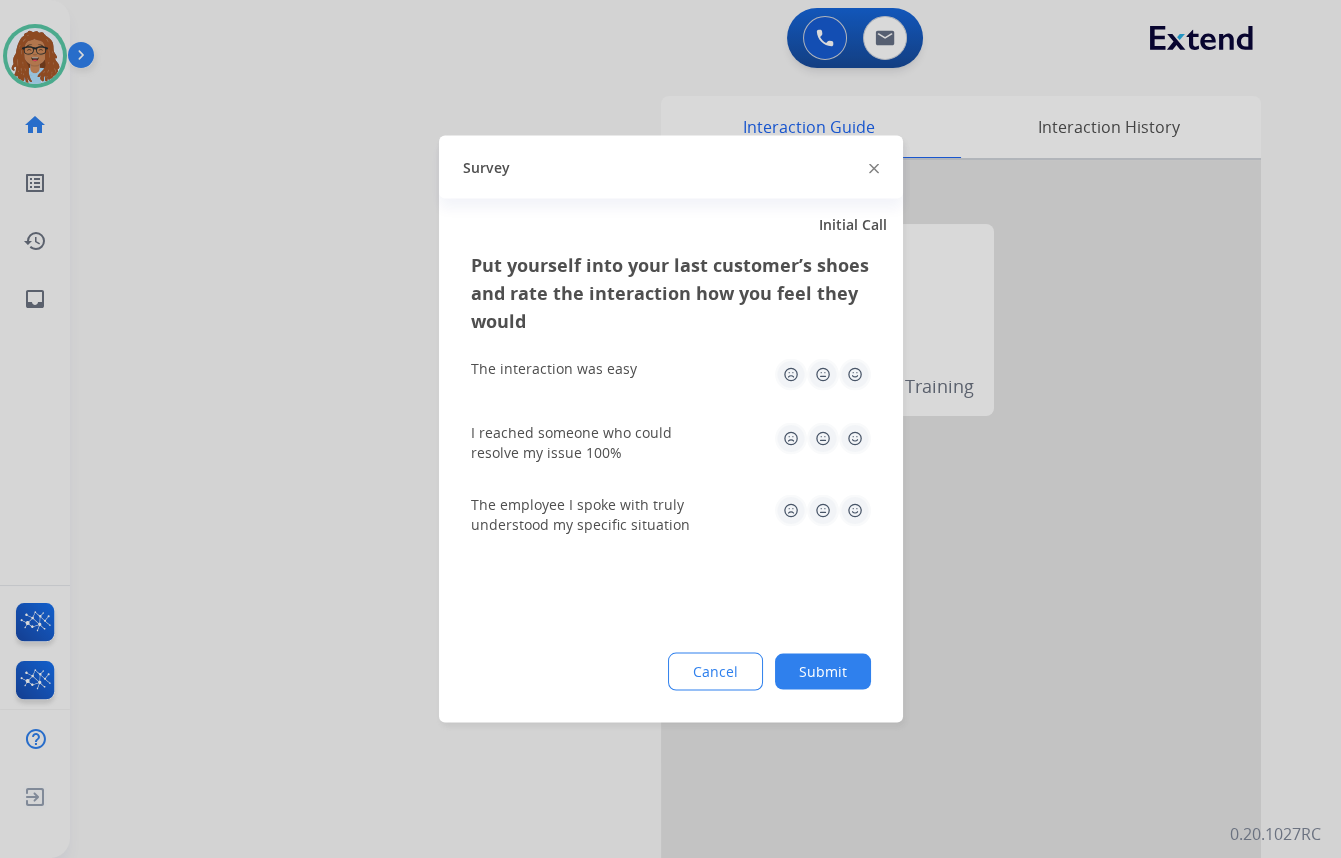 click 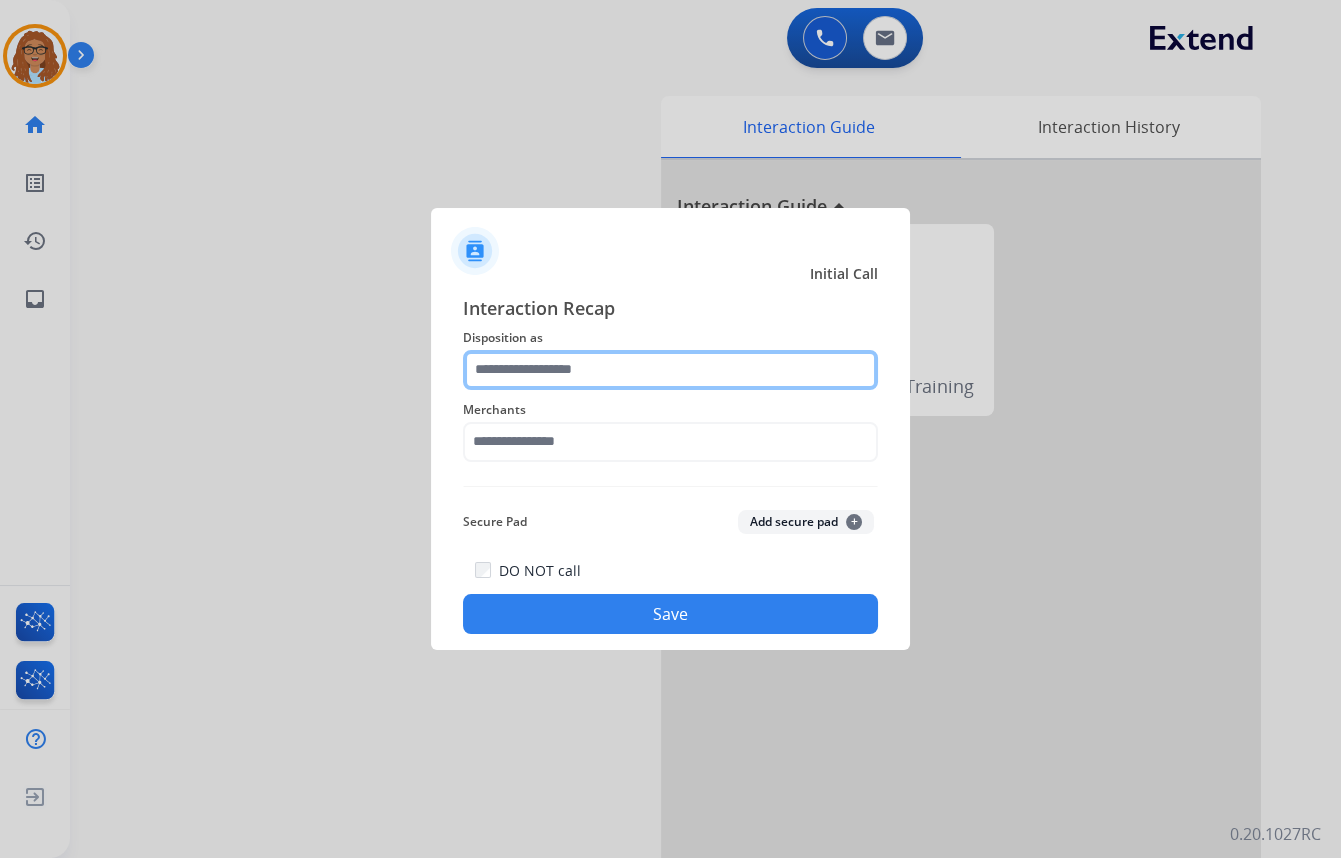 click 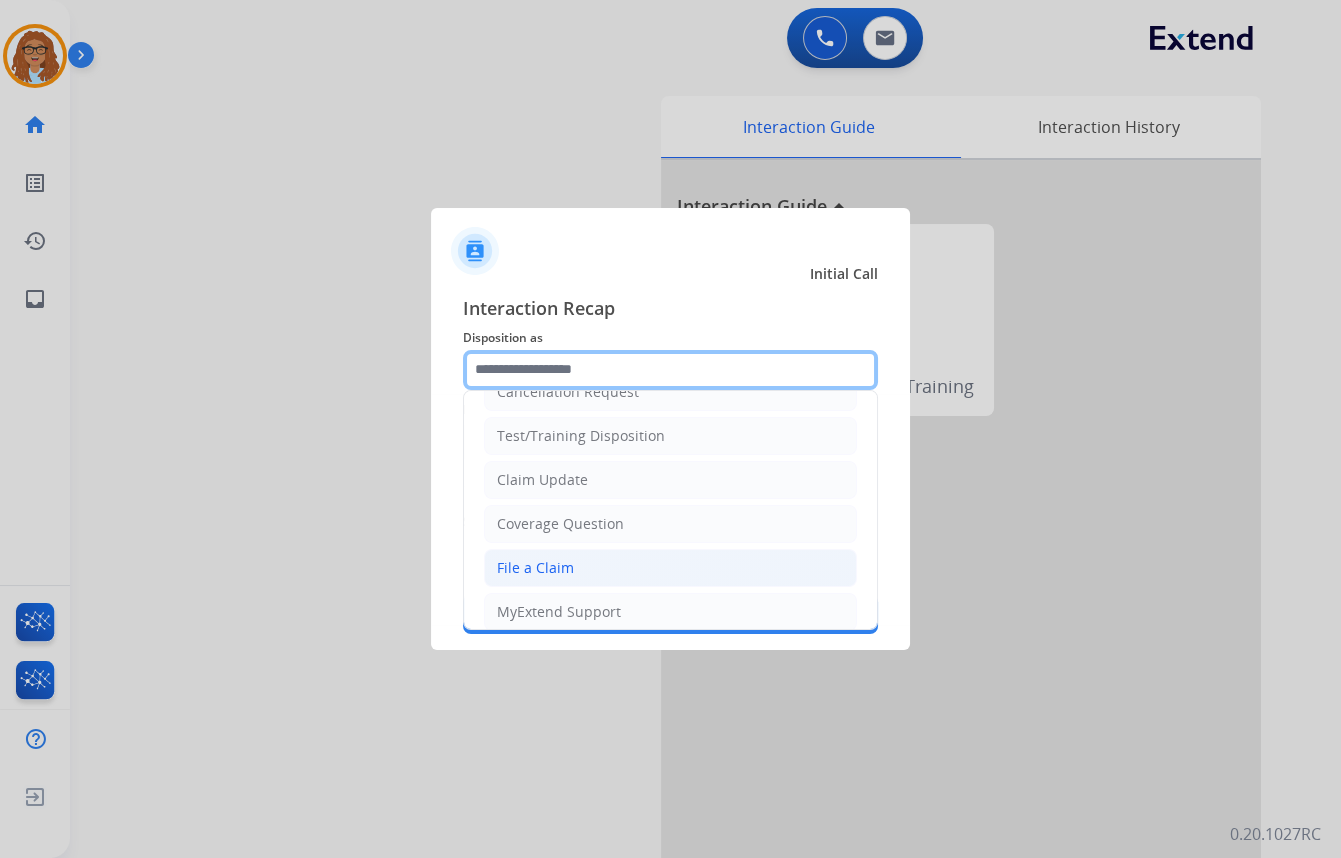 scroll, scrollTop: 90, scrollLeft: 0, axis: vertical 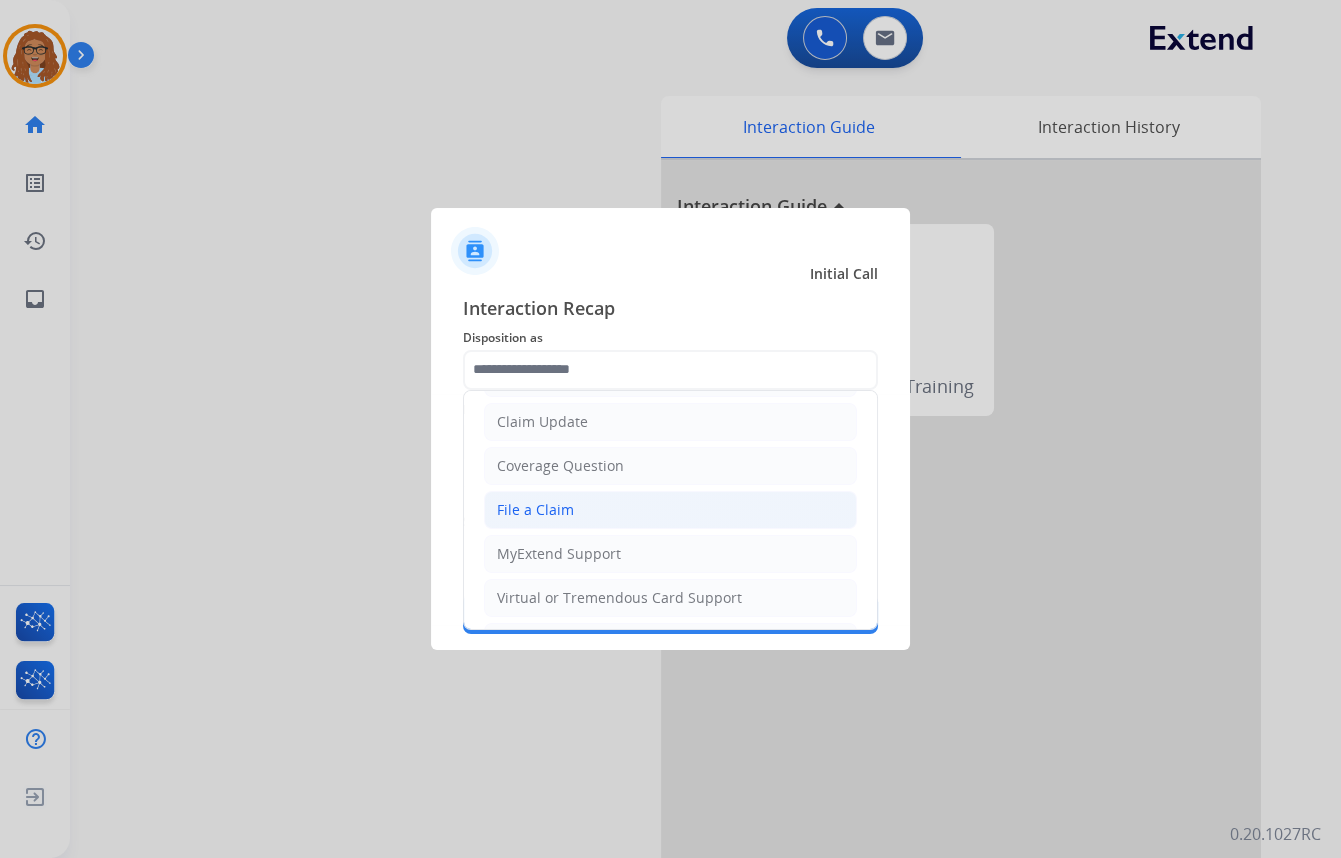 click on "File a Claim" 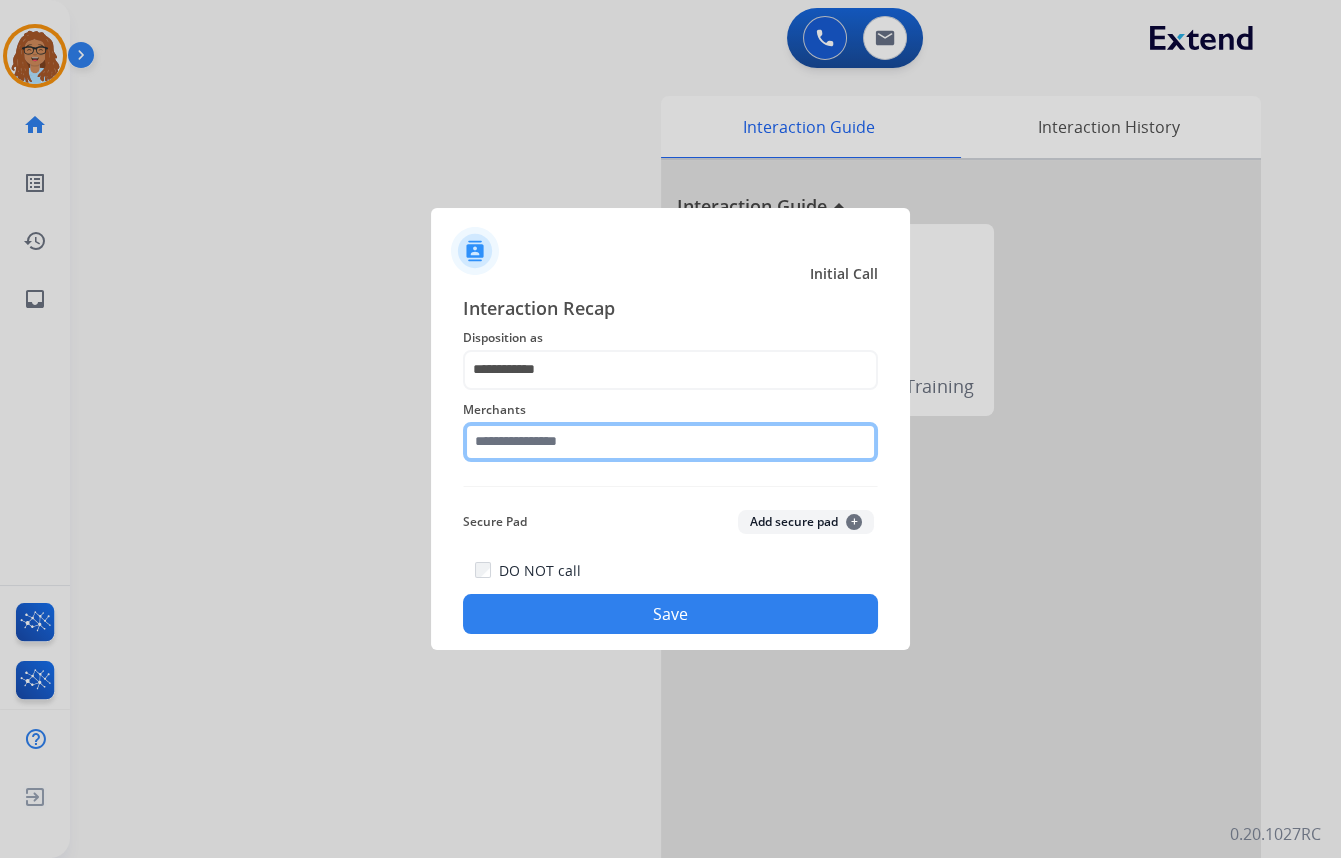 click 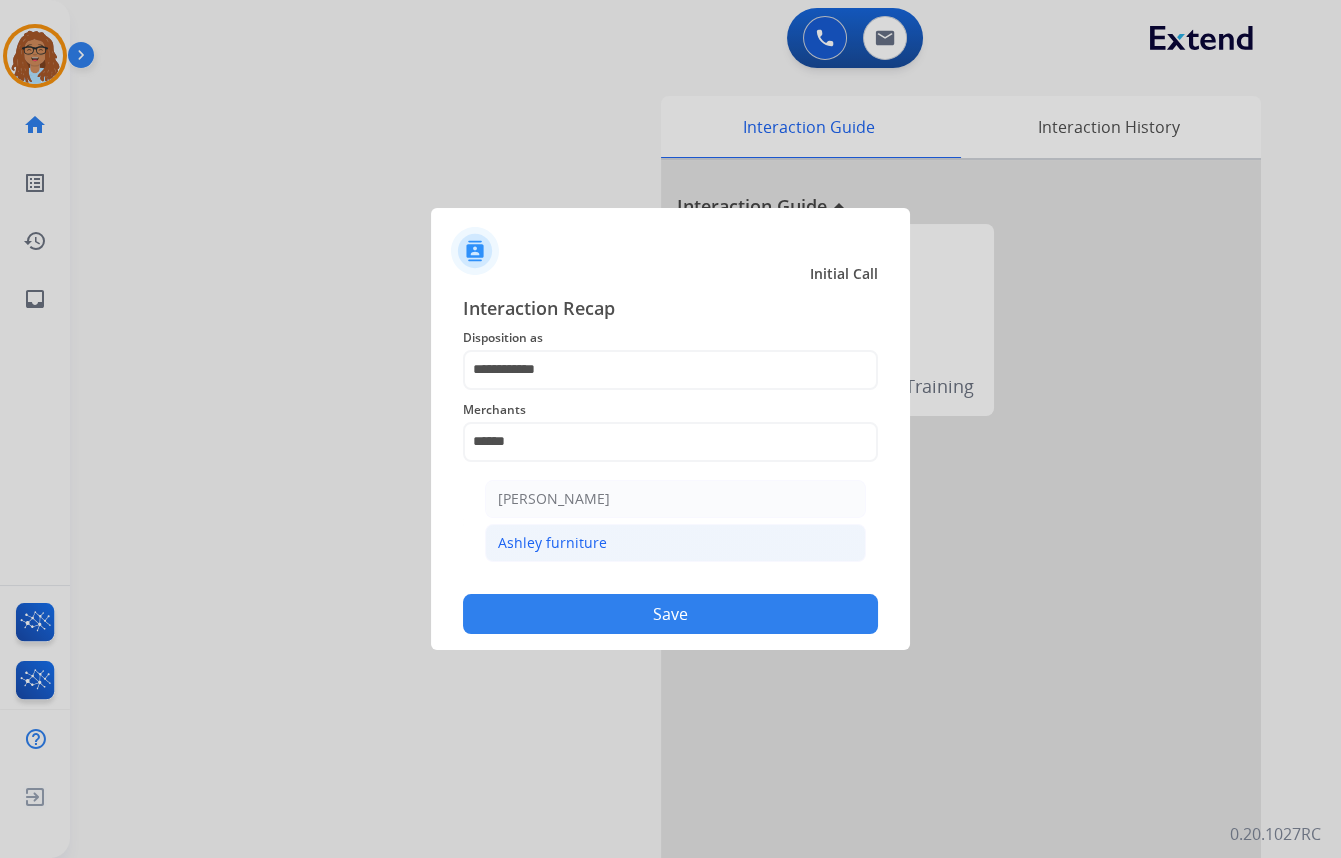 click on "Ashley furniture" 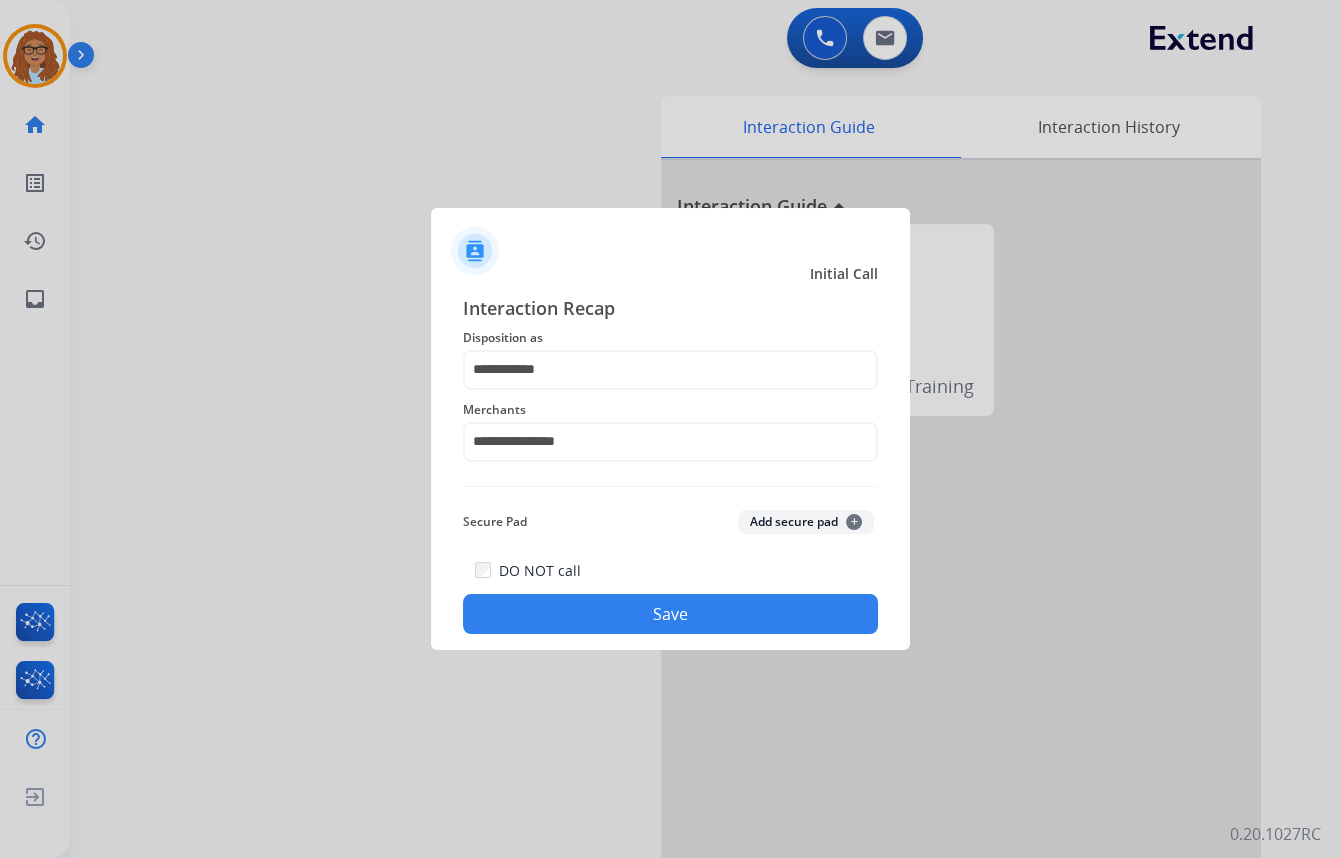 click on "DO NOT call   Save" 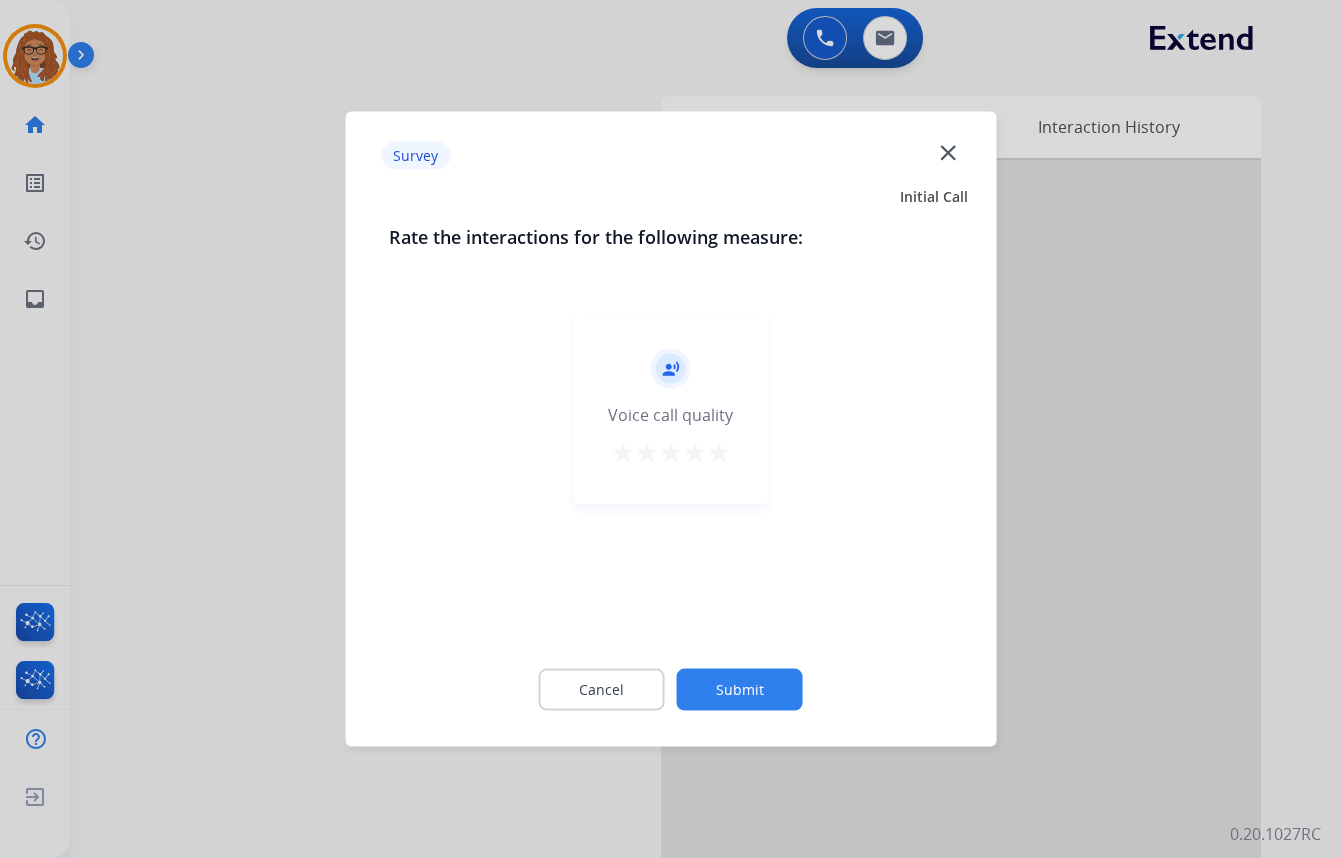click on "close" 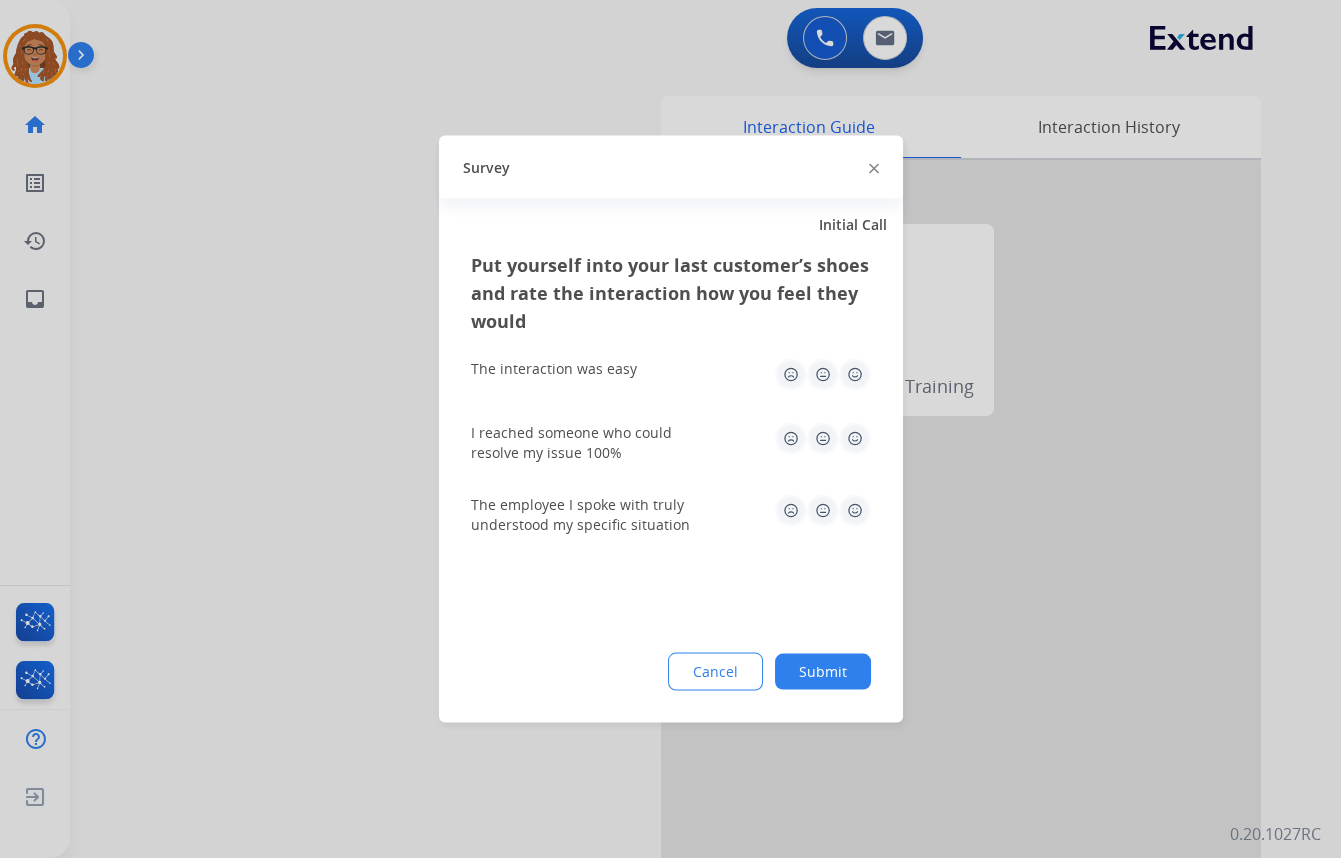 click 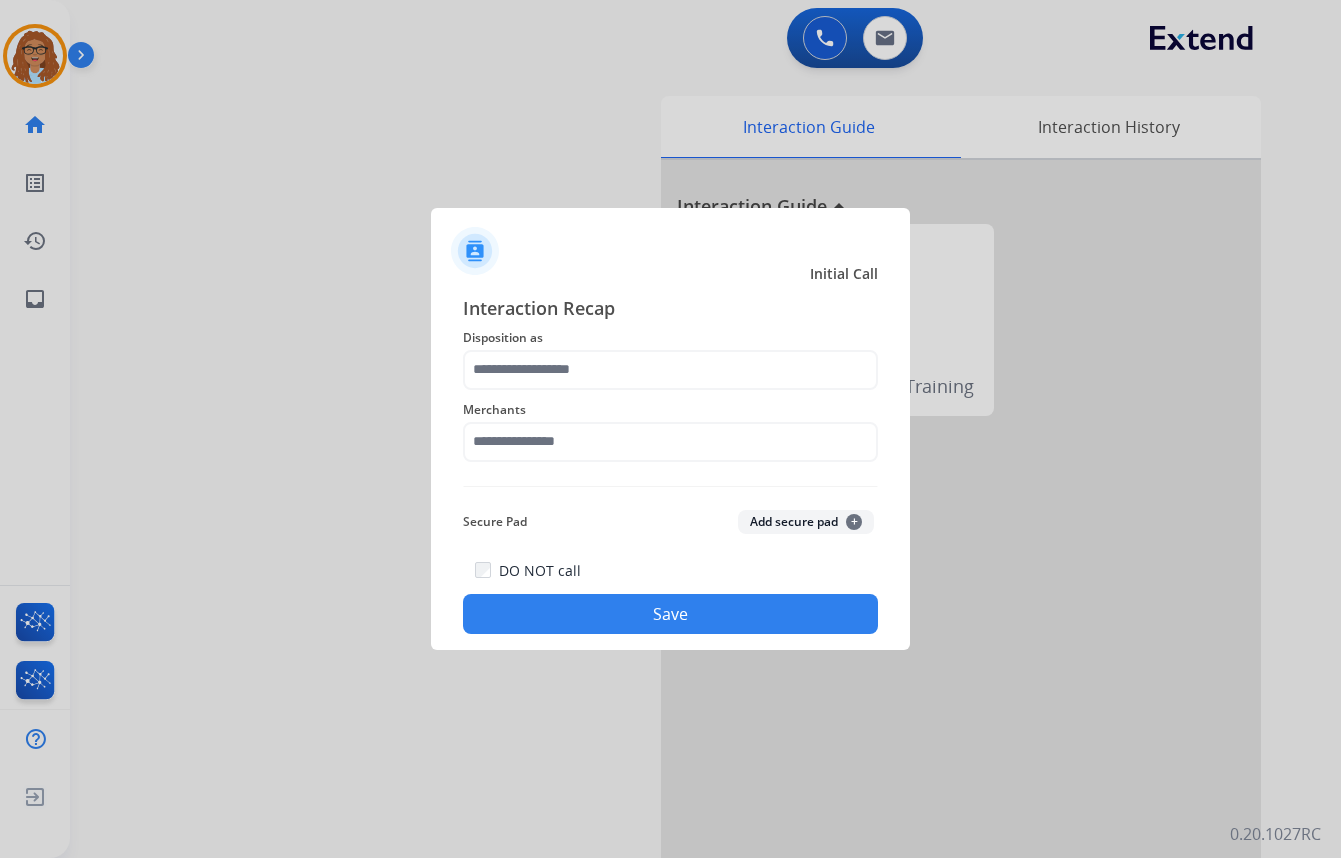 scroll, scrollTop: 0, scrollLeft: 0, axis: both 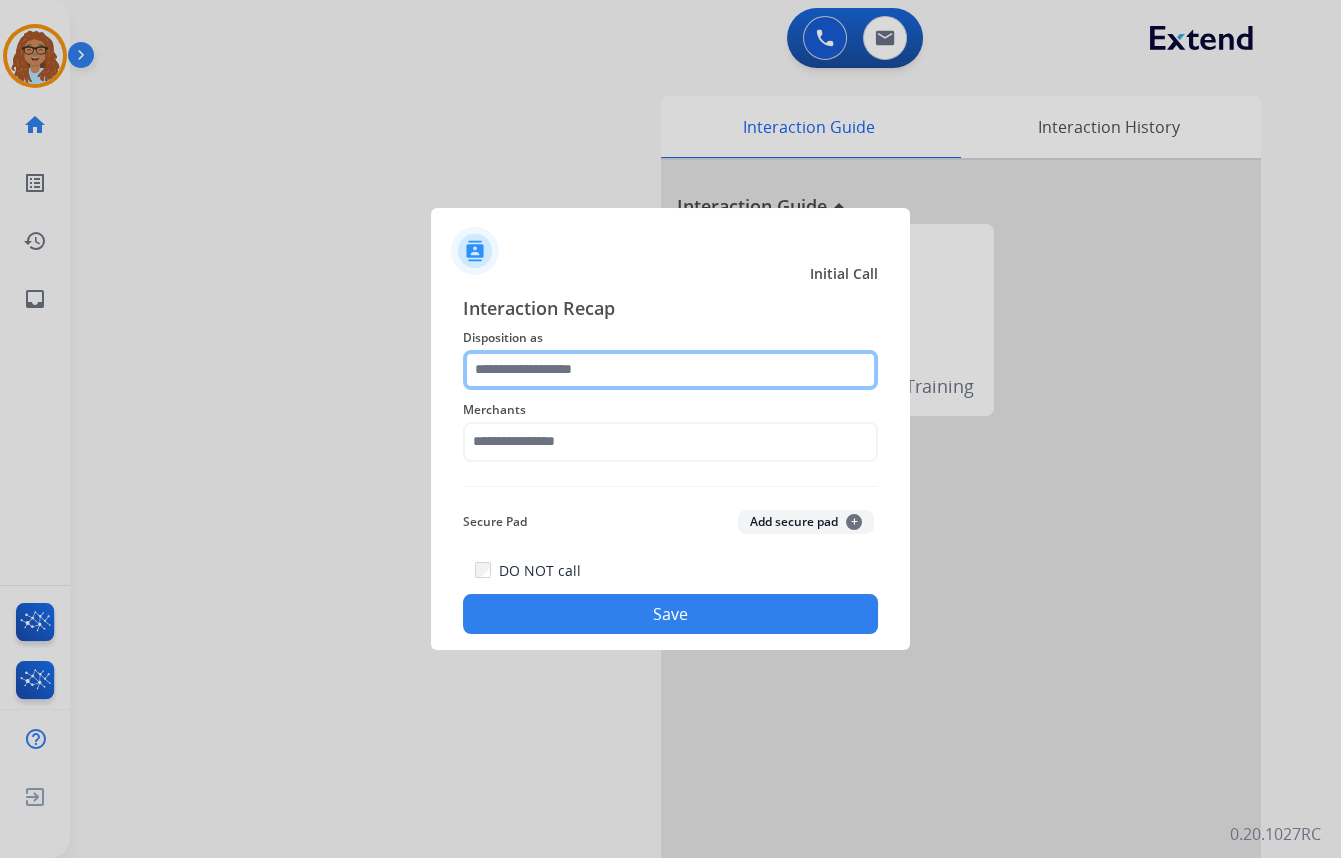 drag, startPoint x: 653, startPoint y: 359, endPoint x: 650, endPoint y: 373, distance: 14.3178215 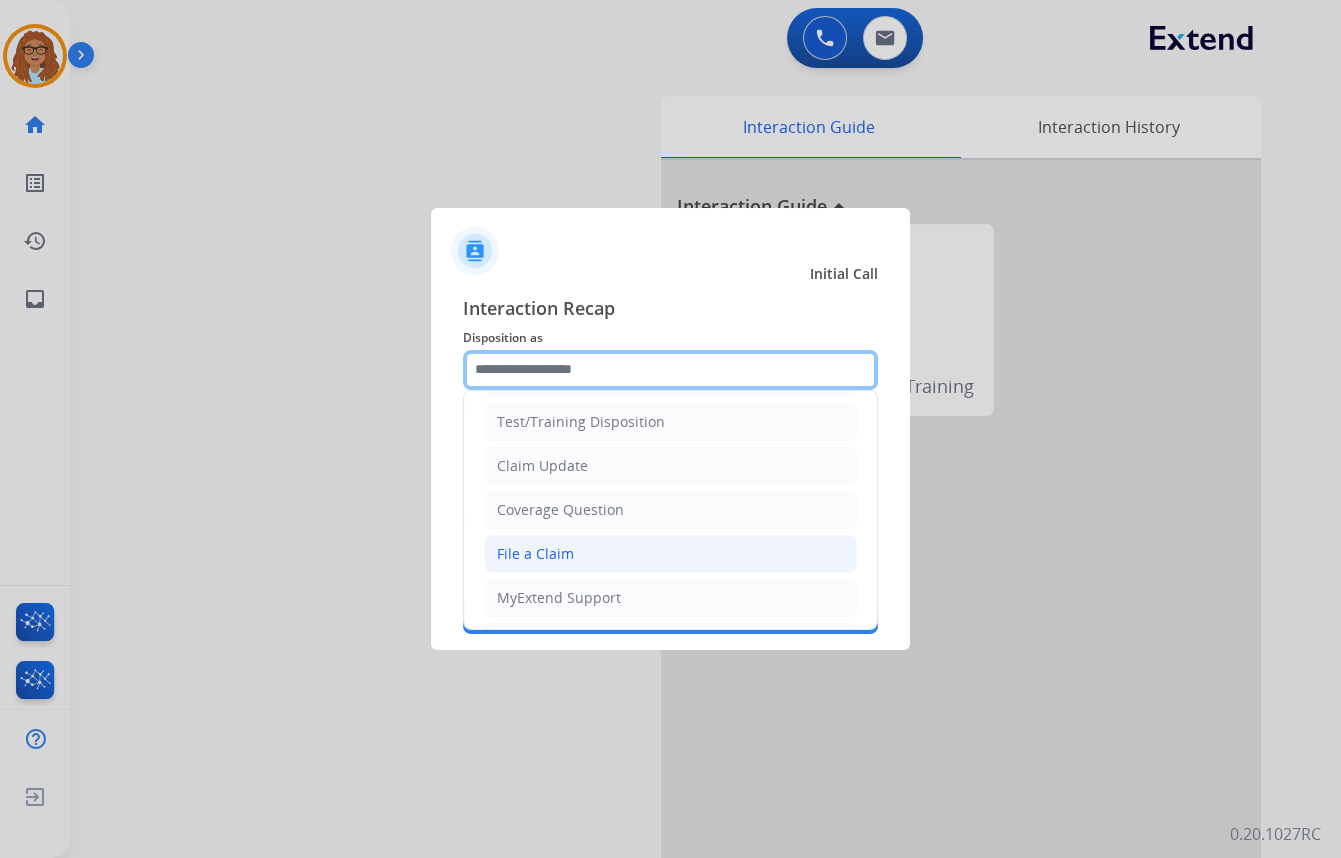 scroll, scrollTop: 90, scrollLeft: 0, axis: vertical 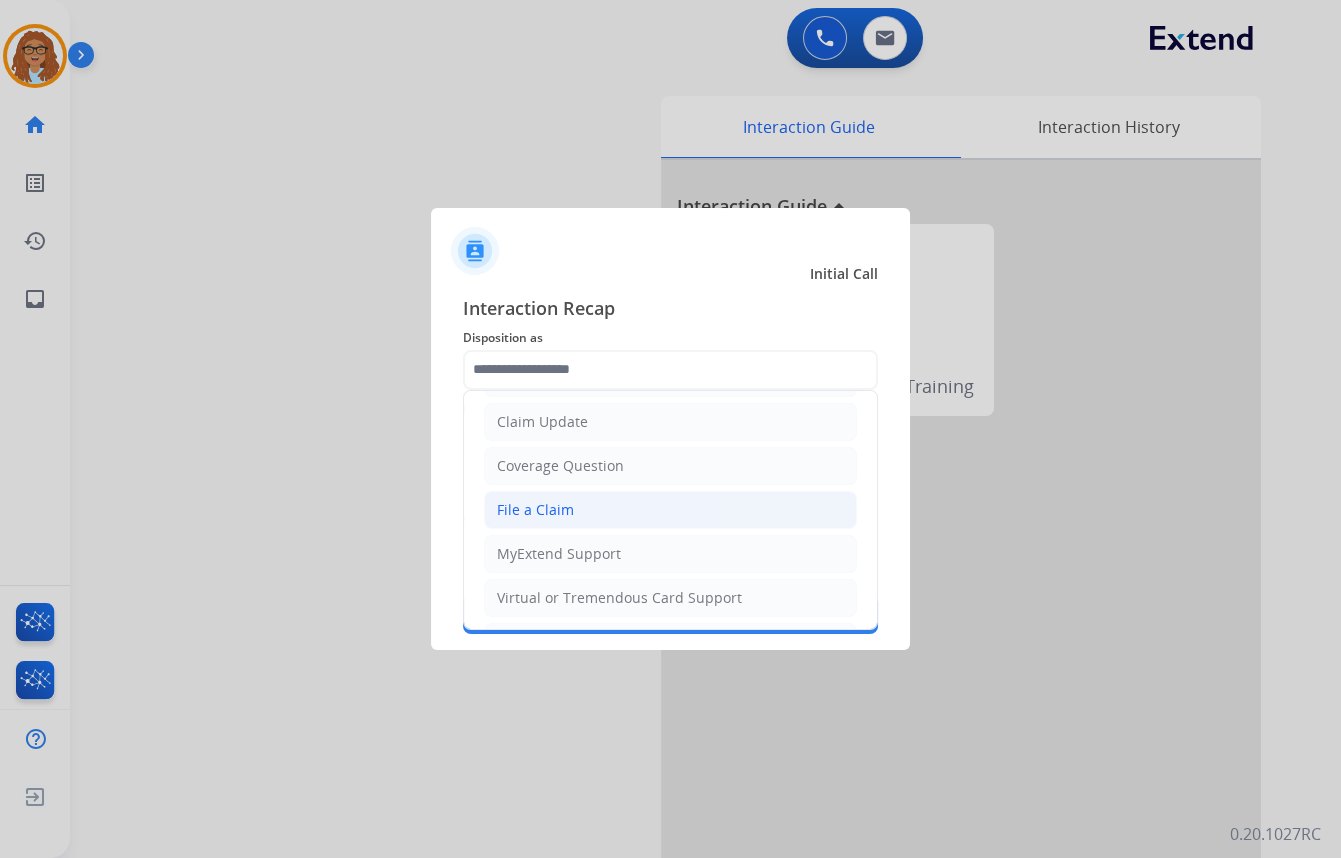 click on "File a Claim" 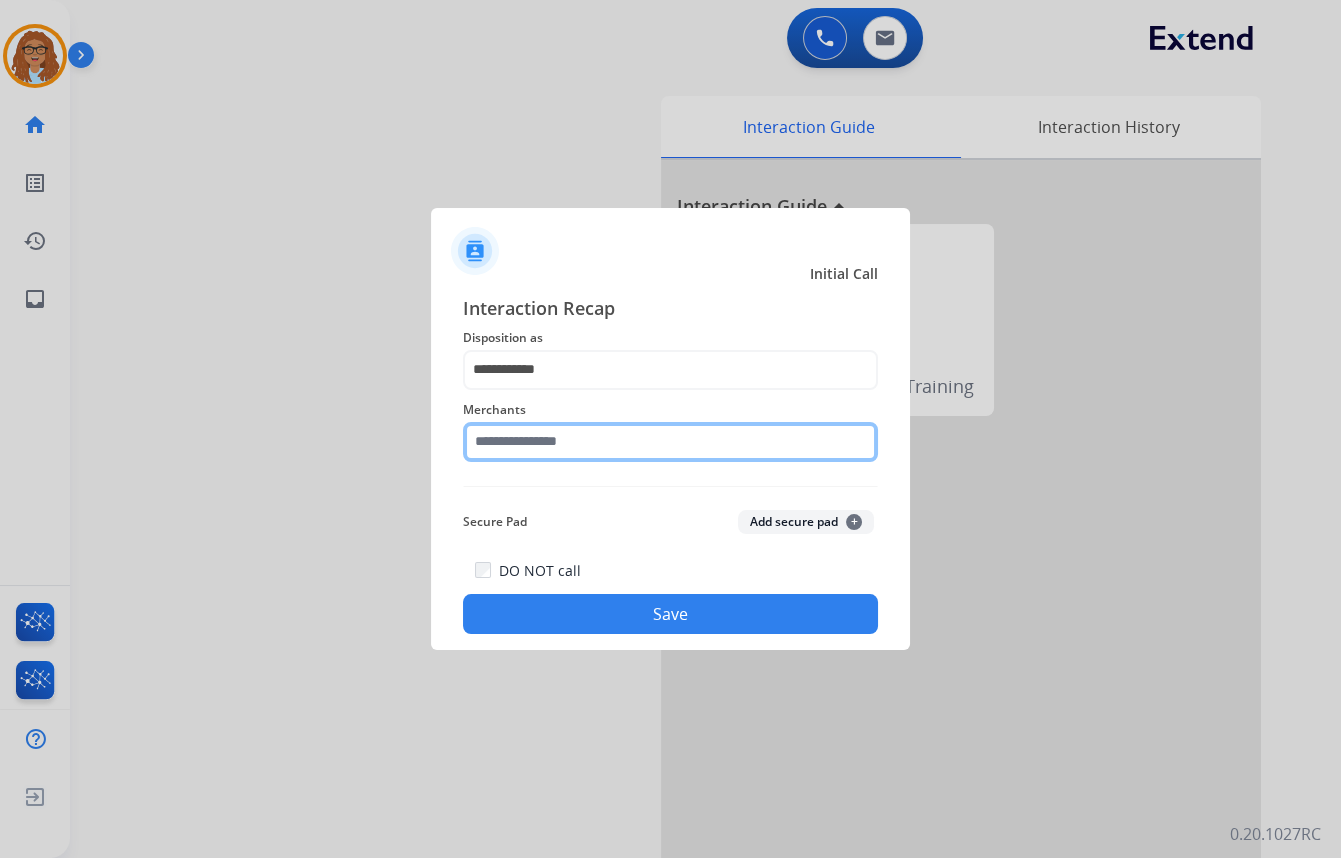 click 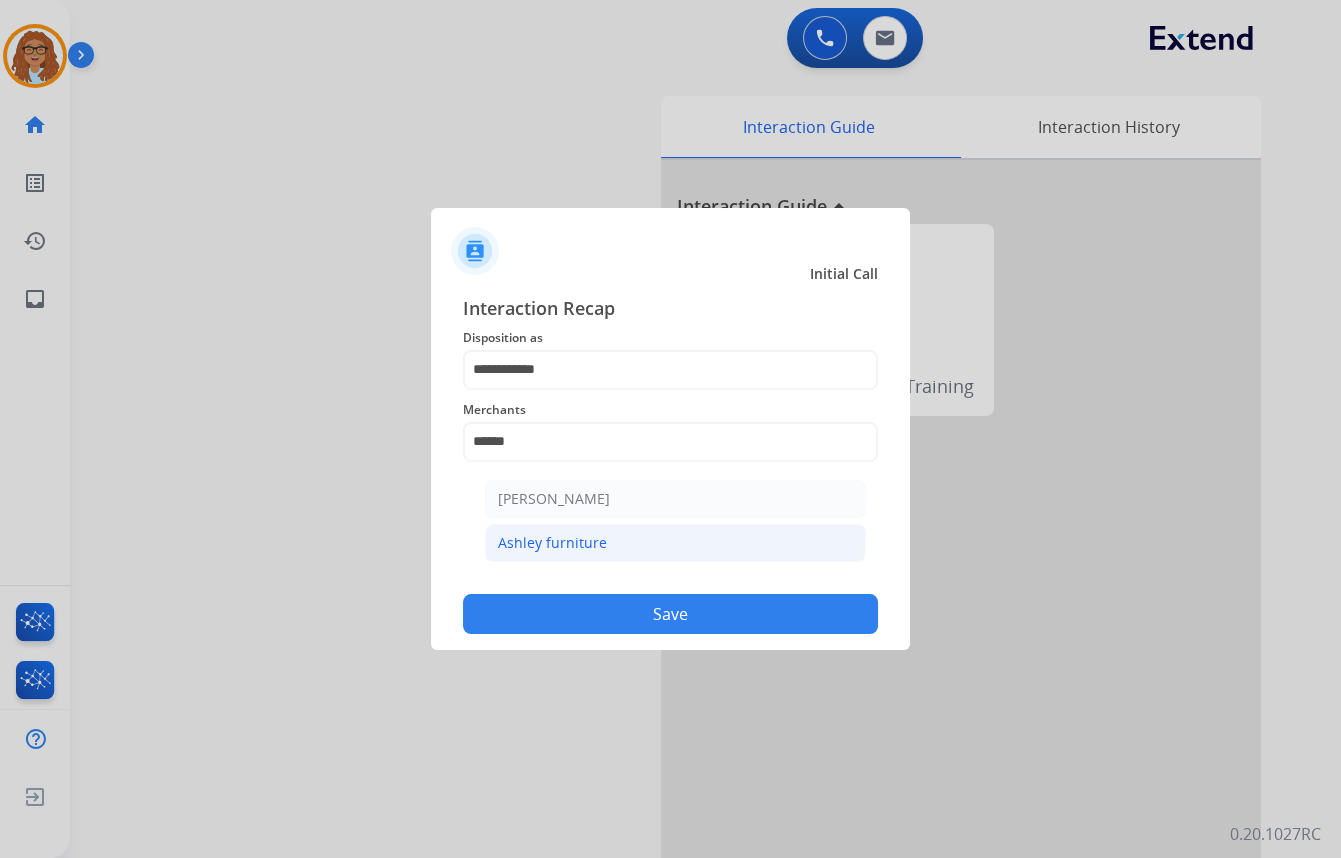 click on "Ashley furniture" 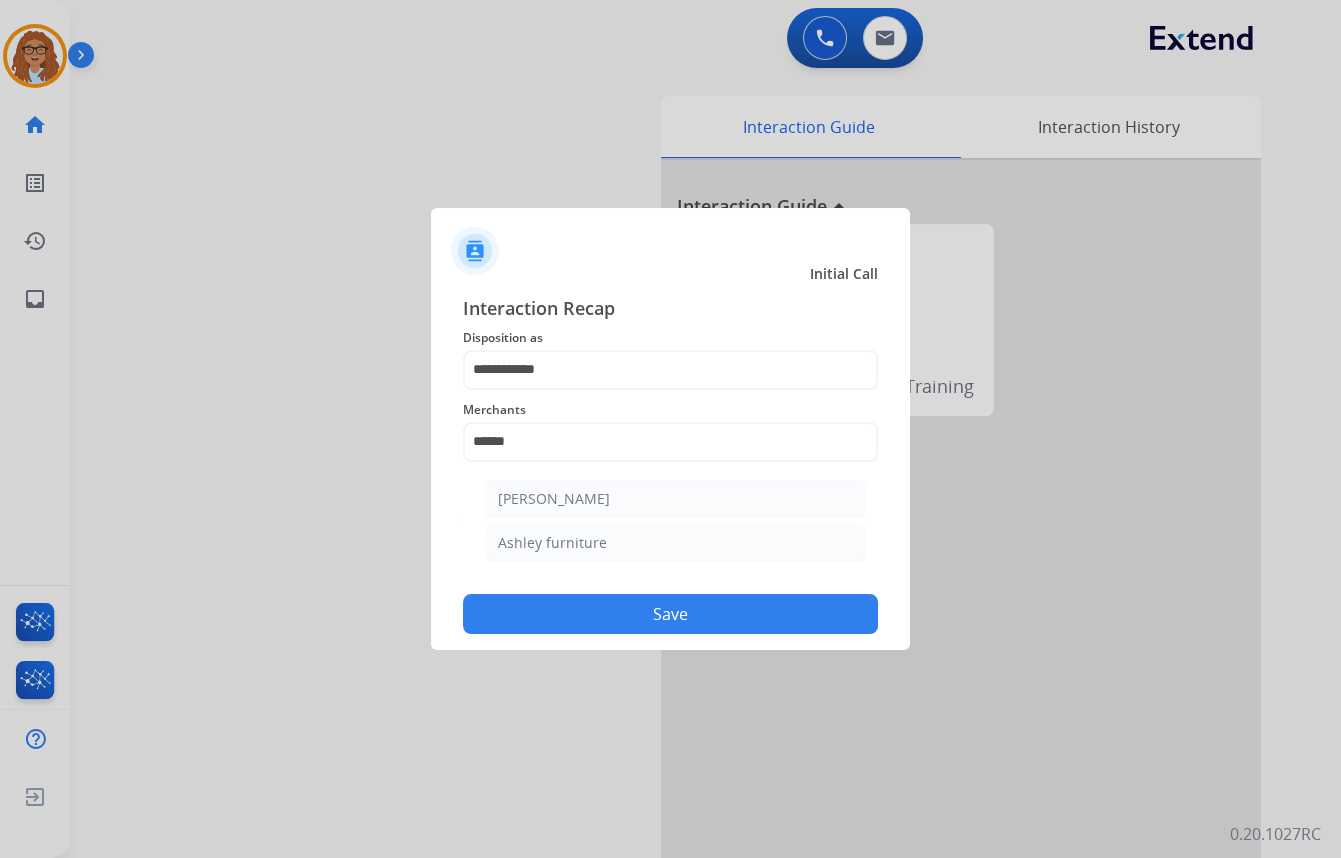 type on "**********" 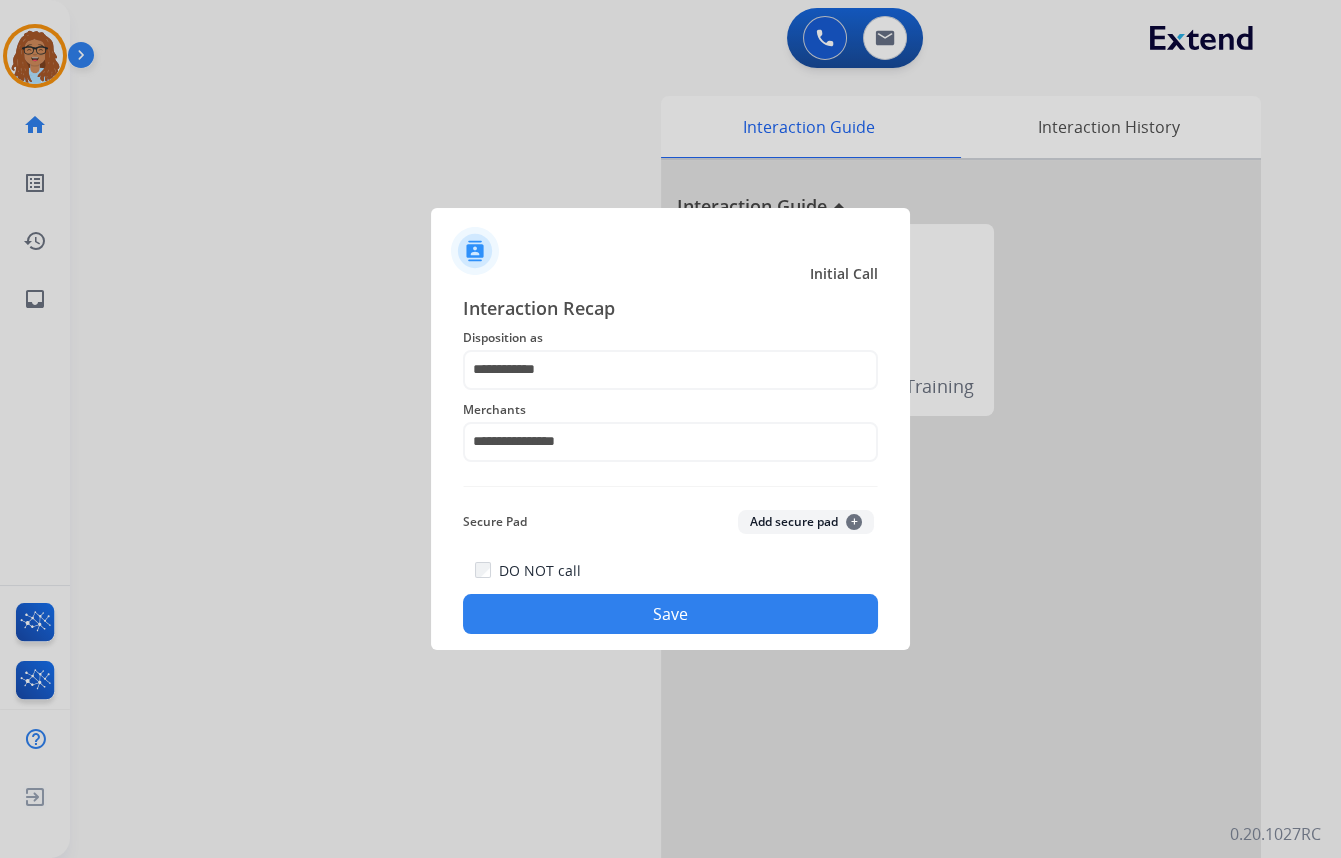 click on "Save" 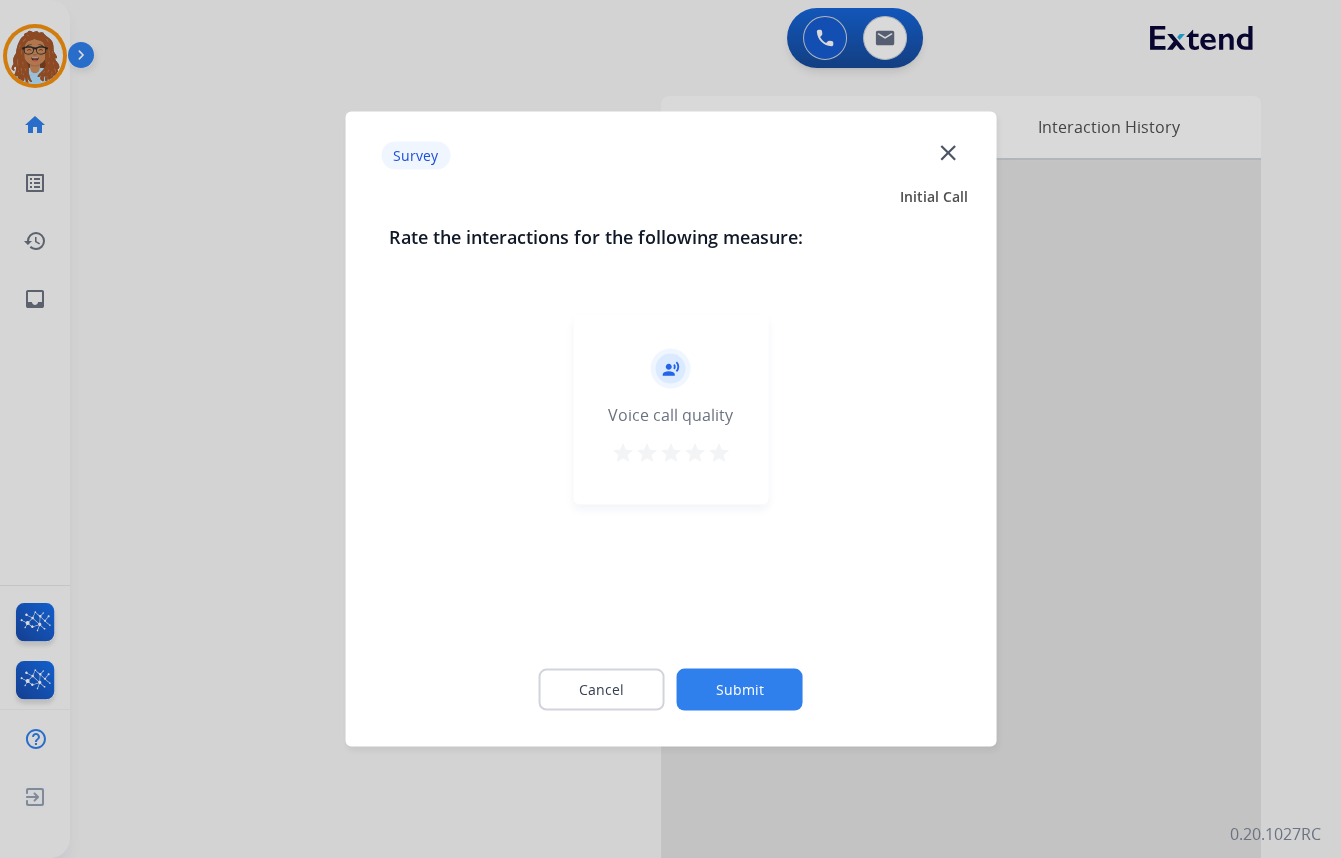 click on "close" 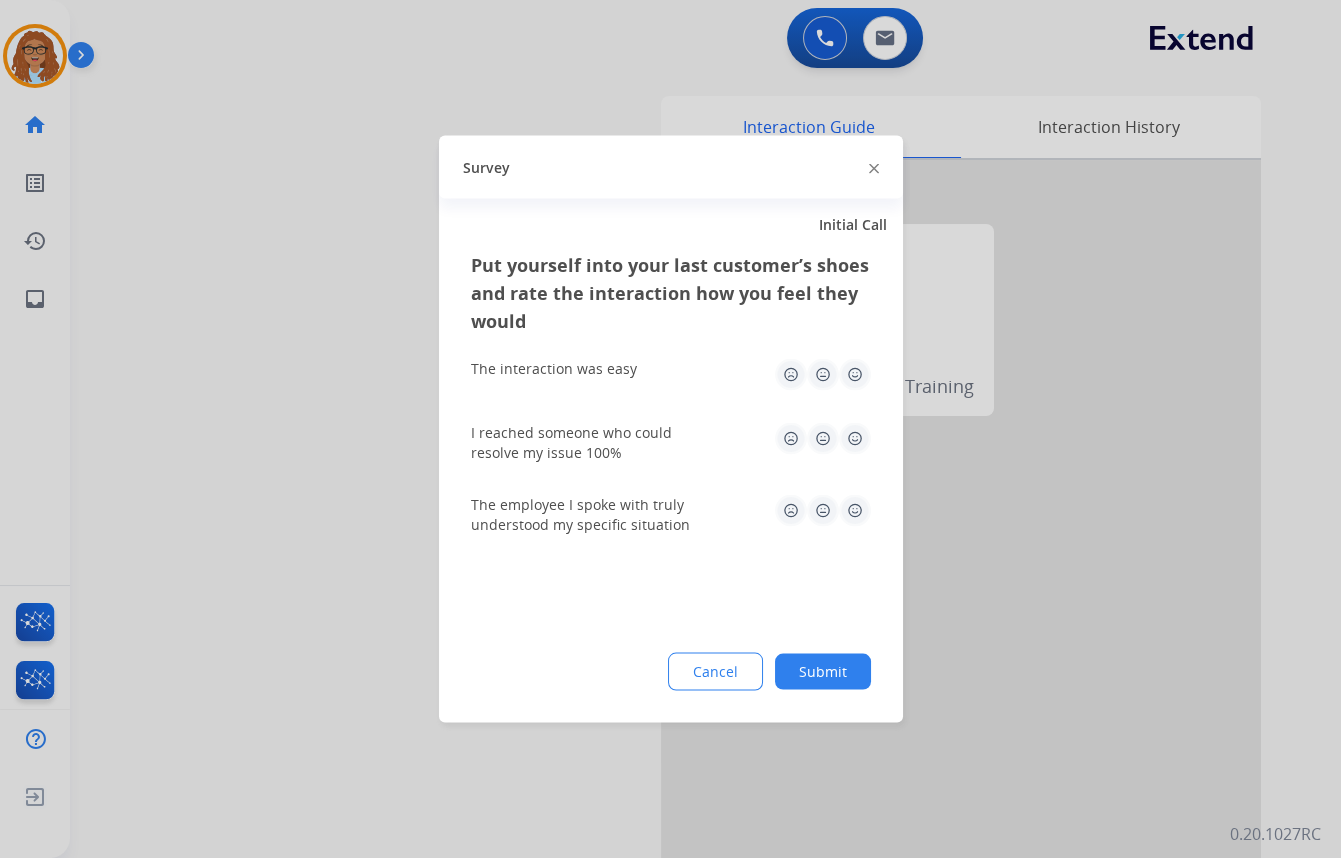 click 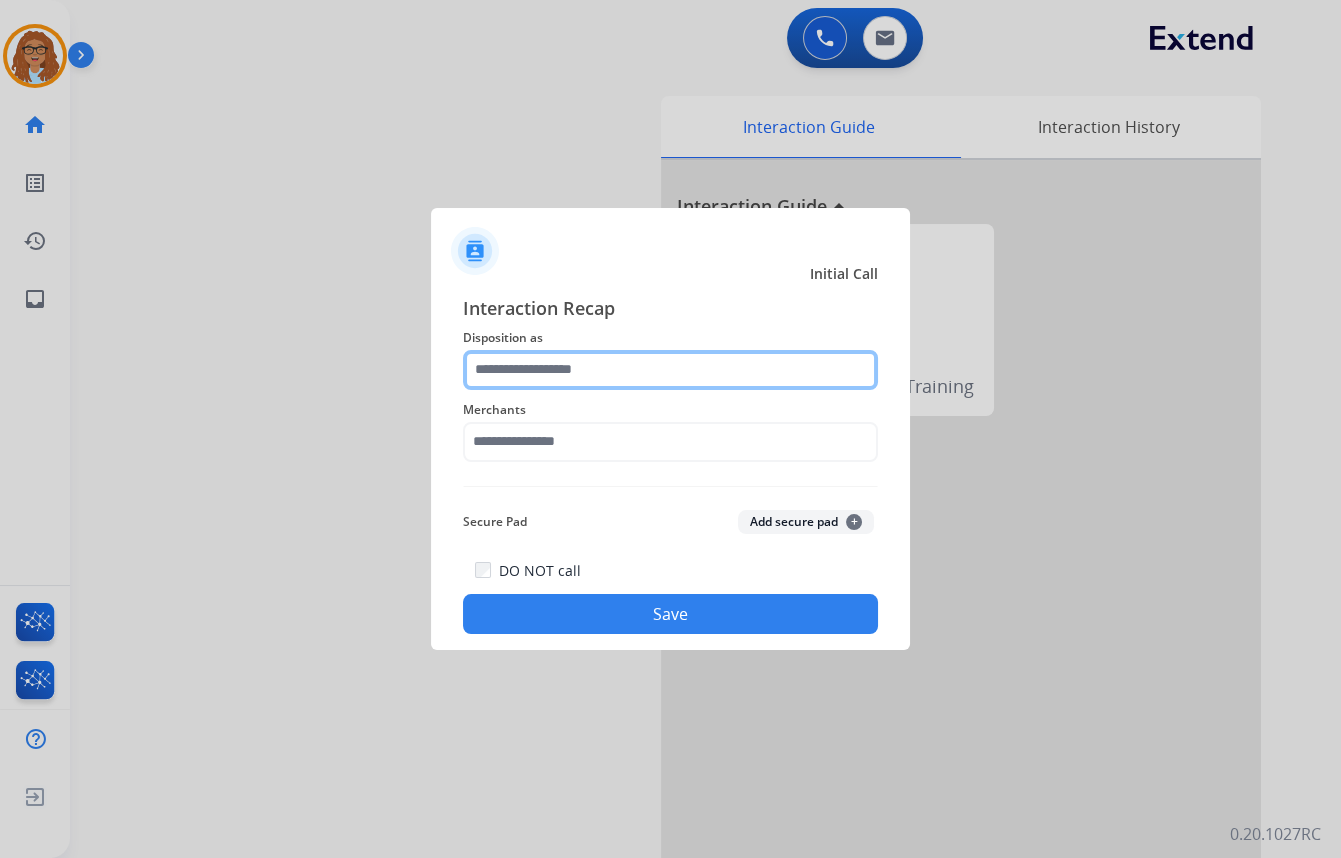 click 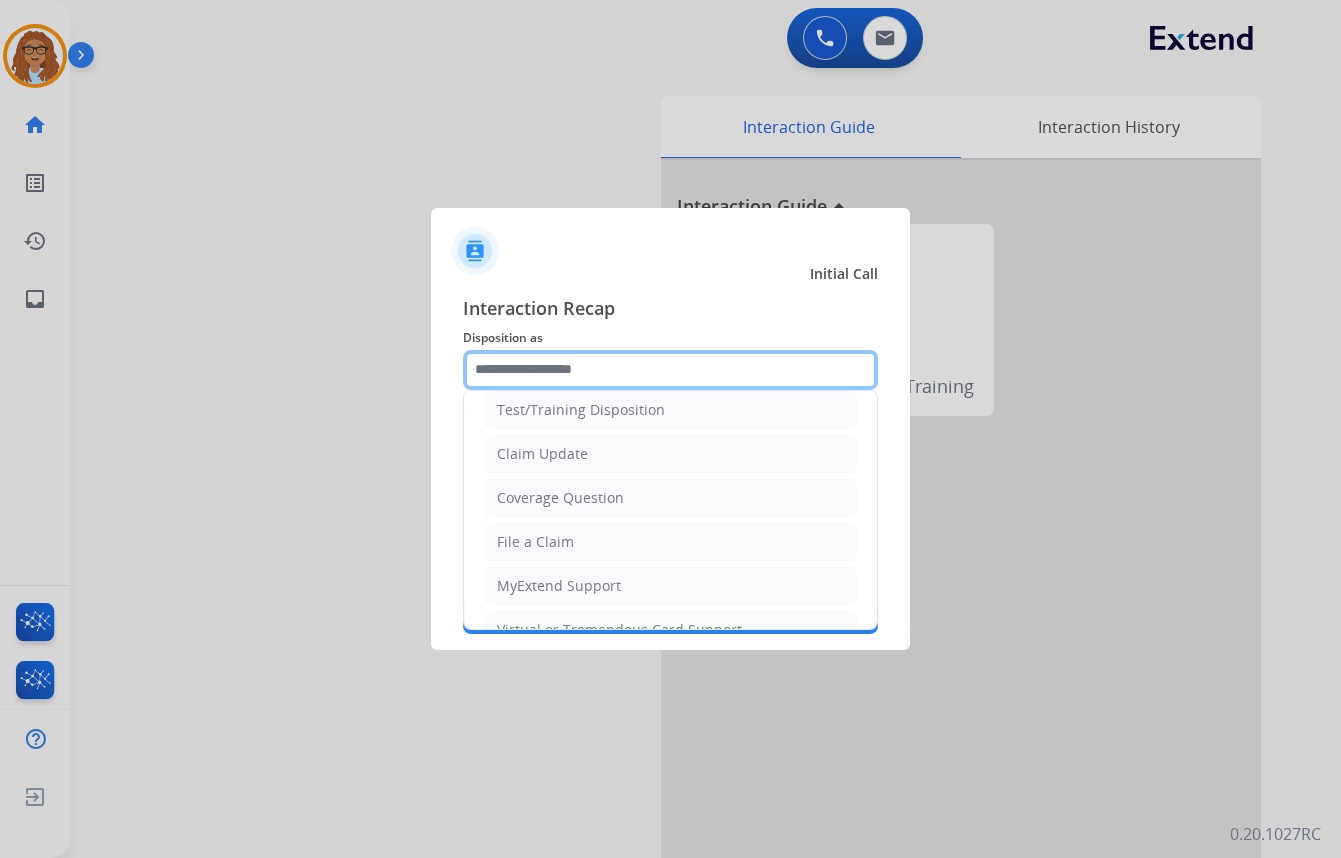 scroll, scrollTop: 90, scrollLeft: 0, axis: vertical 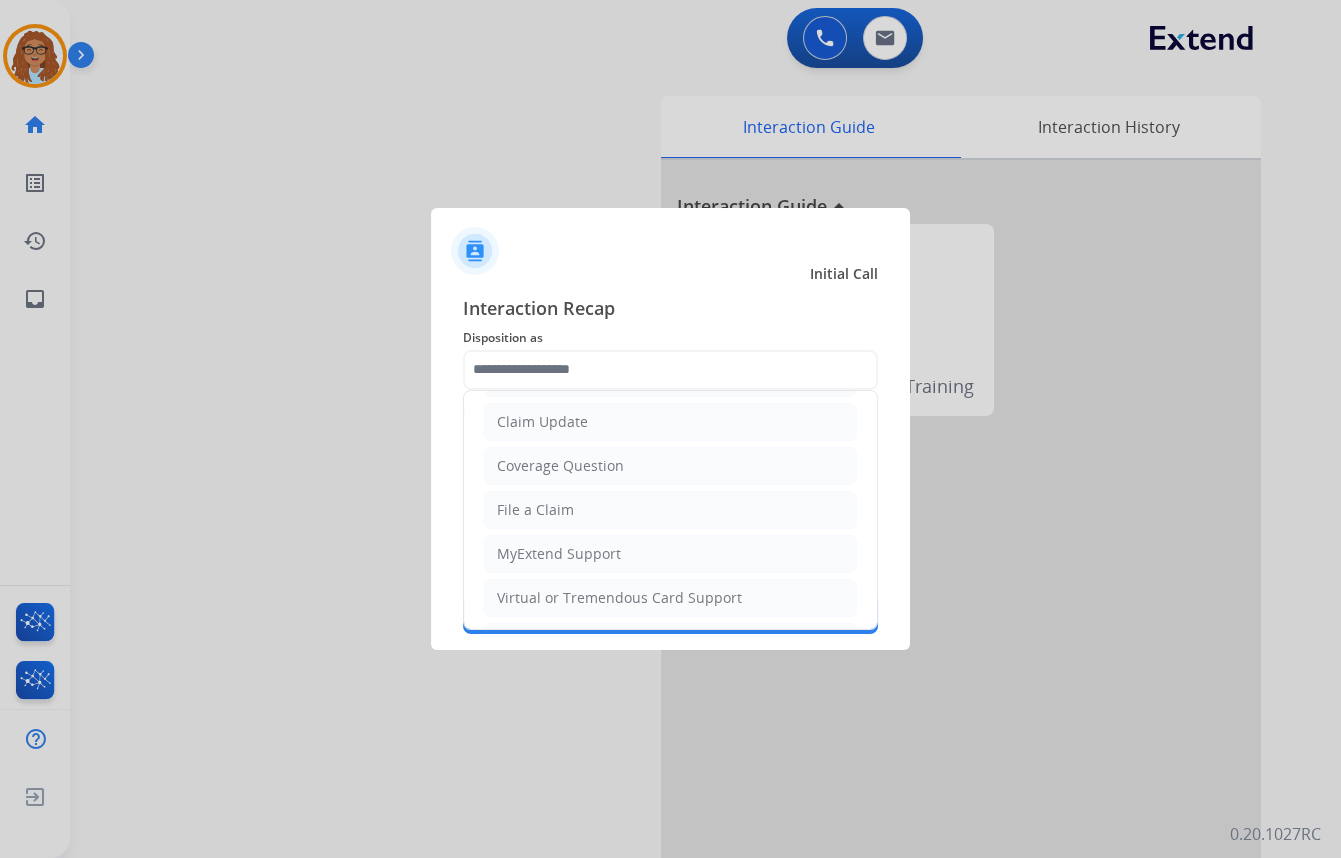 drag, startPoint x: 561, startPoint y: 510, endPoint x: 590, endPoint y: 479, distance: 42.44997 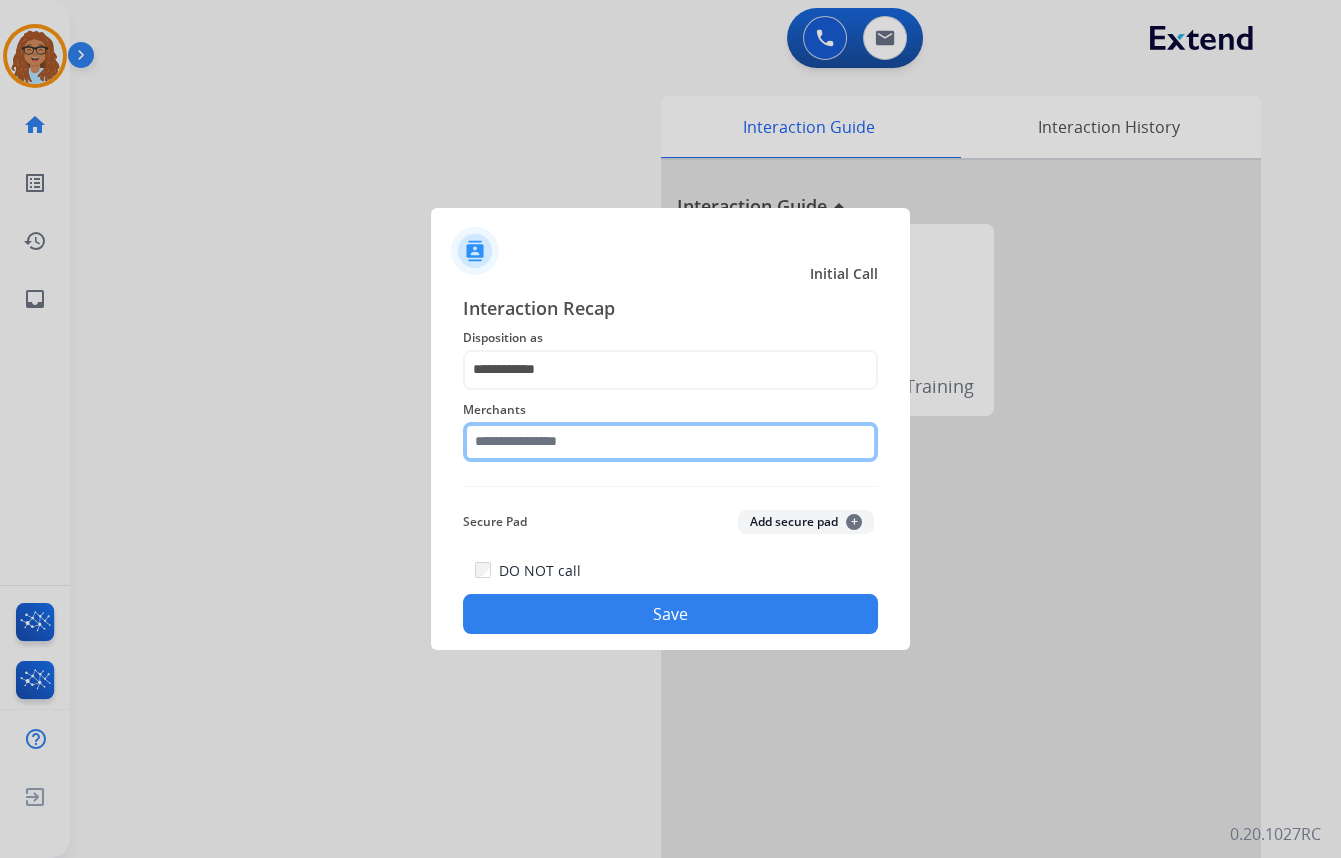 click 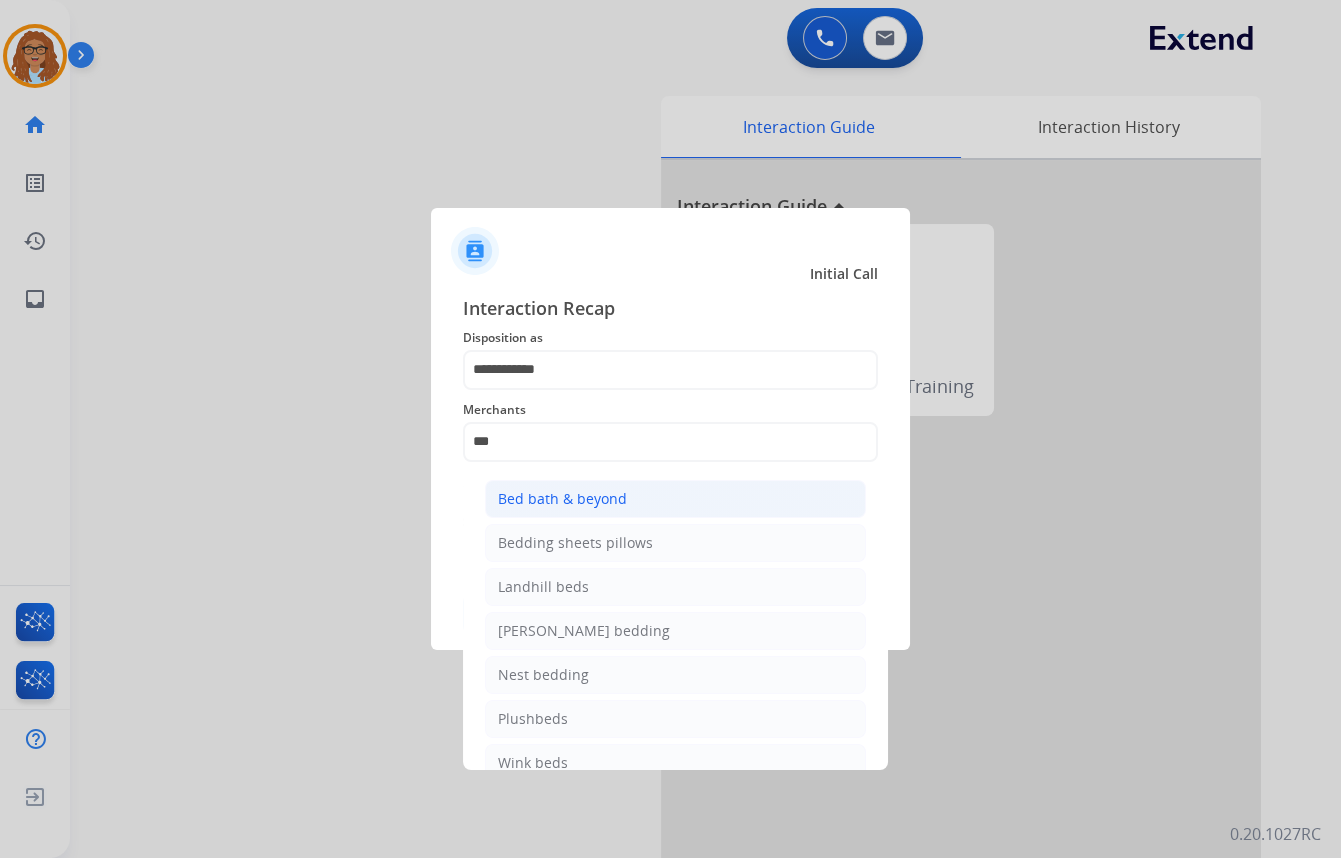 drag, startPoint x: 550, startPoint y: 492, endPoint x: 640, endPoint y: 553, distance: 108.72442 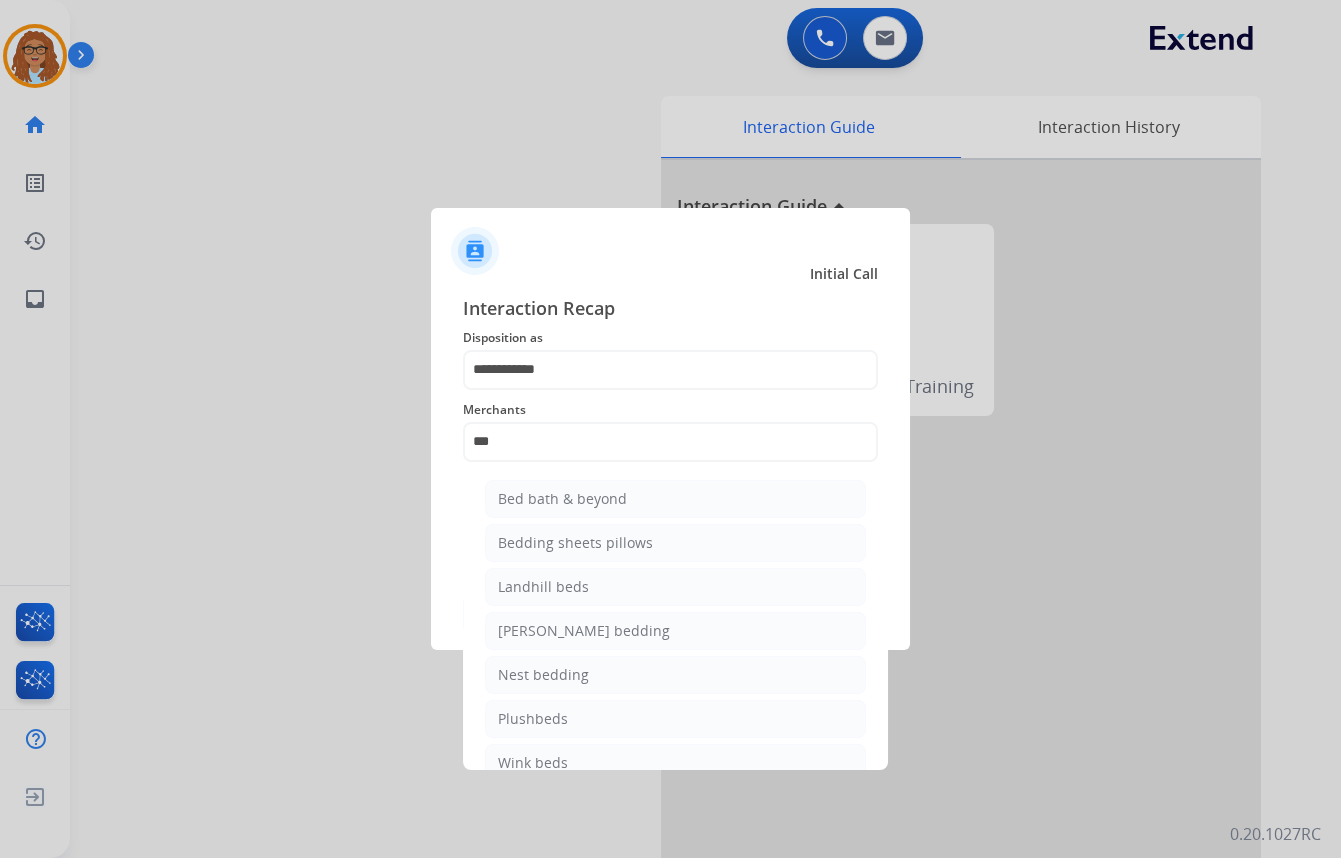 click on "Bed bath & beyond" 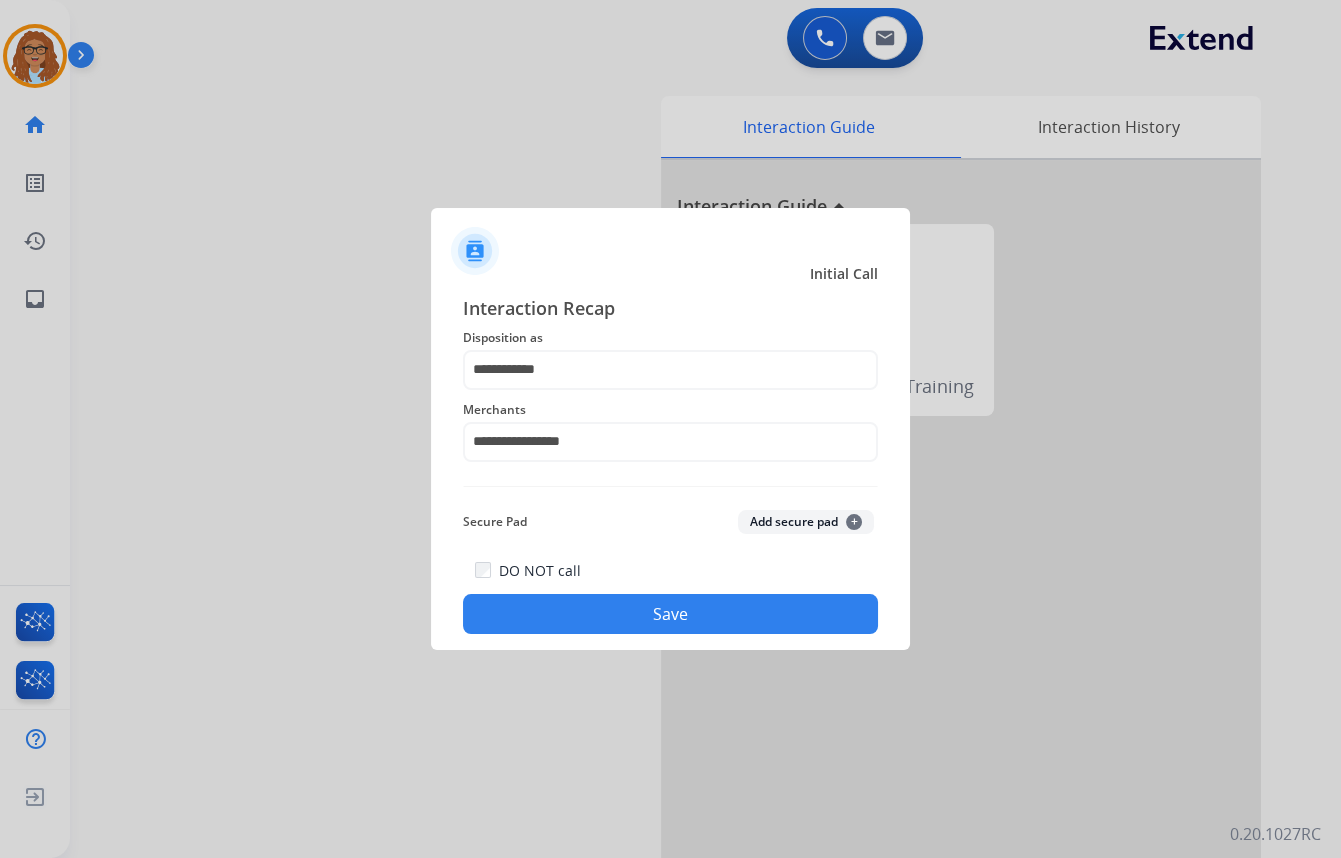 click on "Save" 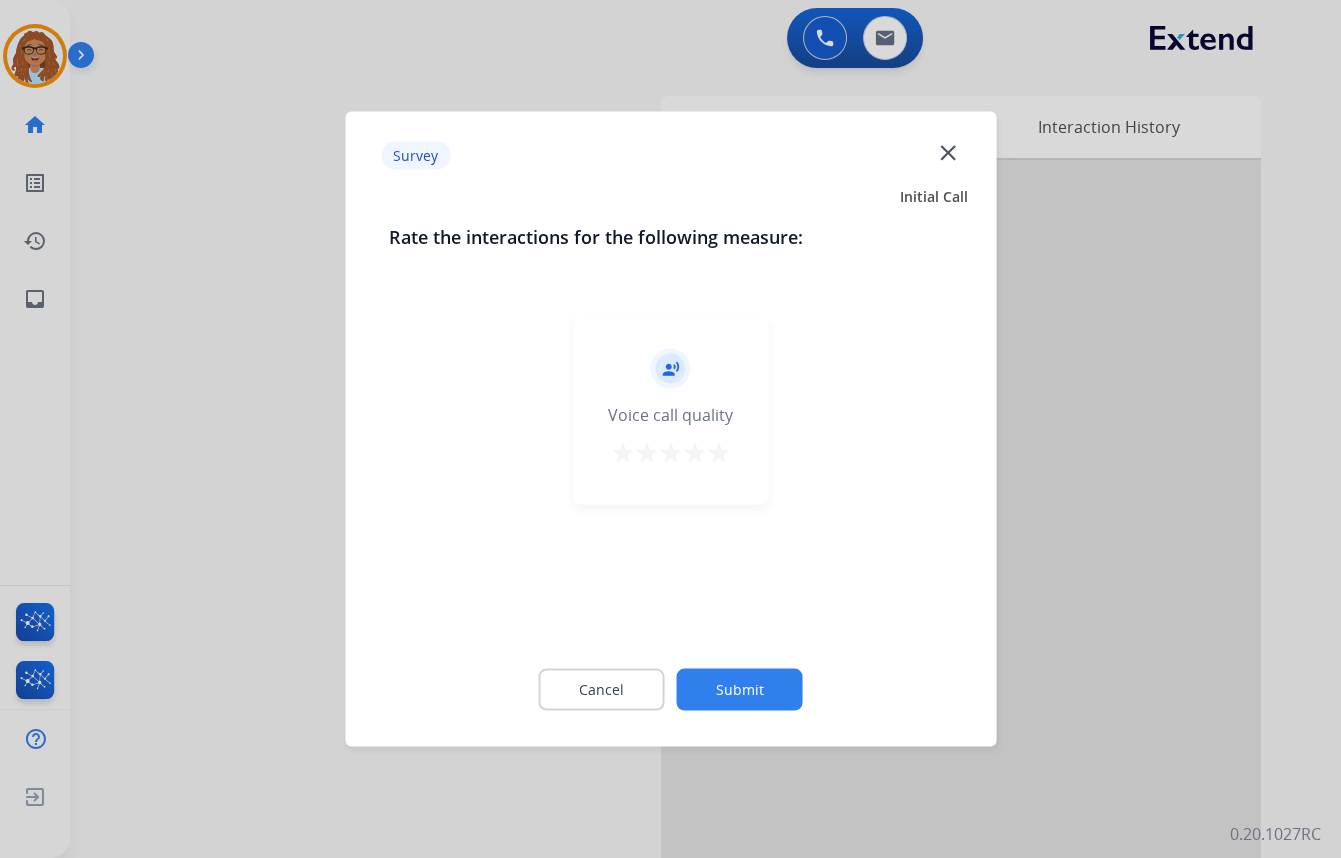 click on "close" 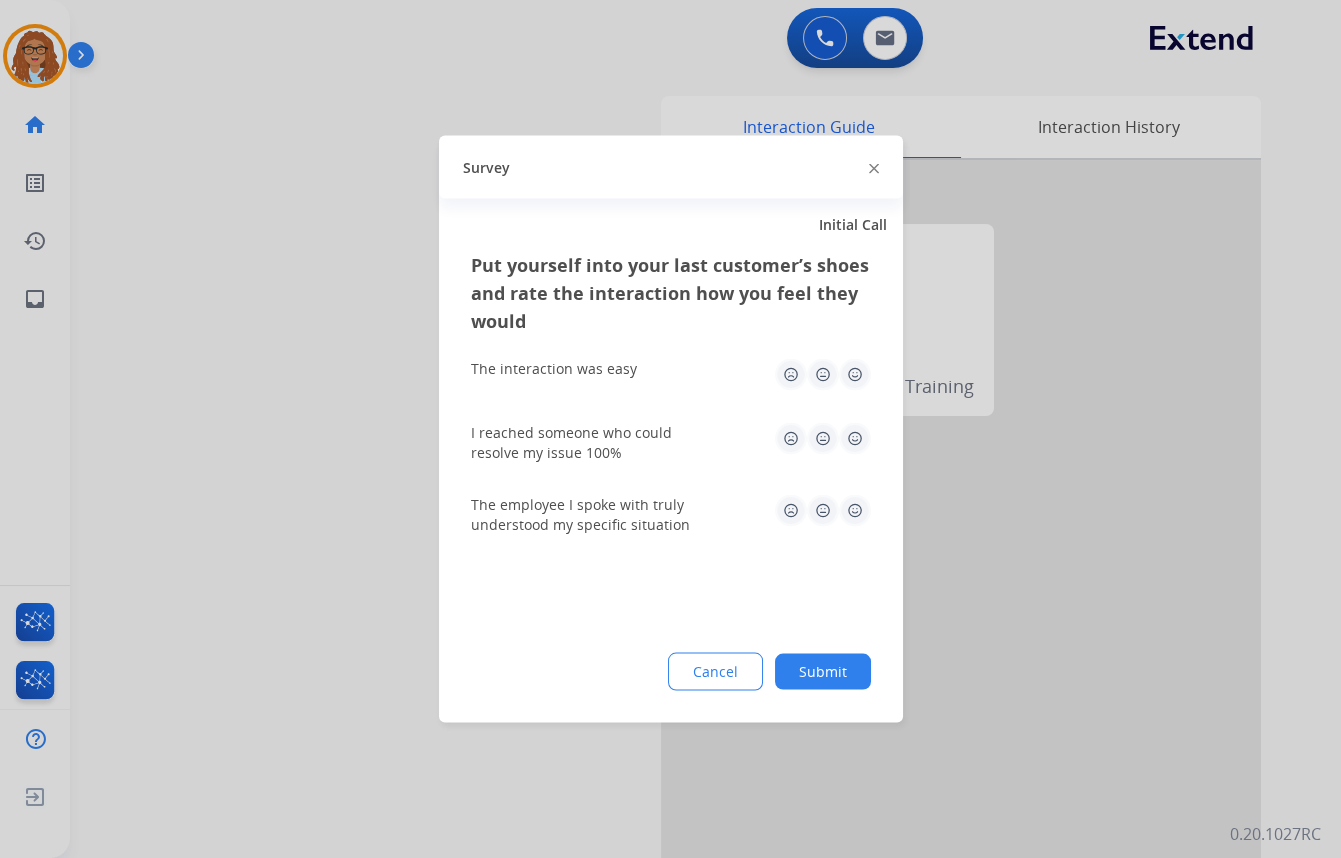 click 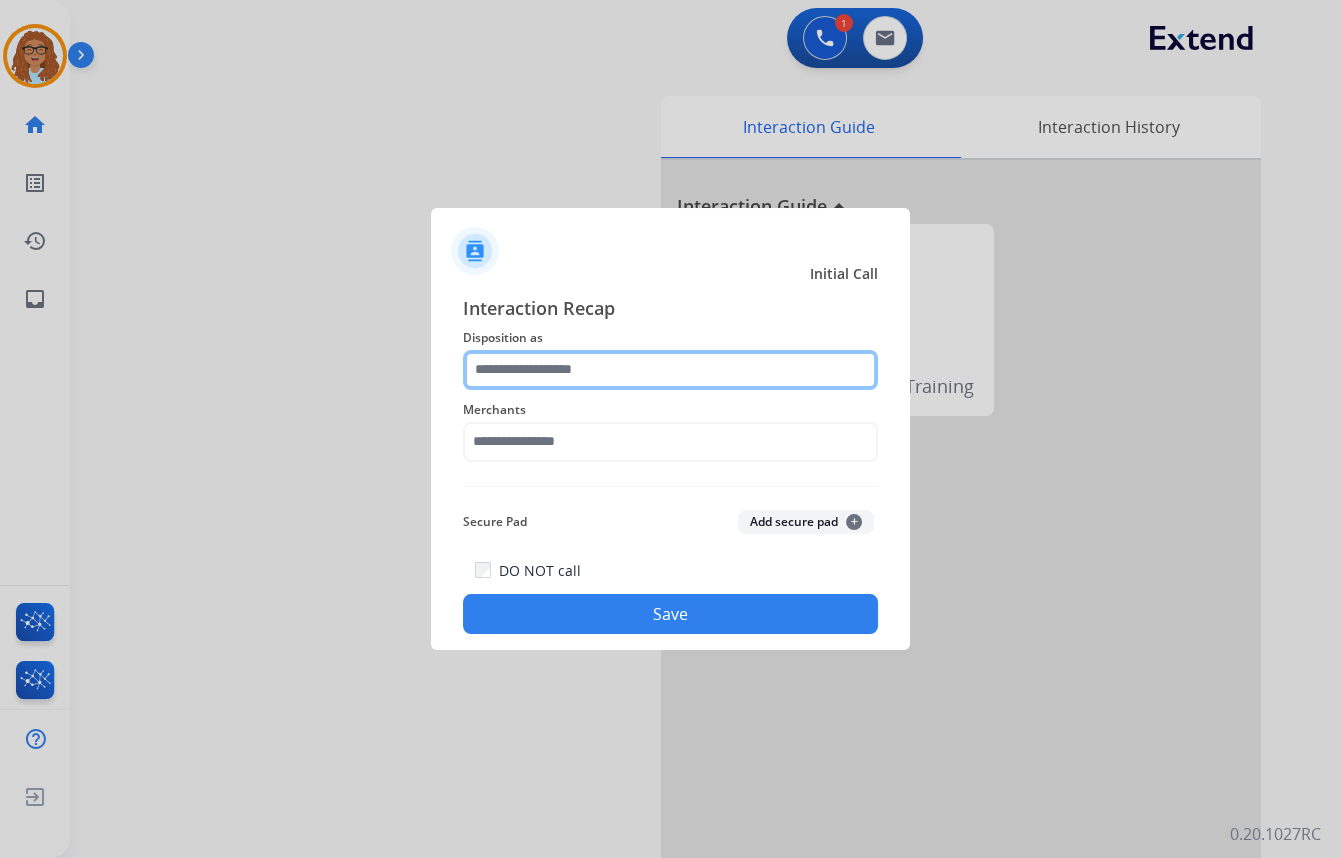 click 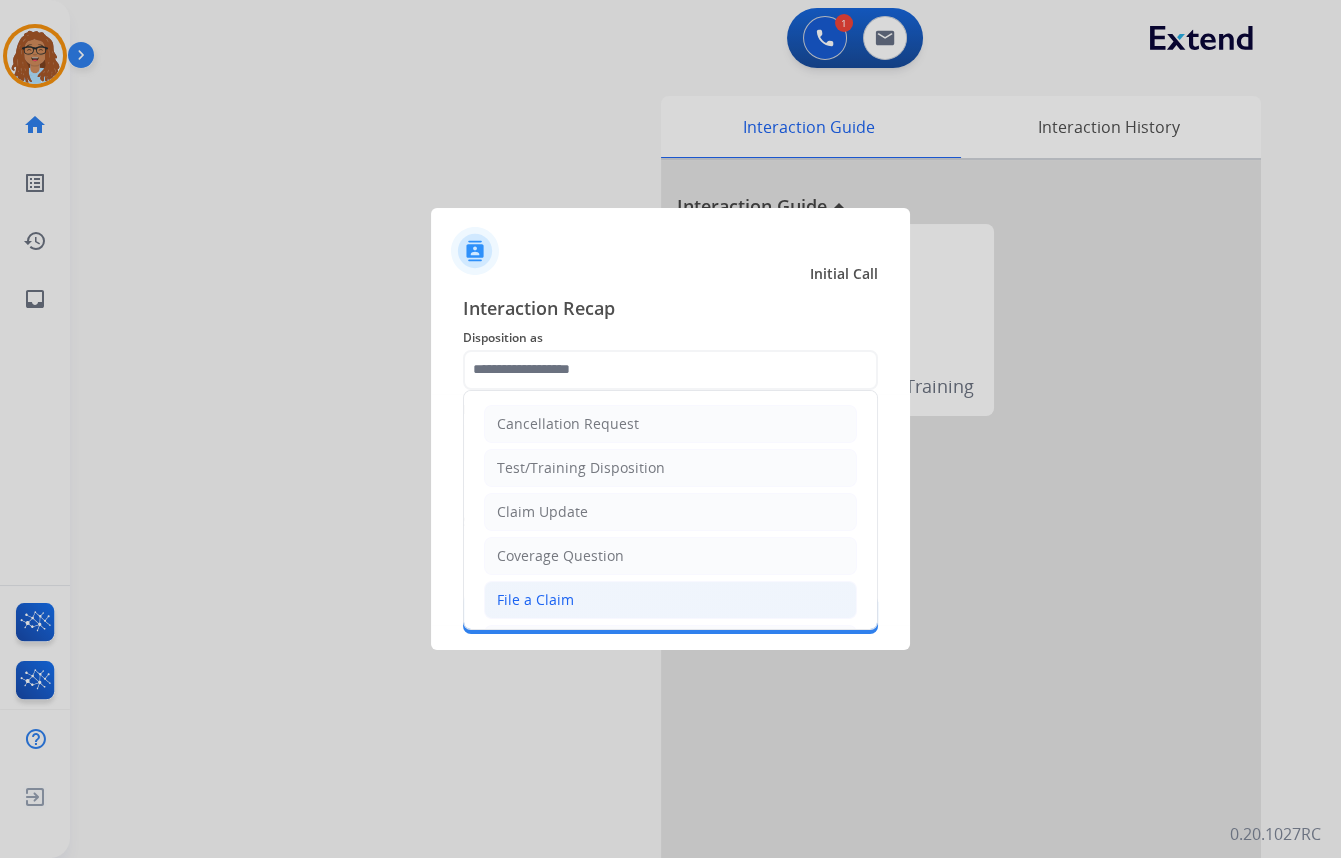 click on "File a Claim" 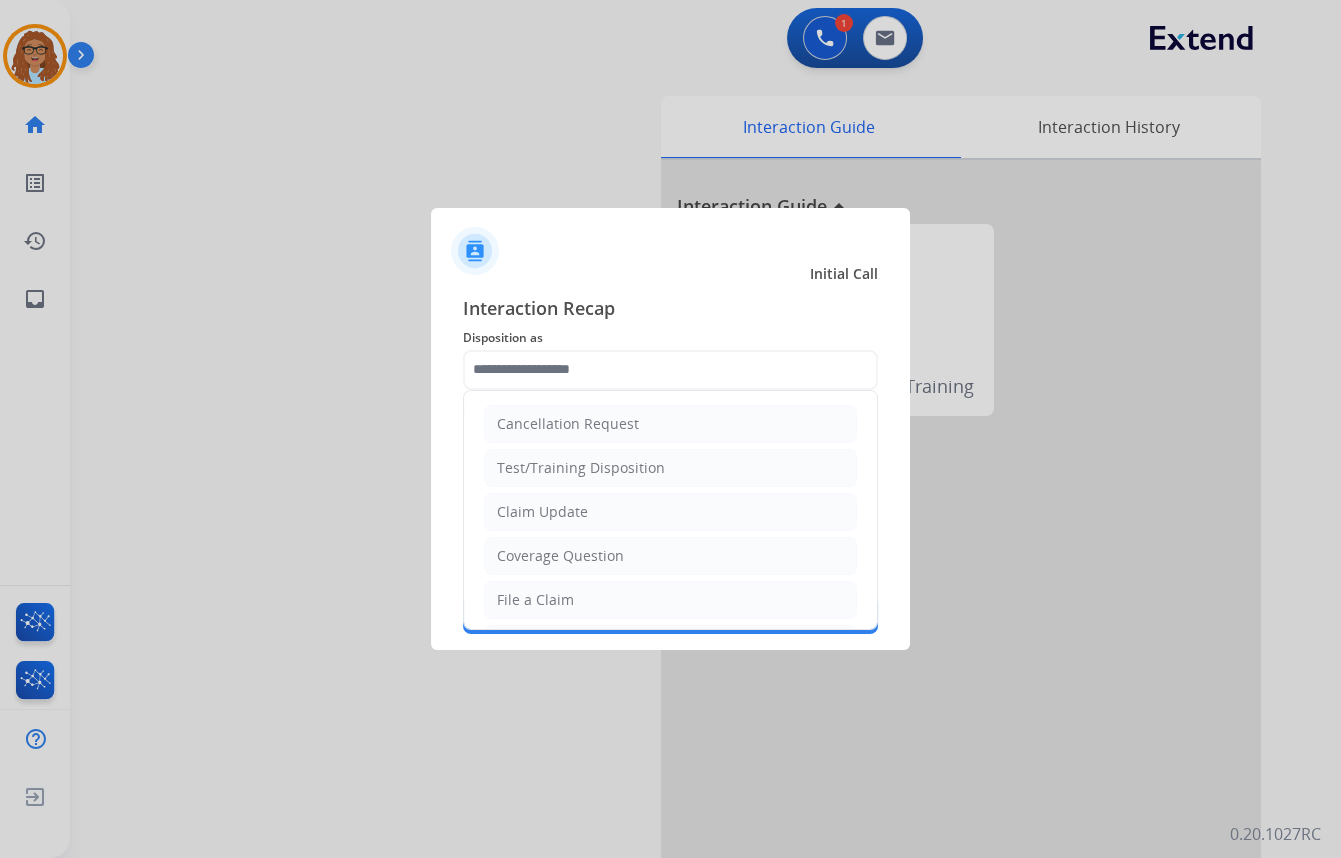 type on "**********" 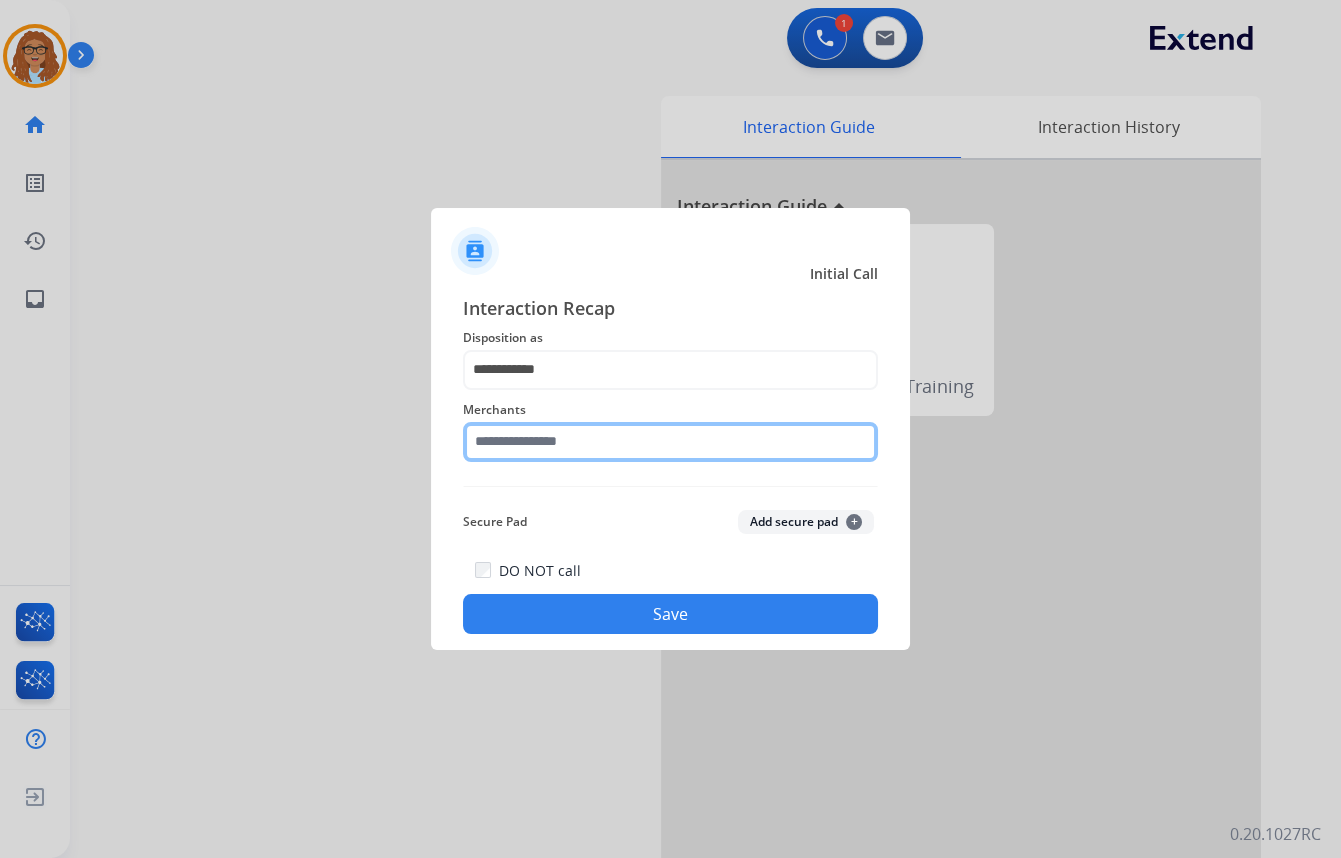 click 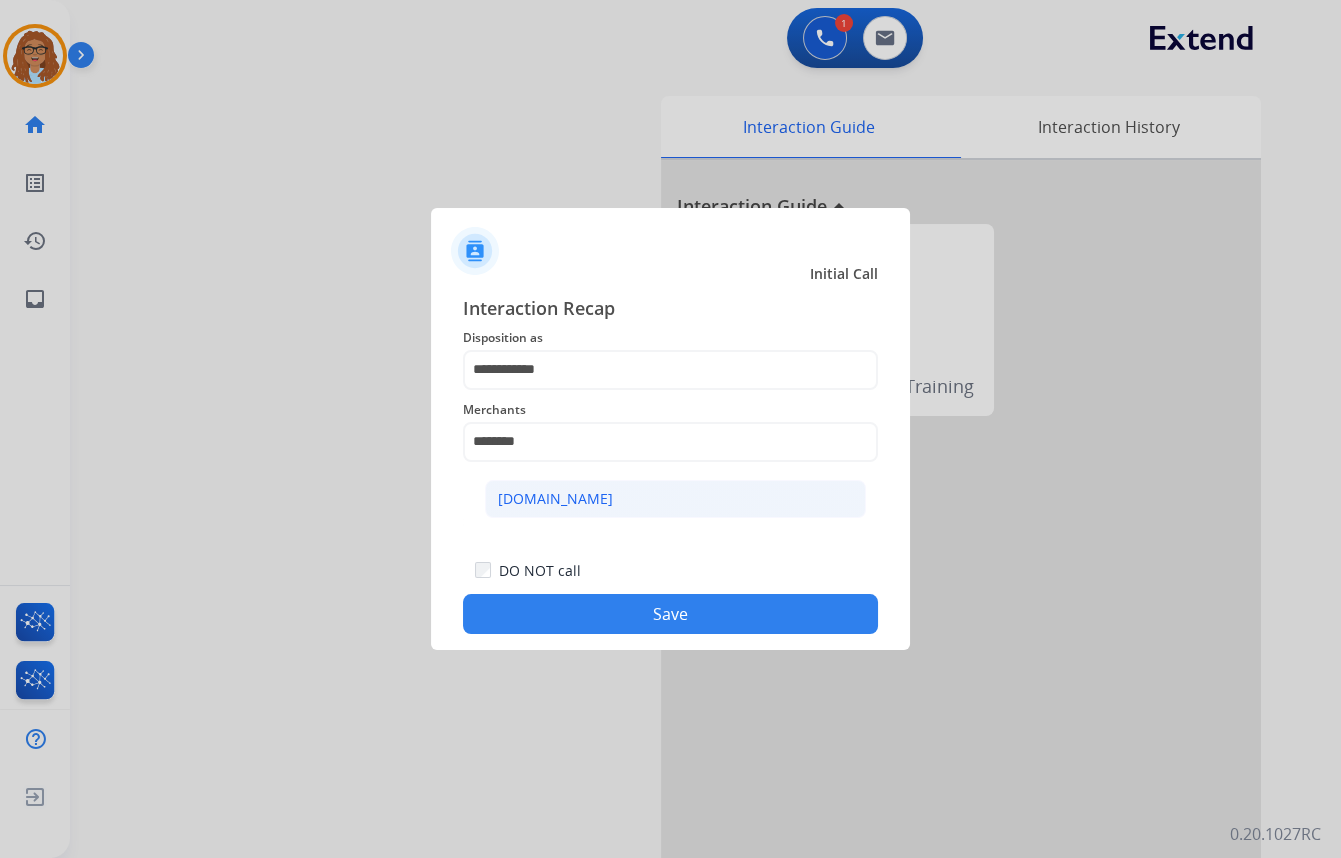 drag, startPoint x: 559, startPoint y: 485, endPoint x: 580, endPoint y: 575, distance: 92.417534 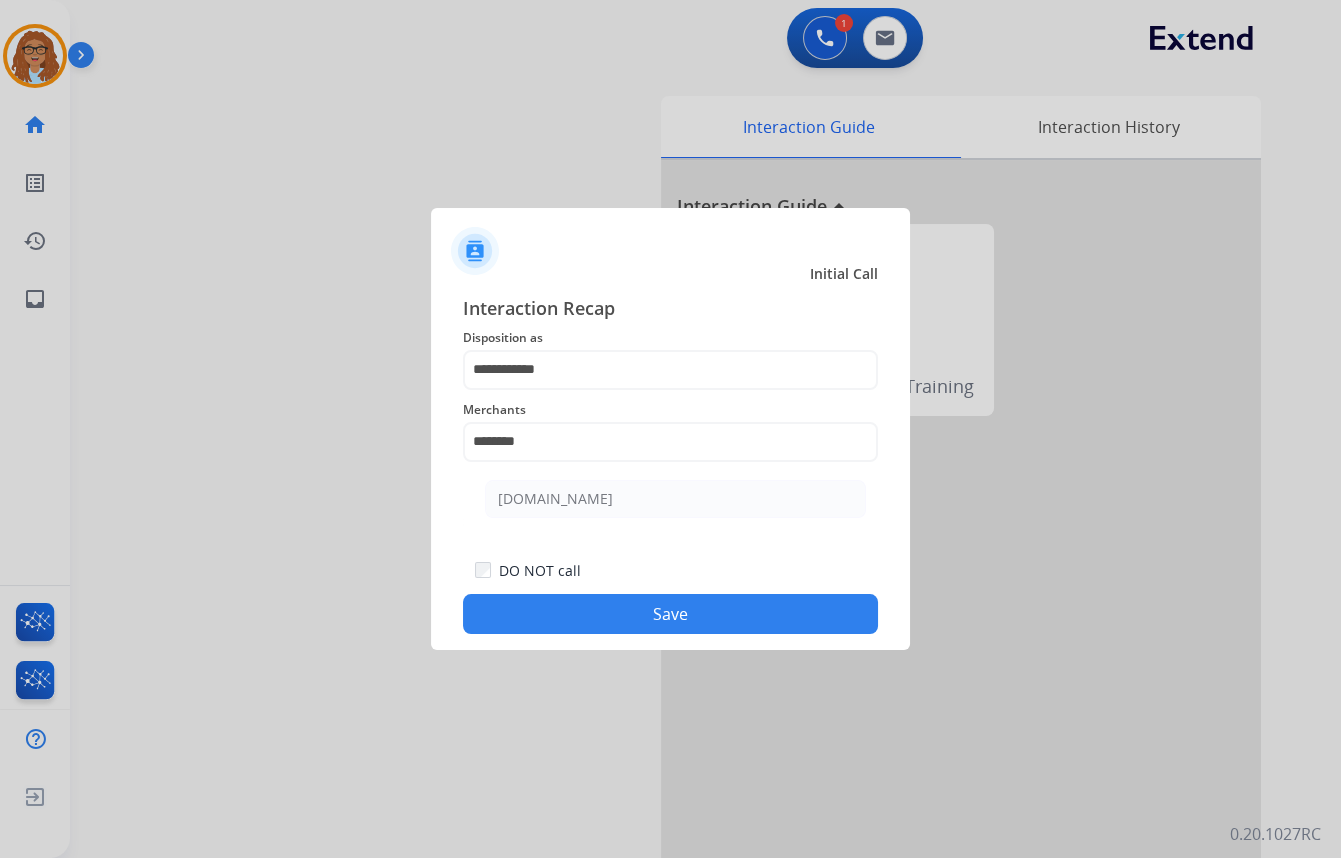 click on "[DOMAIN_NAME]" 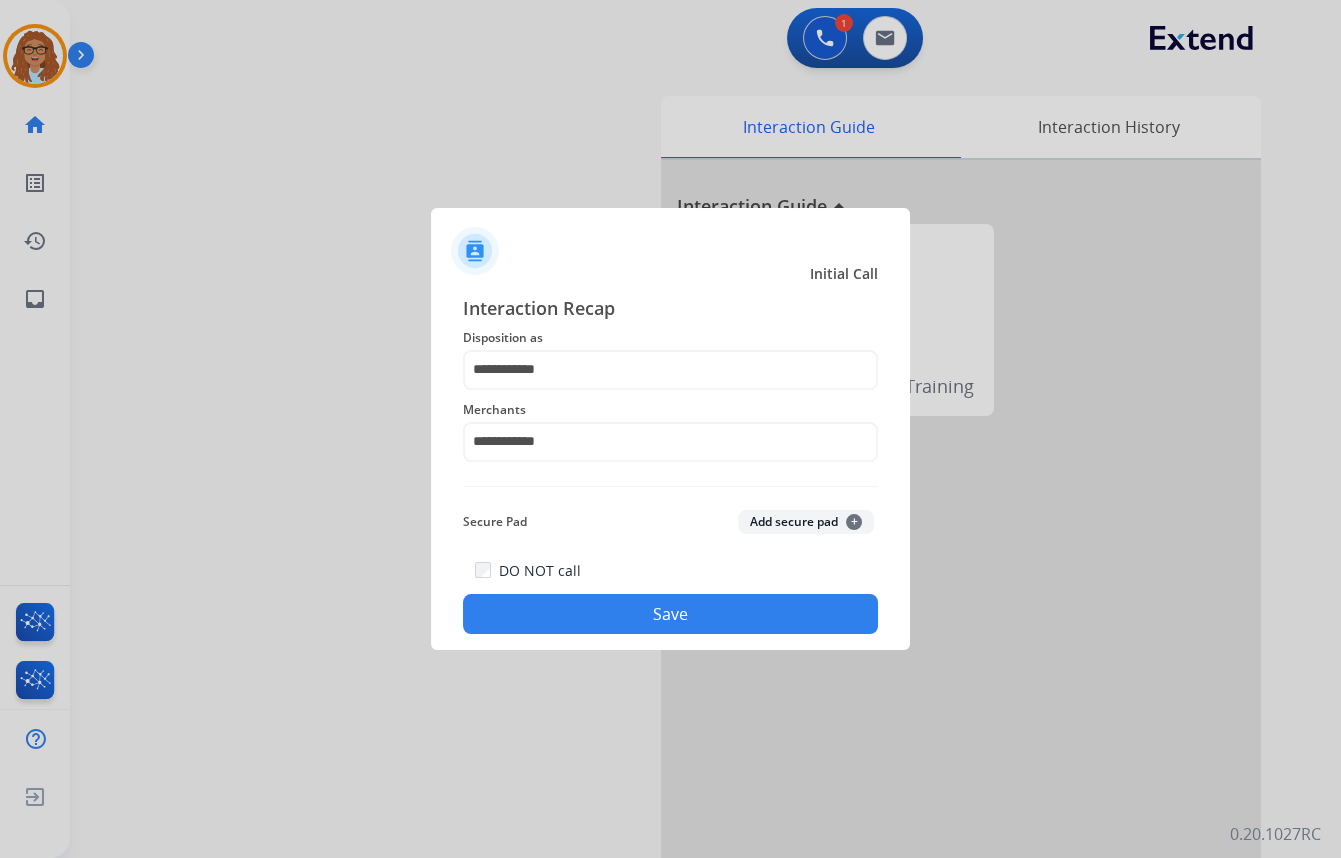 click on "Save" 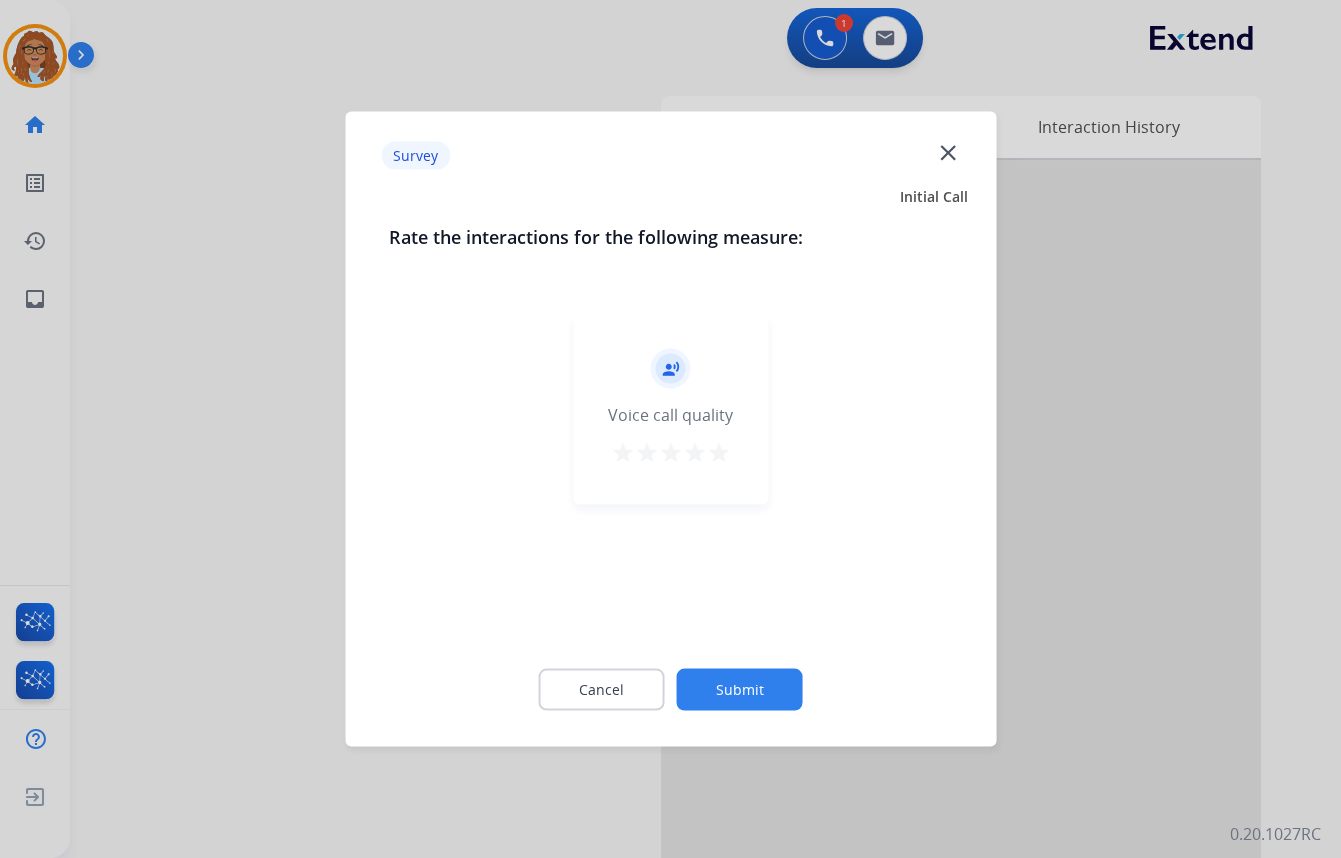click on "close" 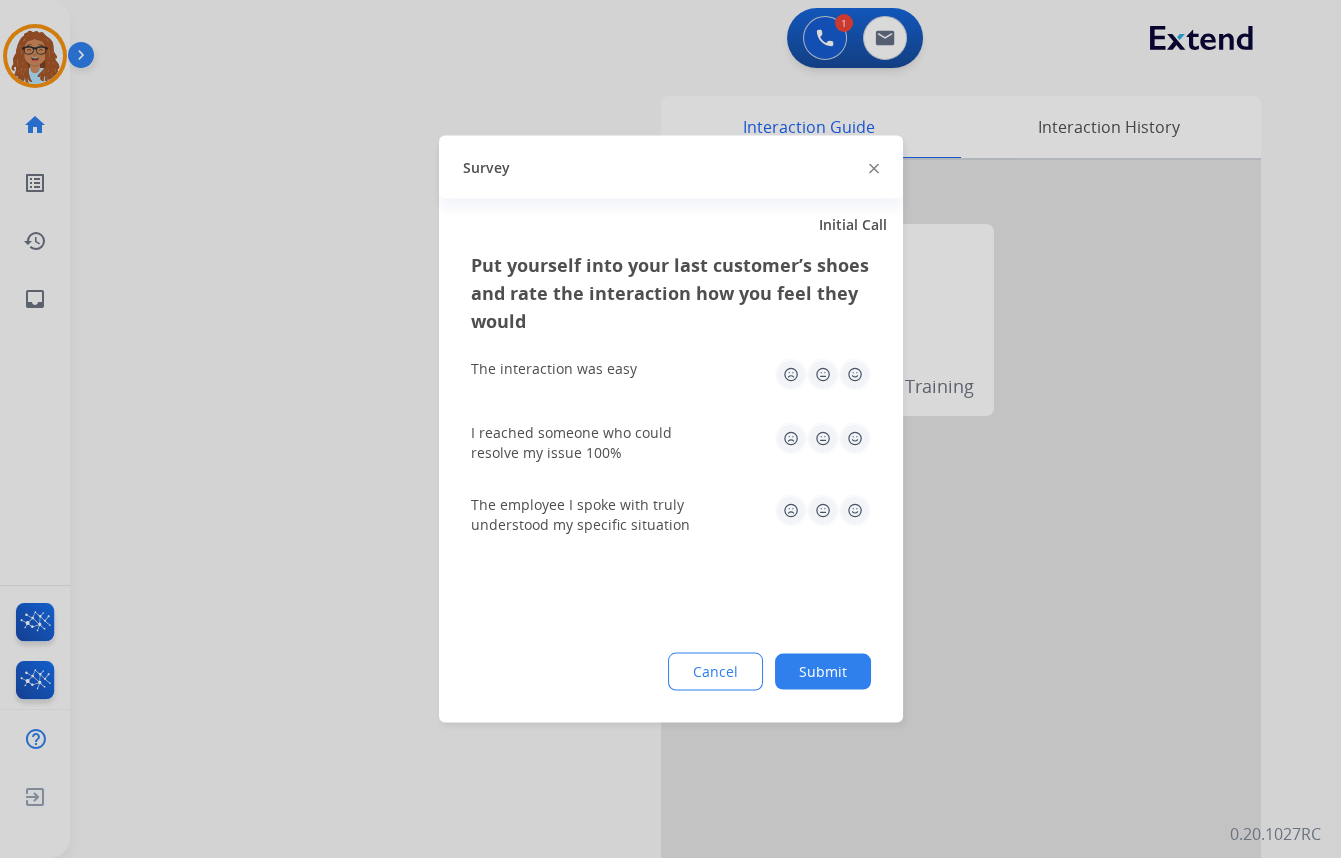 click 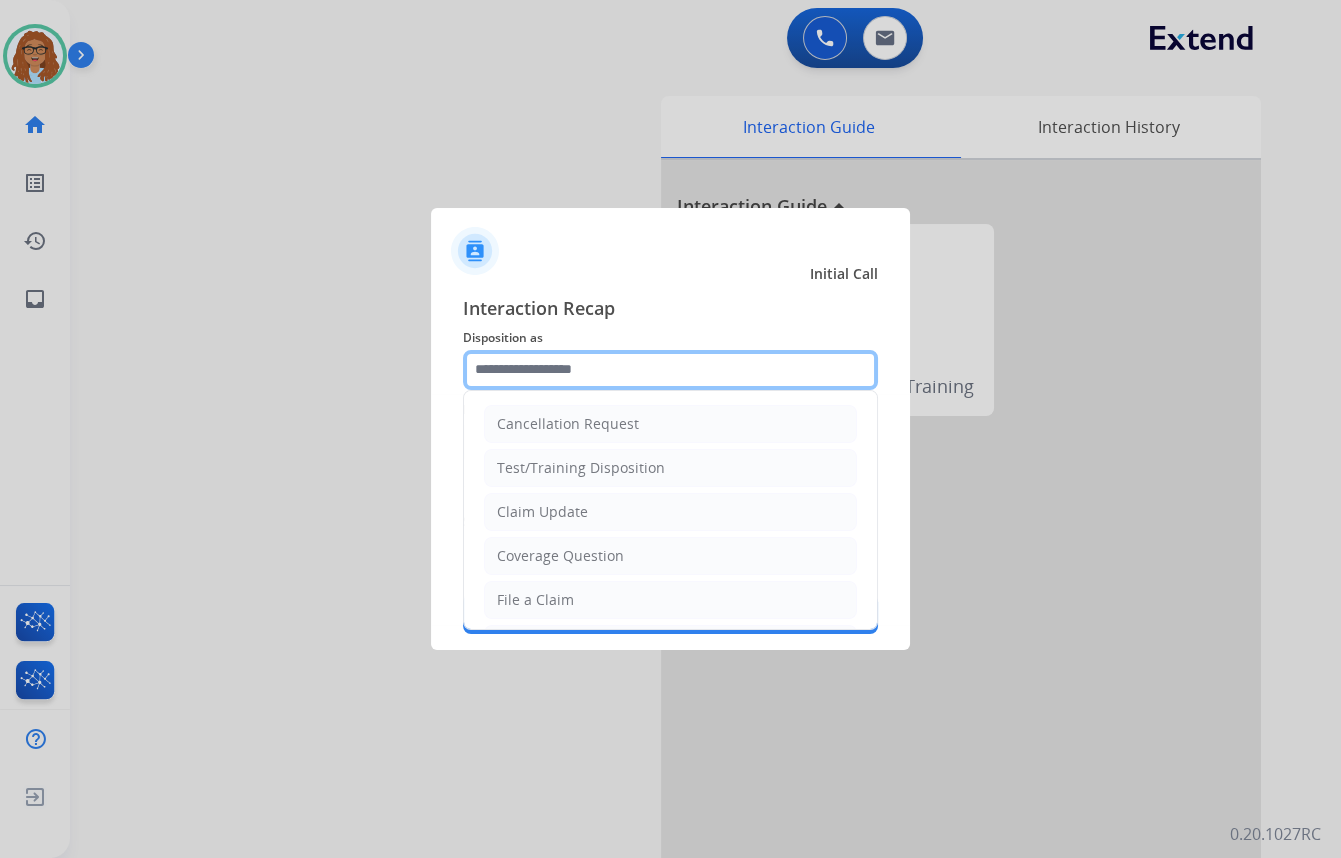 click 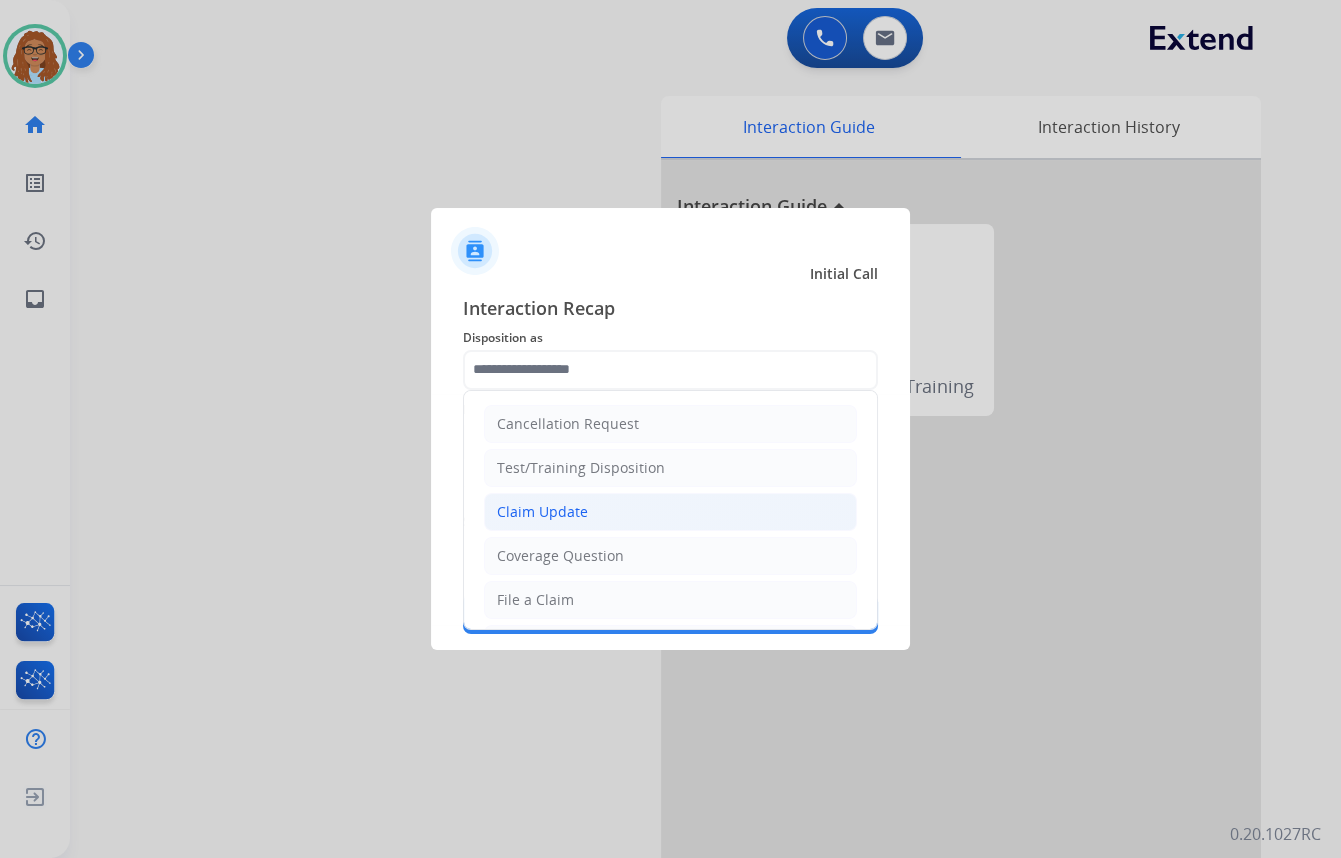 click on "Claim Update" 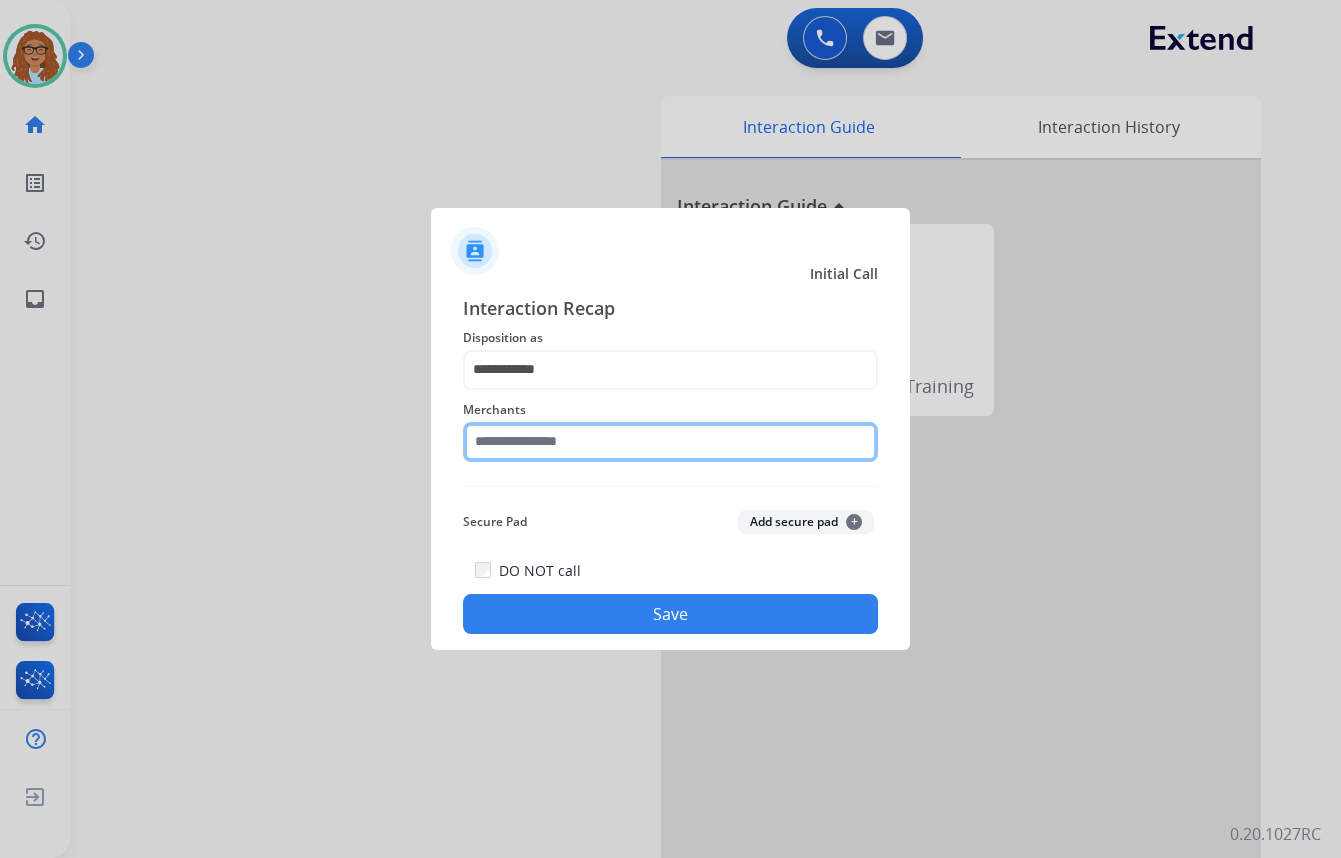 click 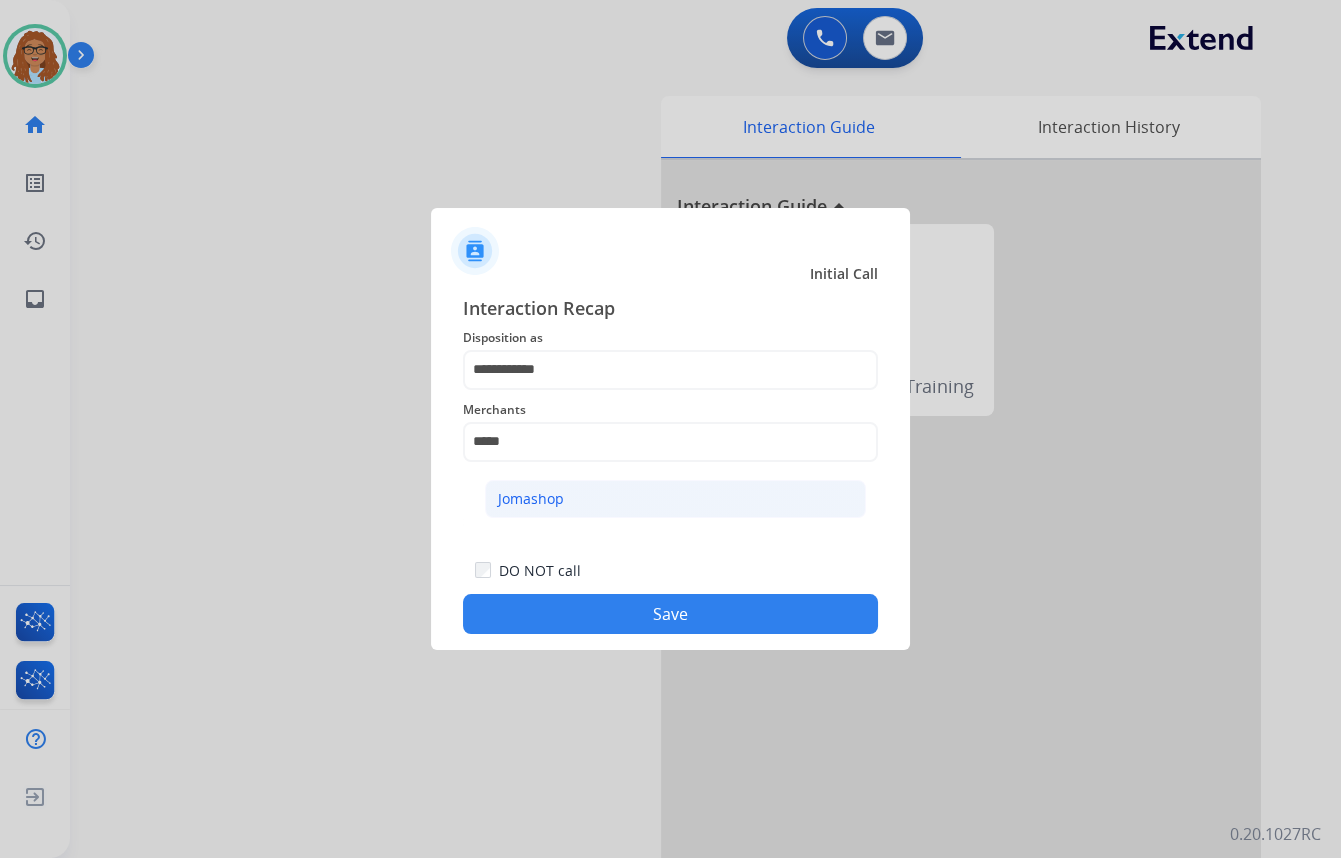 click on "Jomashop" 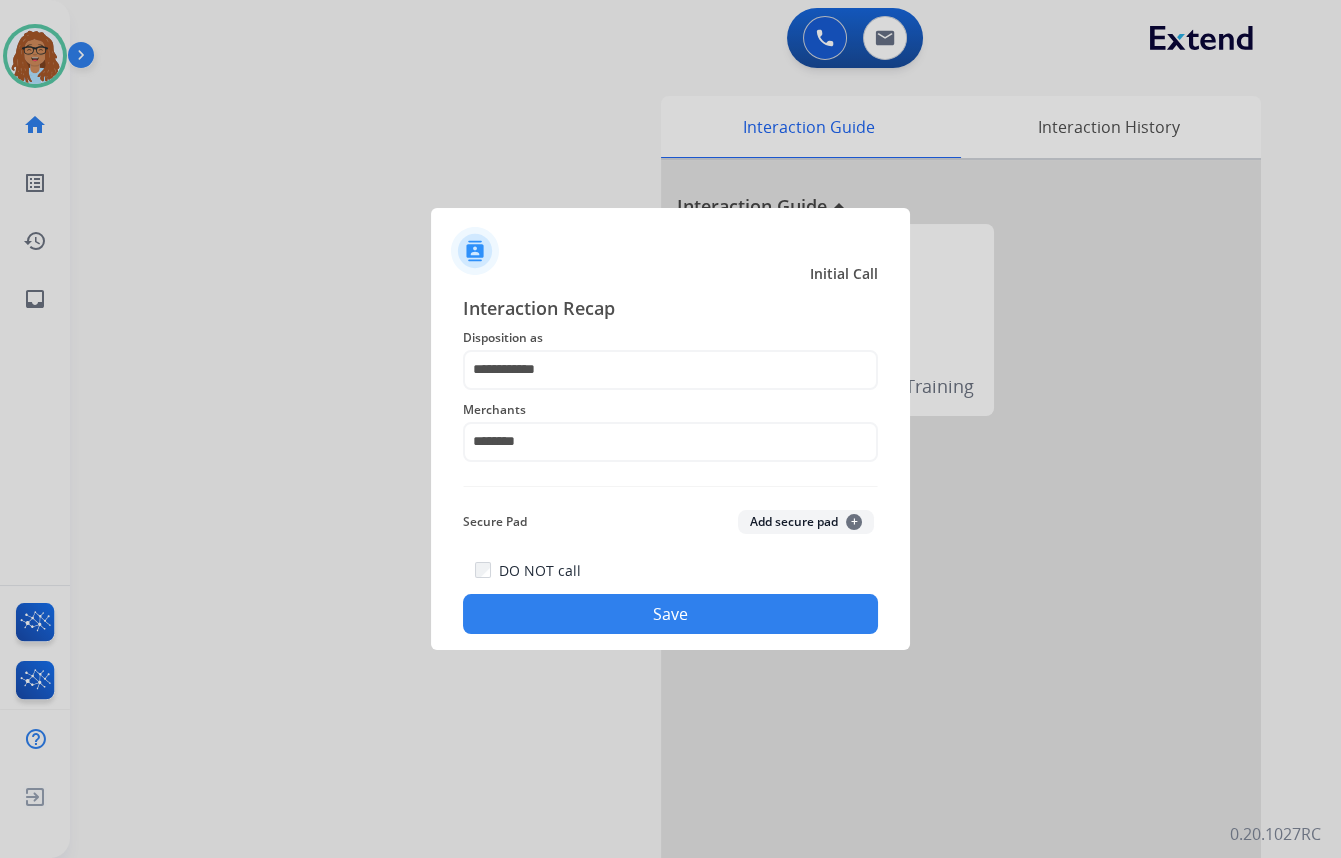 click on "Save" 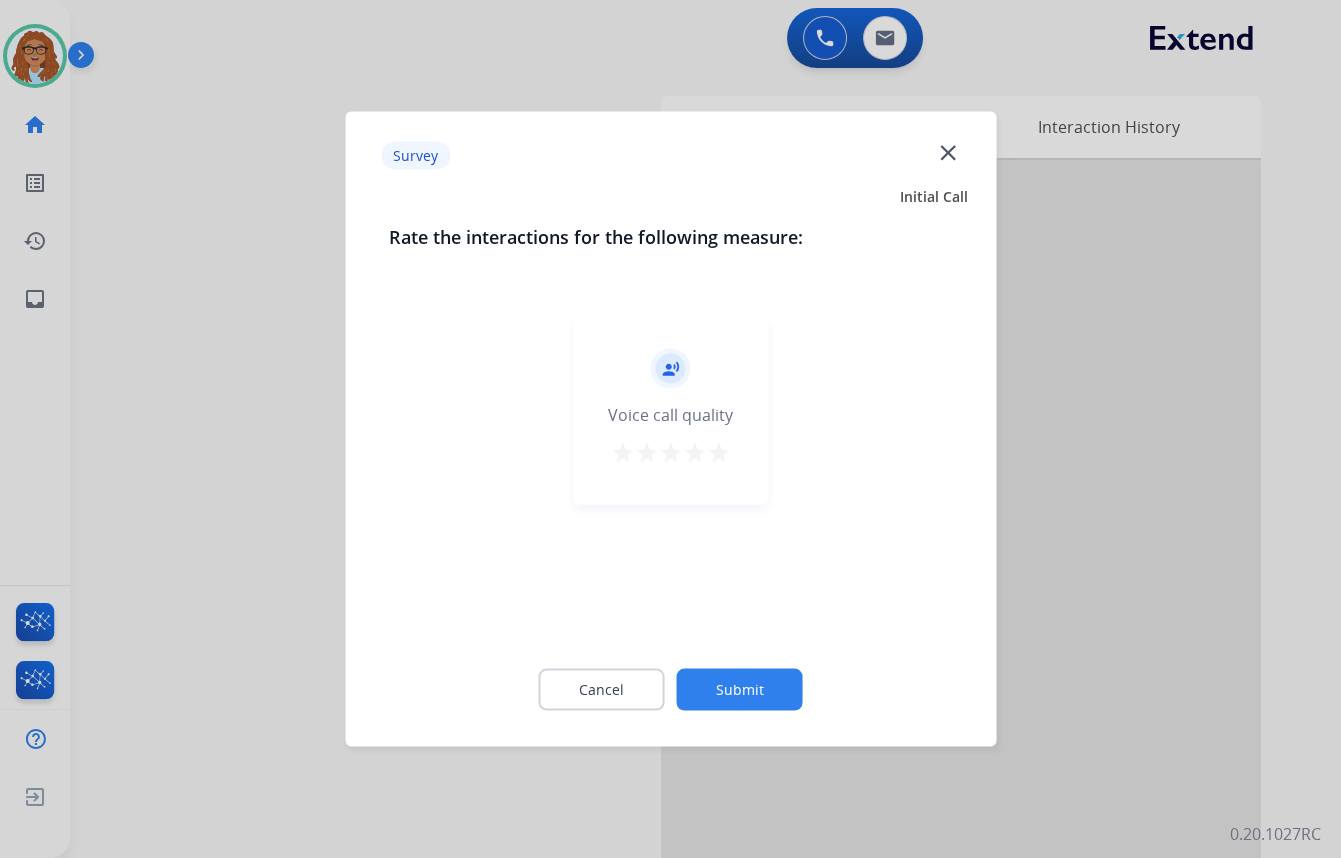 click on "close" 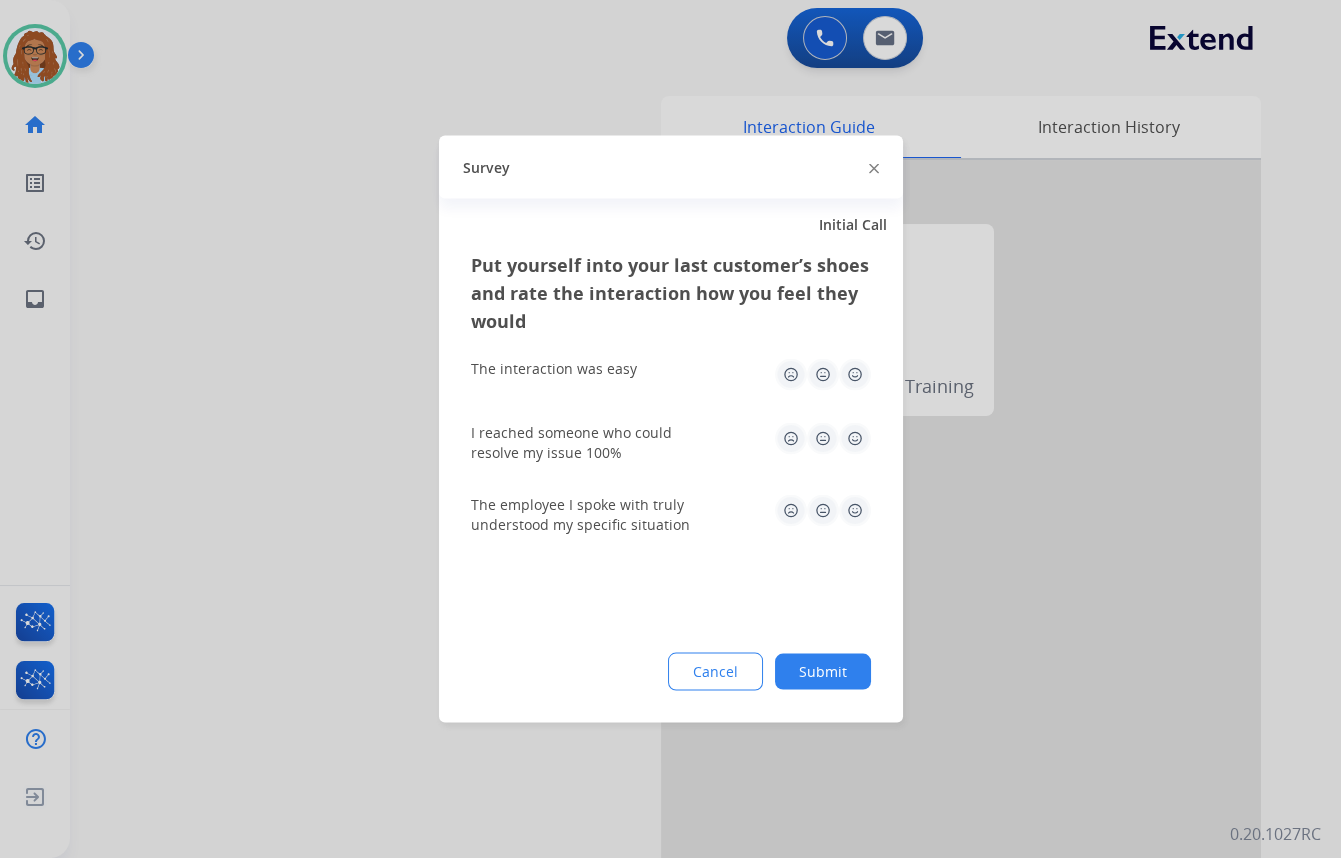 click 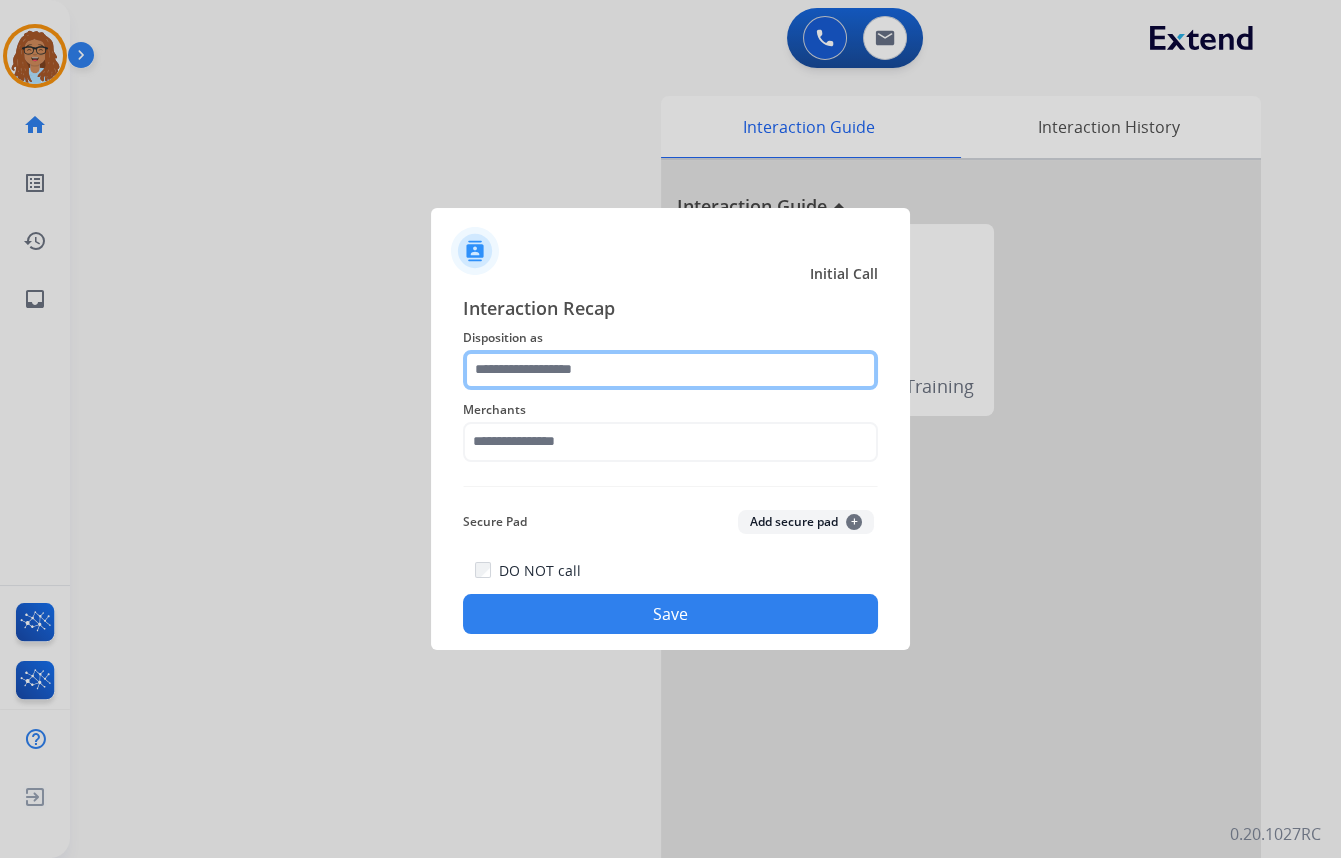 click 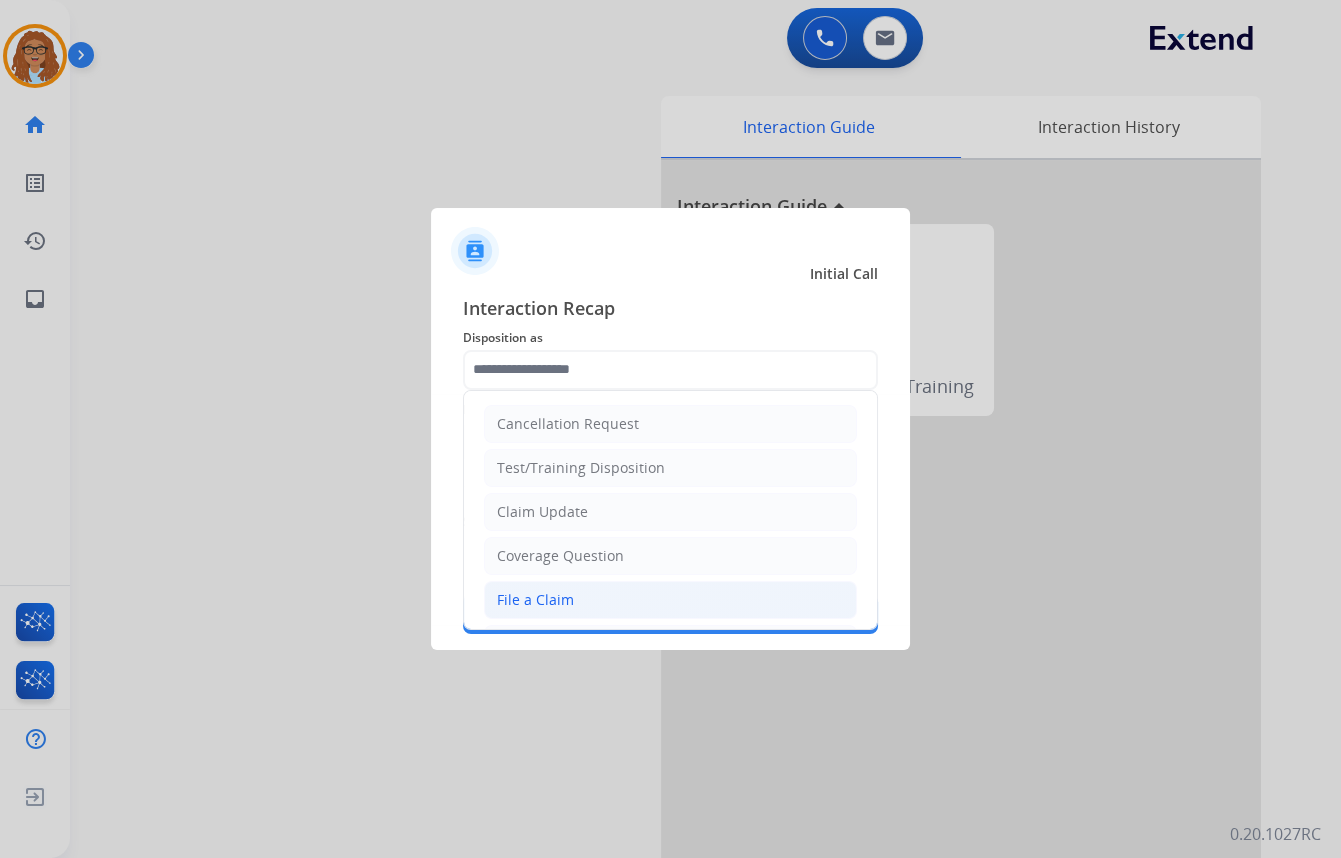 click on "File a Claim" 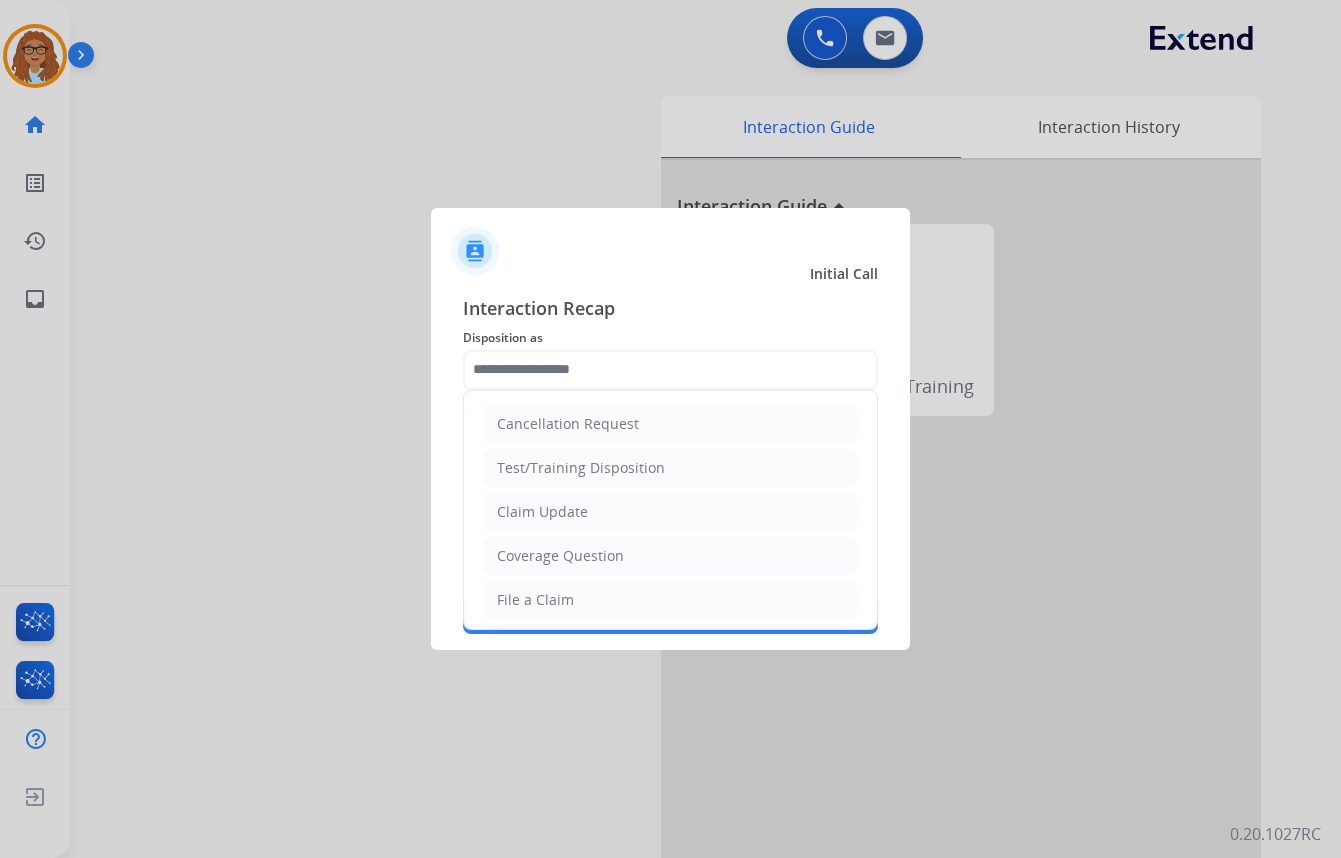 type on "**********" 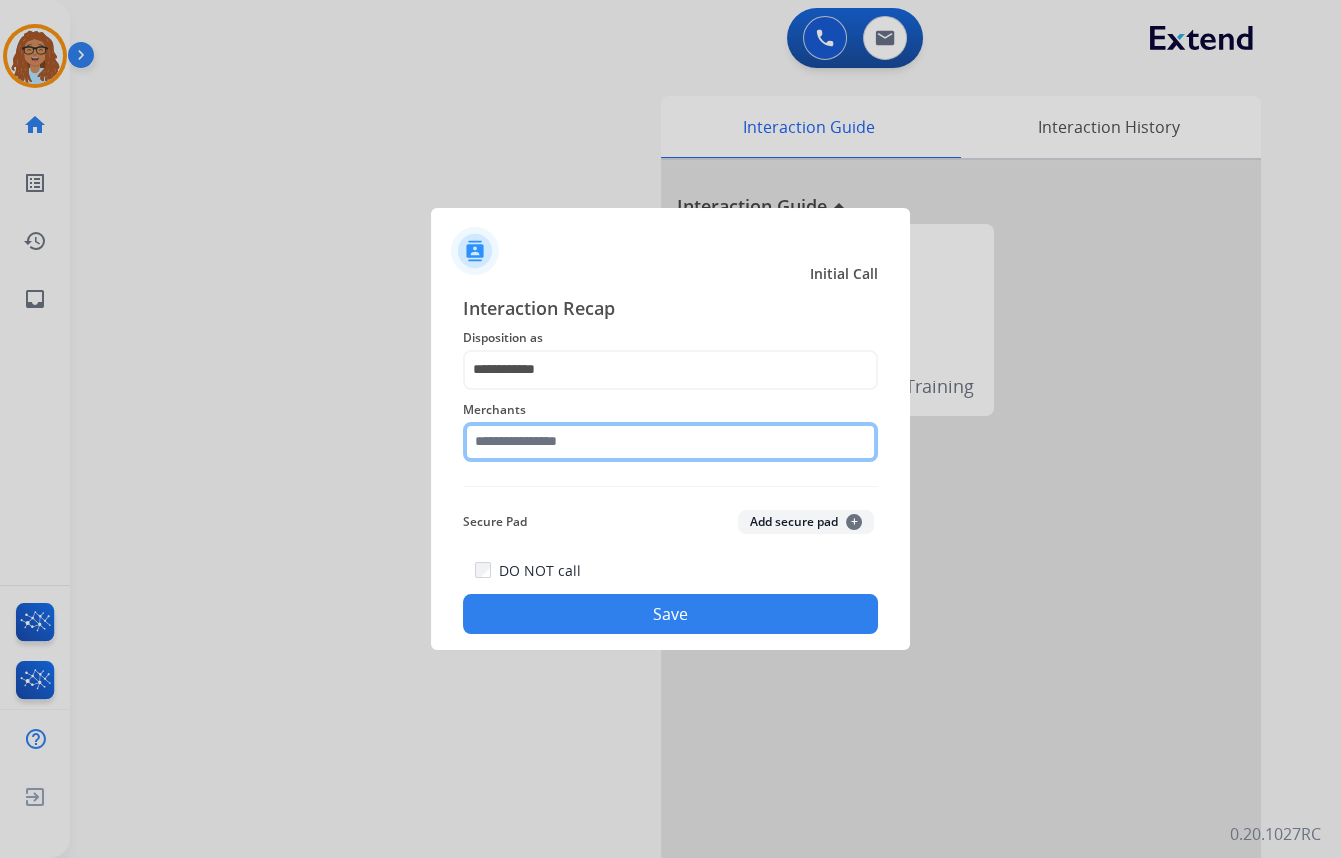click 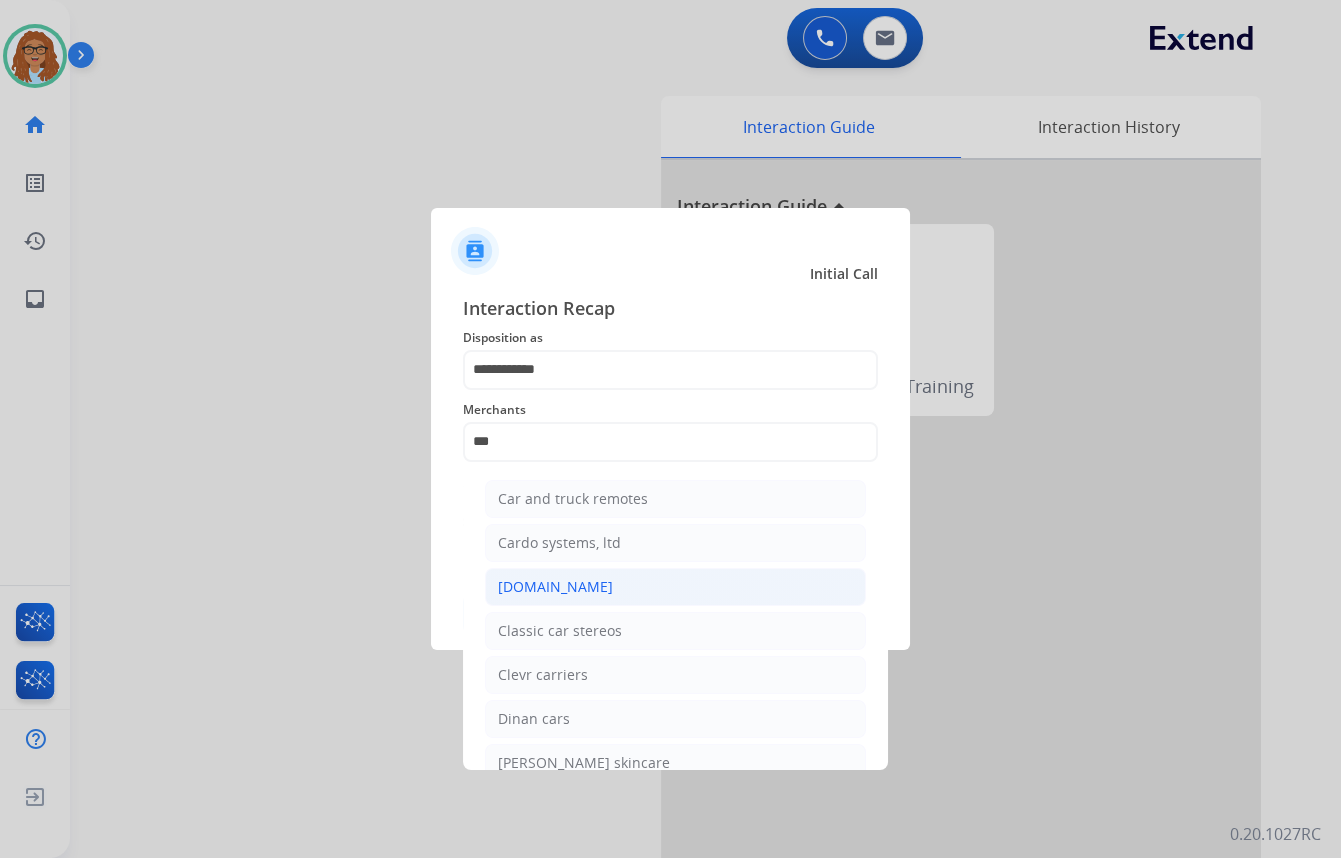 click on "[DOMAIN_NAME]" 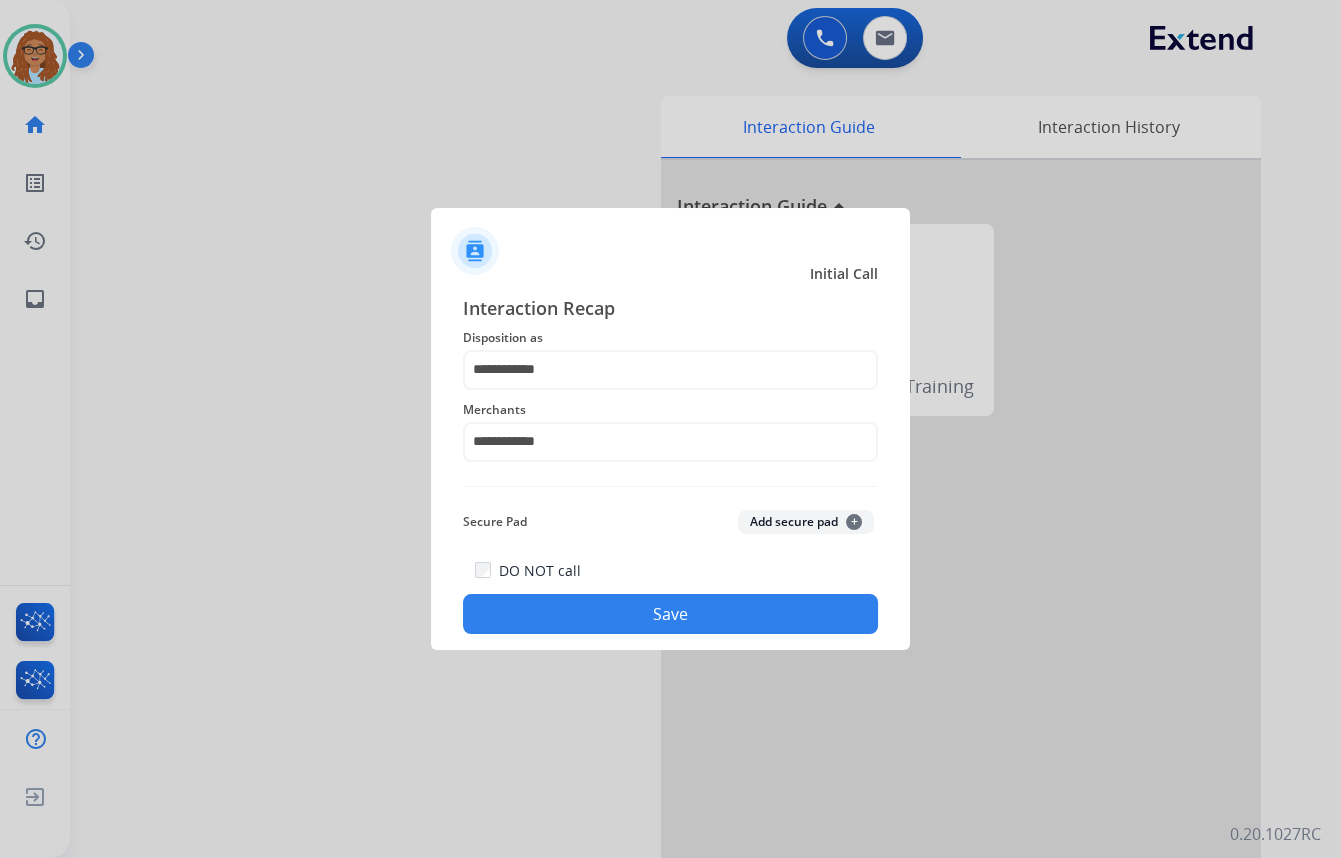 click on "Save" 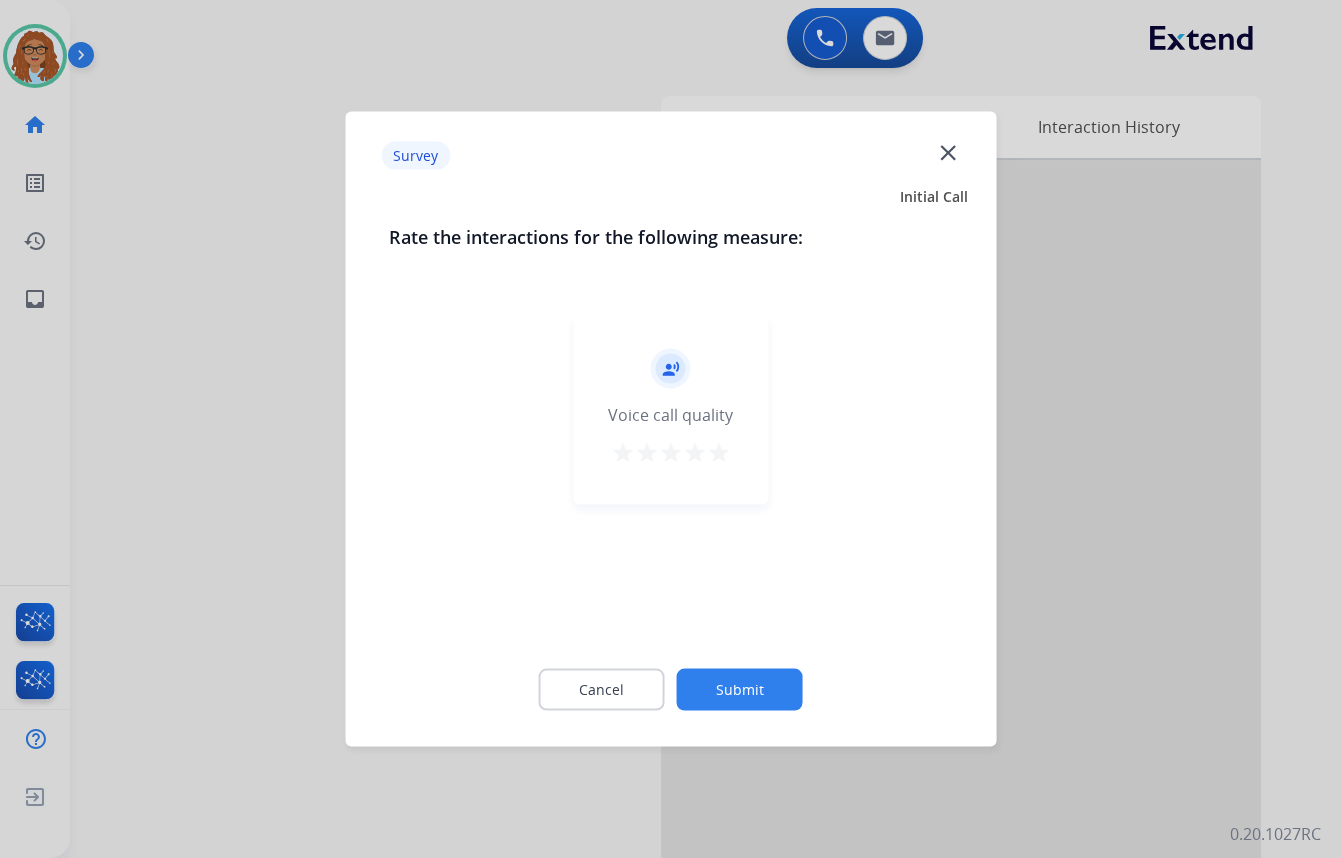 click on "close" 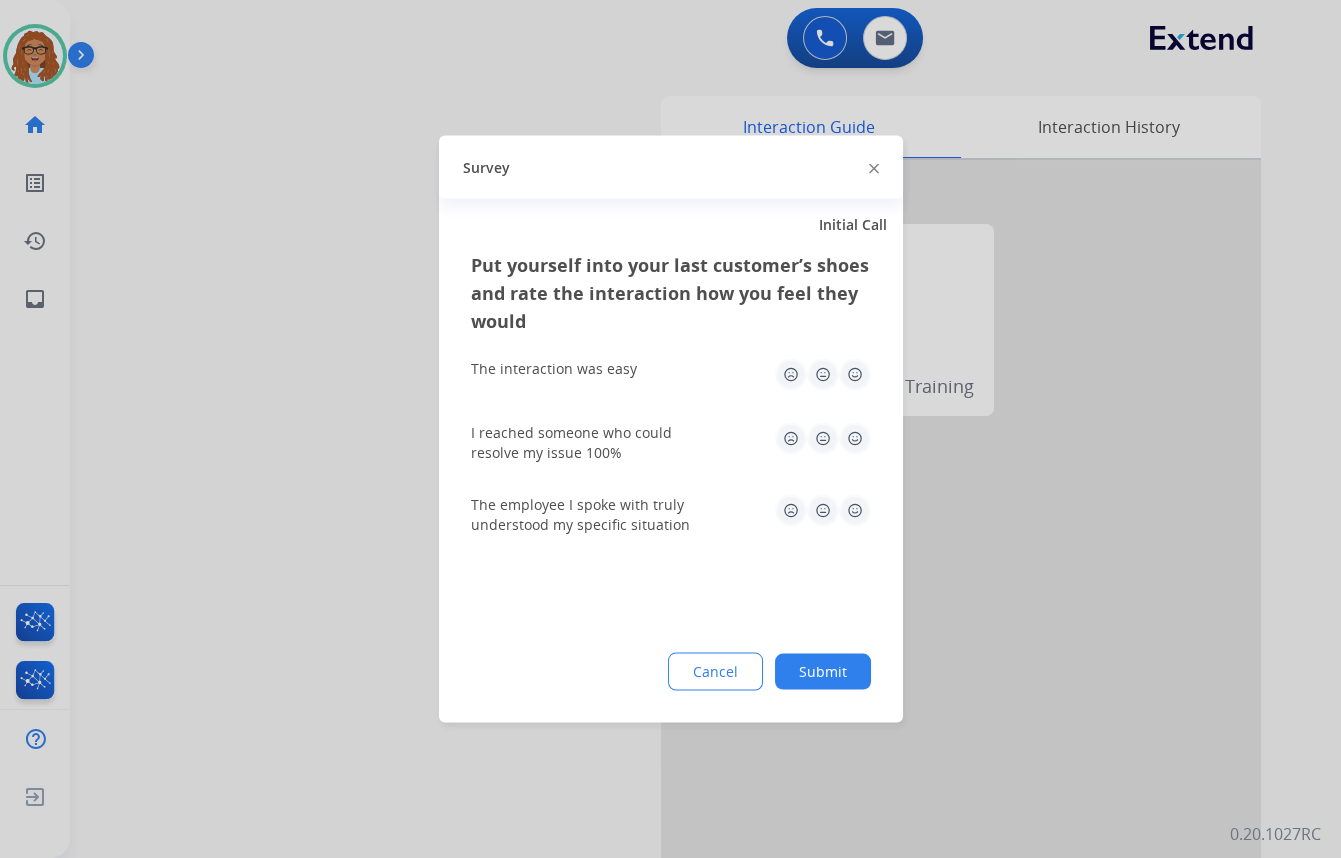click 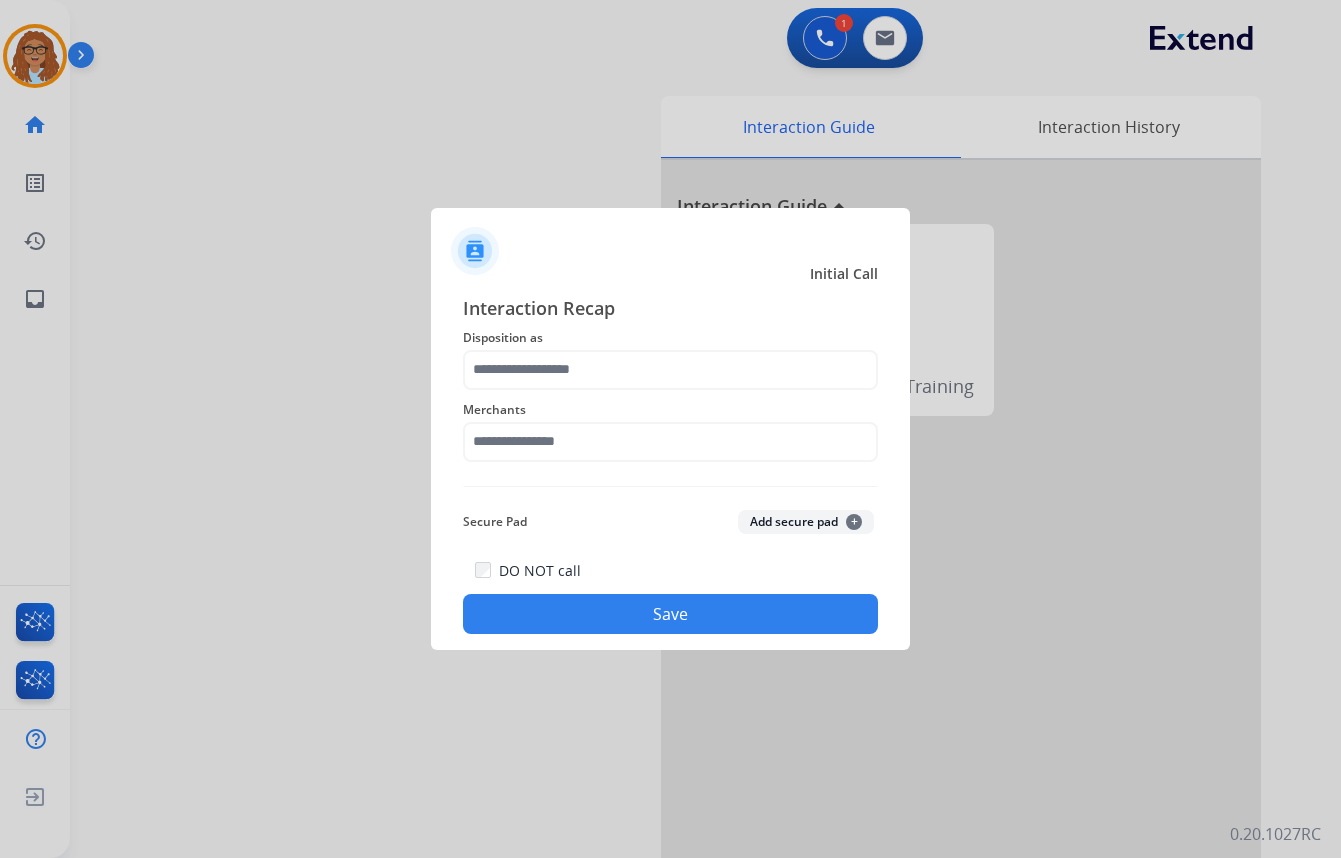 scroll, scrollTop: 0, scrollLeft: 0, axis: both 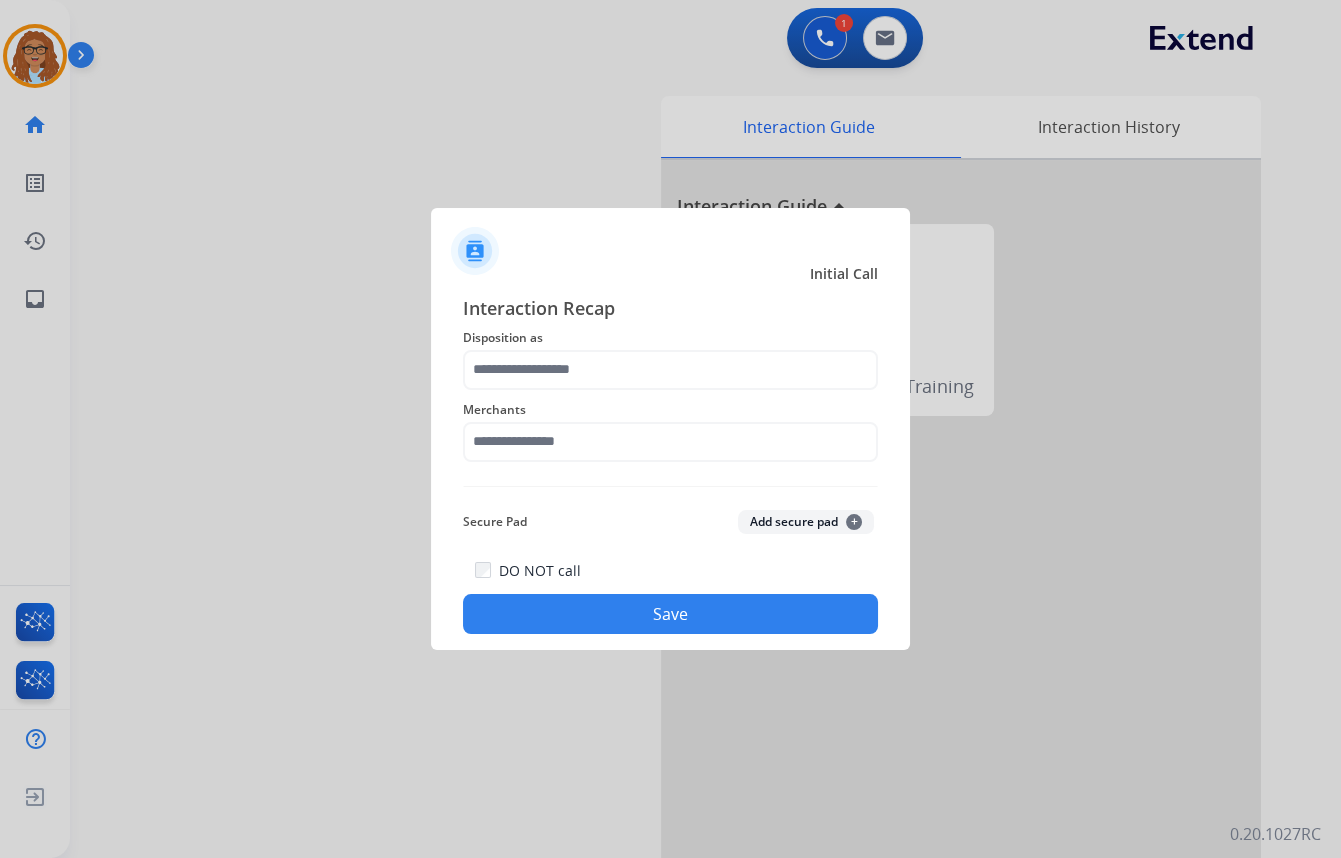 drag, startPoint x: 660, startPoint y: 392, endPoint x: 652, endPoint y: 380, distance: 14.422205 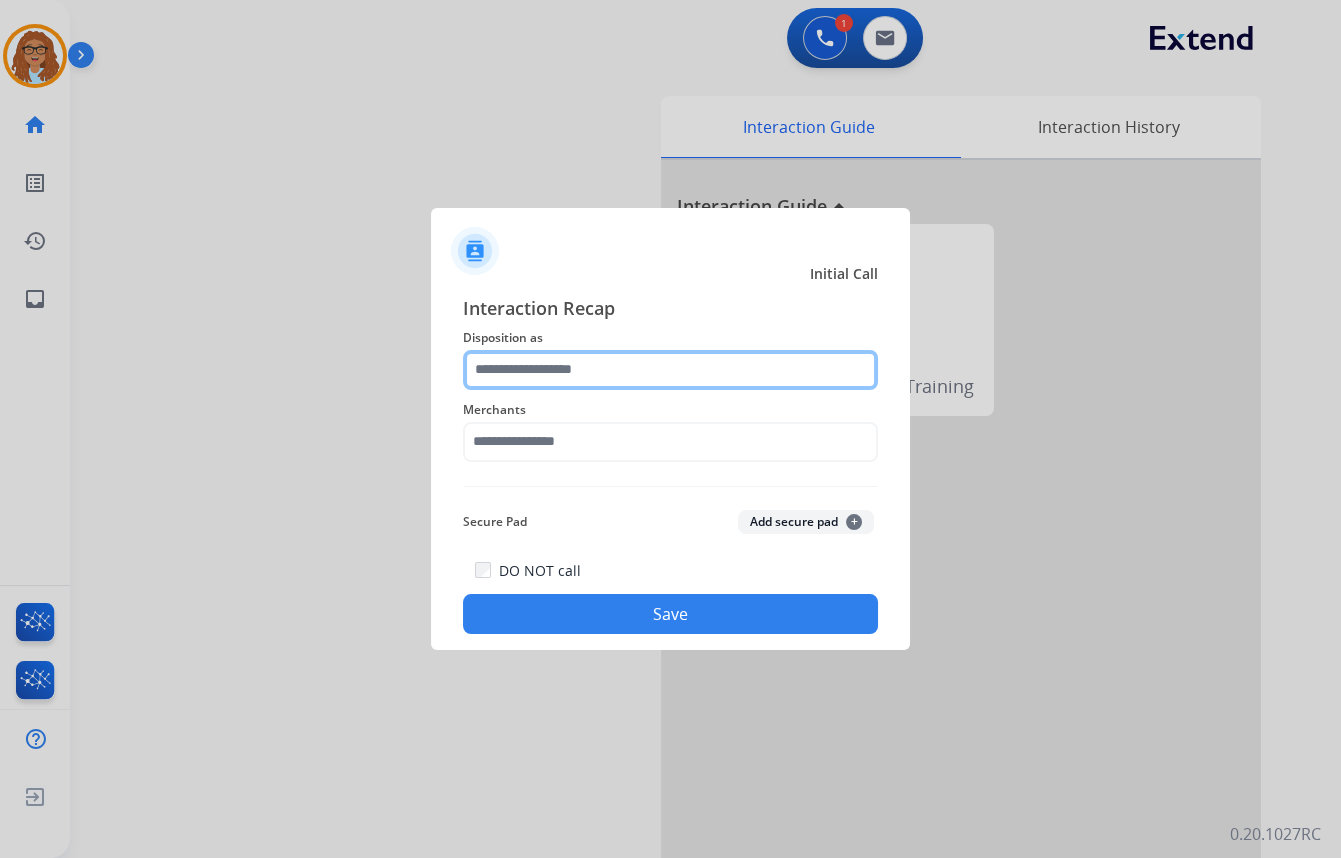 click 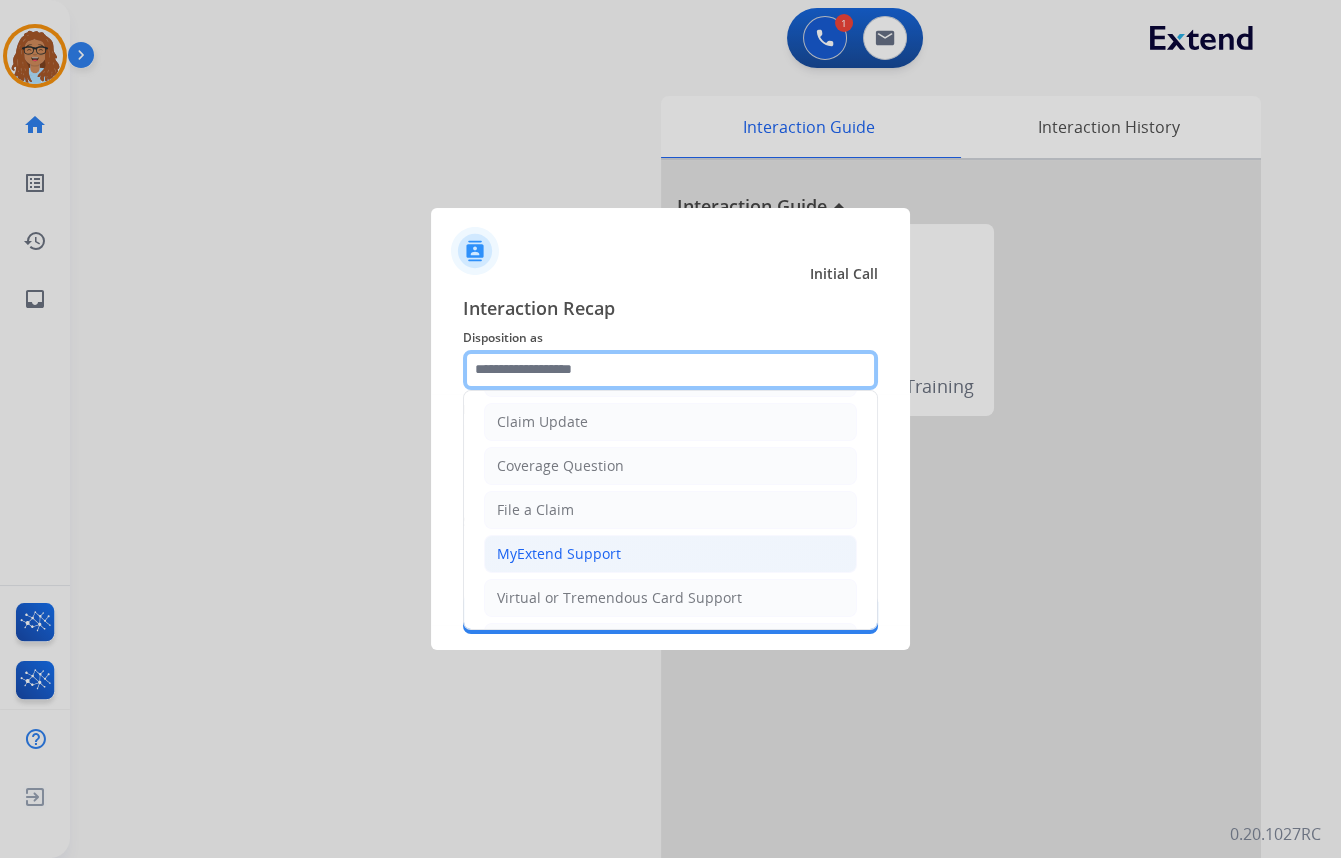scroll, scrollTop: 181, scrollLeft: 0, axis: vertical 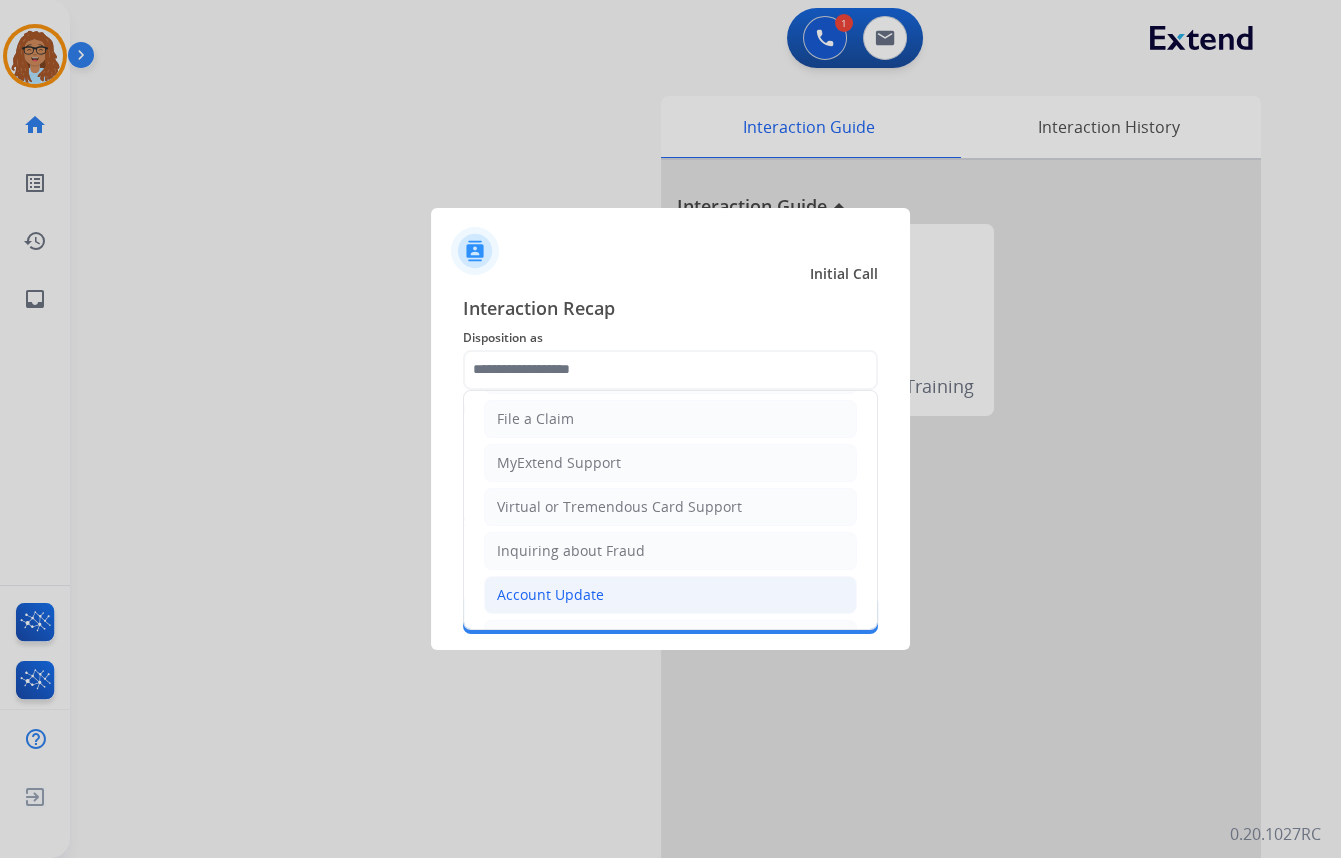 click on "Account Update" 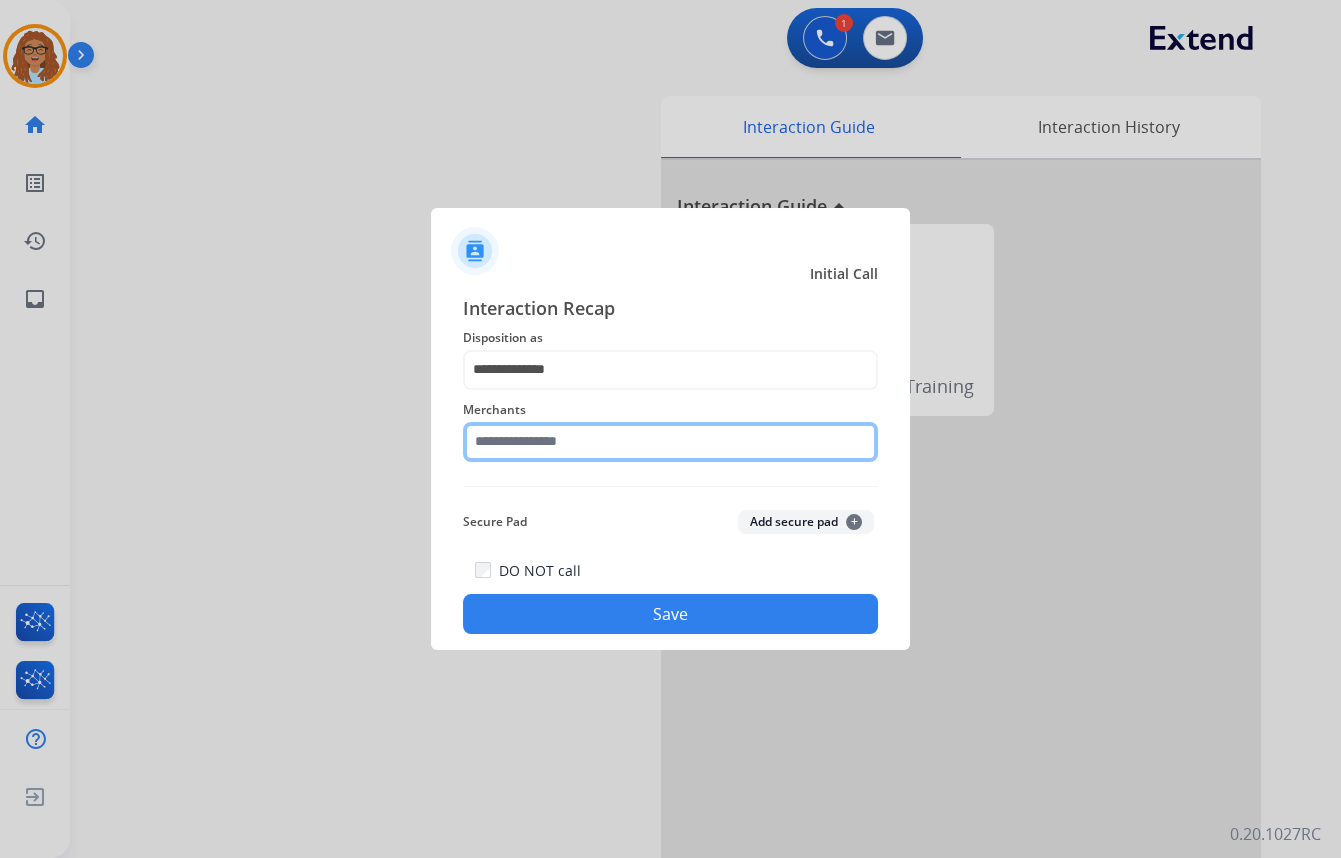 click 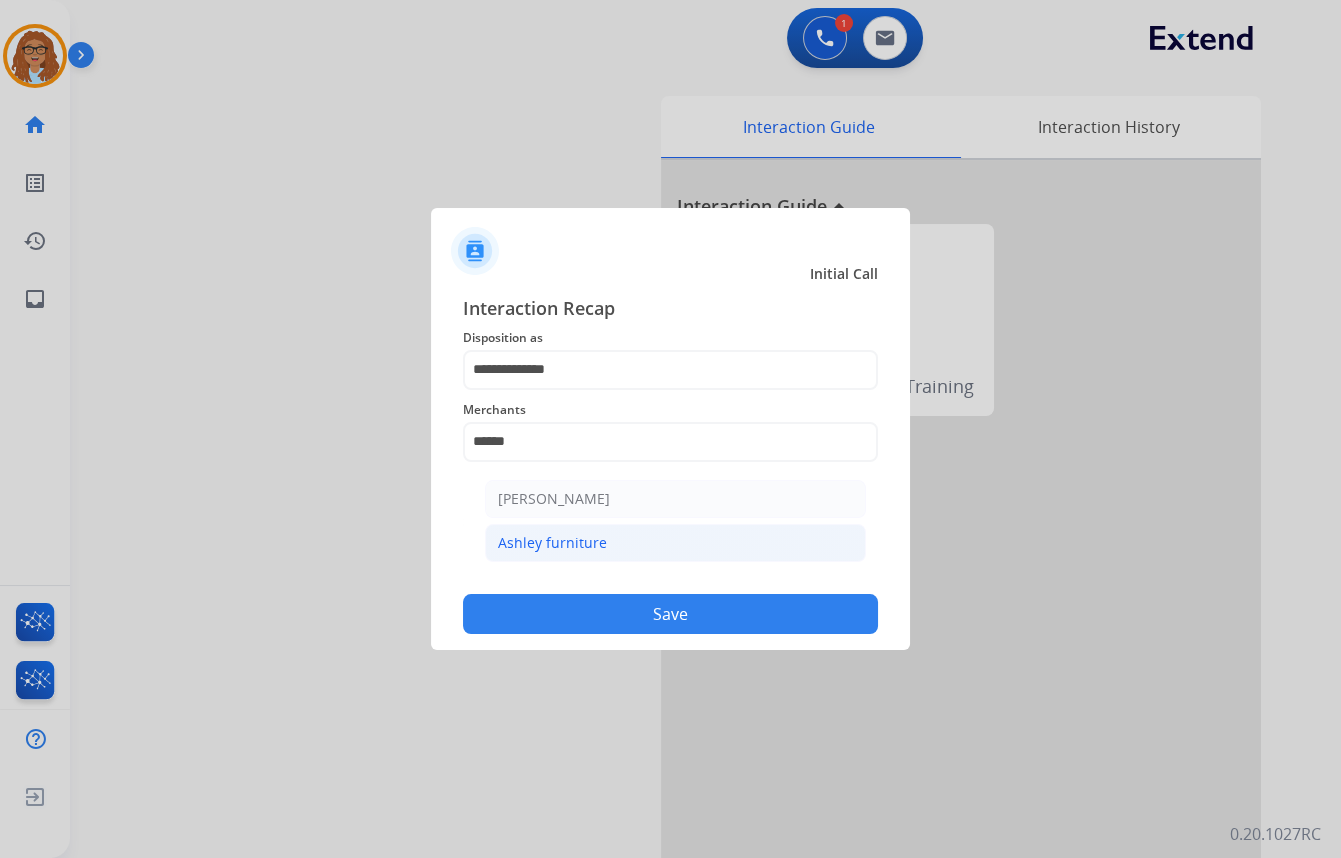click on "Ashley furniture" 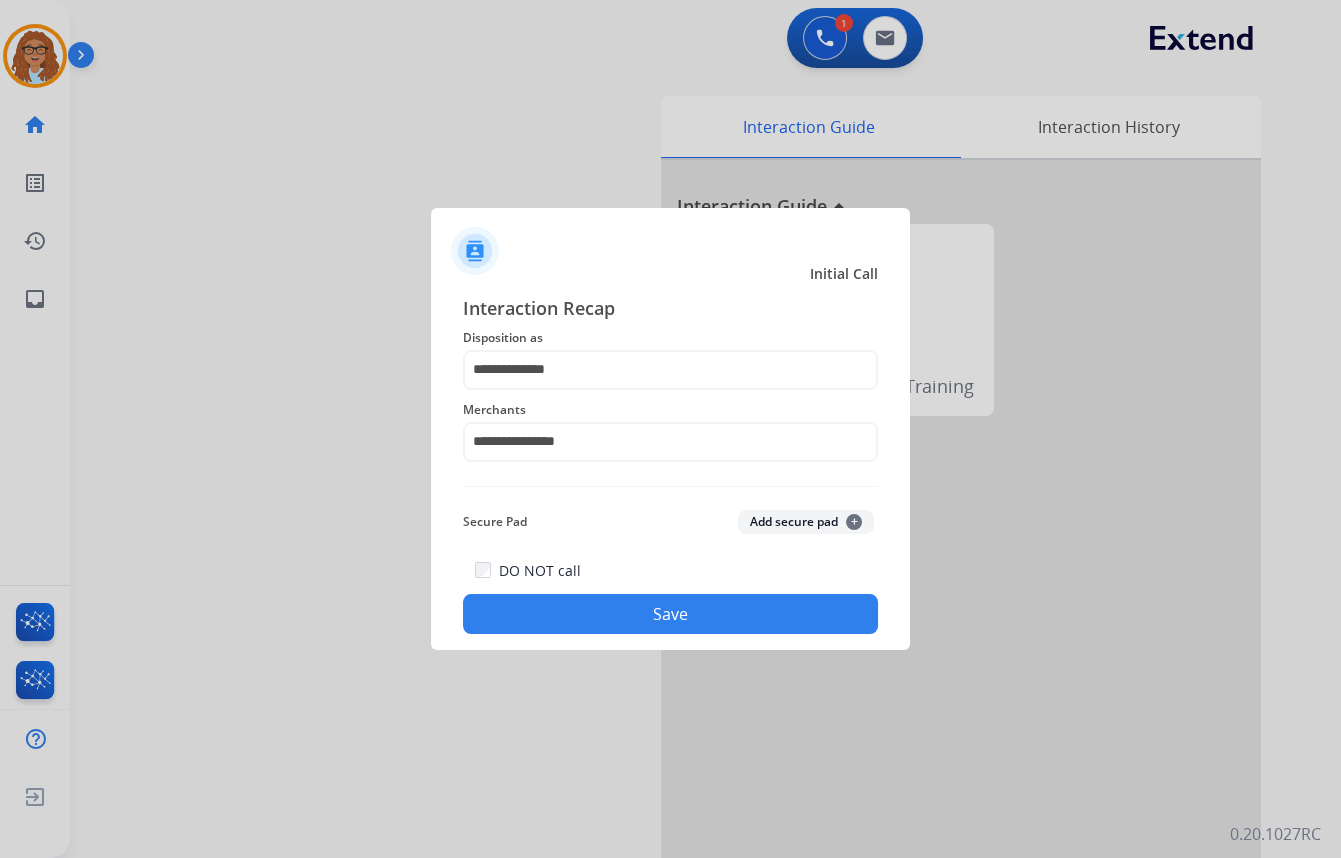 click on "Save" 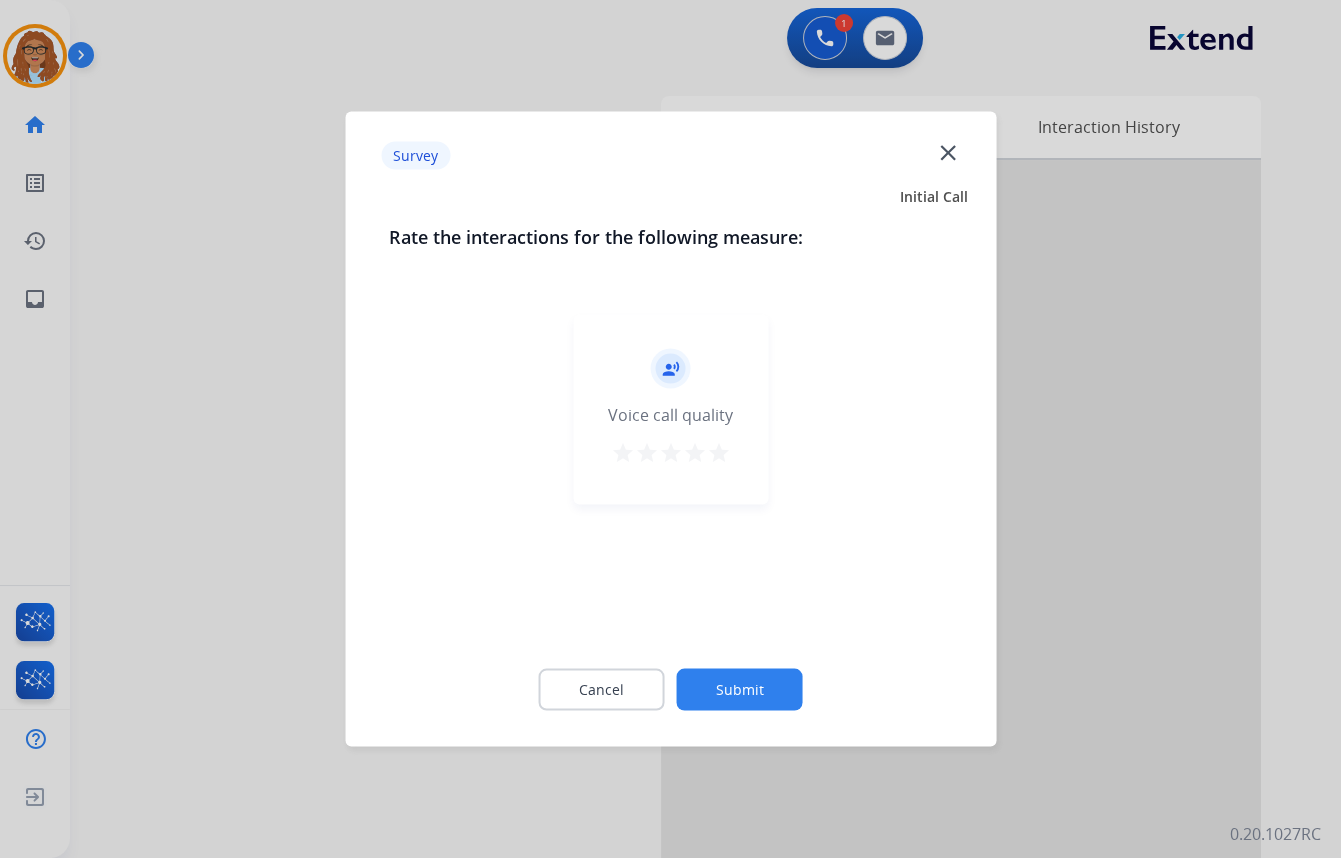 click on "close" 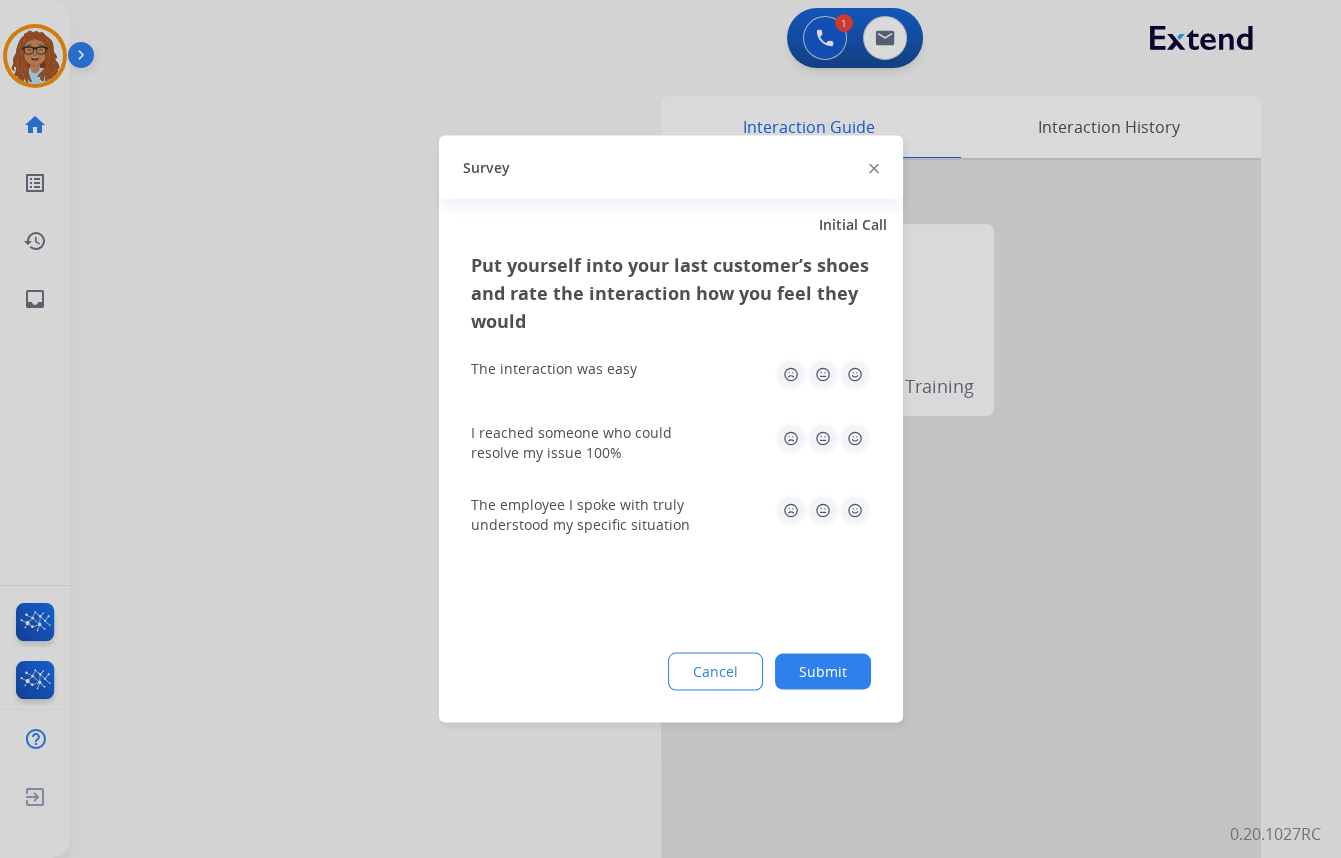 click 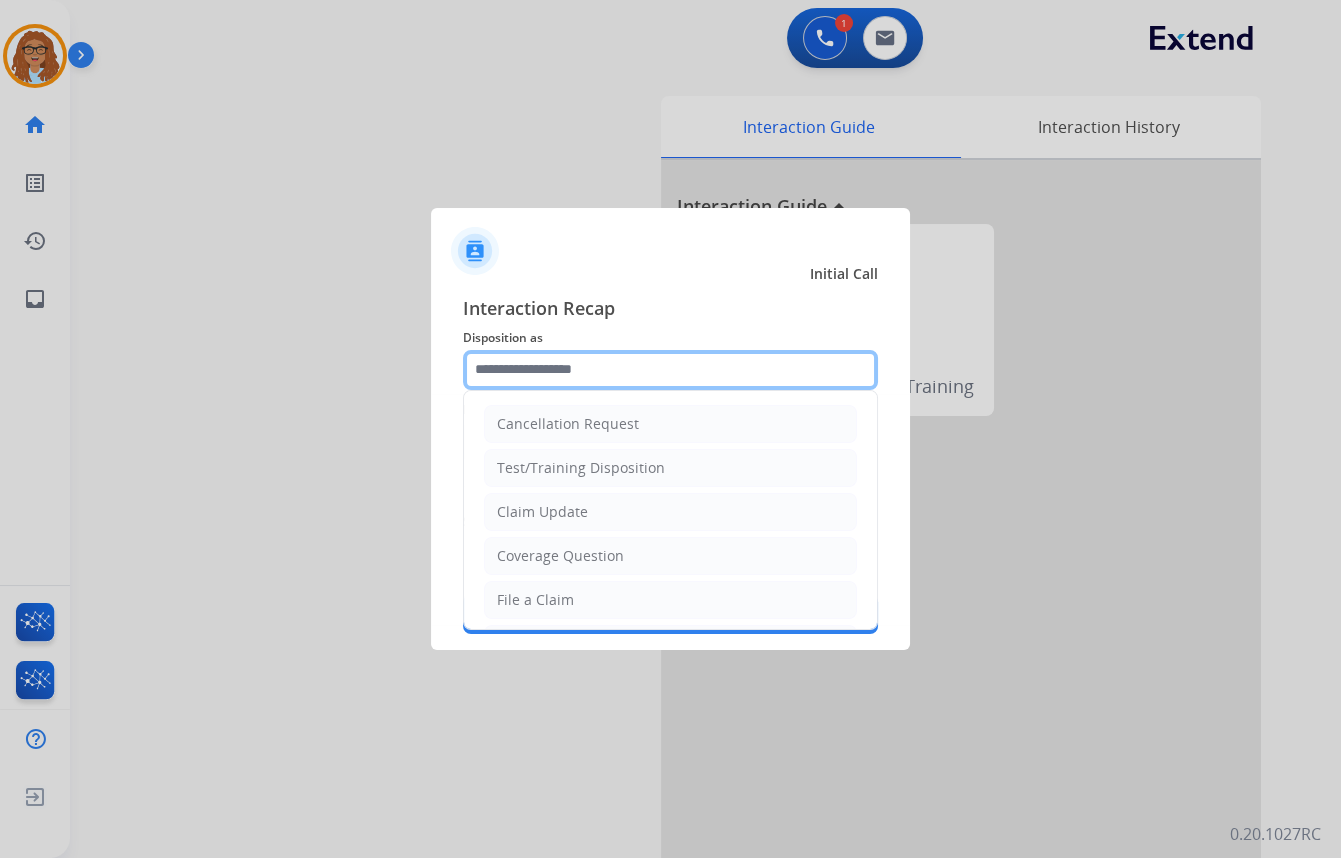 click 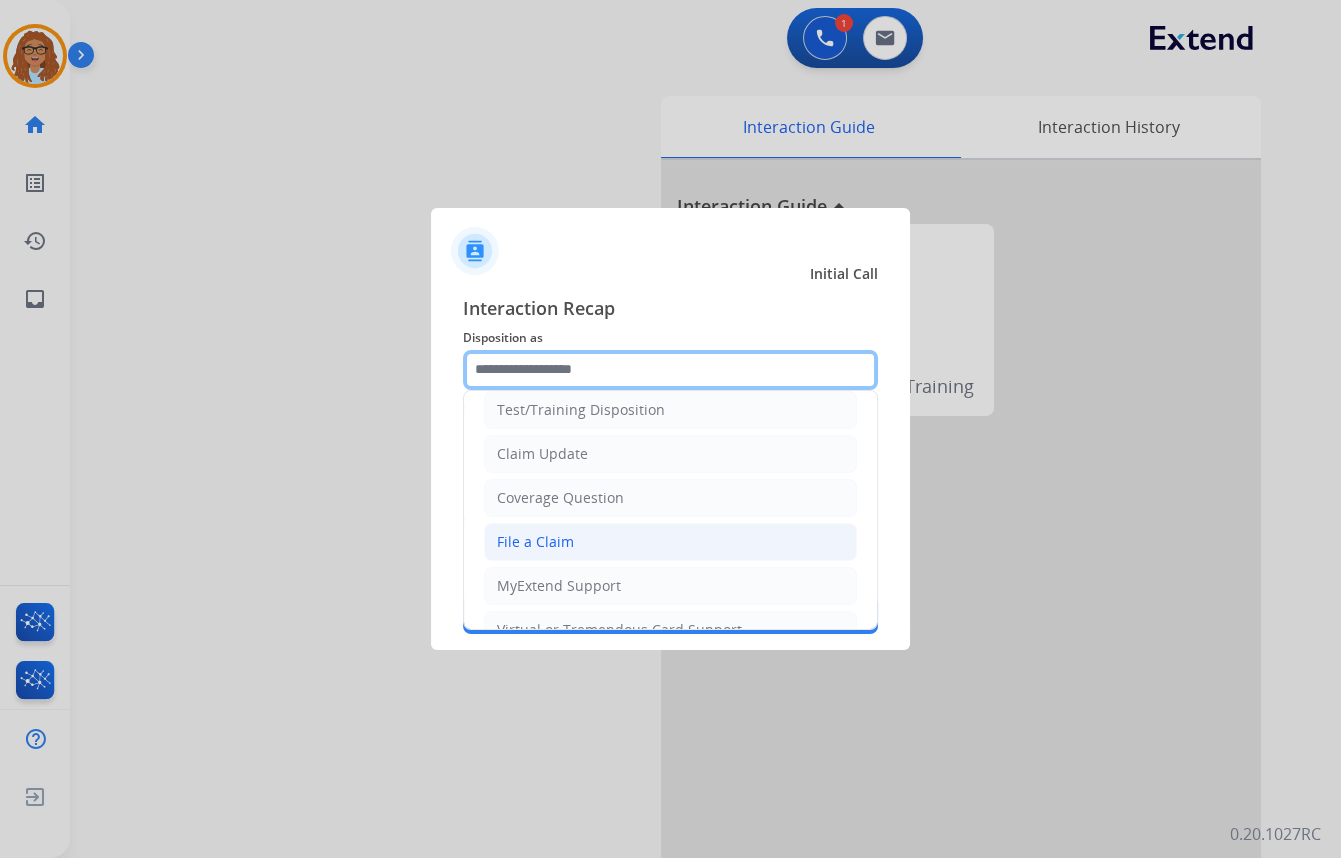 scroll, scrollTop: 90, scrollLeft: 0, axis: vertical 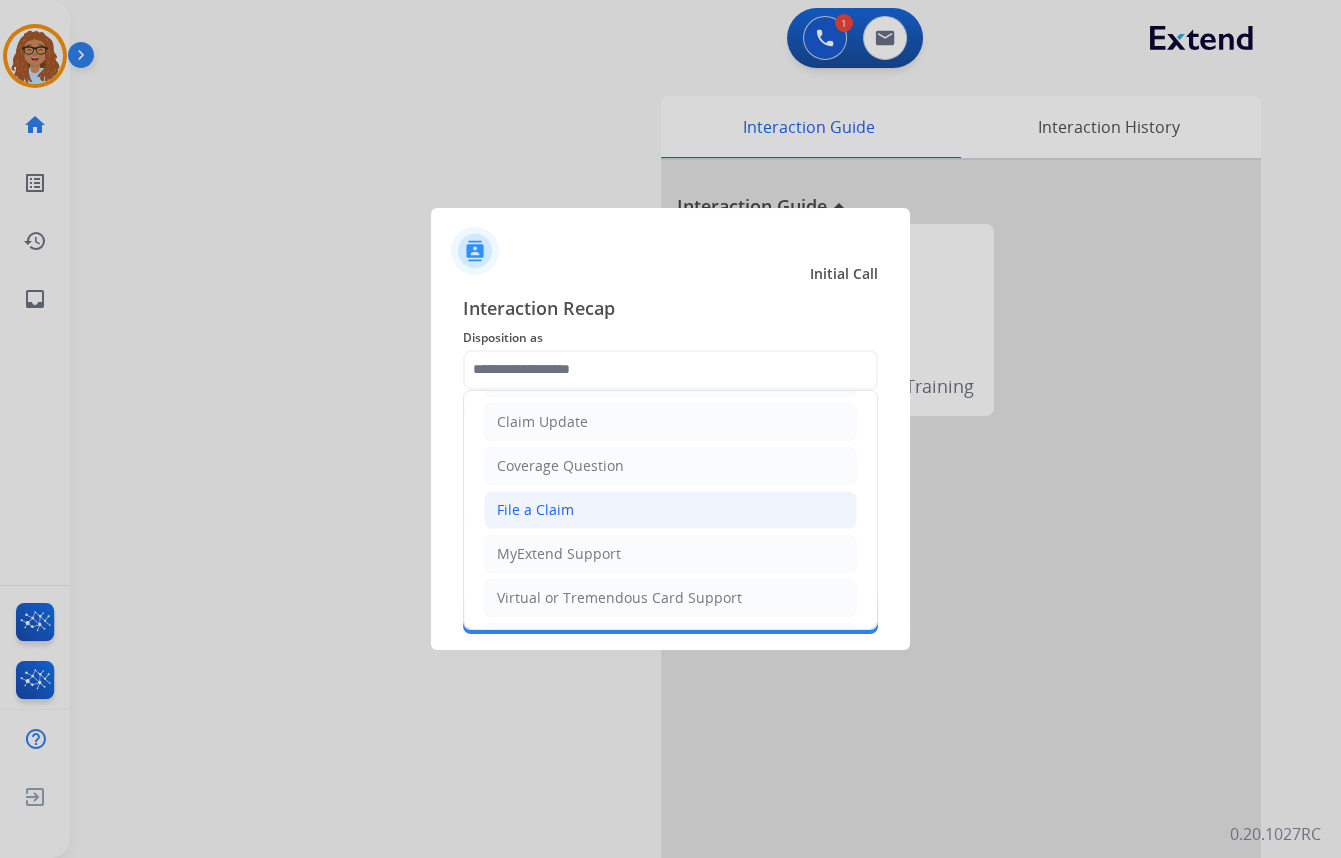 click on "File a Claim" 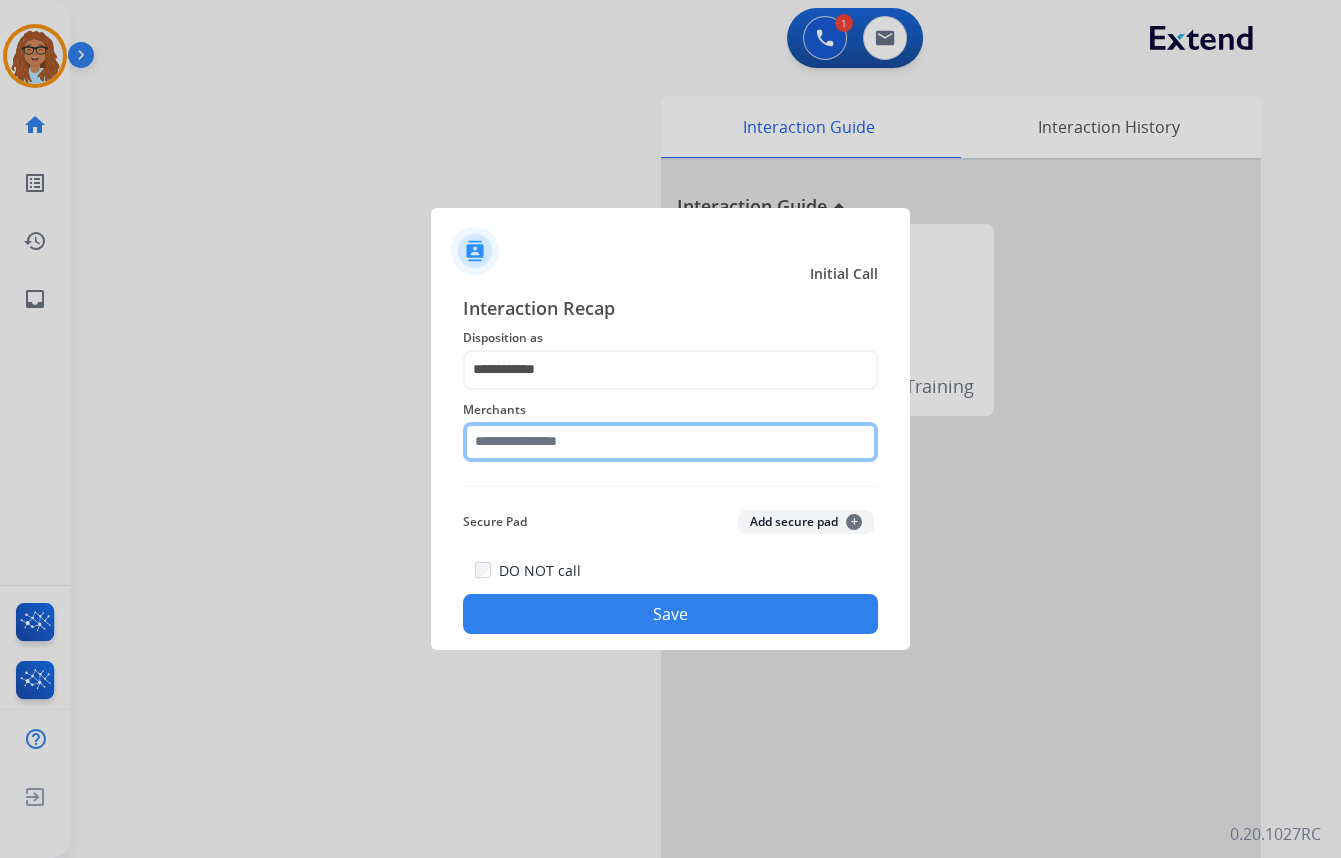 click 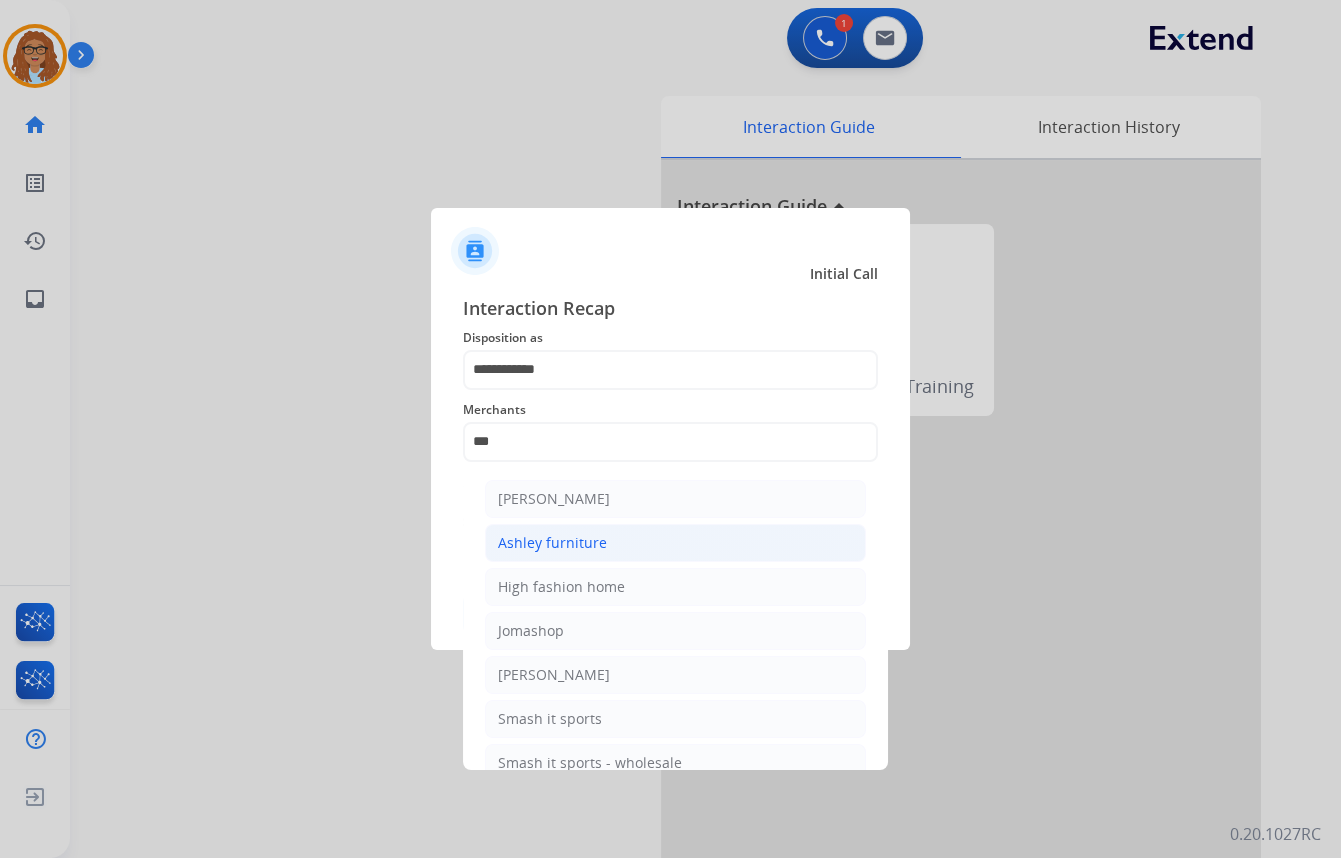 click on "Ashley furniture" 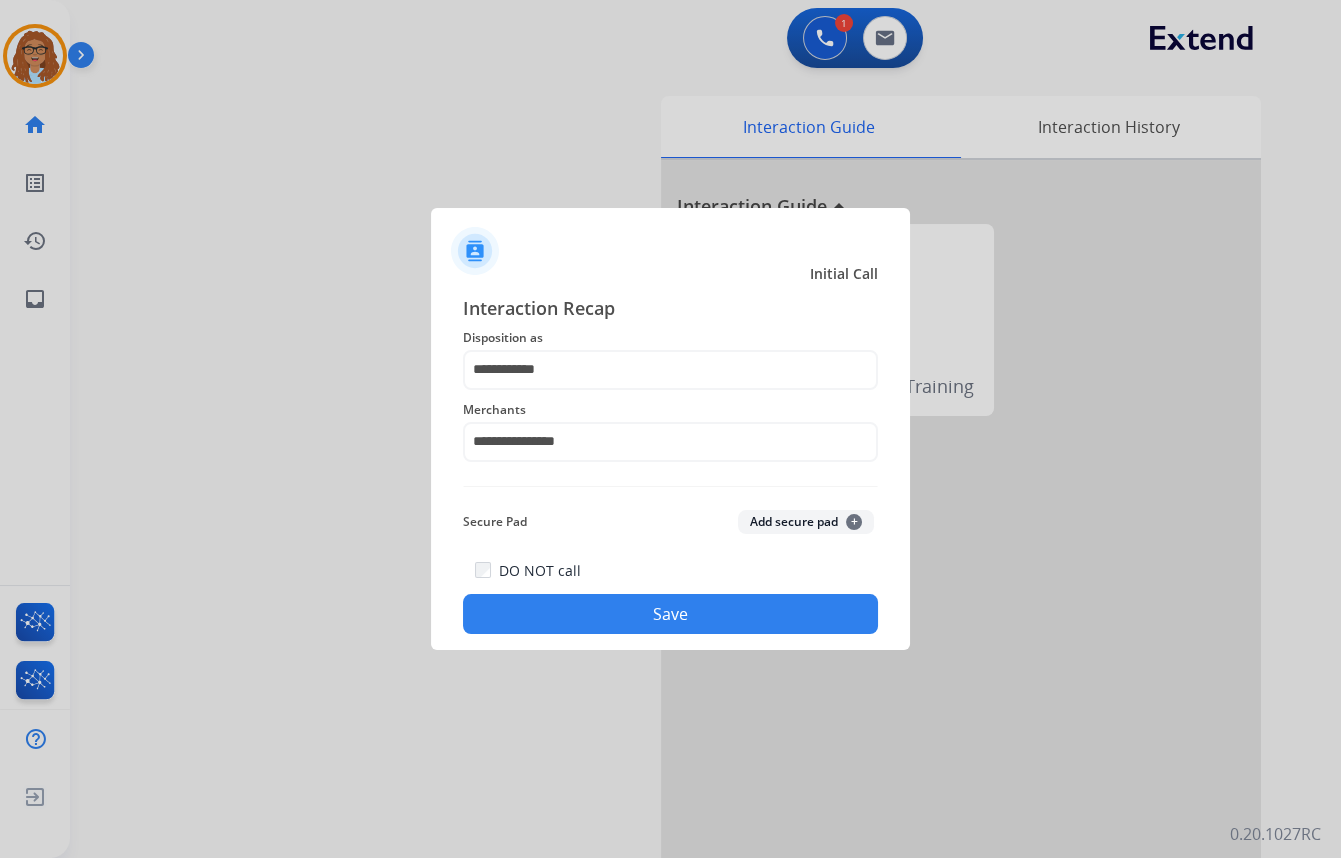 click on "Save" 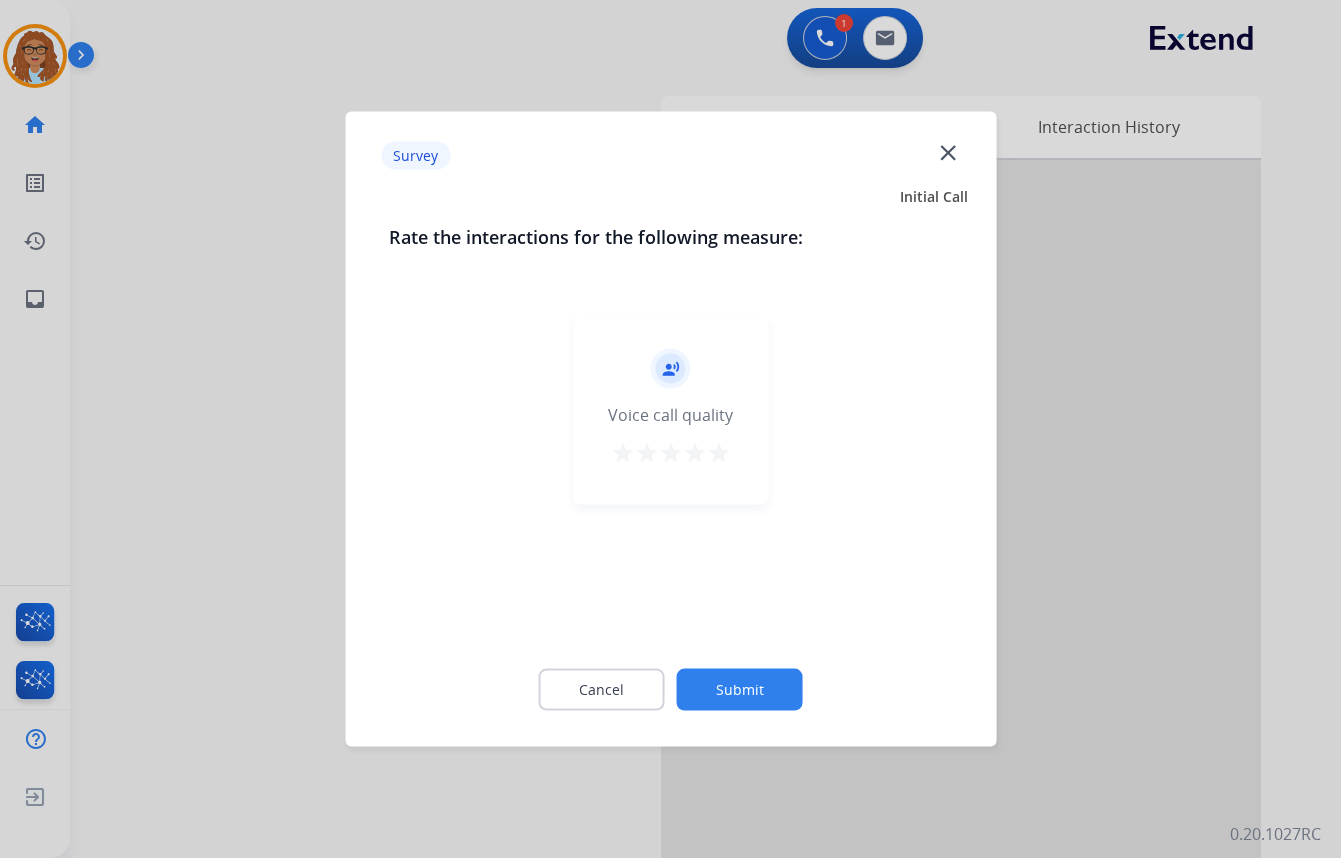 click on "close" 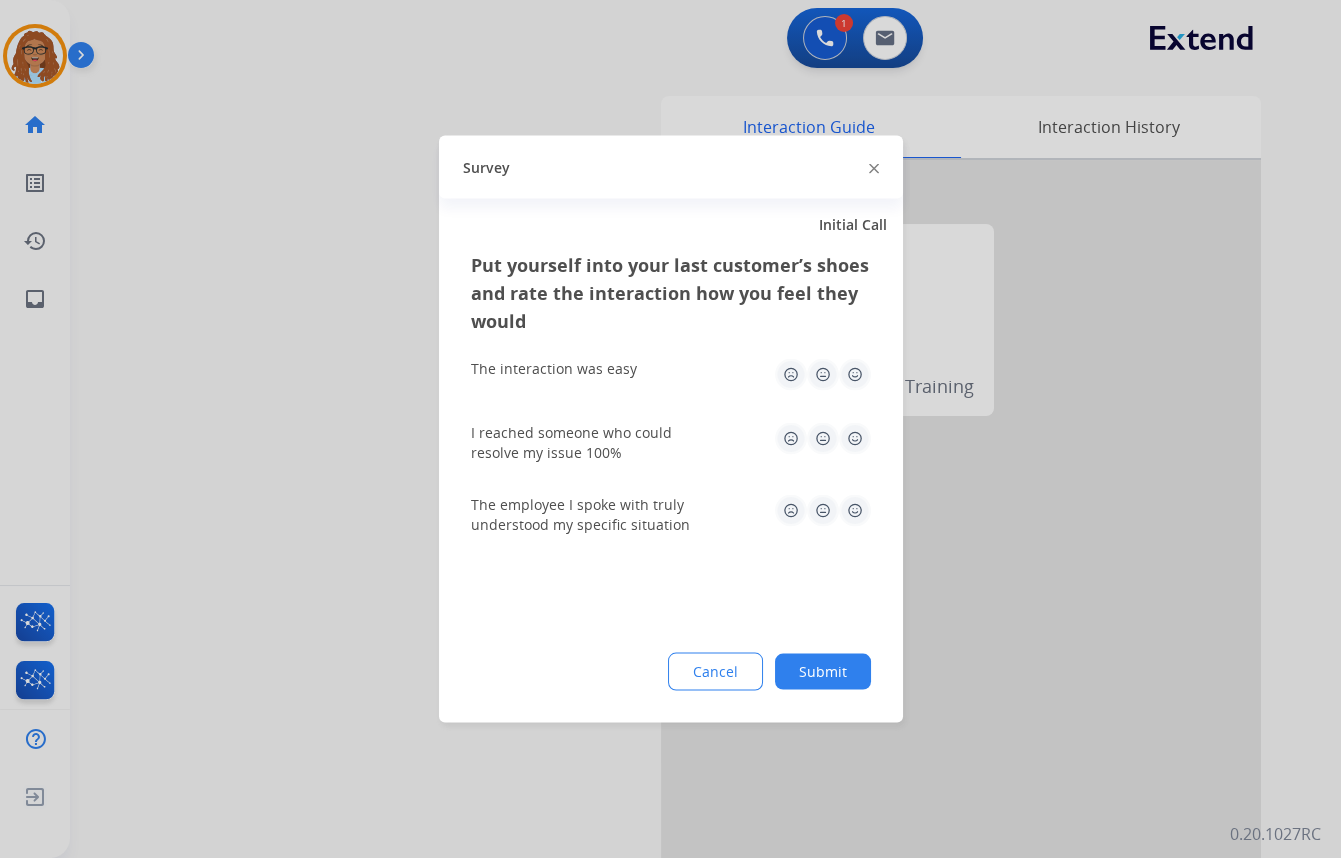 click 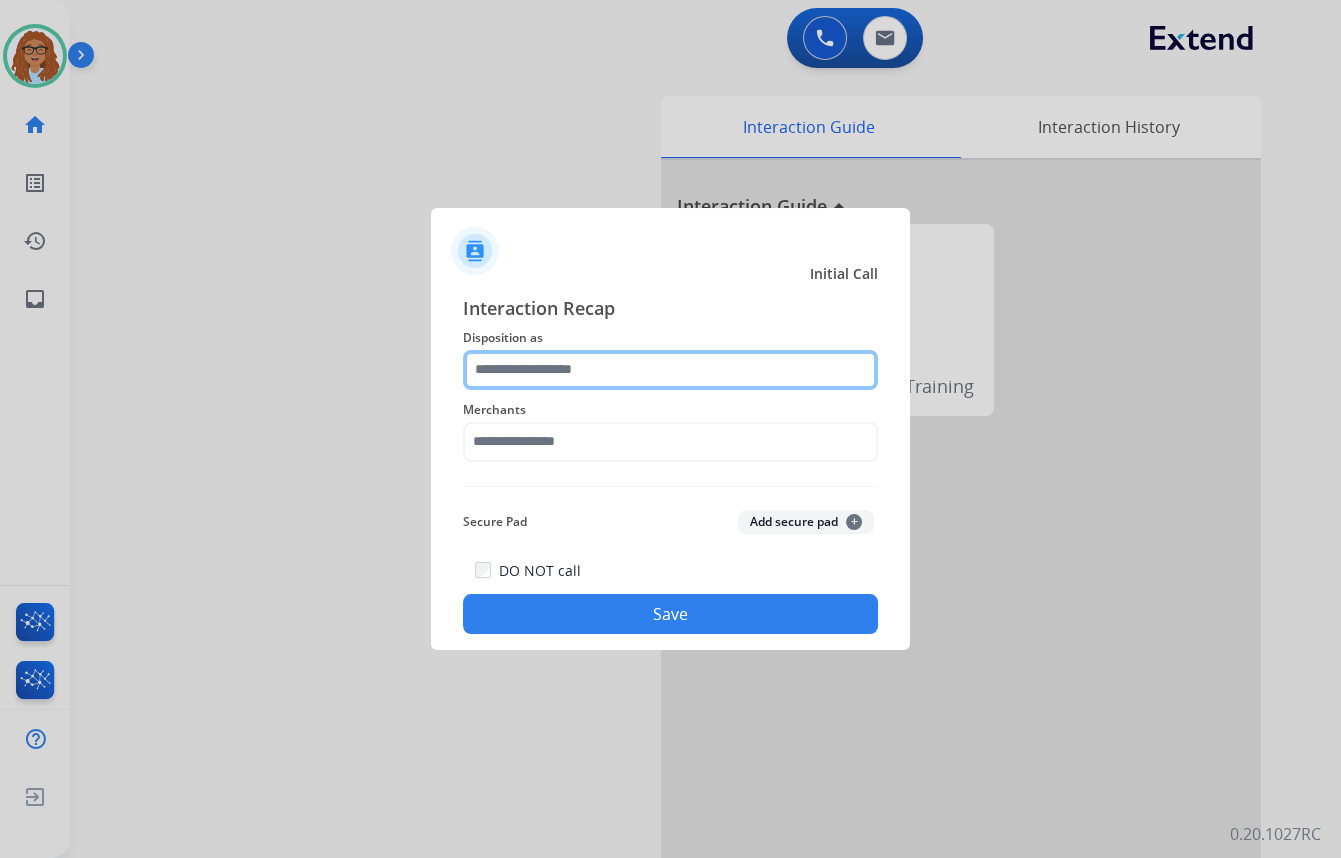 click 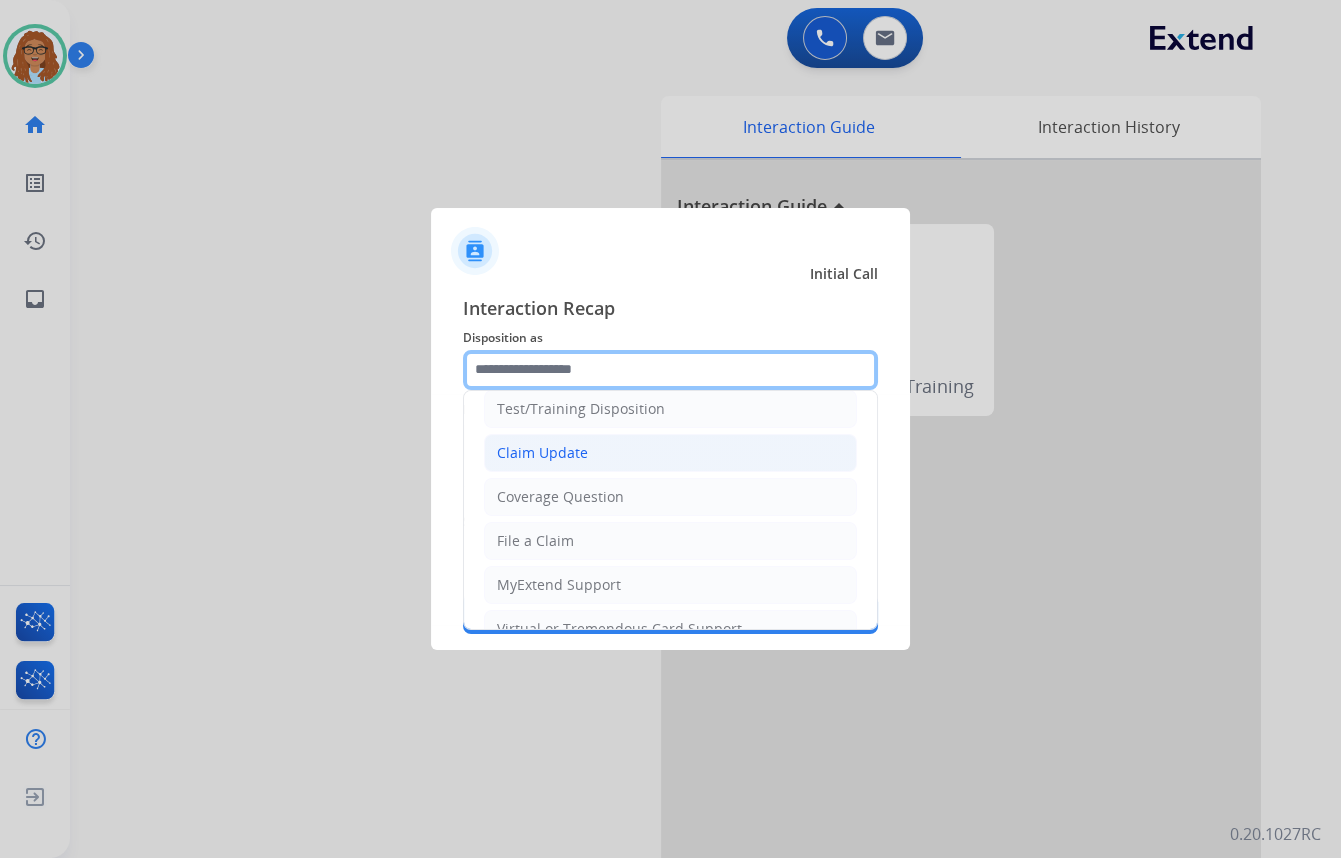 scroll, scrollTop: 90, scrollLeft: 0, axis: vertical 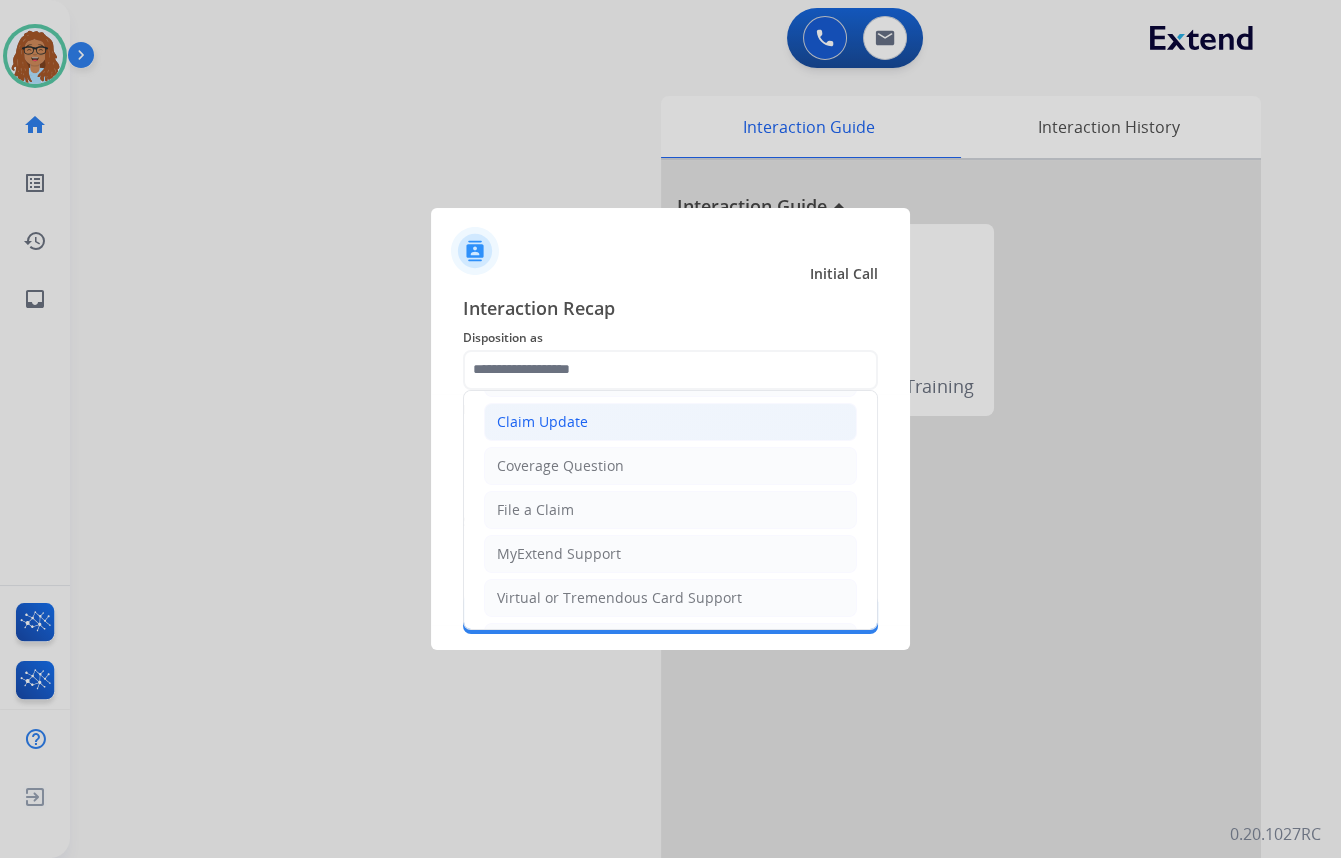 click on "Claim Update" 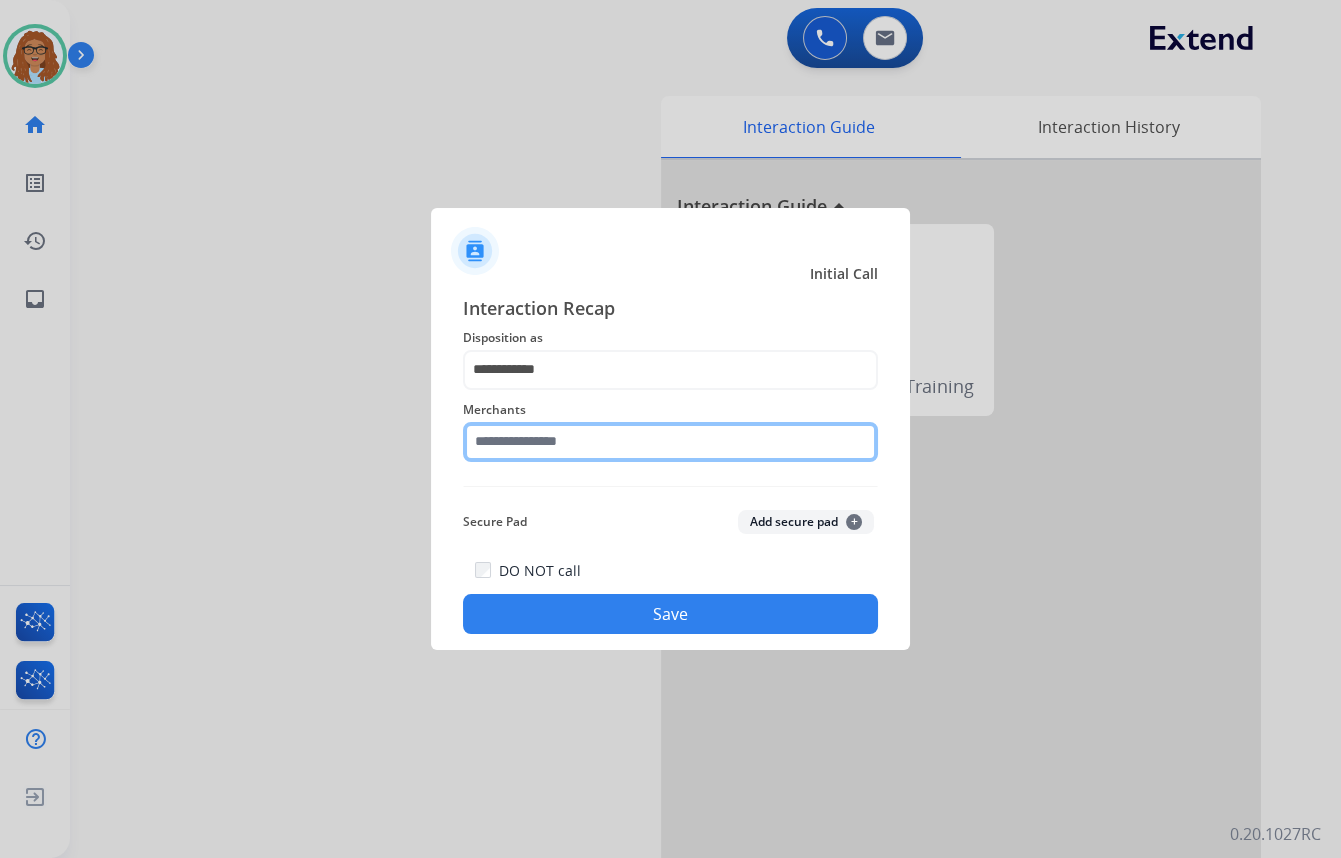 click 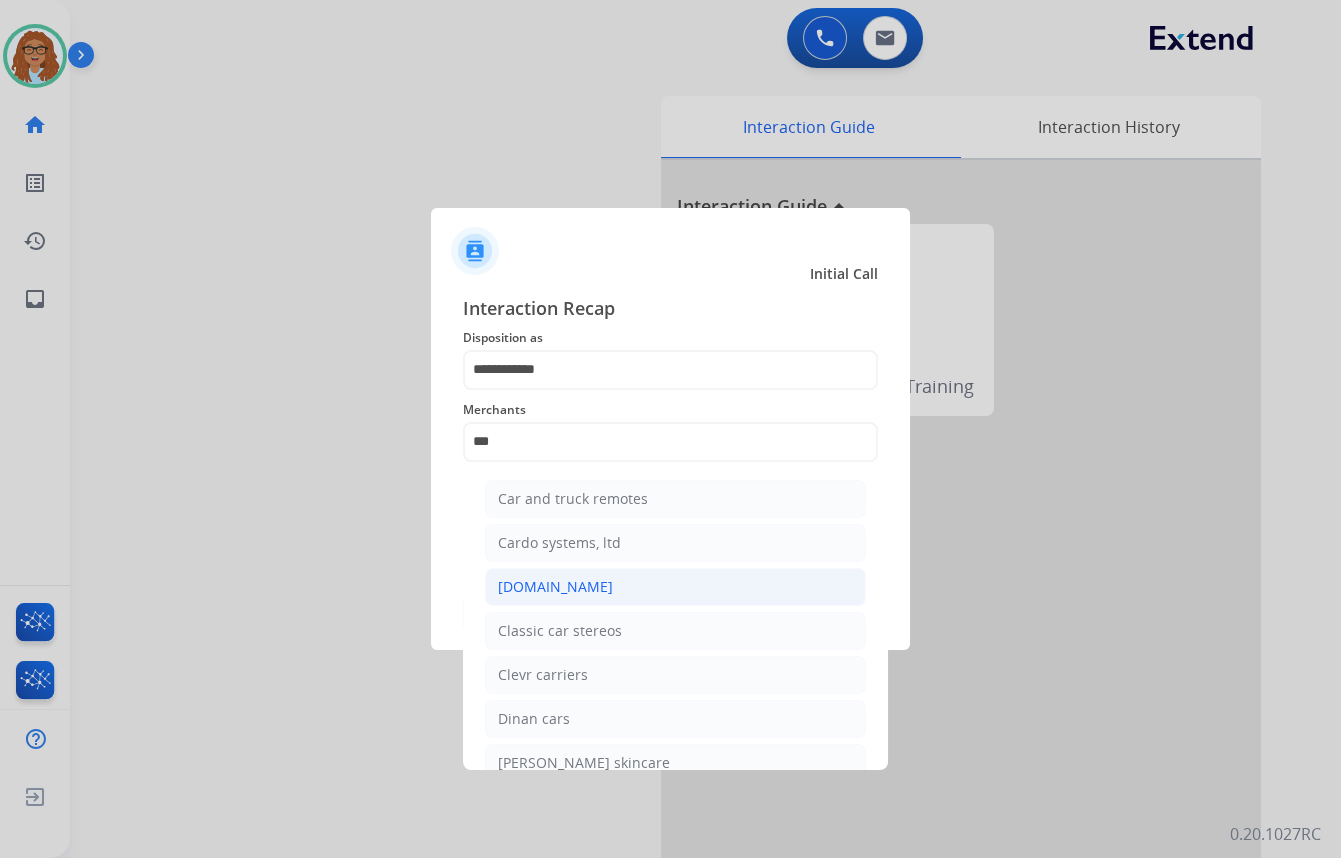 click on "[DOMAIN_NAME]" 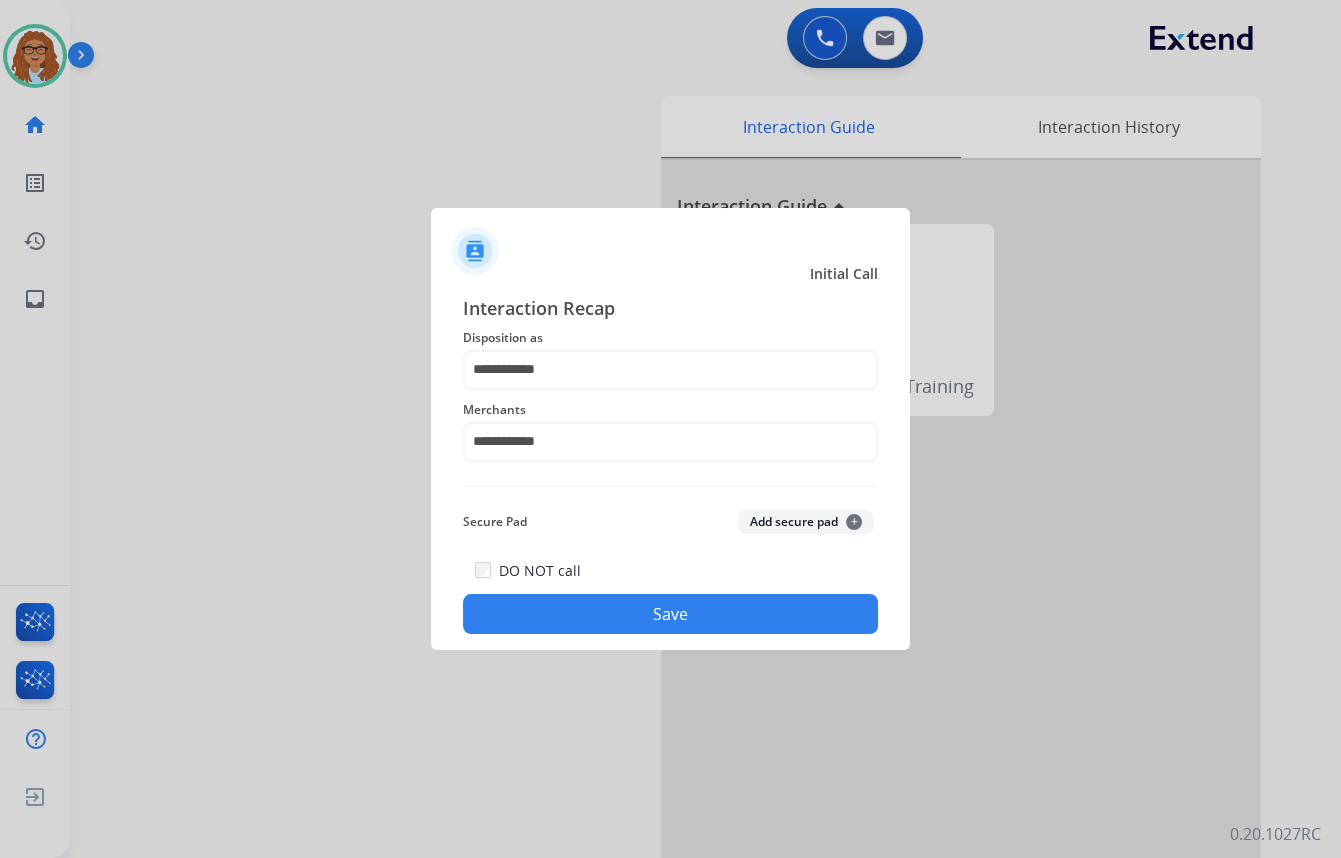 click on "Save" 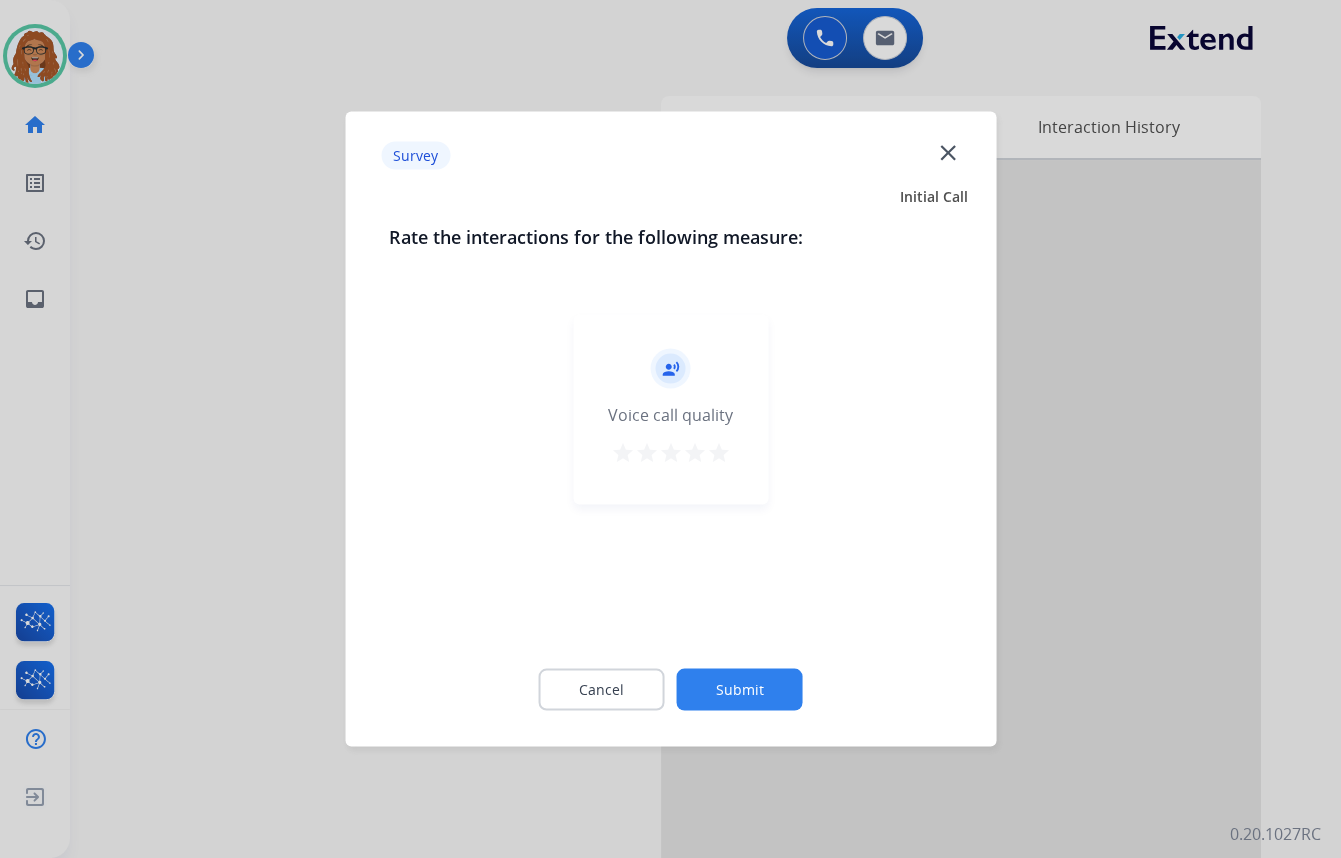 click on "close" 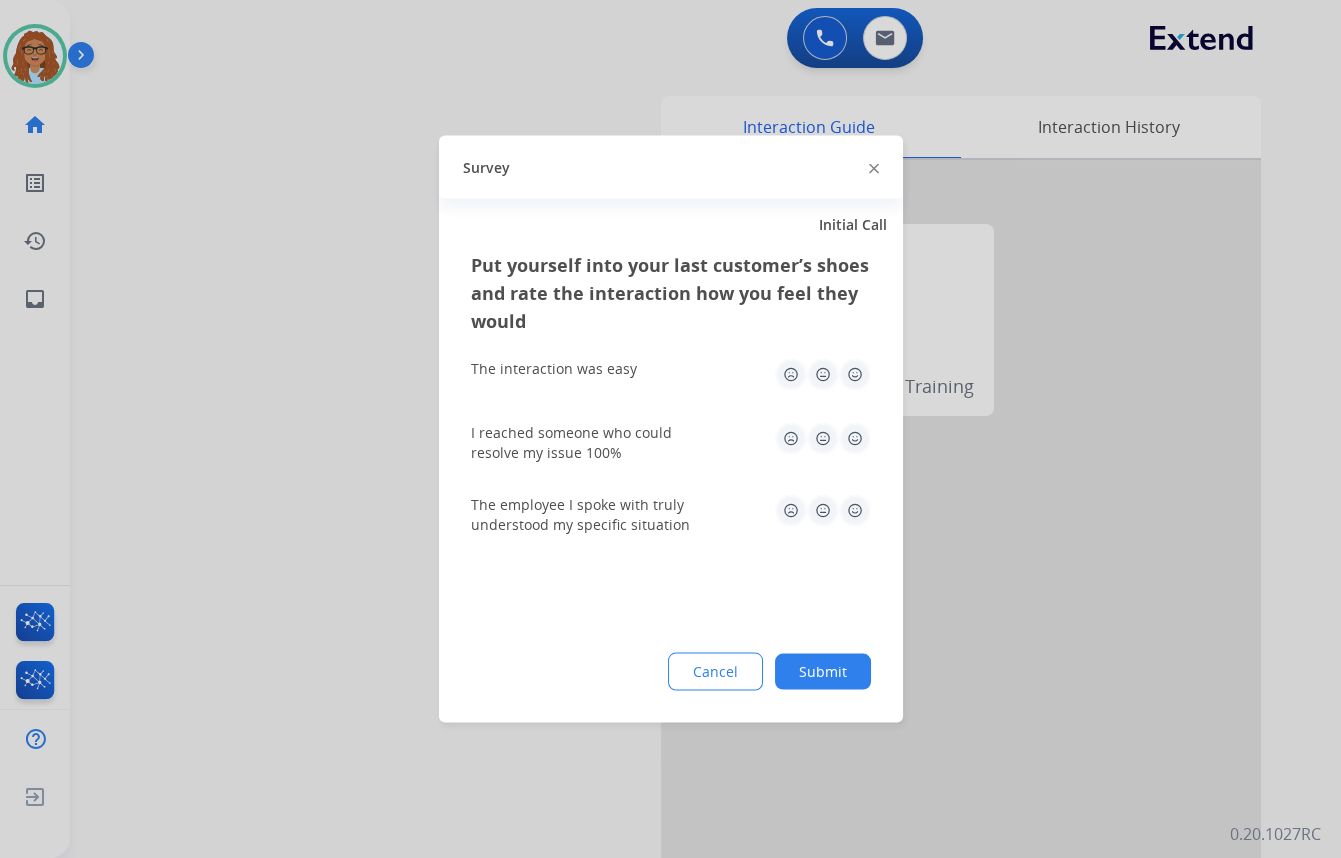 click 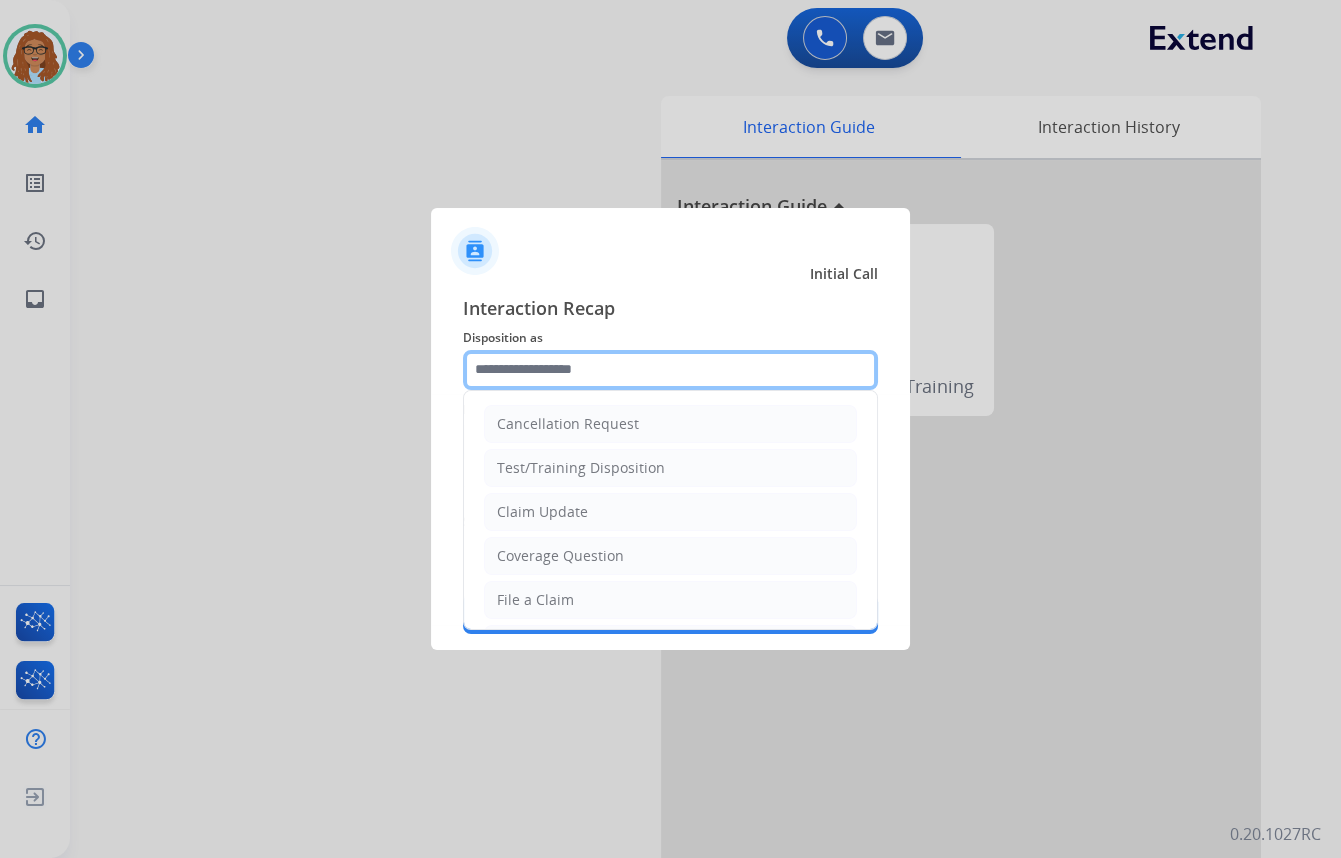 click 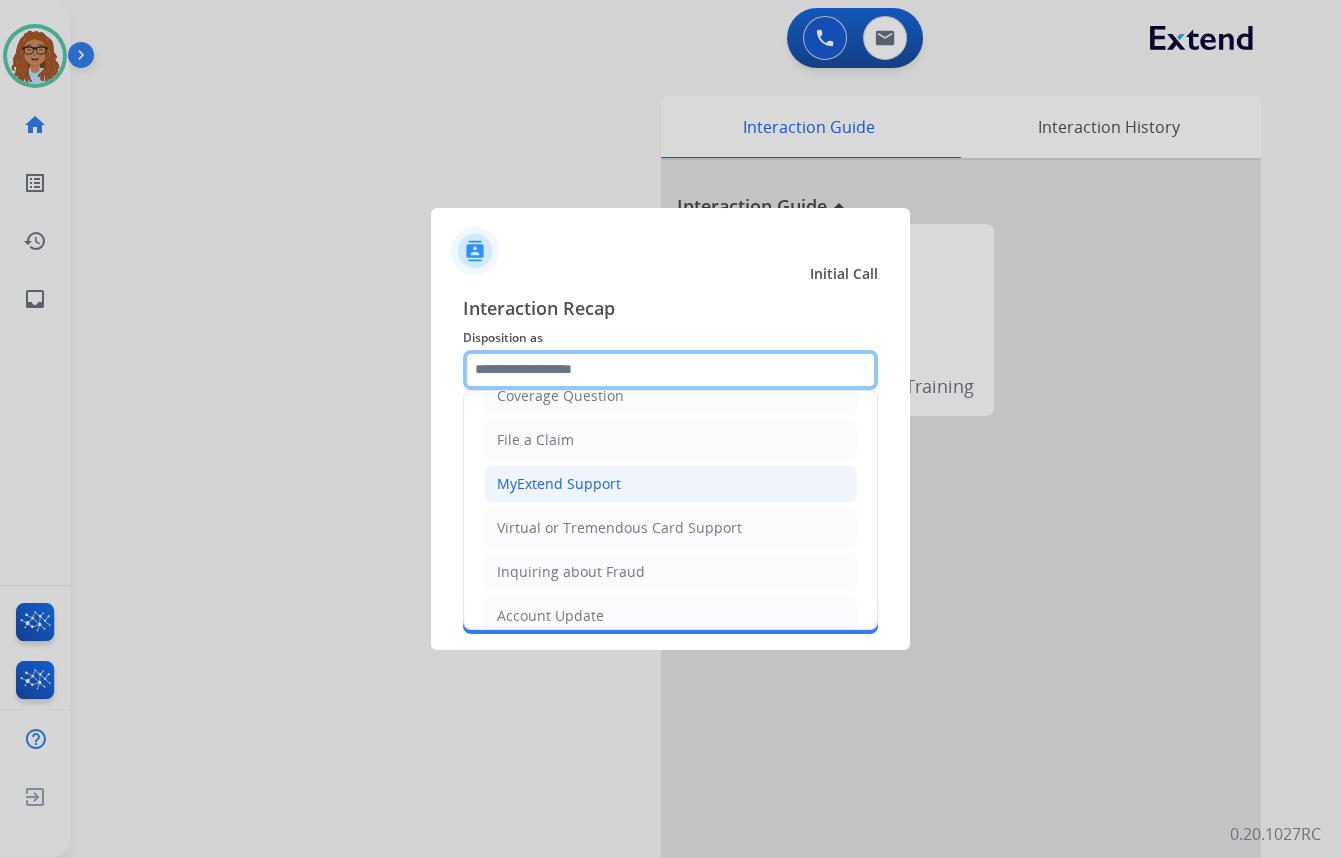 scroll, scrollTop: 272, scrollLeft: 0, axis: vertical 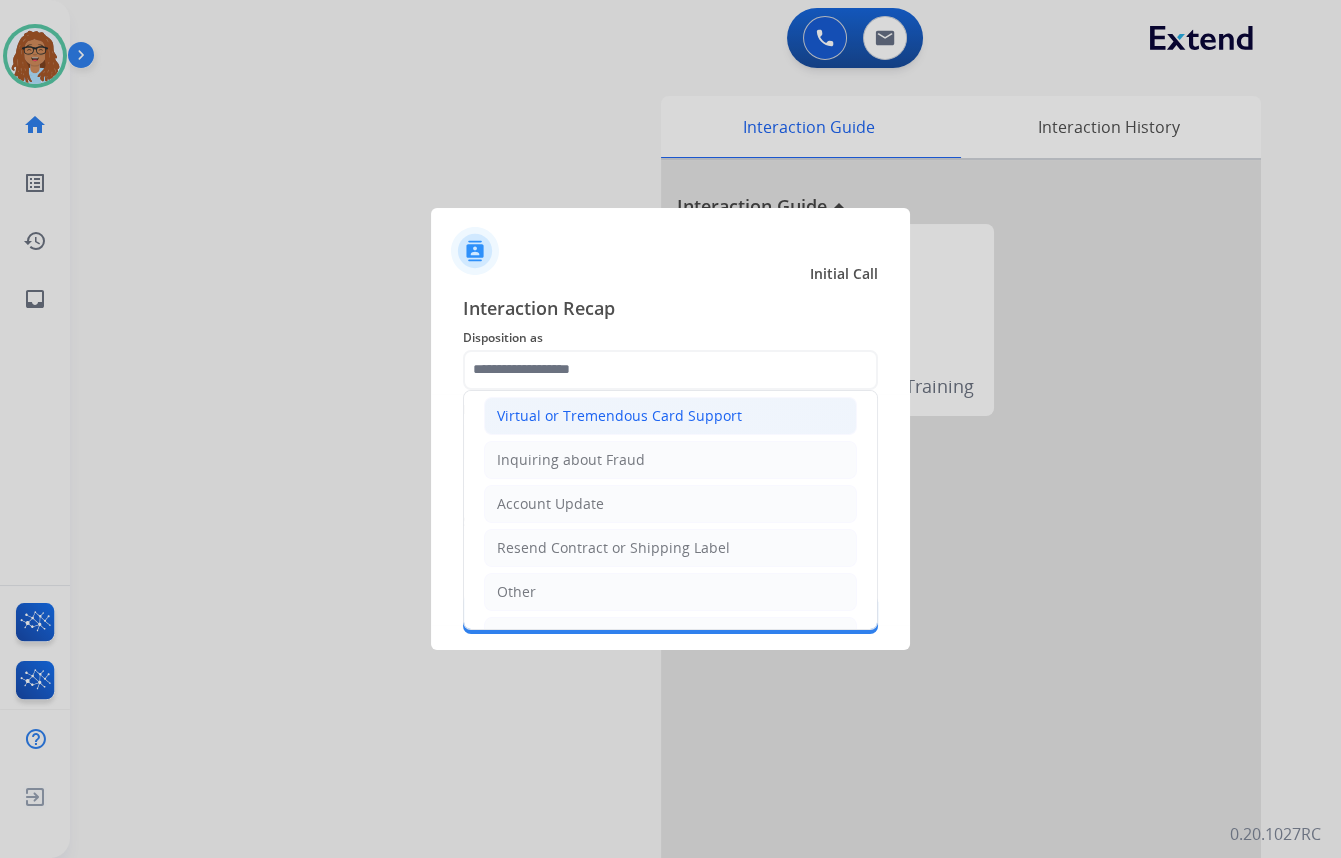 click on "Virtual or Tremendous Card Support" 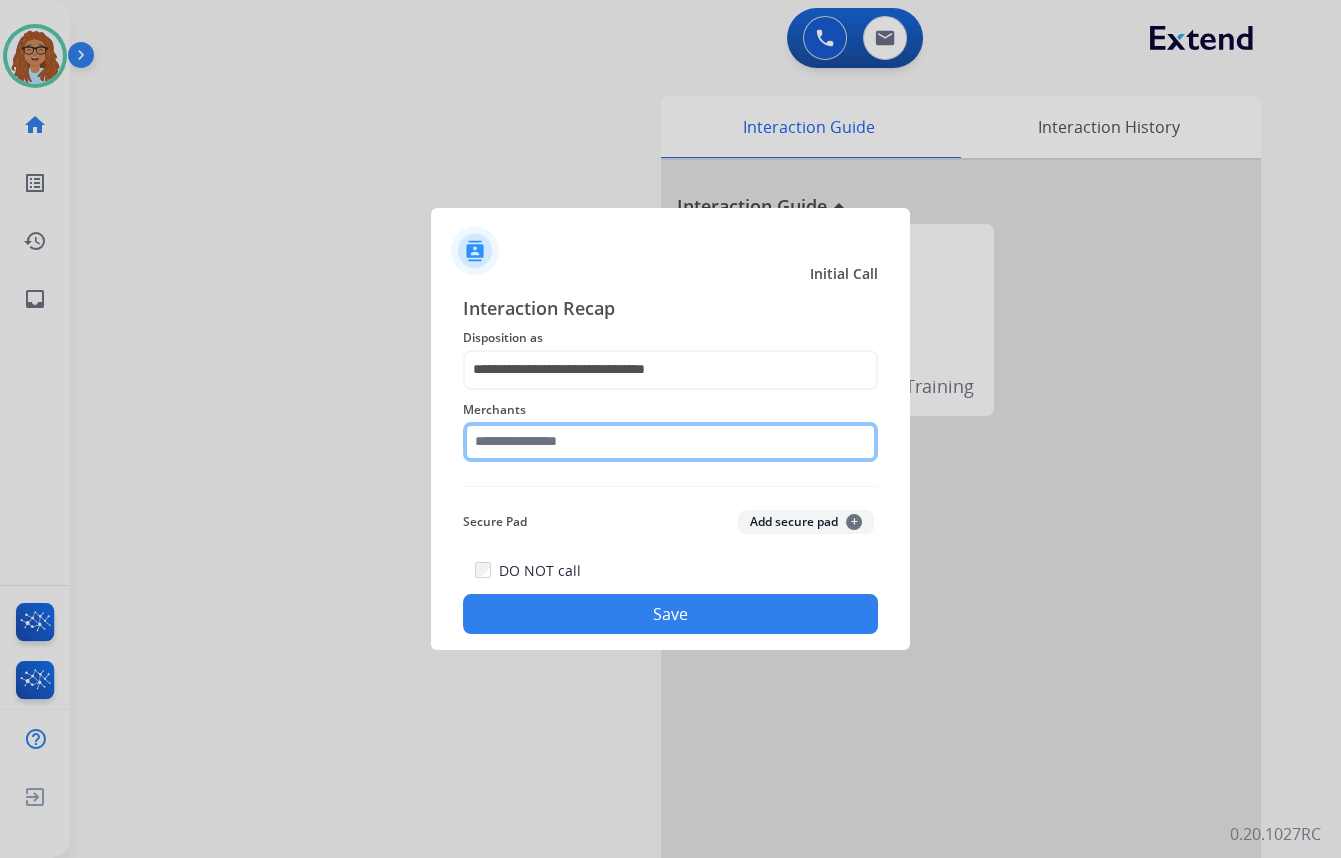 click 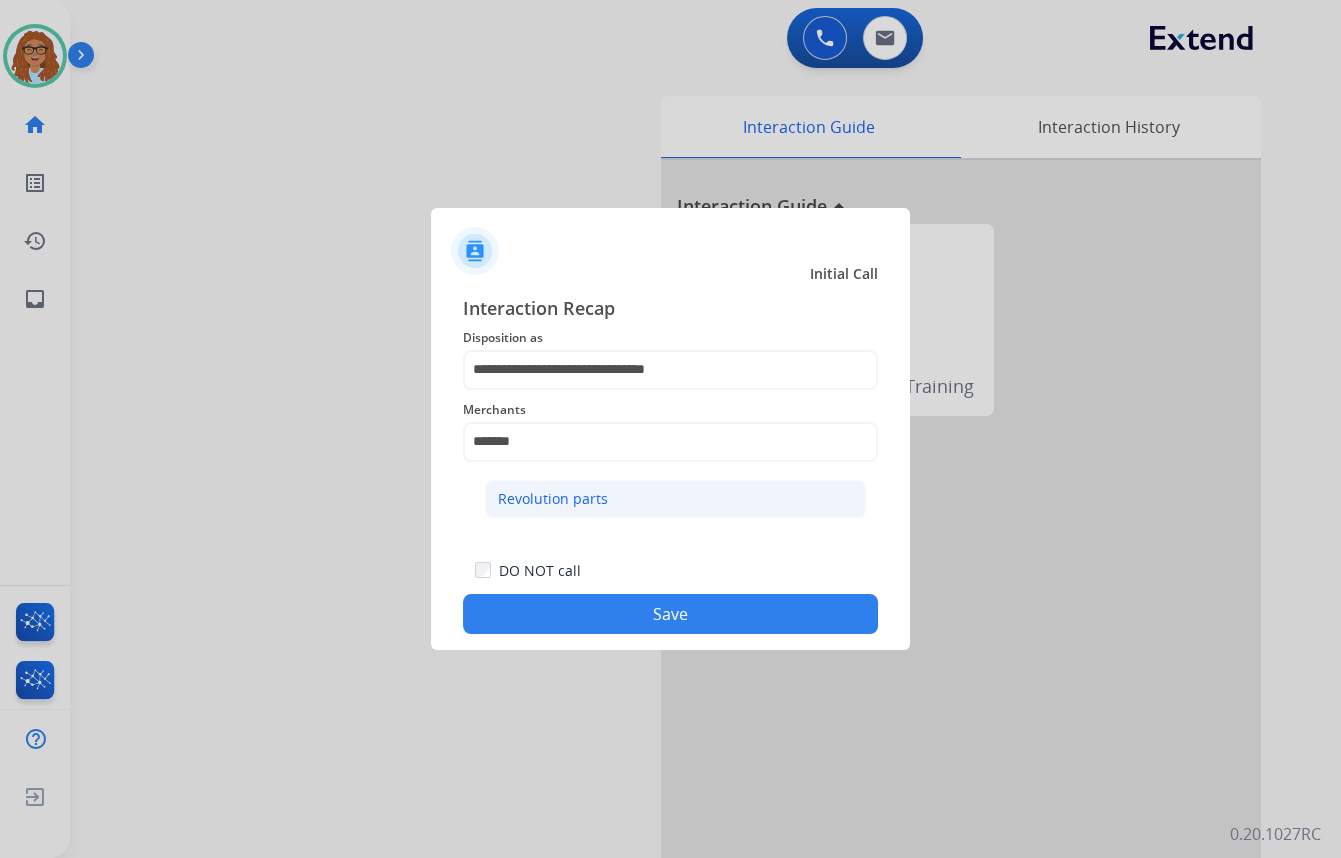 click on "Revolution parts" 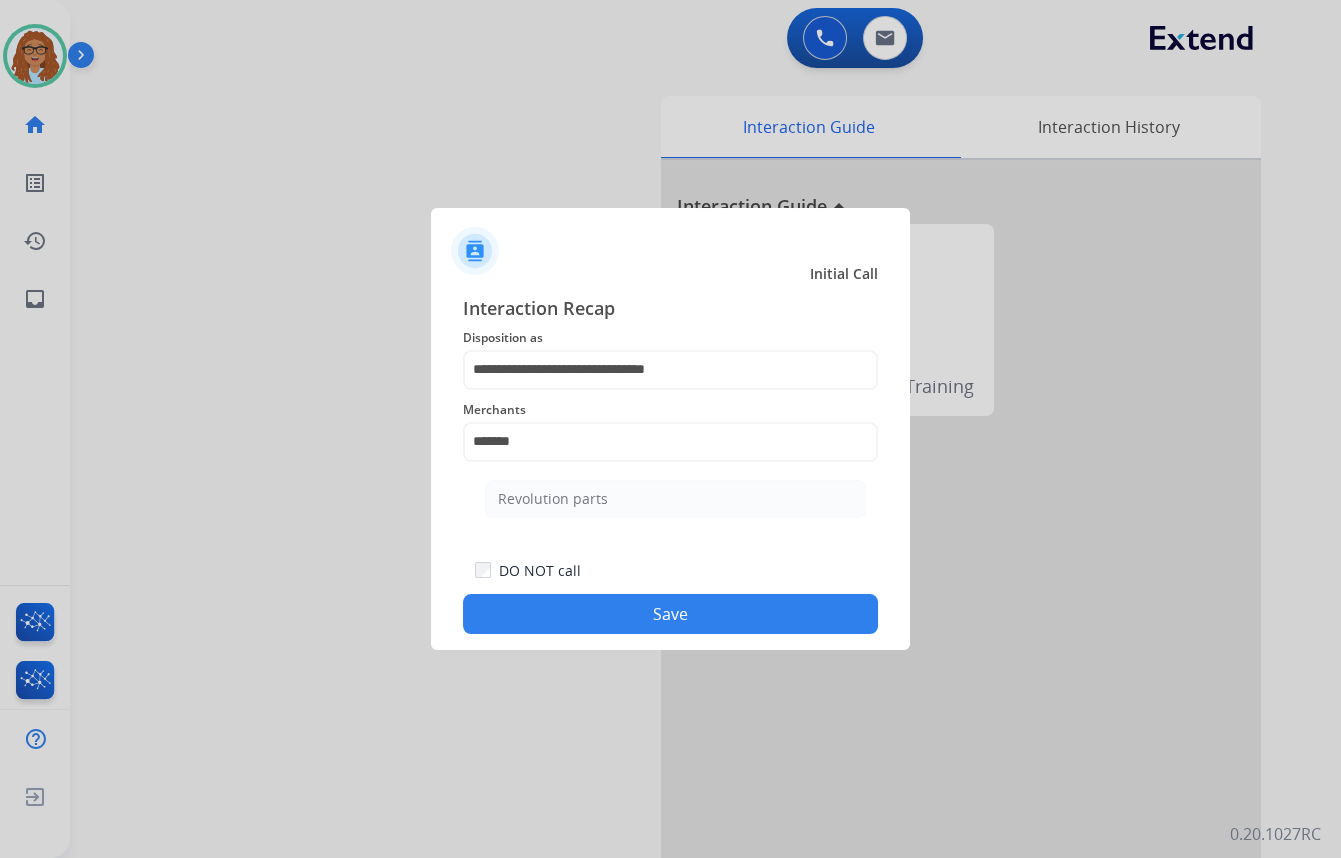 type on "**********" 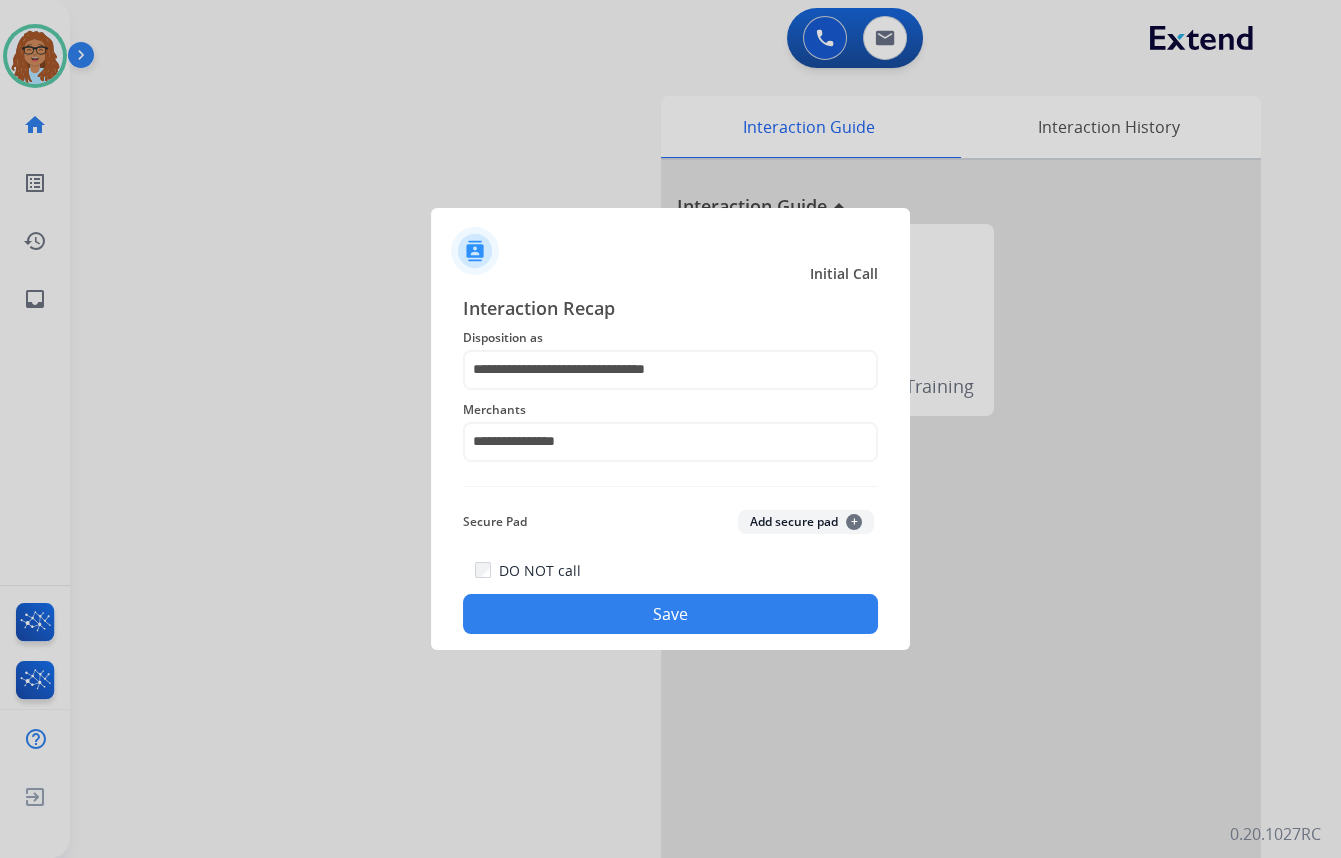 click on "Save" 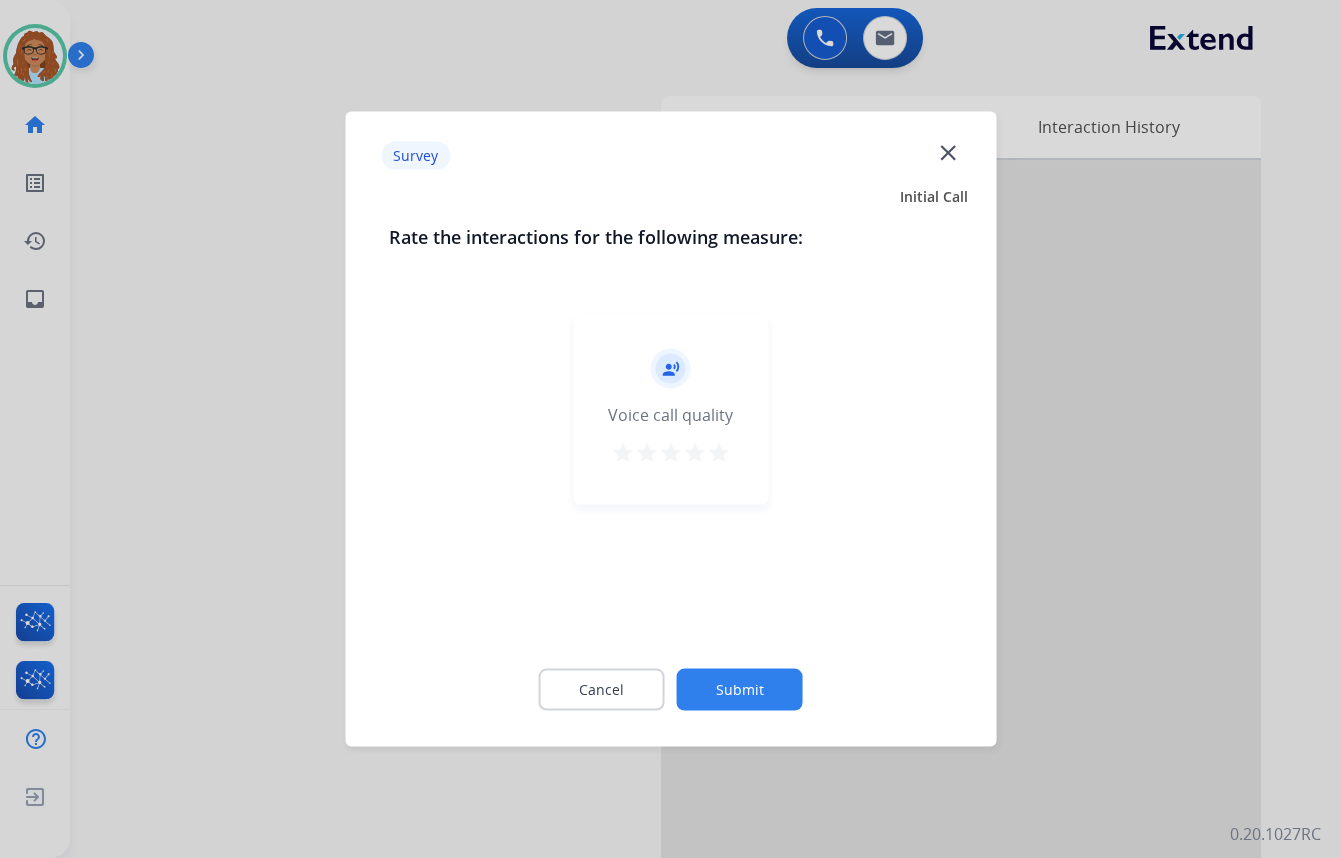 click on "close" 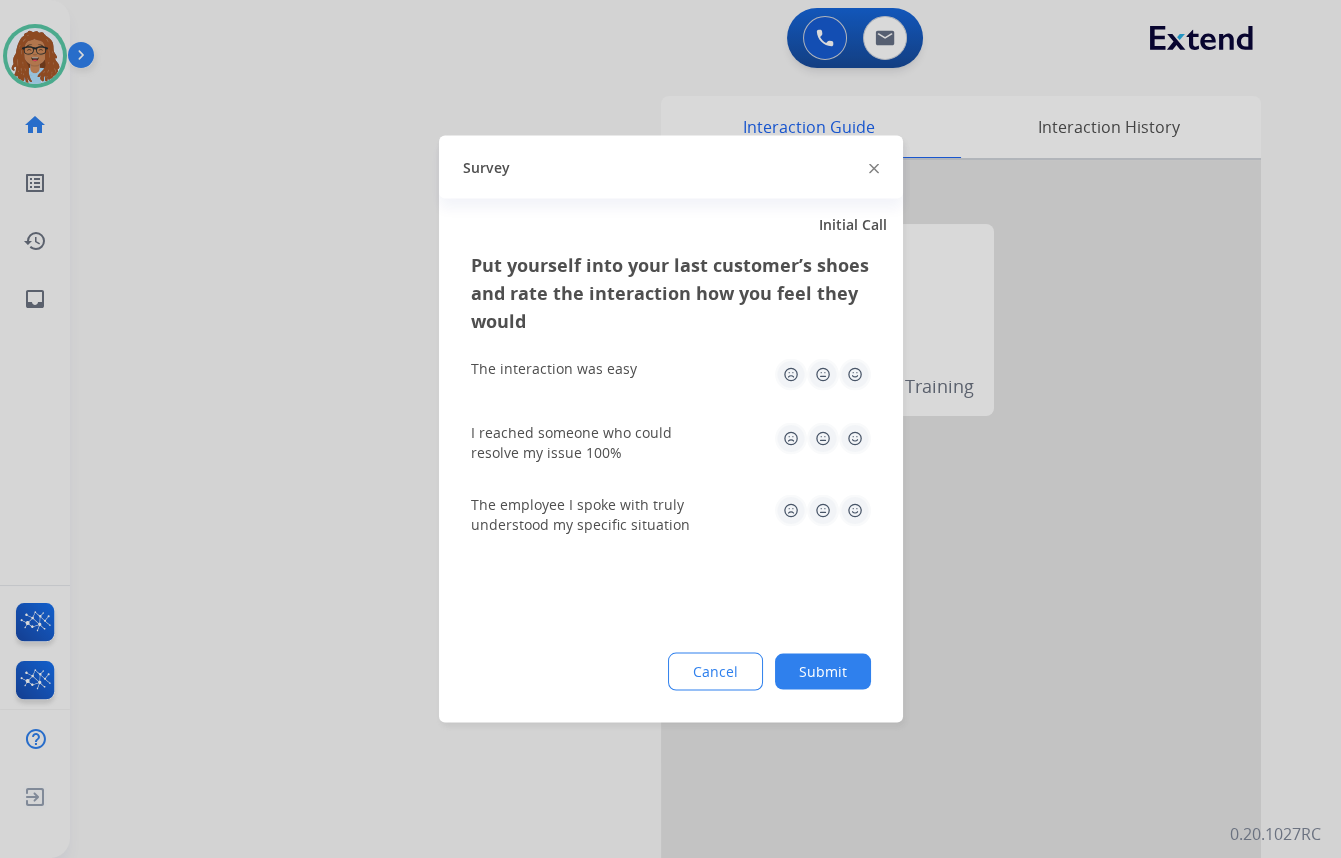 click 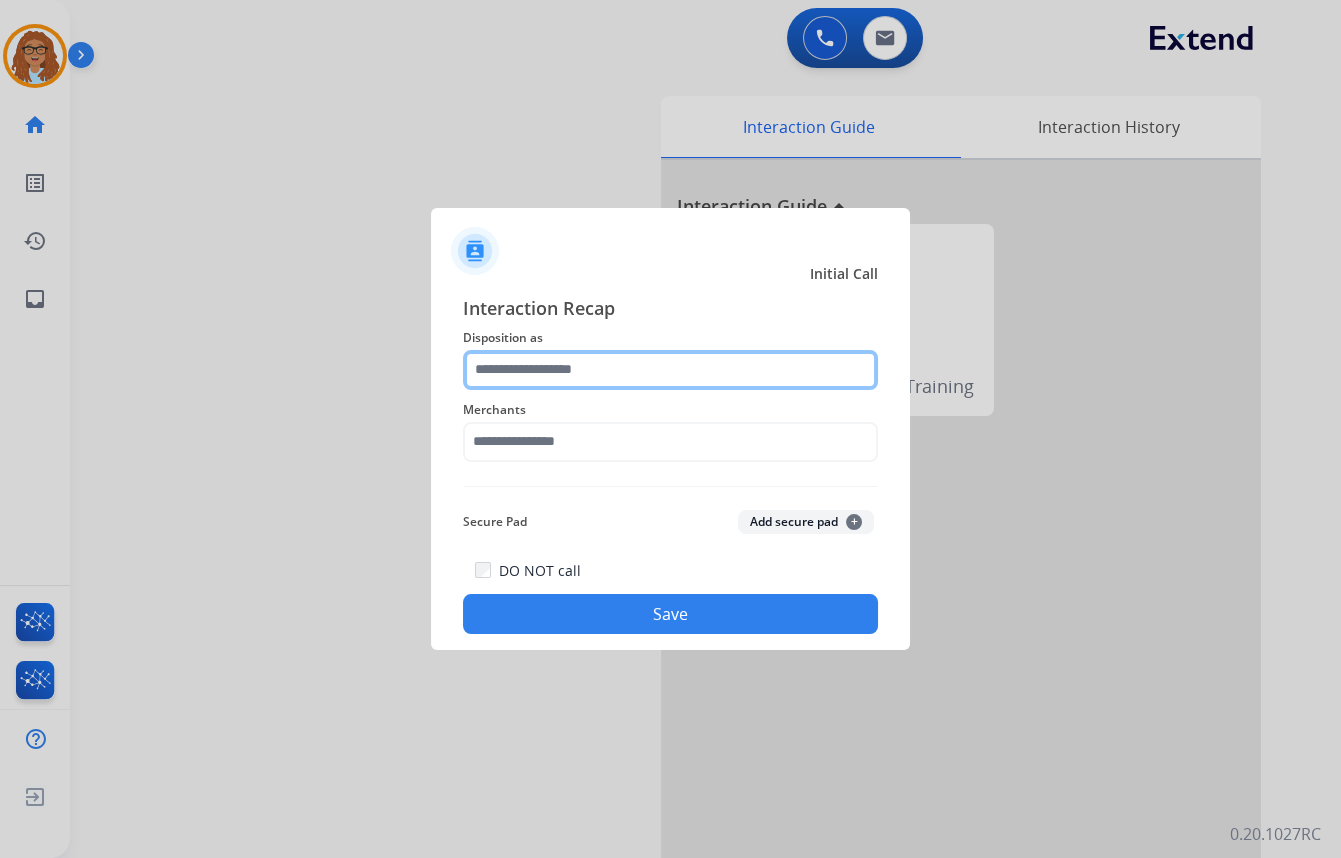 drag, startPoint x: 664, startPoint y: 369, endPoint x: 666, endPoint y: 384, distance: 15.132746 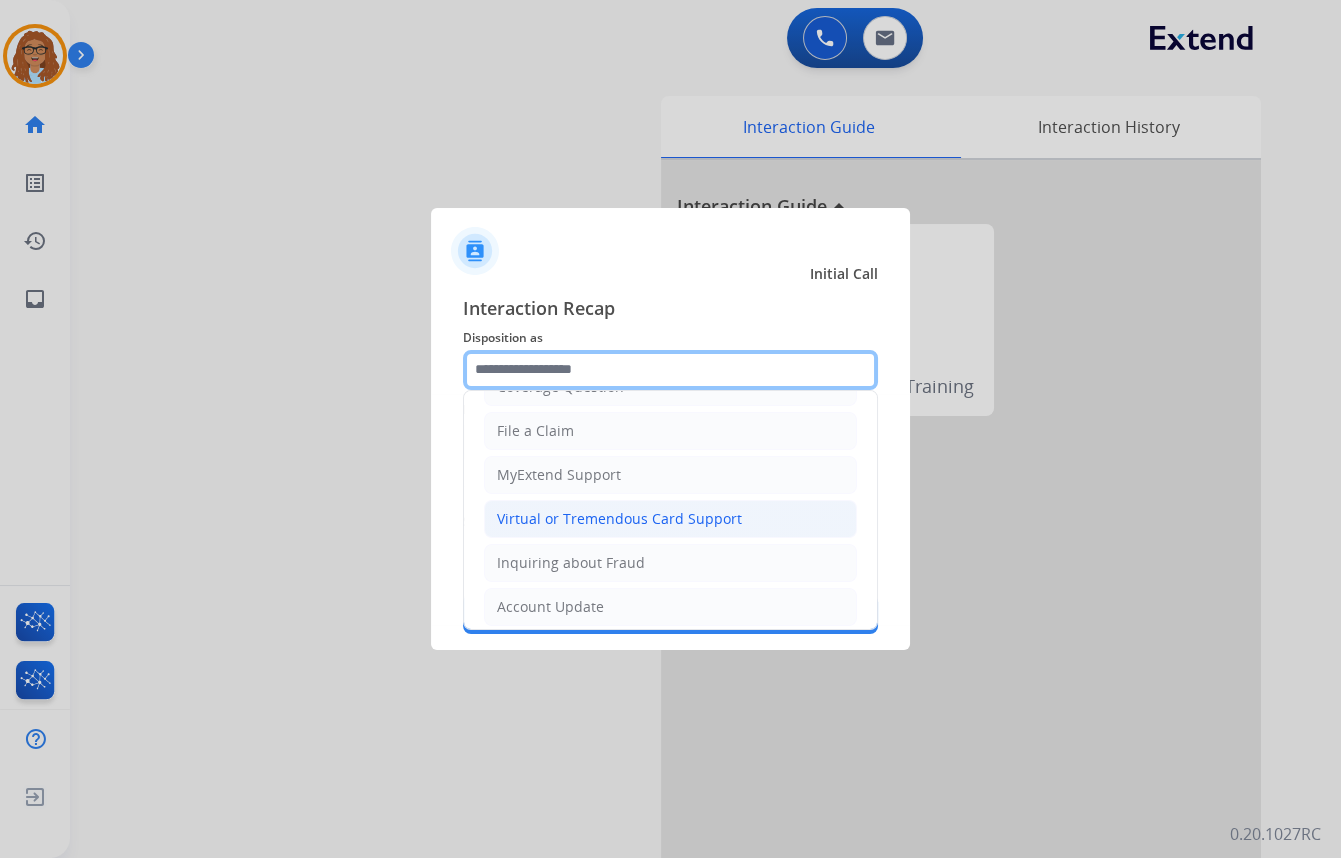 scroll, scrollTop: 272, scrollLeft: 0, axis: vertical 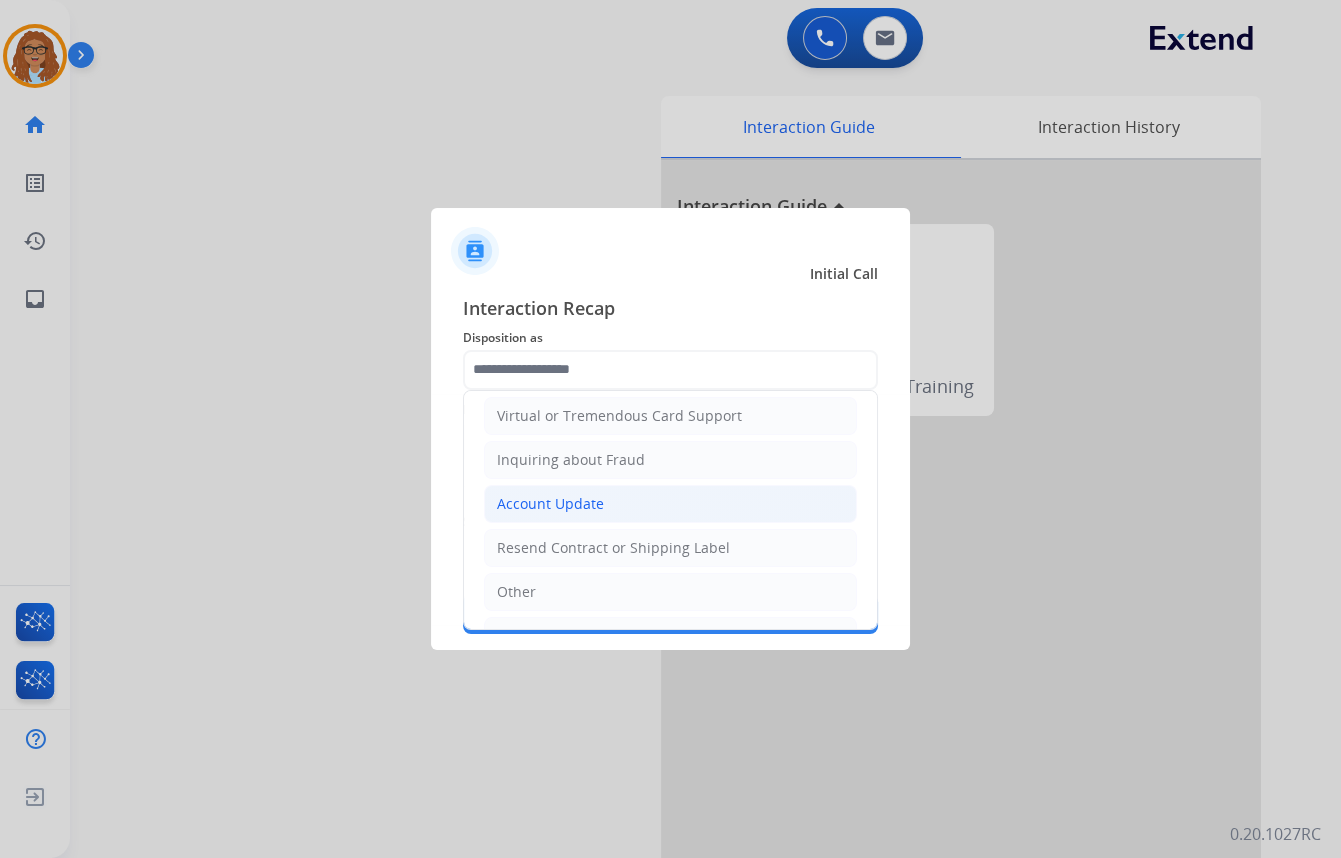 click on "Account Update" 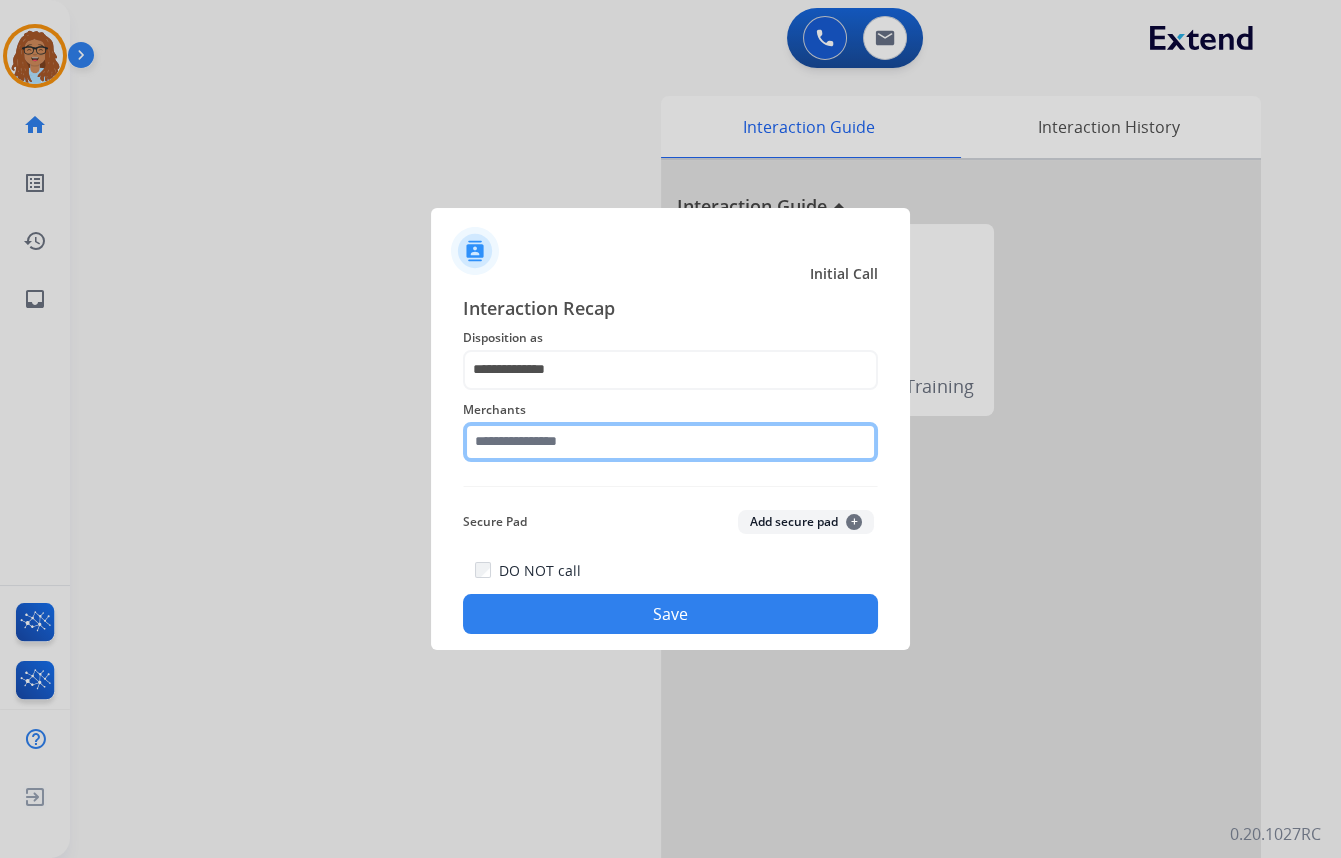click 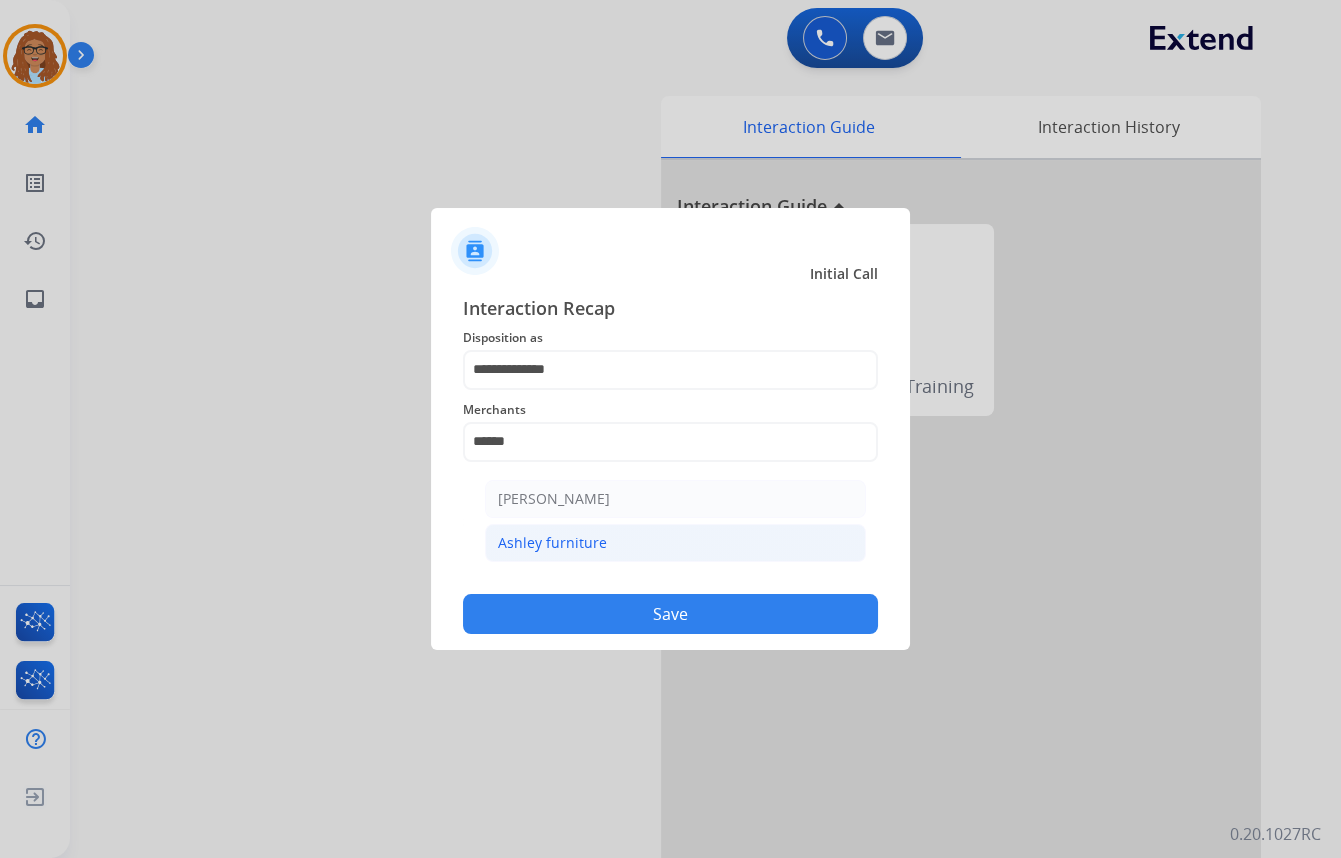 click on "Ashley furniture" 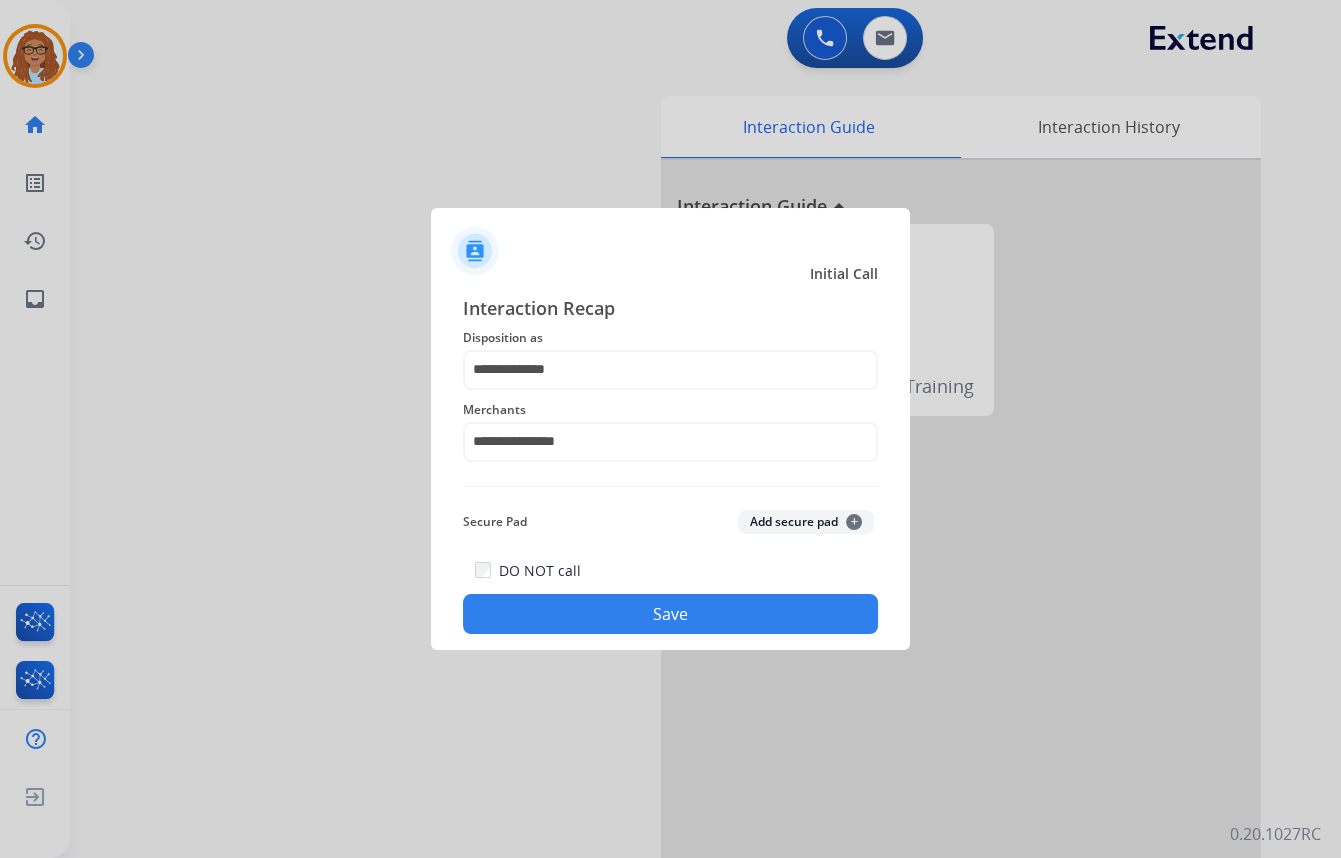 click on "Save" 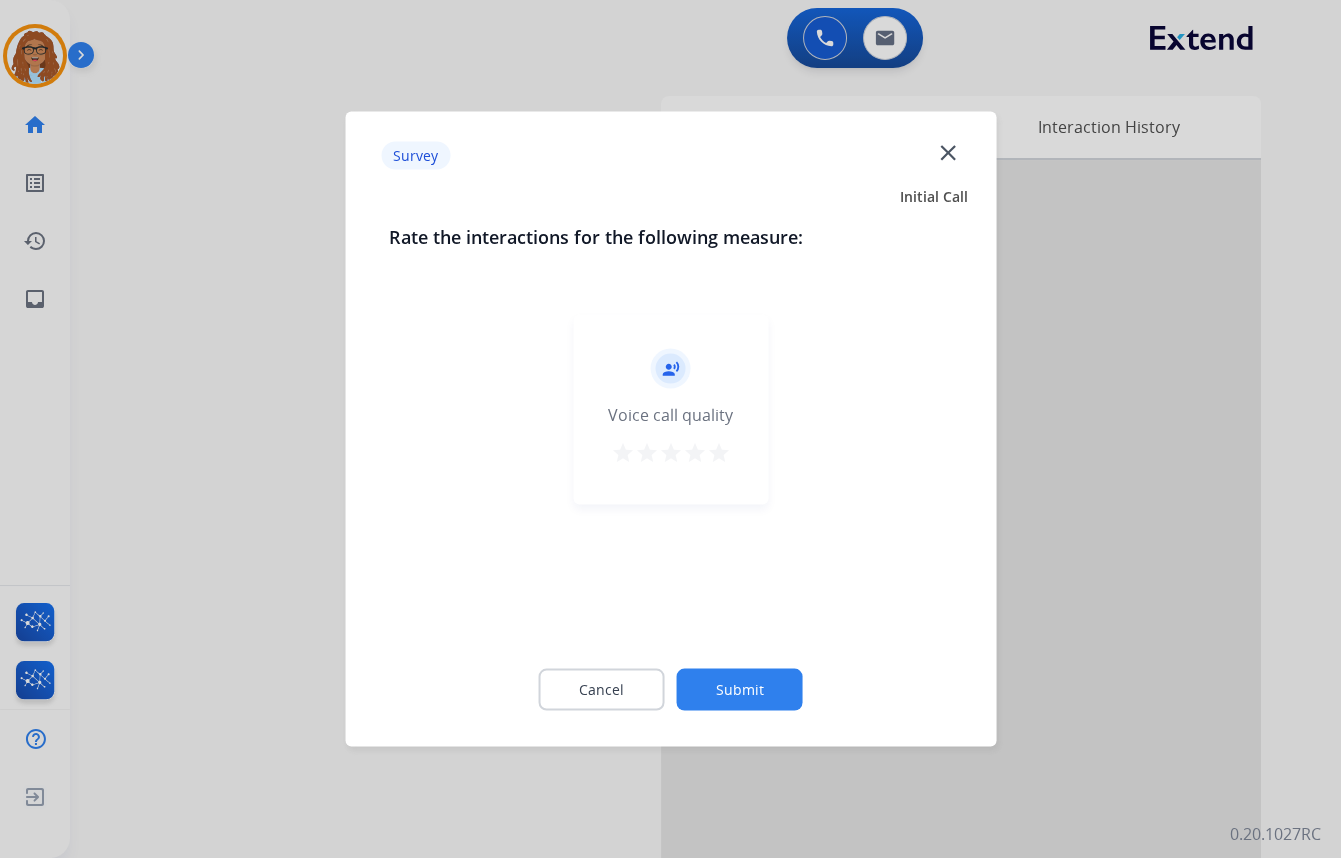 click on "close" 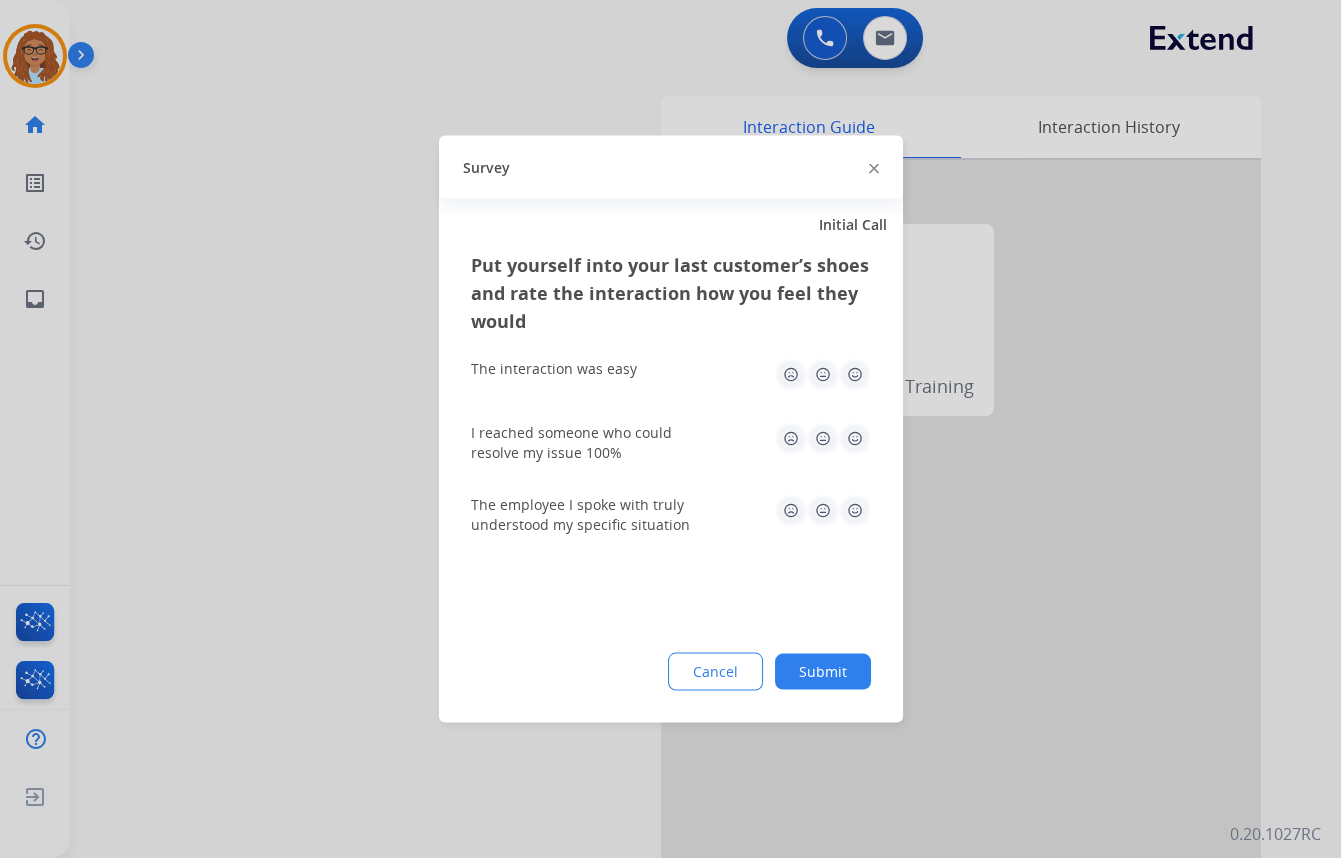 click 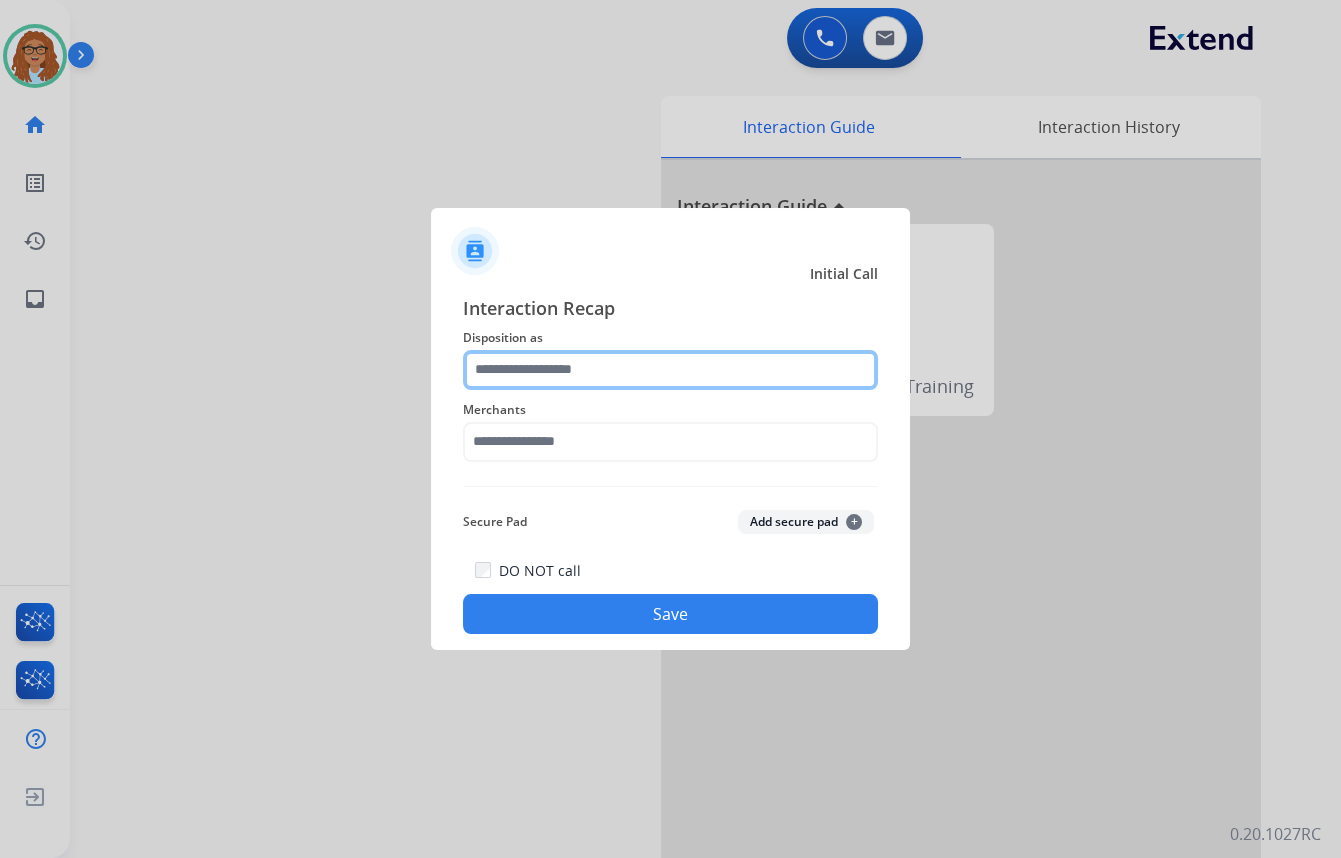 click 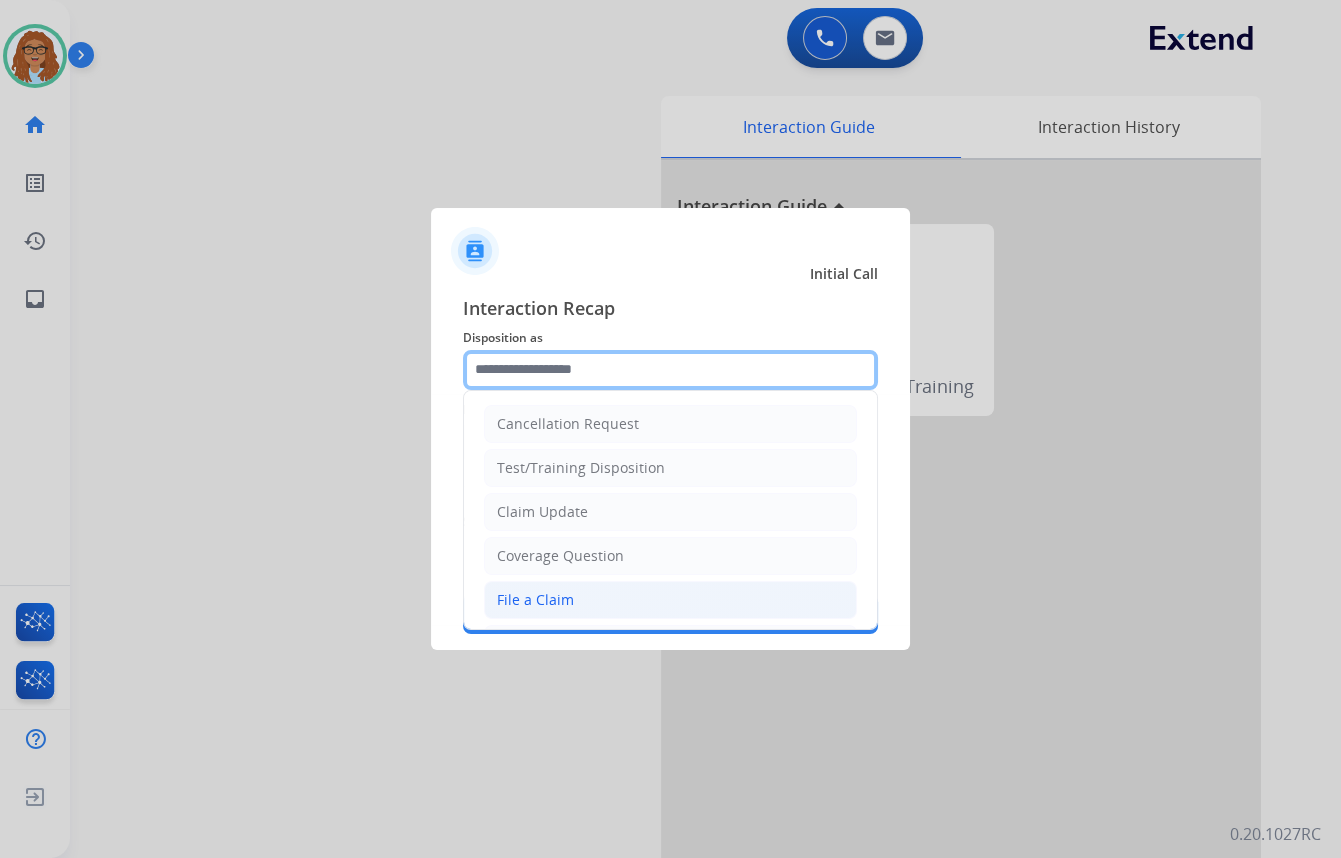 scroll, scrollTop: 181, scrollLeft: 0, axis: vertical 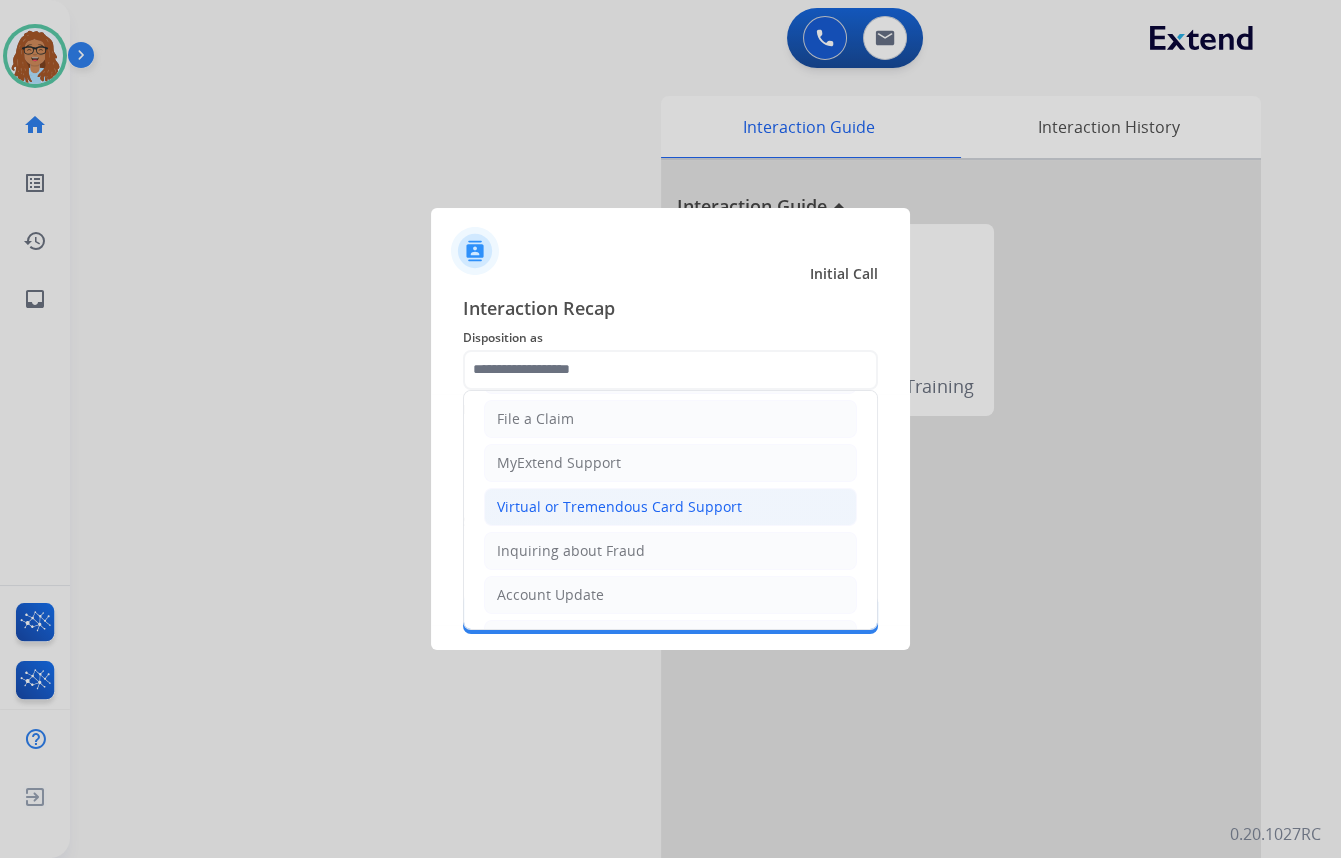 click on "Virtual or Tremendous Card Support" 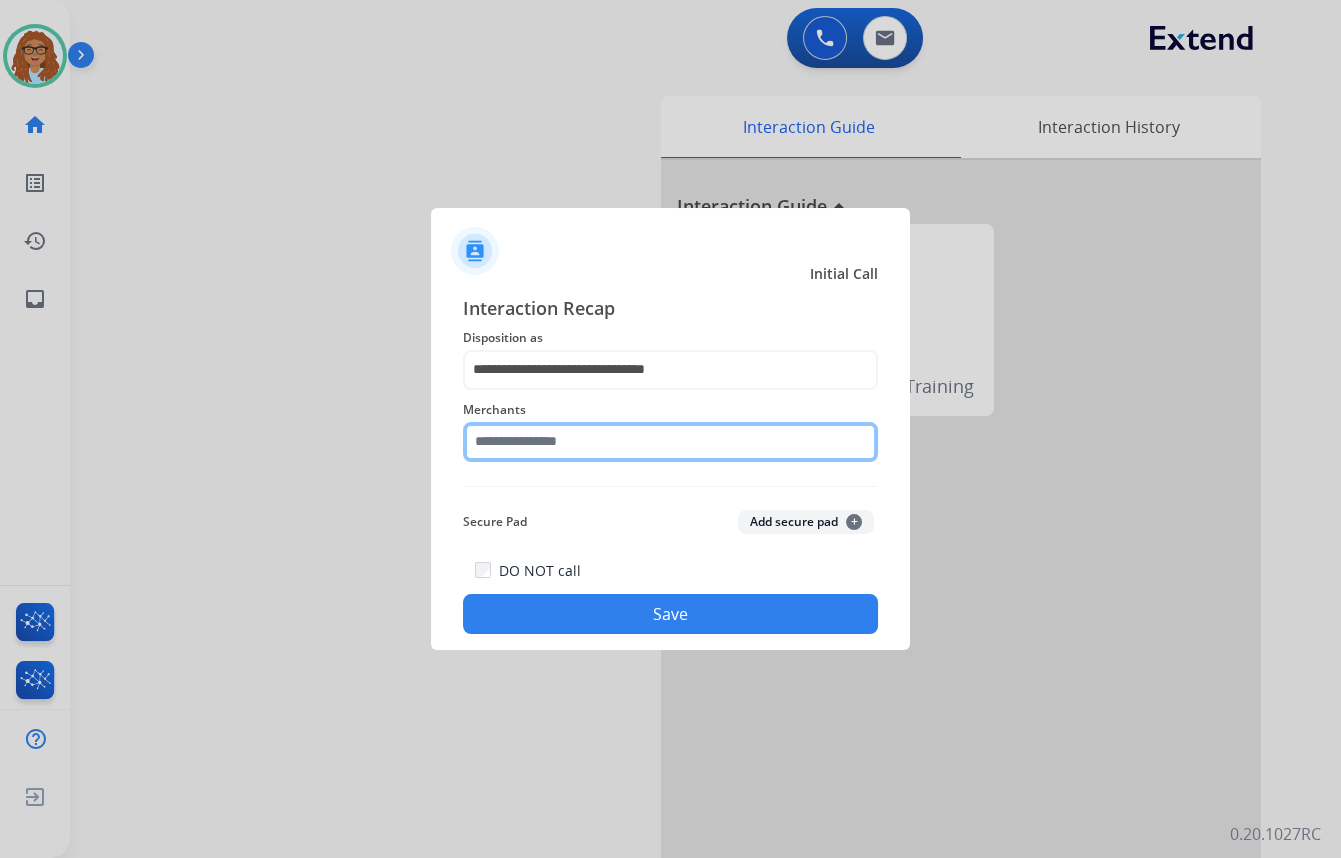 click 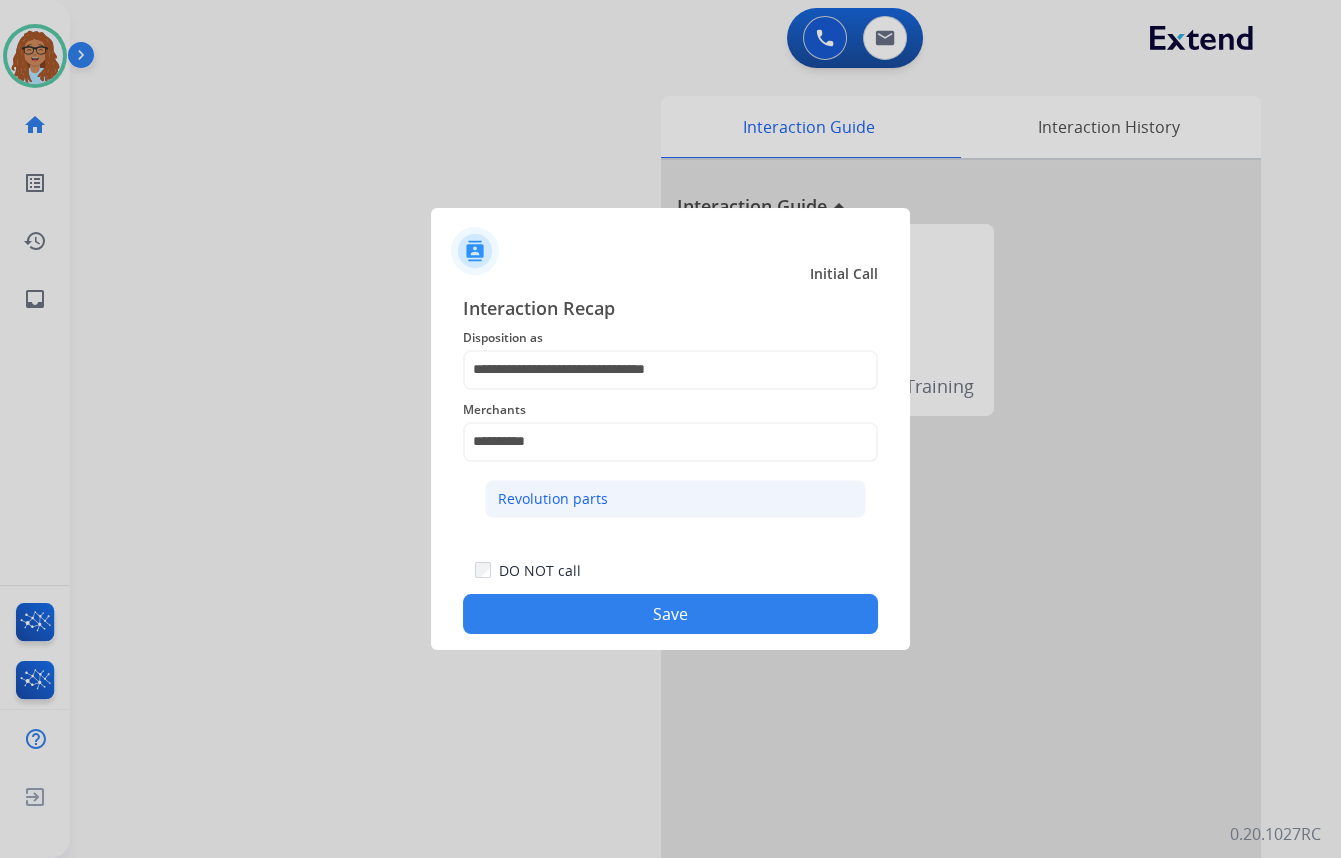 drag, startPoint x: 573, startPoint y: 498, endPoint x: 585, endPoint y: 572, distance: 74.96666 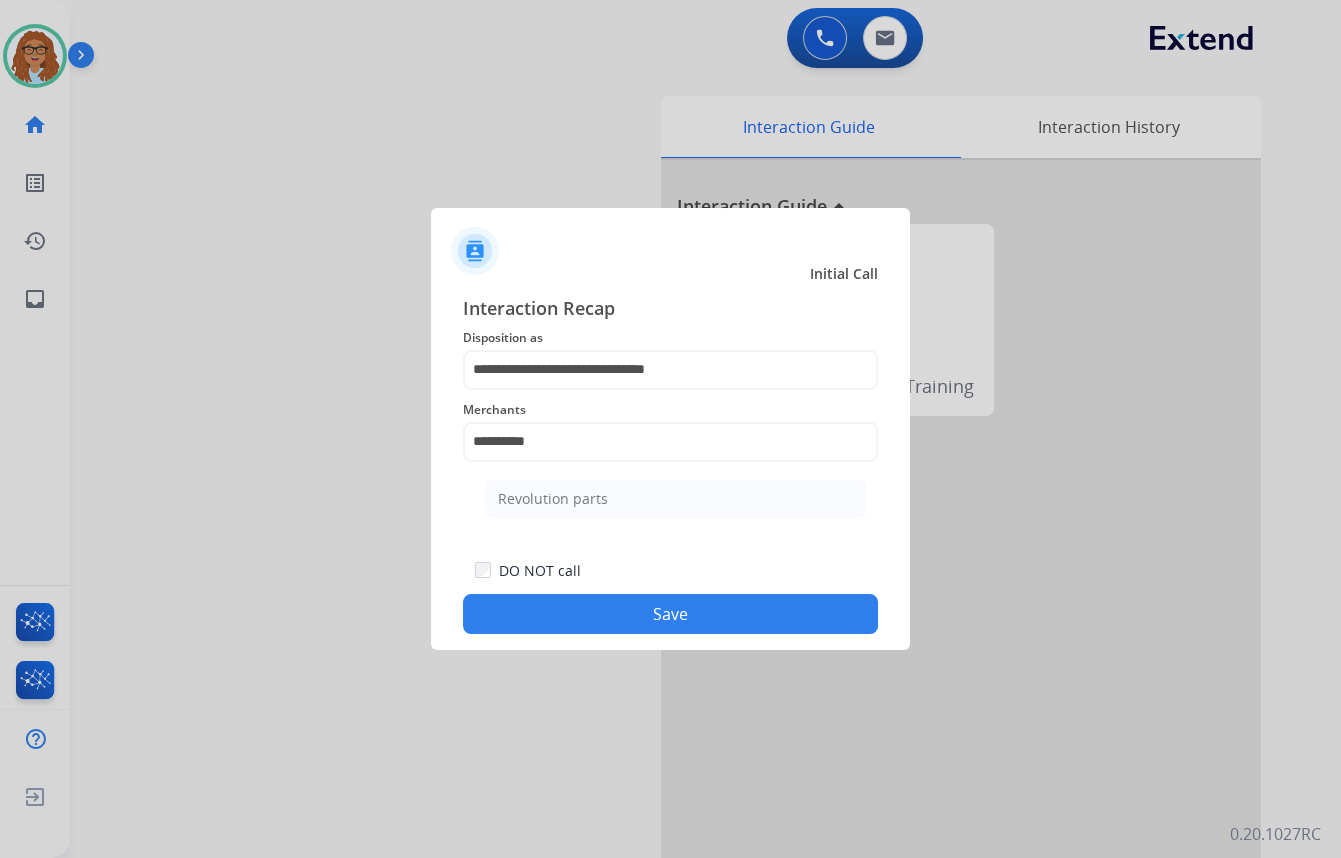 type on "**********" 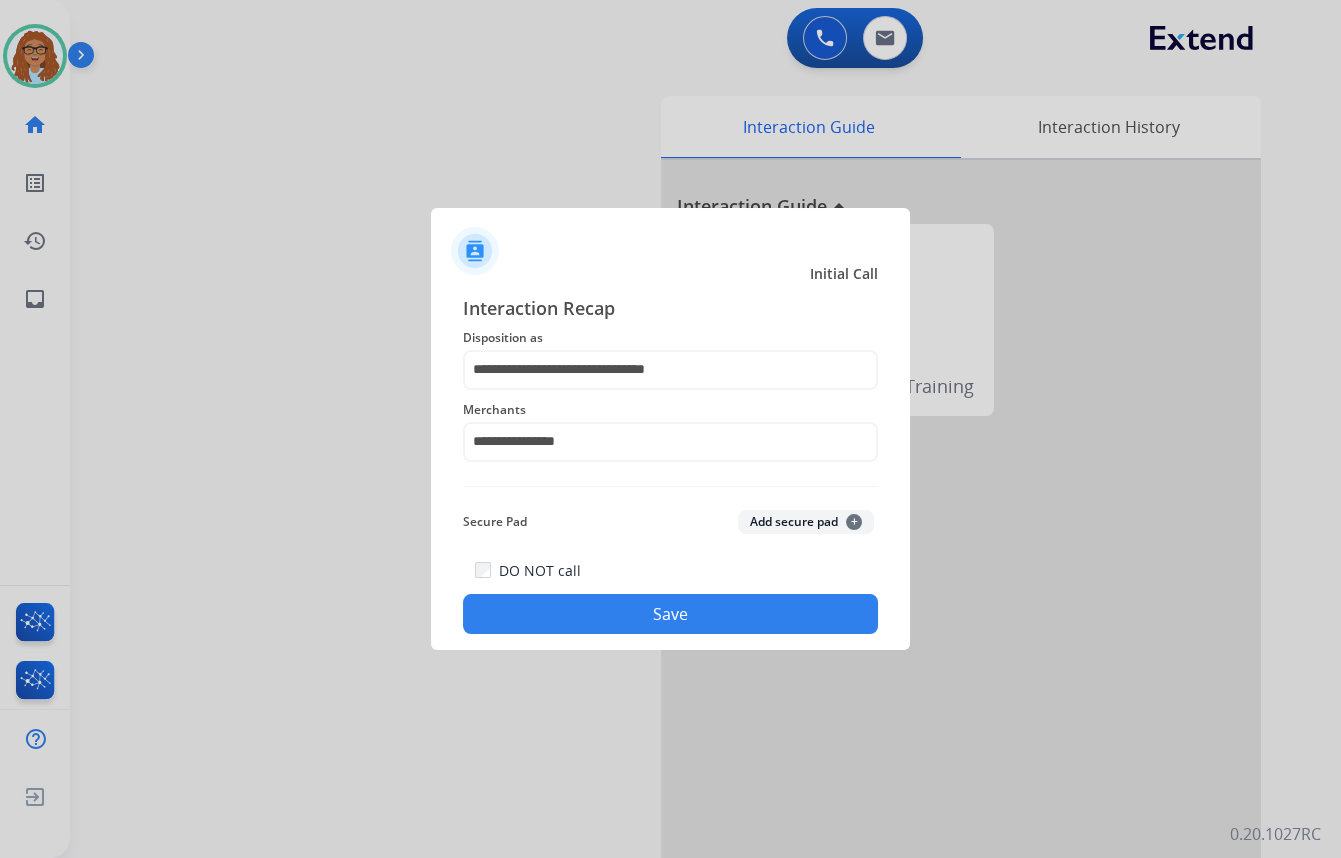 click on "Save" 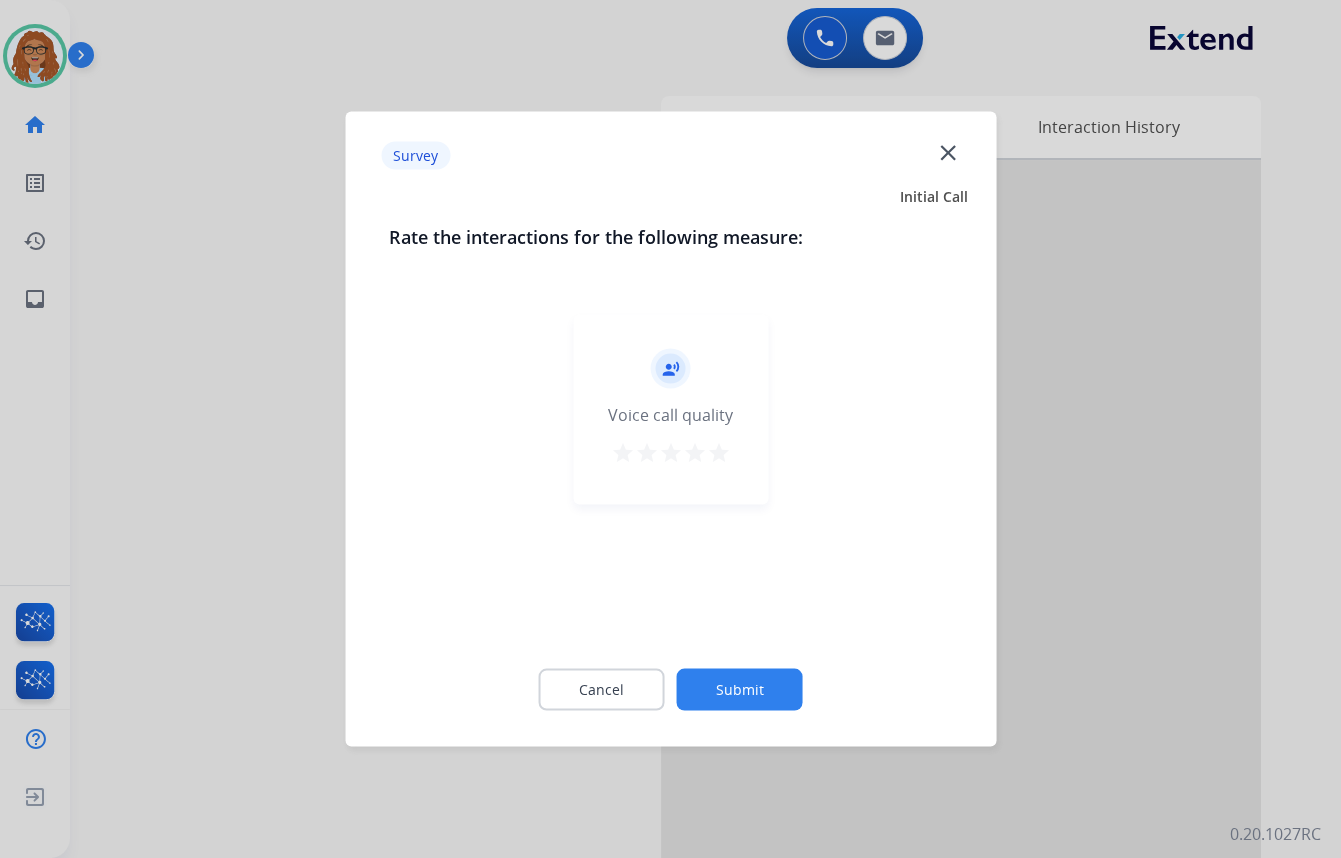 click on "close" 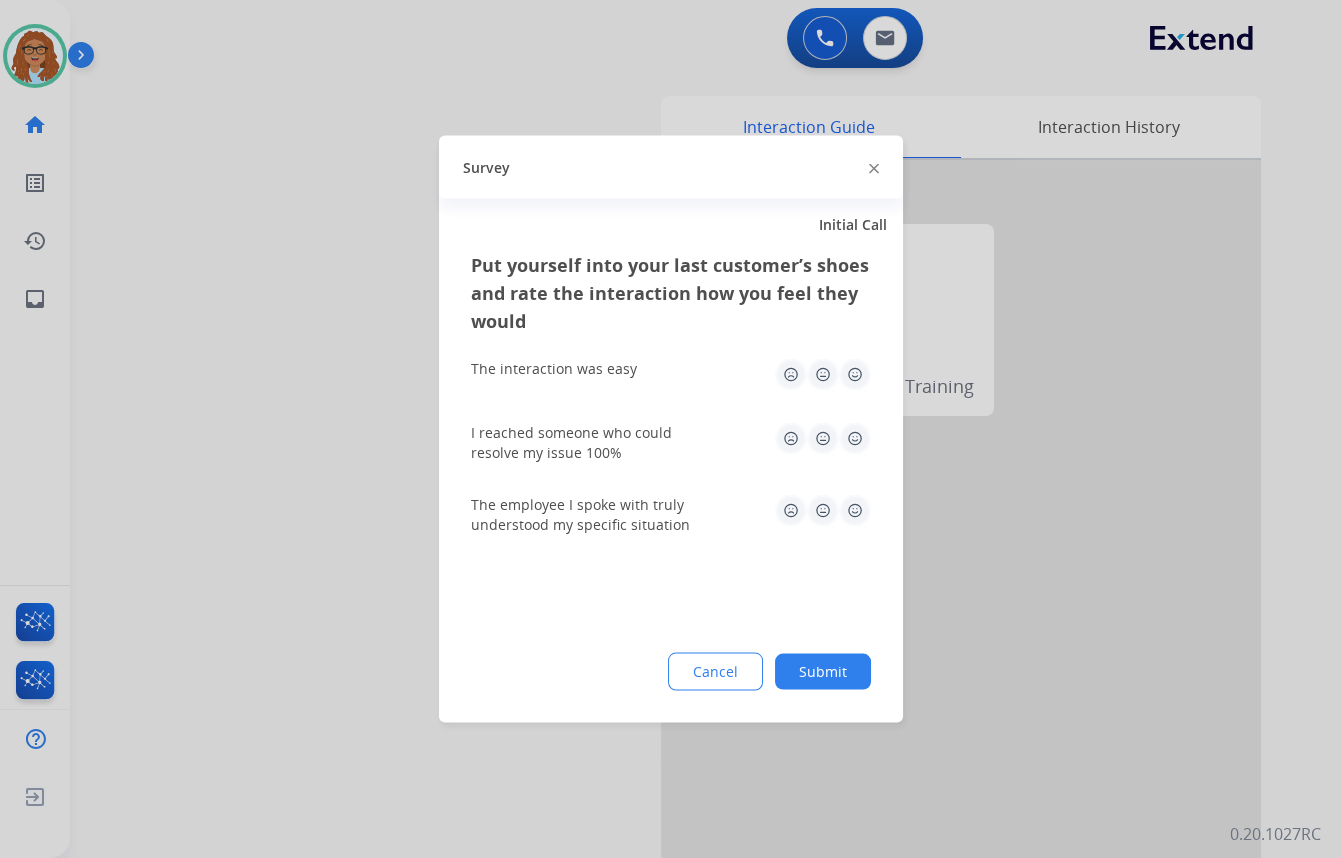 click 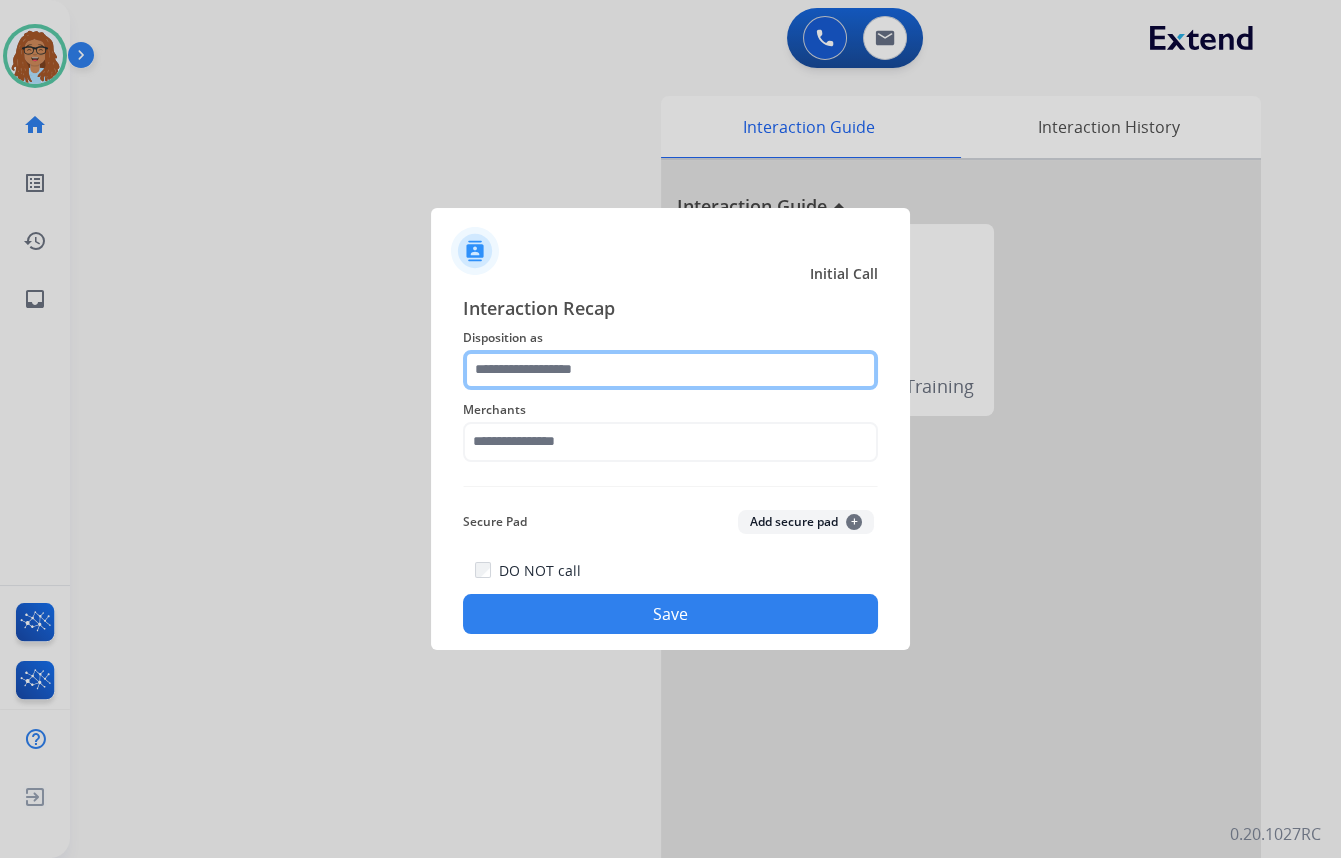 drag, startPoint x: 590, startPoint y: 373, endPoint x: 605, endPoint y: 387, distance: 20.518284 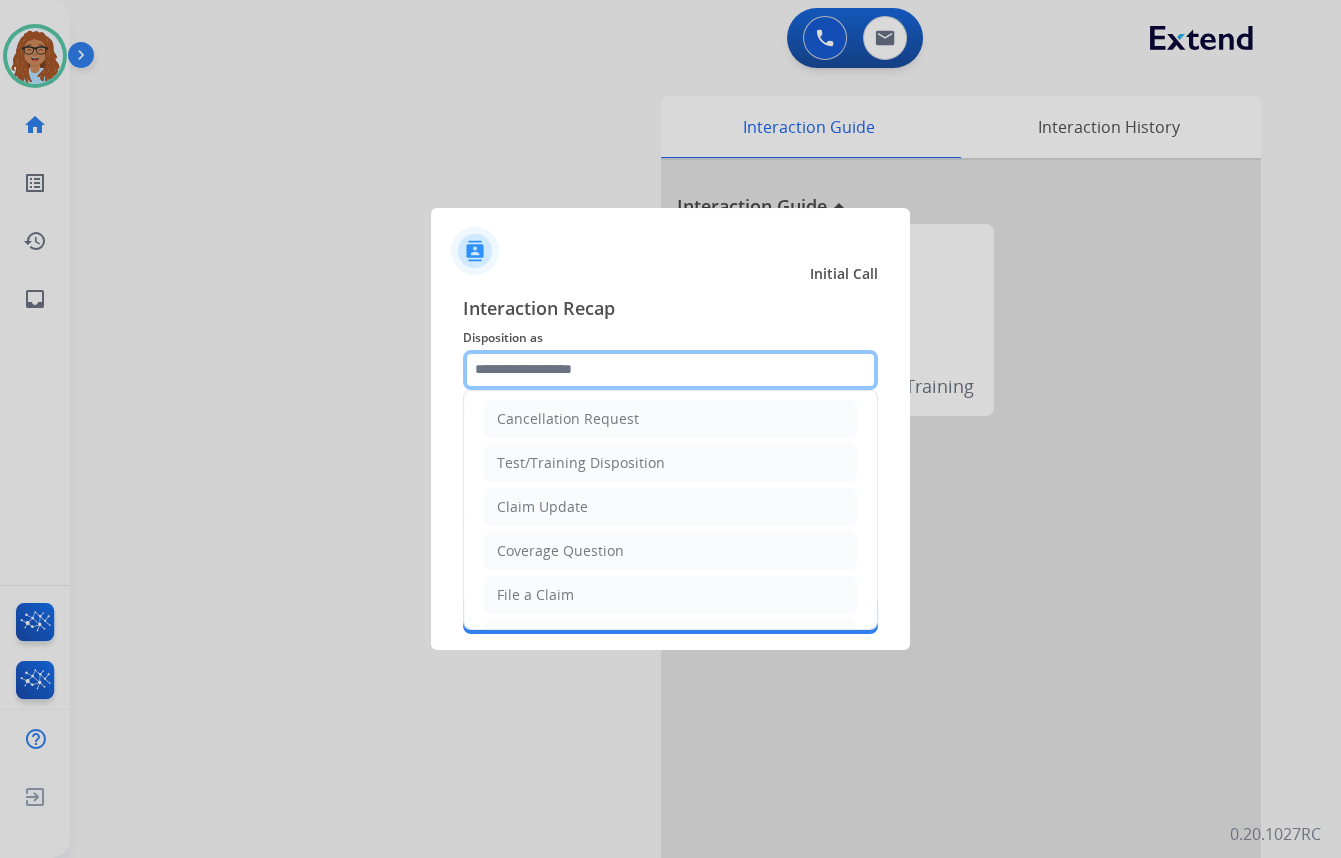 scroll, scrollTop: 0, scrollLeft: 0, axis: both 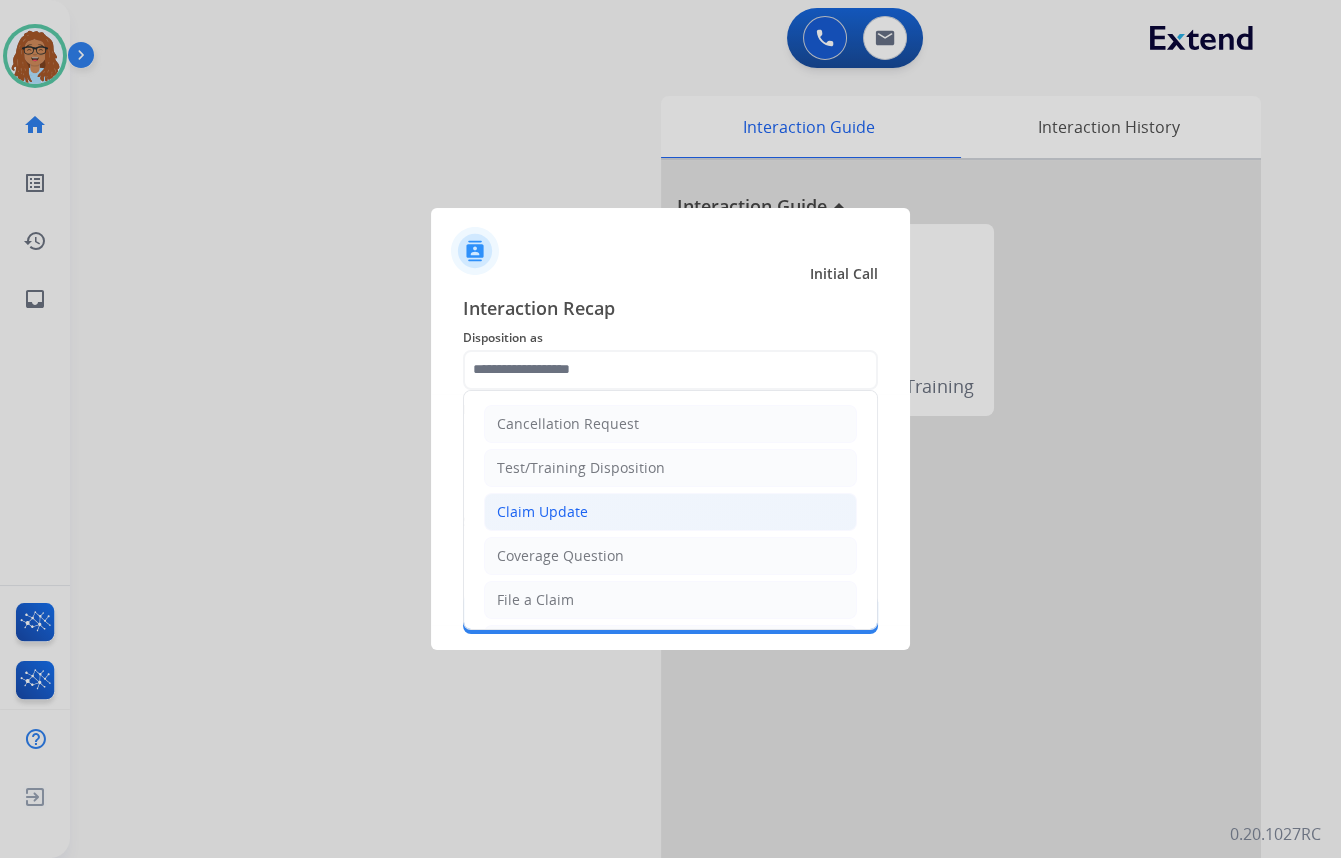 click on "Claim Update" 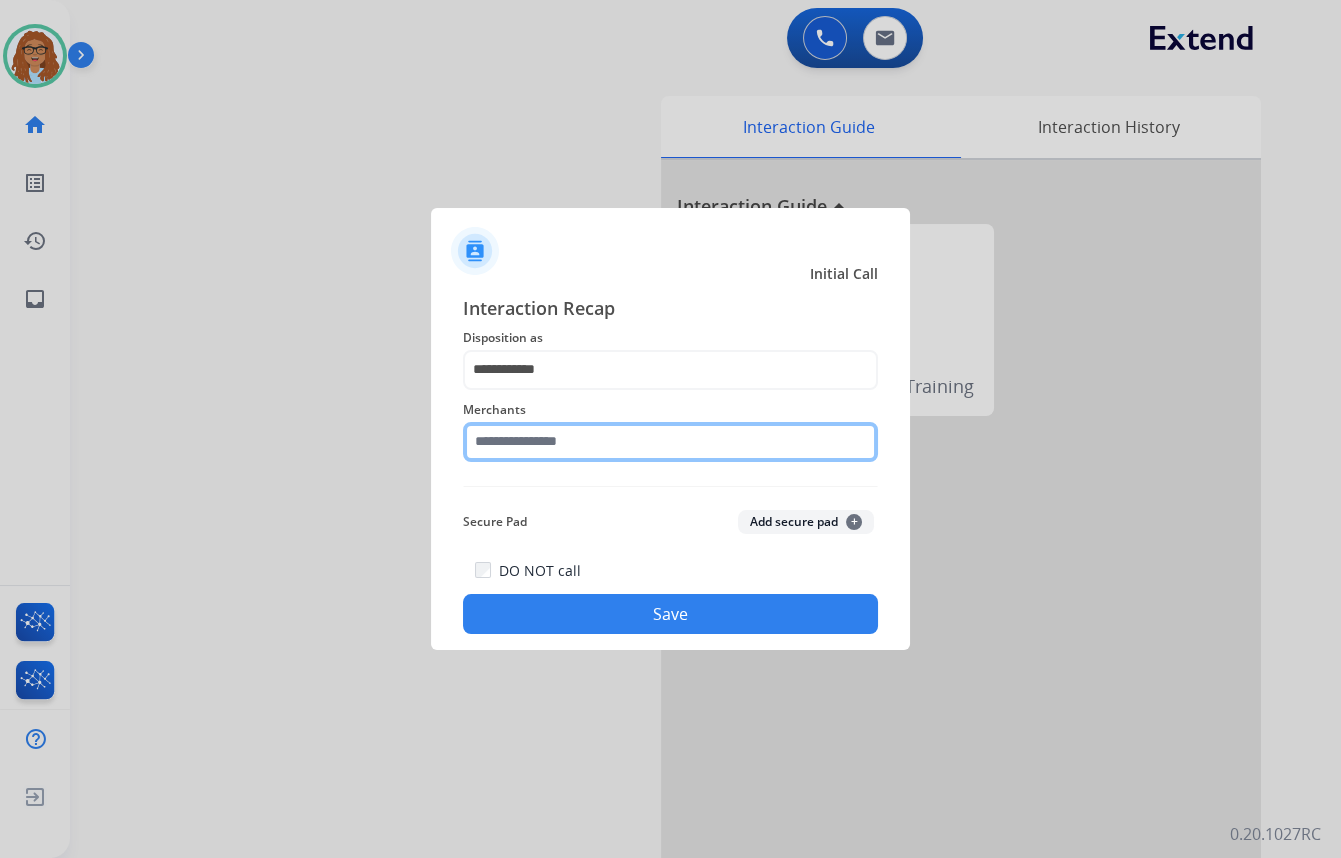 click 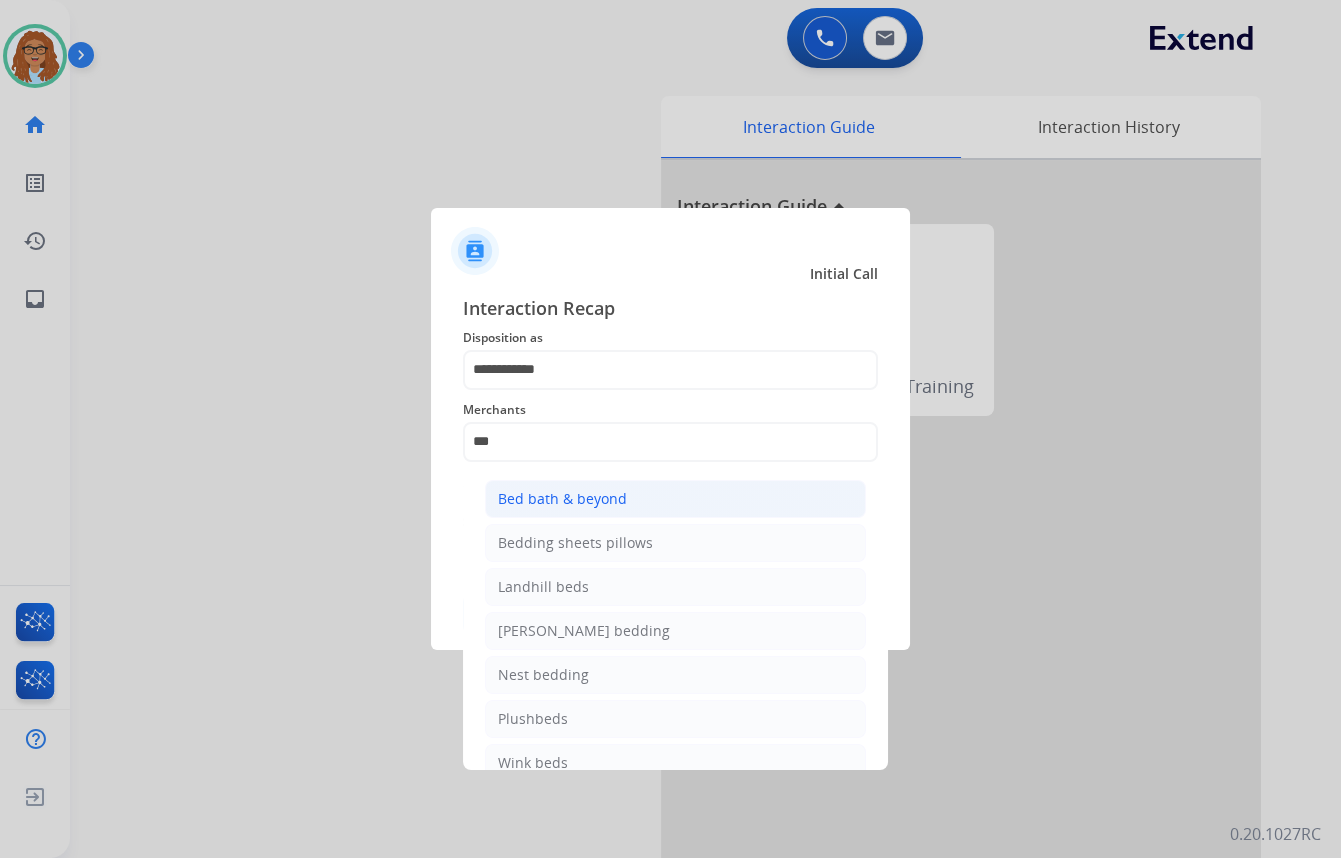 click on "Bed bath & beyond" 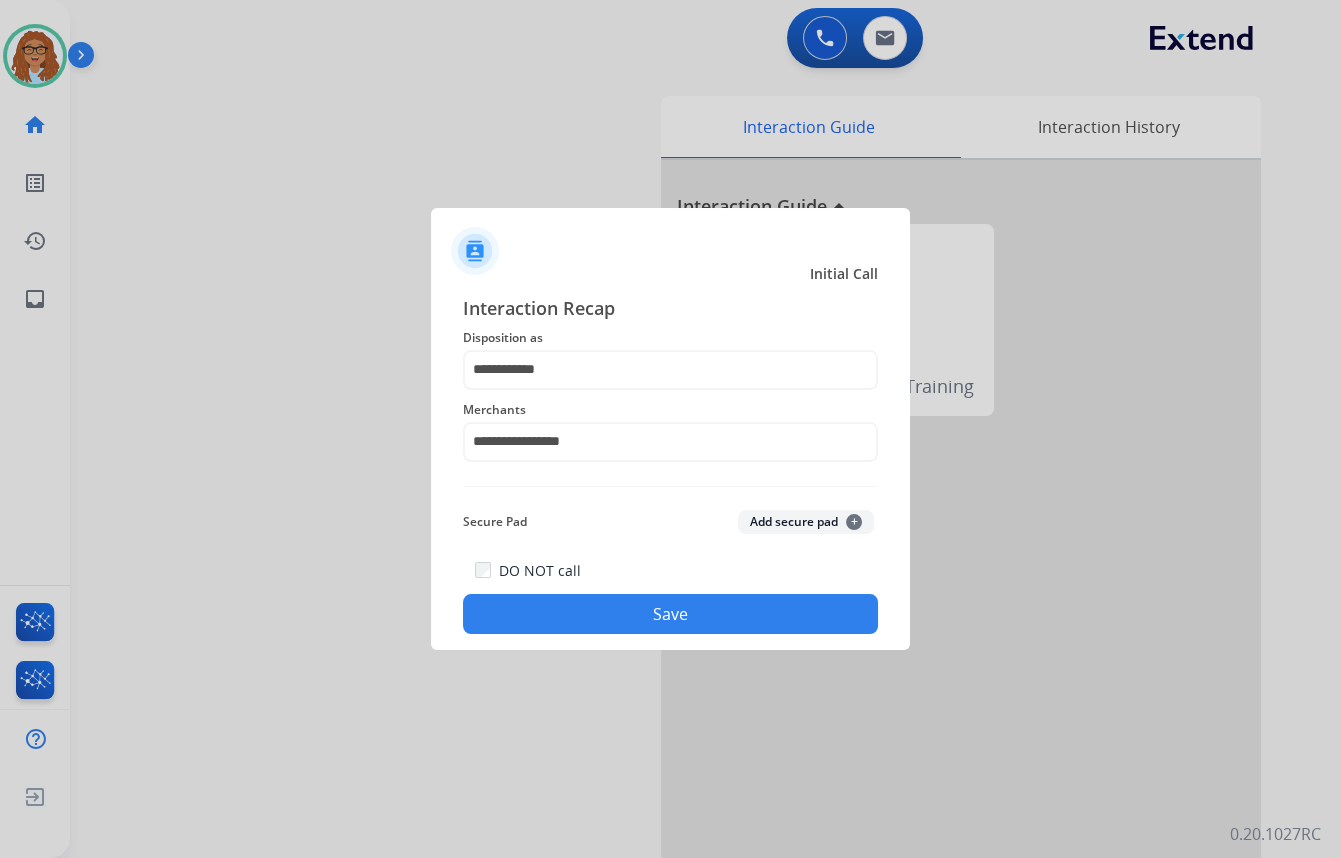 click on "Save" 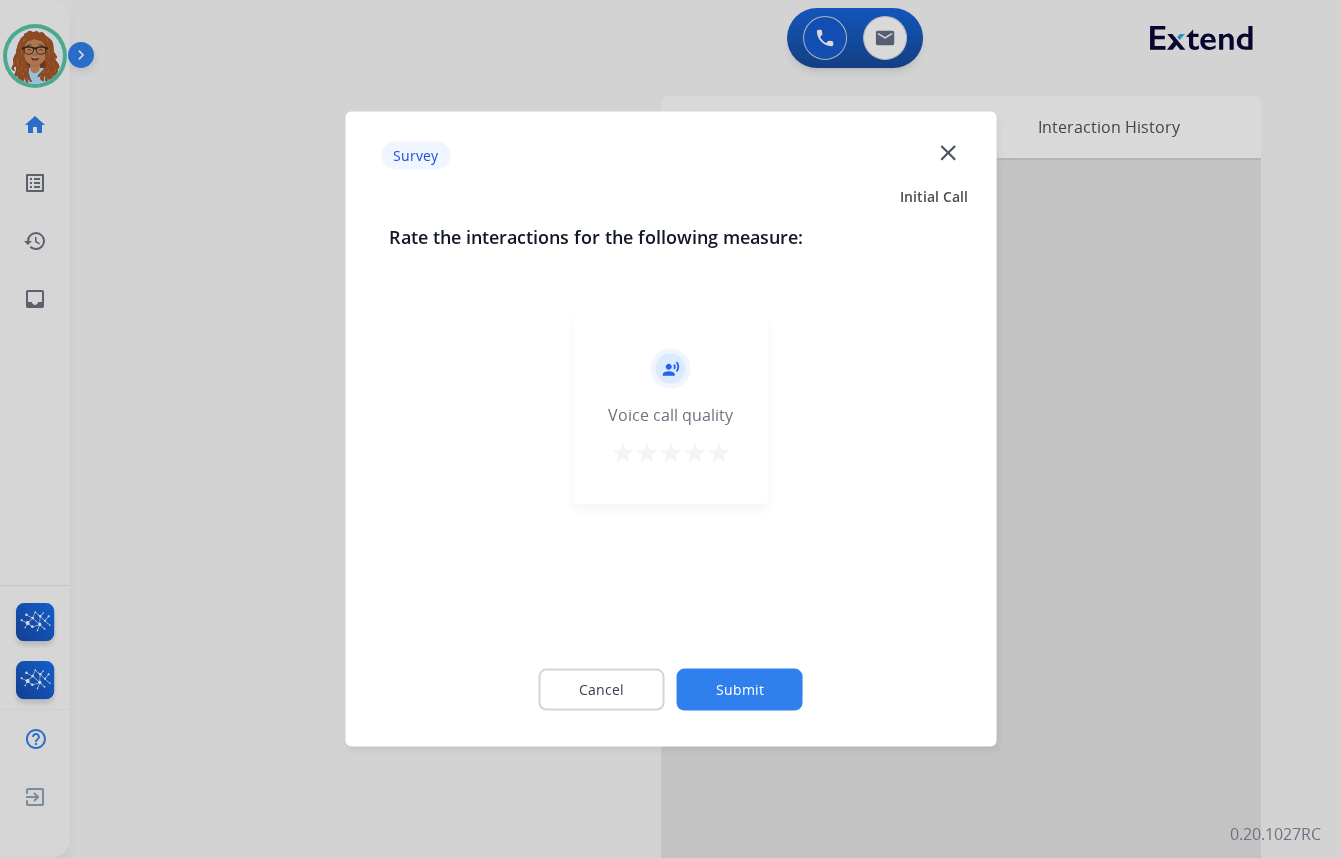 click on "close" 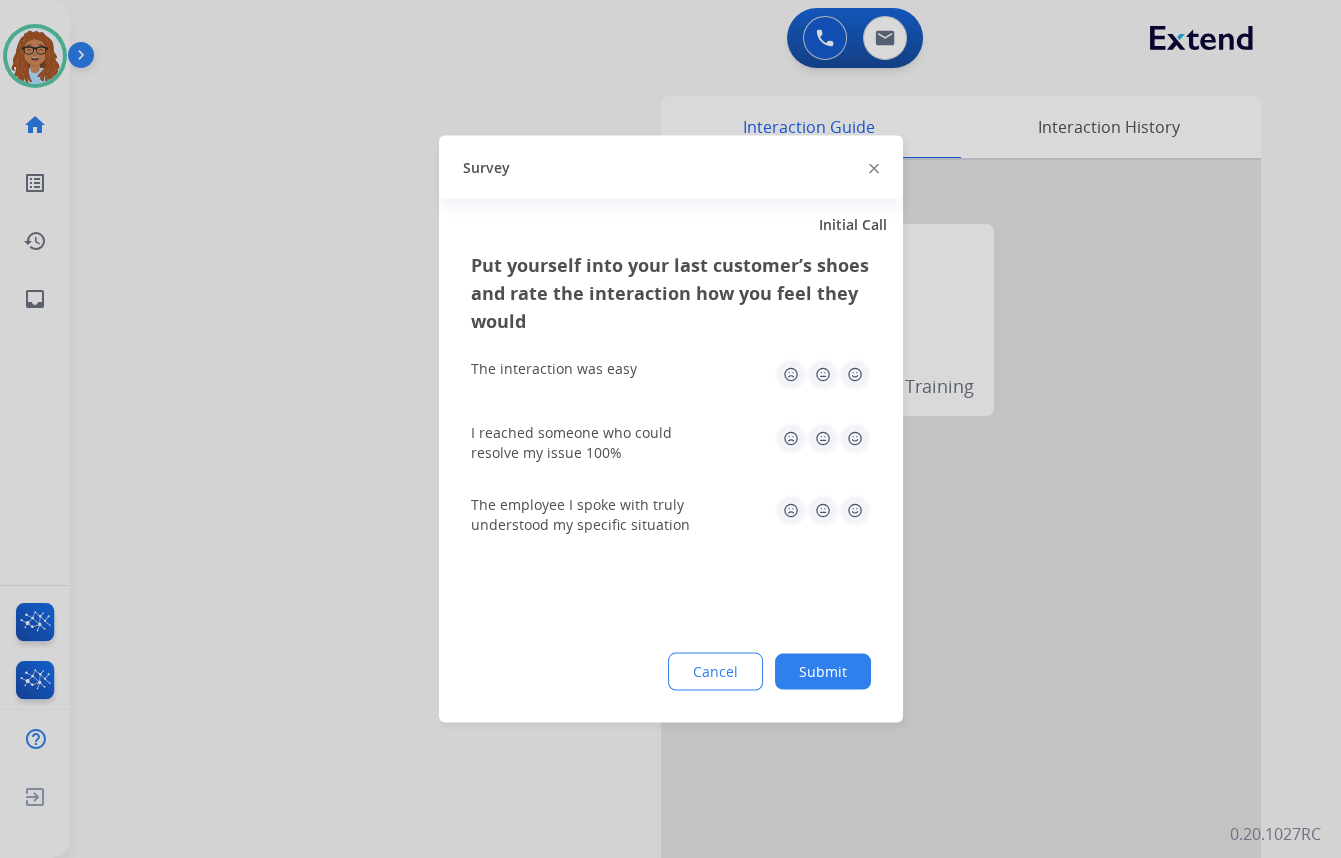 click 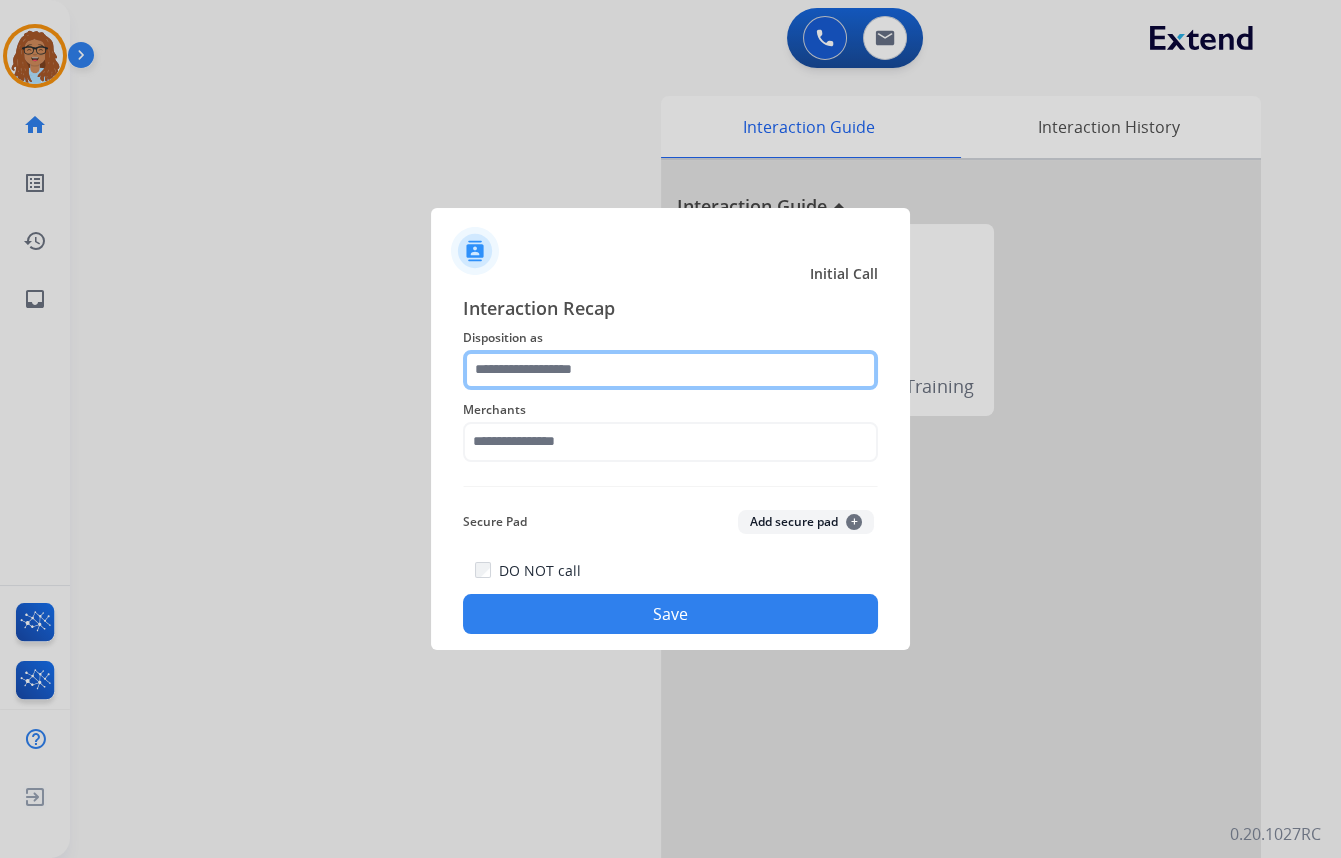 click 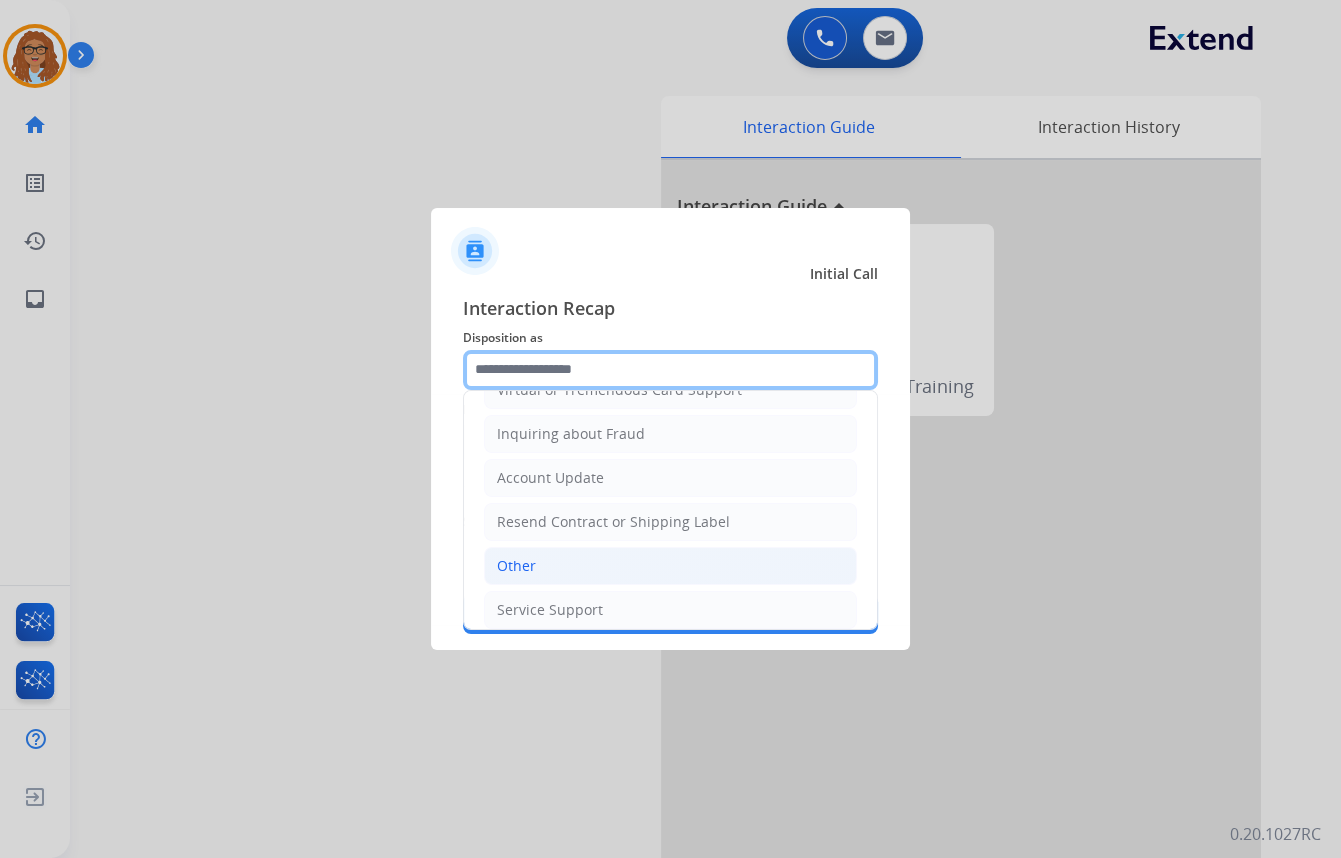 scroll, scrollTop: 309, scrollLeft: 0, axis: vertical 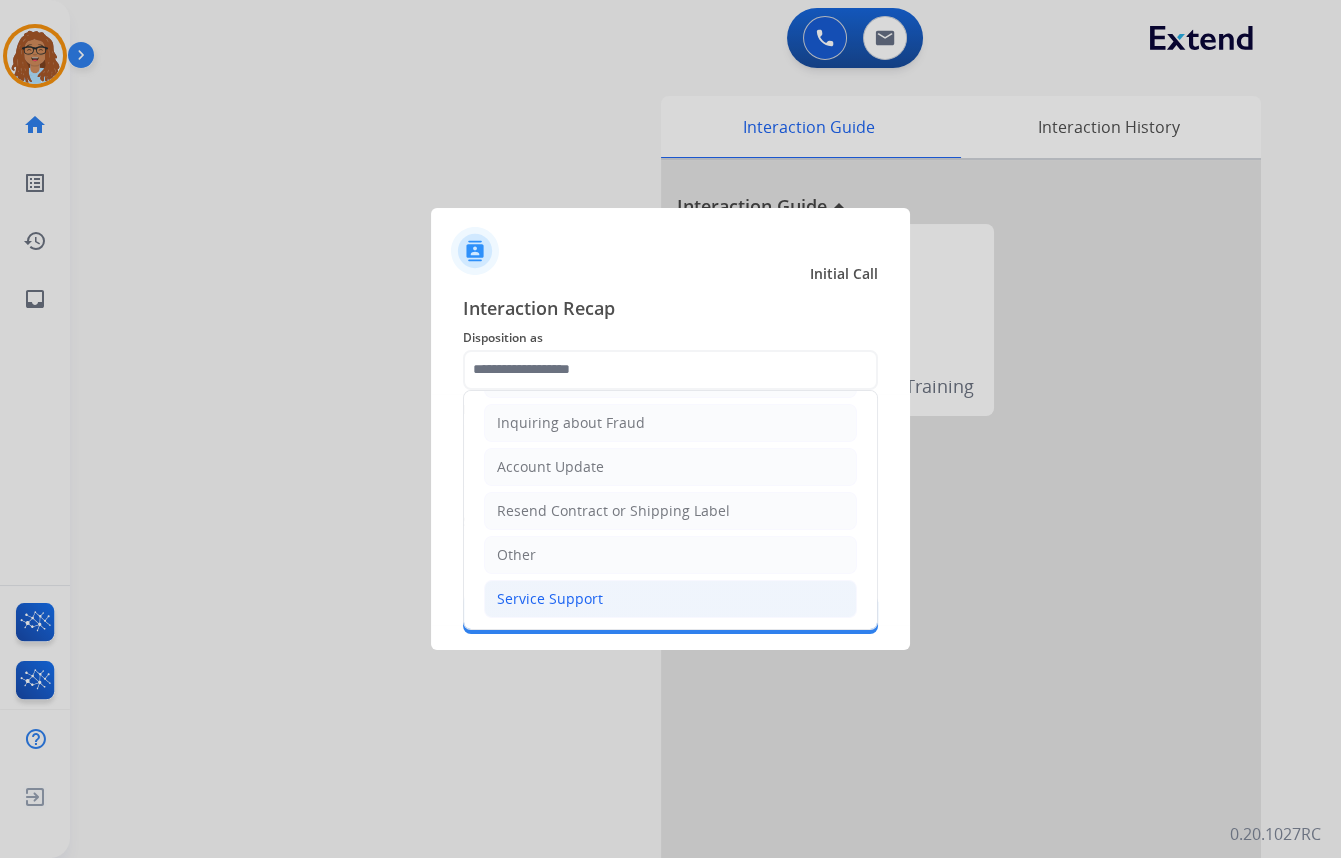 click on "Service Support" 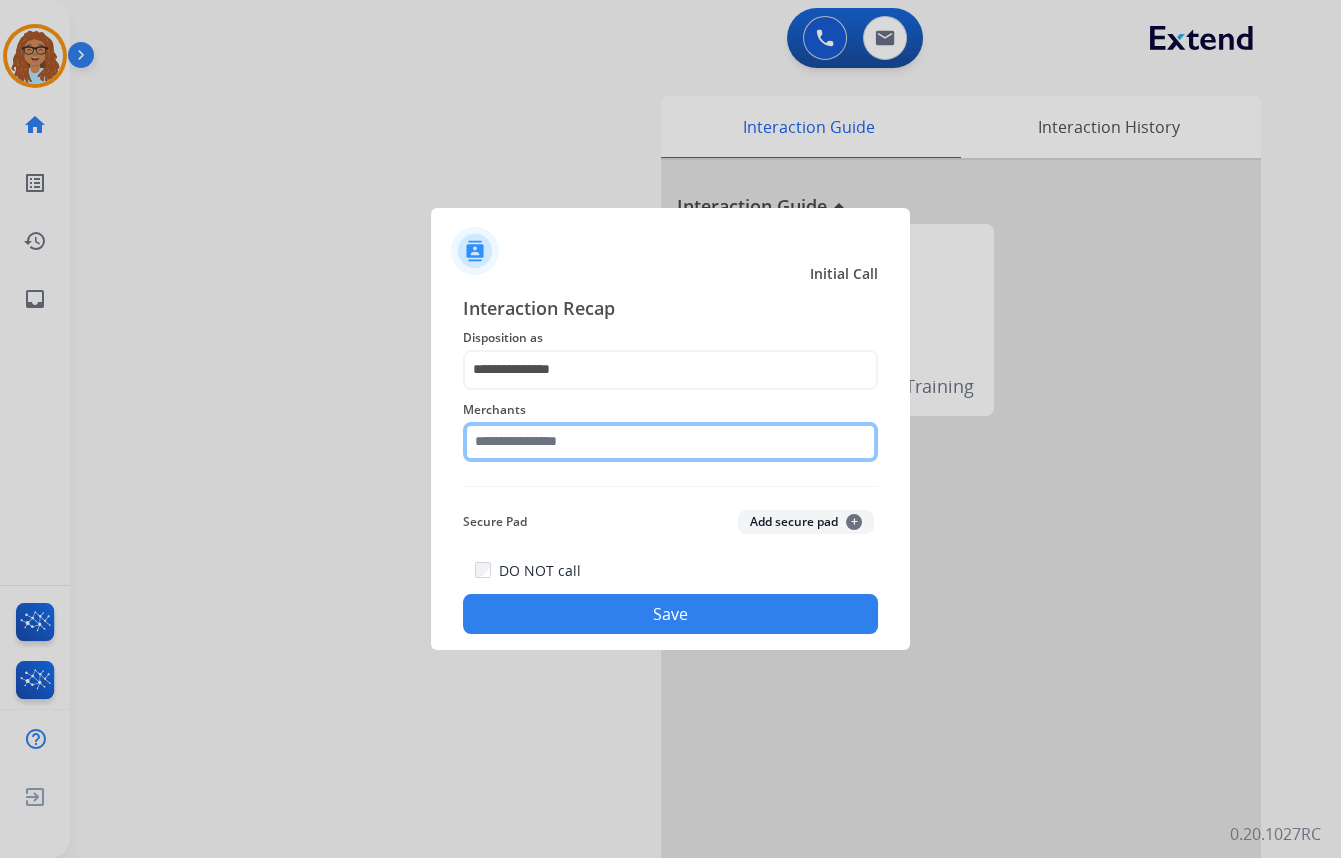click 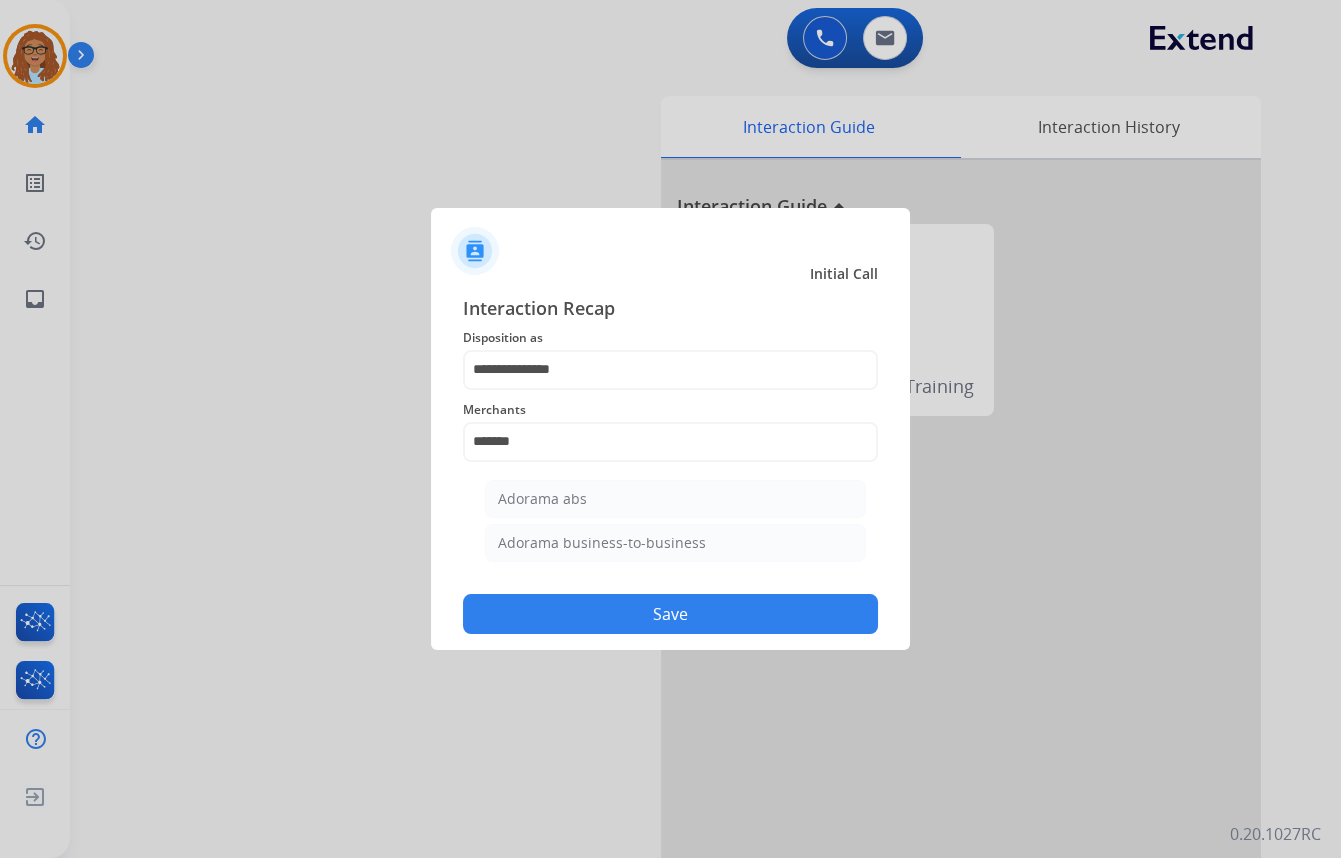 drag, startPoint x: 627, startPoint y: 491, endPoint x: 620, endPoint y: 510, distance: 20.248457 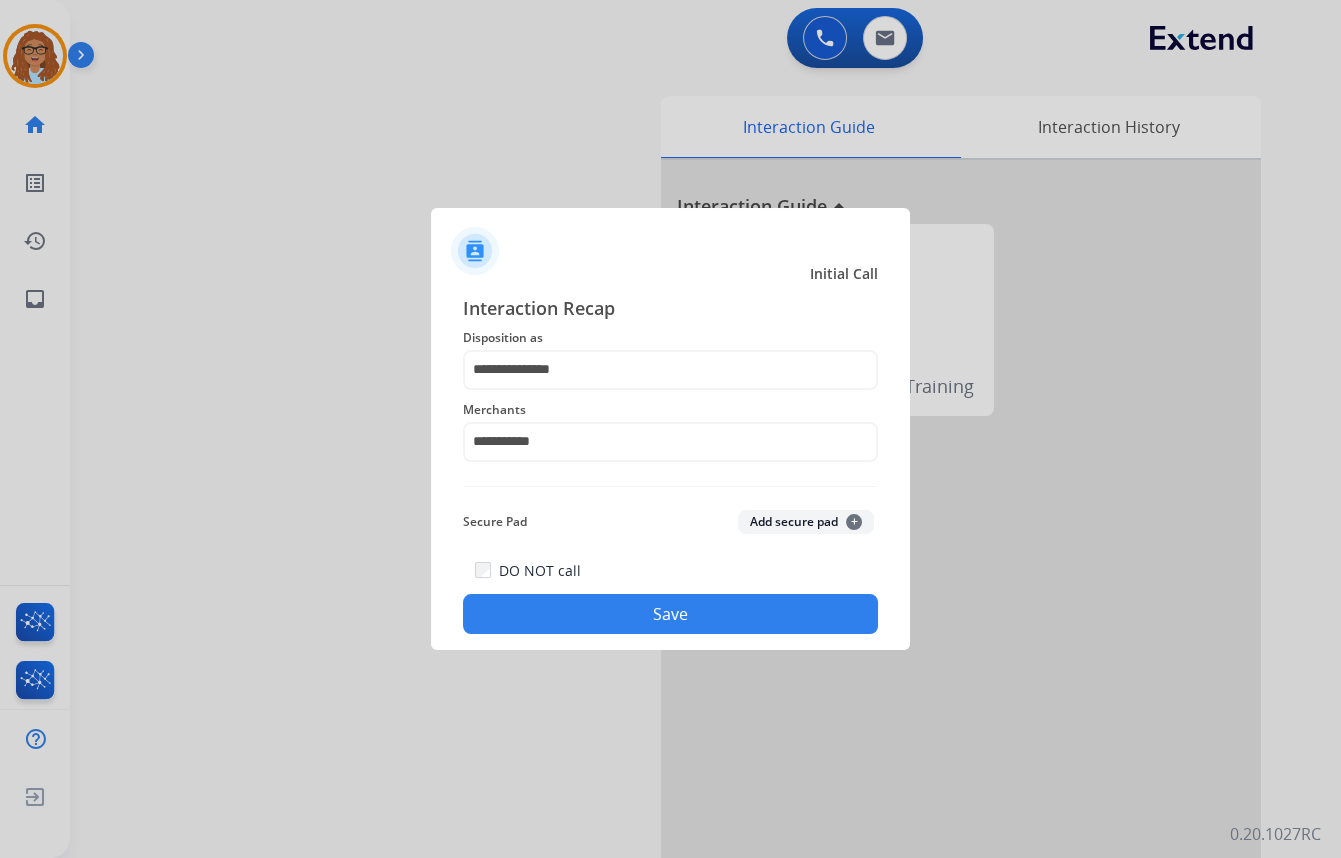 click on "Save" 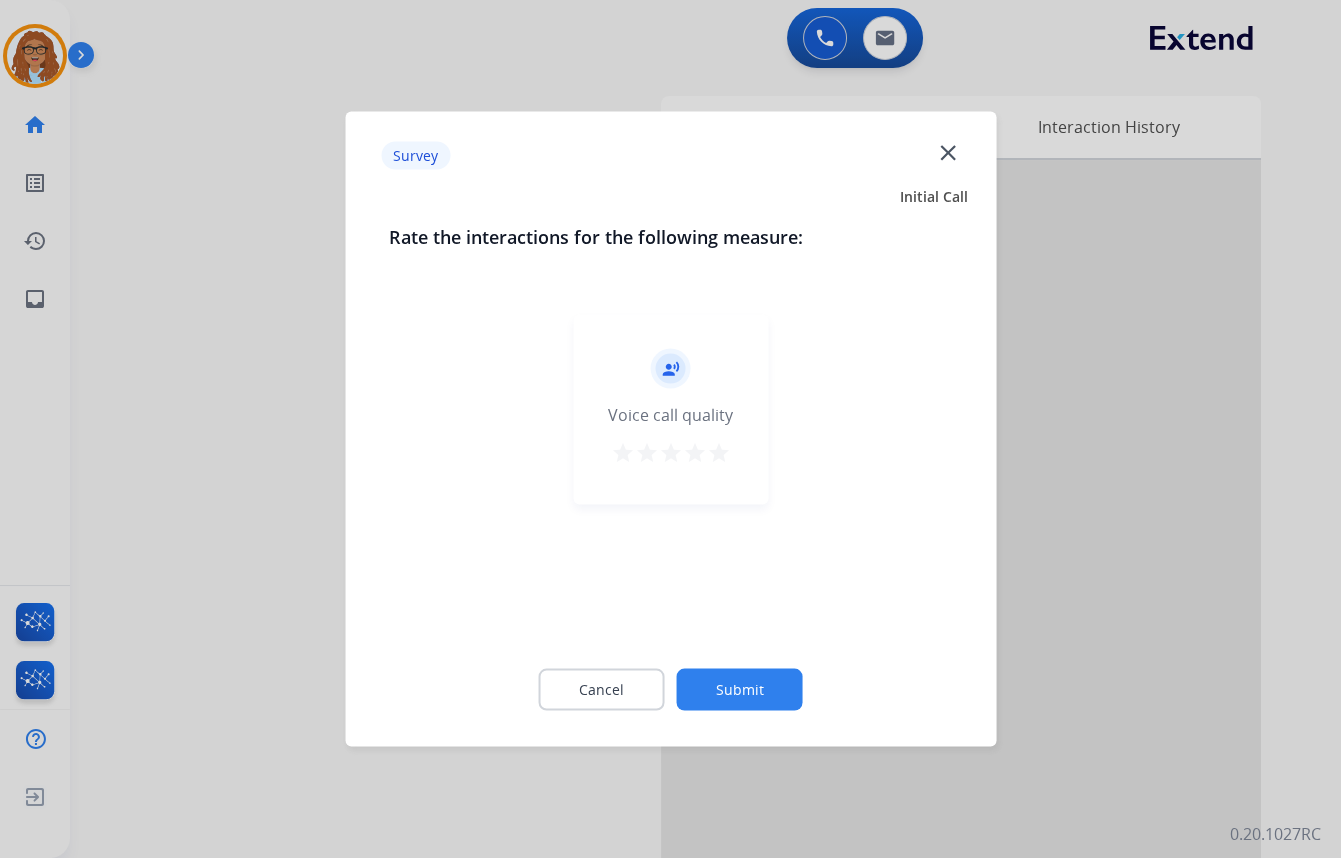 click on "close" 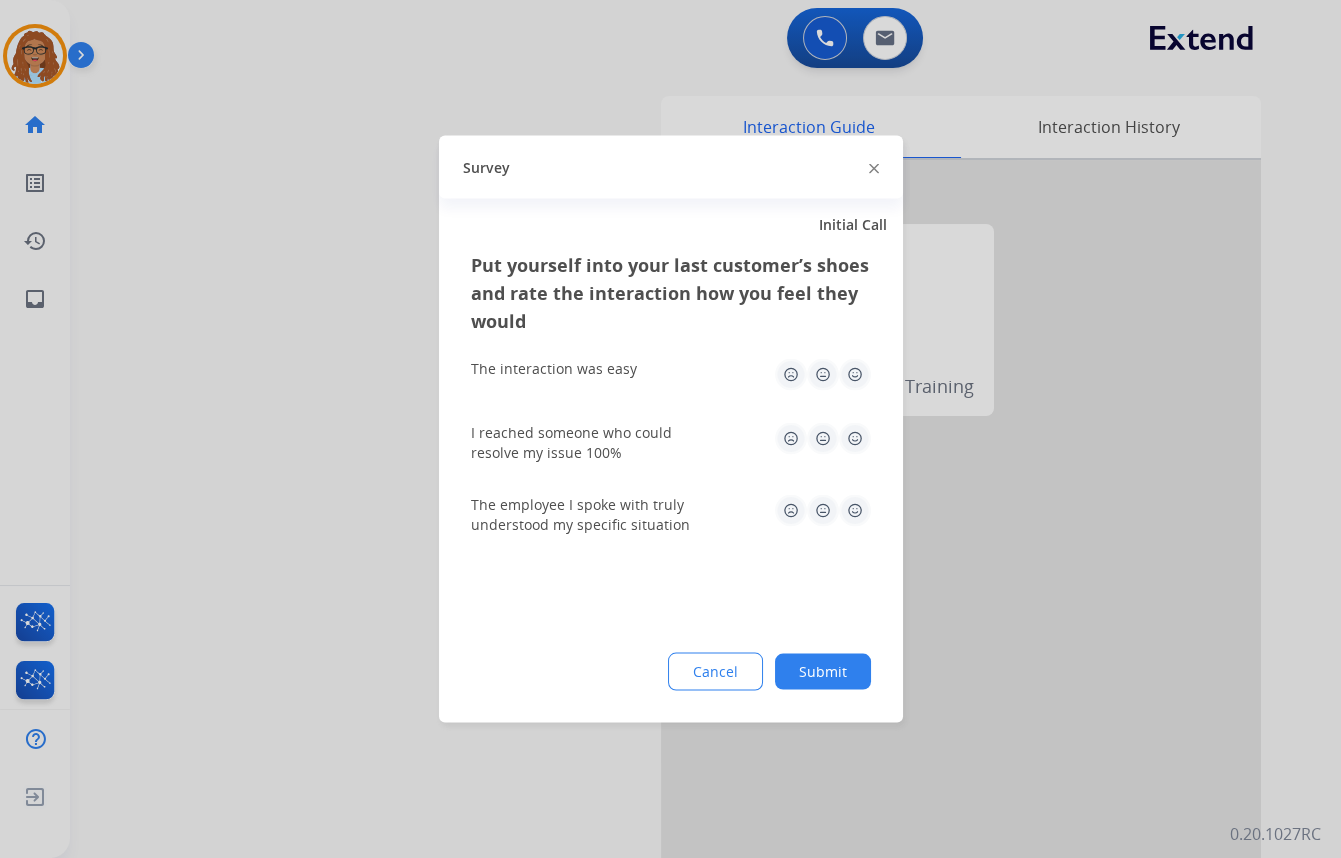 click 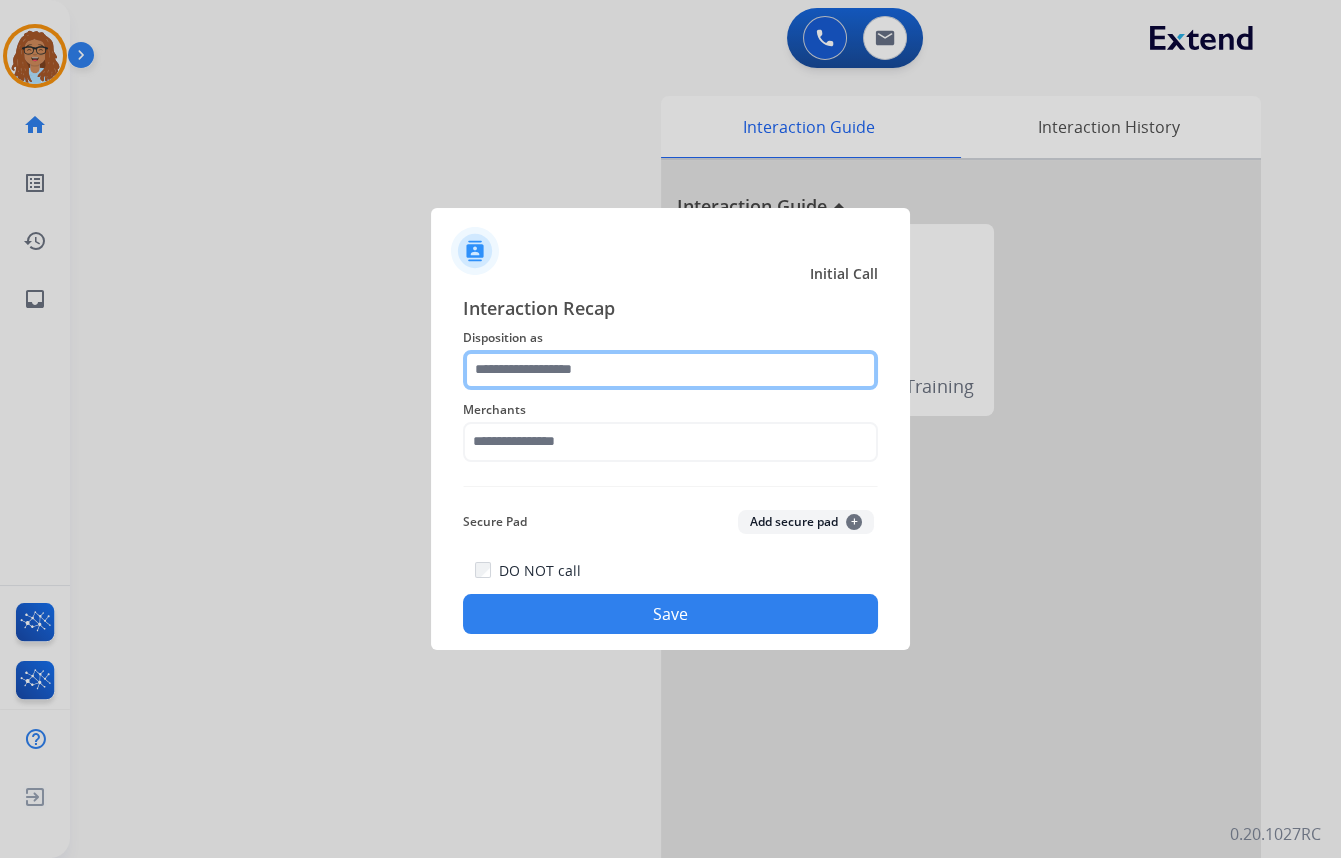 click 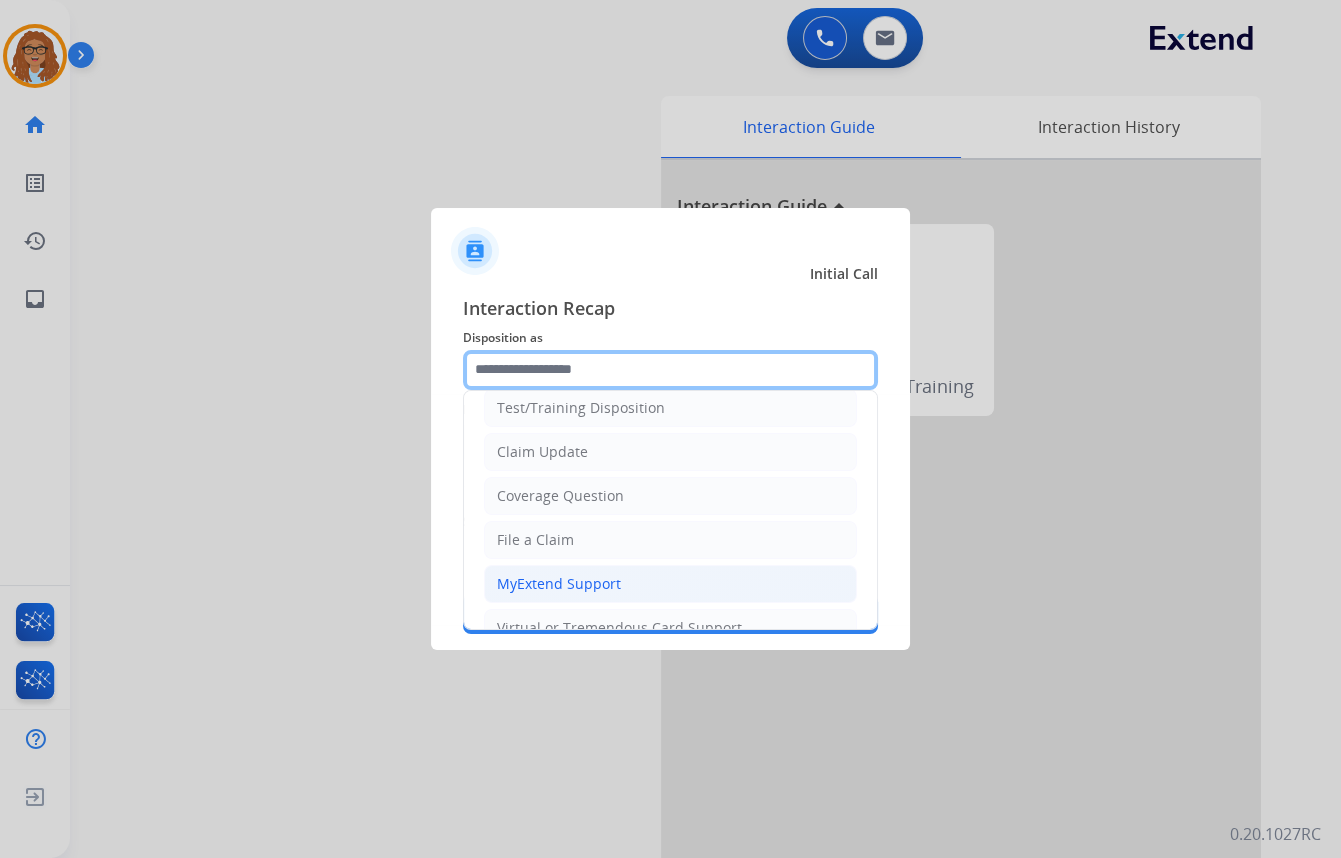 scroll, scrollTop: 90, scrollLeft: 0, axis: vertical 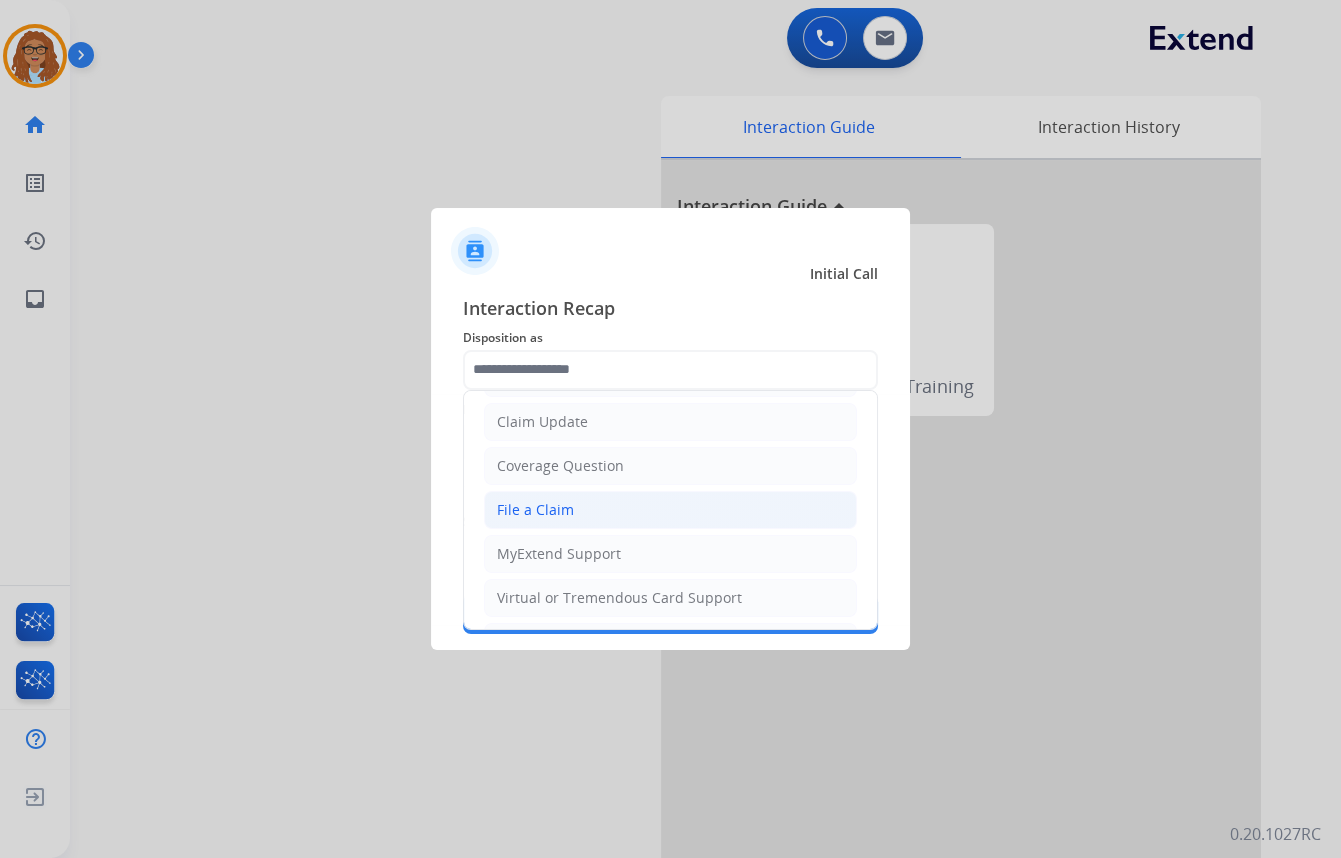 click on "File a Claim" 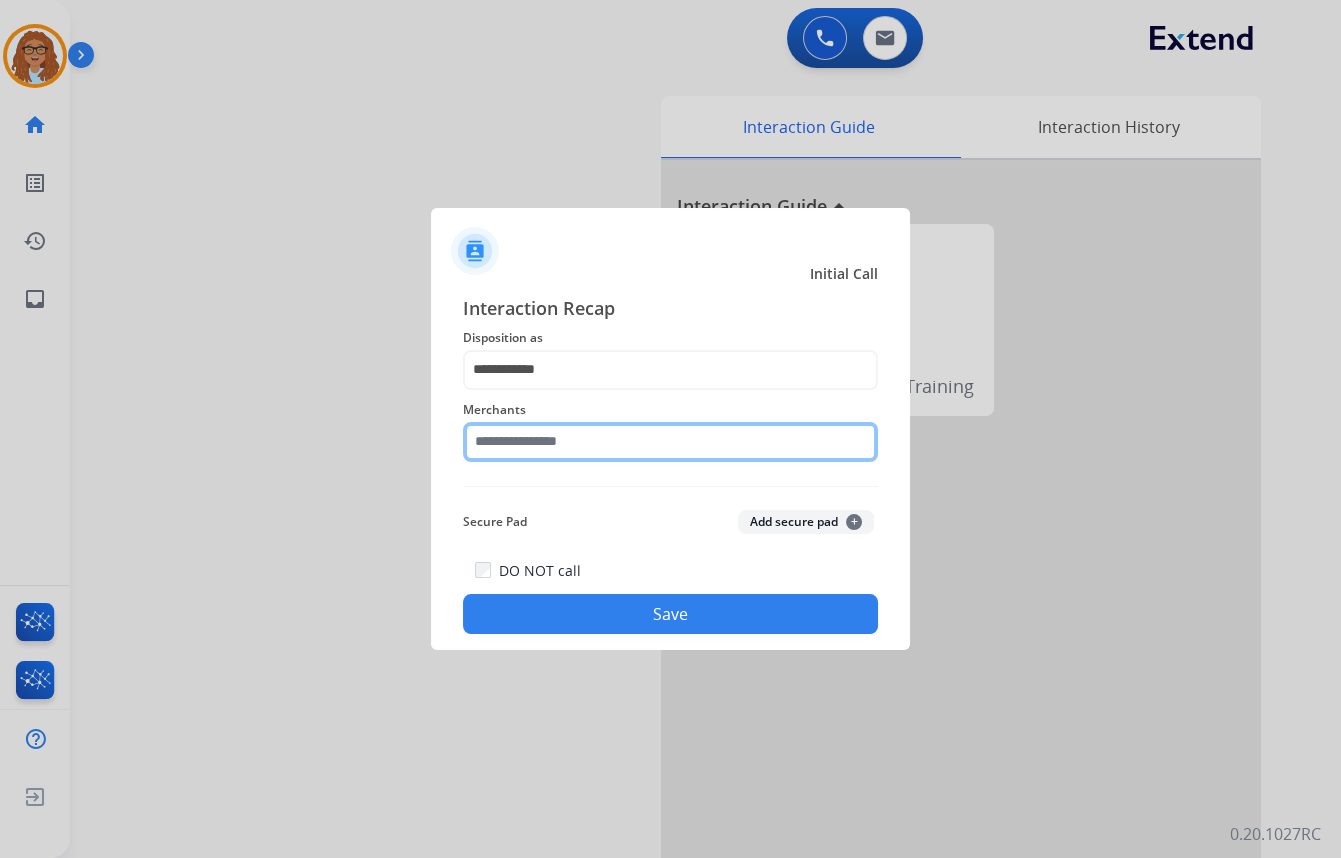 click 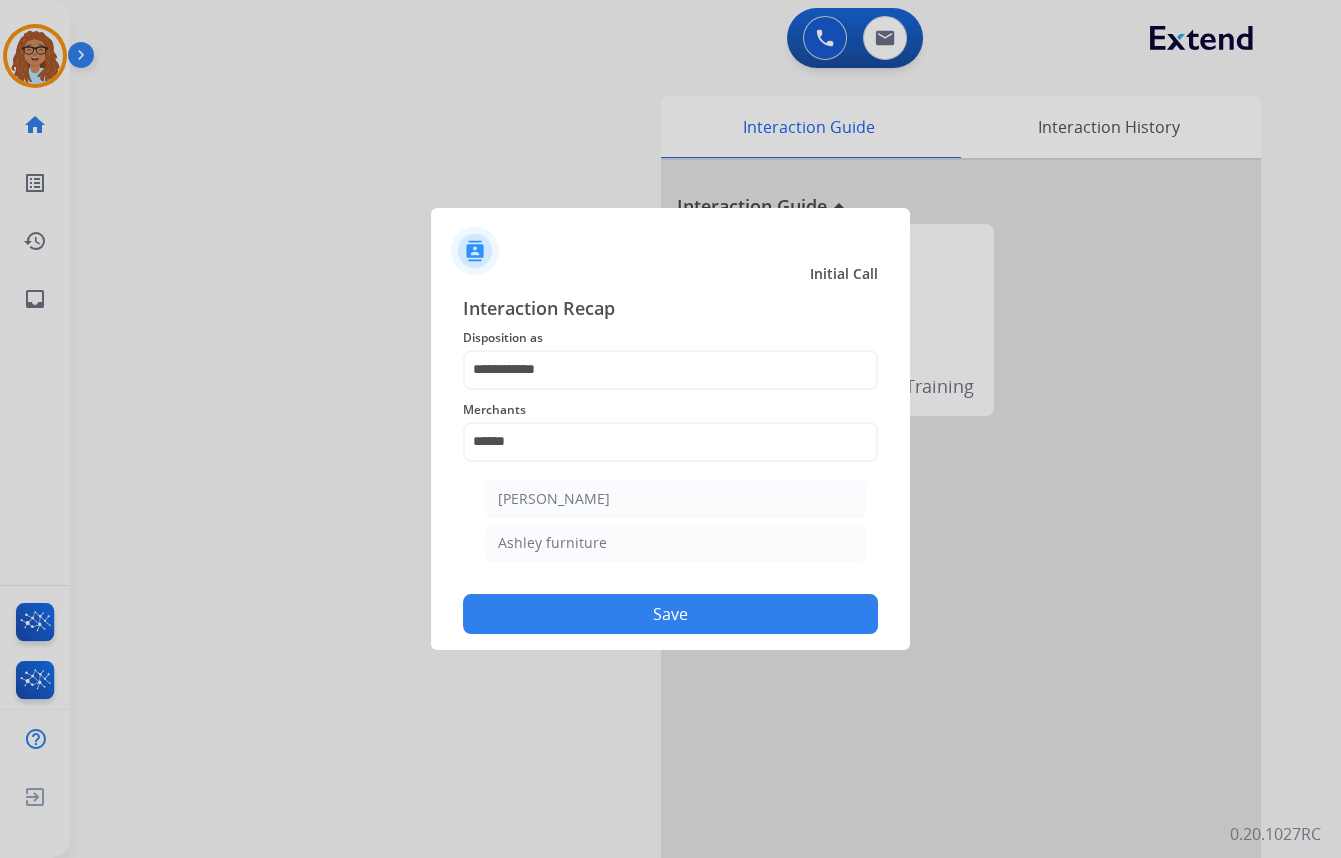 drag, startPoint x: 559, startPoint y: 532, endPoint x: 556, endPoint y: 563, distance: 31.144823 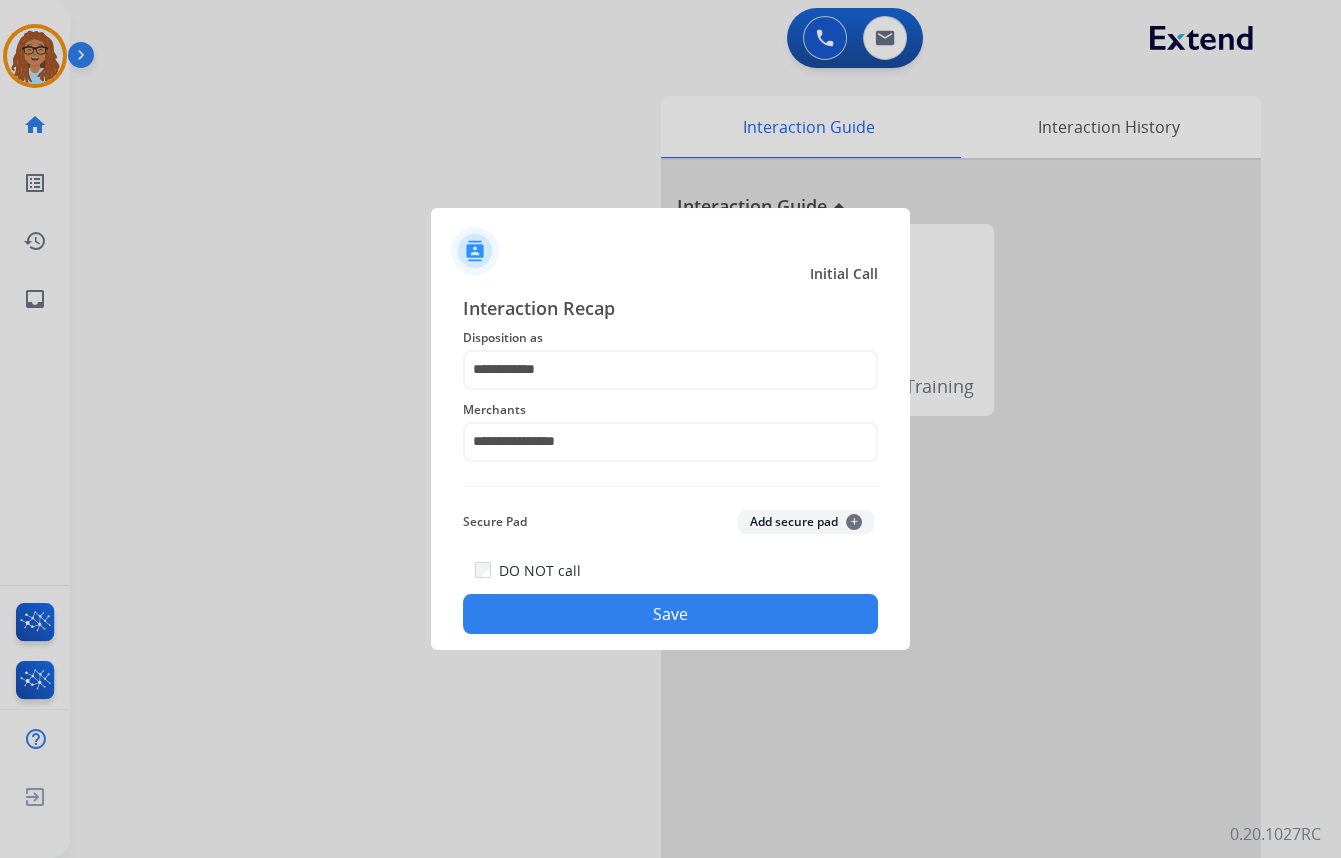click on "Save" 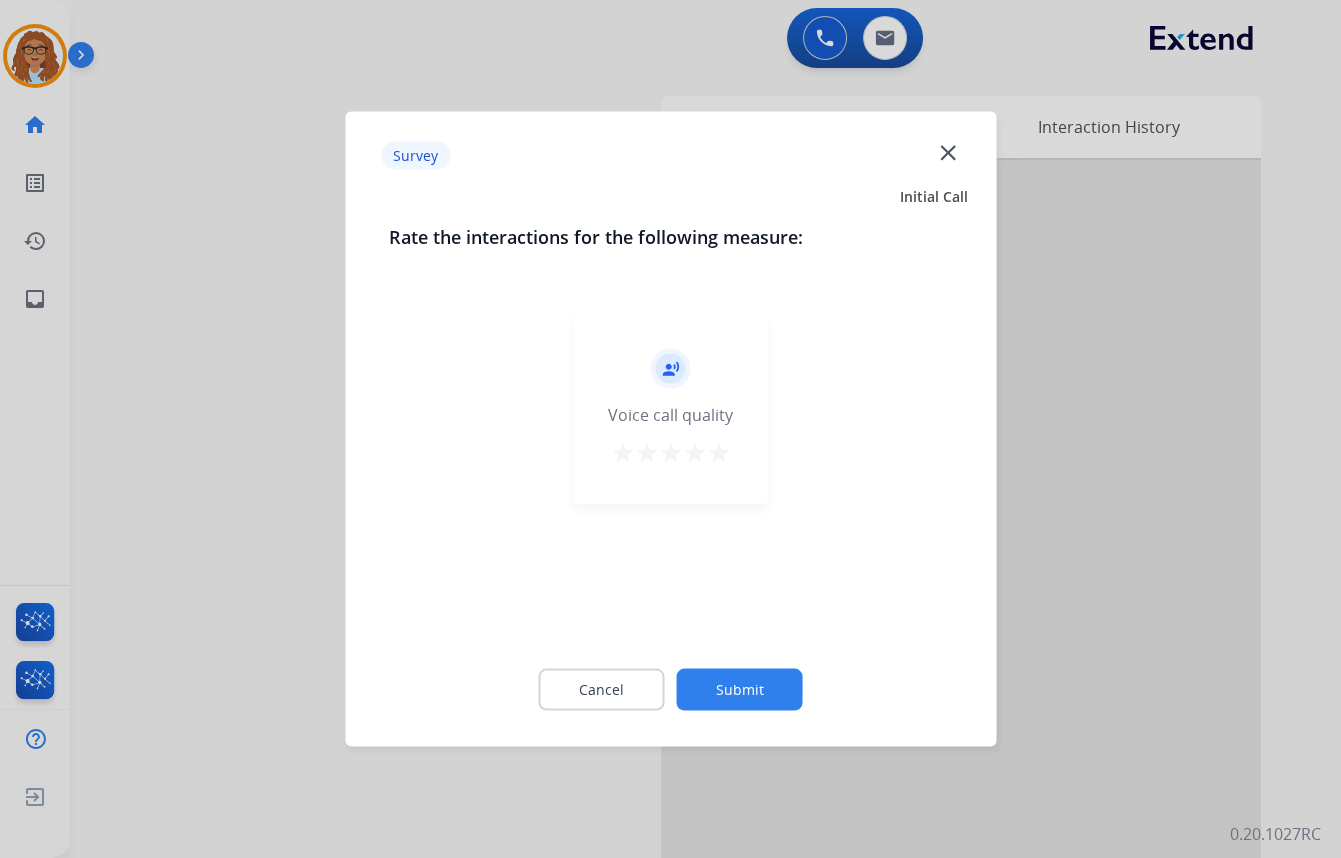 click on "close" 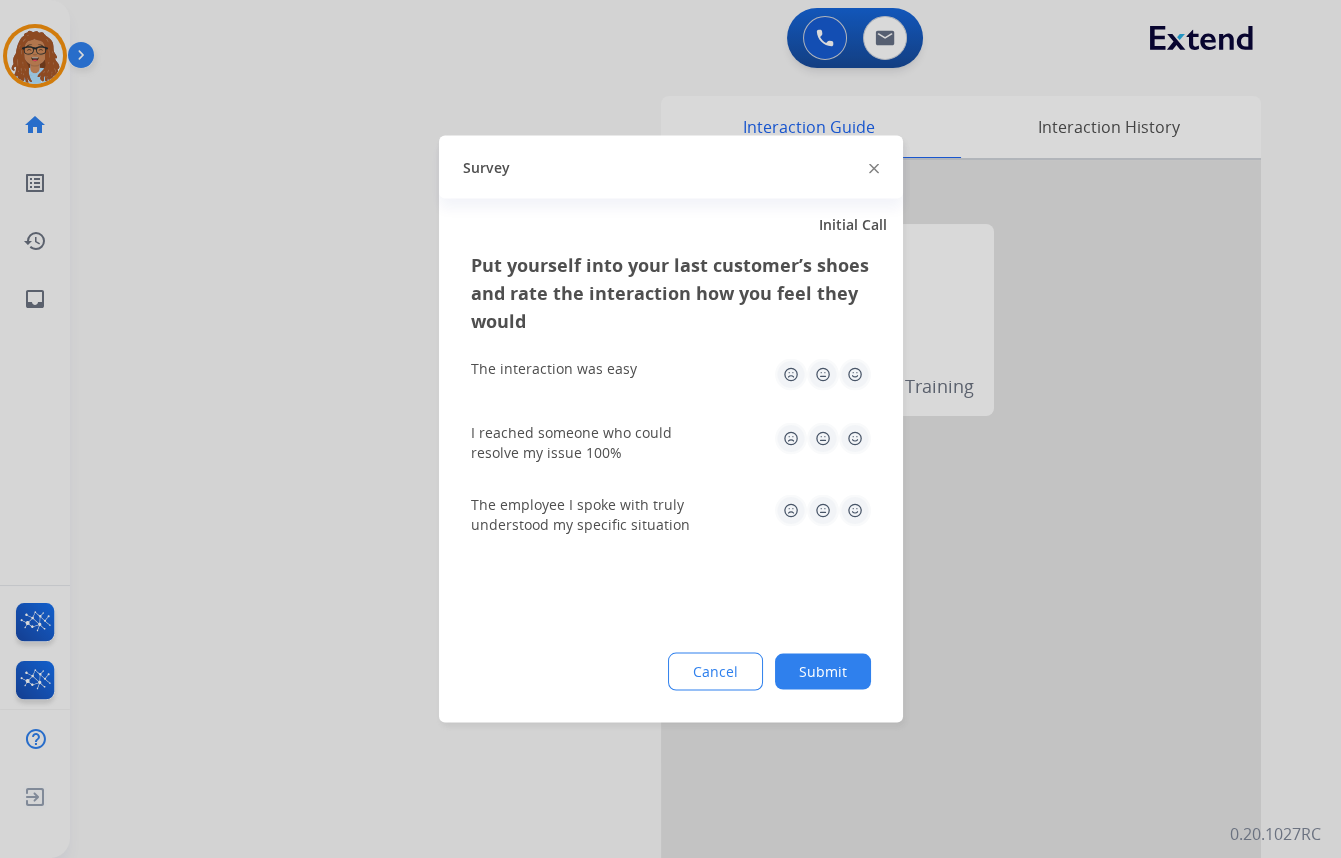 click 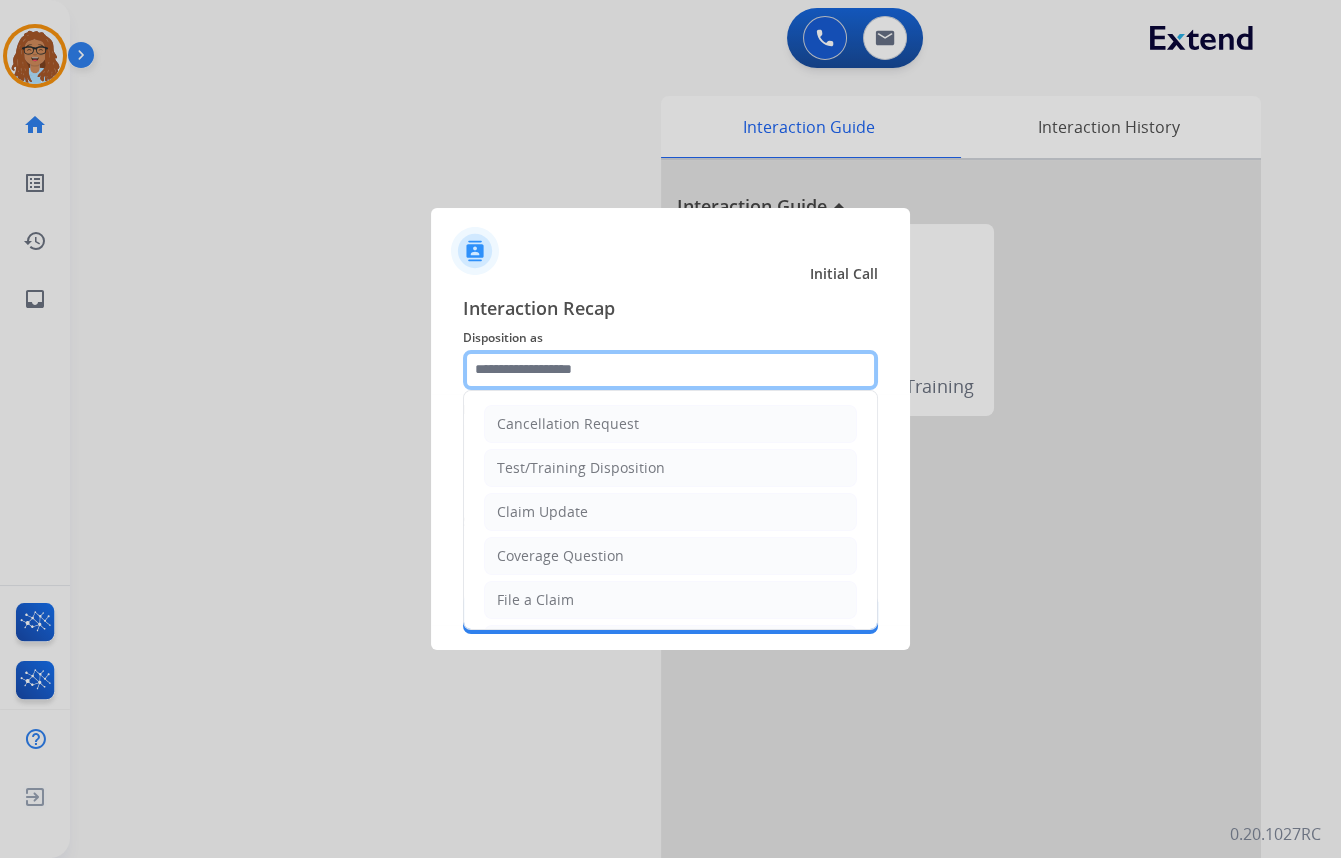 click 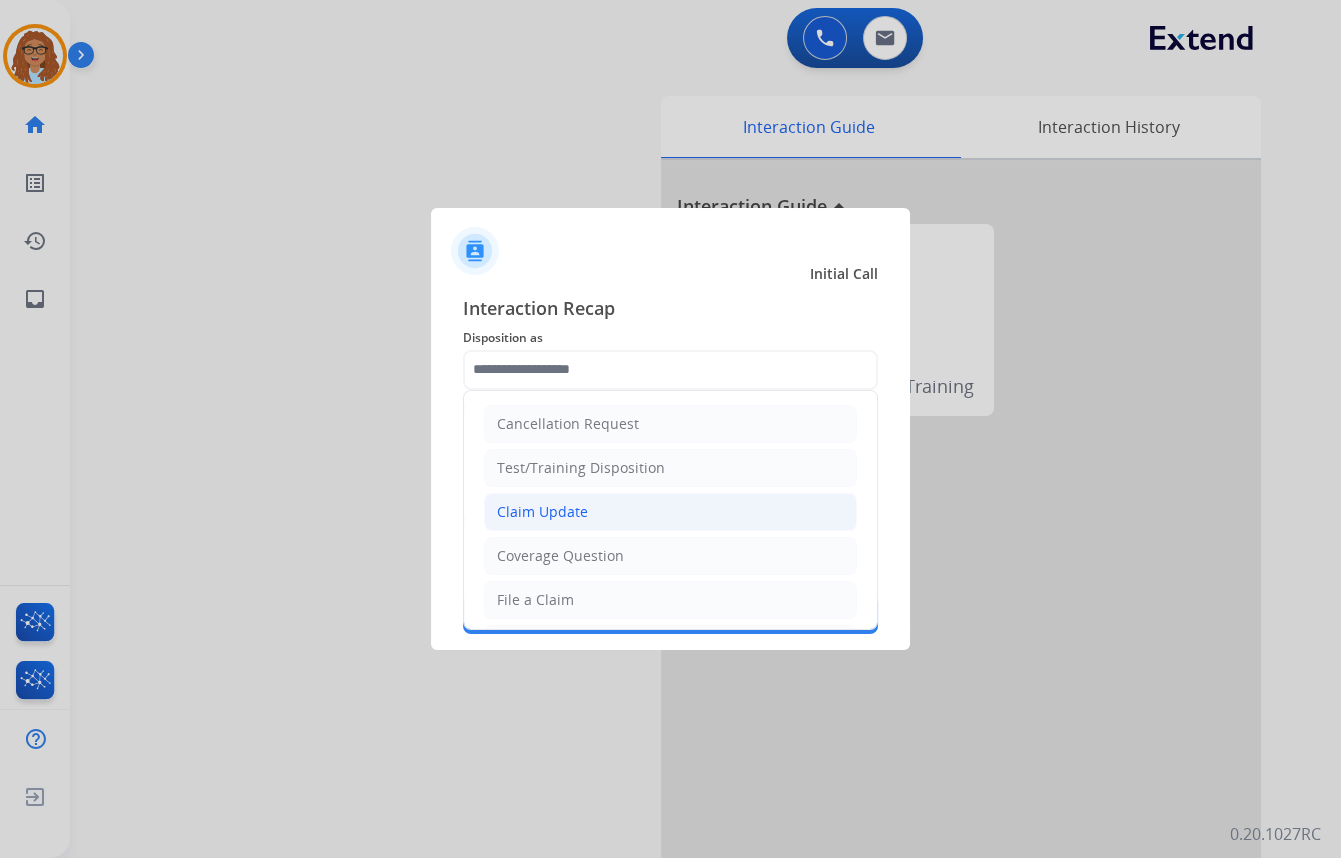 click on "Claim Update" 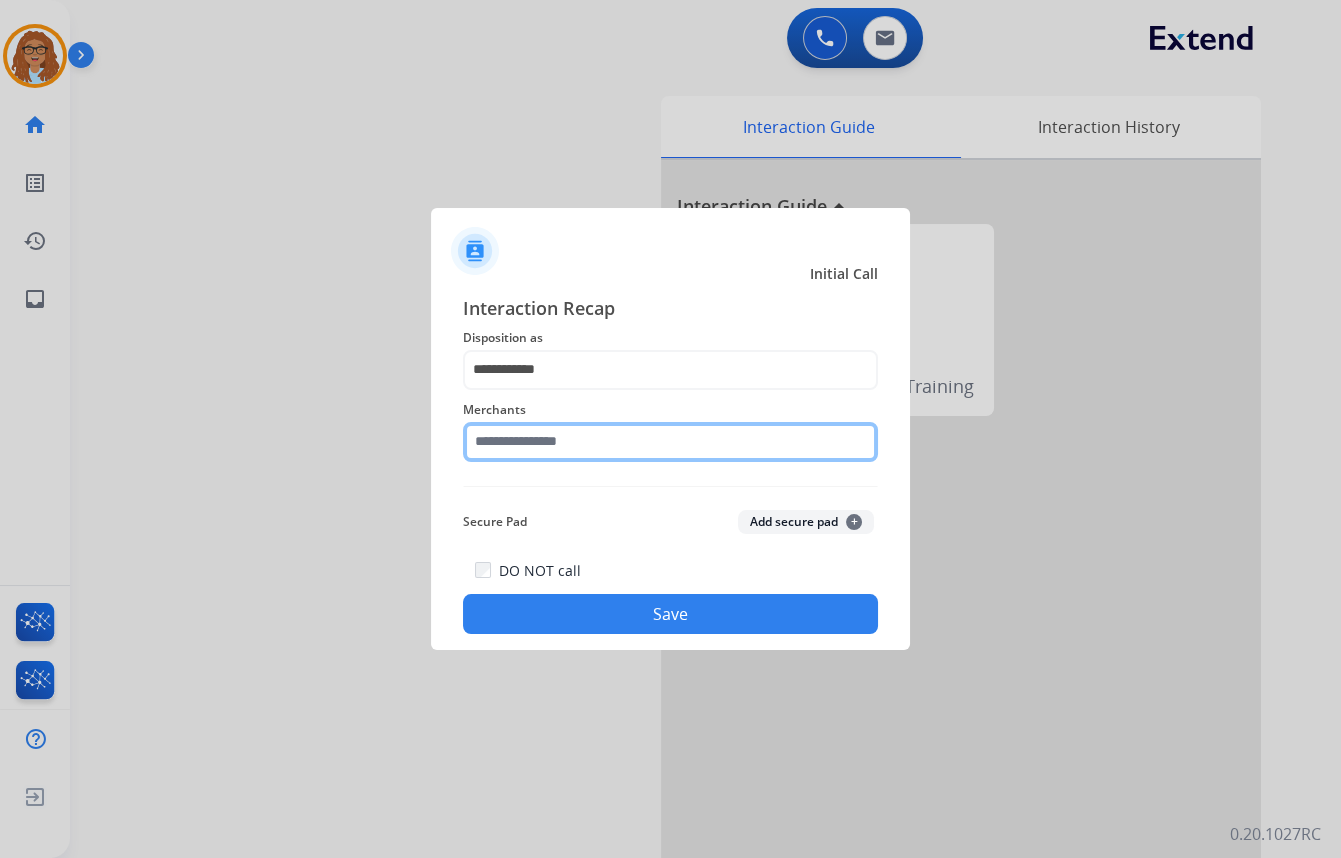 click 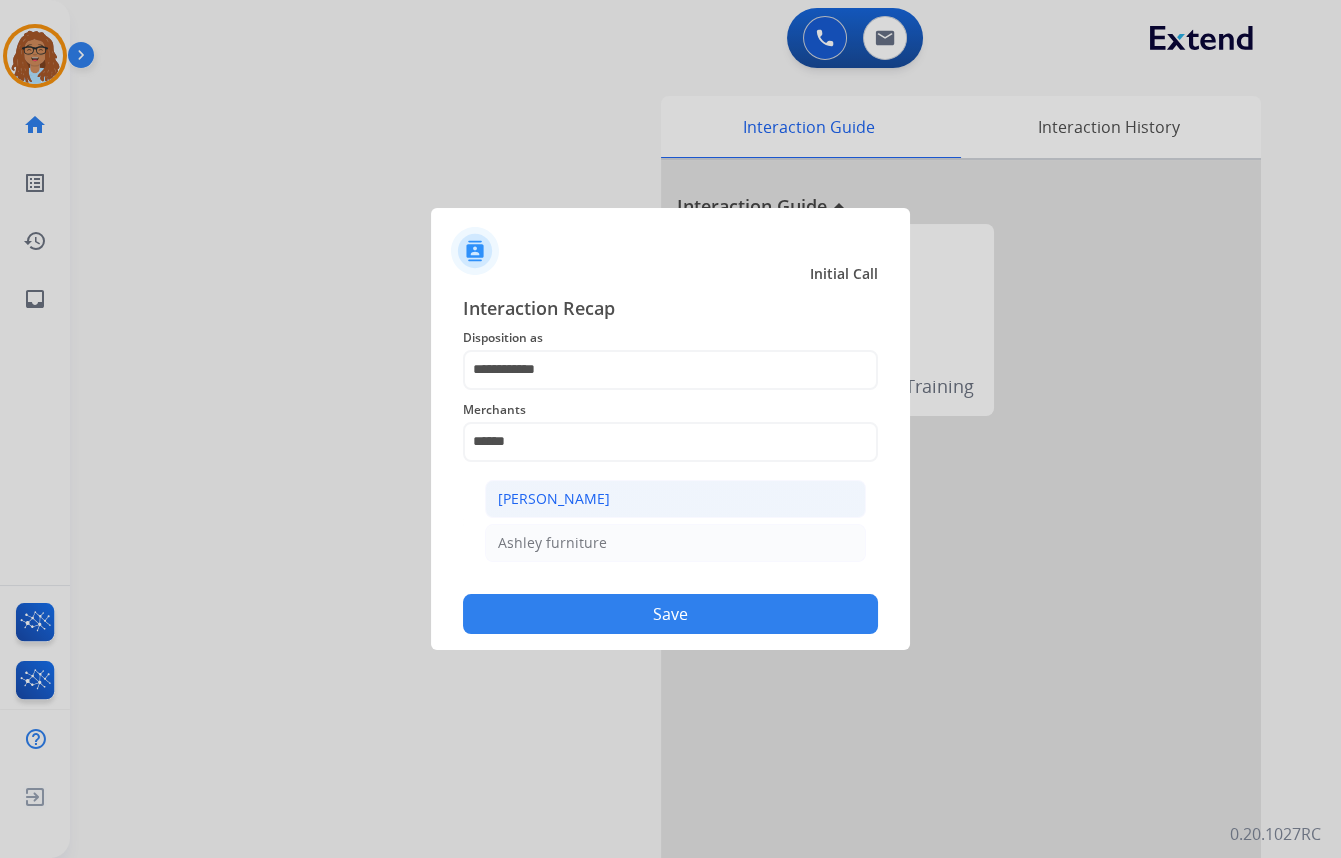 drag, startPoint x: 567, startPoint y: 490, endPoint x: 570, endPoint y: 615, distance: 125.035995 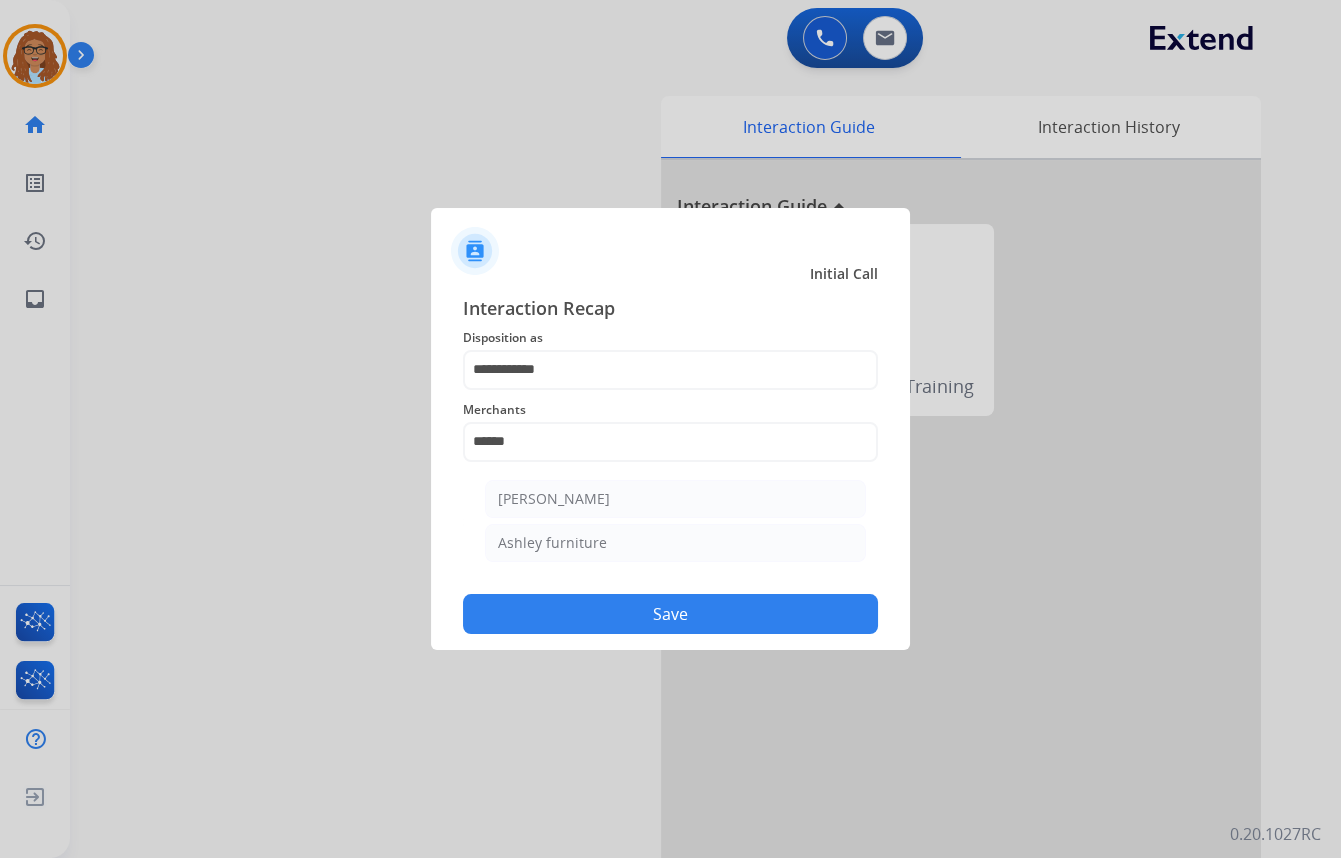 type on "**********" 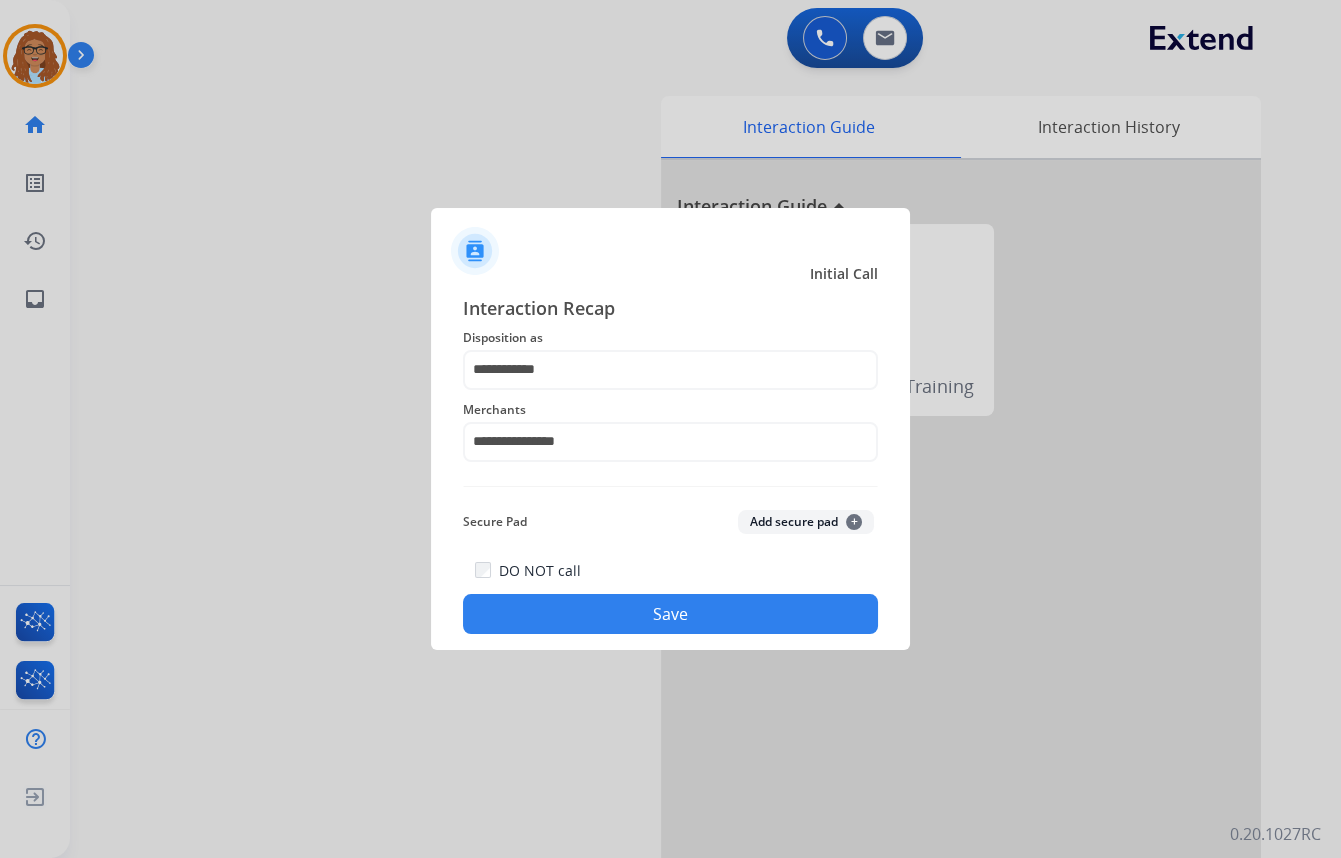 click on "Save" 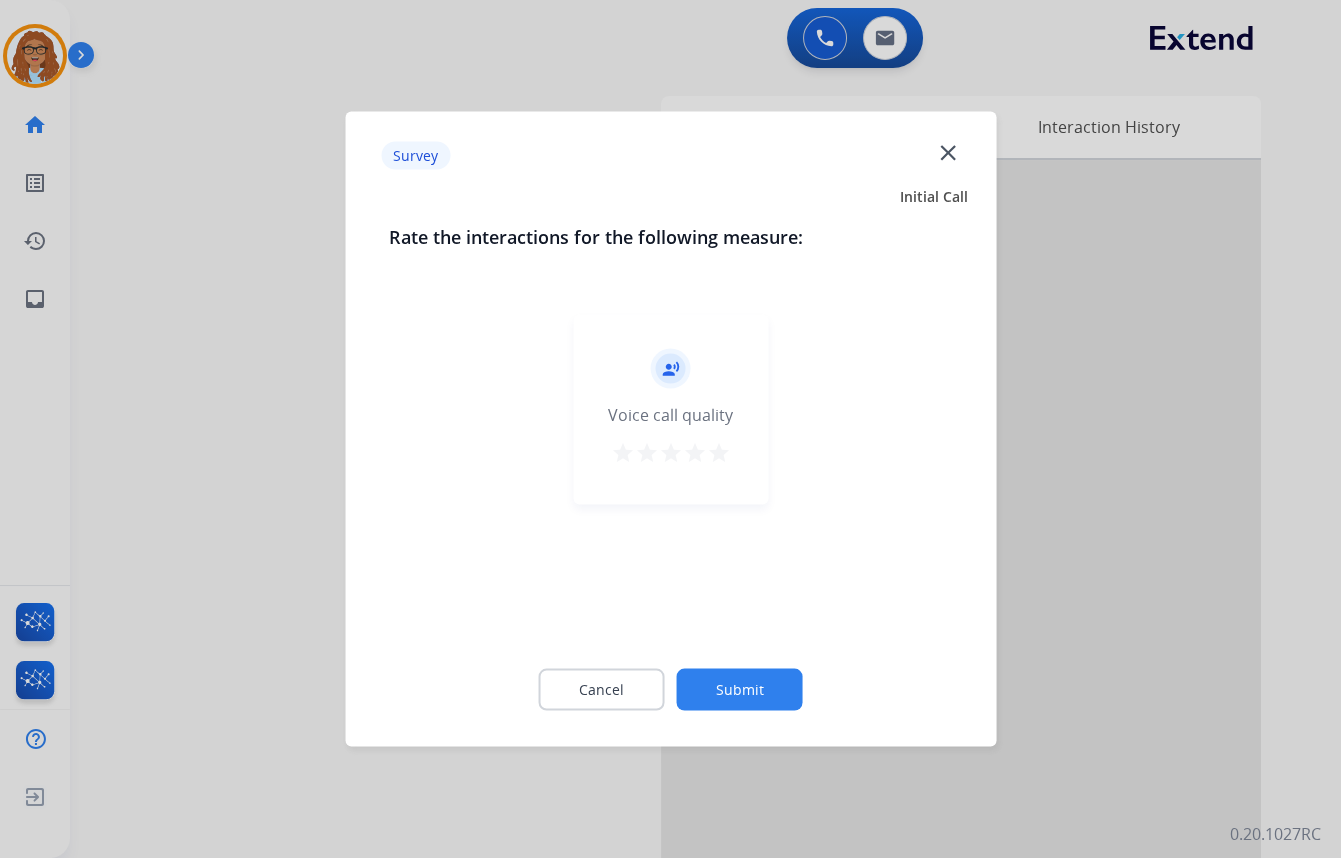 click on "close" 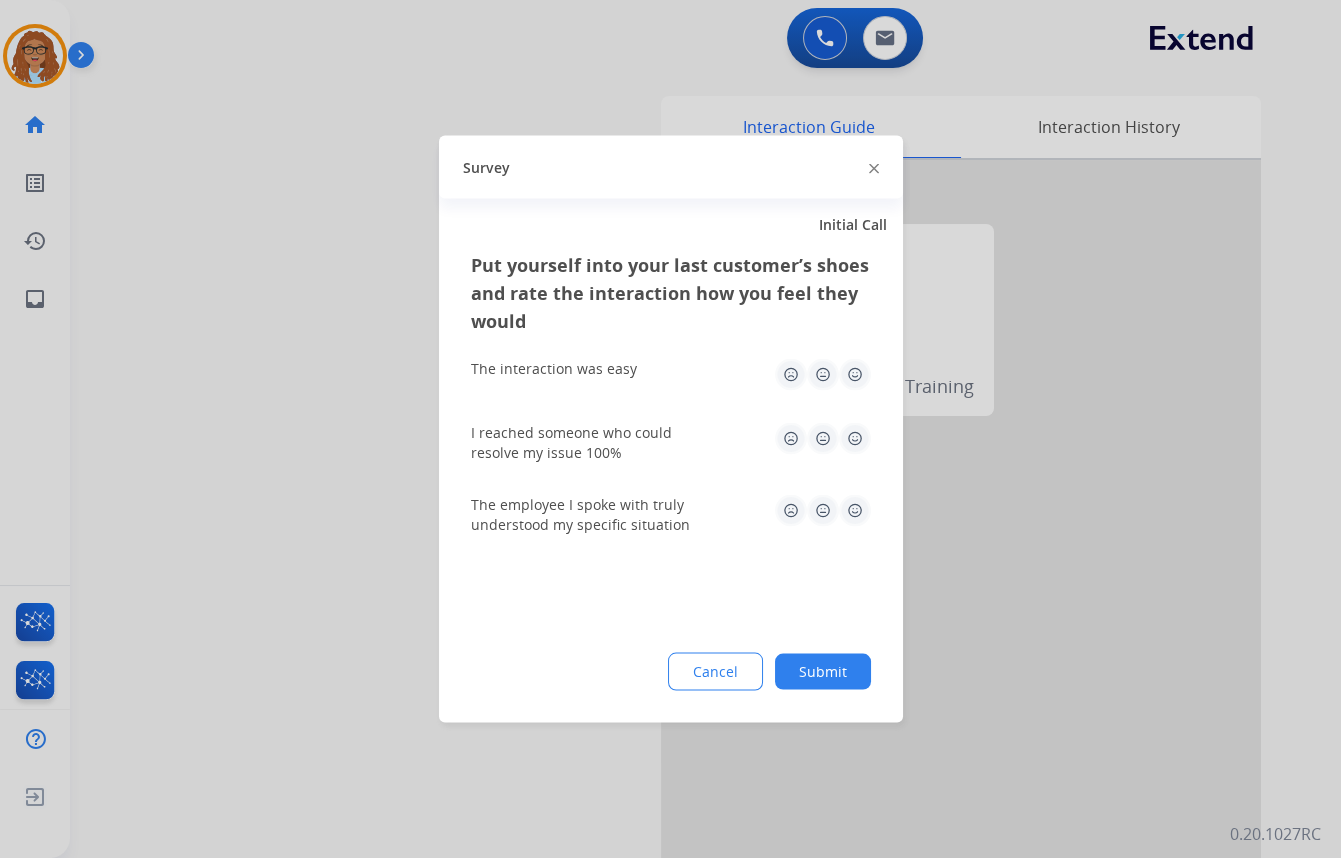 click 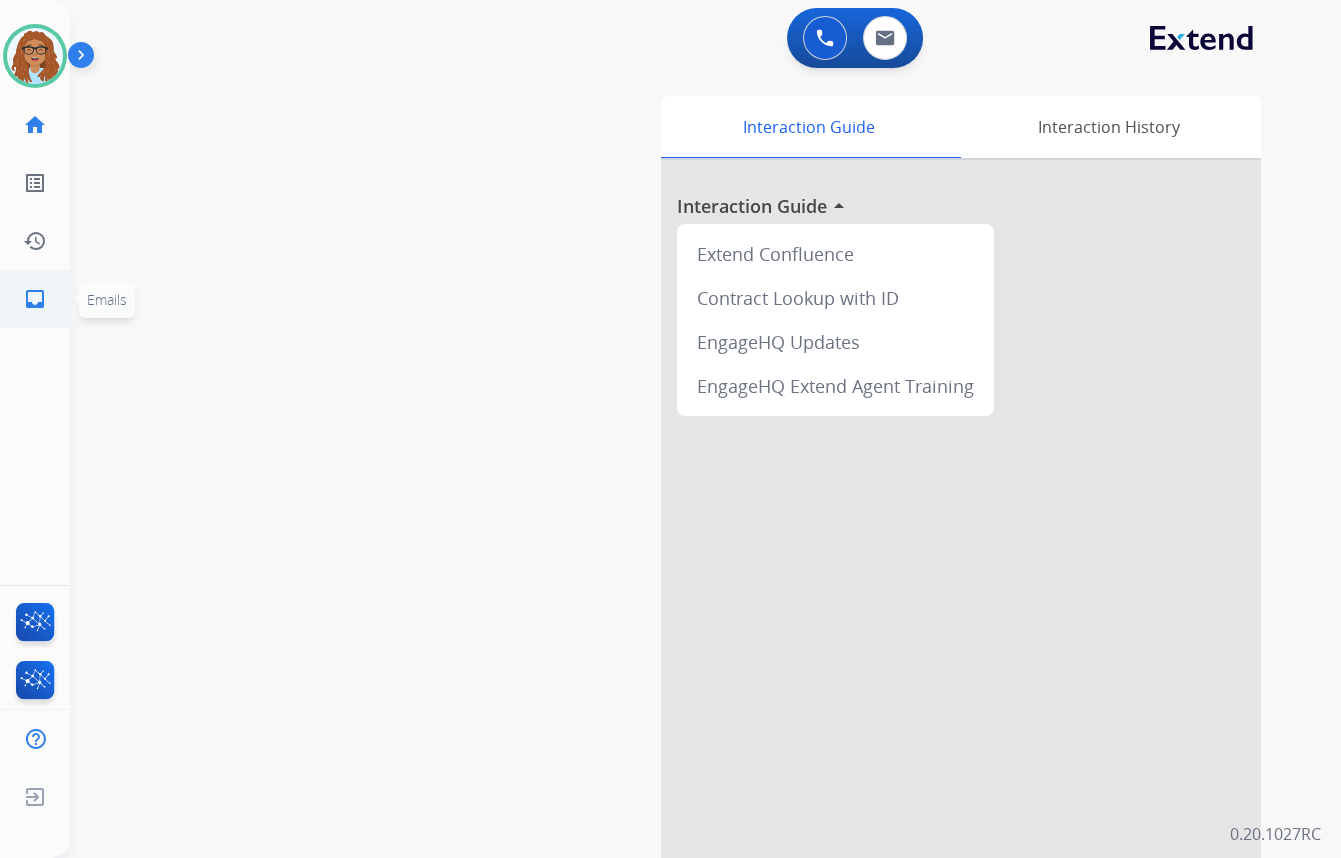 click on "inbox" 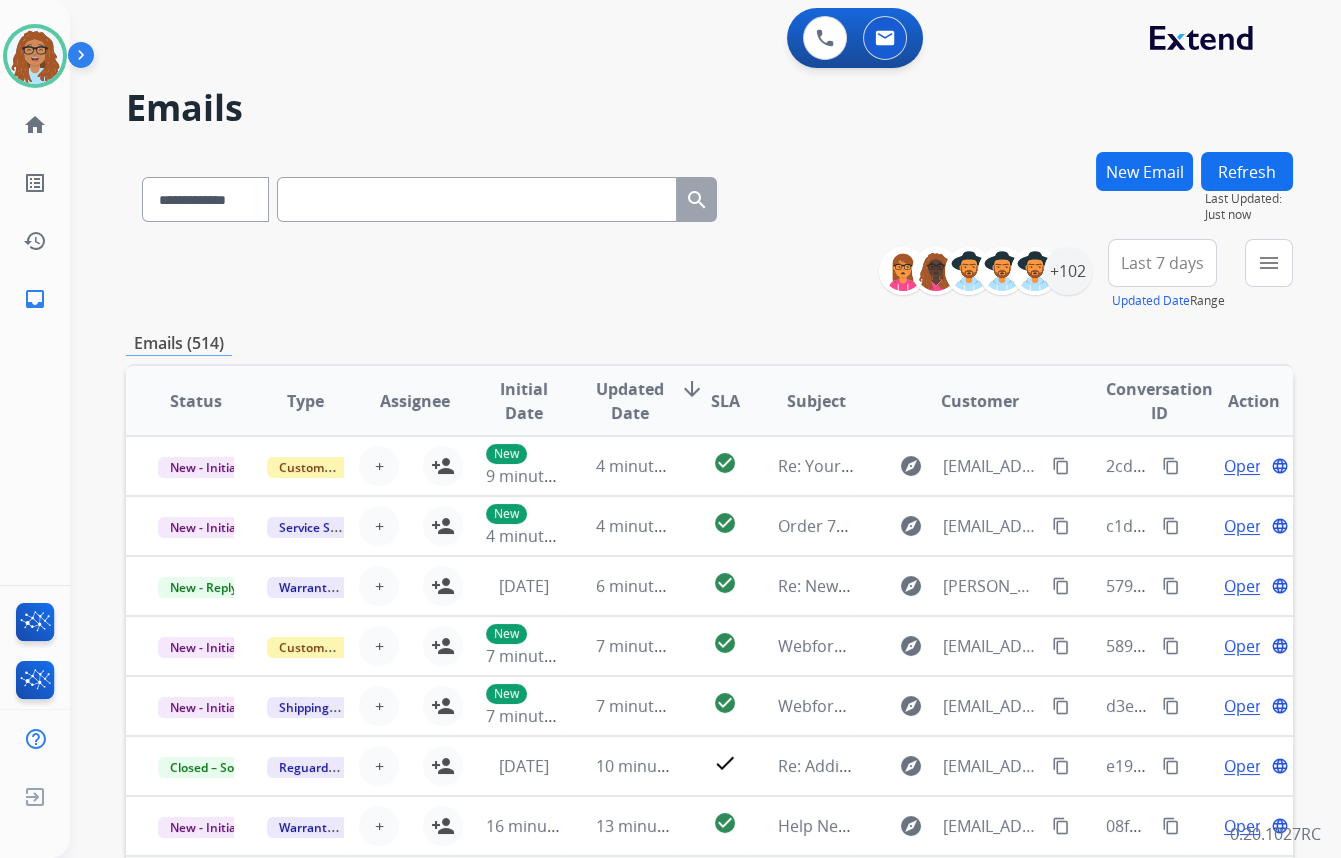 click on "New Email" at bounding box center (1144, 171) 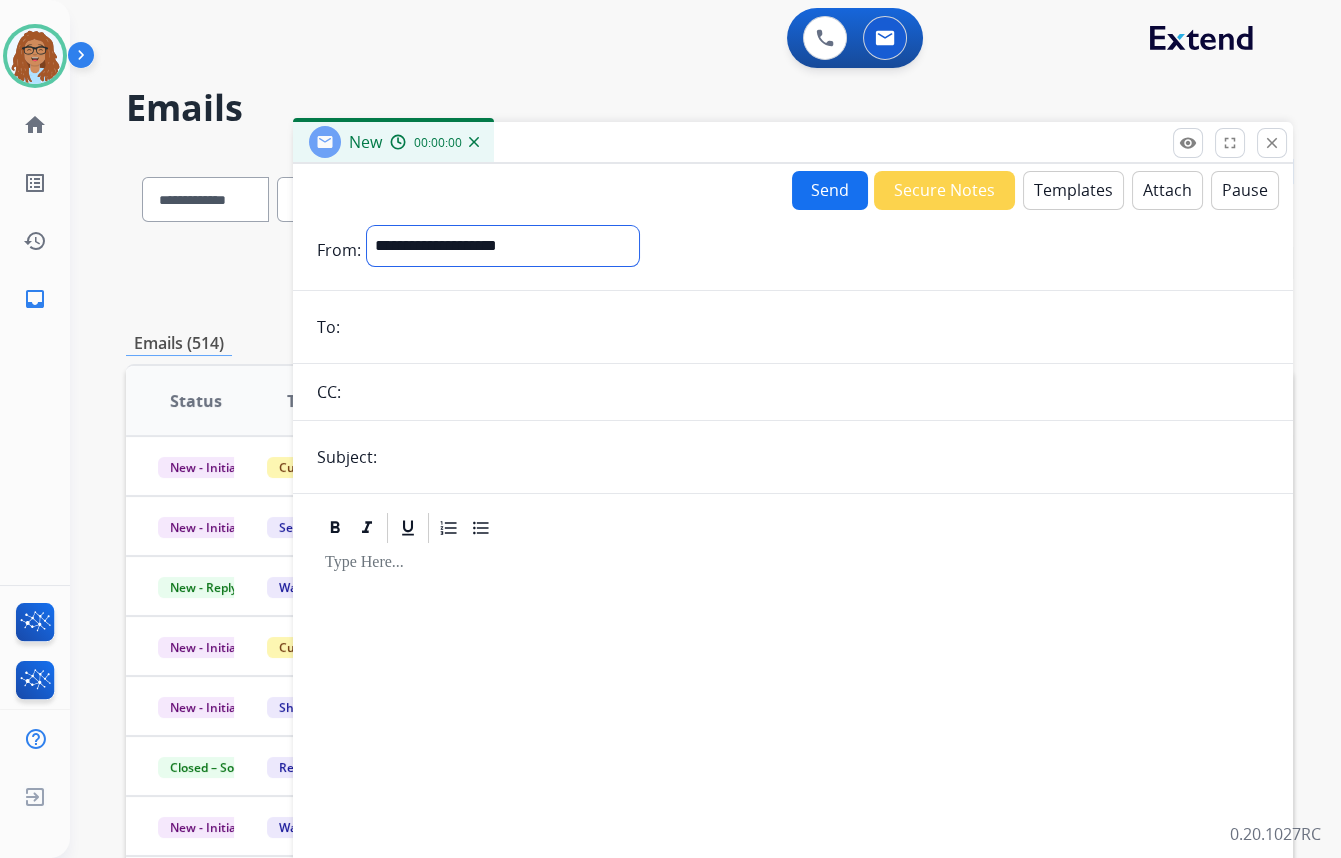 click on "**********" at bounding box center [503, 246] 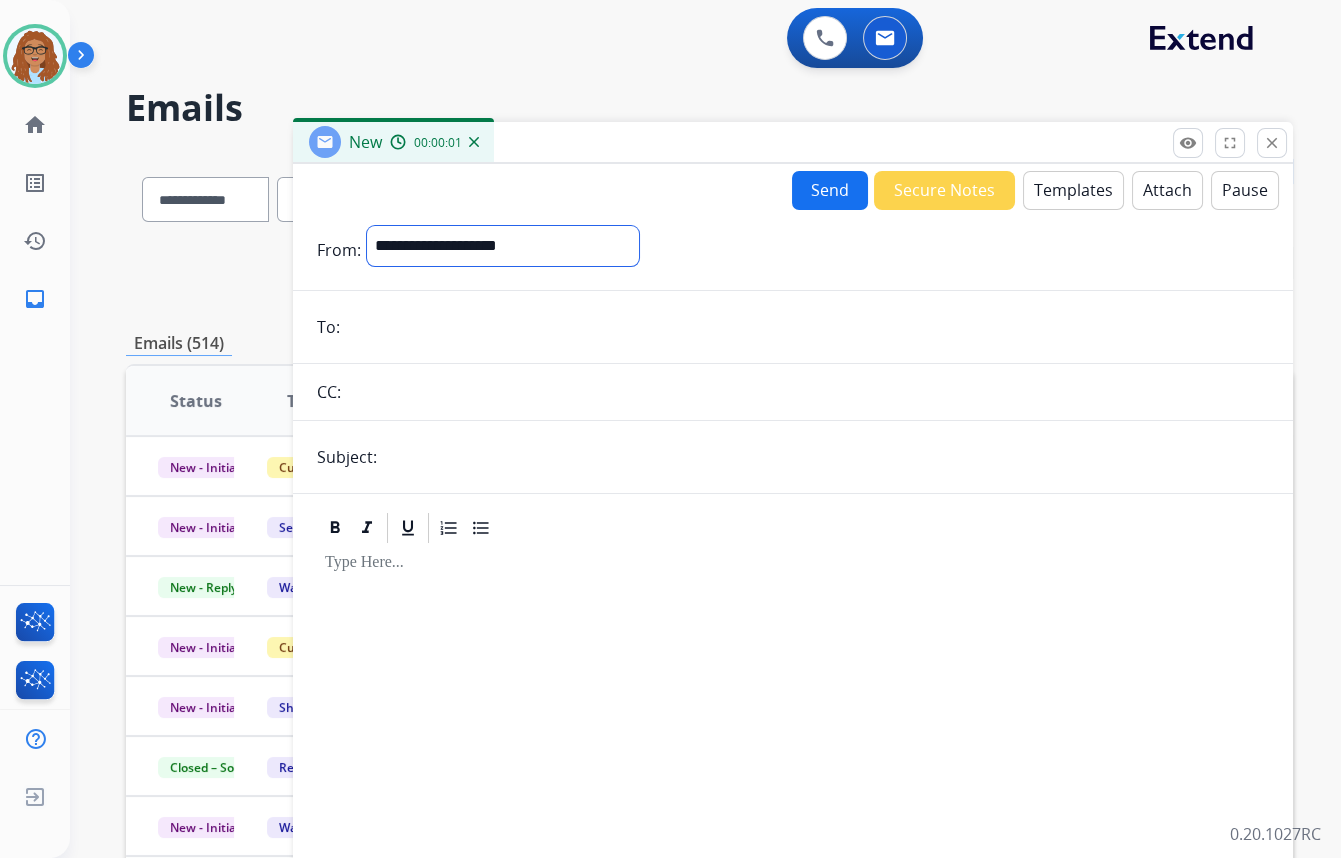 select on "**********" 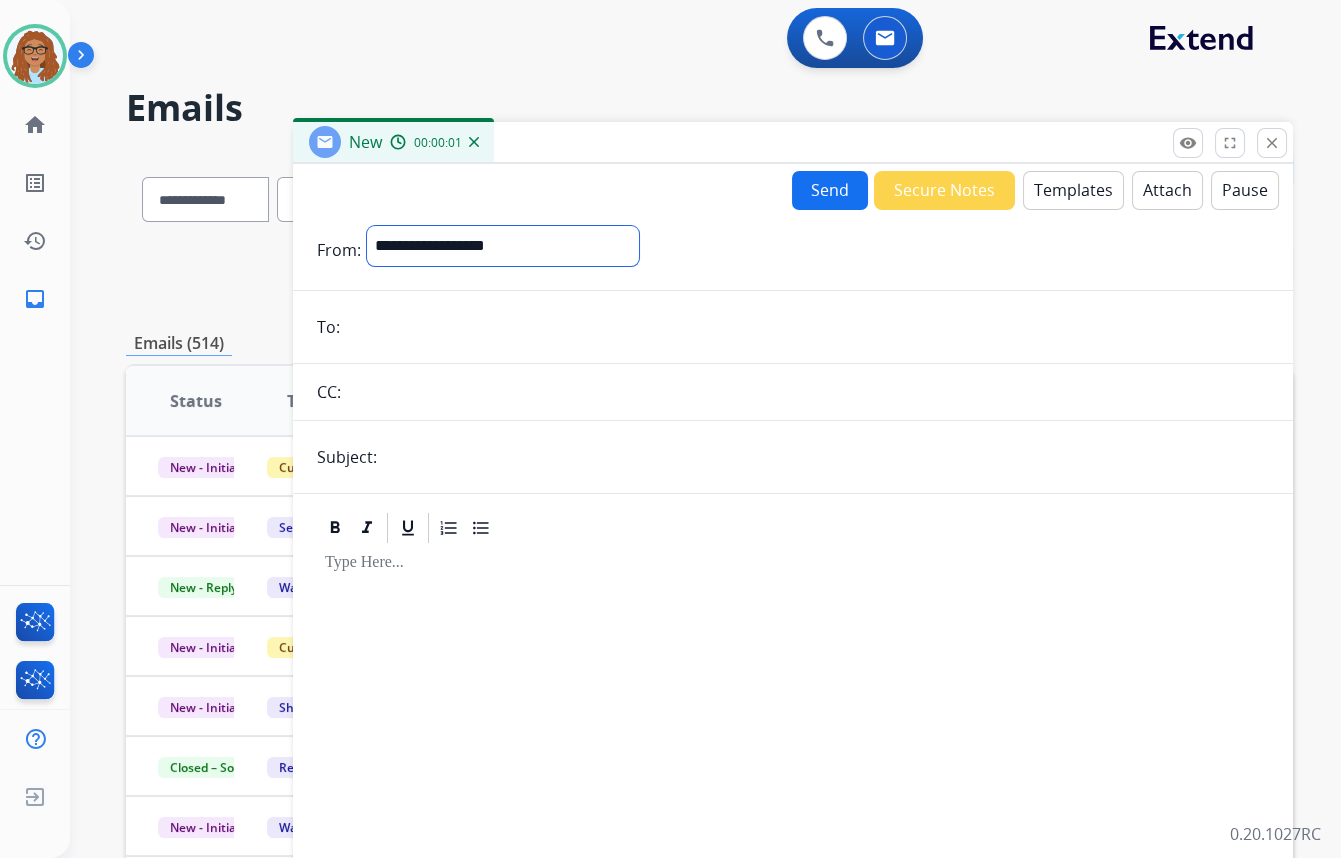 click on "**********" at bounding box center [503, 246] 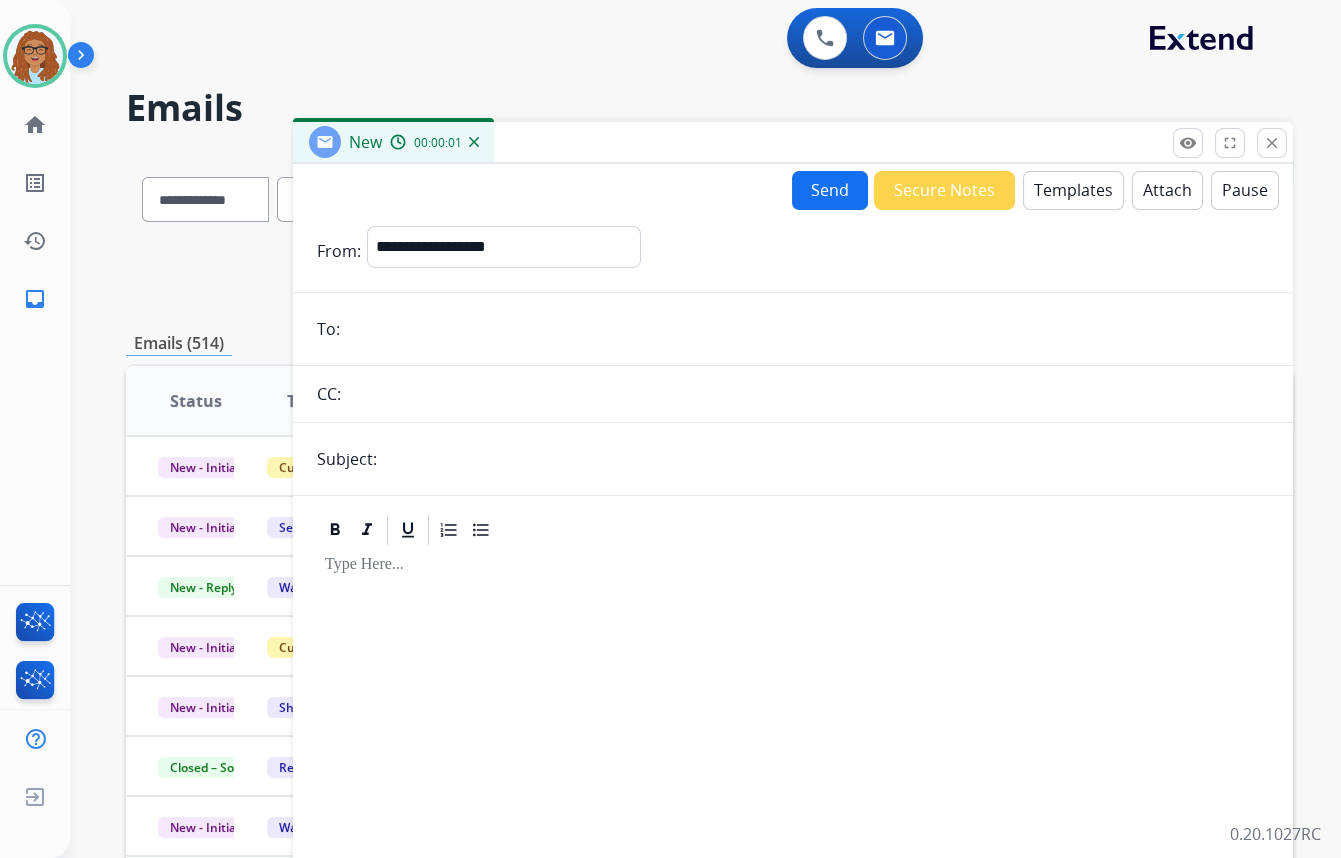 click at bounding box center [807, 329] 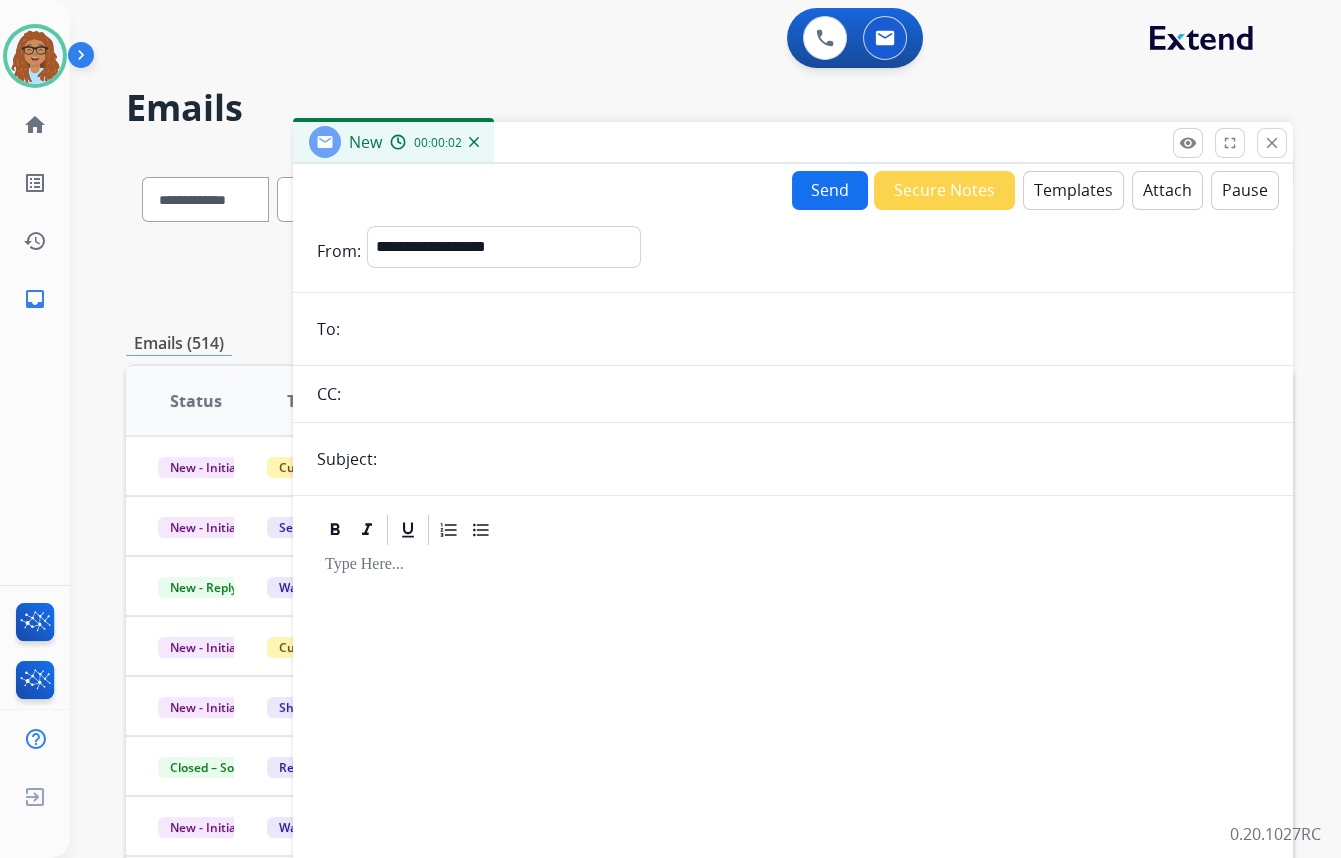 paste on "**********" 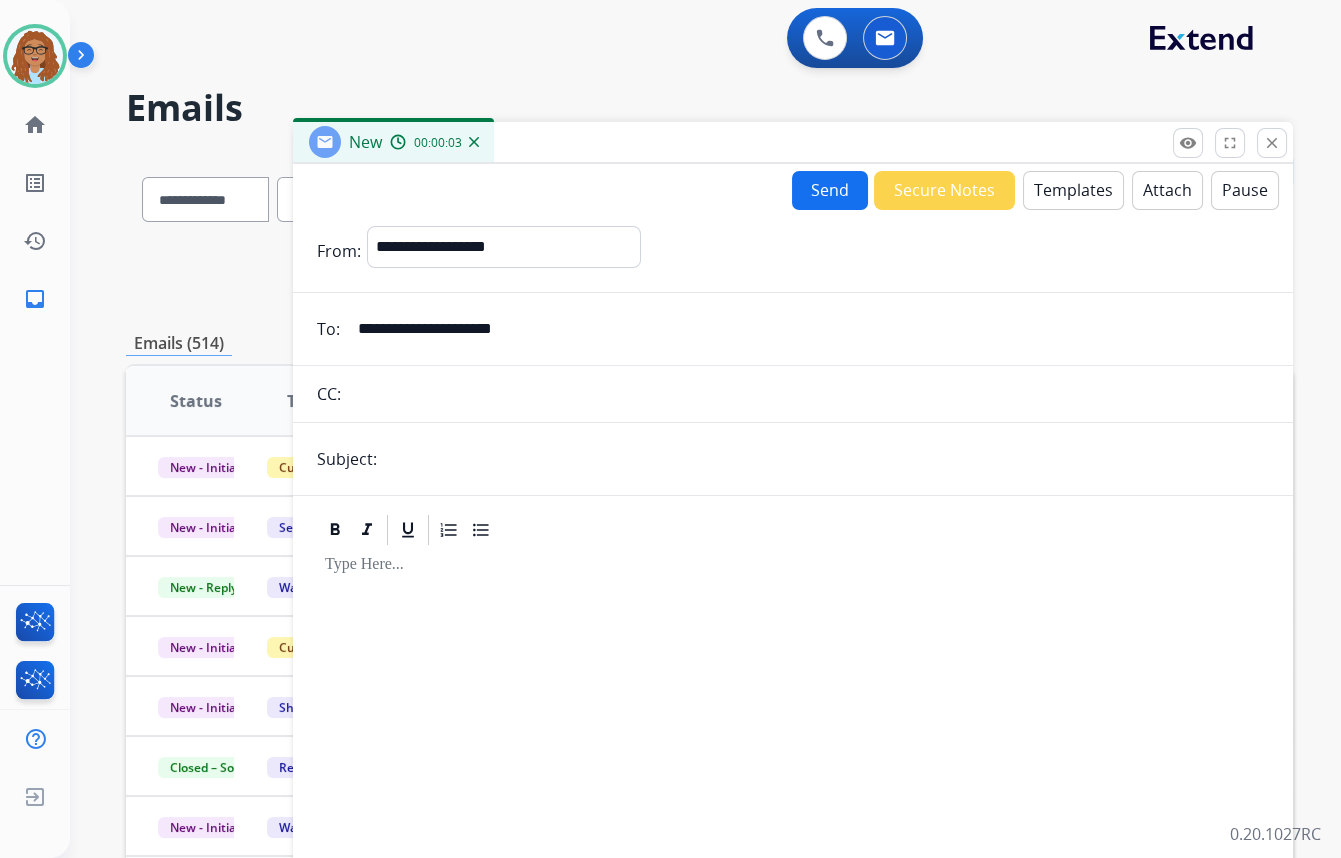 type on "**********" 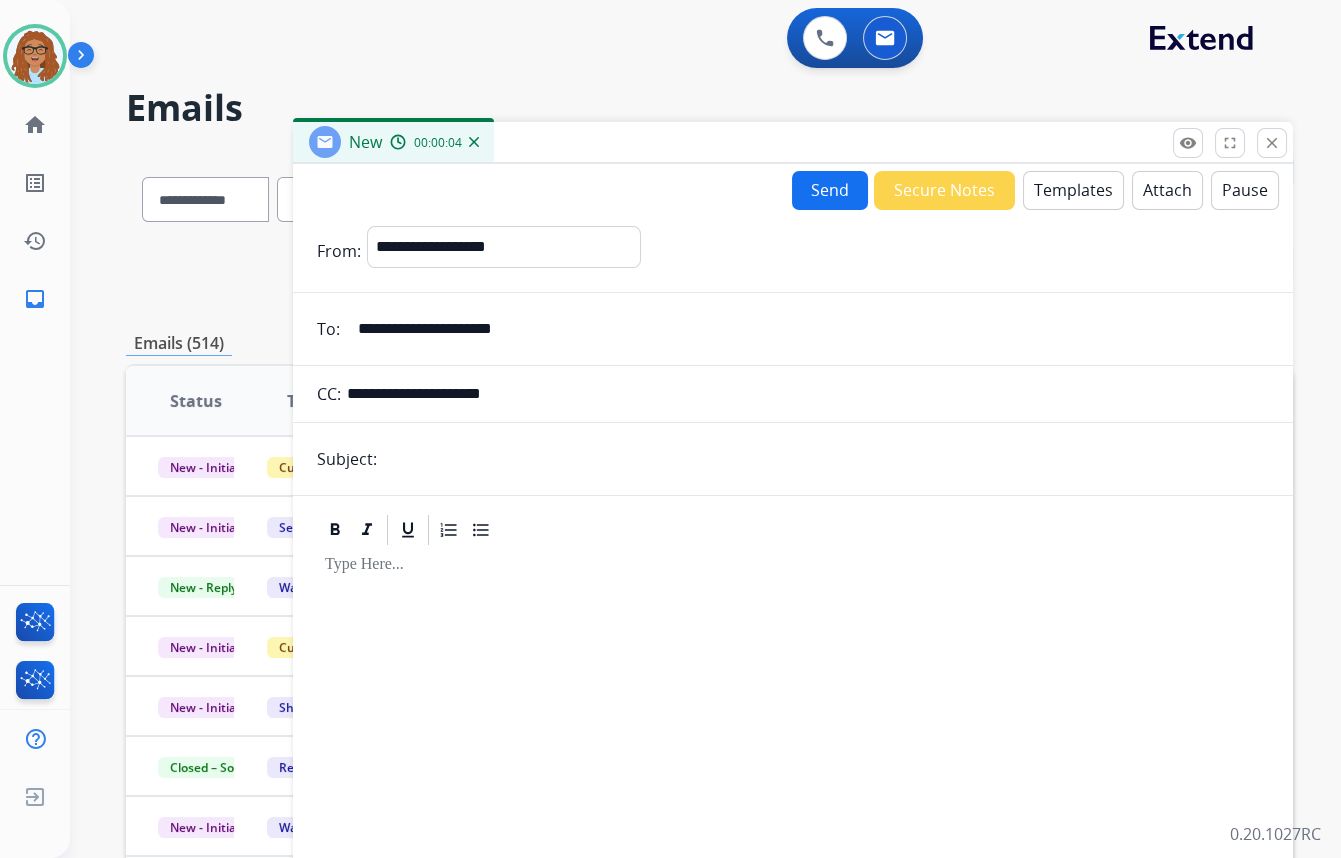 type on "**********" 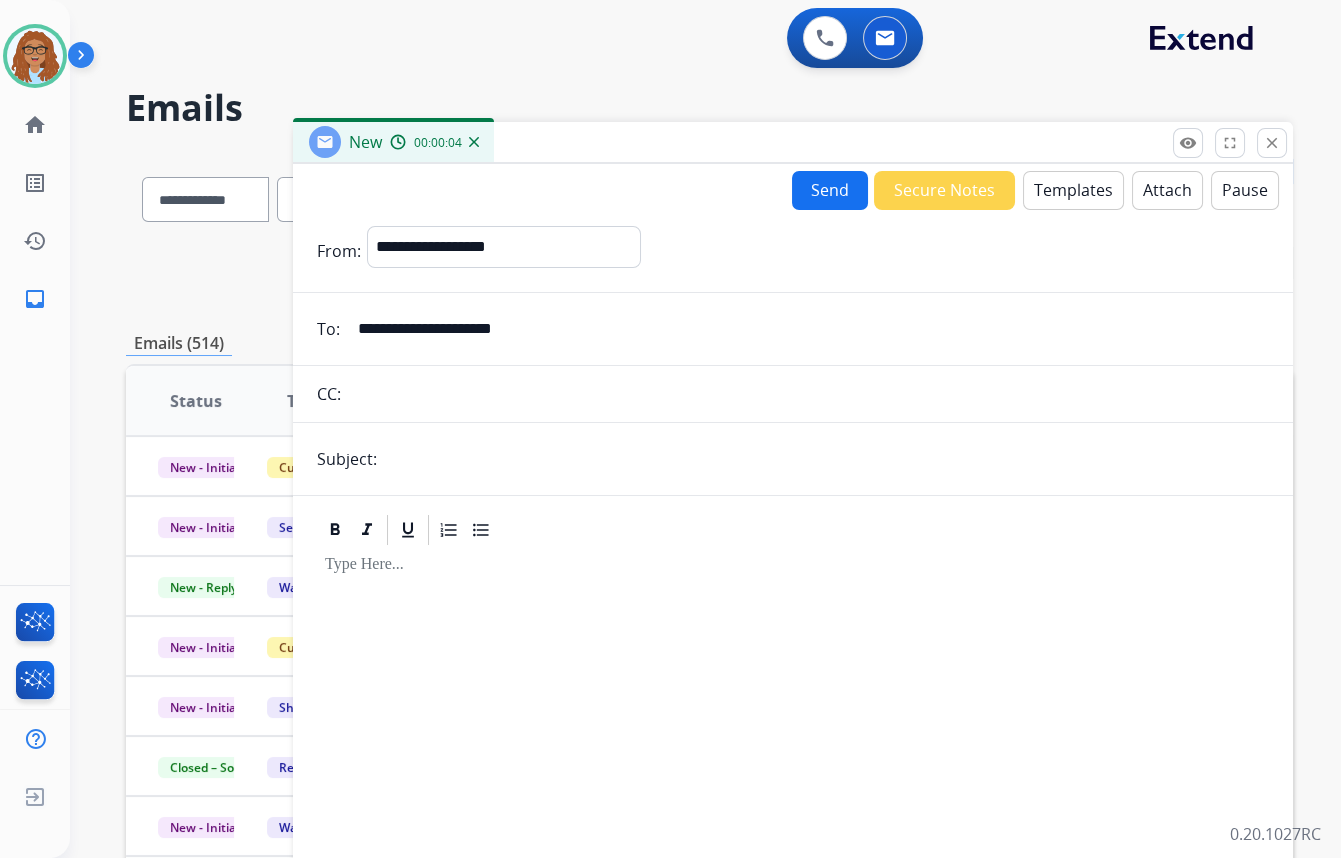 click on "**********" at bounding box center (793, 556) 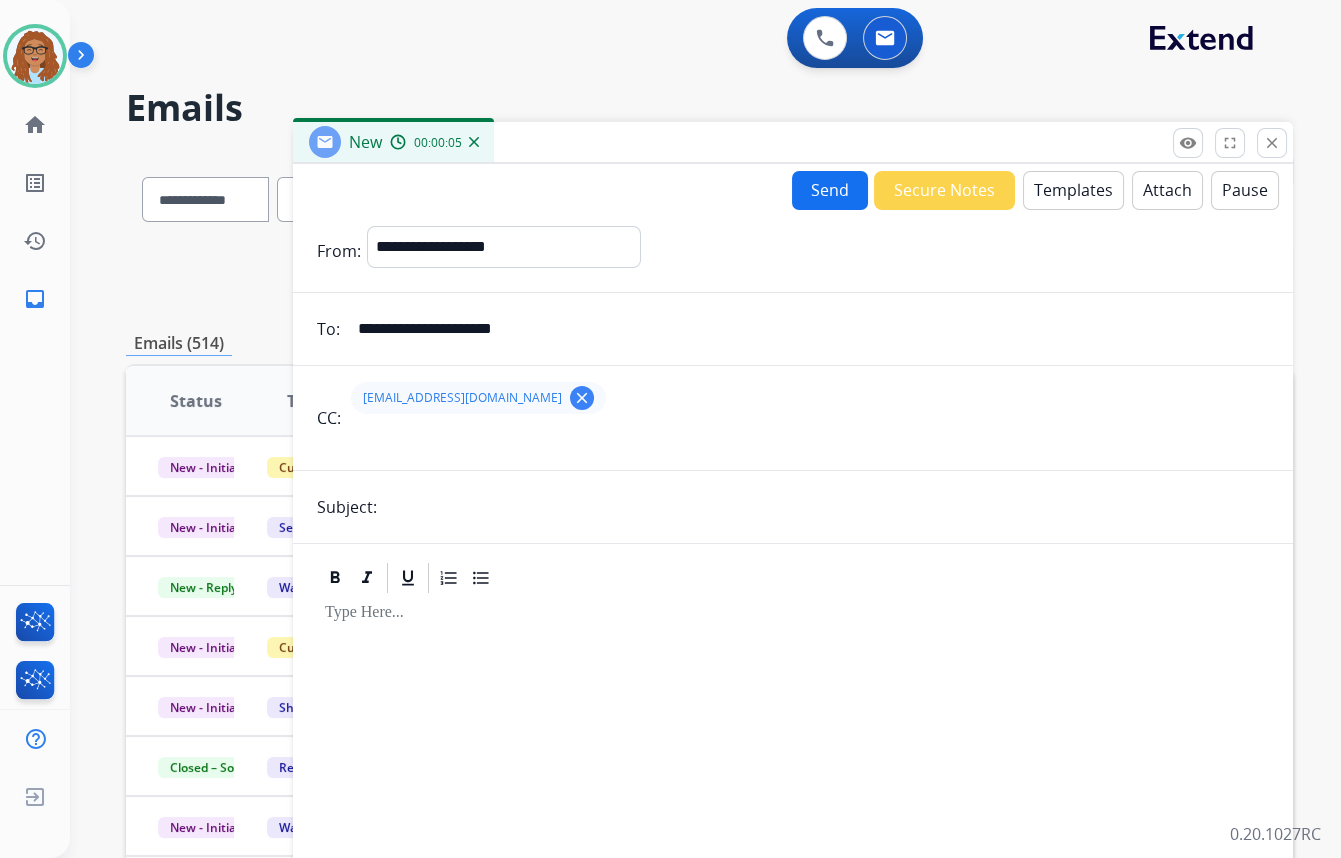 click at bounding box center [826, 507] 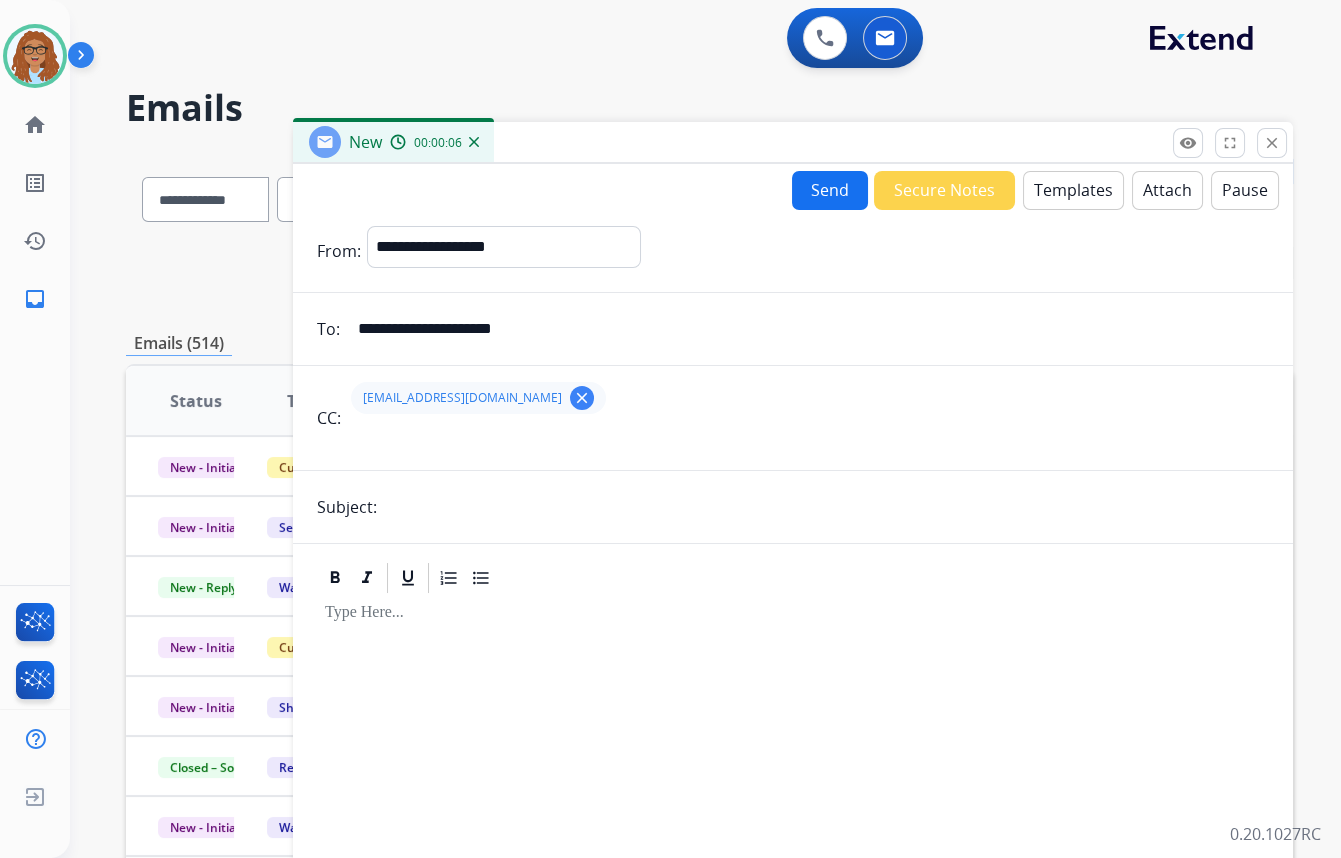 type on "**********" 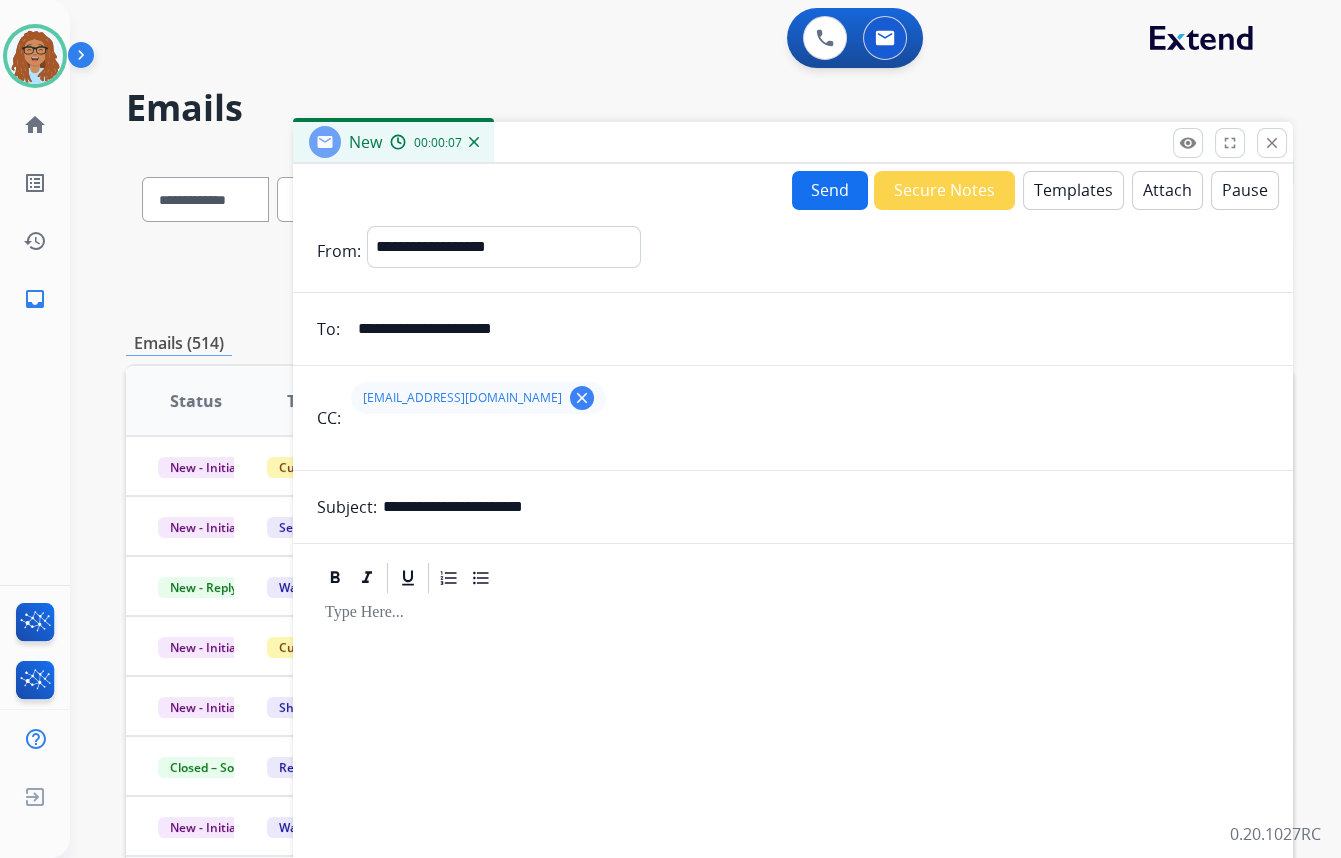 click on "Templates" at bounding box center [1073, 190] 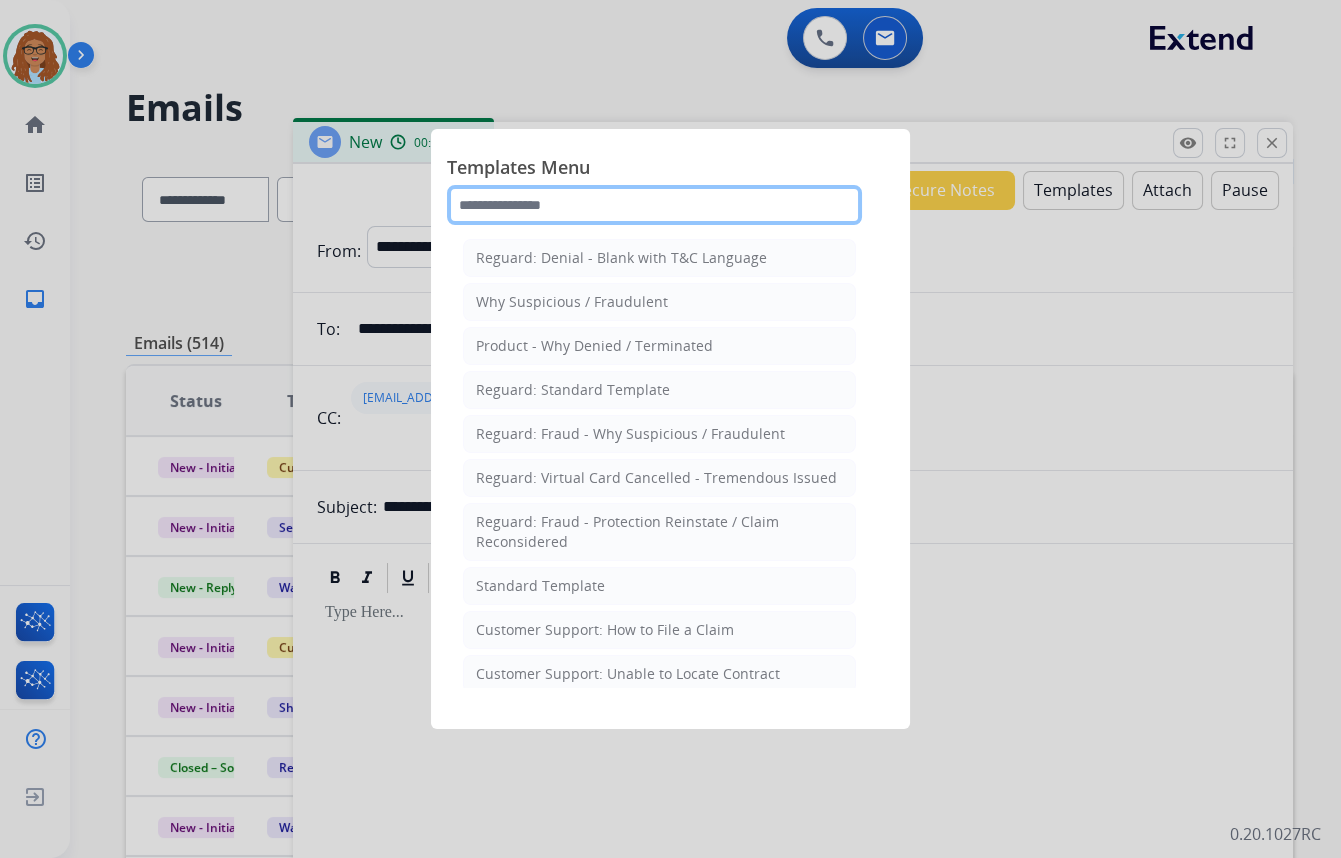 click 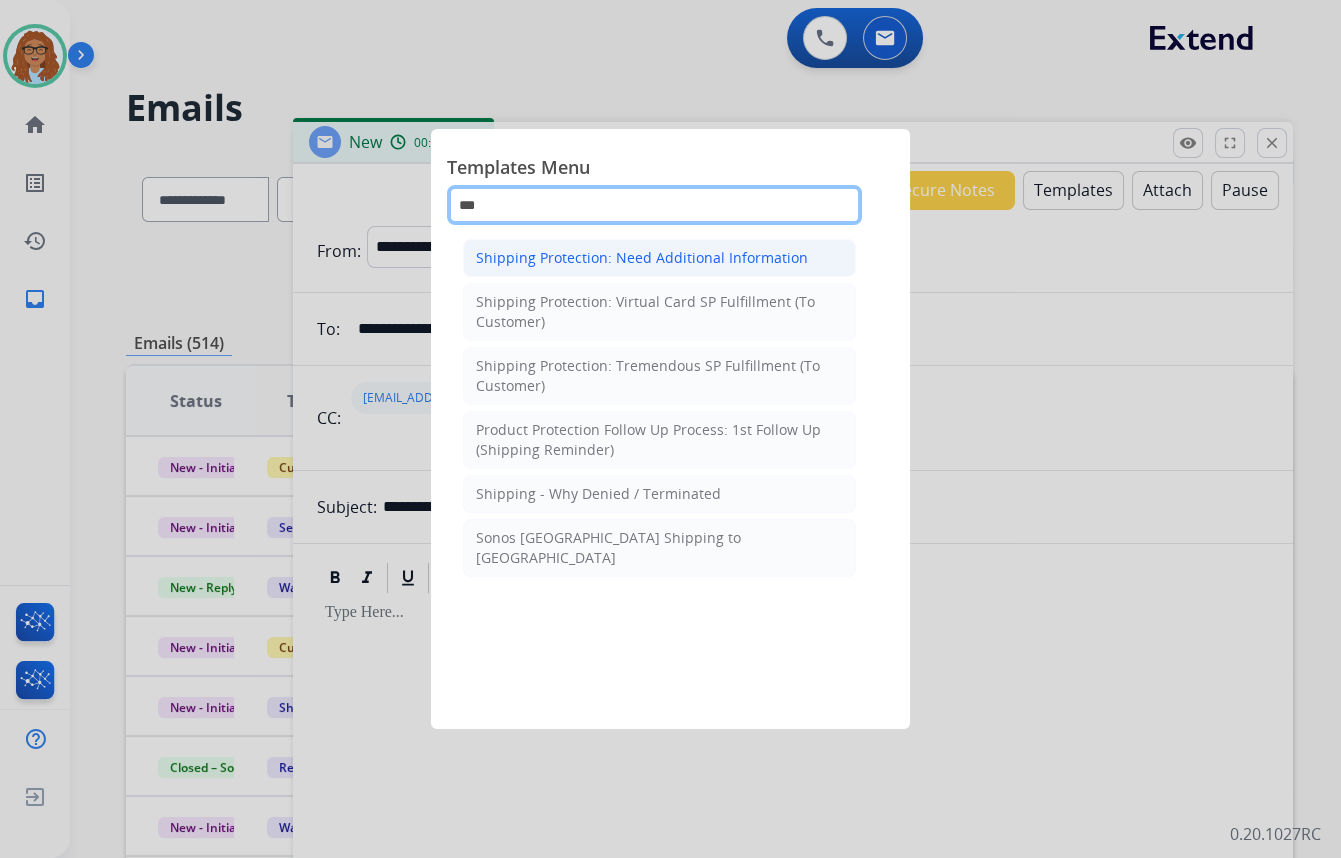 type on "***" 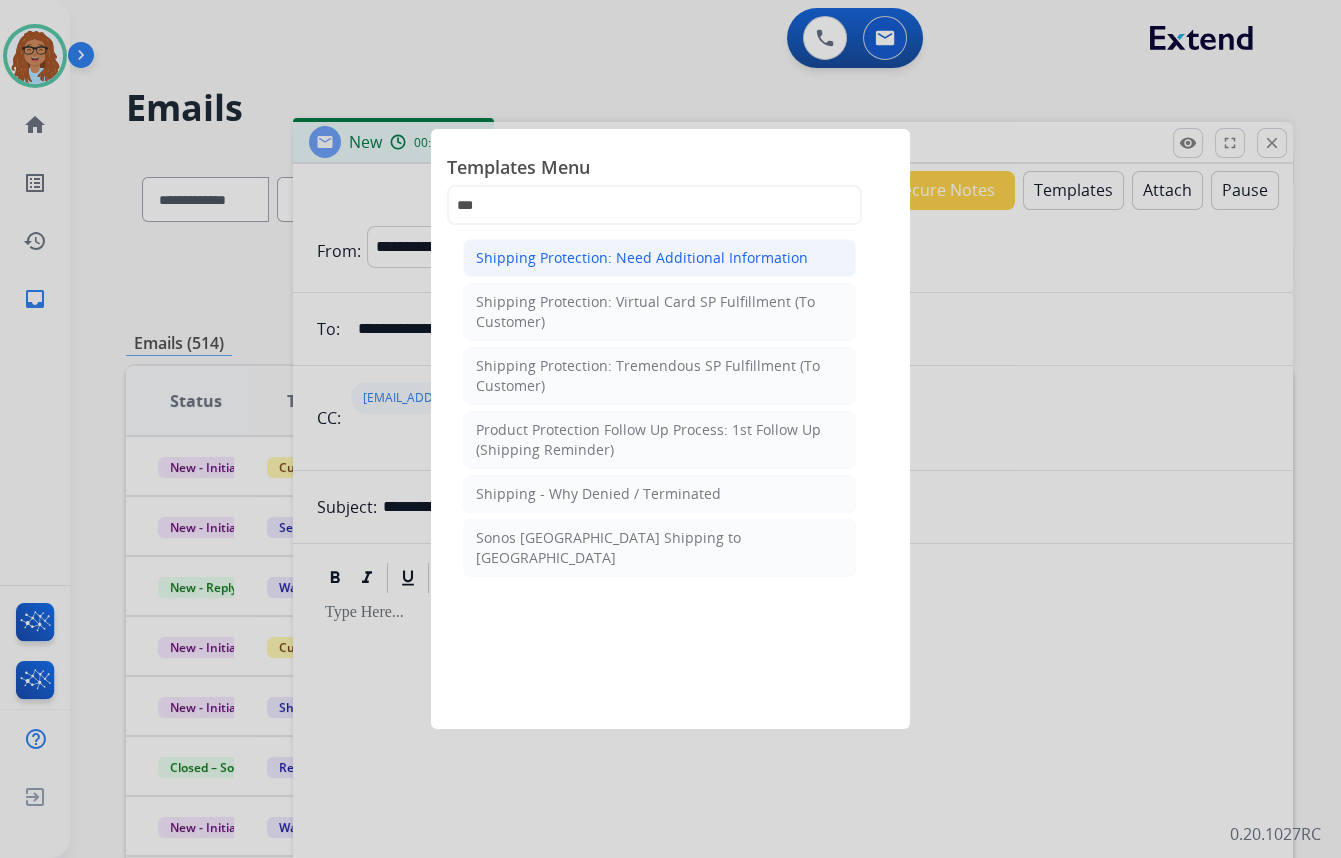 click on "Shipping Protection: Need Additional Information" 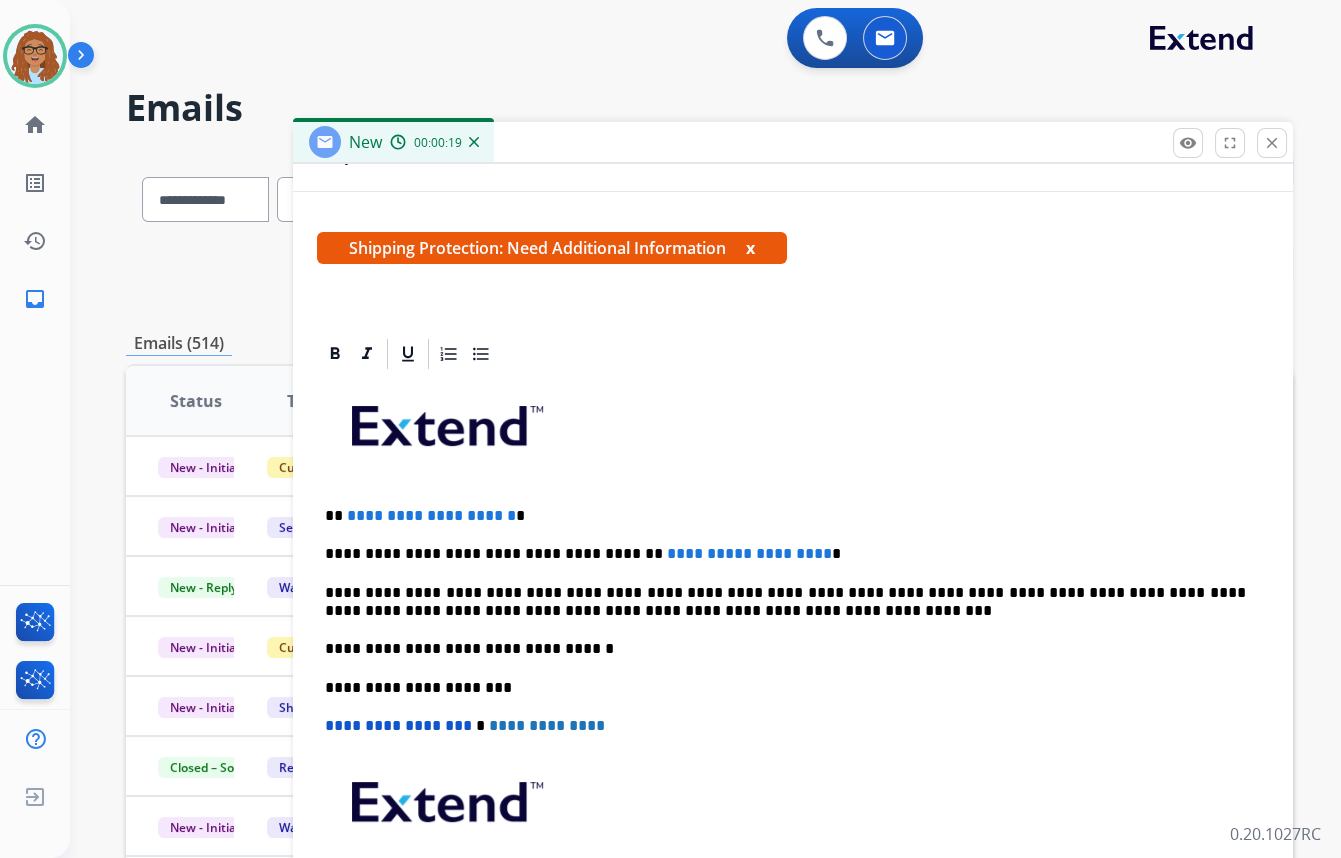 scroll, scrollTop: 363, scrollLeft: 0, axis: vertical 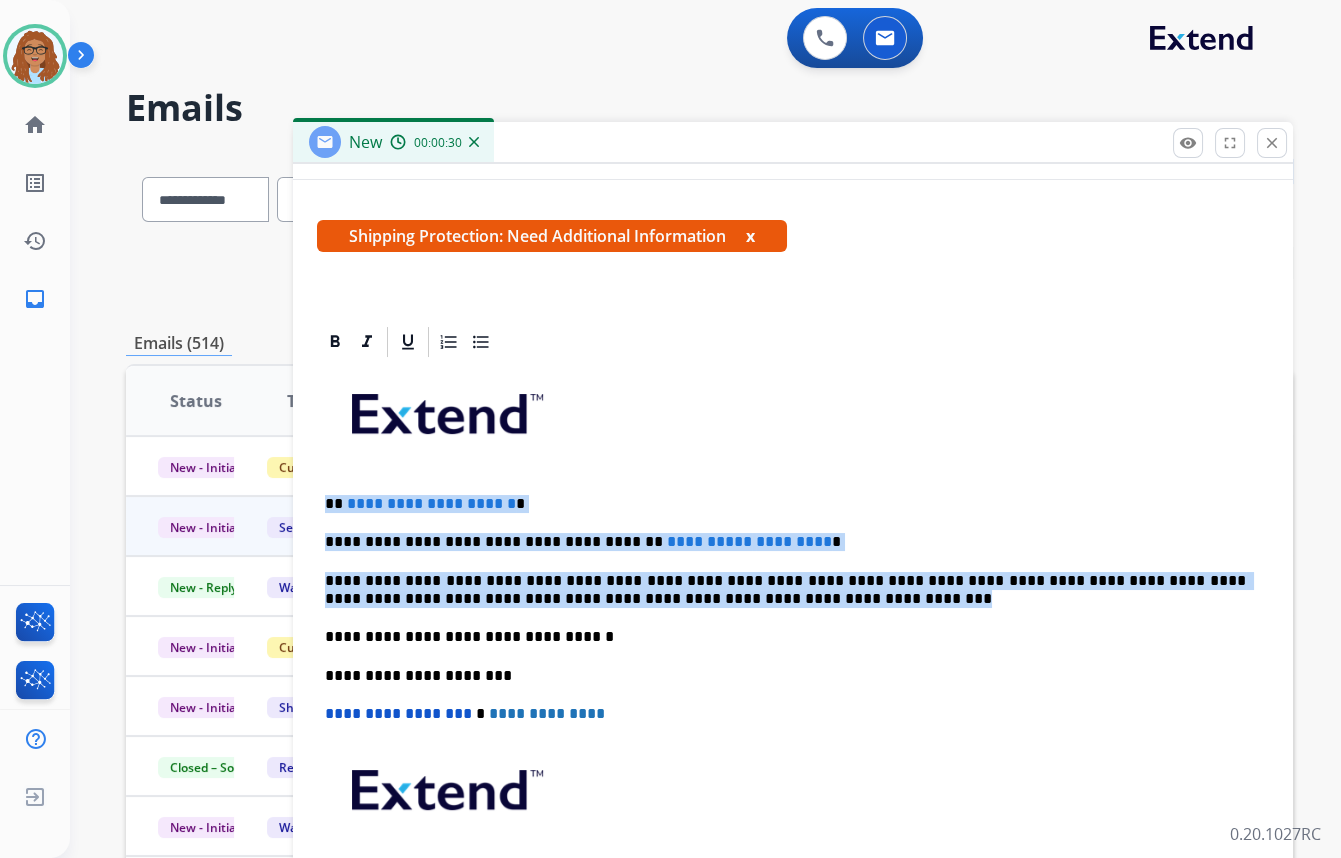 drag, startPoint x: 725, startPoint y: 596, endPoint x: 270, endPoint y: 495, distance: 466.0751 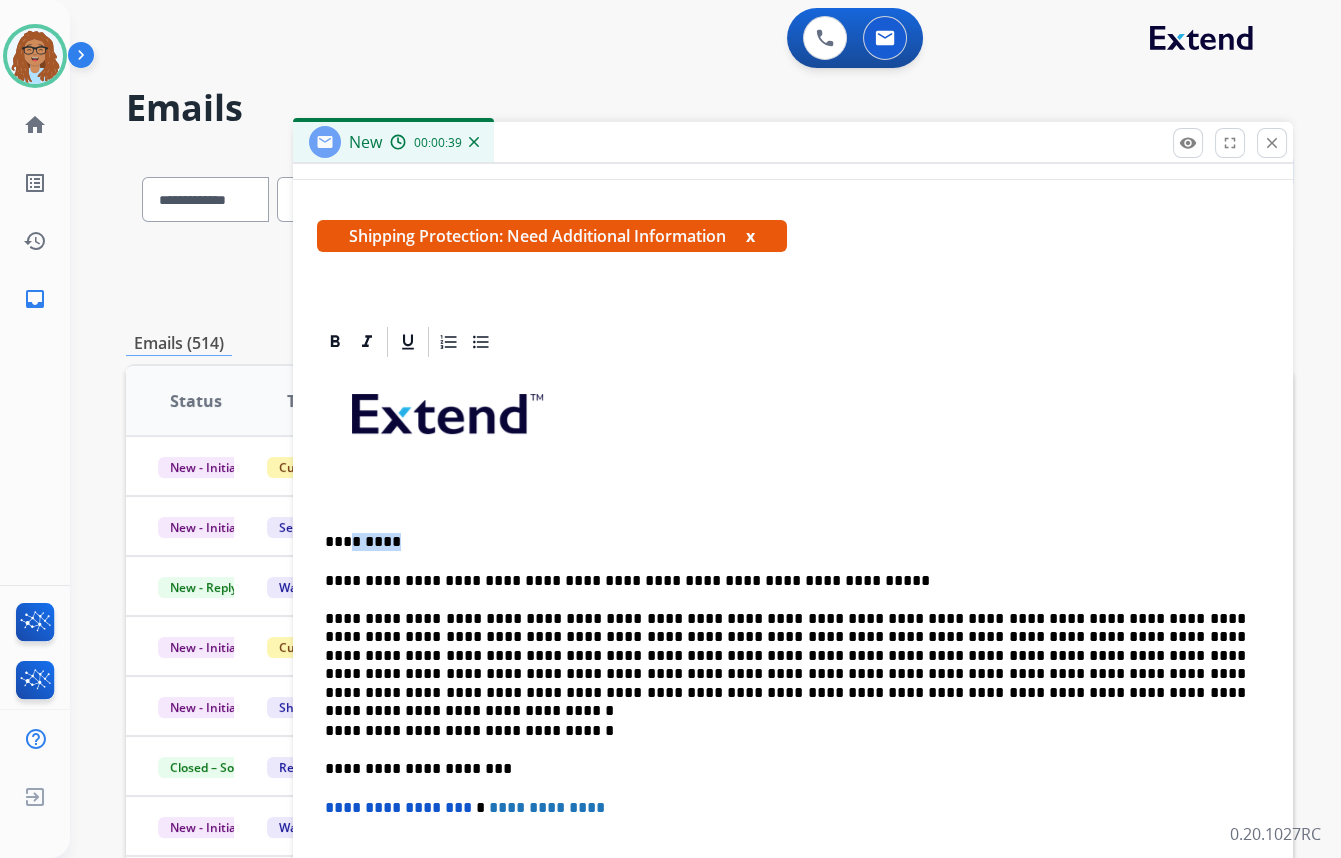 drag, startPoint x: 389, startPoint y: 536, endPoint x: 346, endPoint y: 541, distance: 43.289722 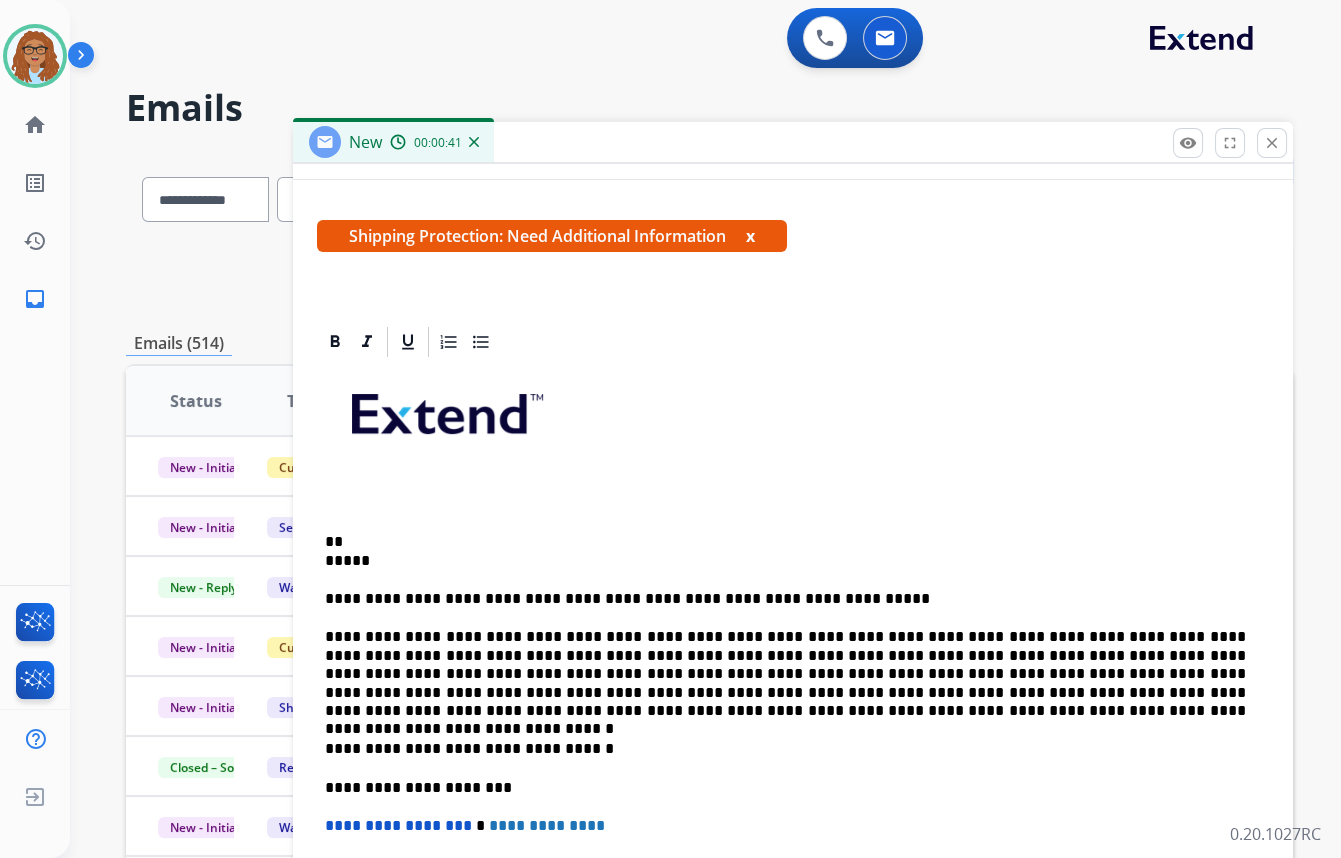 click on "** *****" at bounding box center (785, 551) 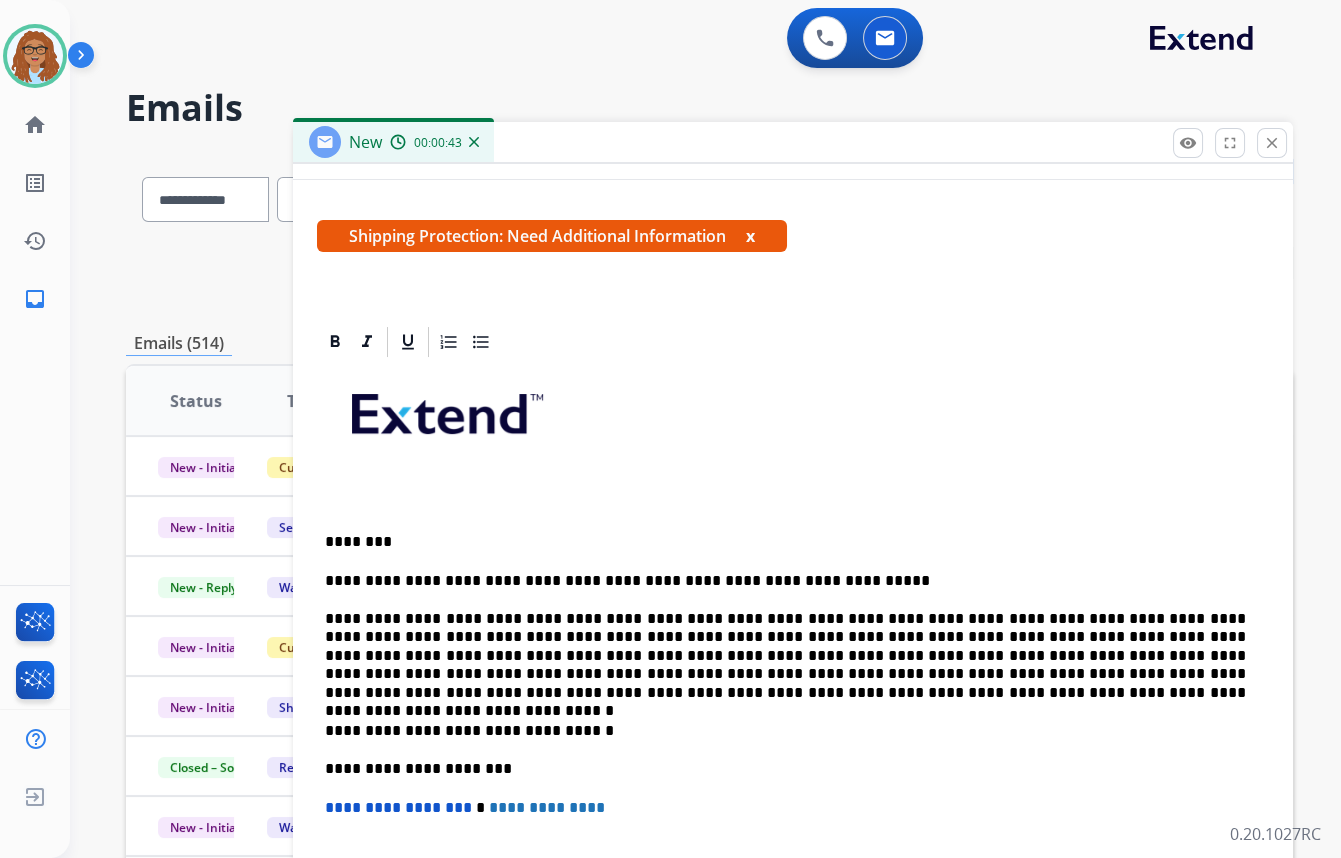 click on "********" at bounding box center (785, 542) 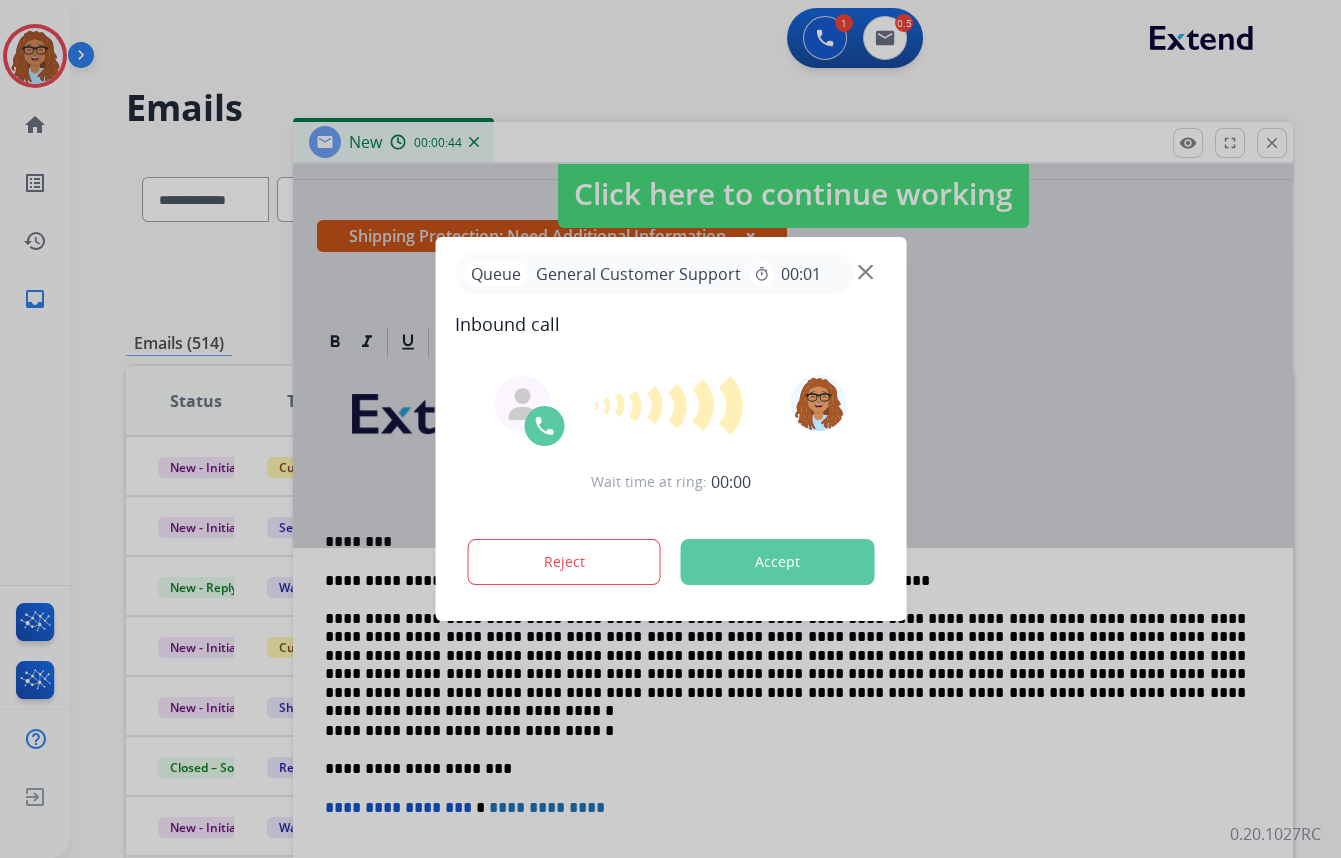 type 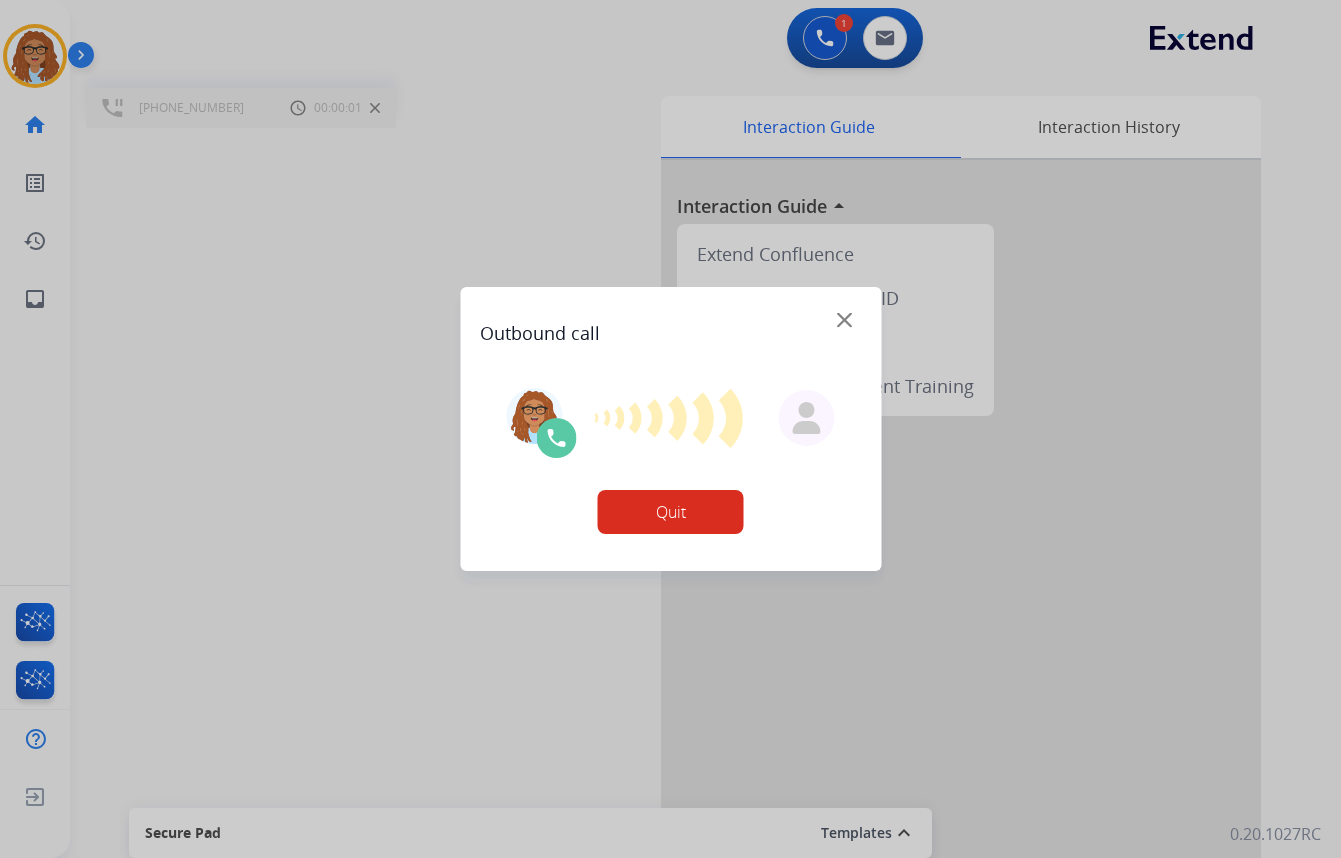 scroll, scrollTop: 0, scrollLeft: 0, axis: both 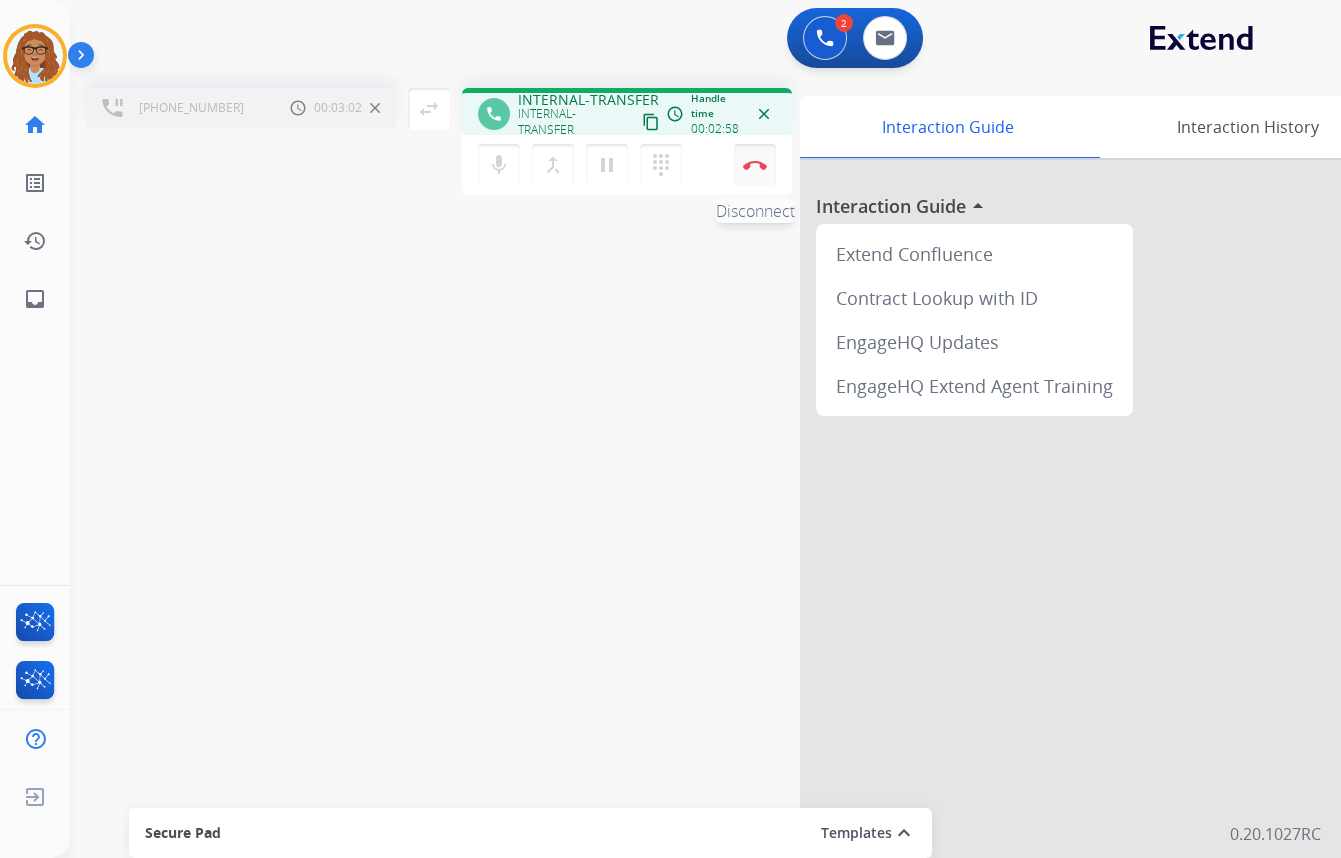 click at bounding box center [755, 165] 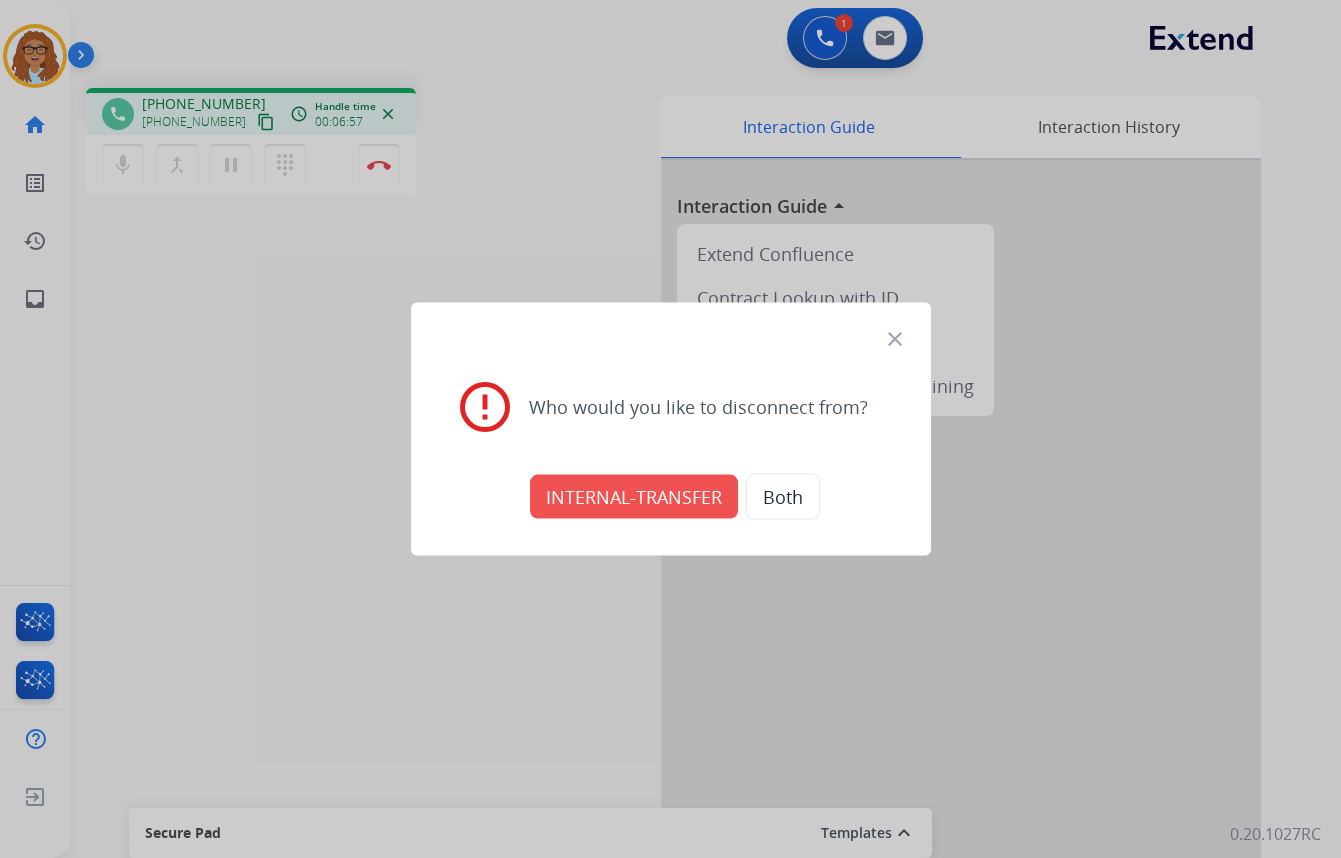 click on "close" at bounding box center (895, 339) 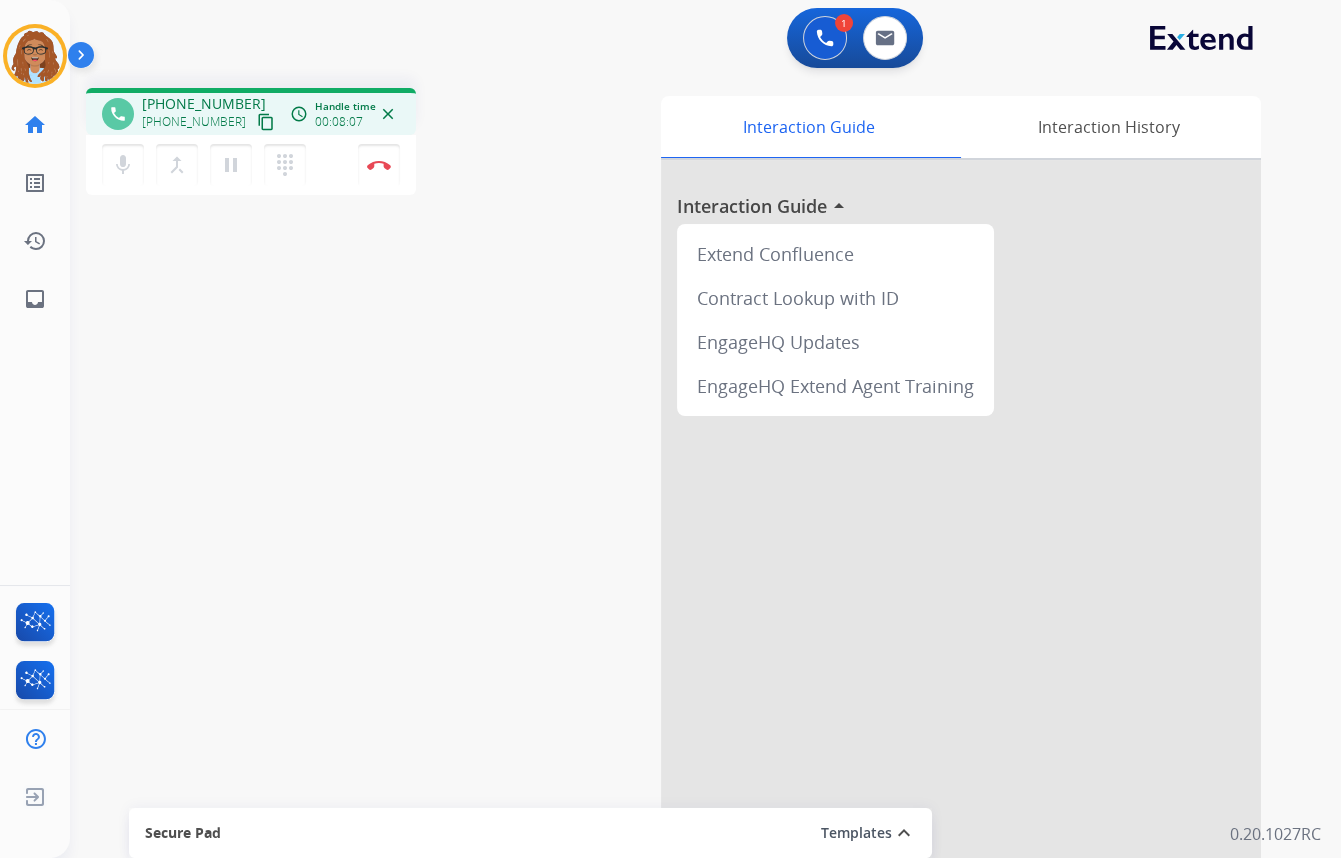 drag, startPoint x: 236, startPoint y: 161, endPoint x: 346, endPoint y: 183, distance: 112.17843 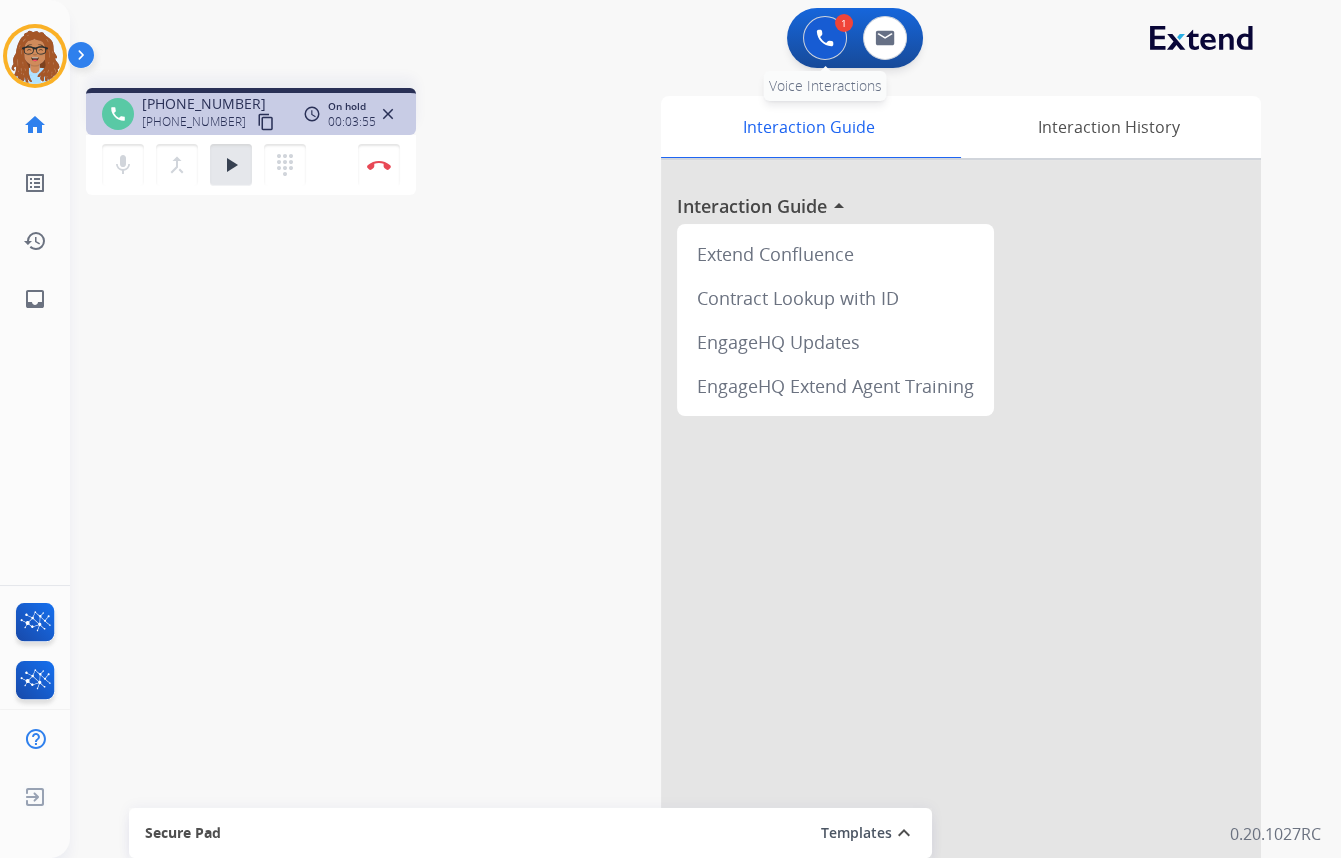 click at bounding box center (825, 38) 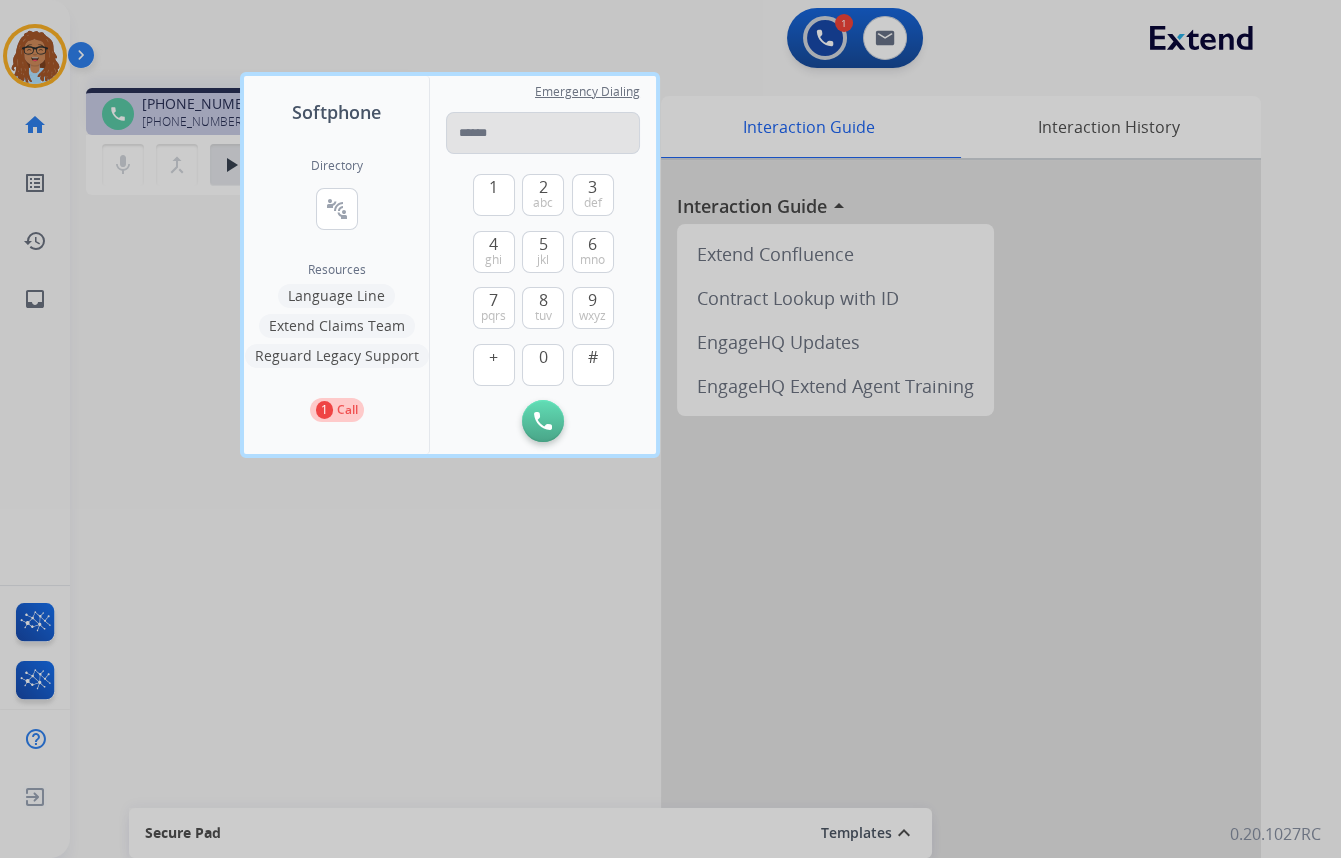 click at bounding box center (543, 133) 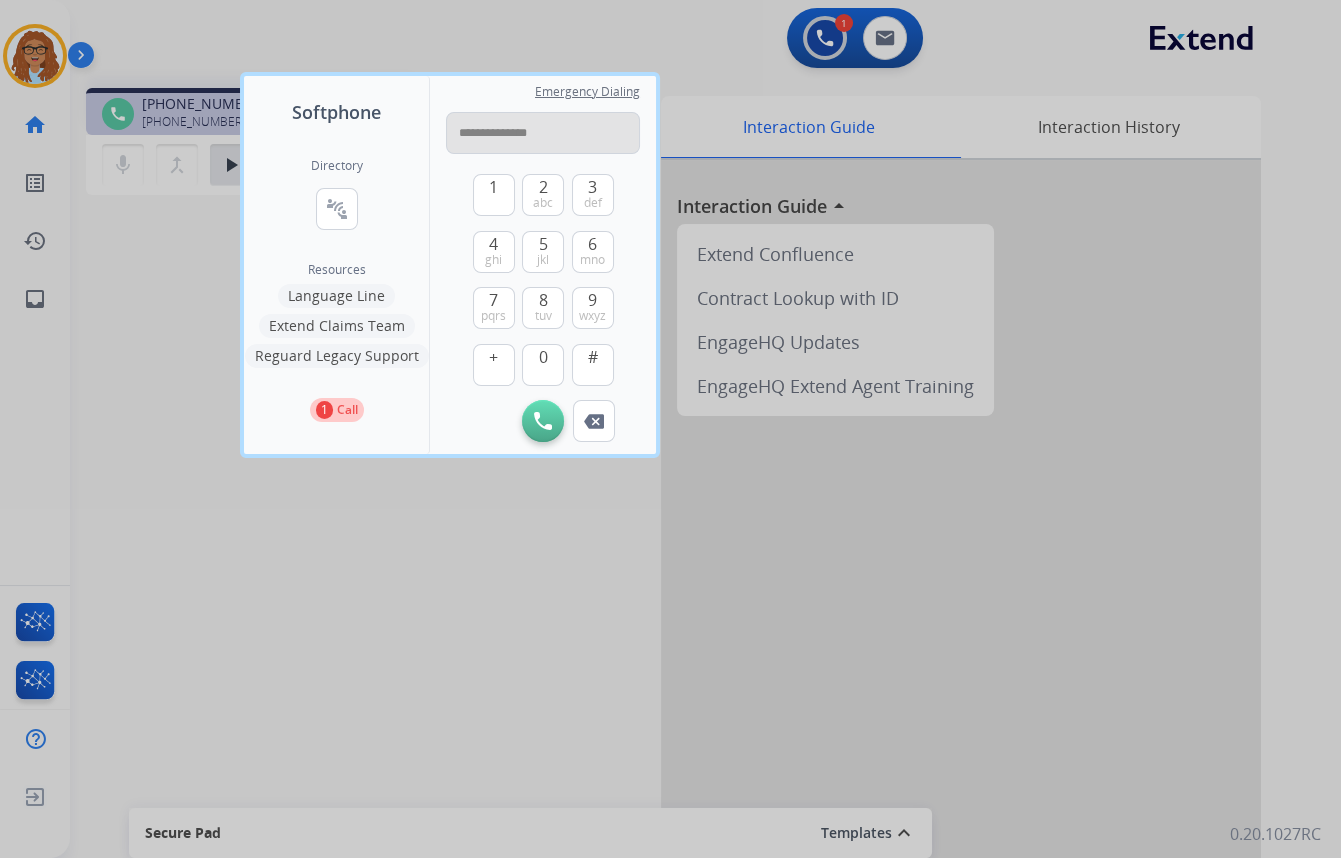 click on "**********" at bounding box center [543, 133] 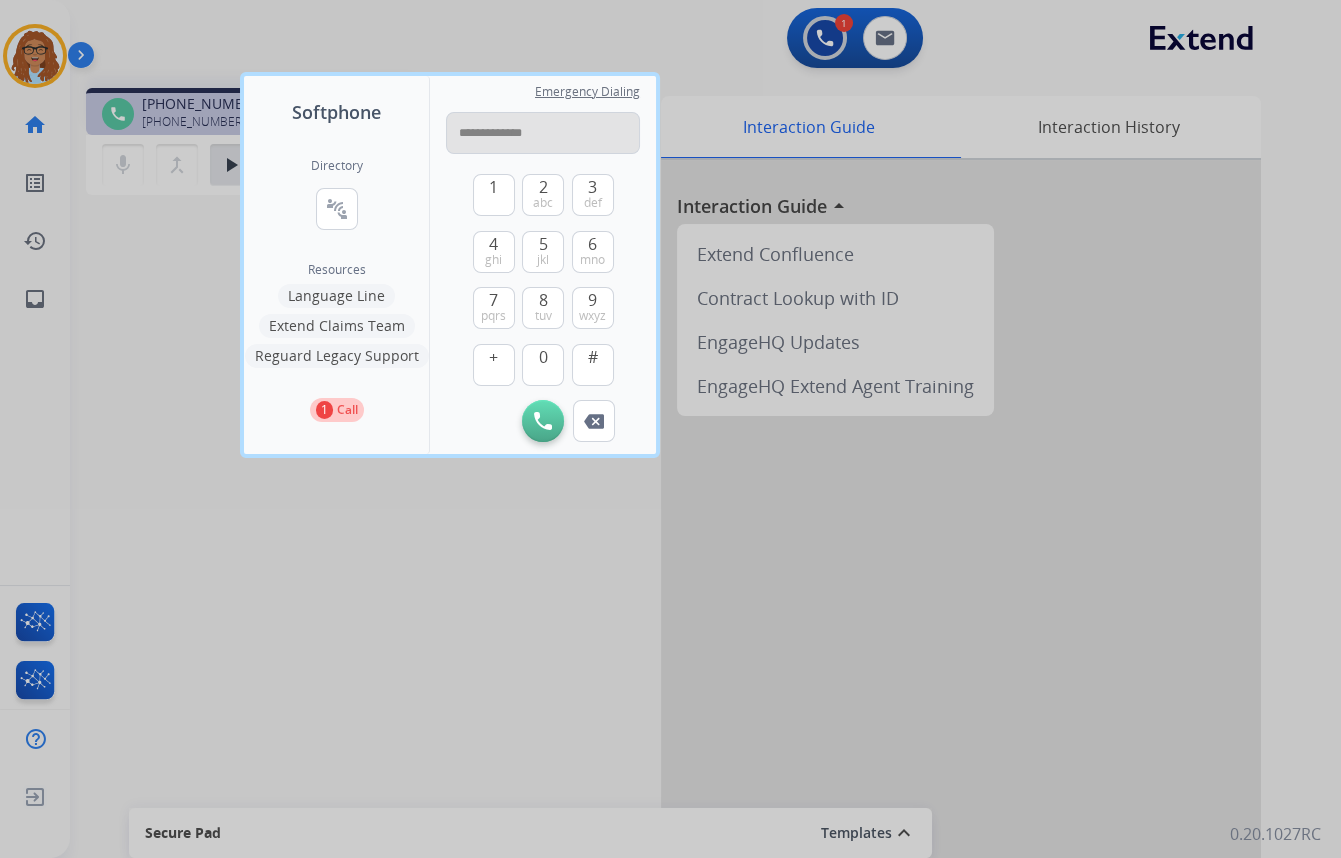 click on "**********" at bounding box center [543, 133] 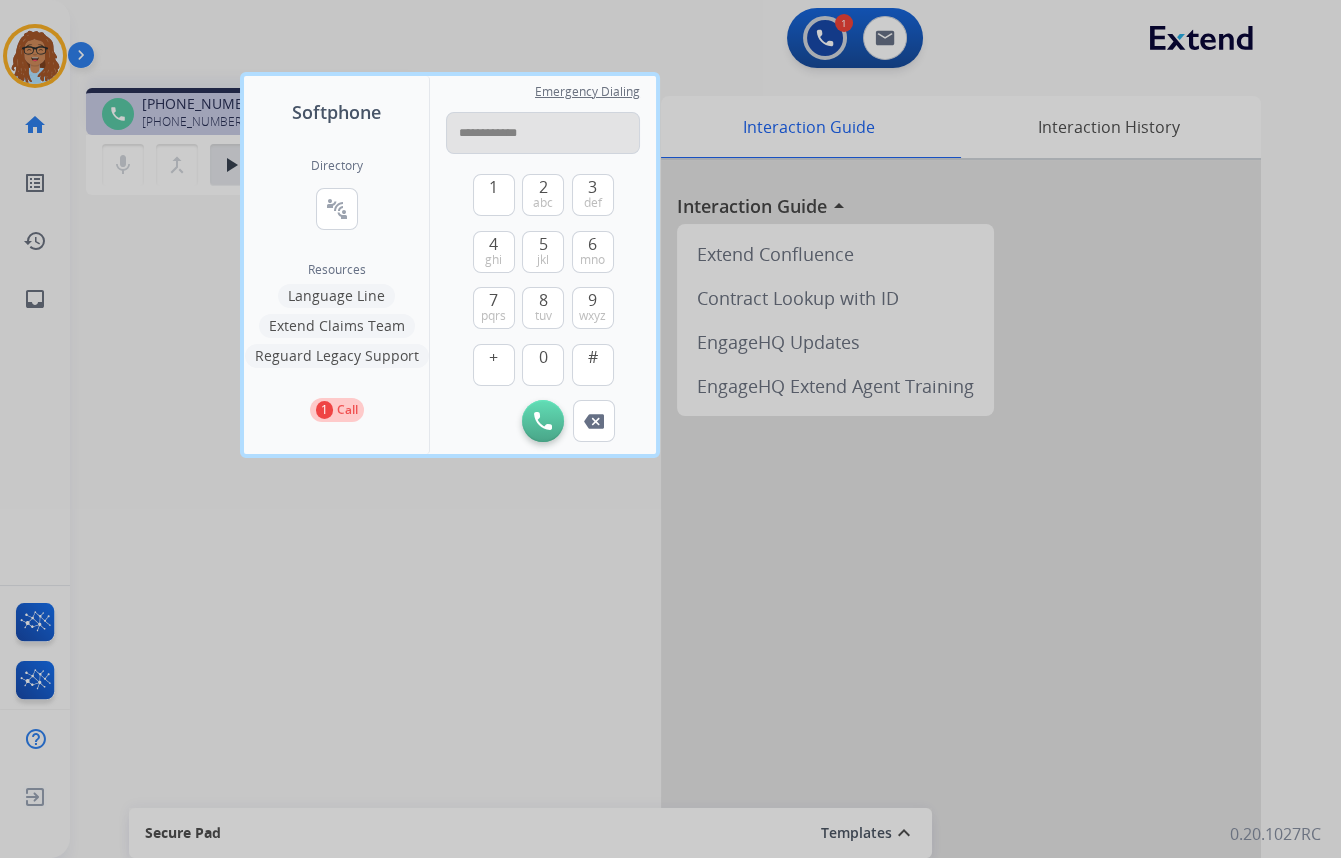 click on "**********" at bounding box center (543, 133) 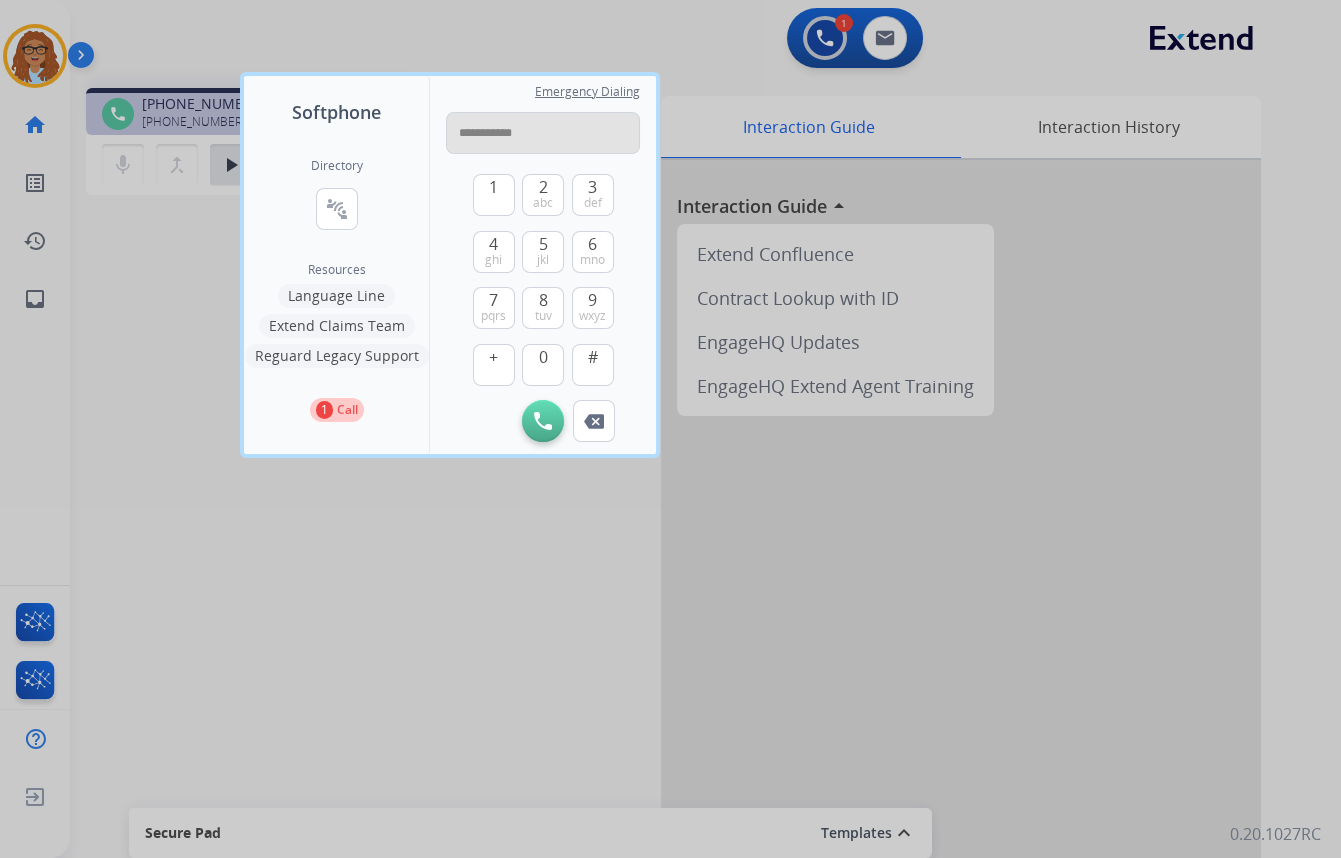 click on "**********" at bounding box center [543, 133] 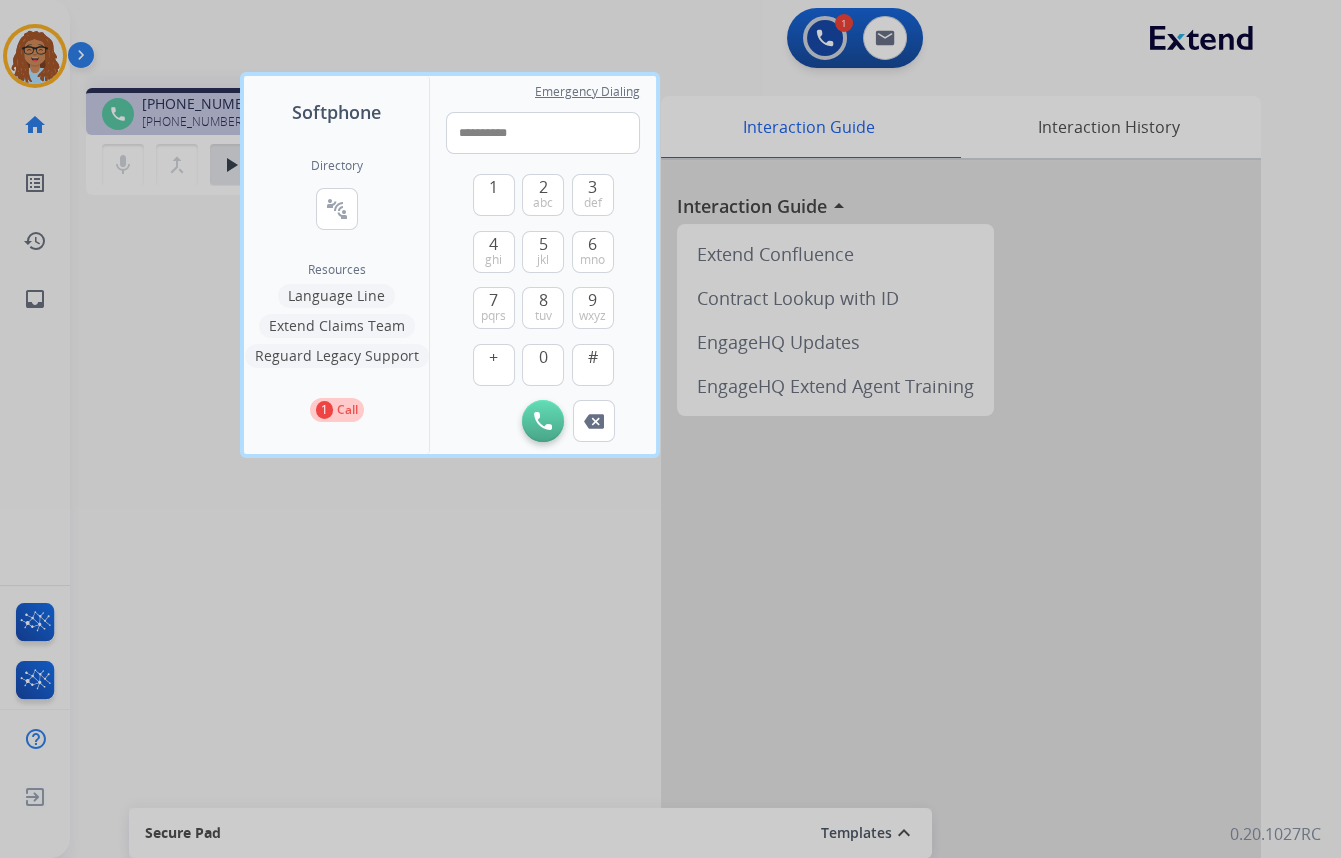 drag, startPoint x: 546, startPoint y: 129, endPoint x: 315, endPoint y: 121, distance: 231.13849 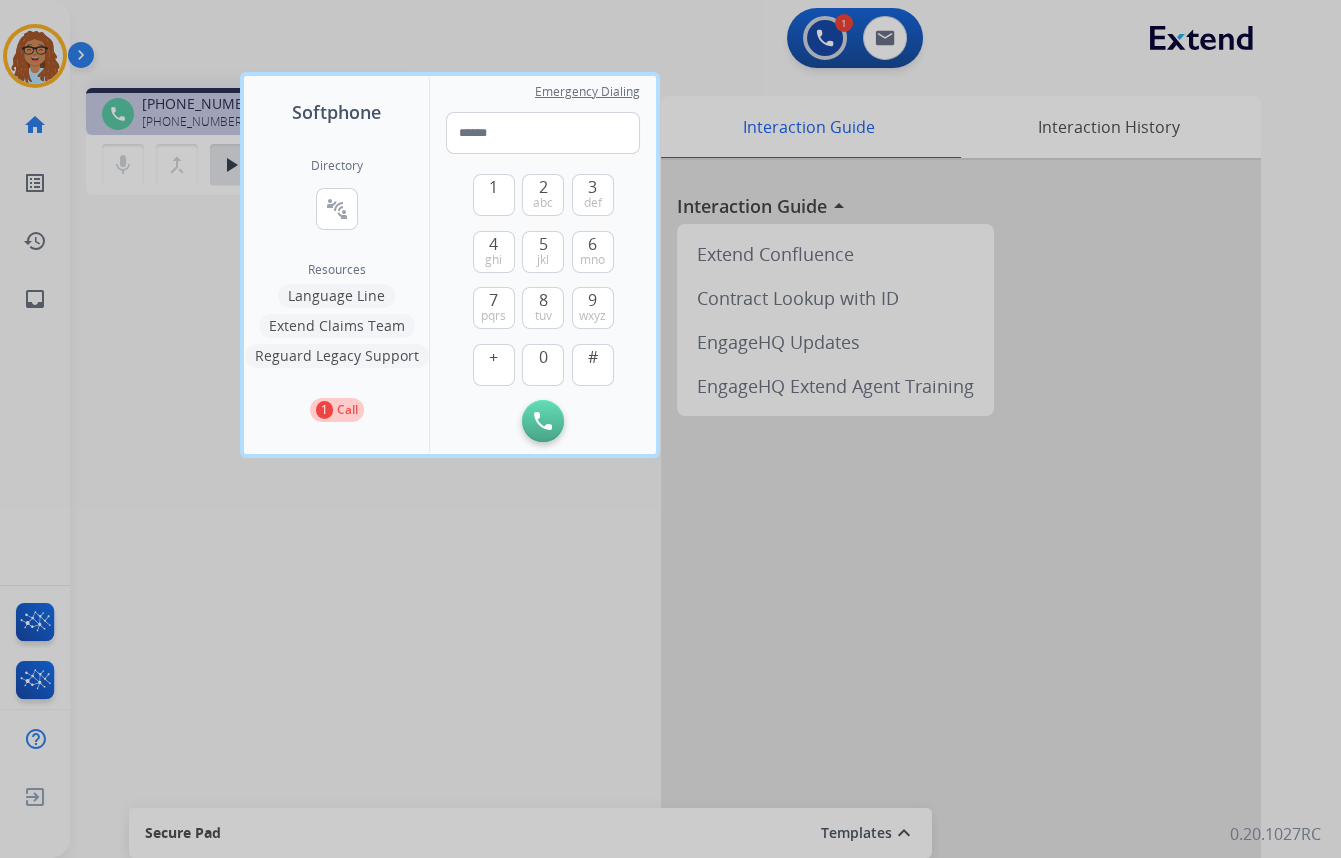 drag, startPoint x: 720, startPoint y: 65, endPoint x: 705, endPoint y: 64, distance: 15.033297 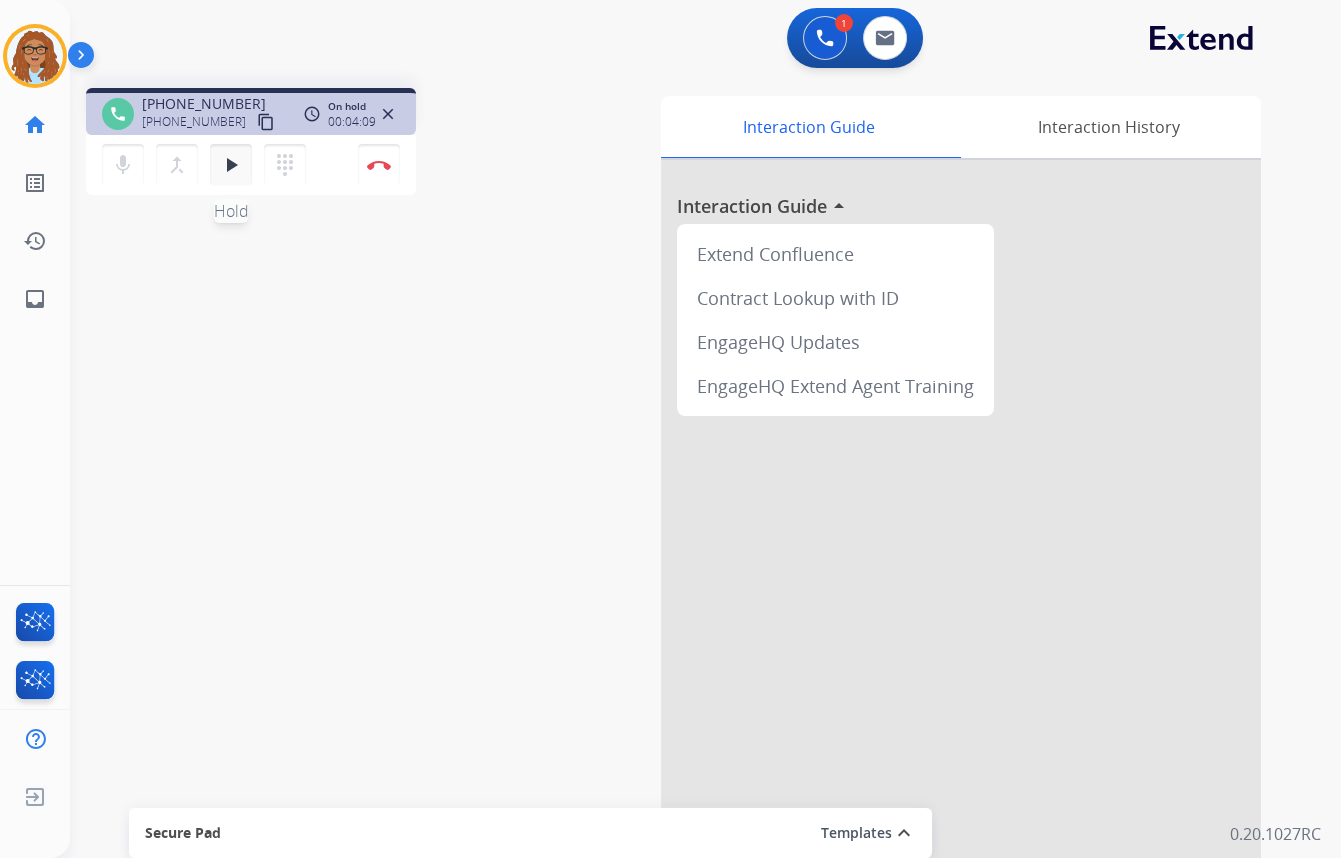 click on "play_arrow" at bounding box center [231, 165] 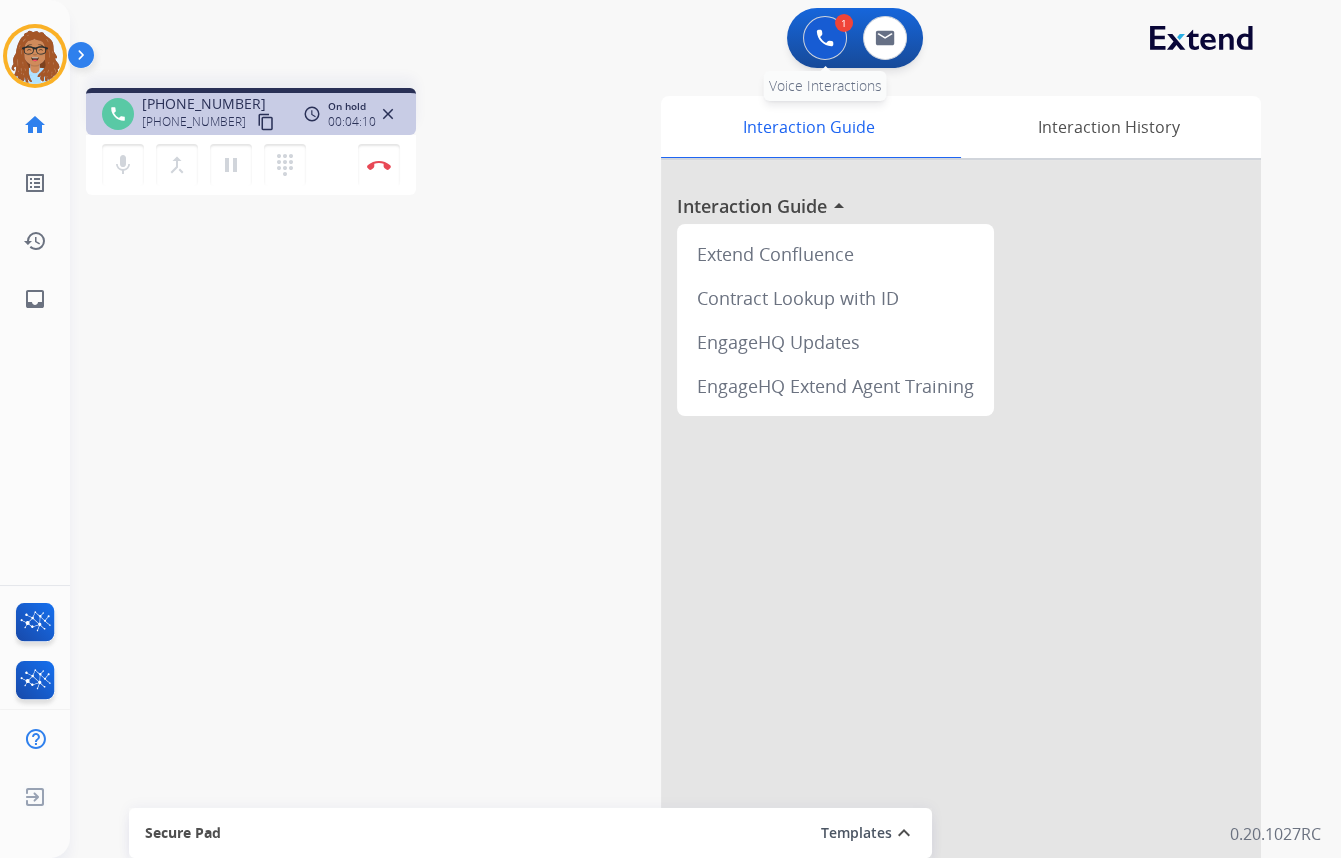 click at bounding box center (825, 38) 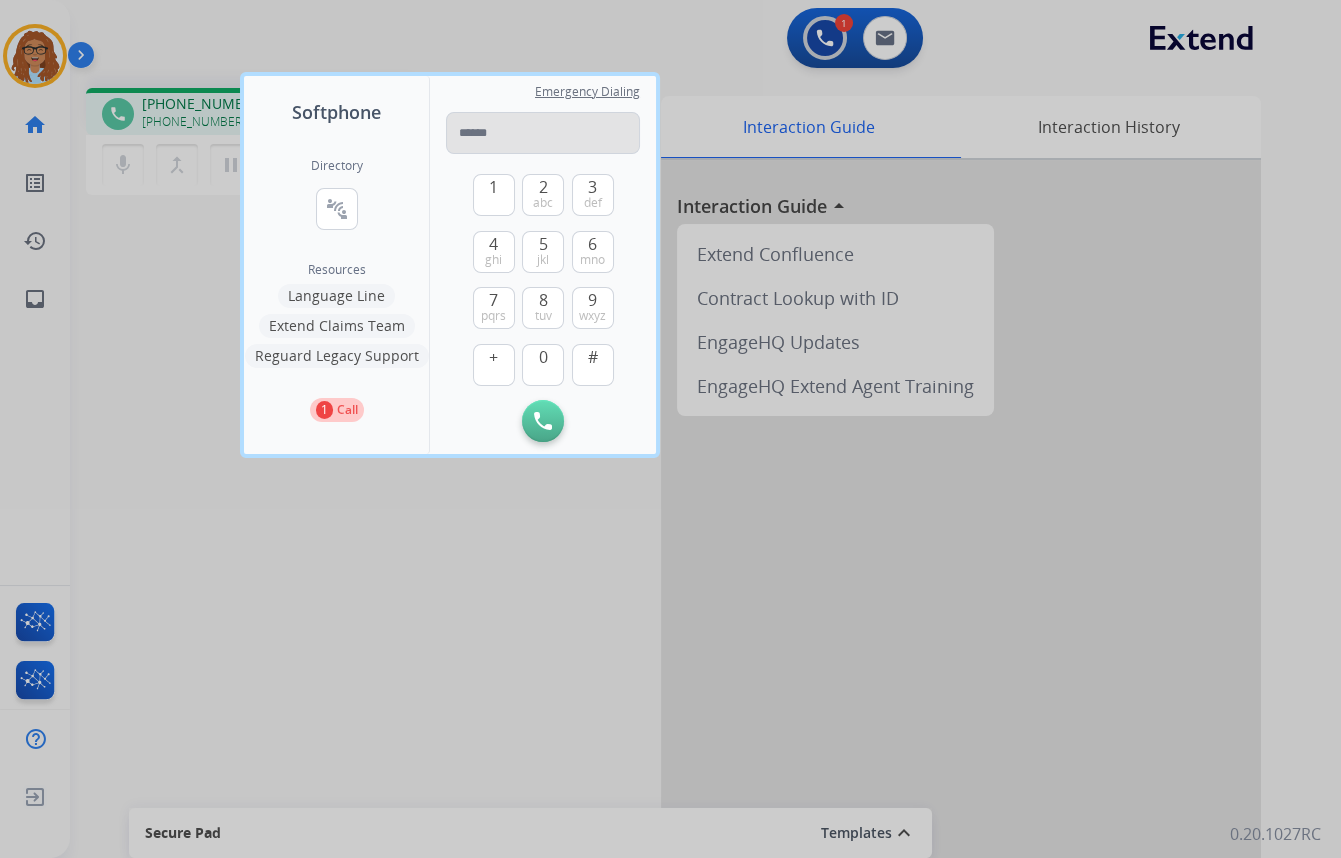 click at bounding box center [543, 133] 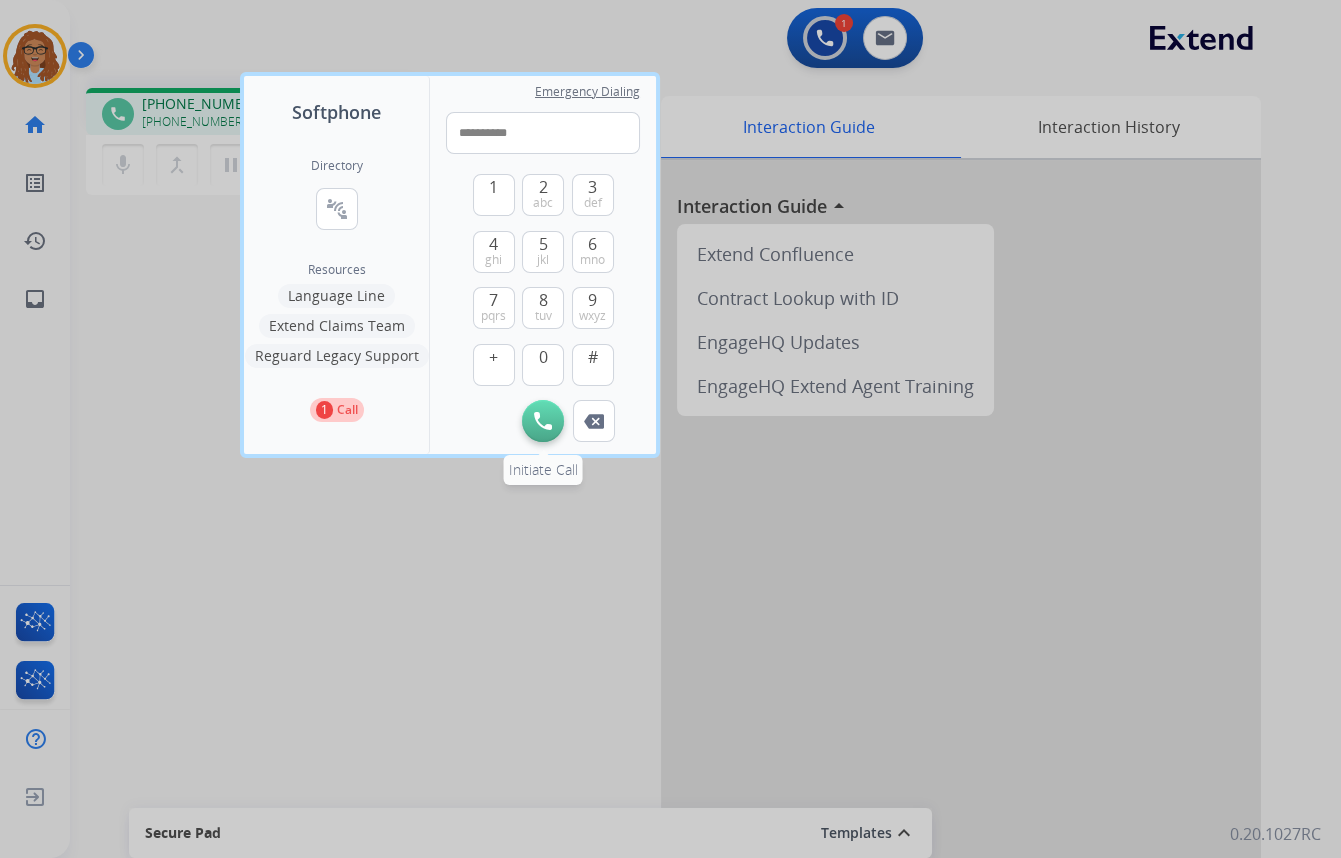 type on "**********" 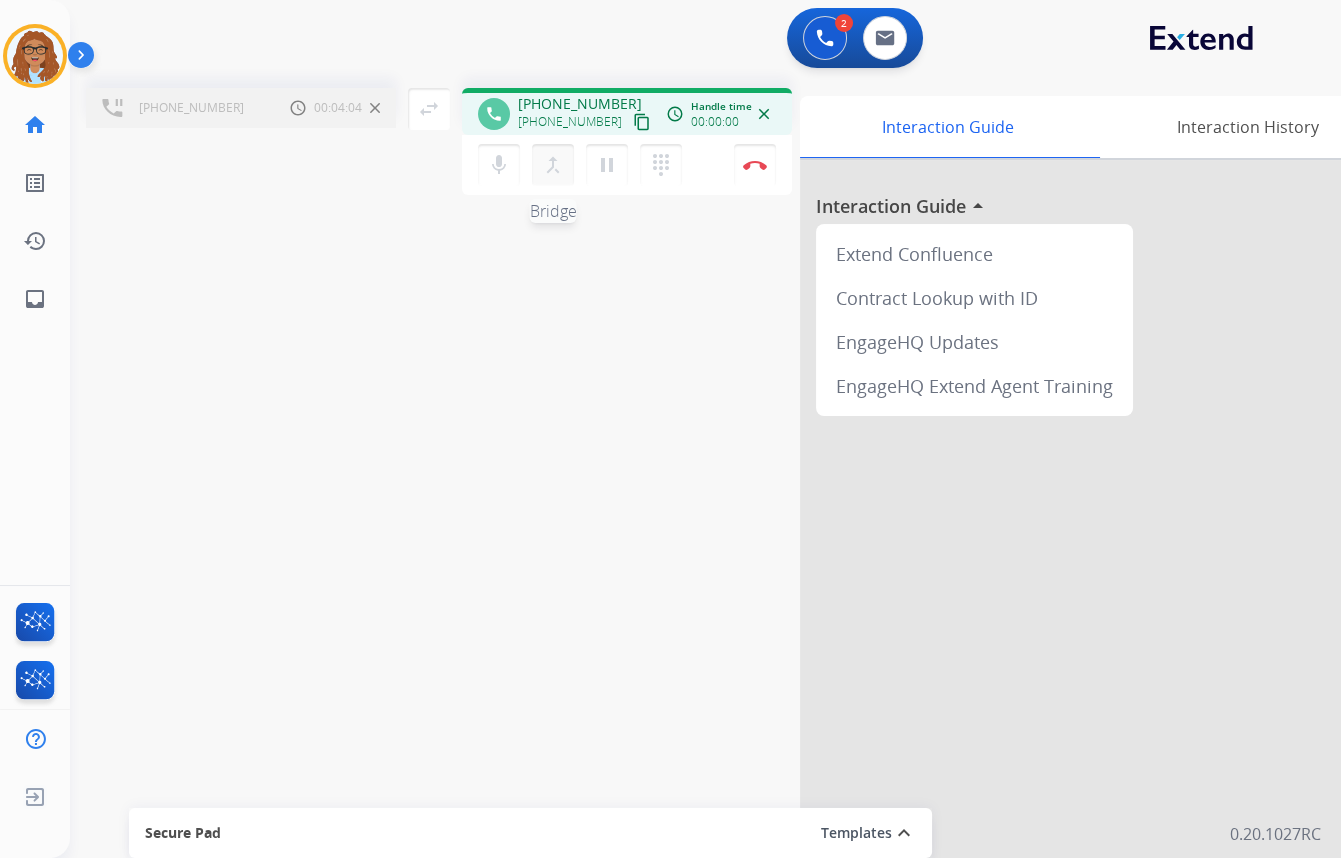 click on "merge_type" at bounding box center (553, 165) 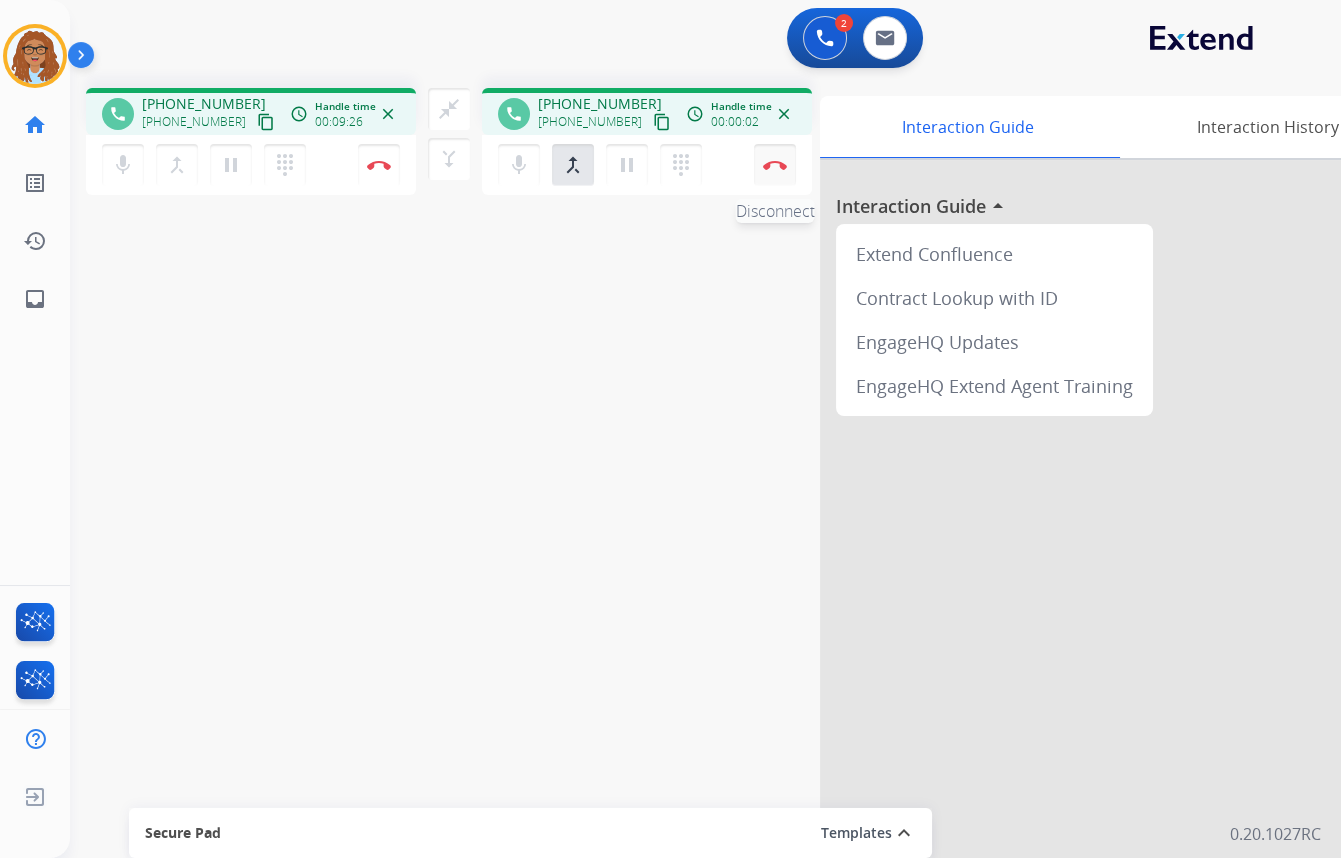 click at bounding box center (379, 165) 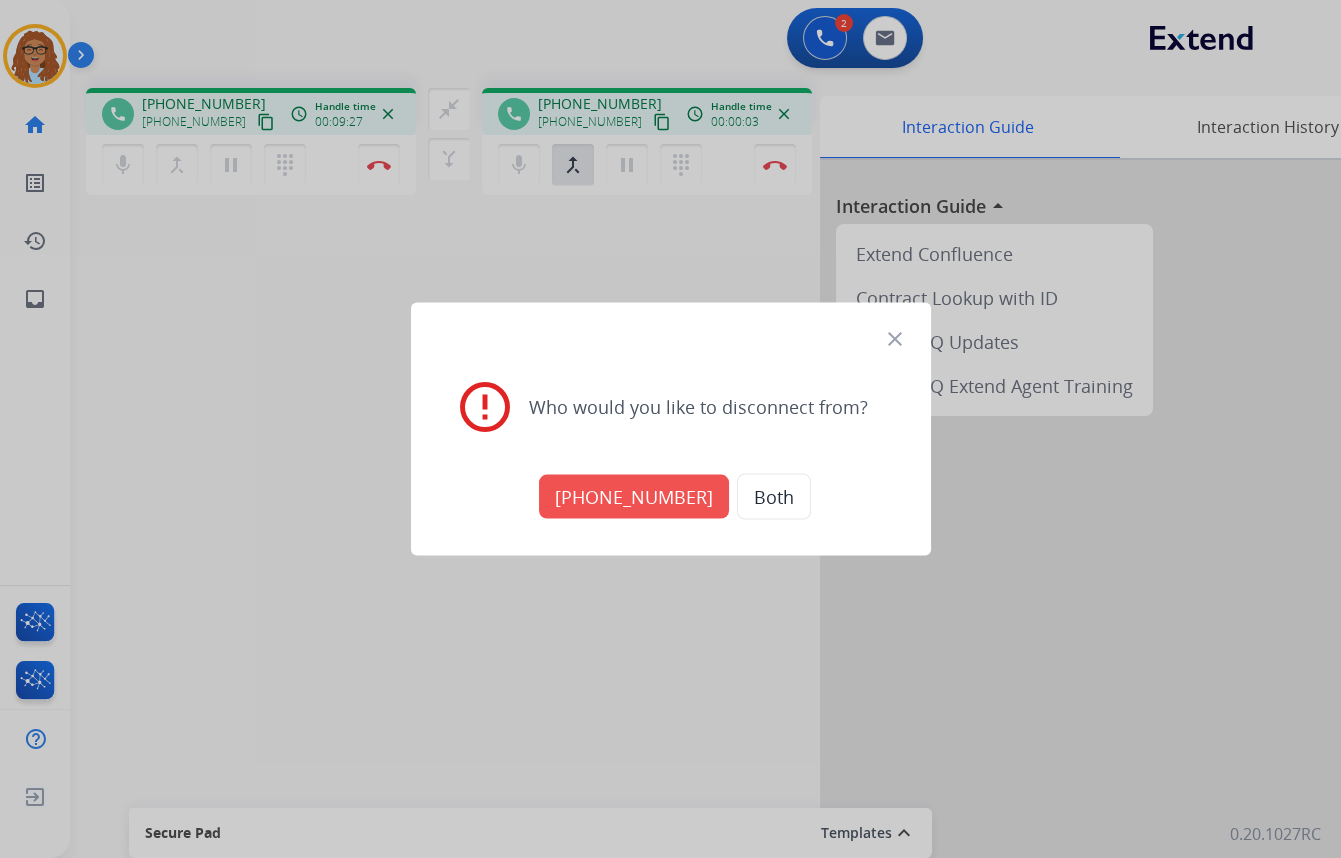 click on "[PHONE_NUMBER]" at bounding box center (634, 497) 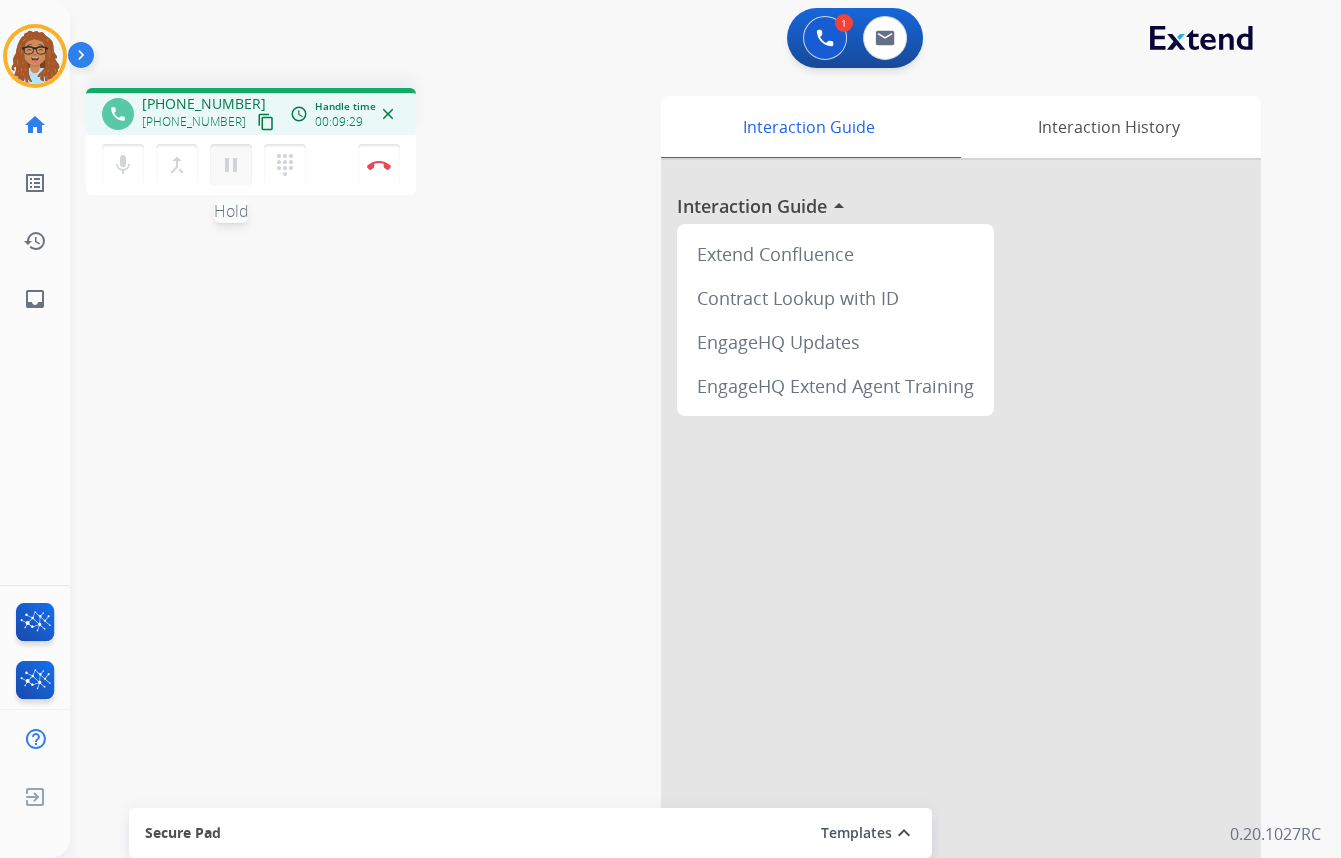 click on "pause Hold" at bounding box center [231, 165] 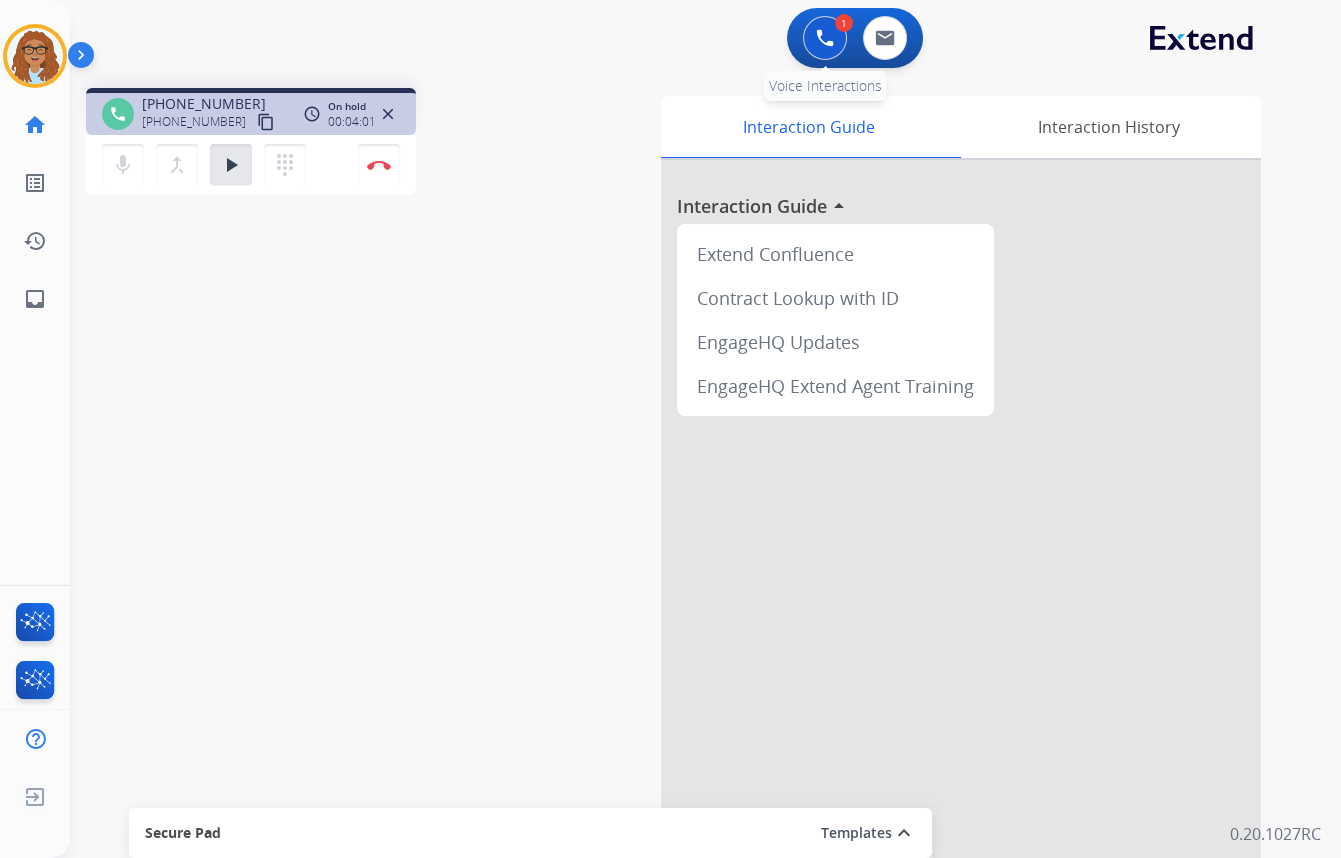 click at bounding box center (825, 38) 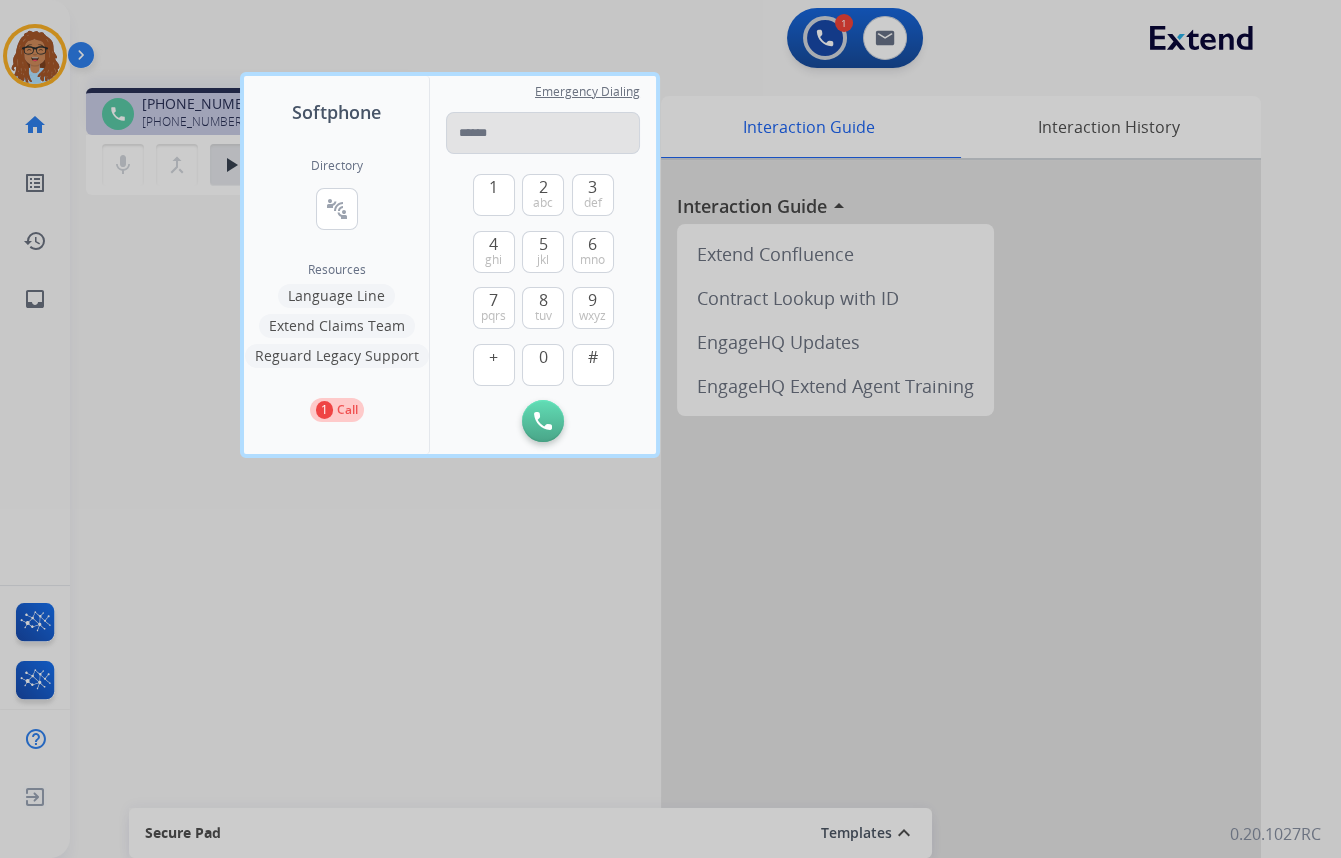 click at bounding box center [543, 133] 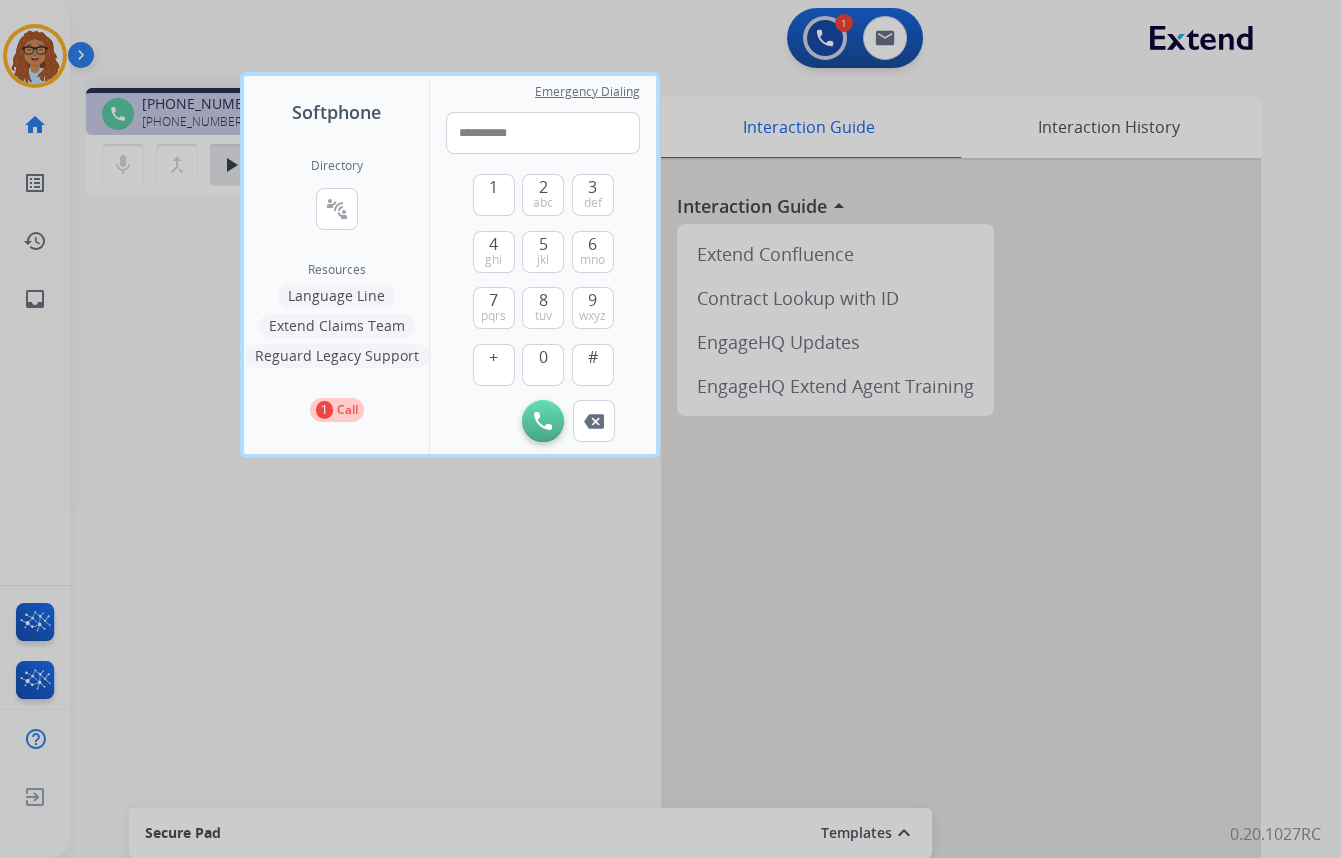 drag, startPoint x: 553, startPoint y: 124, endPoint x: 331, endPoint y: 151, distance: 223.63586 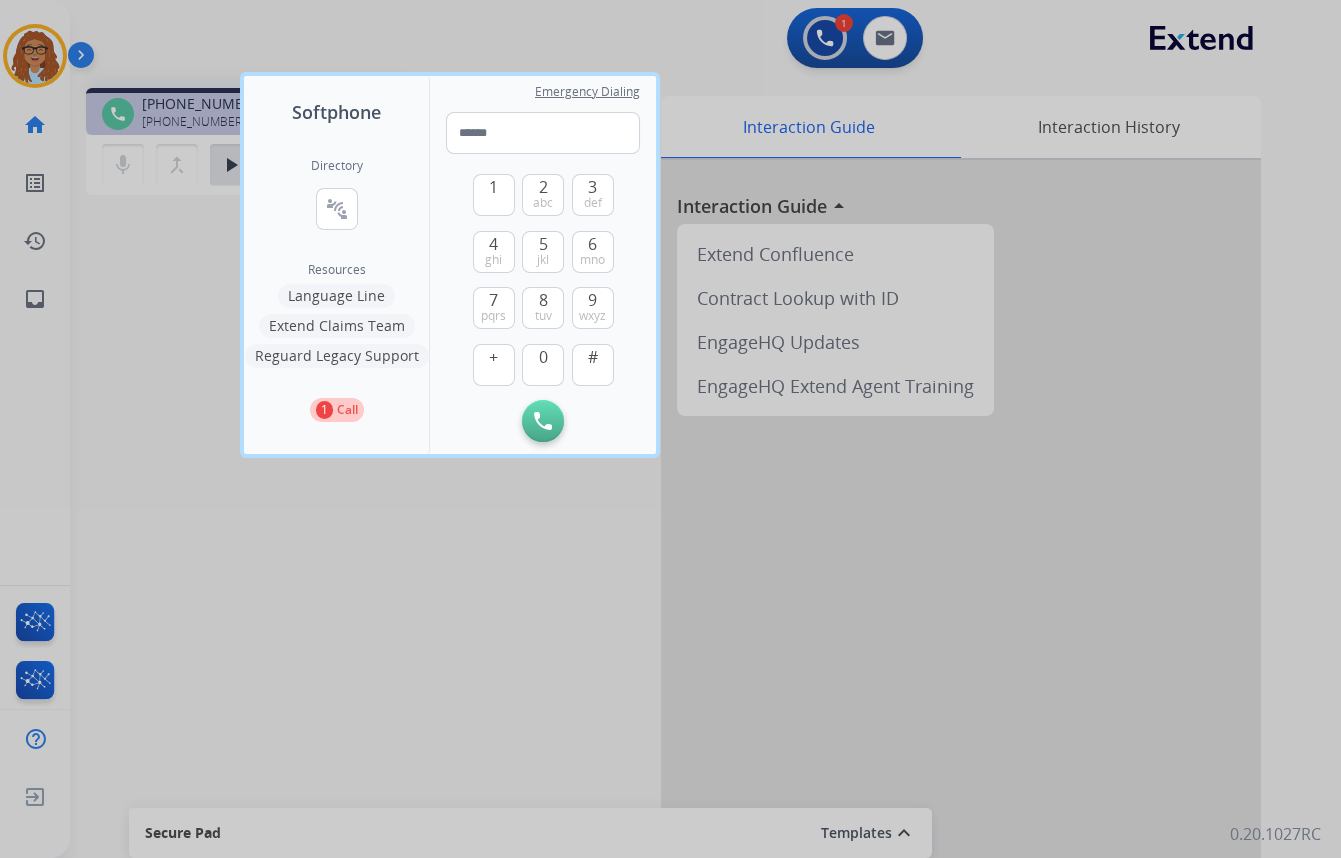 drag, startPoint x: 378, startPoint y: 550, endPoint x: 427, endPoint y: 539, distance: 50.219517 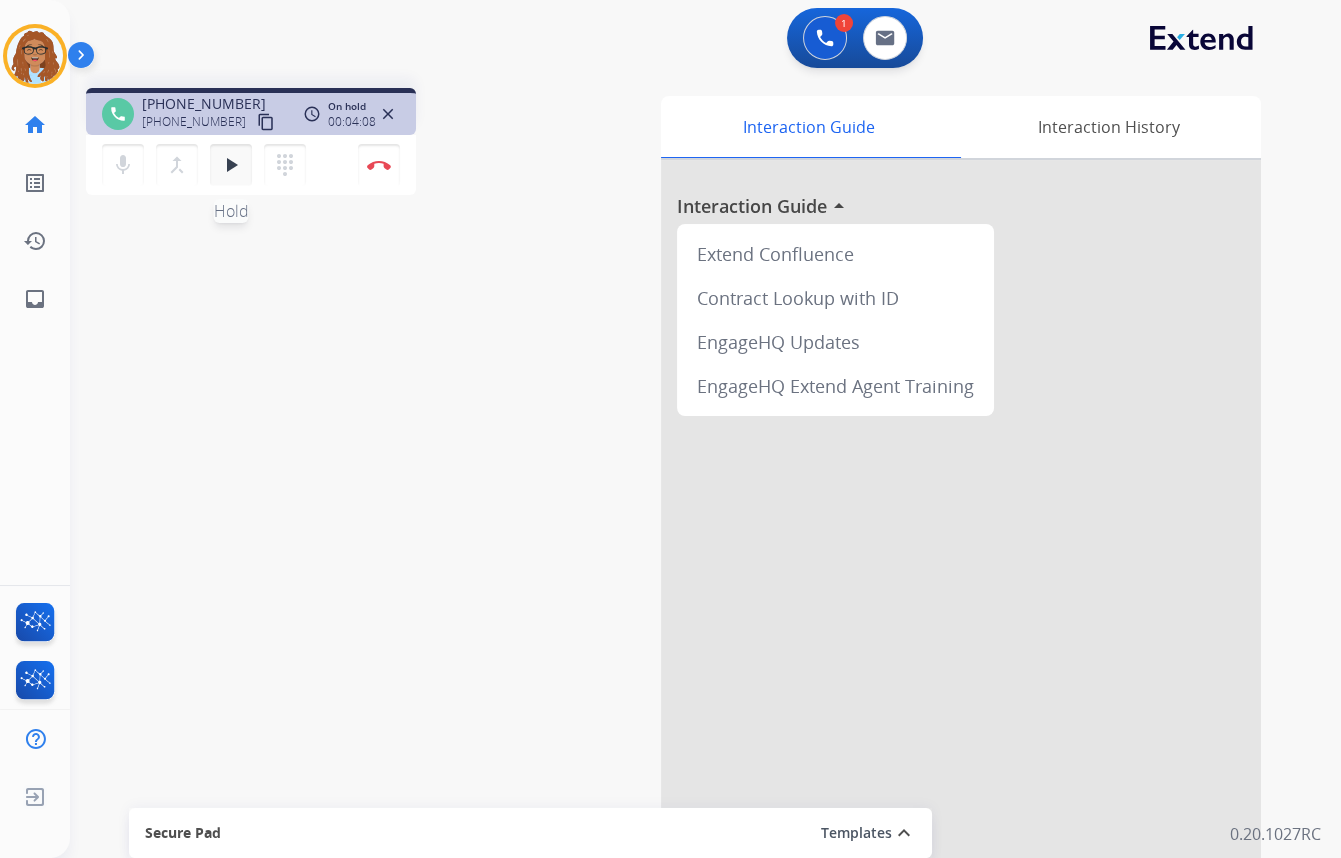 click on "play_arrow" at bounding box center [231, 165] 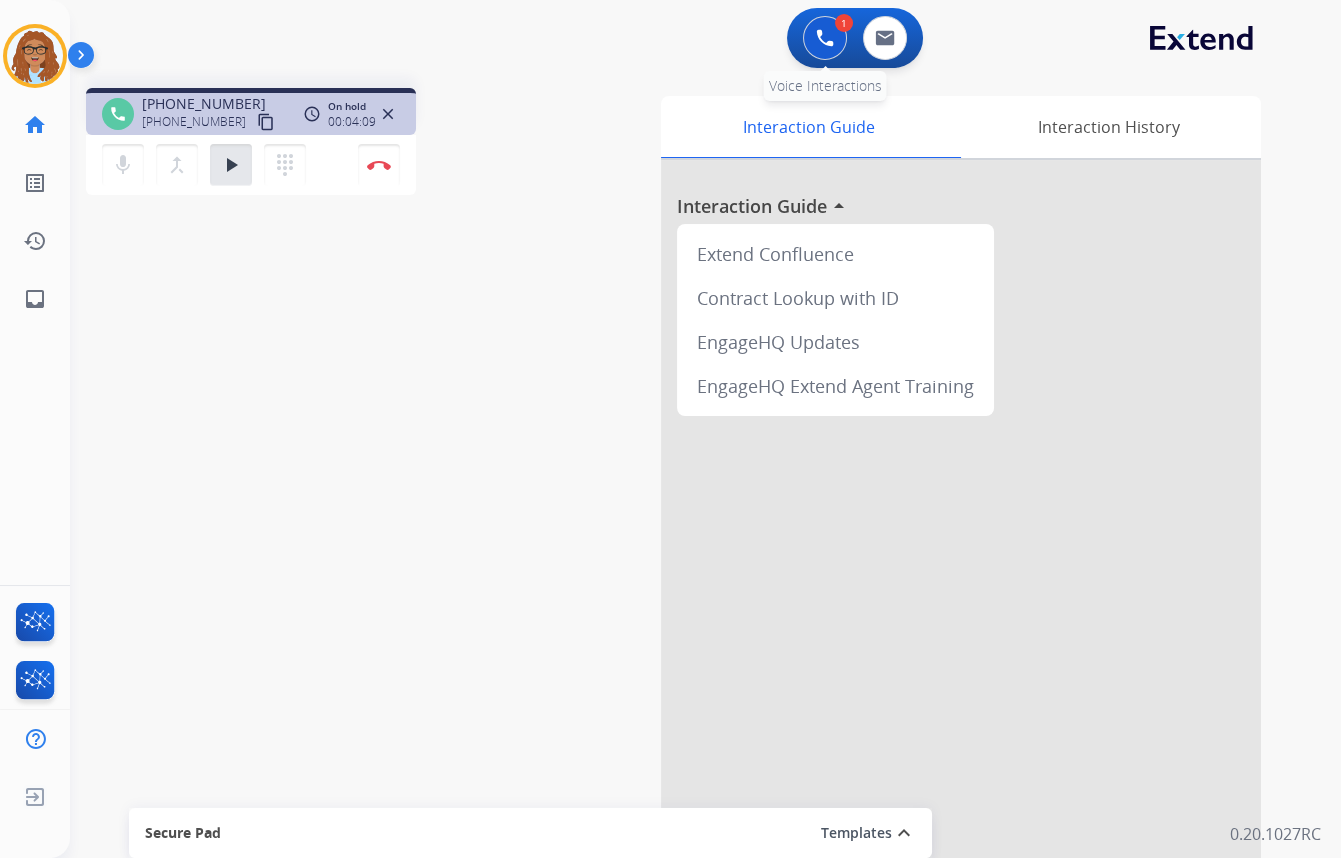 click at bounding box center (825, 38) 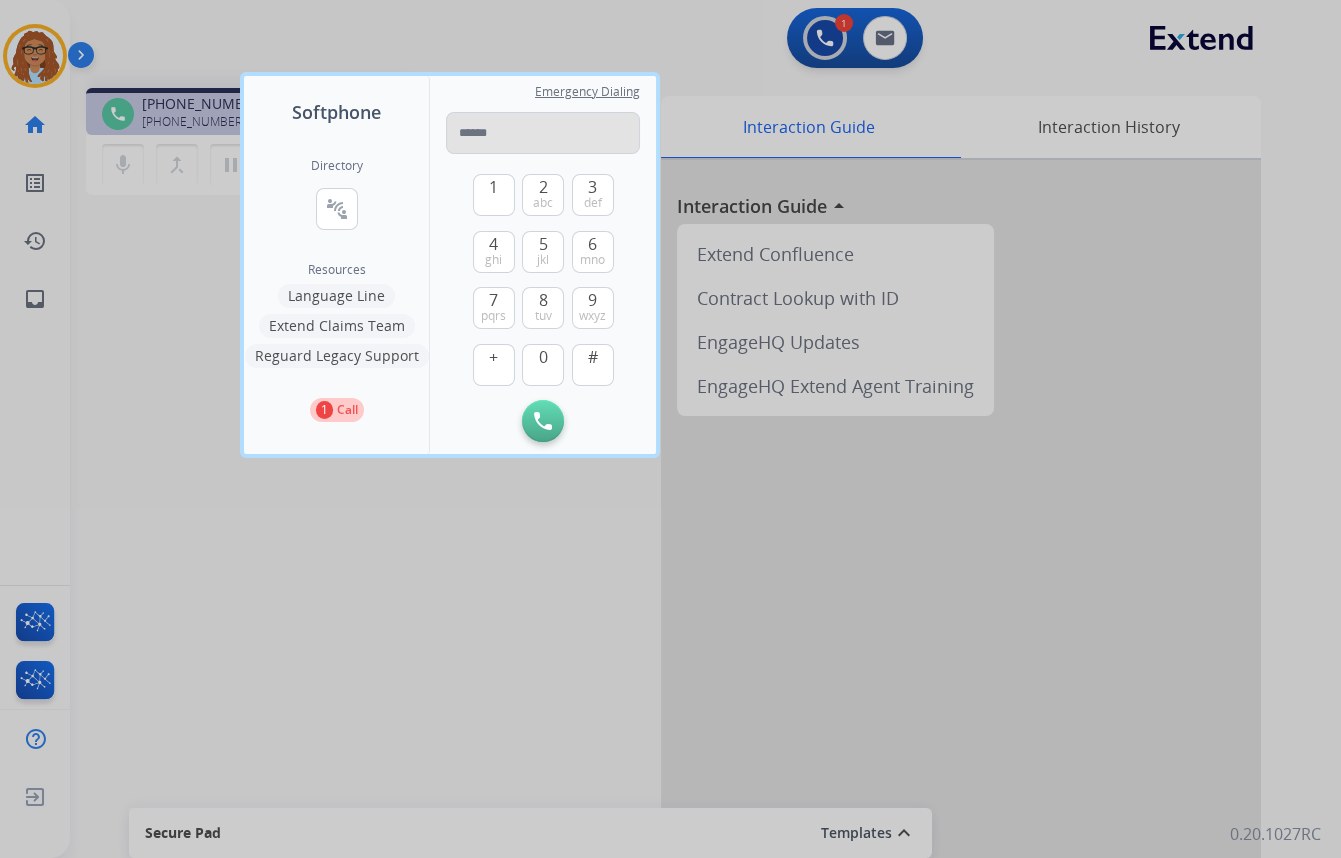click at bounding box center (543, 133) 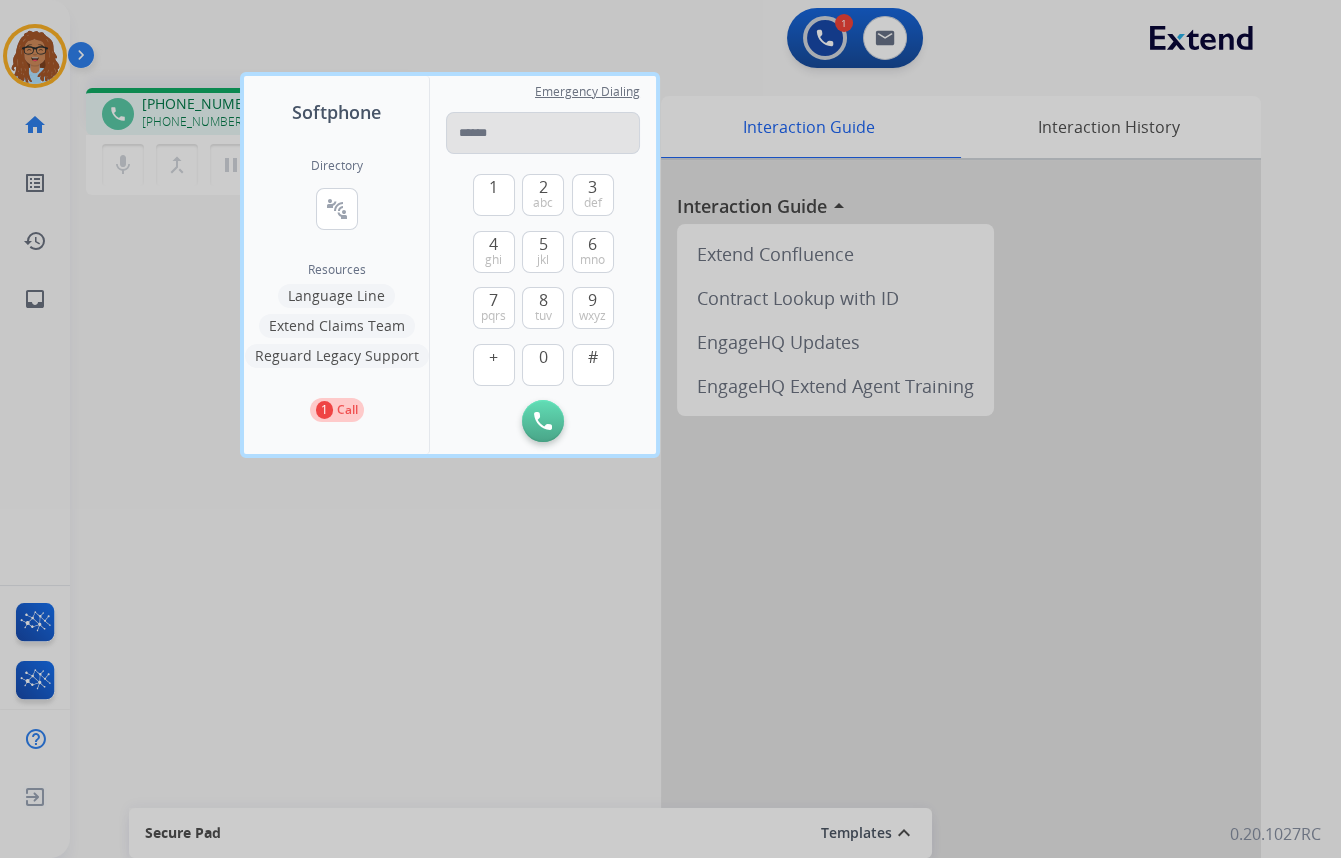 type on "**********" 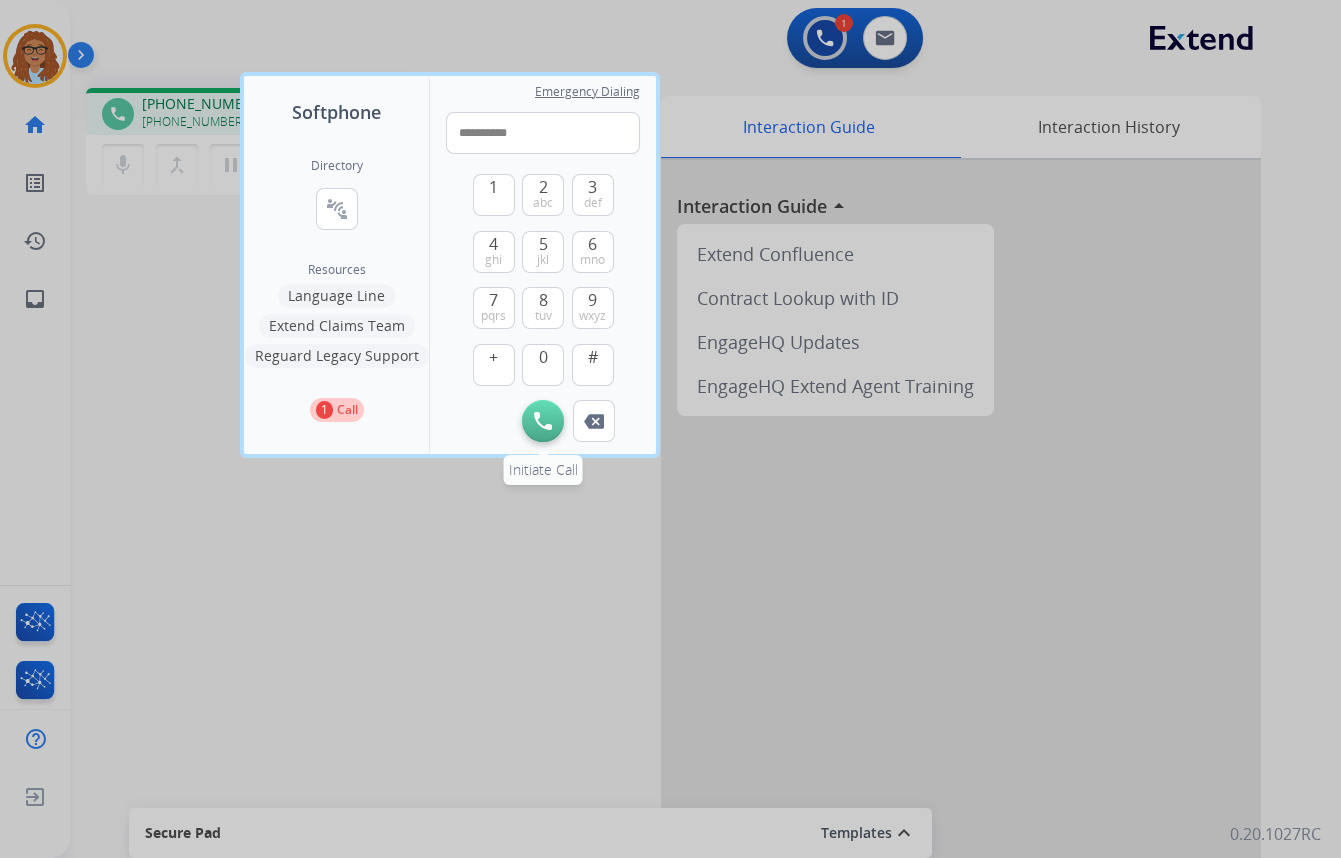 click at bounding box center [543, 421] 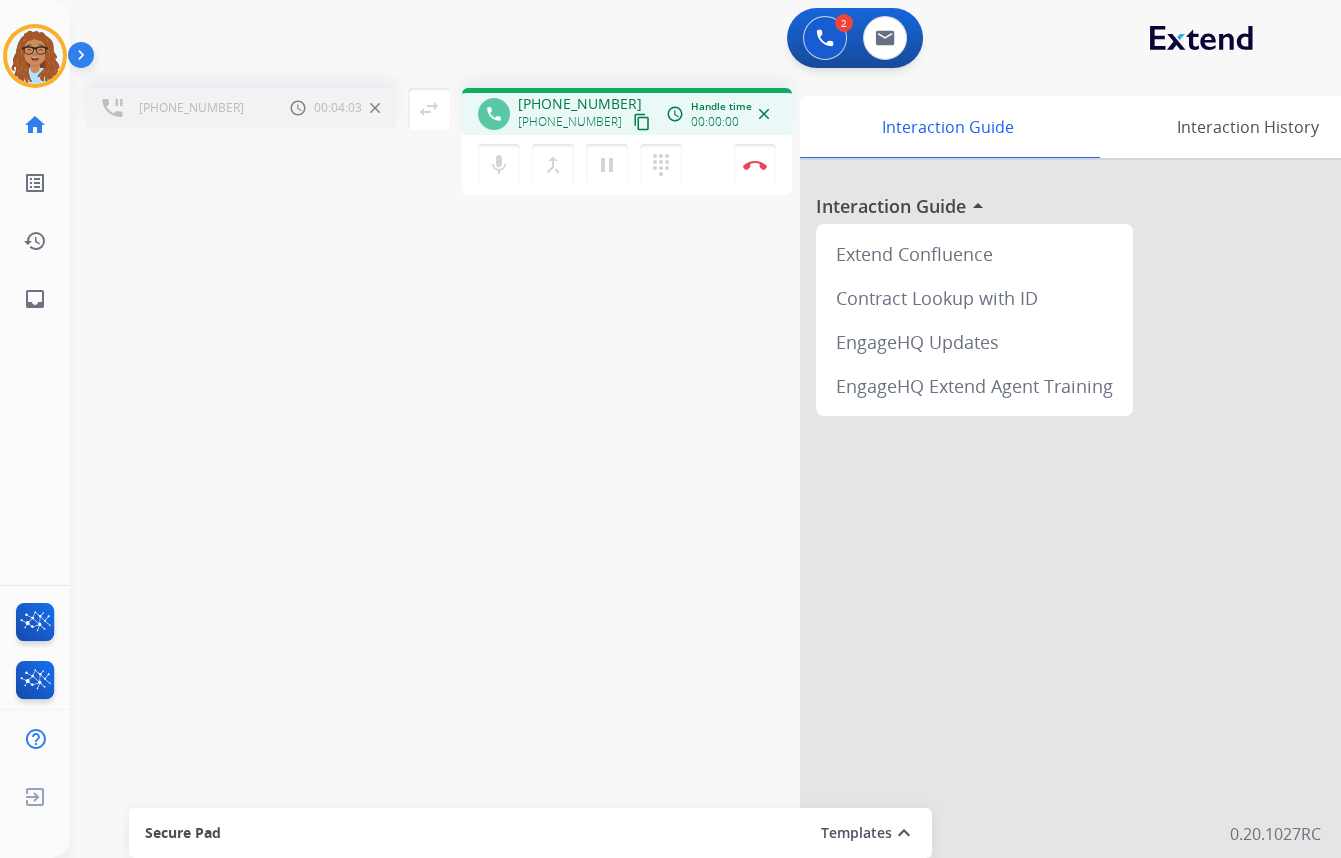 drag, startPoint x: 560, startPoint y: 164, endPoint x: 546, endPoint y: 215, distance: 52.886673 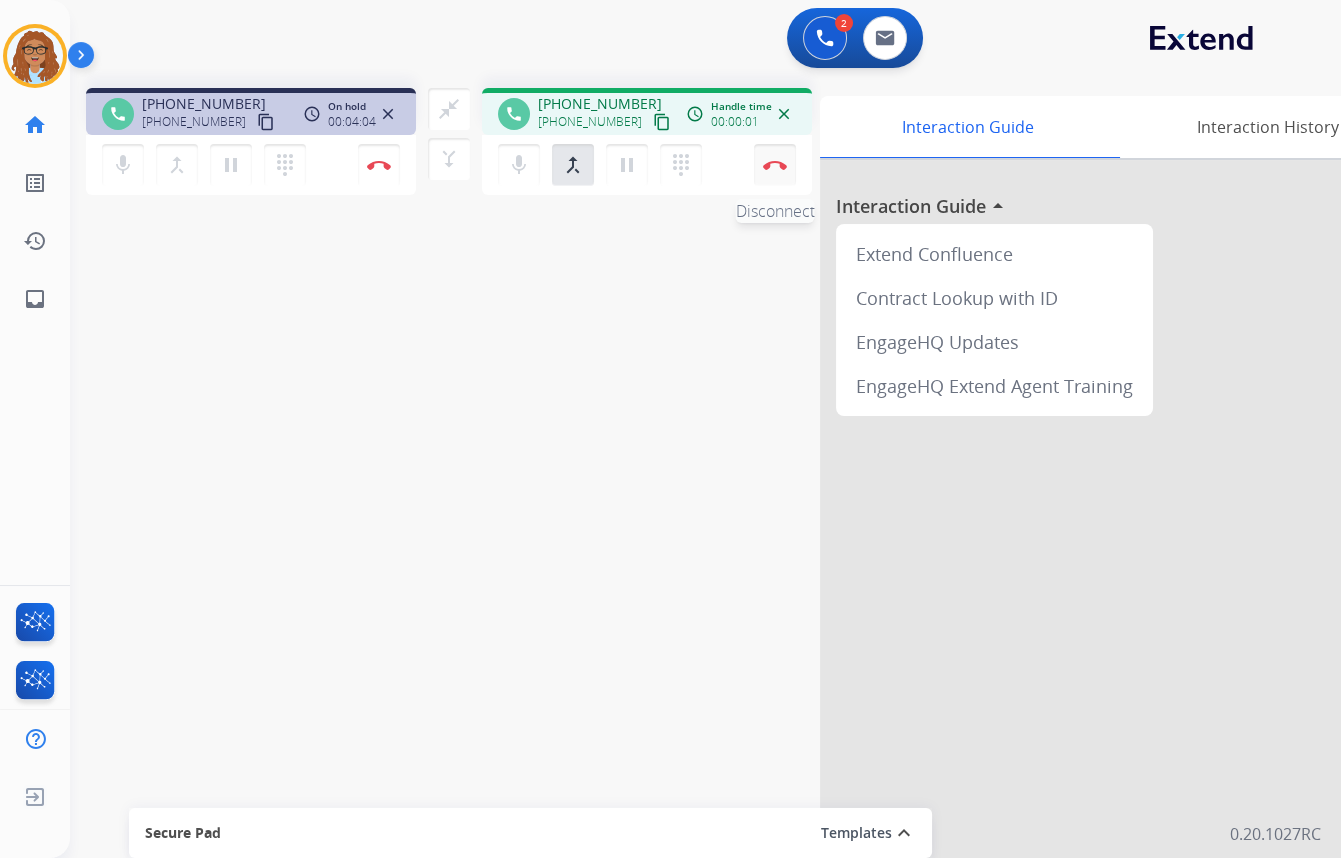 click at bounding box center [379, 165] 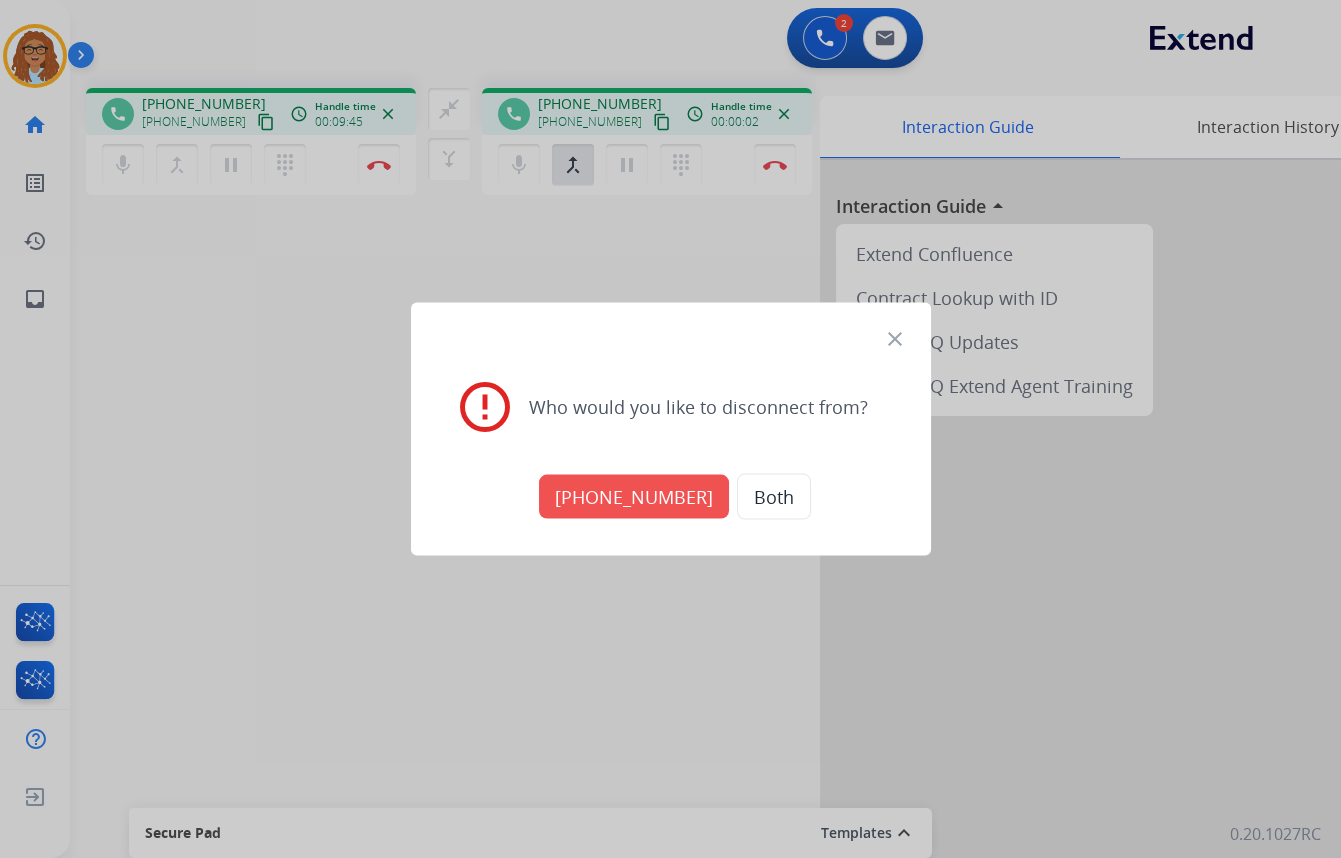 click on "Both" at bounding box center [774, 497] 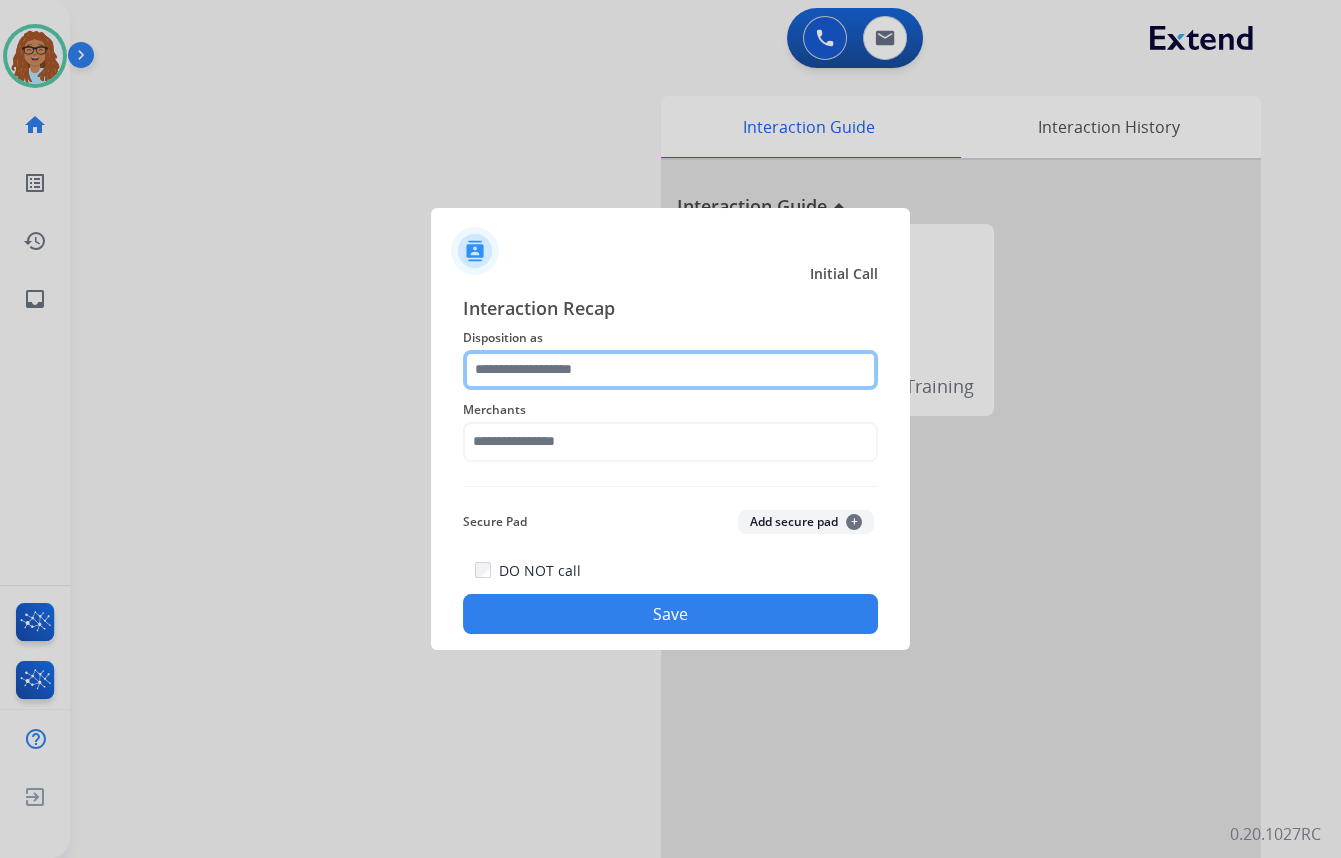 click 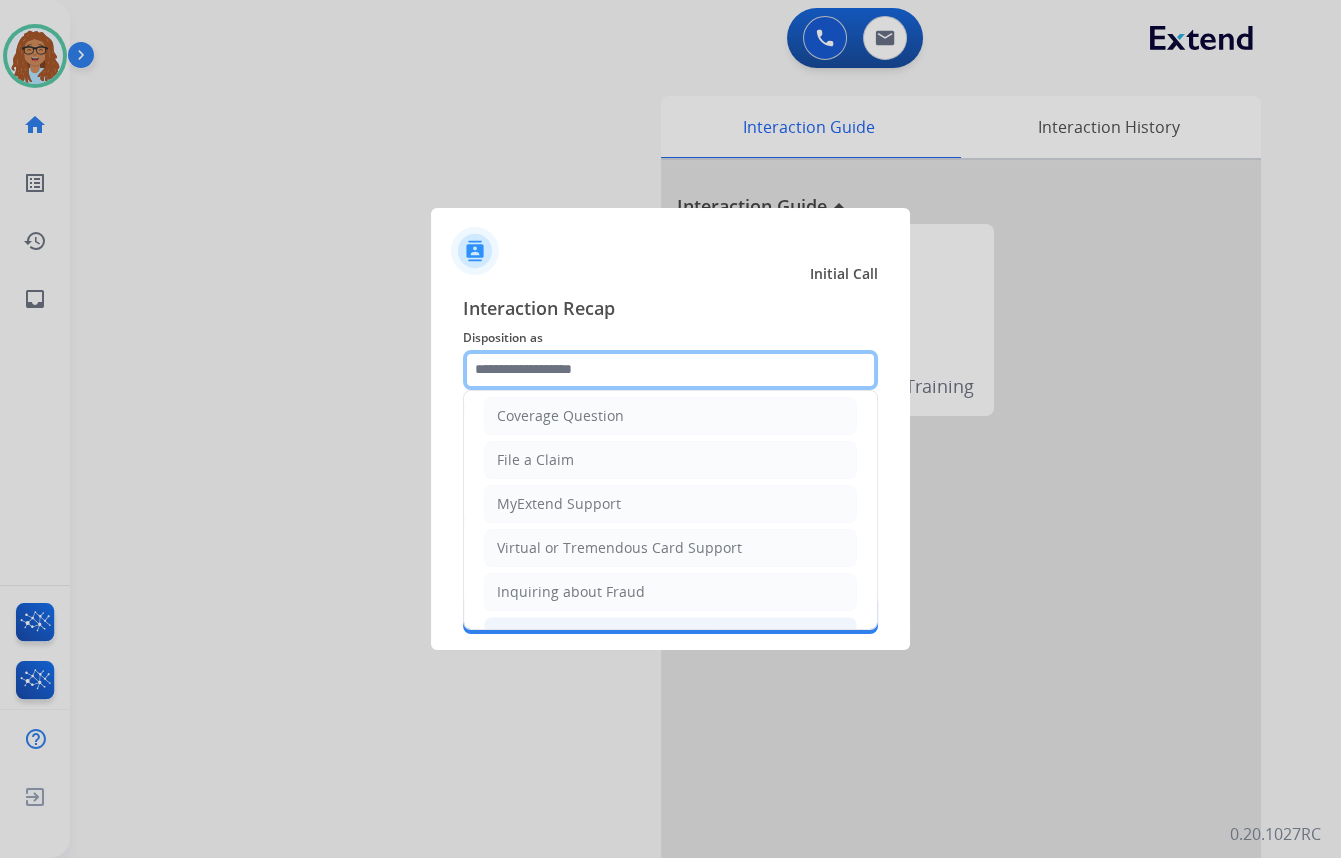 scroll, scrollTop: 181, scrollLeft: 0, axis: vertical 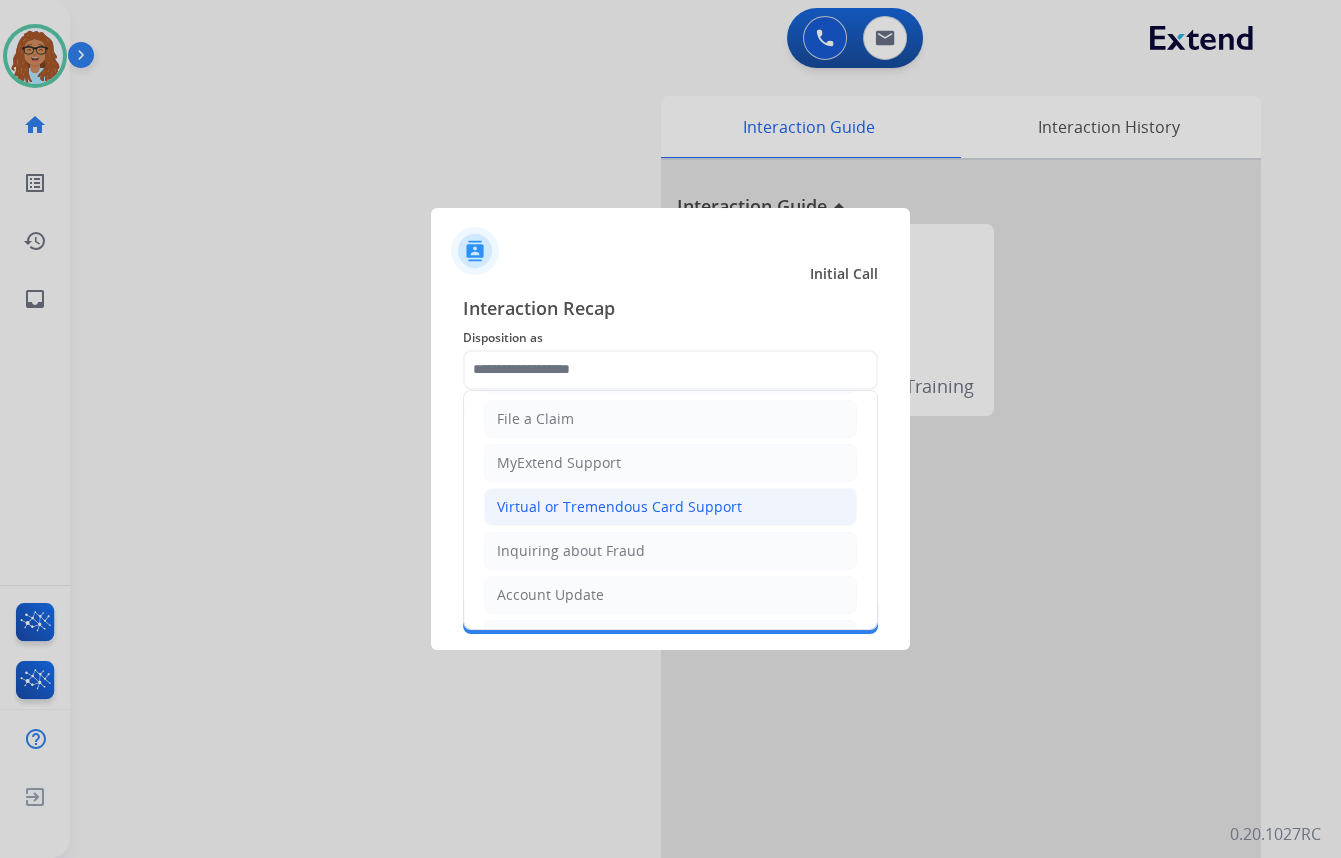 click on "Virtual or Tremendous Card Support" 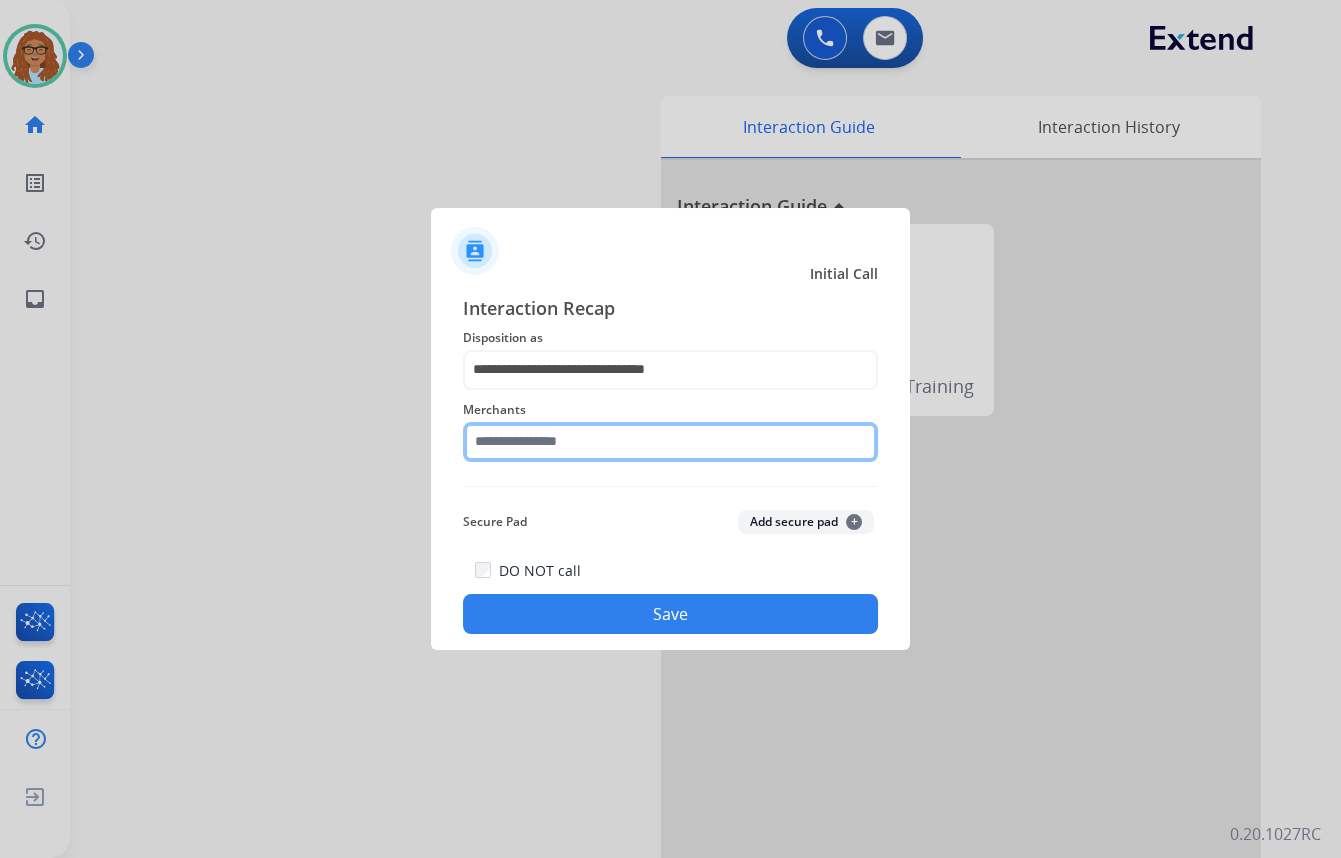 click 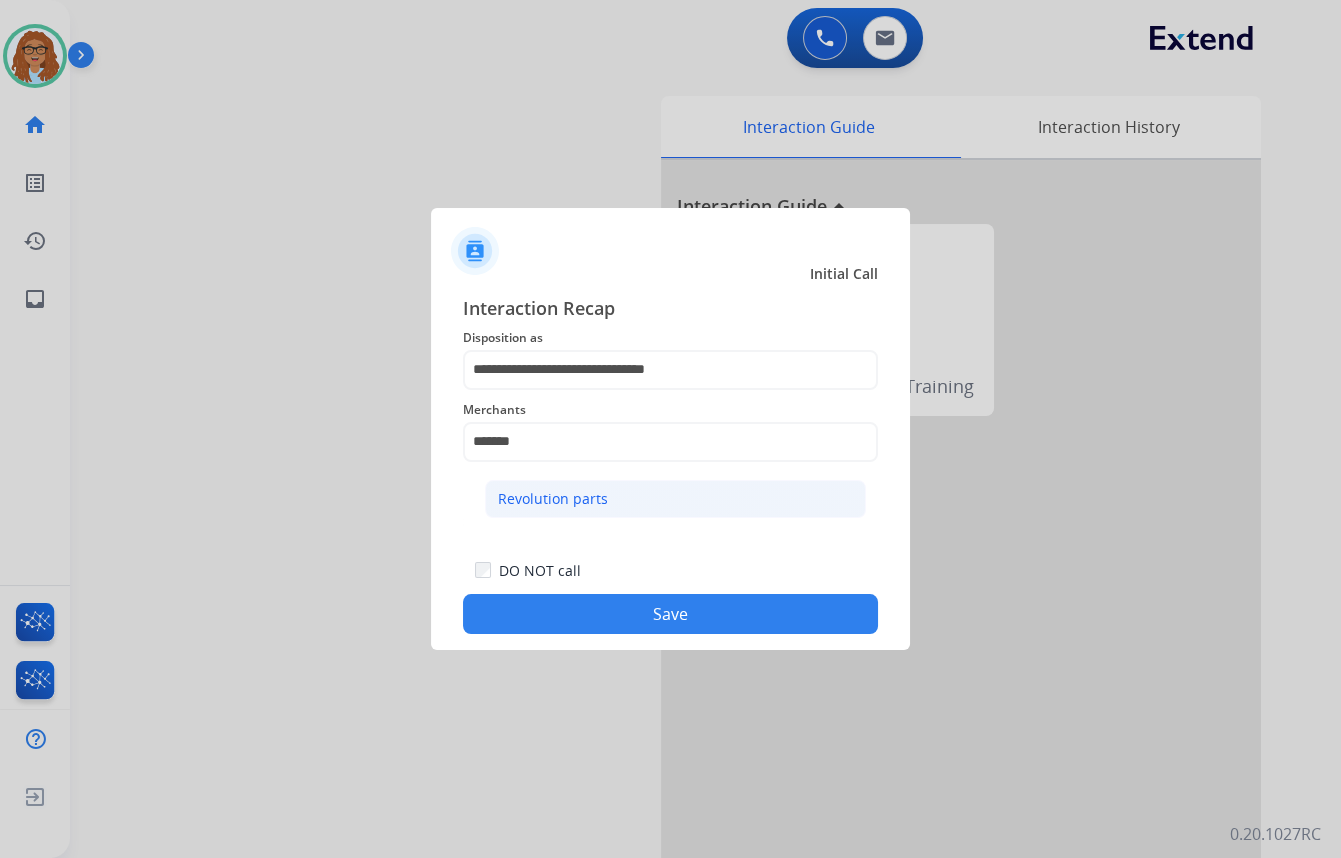 drag, startPoint x: 574, startPoint y: 491, endPoint x: 624, endPoint y: 593, distance: 113.59577 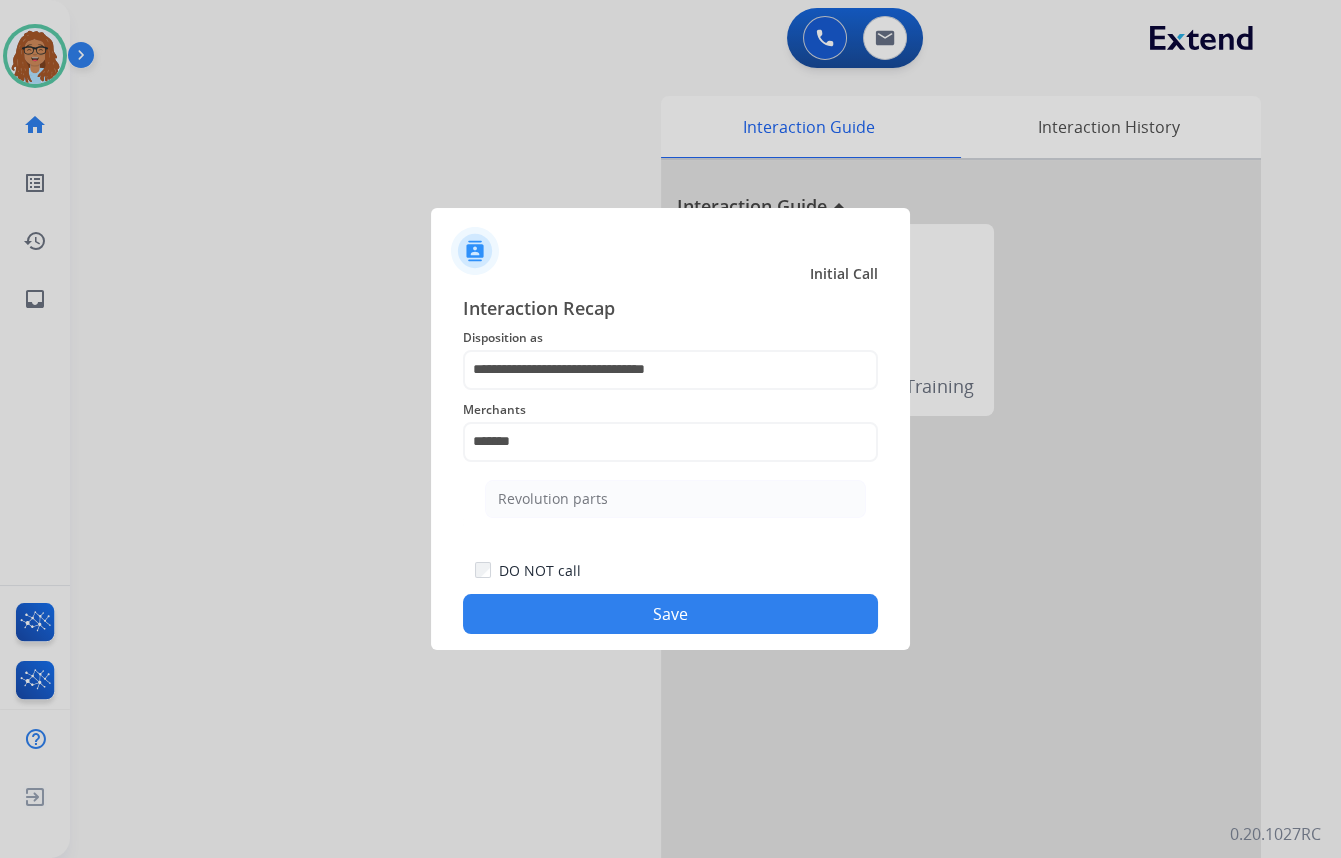 click on "Revolution parts" 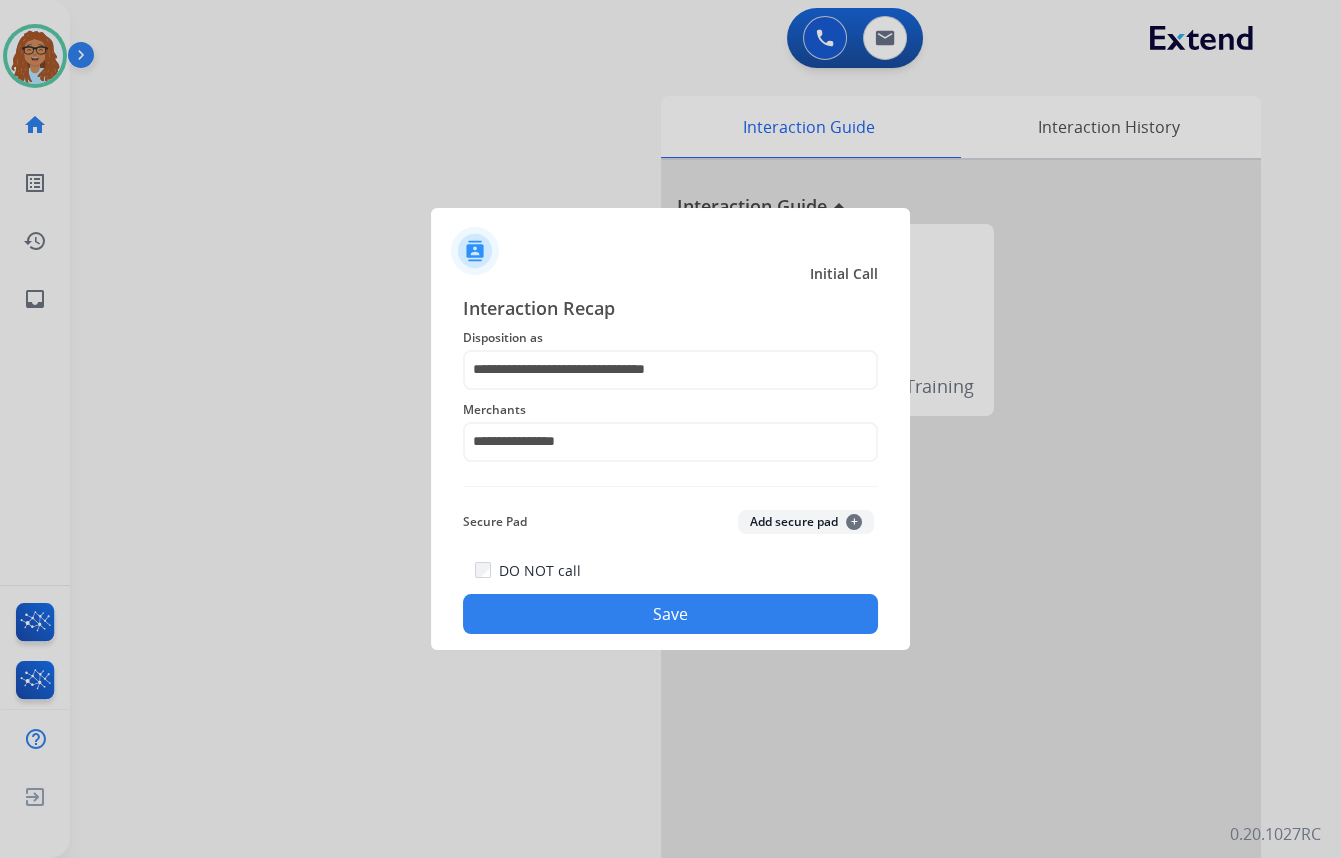 click on "Save" 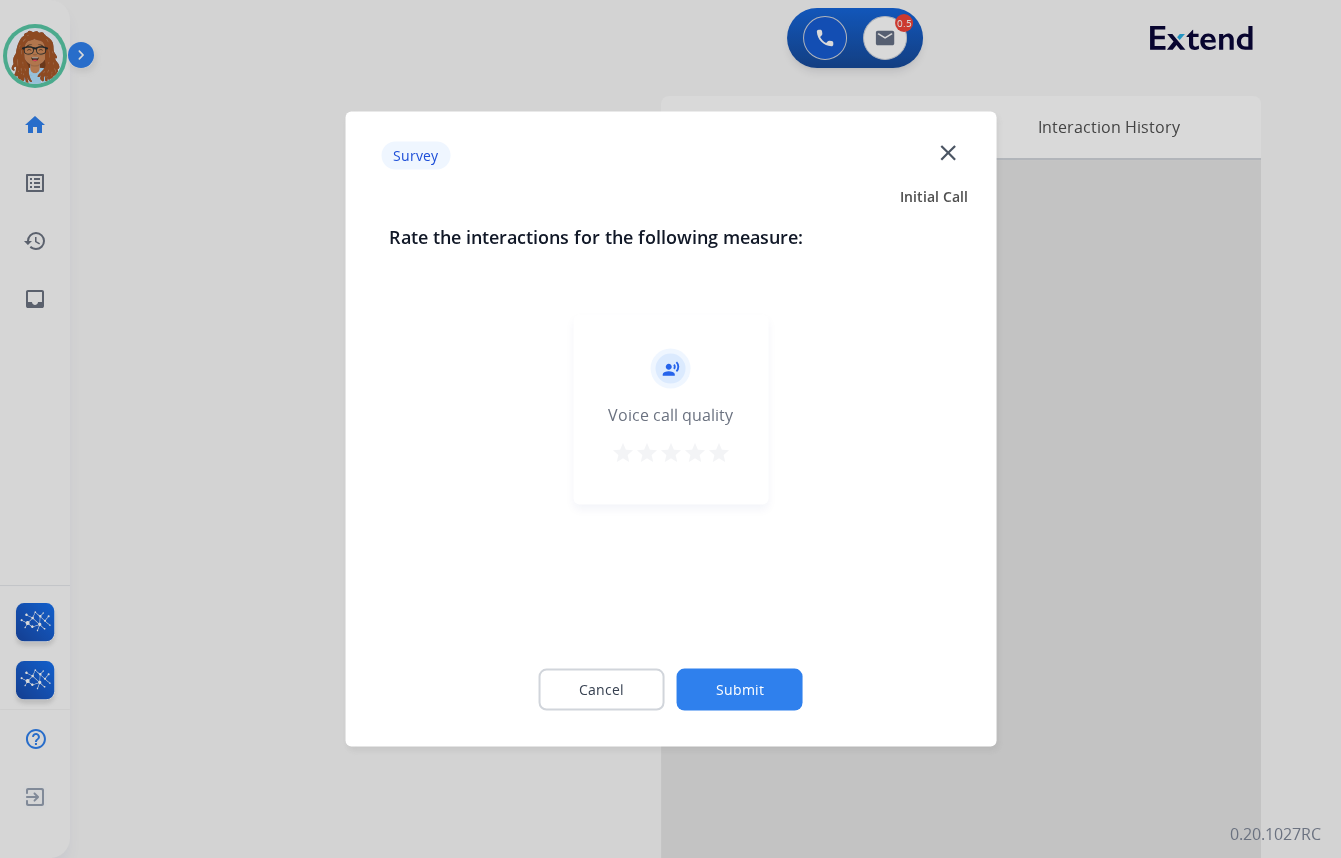 click on "close" 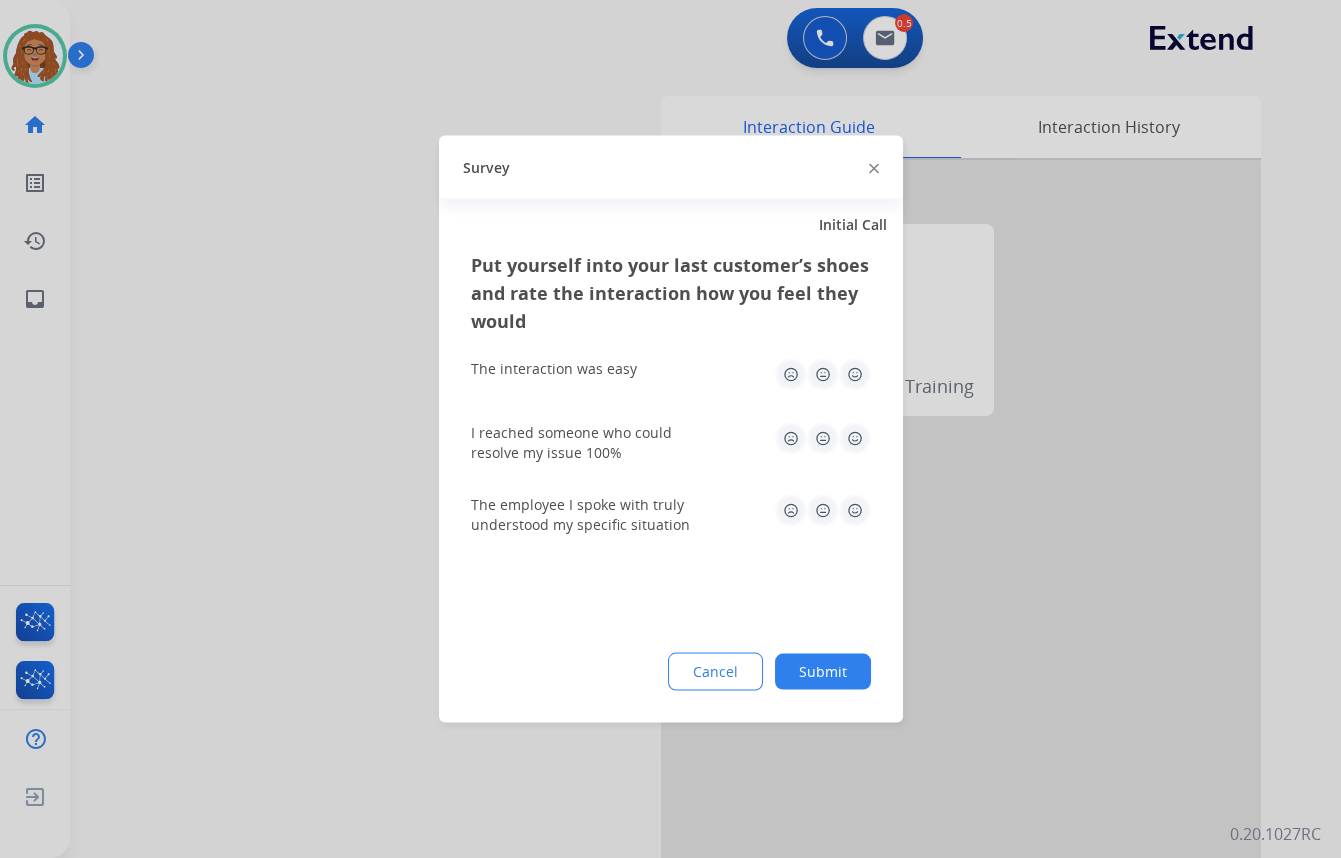 click 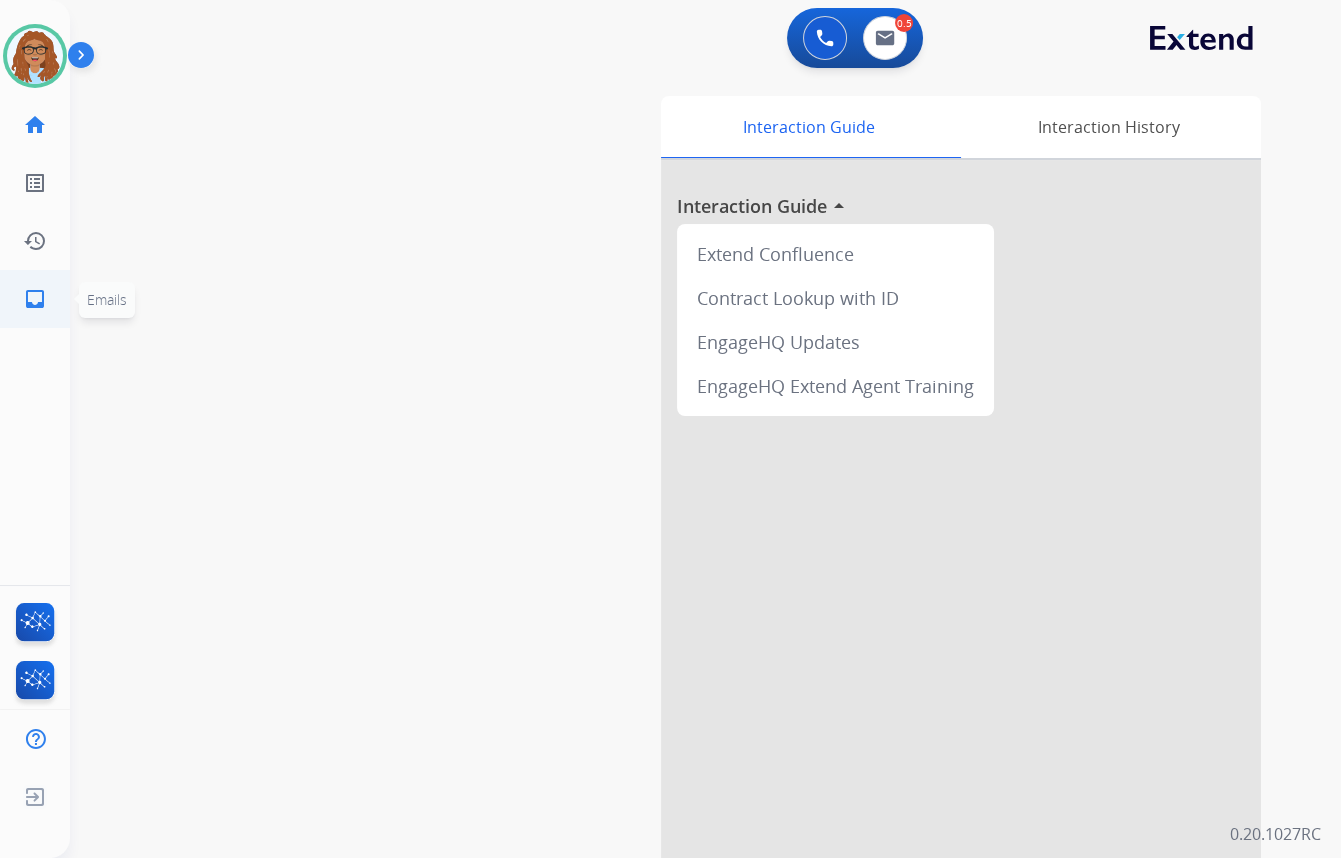 click on "inbox" 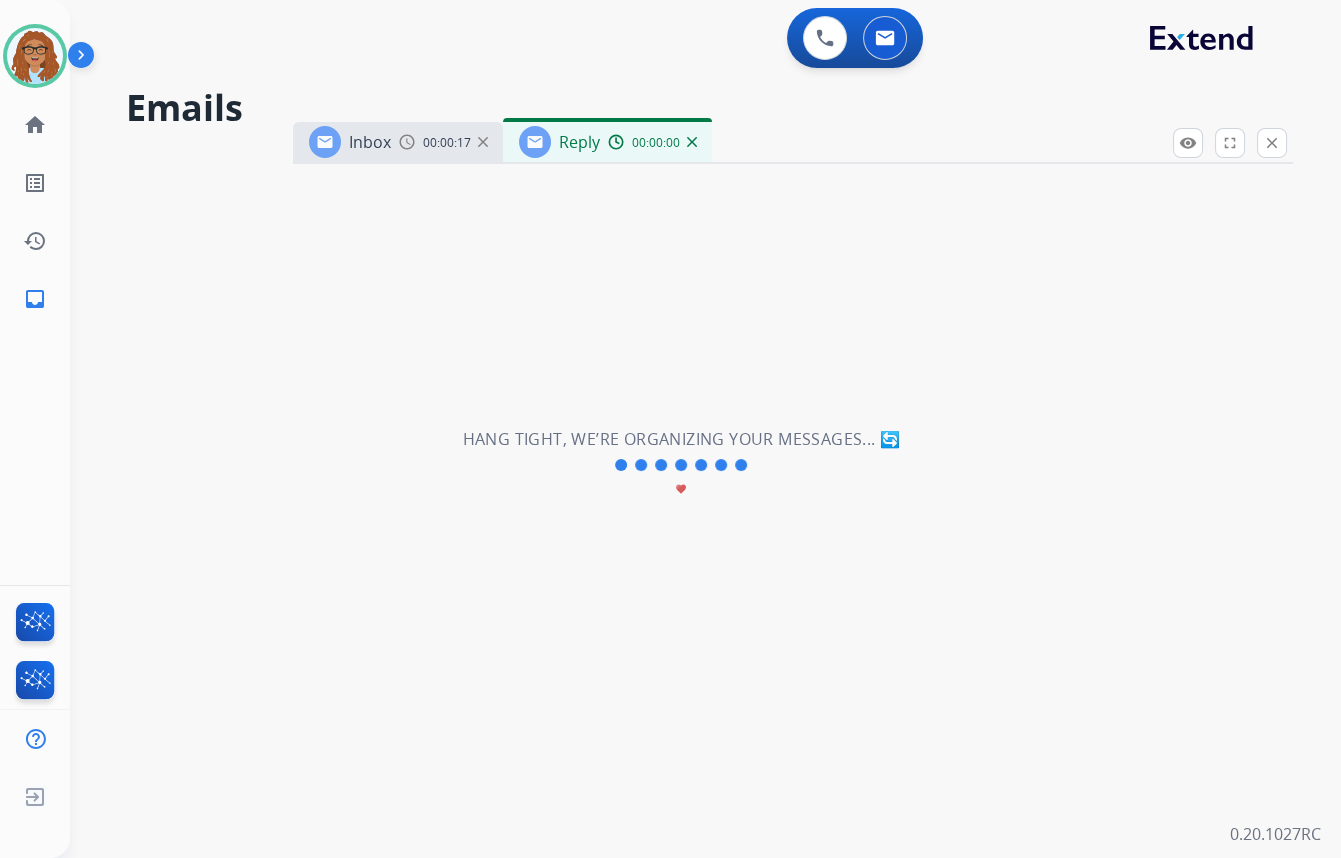 select on "**********" 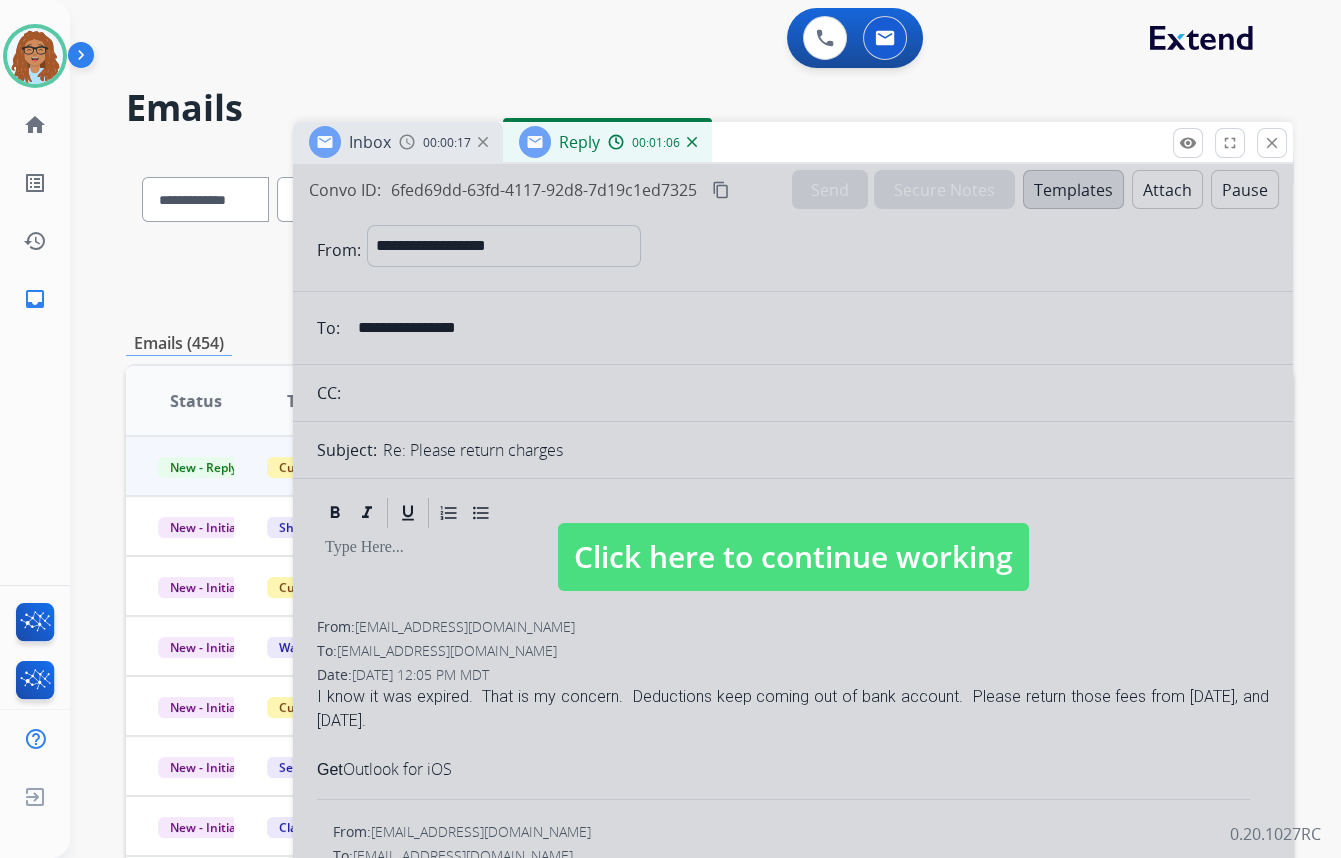click on "Click here to continue working" at bounding box center (793, 557) 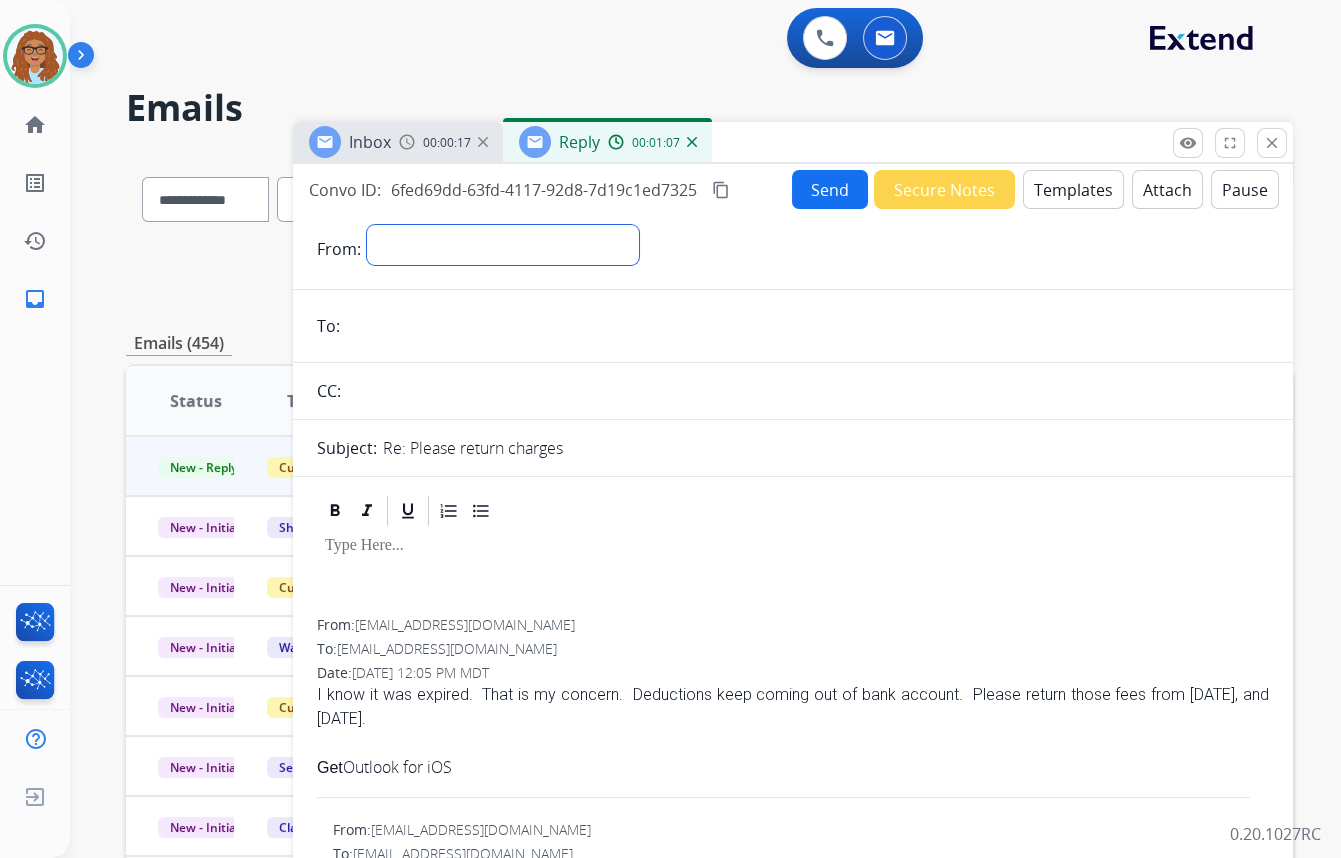 click on "**********" at bounding box center [503, 245] 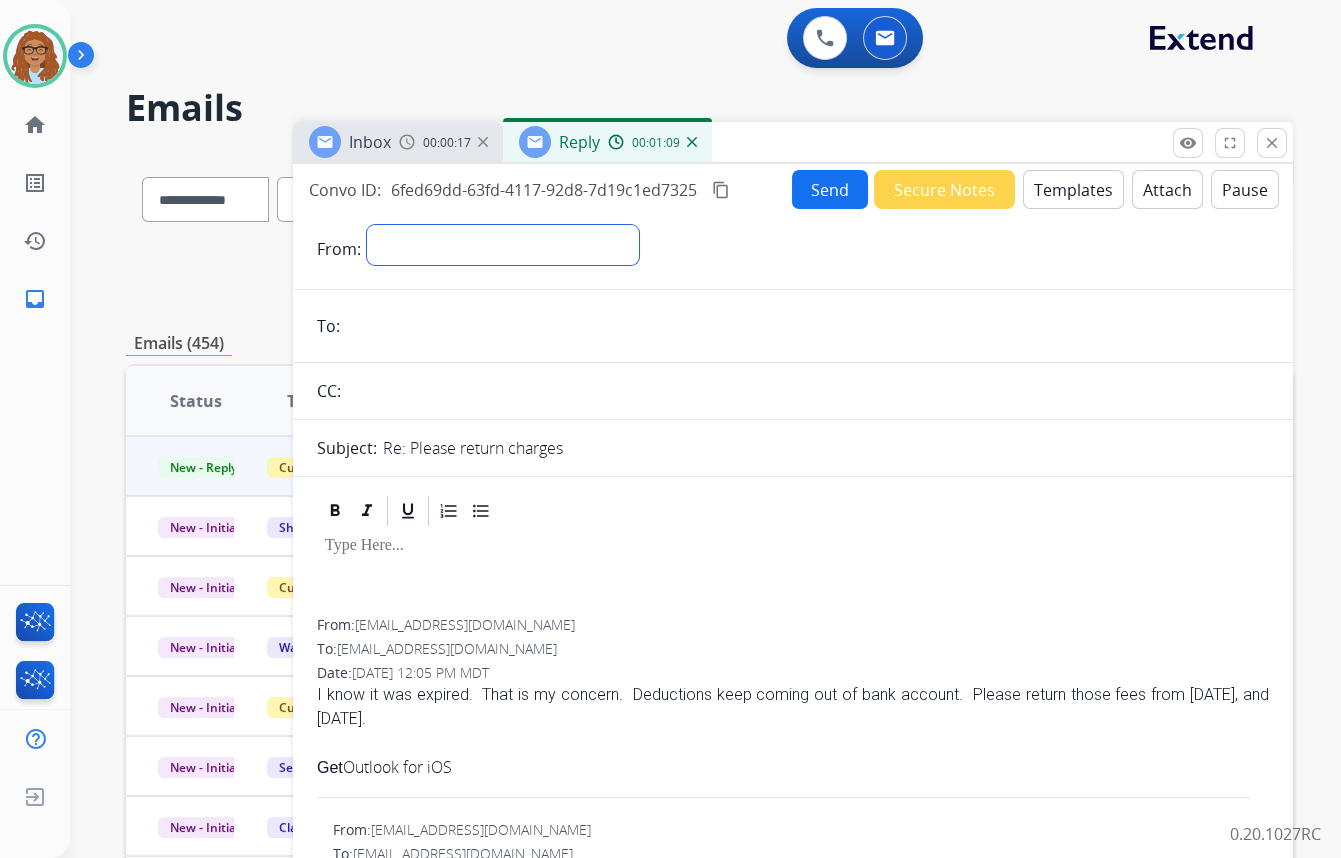 select on "**********" 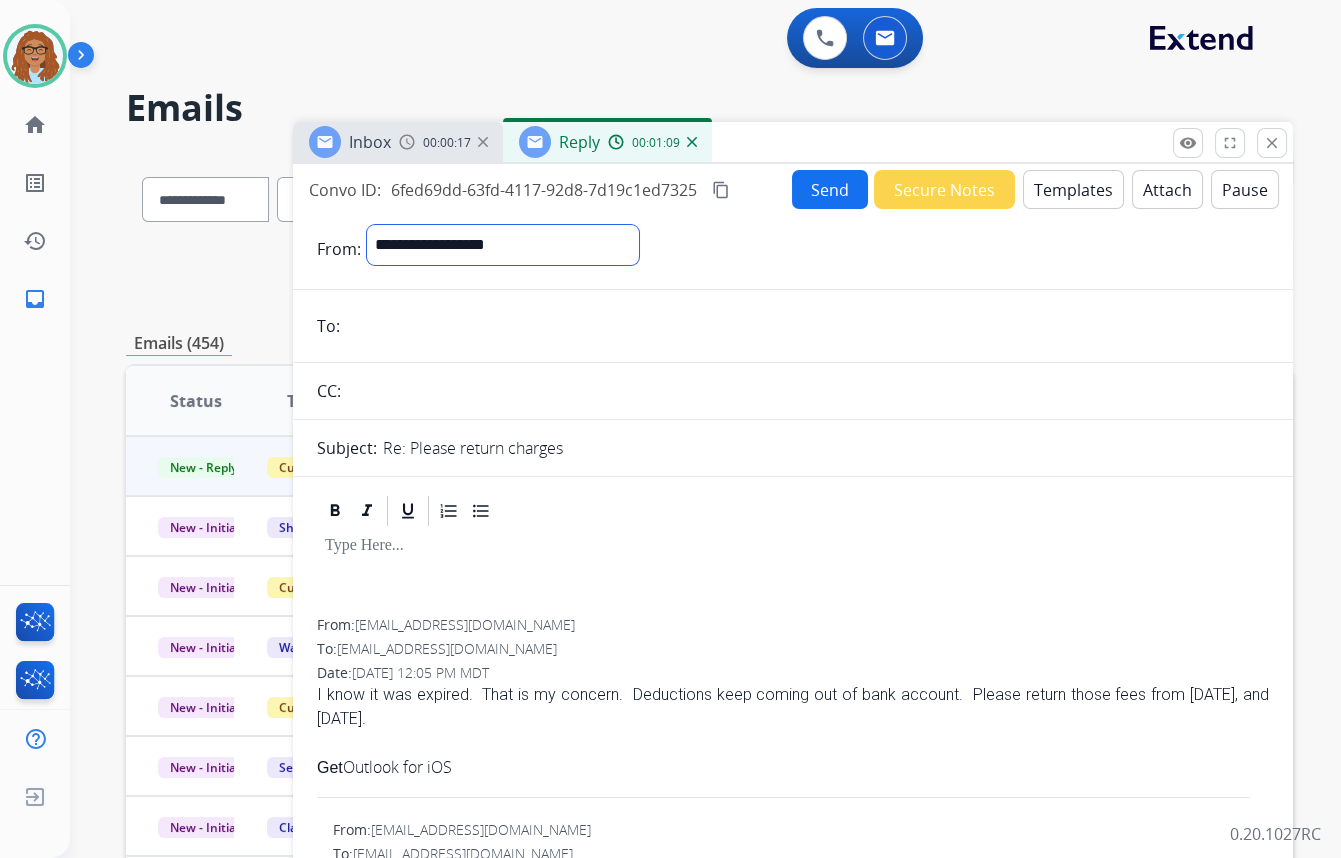 click on "**********" at bounding box center (503, 245) 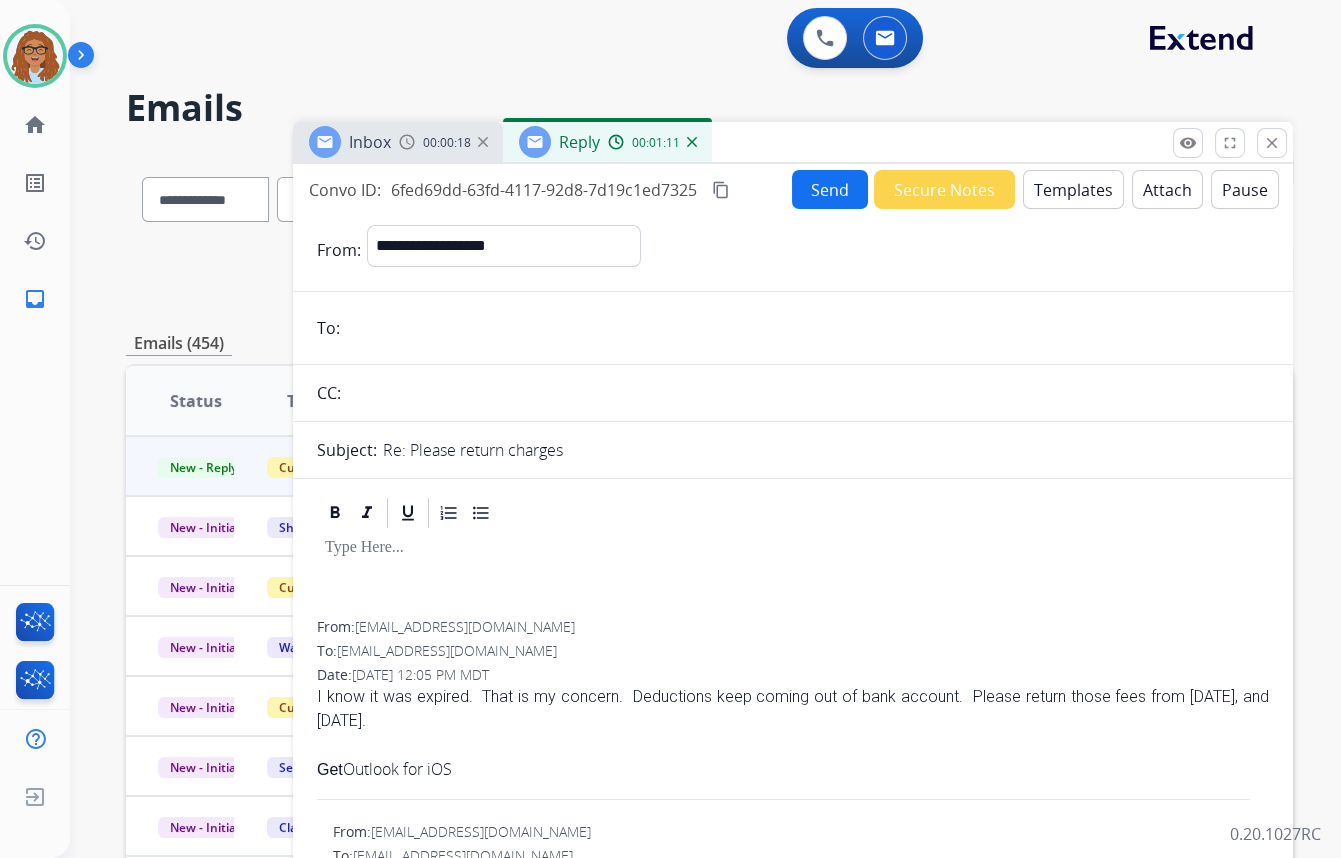click on "00:00:18" at bounding box center (447, 143) 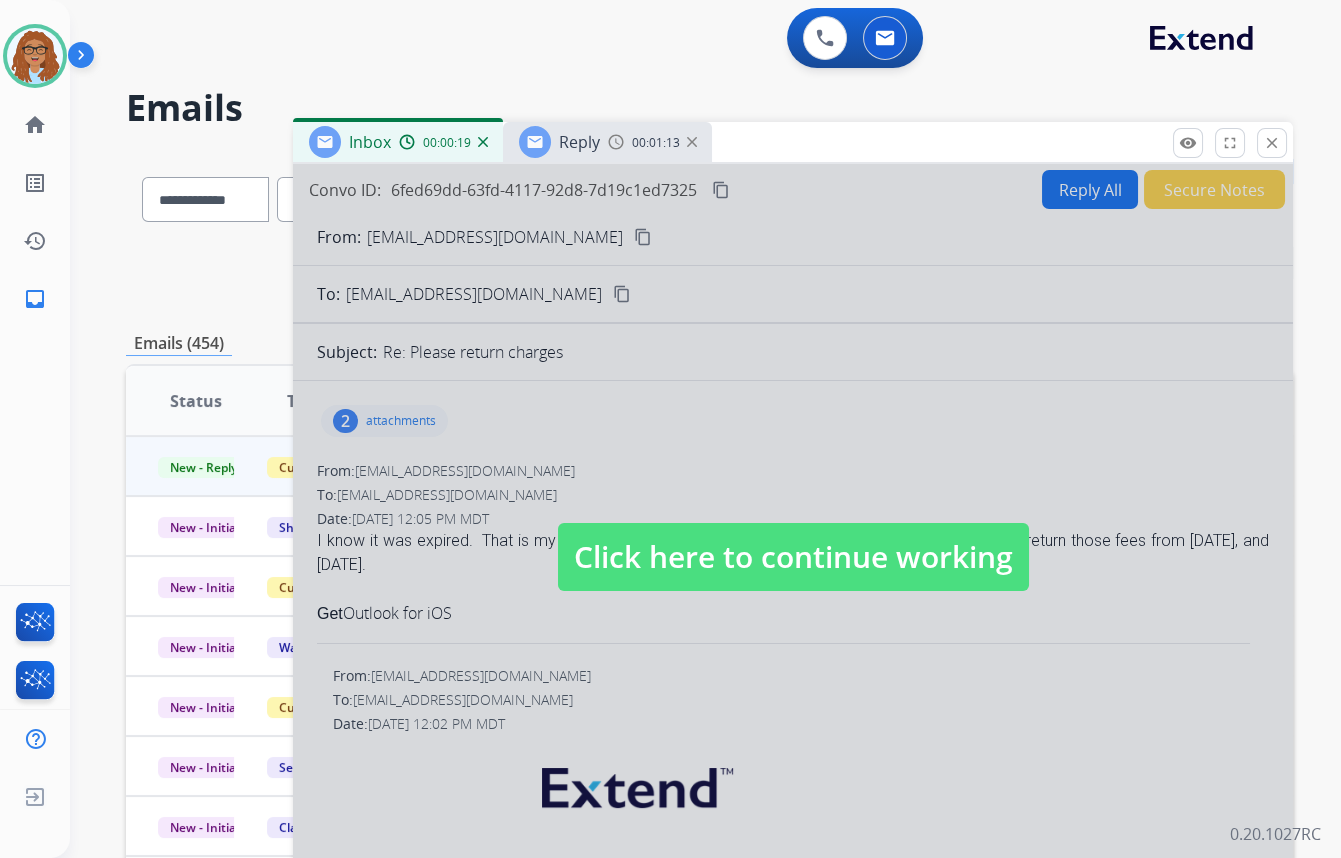 click at bounding box center [793, 537] 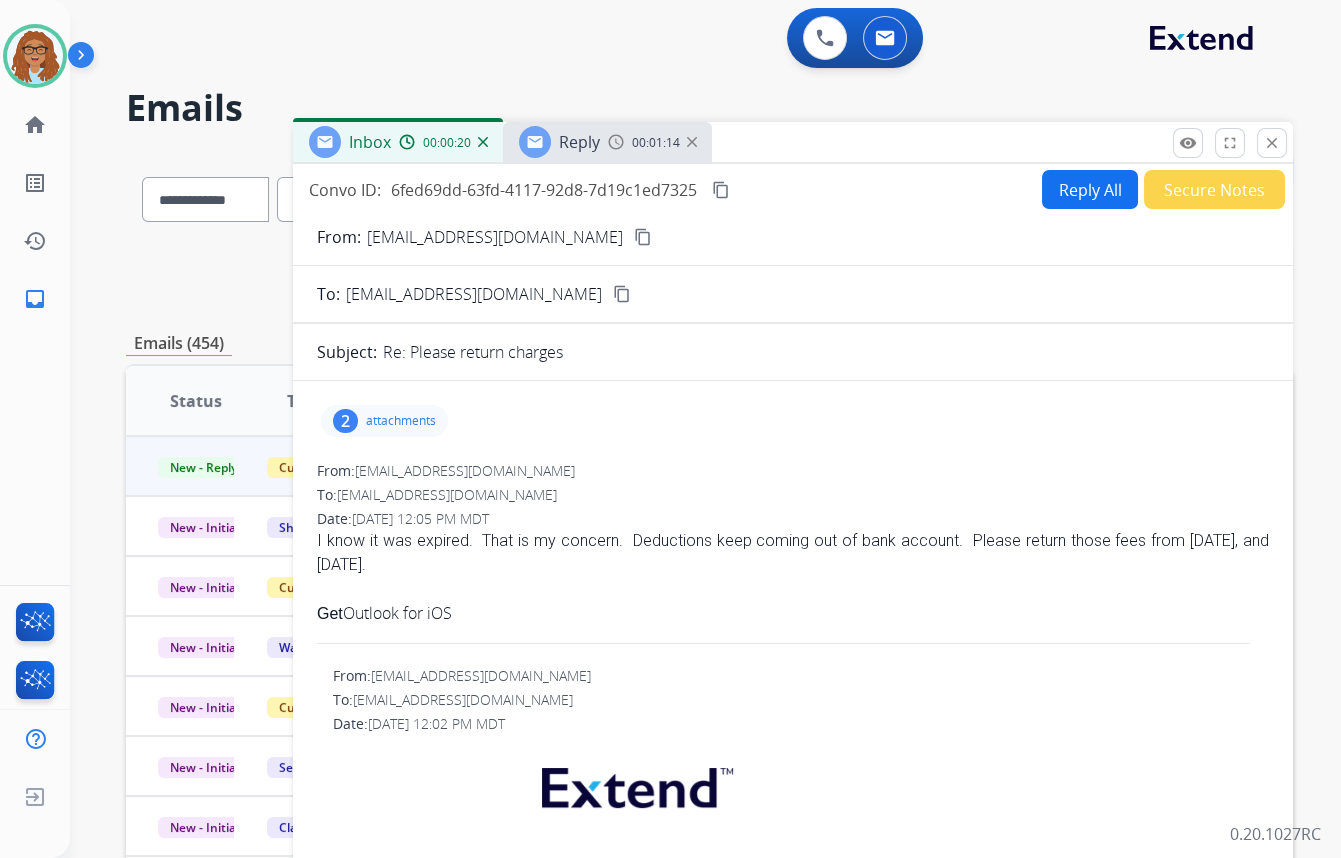 click on "content_copy" at bounding box center [643, 237] 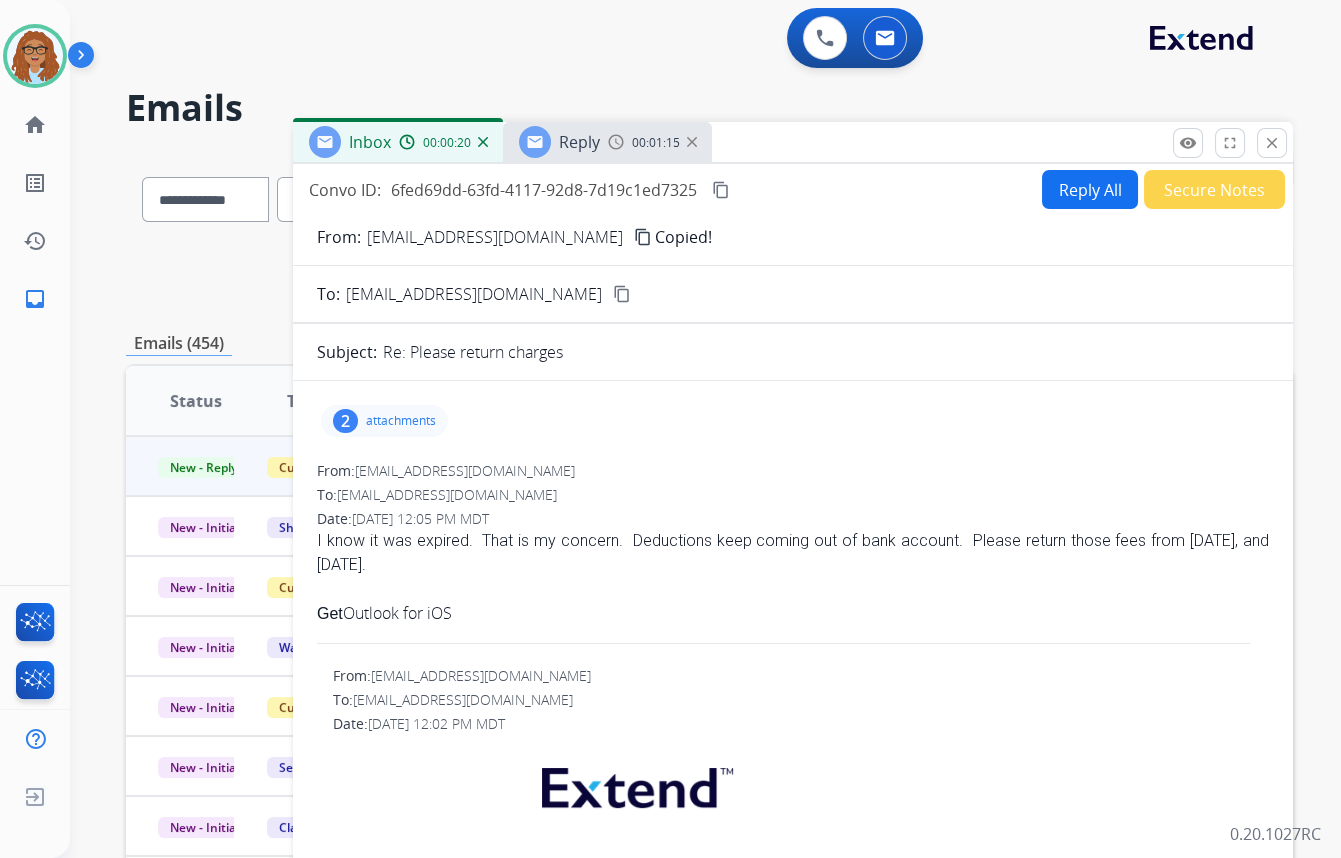 click on "Reply" at bounding box center (579, 142) 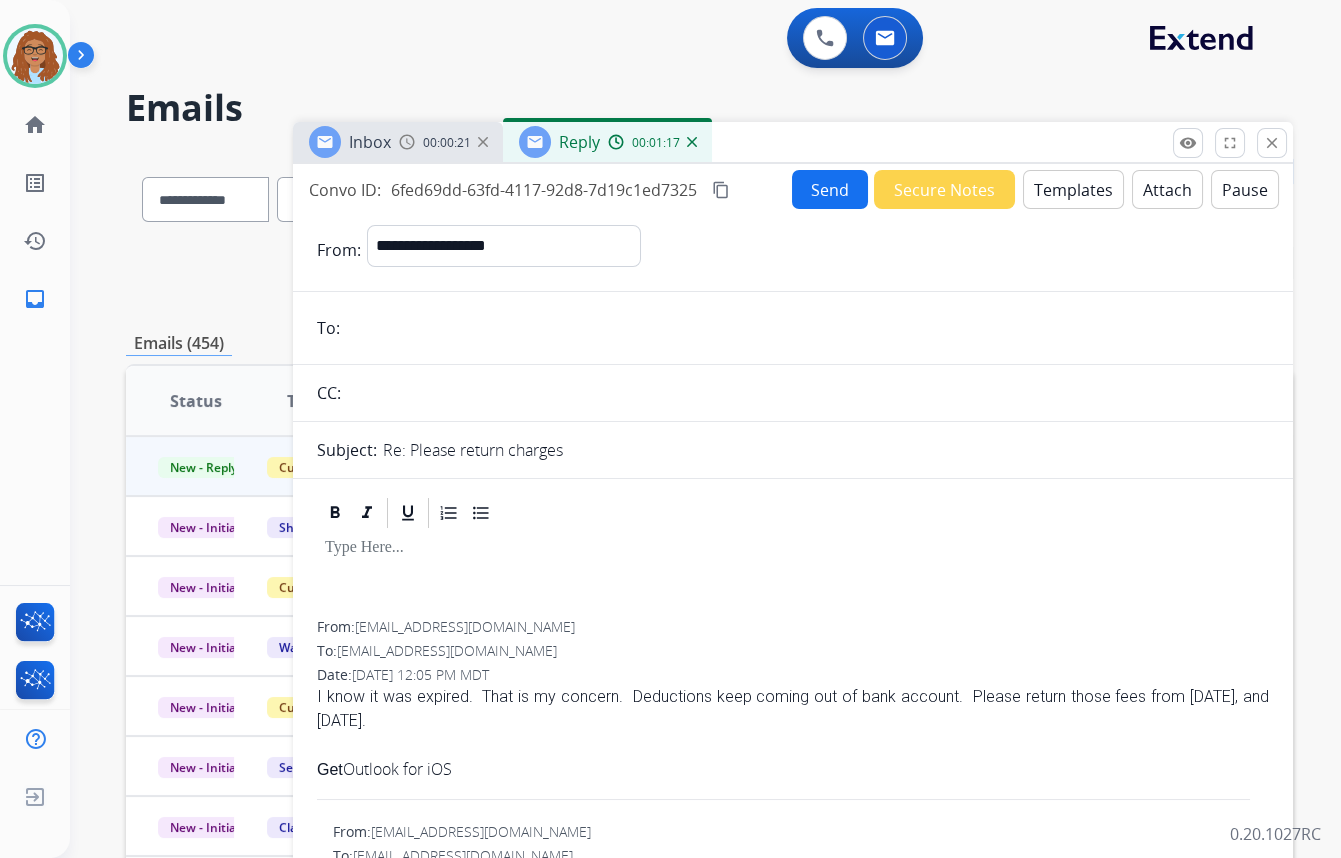 click at bounding box center [807, 328] 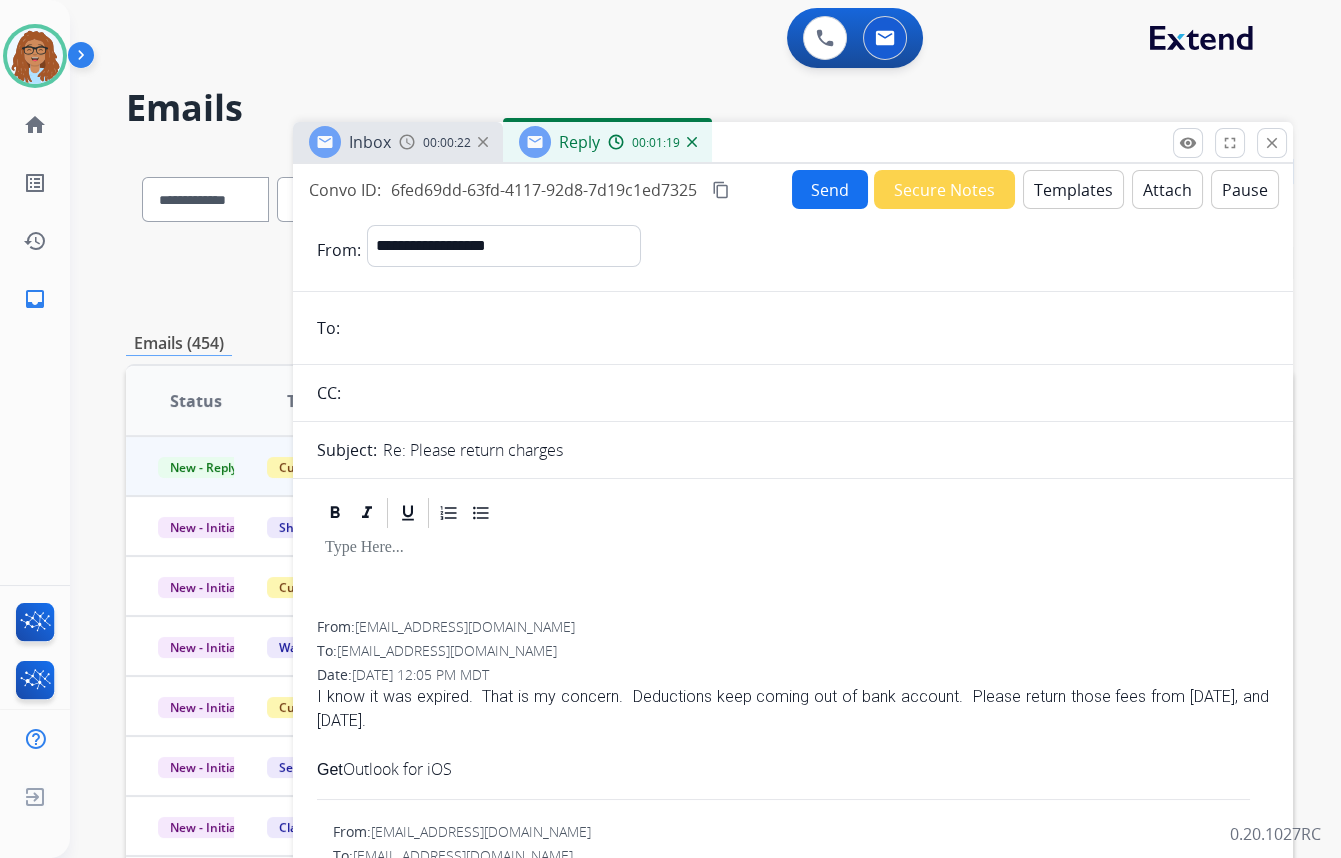 paste on "**********" 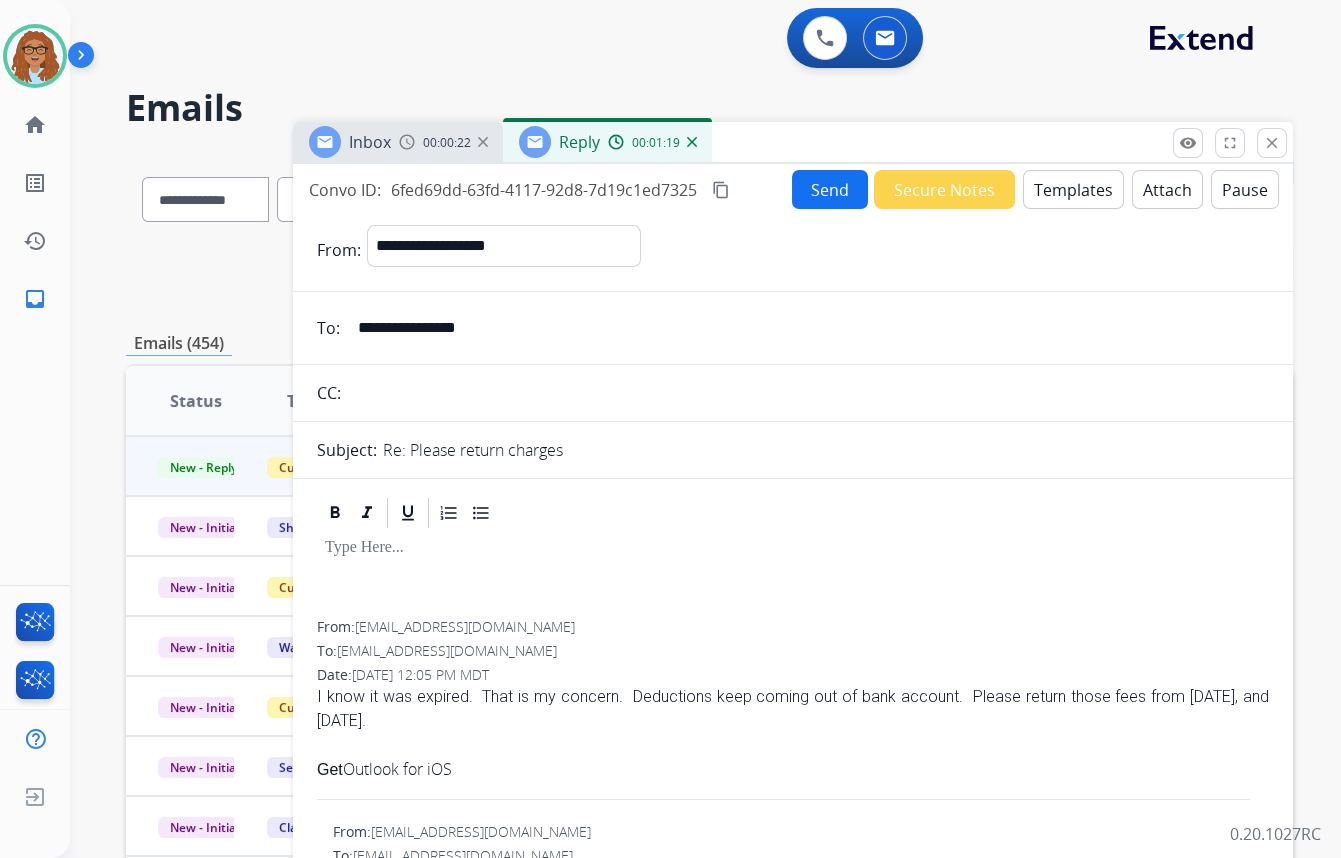 type on "**********" 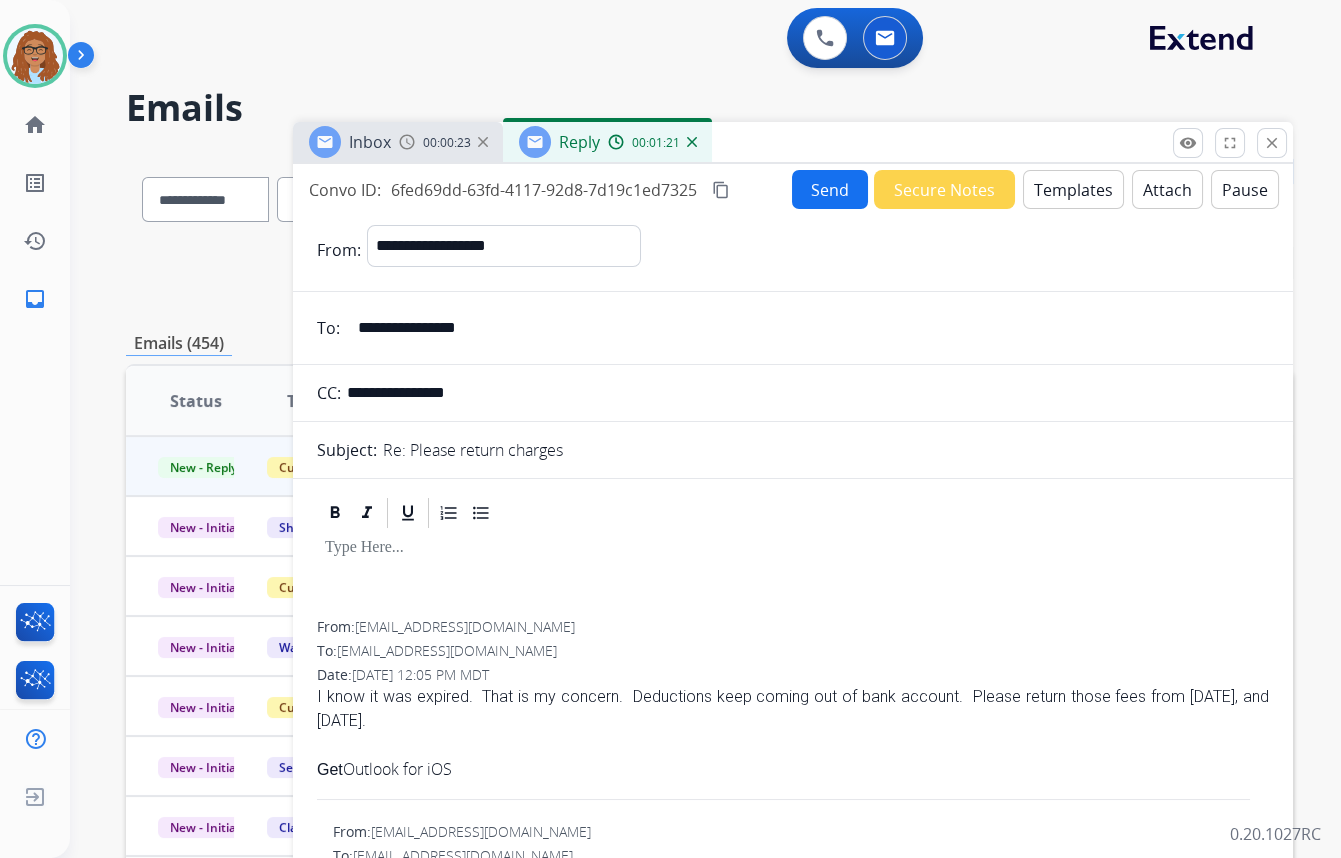 type on "**********" 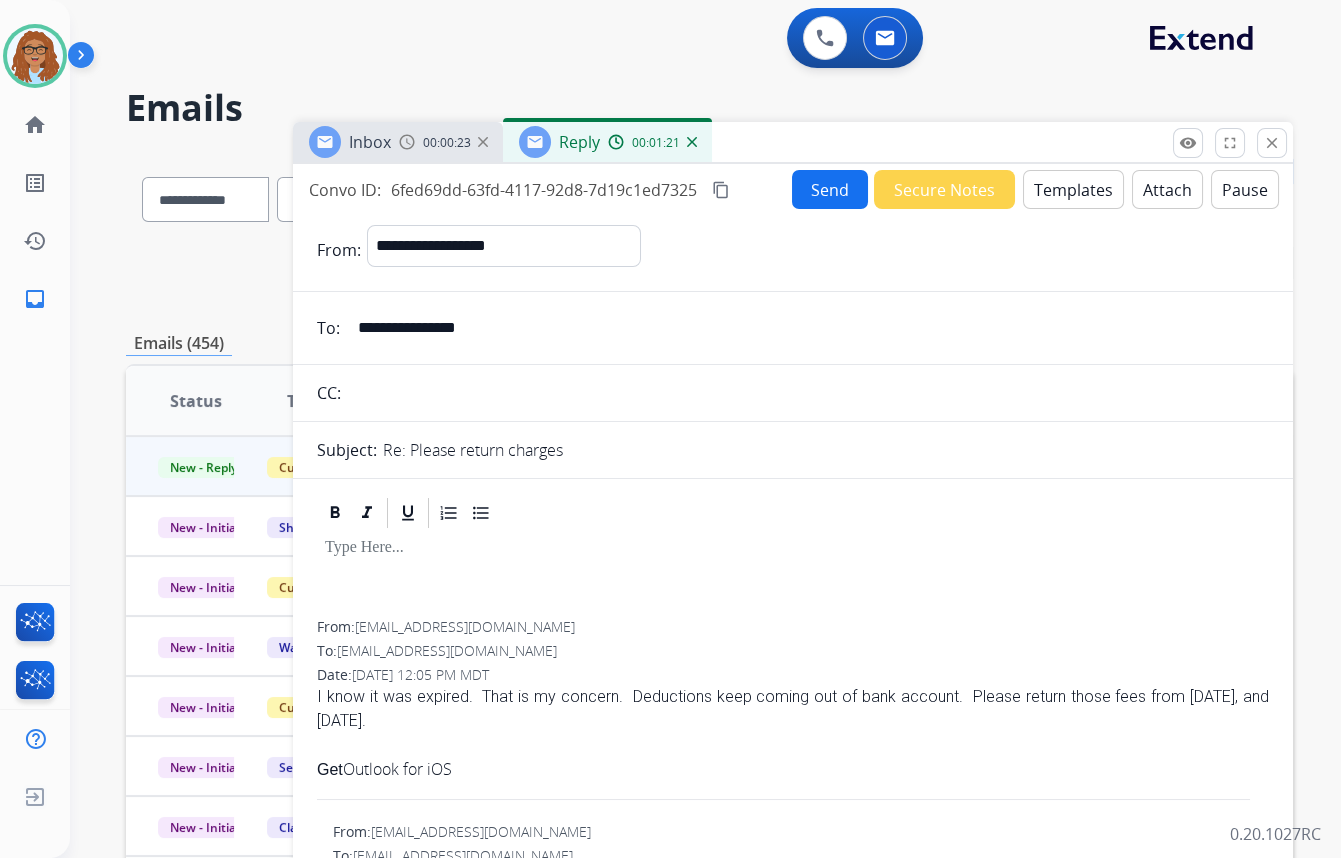 click on "Templates" at bounding box center (1073, 189) 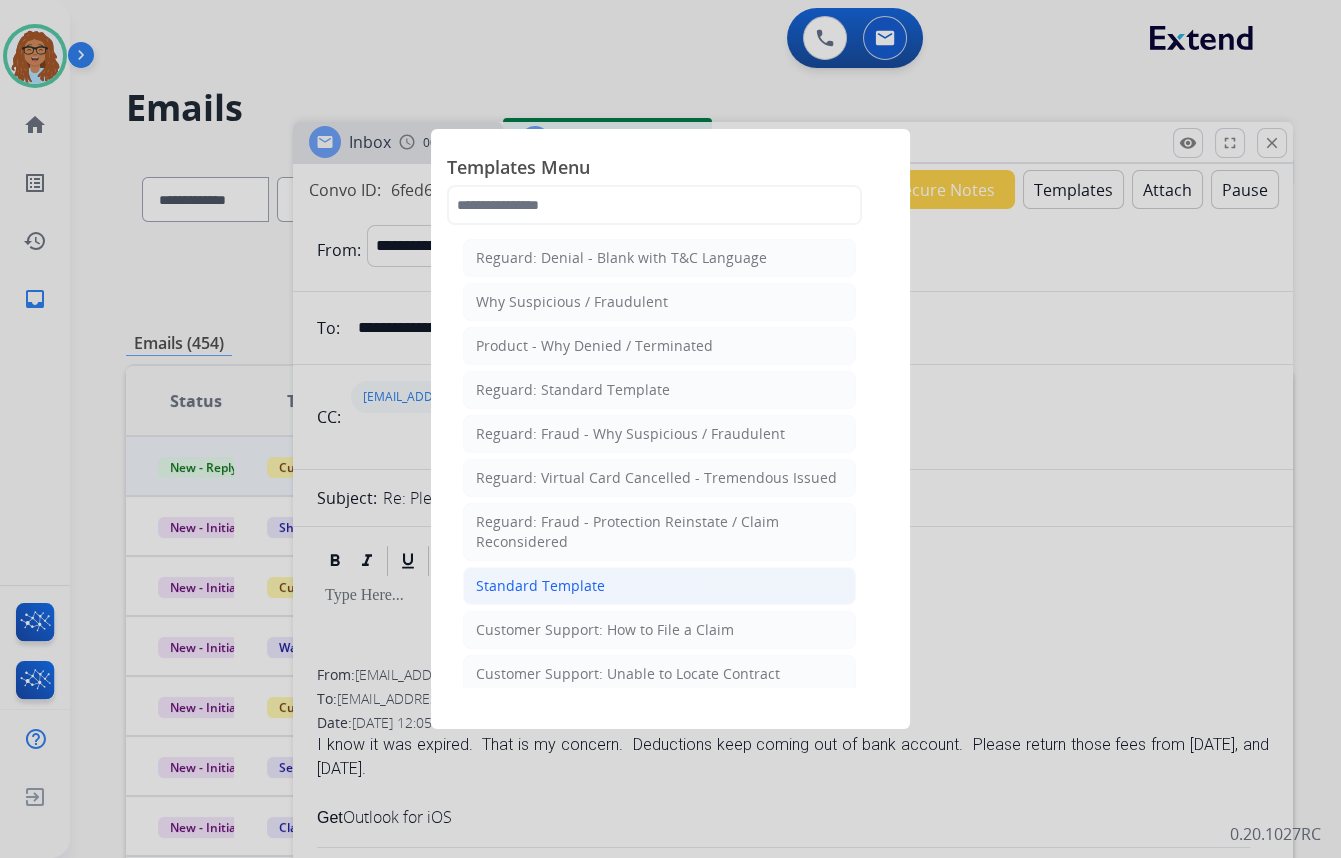click on "Standard Template" 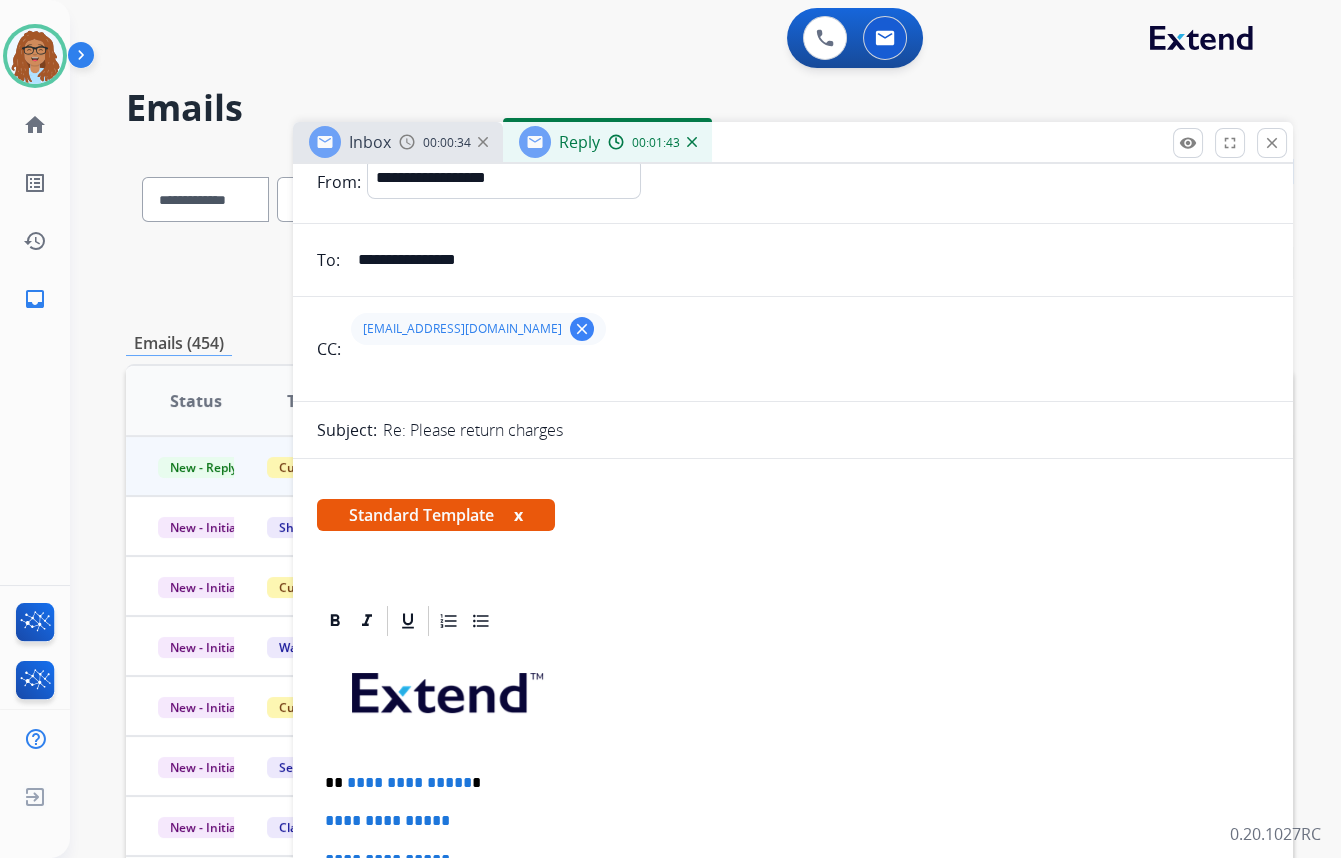 scroll, scrollTop: 272, scrollLeft: 0, axis: vertical 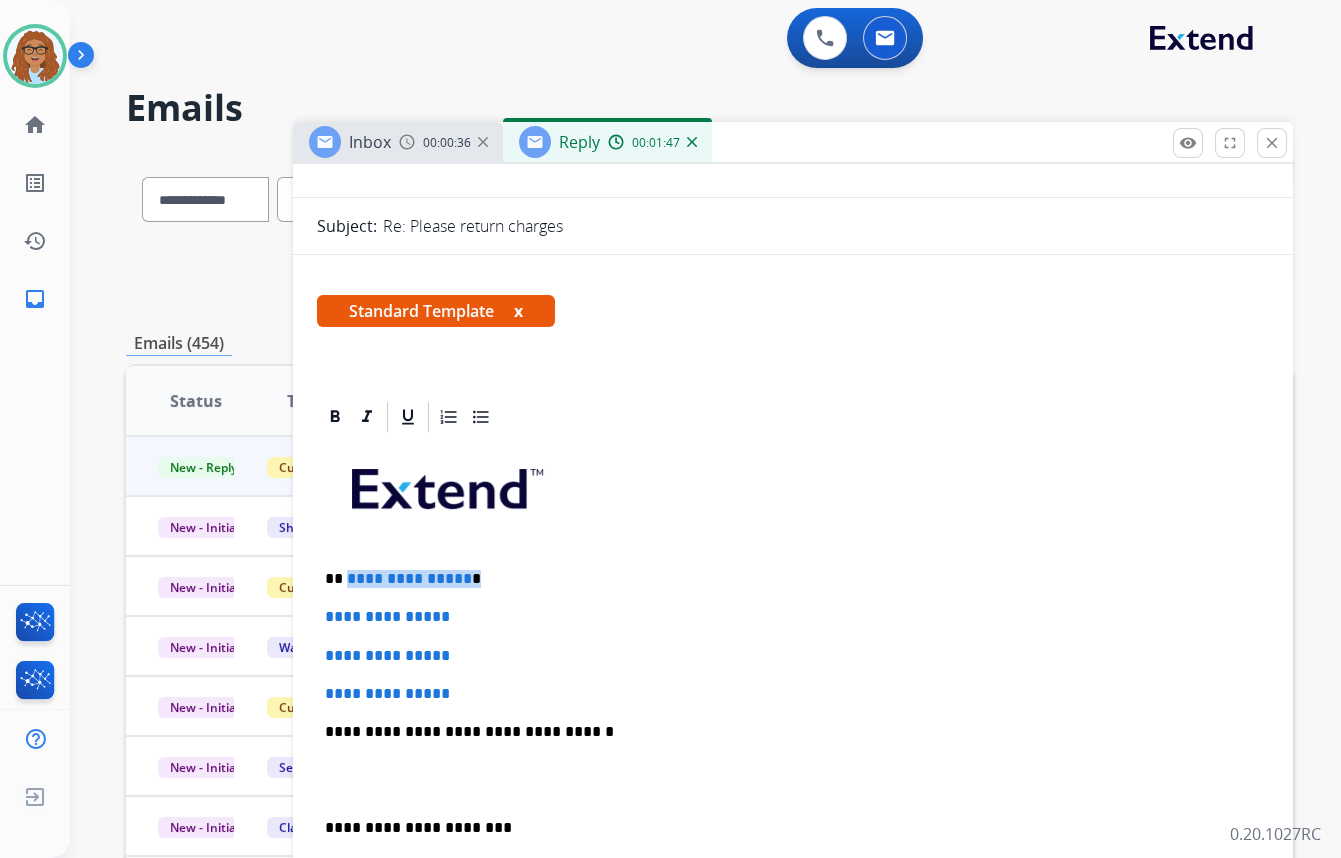 drag, startPoint x: 464, startPoint y: 581, endPoint x: 345, endPoint y: 579, distance: 119.01681 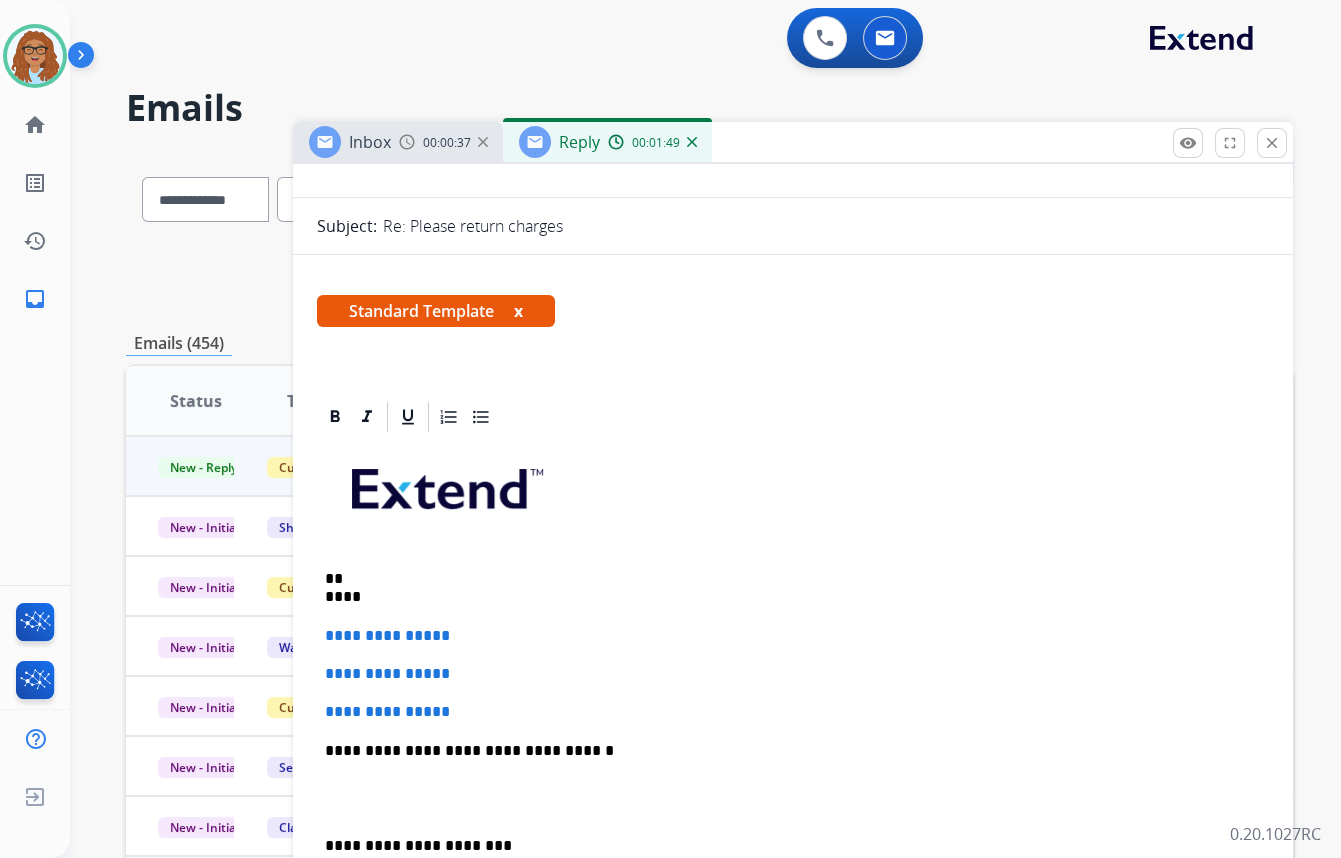 click on "** ****" at bounding box center [785, 588] 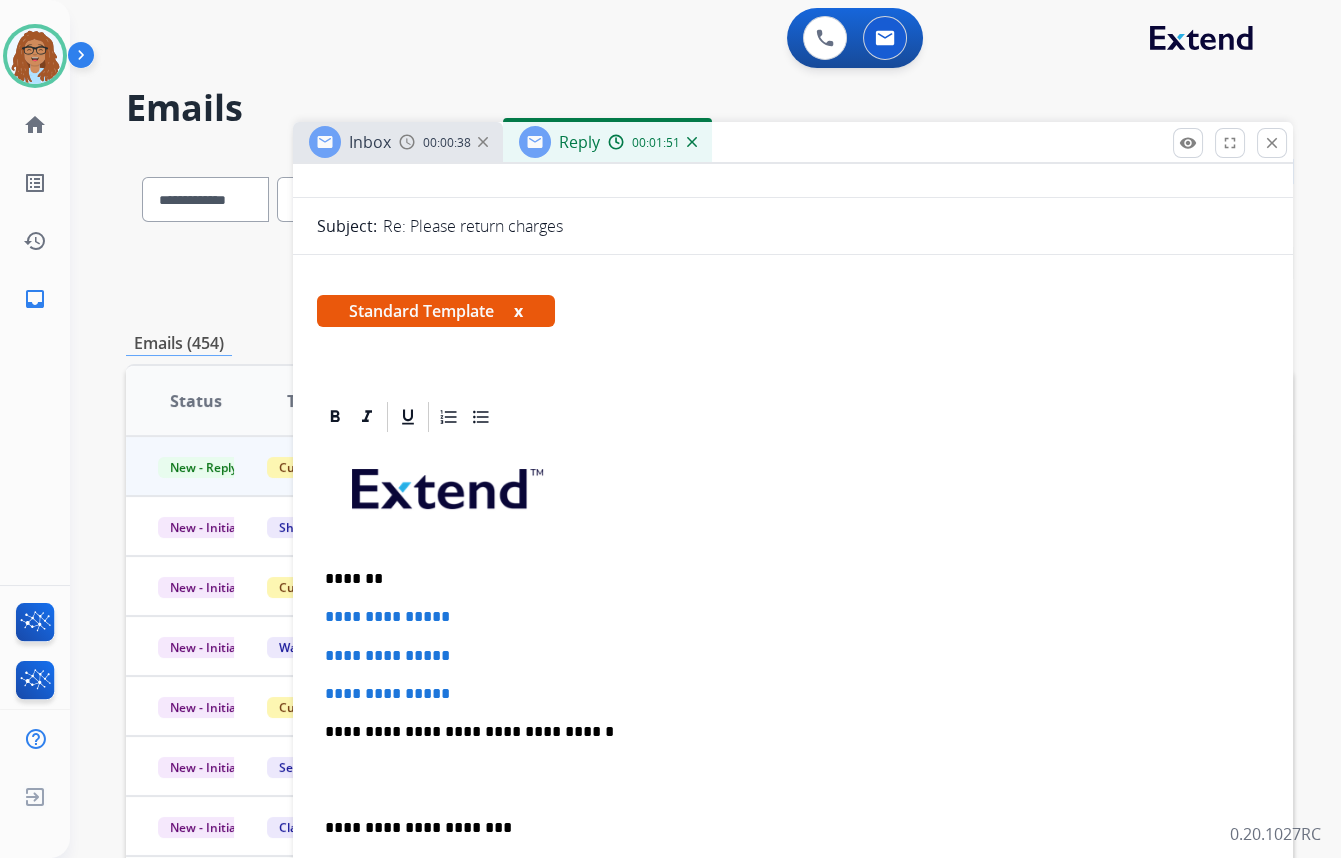 click on "*******" at bounding box center [785, 579] 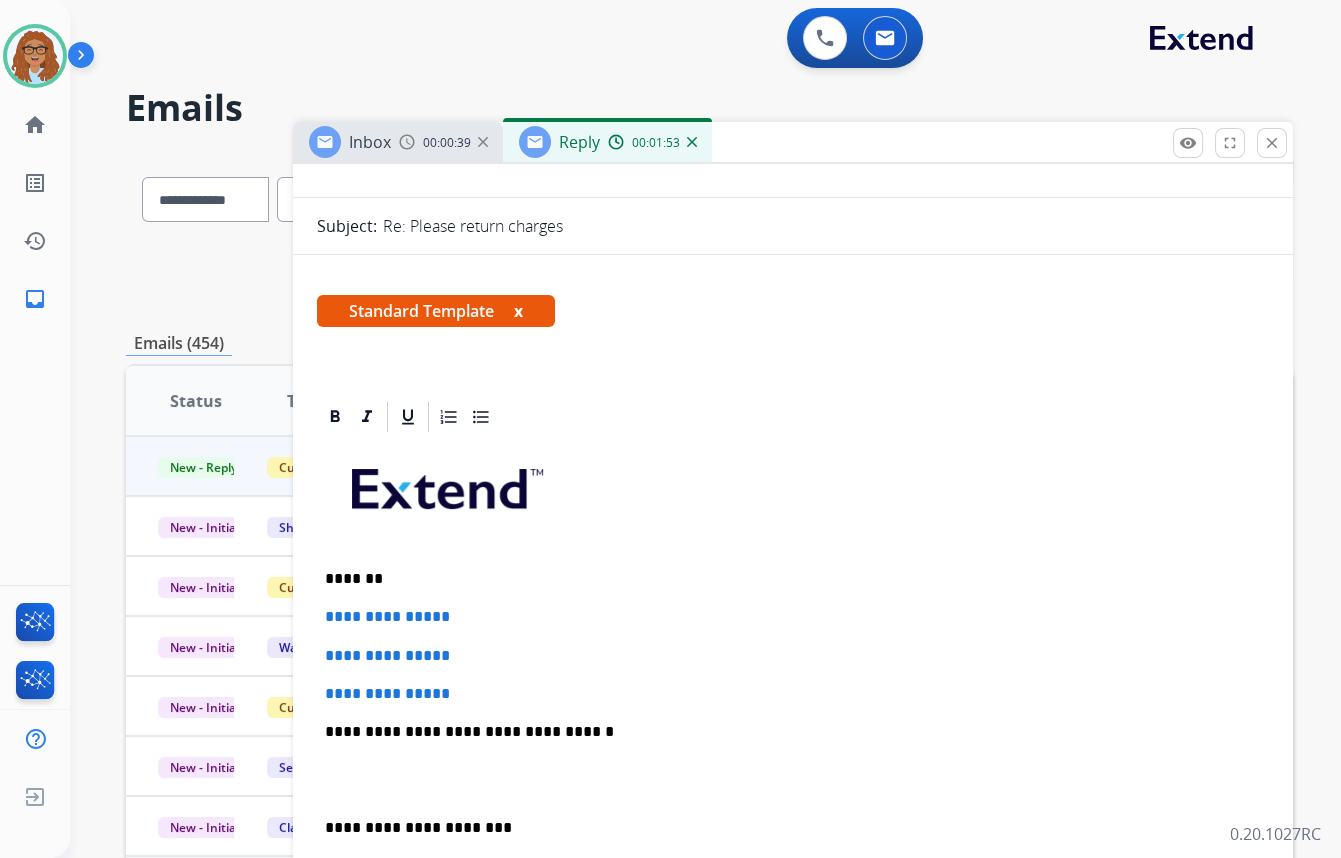 type 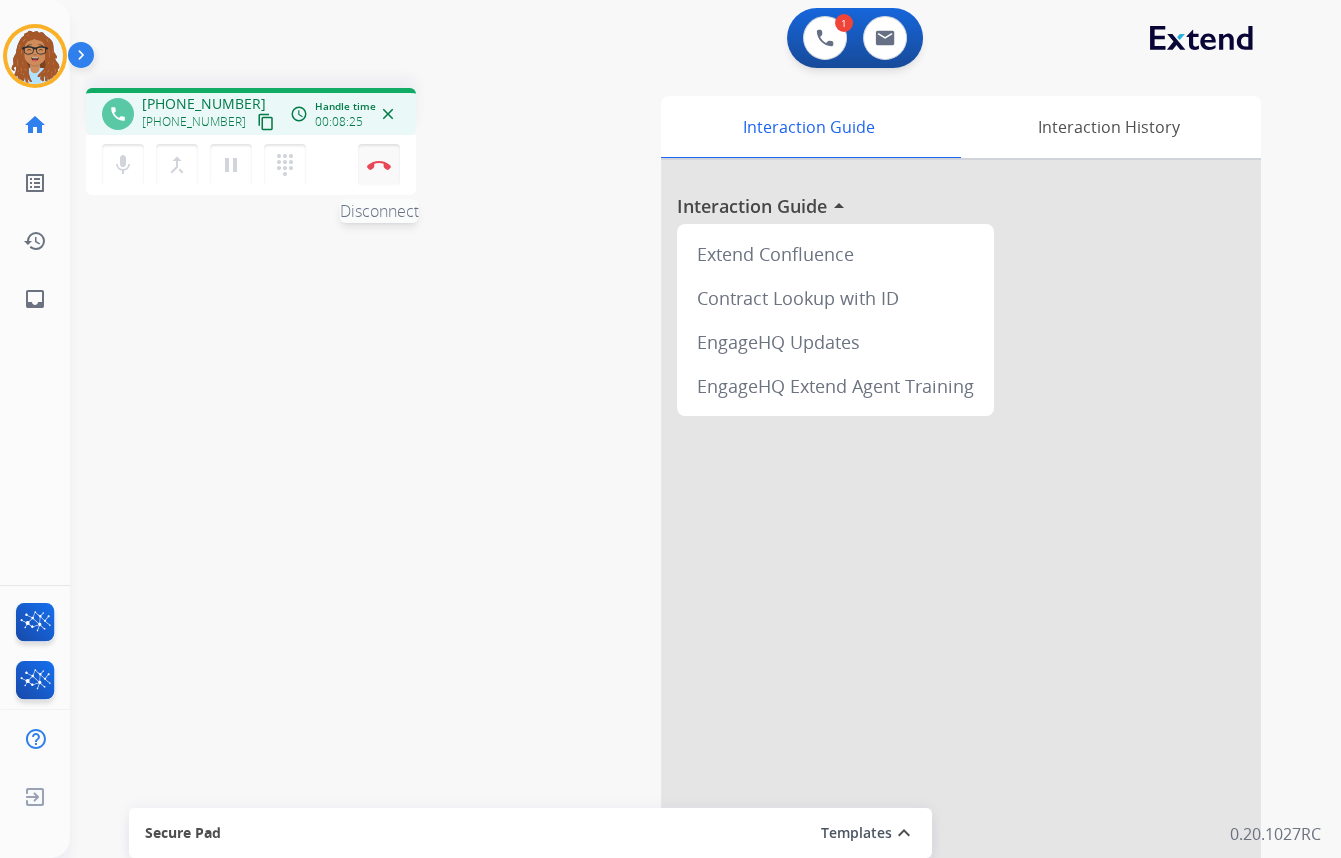 click on "Disconnect" at bounding box center (379, 165) 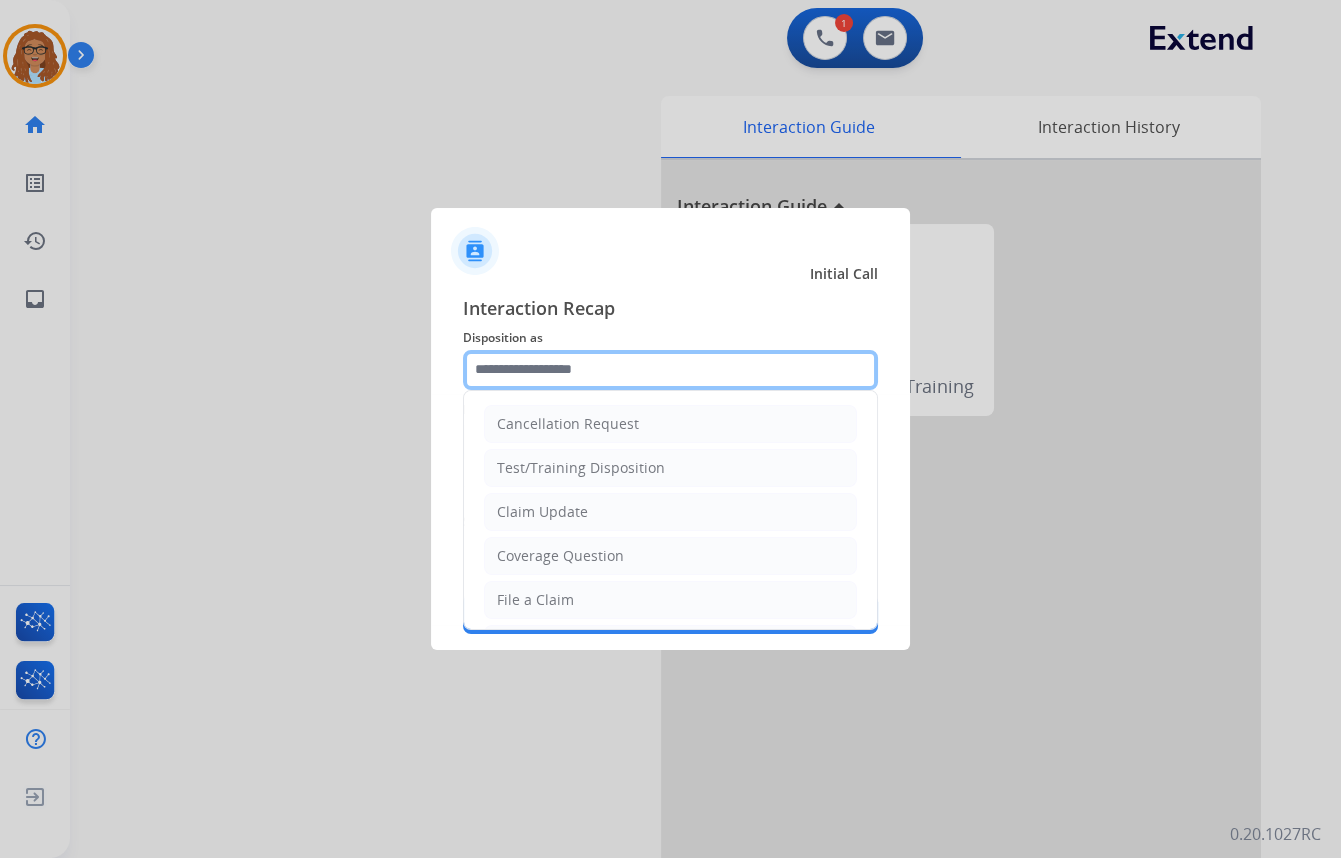 click 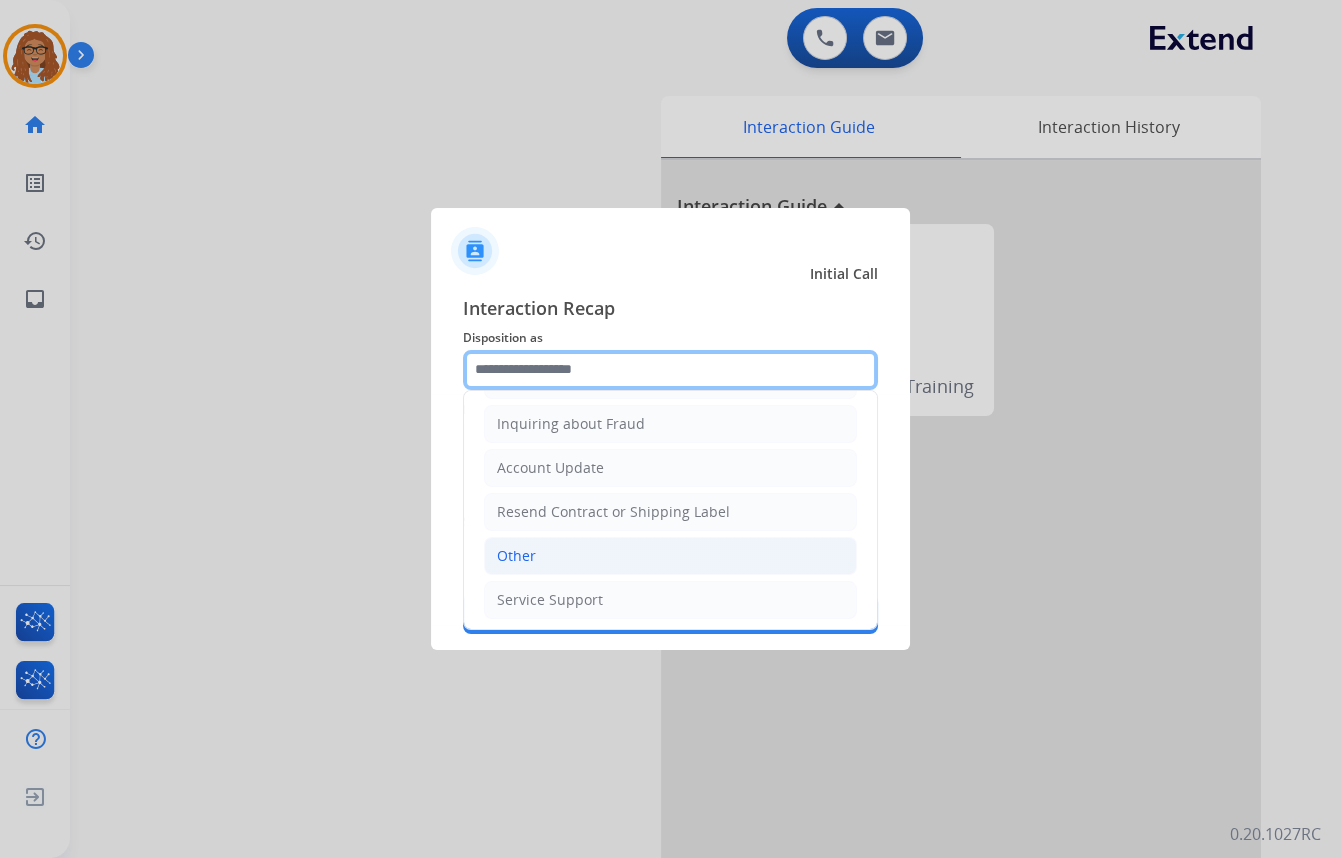 scroll, scrollTop: 309, scrollLeft: 0, axis: vertical 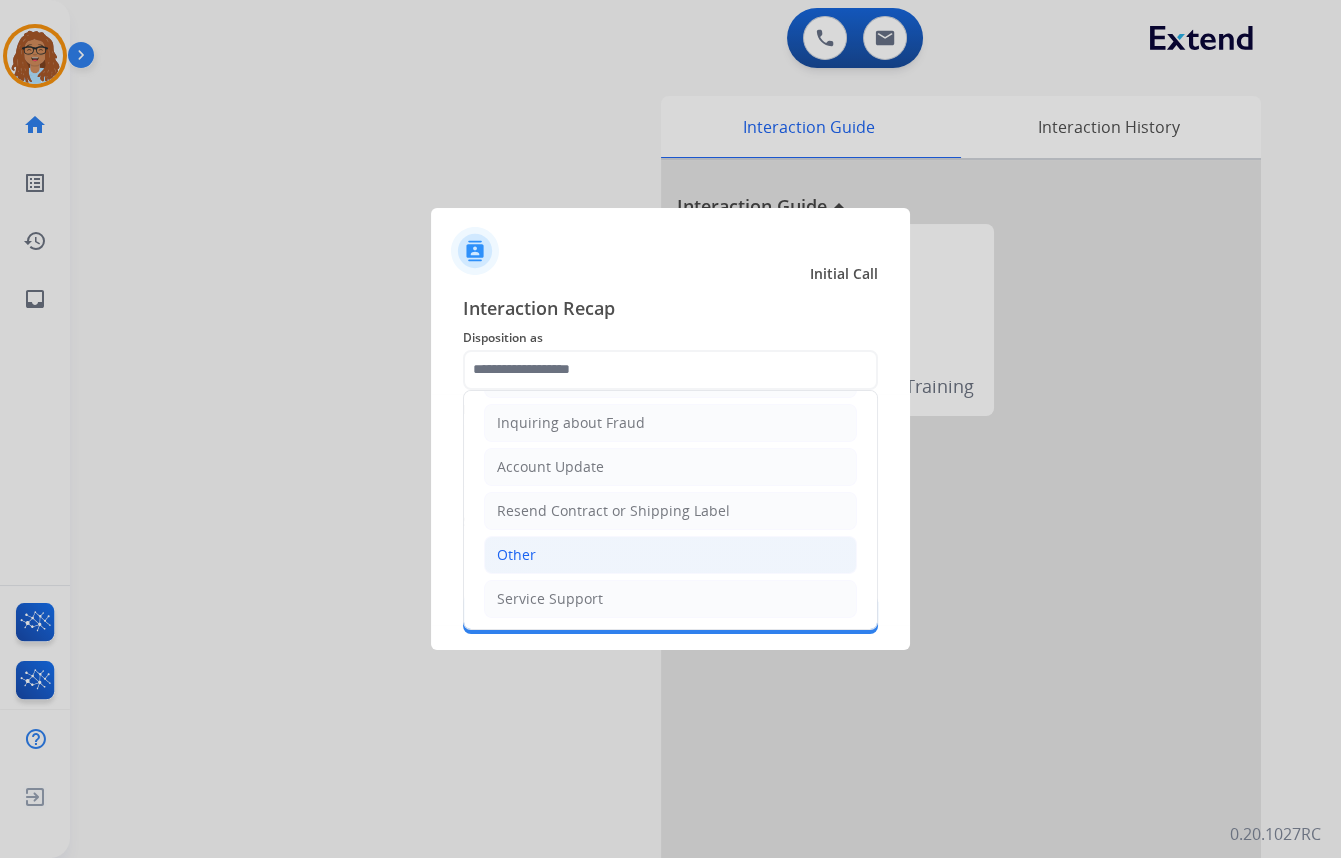 click on "Other" 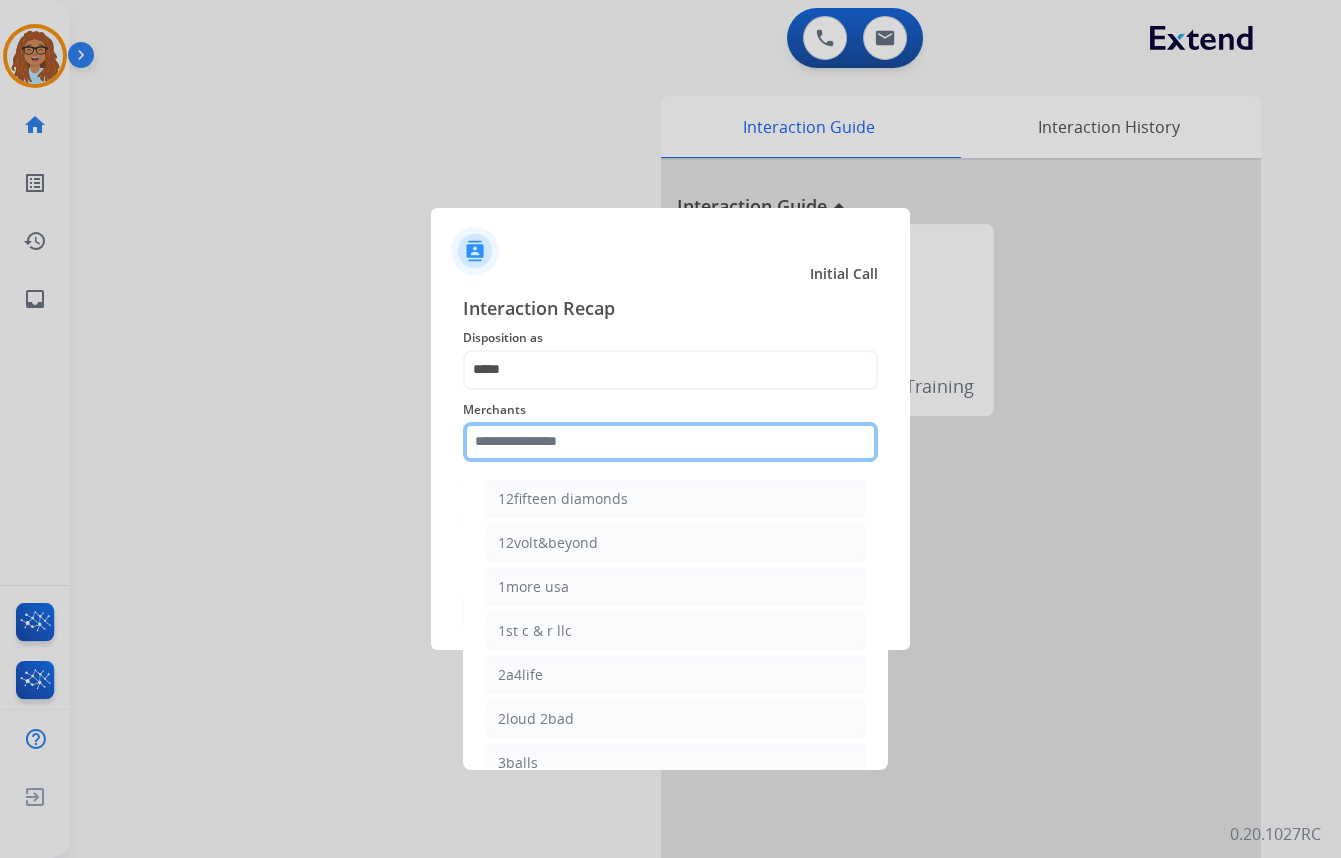 click 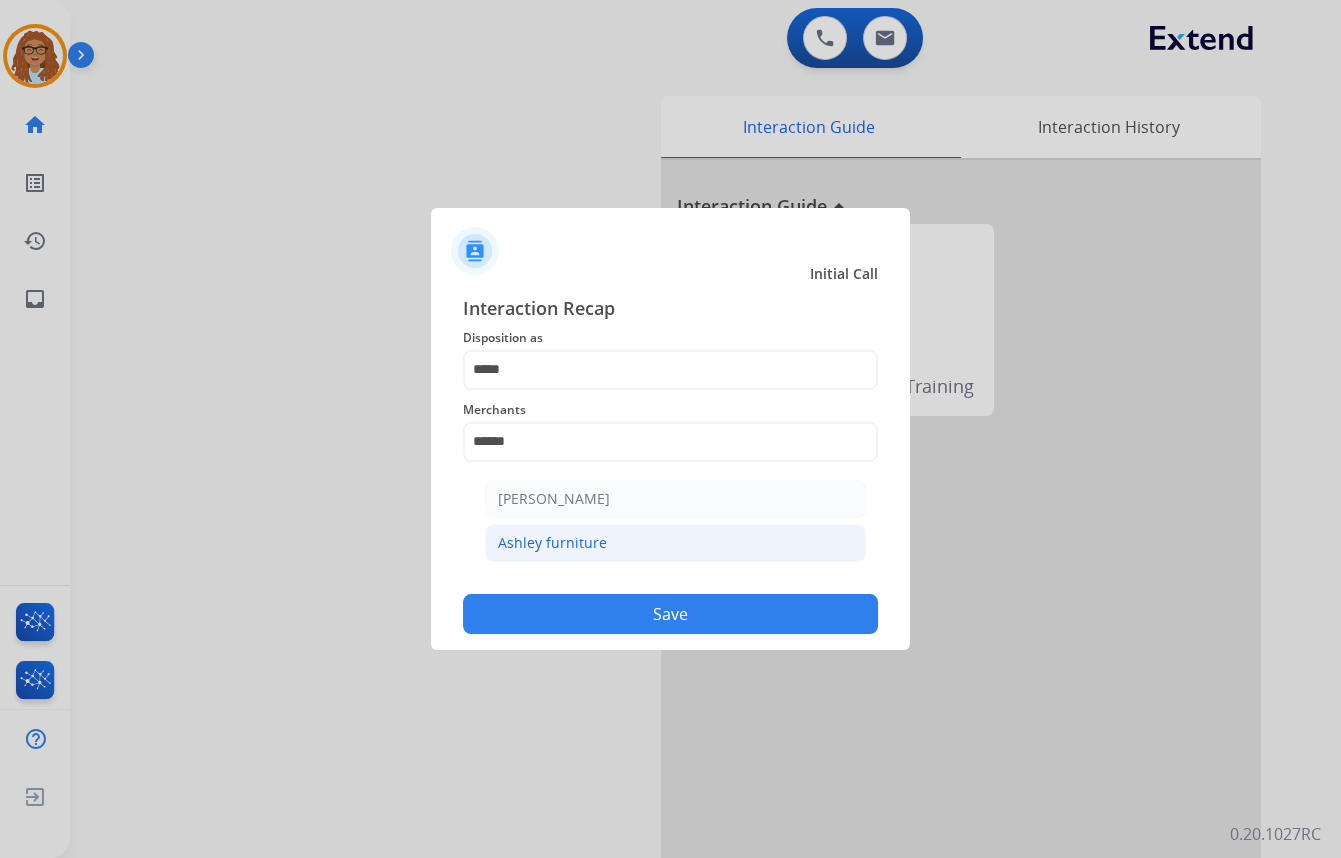 click on "Ashley furniture" 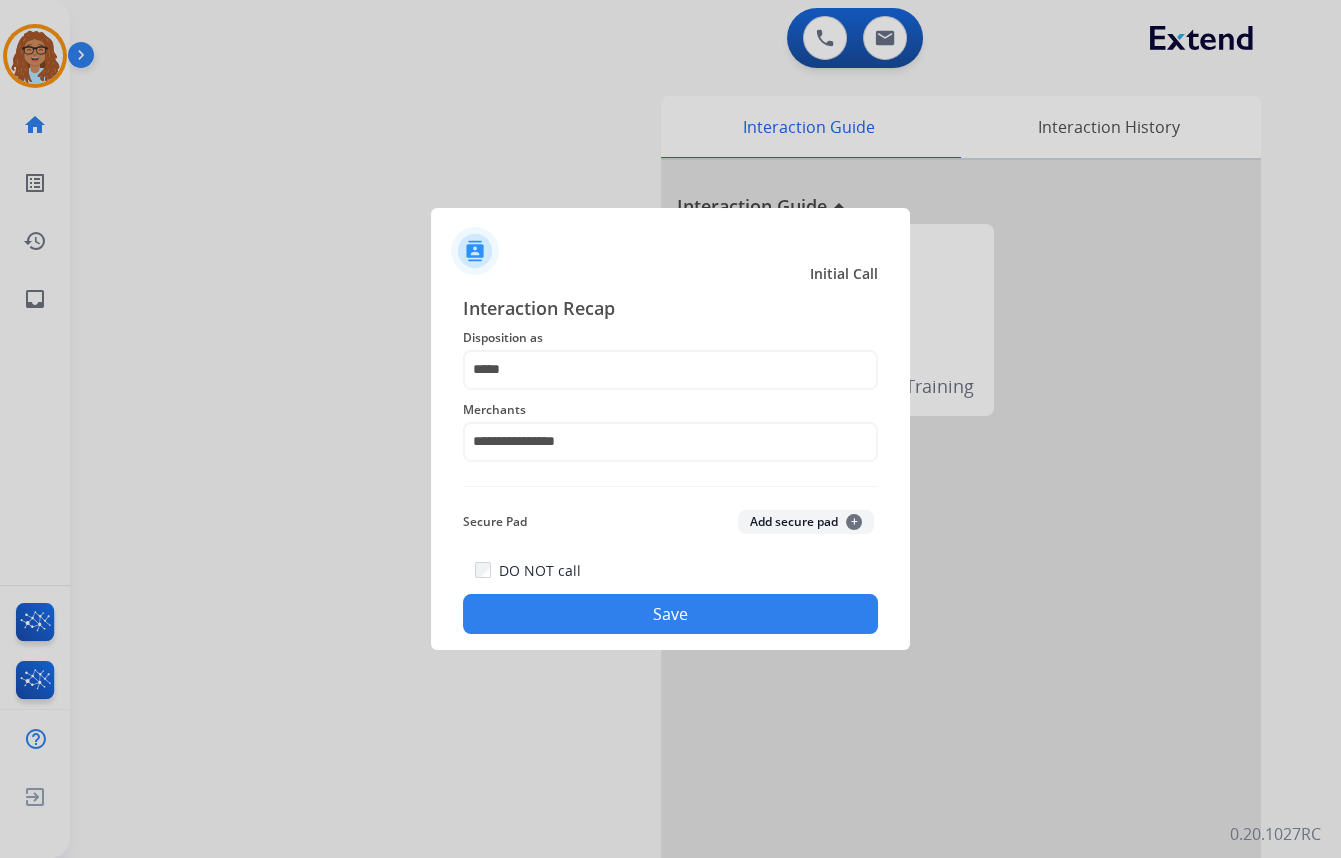 click on "Save" 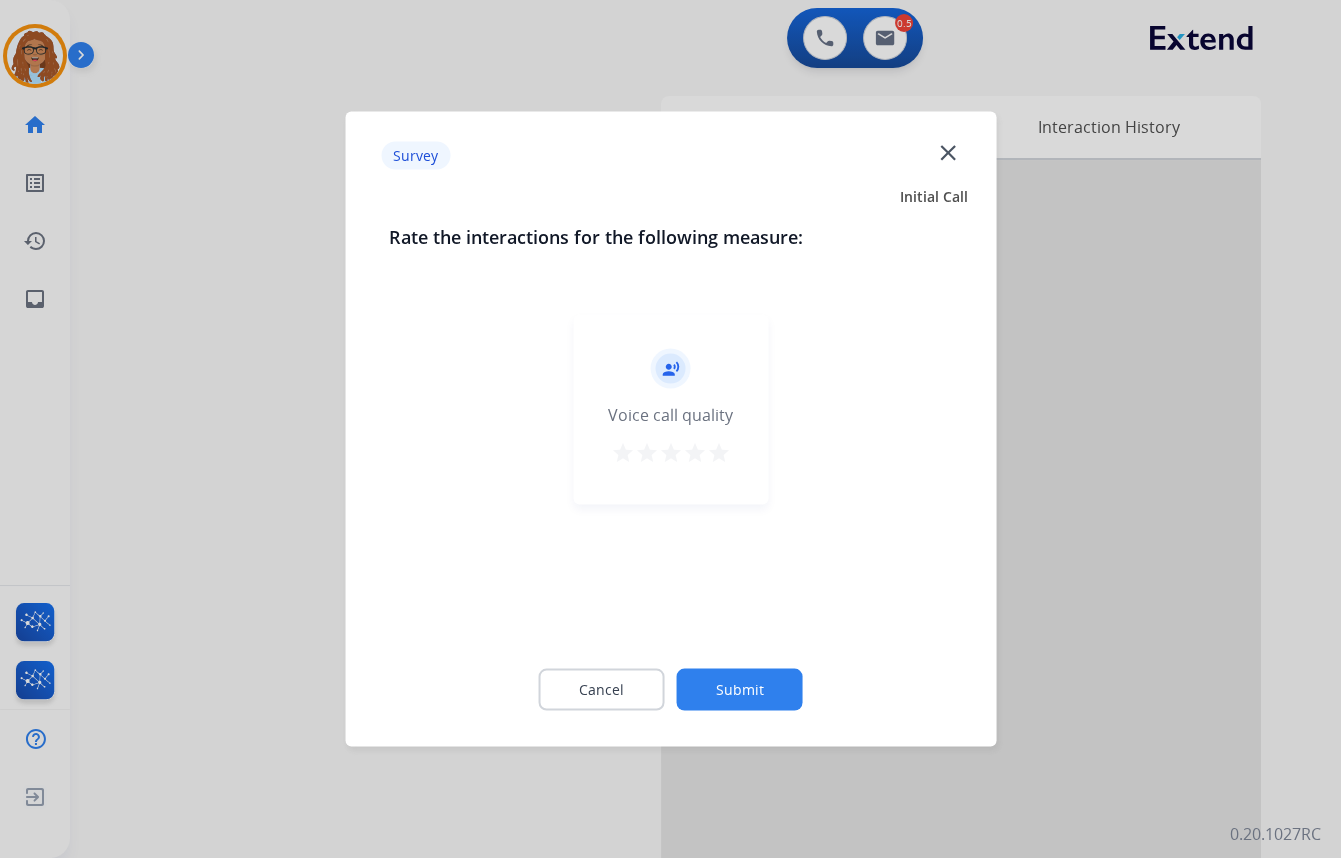 click on "close" 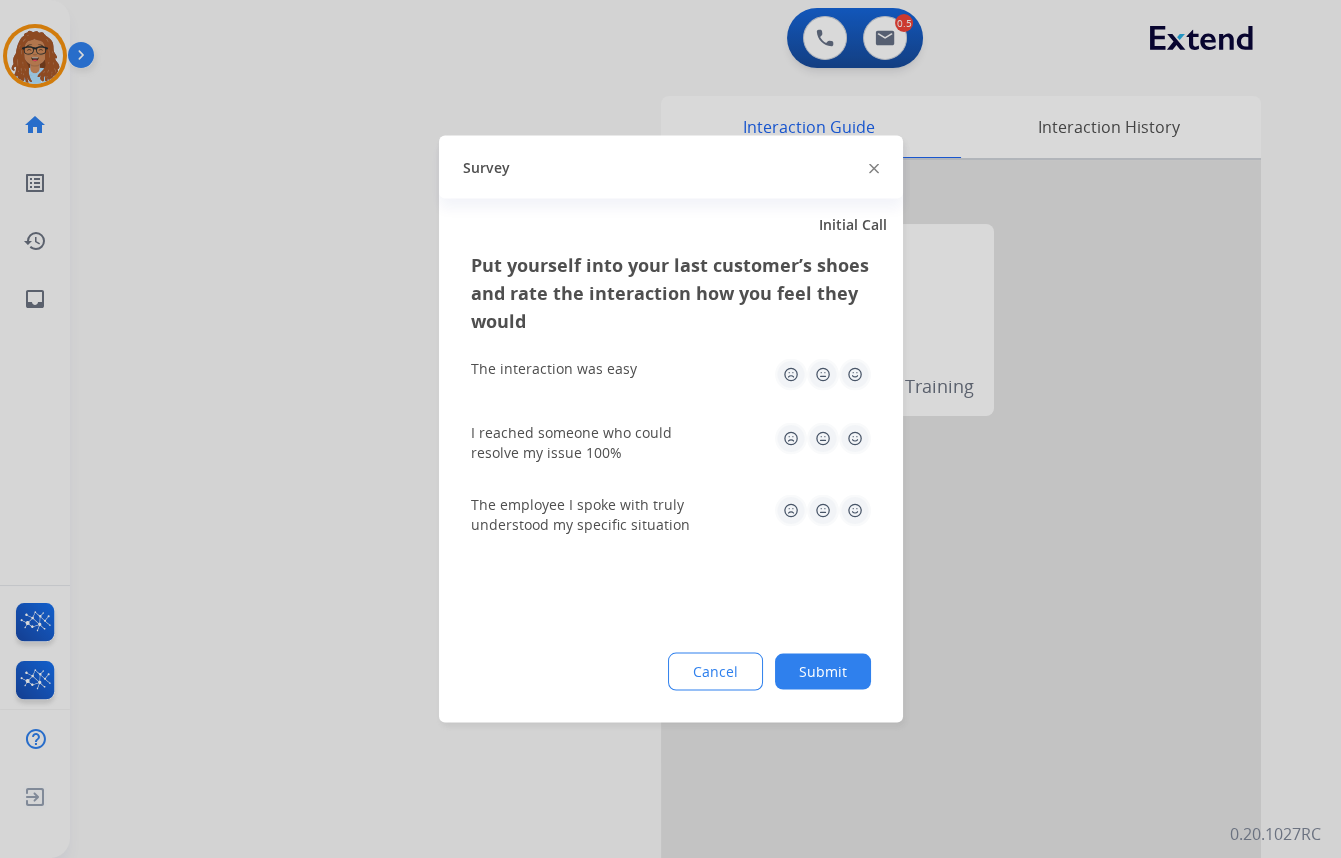 click 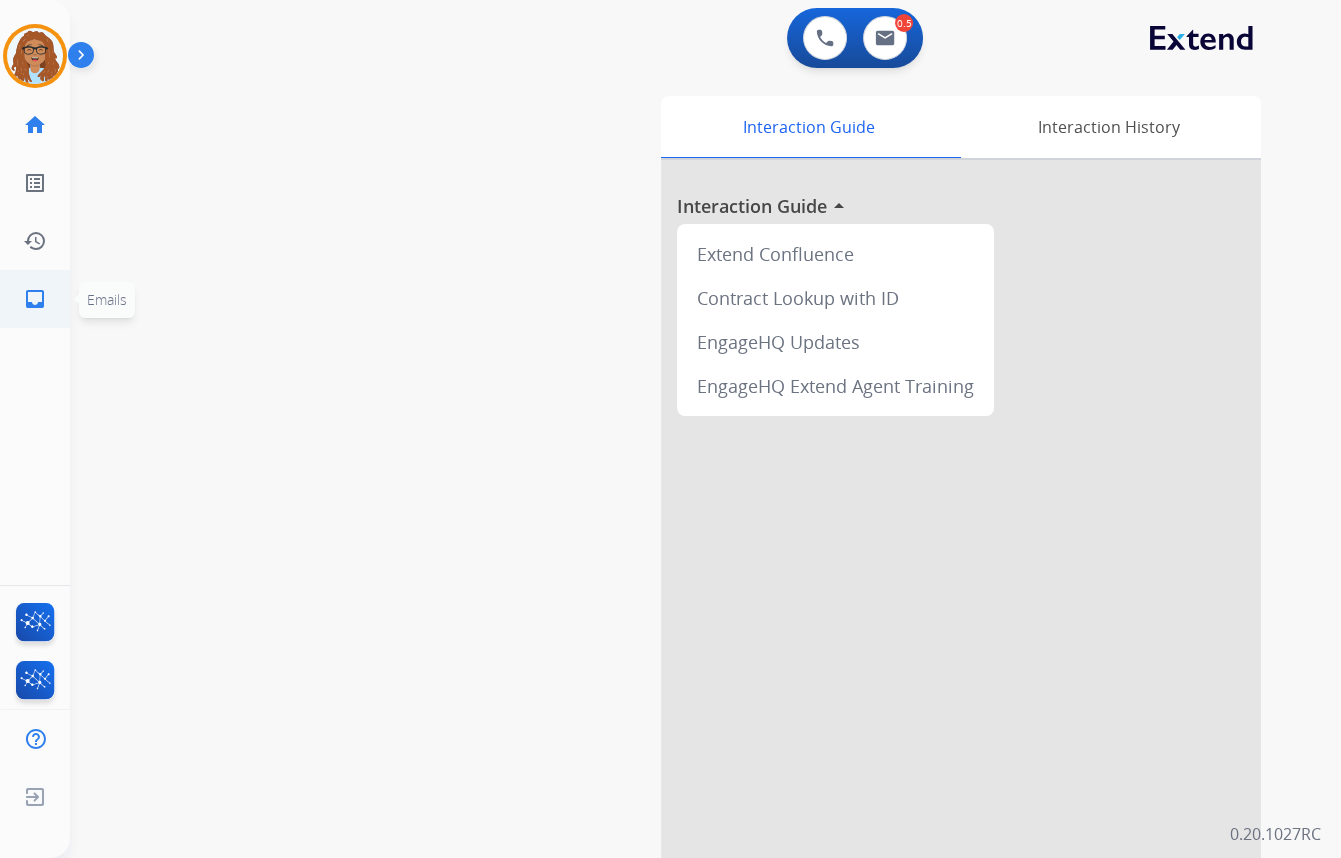 click on "inbox" 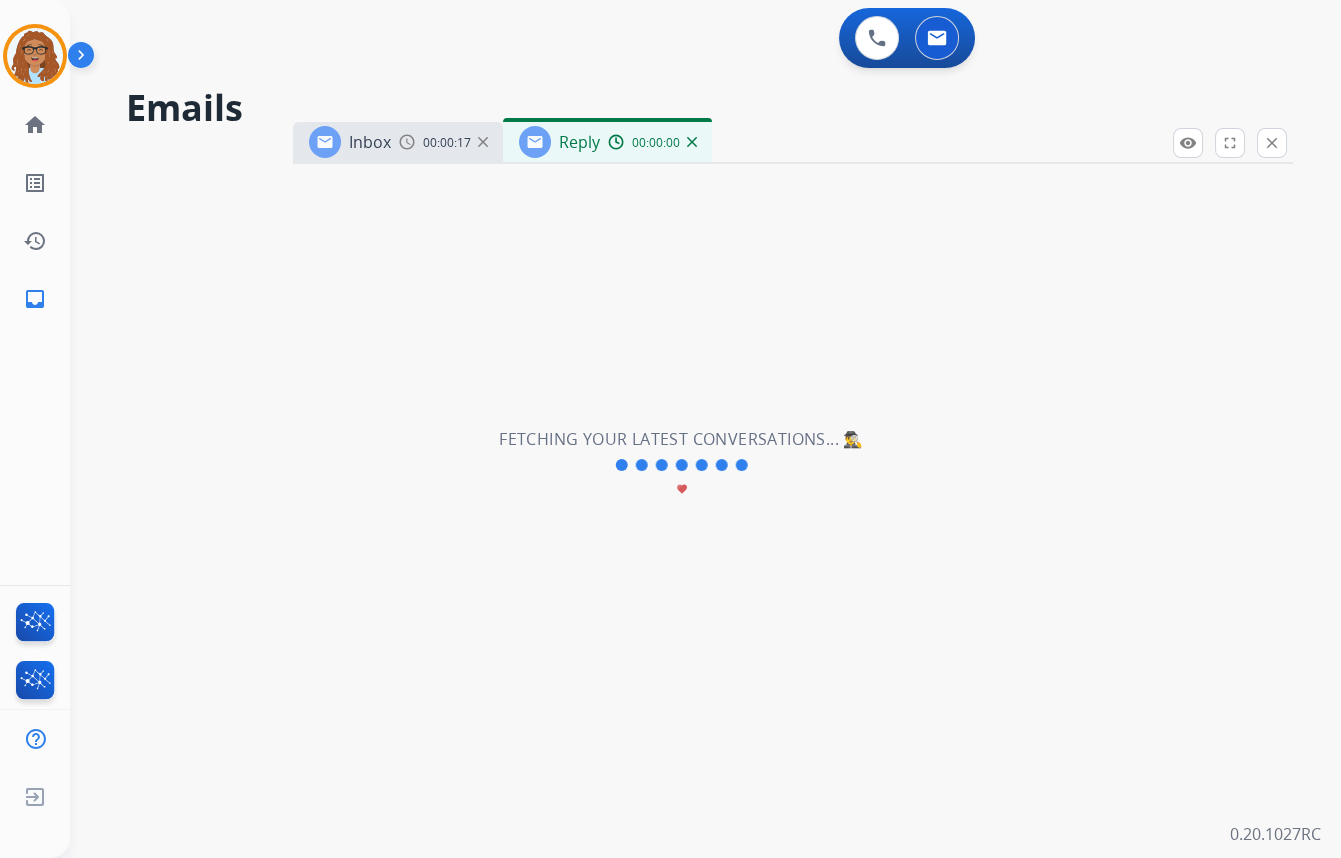 select on "**********" 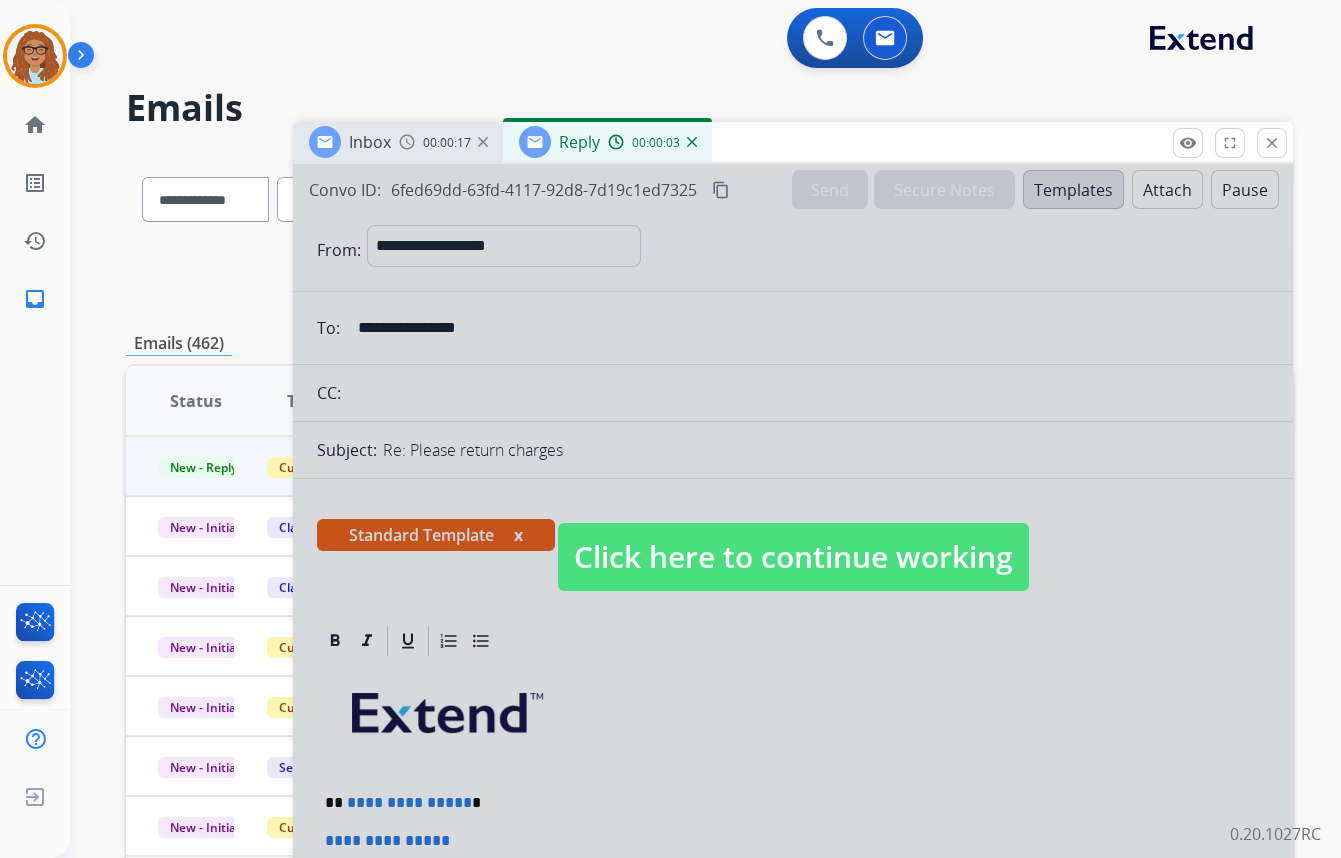 click on "Click here to continue working" at bounding box center [793, 557] 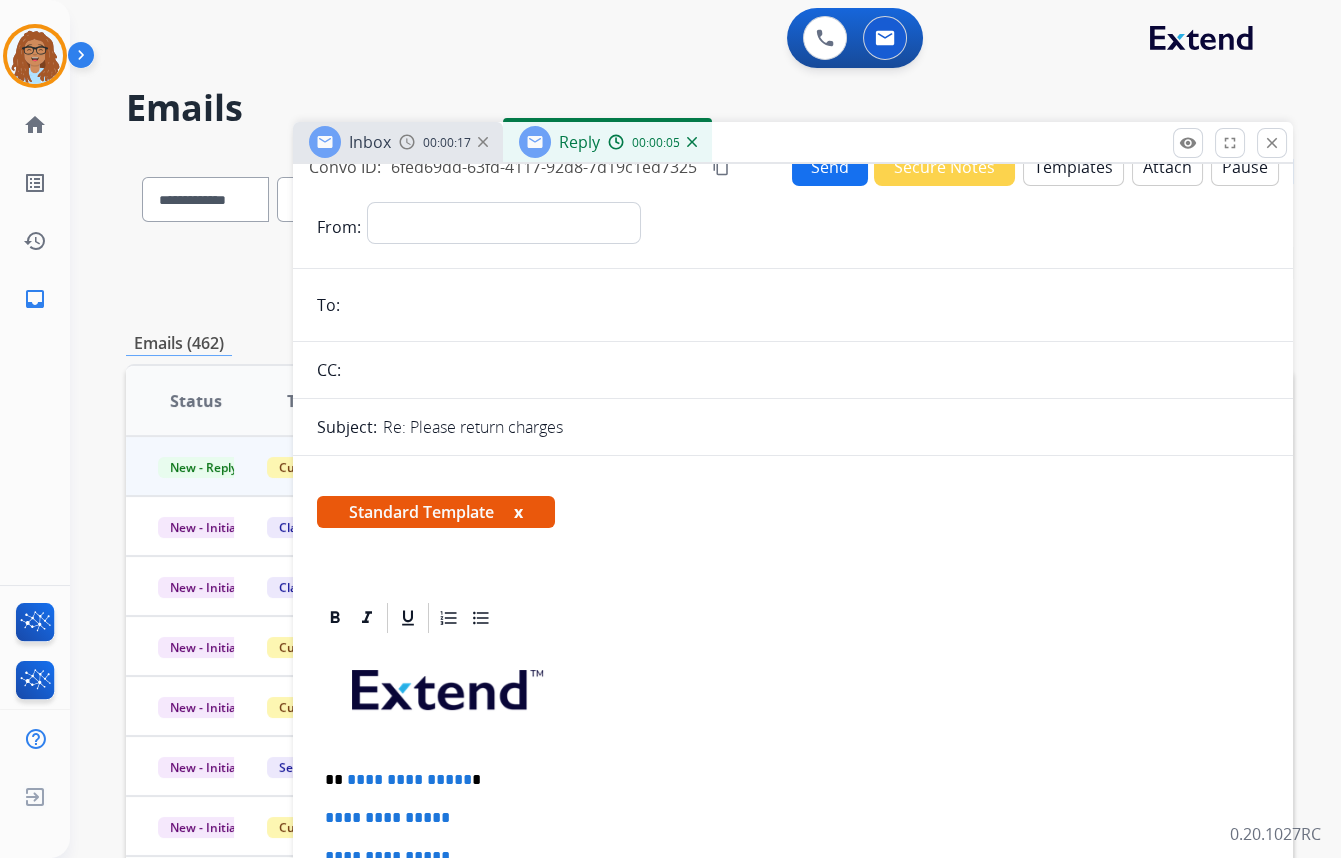 scroll, scrollTop: 0, scrollLeft: 0, axis: both 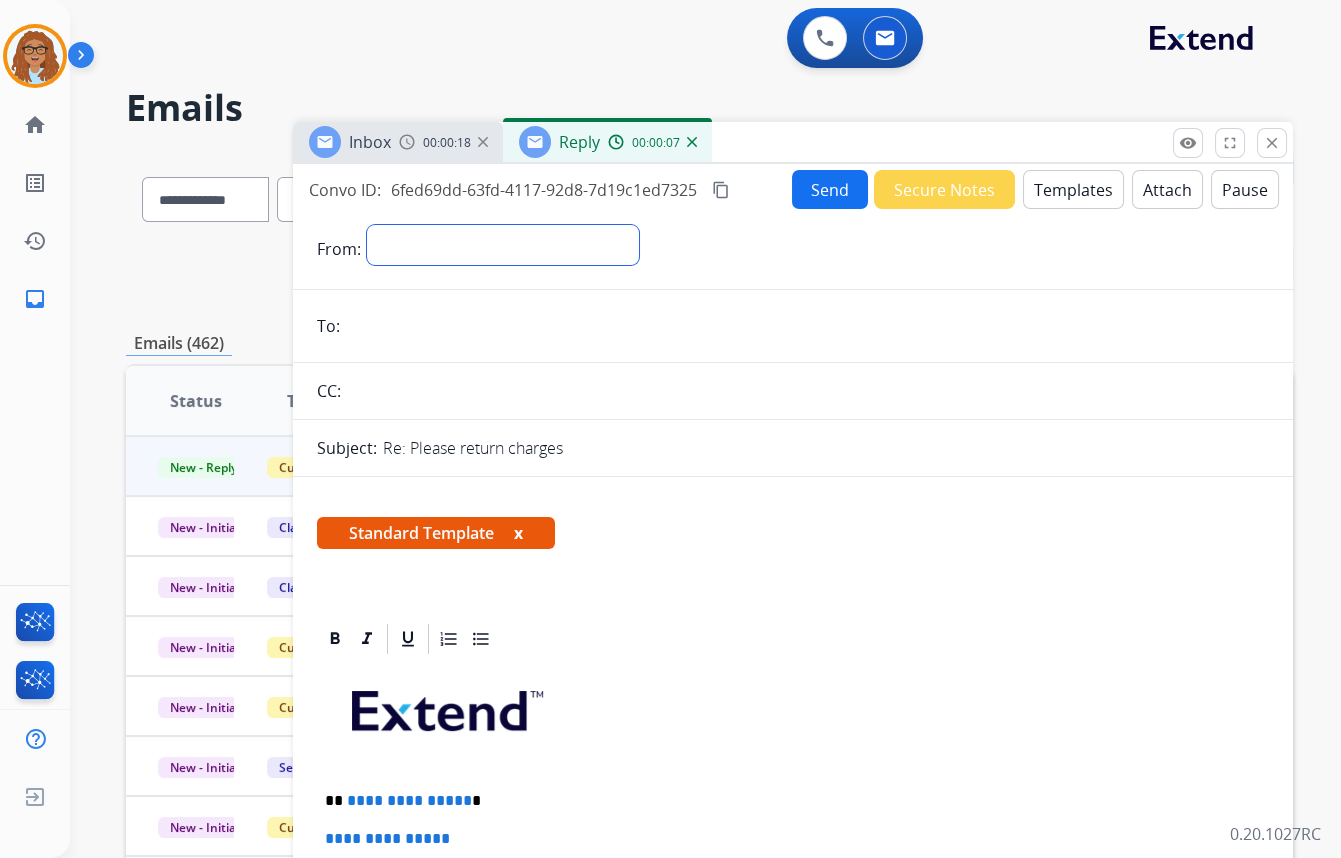 drag, startPoint x: 439, startPoint y: 239, endPoint x: 441, endPoint y: 261, distance: 22.090721 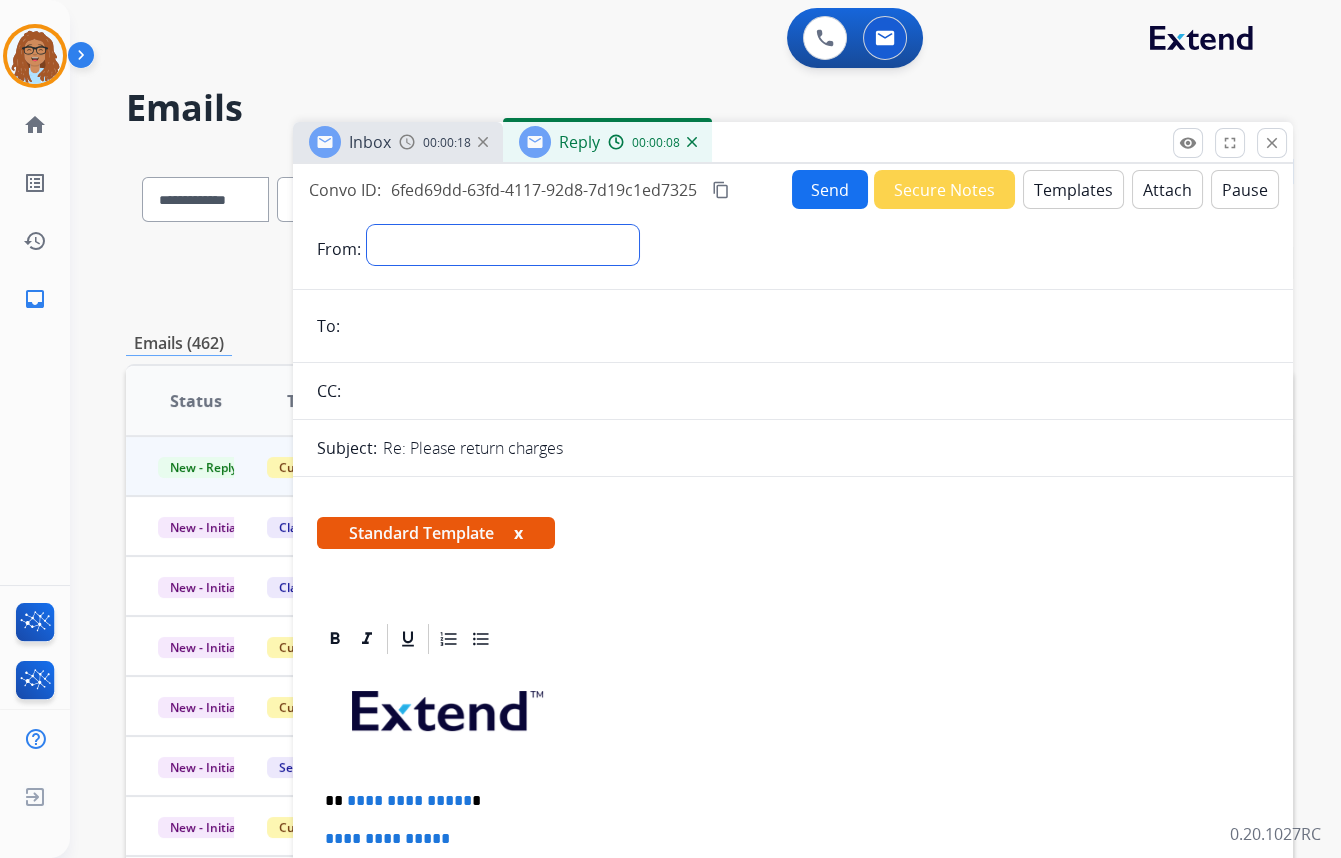 select on "**********" 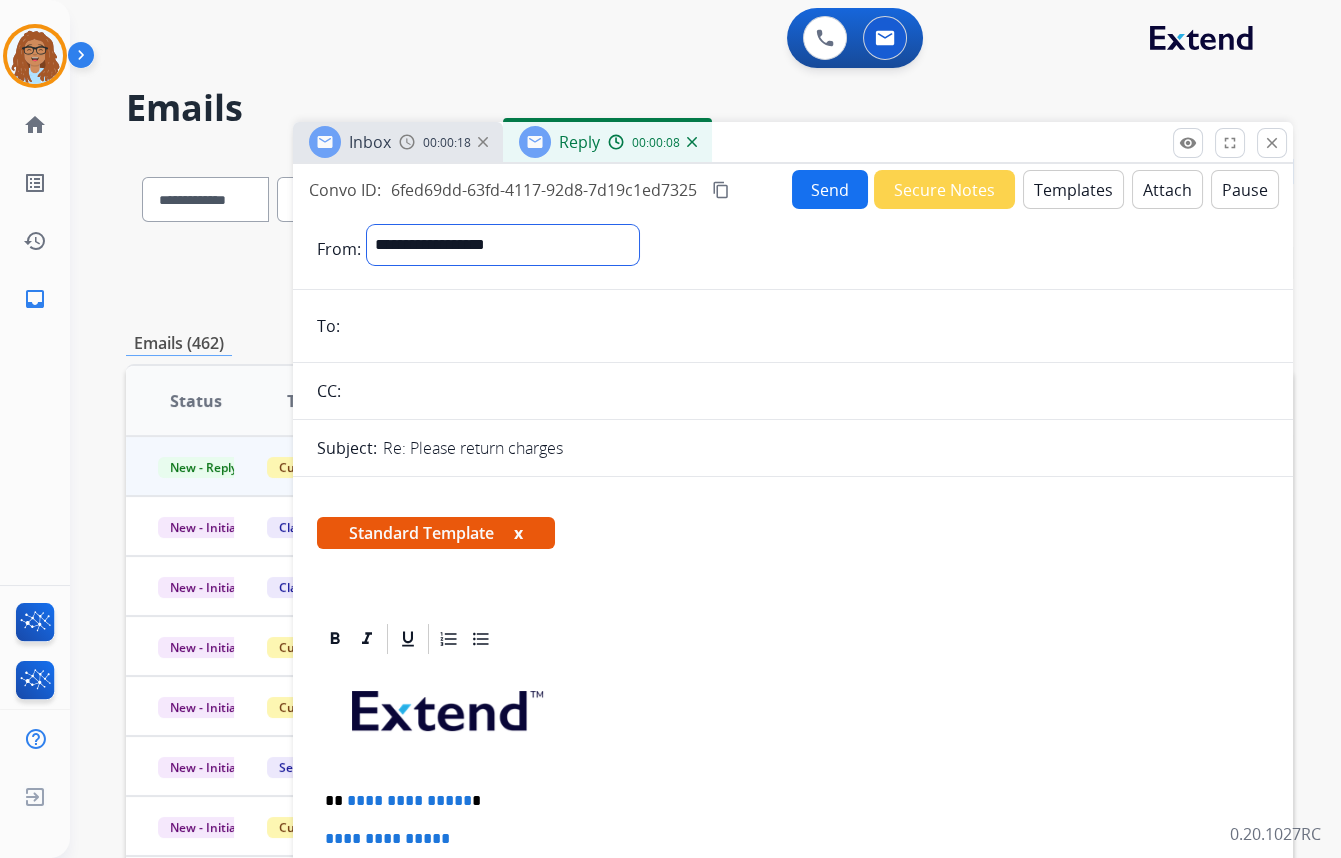click on "**********" at bounding box center (503, 245) 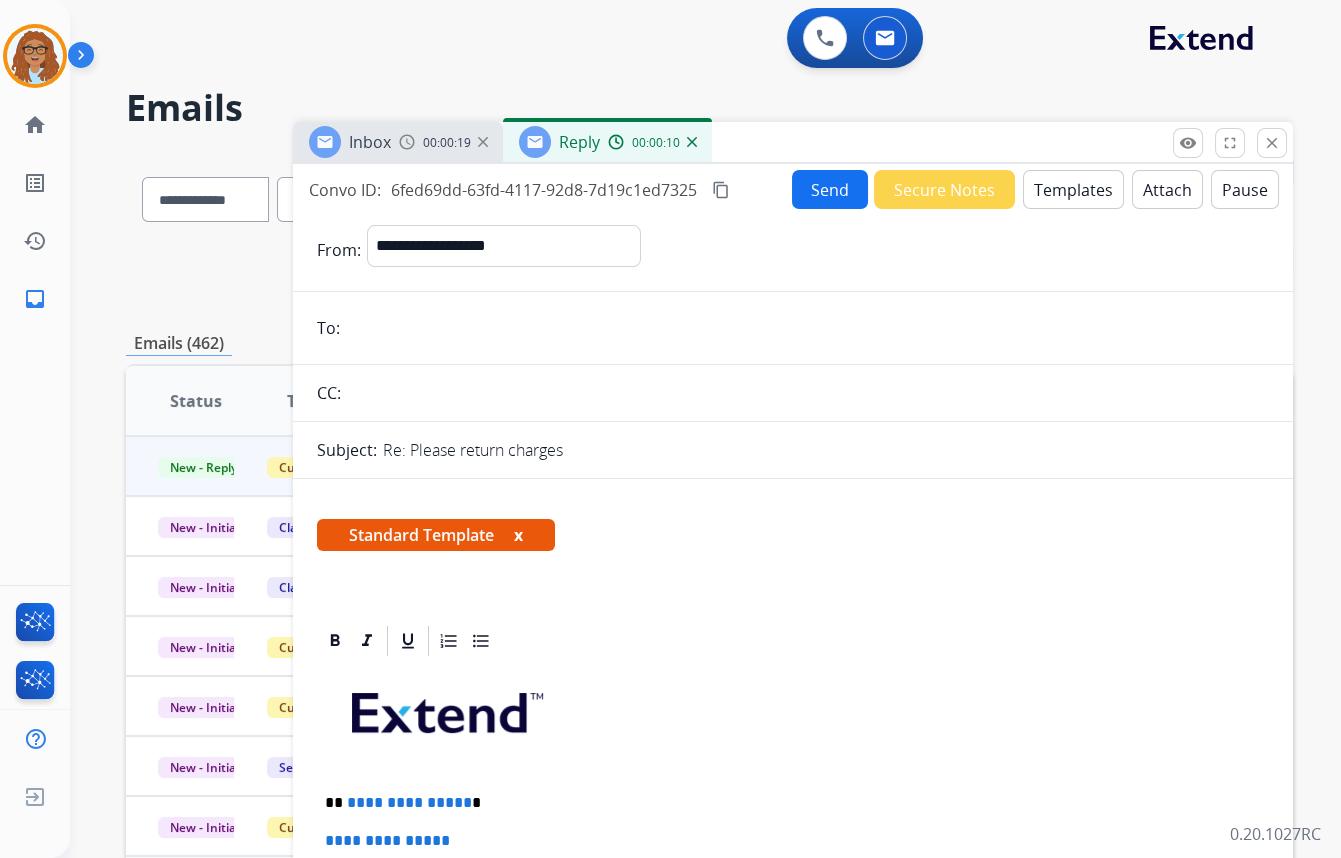 click on "00:00:19" at bounding box center (447, 143) 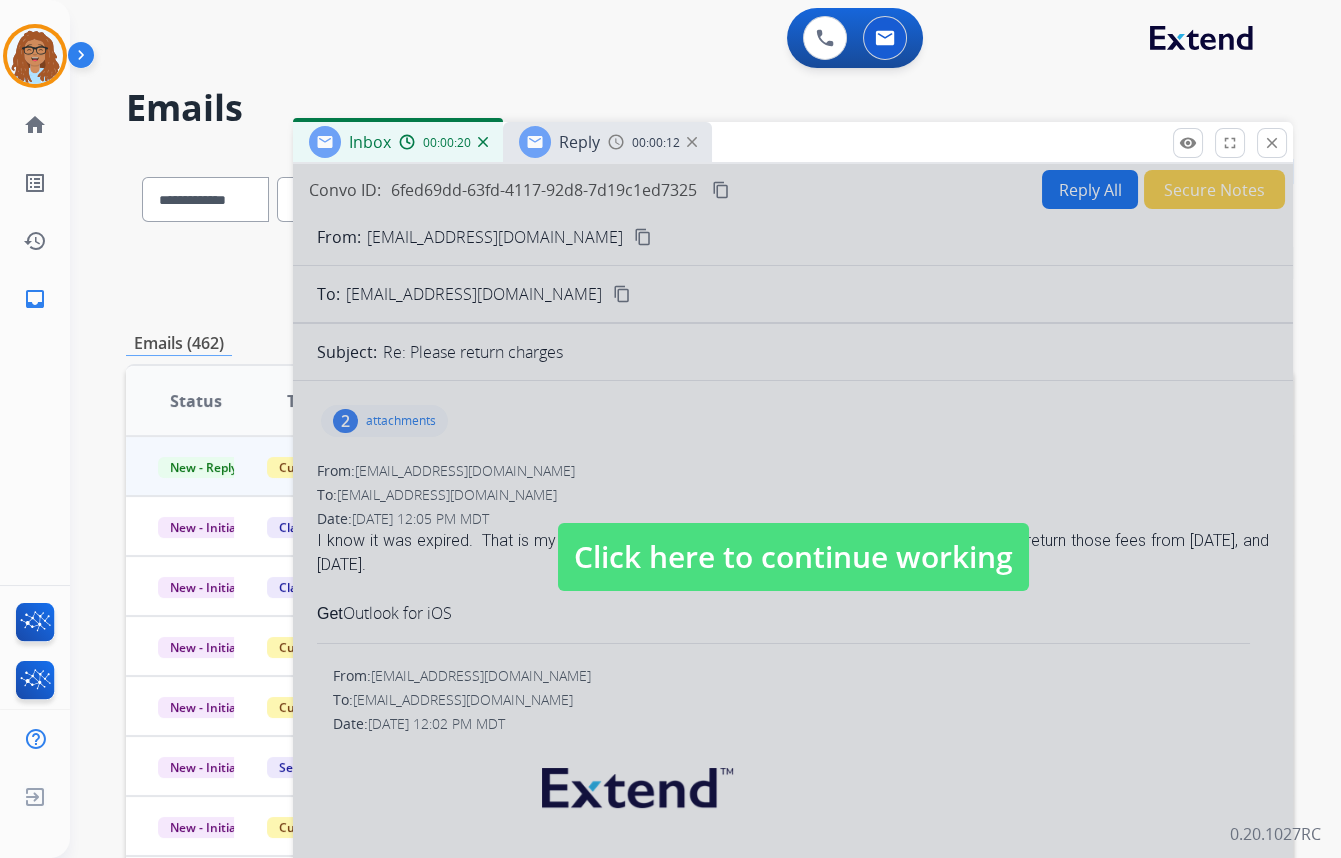 click on "Click here to continue working" at bounding box center (793, 557) 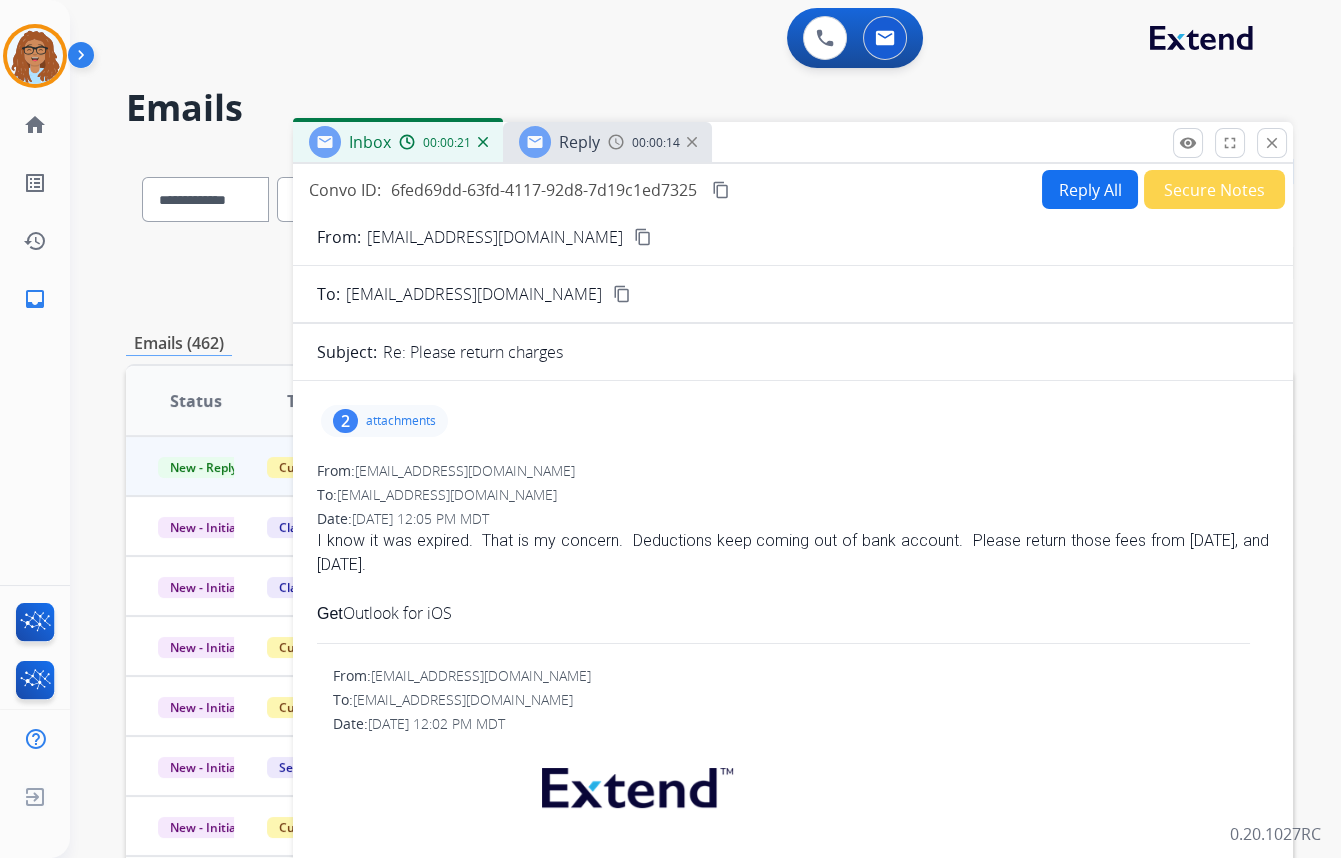 click on "content_copy" at bounding box center (643, 237) 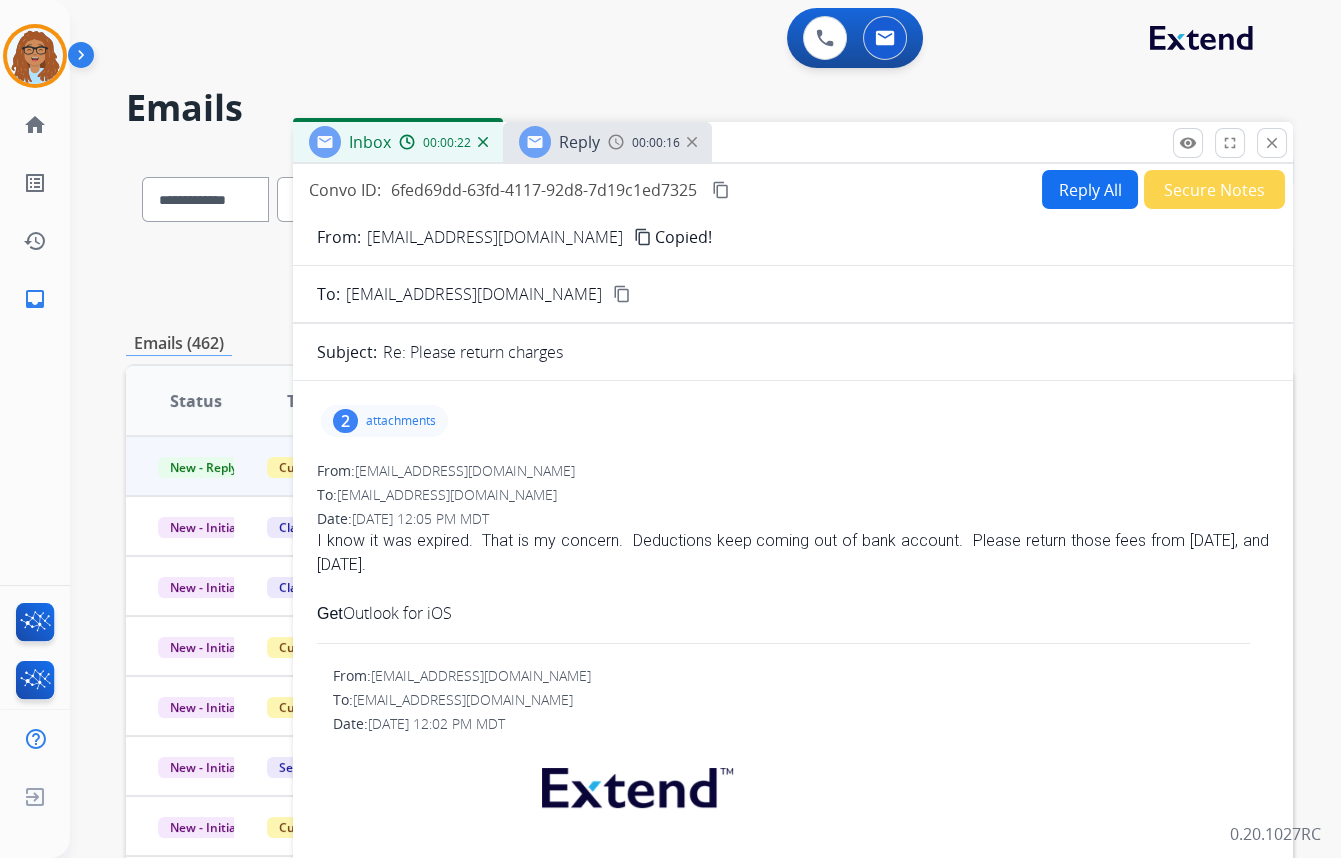 click on "Reply" at bounding box center [579, 142] 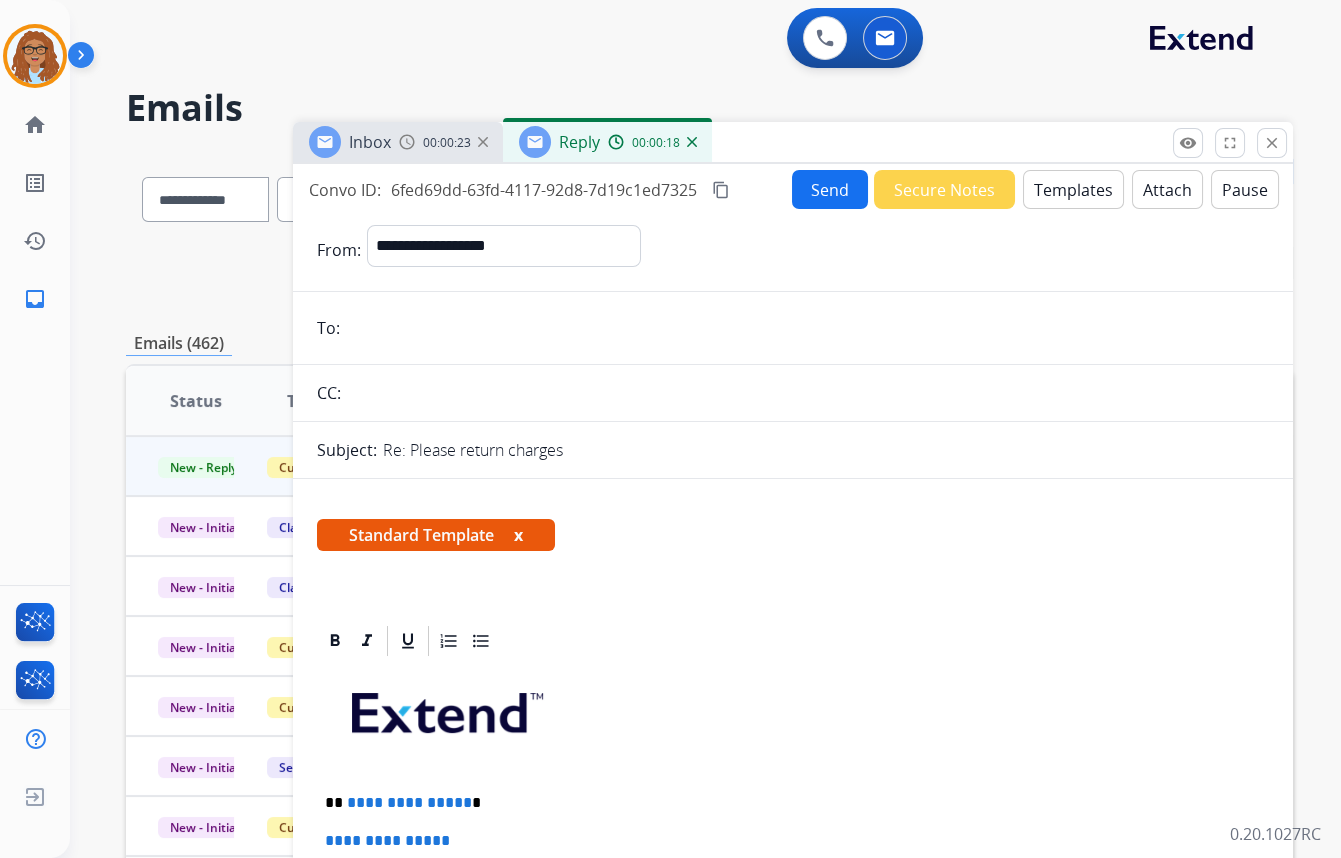 click at bounding box center (807, 328) 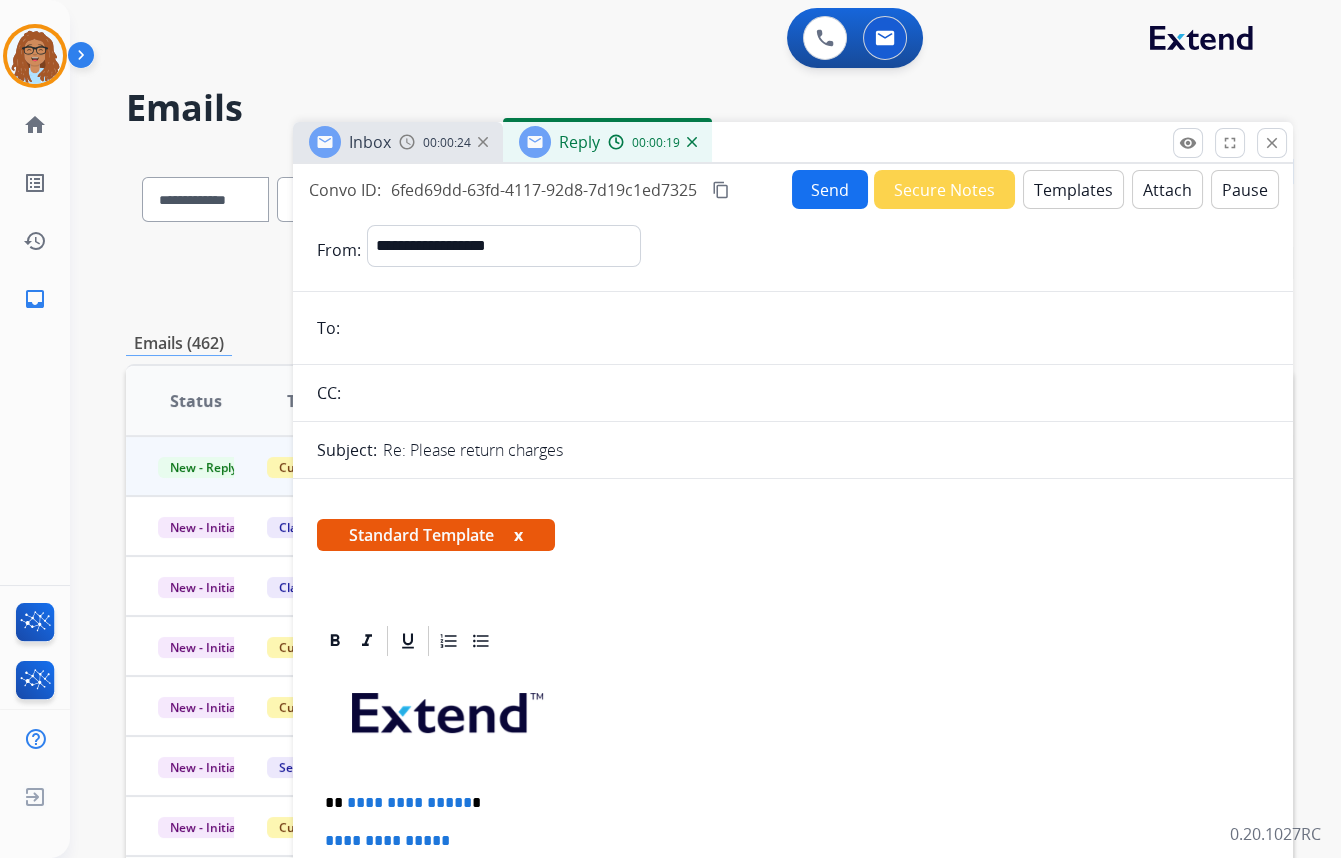 paste on "**********" 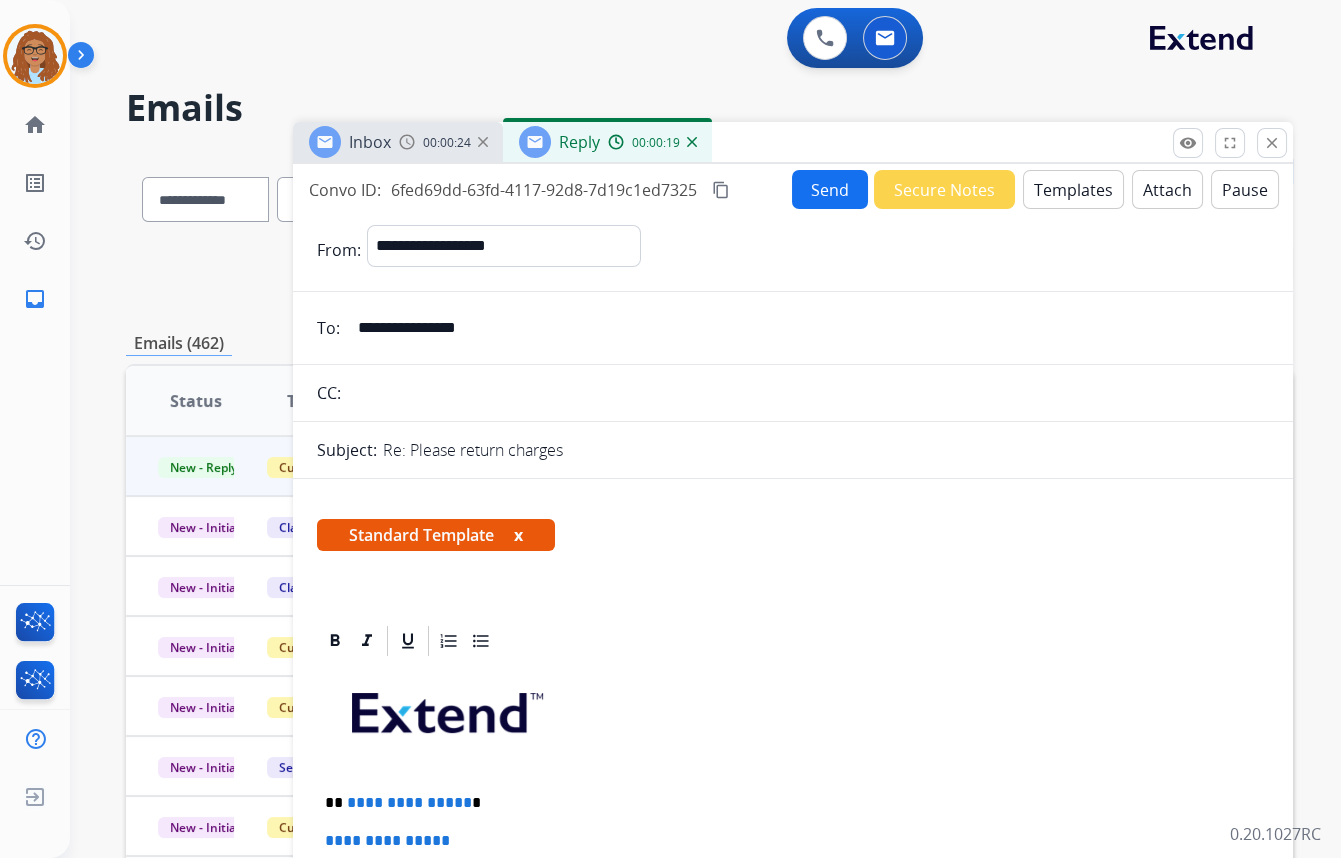 type on "**********" 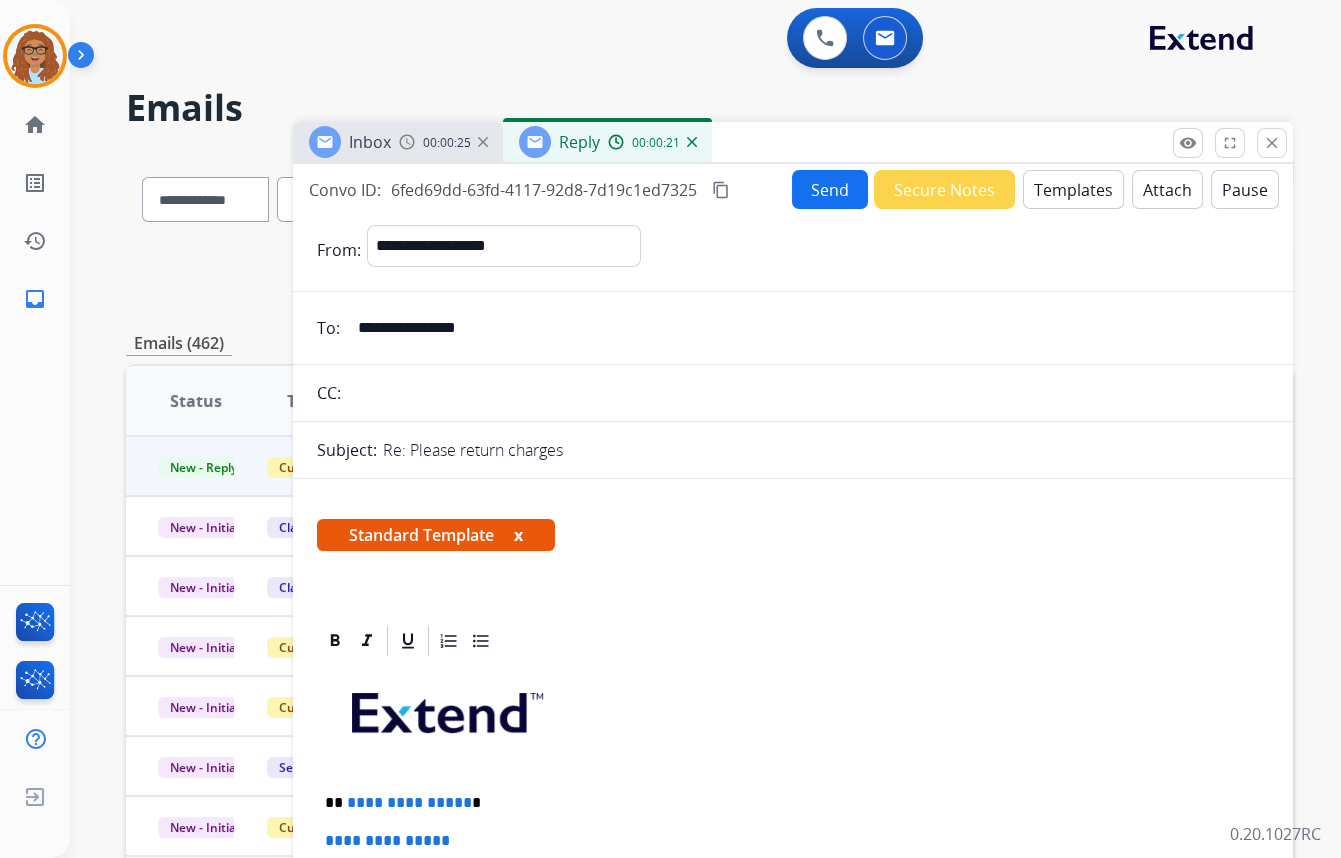 click at bounding box center [808, 393] 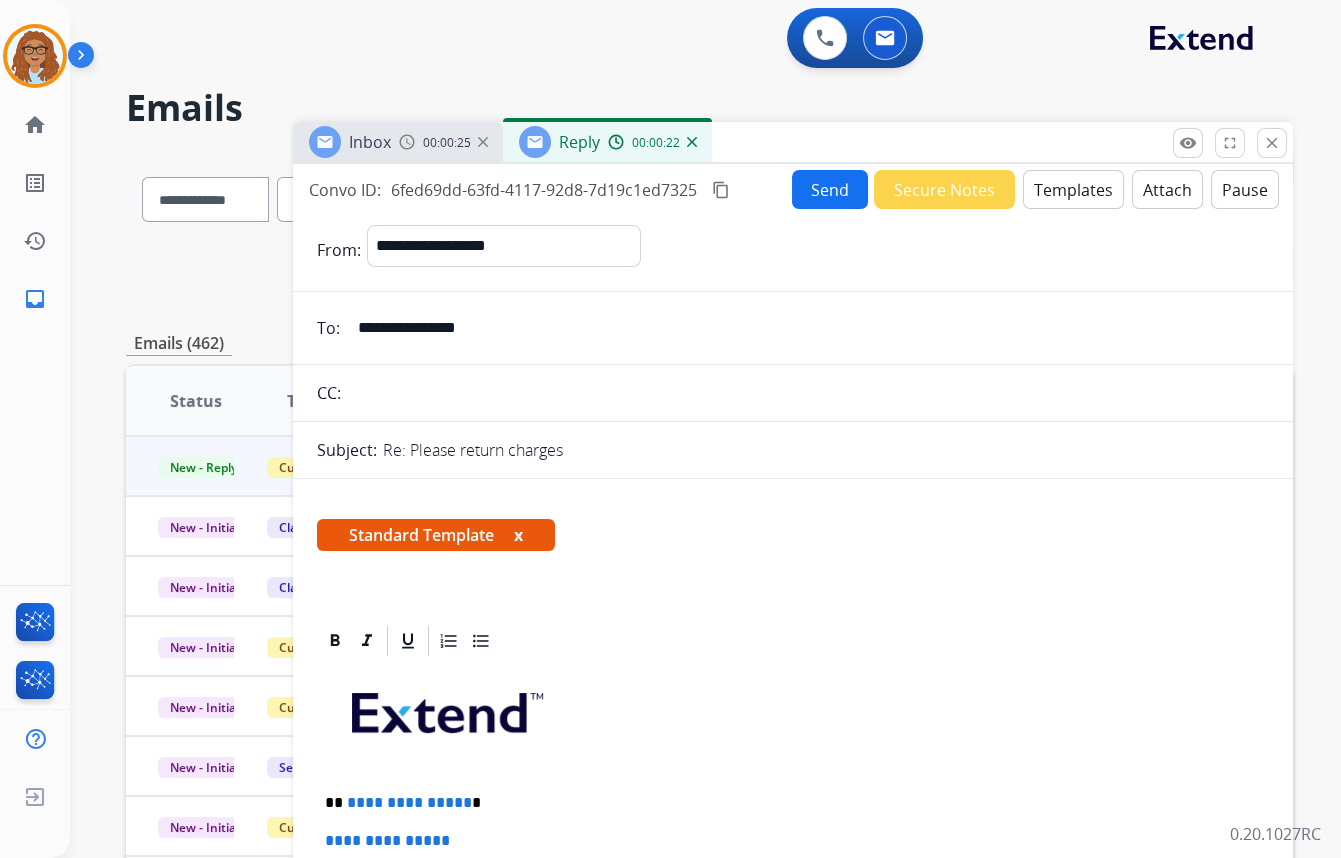 paste on "**********" 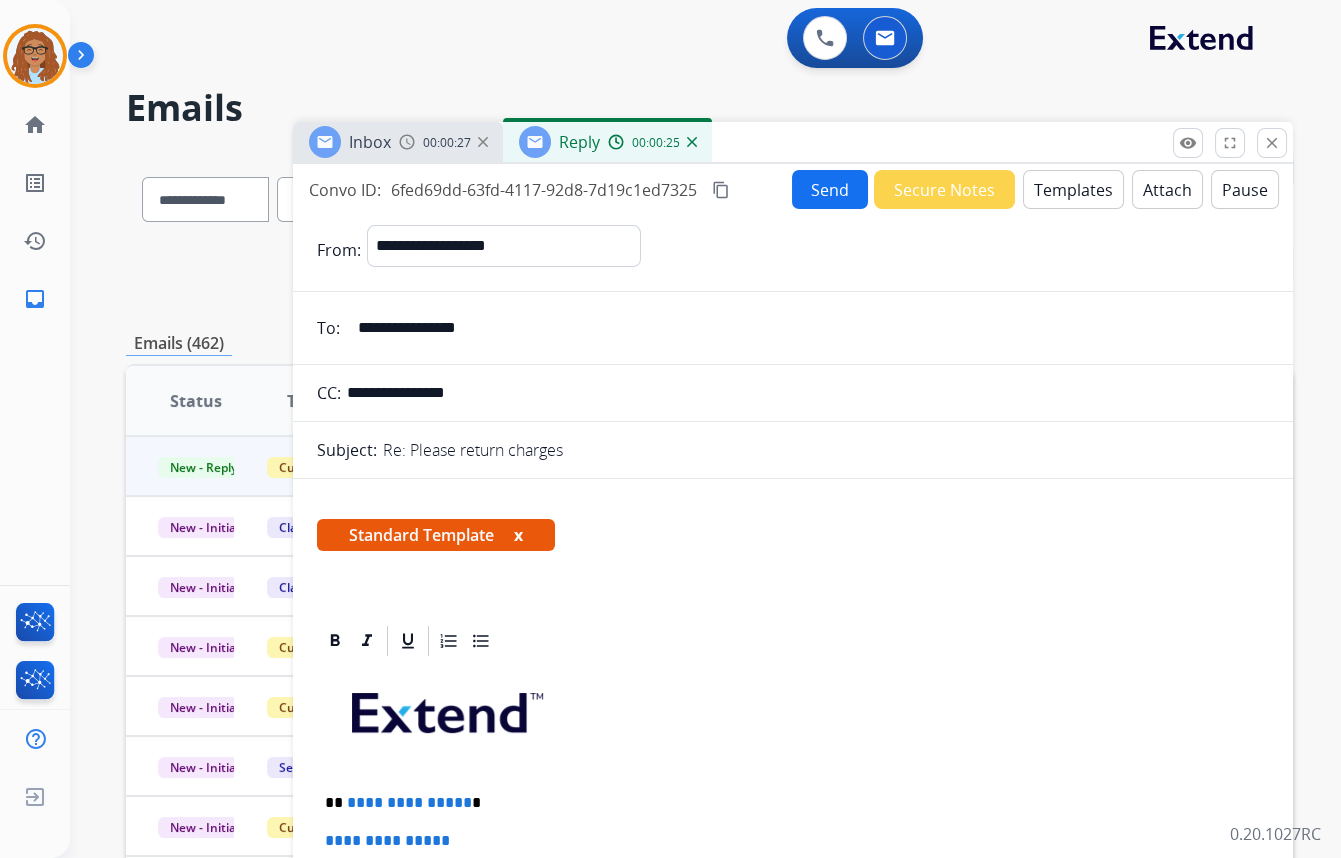 type on "**********" 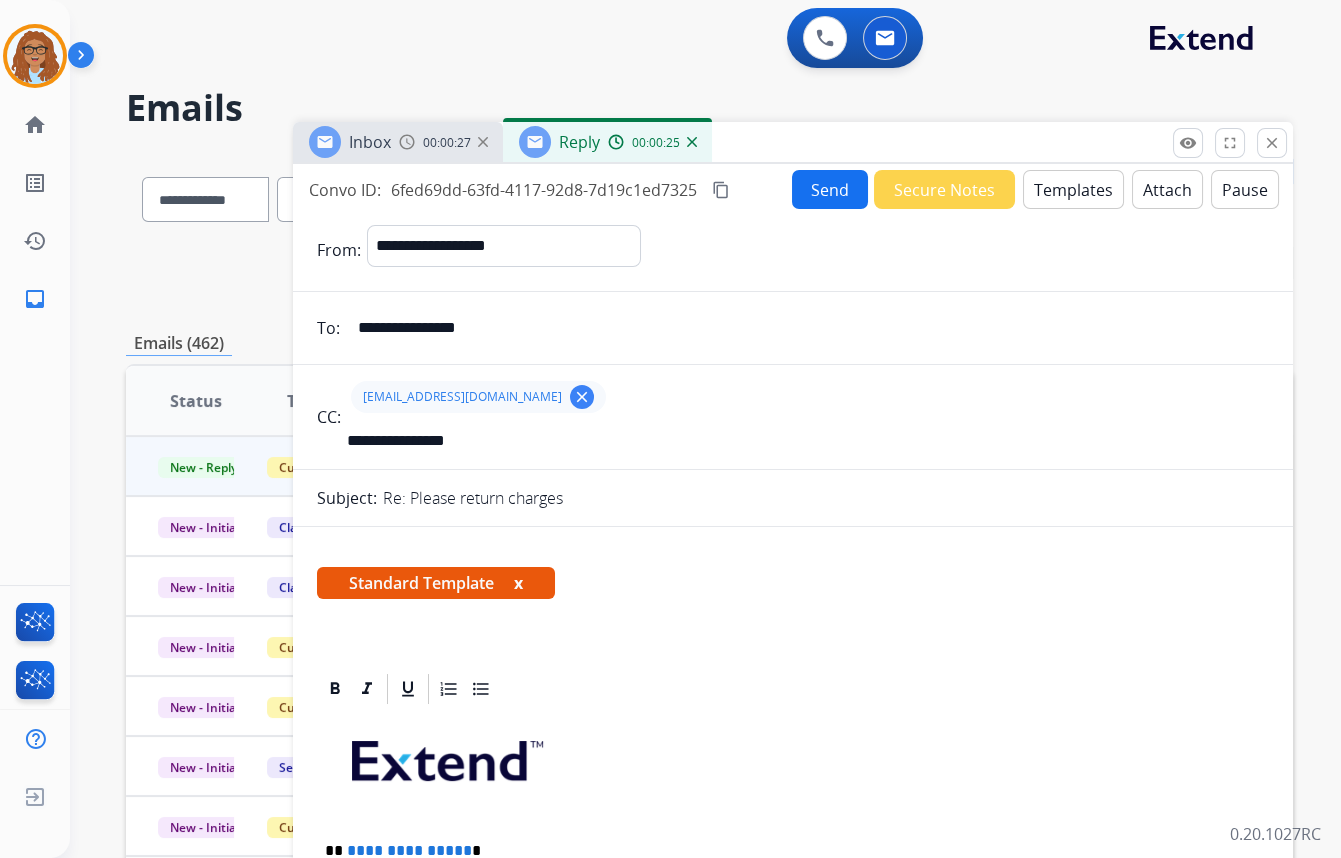 type 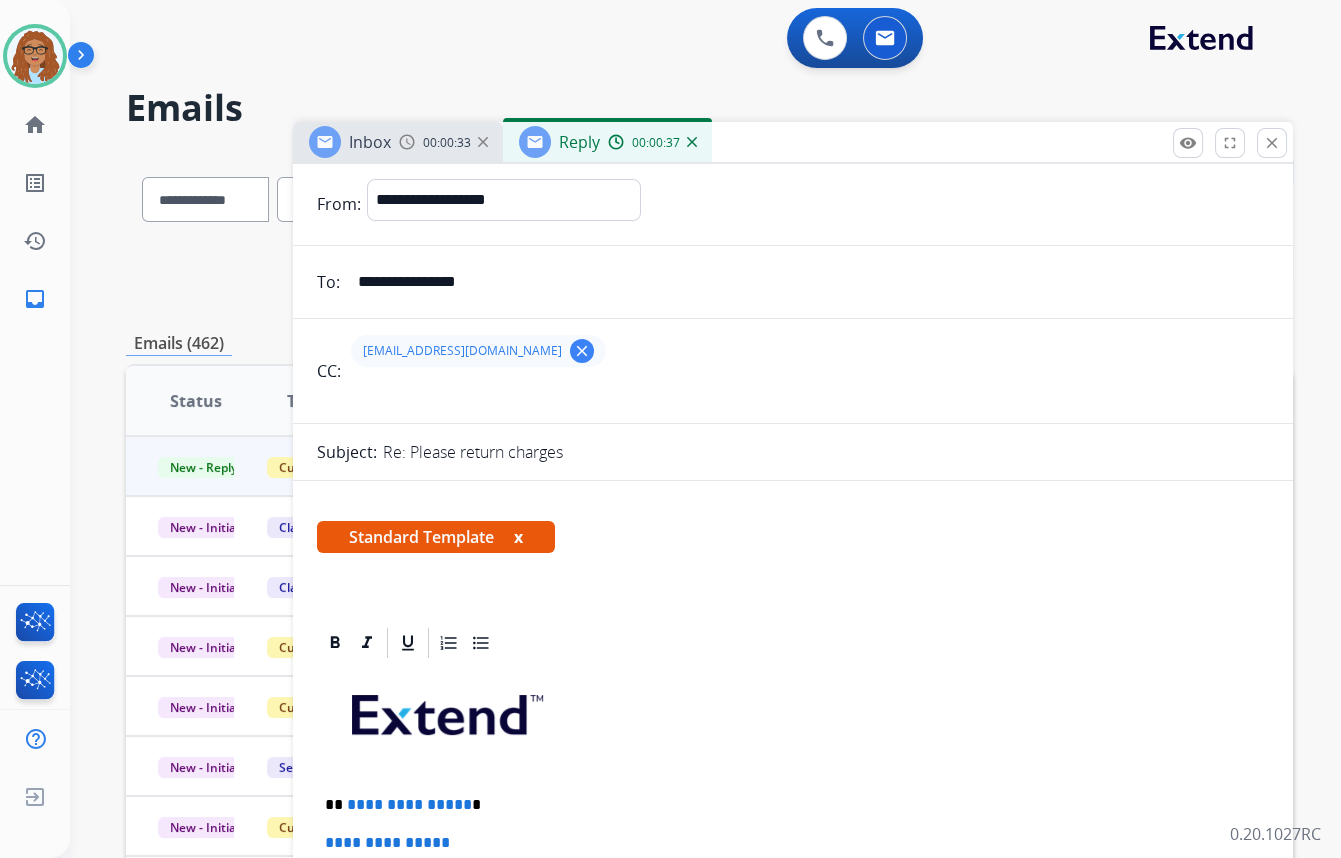scroll, scrollTop: 272, scrollLeft: 0, axis: vertical 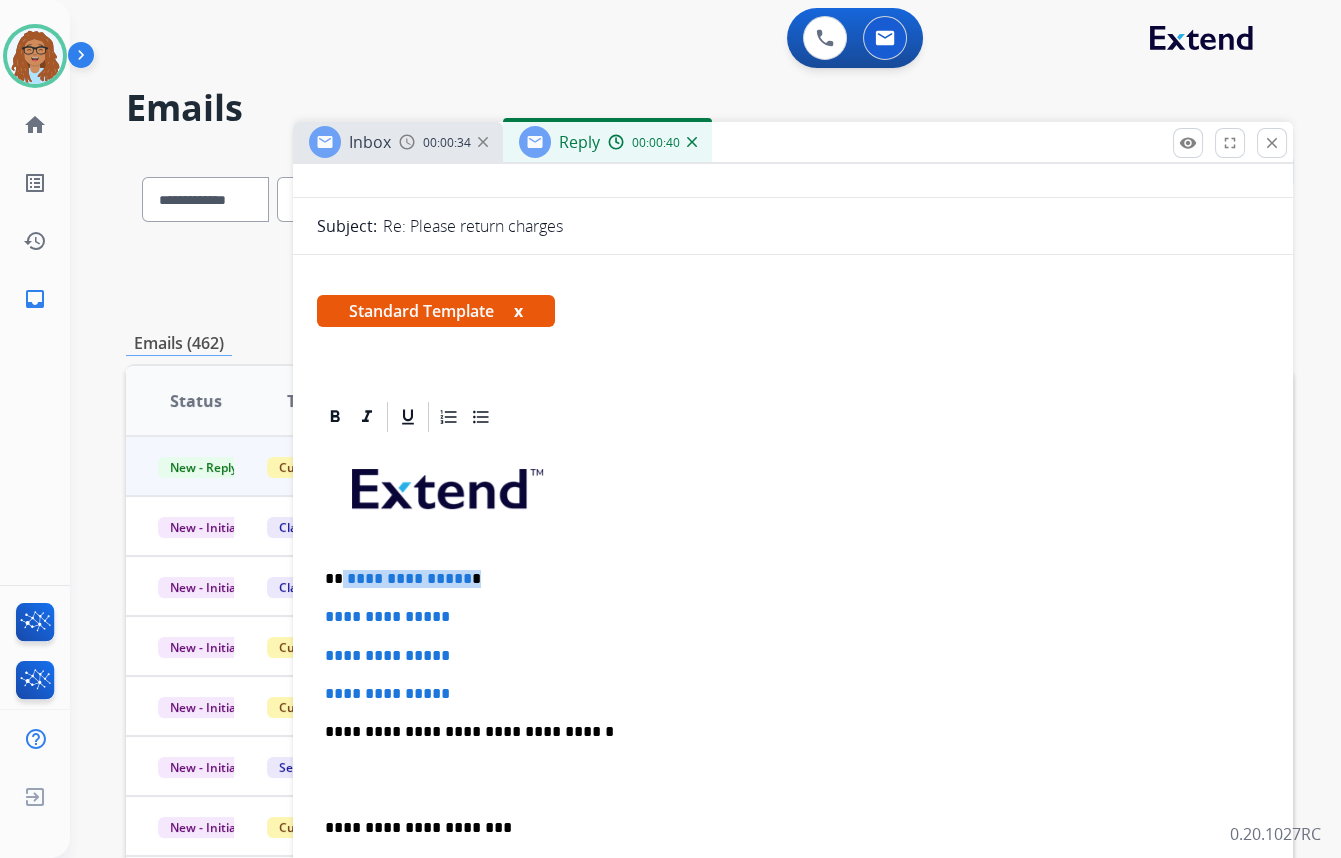 drag, startPoint x: 462, startPoint y: 571, endPoint x: 342, endPoint y: 570, distance: 120.004166 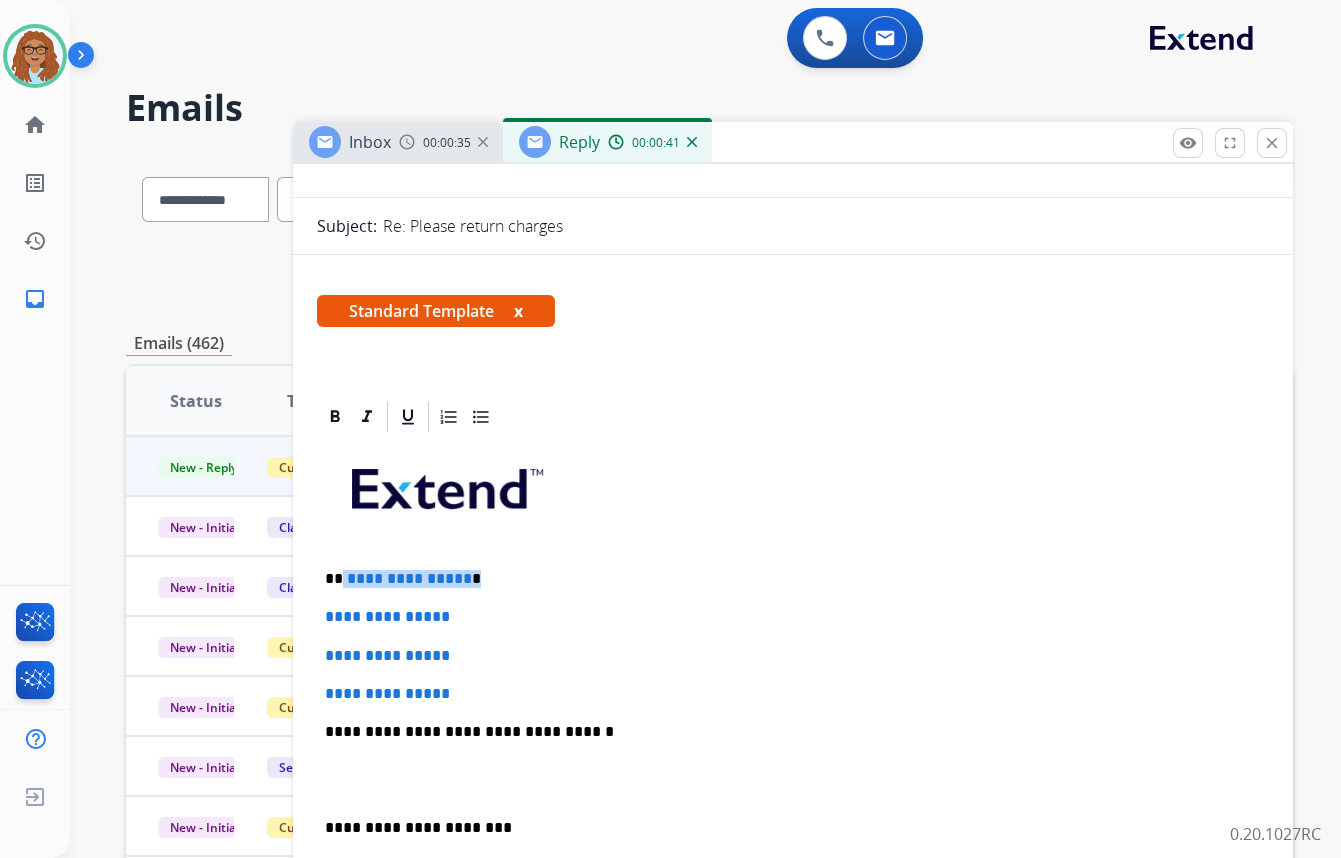 paste 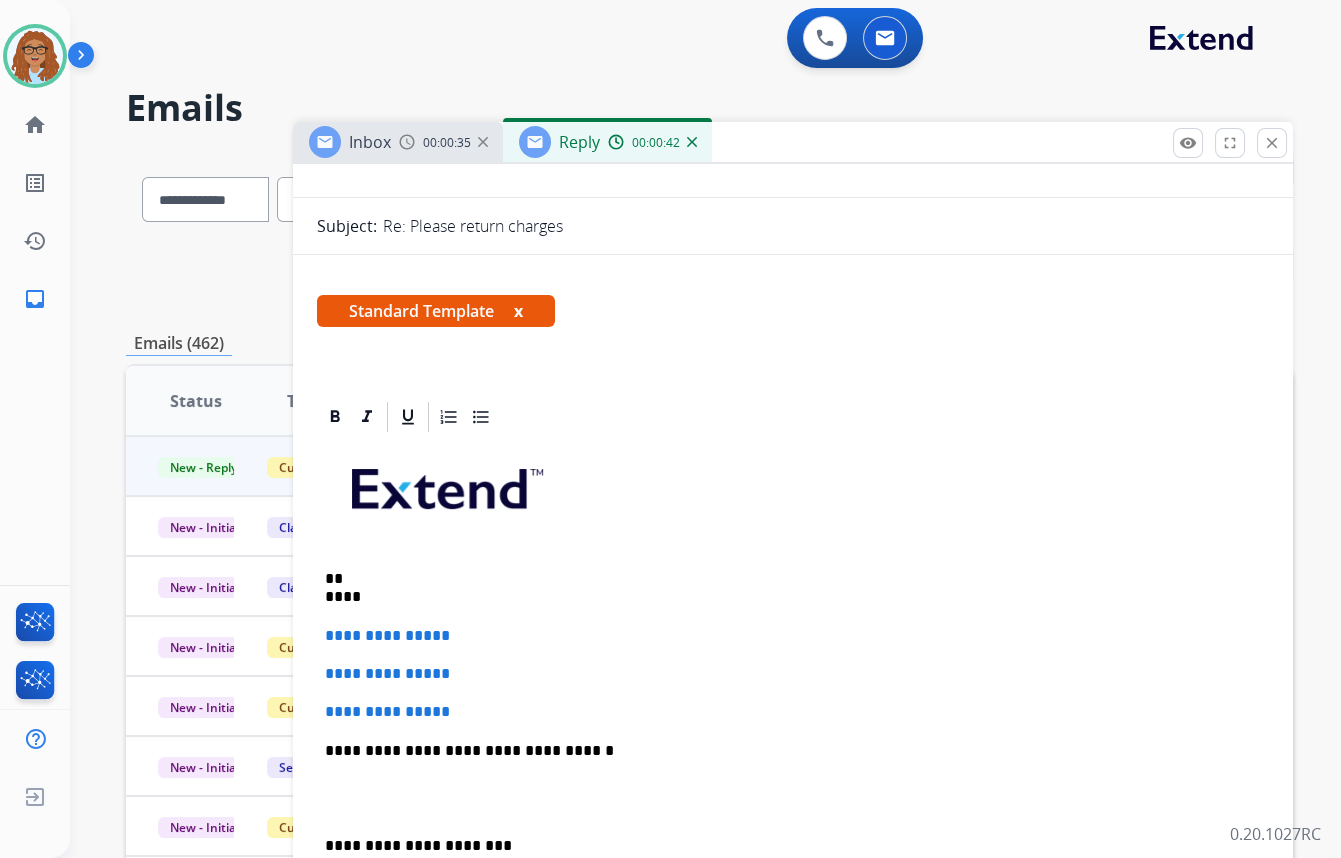 click on "**********" at bounding box center (793, 788) 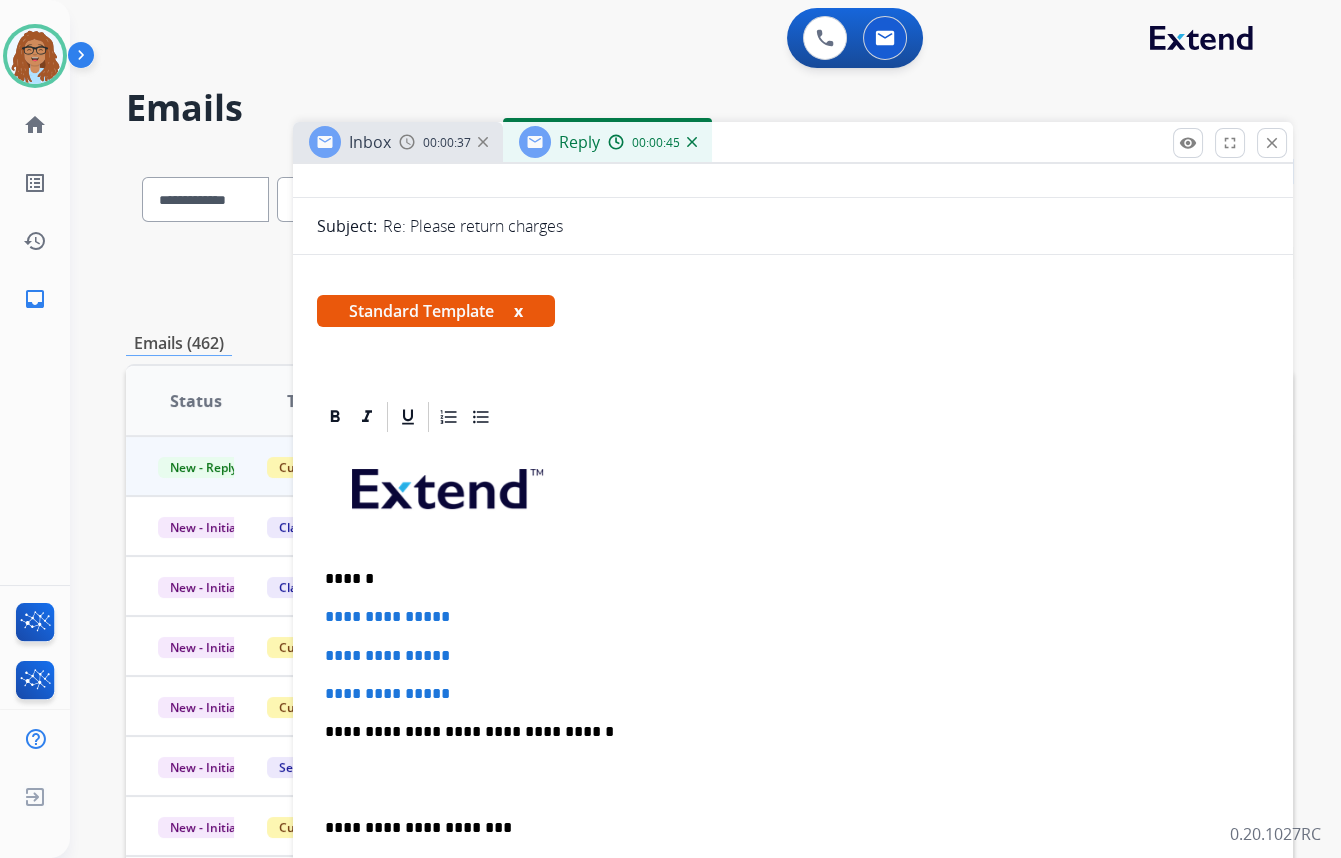 type 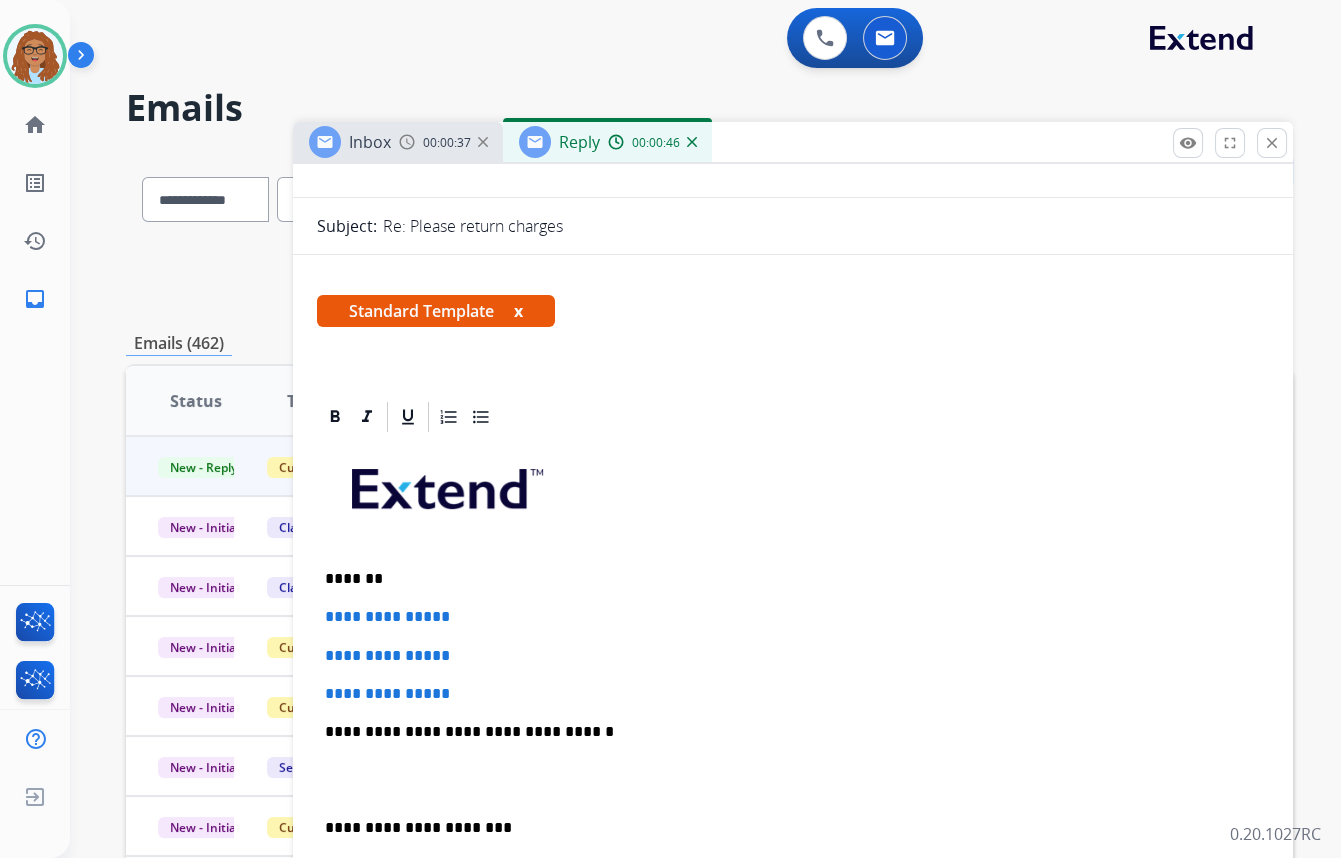 click on "*******" at bounding box center (785, 579) 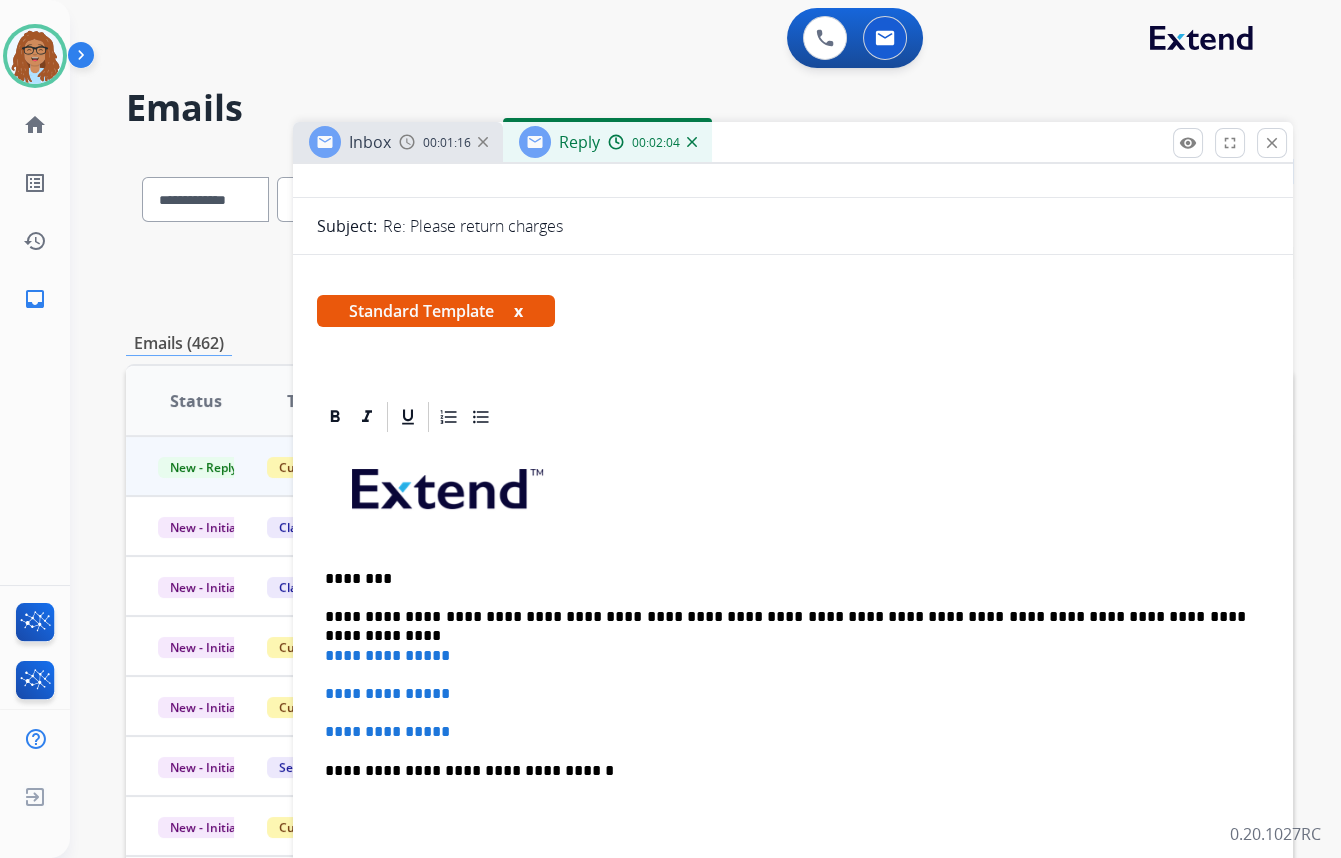click on "**********" at bounding box center [785, 617] 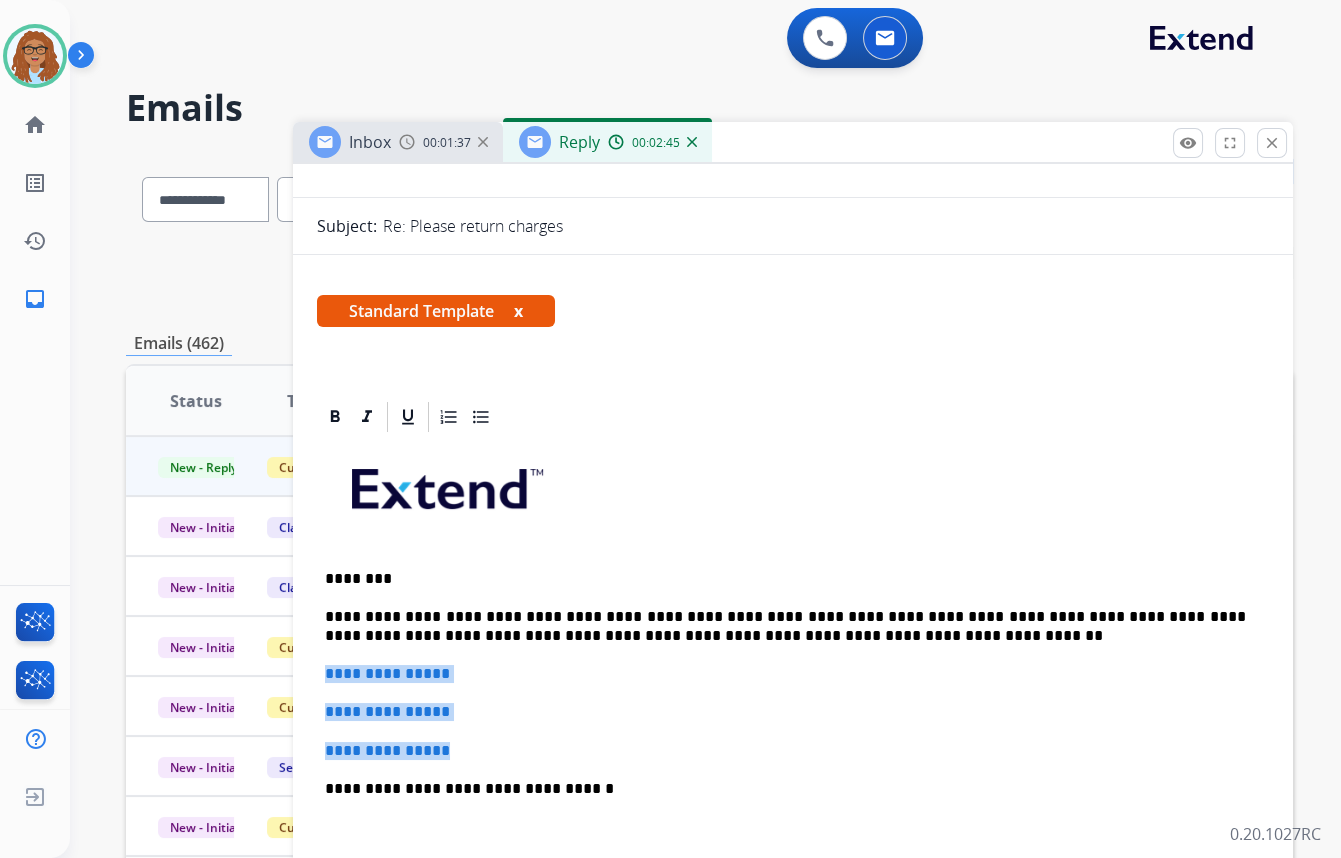 drag, startPoint x: 460, startPoint y: 754, endPoint x: 305, endPoint y: 676, distance: 173.51945 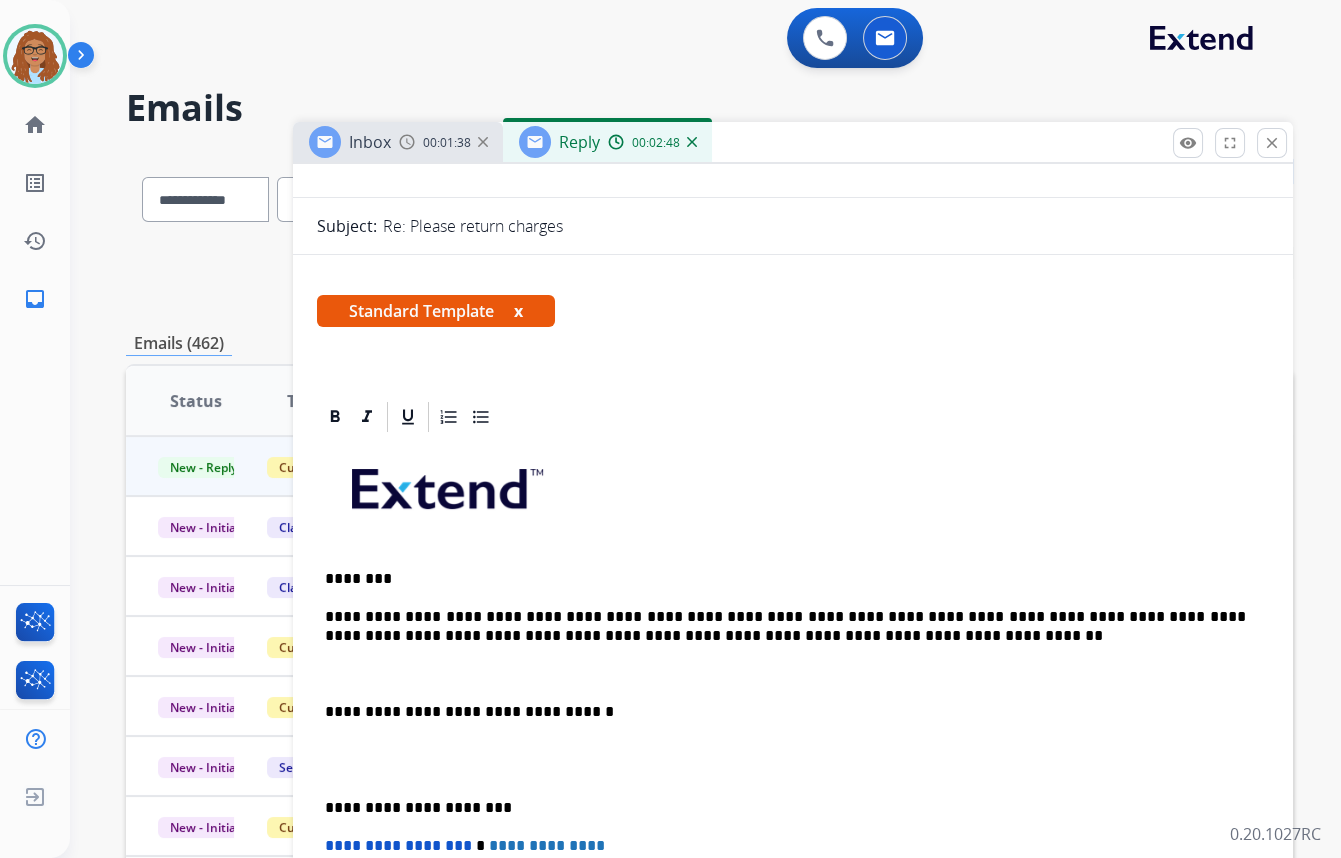 click on "**********" at bounding box center [793, 769] 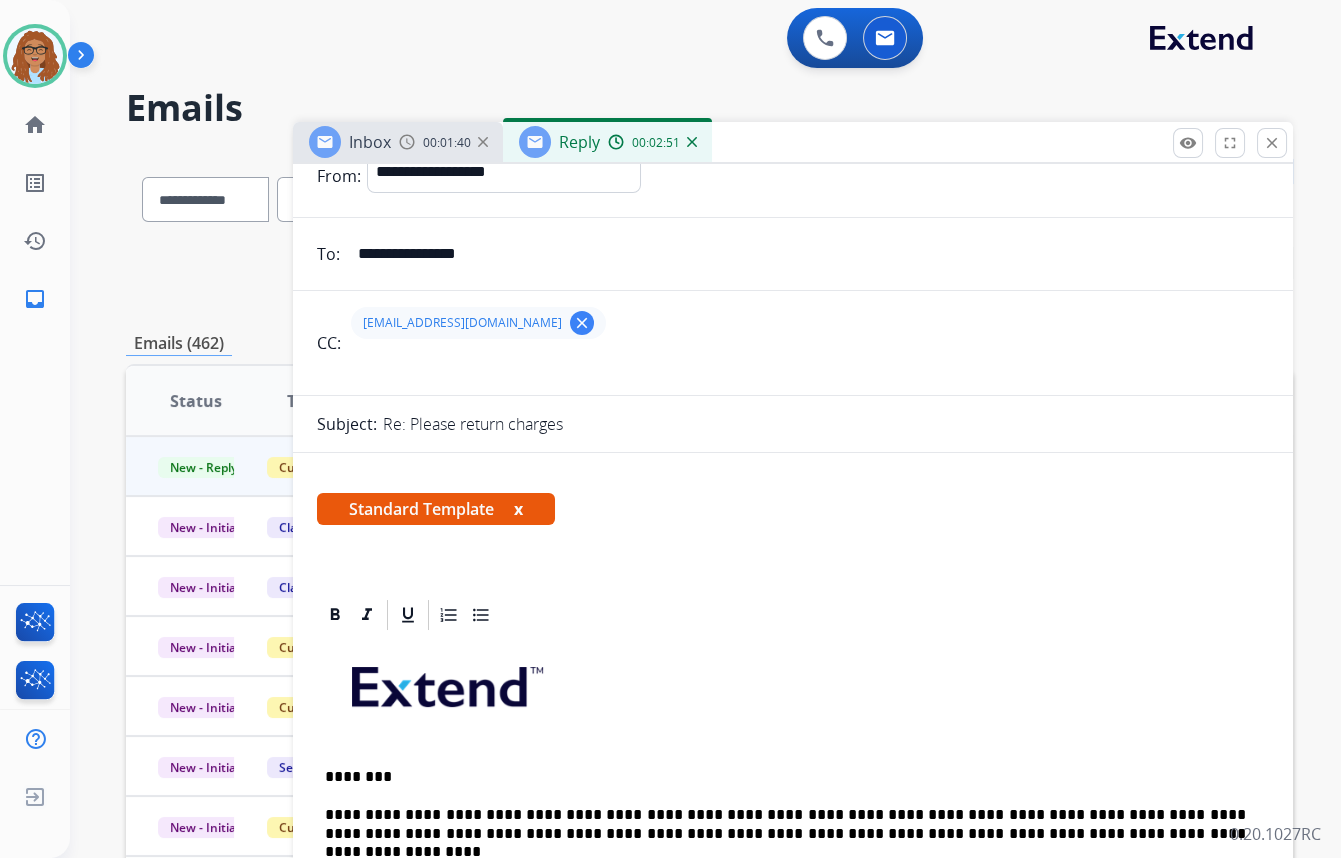scroll, scrollTop: 0, scrollLeft: 0, axis: both 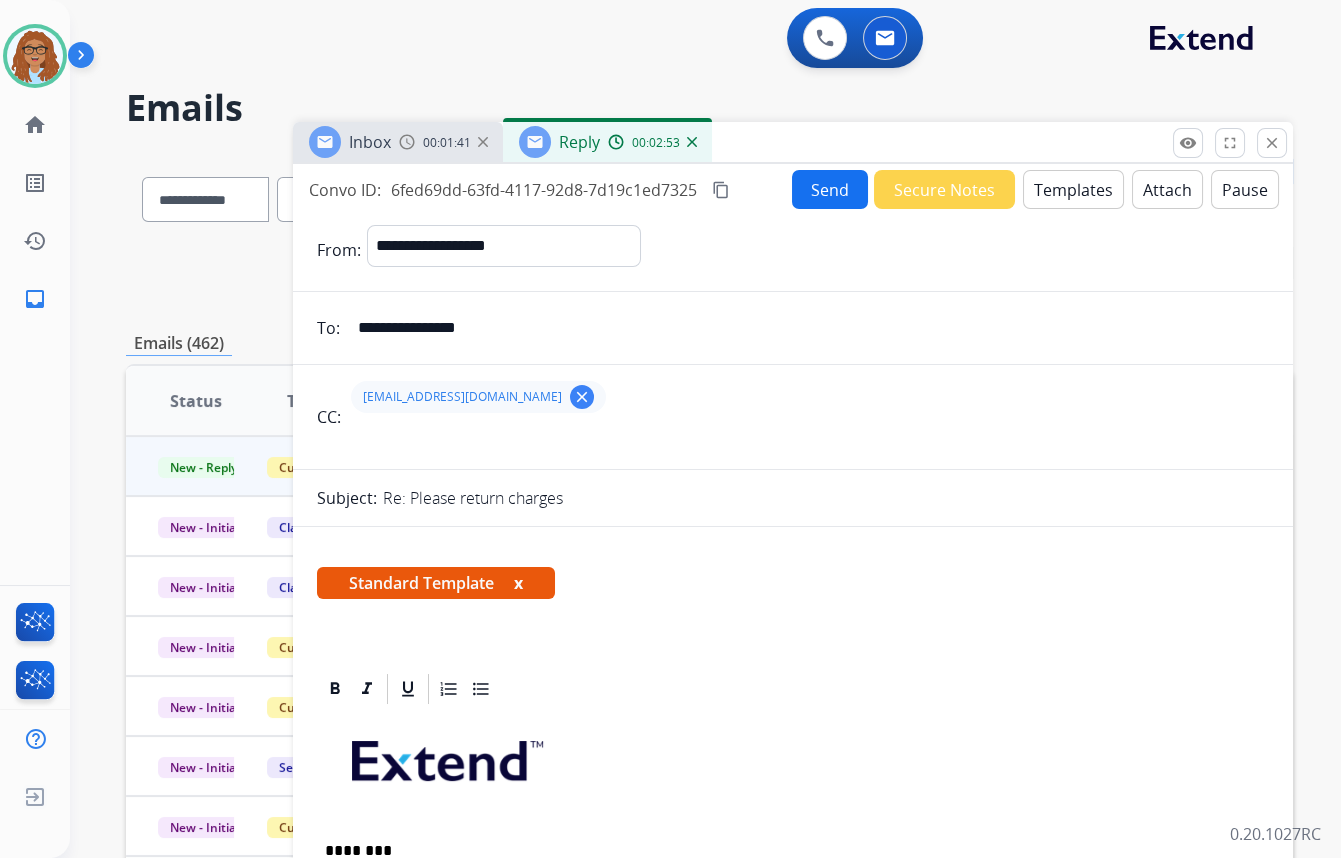 click on "Send" at bounding box center (830, 189) 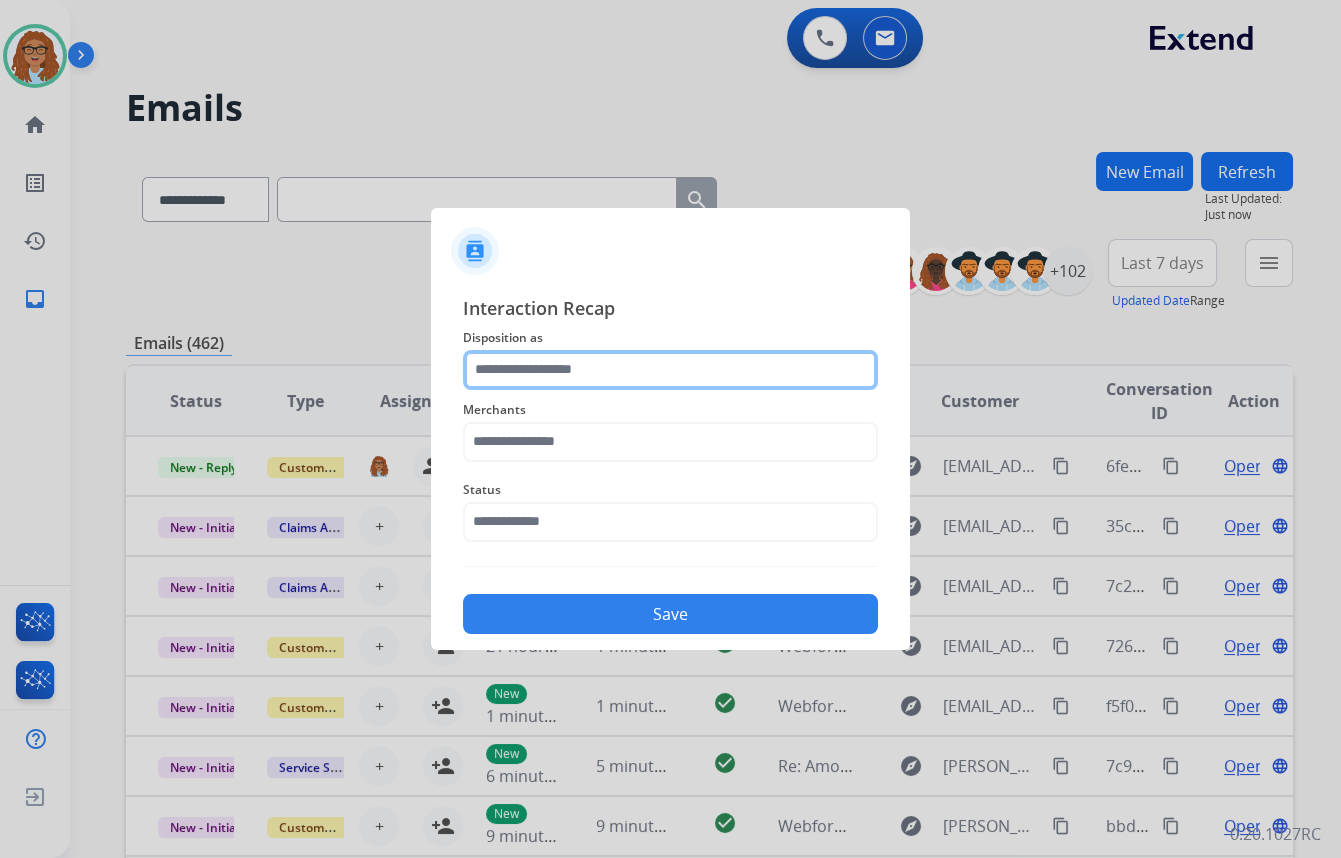 click 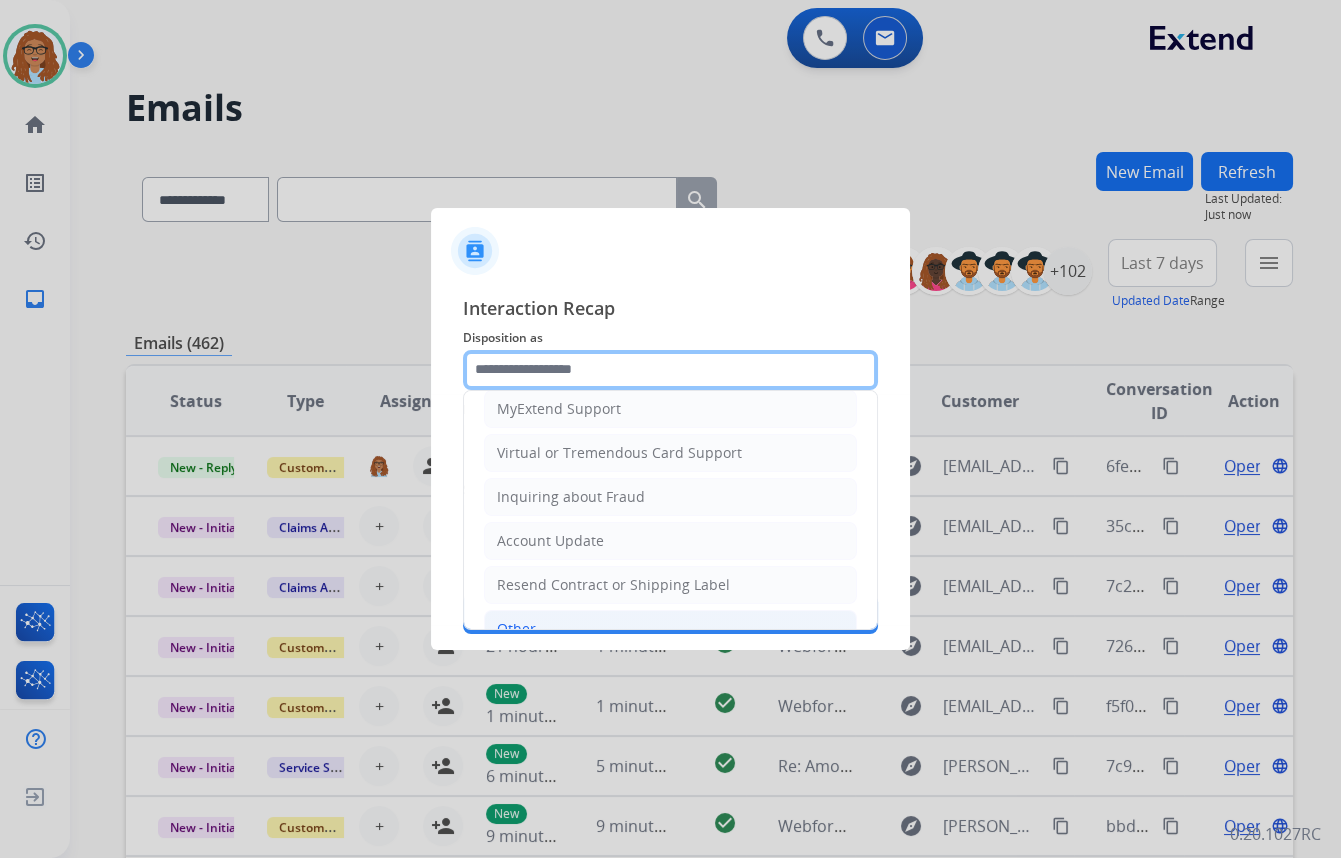 scroll, scrollTop: 272, scrollLeft: 0, axis: vertical 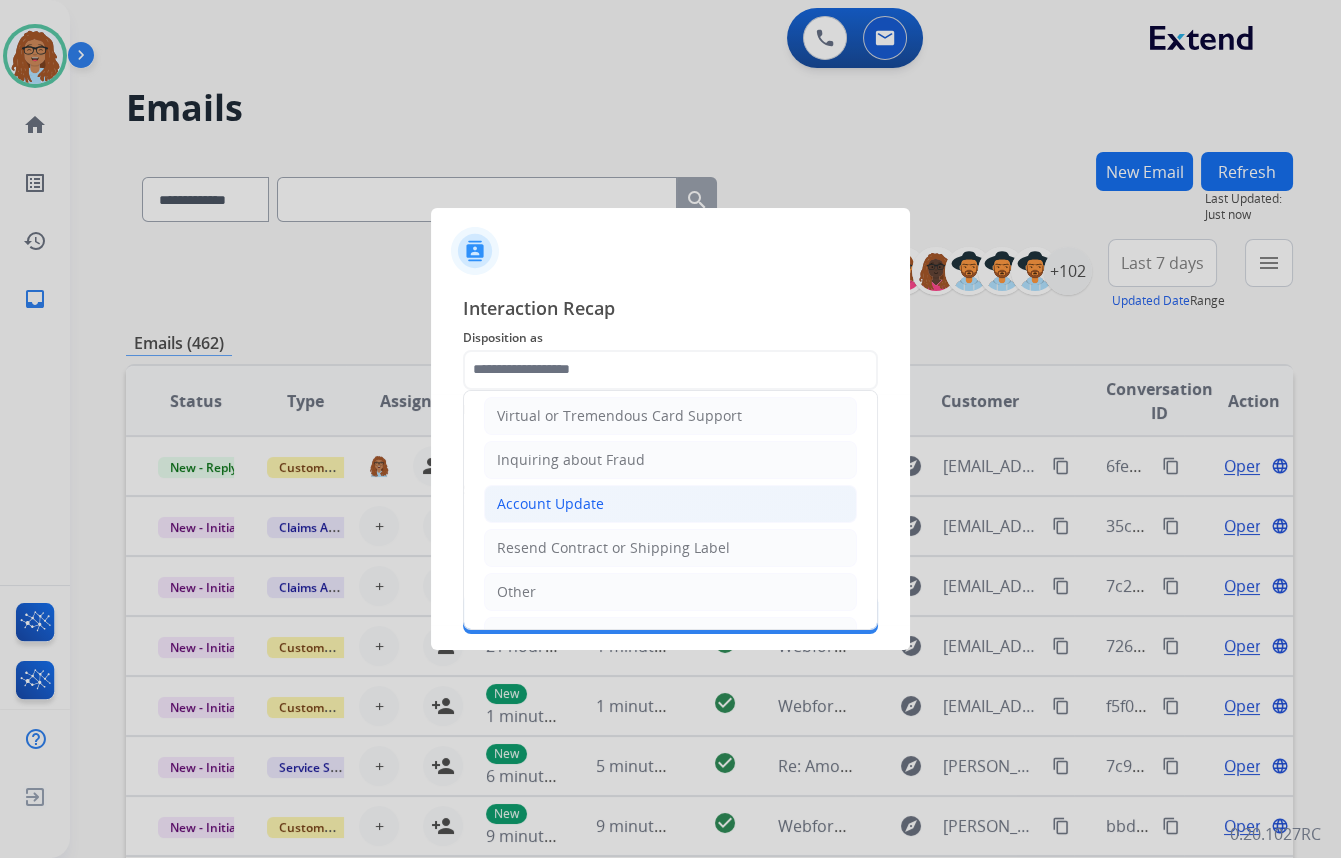 click on "Account Update" 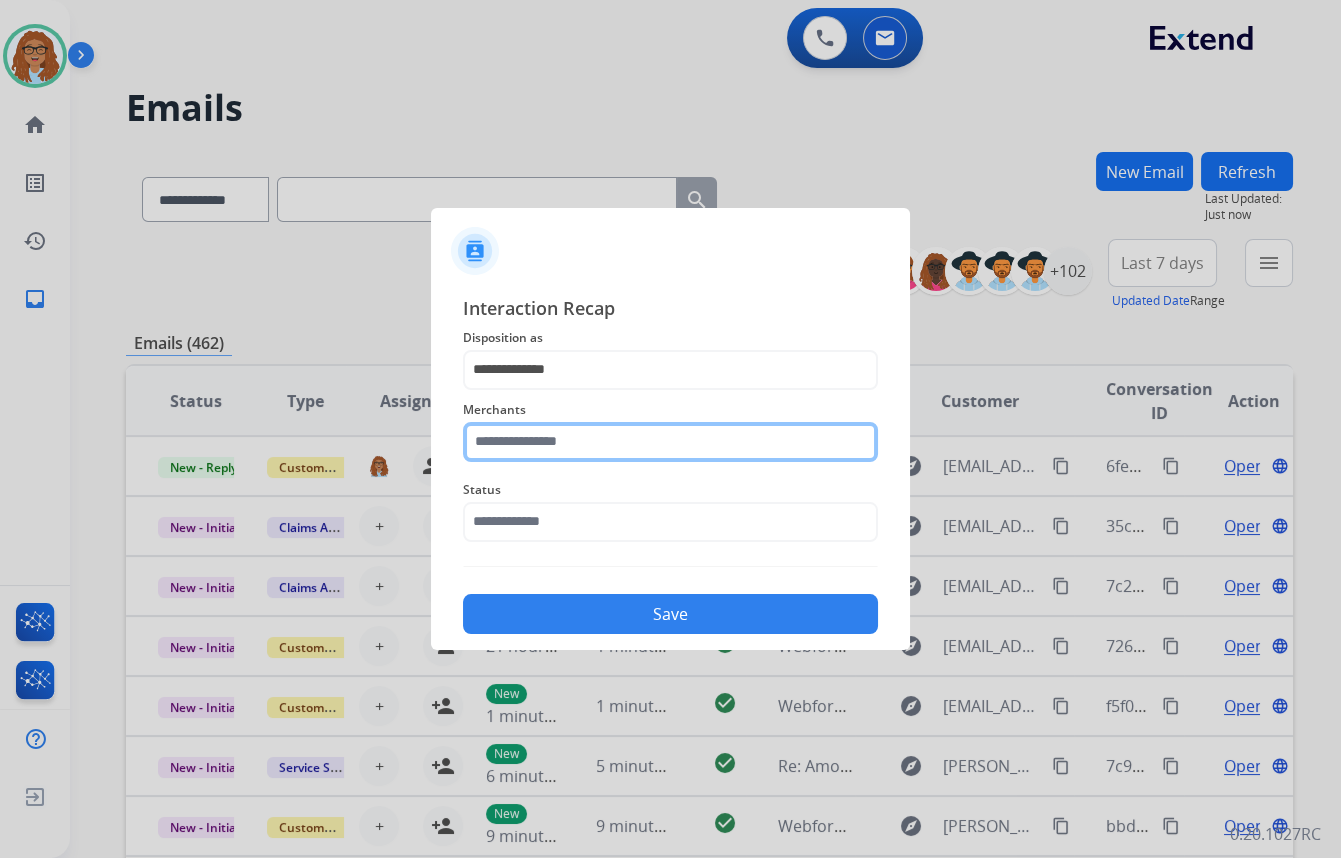 click 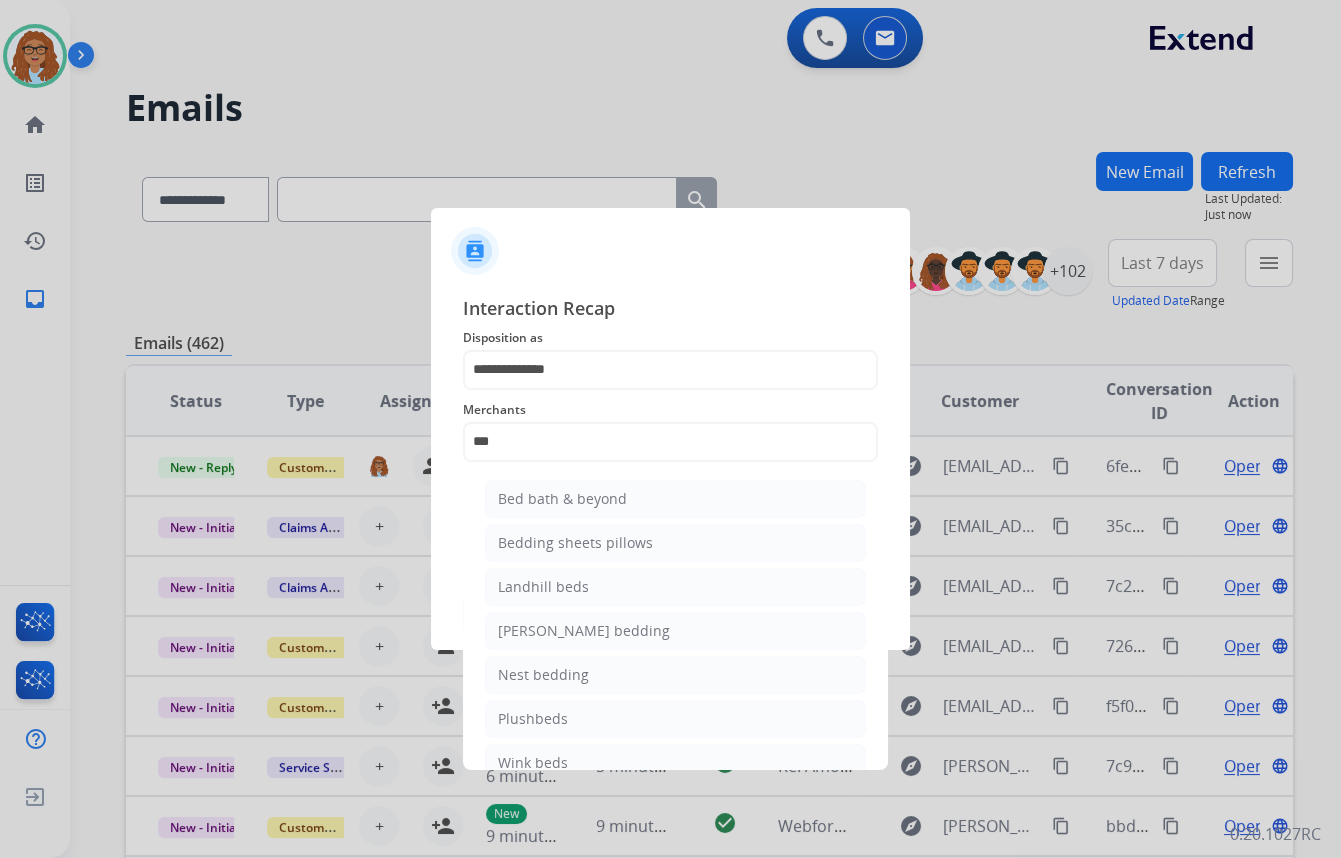click on "Bed bath & beyond" 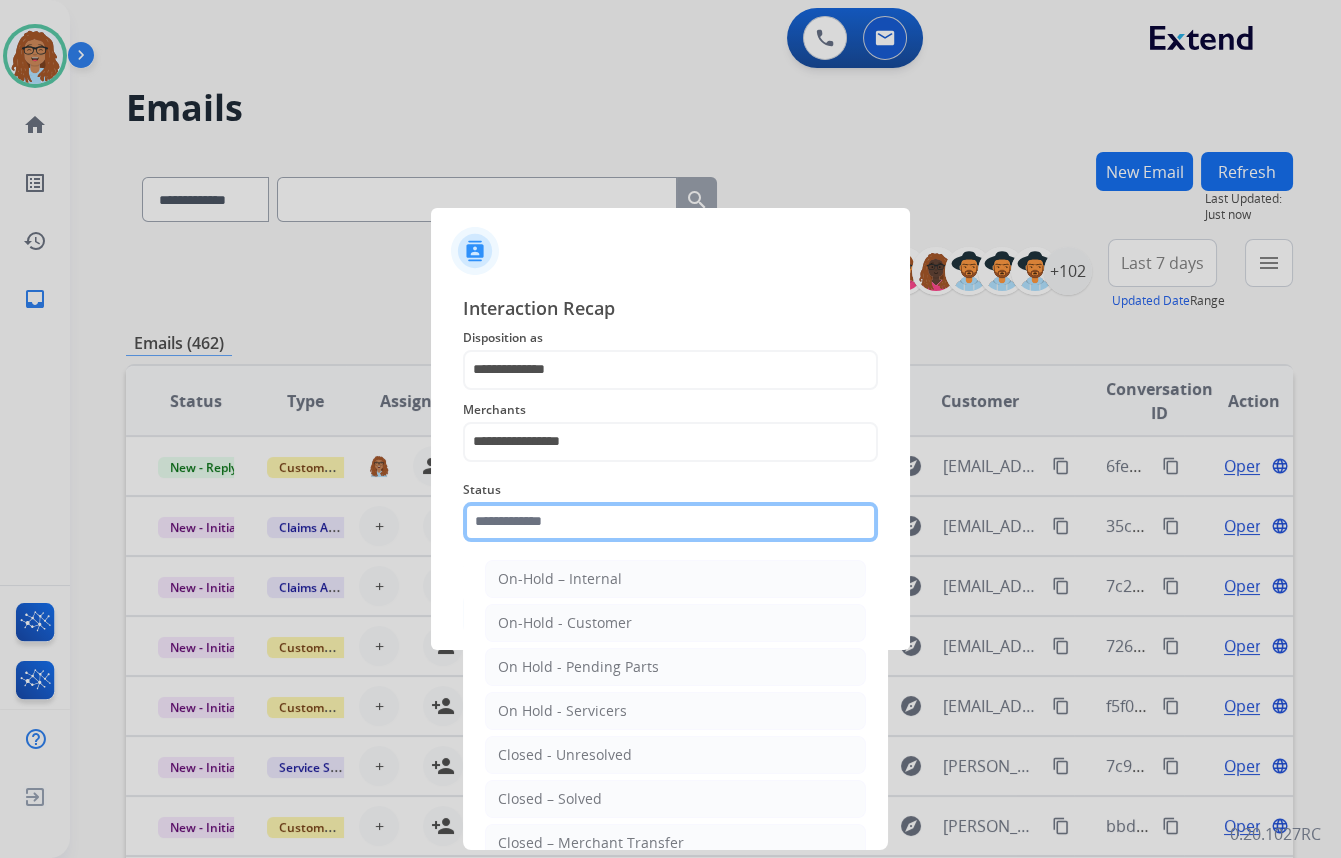 click 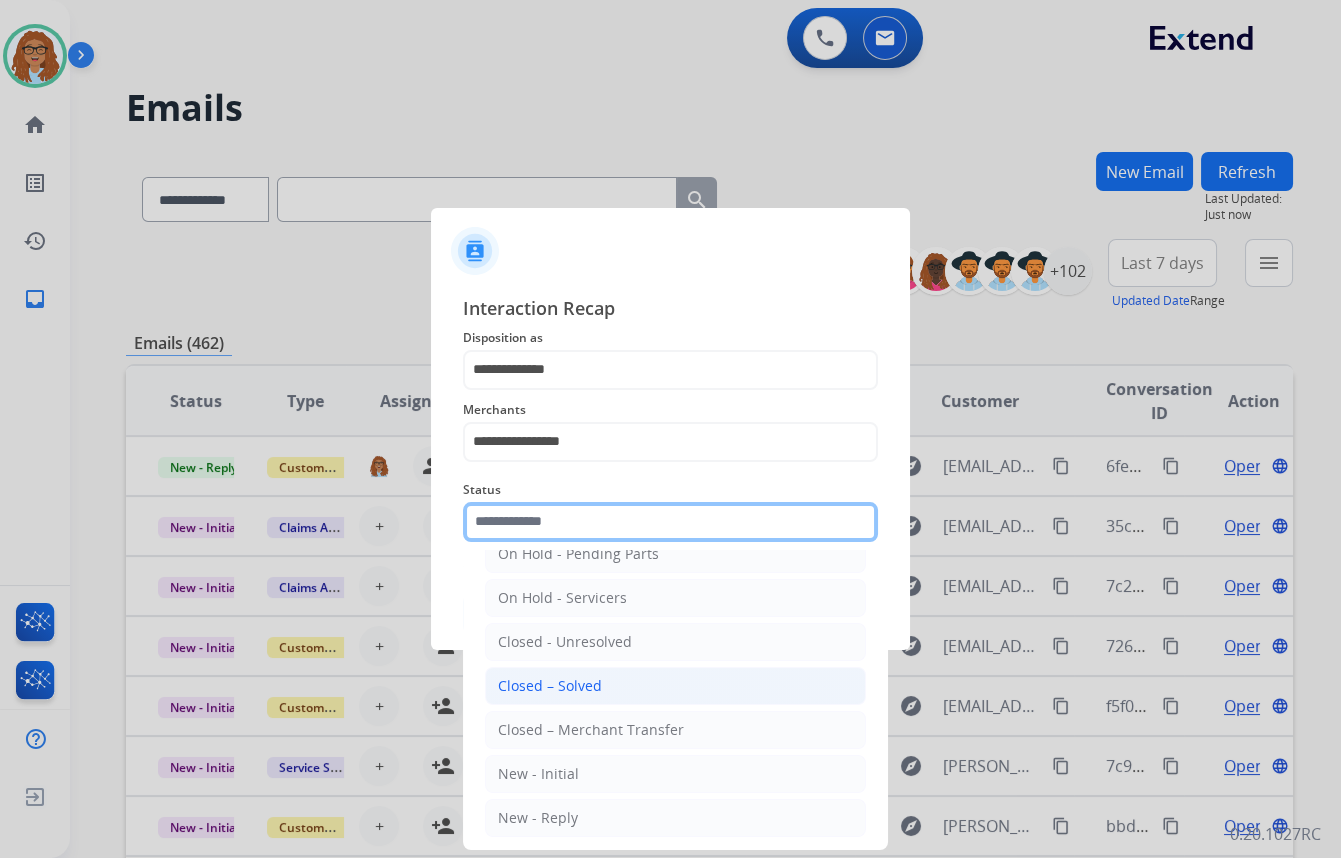 scroll, scrollTop: 118, scrollLeft: 0, axis: vertical 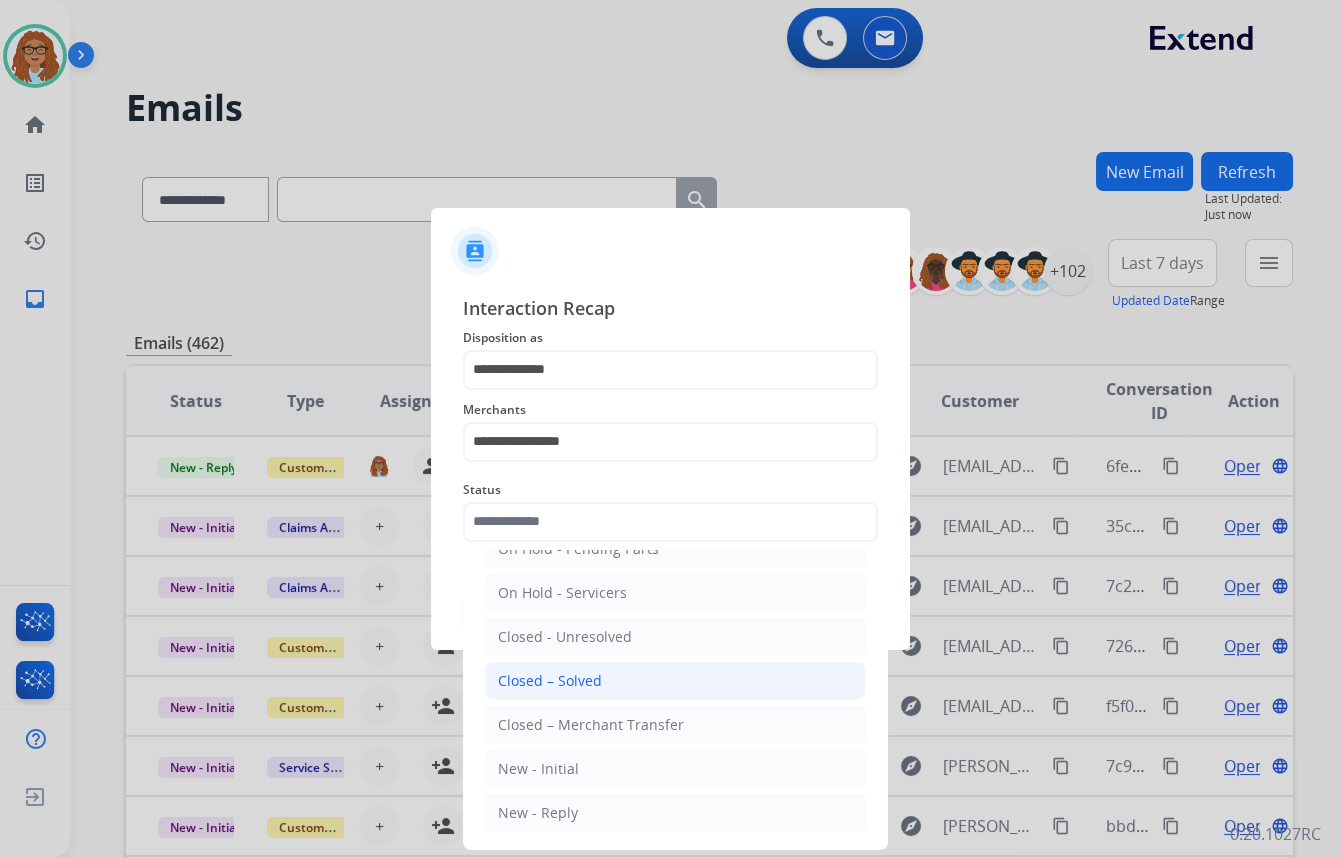 click on "Closed – Solved" 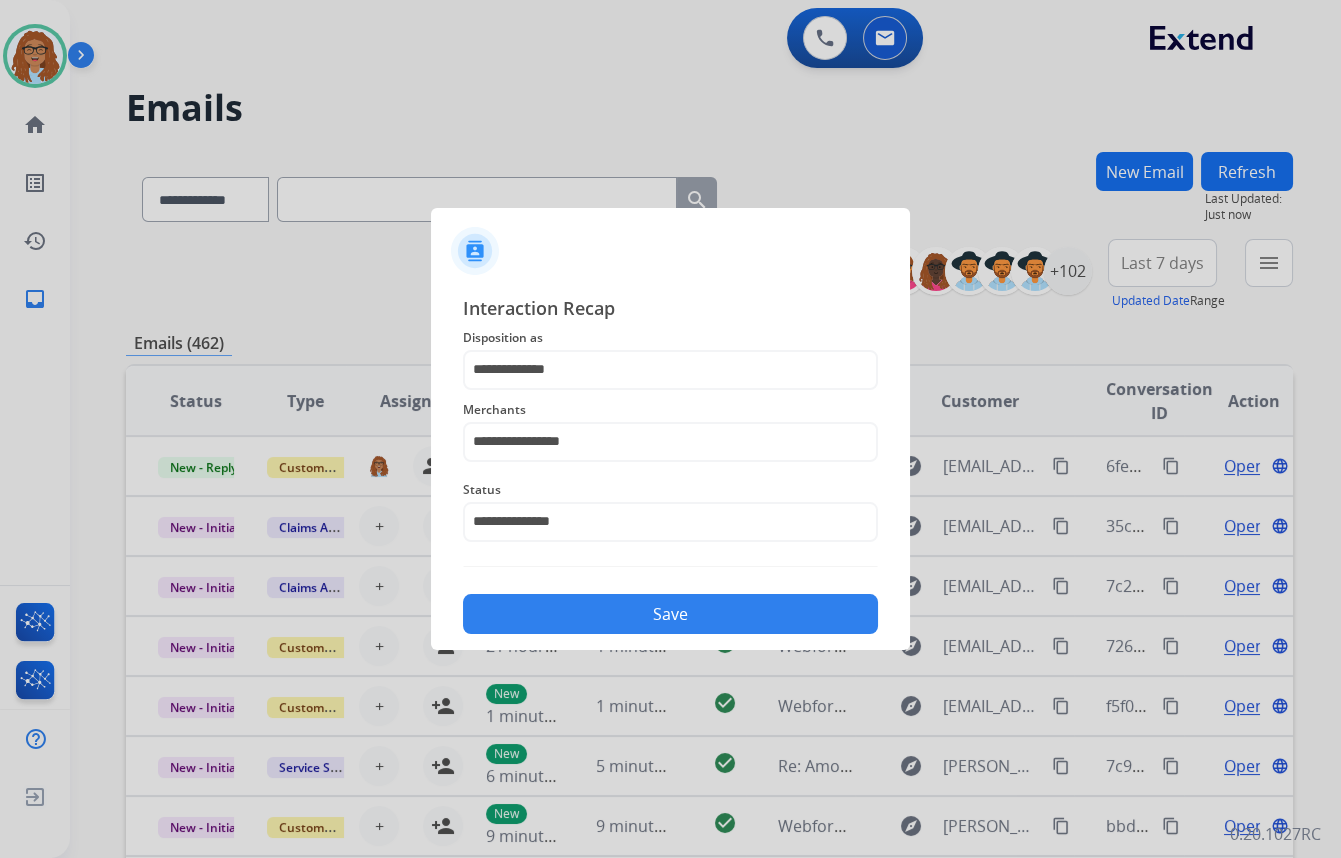 click on "Save" 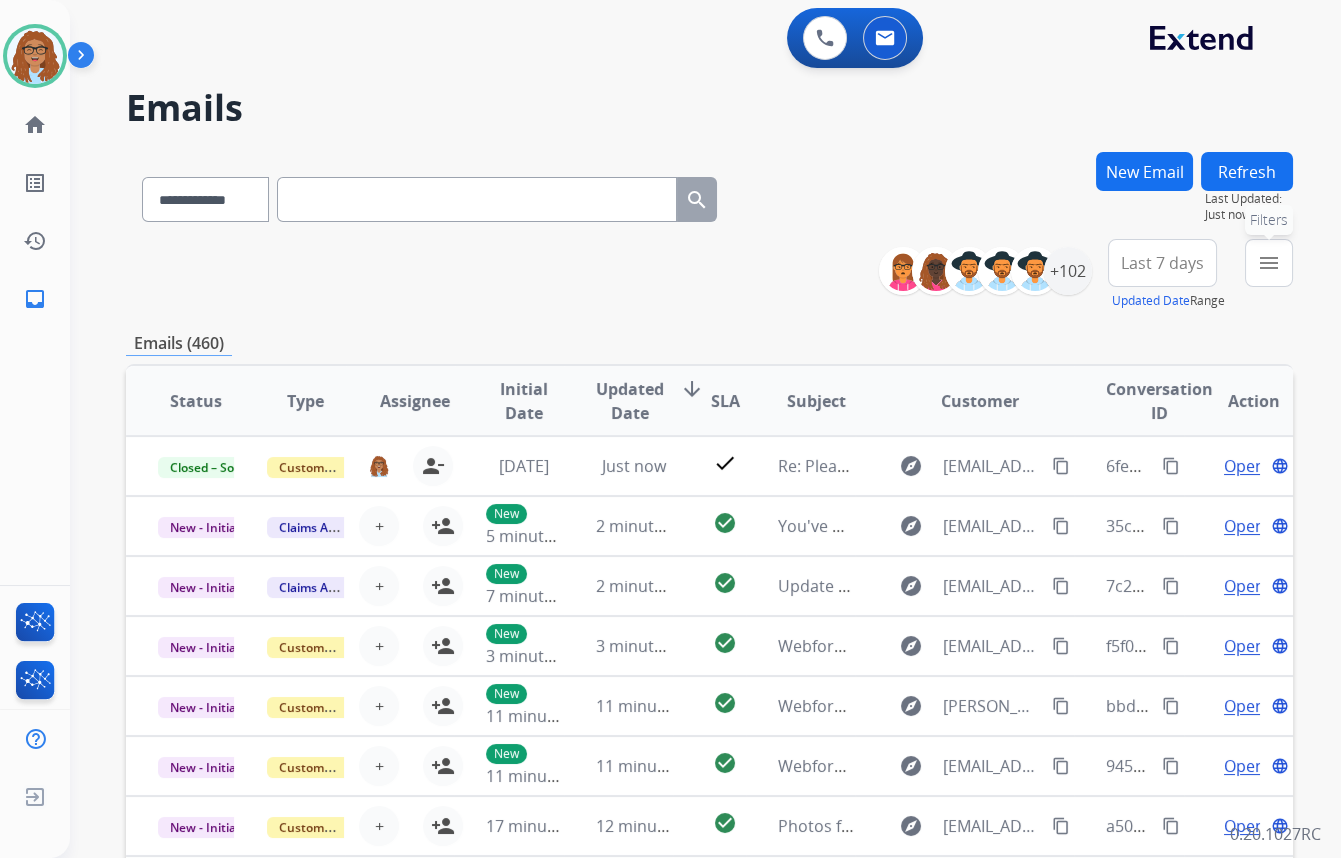 drag, startPoint x: 1252, startPoint y: 254, endPoint x: 1236, endPoint y: 263, distance: 18.35756 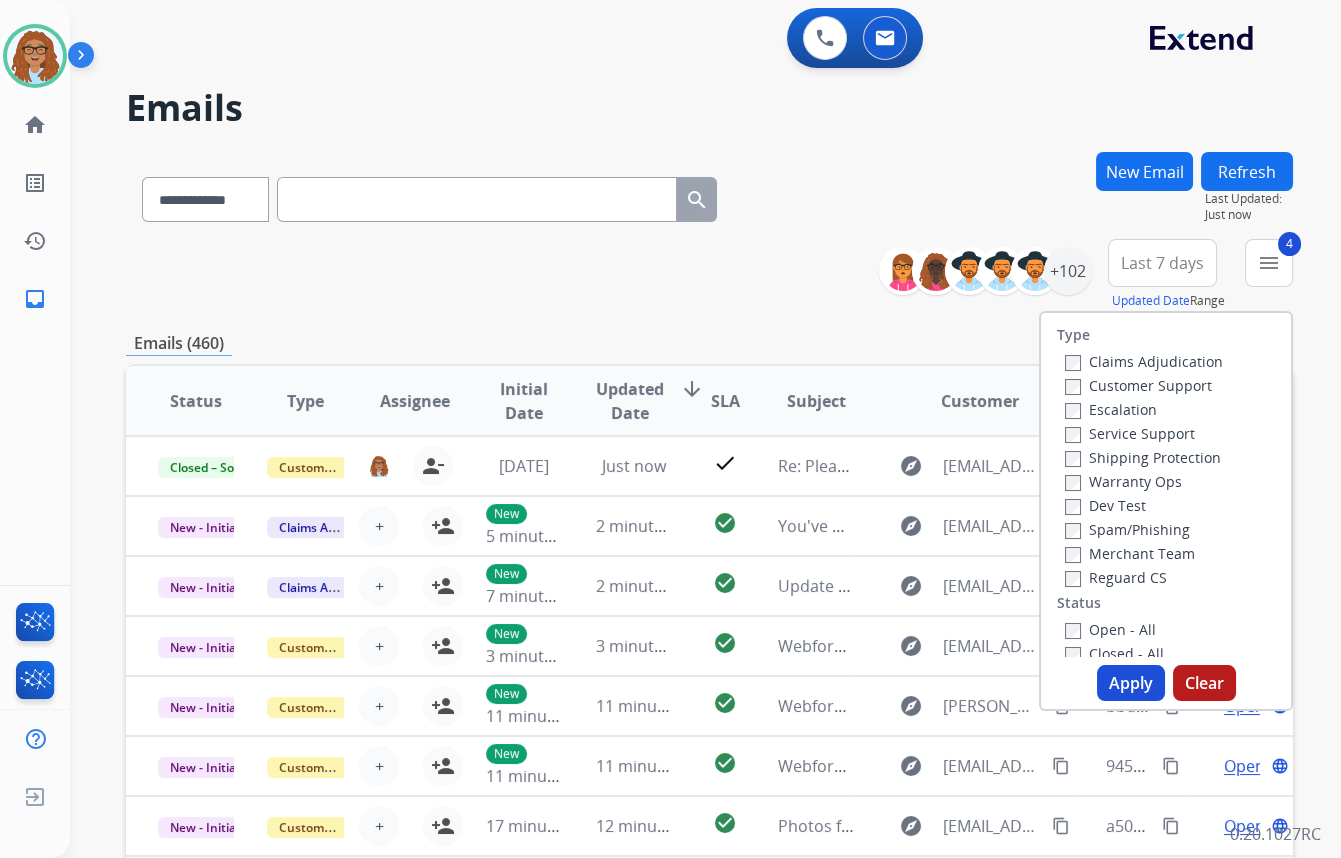 click on "Apply" at bounding box center (1131, 683) 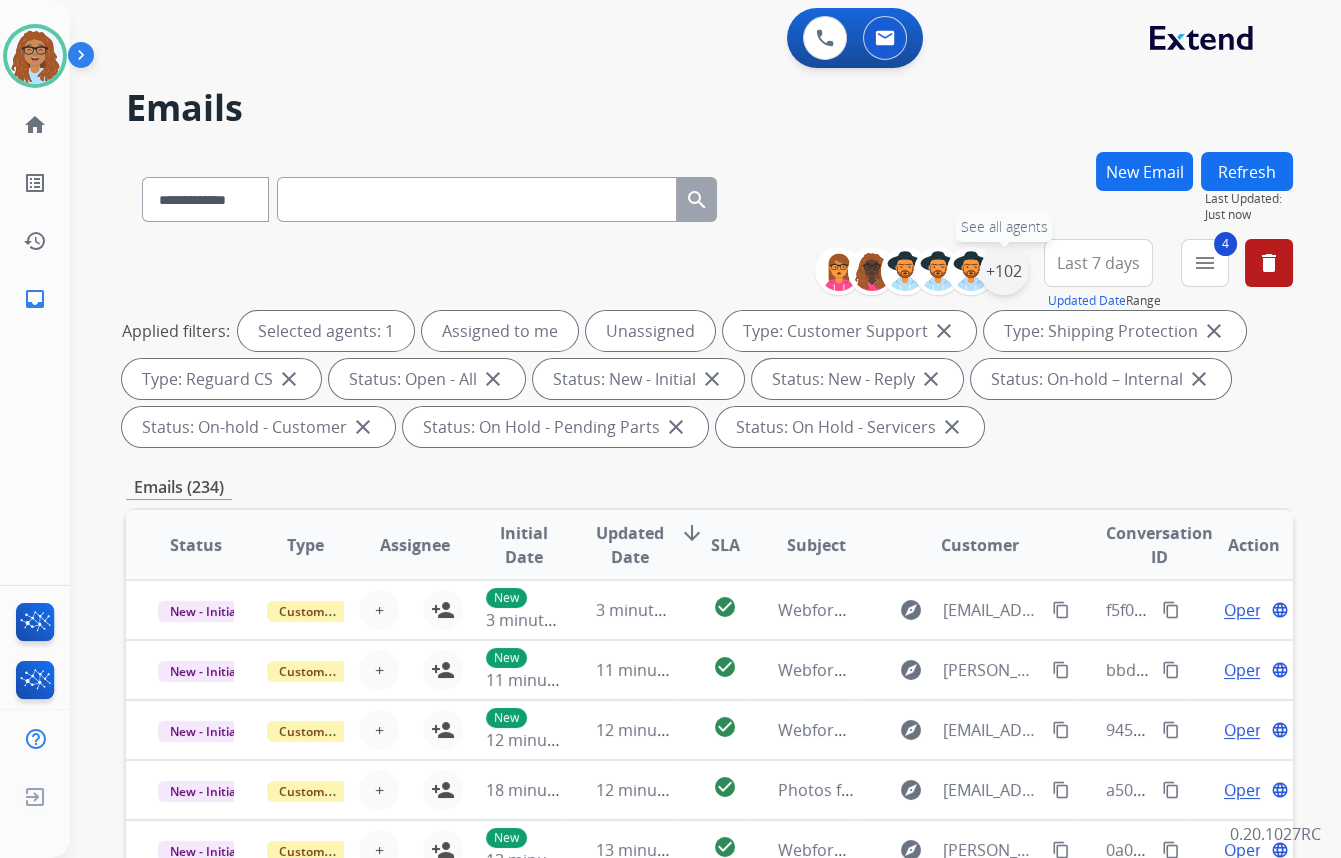 click on "+102" at bounding box center [1004, 271] 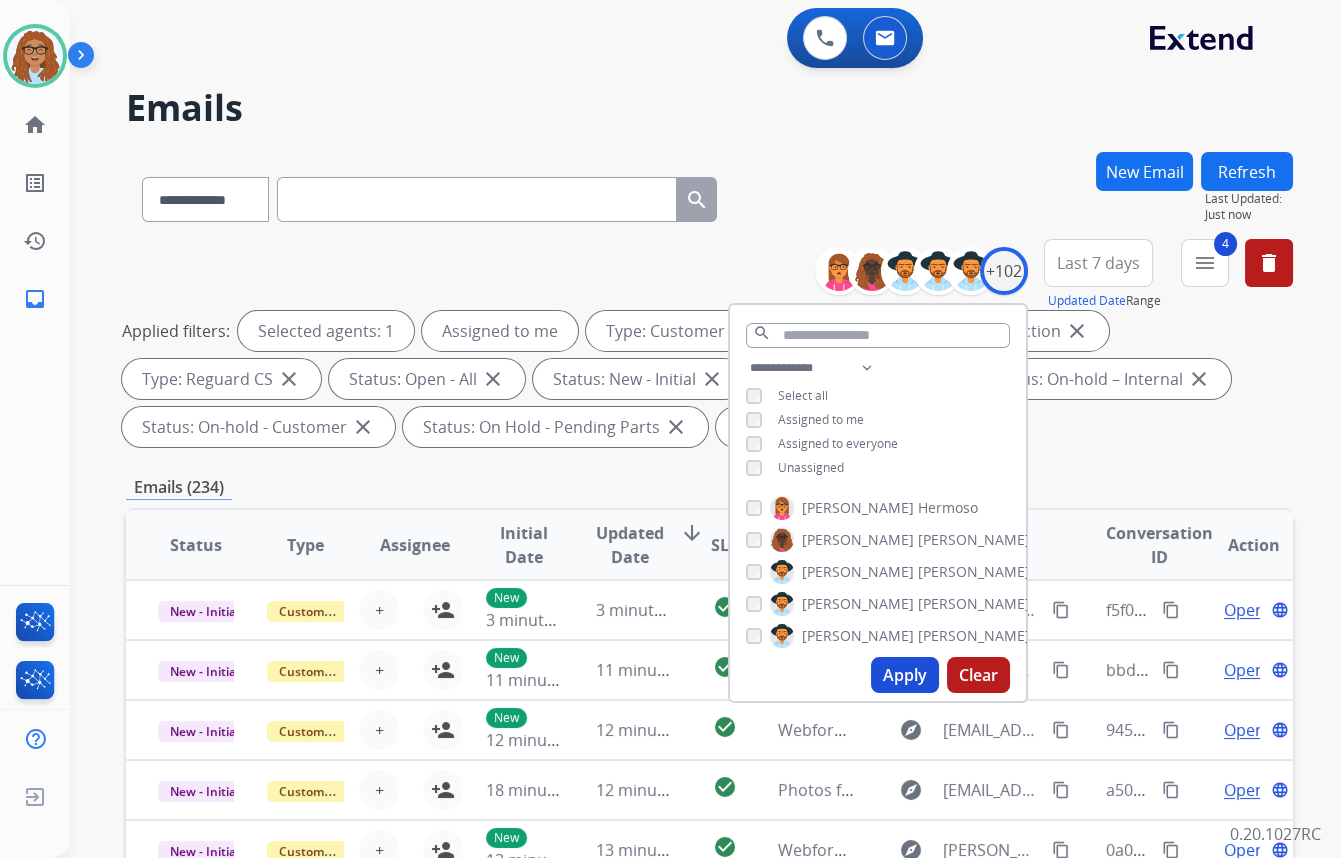 click on "Apply" at bounding box center (905, 675) 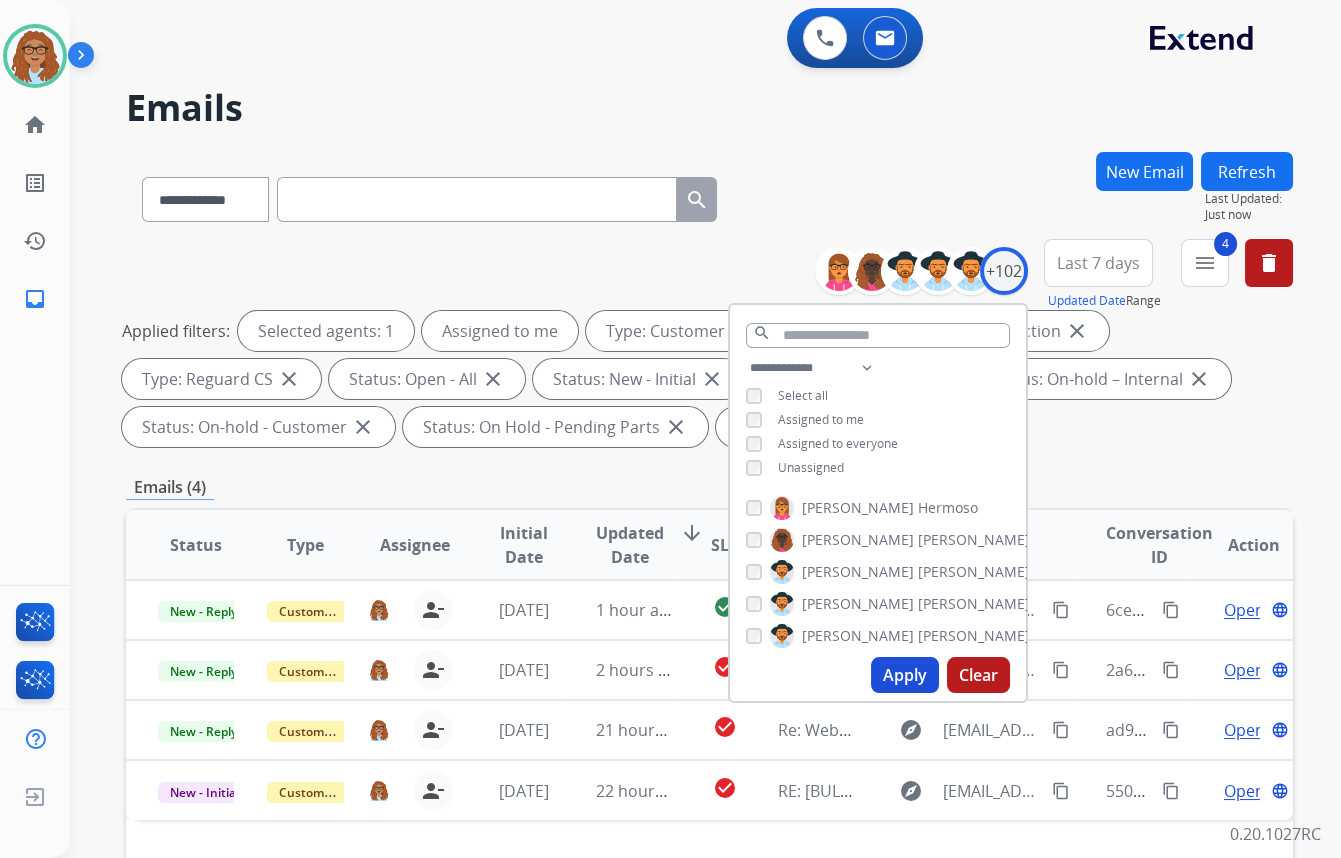 click on "**********" at bounding box center (709, 195) 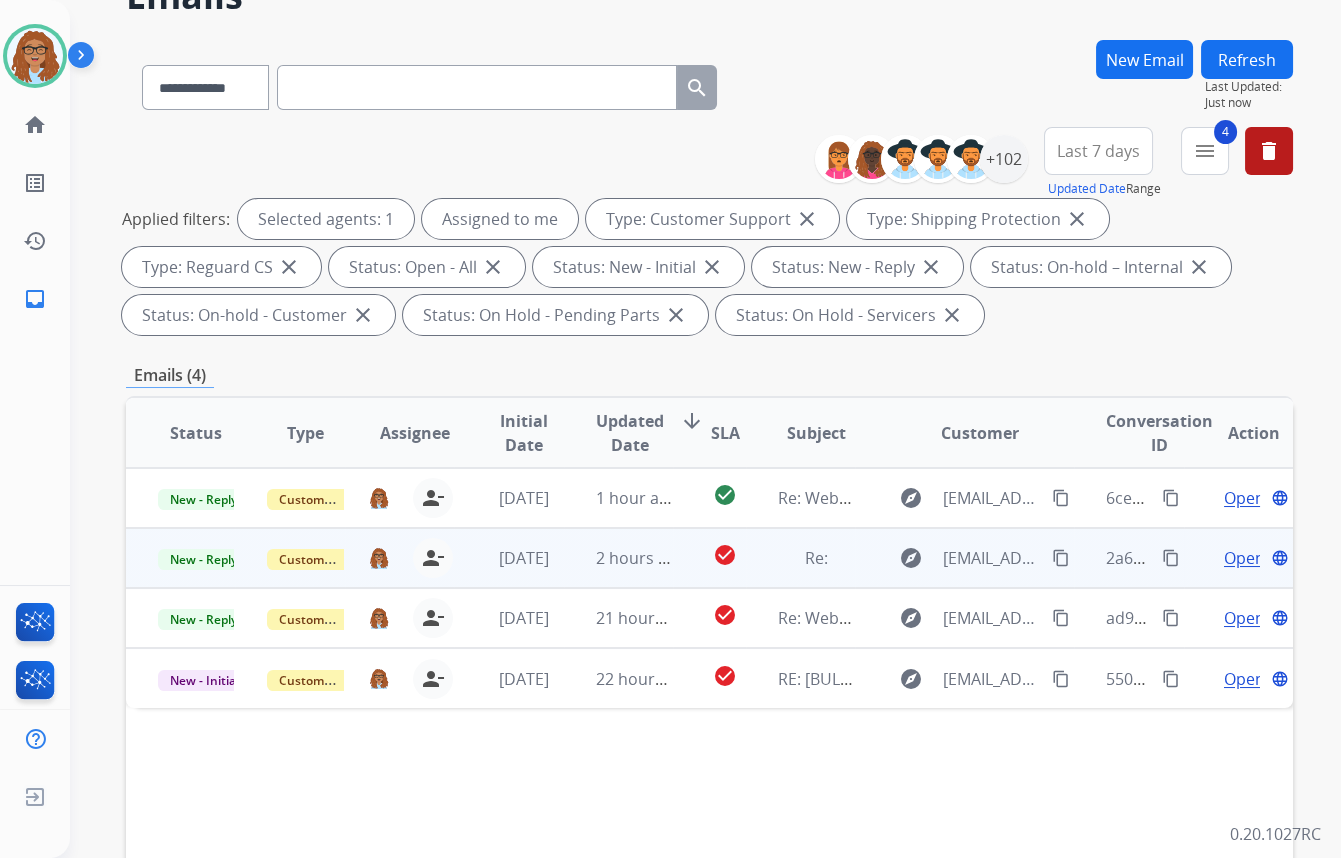 scroll, scrollTop: 181, scrollLeft: 0, axis: vertical 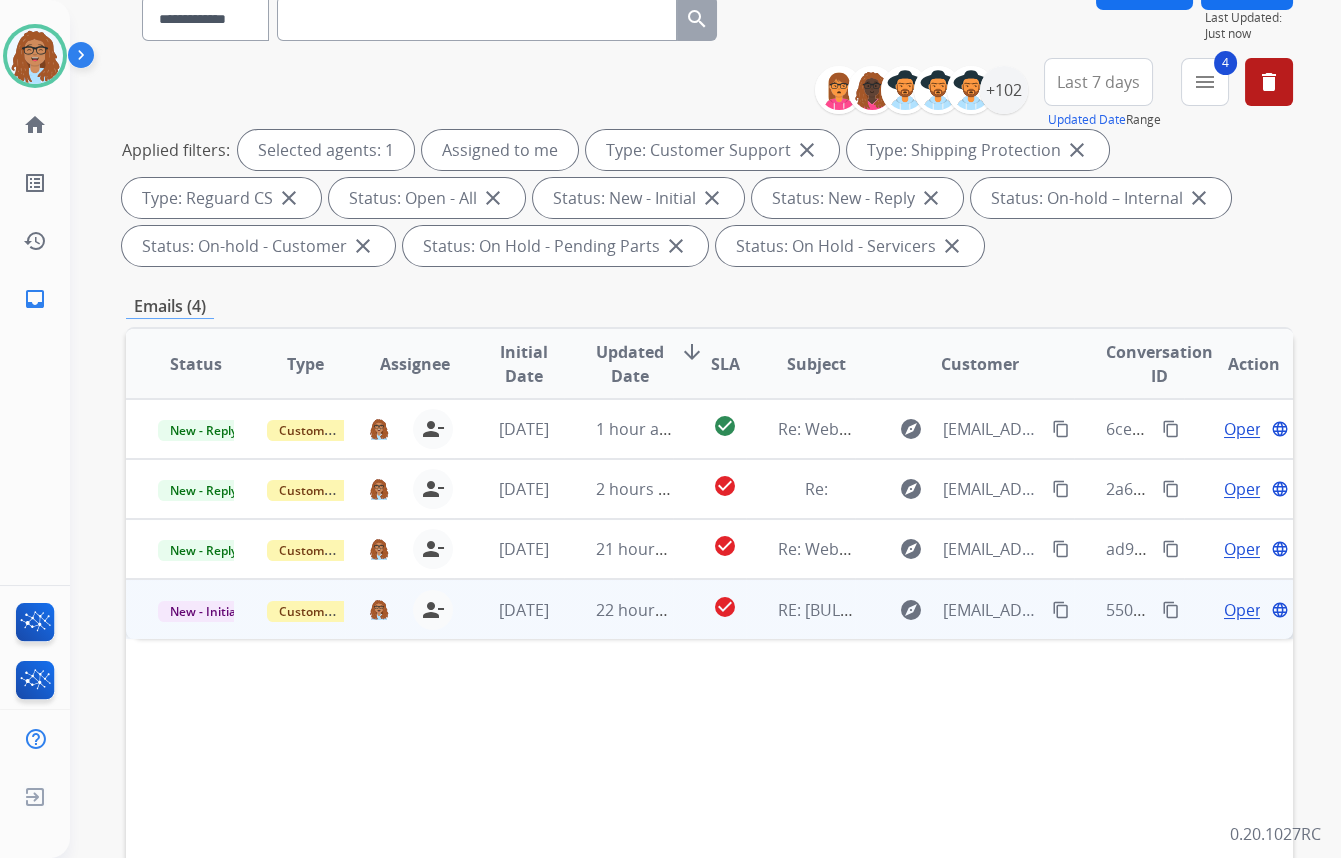 click on "content_copy" at bounding box center [1171, 610] 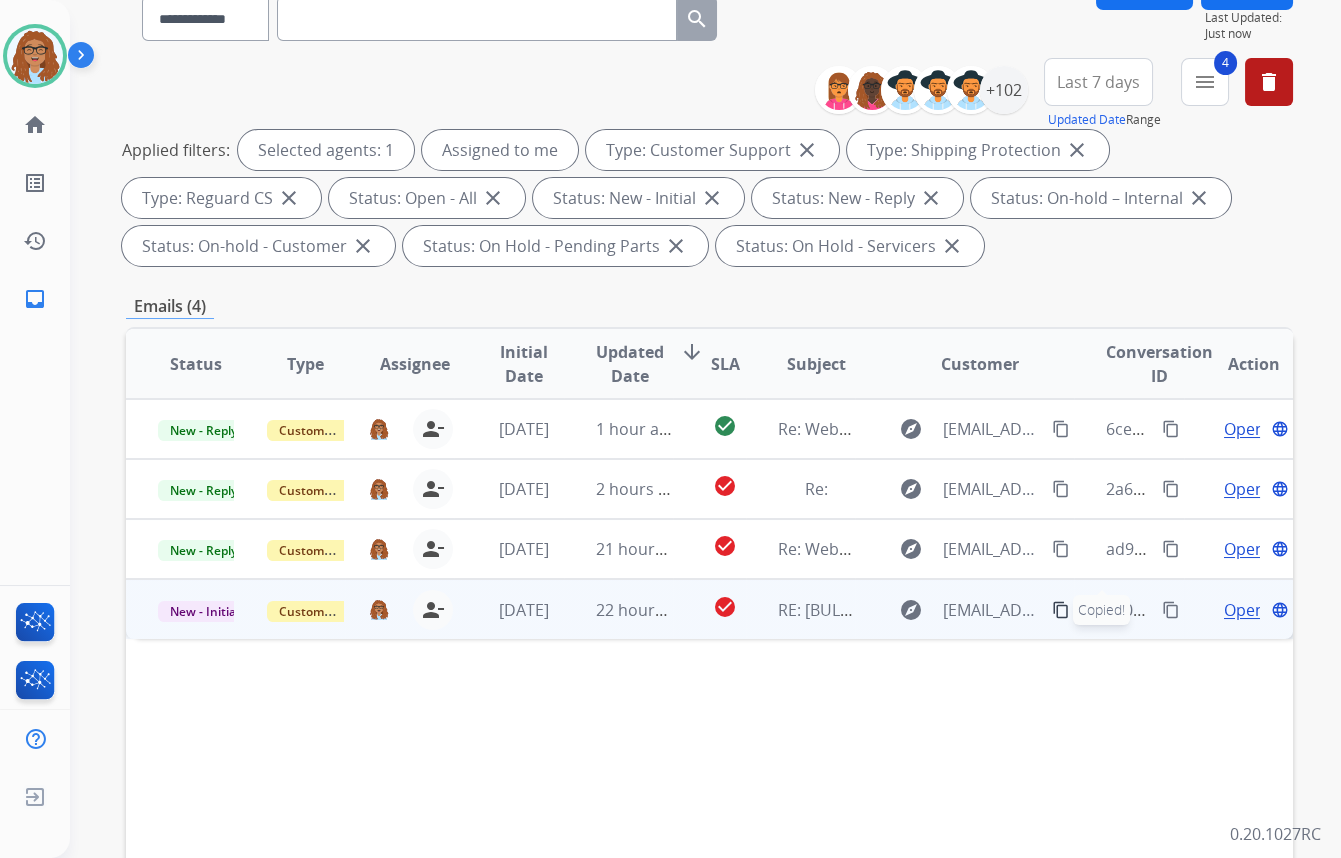 click on "Open" at bounding box center (1244, 610) 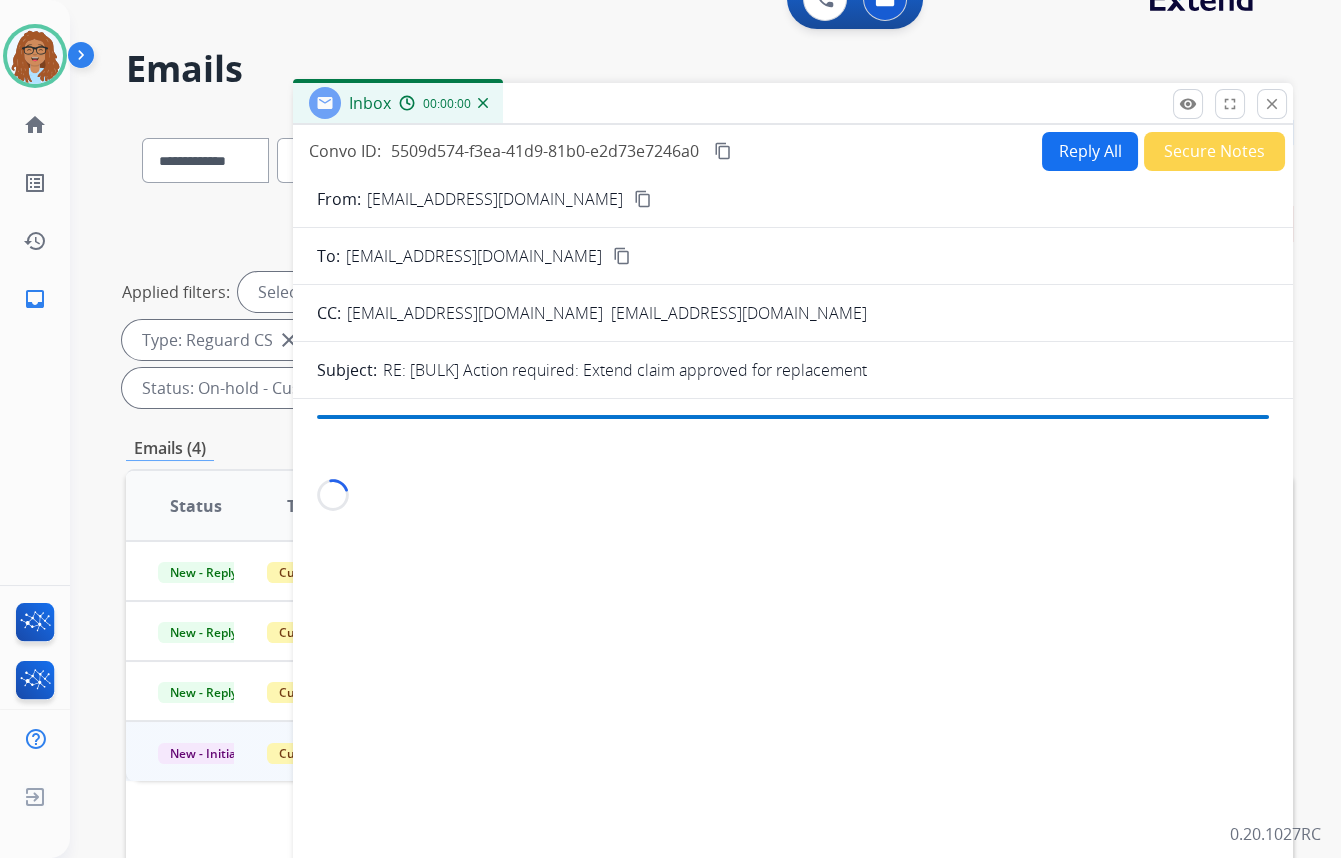 scroll, scrollTop: 0, scrollLeft: 0, axis: both 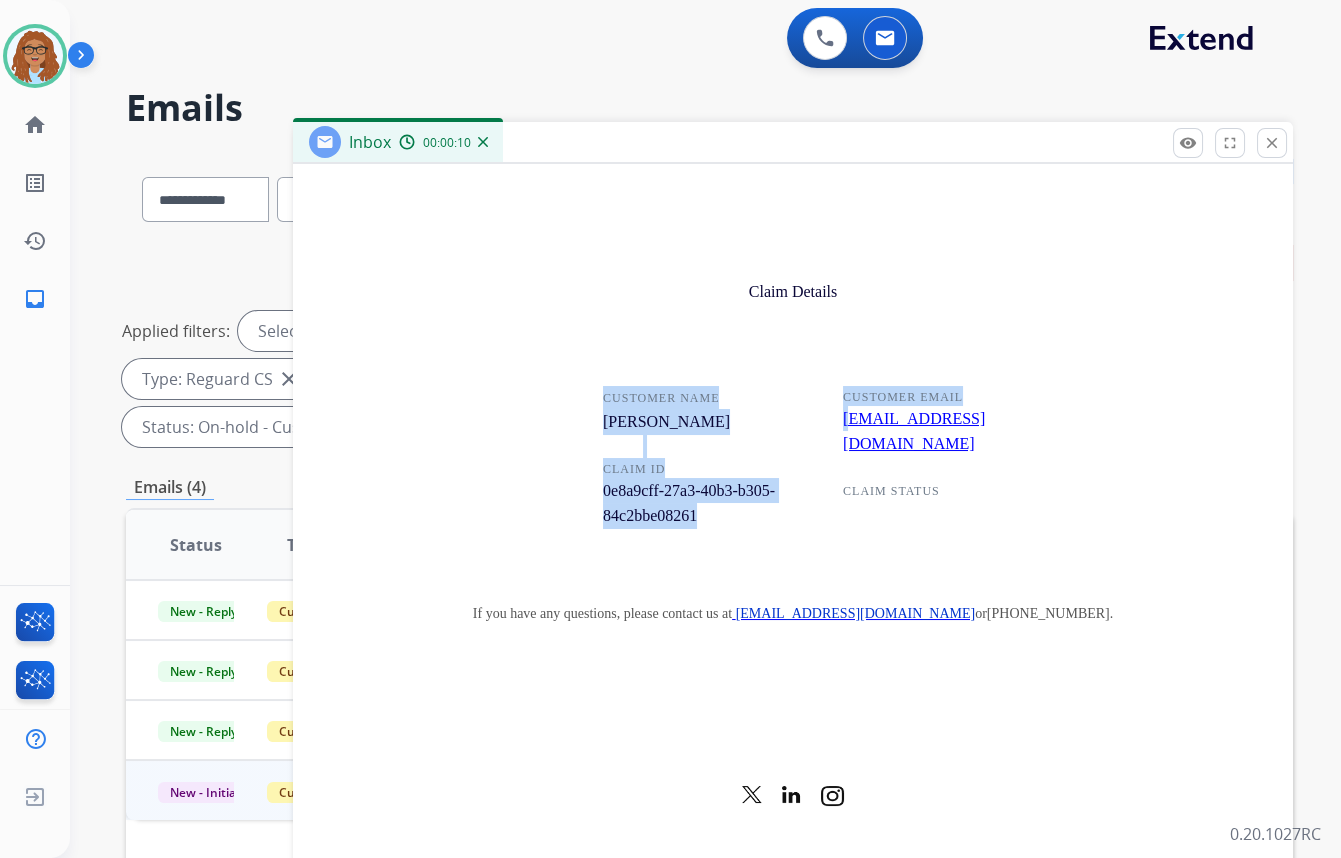 drag, startPoint x: 1057, startPoint y: 386, endPoint x: 840, endPoint y: 398, distance: 217.33154 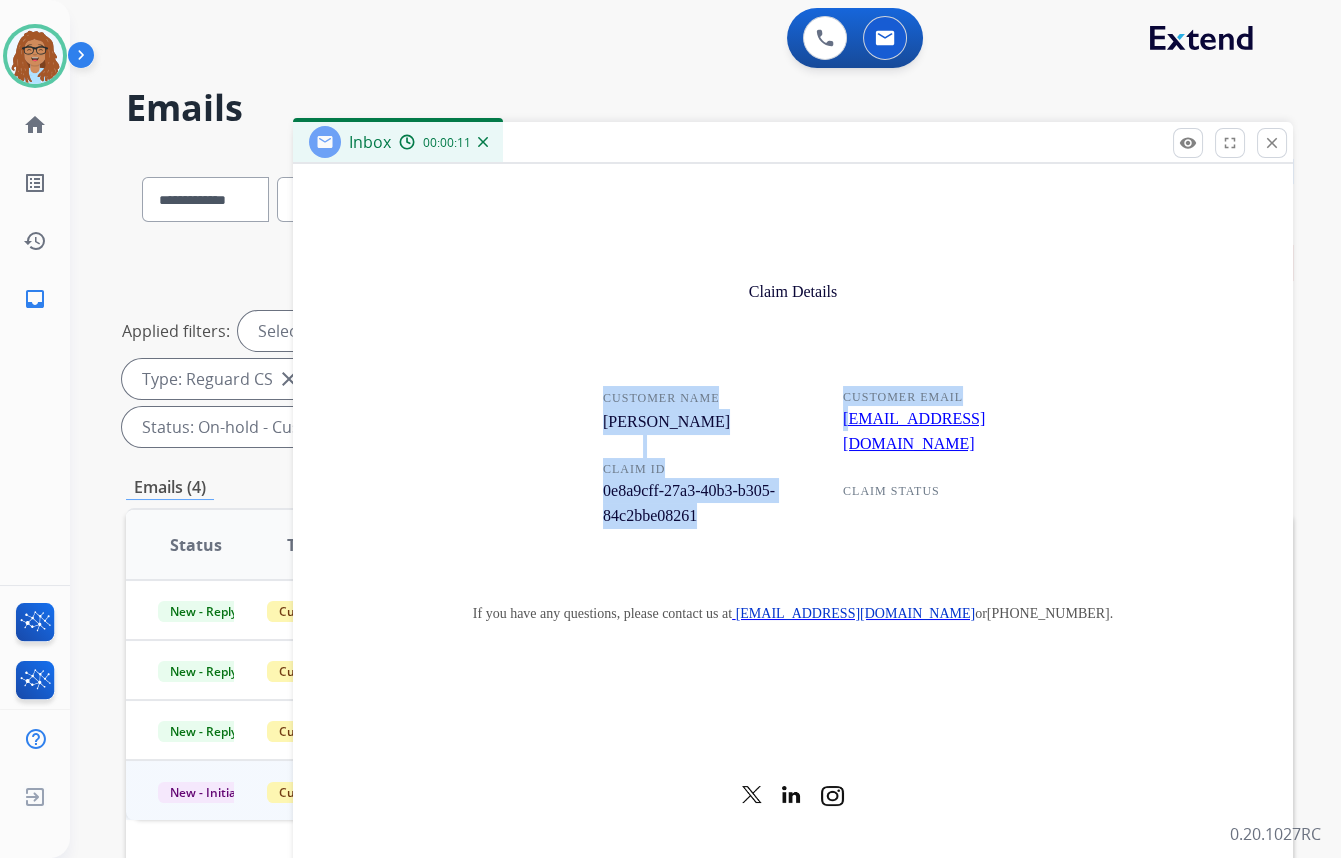 click on "CUSTOMER NAME
[PERSON_NAME]
CLAIM ID
0e8a9cff-27a3-40b3-b305-84c2bbe08261
CUSTOMER EMAIL
[EMAIL_ADDRESS][DOMAIN_NAME]
CLAIM STATUS" at bounding box center [793, 470] 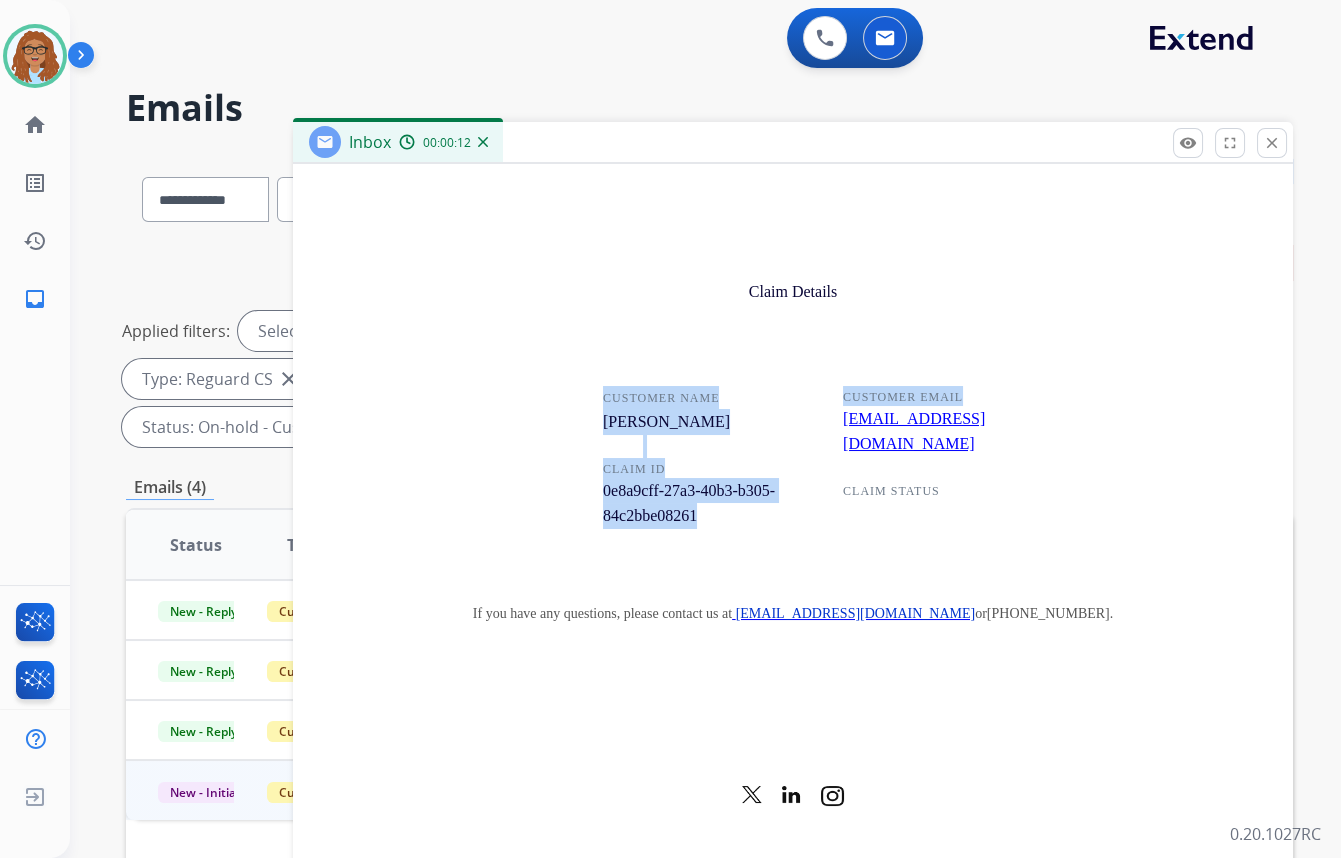 drag, startPoint x: 1049, startPoint y: 396, endPoint x: 825, endPoint y: 395, distance: 224.00223 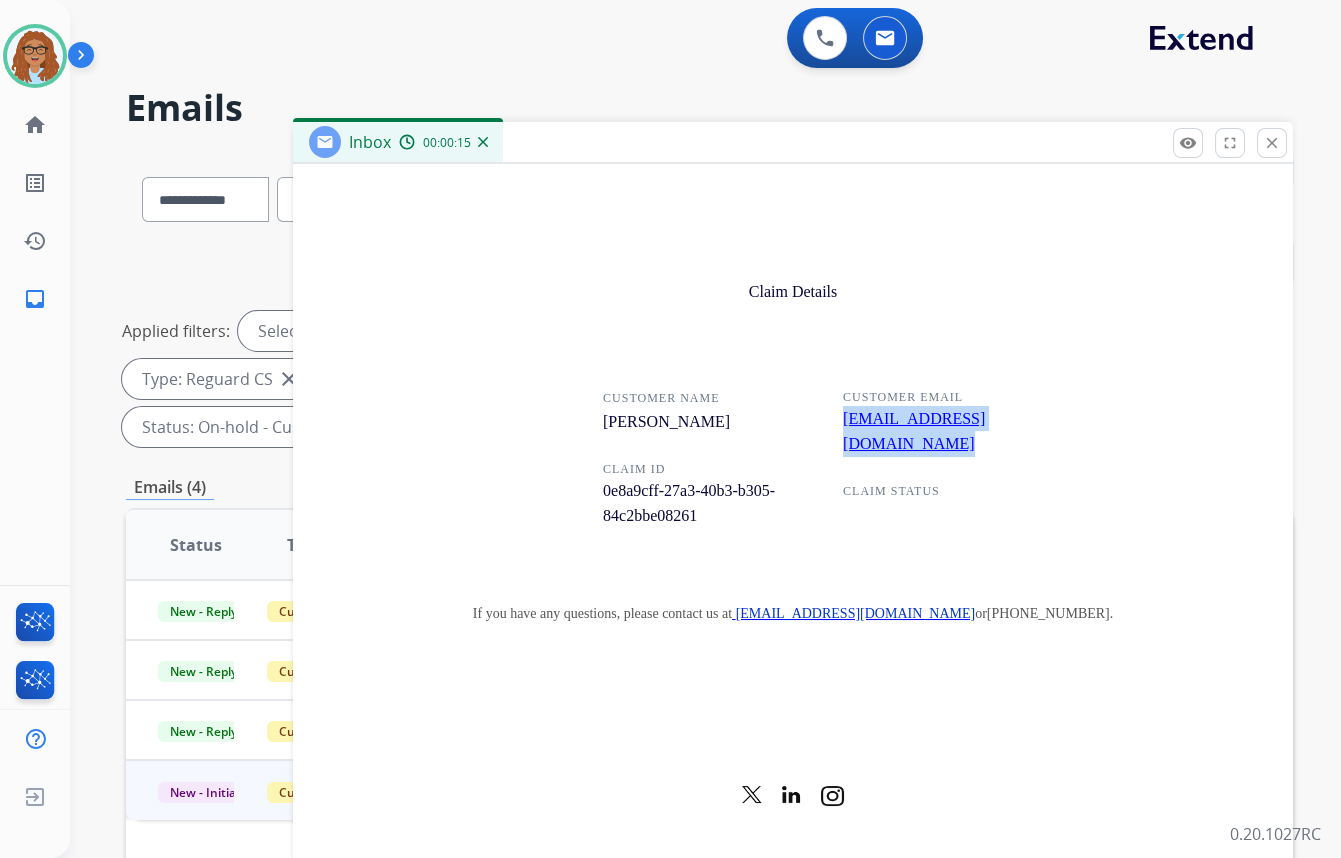 drag, startPoint x: 826, startPoint y: 397, endPoint x: 1032, endPoint y: 394, distance: 206.02185 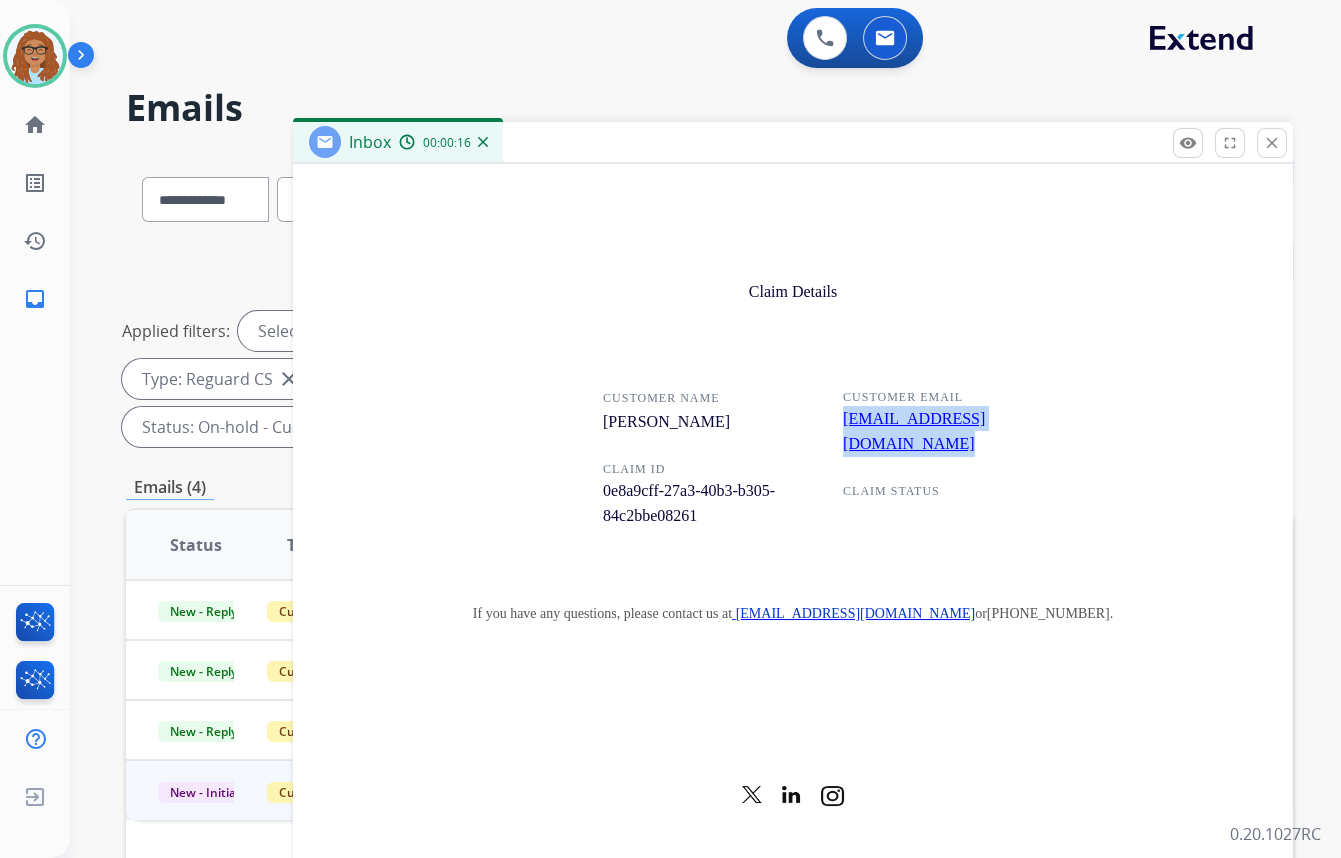 copy on "[EMAIL_ADDRESS][DOMAIN_NAME]" 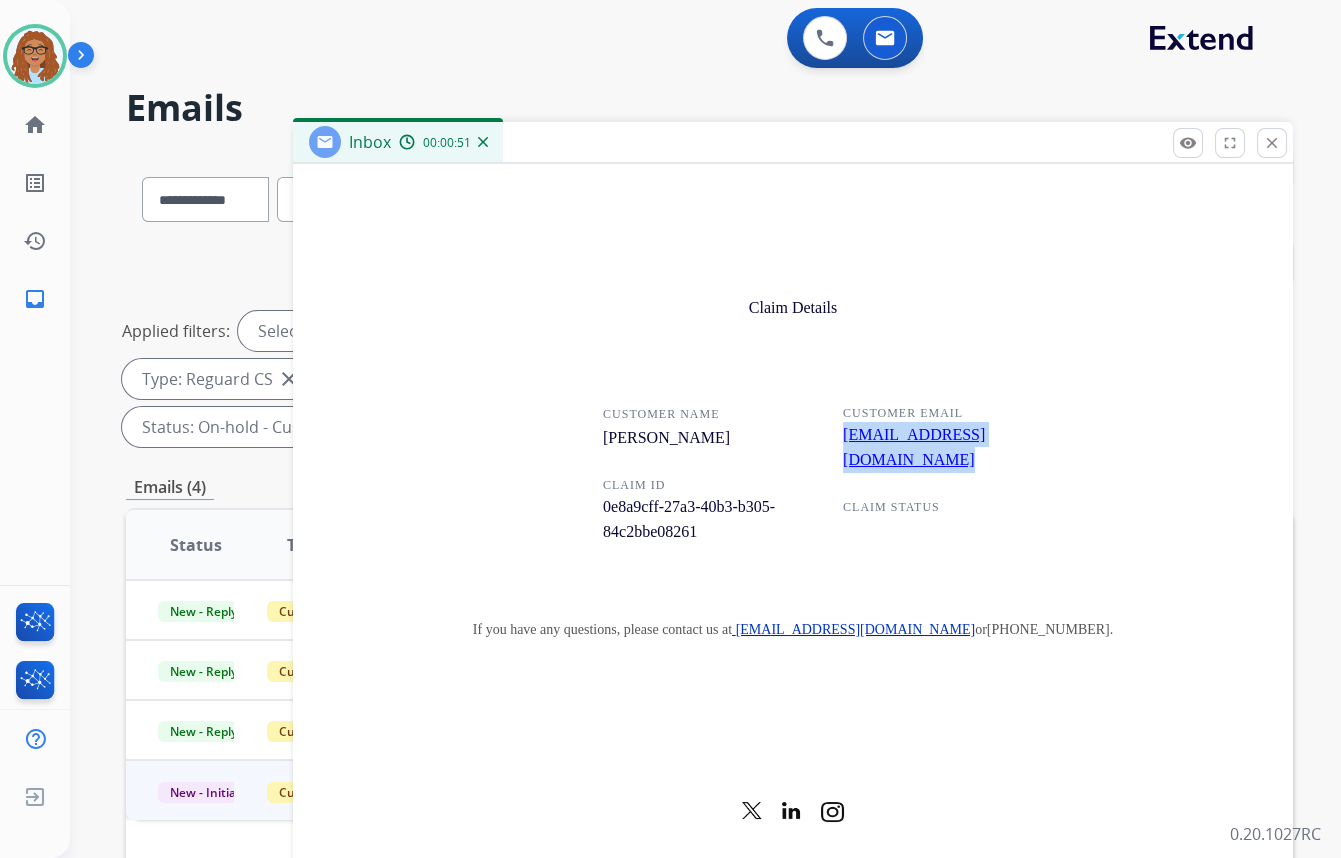 scroll, scrollTop: 2244, scrollLeft: 0, axis: vertical 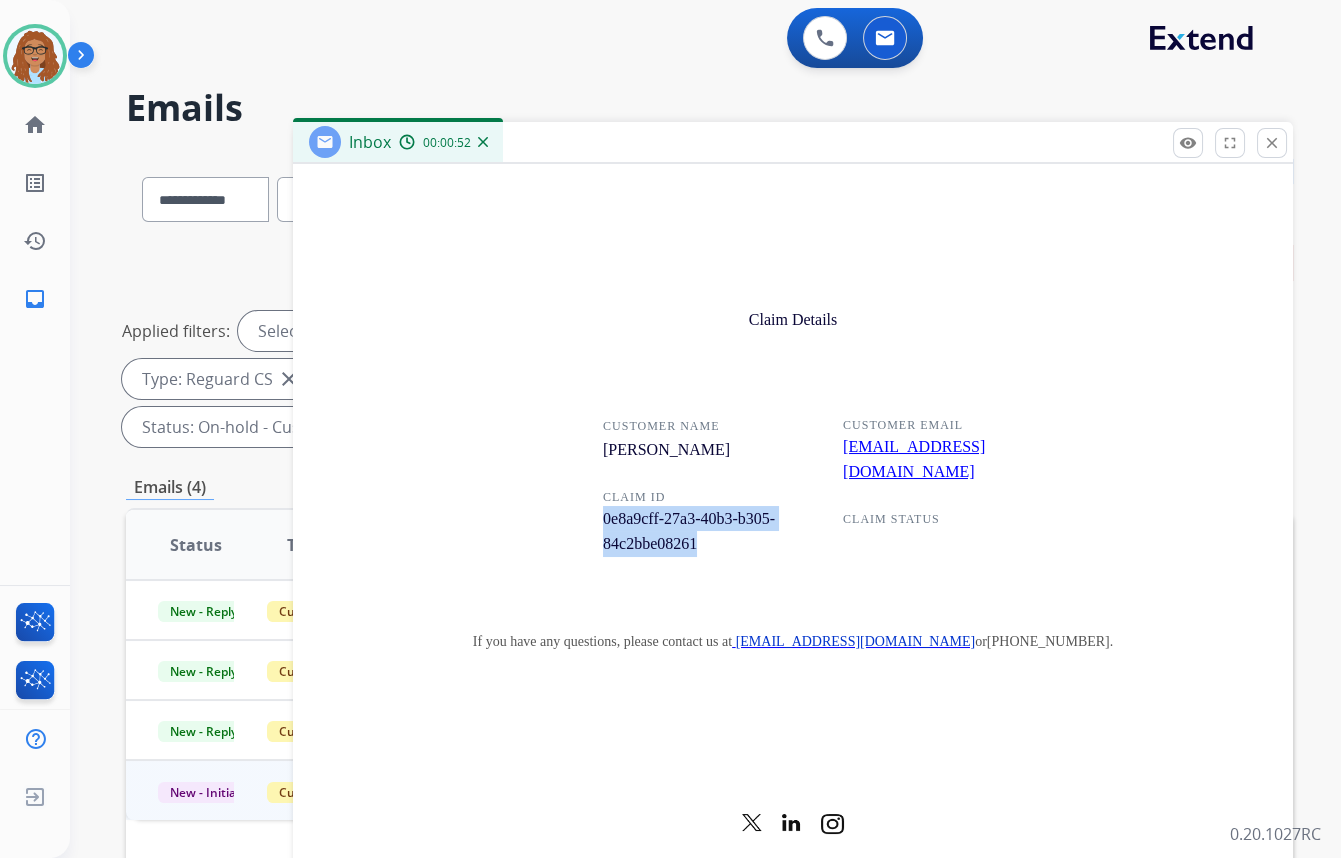 drag, startPoint x: 652, startPoint y: 512, endPoint x: 596, endPoint y: 494, distance: 58.821766 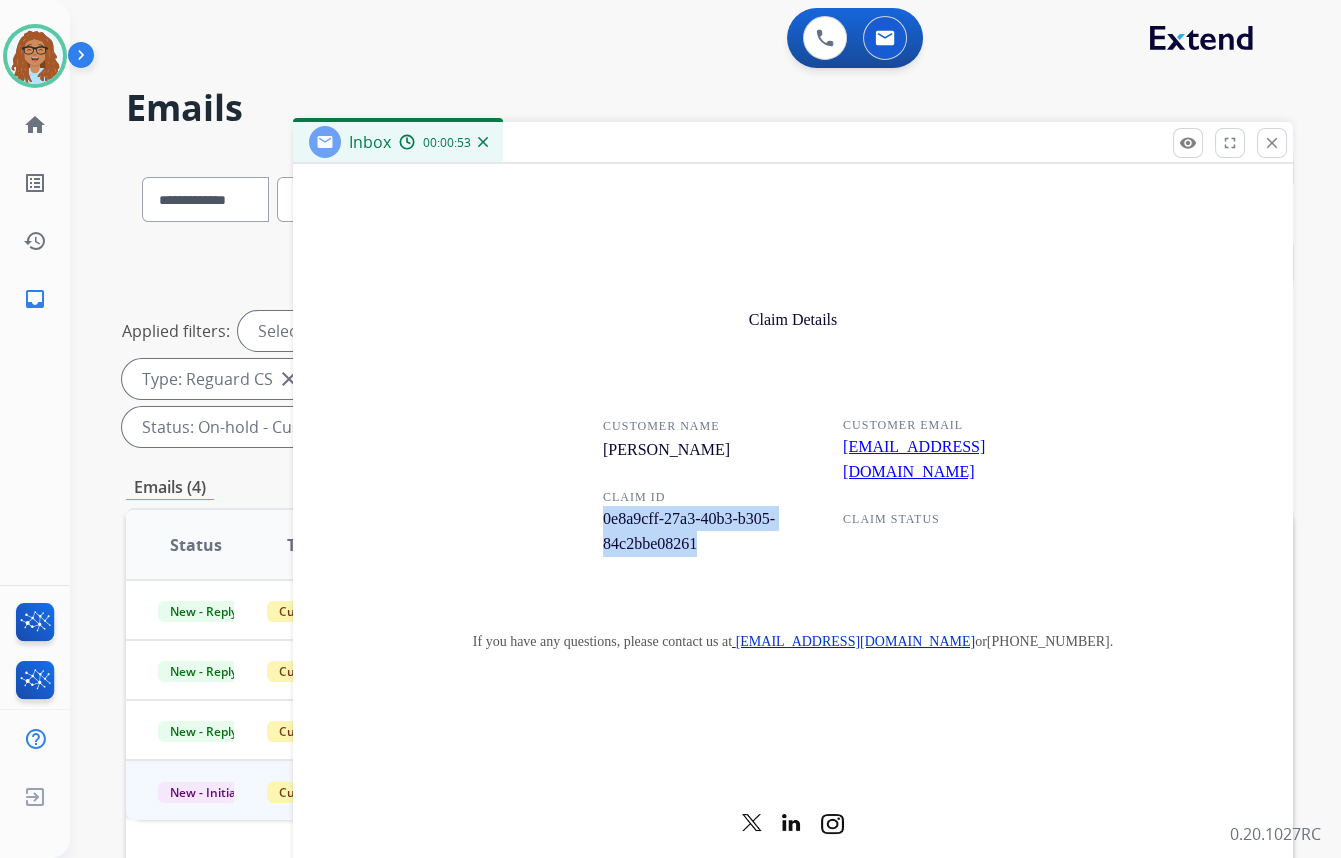 copy on "0e8a9cff-27a3-40b3-b305-84c2bbe08261" 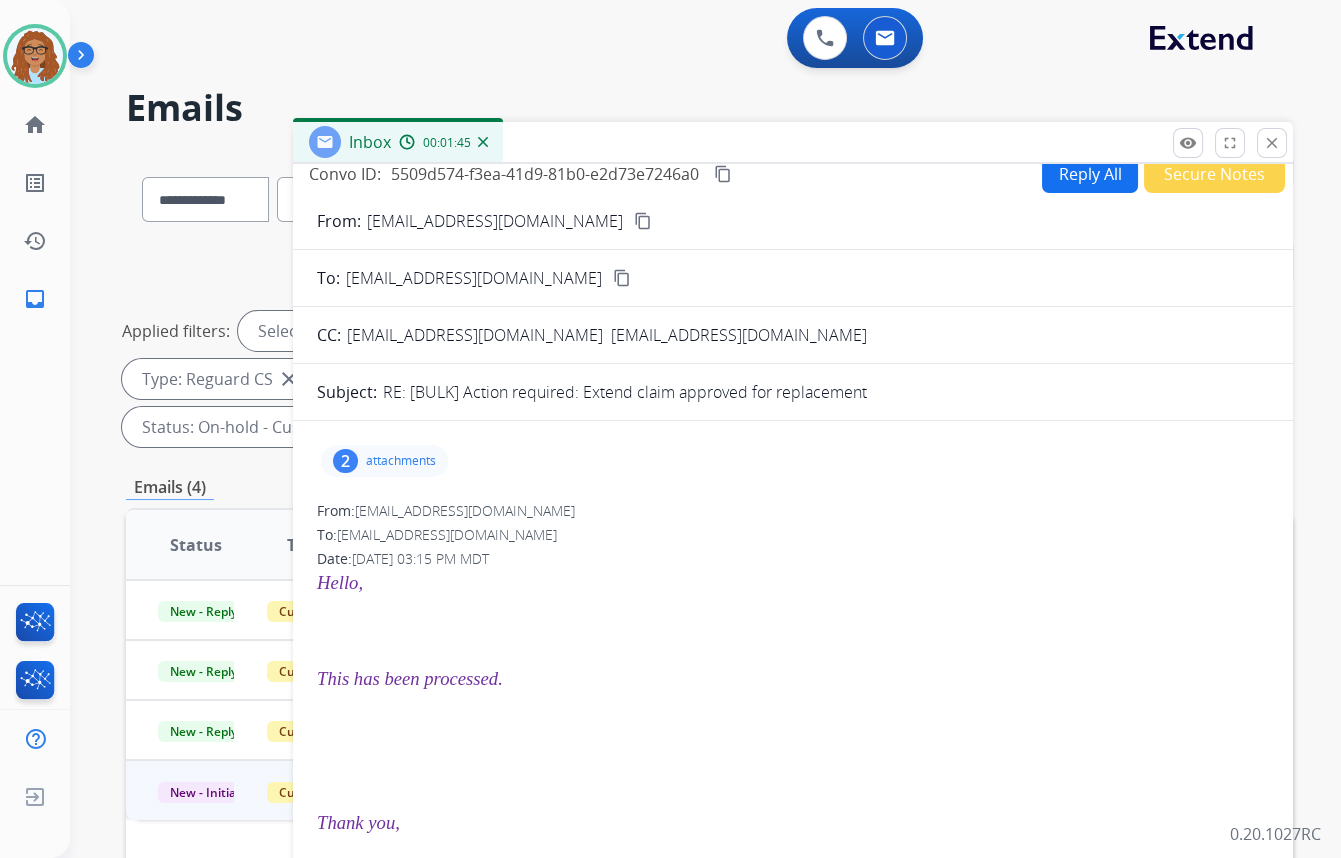 scroll, scrollTop: 0, scrollLeft: 0, axis: both 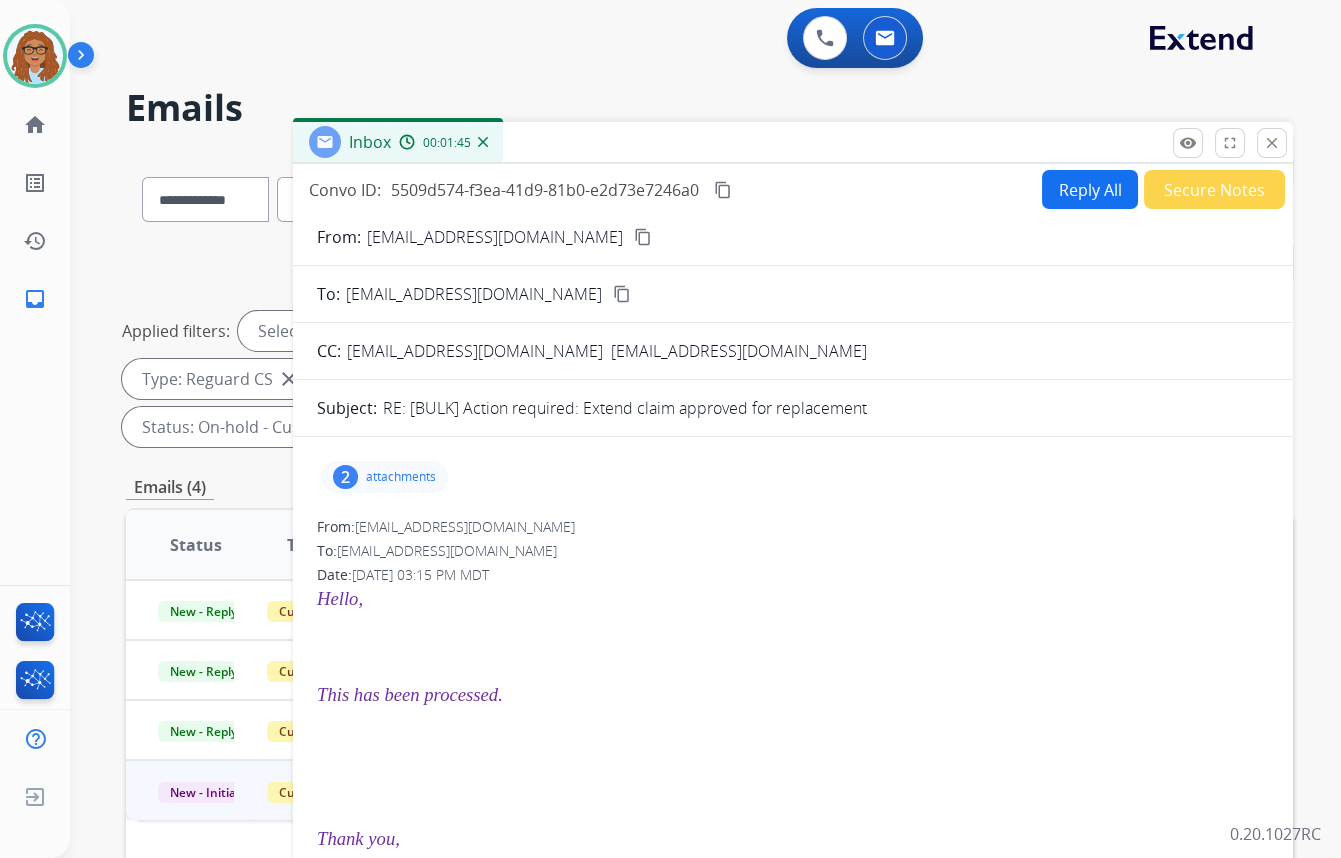 click on "2" at bounding box center [345, 477] 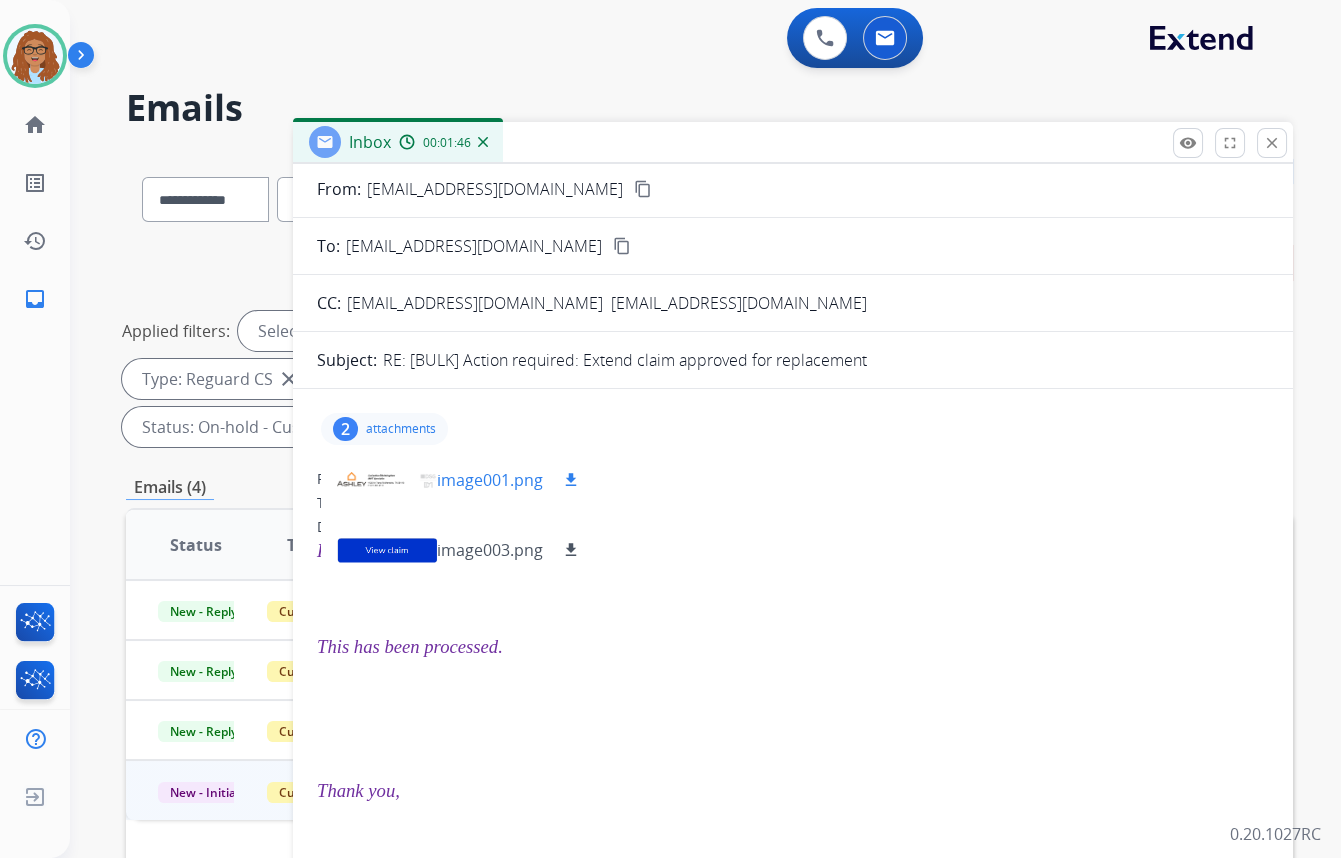 scroll, scrollTop: 90, scrollLeft: 0, axis: vertical 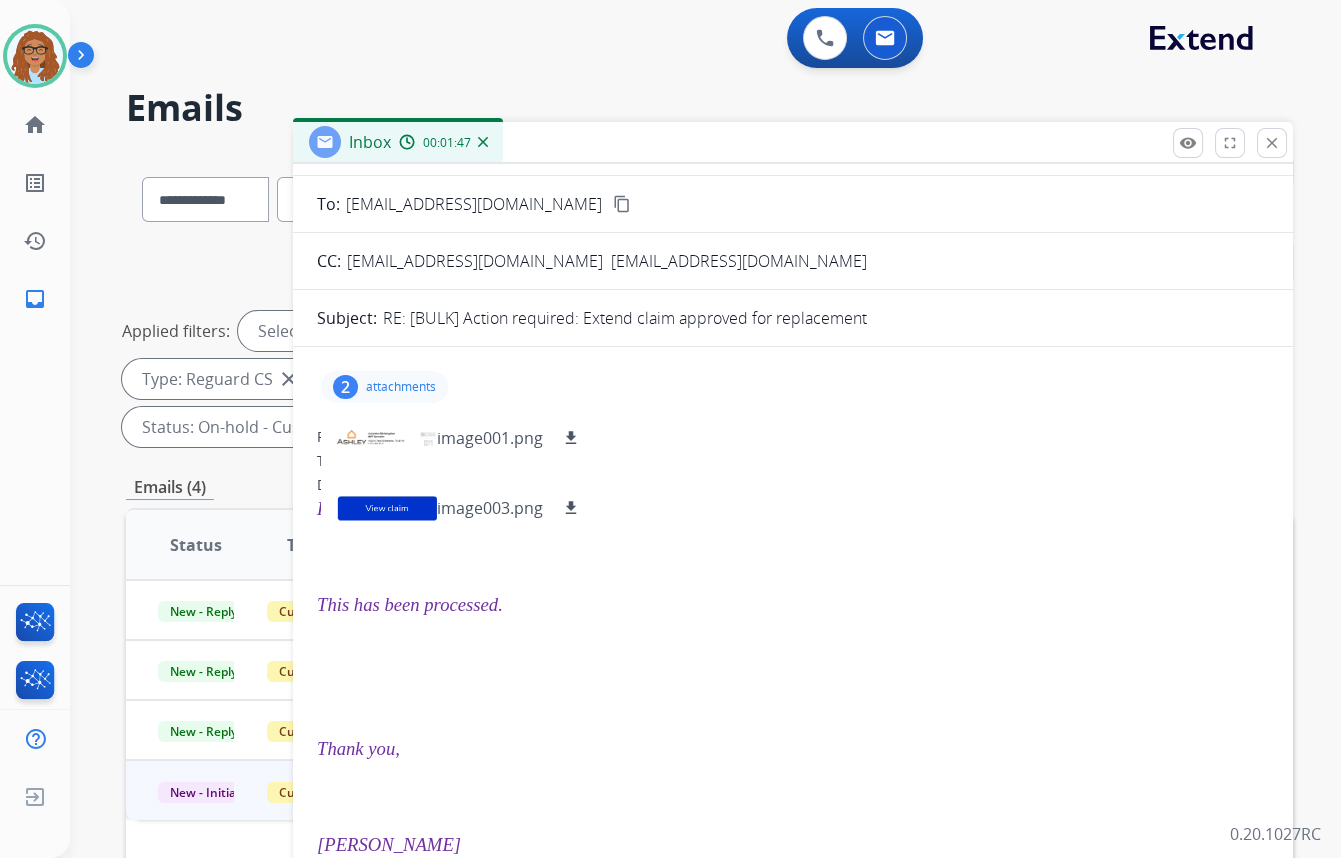click on "2" at bounding box center [345, 387] 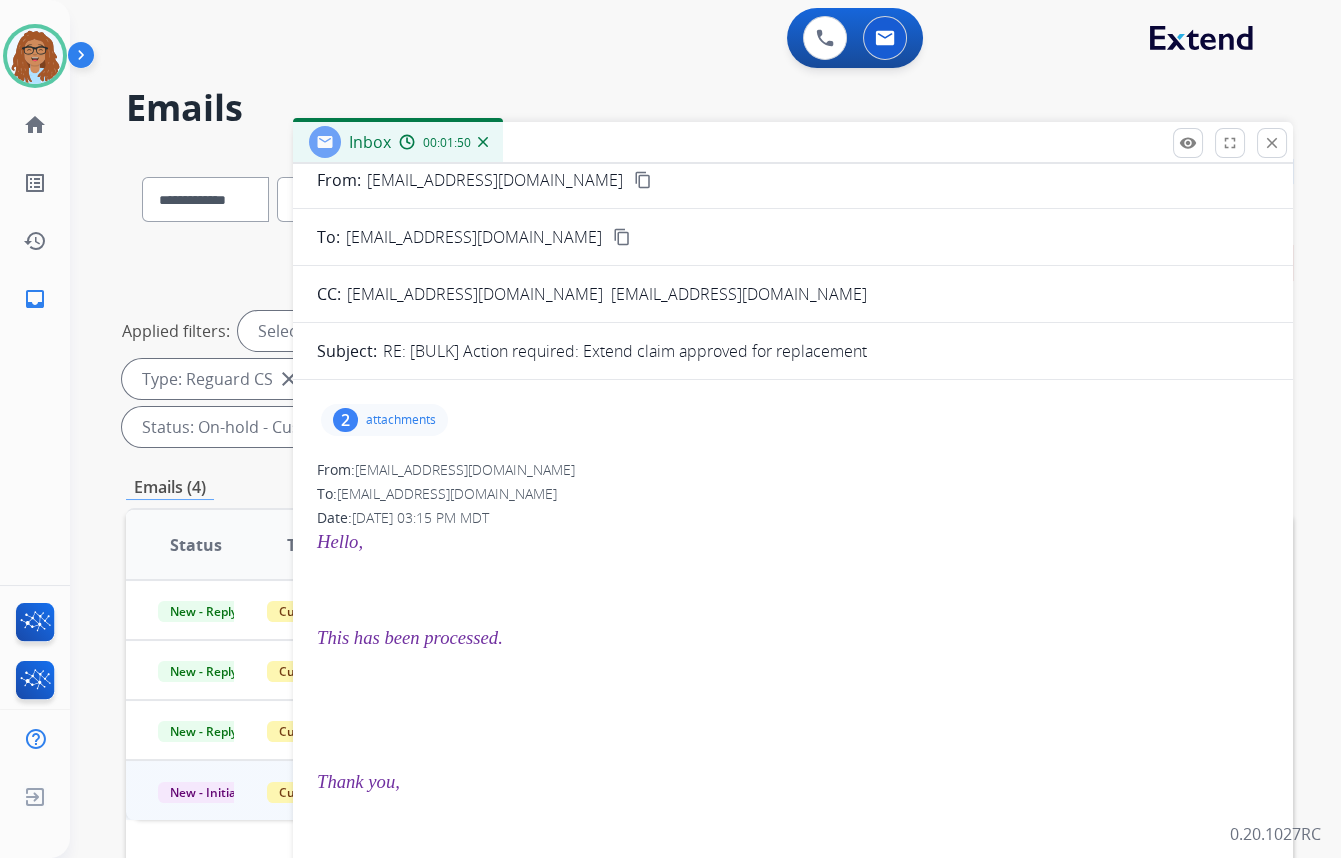 scroll, scrollTop: 0, scrollLeft: 0, axis: both 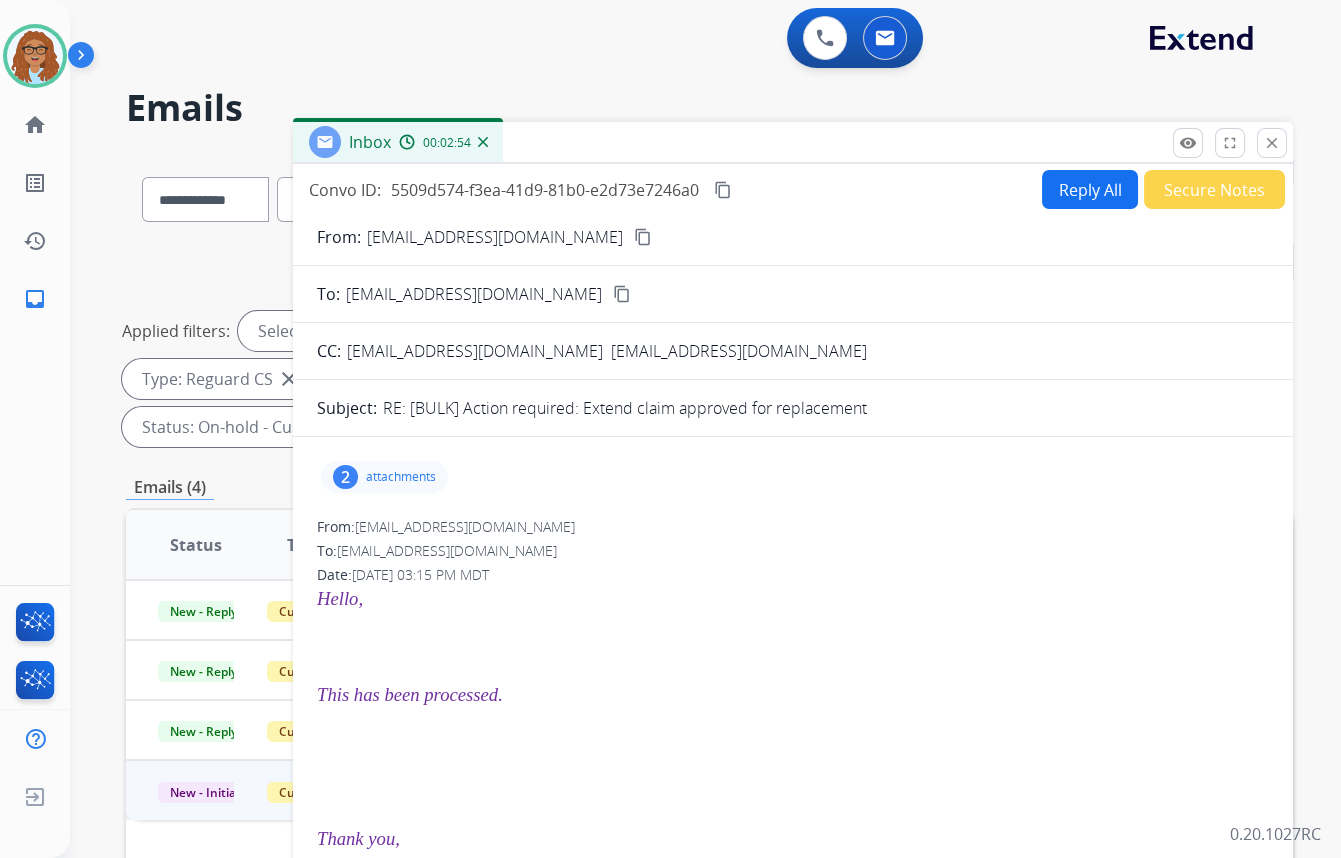 click on "Reply All" at bounding box center [1090, 189] 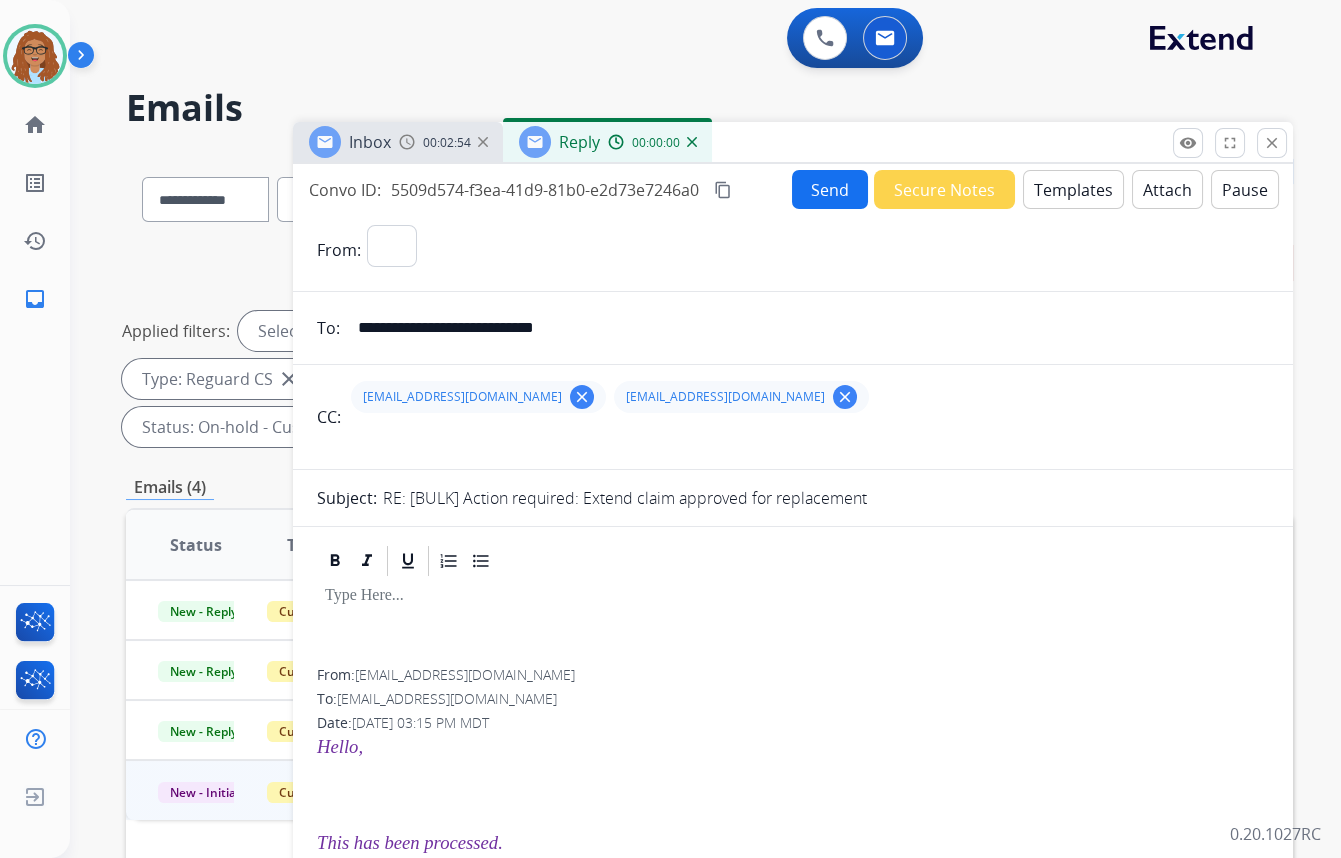 select on "**********" 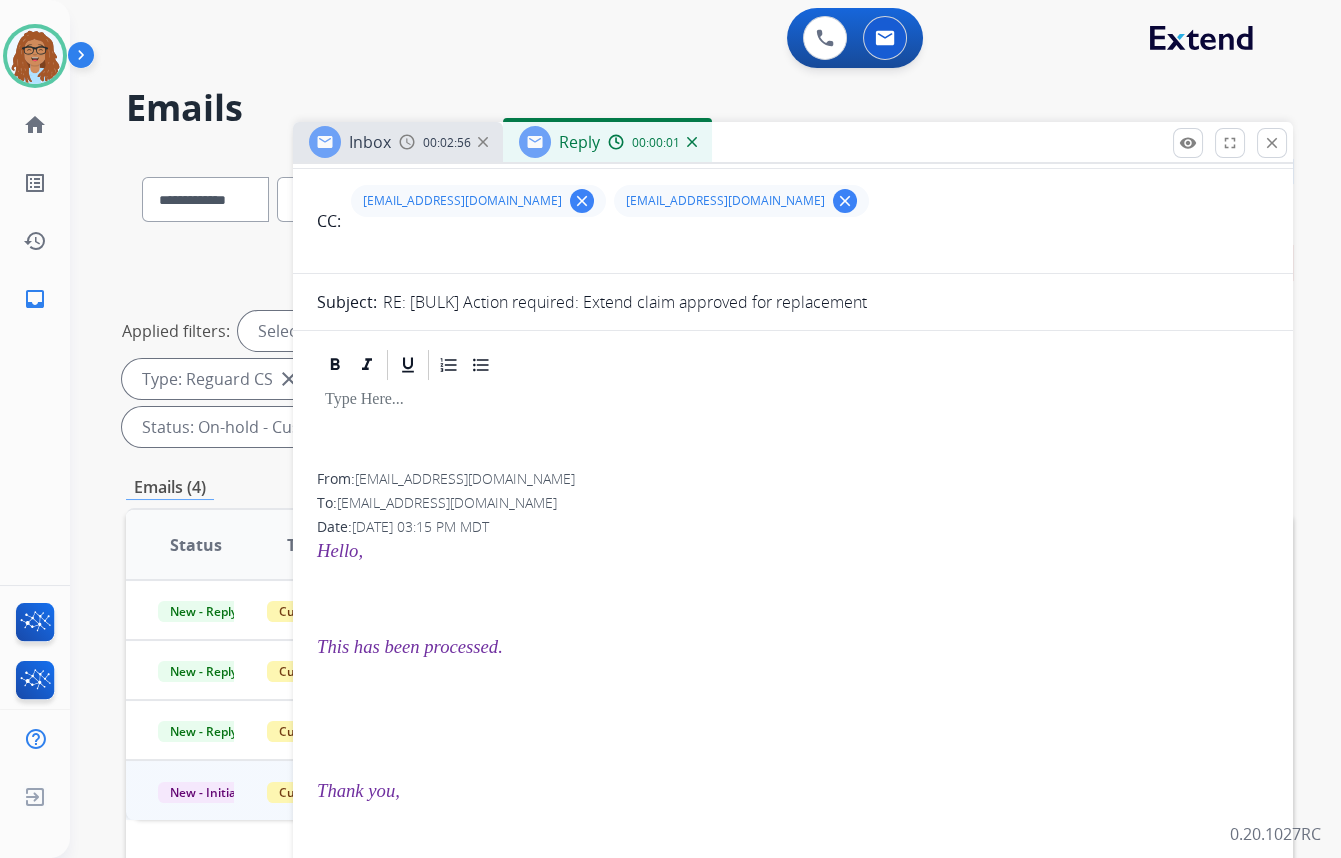 scroll, scrollTop: 181, scrollLeft: 0, axis: vertical 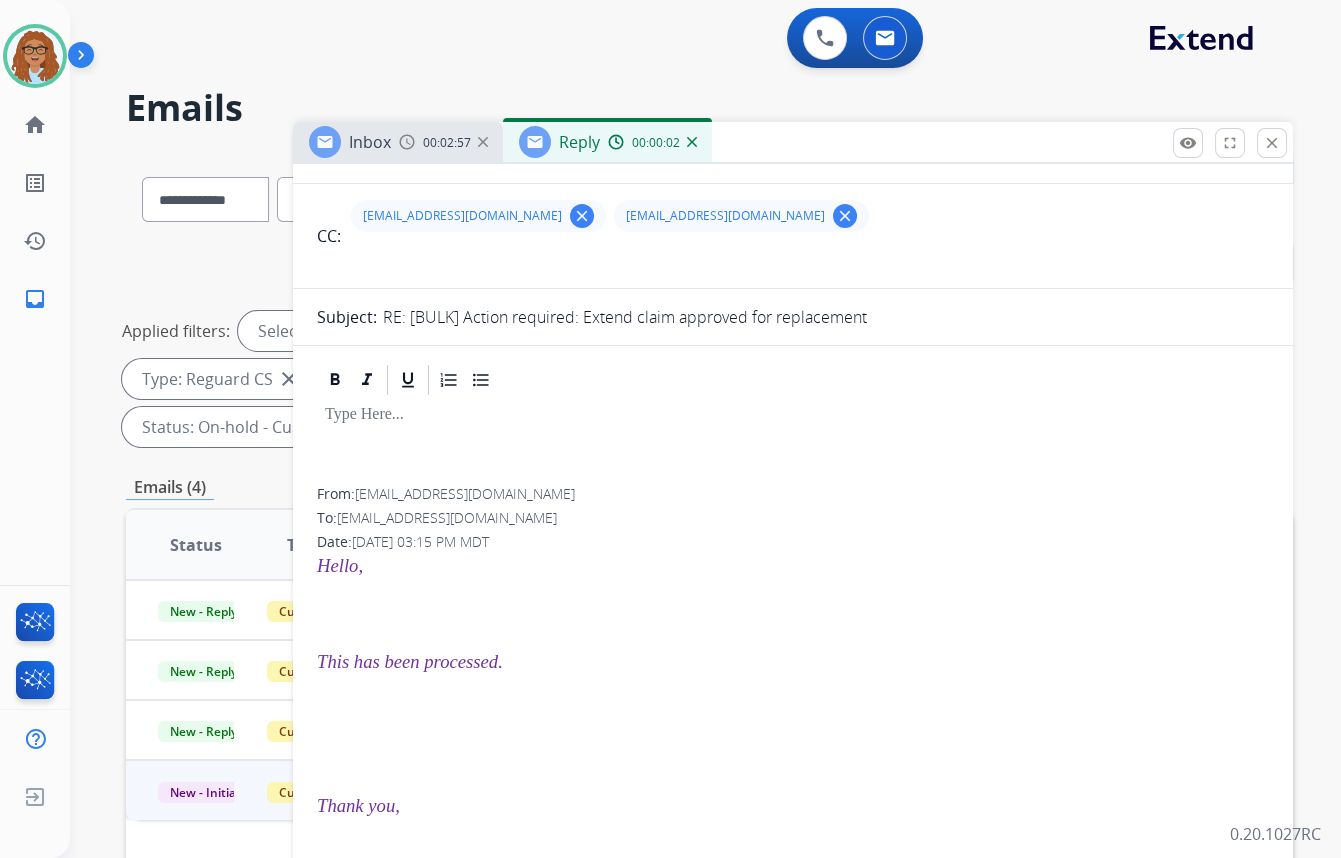 click at bounding box center [793, 415] 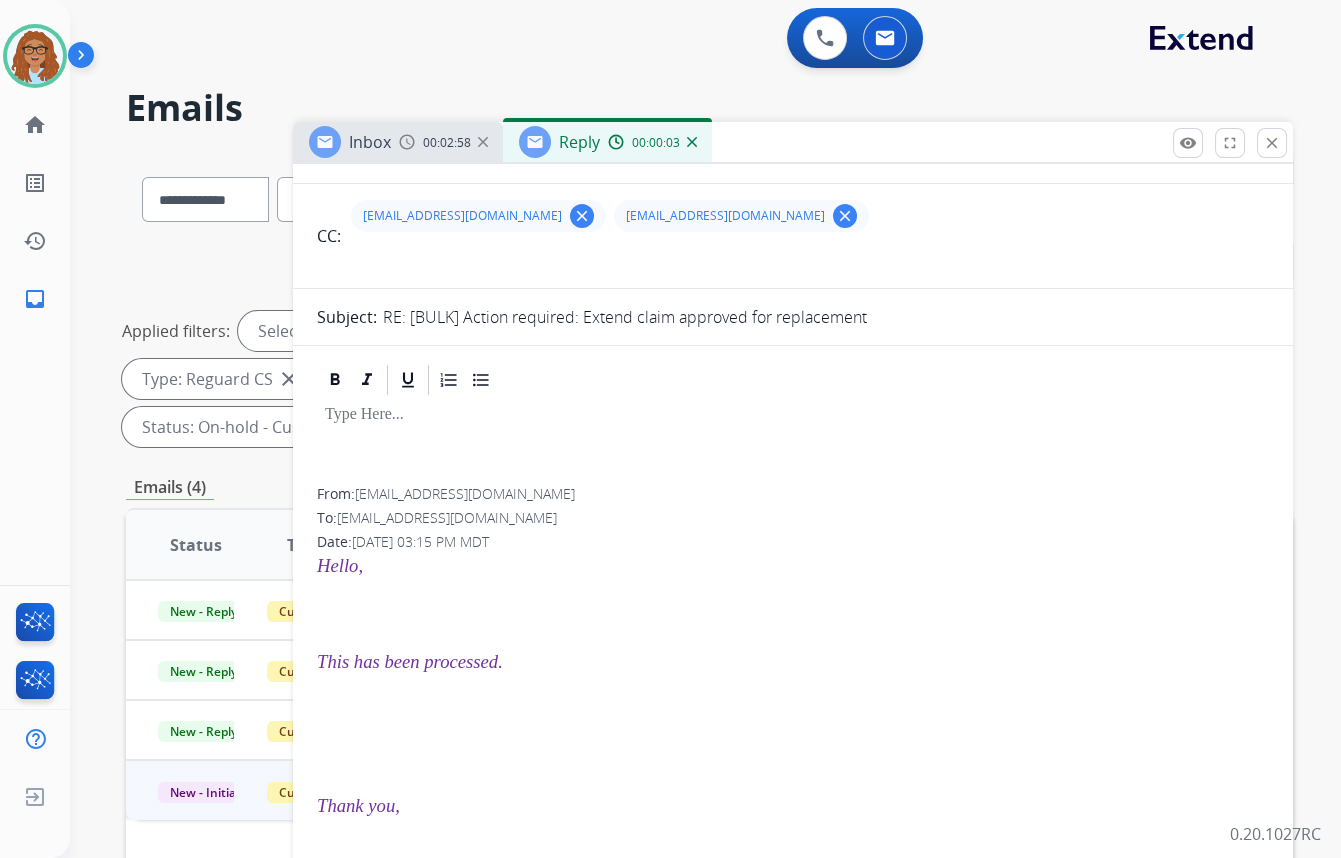 type 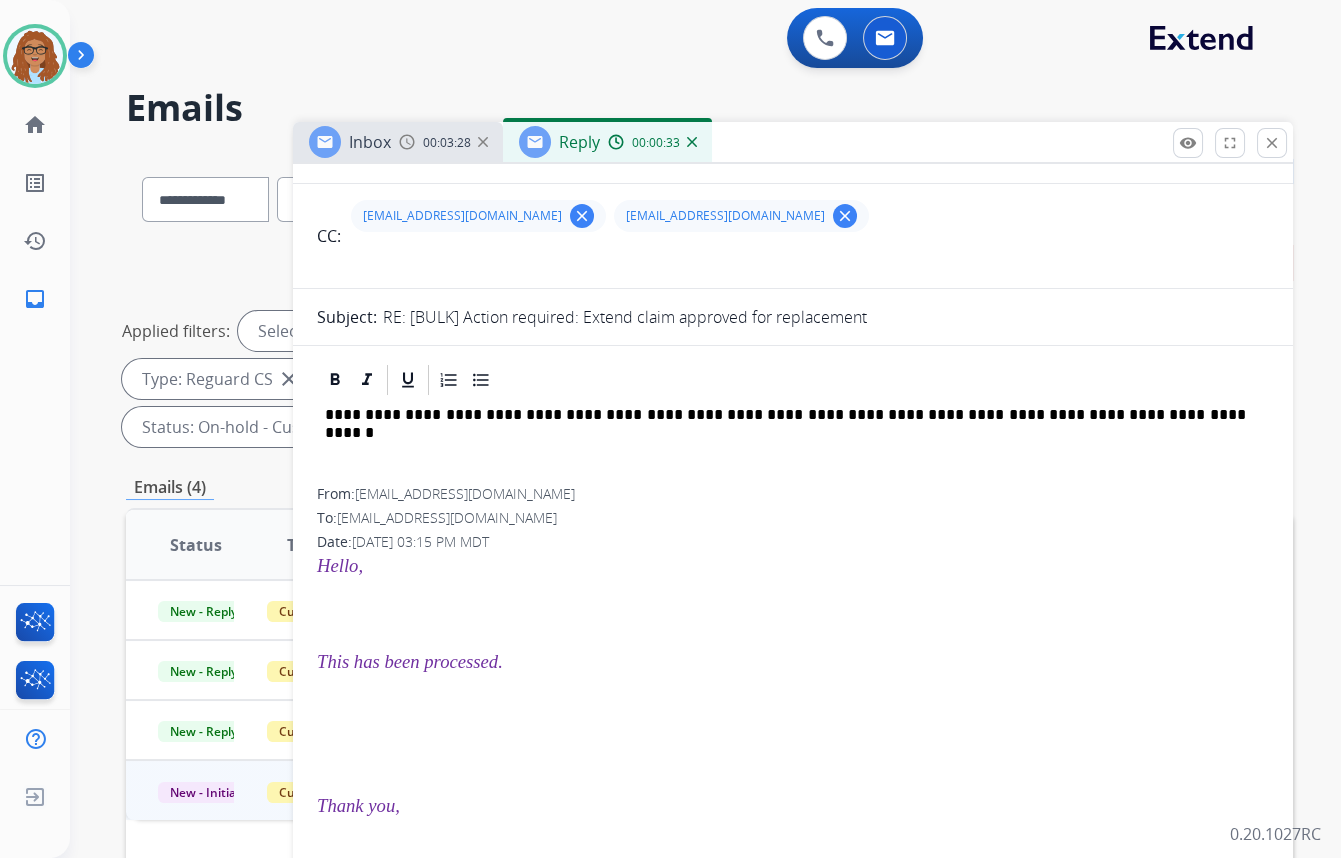 click on "**********" at bounding box center [785, 415] 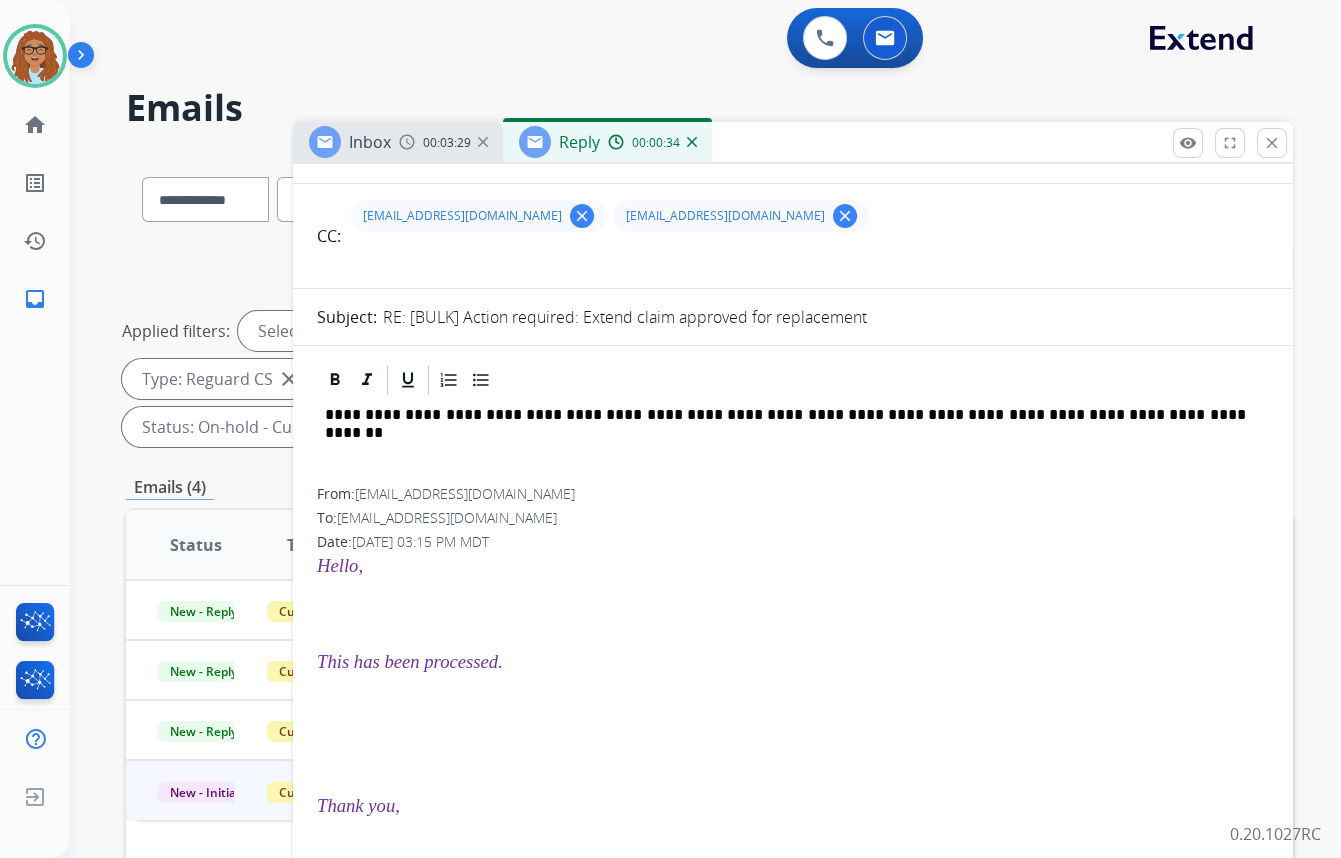 click on "**********" at bounding box center (785, 415) 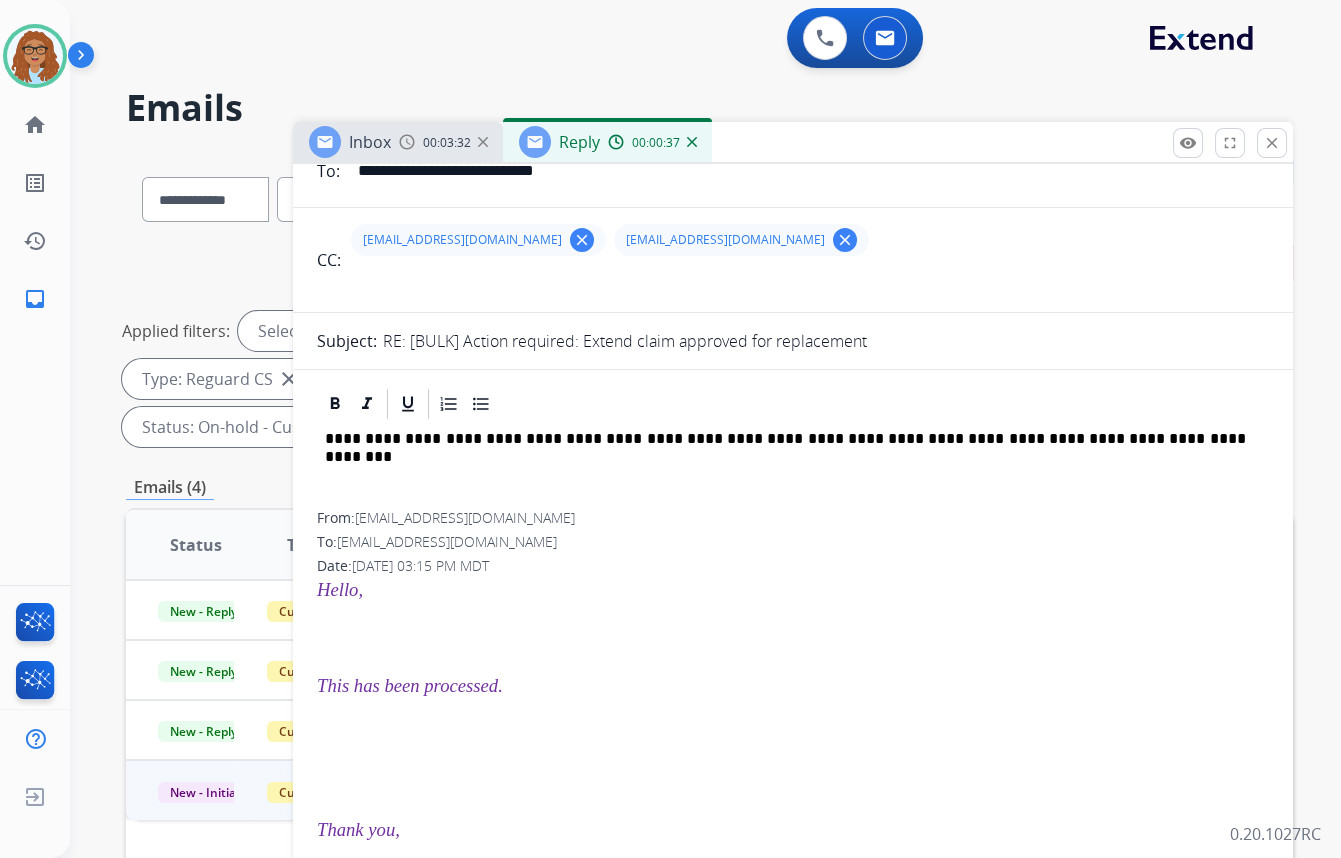 scroll, scrollTop: 0, scrollLeft: 0, axis: both 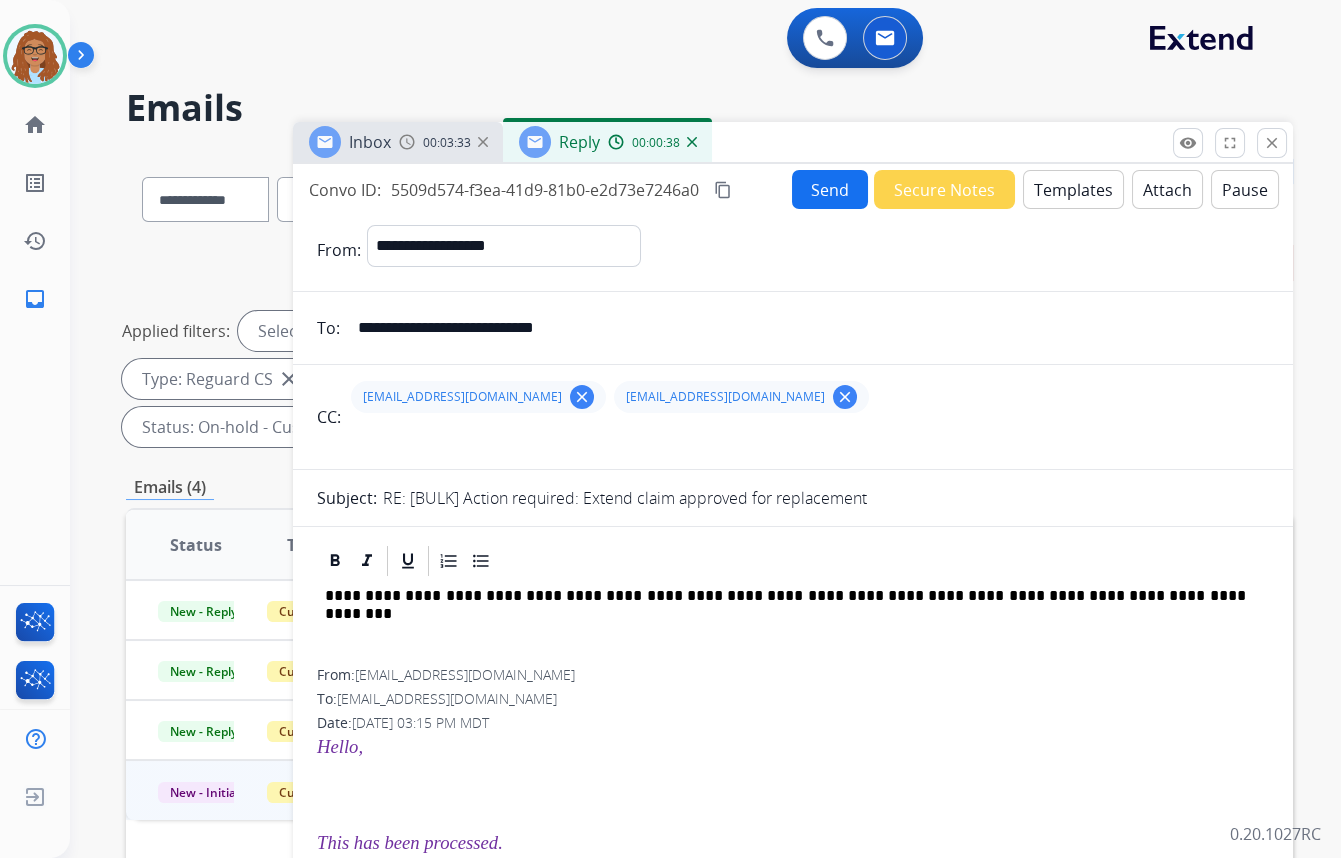 click on "Send" at bounding box center [830, 189] 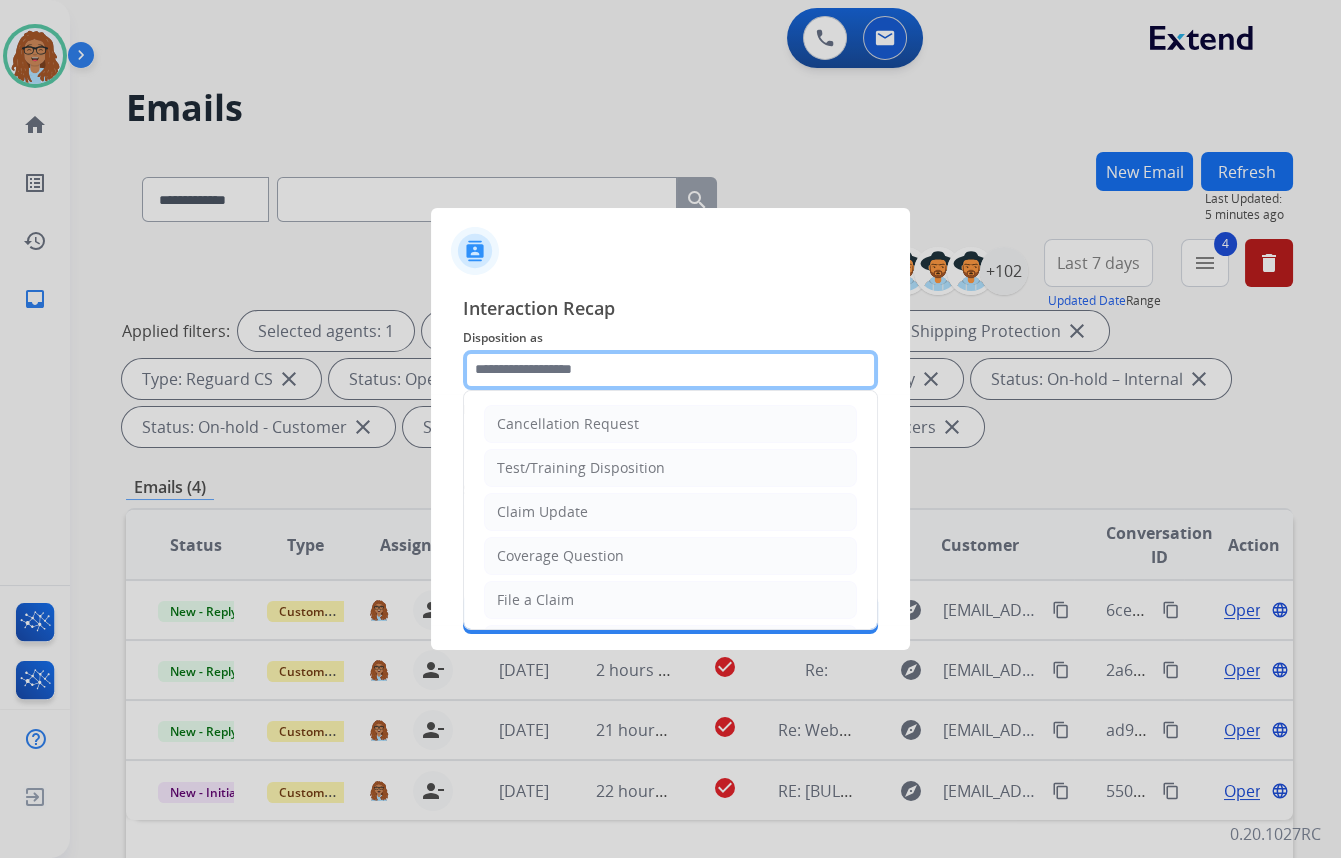 click 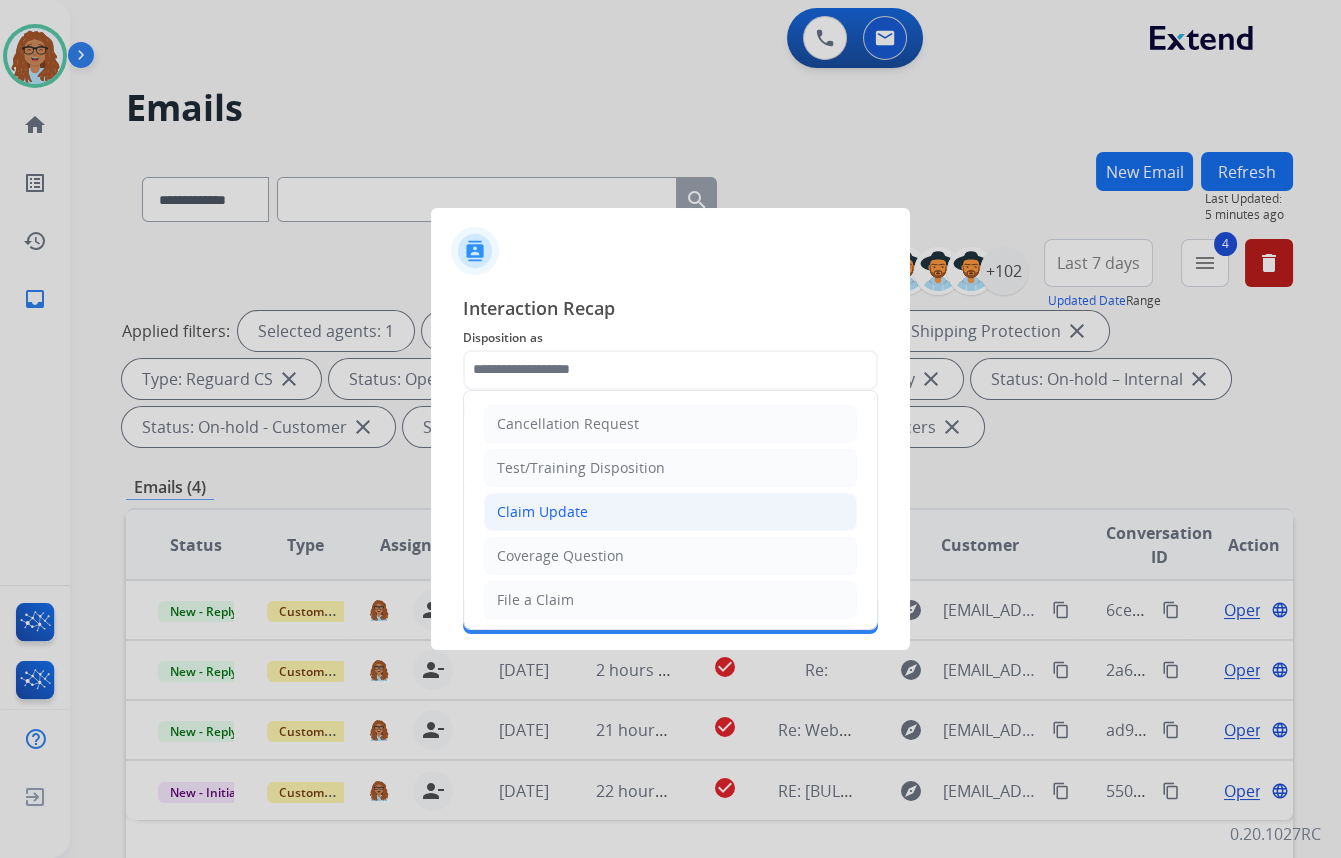 click on "Claim Update" 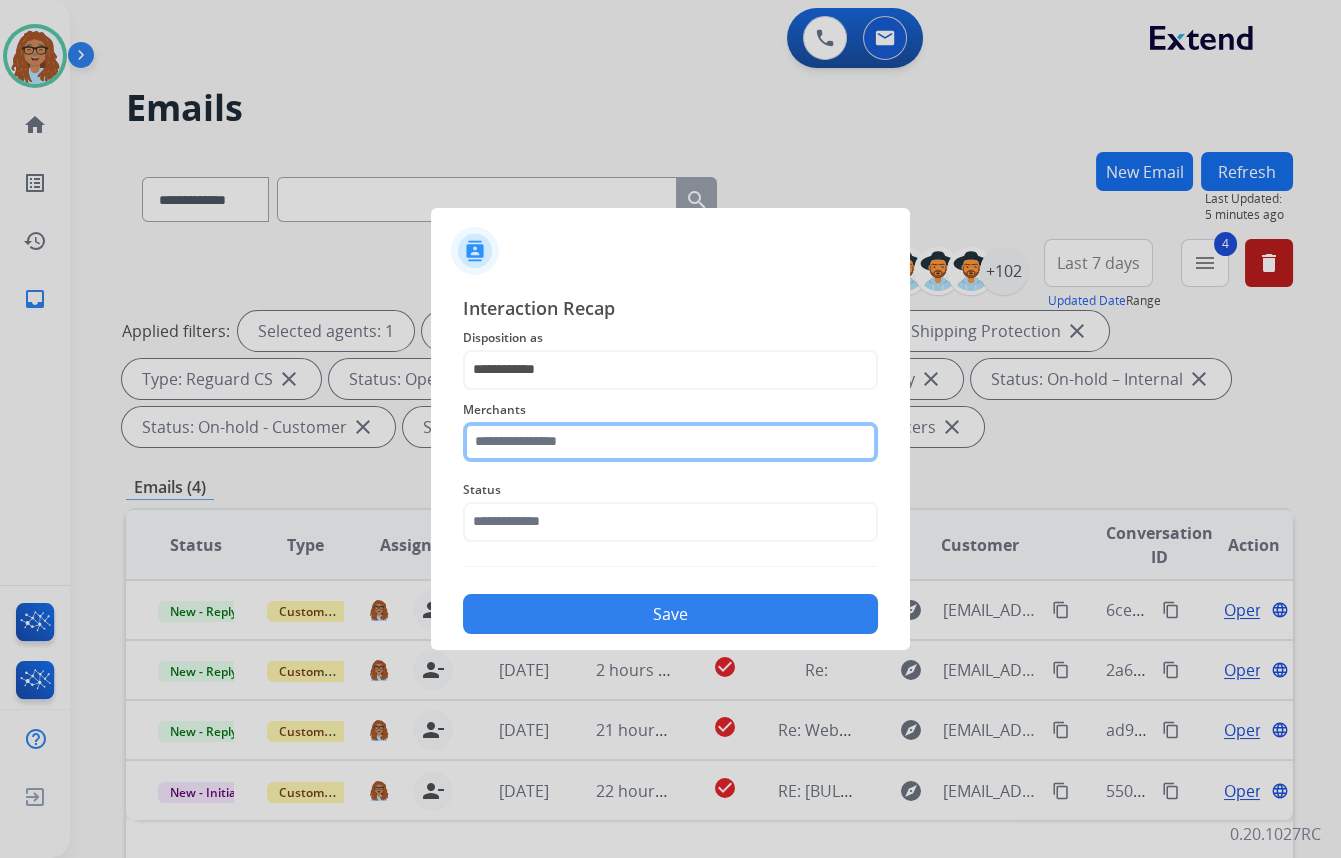 click 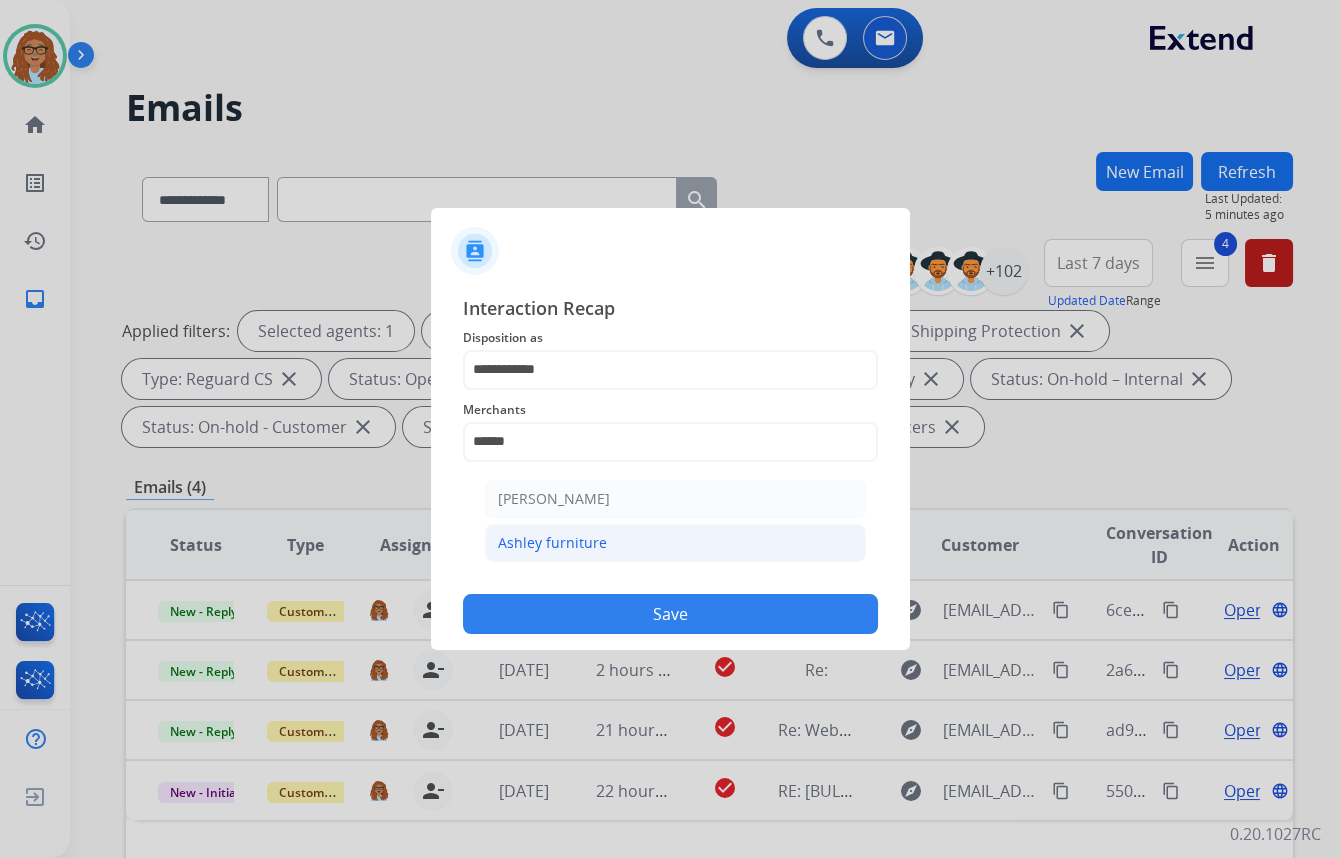 click on "Ashley furniture" 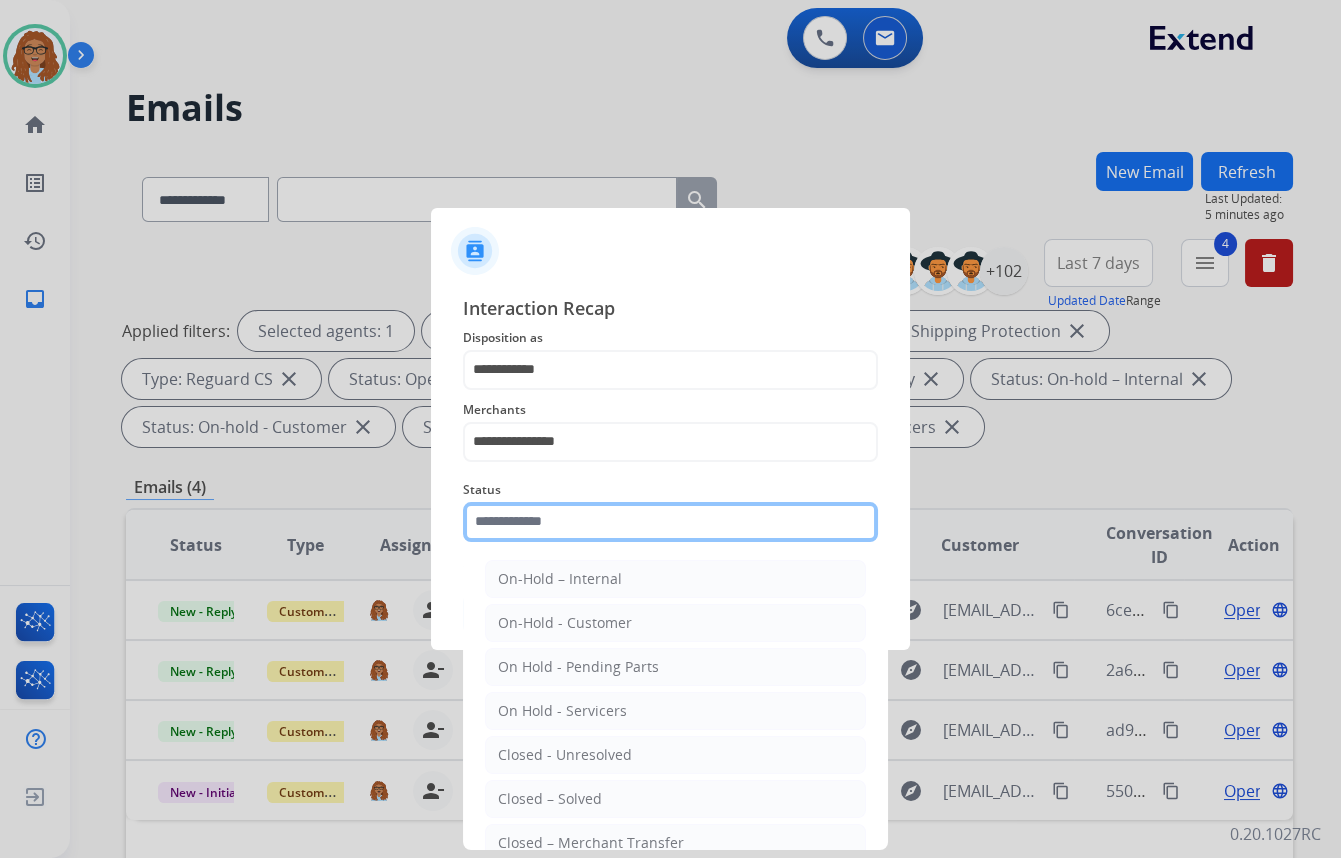 click 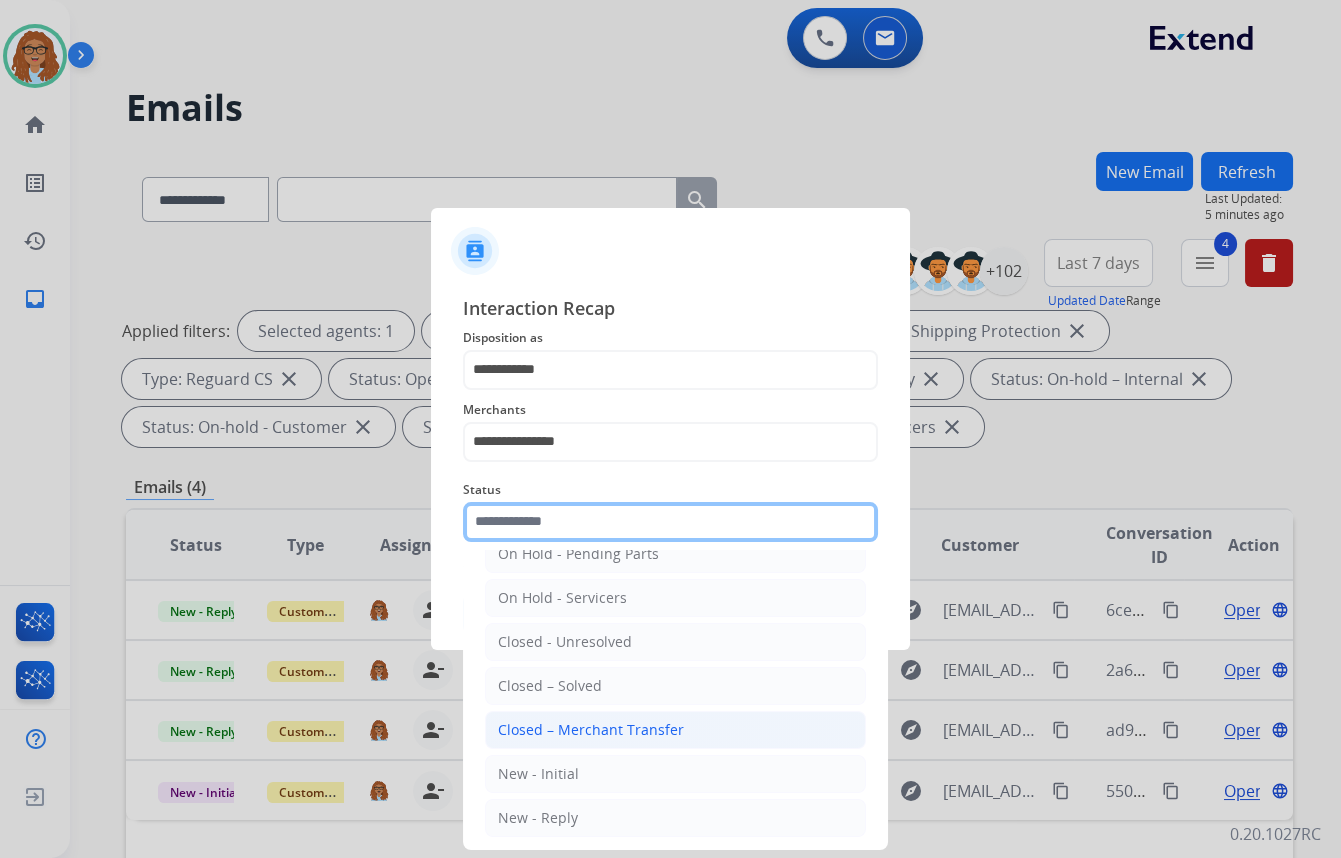 scroll, scrollTop: 118, scrollLeft: 0, axis: vertical 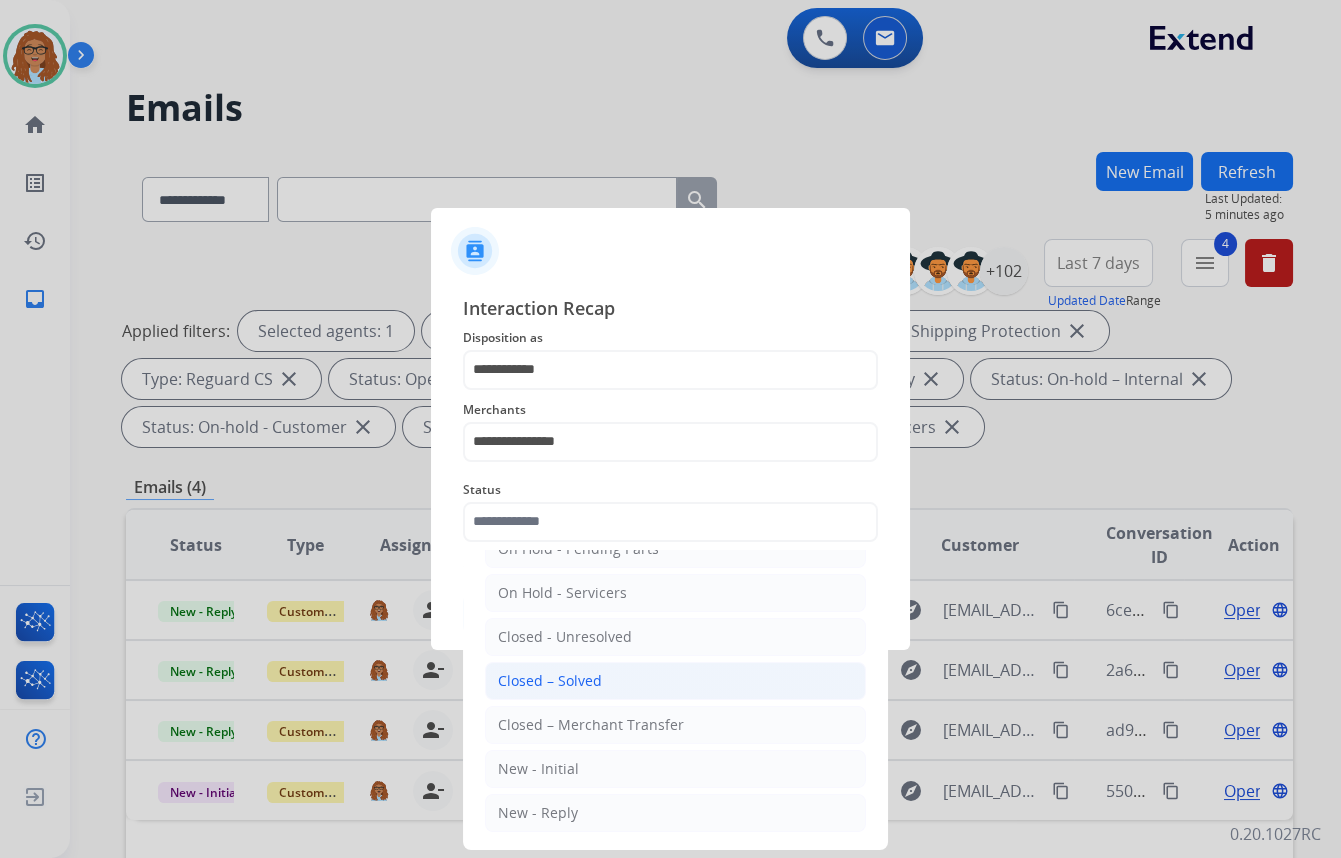 click on "Closed – Solved" 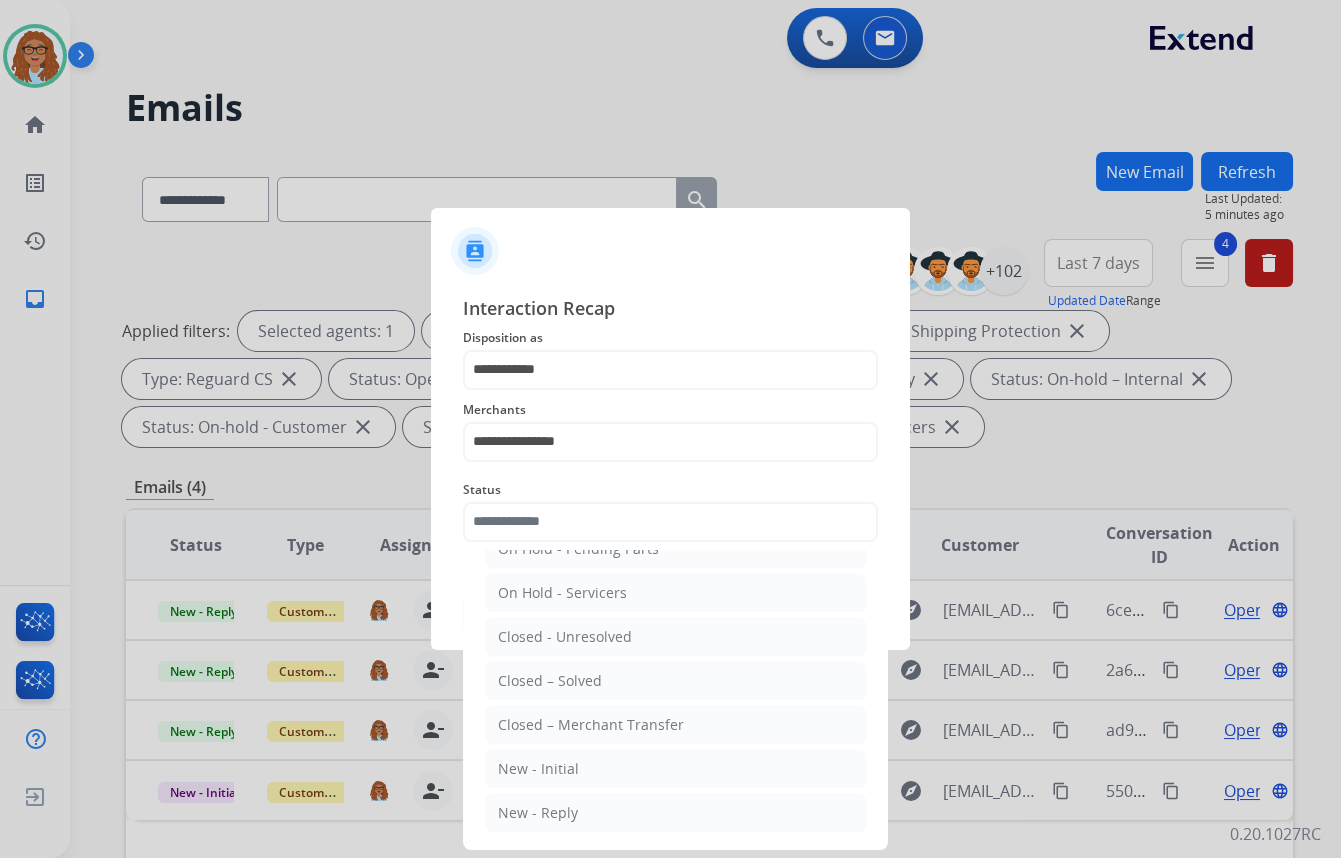 type on "**********" 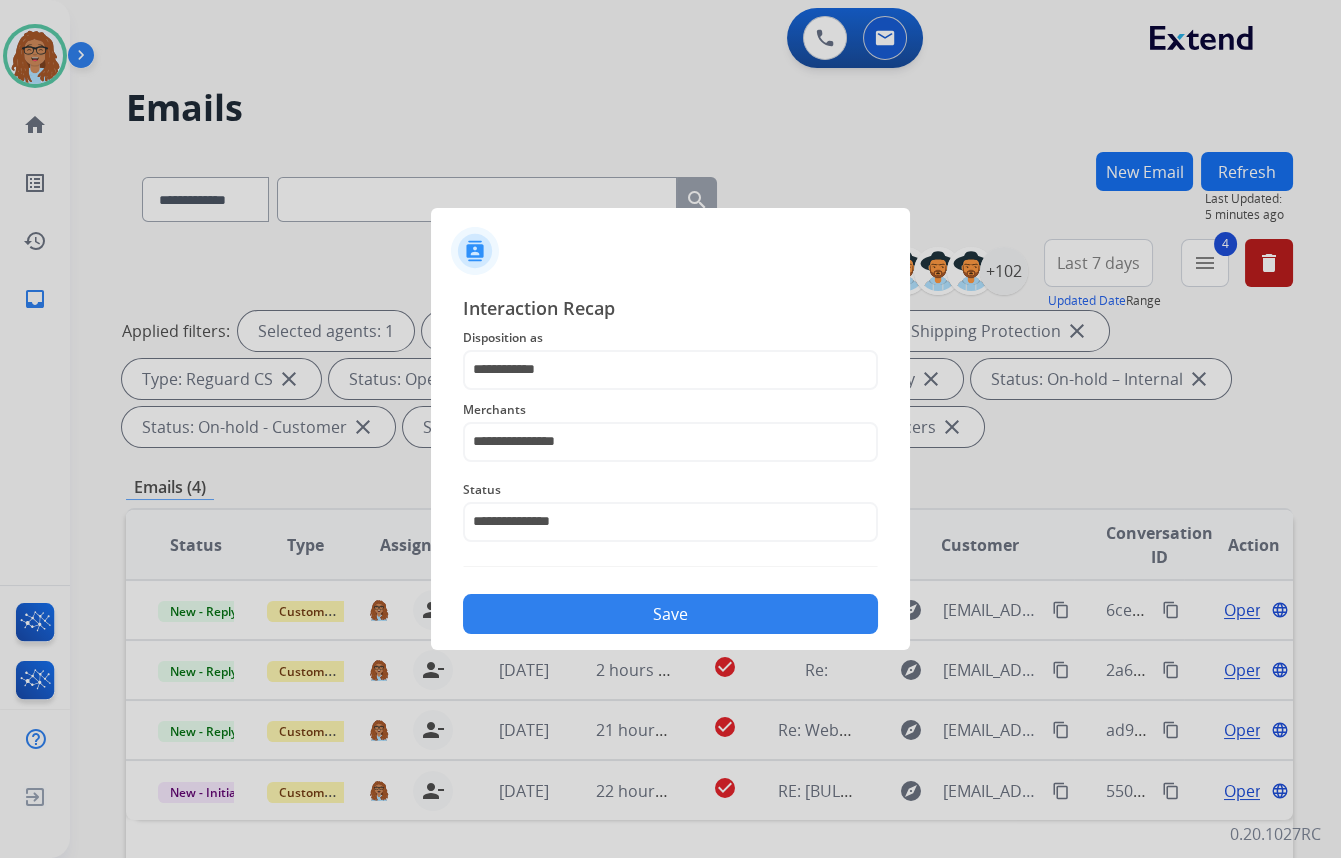 click on "Save" 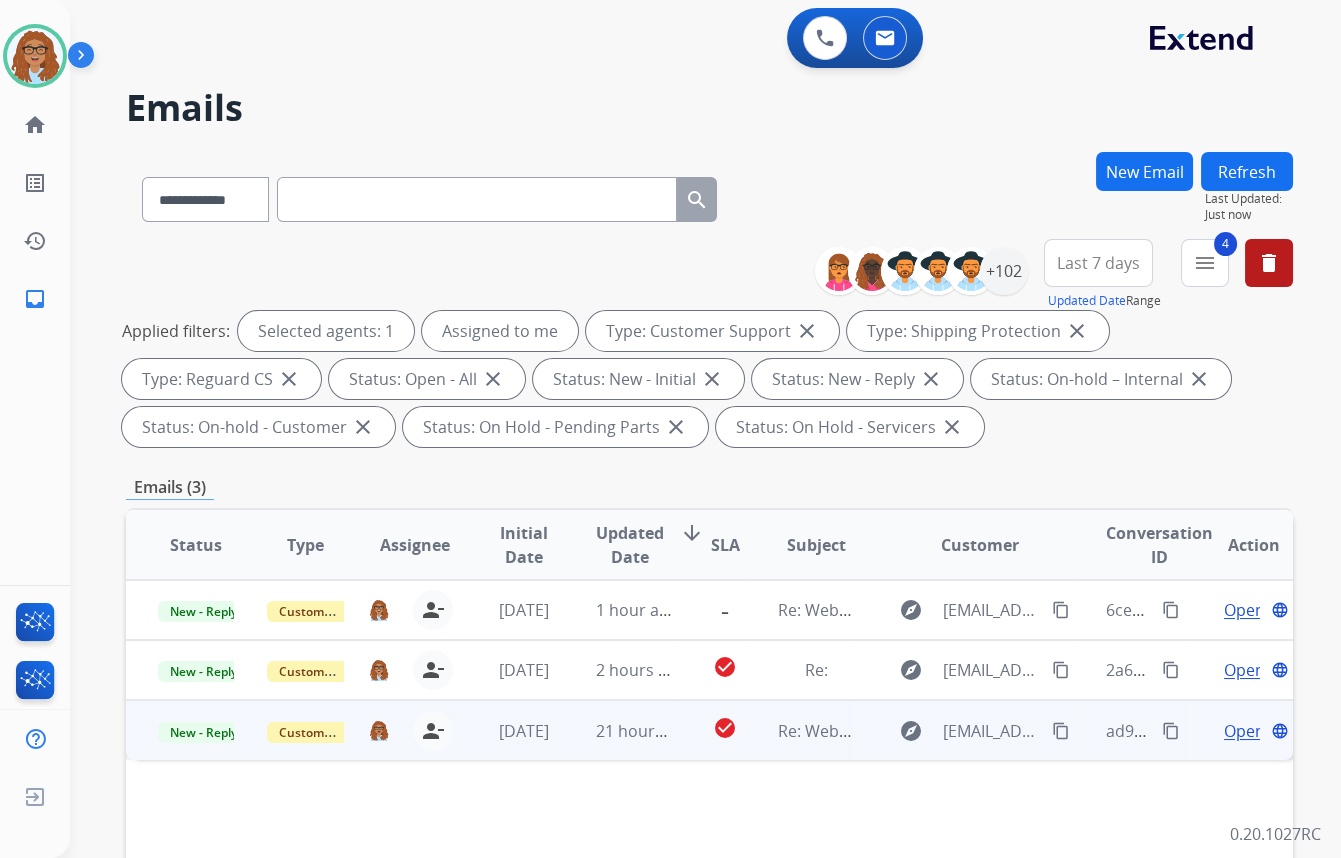 click on "content_copy" at bounding box center (1171, 731) 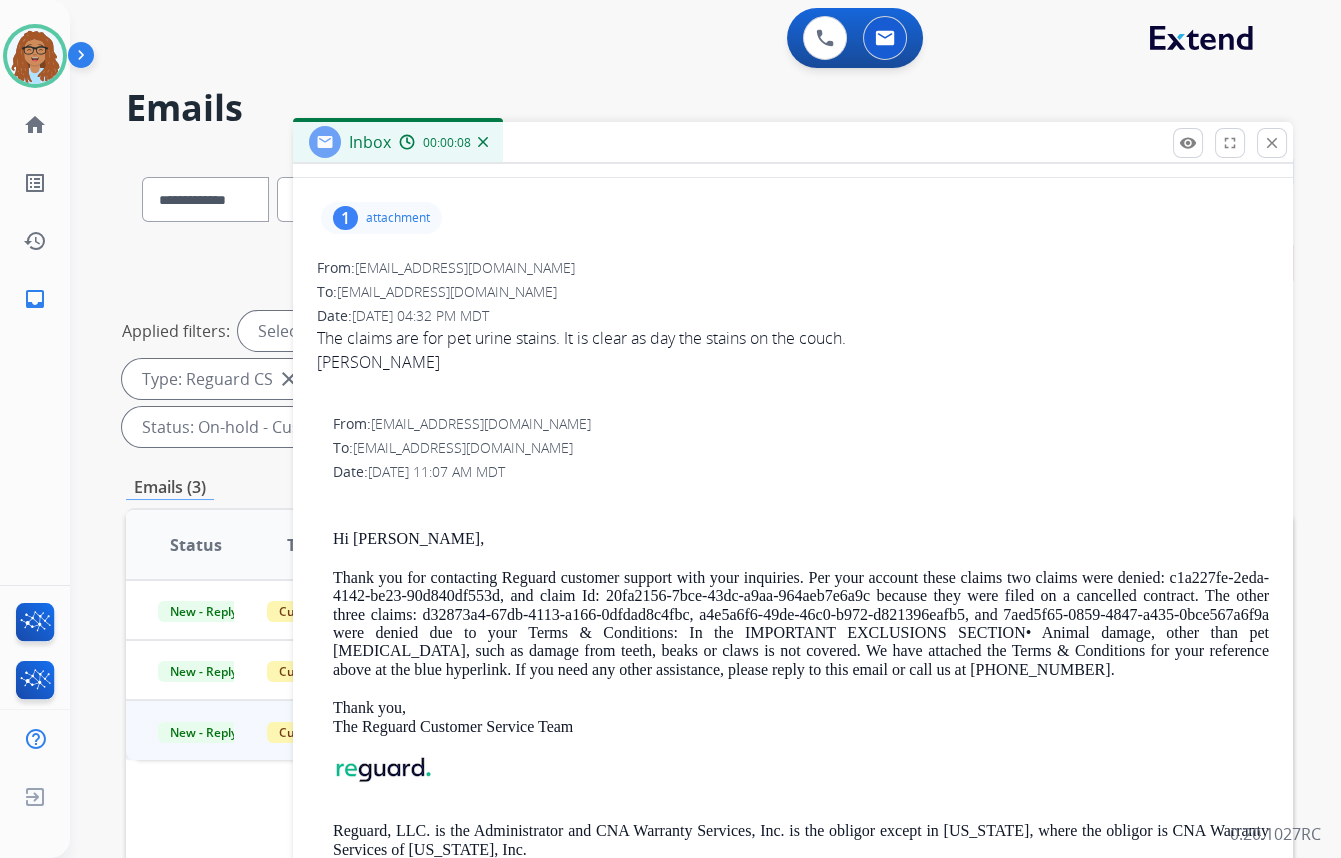 scroll, scrollTop: 207, scrollLeft: 0, axis: vertical 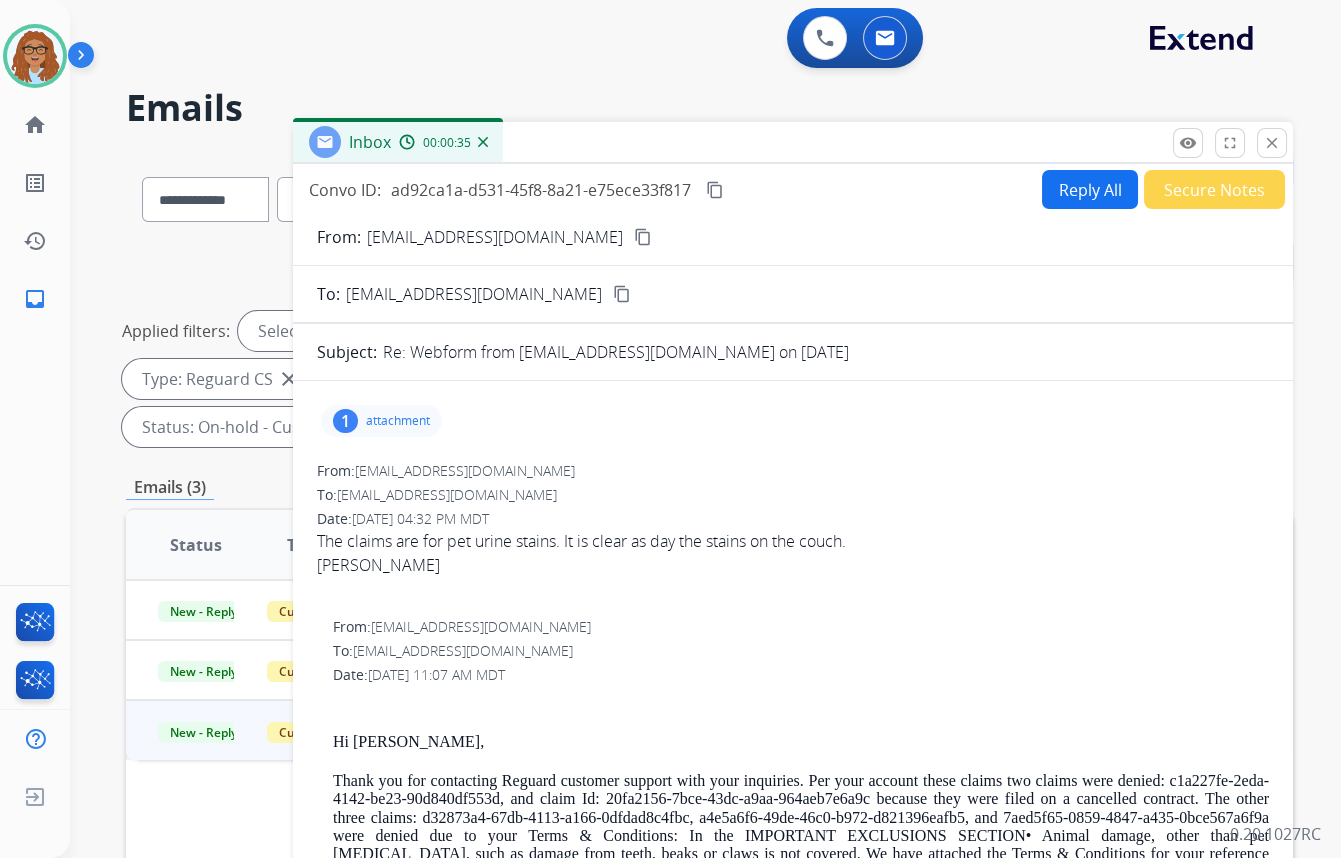 click on "content_copy" at bounding box center (643, 237) 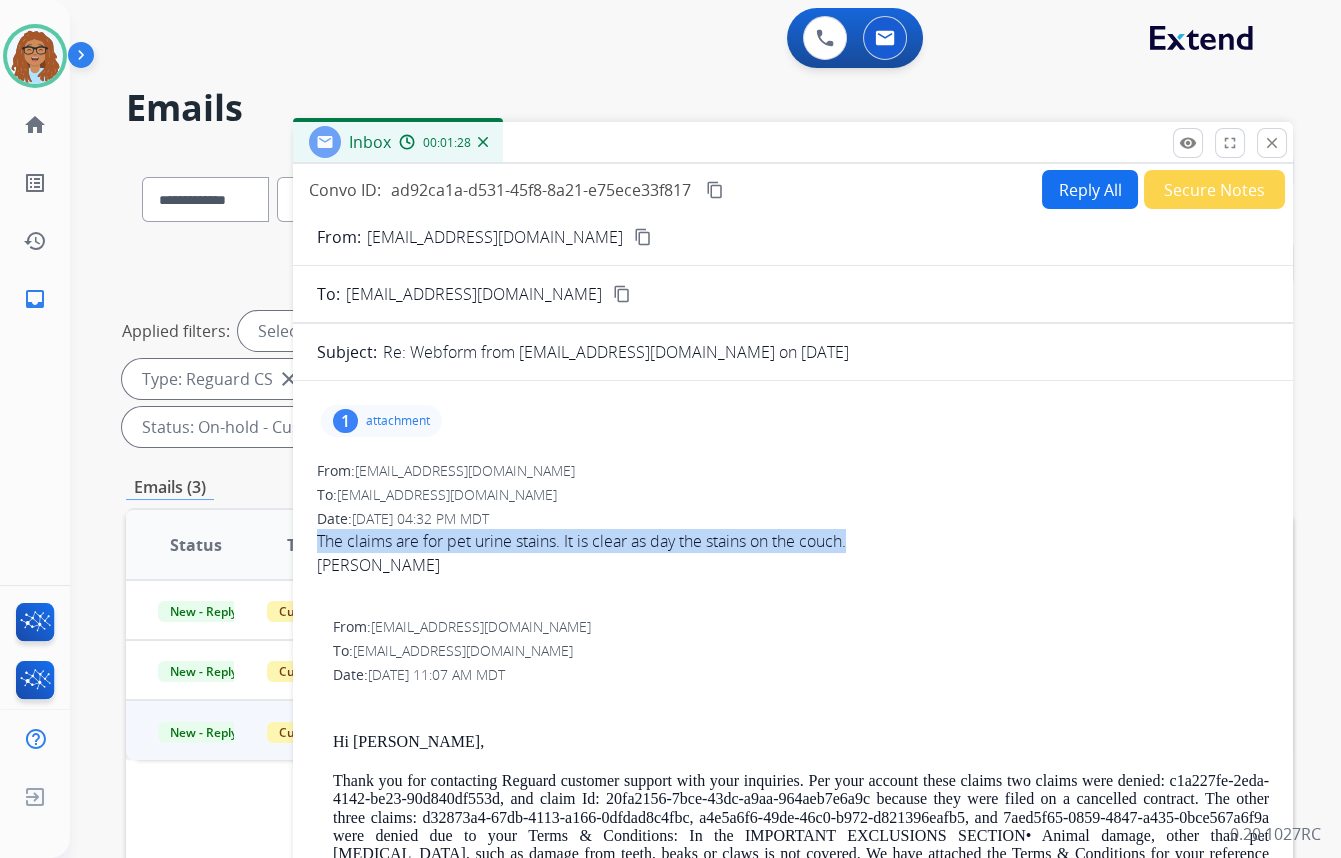 drag, startPoint x: 866, startPoint y: 546, endPoint x: 310, endPoint y: 534, distance: 556.12946 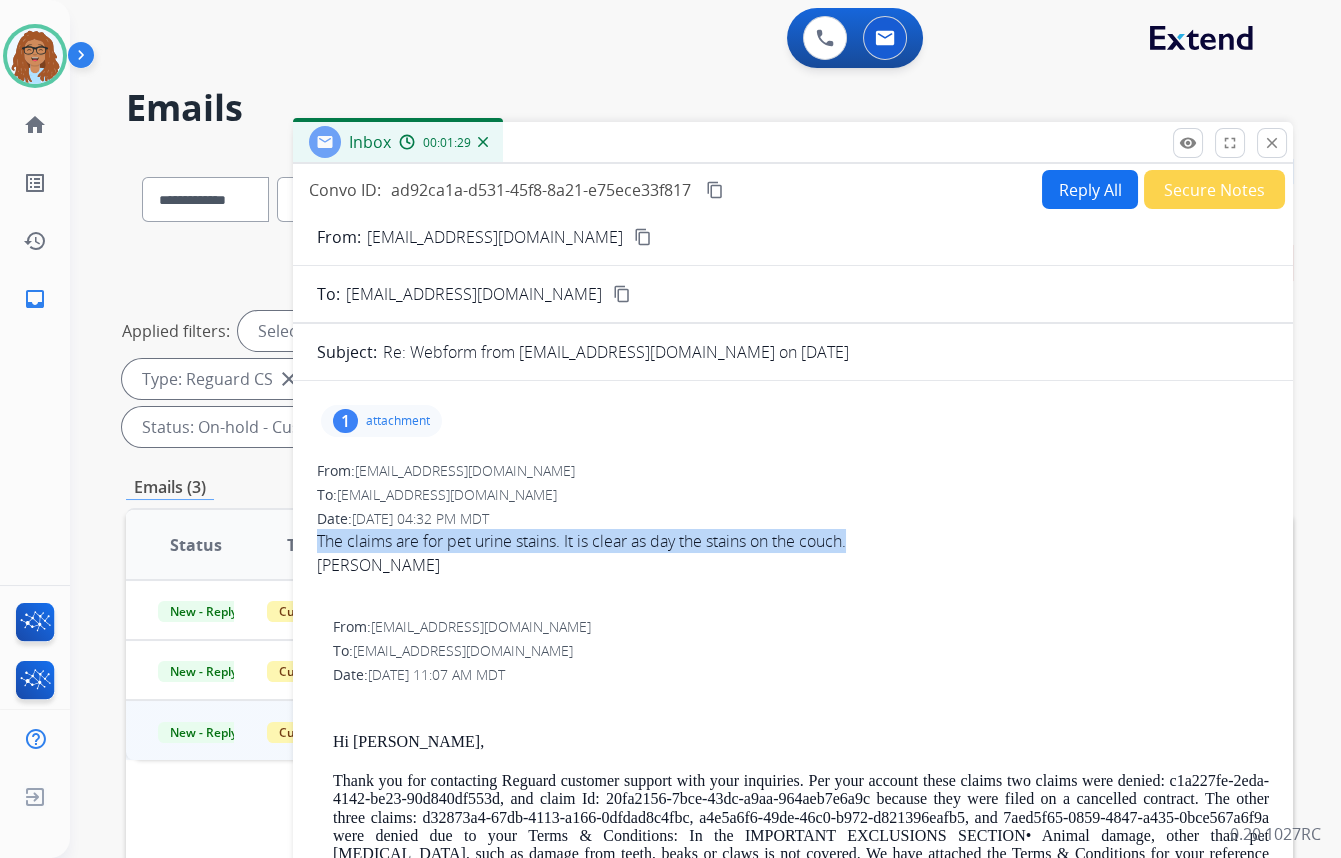 copy on "The claims are for pet urine stains. It is clear as day the stains on the couch." 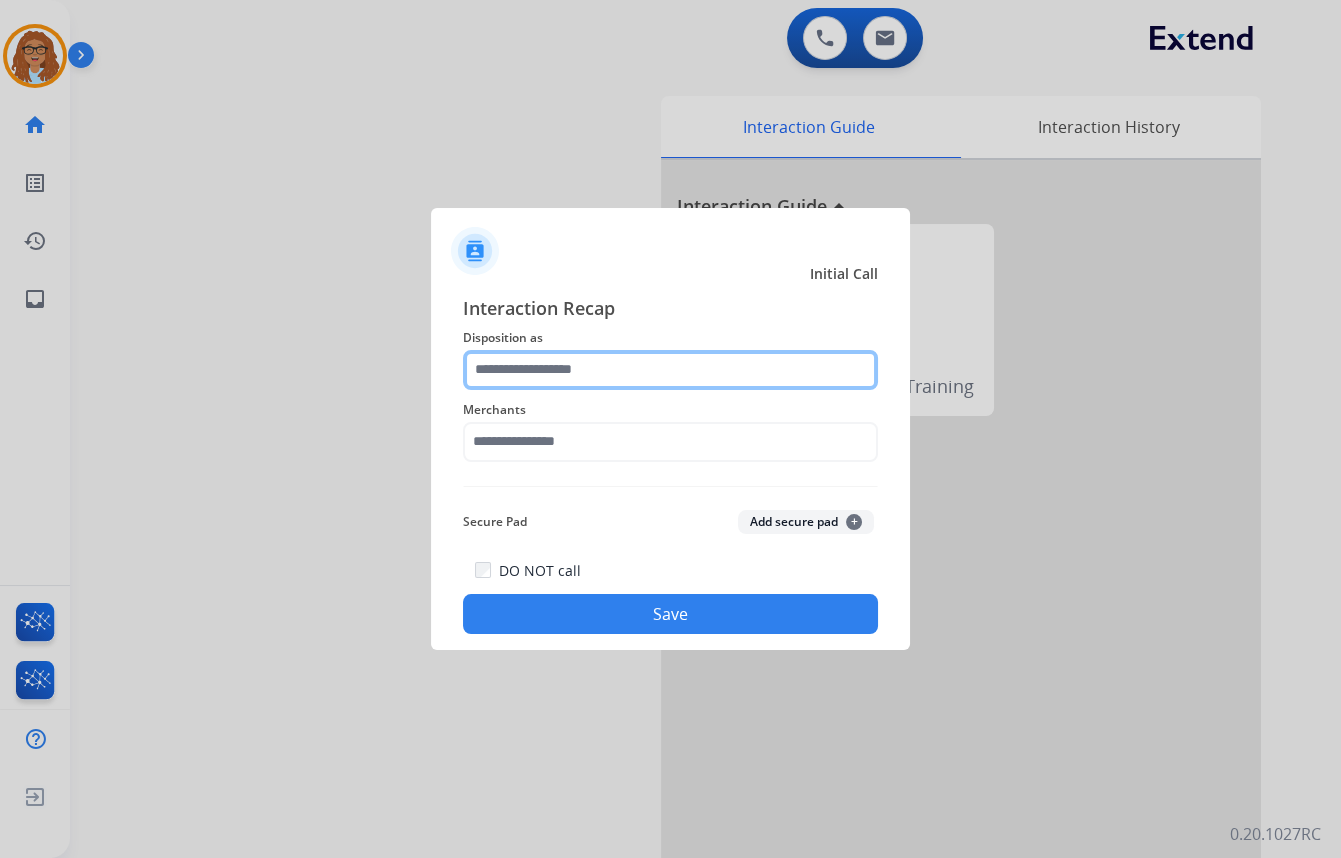 drag, startPoint x: 681, startPoint y: 370, endPoint x: 671, endPoint y: 388, distance: 20.59126 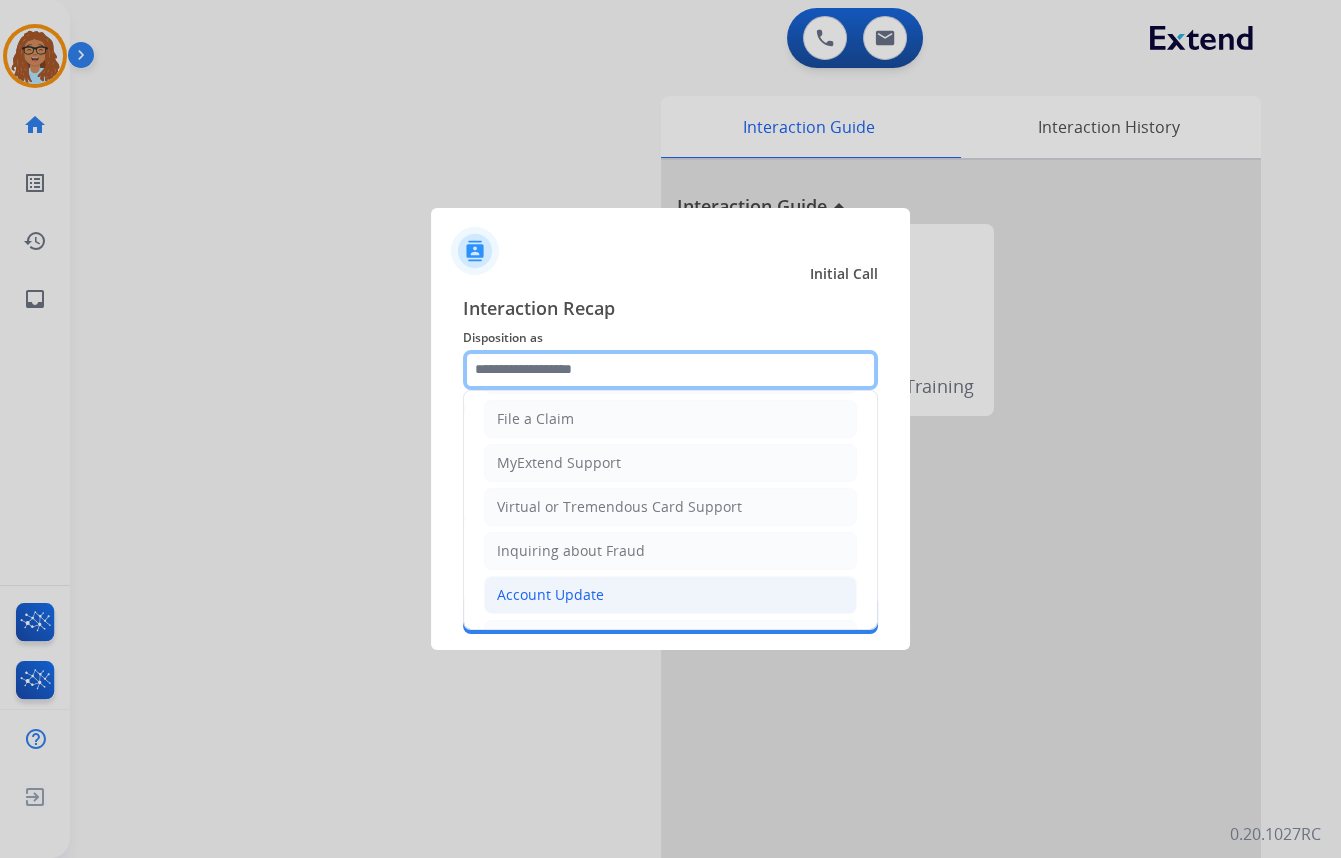 scroll, scrollTop: 309, scrollLeft: 0, axis: vertical 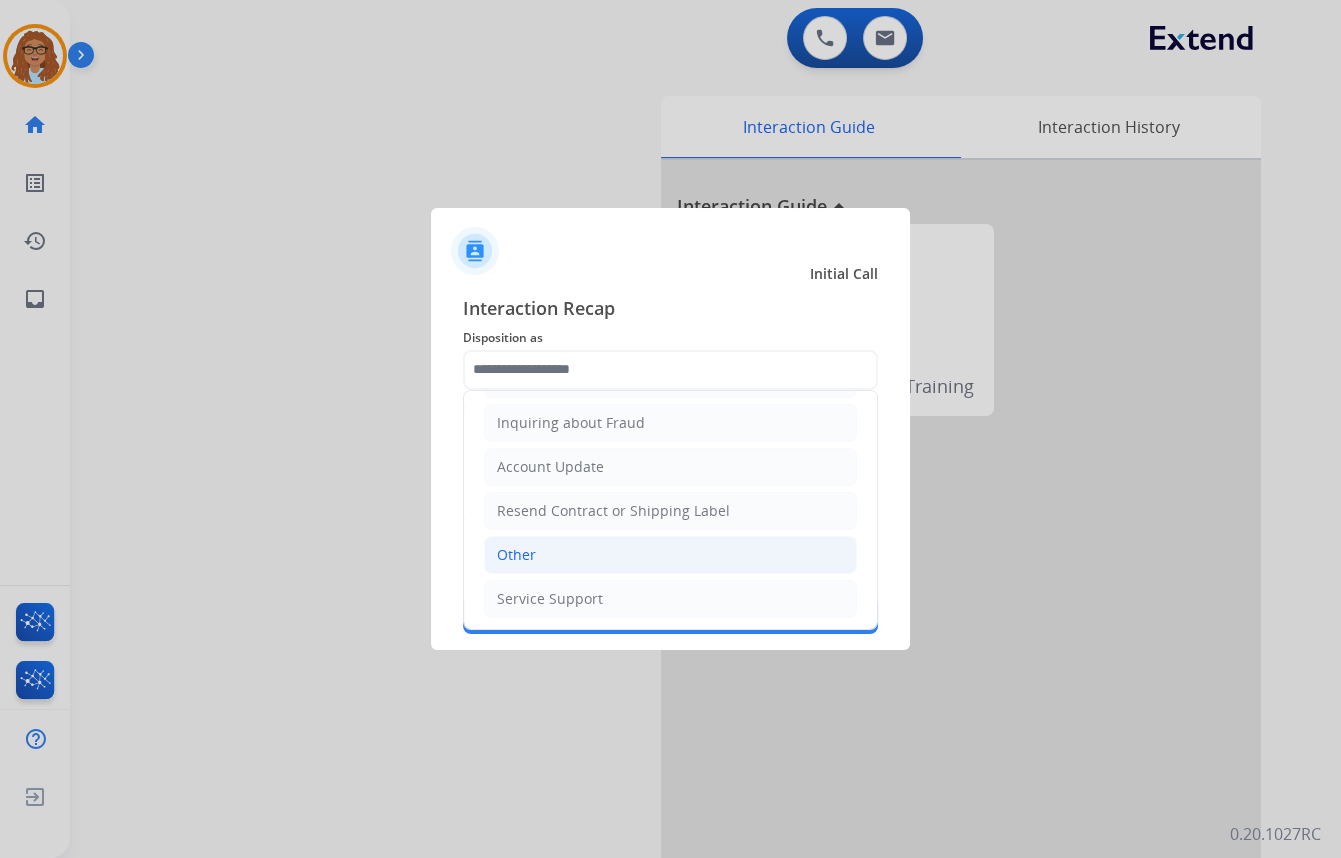 click on "Other" 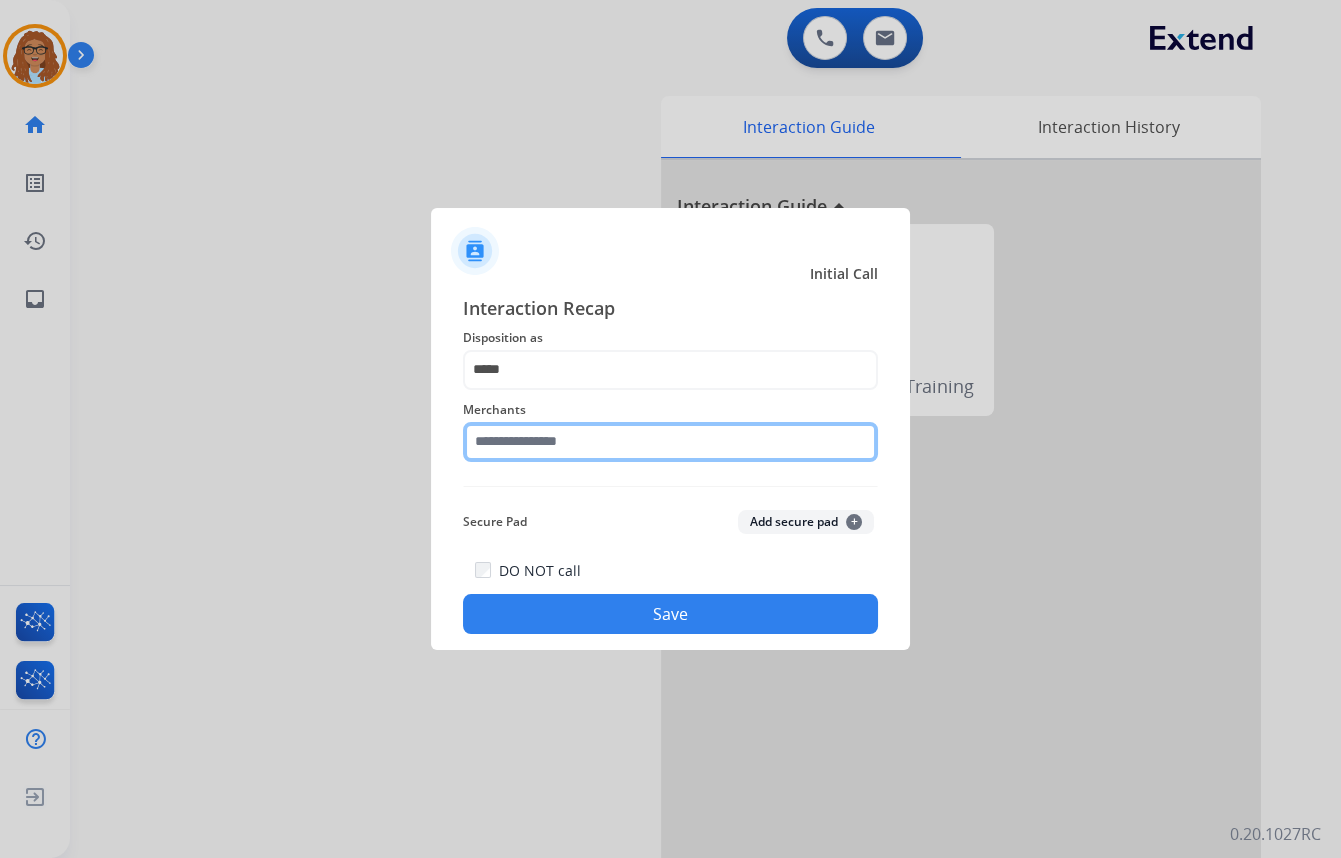 click 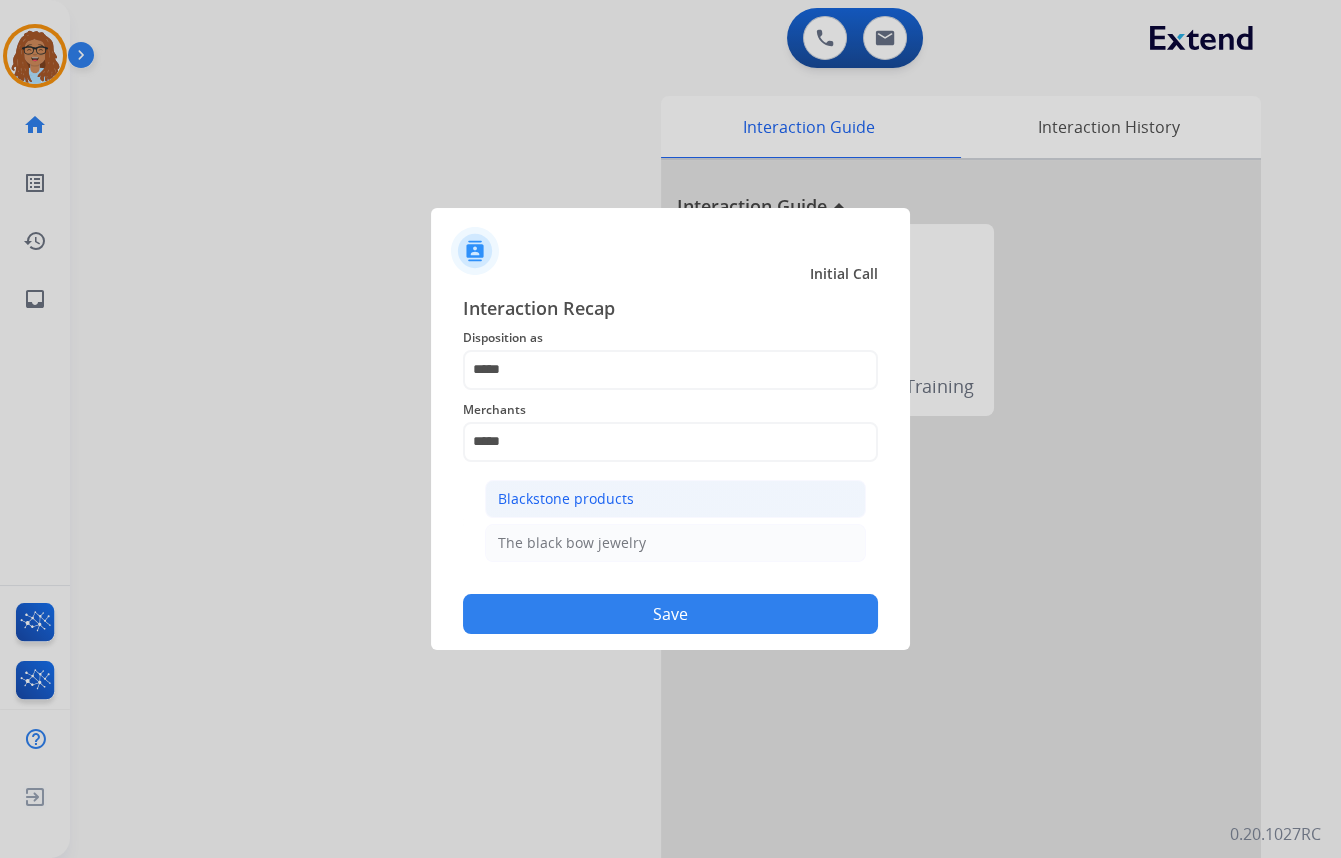 click on "Blackstone products" 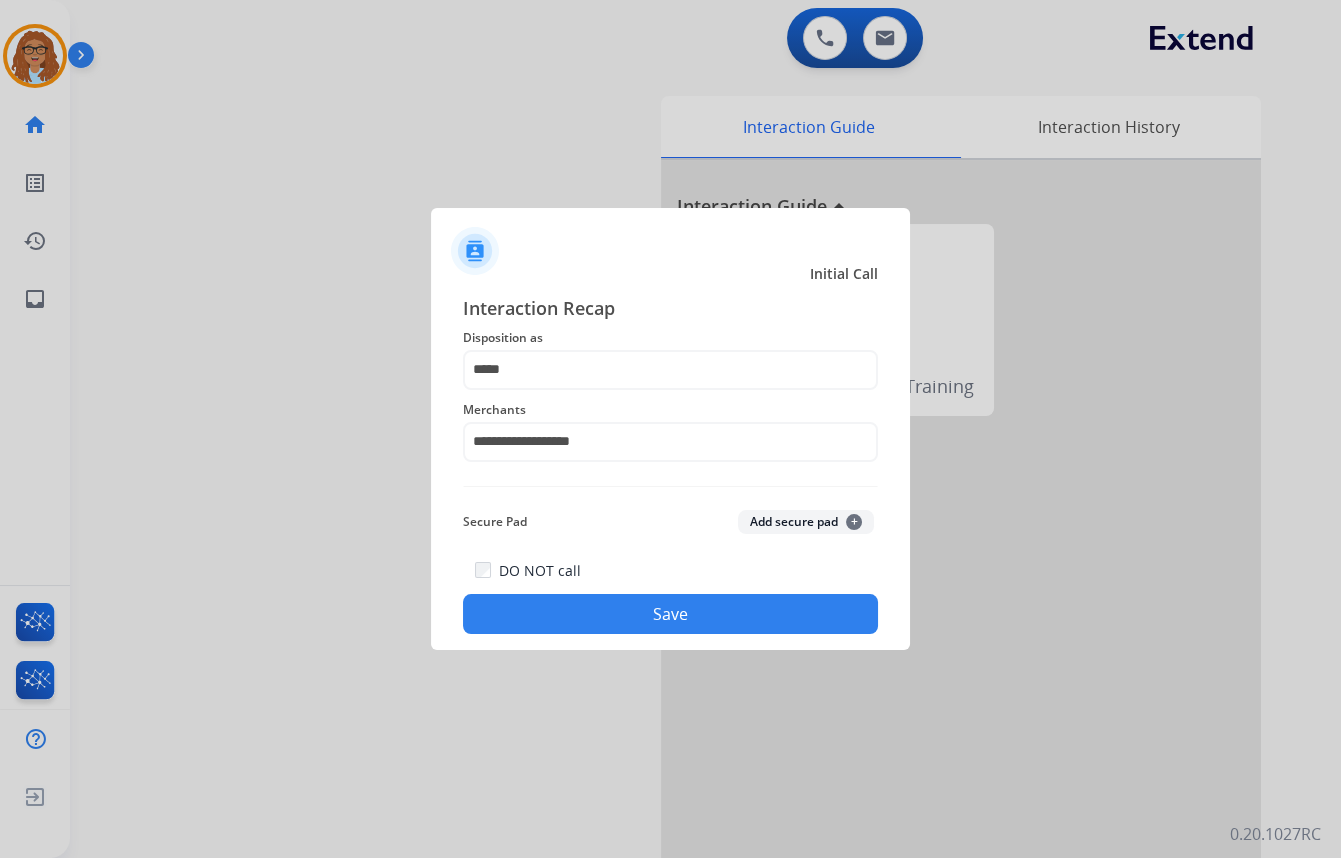 click on "Save" 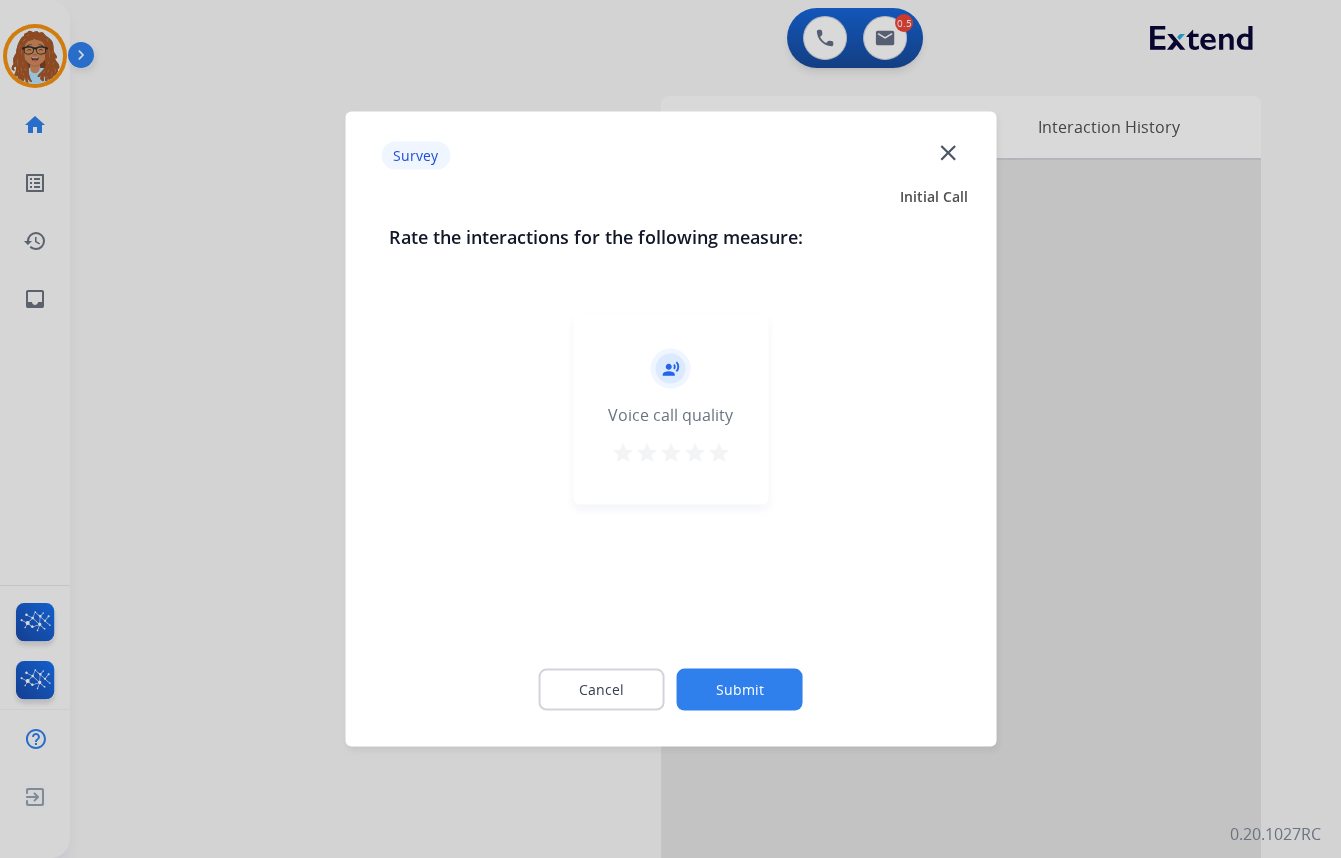 click on "close" 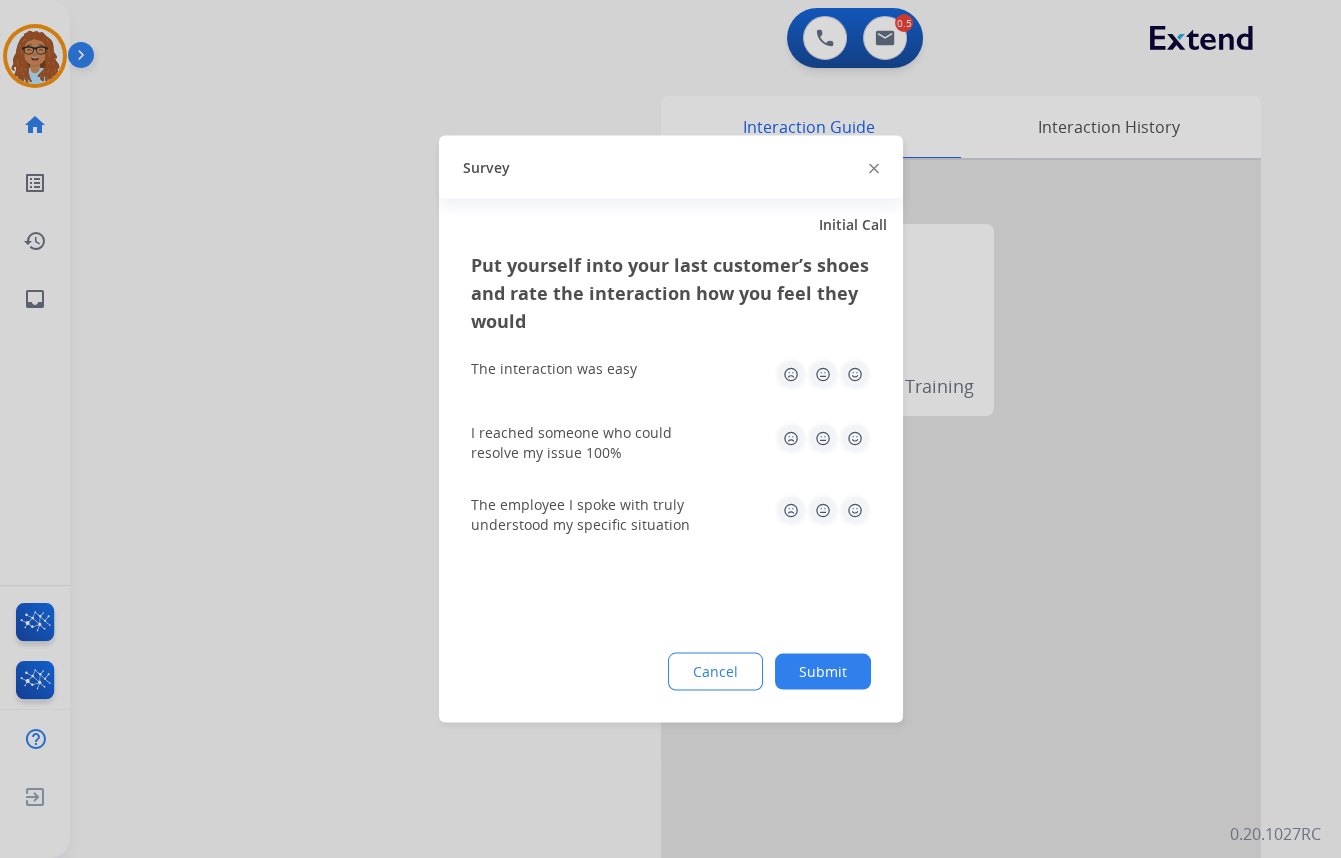 click 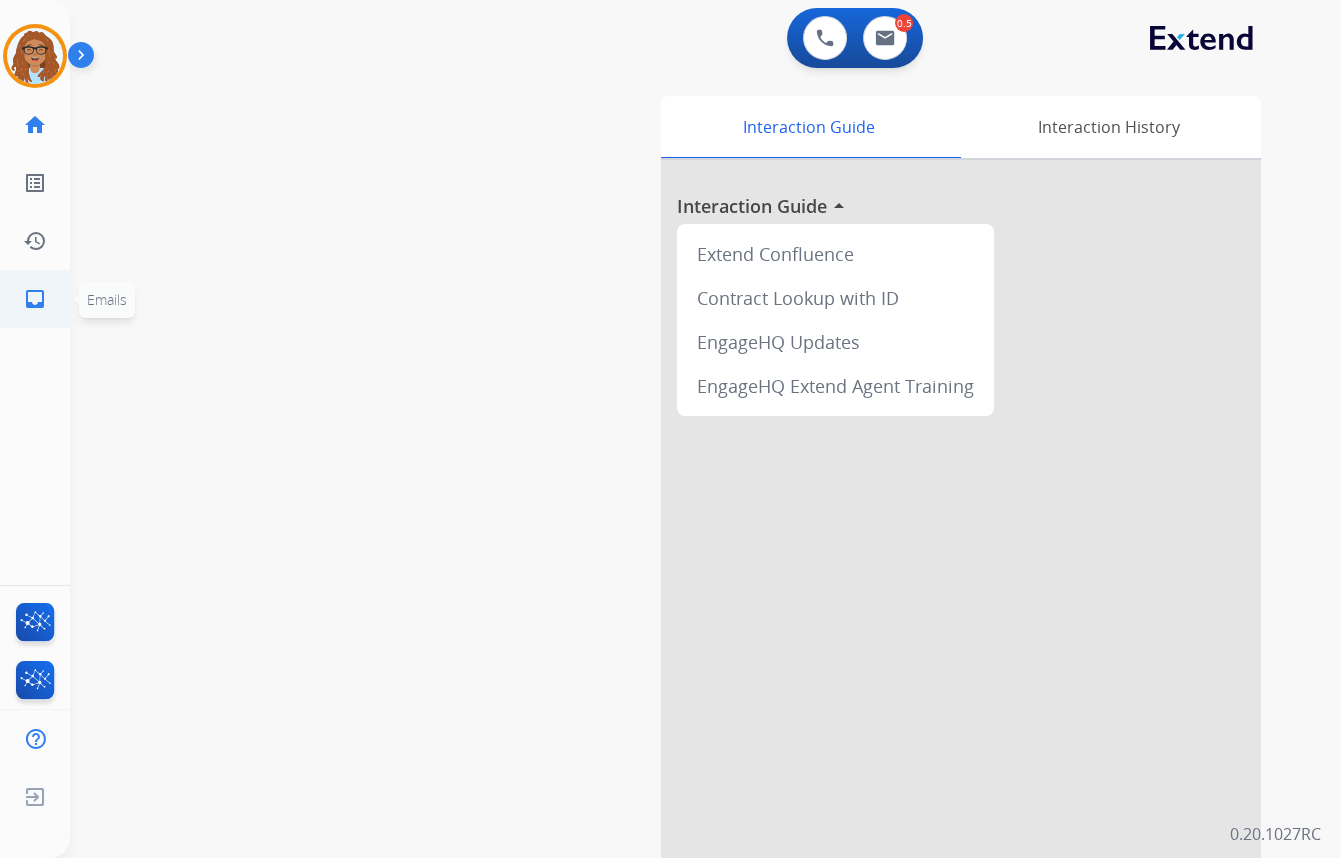 click on "inbox" 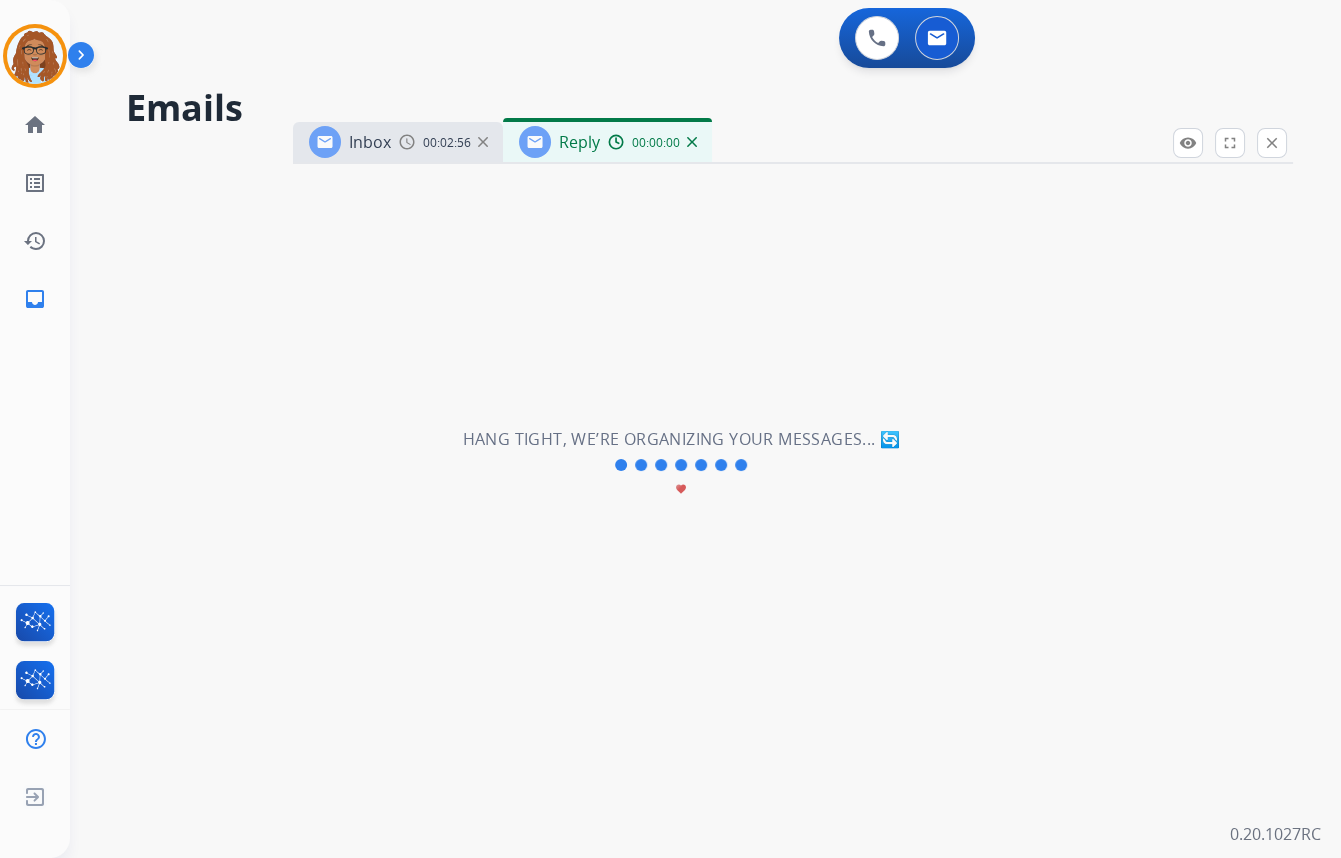 select on "**********" 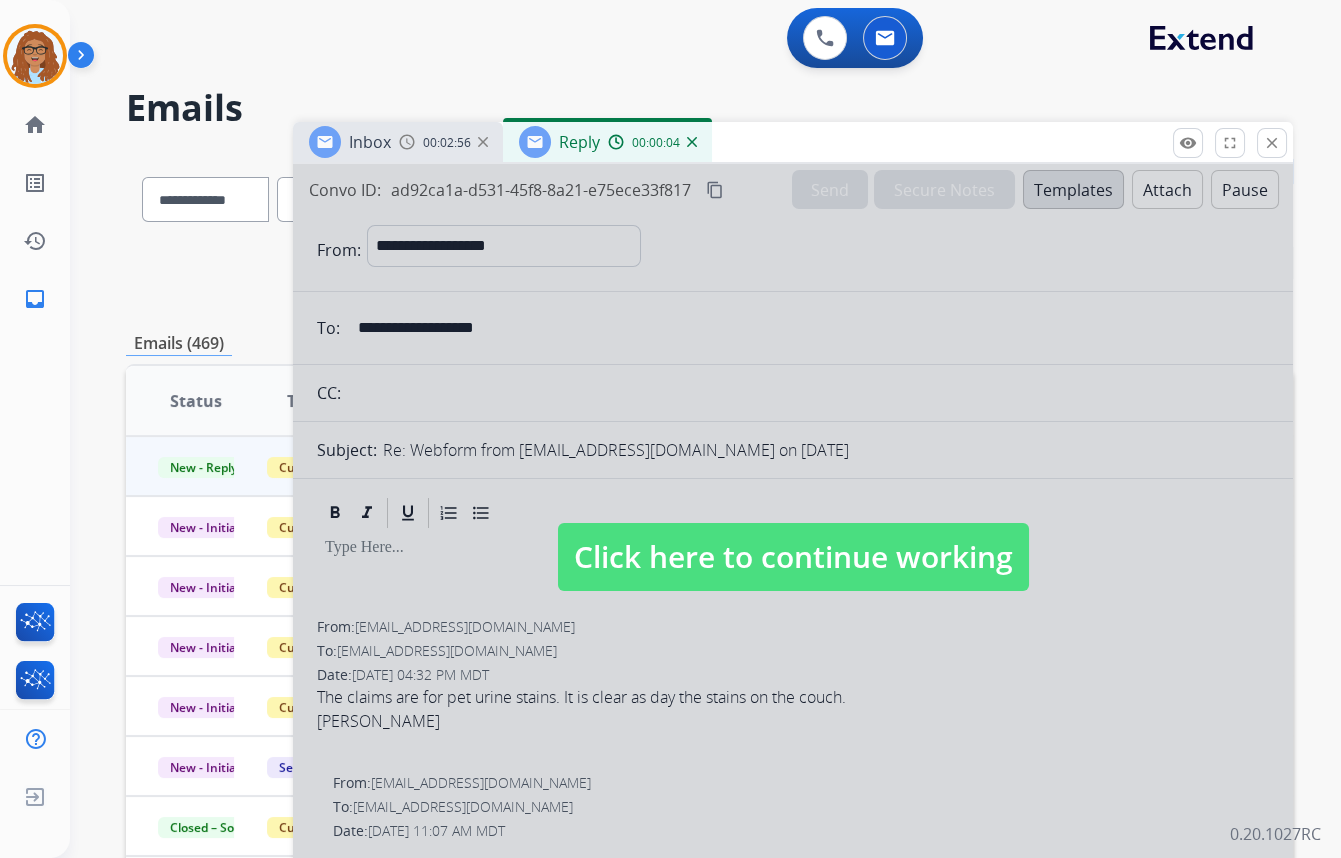 click on "Click here to continue working" at bounding box center [793, 557] 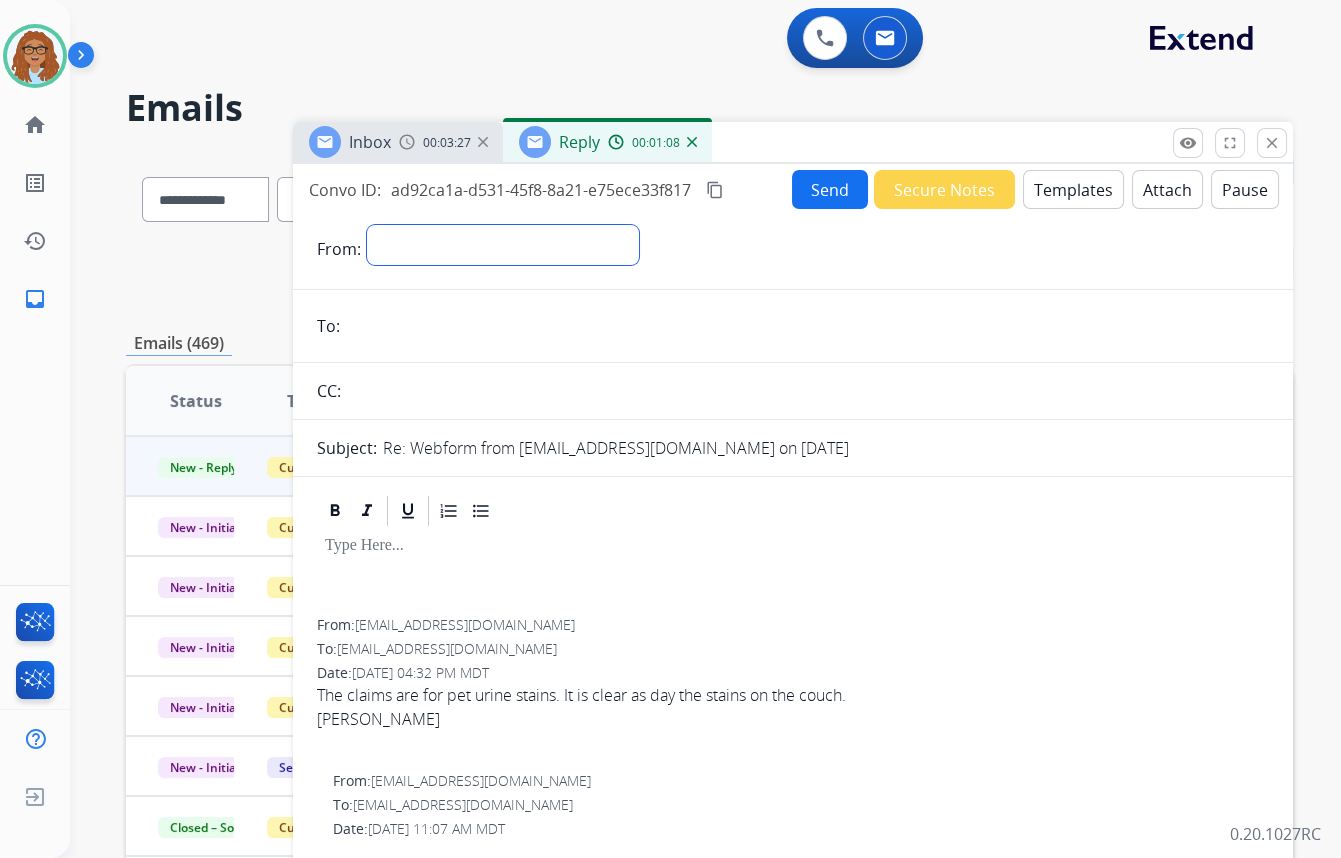 drag, startPoint x: 513, startPoint y: 239, endPoint x: 503, endPoint y: 263, distance: 26 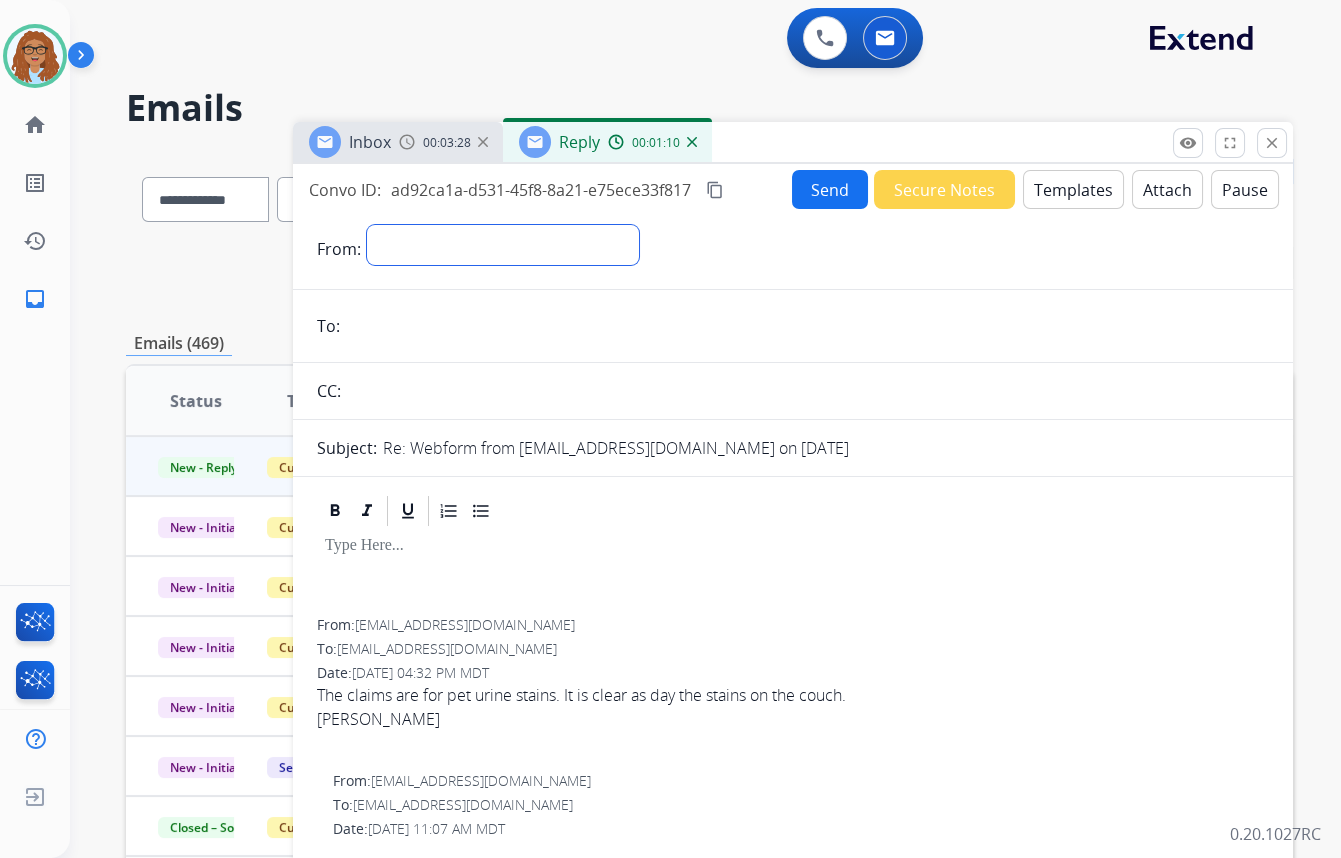 select on "**********" 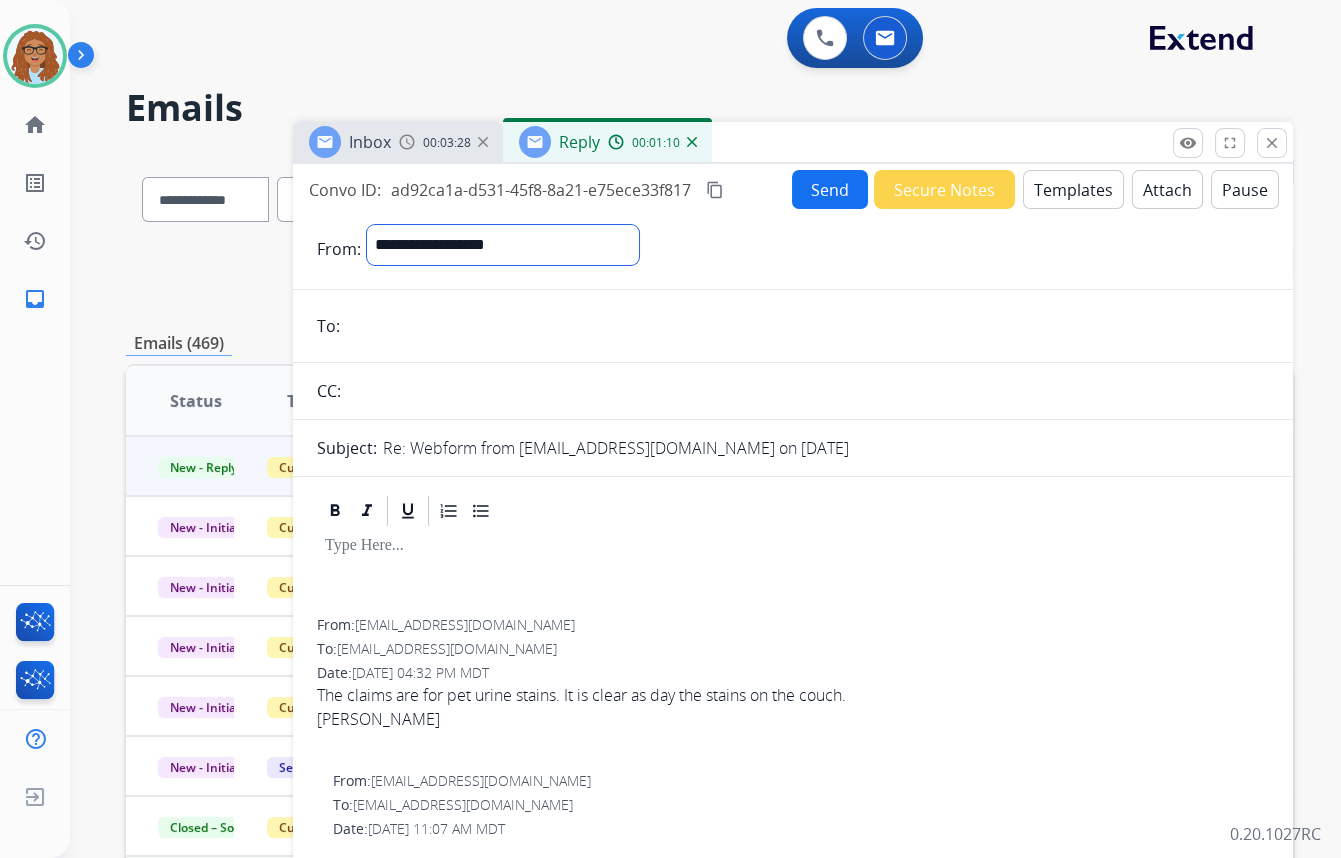click on "**********" at bounding box center (503, 245) 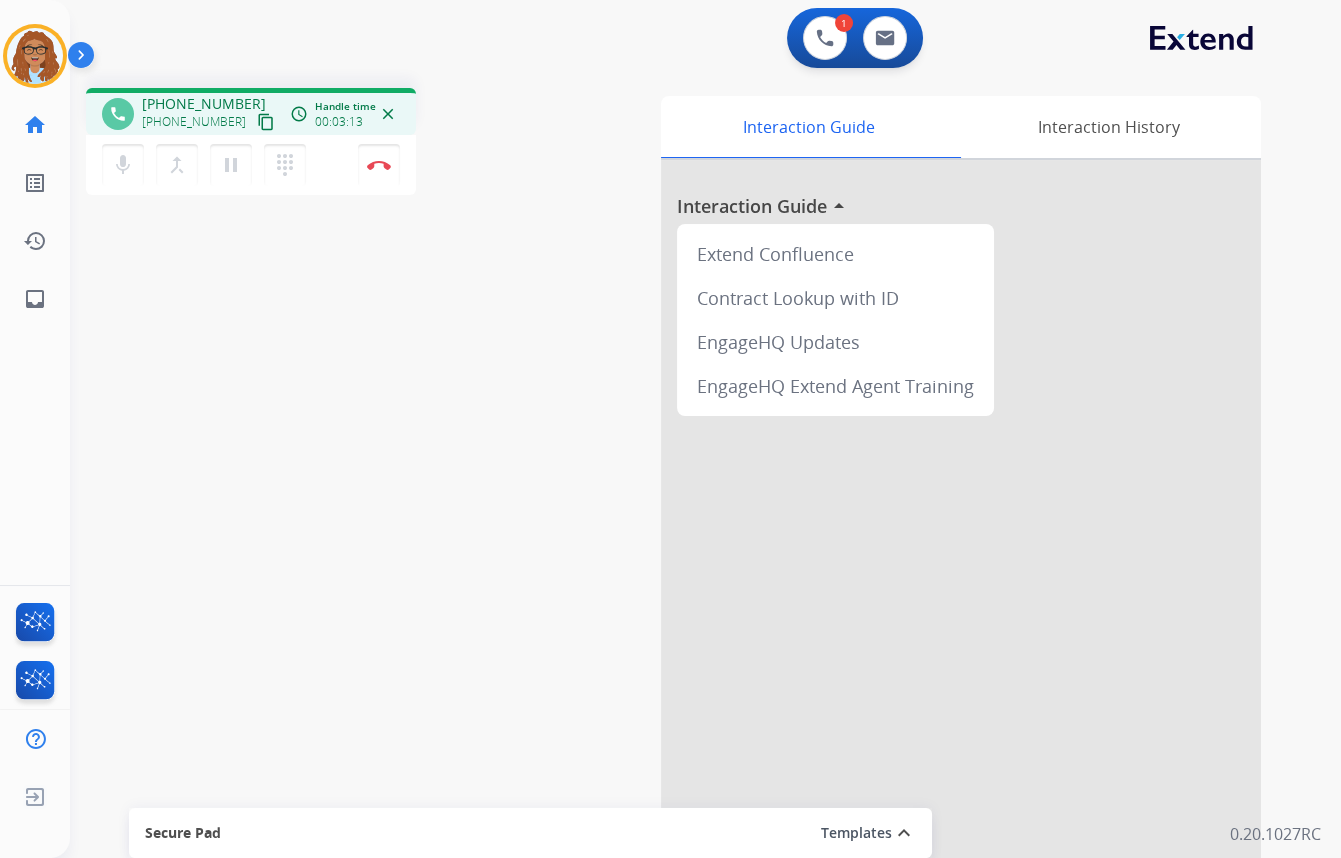 drag, startPoint x: 232, startPoint y: 160, endPoint x: 238, endPoint y: 272, distance: 112.1606 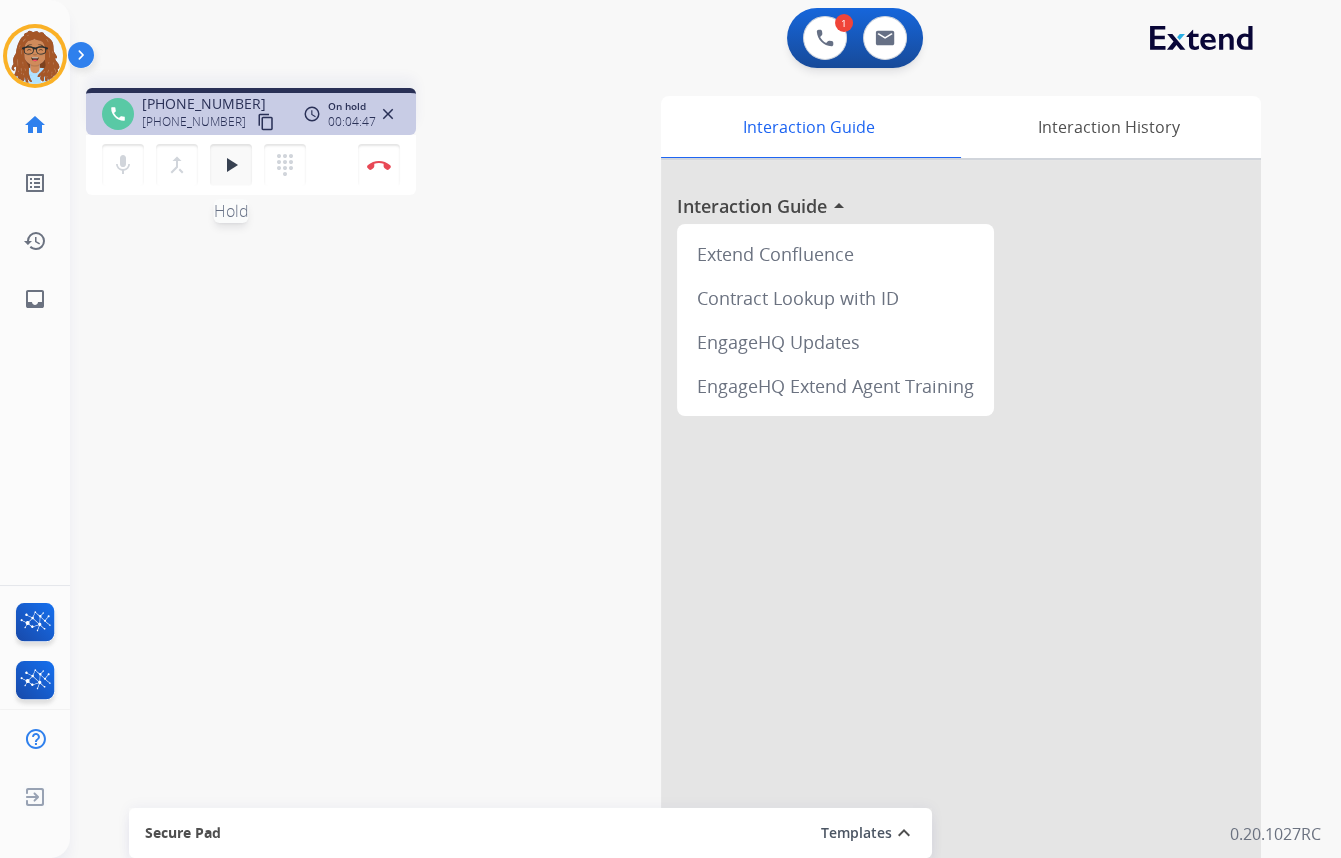 click on "play_arrow" at bounding box center [231, 165] 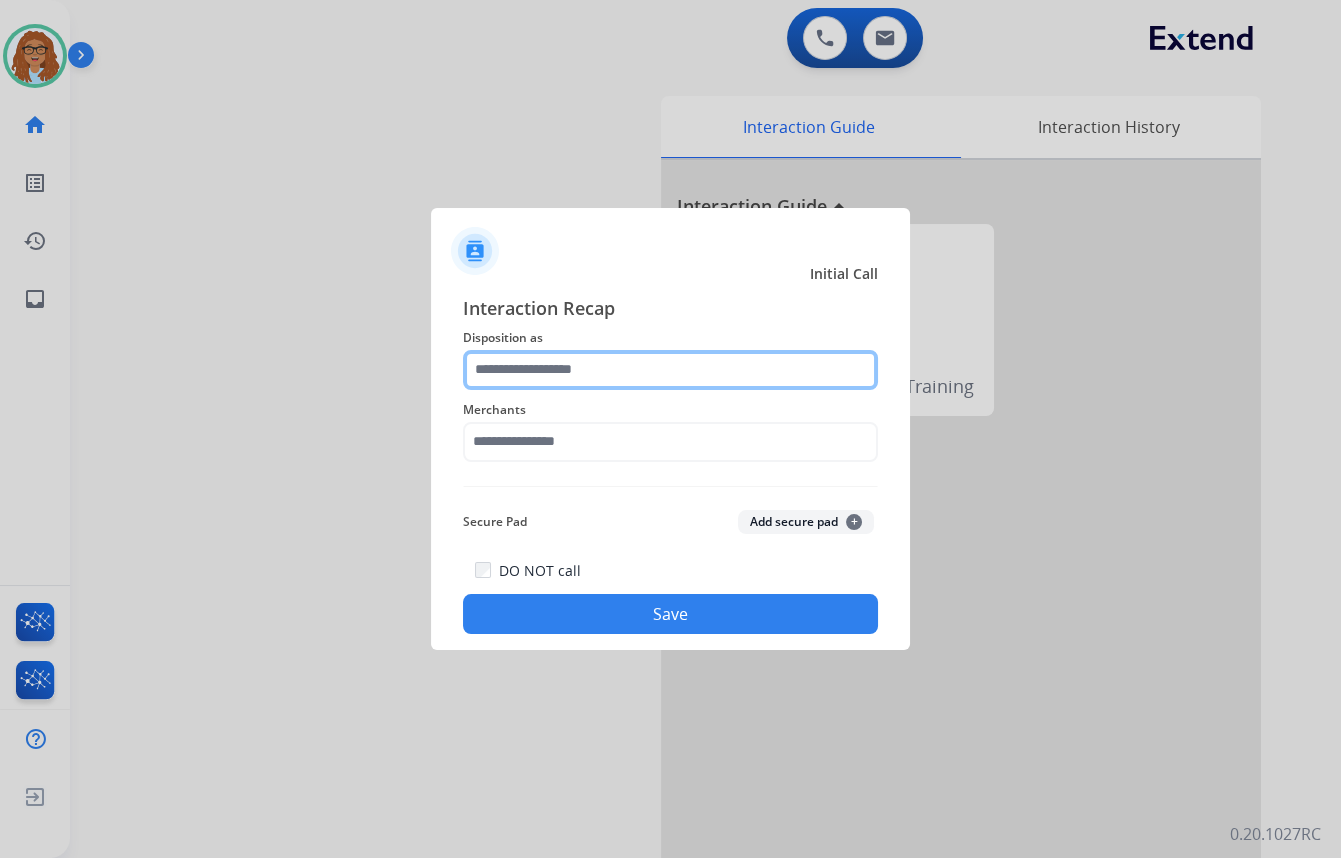 click 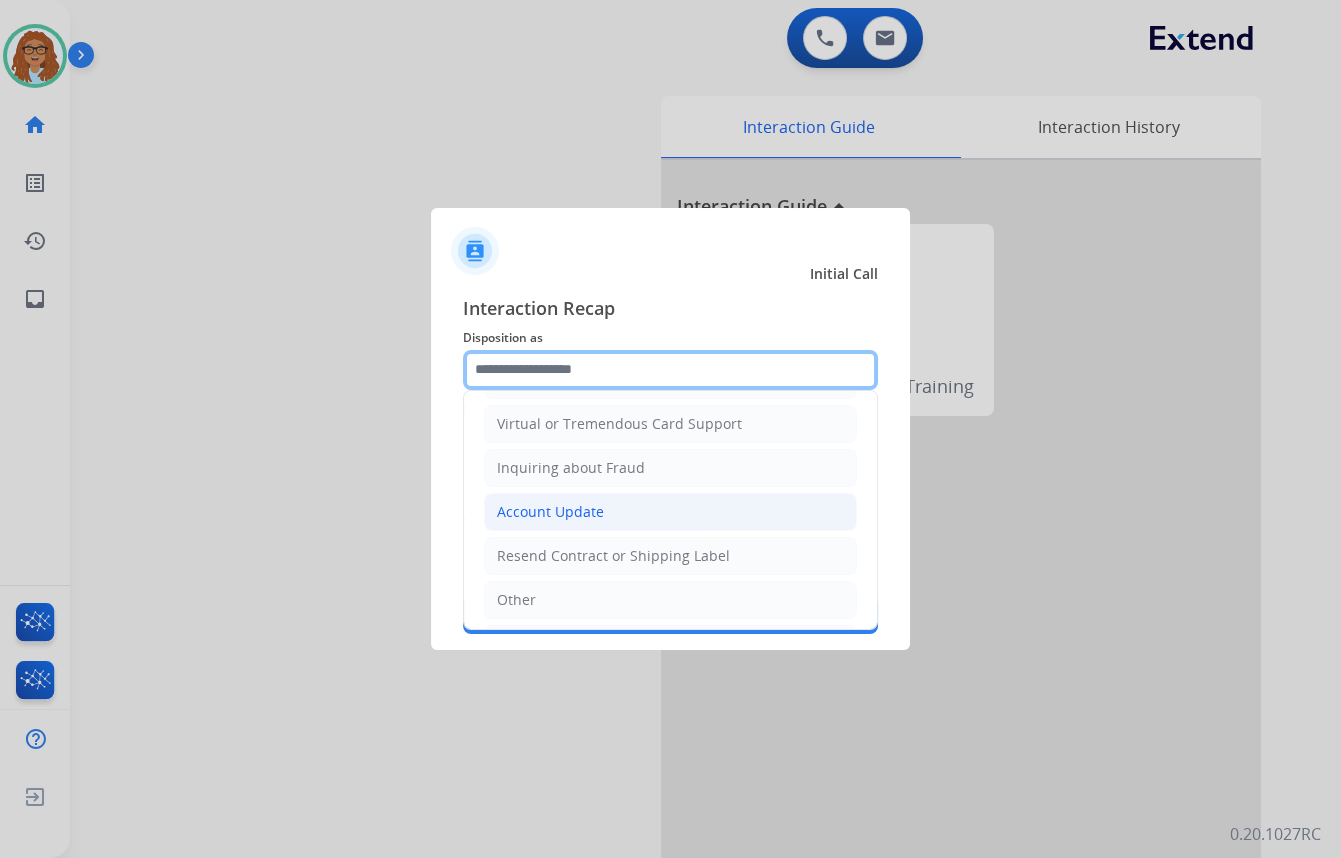 scroll, scrollTop: 272, scrollLeft: 0, axis: vertical 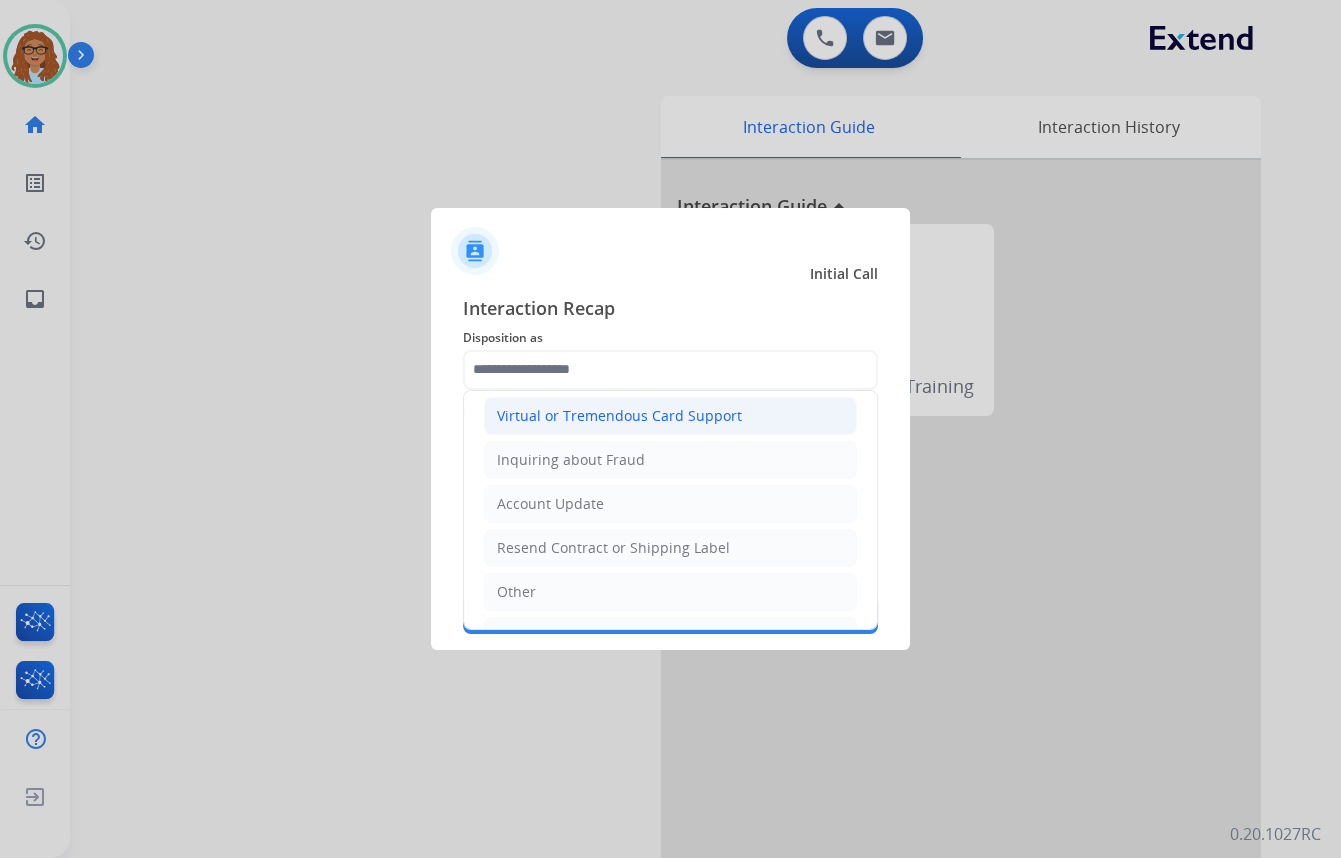 click on "Virtual or Tremendous Card Support" 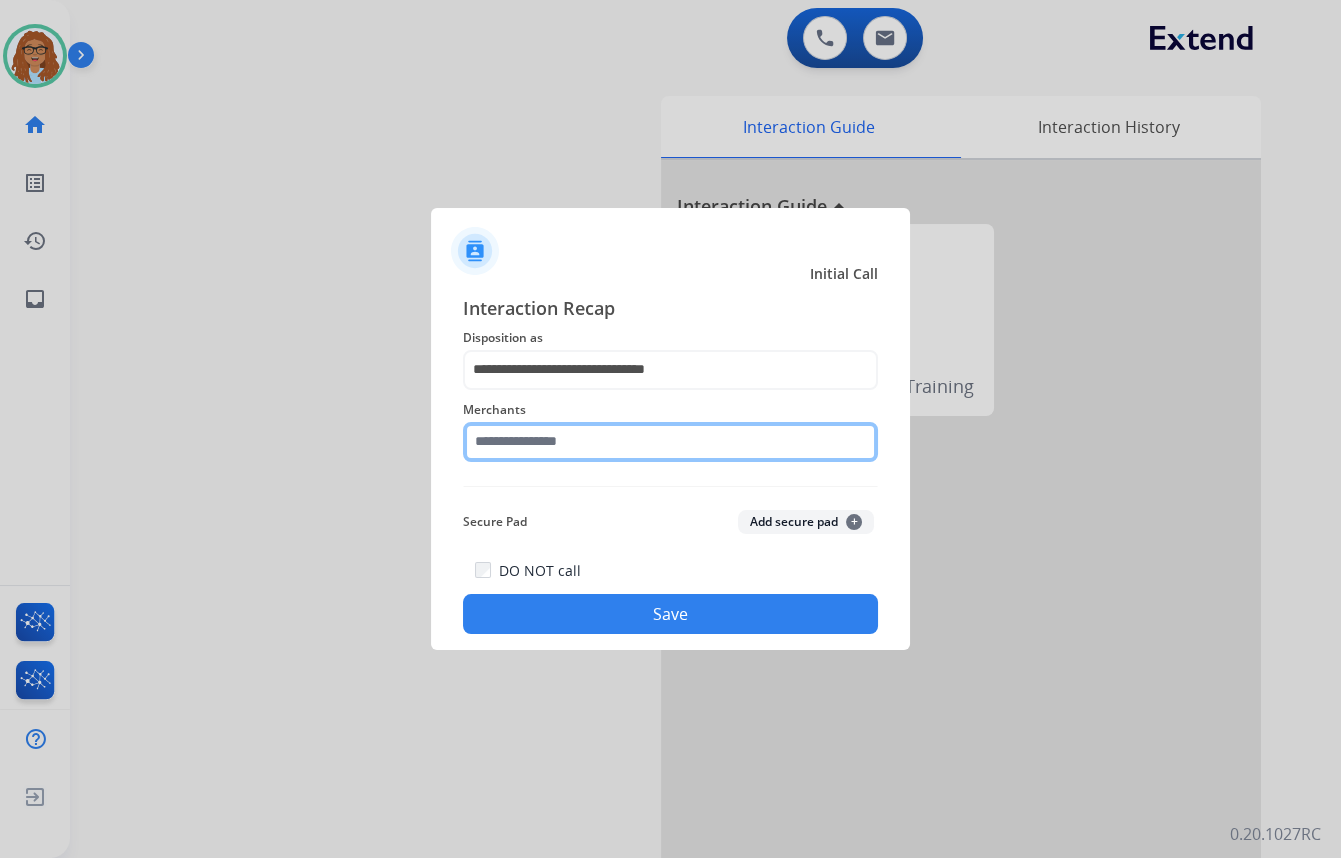 click 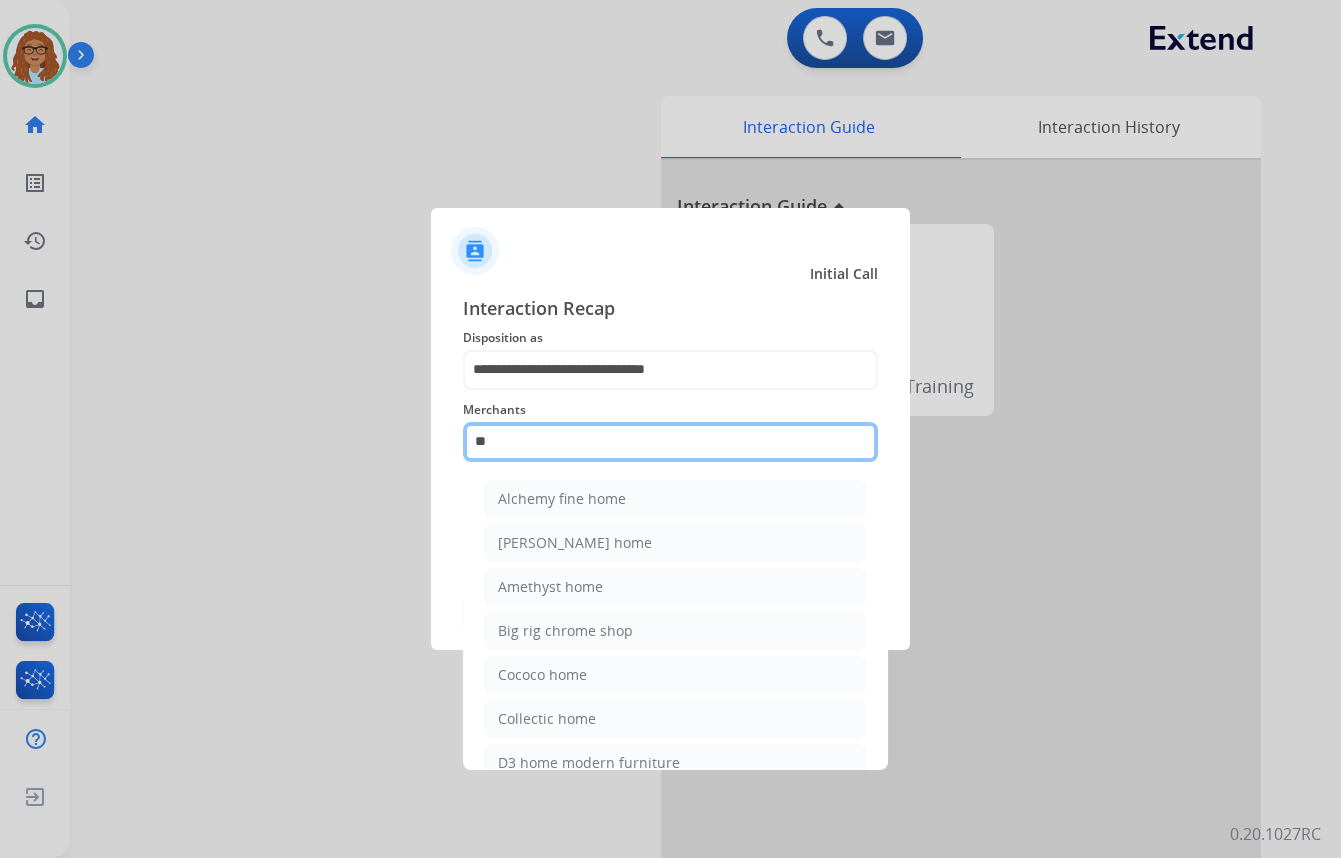 type on "*" 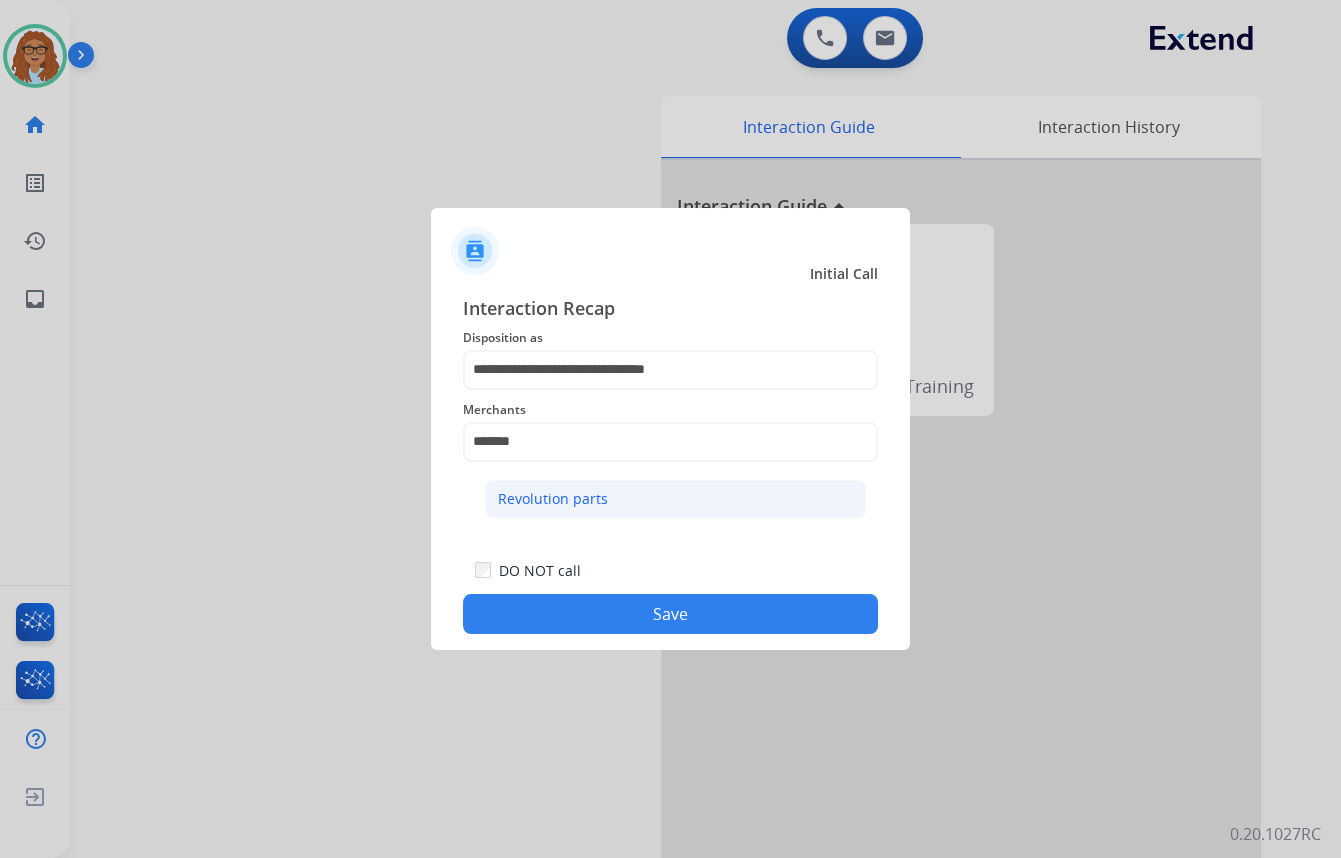 click on "Revolution parts" 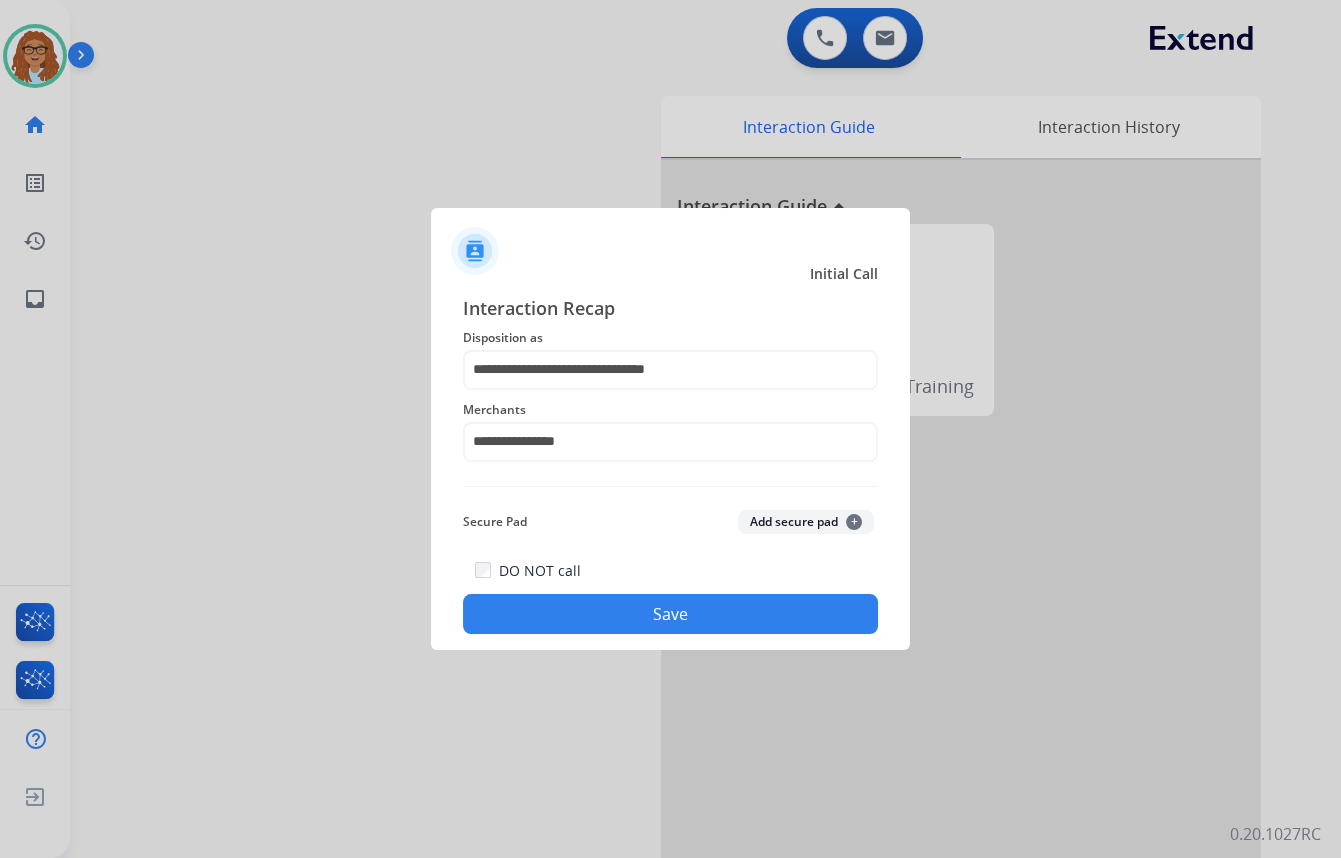 click on "Save" 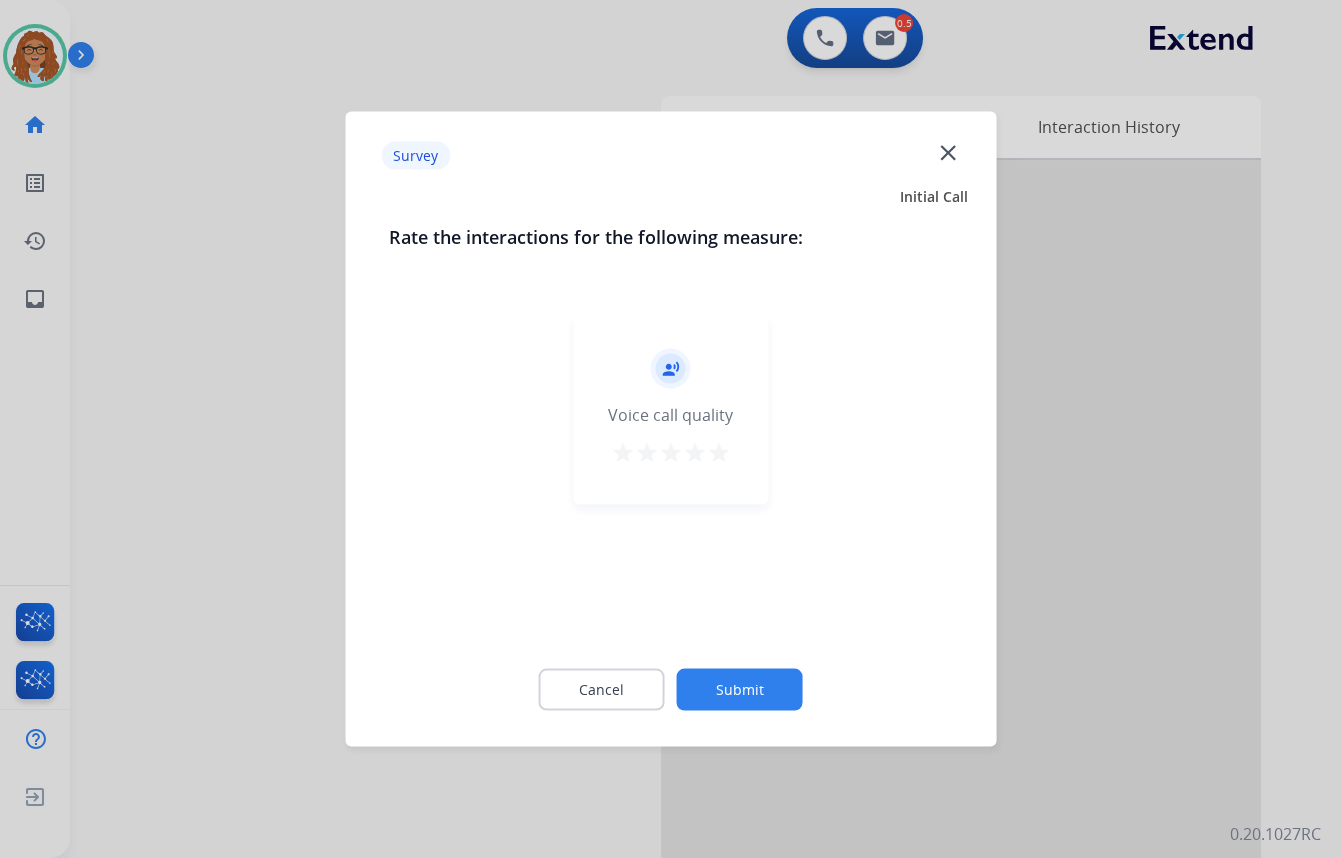 click on "close" 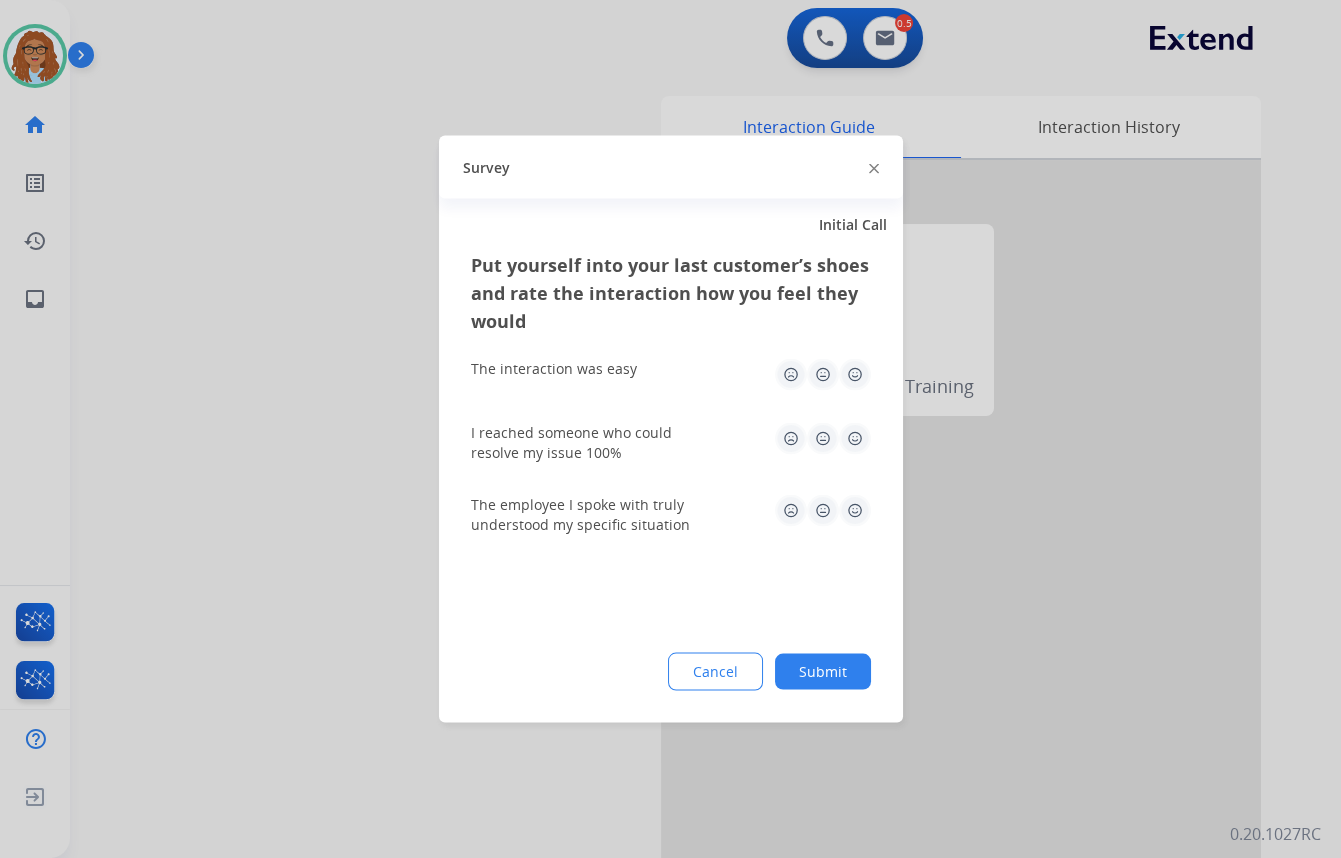 click 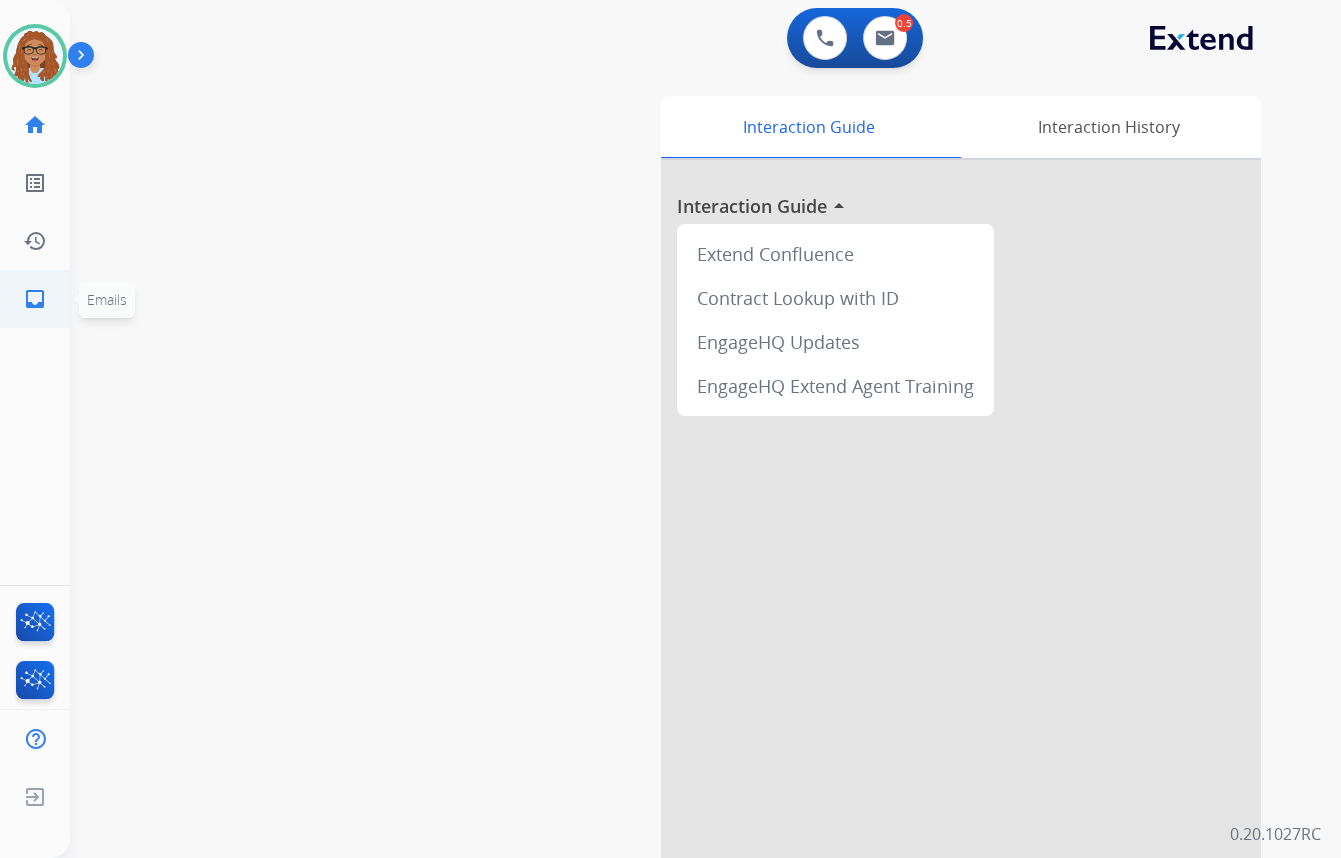 click on "inbox  Emails" 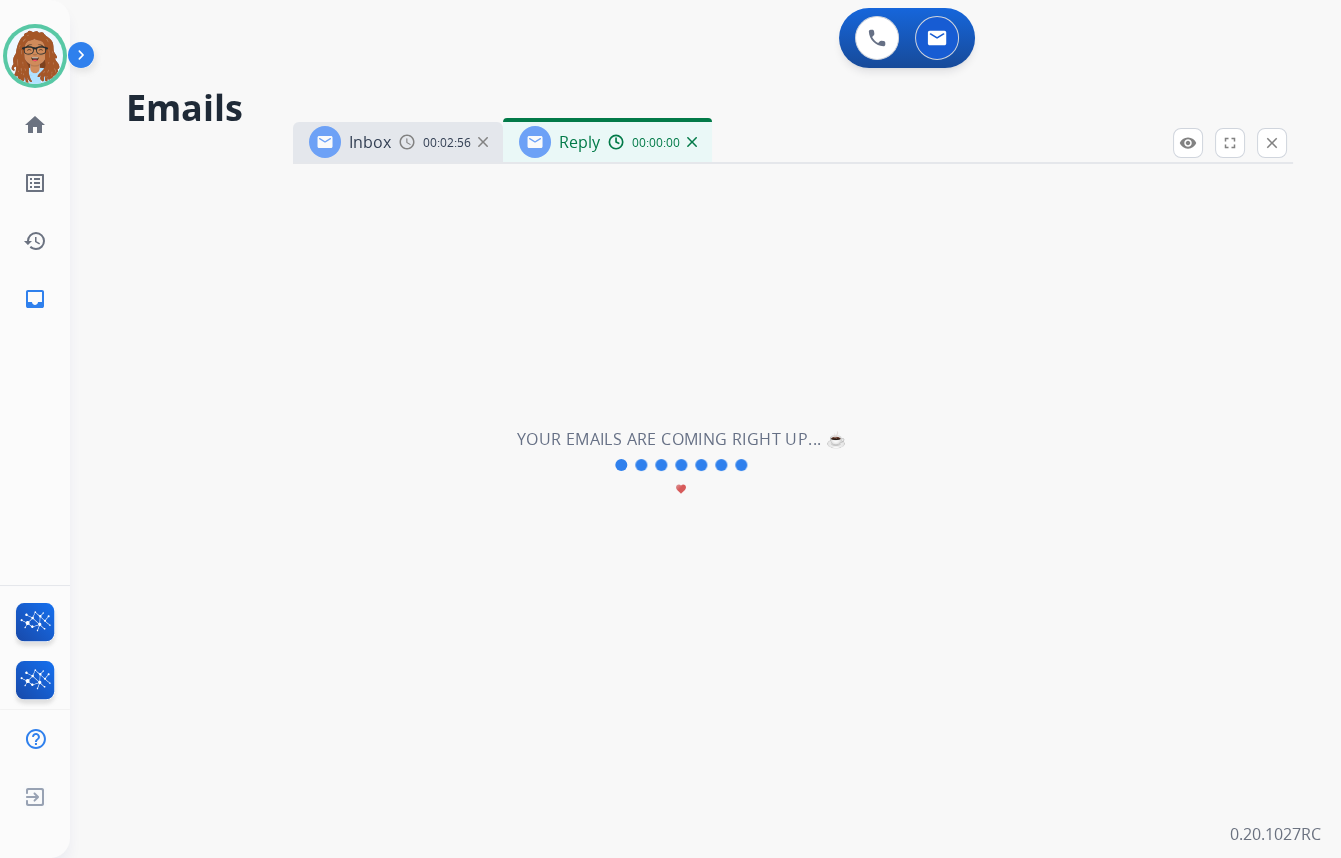 select on "**********" 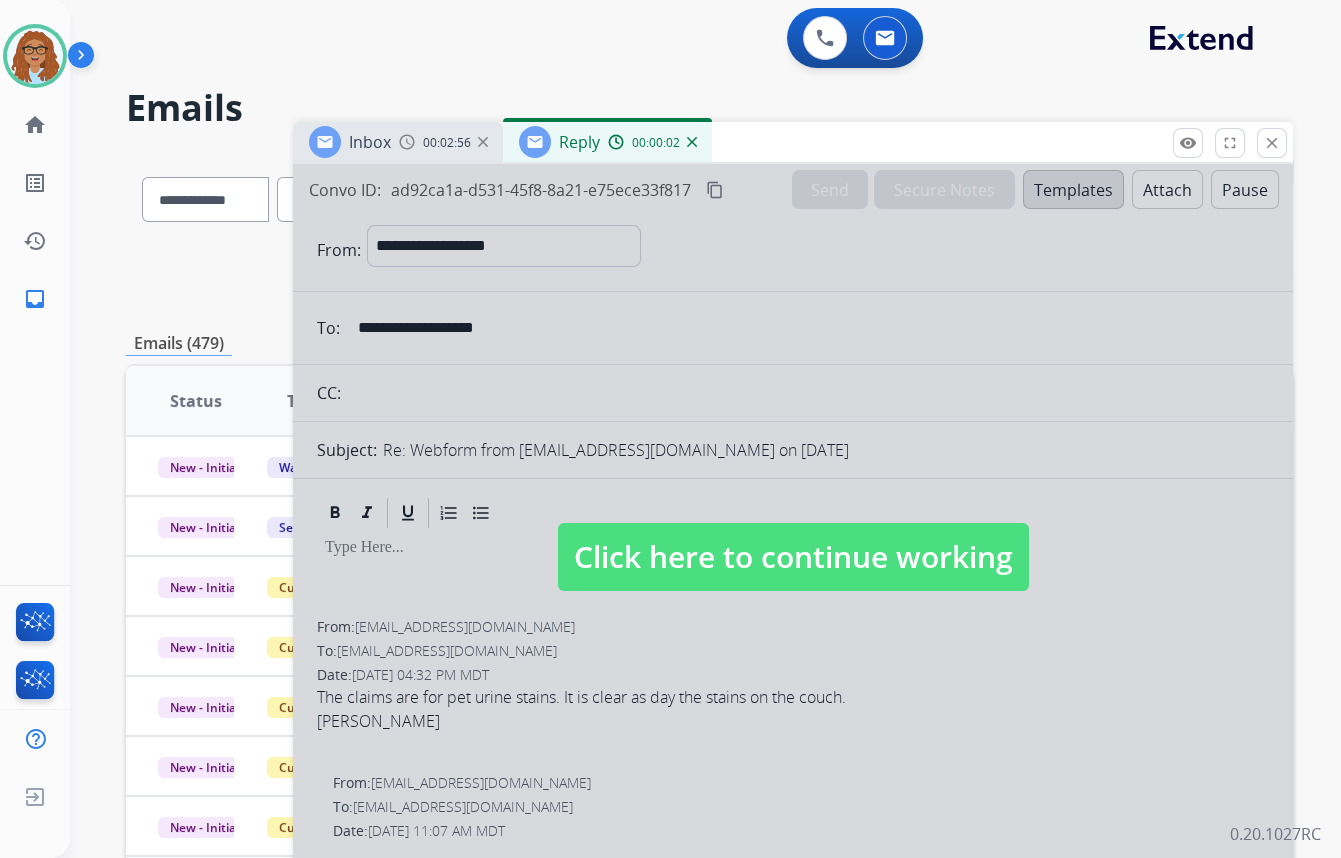 click on "Click here to continue working" at bounding box center [793, 557] 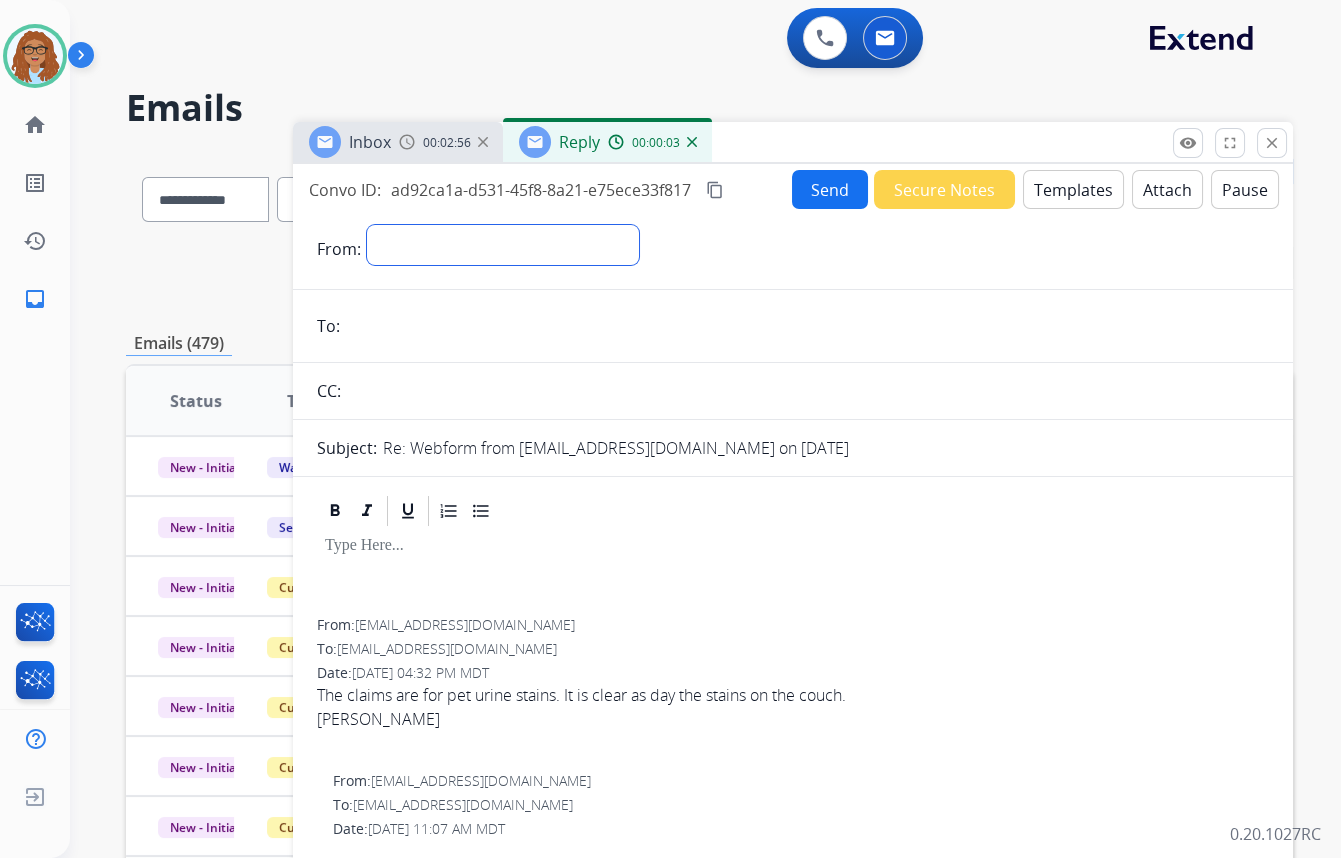 drag, startPoint x: 432, startPoint y: 239, endPoint x: 446, endPoint y: 260, distance: 25.23886 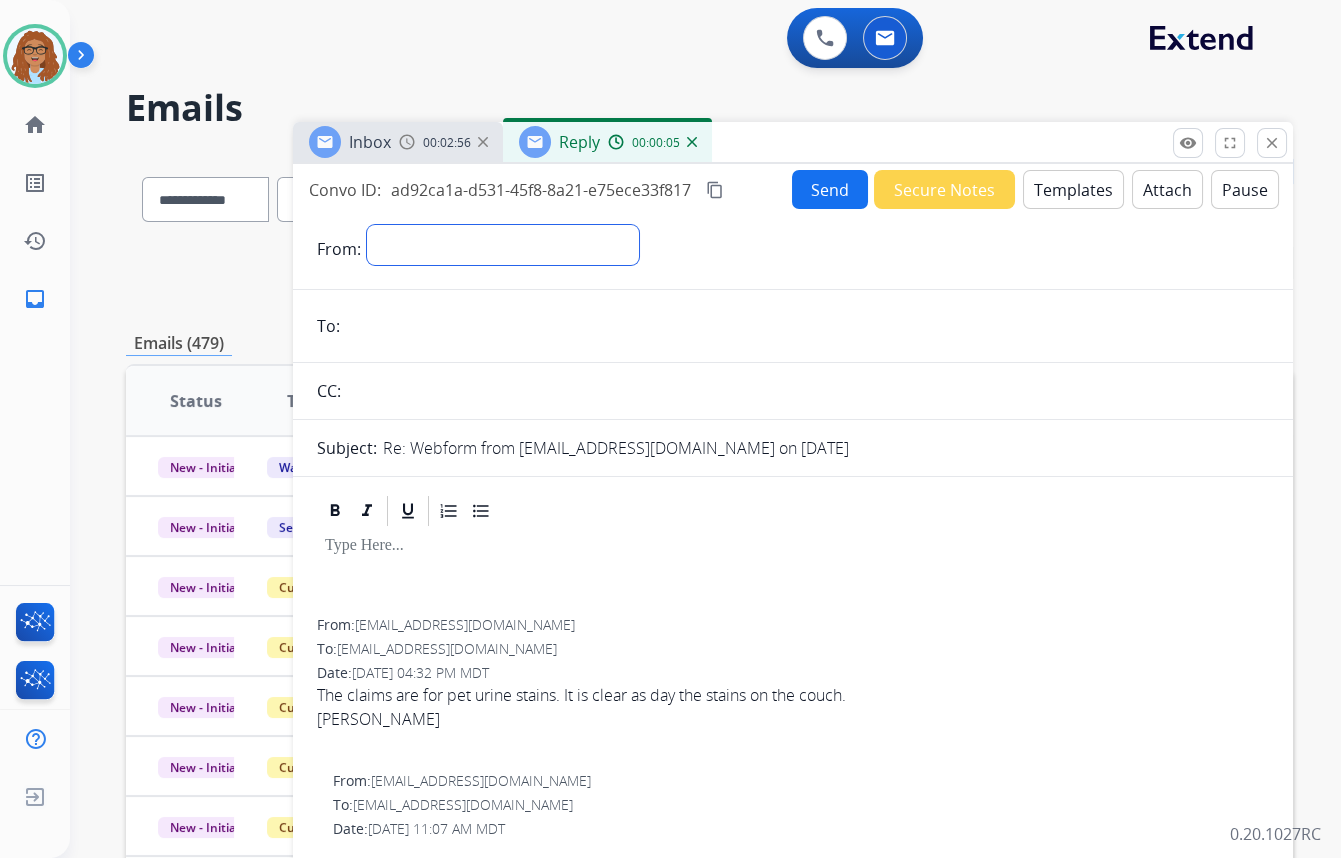 select on "**********" 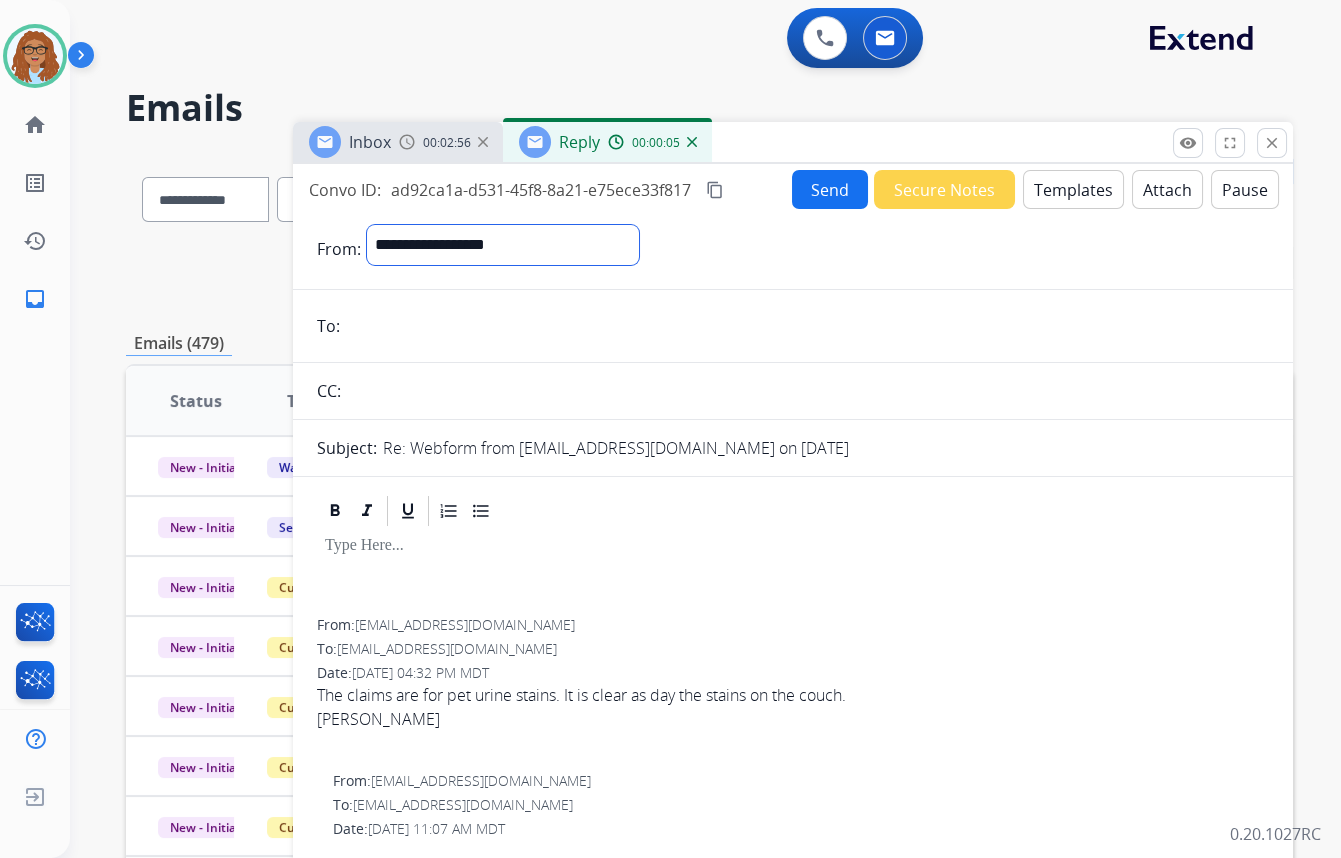 click on "**********" at bounding box center (503, 245) 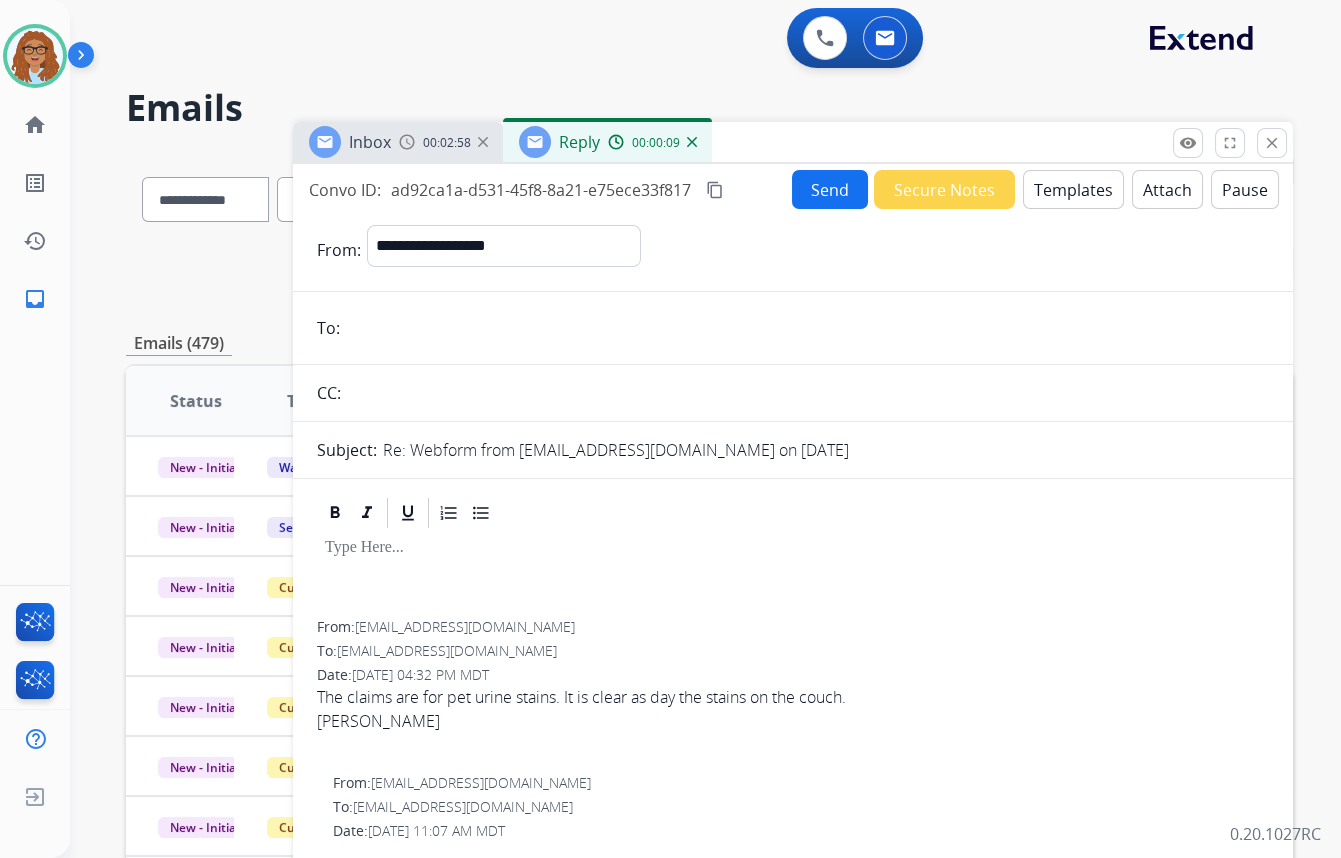 click on "00:02:58" at bounding box center (443, 142) 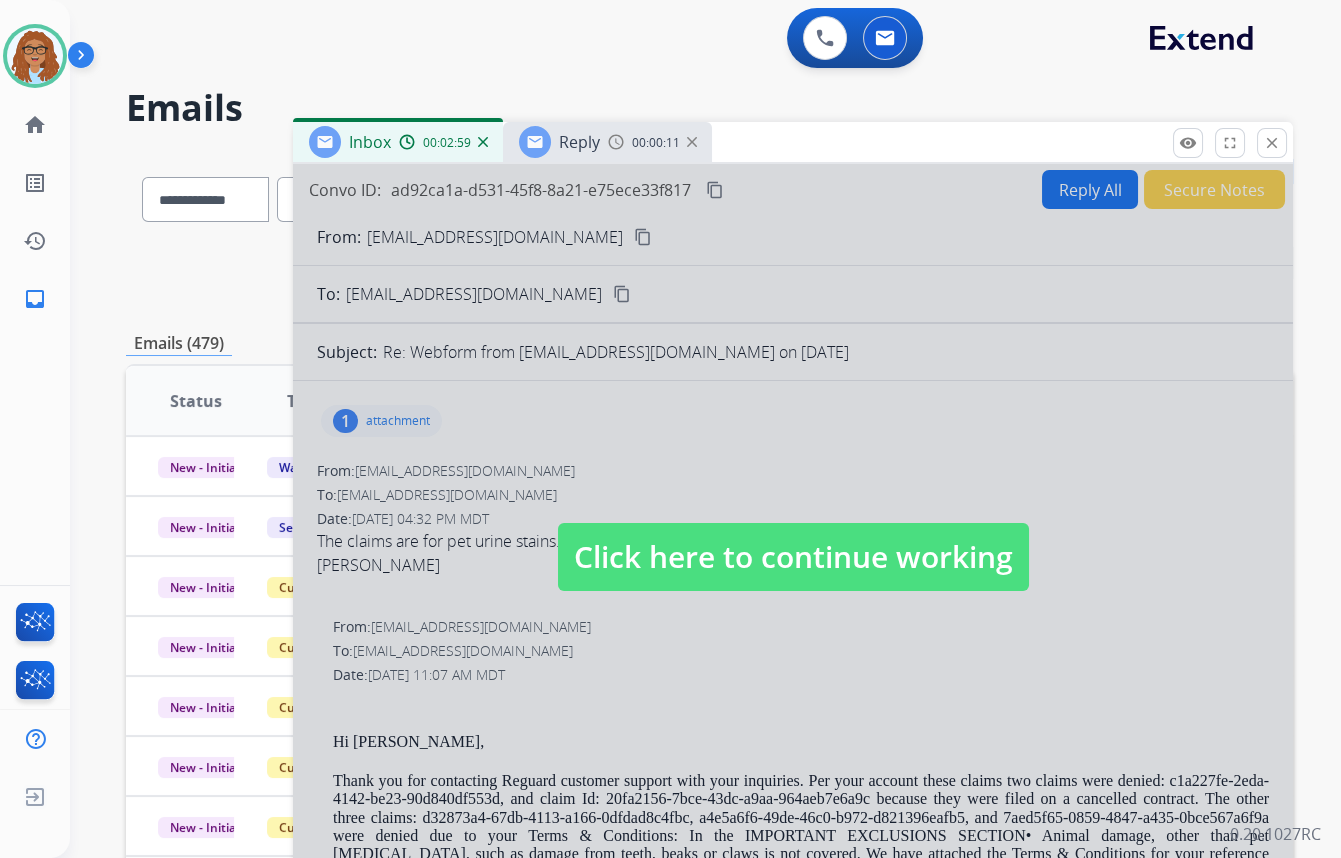 click on "Click here to continue working" at bounding box center [793, 557] 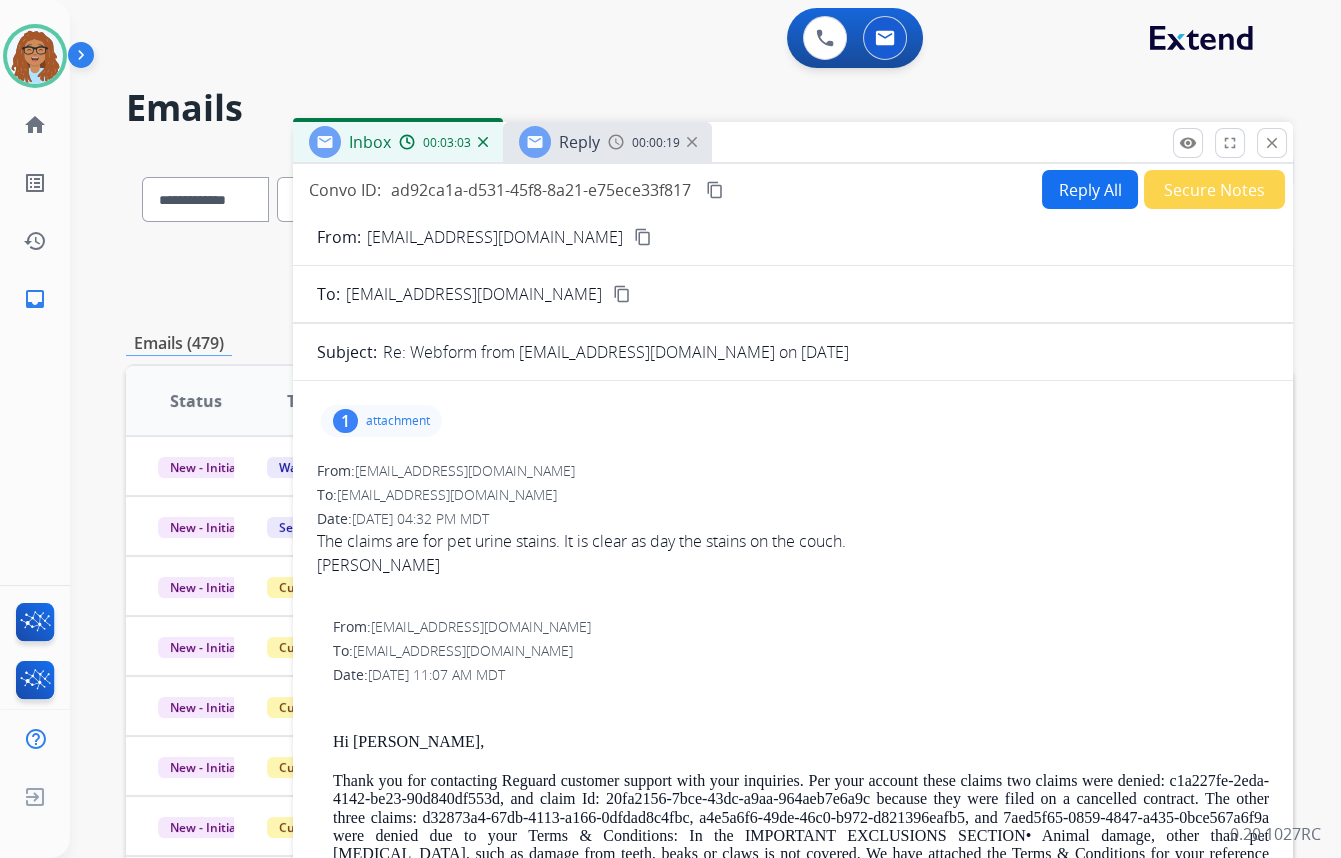 click on "Reply" at bounding box center [579, 142] 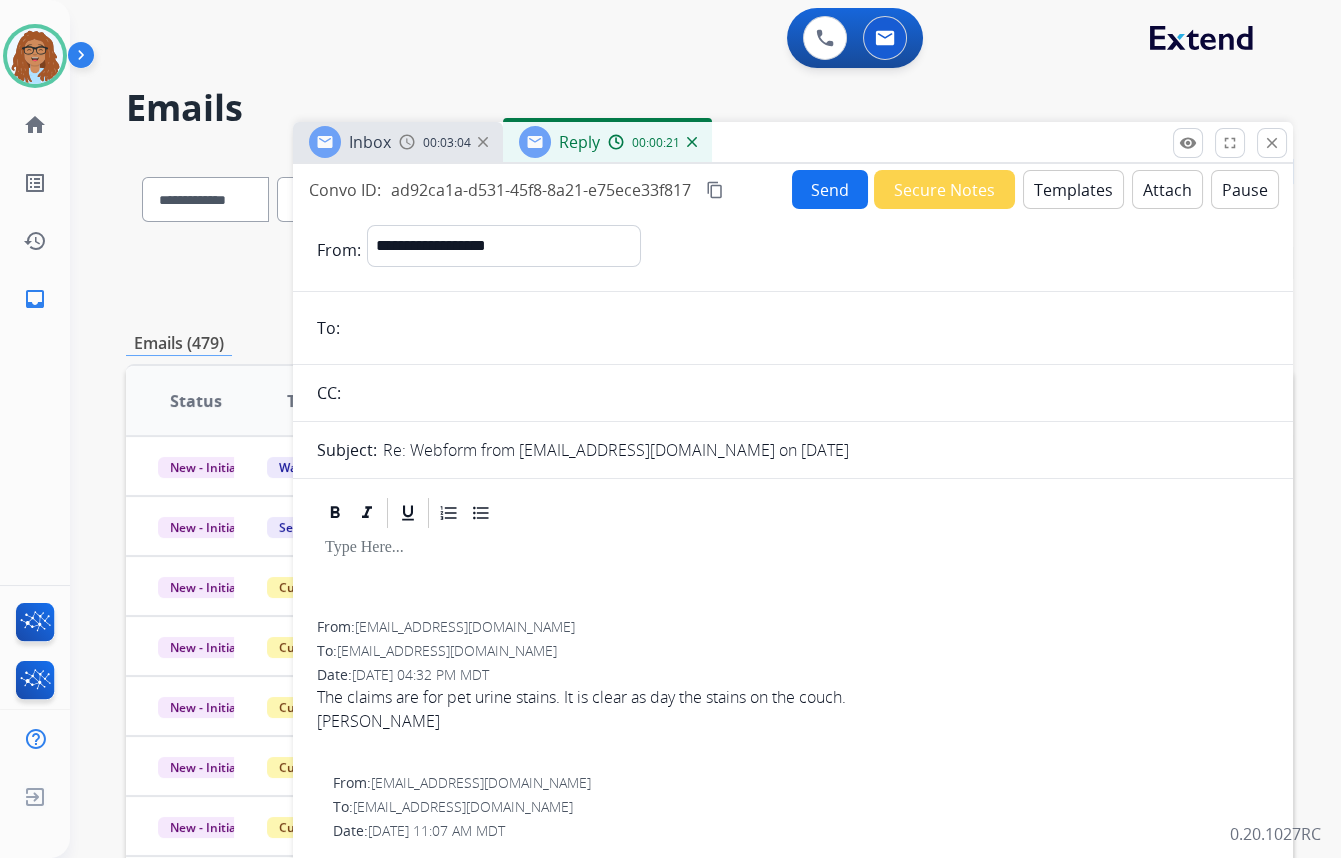 click on "Inbox  00:03:04" at bounding box center [398, 142] 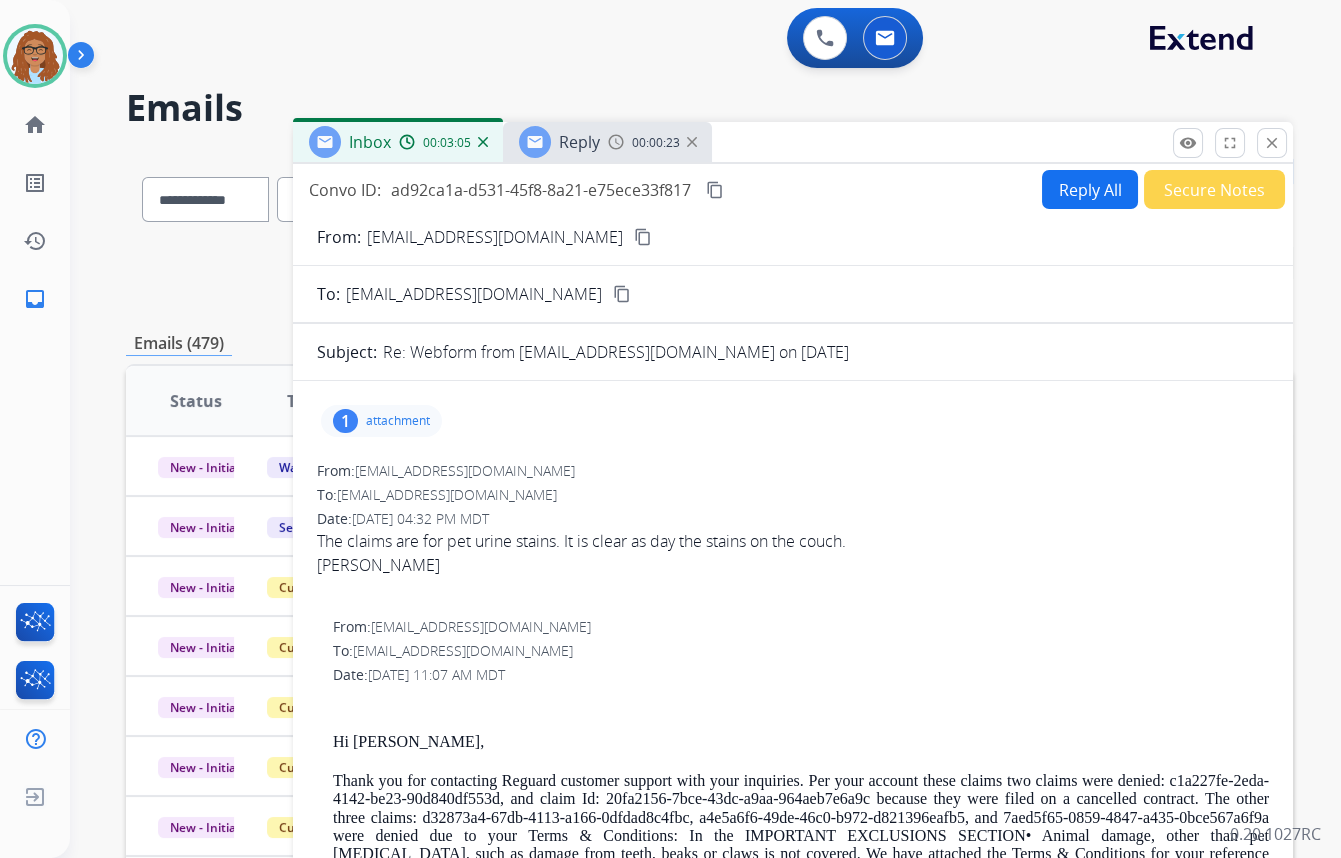 click on "content_copy" at bounding box center [643, 237] 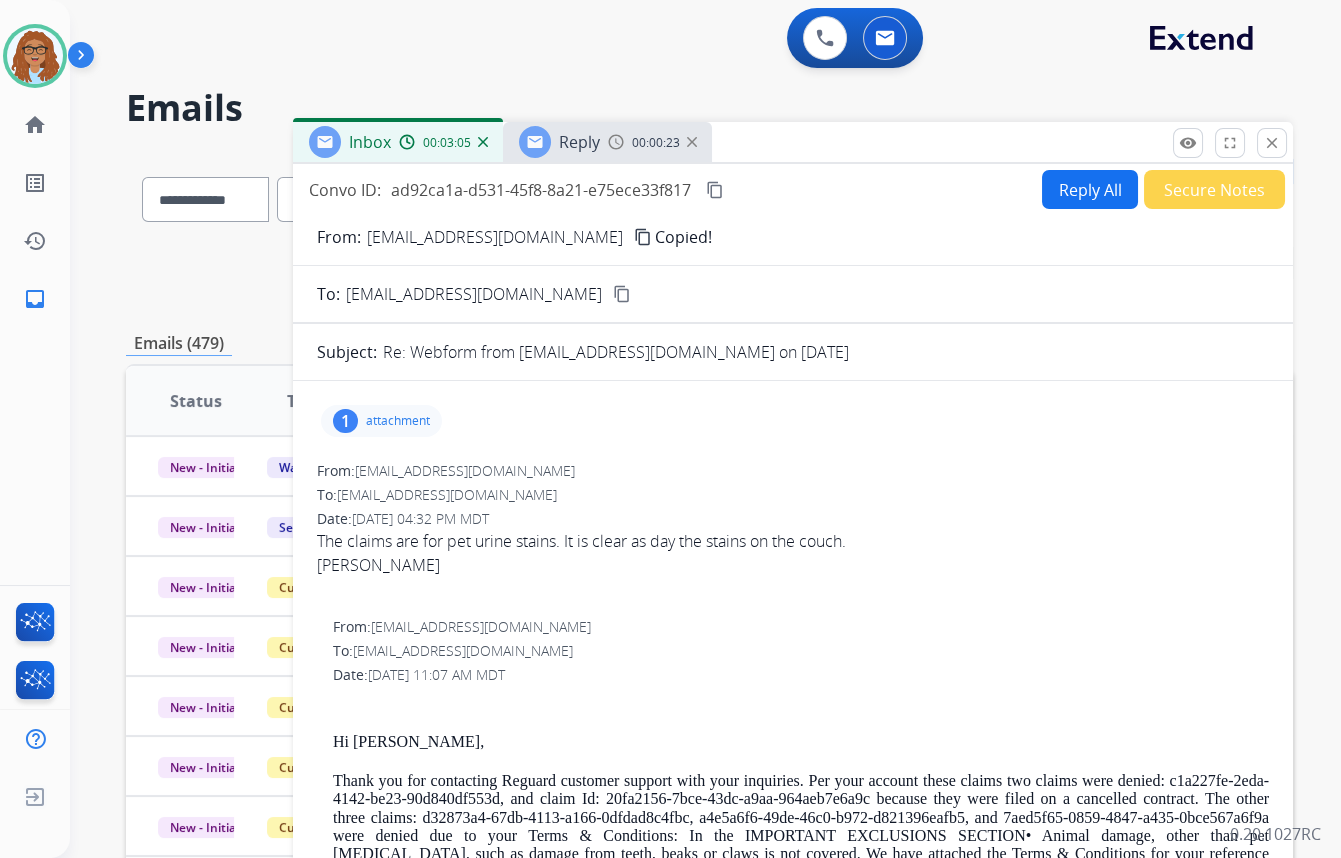 click on "Reply" at bounding box center (579, 142) 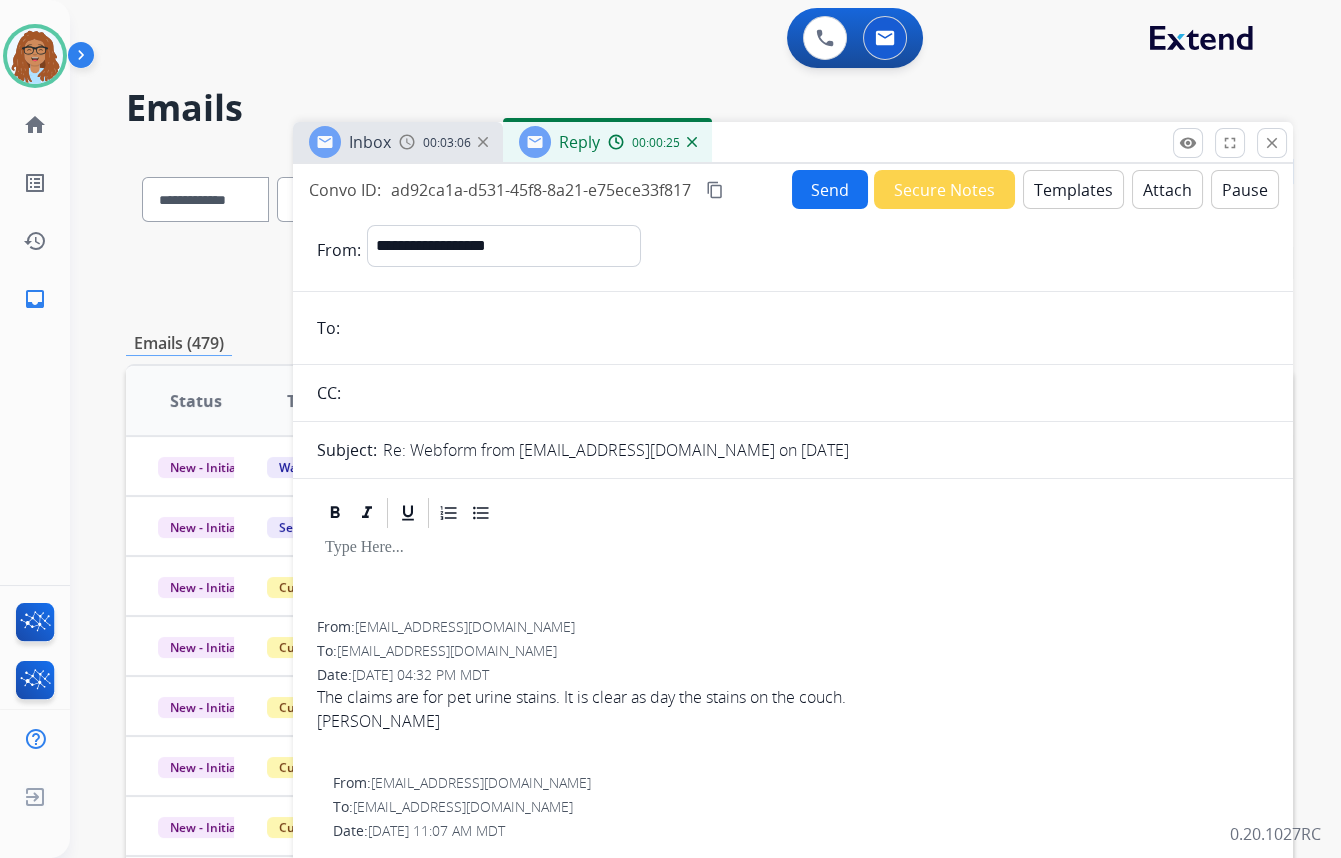 click at bounding box center (807, 328) 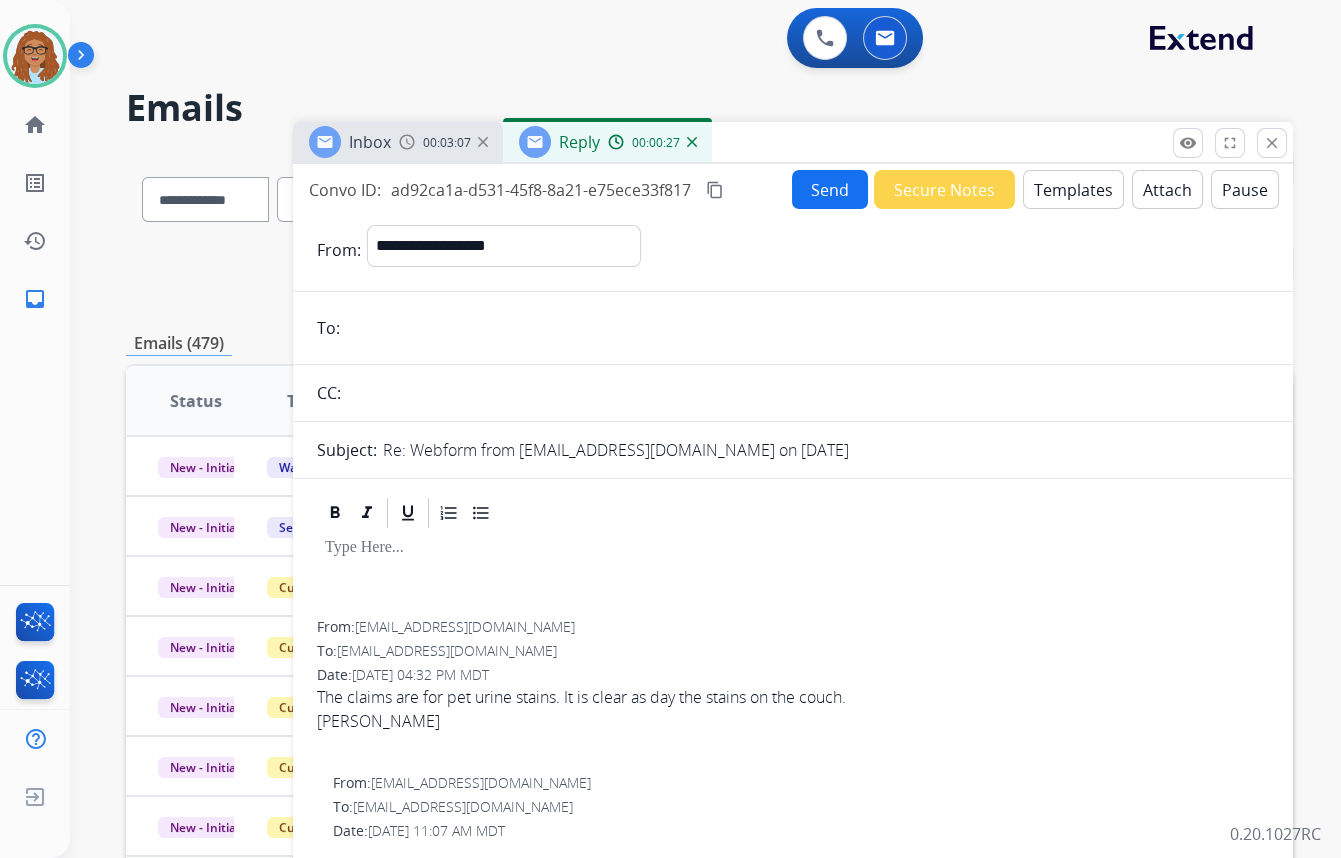 paste on "**********" 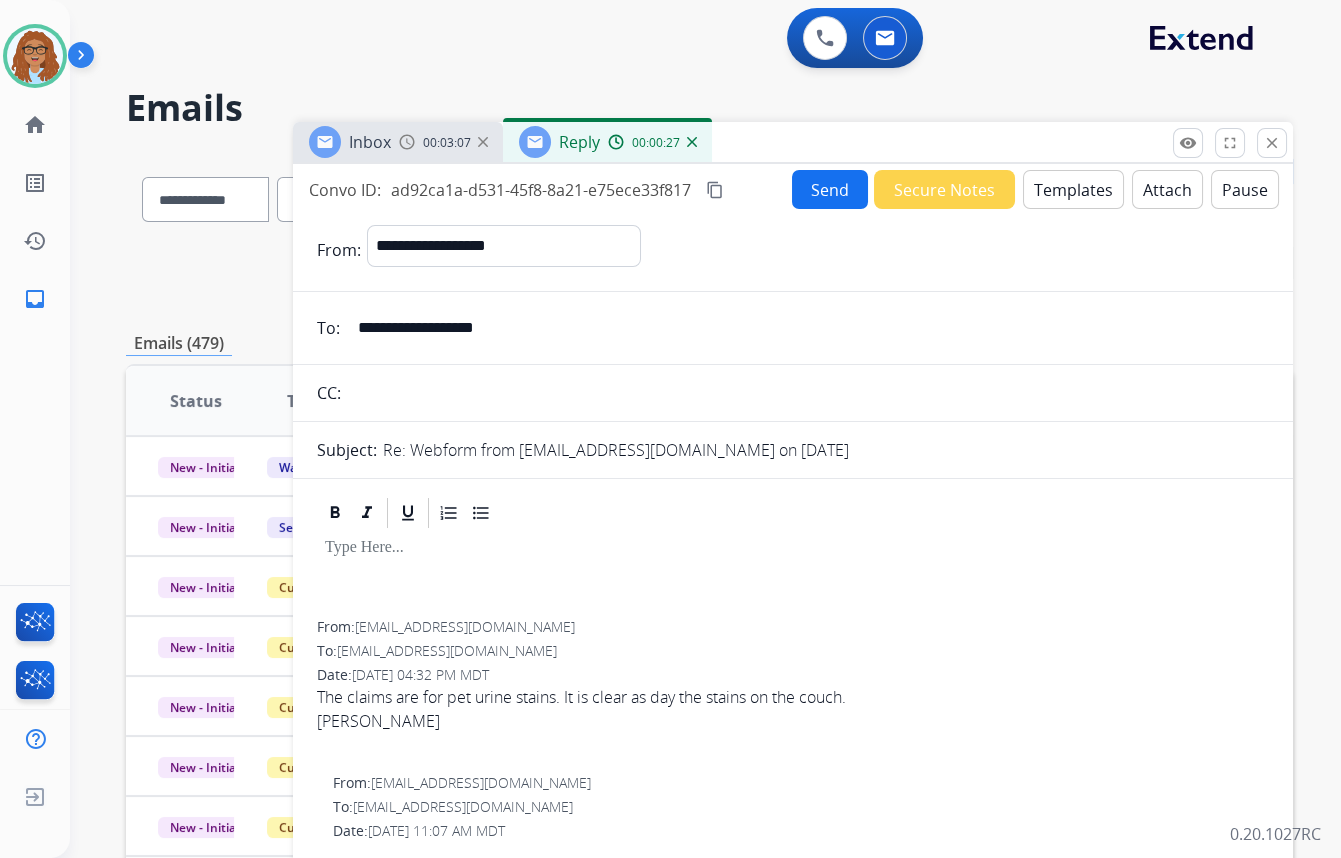 type on "**********" 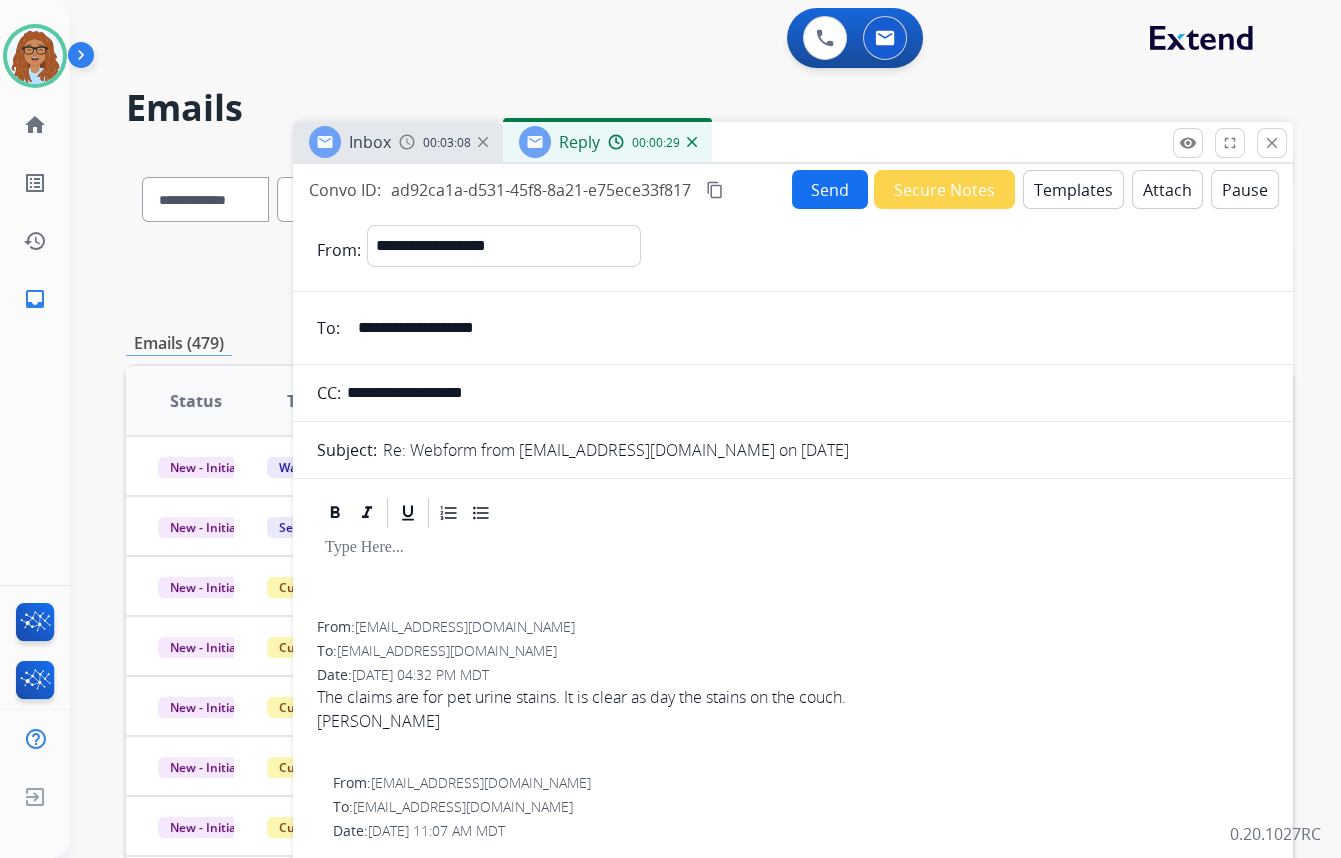type on "**********" 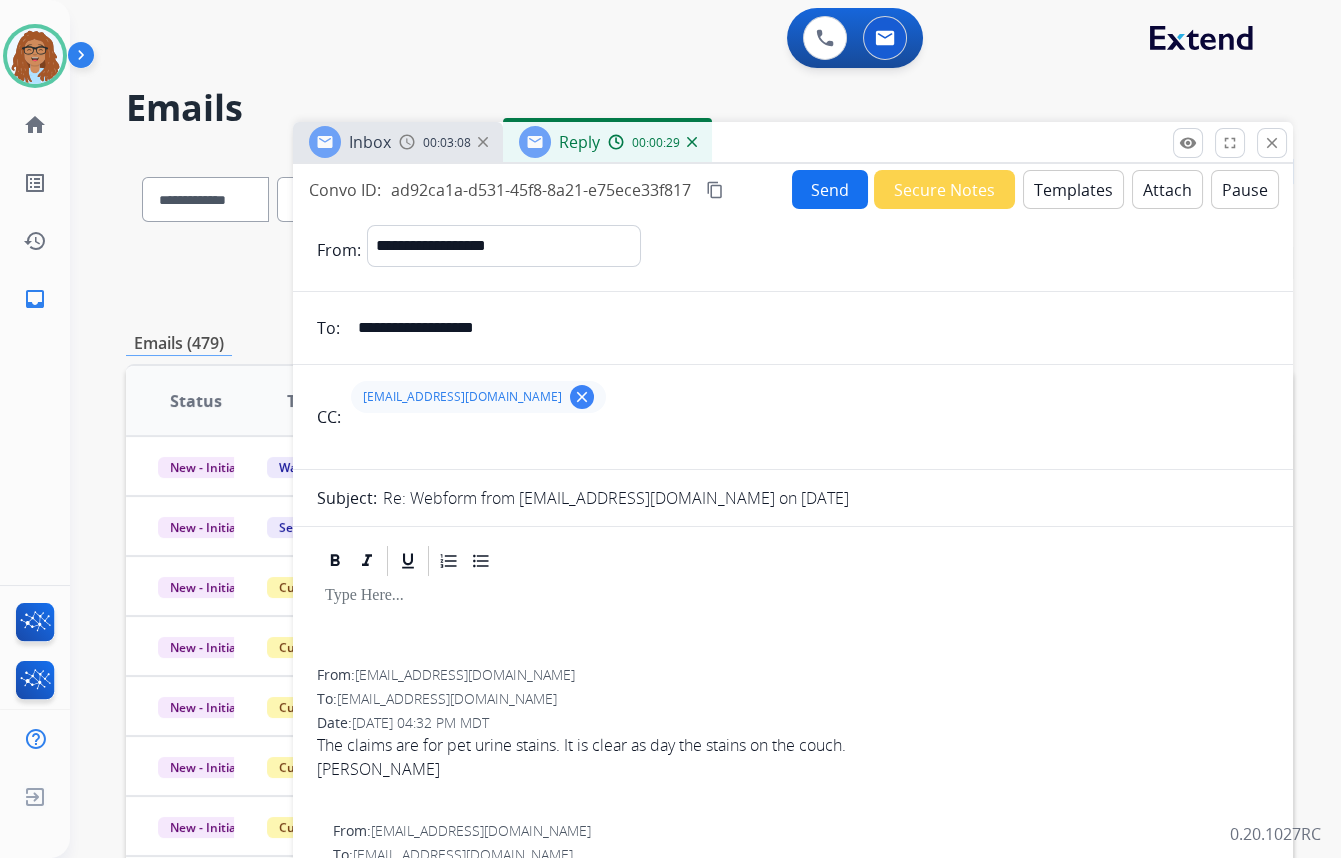 click on "Templates" at bounding box center (1073, 189) 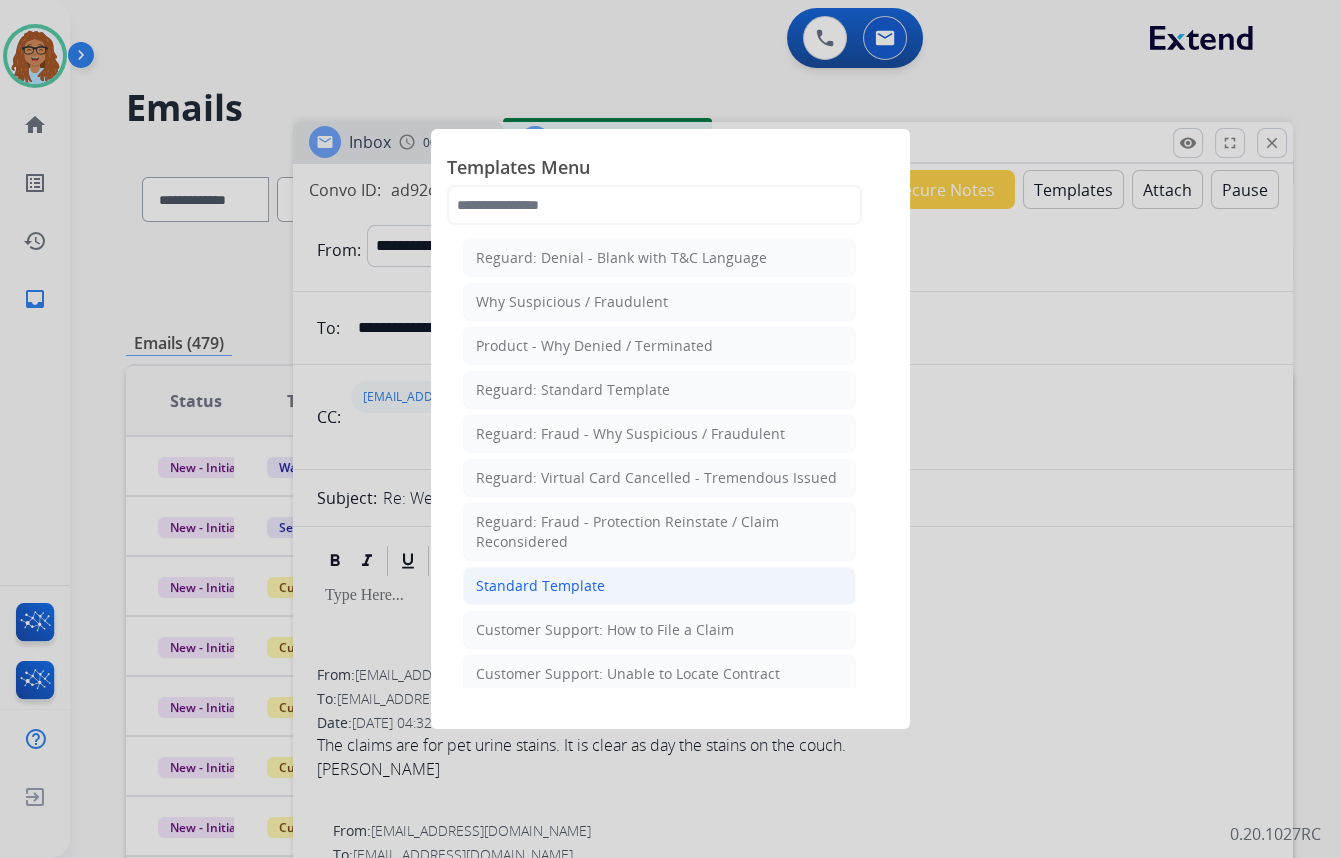 click on "Standard Template" 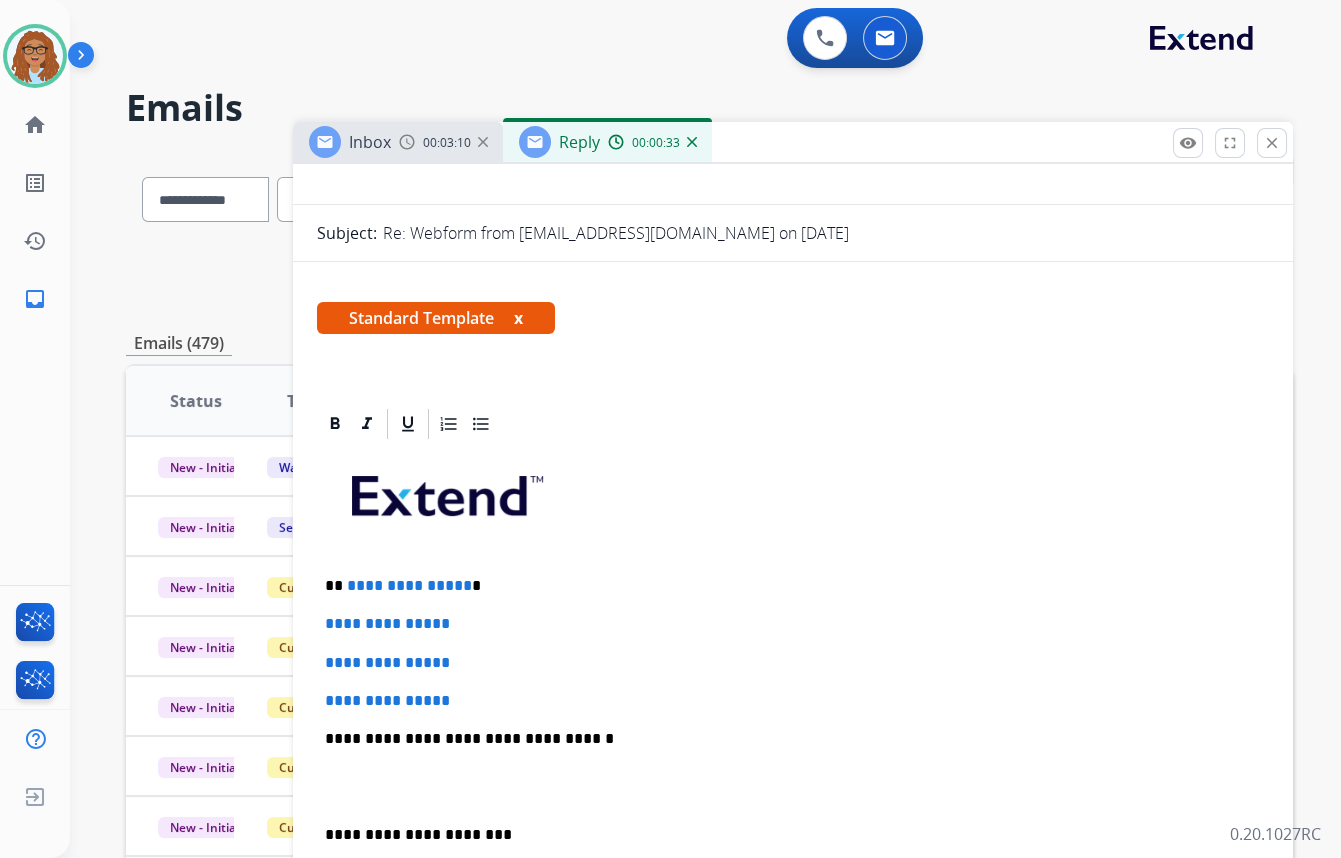 scroll, scrollTop: 272, scrollLeft: 0, axis: vertical 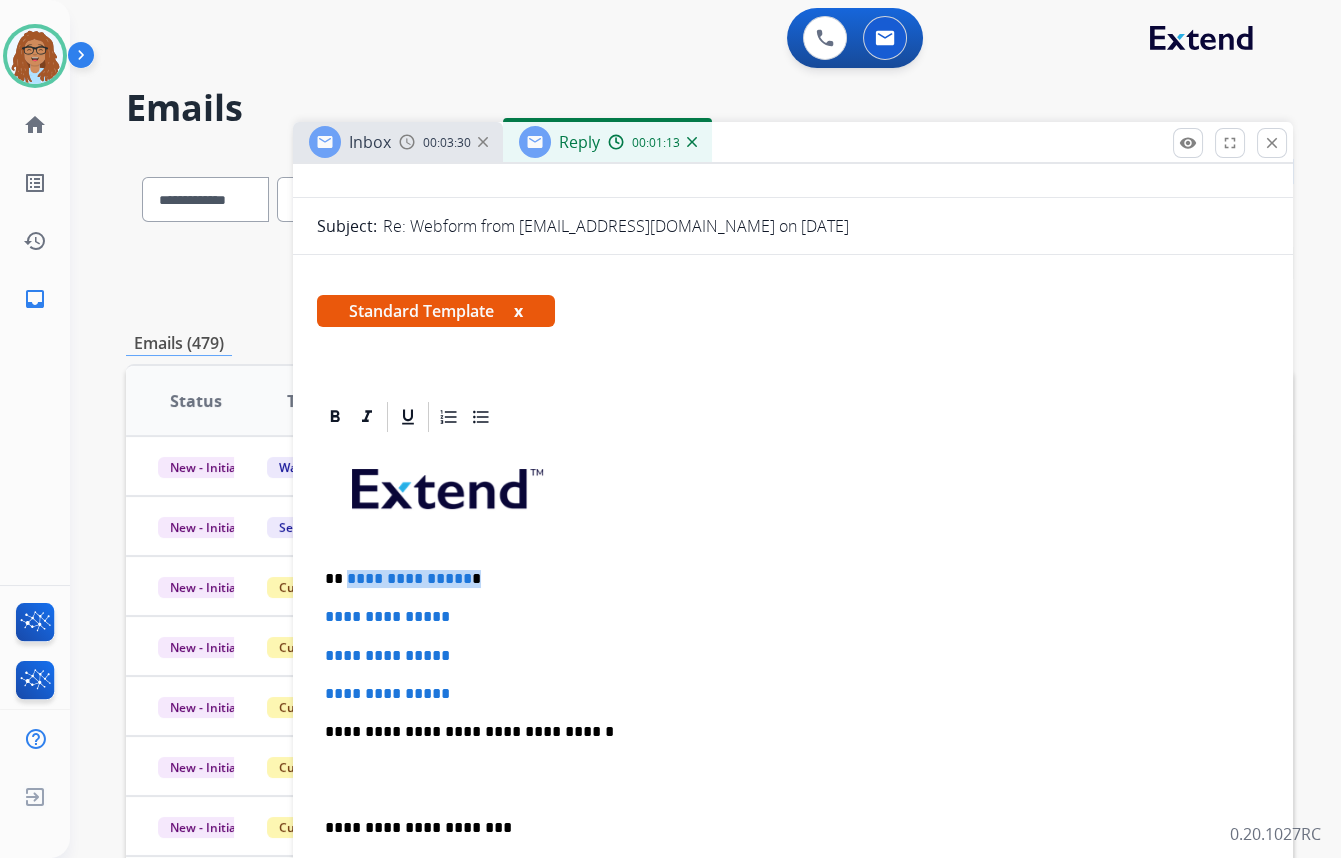 drag, startPoint x: 463, startPoint y: 574, endPoint x: 345, endPoint y: 571, distance: 118.03813 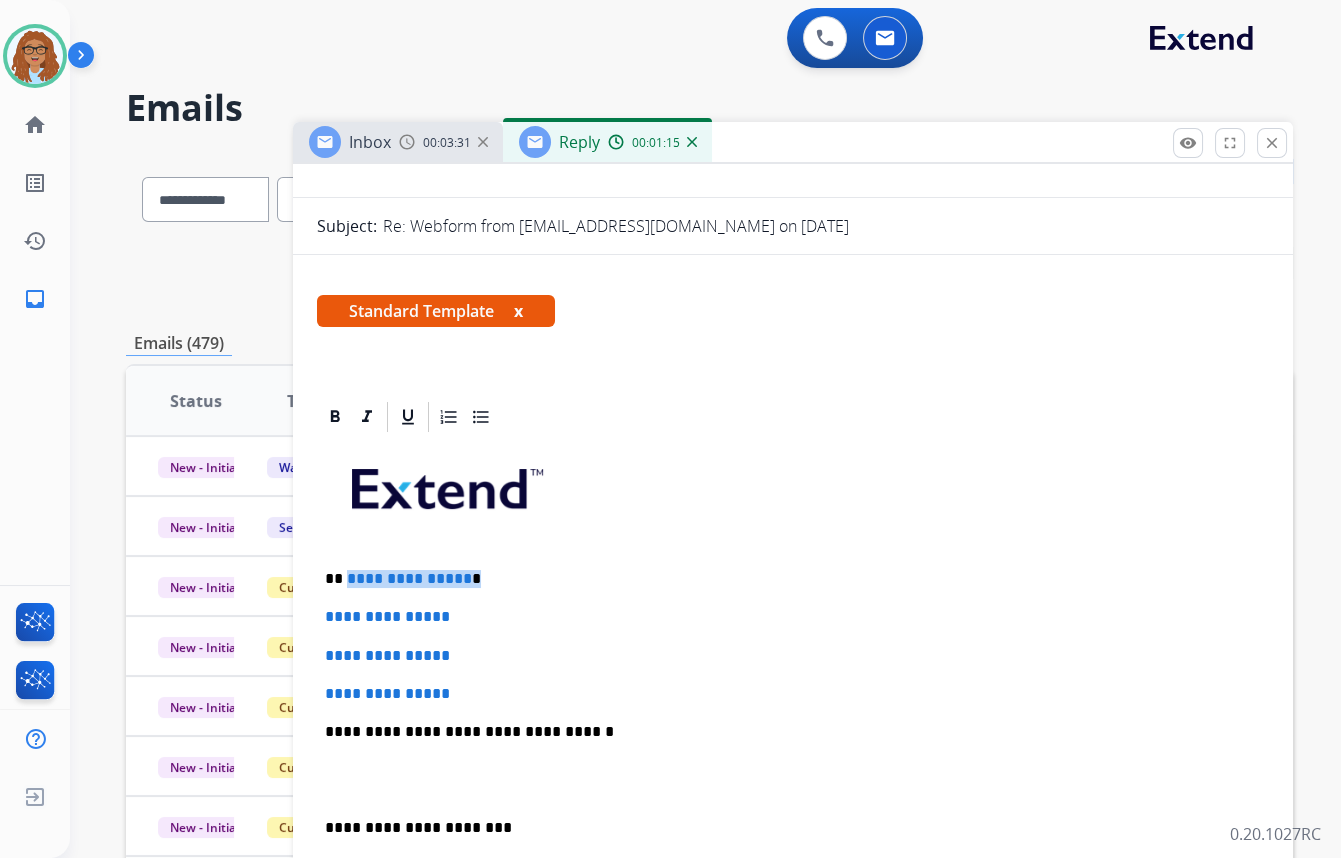 paste 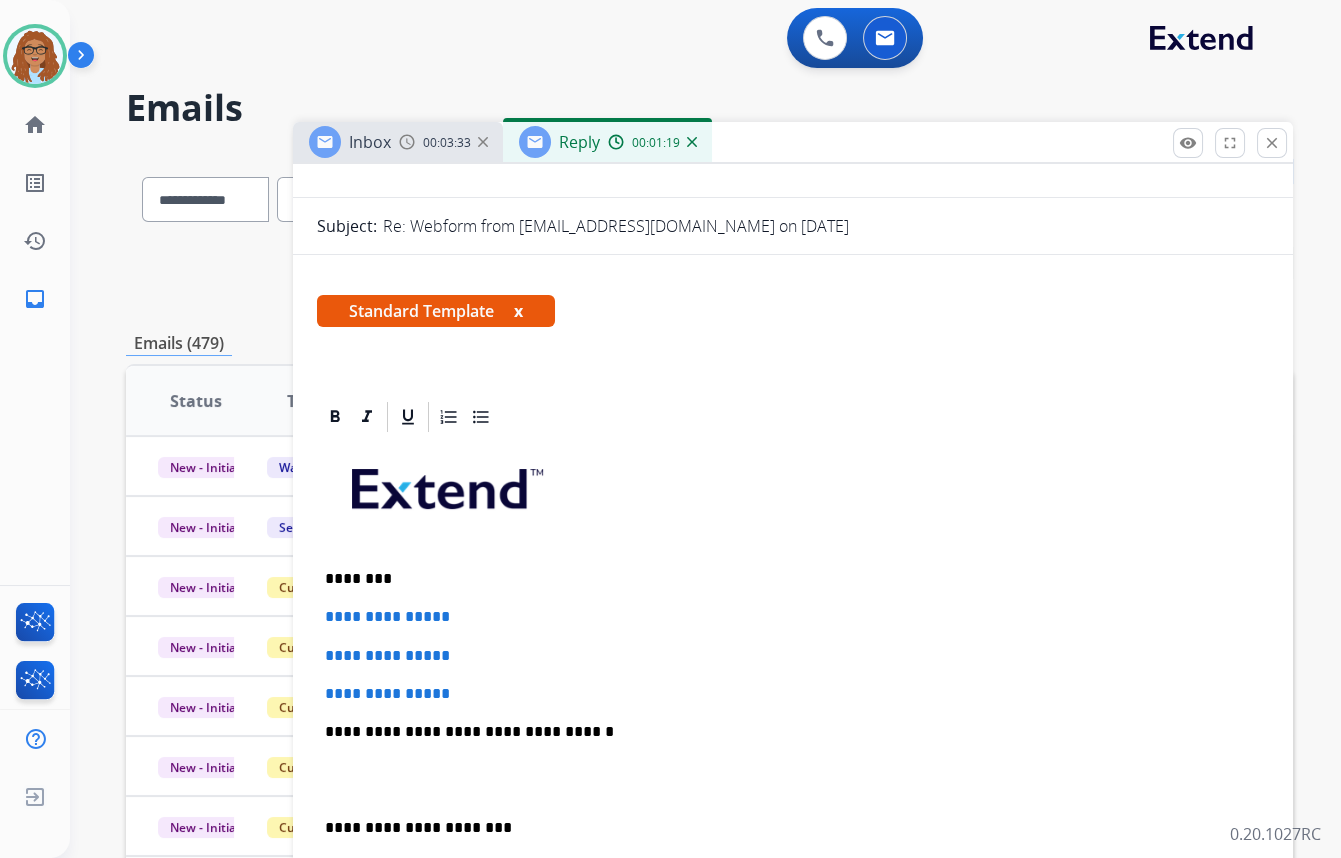 type 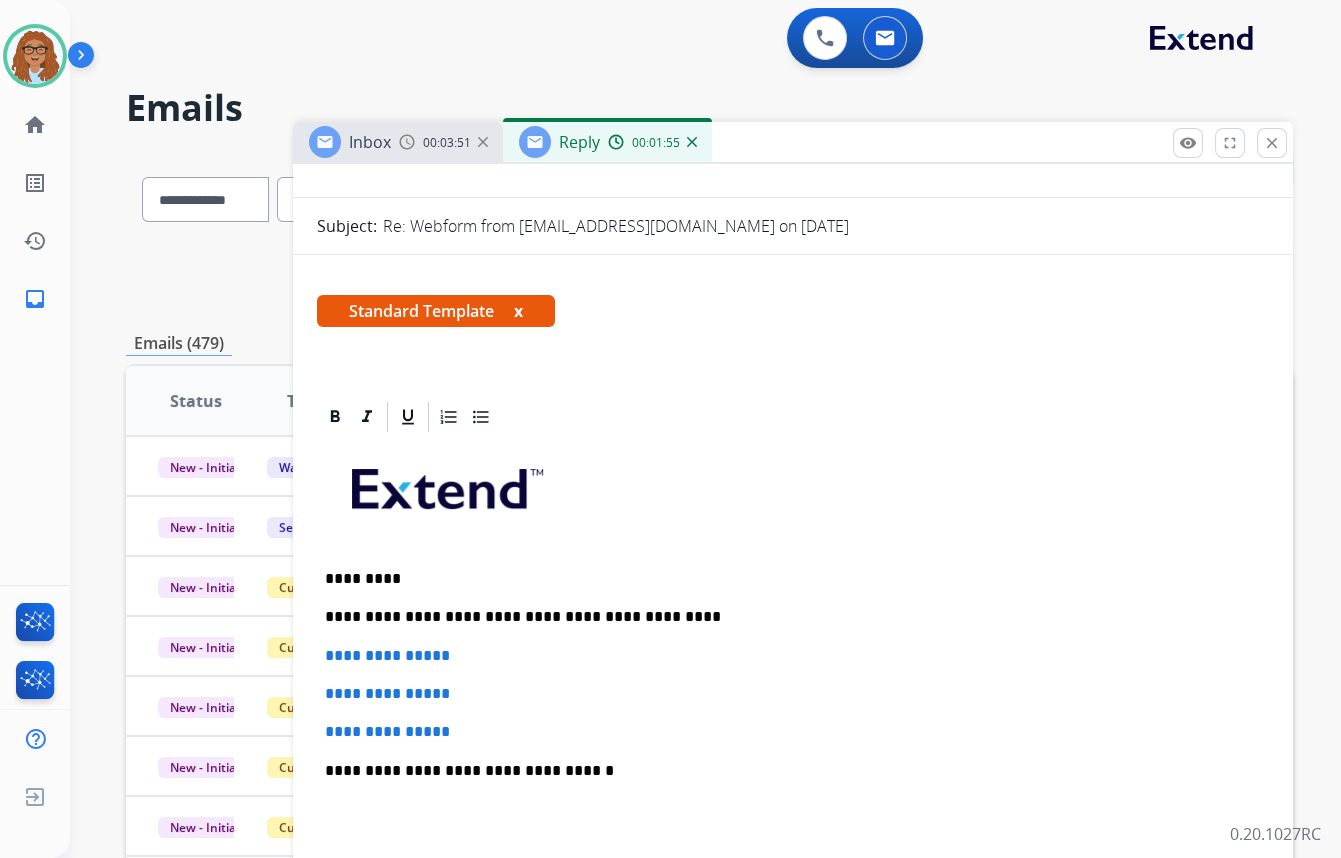 click on "**********" at bounding box center [785, 617] 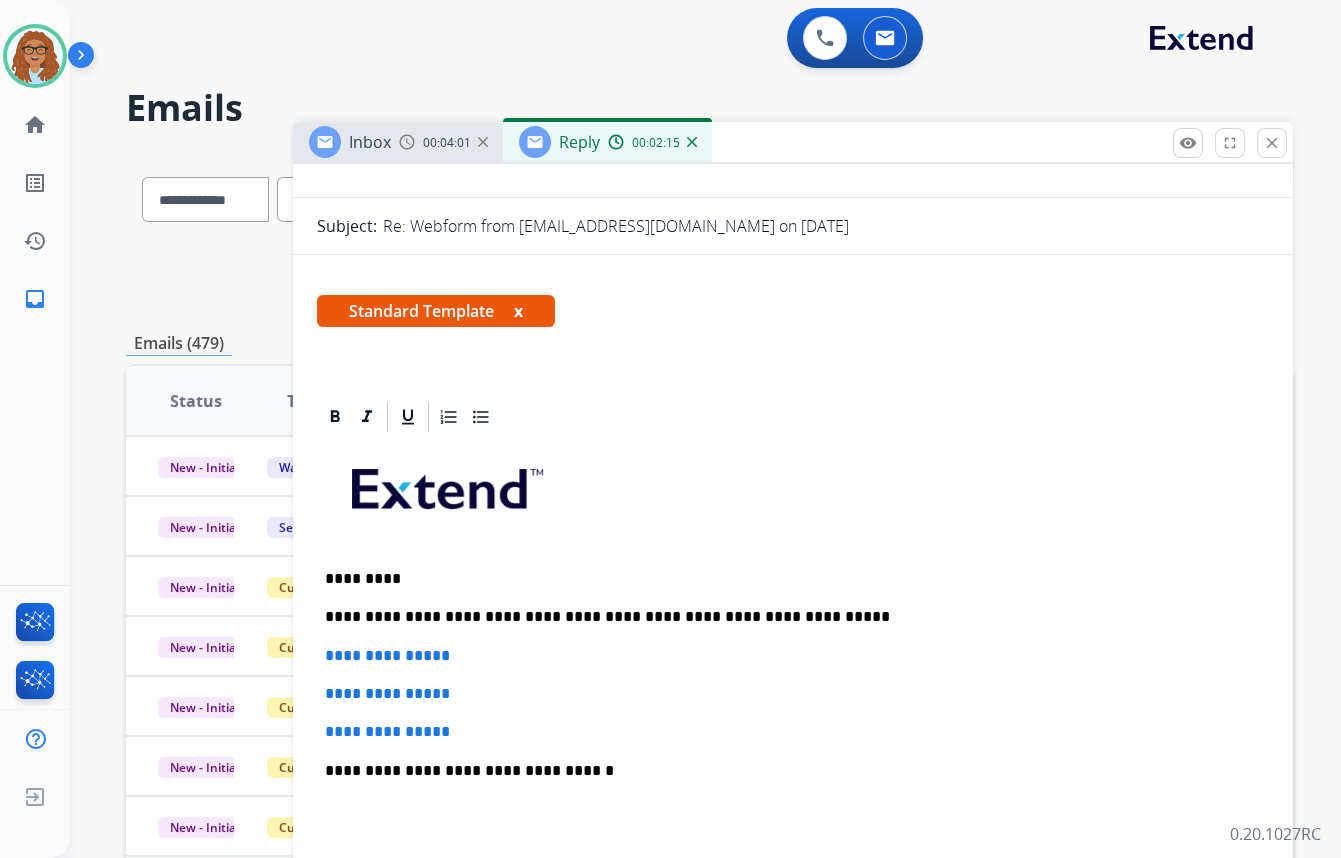click on "**********" at bounding box center [793, 798] 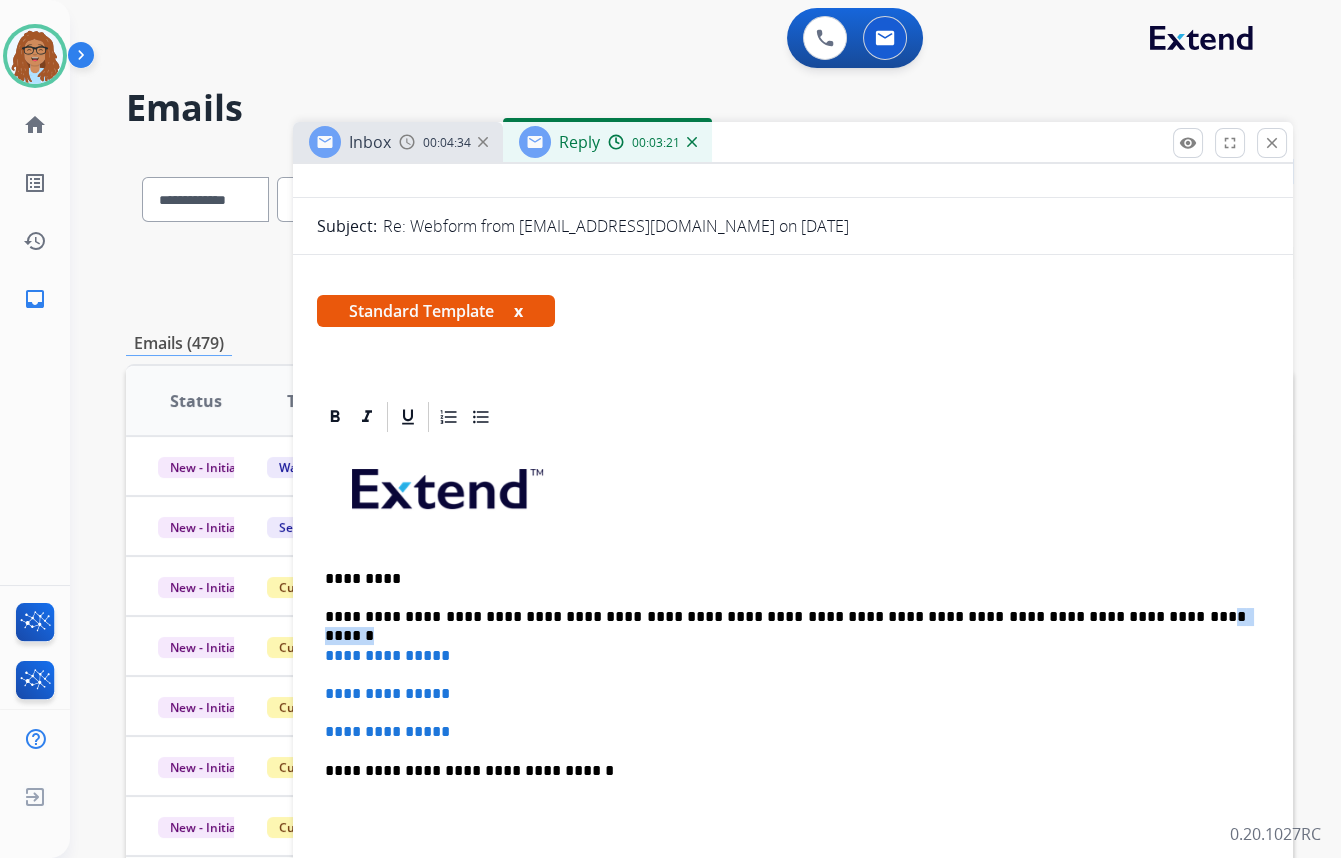 drag, startPoint x: 1101, startPoint y: 613, endPoint x: 1047, endPoint y: 614, distance: 54.00926 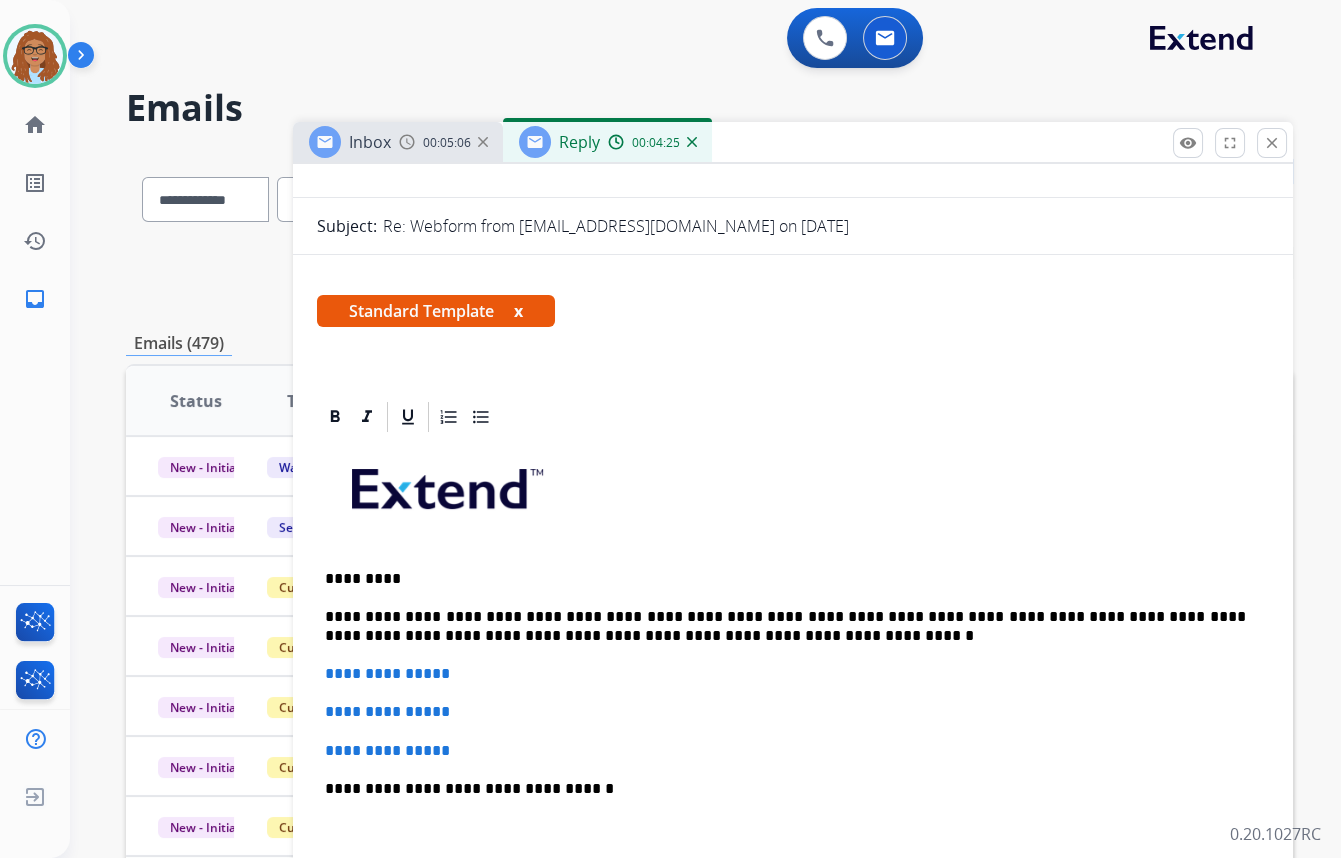 click on "**********" at bounding box center (785, 626) 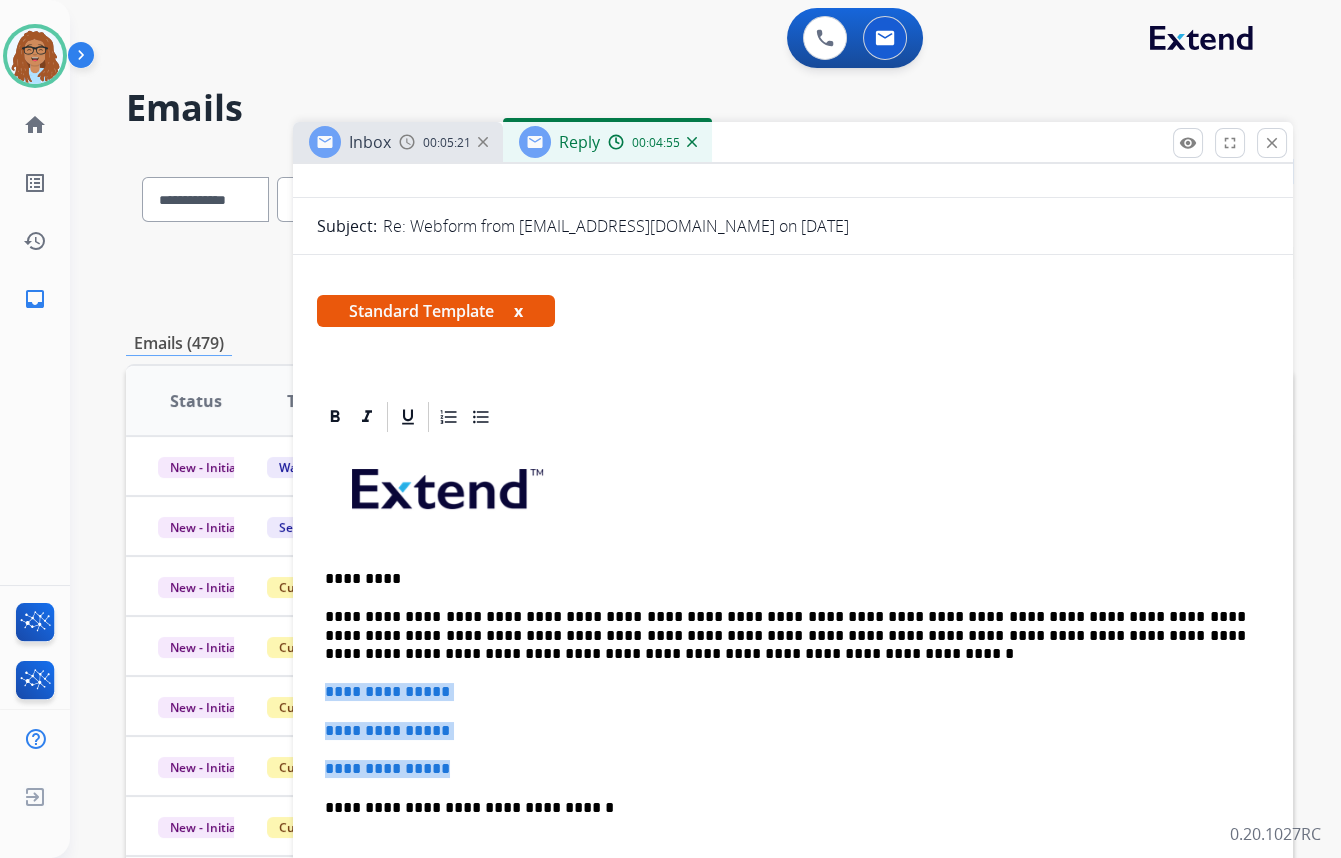 drag, startPoint x: 469, startPoint y: 768, endPoint x: 322, endPoint y: 691, distance: 165.94577 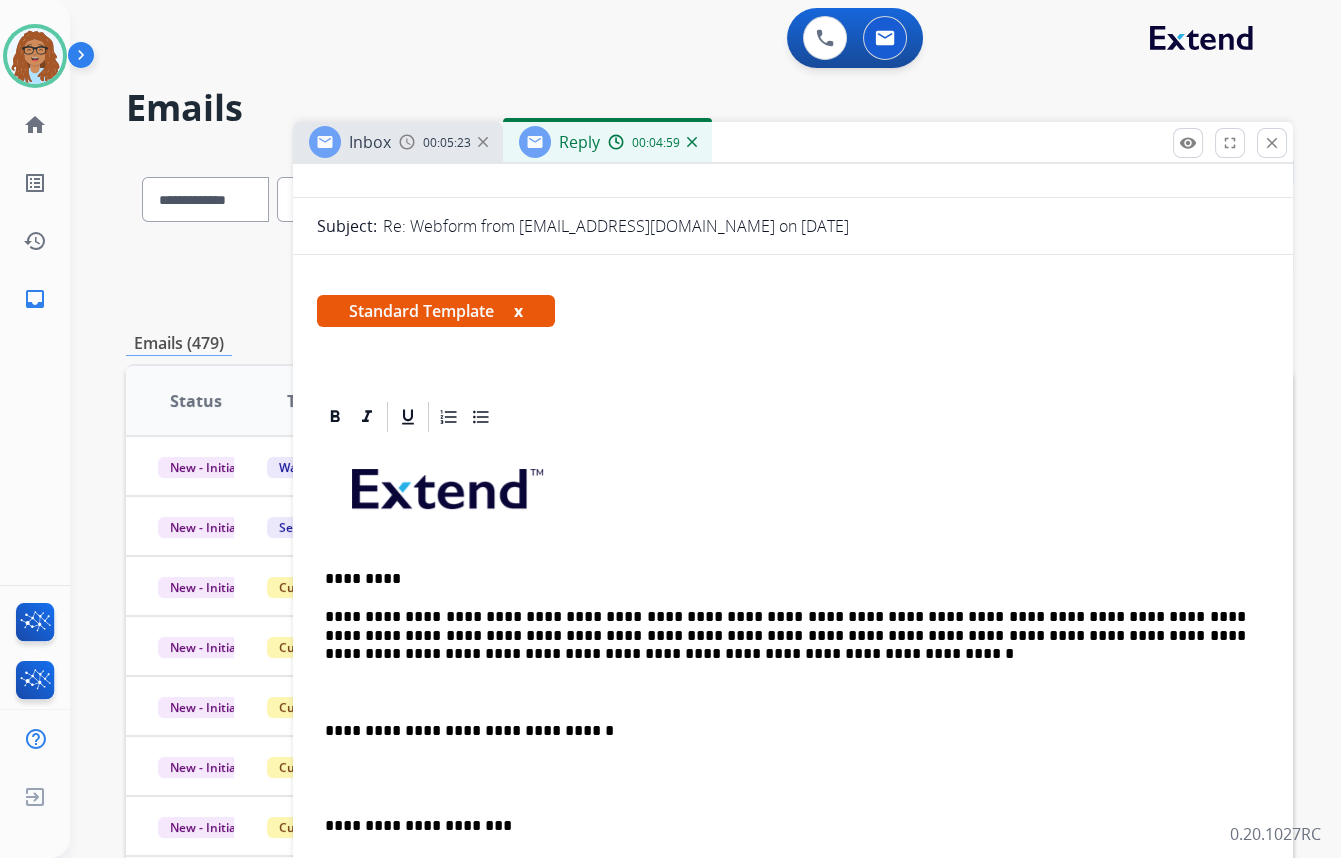 click on "**********" at bounding box center [793, 778] 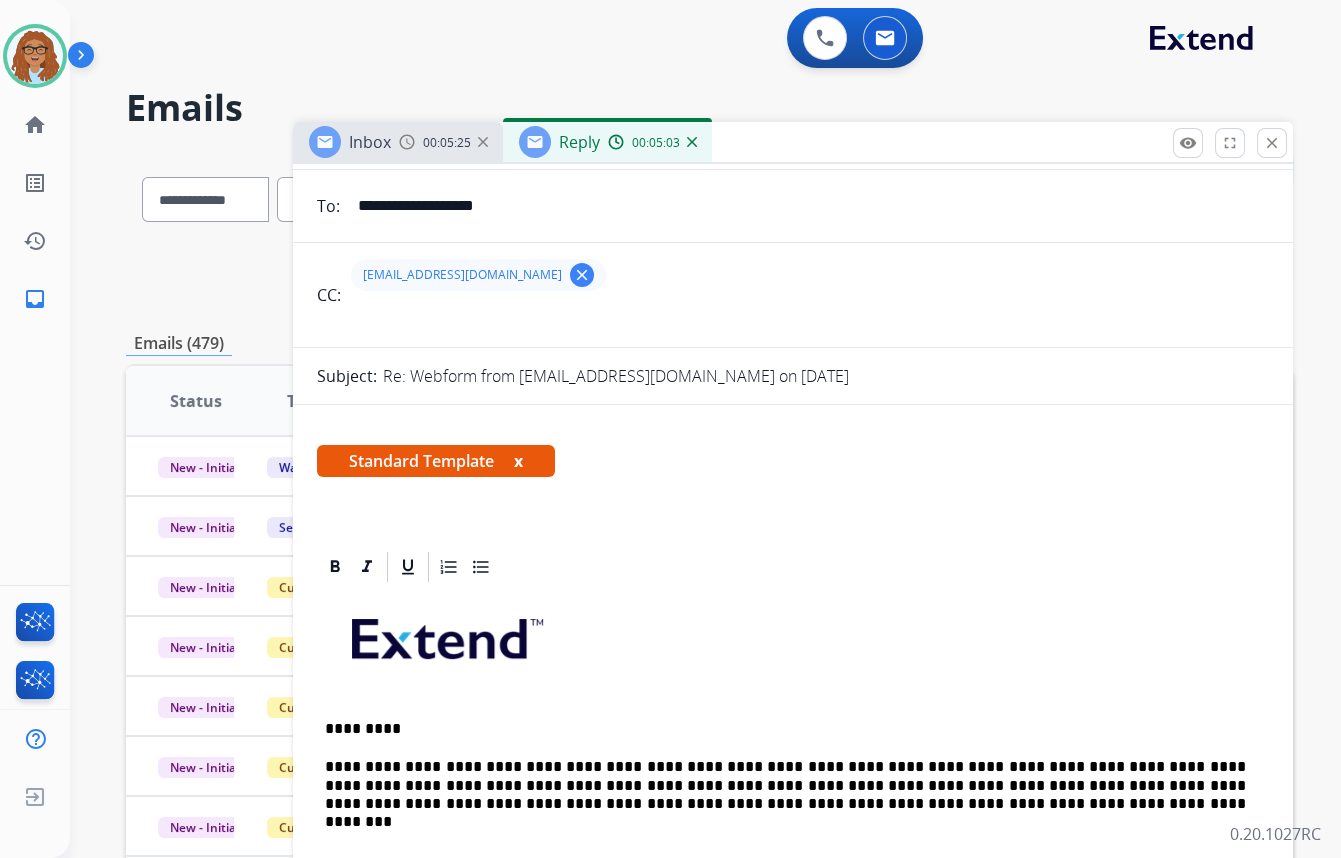 scroll, scrollTop: 0, scrollLeft: 0, axis: both 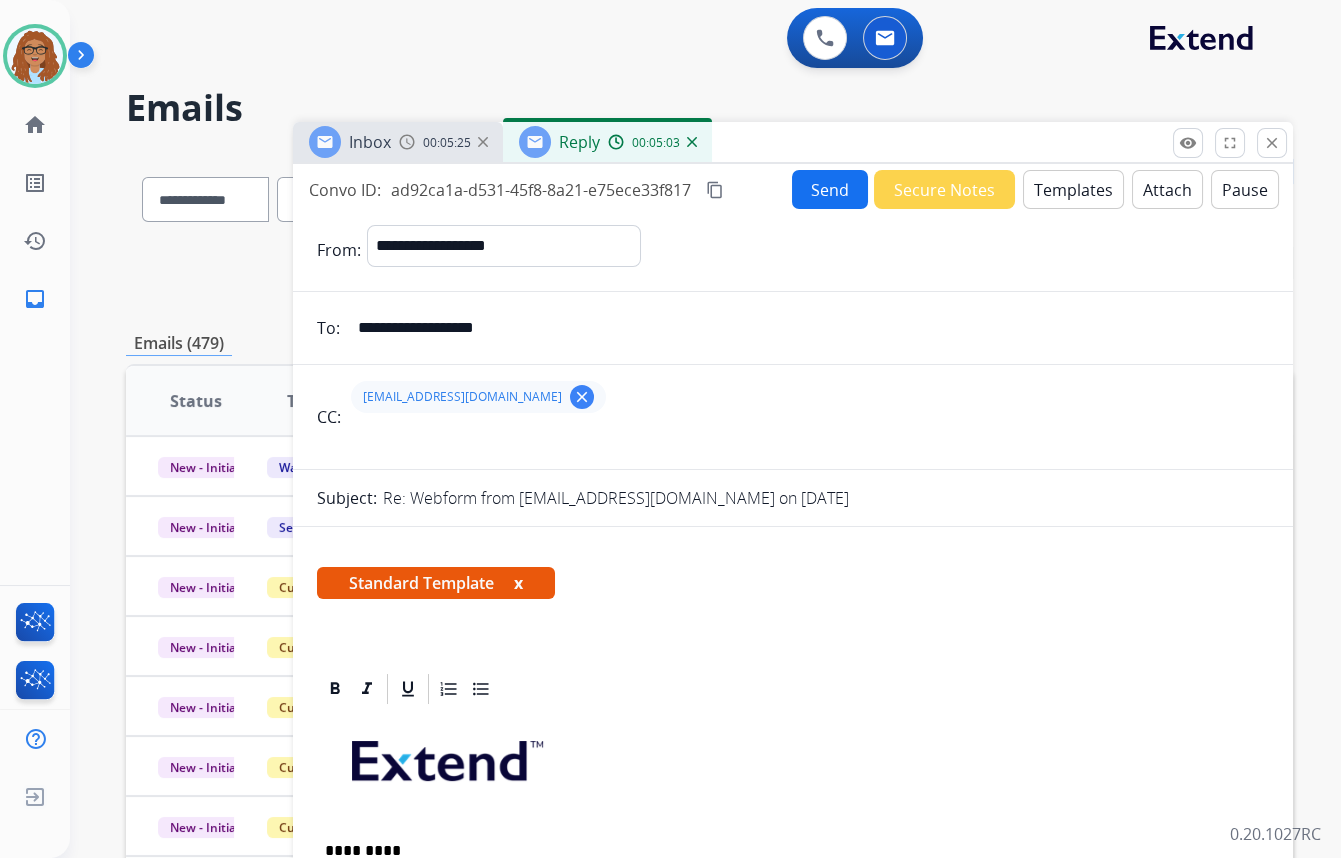 click on "Send" at bounding box center [830, 189] 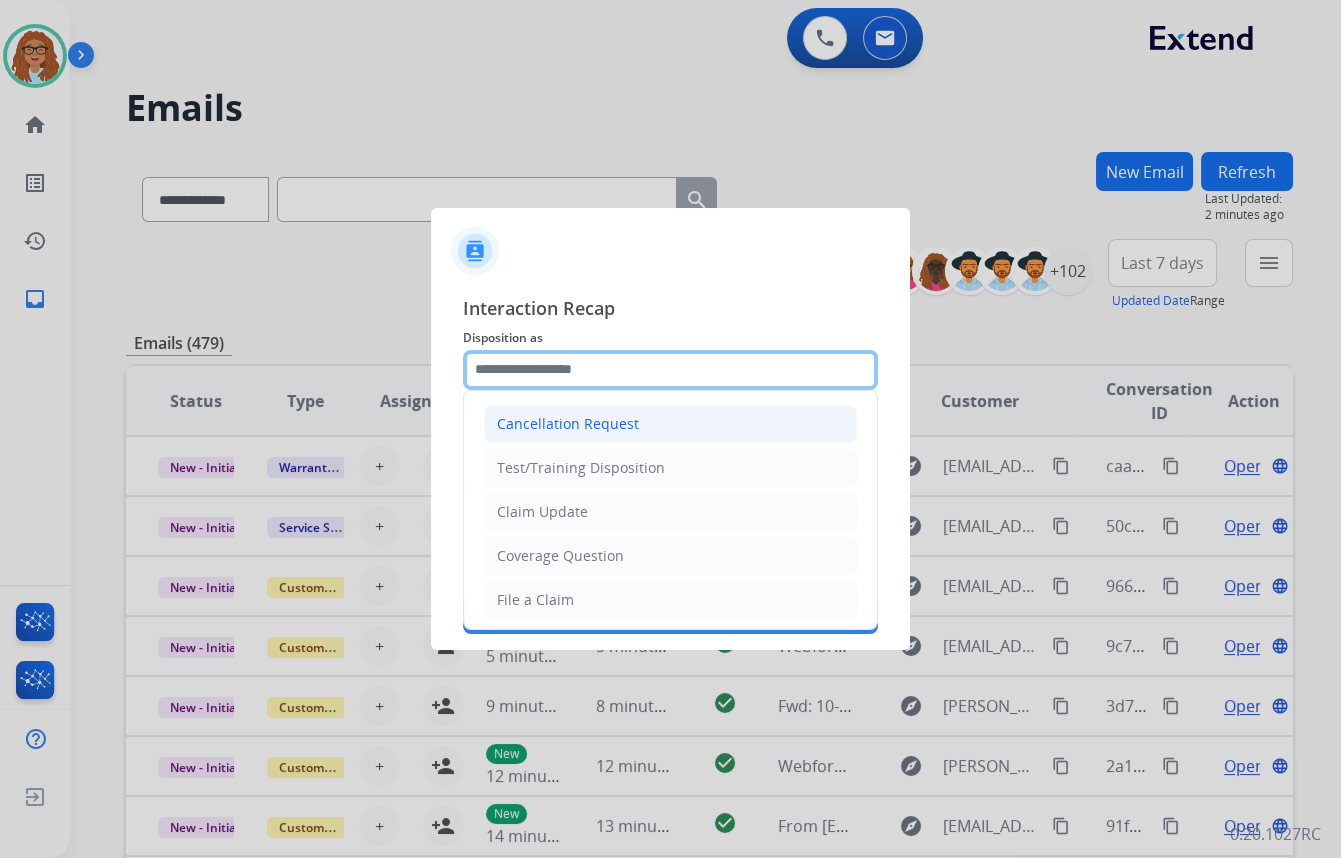 drag, startPoint x: 640, startPoint y: 380, endPoint x: 628, endPoint y: 420, distance: 41.761227 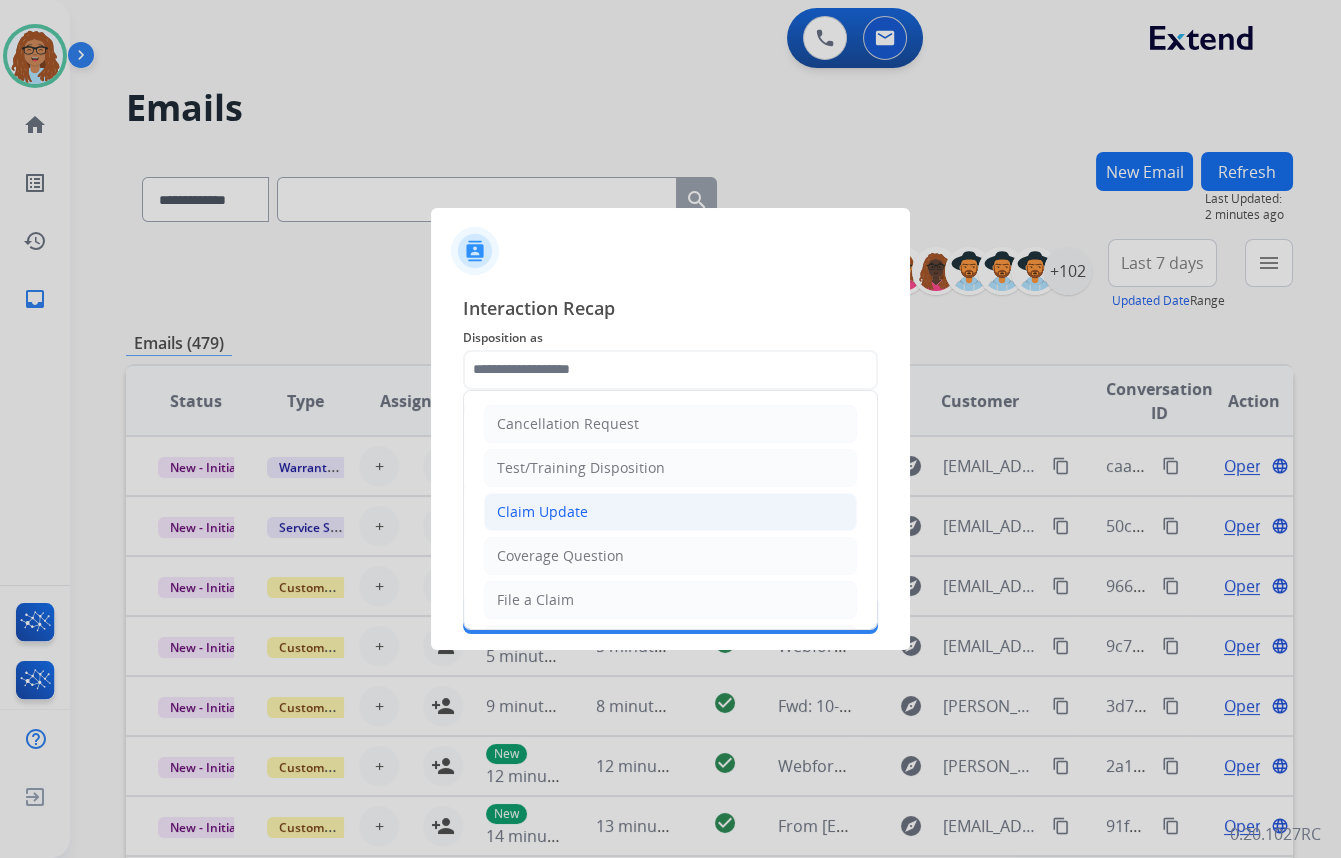 click on "Claim Update" 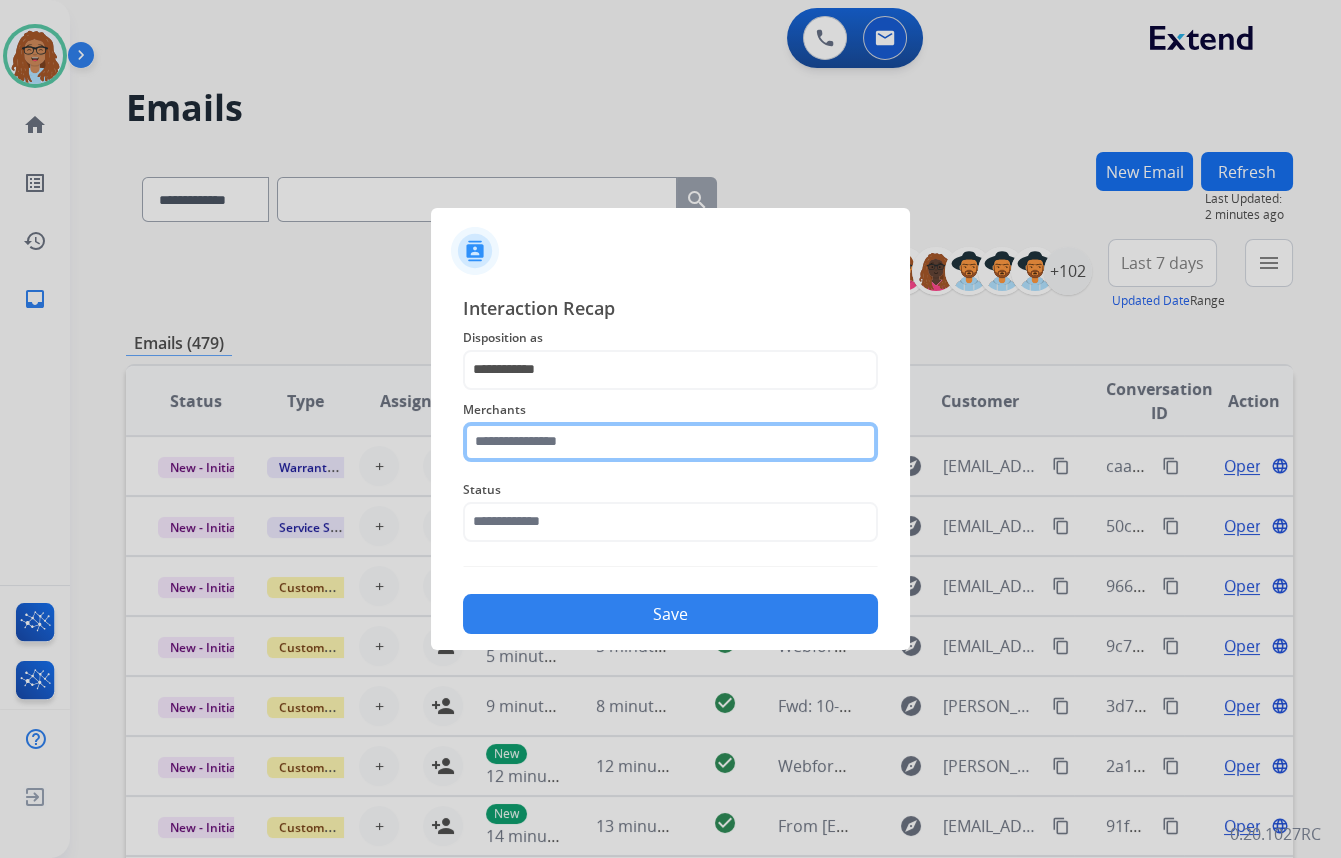 click 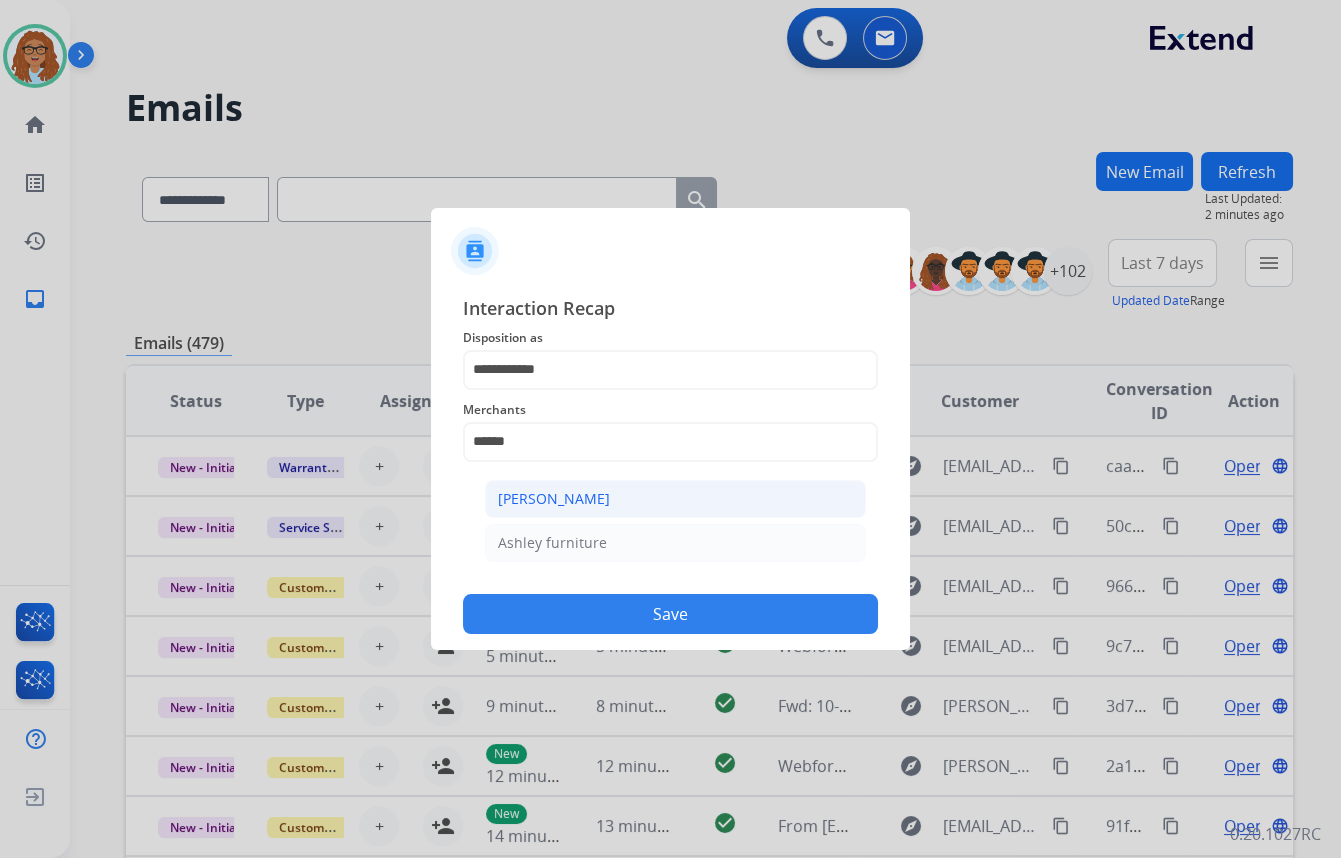 click on "[PERSON_NAME]" 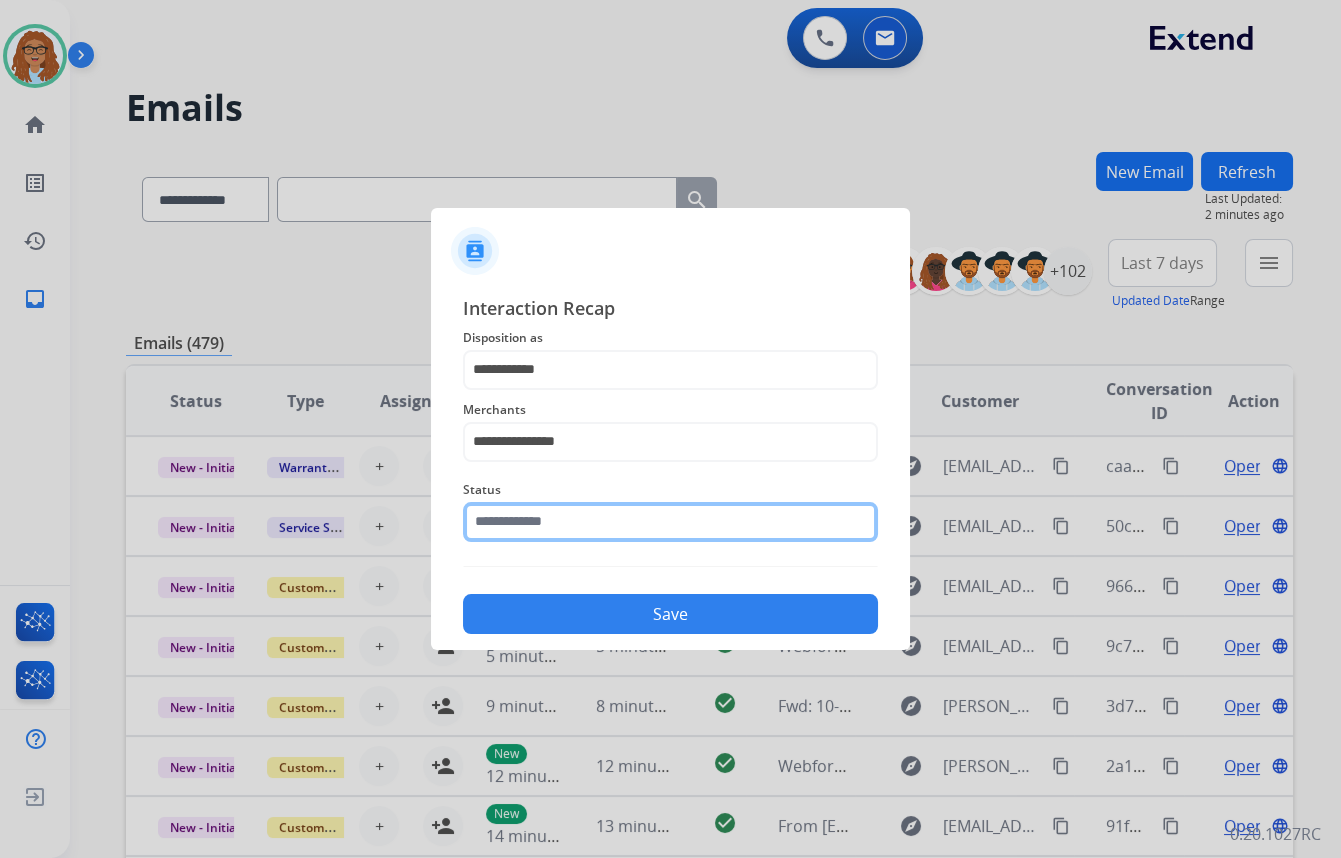click 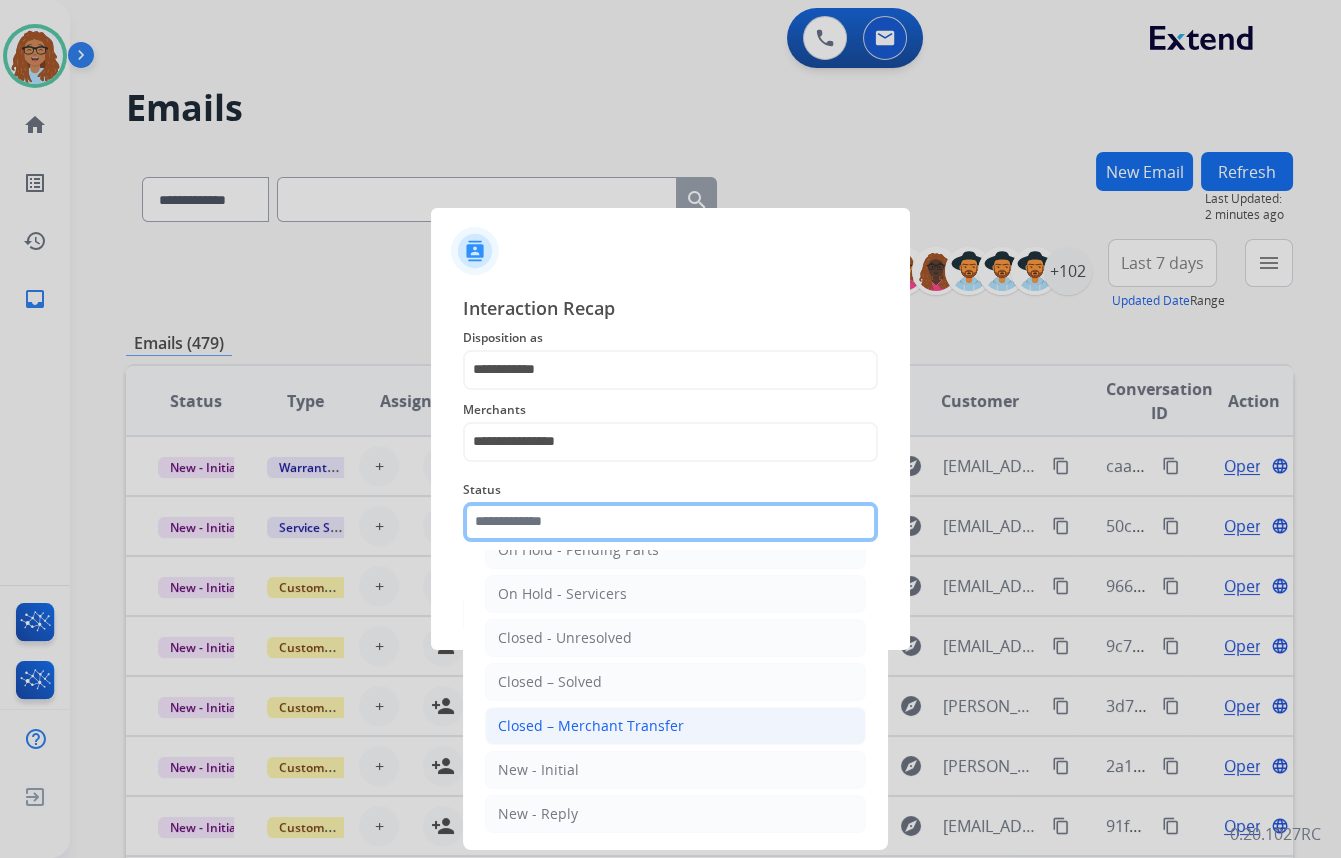 scroll, scrollTop: 118, scrollLeft: 0, axis: vertical 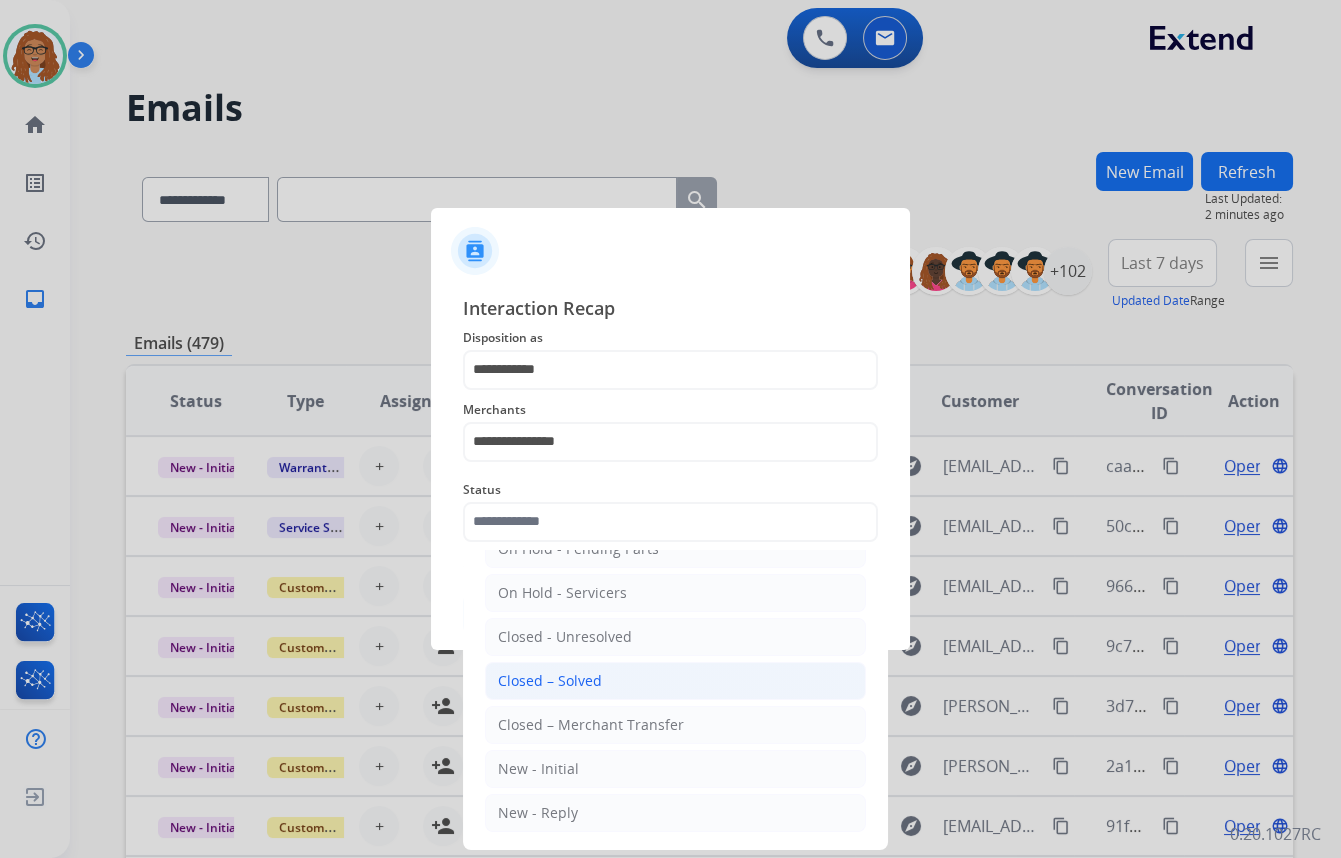 click on "Closed – Solved" 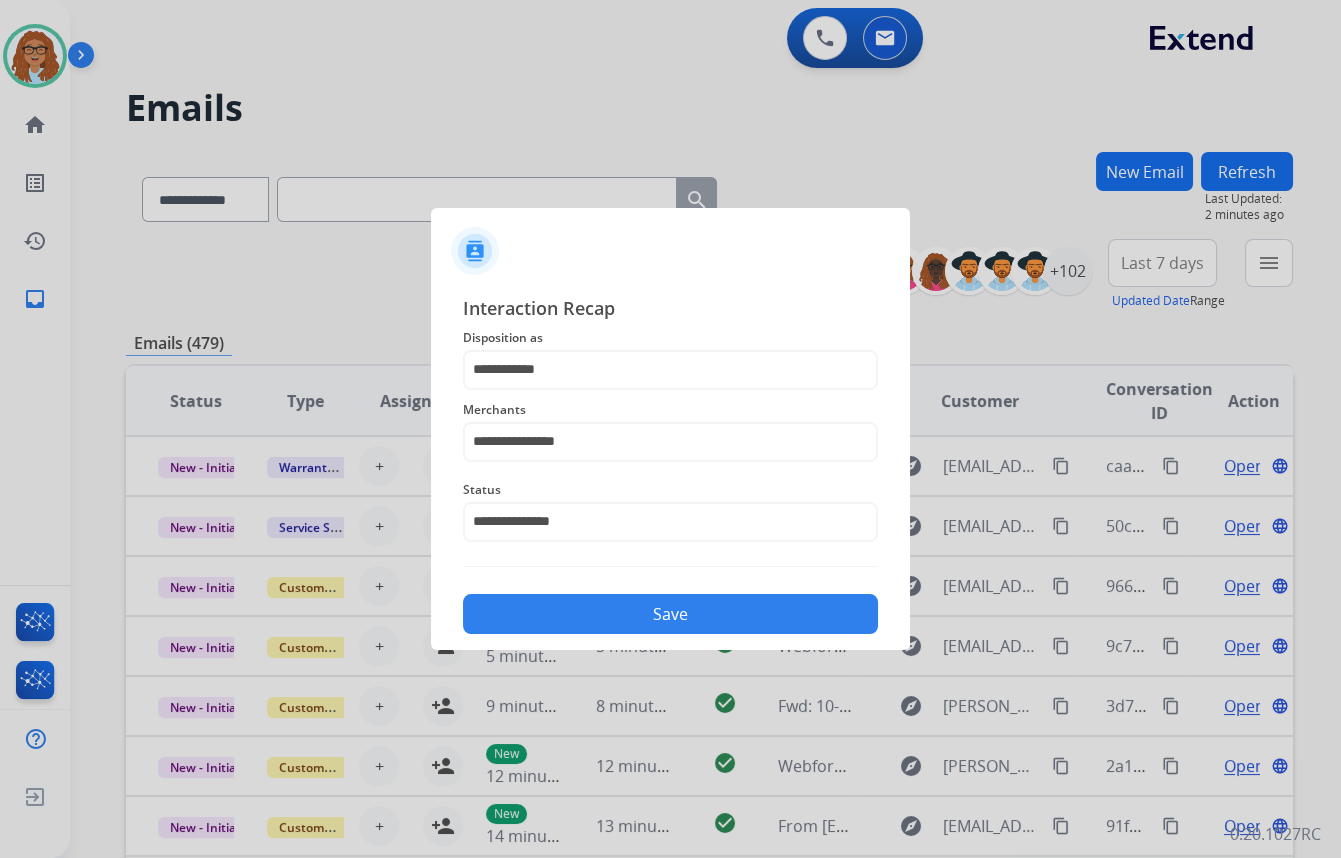 click on "Save" 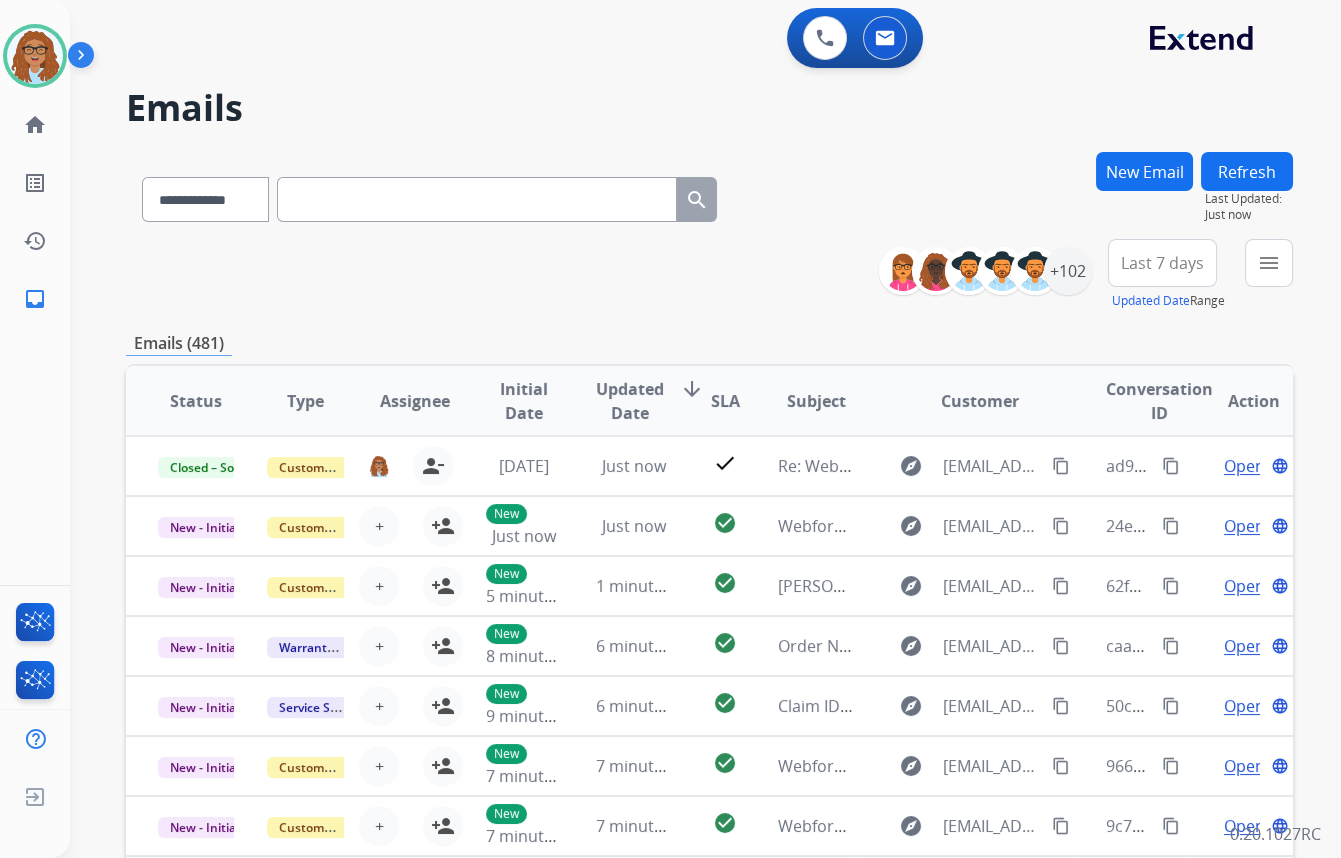 click on "menu" at bounding box center (1269, 263) 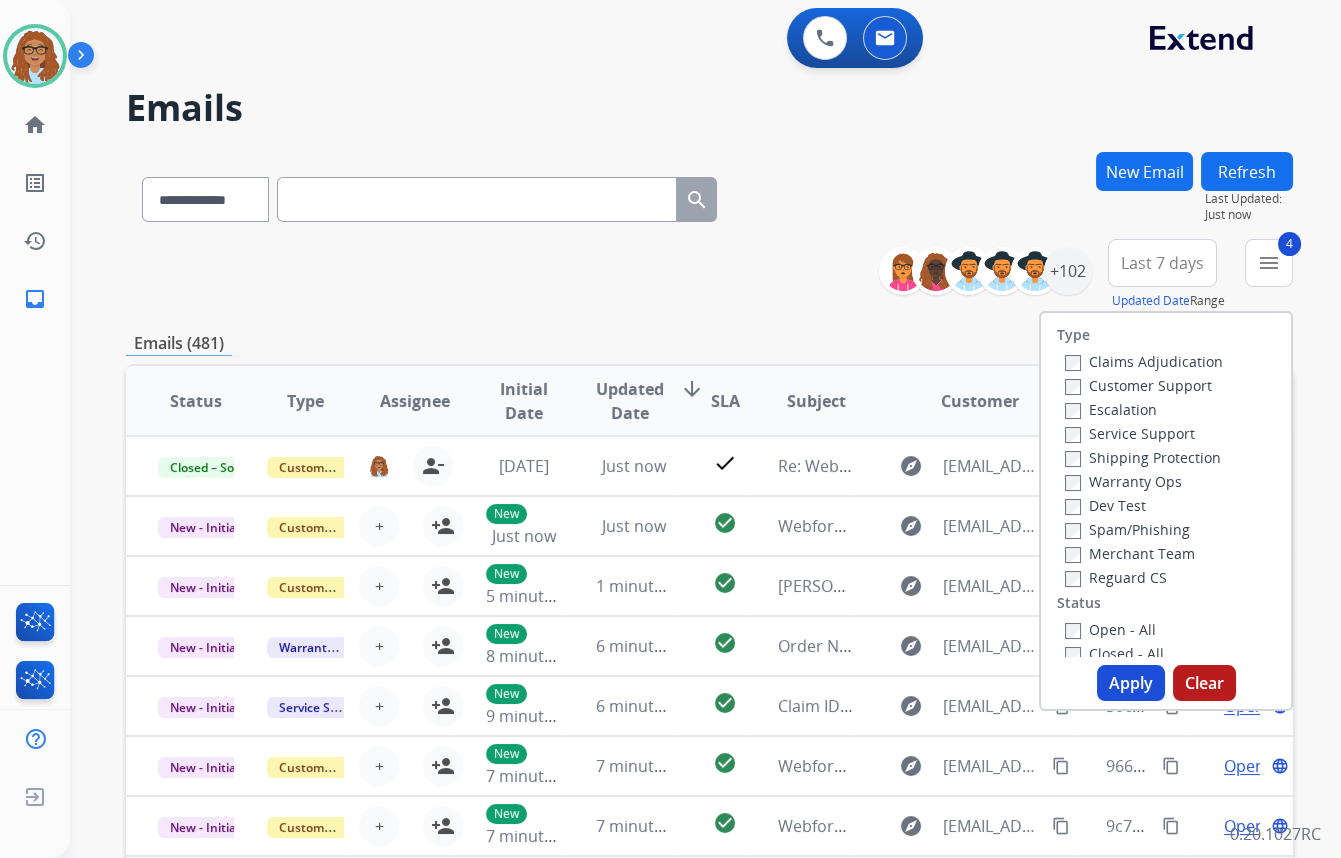 click on "Apply" at bounding box center [1131, 683] 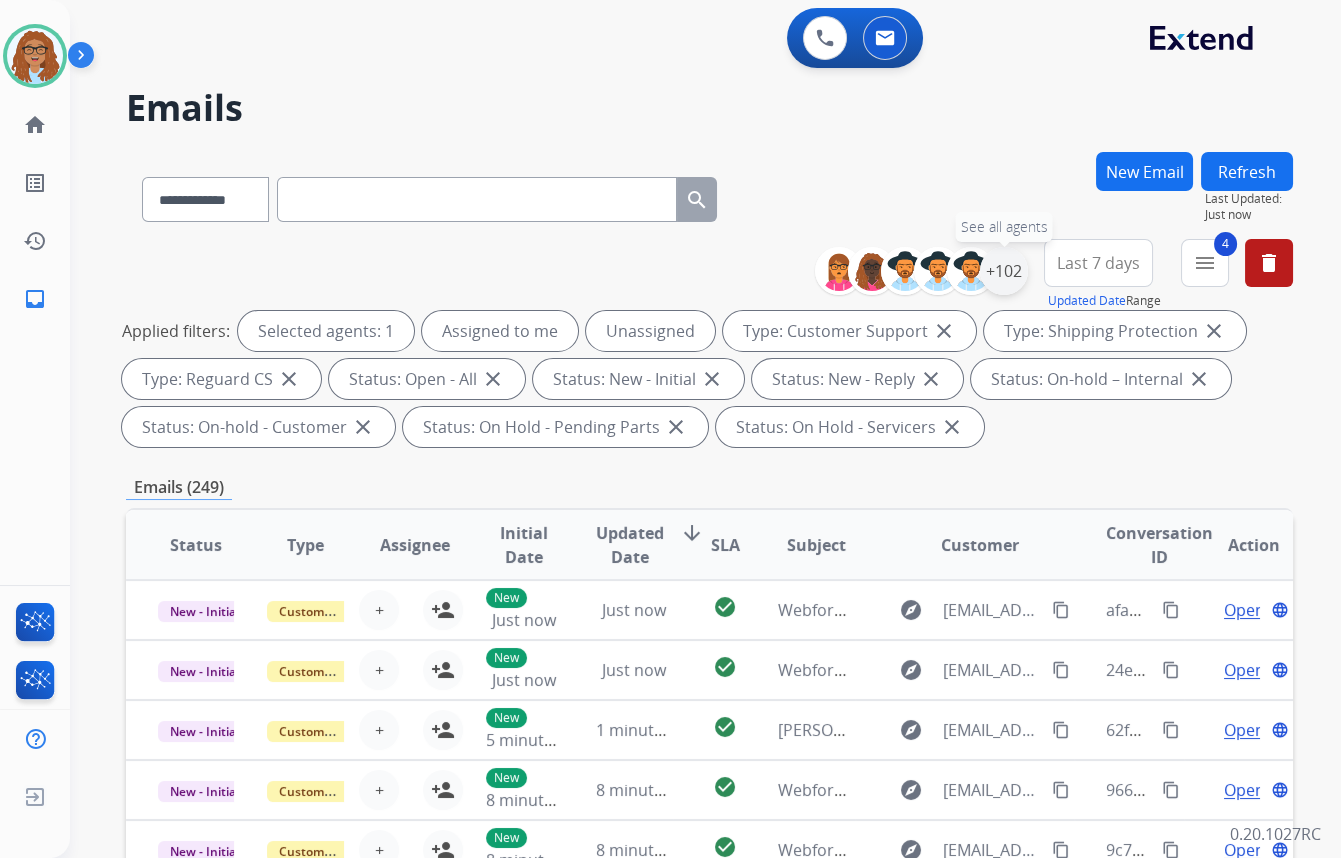 click on "+102" at bounding box center [1004, 271] 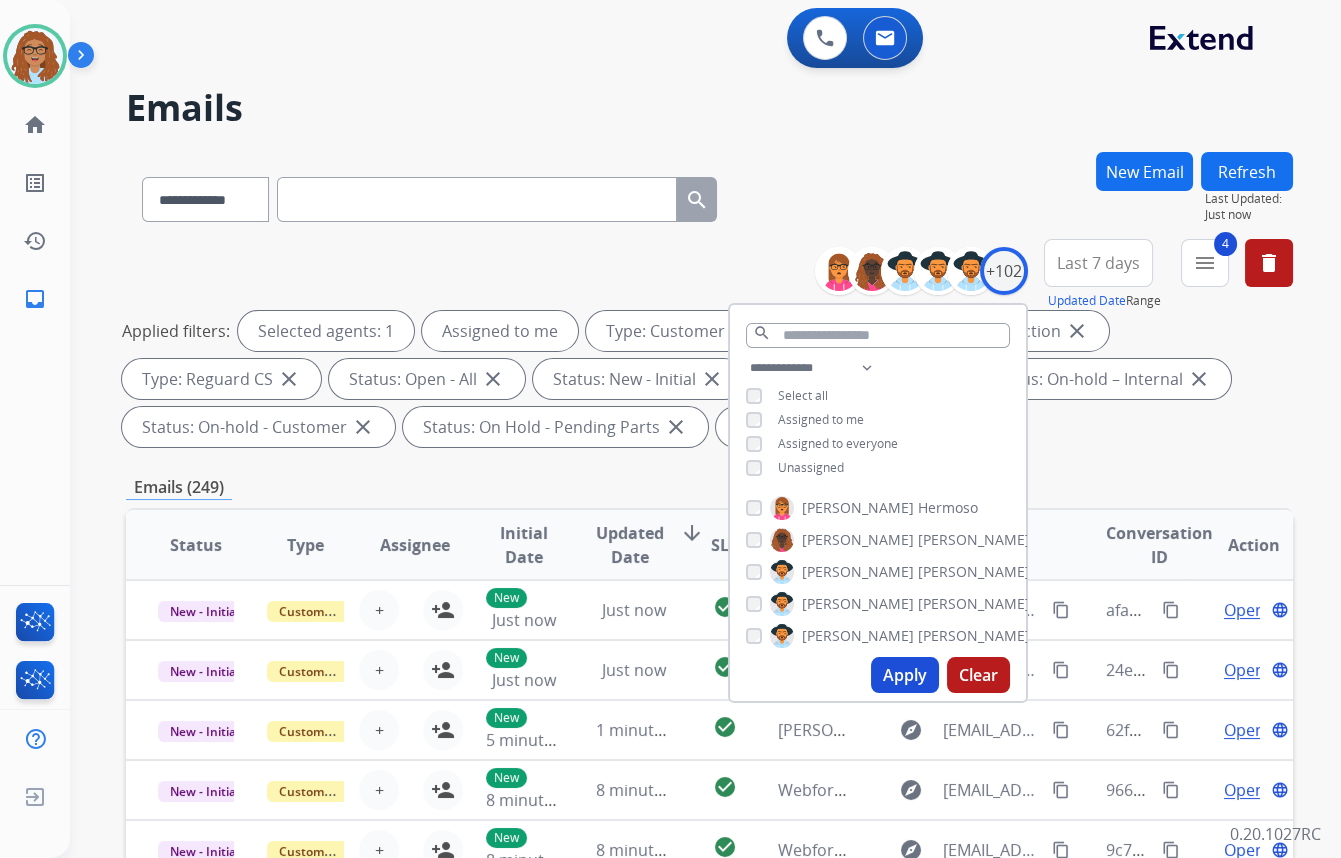 click on "Apply" at bounding box center (905, 675) 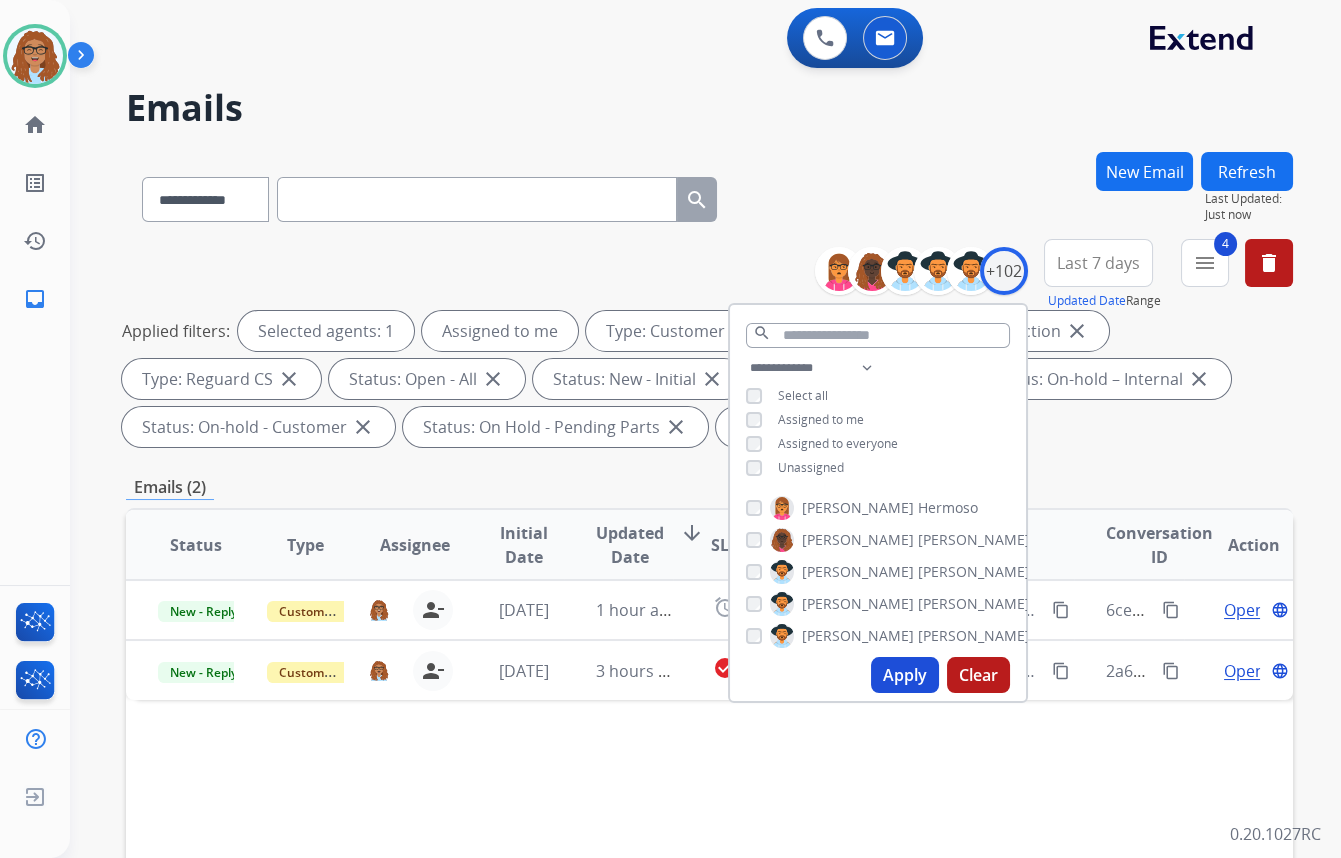 click on "**********" at bounding box center [709, 195] 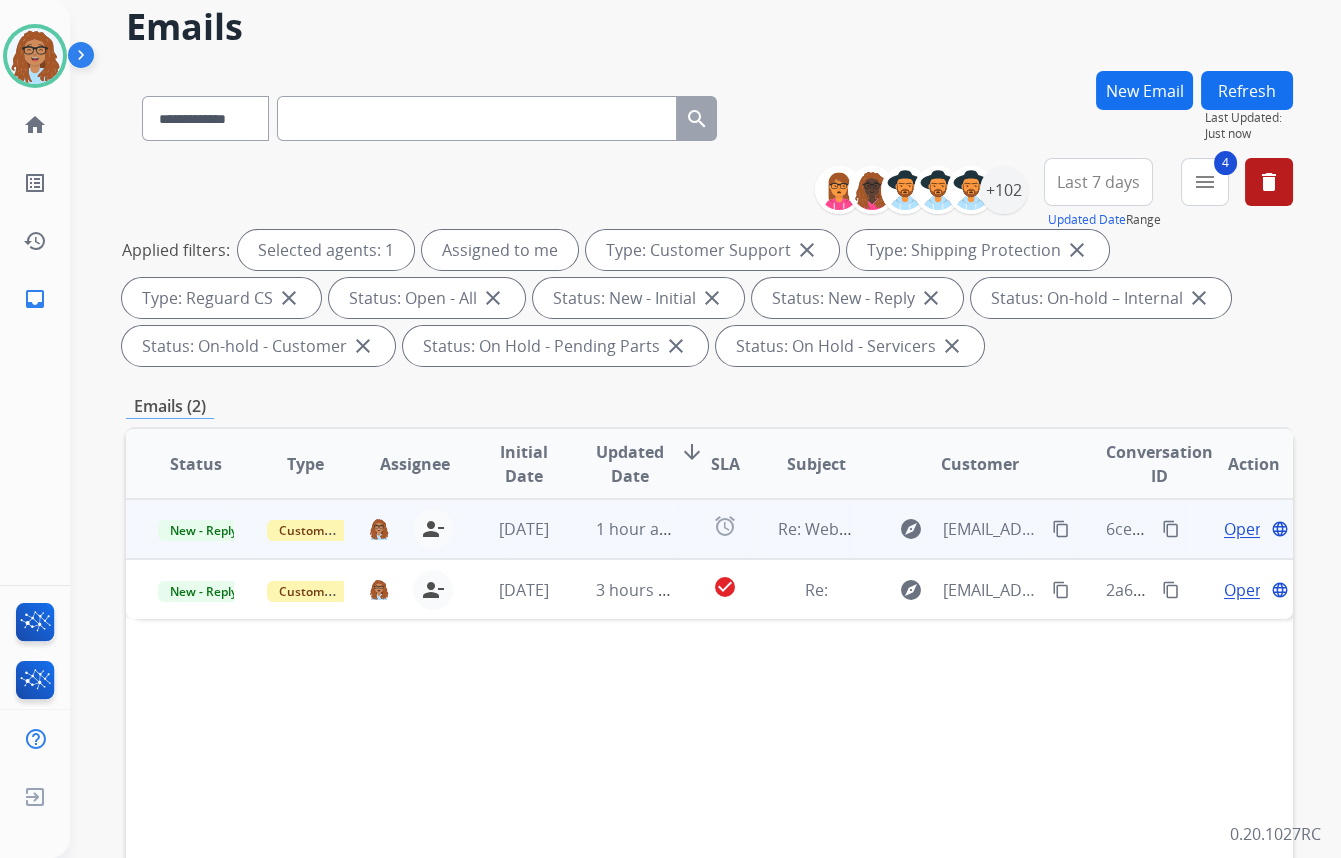 scroll, scrollTop: 90, scrollLeft: 0, axis: vertical 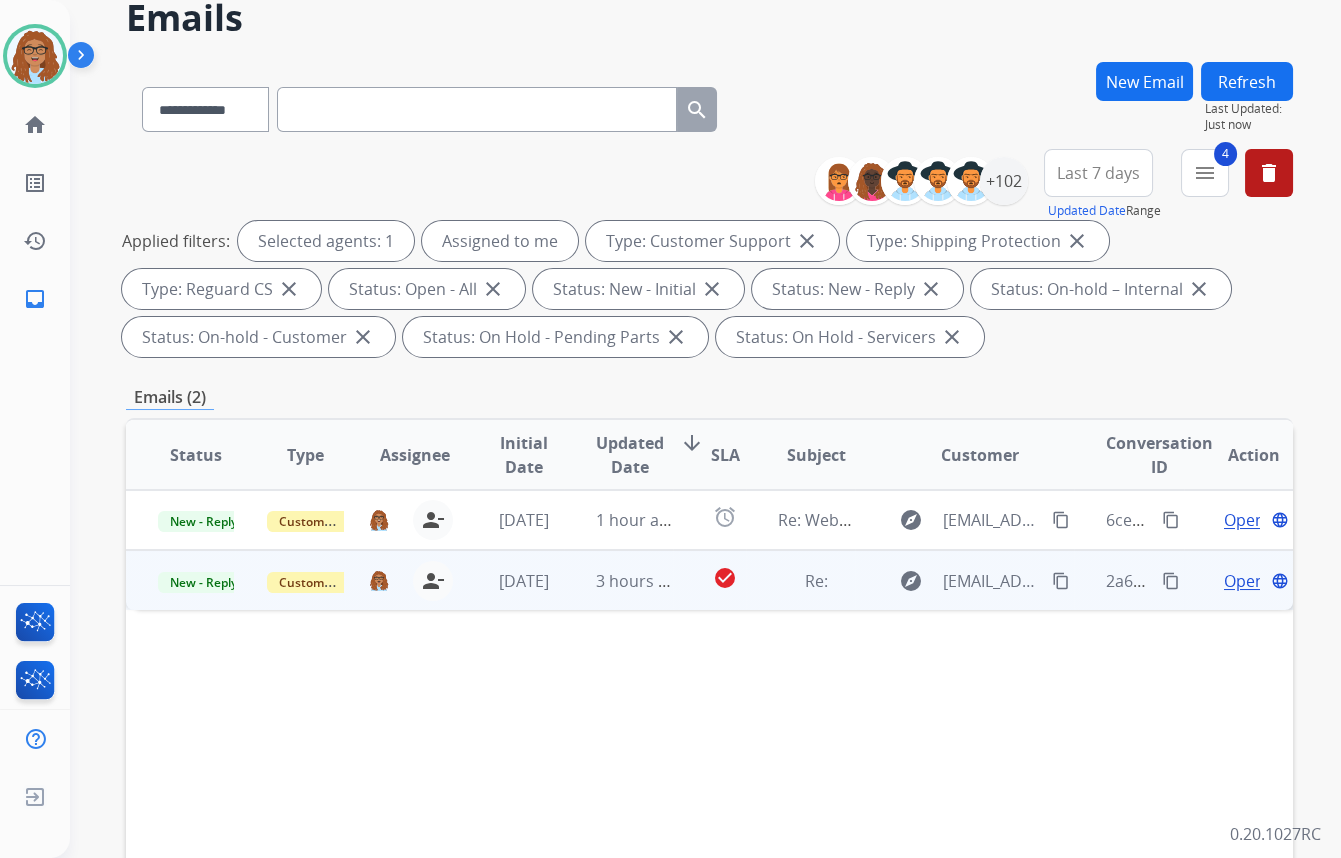 click on "content_copy" at bounding box center [1171, 581] 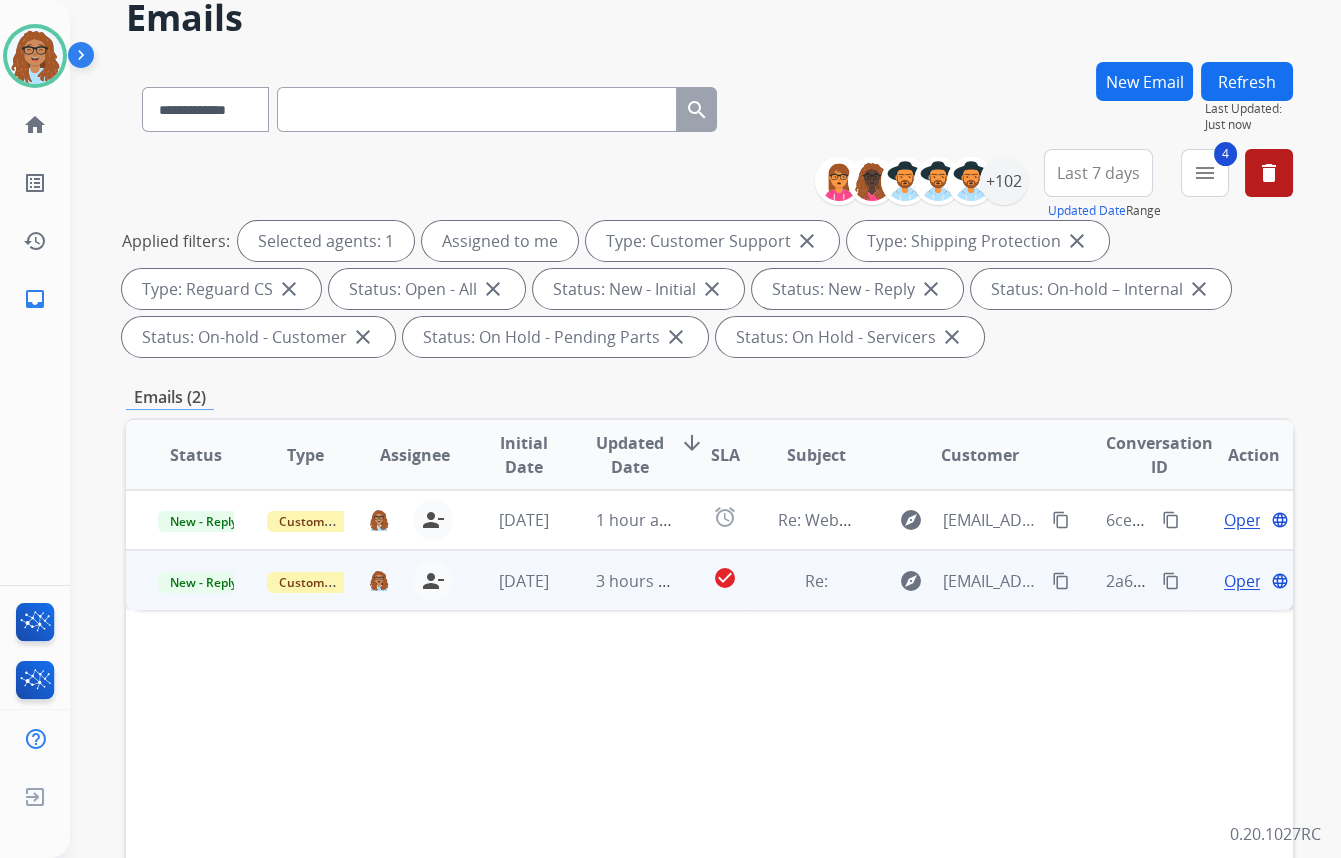 click on "Open" at bounding box center (1244, 581) 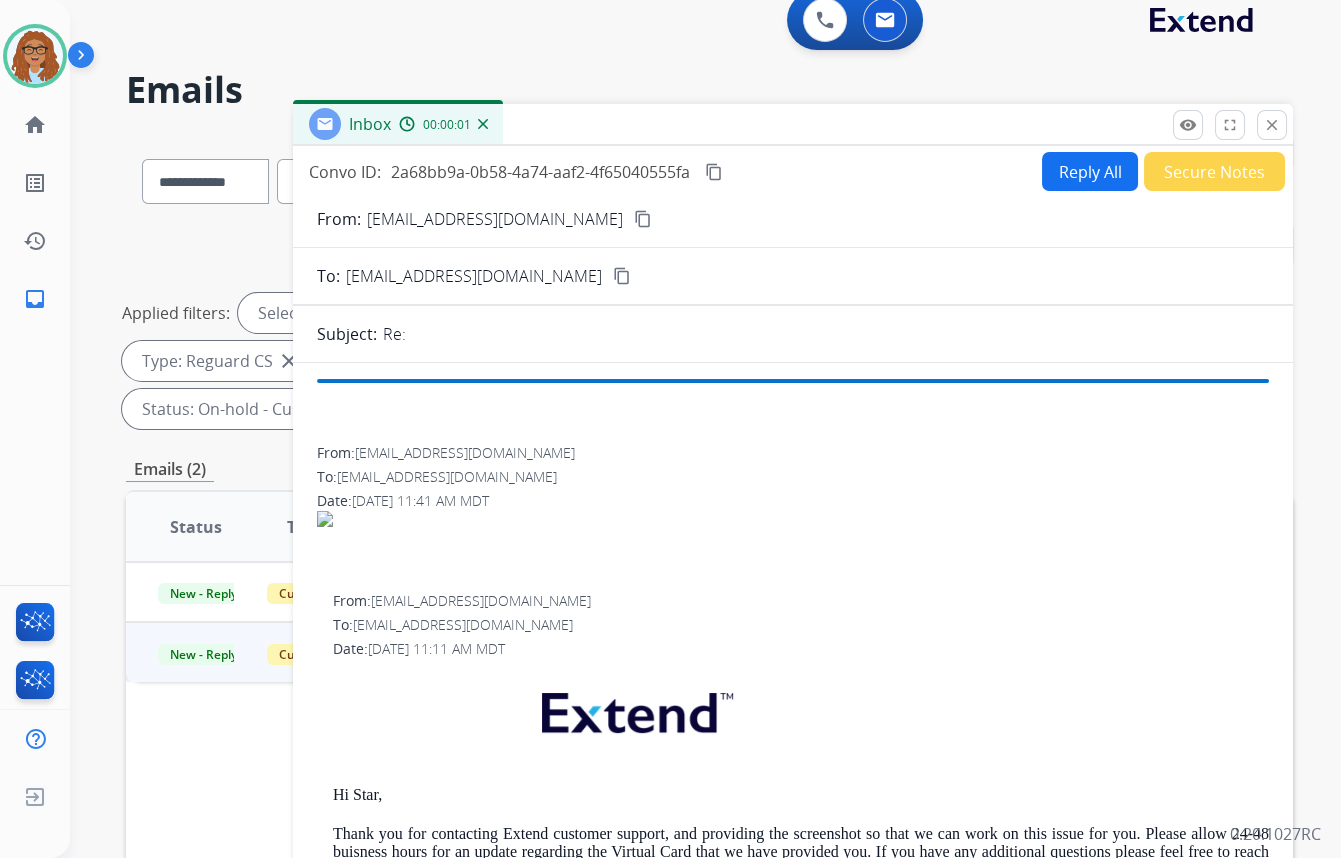 scroll, scrollTop: 0, scrollLeft: 0, axis: both 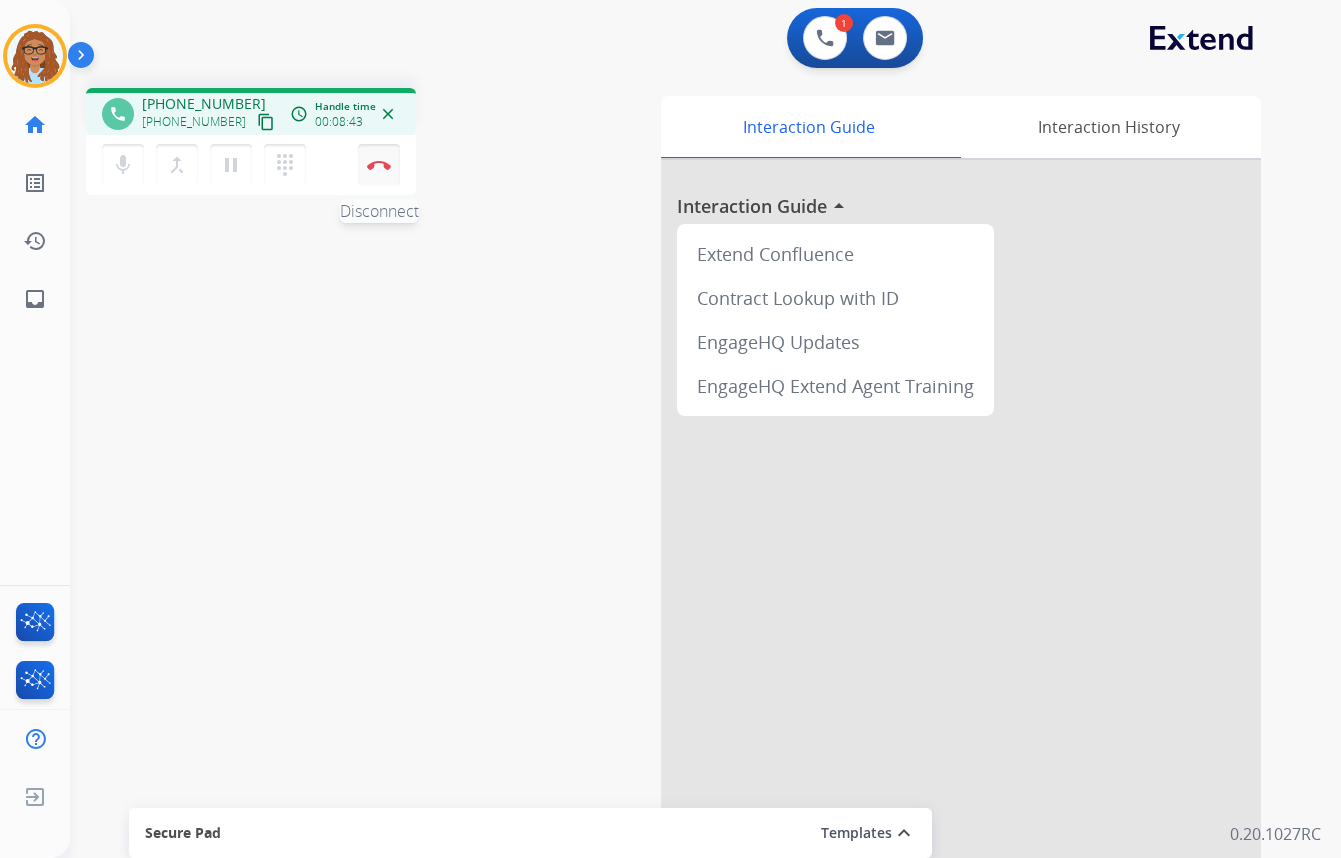 click on "Disconnect" at bounding box center (379, 165) 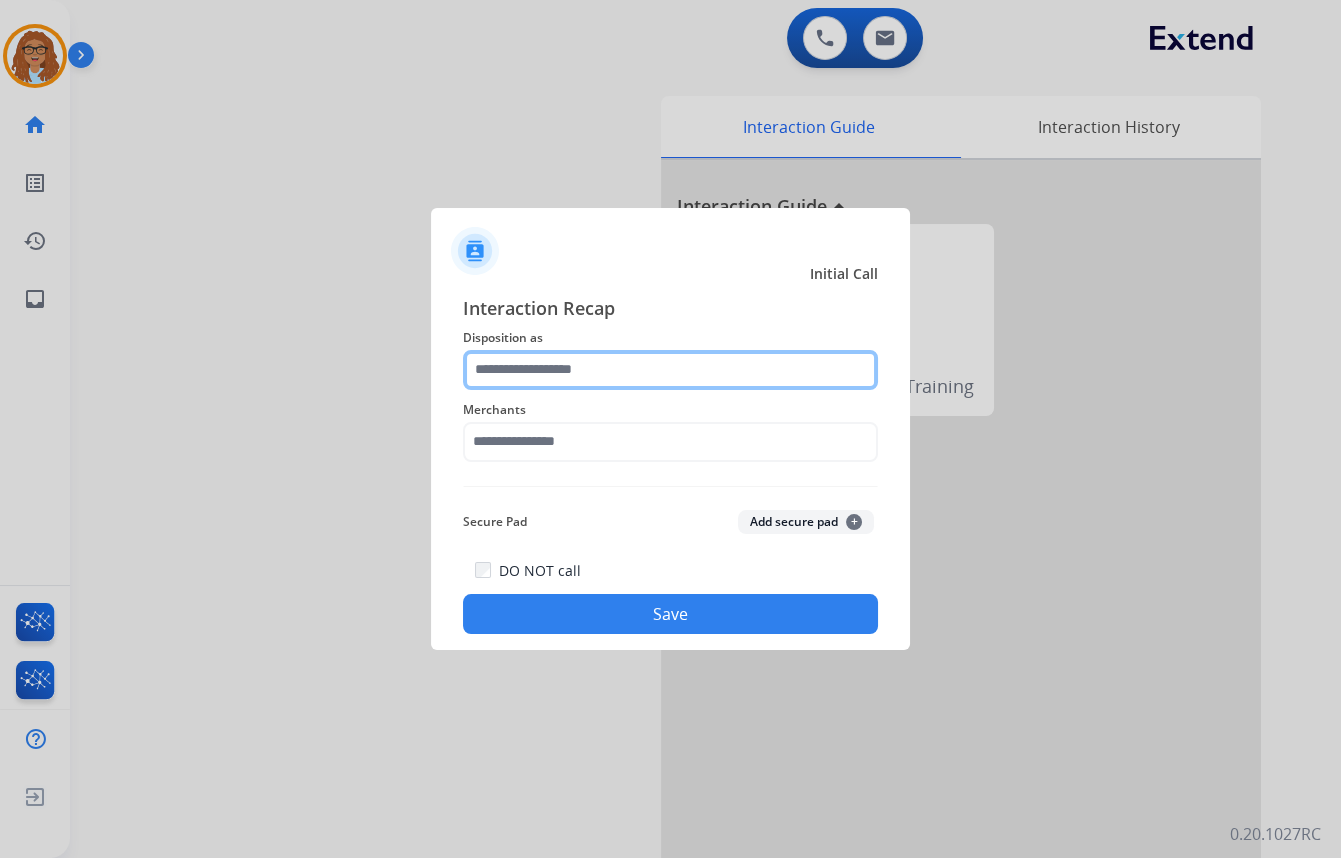 click 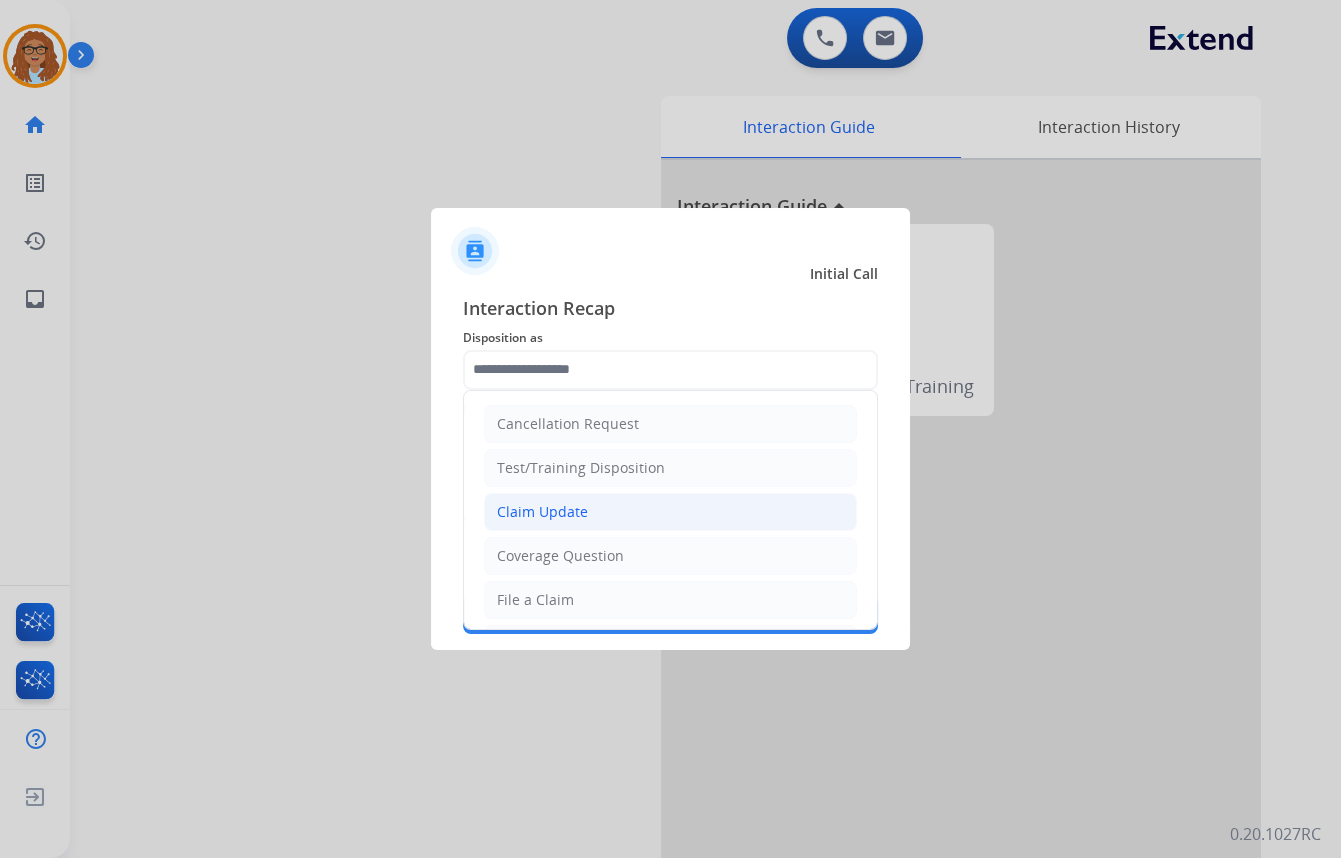 click on "Claim Update" 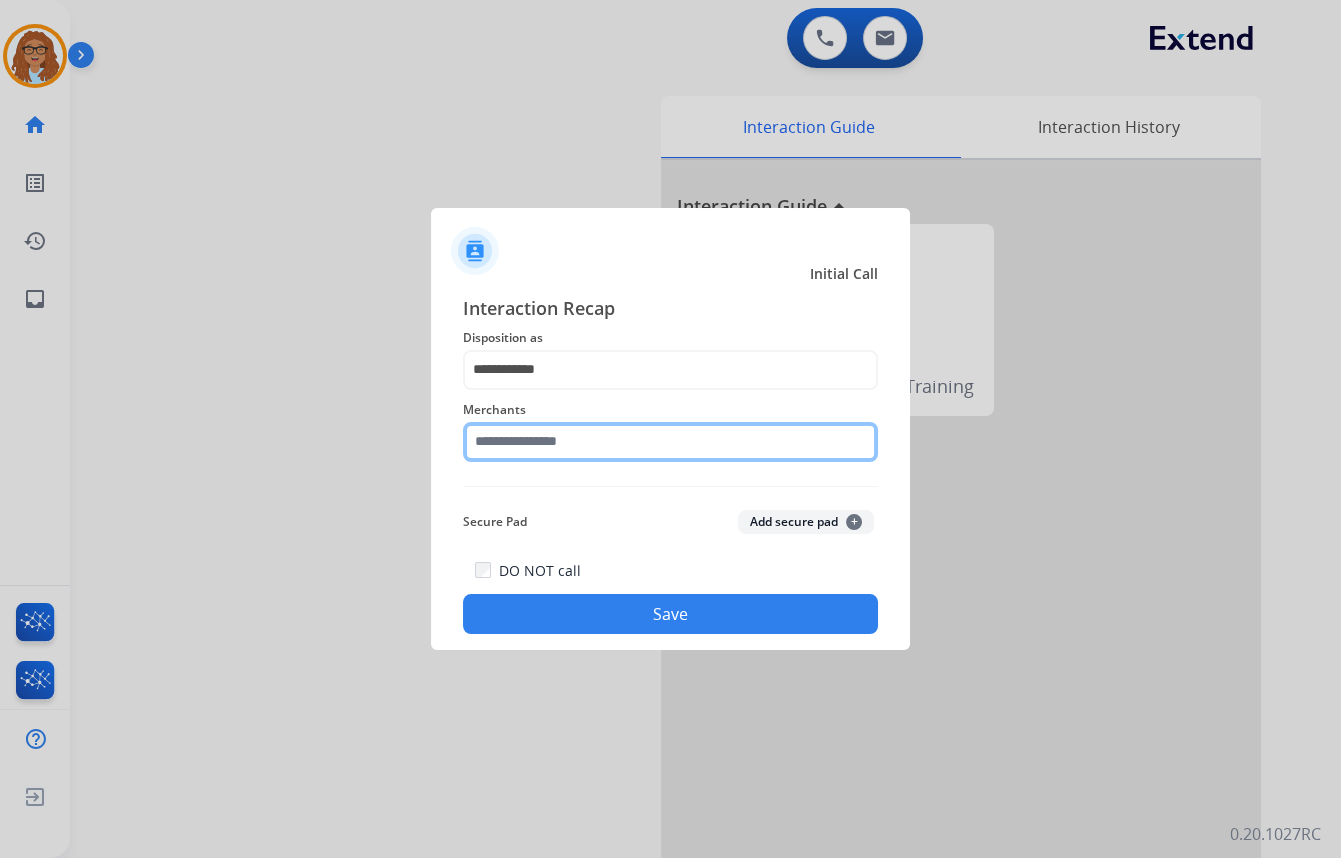 click 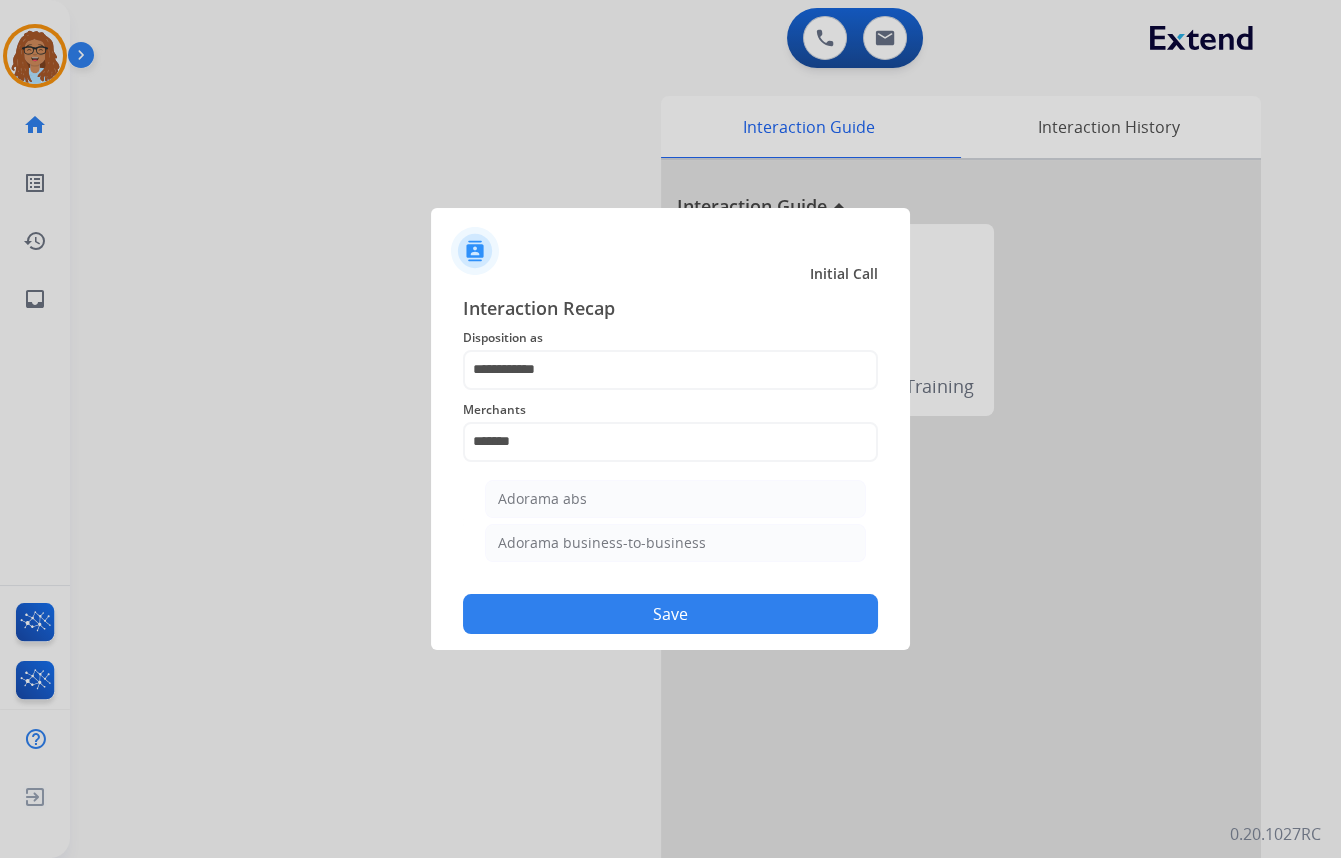 drag, startPoint x: 562, startPoint y: 494, endPoint x: 609, endPoint y: 528, distance: 58.00862 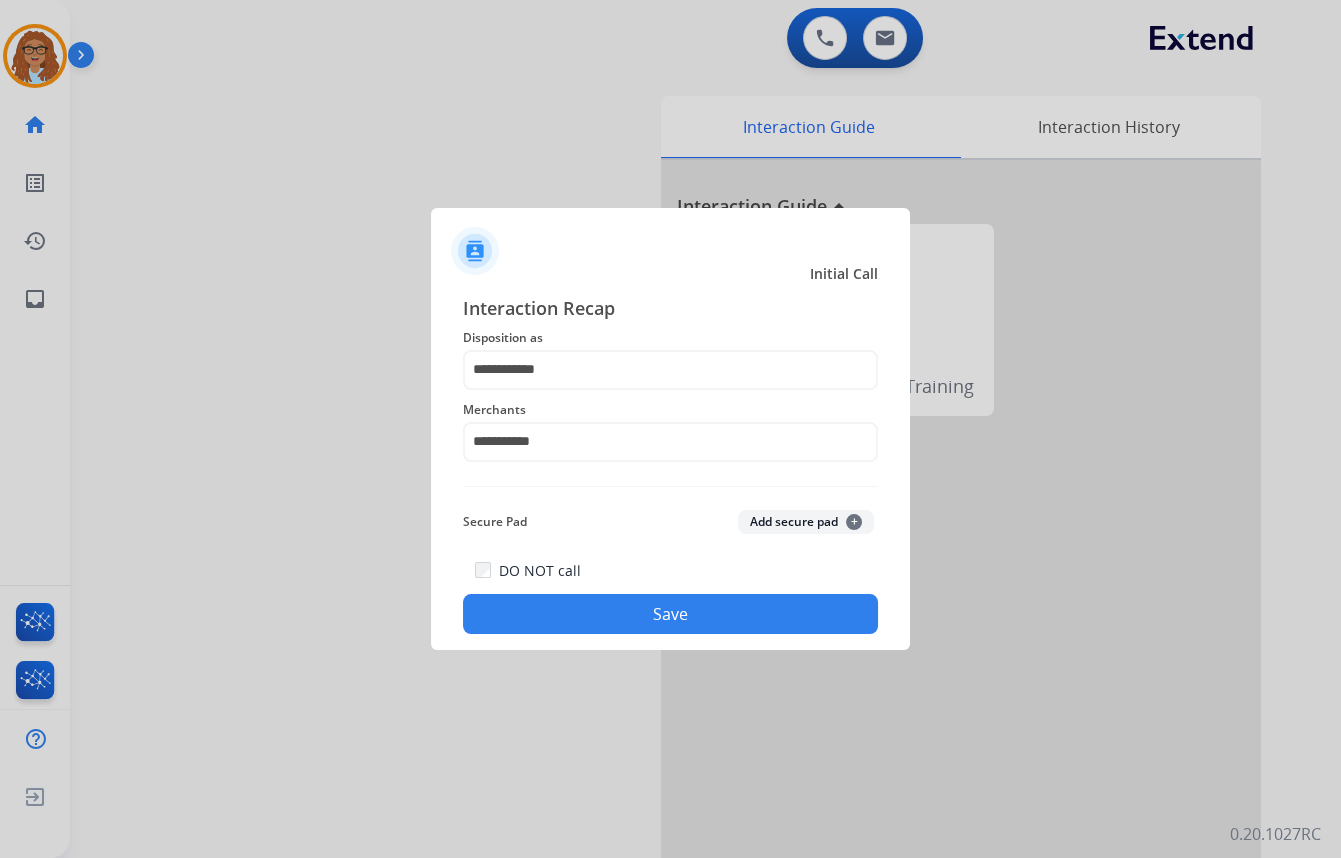 click on "Save" 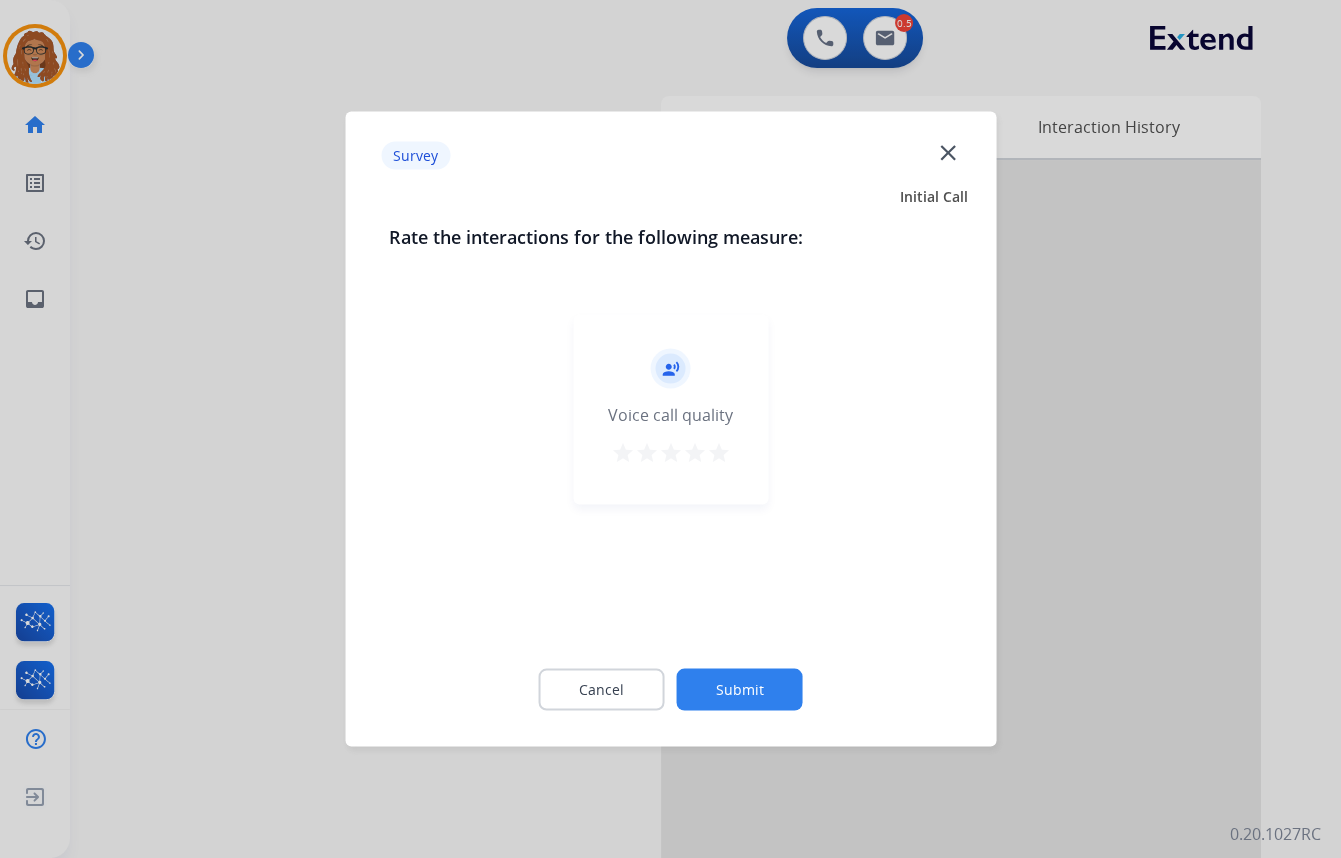 click on "close" 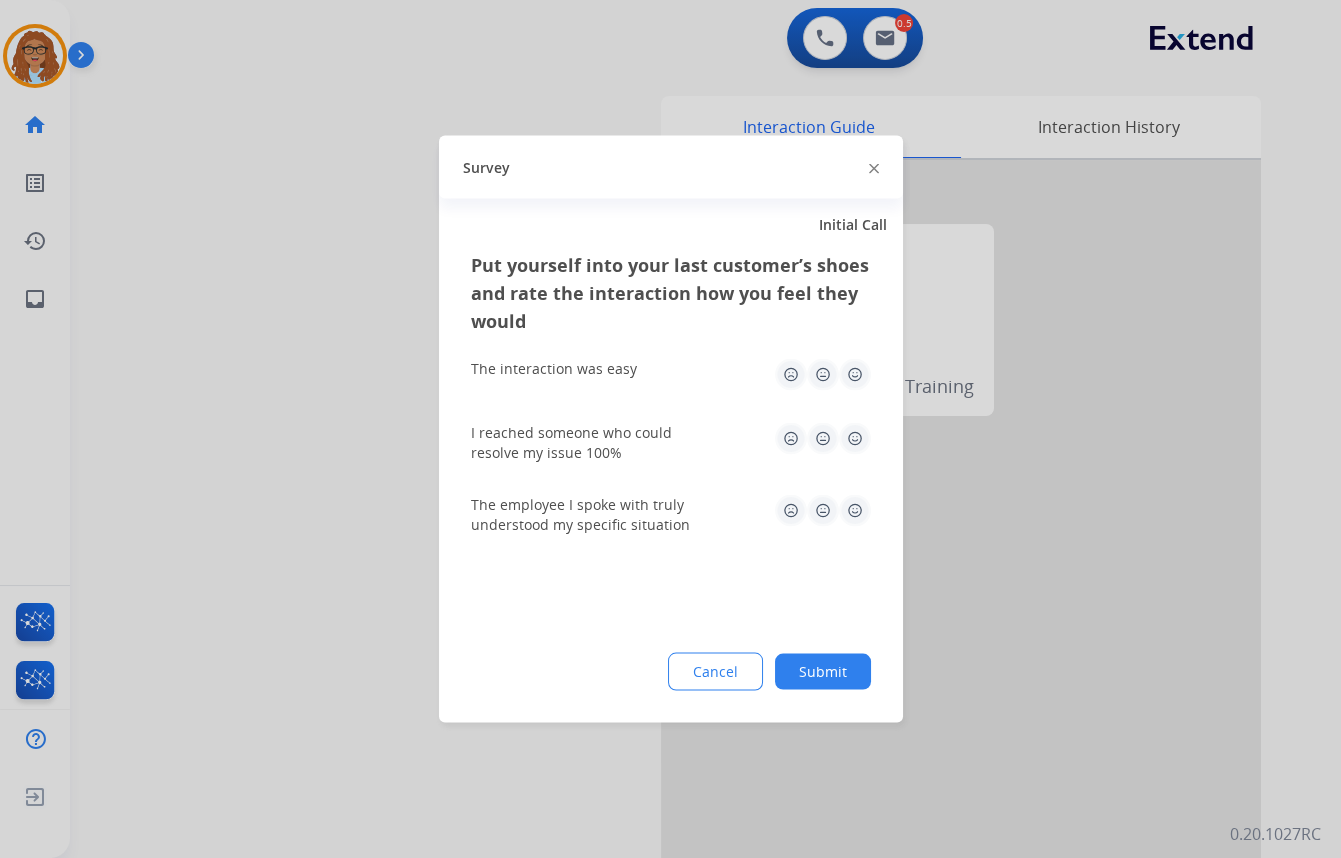 click 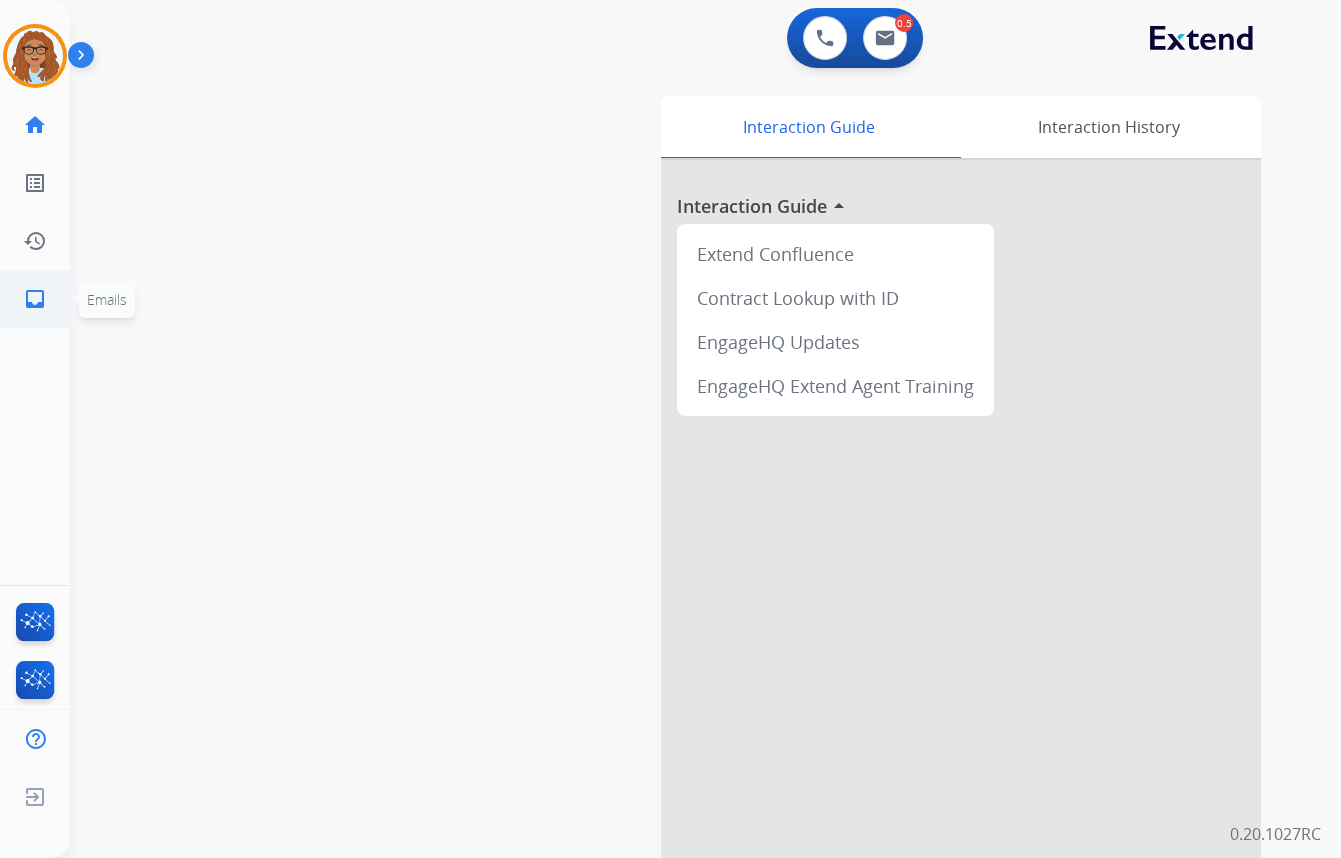 click on "inbox" 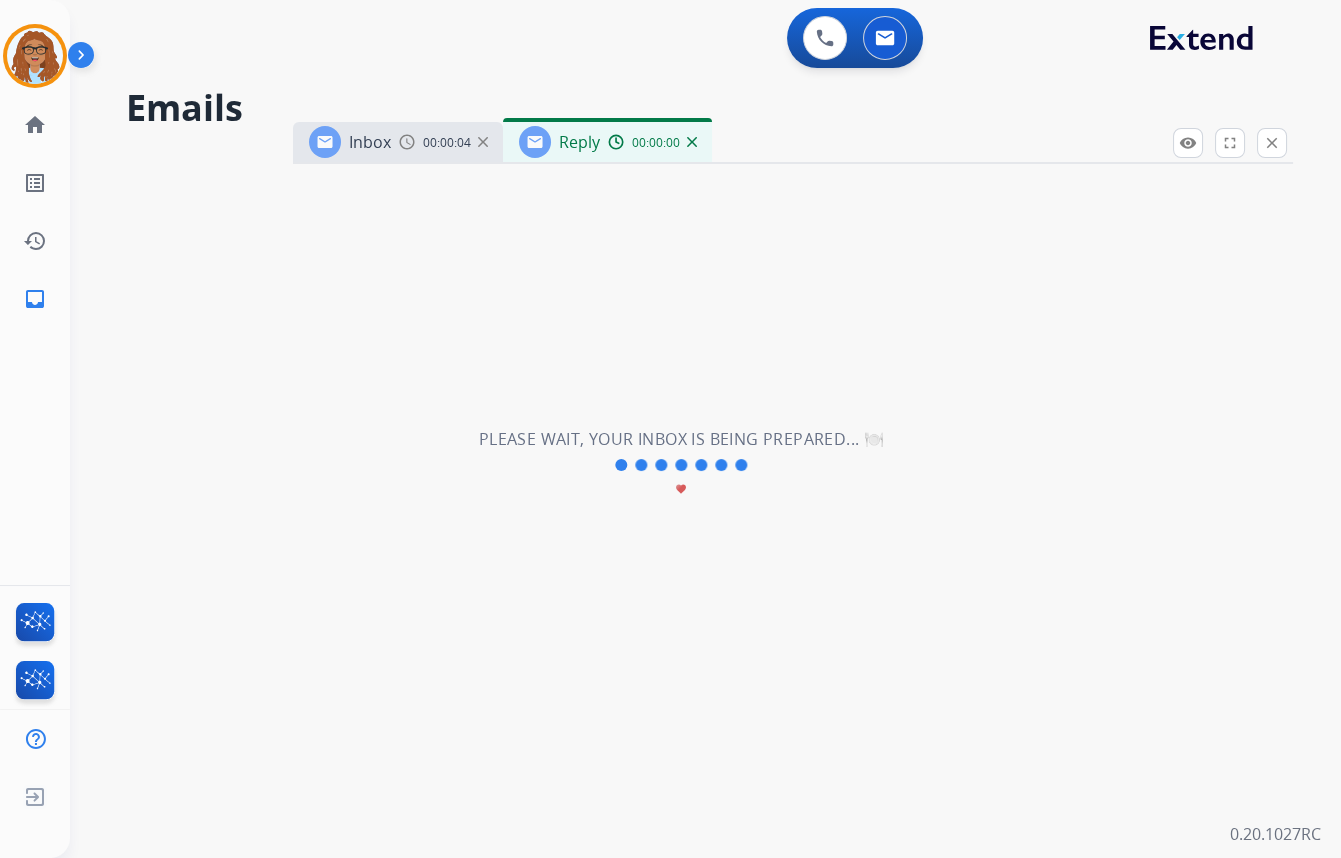 select on "**********" 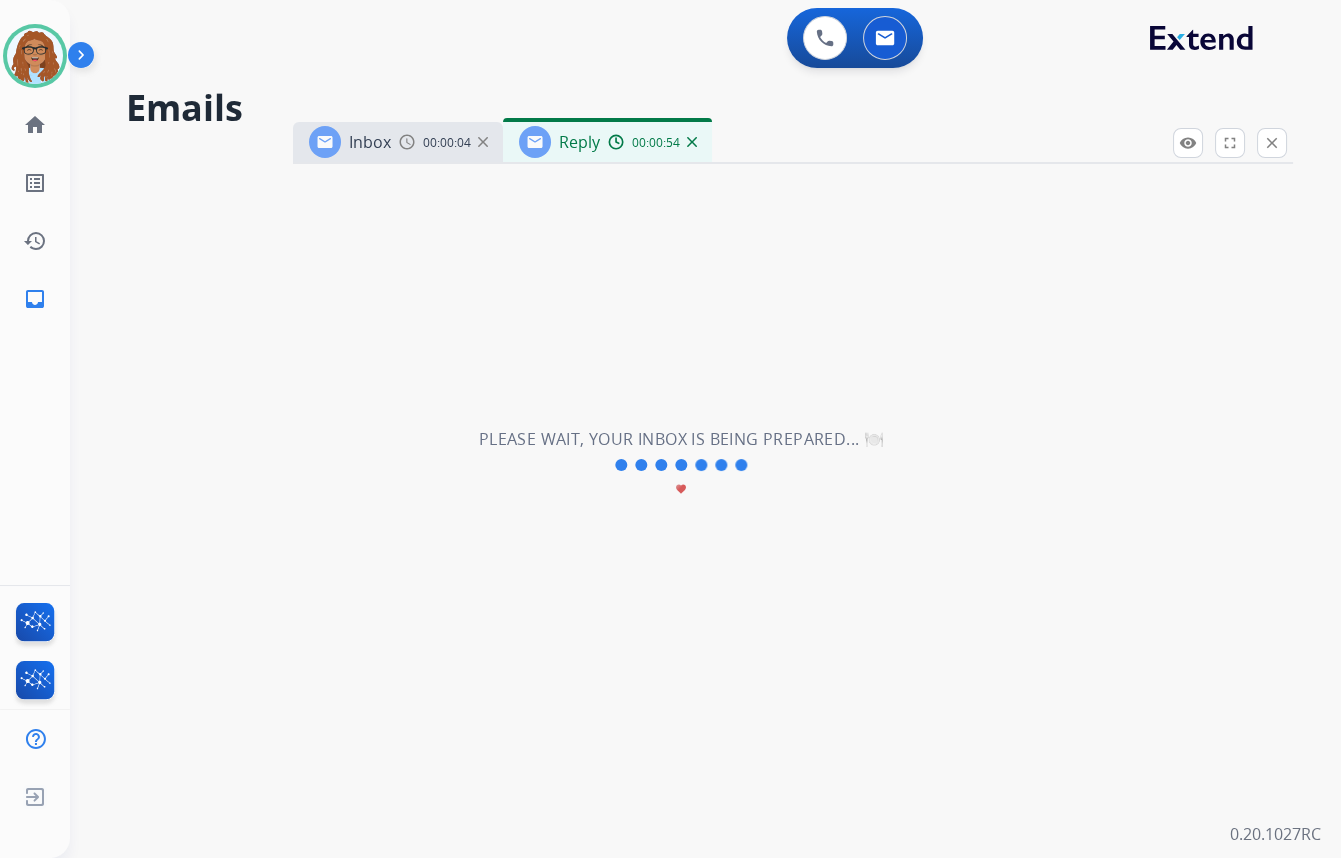 click at bounding box center [407, 142] 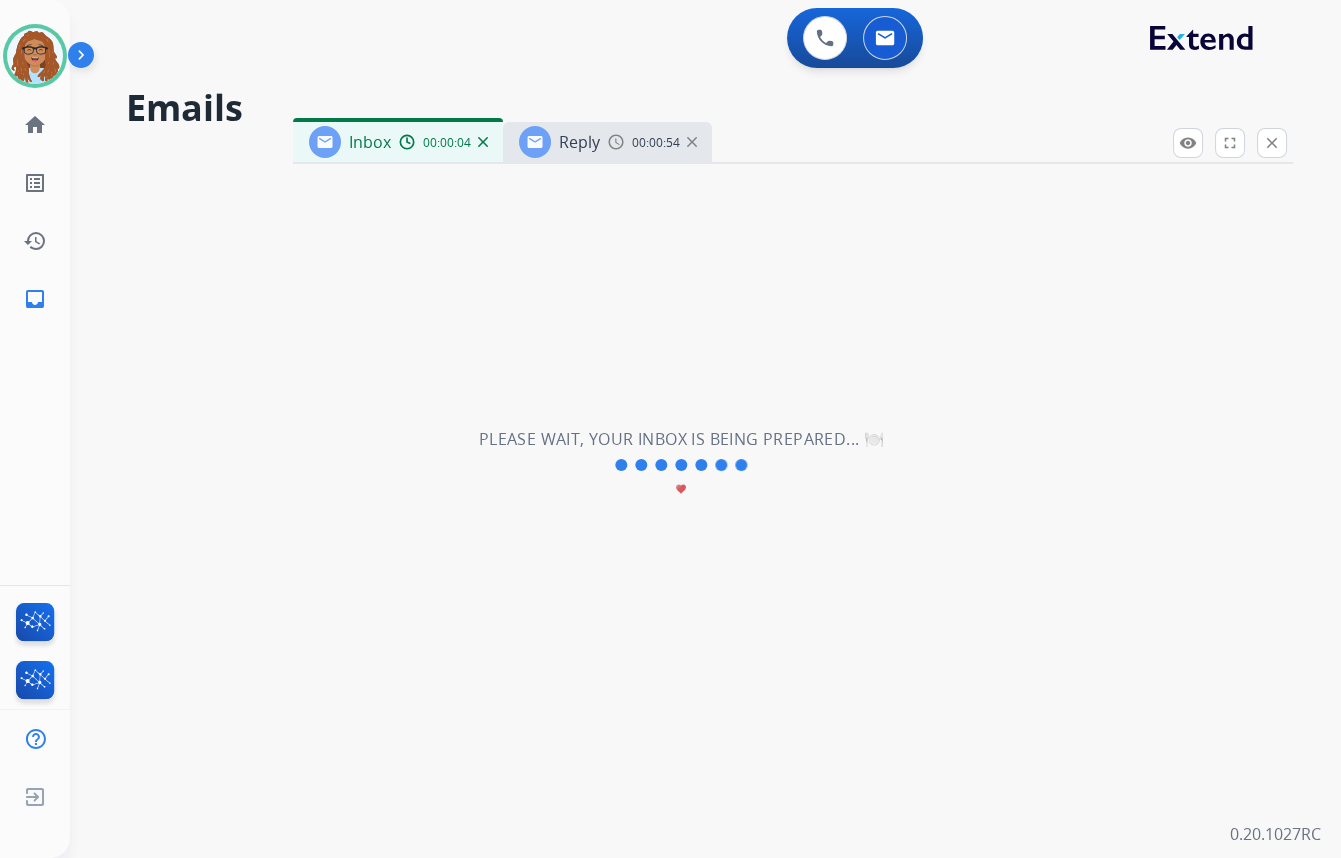 click on "Reply" at bounding box center [579, 142] 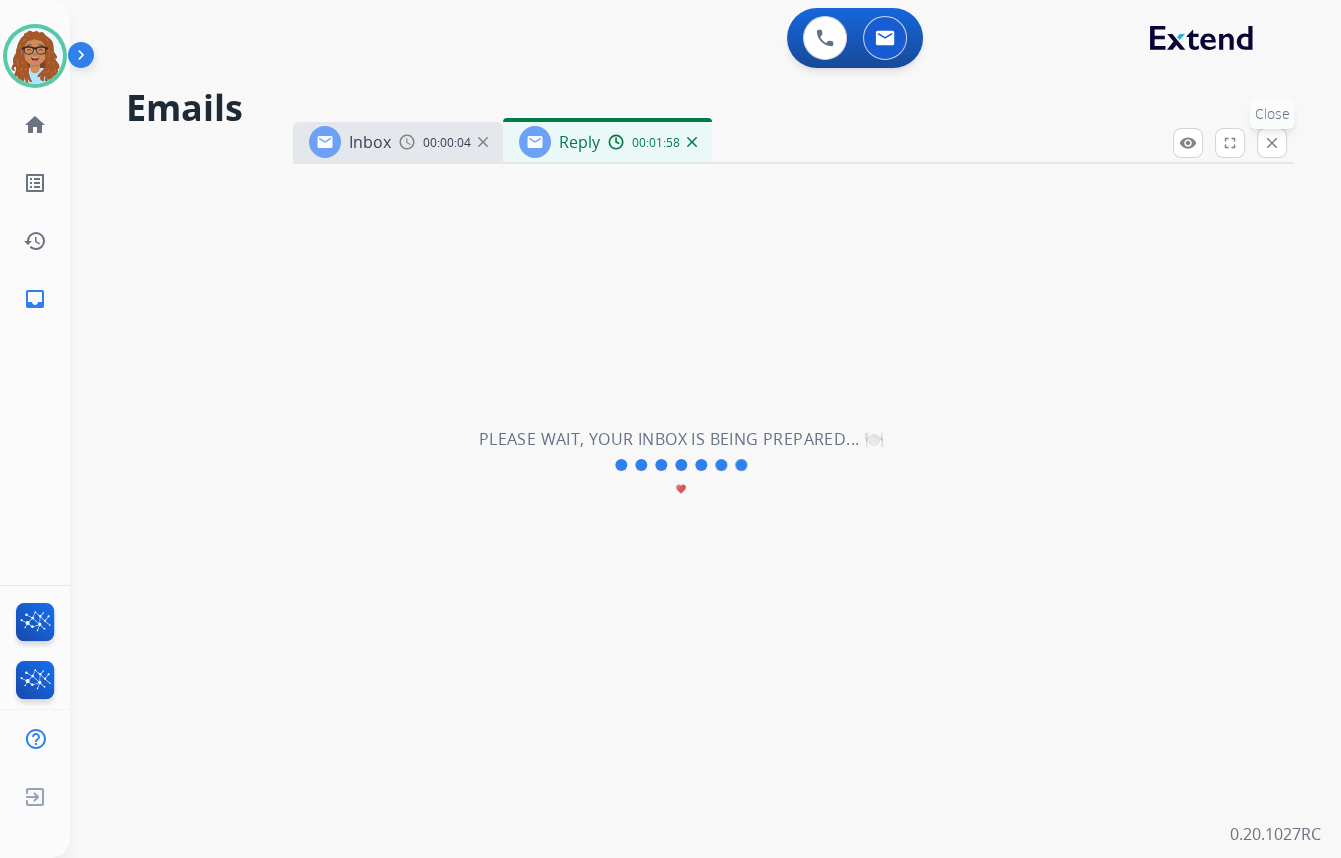 click on "close" at bounding box center [1272, 143] 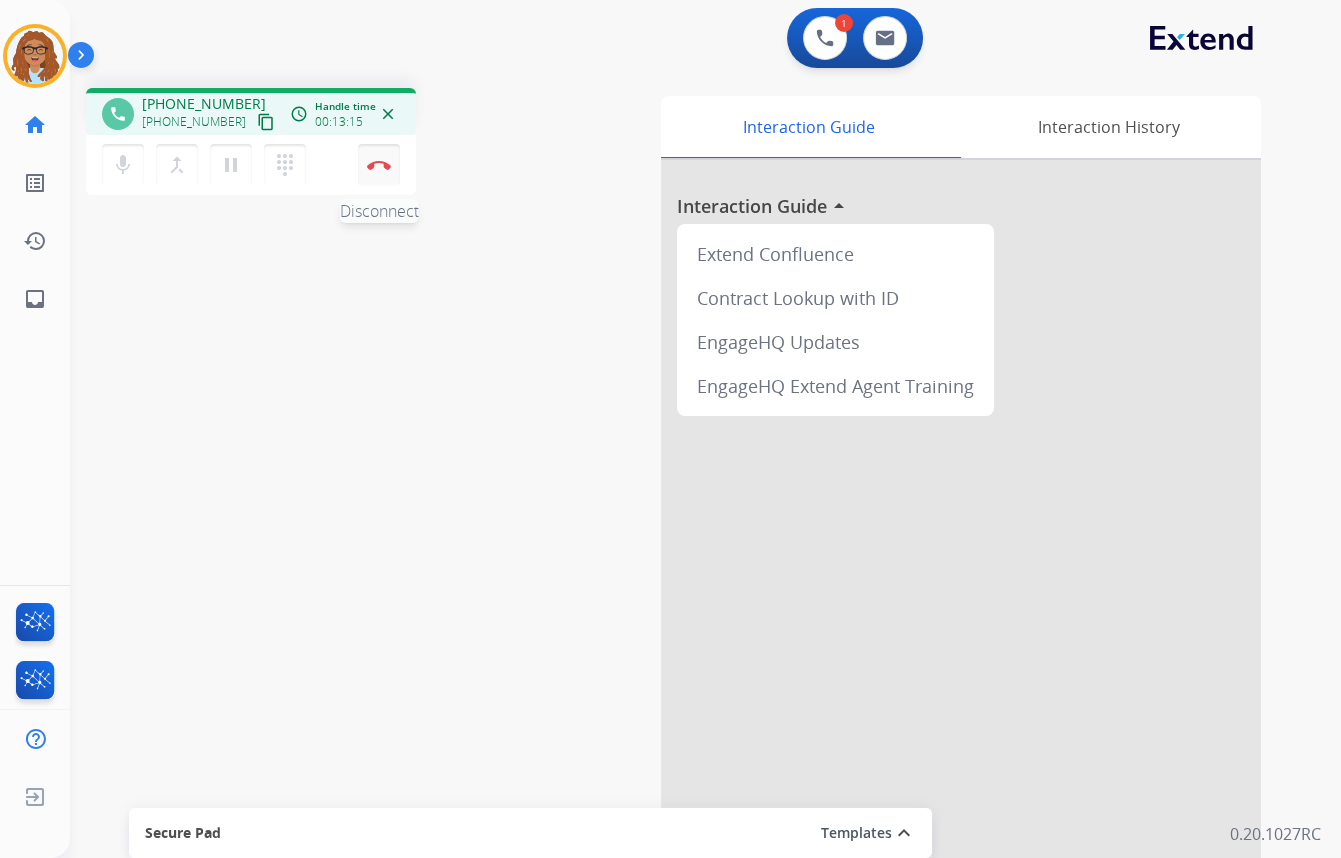 click on "Disconnect" at bounding box center [379, 165] 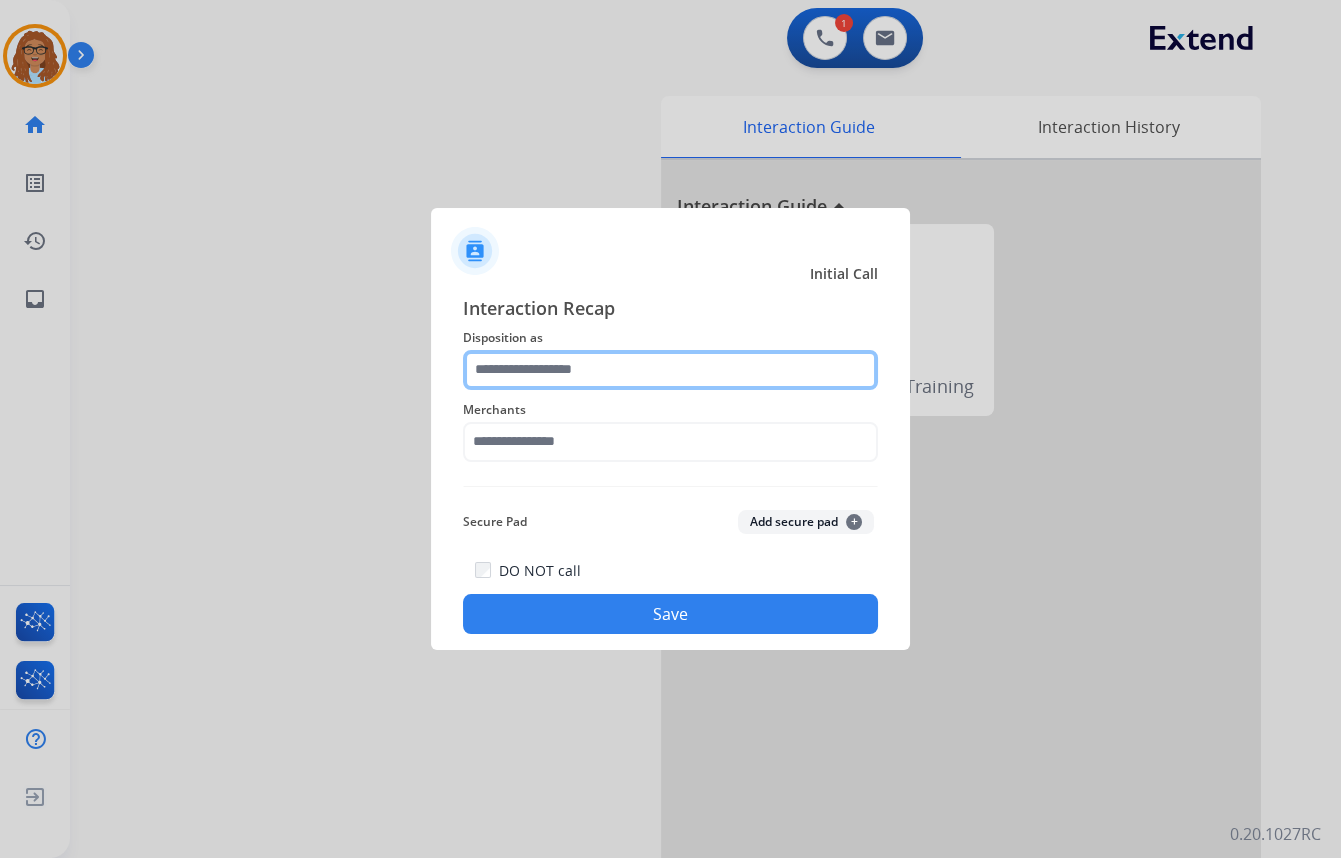 drag, startPoint x: 701, startPoint y: 370, endPoint x: 691, endPoint y: 372, distance: 10.198039 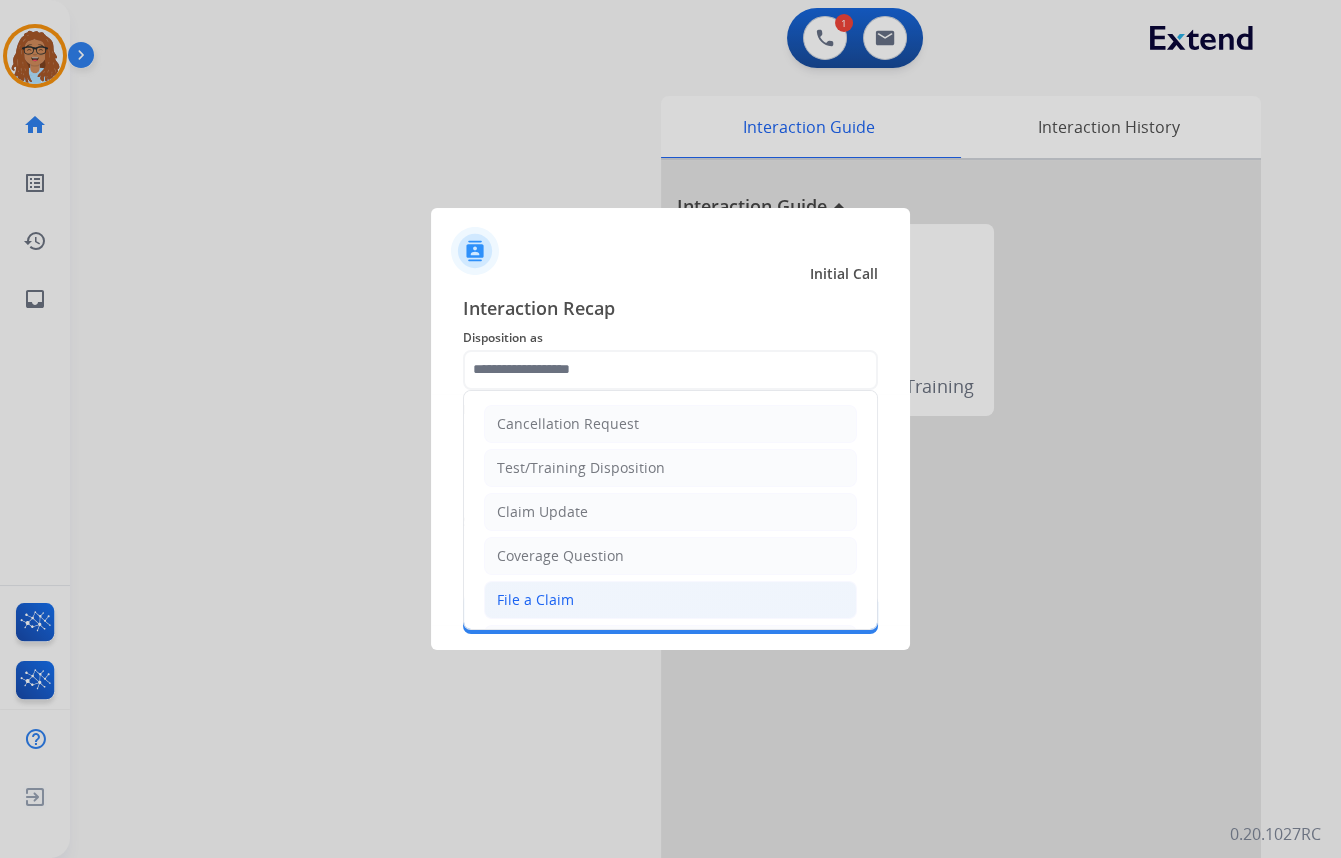 drag, startPoint x: 569, startPoint y: 596, endPoint x: 571, endPoint y: 556, distance: 40.04997 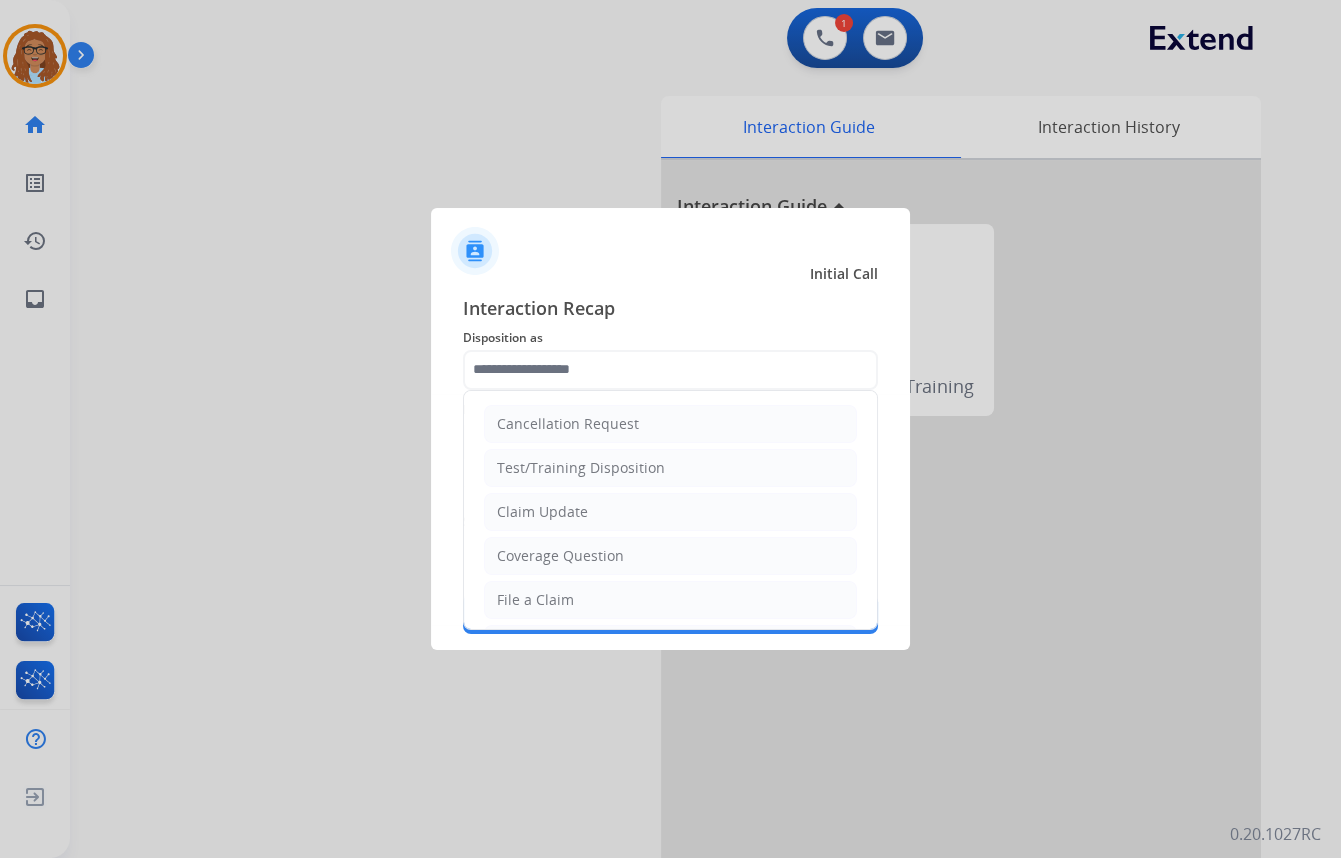 type on "**********" 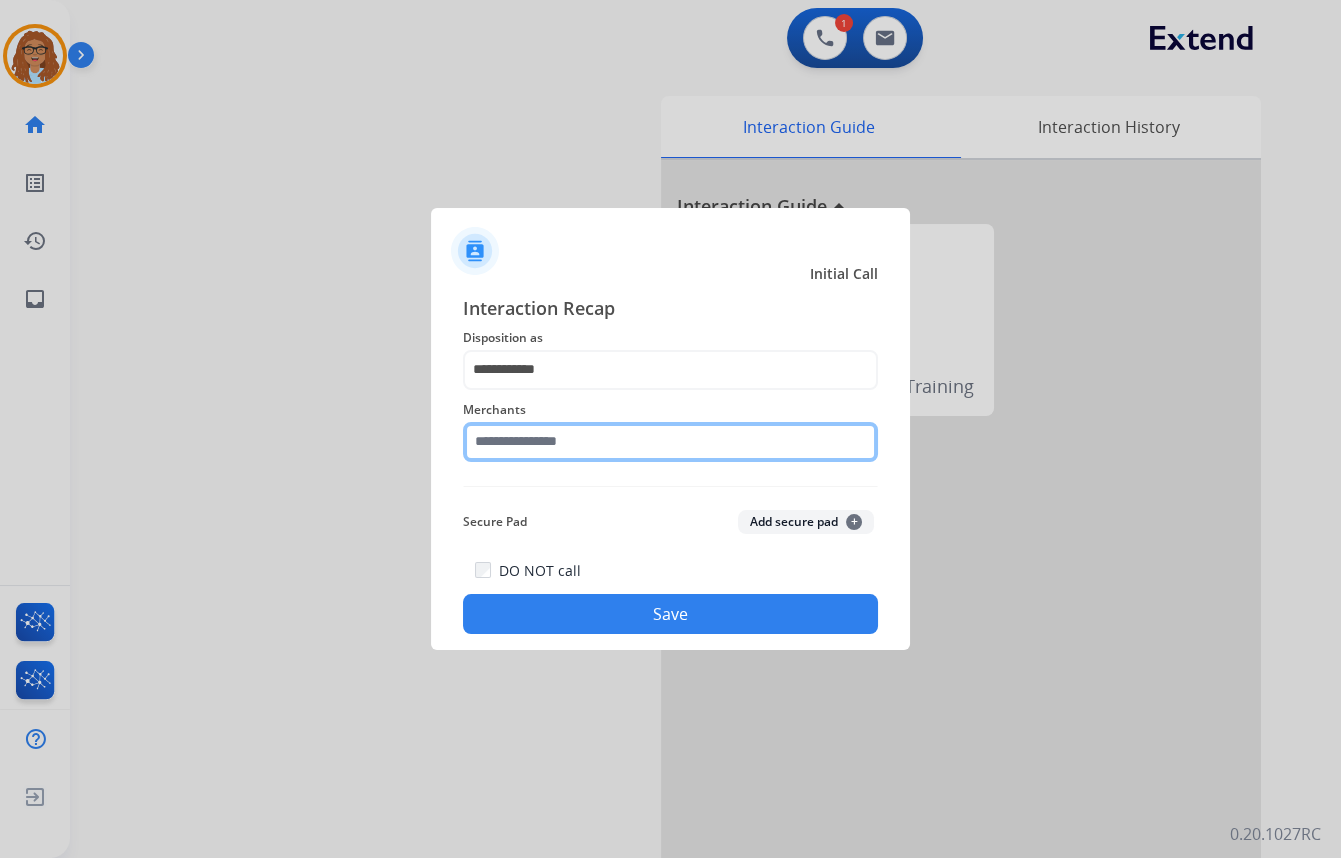 click 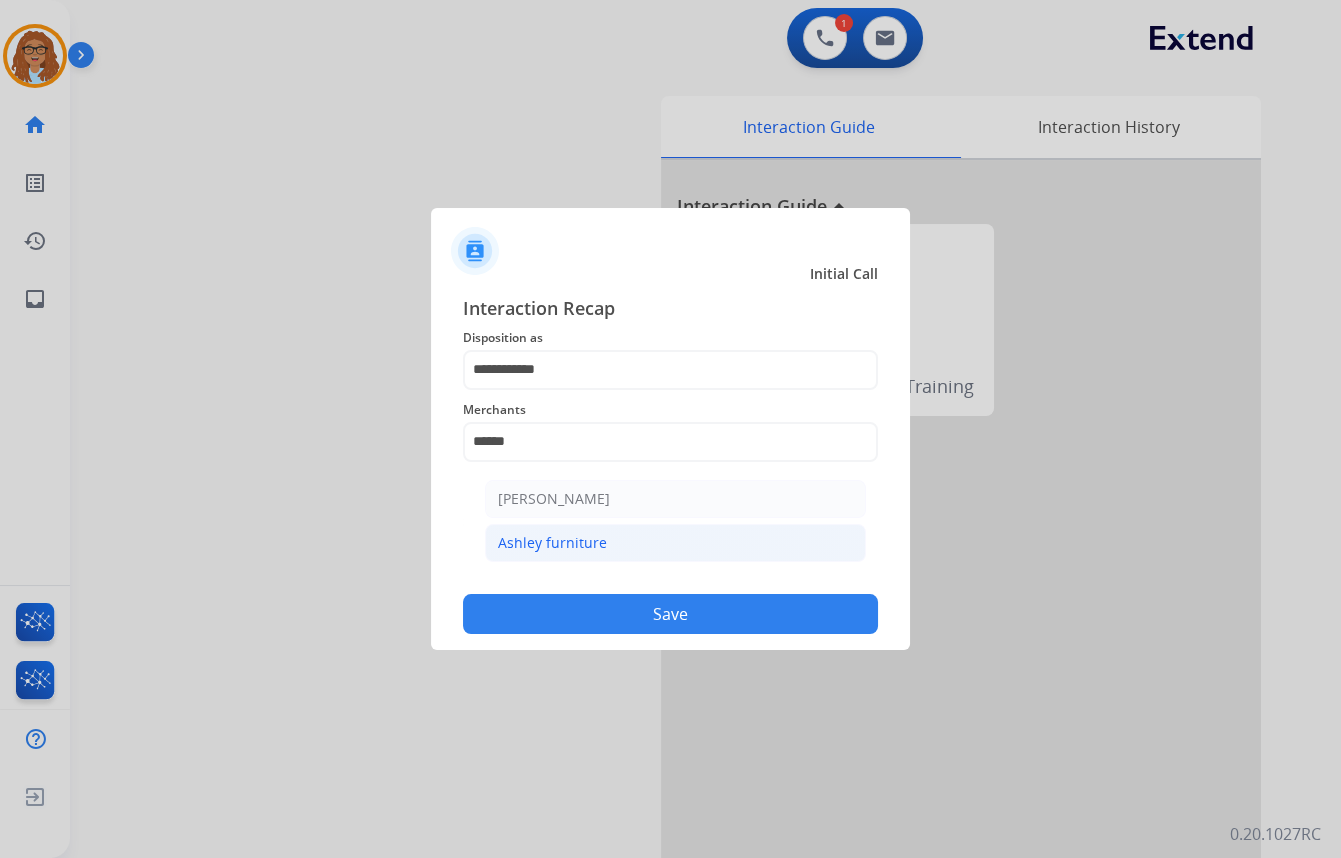 click on "Ashley furniture" 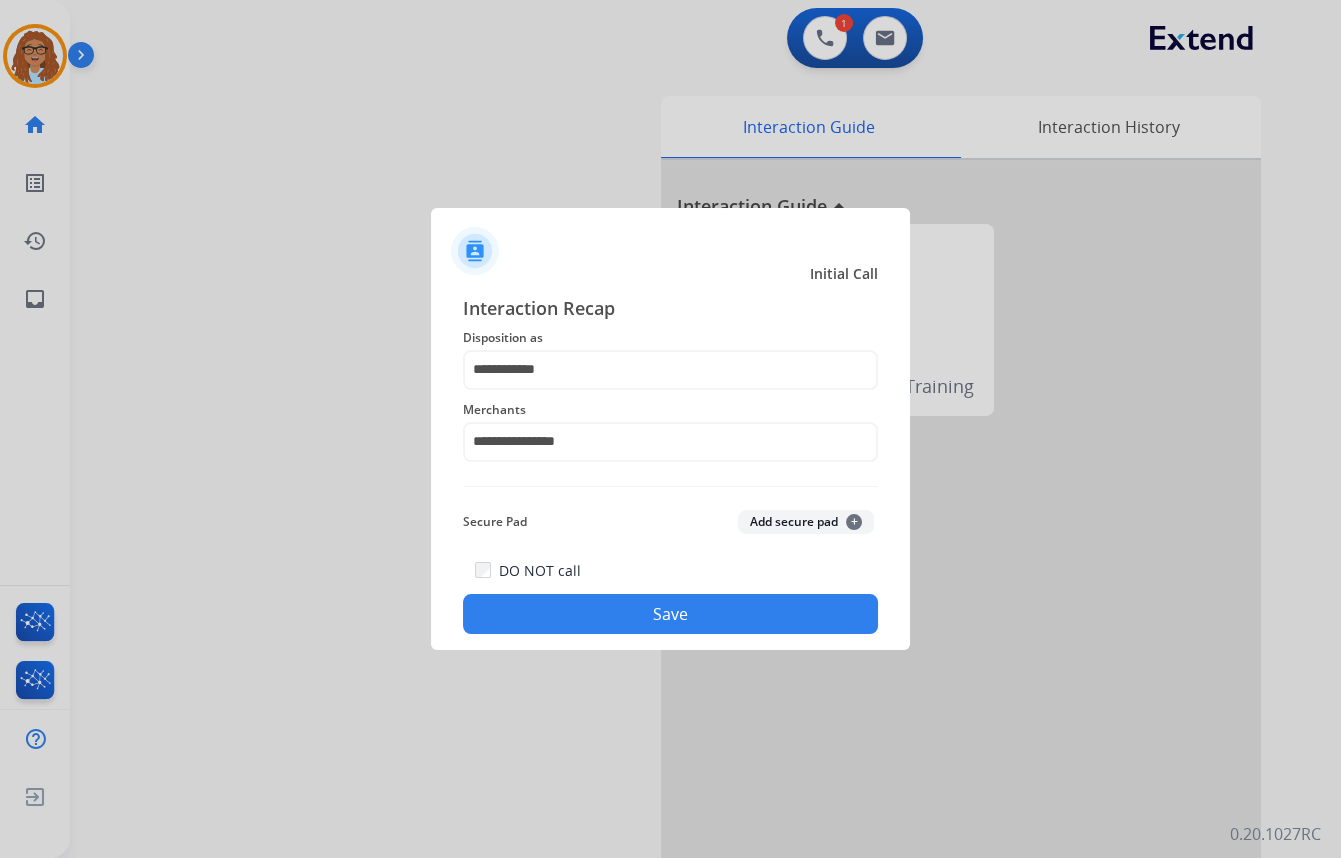 click on "Save" 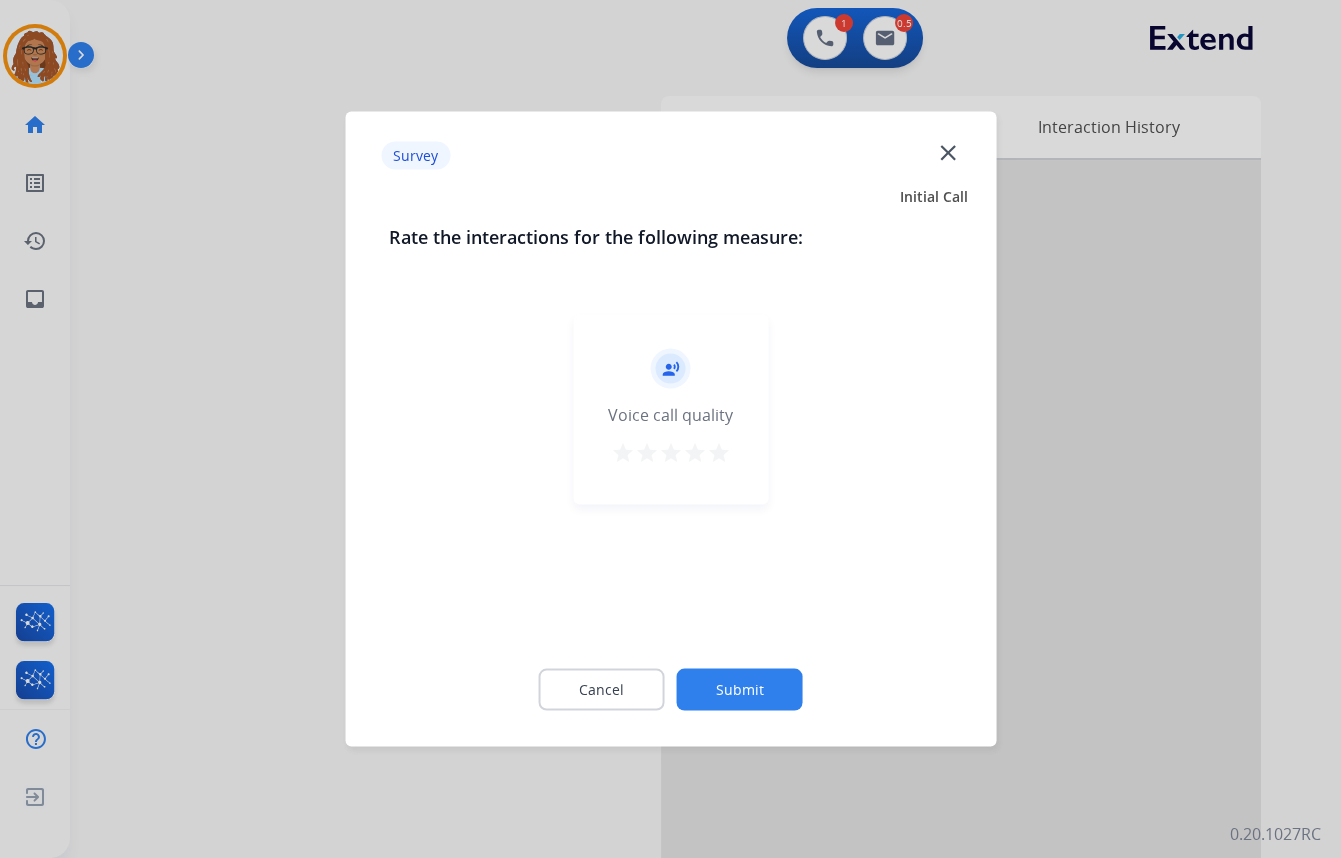 click on "close" 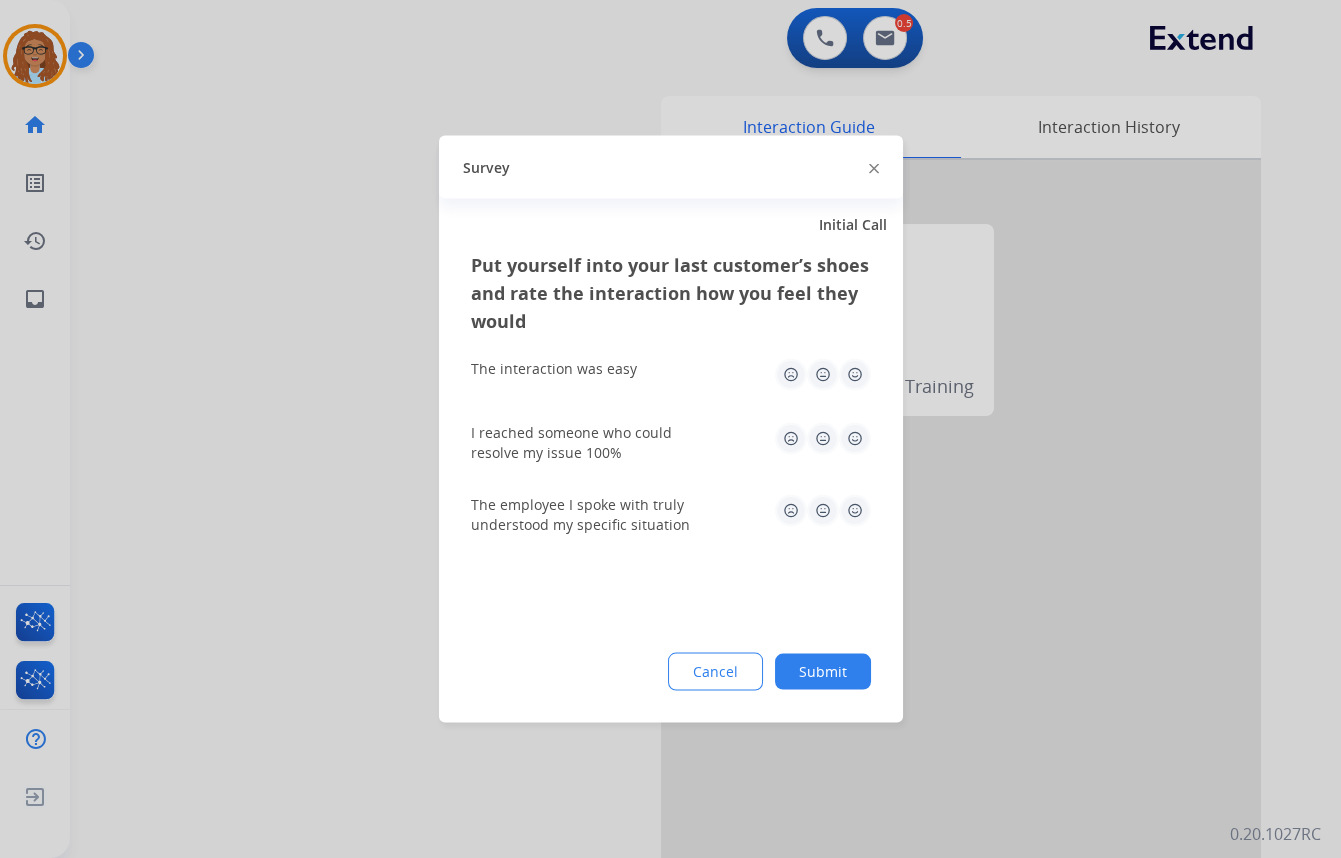 click 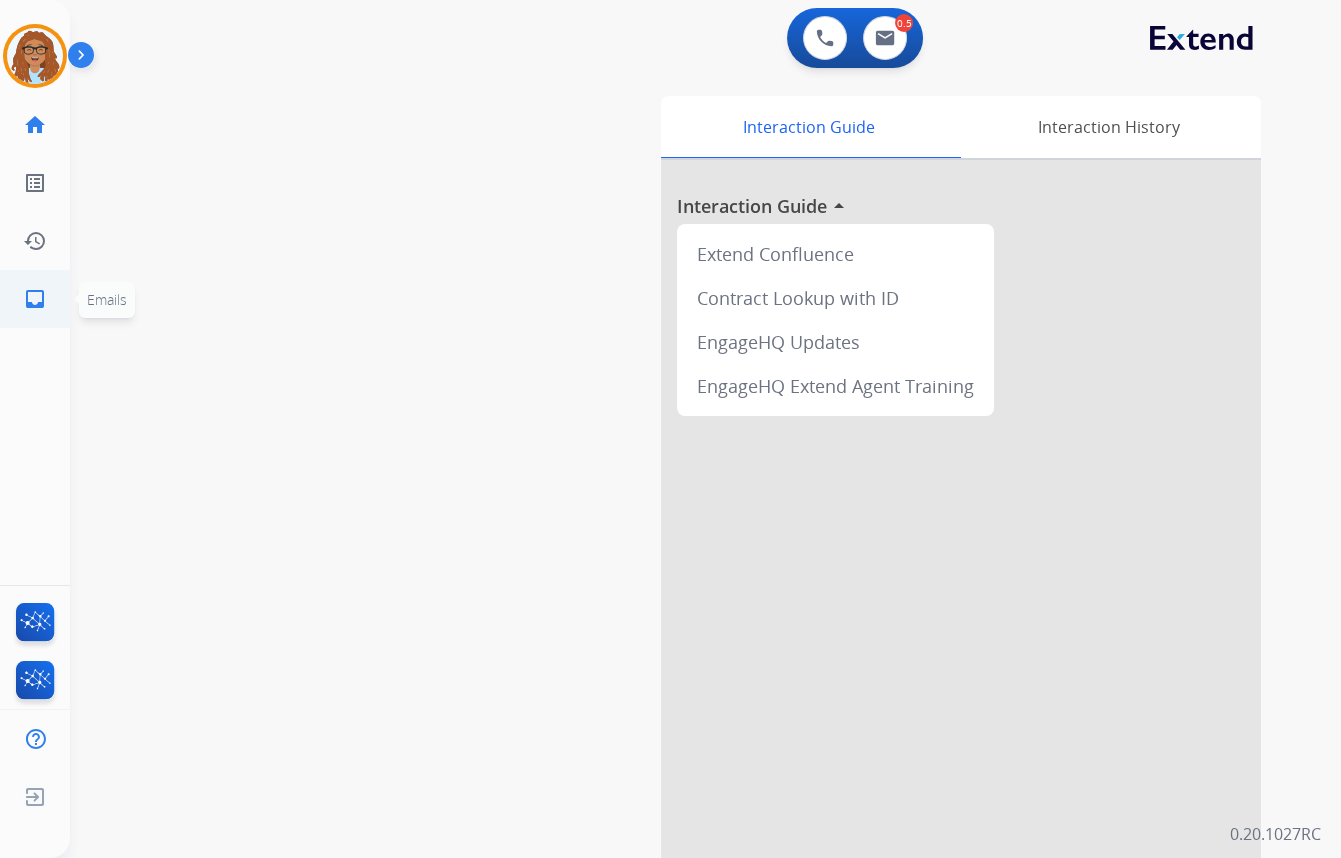 click on "inbox" 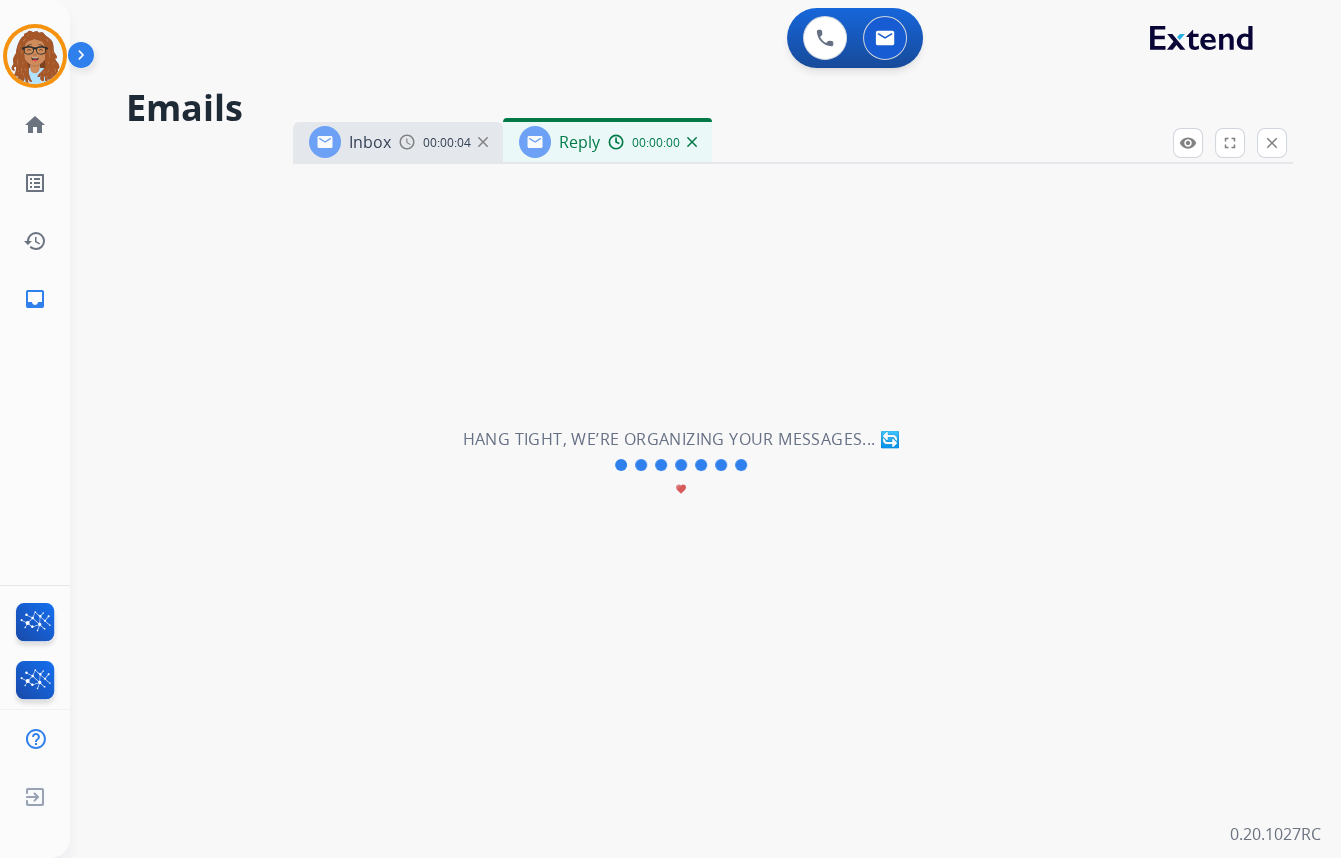 select on "**********" 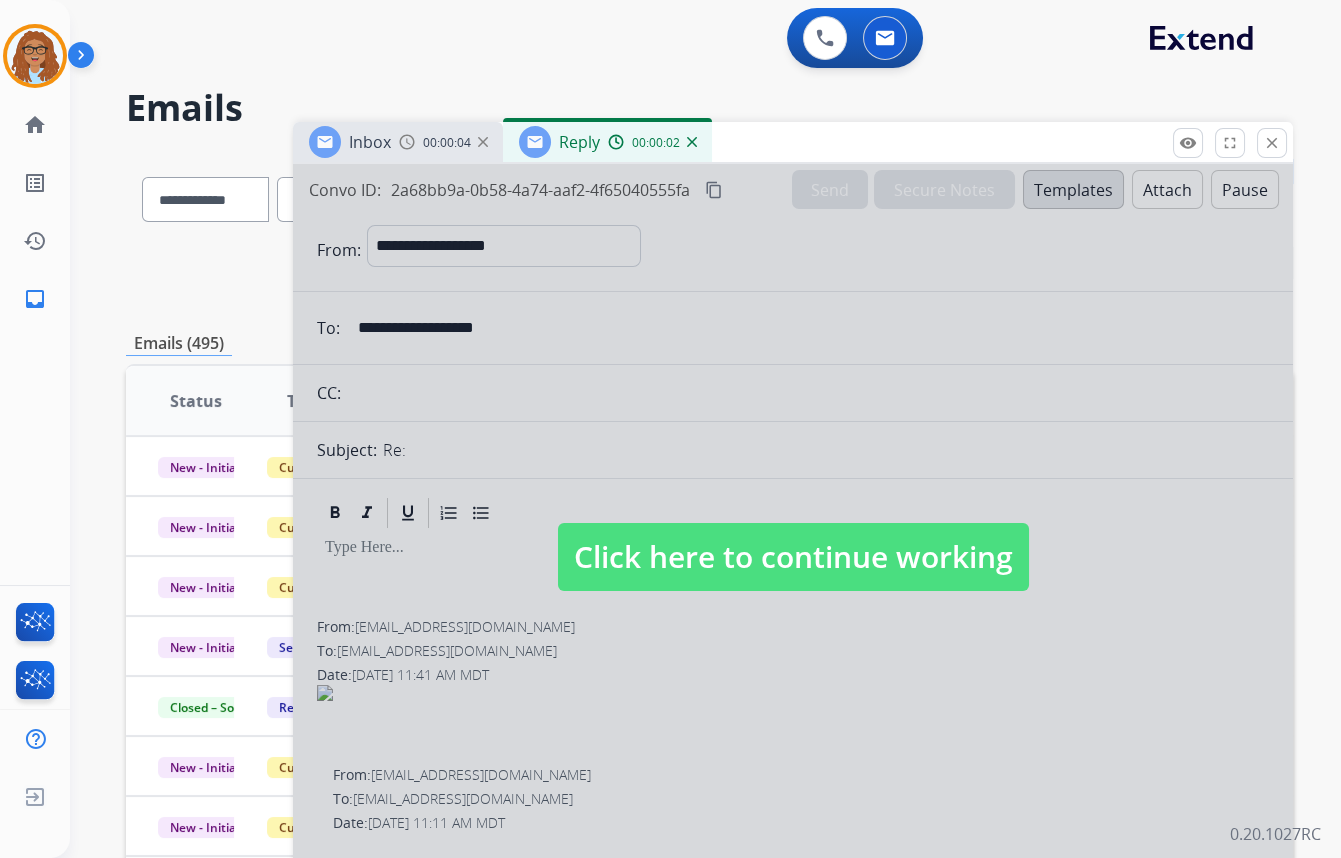 click on "Click here to continue working" at bounding box center [793, 557] 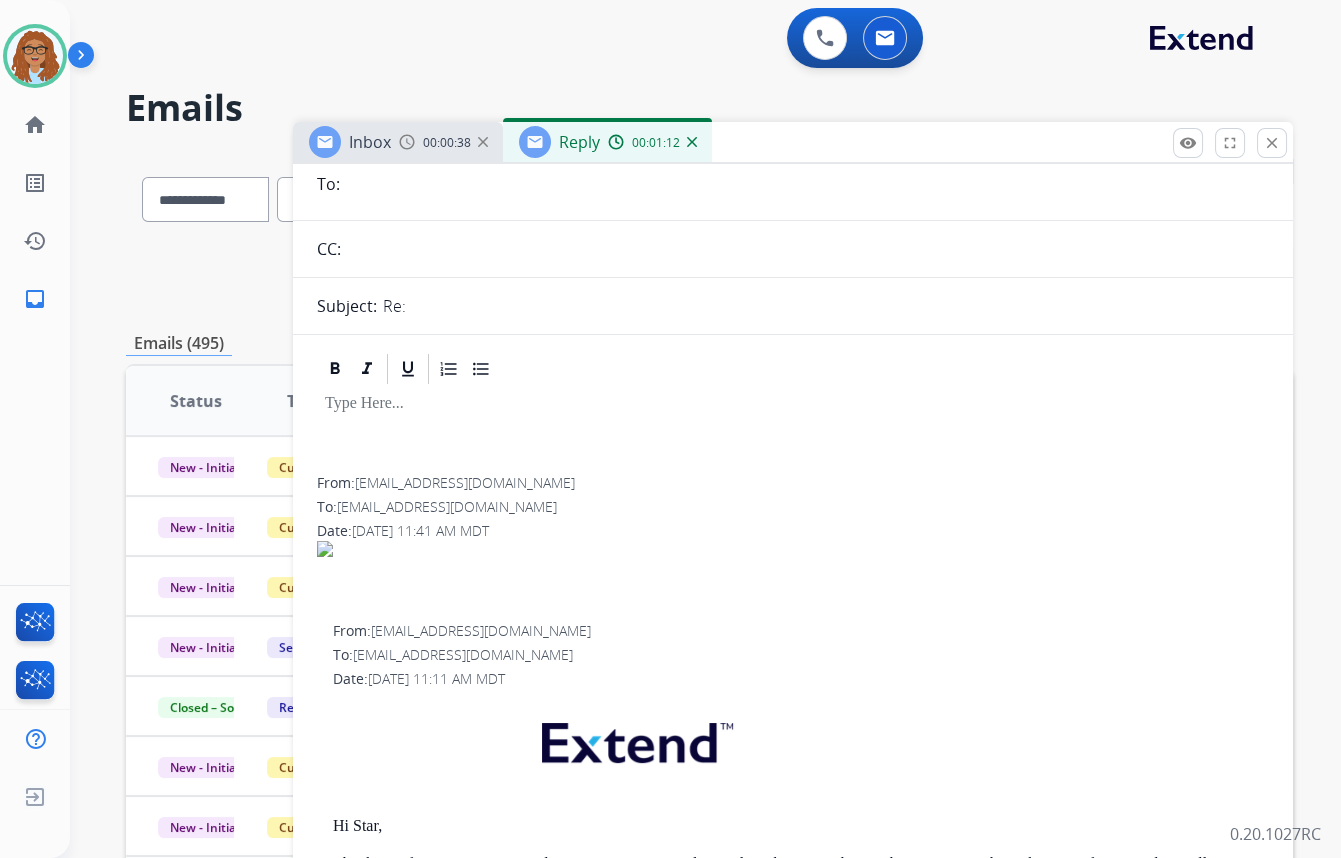 scroll, scrollTop: 90, scrollLeft: 0, axis: vertical 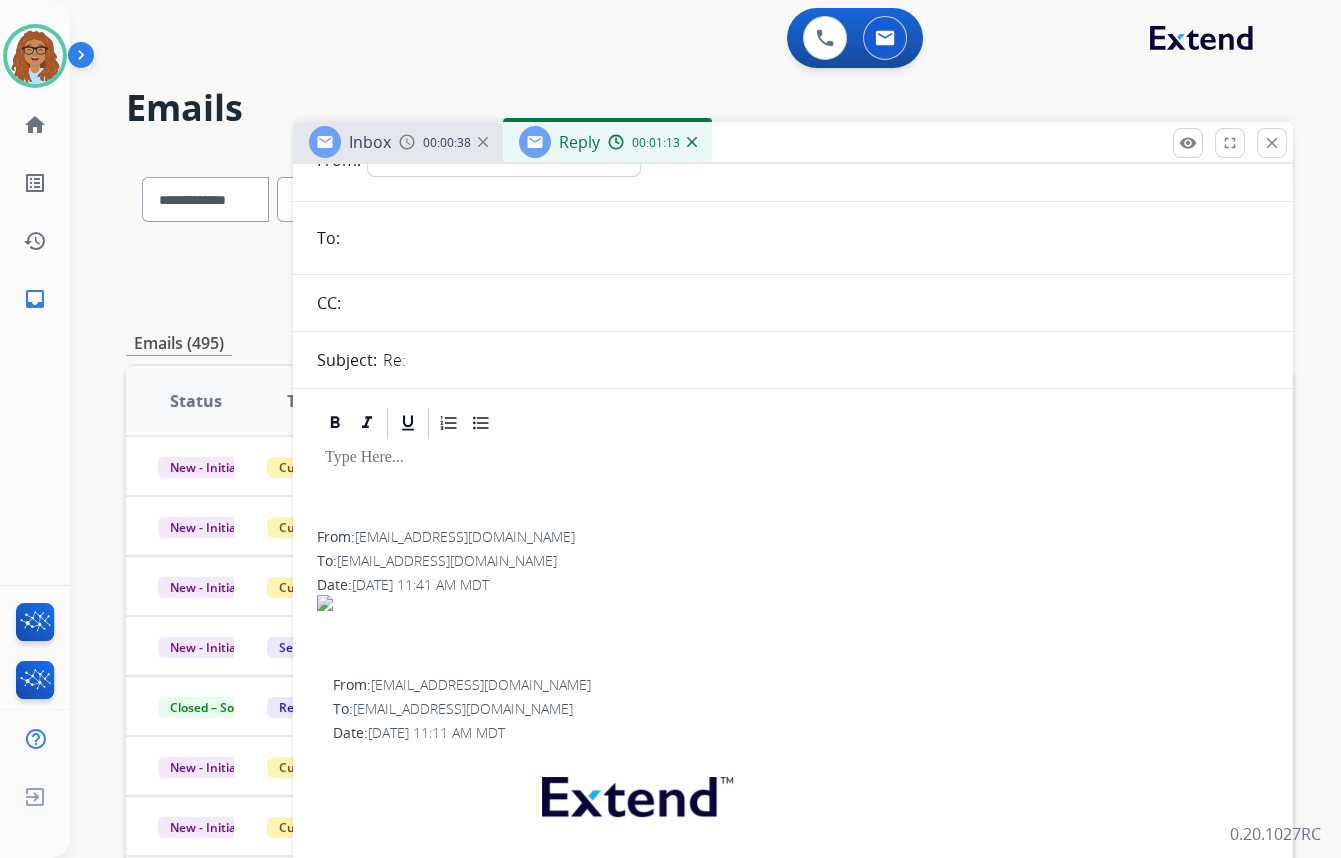 click on "00:00:38" at bounding box center (447, 143) 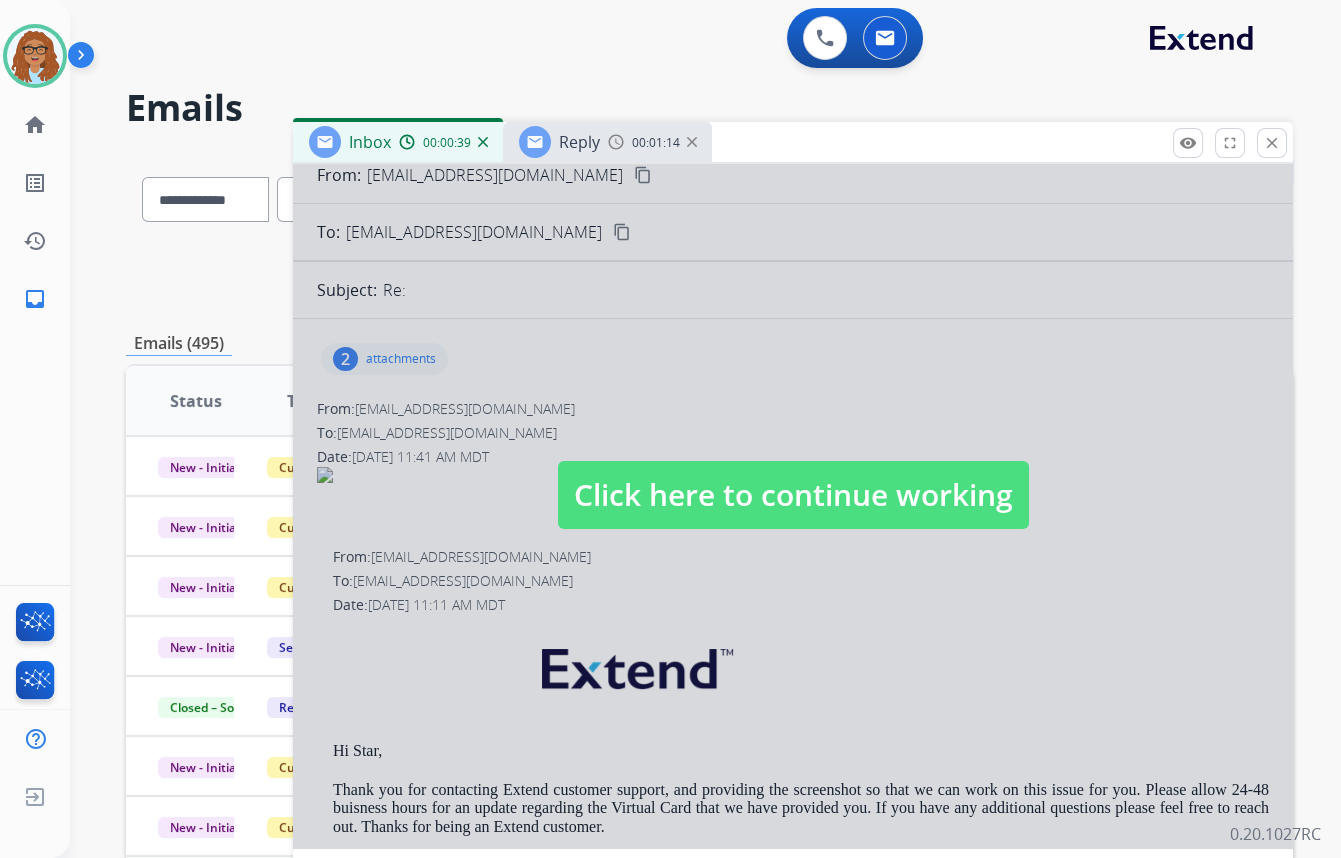 scroll, scrollTop: 90, scrollLeft: 0, axis: vertical 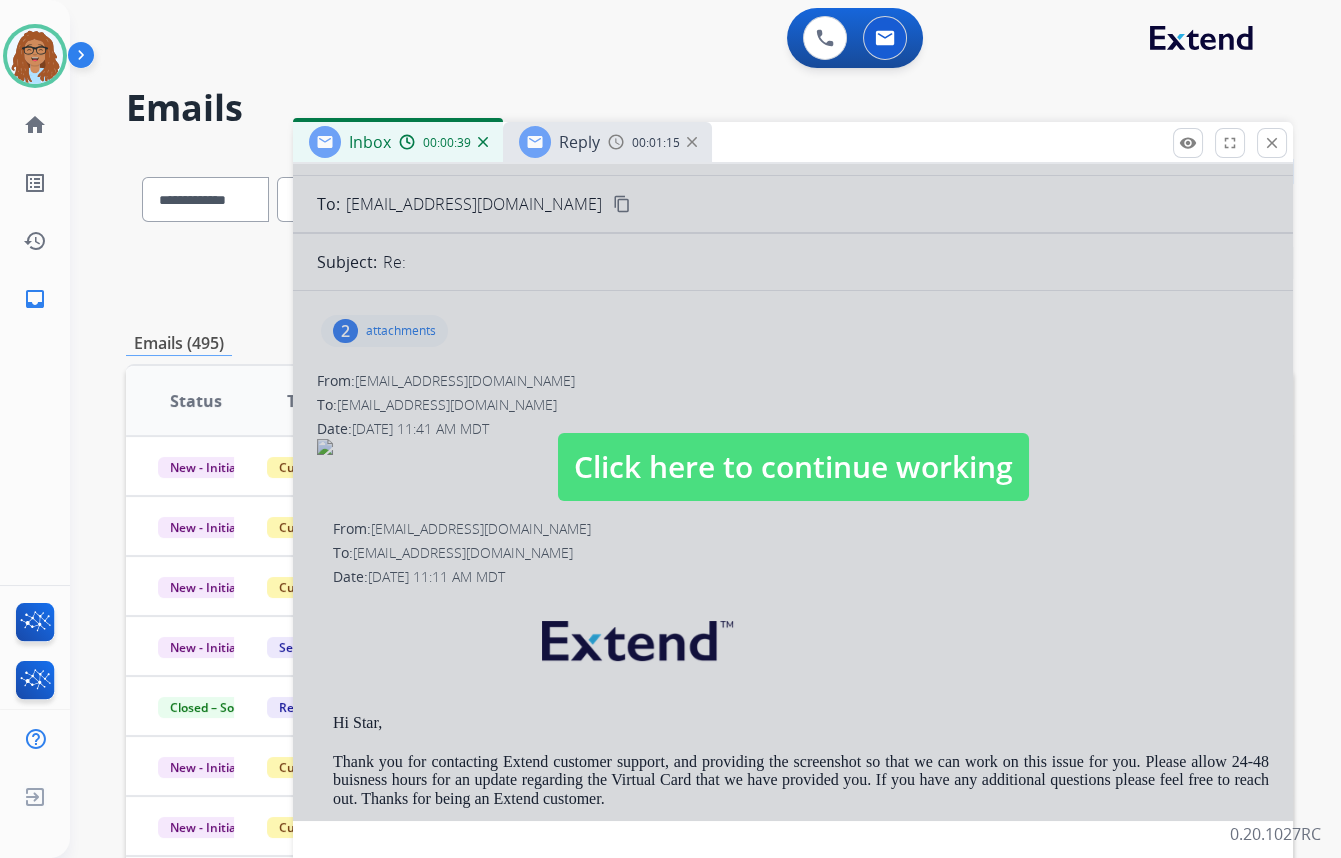 click on "Click here to continue working" at bounding box center [793, 467] 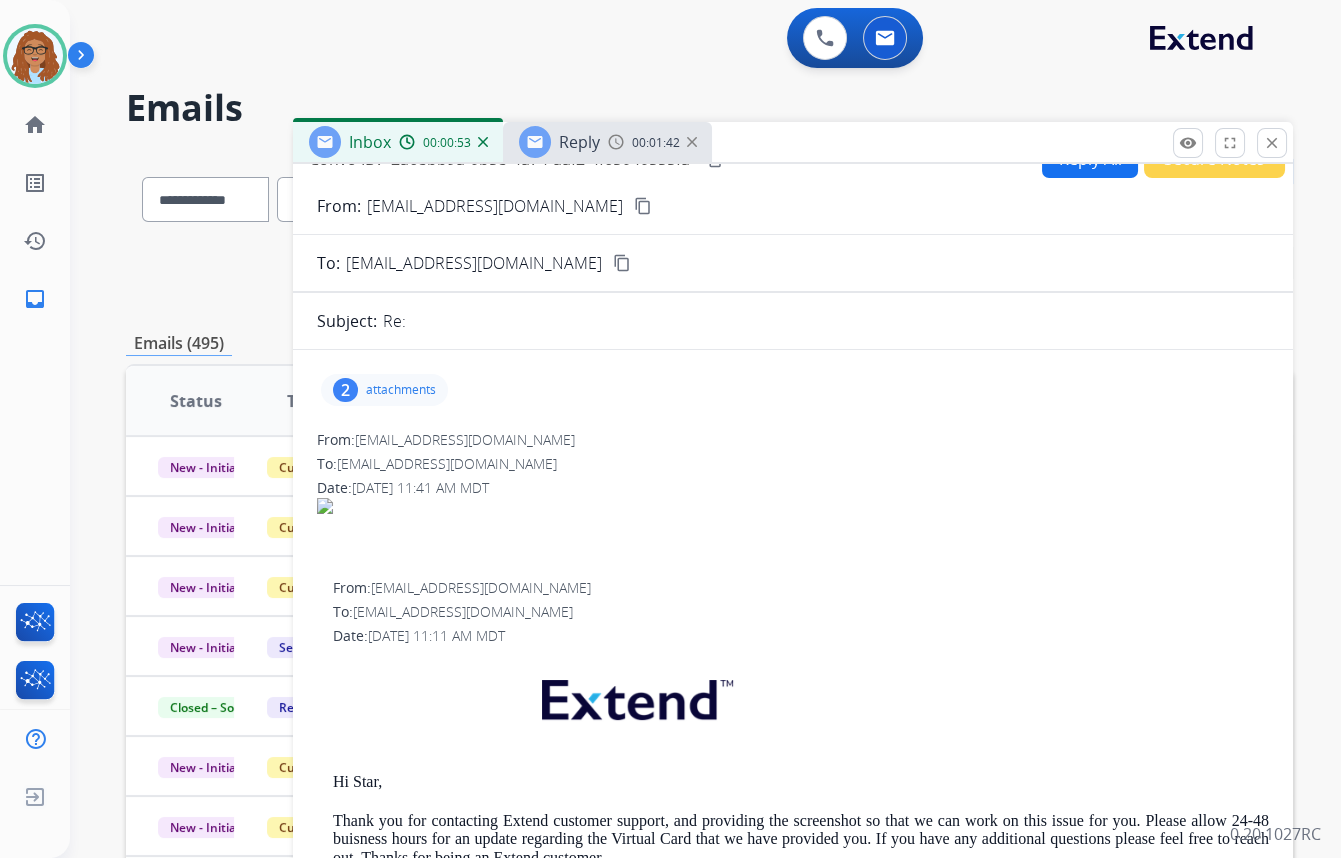 scroll, scrollTop: 0, scrollLeft: 0, axis: both 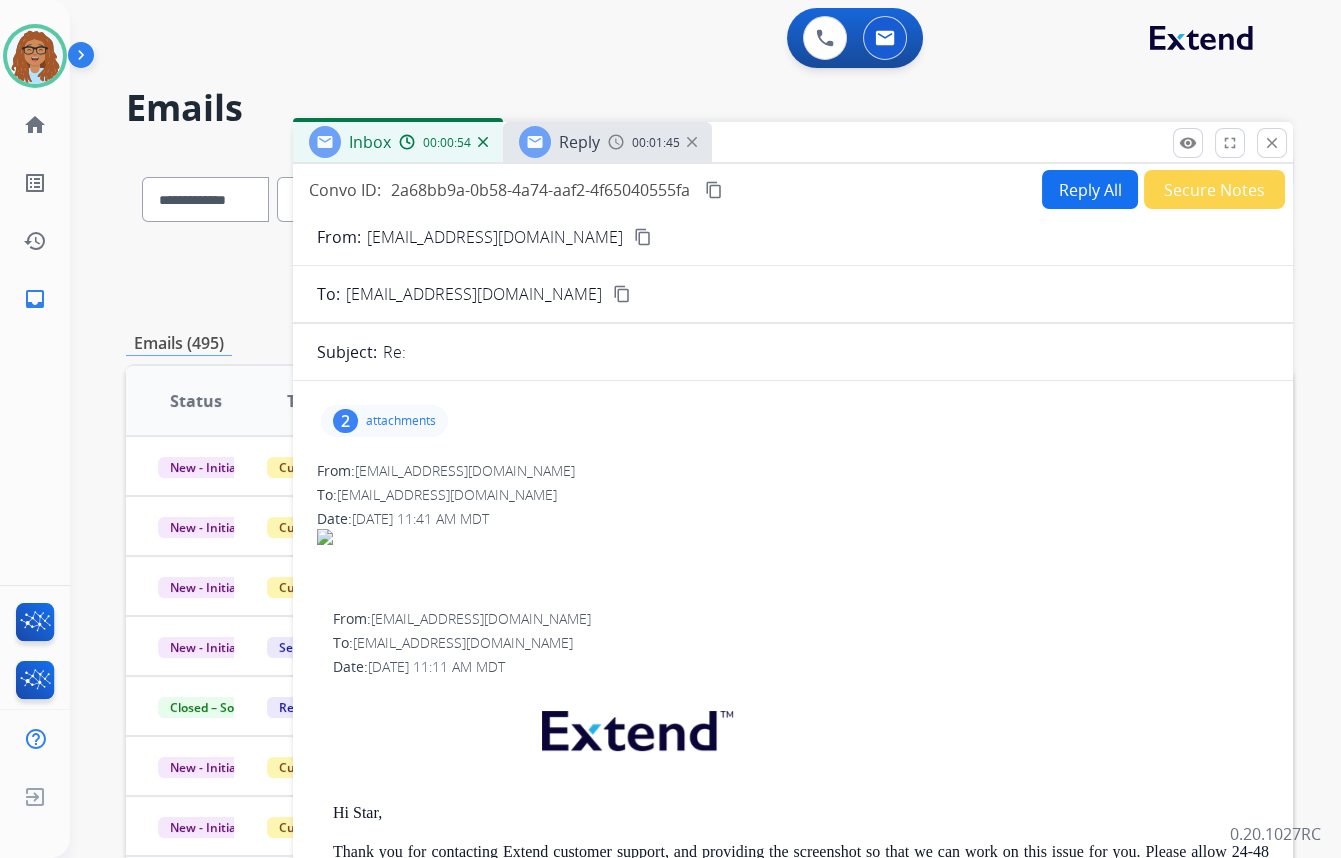 click on "Inbox  00:00:54" at bounding box center [398, 142] 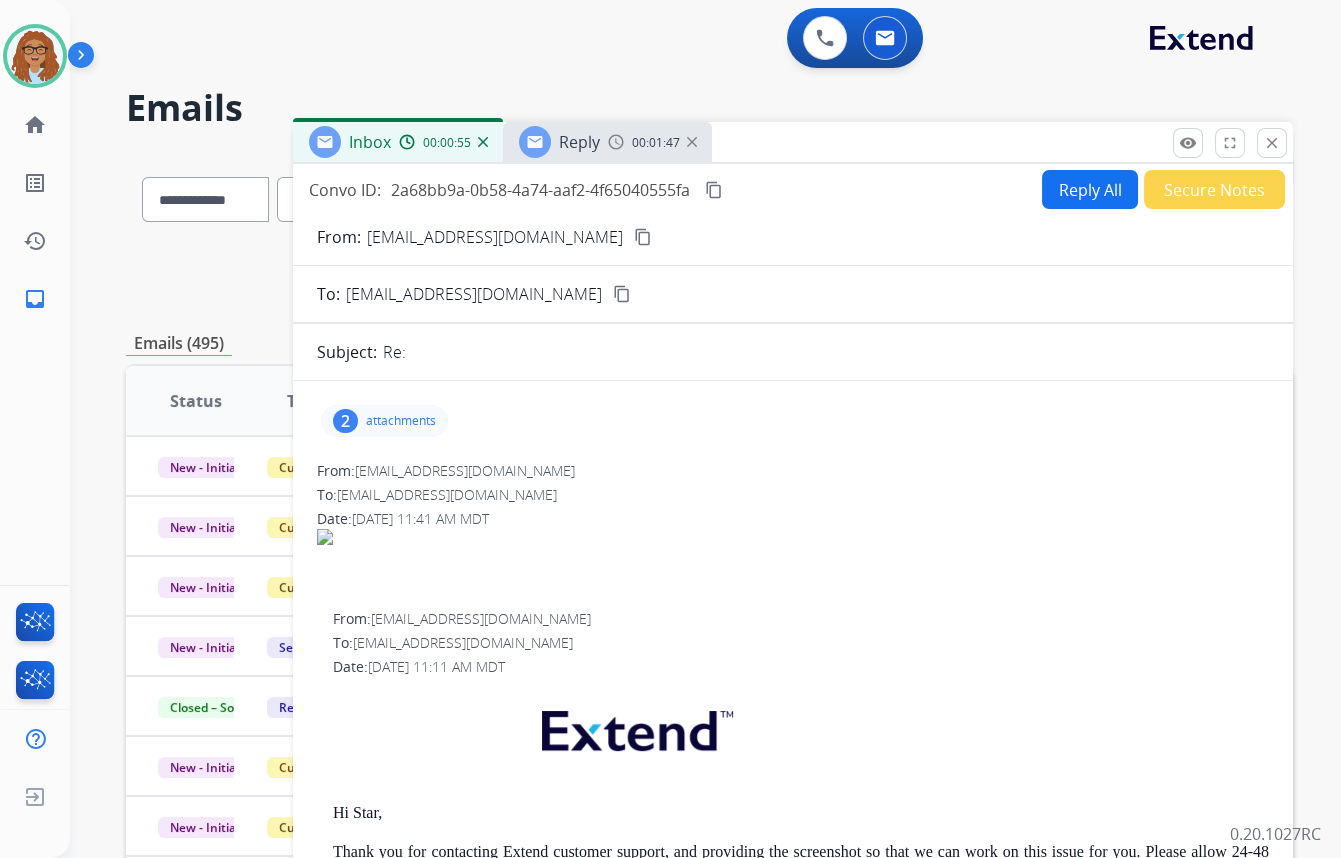 click on "Inbox  00:00:55" at bounding box center (398, 142) 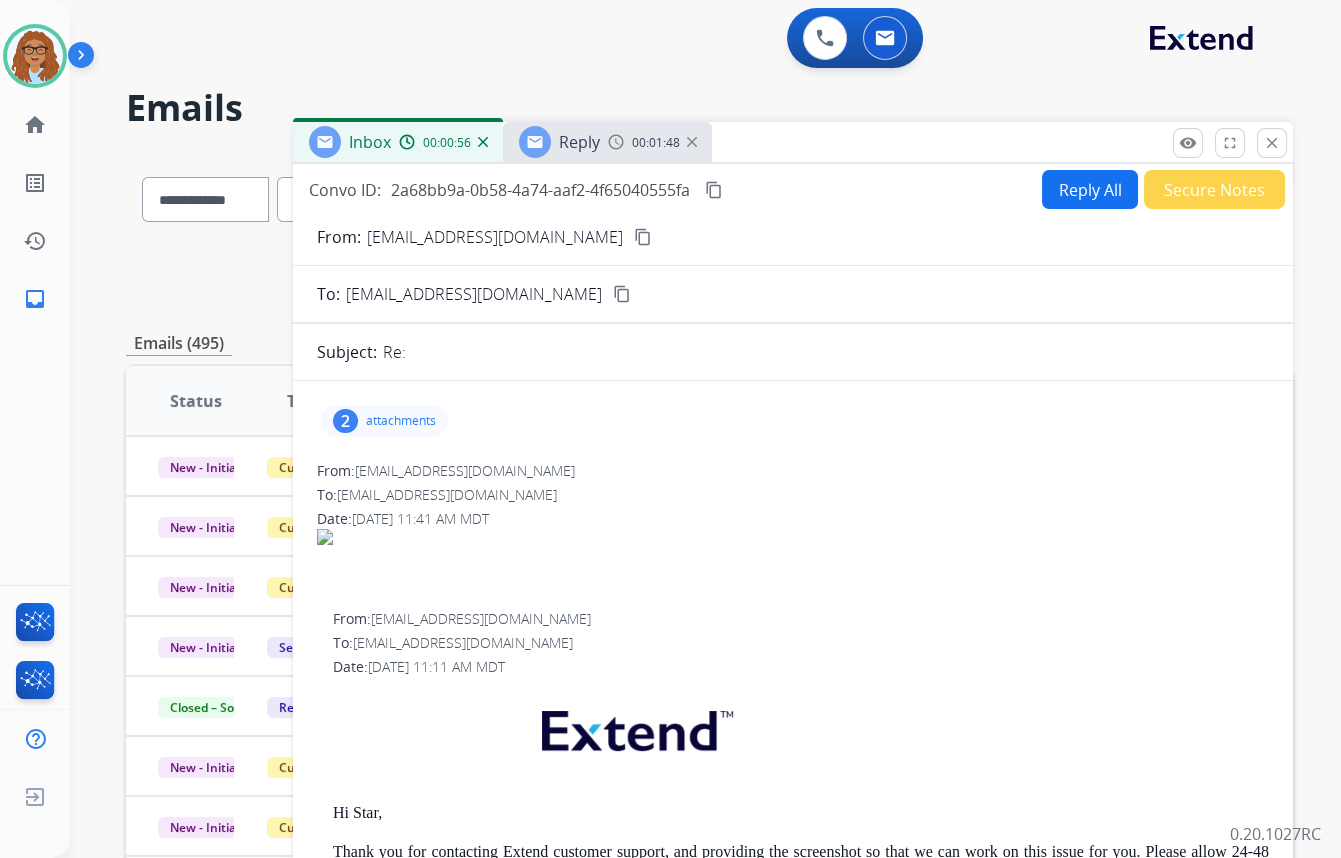 click on "Reply" at bounding box center [579, 142] 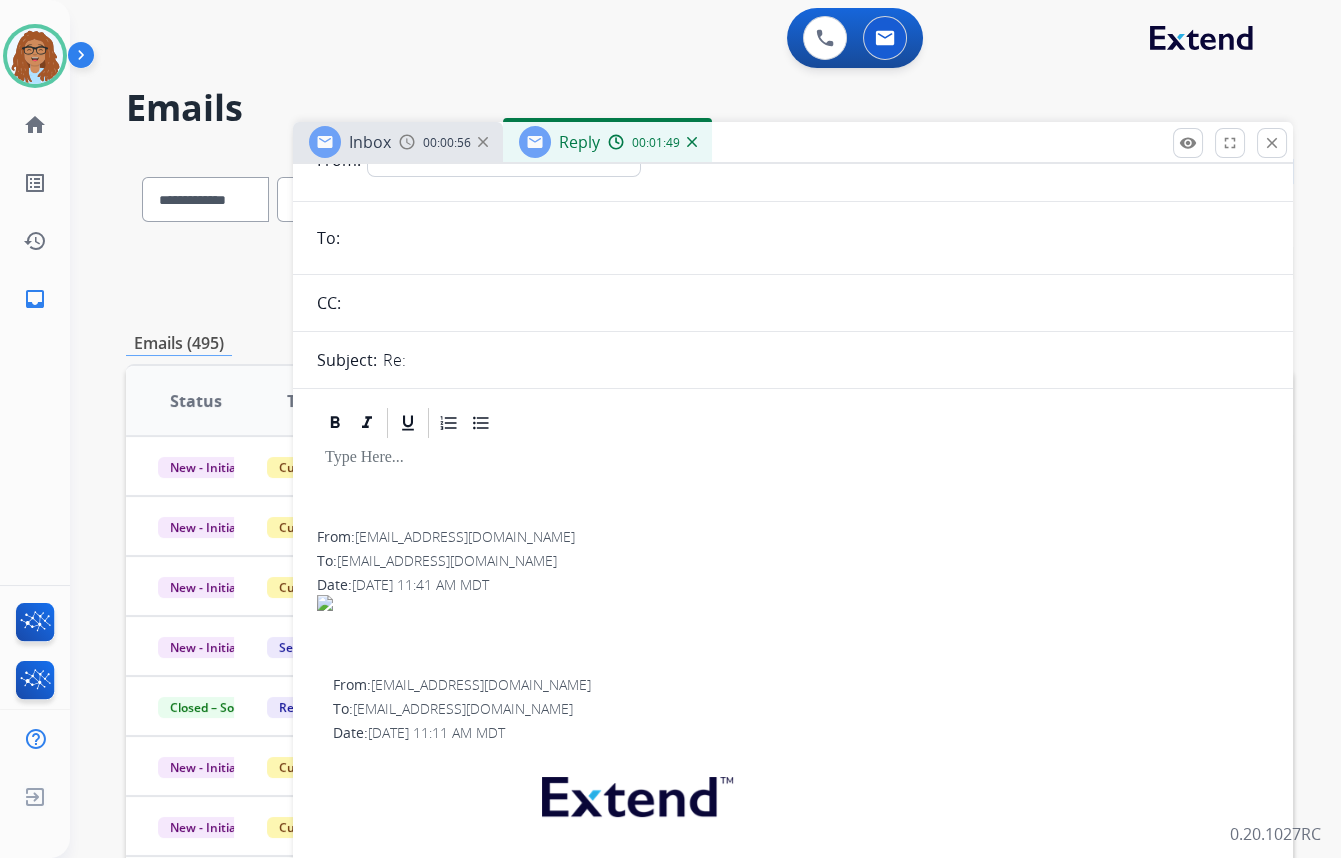 scroll, scrollTop: 0, scrollLeft: 0, axis: both 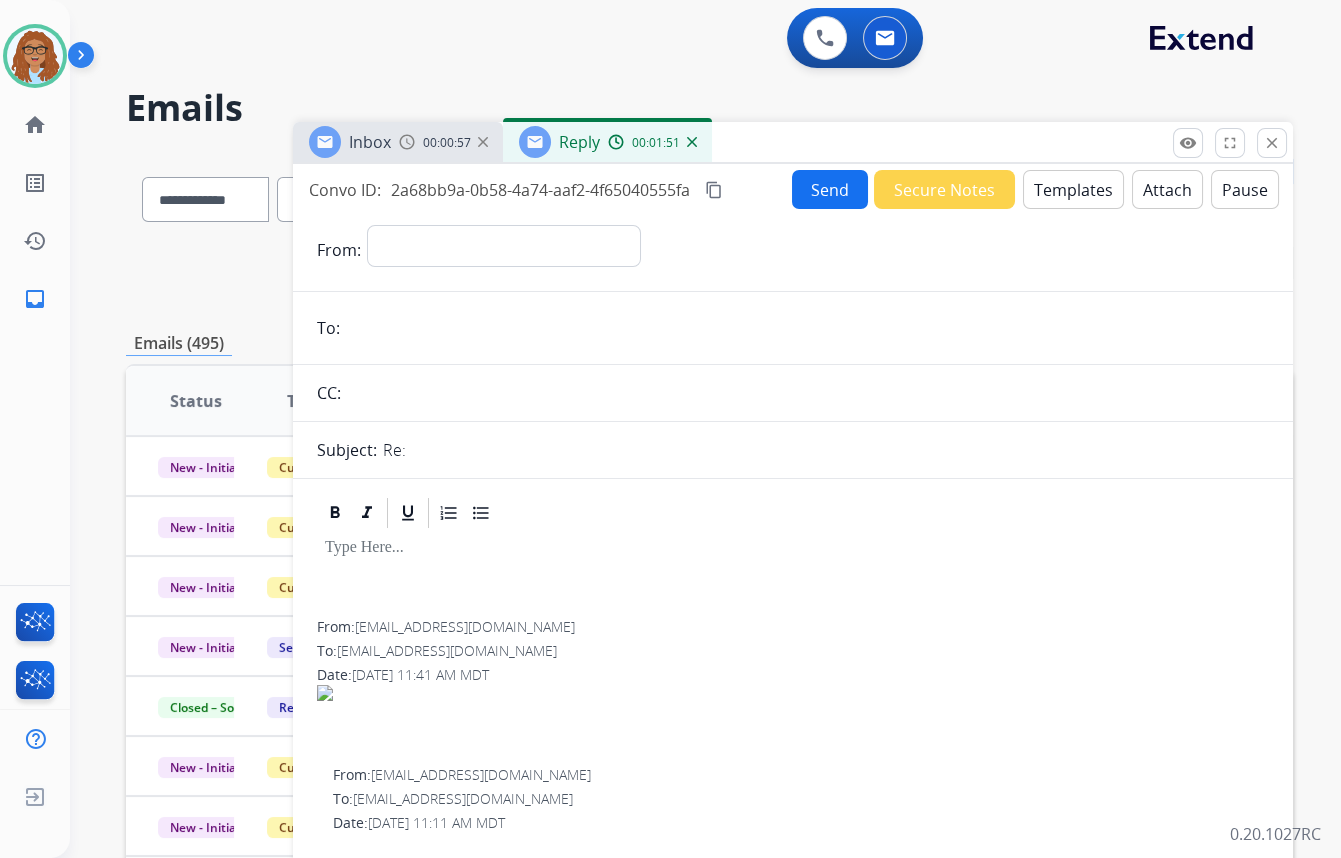 click on "00:00:57" at bounding box center (443, 142) 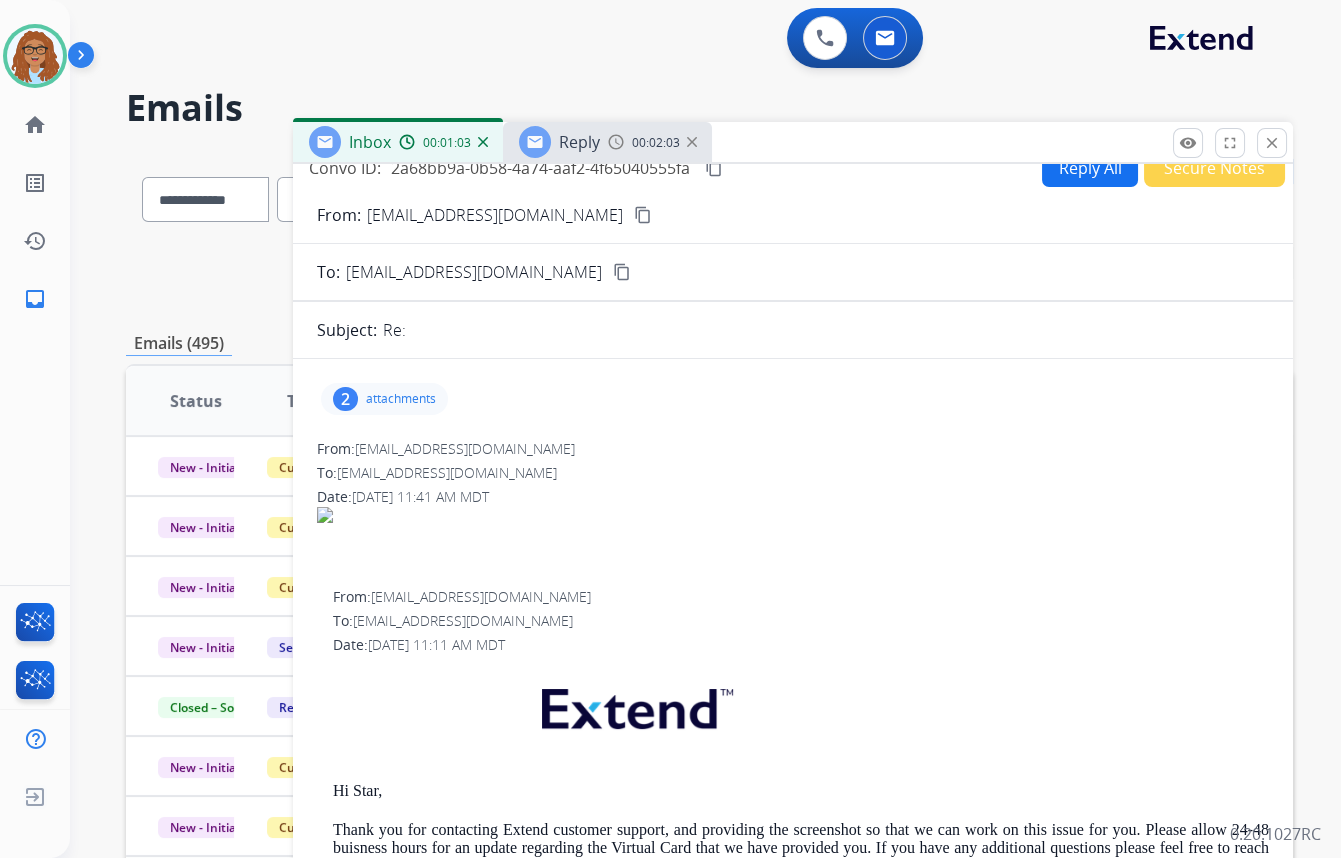 scroll, scrollTop: 0, scrollLeft: 0, axis: both 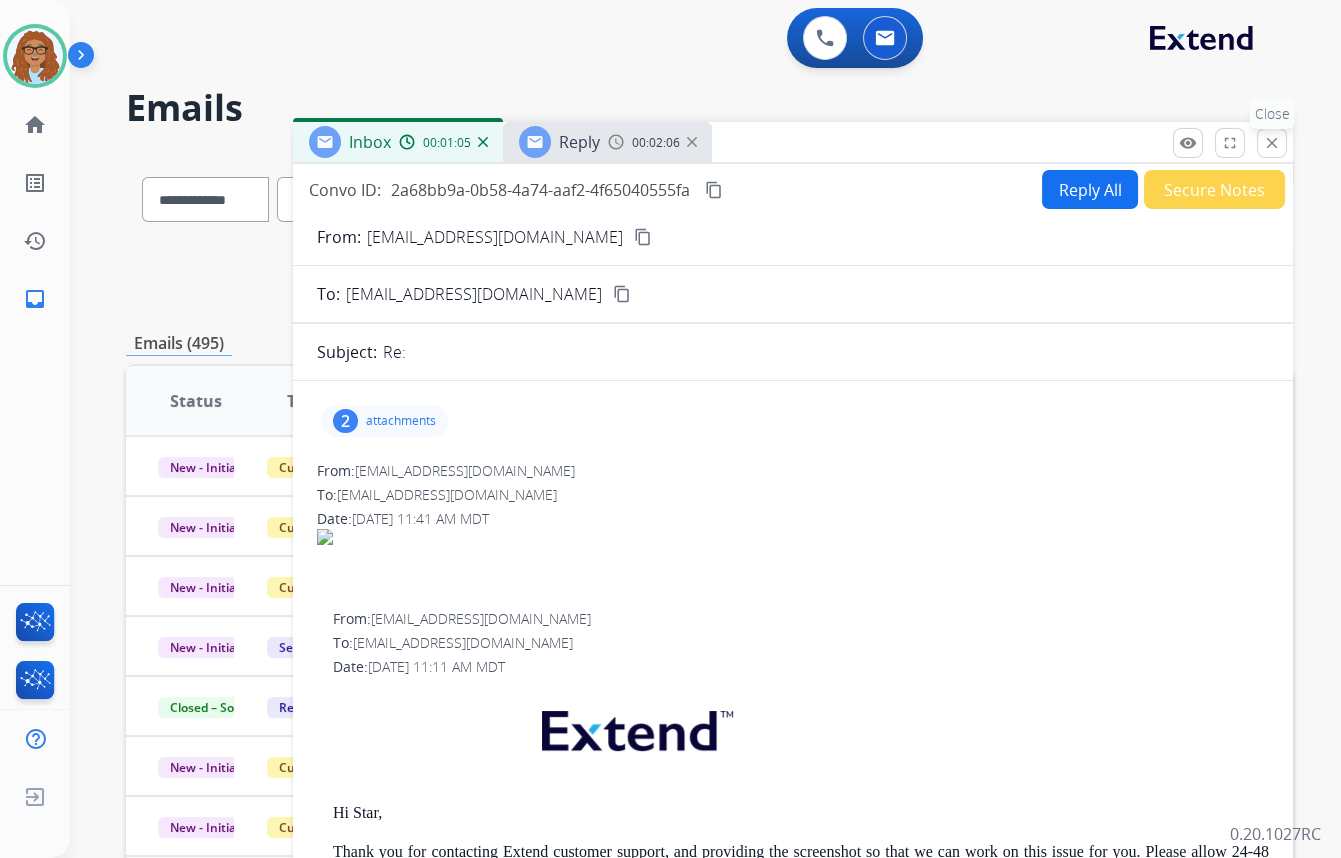 click on "close" at bounding box center (1272, 143) 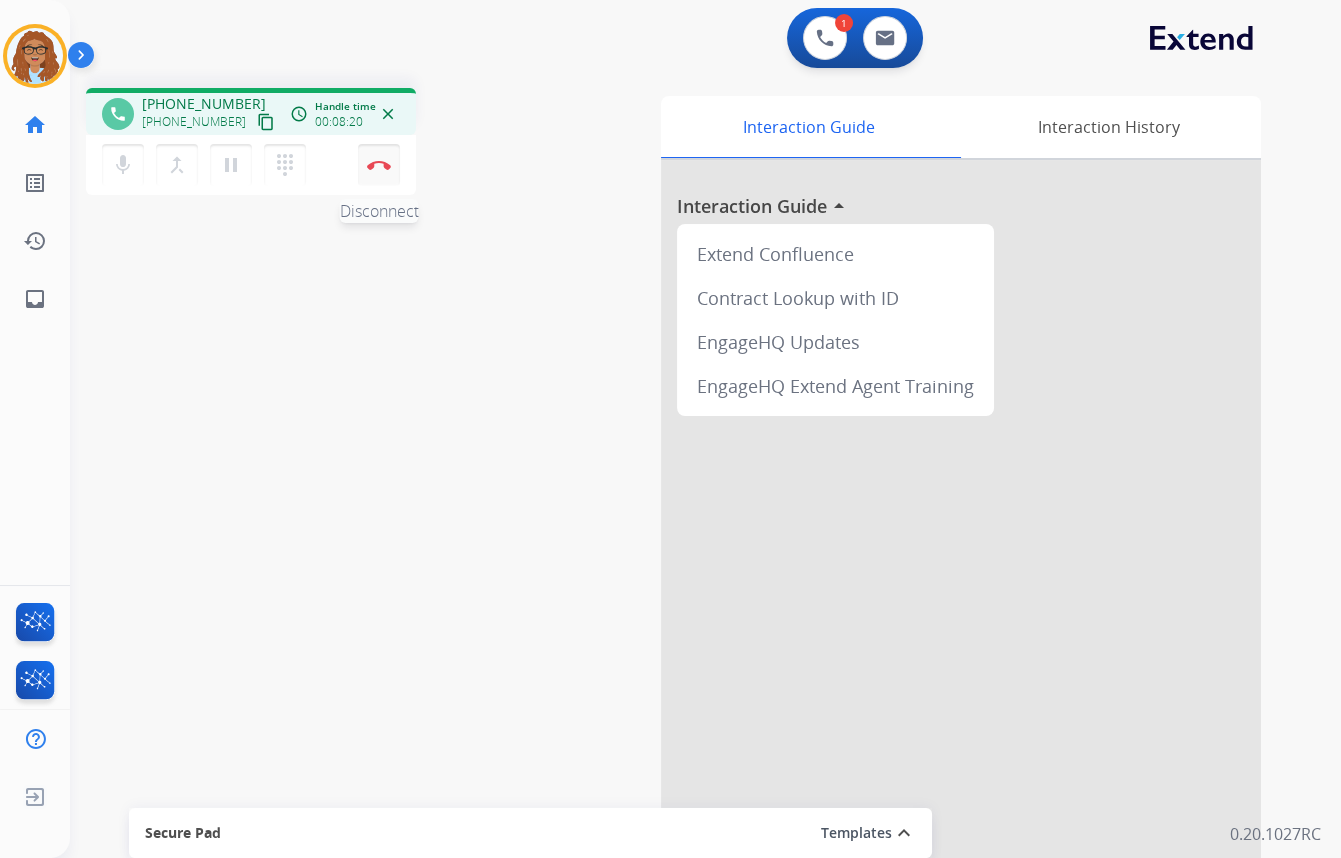 click on "Disconnect" at bounding box center (379, 165) 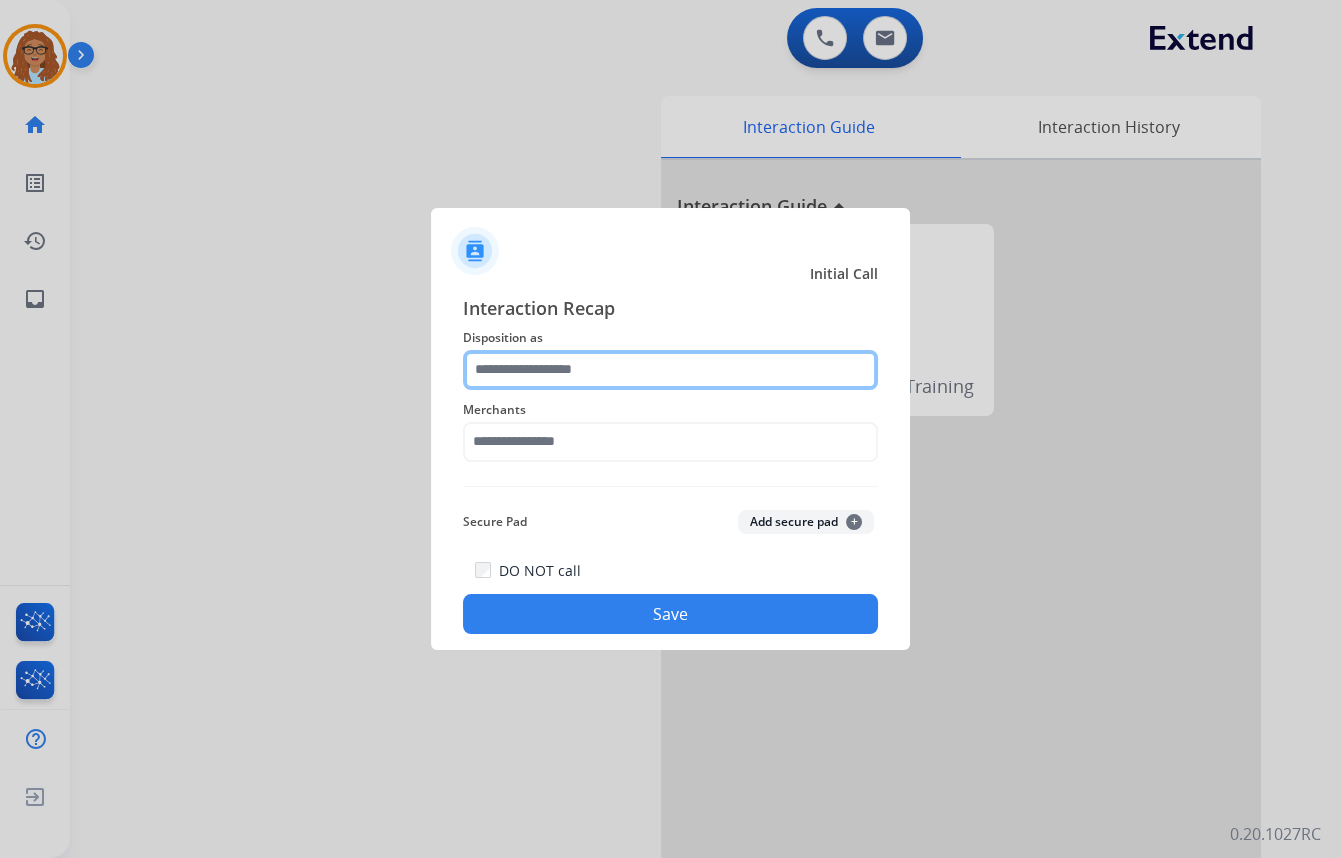 click 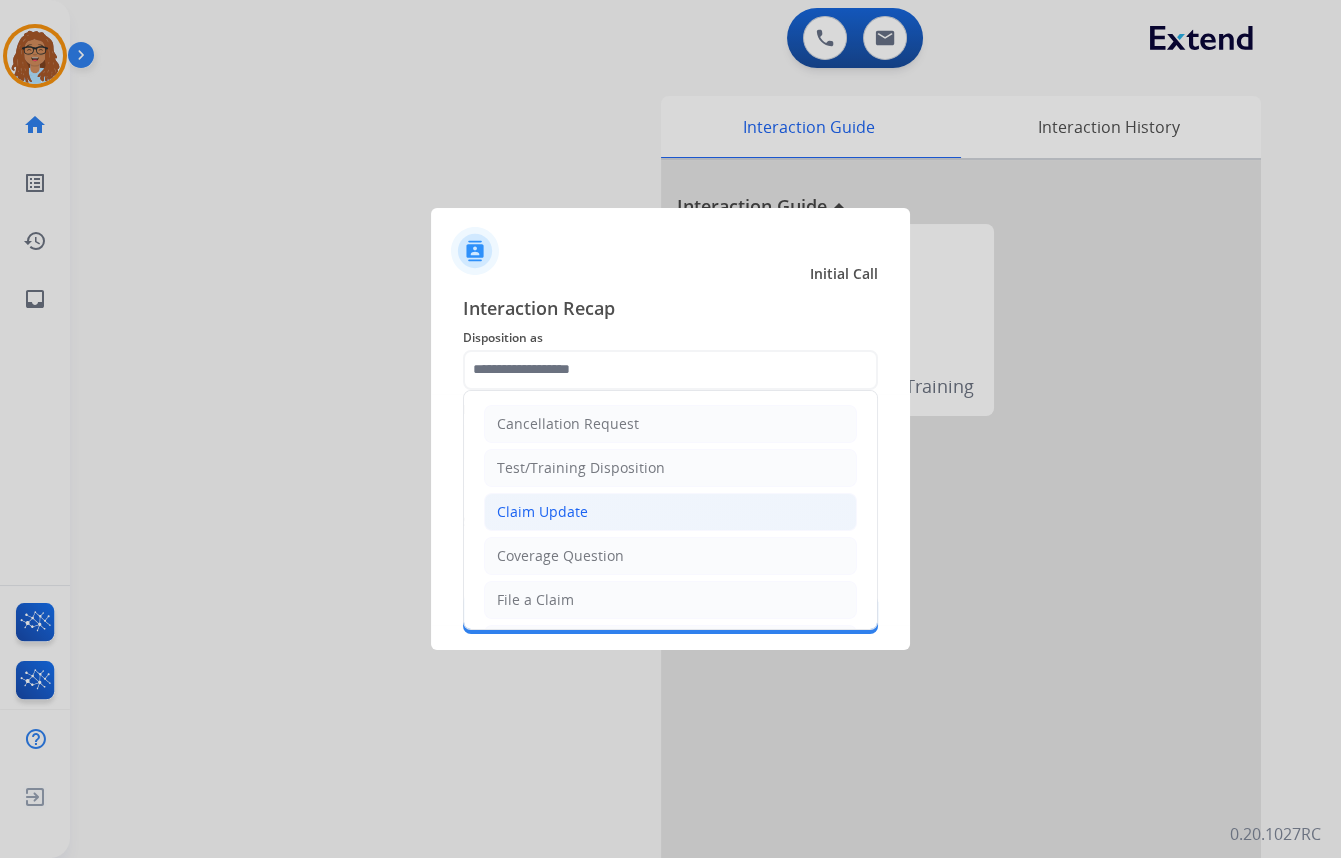 click on "Claim Update" 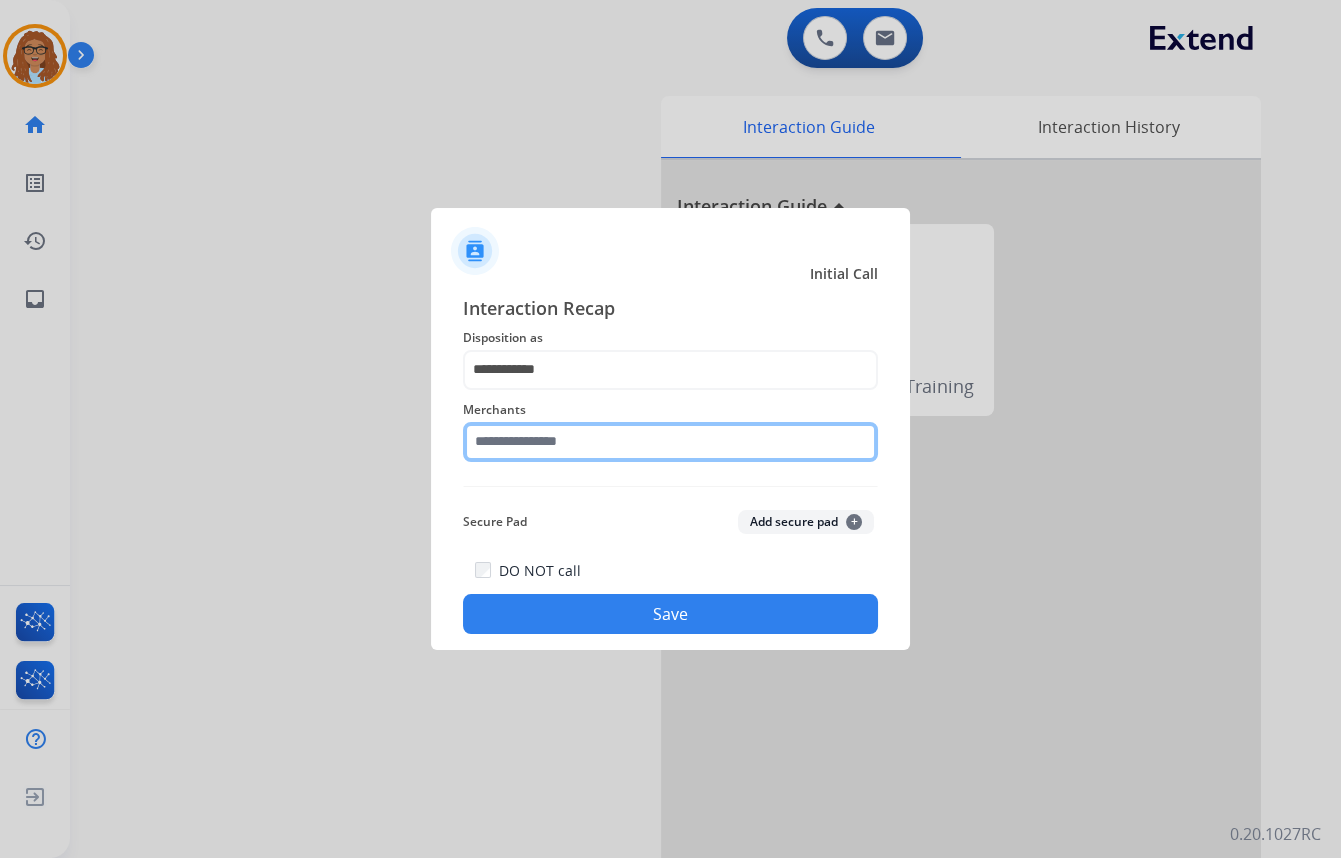 click 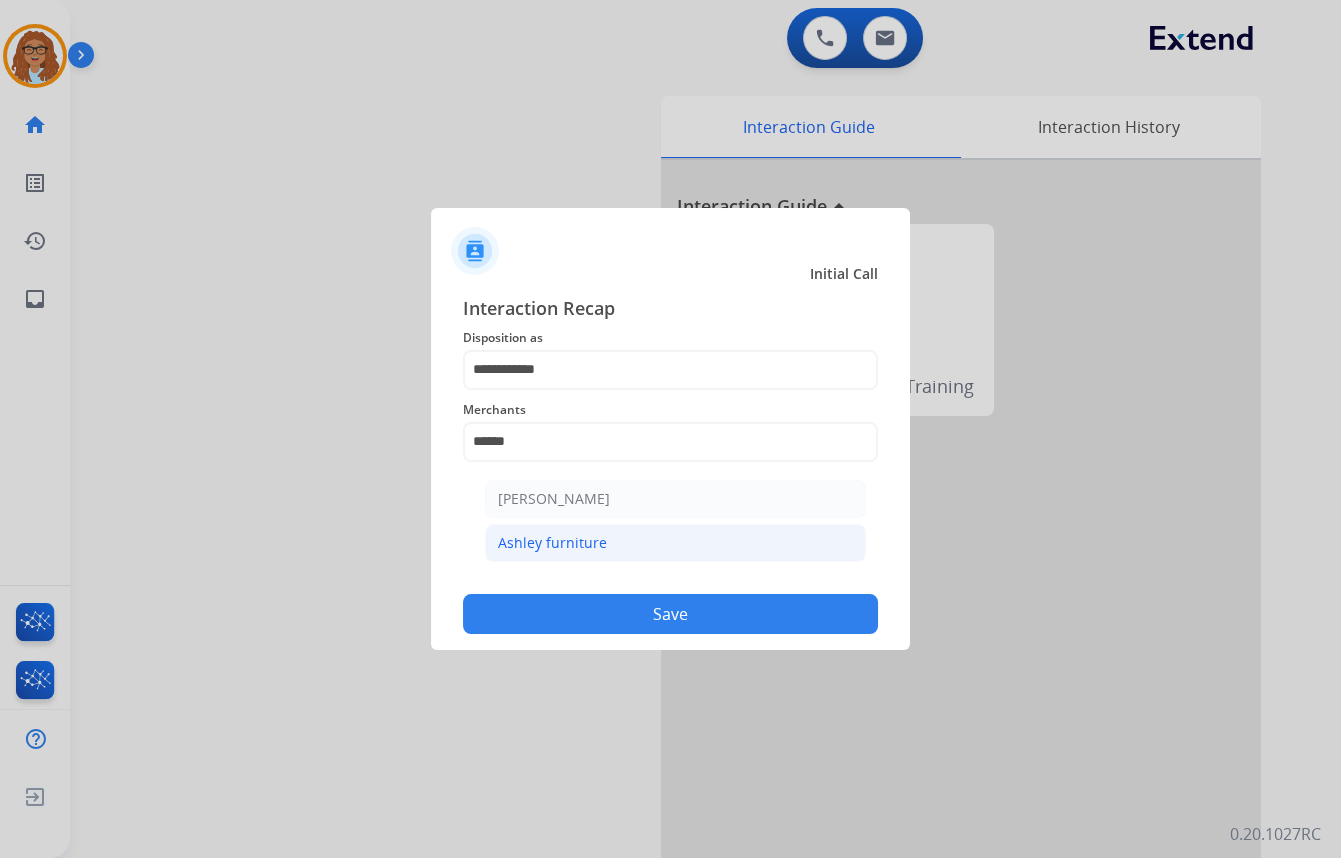 click on "Ashley furniture" 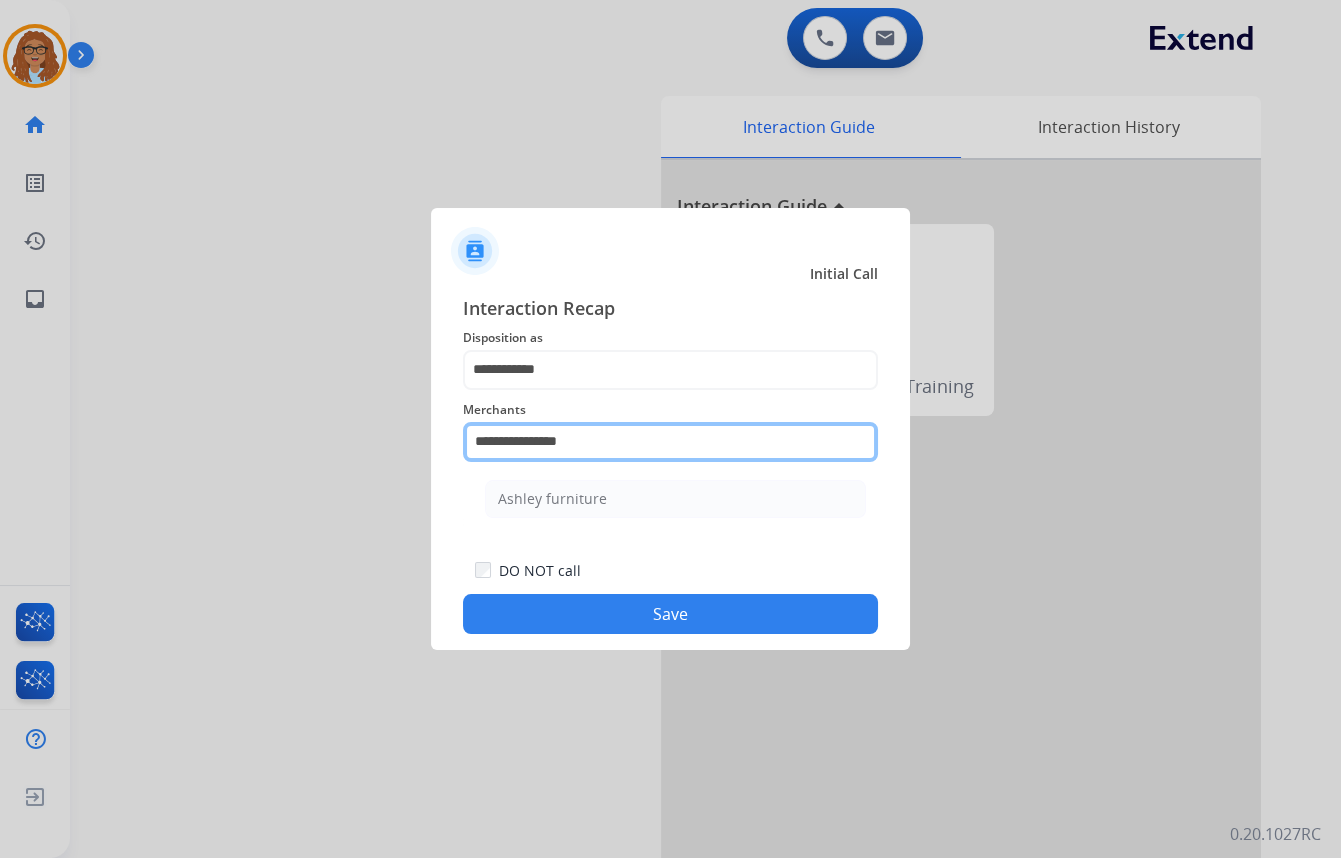 click on "**********" 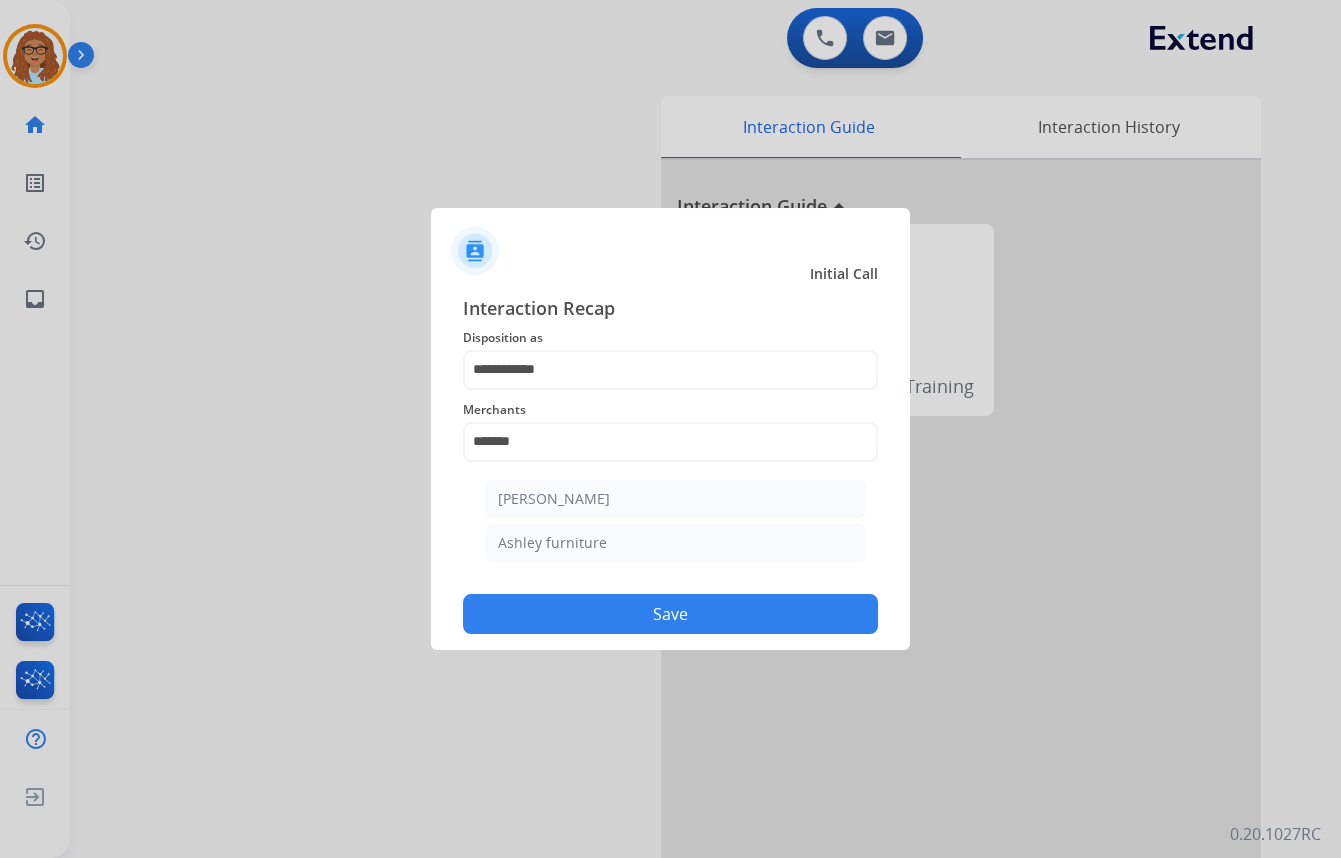 click on "[PERSON_NAME]" 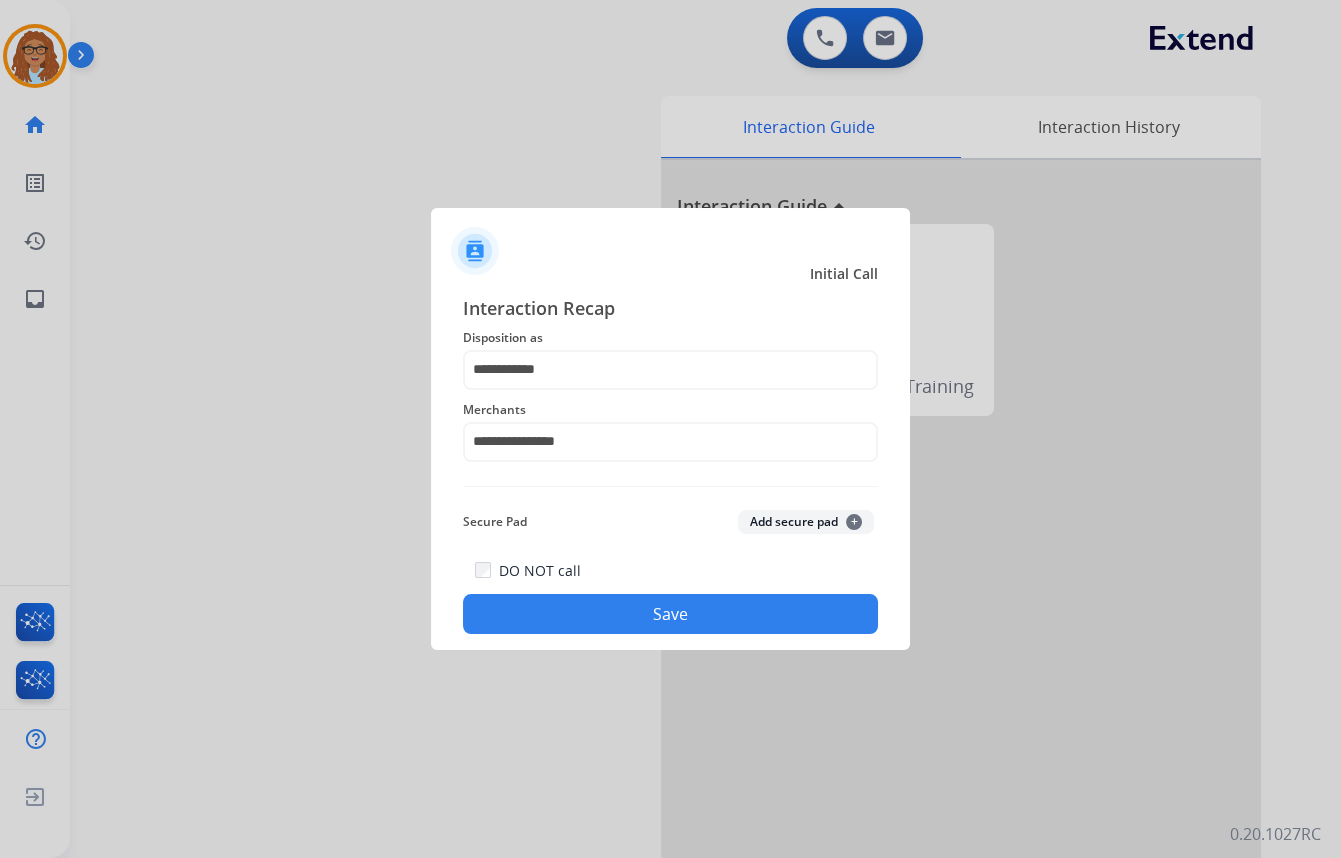 click on "Save" 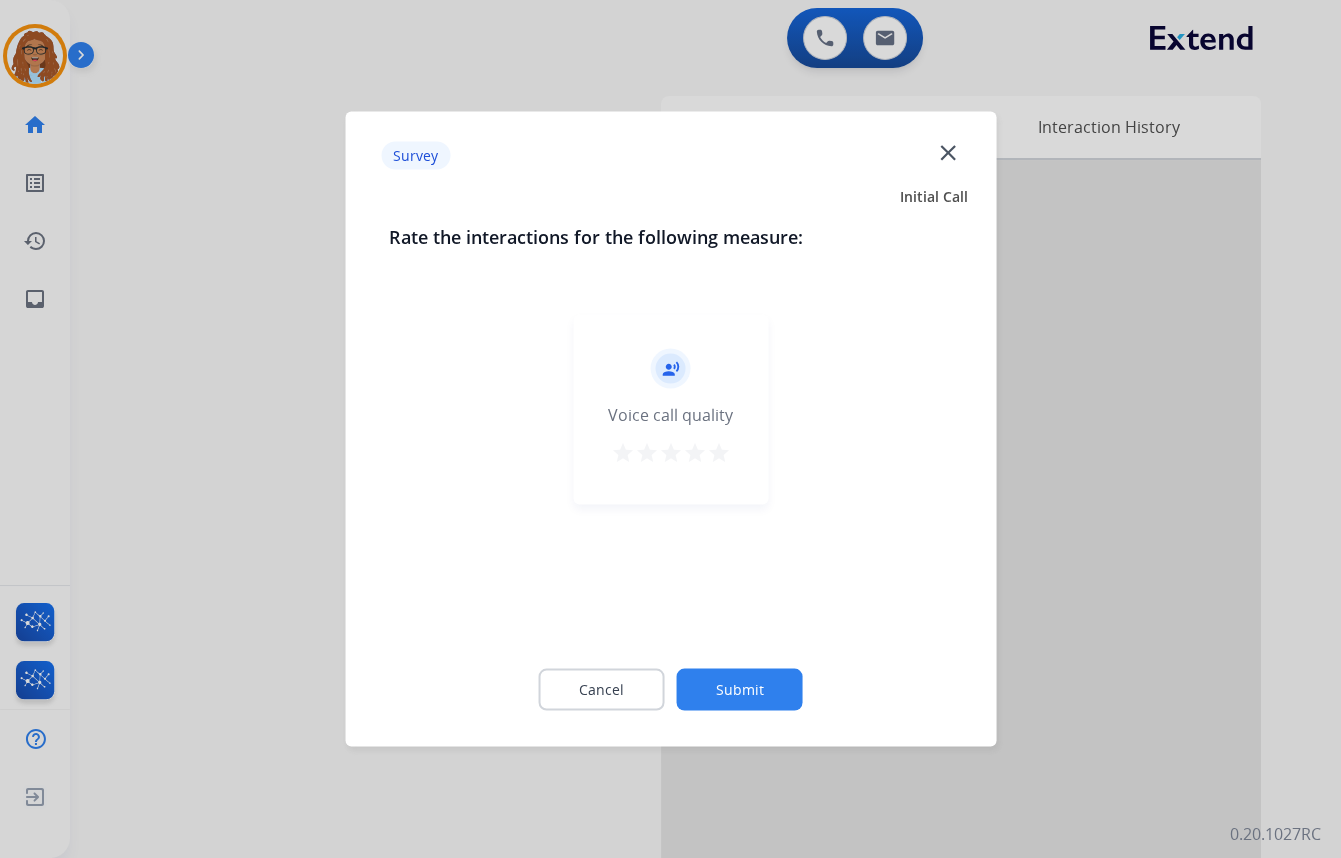 click on "close" 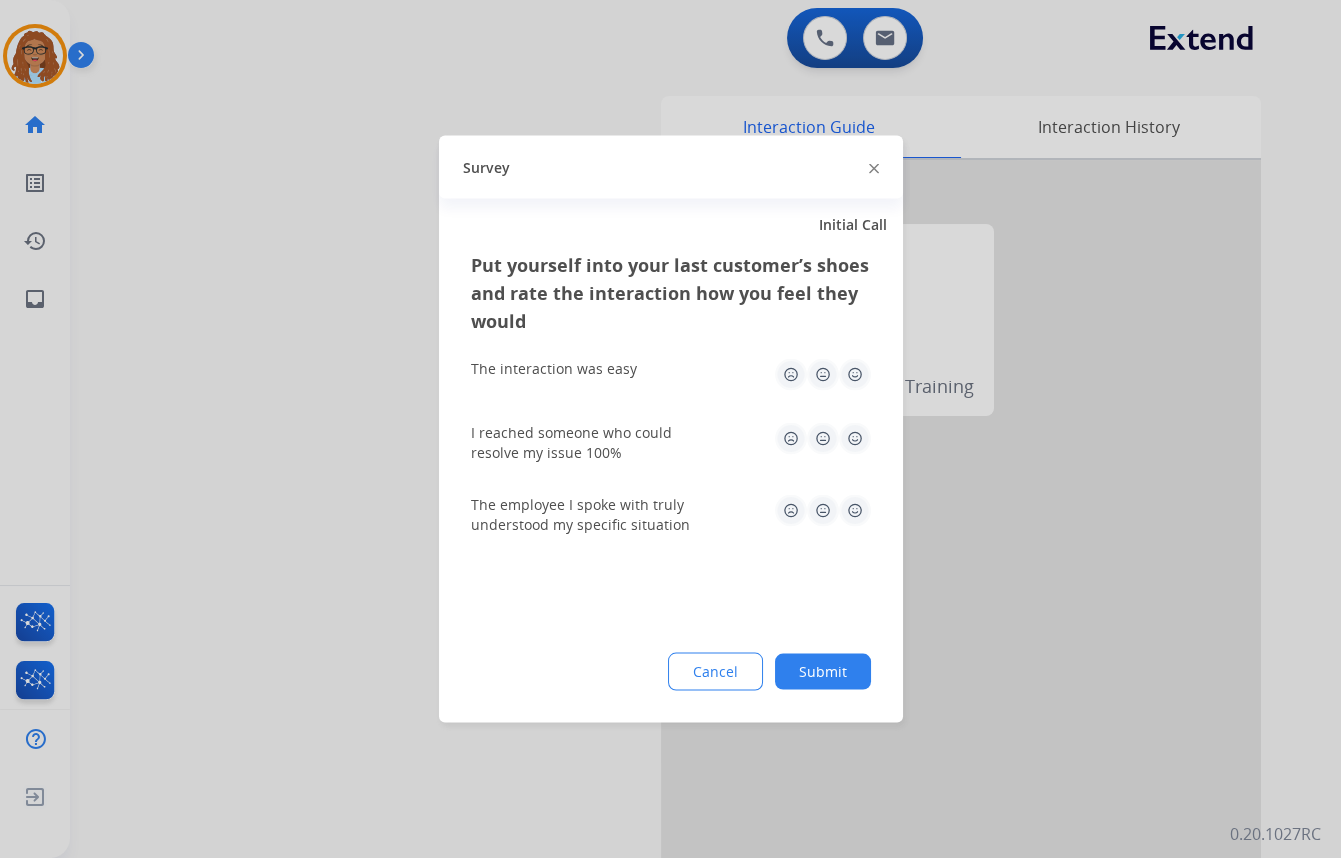 click 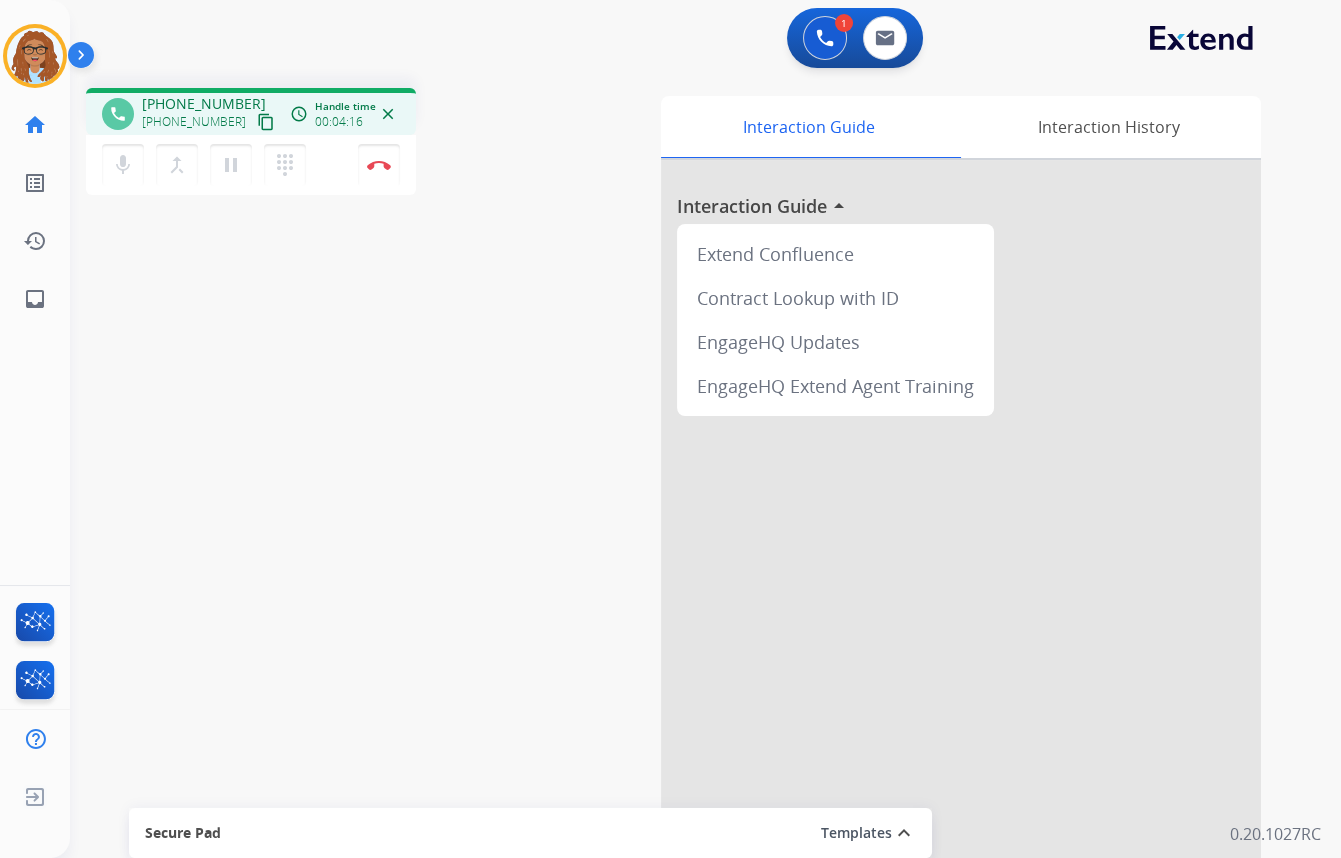 drag, startPoint x: 391, startPoint y: 183, endPoint x: 341, endPoint y: 211, distance: 57.306194 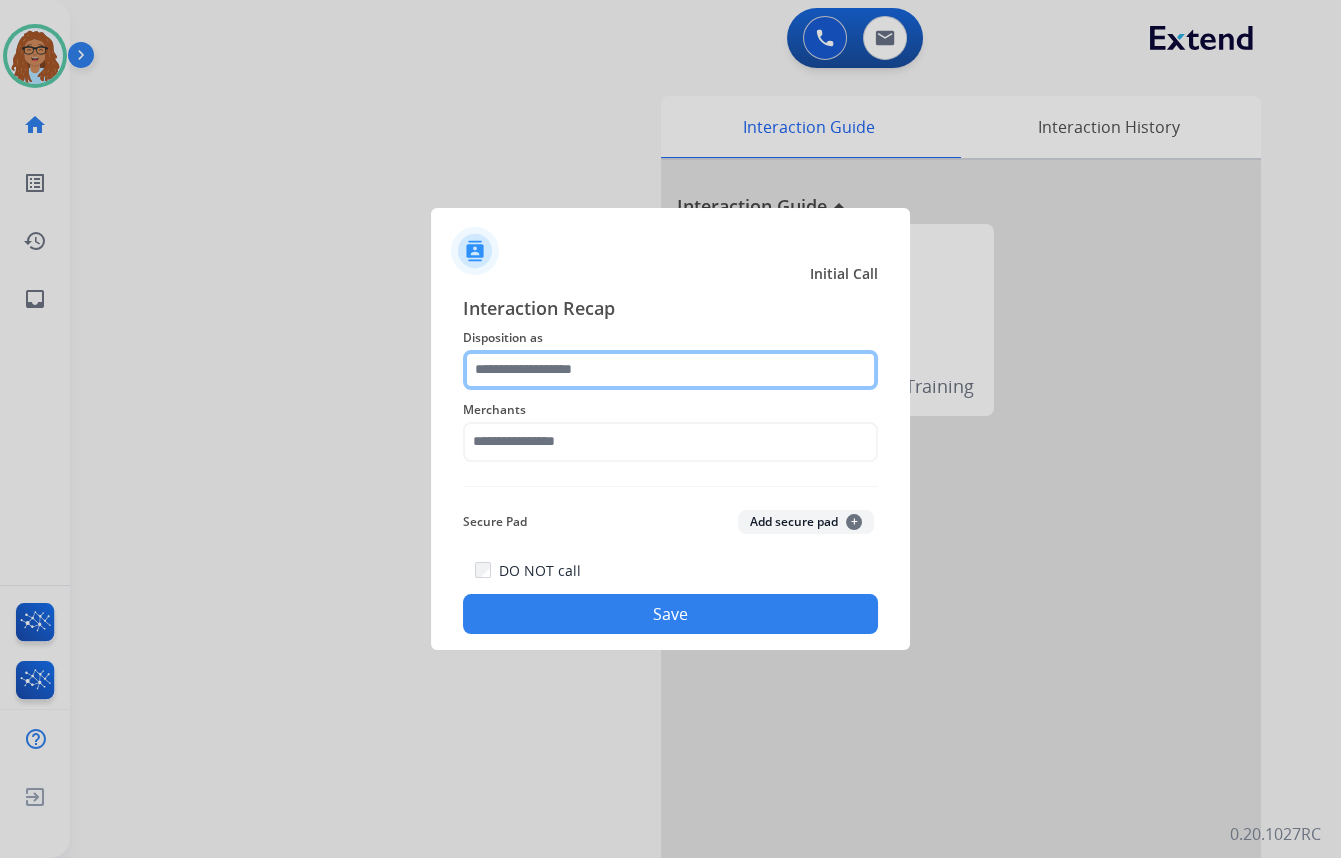 drag, startPoint x: 540, startPoint y: 360, endPoint x: 558, endPoint y: 387, distance: 32.449963 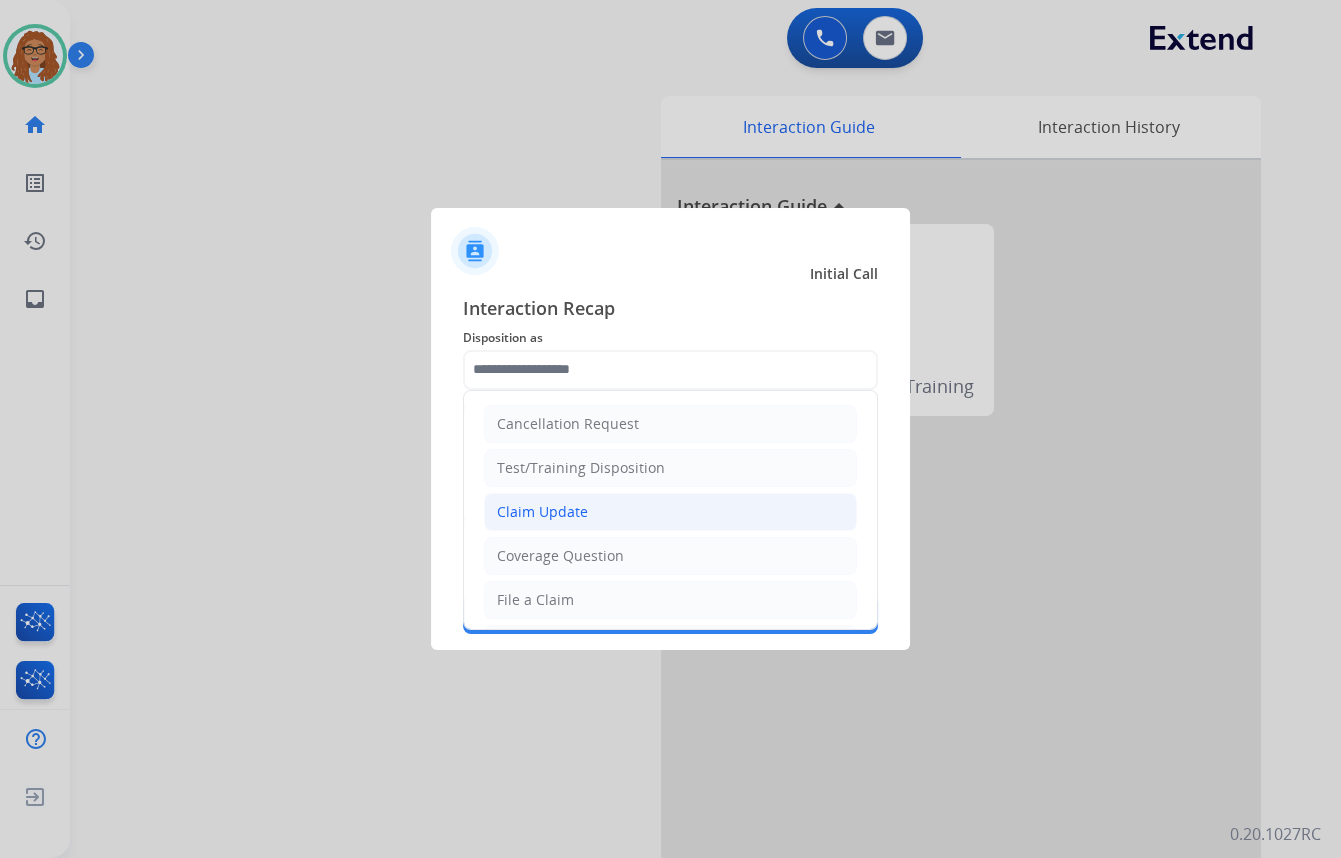 click on "Claim Update" 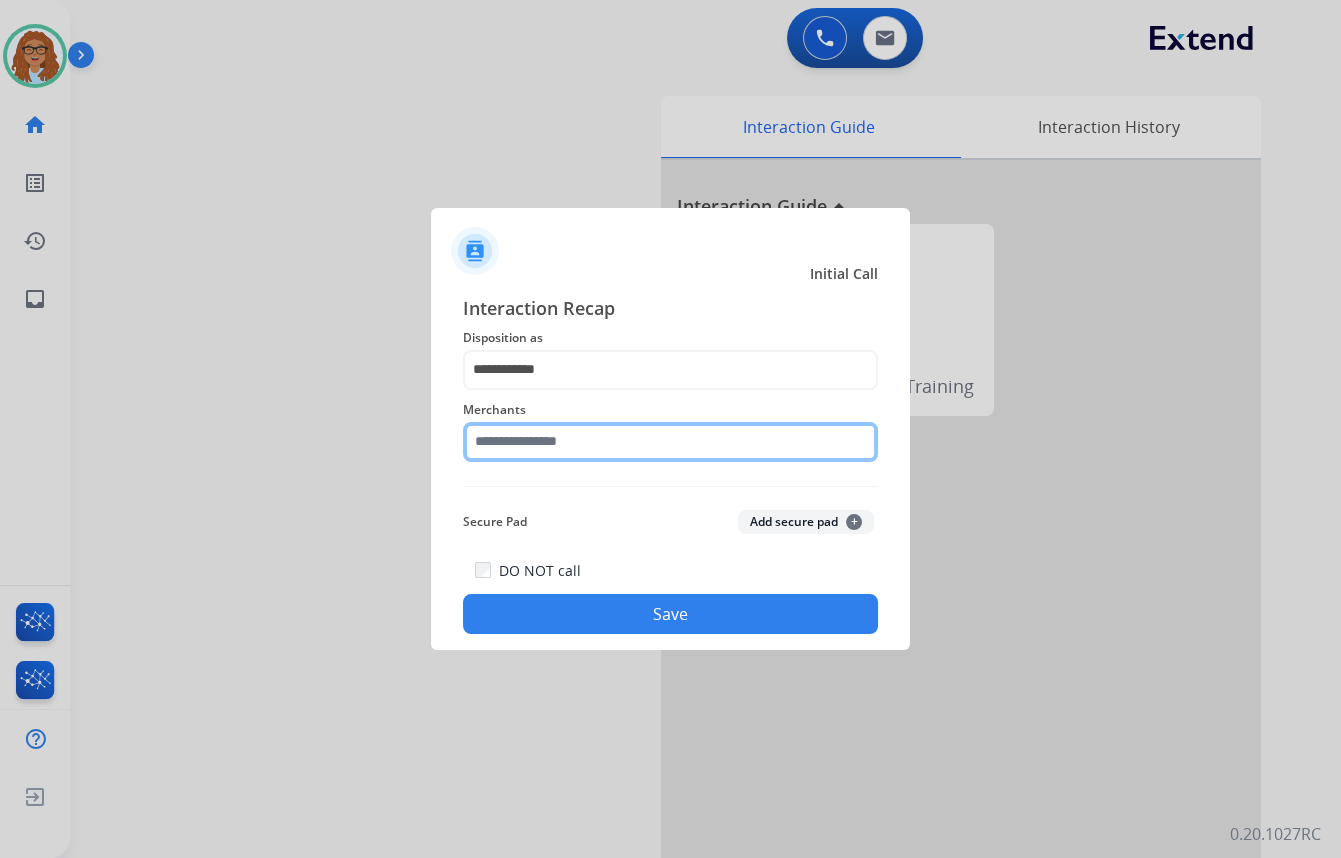 click 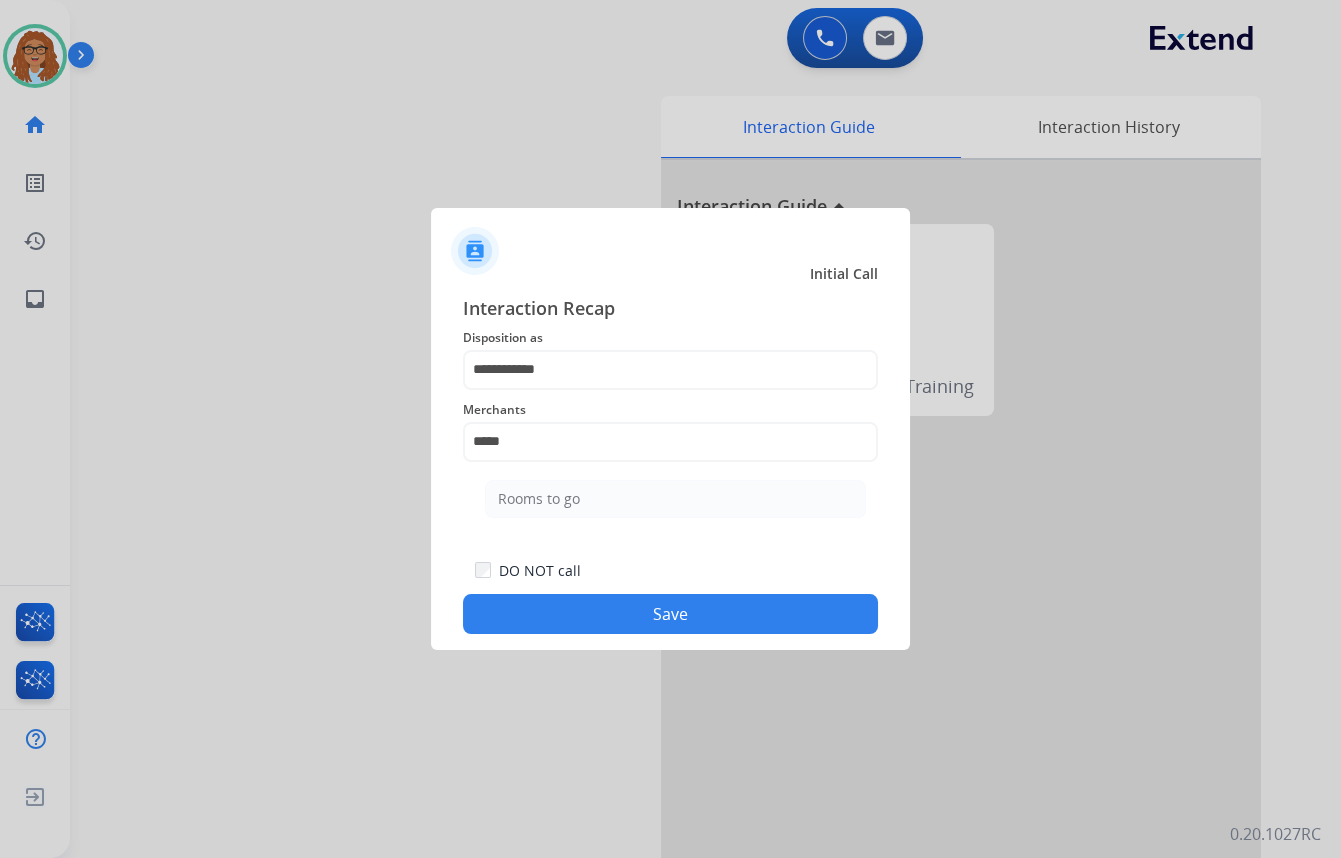 click on "Rooms to go" 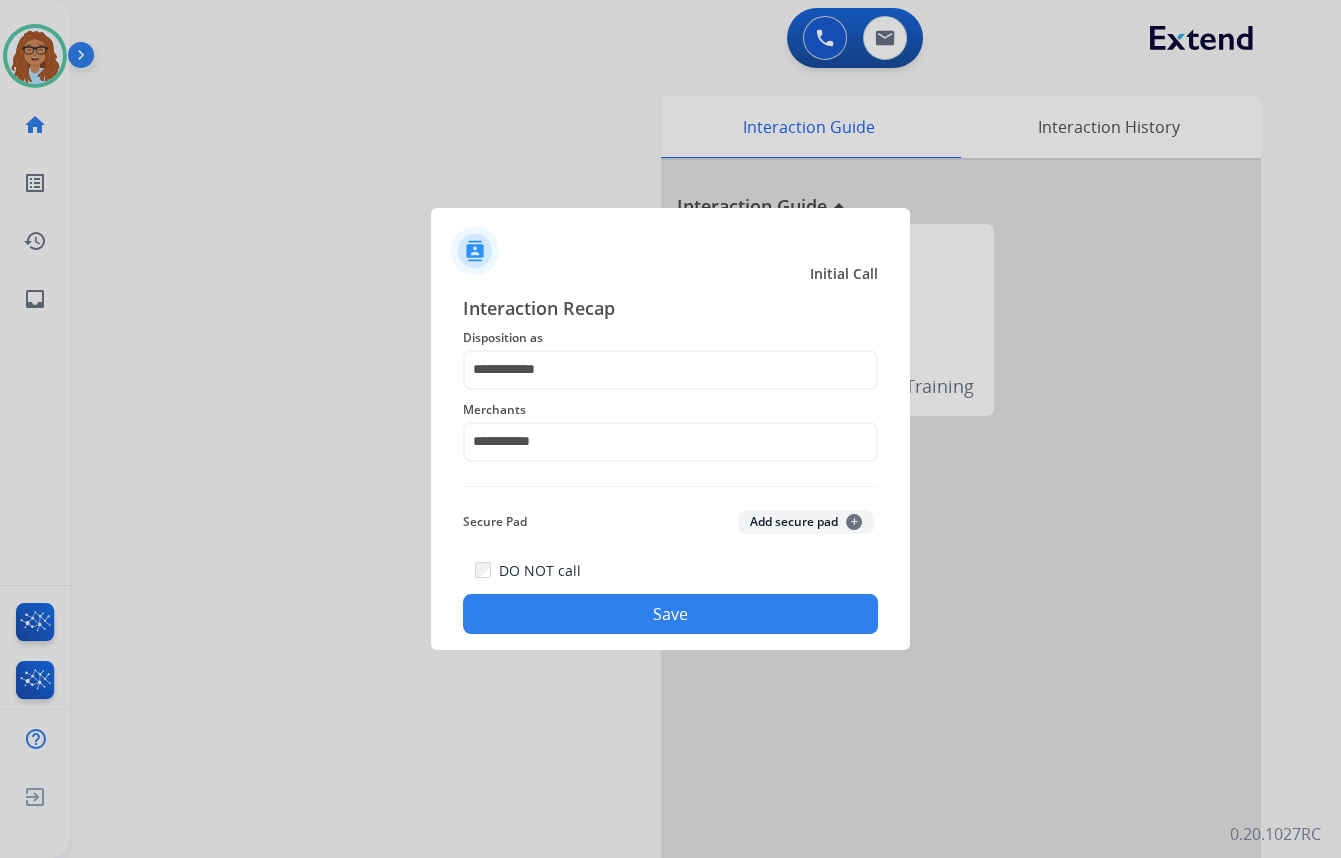 click on "Save" 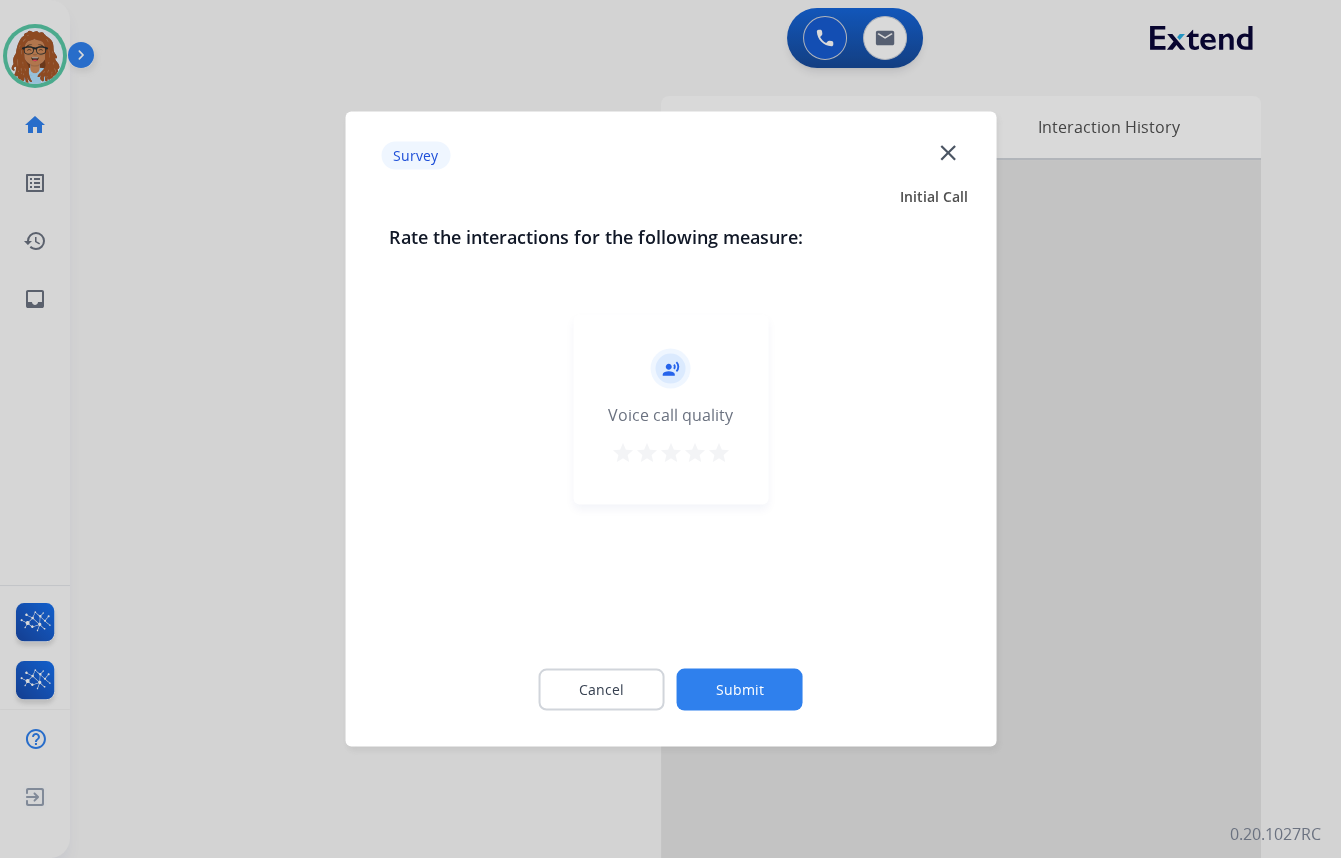 click on "close" 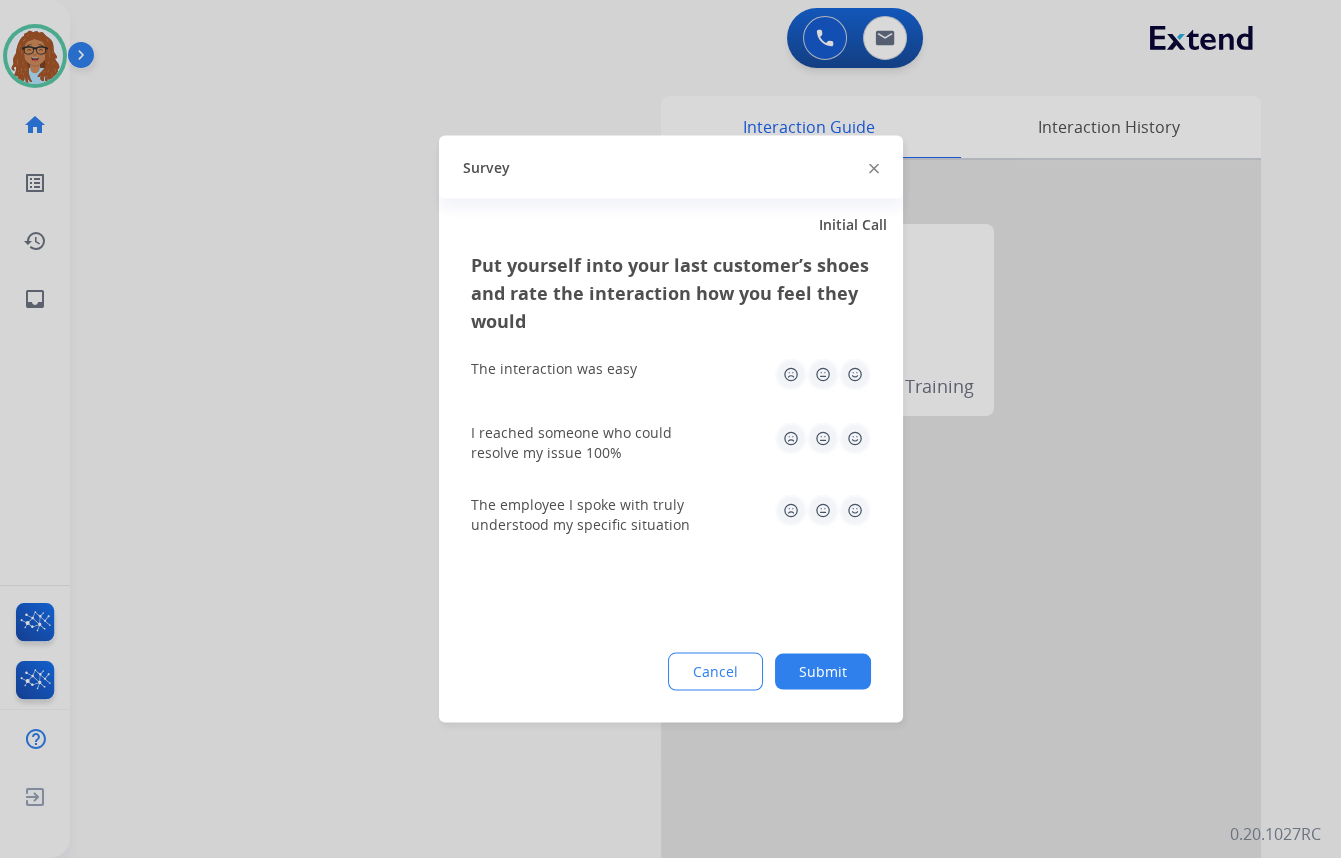 click 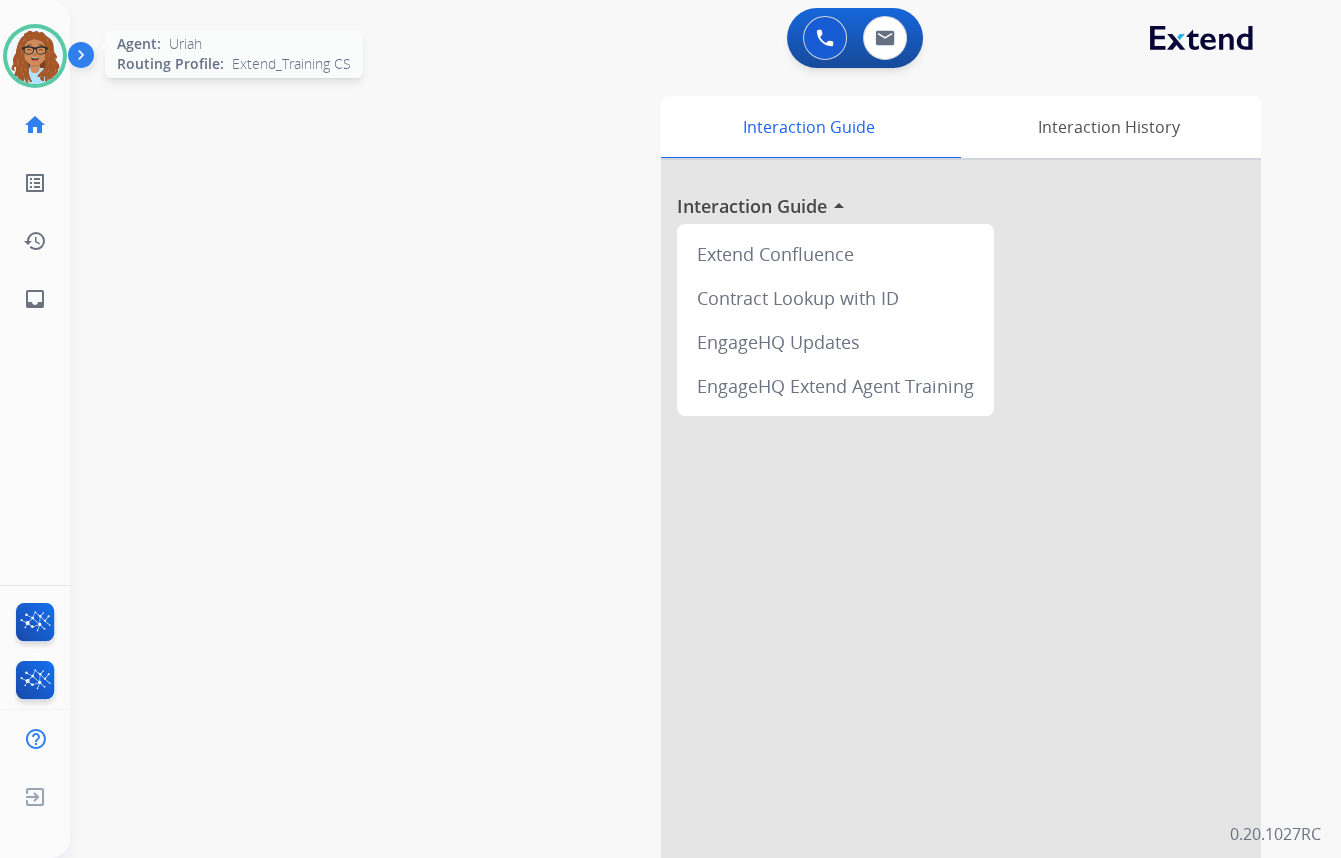 click at bounding box center [35, 56] 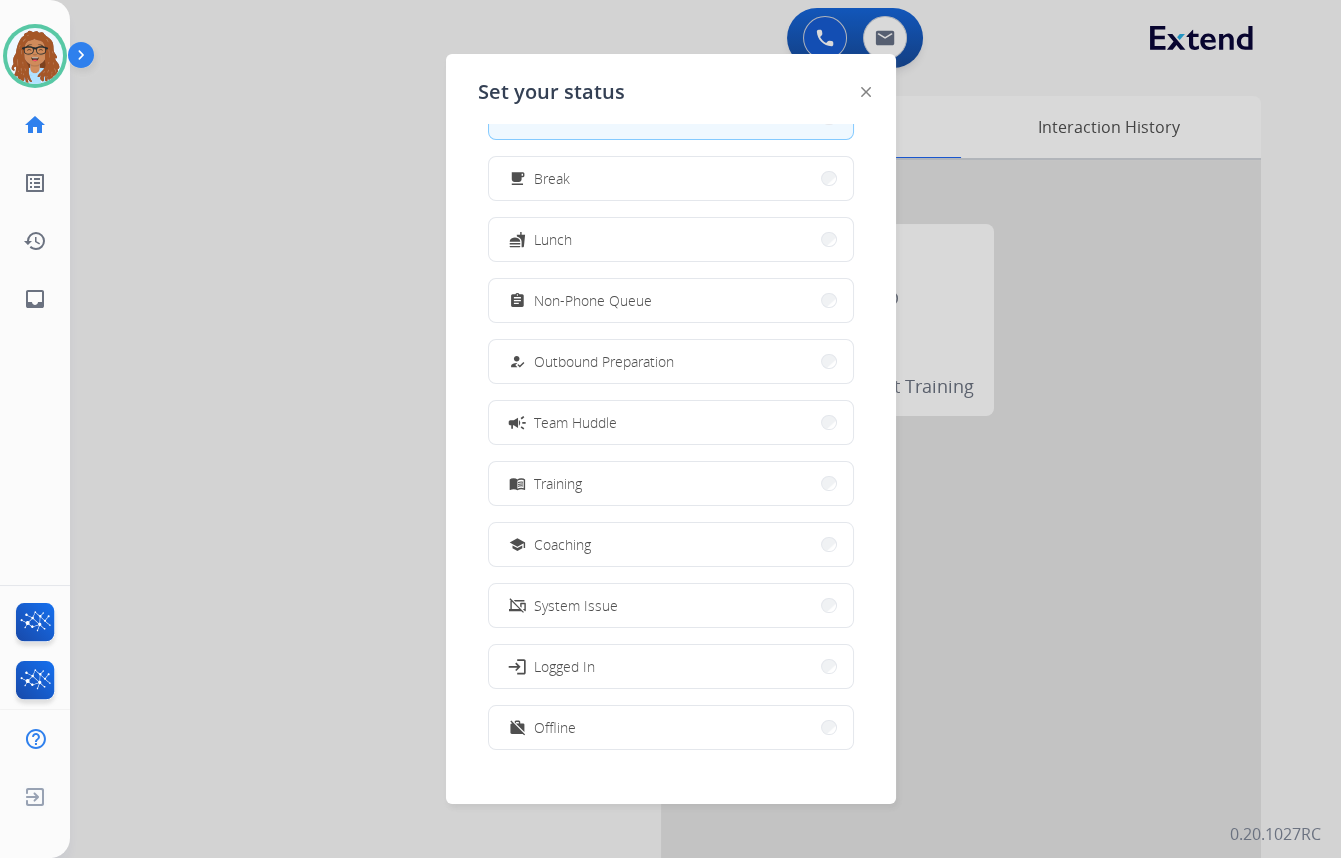 scroll, scrollTop: 67, scrollLeft: 0, axis: vertical 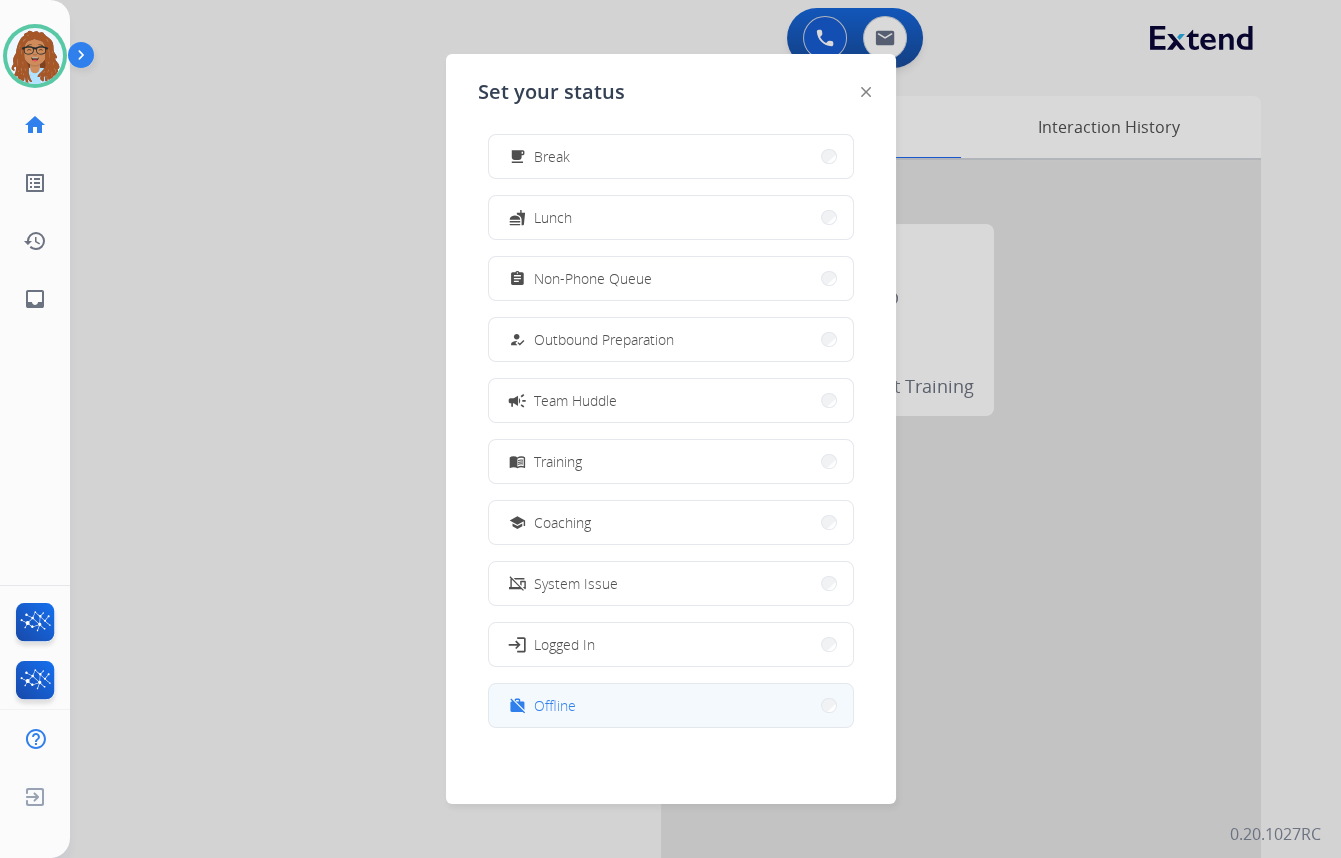 click on "work_off Offline" at bounding box center (671, 705) 